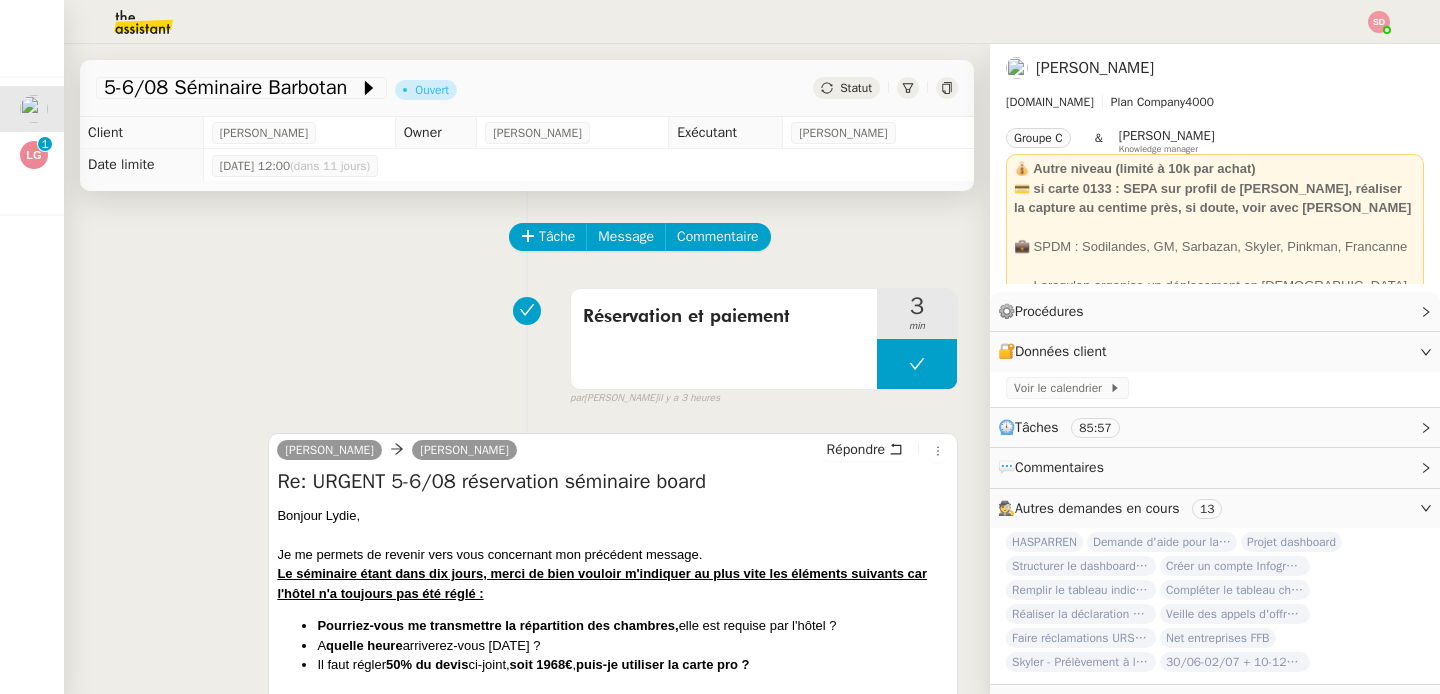 scroll, scrollTop: 0, scrollLeft: 0, axis: both 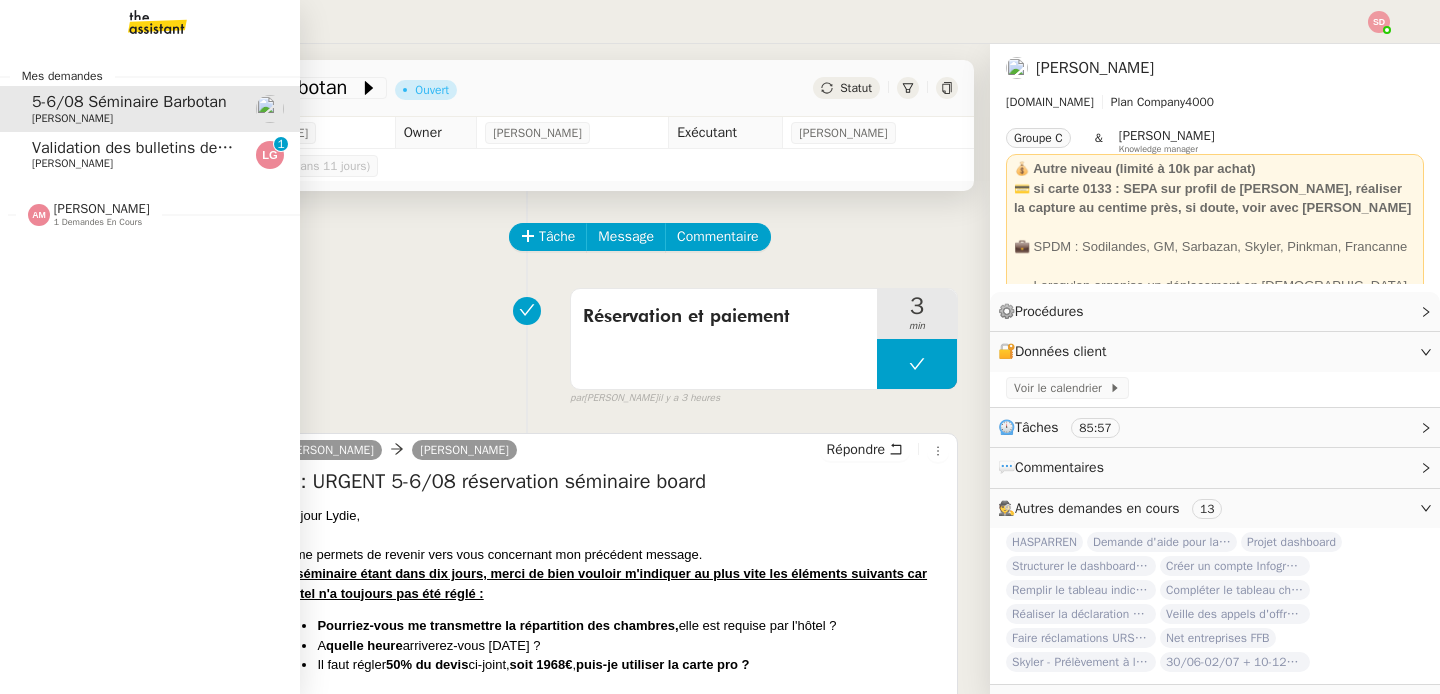 click on "[PERSON_NAME]" 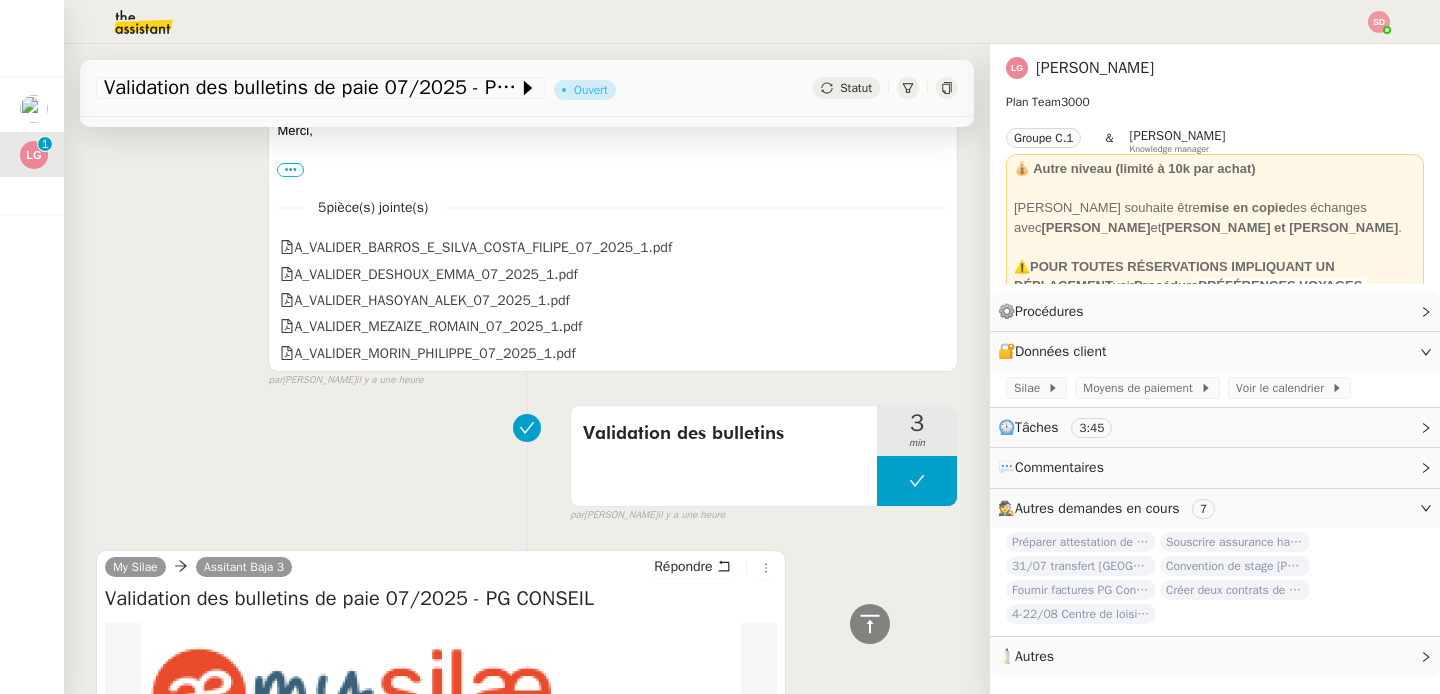 scroll, scrollTop: 957, scrollLeft: 0, axis: vertical 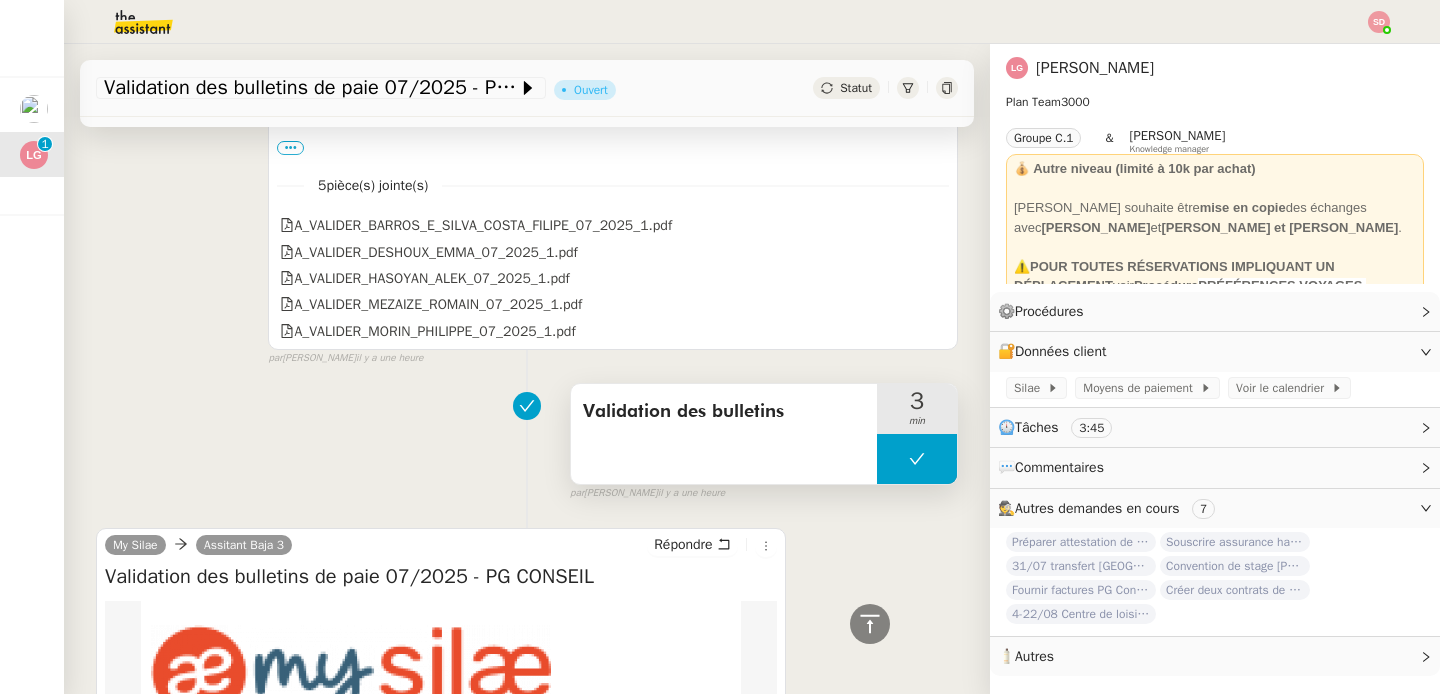 click at bounding box center [917, 459] 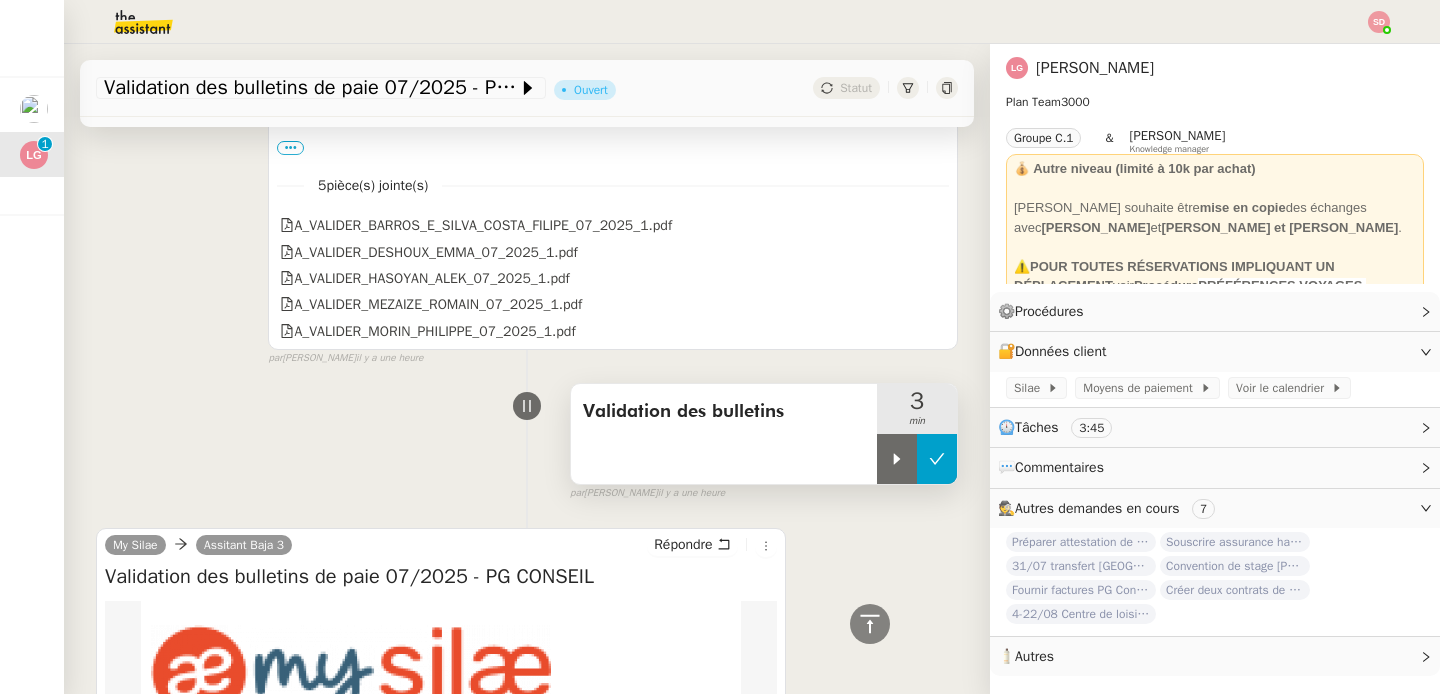 click at bounding box center (897, 459) 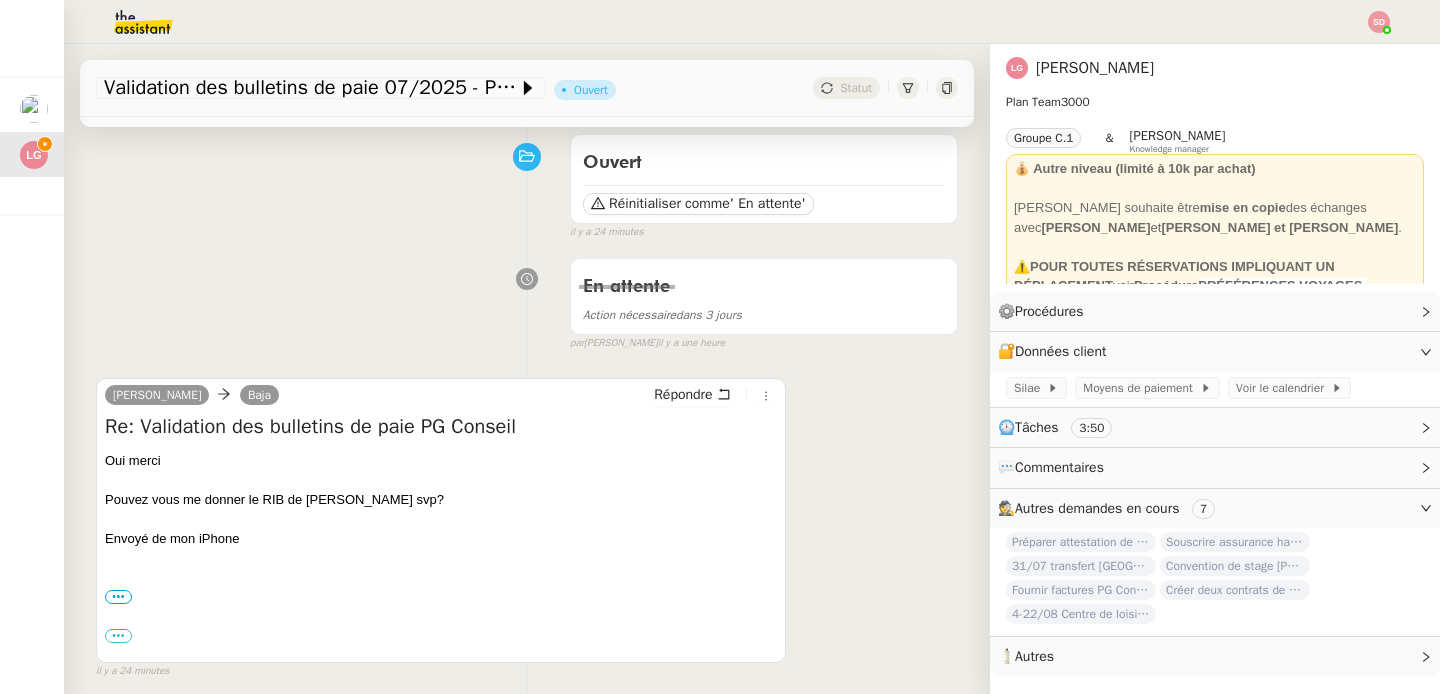 scroll, scrollTop: 0, scrollLeft: 0, axis: both 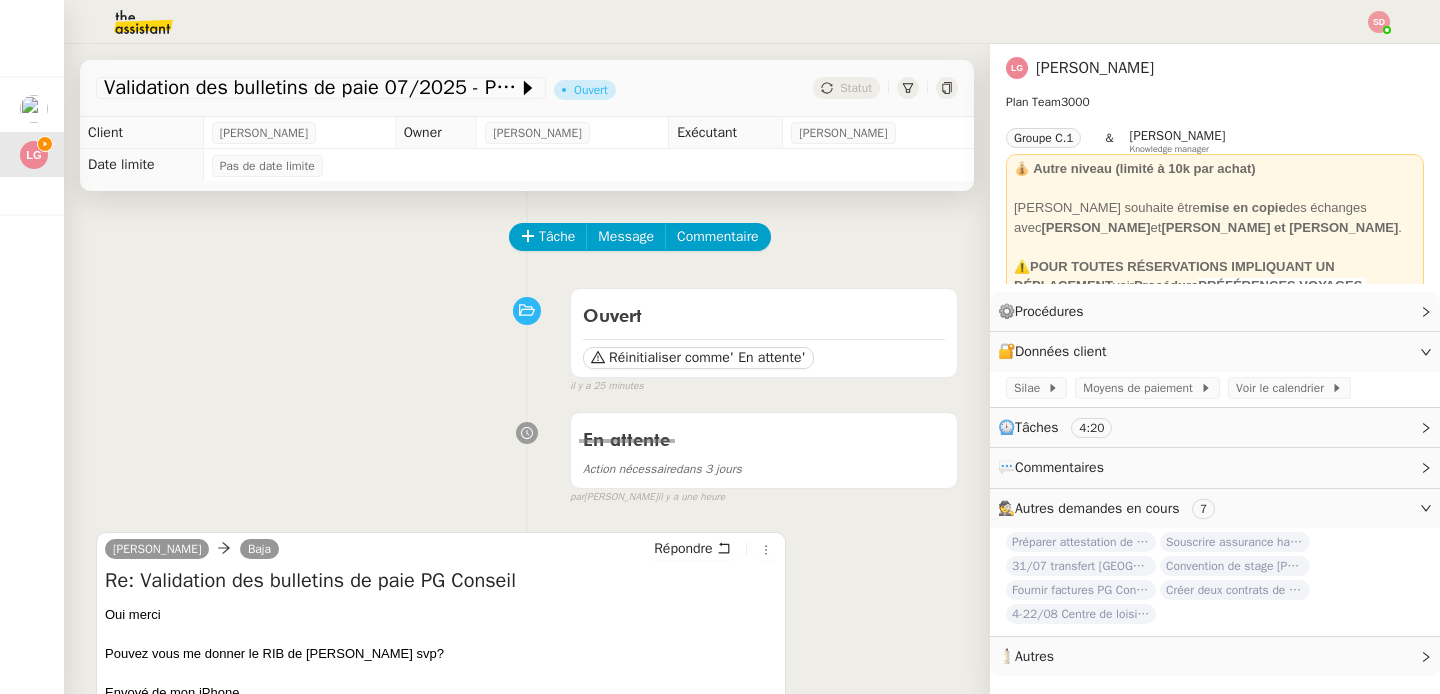 click on "Ouvert Réinitialiser comme  ' En attente'  false il y a 25 minutes" at bounding box center [527, 337] 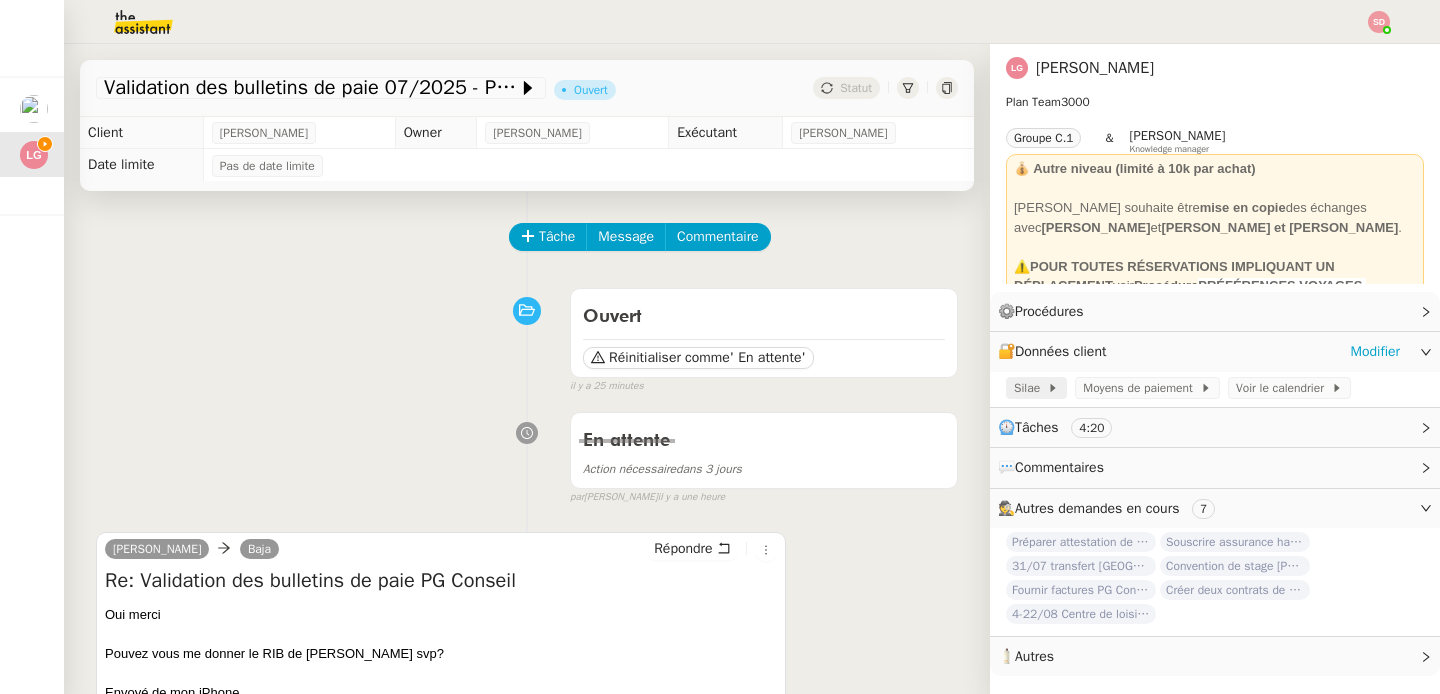 click on "Silae" 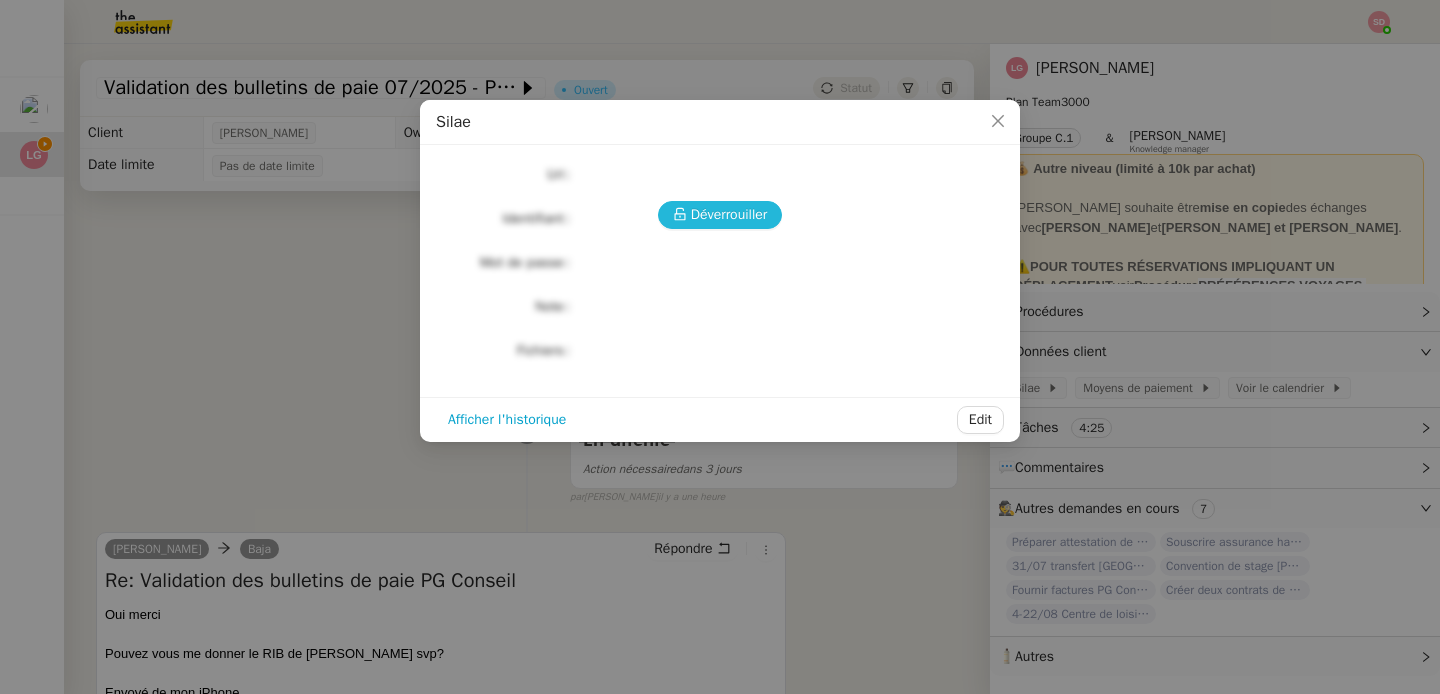click on "Déverrouiller" at bounding box center (729, 214) 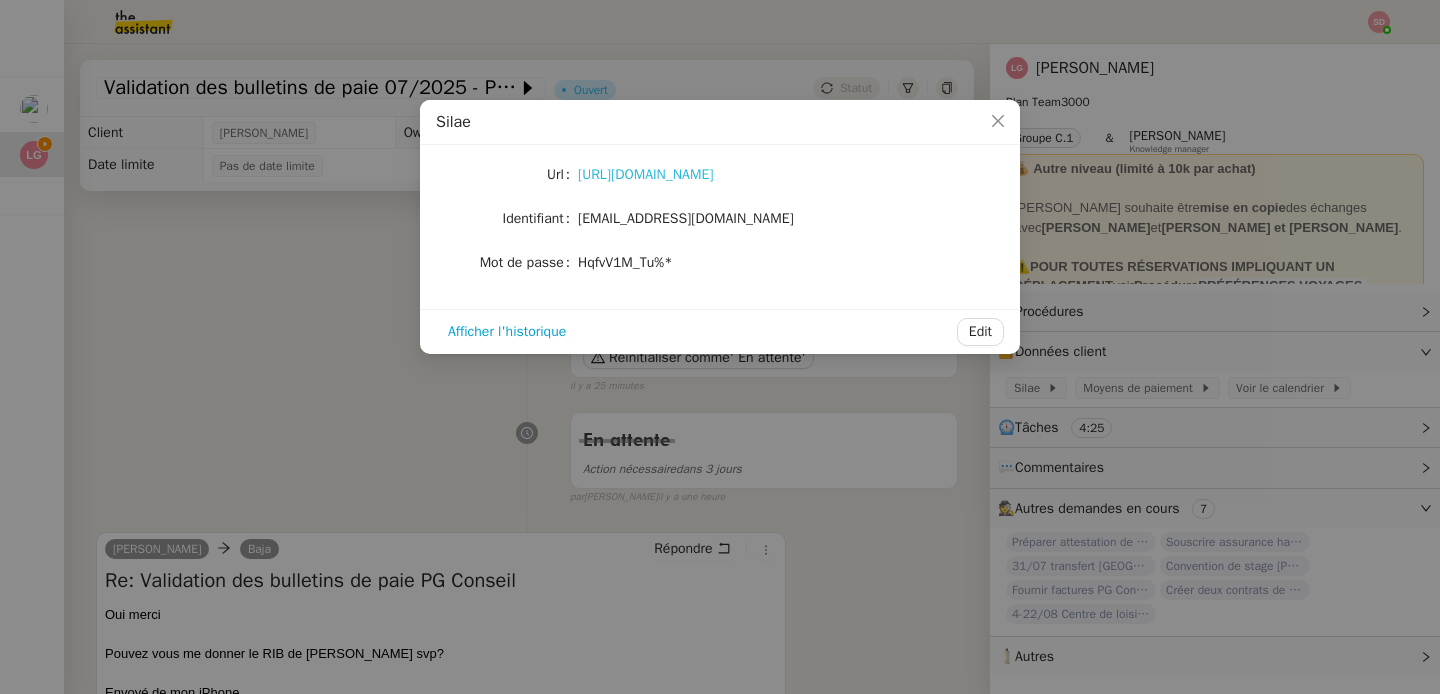 click on "[URL][DOMAIN_NAME]" 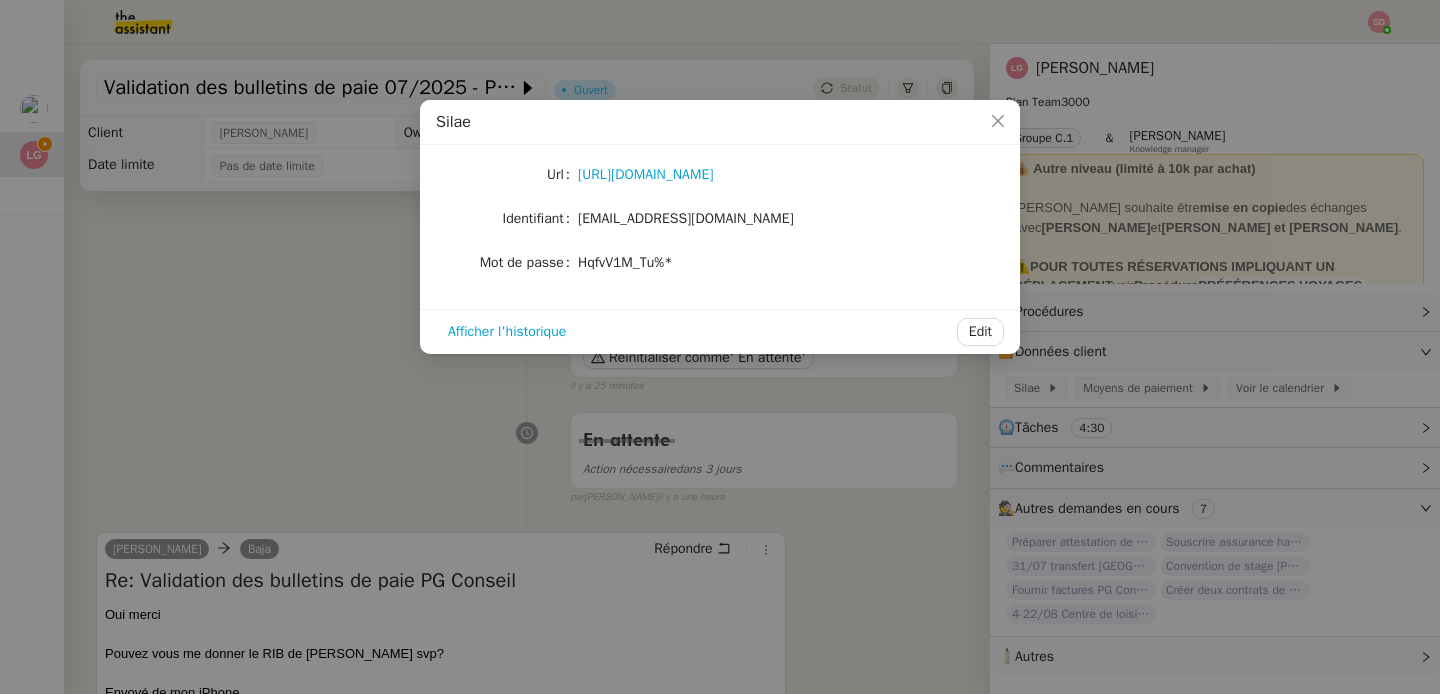 click on "[EMAIL_ADDRESS][DOMAIN_NAME]" 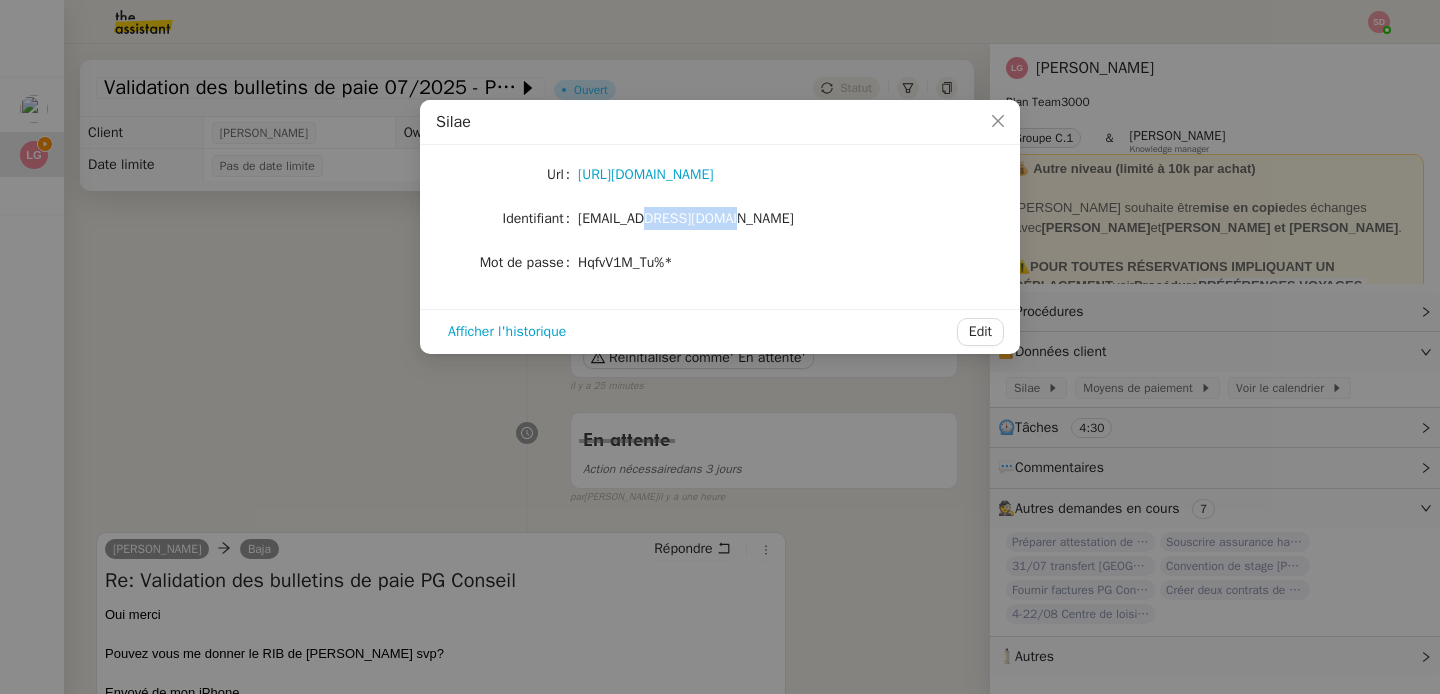 click on "[EMAIL_ADDRESS][DOMAIN_NAME]" 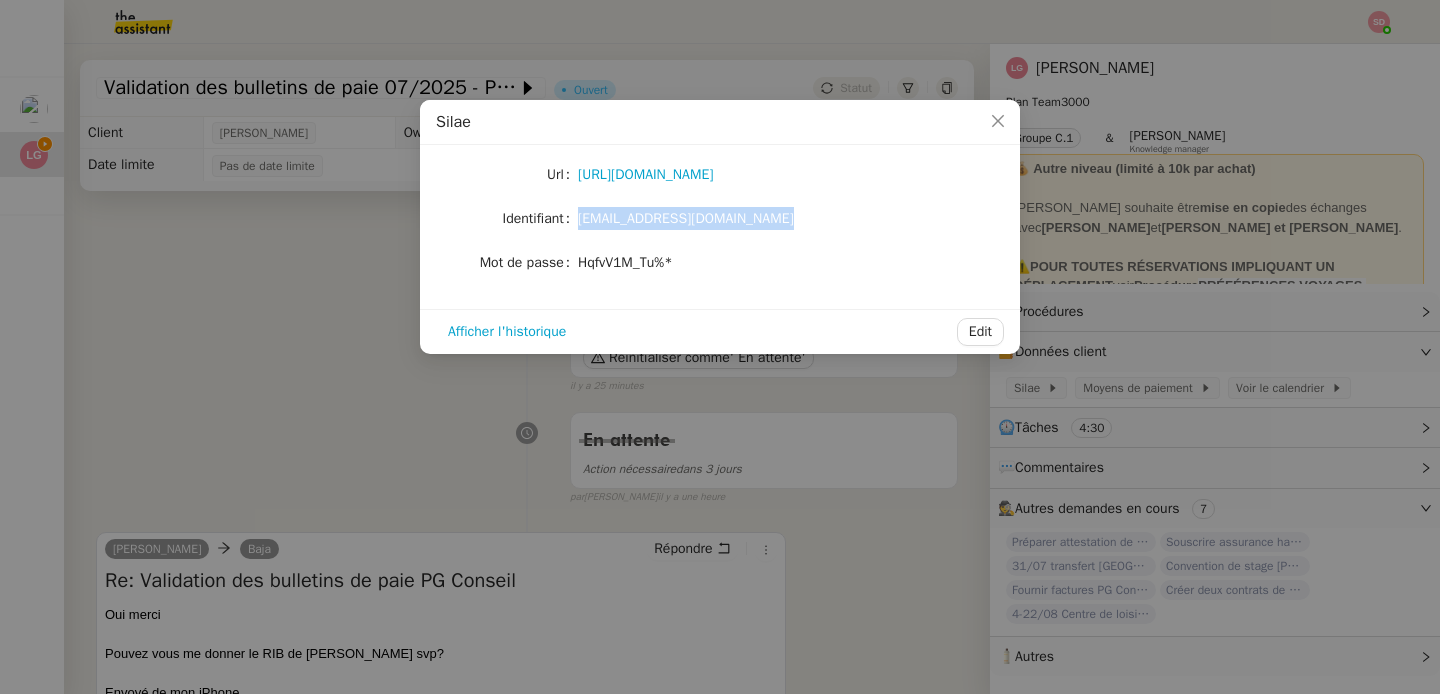 click on "[EMAIL_ADDRESS][DOMAIN_NAME]" 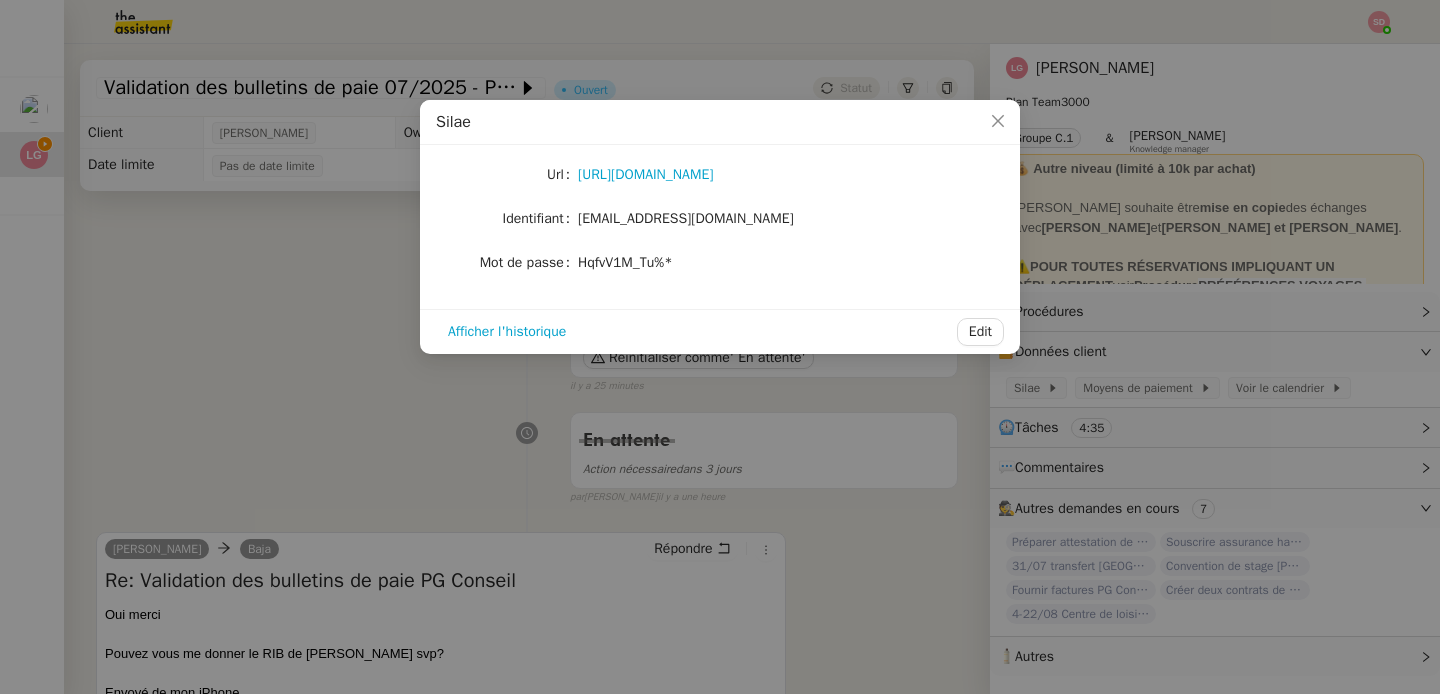 click on "HqfvV1M_Tu%*" 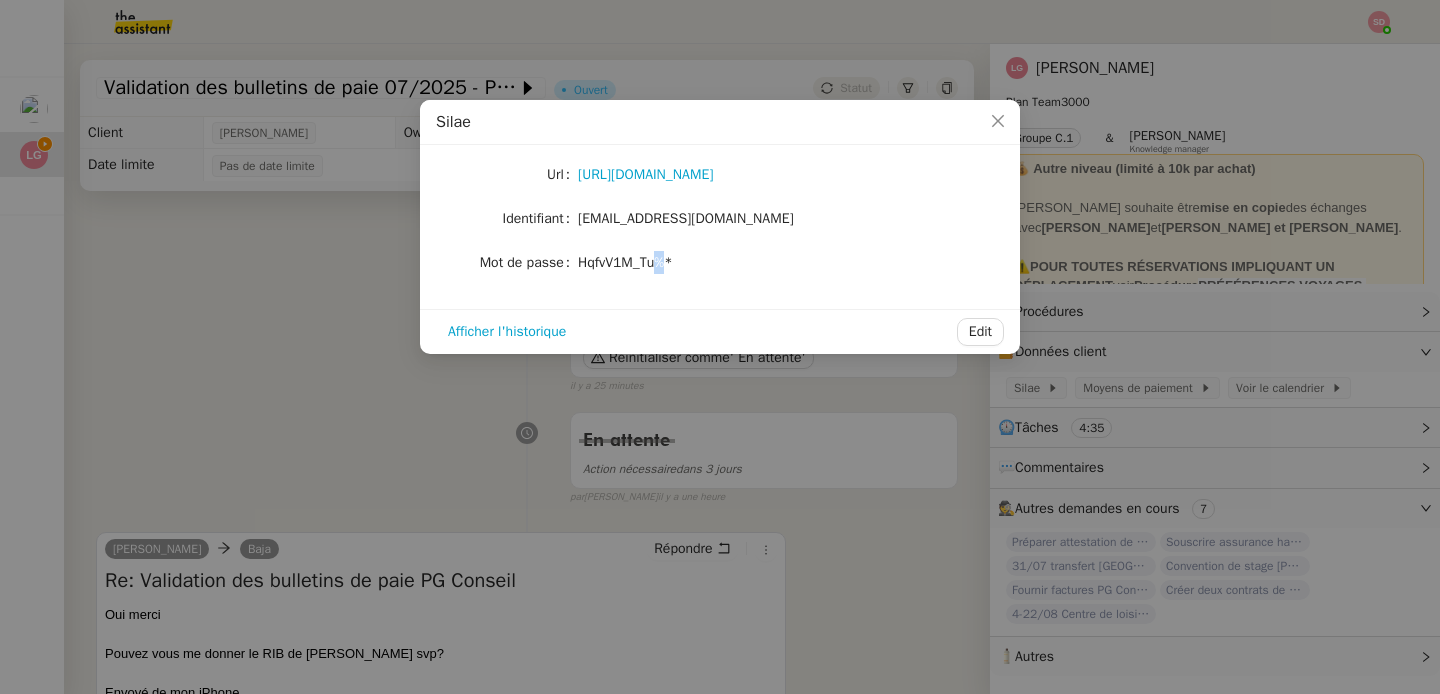 click on "HqfvV1M_Tu%*" 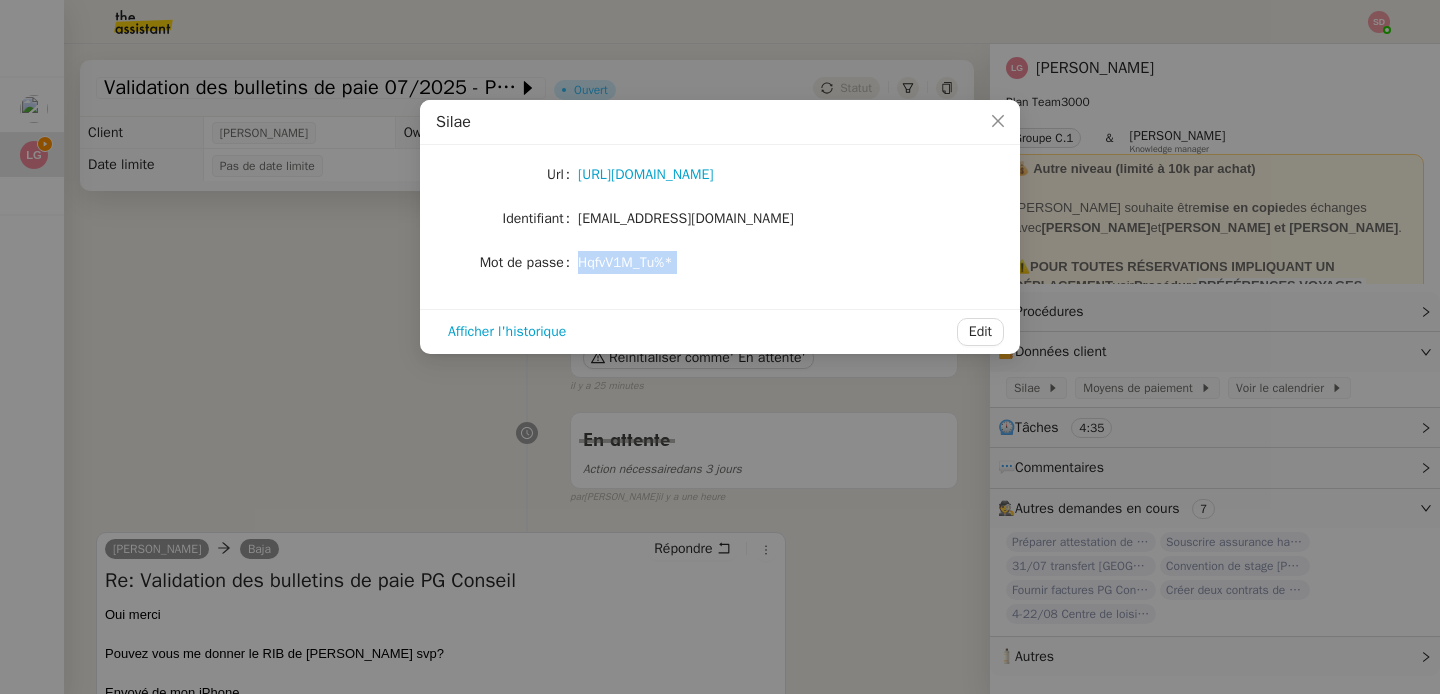 click on "HqfvV1M_Tu%*" 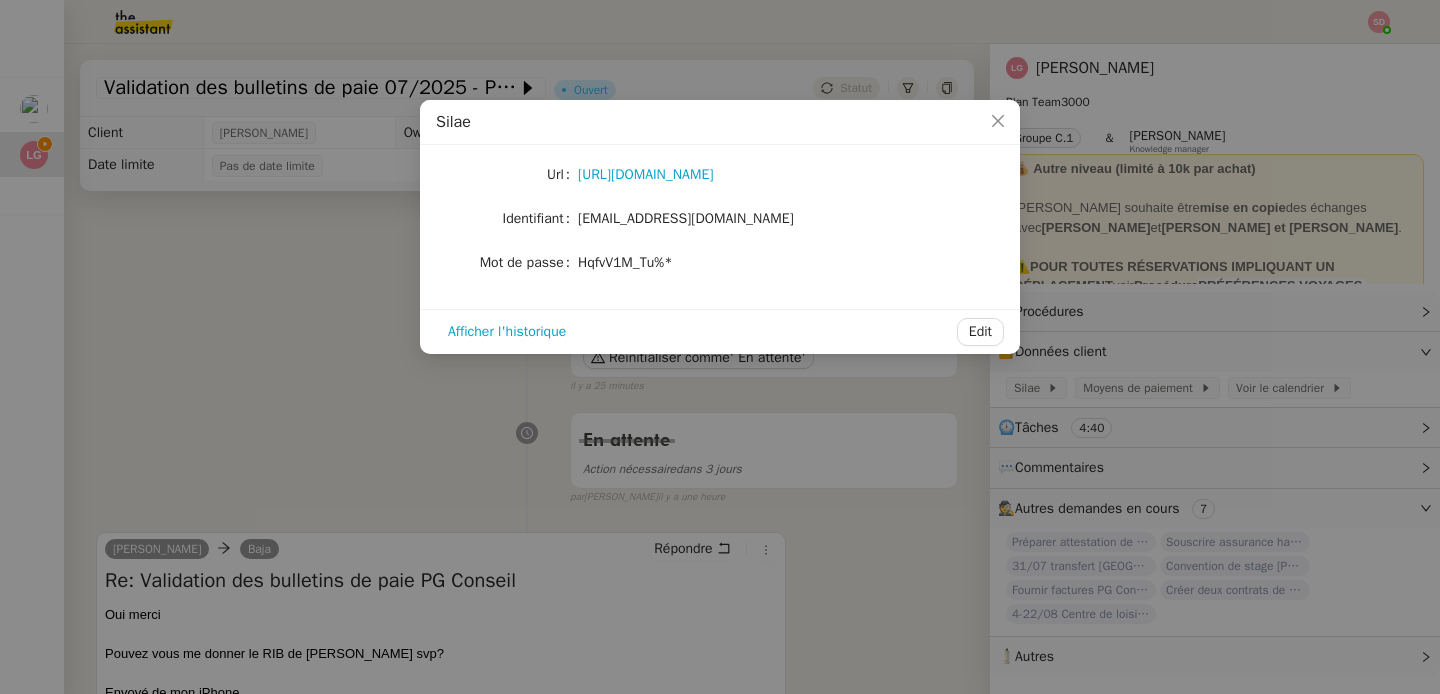 click on "[PERSON_NAME] [URL][DOMAIN_NAME]    Identifiant [EMAIL_ADDRESS][DOMAIN_NAME] Mot de passe [SECURITY_DATA] Afficher l'historique Edit" at bounding box center (720, 347) 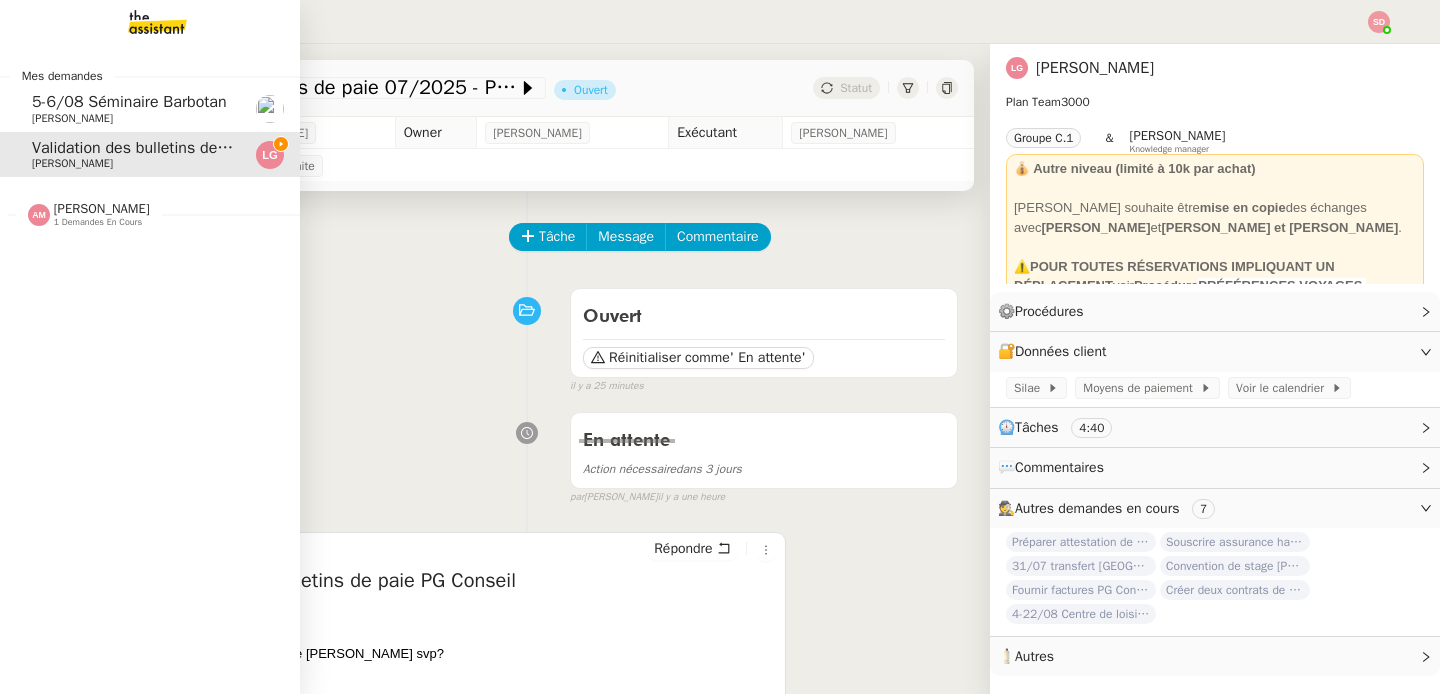 click 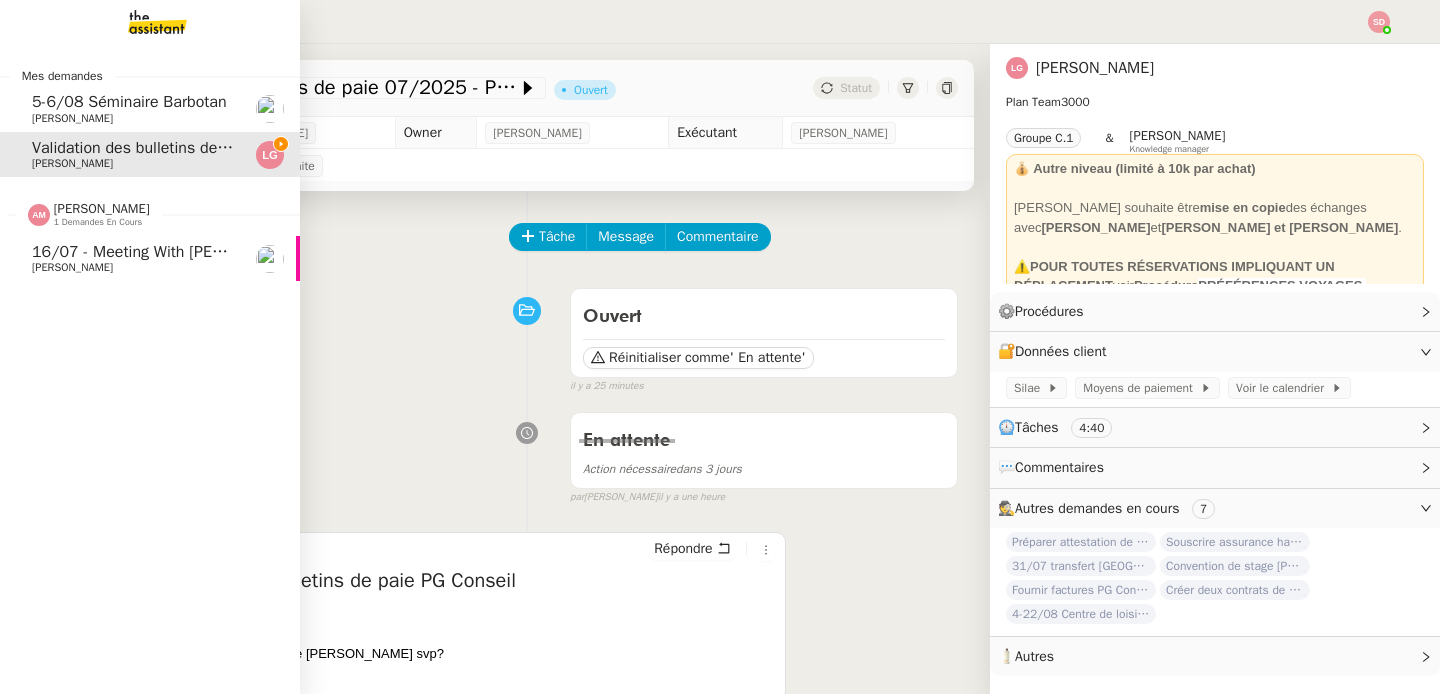 click 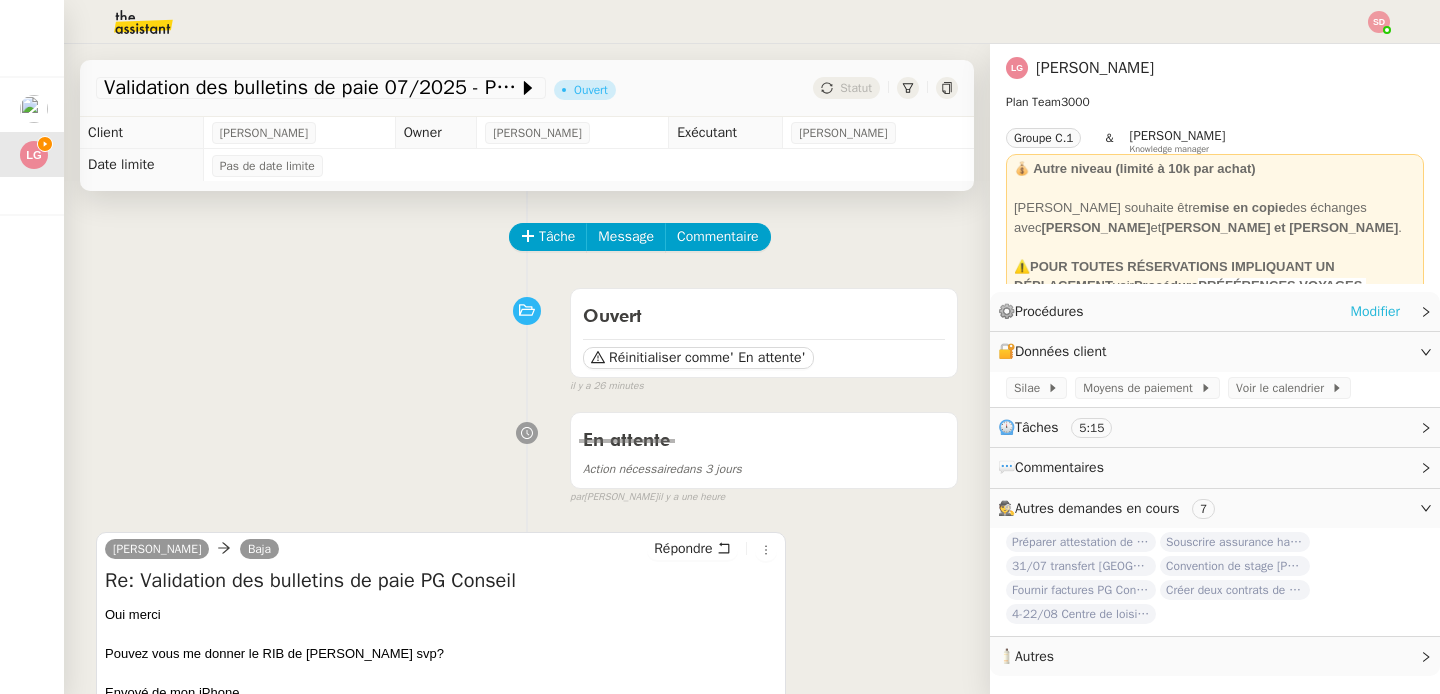 click on "Modifier" 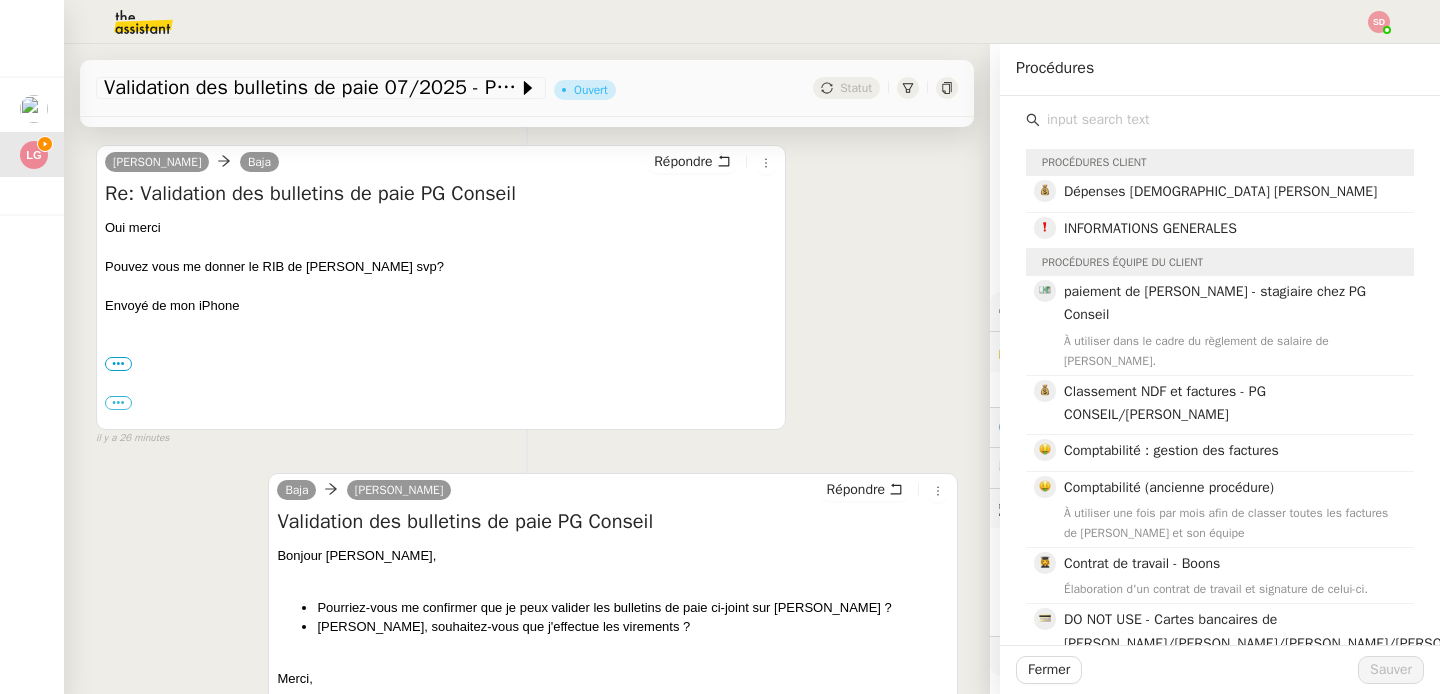 scroll, scrollTop: 569, scrollLeft: 0, axis: vertical 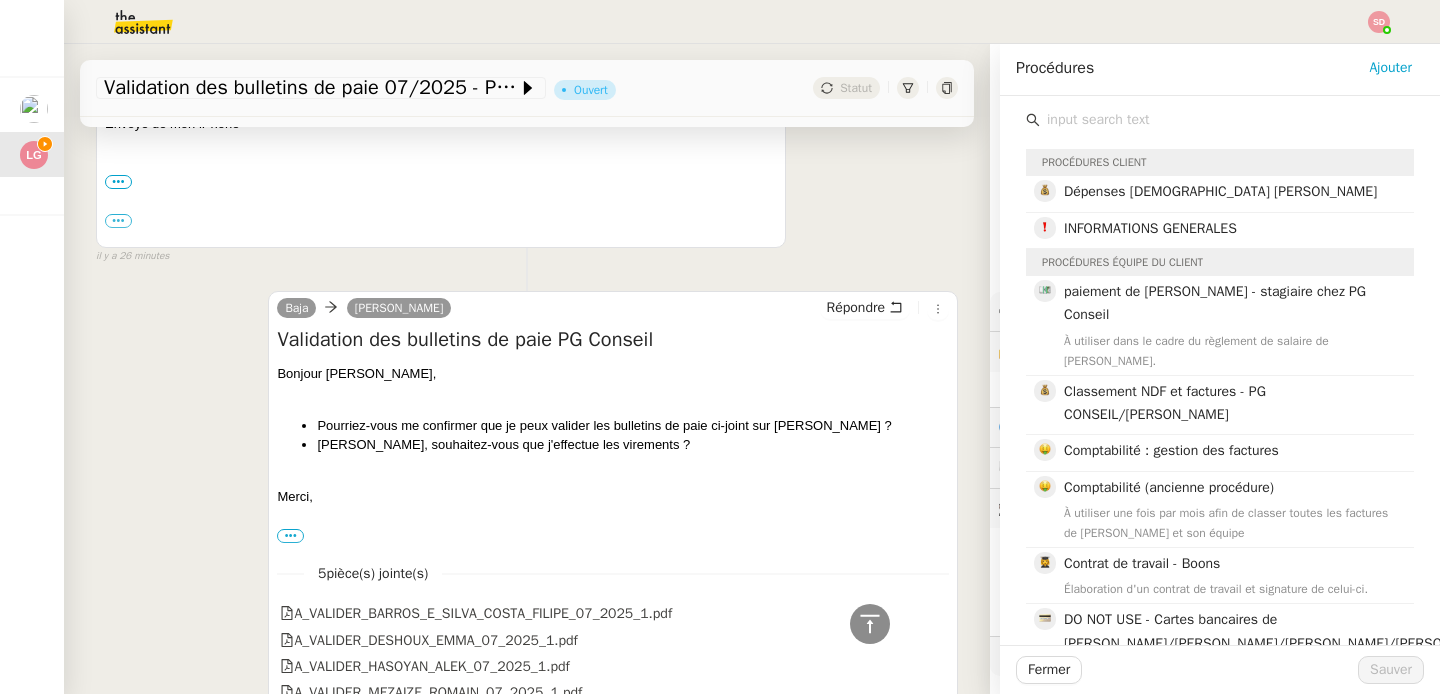 click 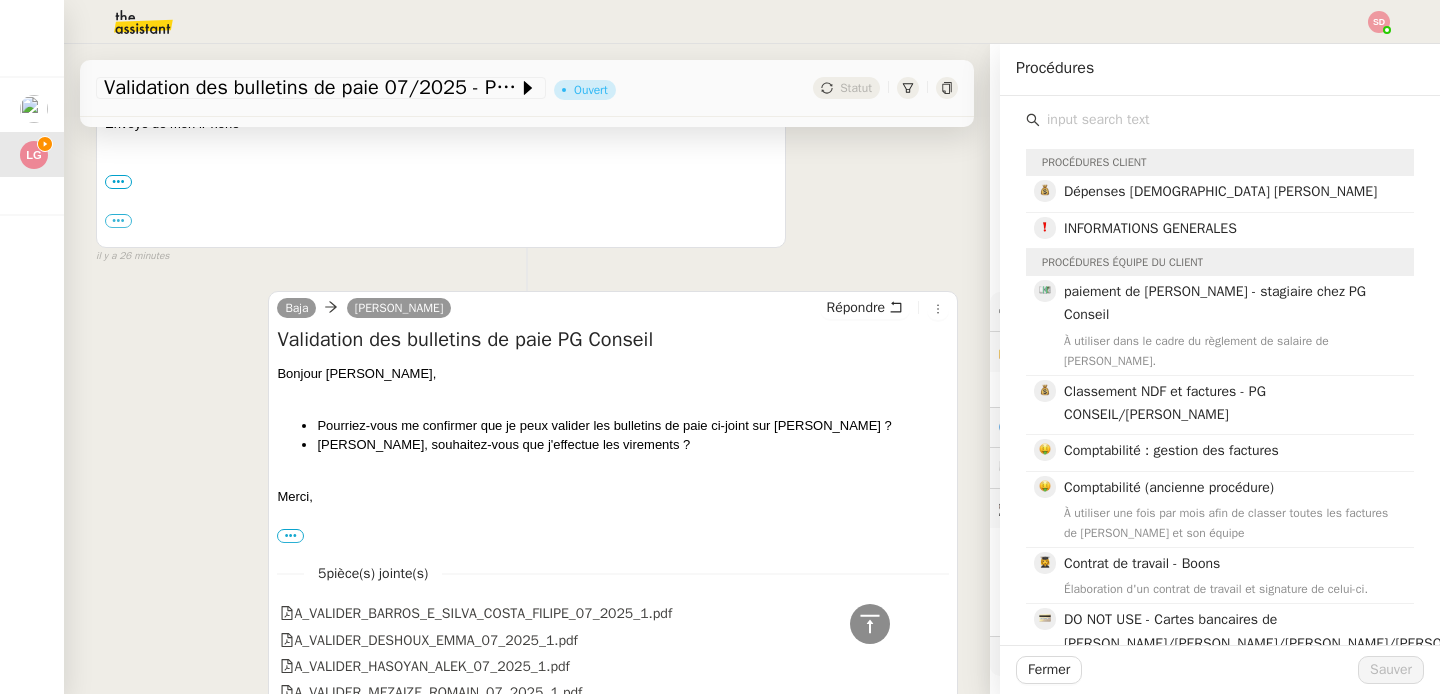 click on "[PERSON_NAME]     Baja Répondre Re: Validation des bulletins de paie PG Conseil
Oui merci Pouvez vous me donner le RIB de [PERSON_NAME] svp? Envoyé de mon iPhone
•••
Le [DATE] 13:49, Baja <[EMAIL_ADDRESS][DOMAIN_NAME]> a écrit :
•••
﻿ Bonjour [PERSON_NAME], Pourriez-vous me confirmer que je peux valider les bulletins de paie ci-joint sur [PERSON_NAME] ? Aussi, souhaitez-vous que j'effectue les virements ? [GEOGRAPHIC_DATA],
Baja
Assistant  •  LGCI
[EMAIL_ADDRESS][DOMAIN_NAME]
<A_VALIDER_BARROS_E_SILVA_COSTA_FILIPE_07_2025_1.pdf> <A_VALIDER_DESHOUX_EMMA_07_2025_1.pdf> <A_VALIDER_HASOYAN_ALEK_07_2025_1.pdf> <A_VALIDER_MEZAIZE_ROMAIN_07_2025_1.pdf> <A_VALIDER_MORIN_PHILIPPE_07_2025_1.pdf>
••• false il y a 26 minutes" at bounding box center (527, 105) 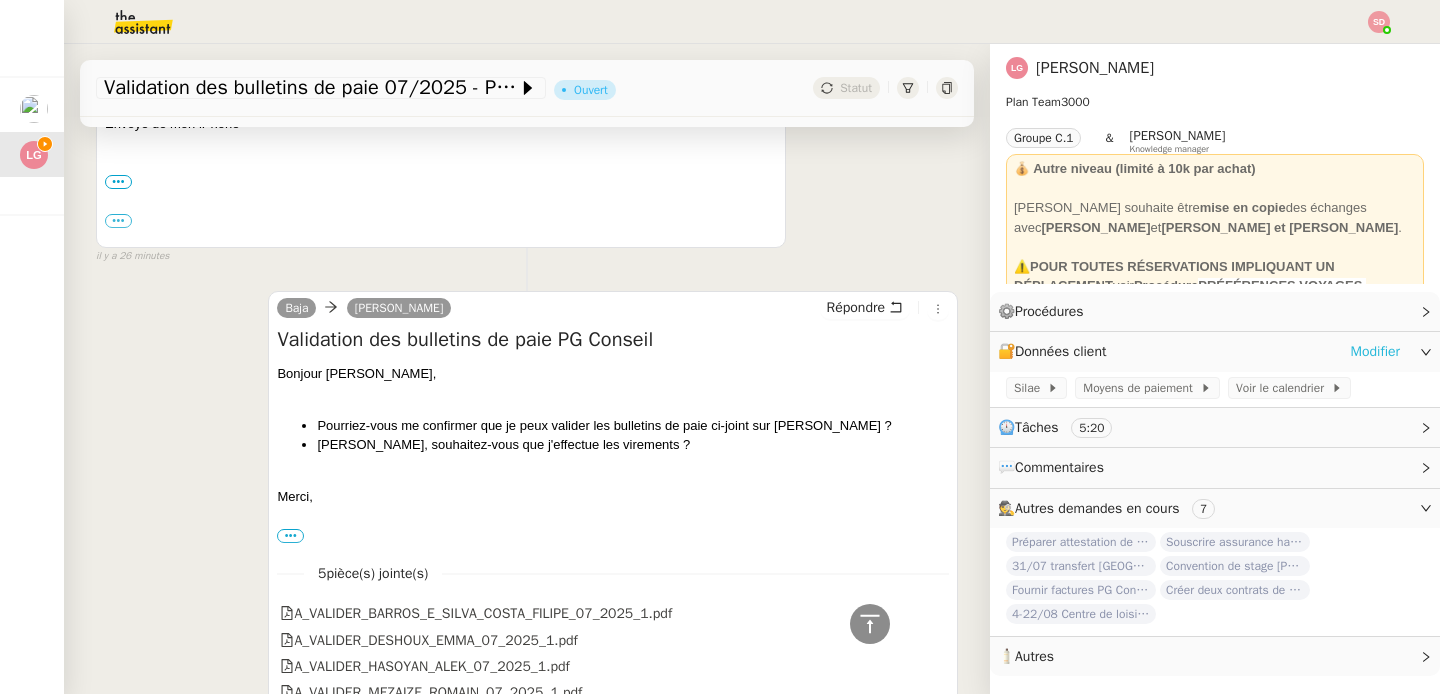 click on "Modifier" 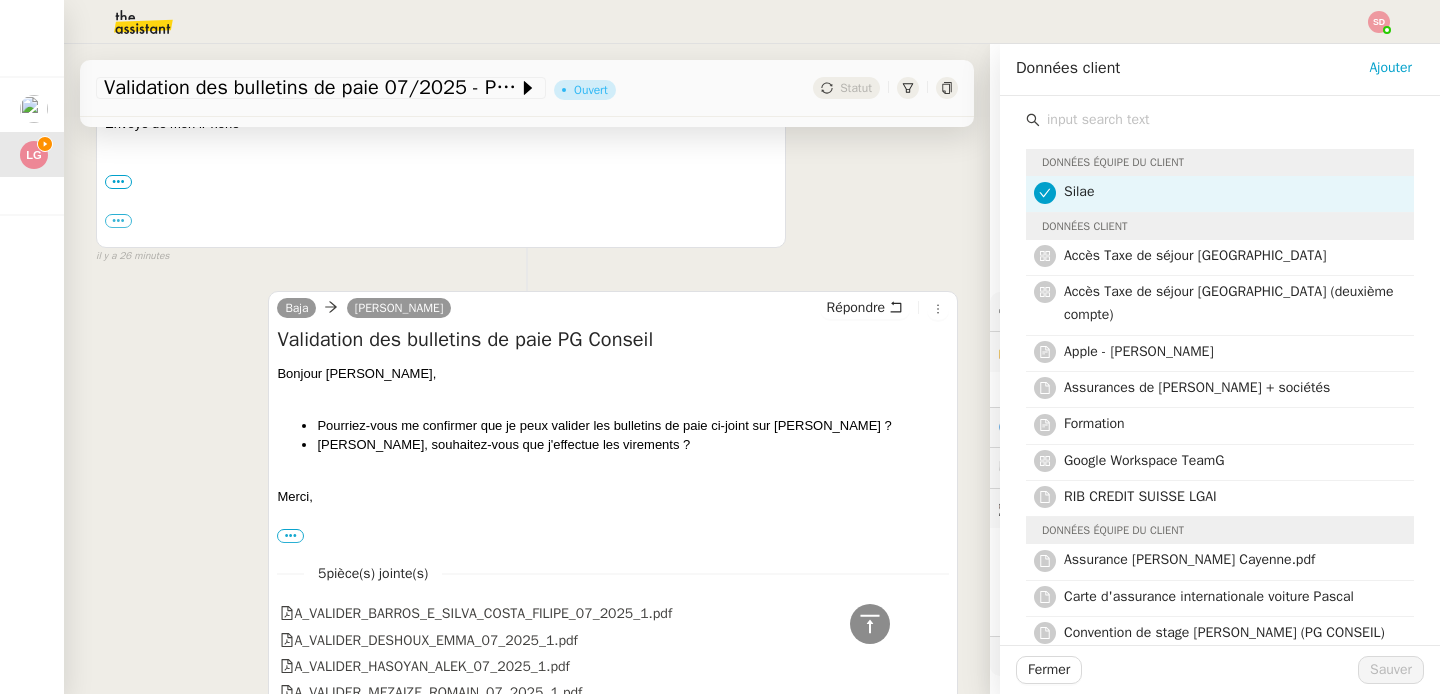 click 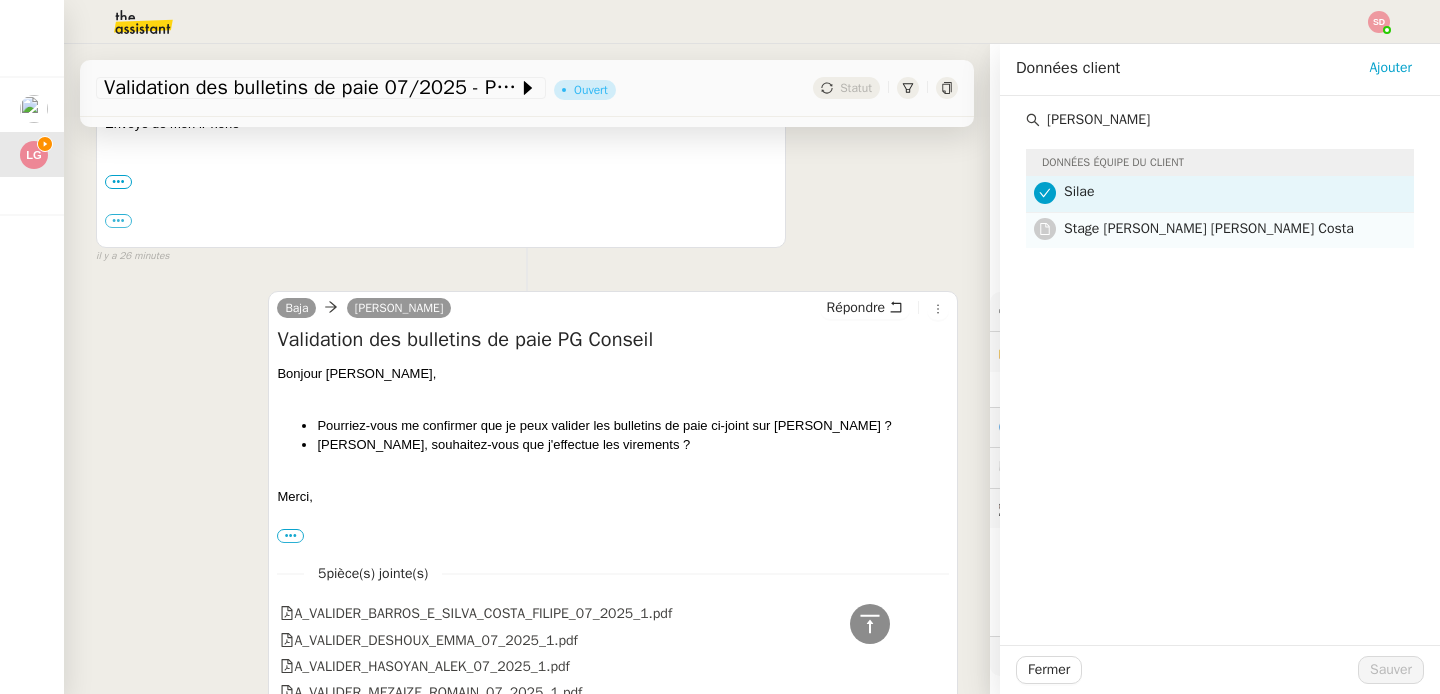 type on "[PERSON_NAME]" 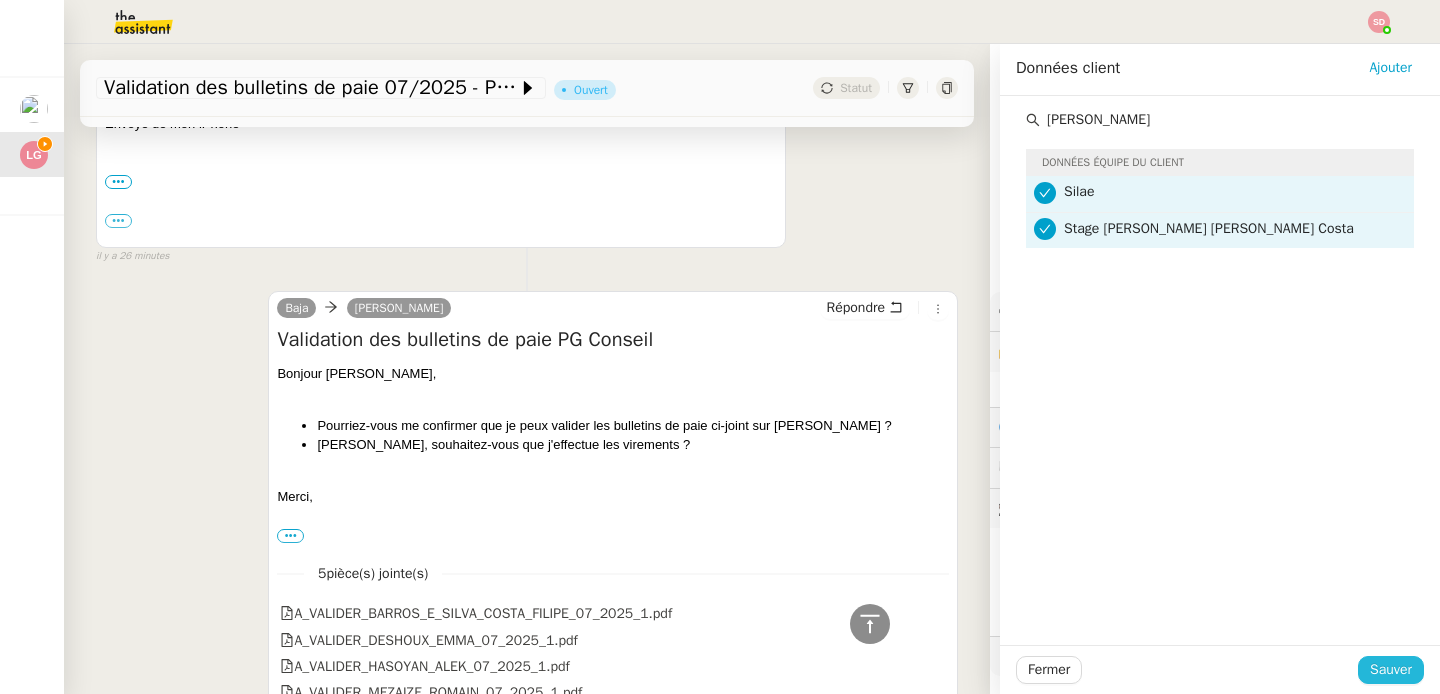 click on "Sauver" 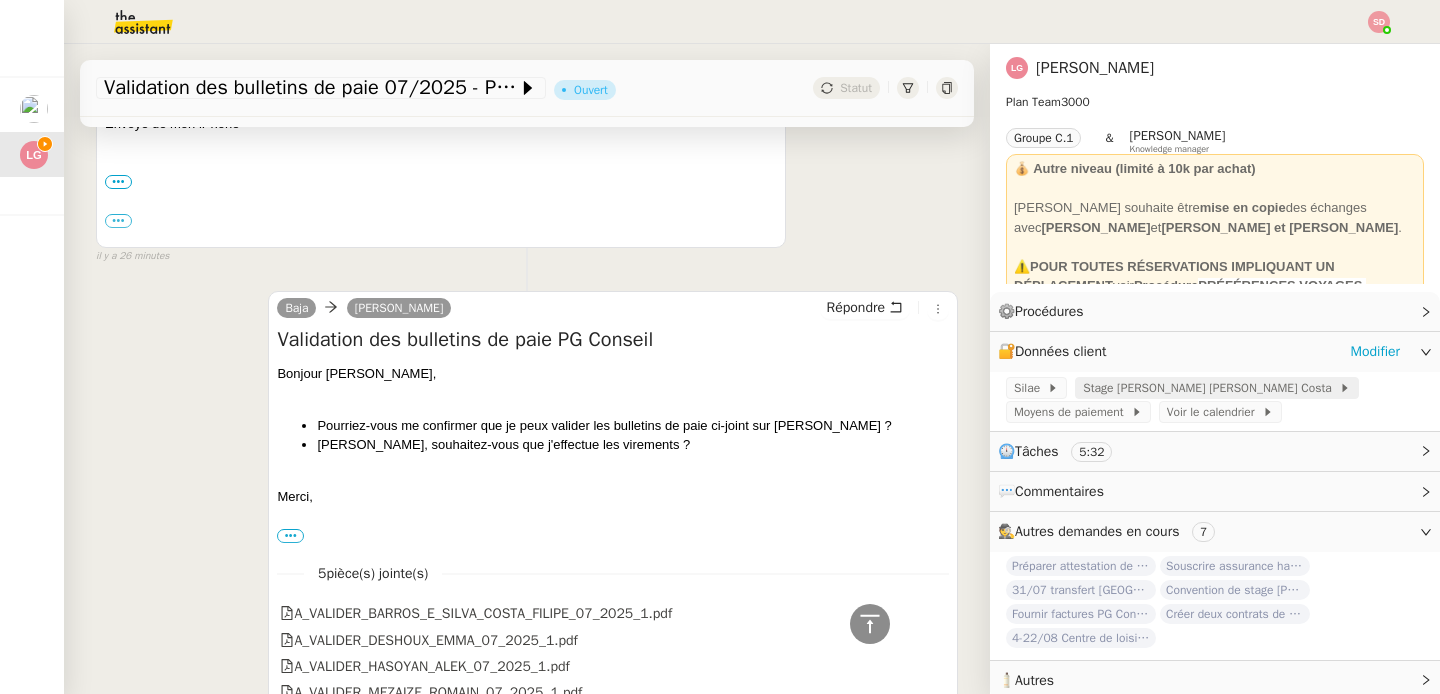 click on "Stage [PERSON_NAME] [PERSON_NAME] Costa" 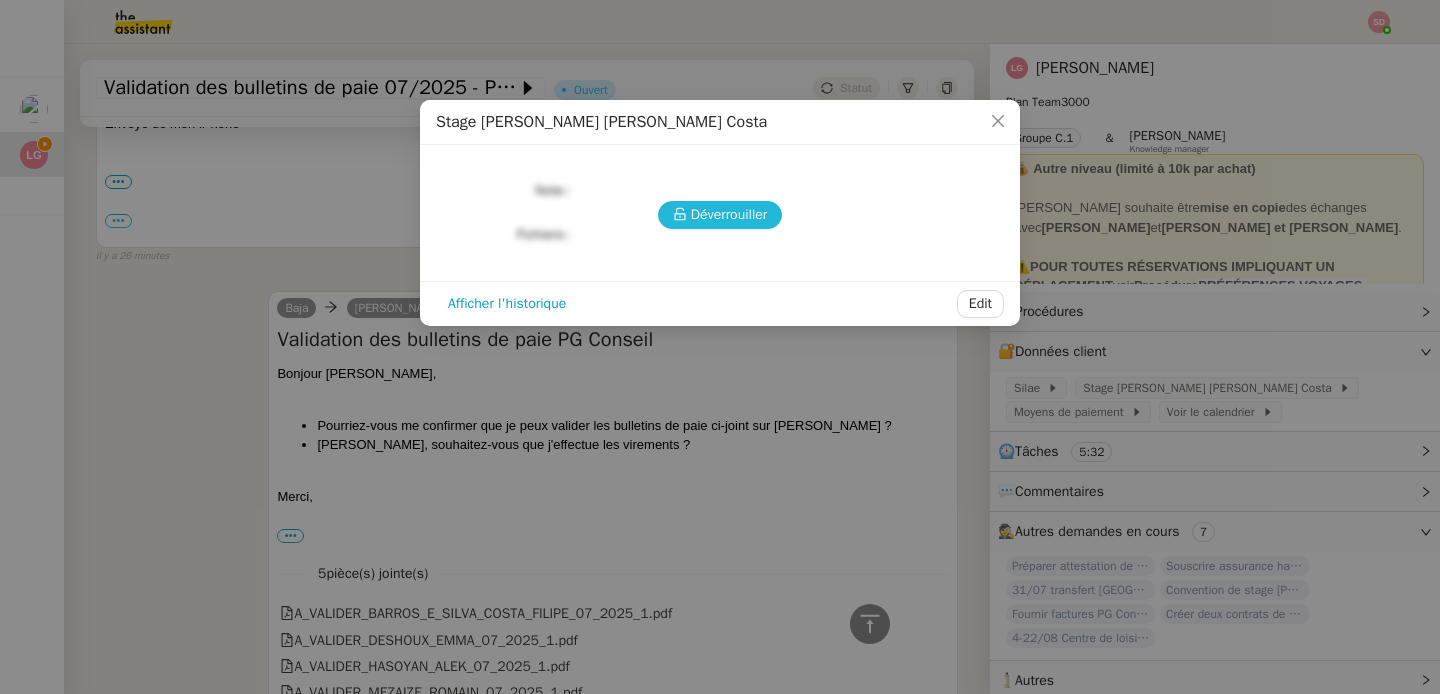 click on "Déverrouiller" at bounding box center (729, 214) 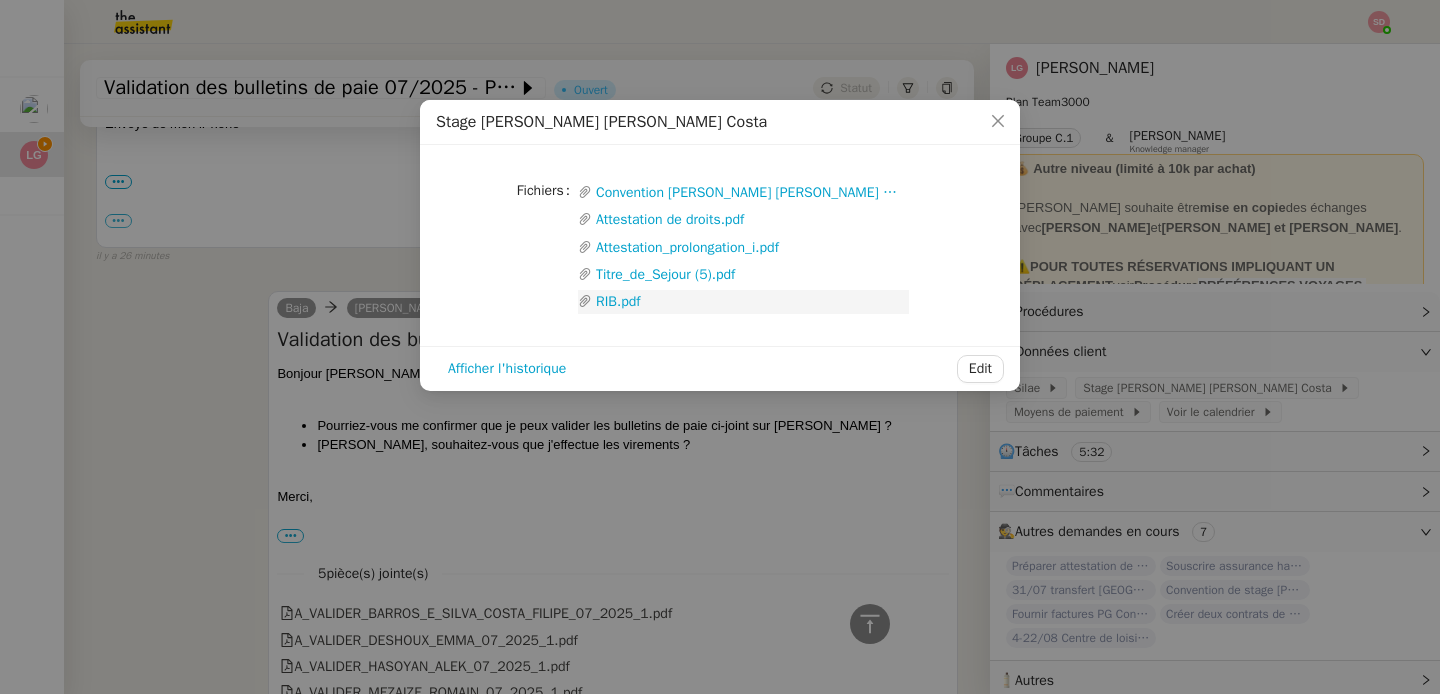 click on "RIB.pdf" 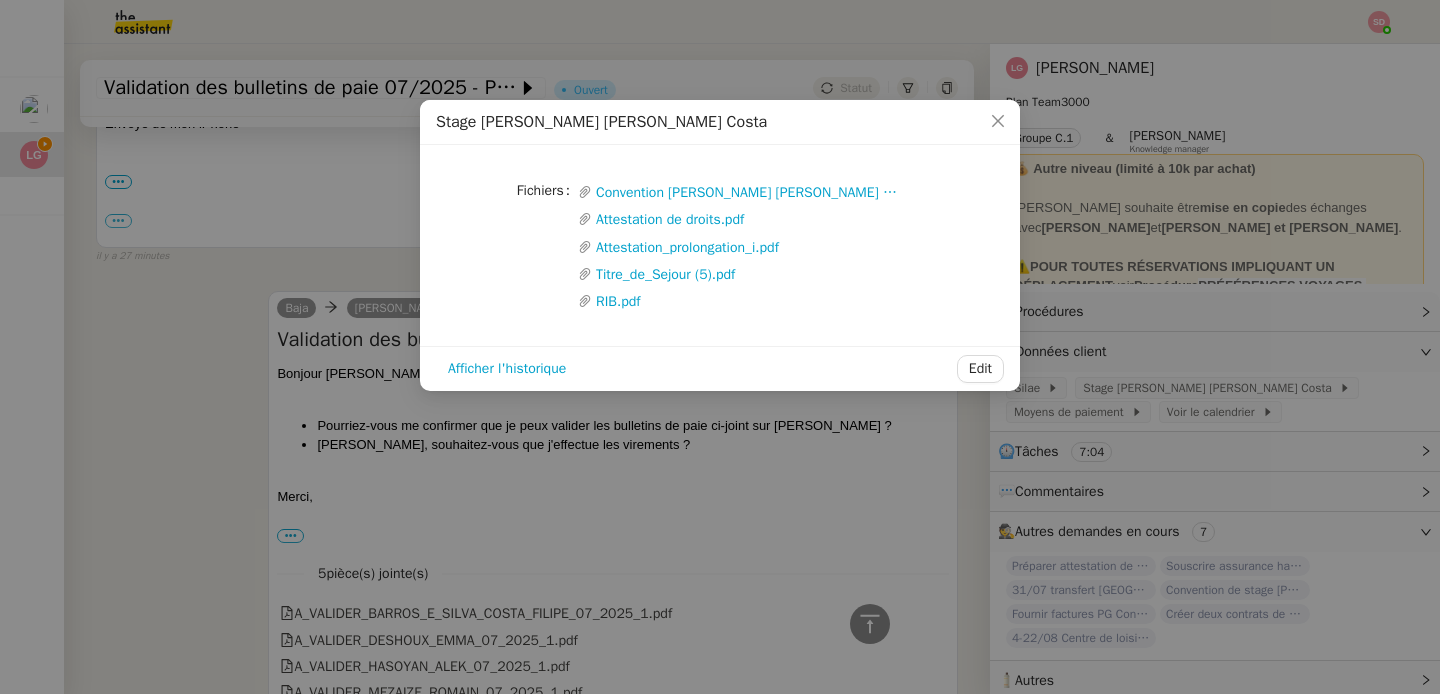 click on "Stage [PERSON_NAME] [PERSON_NAME] Costa Fichiers Upload  Convention [PERSON_NAME] [PERSON_NAME] Costa.pdf   Attestation de droits.pdf   Attestation_prolongation_i.pdf   Titre_de_Sejour (5).pdf   RIB.pdf  Afficher l'historique Edit" at bounding box center [720, 347] 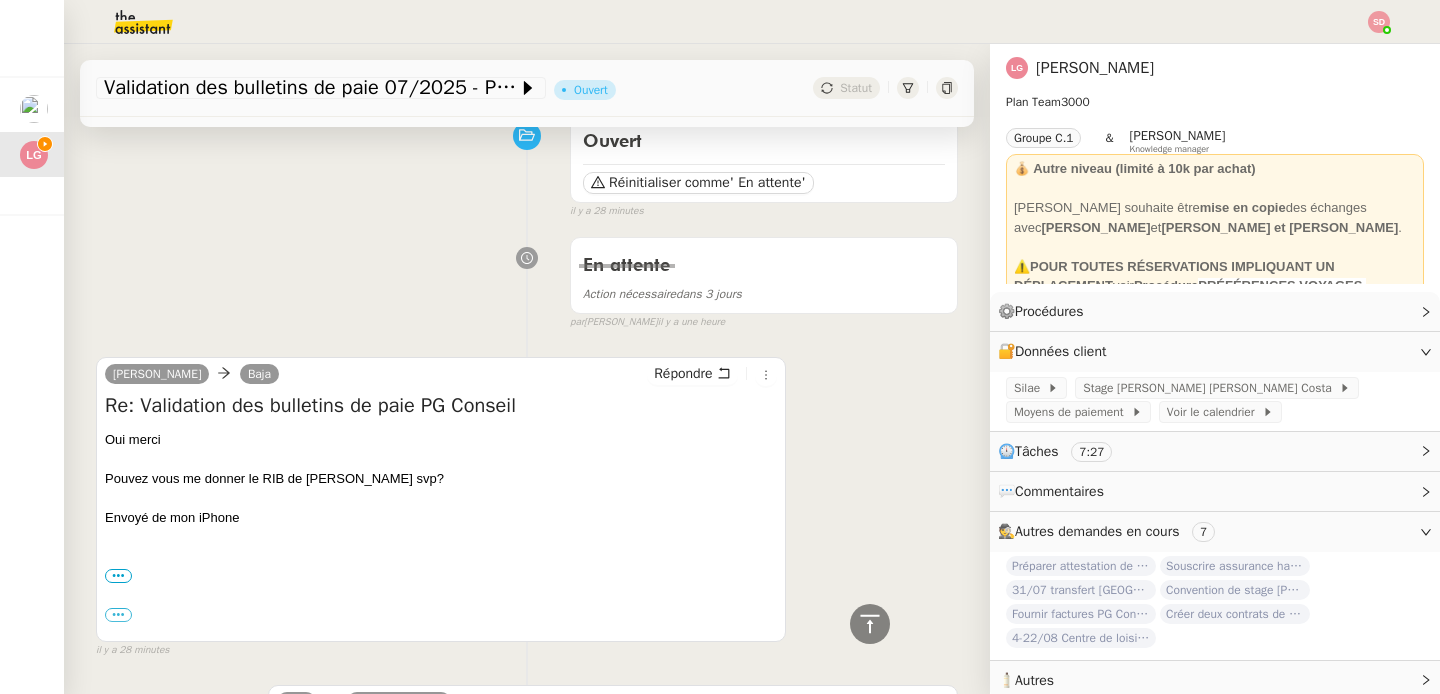 scroll, scrollTop: 0, scrollLeft: 0, axis: both 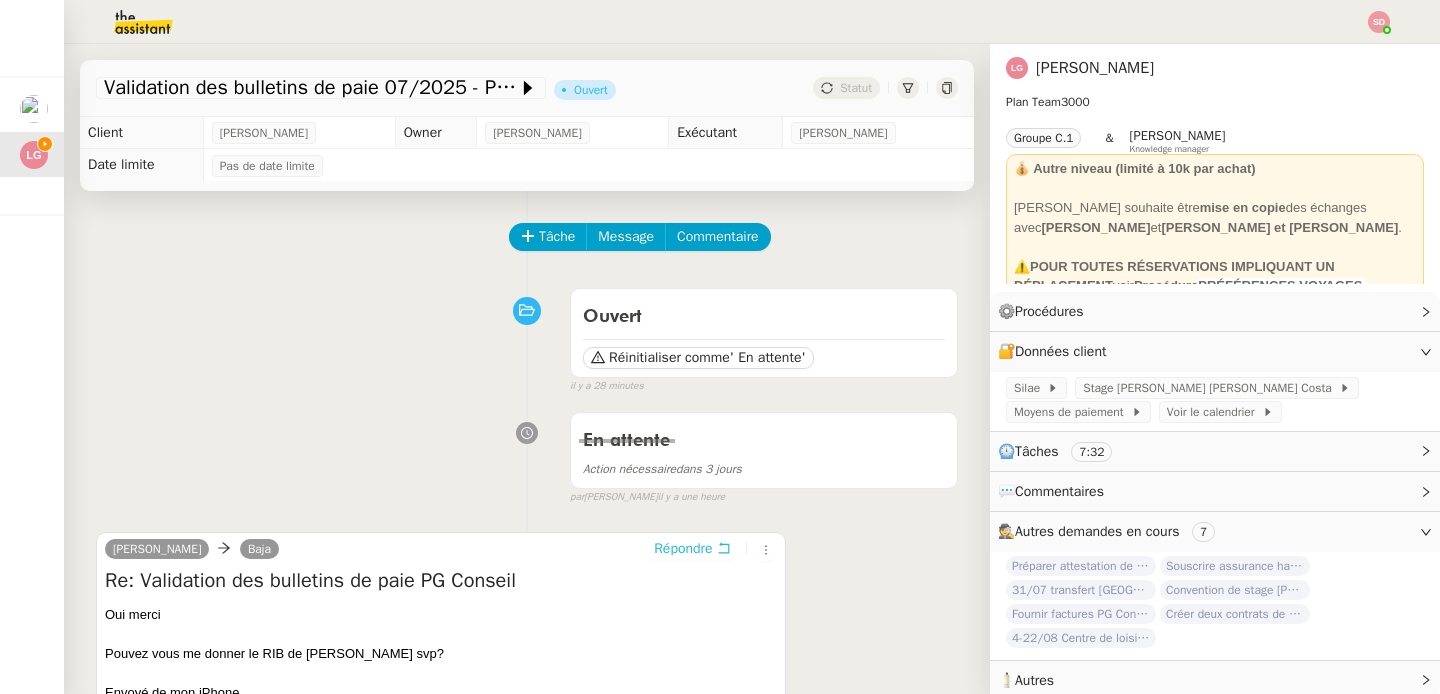 click on "Répondre" at bounding box center (683, 549) 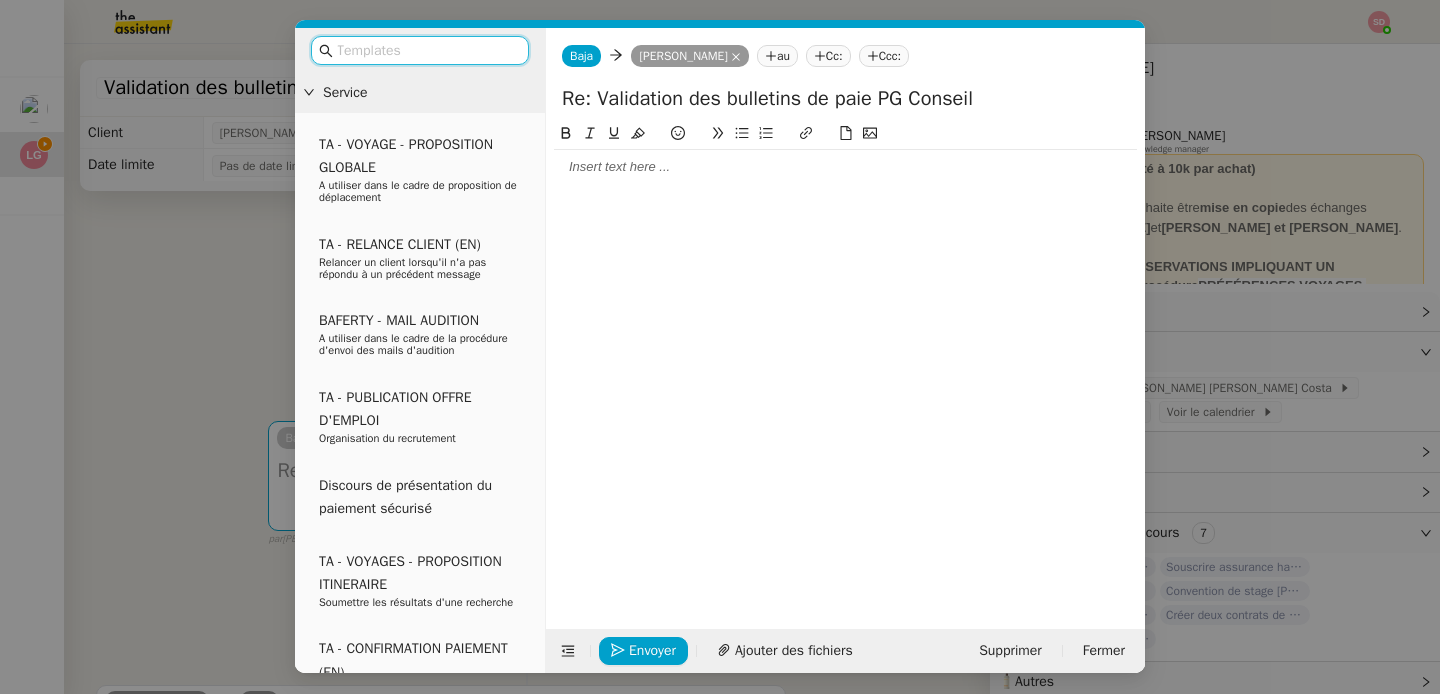 click 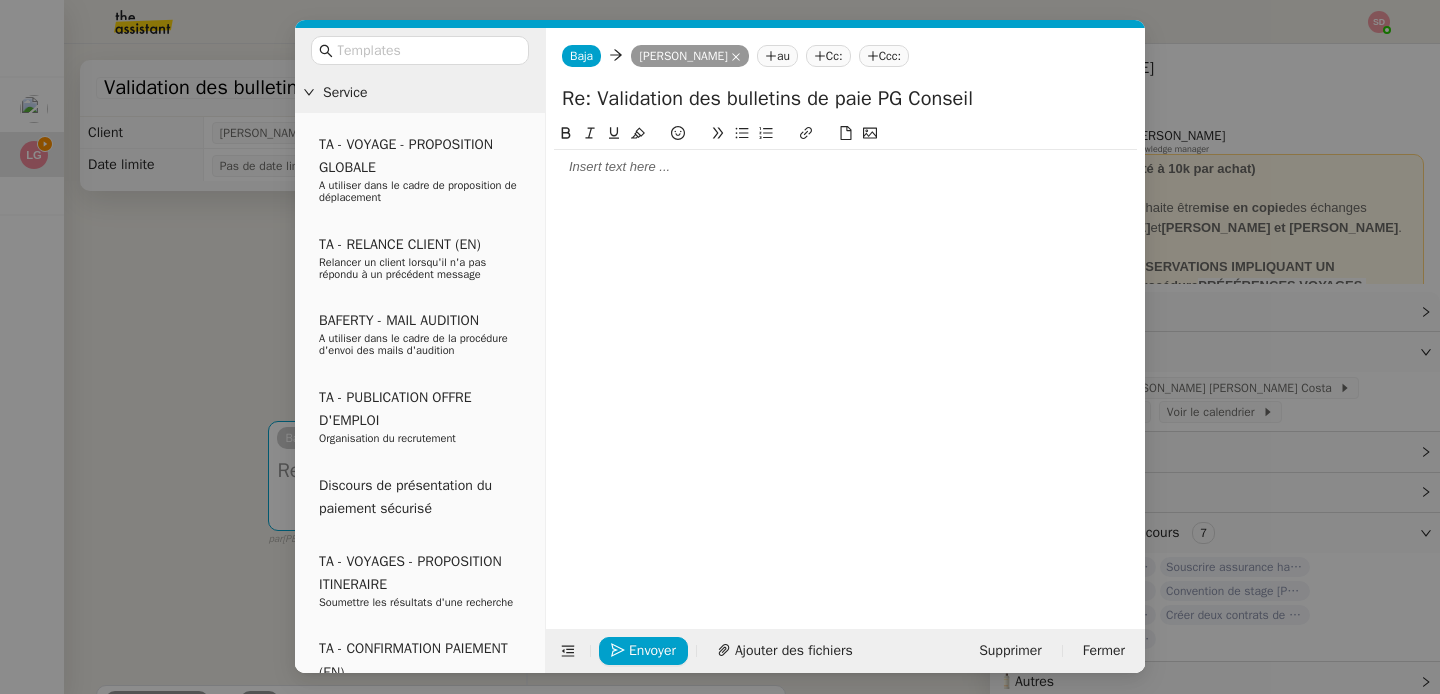 type 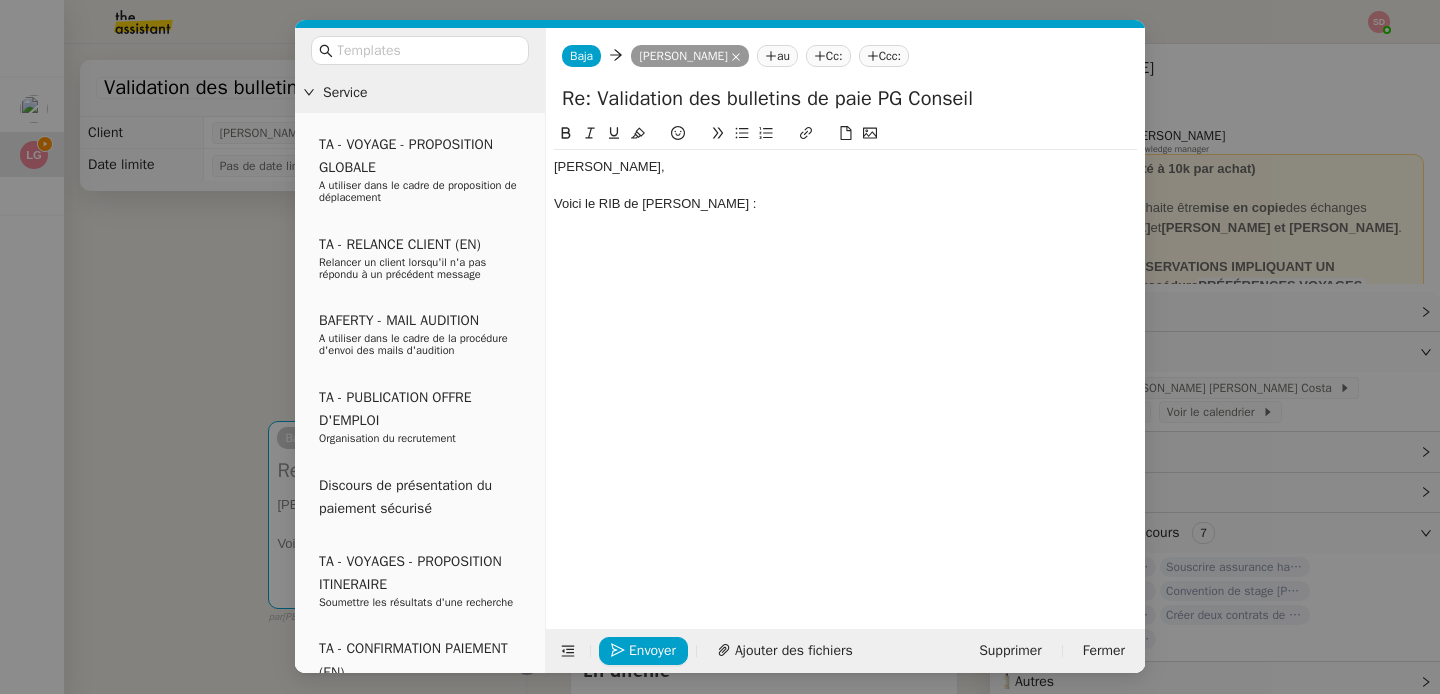 scroll, scrollTop: 0, scrollLeft: 0, axis: both 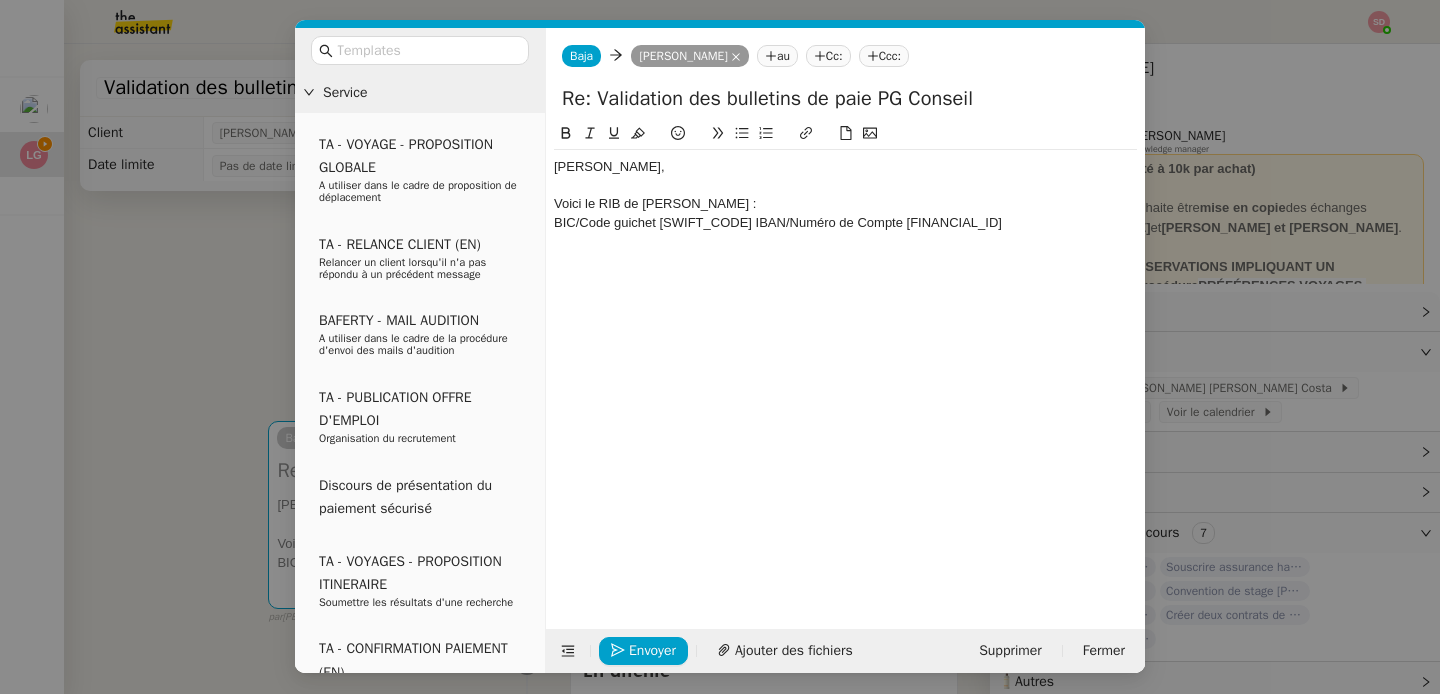 click on "BIC/Code guichet [SWIFT_CODE] IBAN/Numéro de Compte [FINANCIAL_ID]" 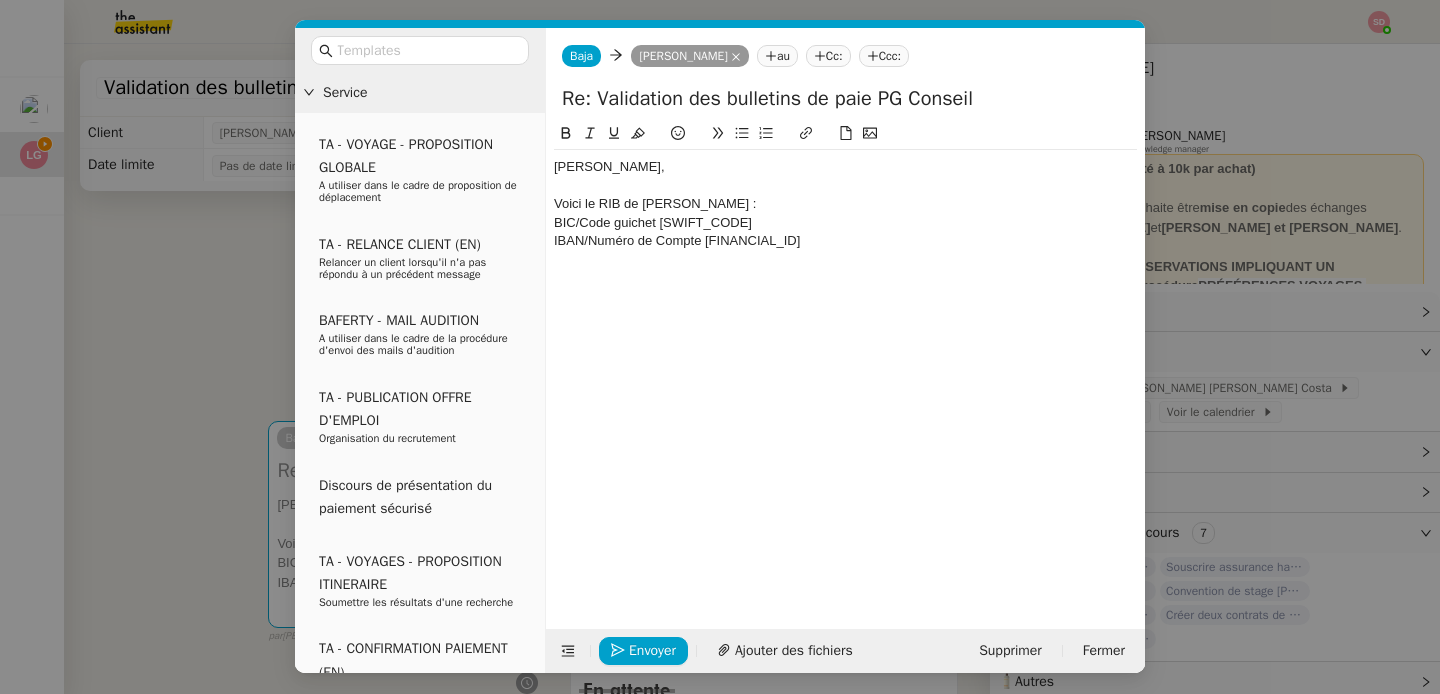 click on "BIC/Code guichet [SWIFT_CODE]" 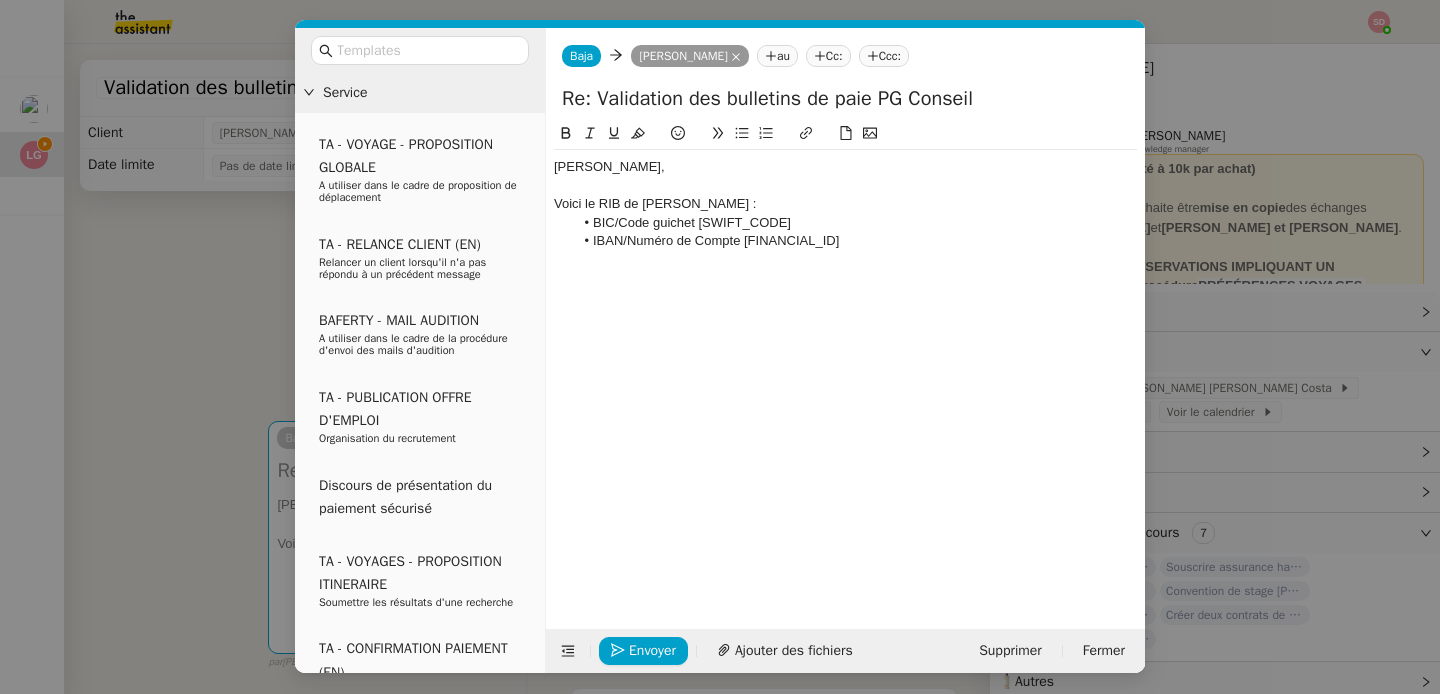click on "BIC/Code guichet [SWIFT_CODE]" 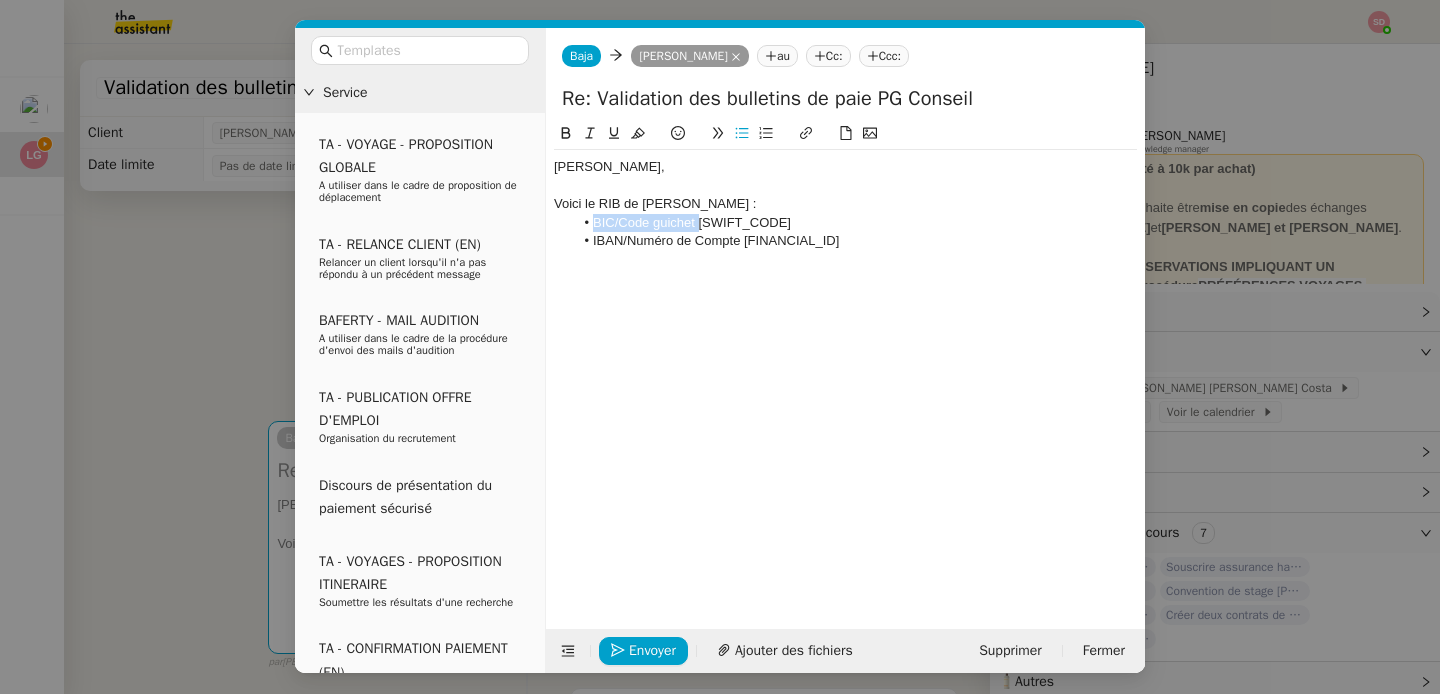 drag, startPoint x: 702, startPoint y: 223, endPoint x: 590, endPoint y: 227, distance: 112.0714 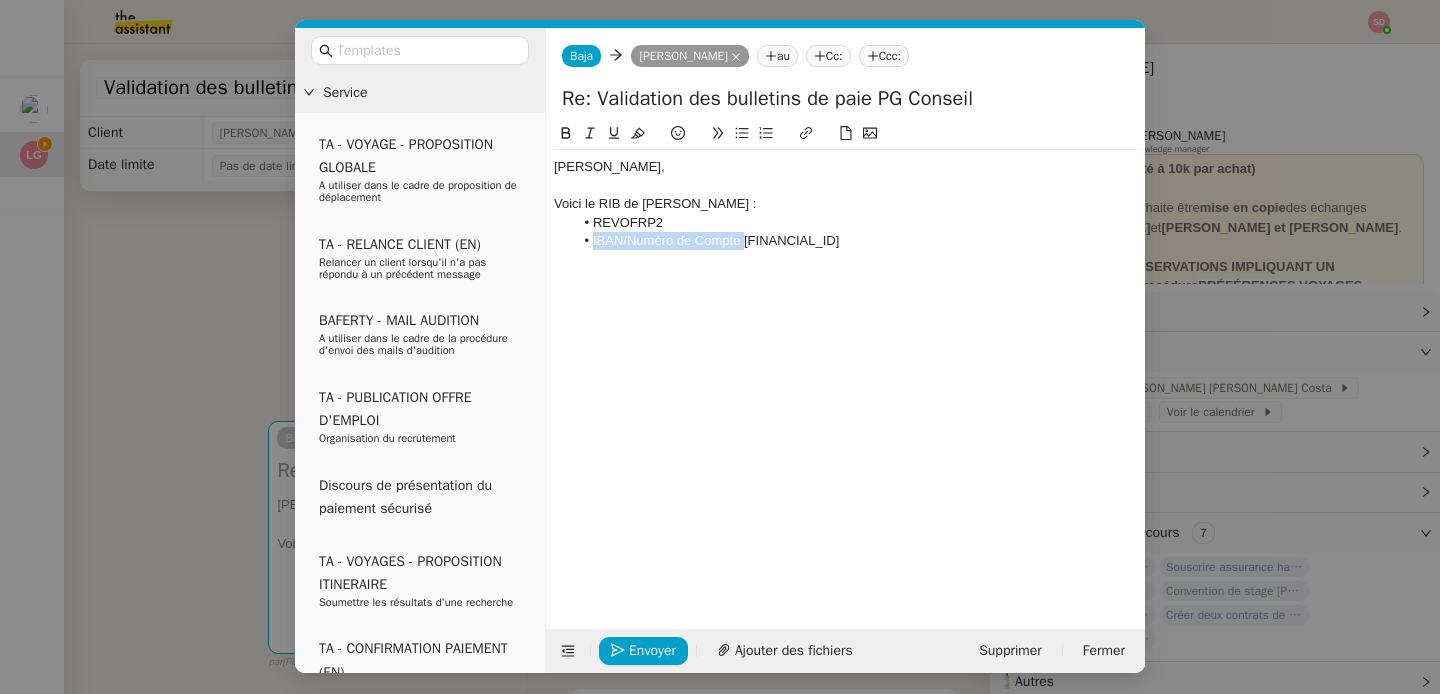 drag, startPoint x: 745, startPoint y: 245, endPoint x: 588, endPoint y: 242, distance: 157.02866 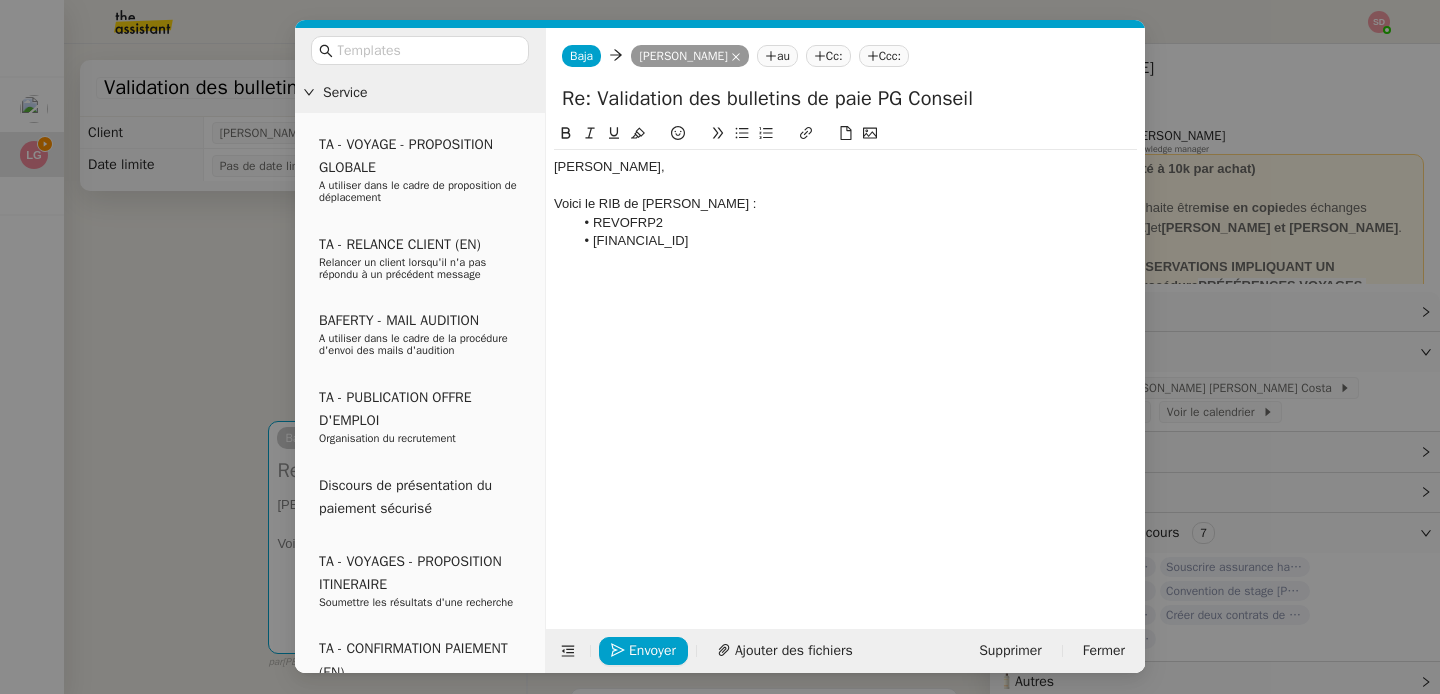 click on "[FINANCIAL_ID]" 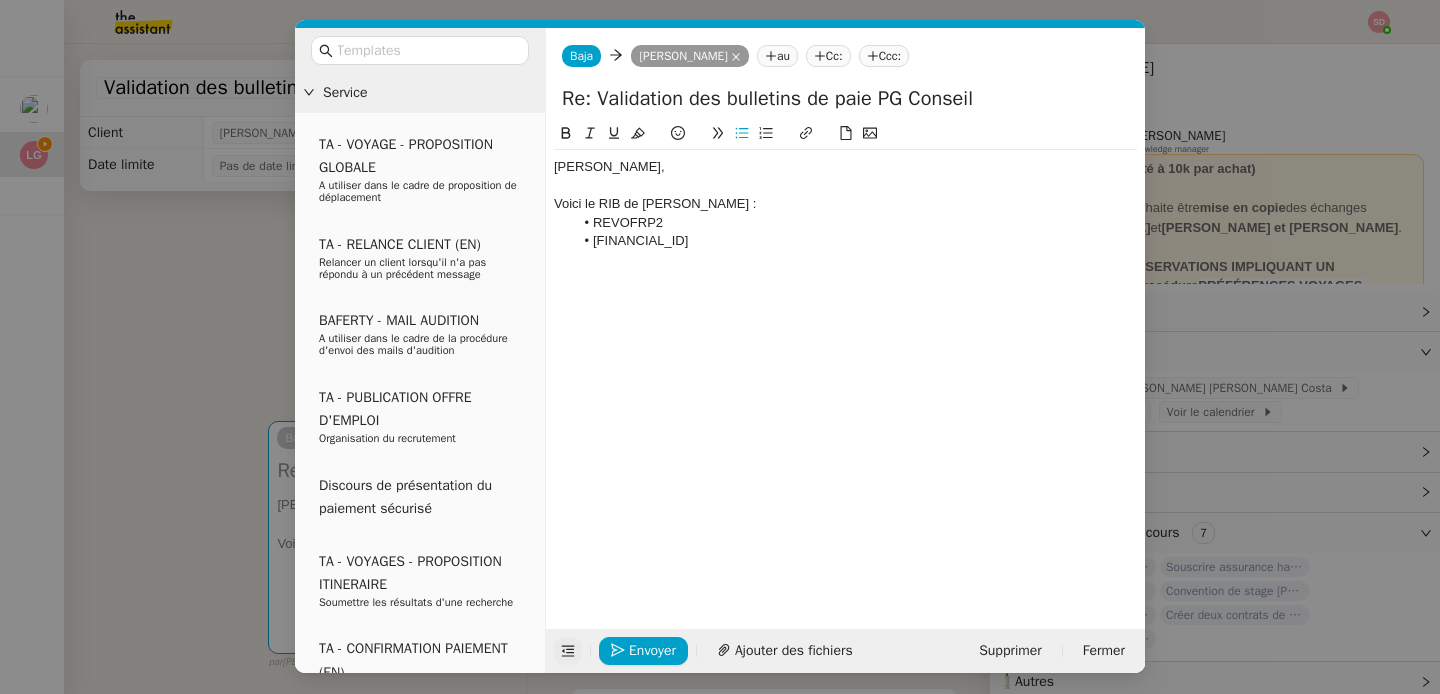 click 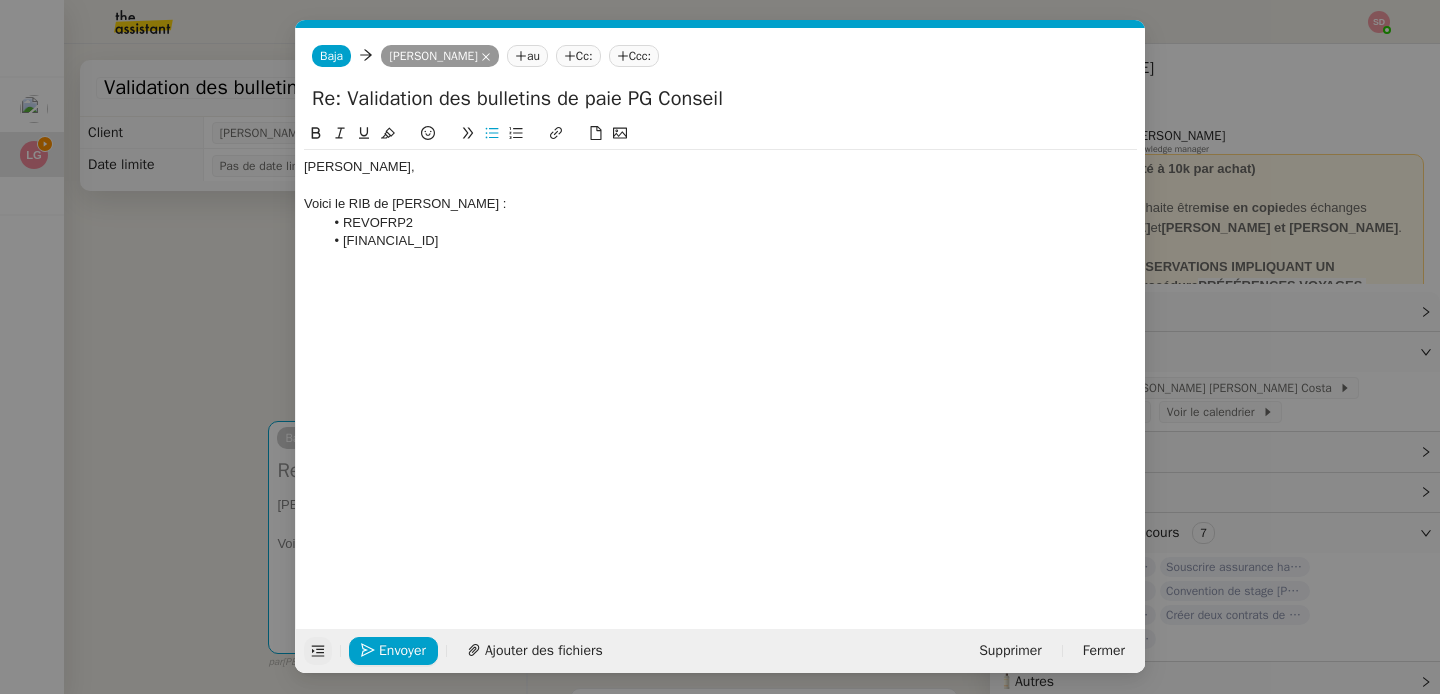 click on "[FINANCIAL_ID]" 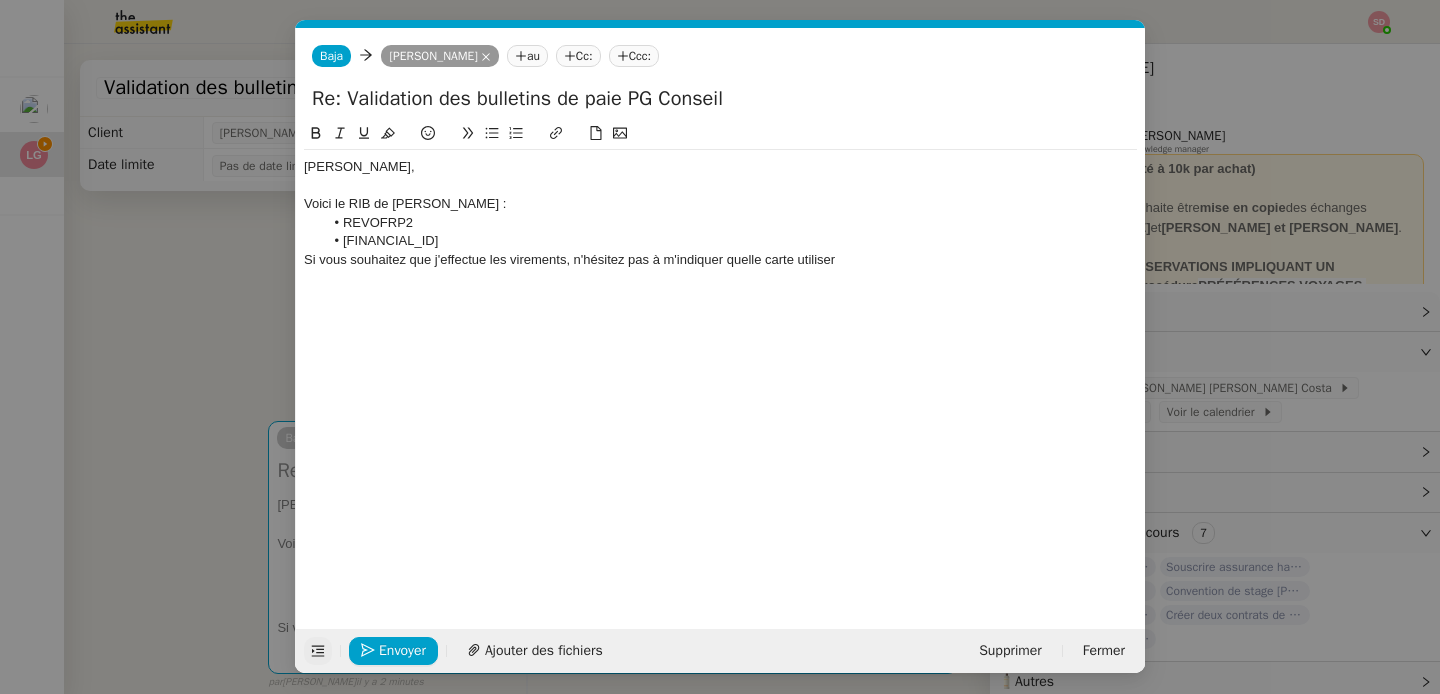 click on "Service TA - VOYAGE - PROPOSITION GLOBALE    A utiliser dans le cadre de proposition de déplacement TA - RELANCE CLIENT (EN)    Relancer un client lorsqu'il n'a pas répondu à un précédent message BAFERTY - MAIL AUDITION    A utiliser dans le cadre de la procédure d'envoi des mails d'audition TA - PUBLICATION OFFRE D'EMPLOI     Organisation du recrutement Discours de présentation du paiement sécurisé    TA - VOYAGES - PROPOSITION ITINERAIRE    Soumettre les résultats d'une recherche TA - CONFIRMATION PAIEMENT (EN)    Confirmer avec le client de modèle de transaction - Attention Plan Pro nécessaire. TA - COURRIER EXPEDIE (recommandé)    A utiliser dans le cadre de l'envoi d'un courrier recommandé TA - PARTAGE DE CALENDRIER (EN)    A utiliser pour demander au client de partager son calendrier afin de faciliter l'accès et la gestion PSPI - Appel de fonds MJL    A utiliser dans le cadre de la procédure d'appel de fonds MJL TA - RELANCE CLIENT    TA - AR PROCEDURES        21 YIELD" at bounding box center (720, 347) 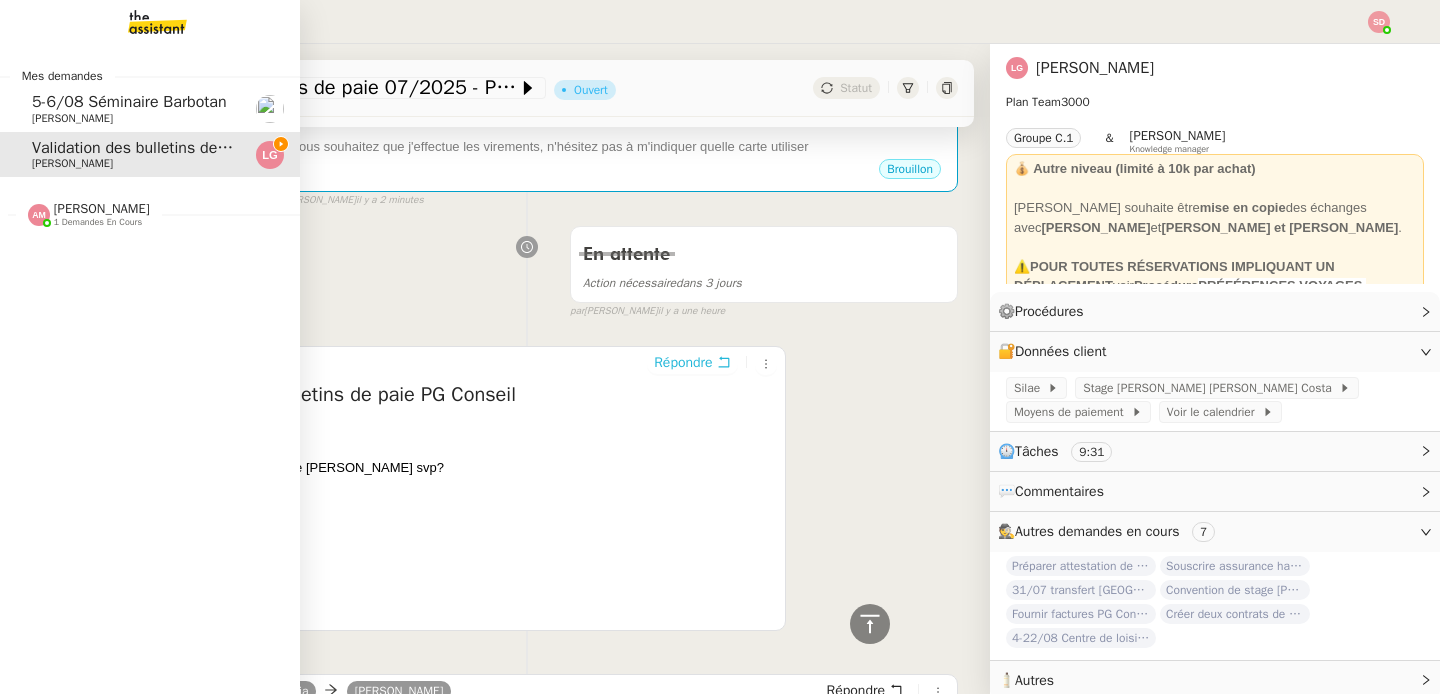 scroll, scrollTop: 479, scrollLeft: 0, axis: vertical 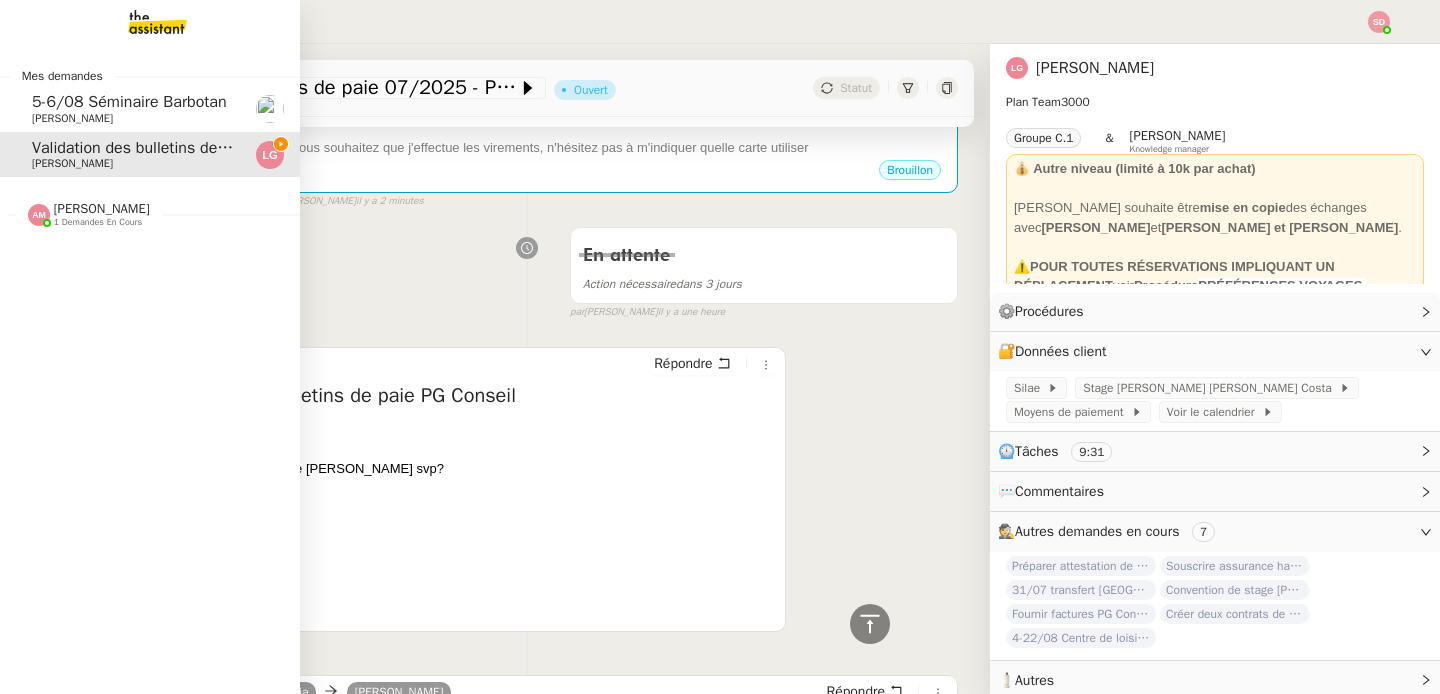 click on "[PERSON_NAME]" 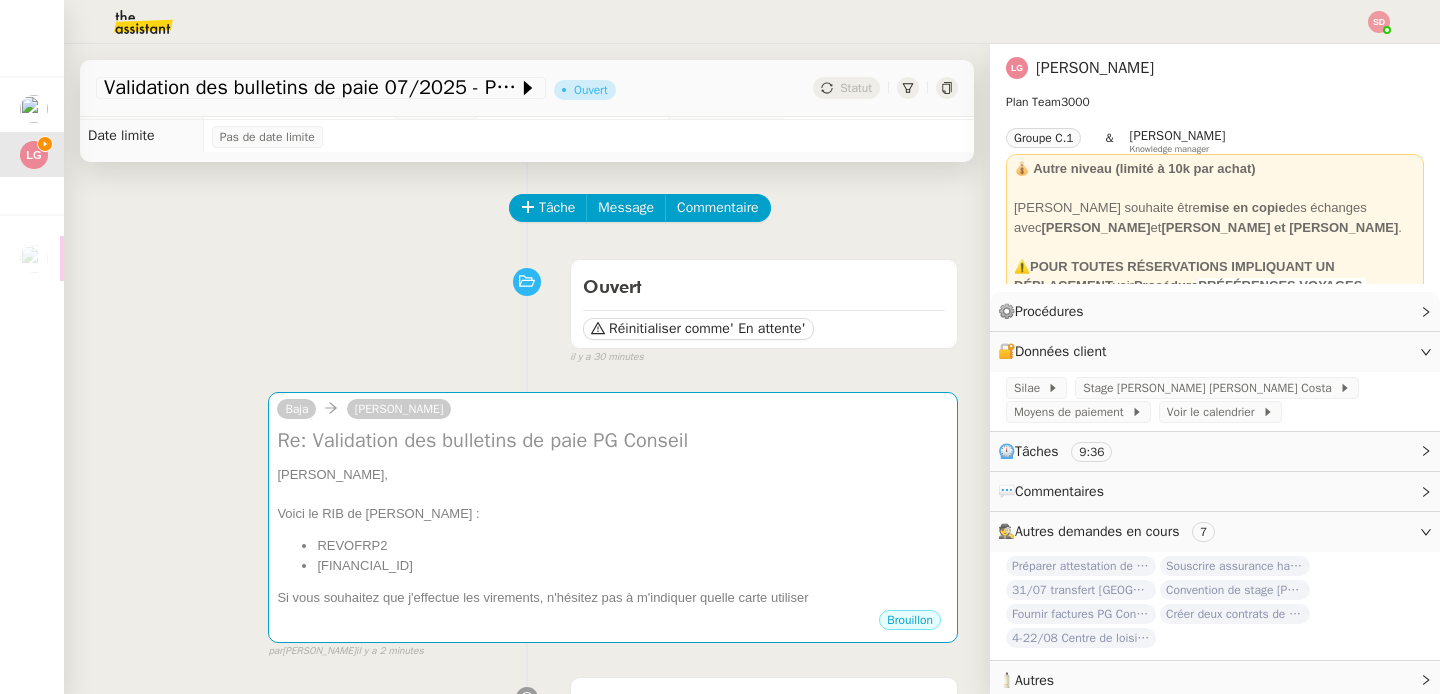 scroll, scrollTop: 0, scrollLeft: 0, axis: both 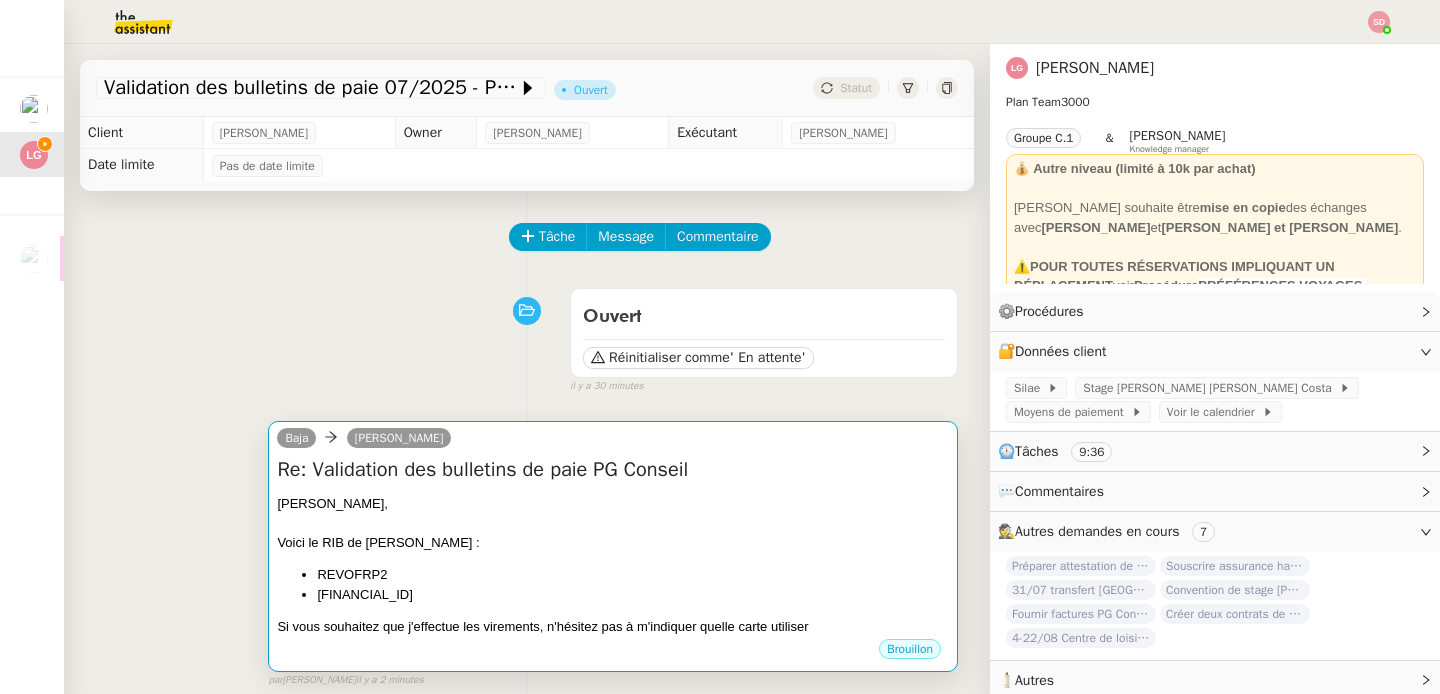 click at bounding box center [613, 523] 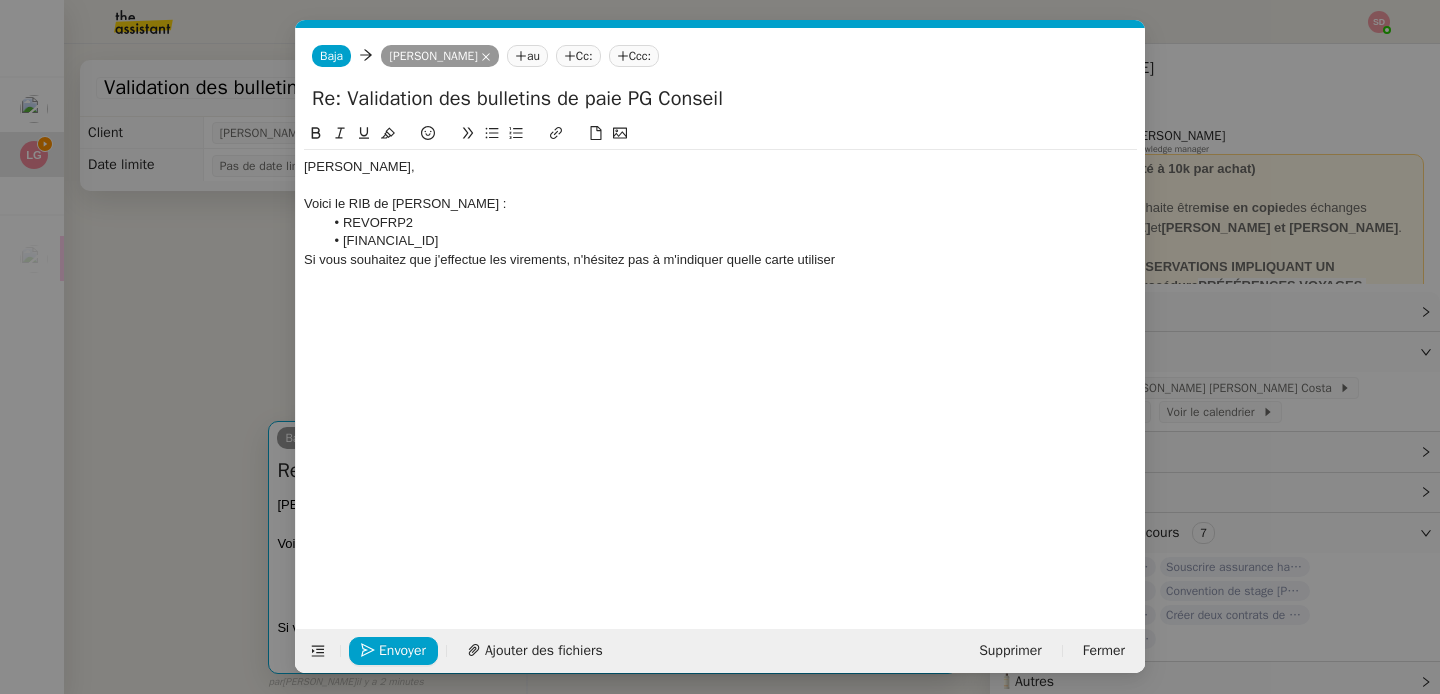 scroll, scrollTop: 0, scrollLeft: 42, axis: horizontal 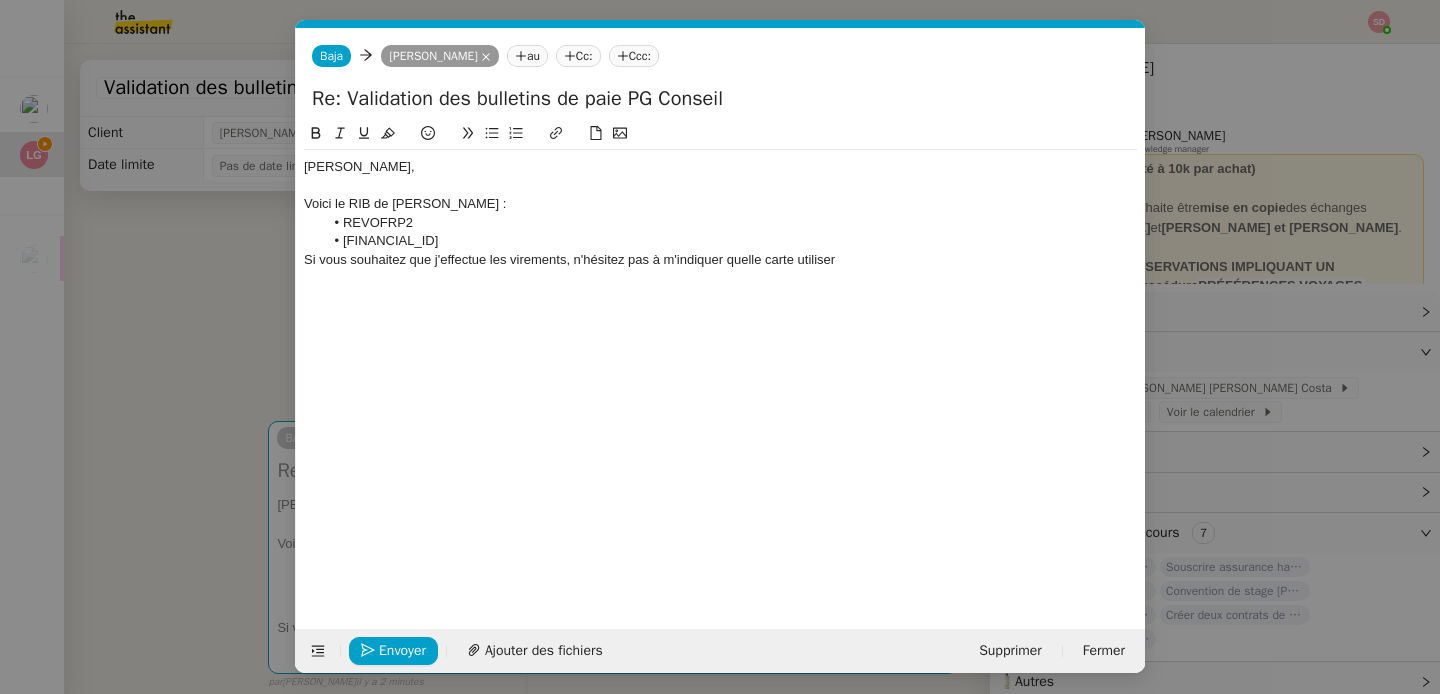 click on "Si vous souhaitez que j'effectue les virements, n'hésitez pas à m'indiquer quelle carte utiliser" 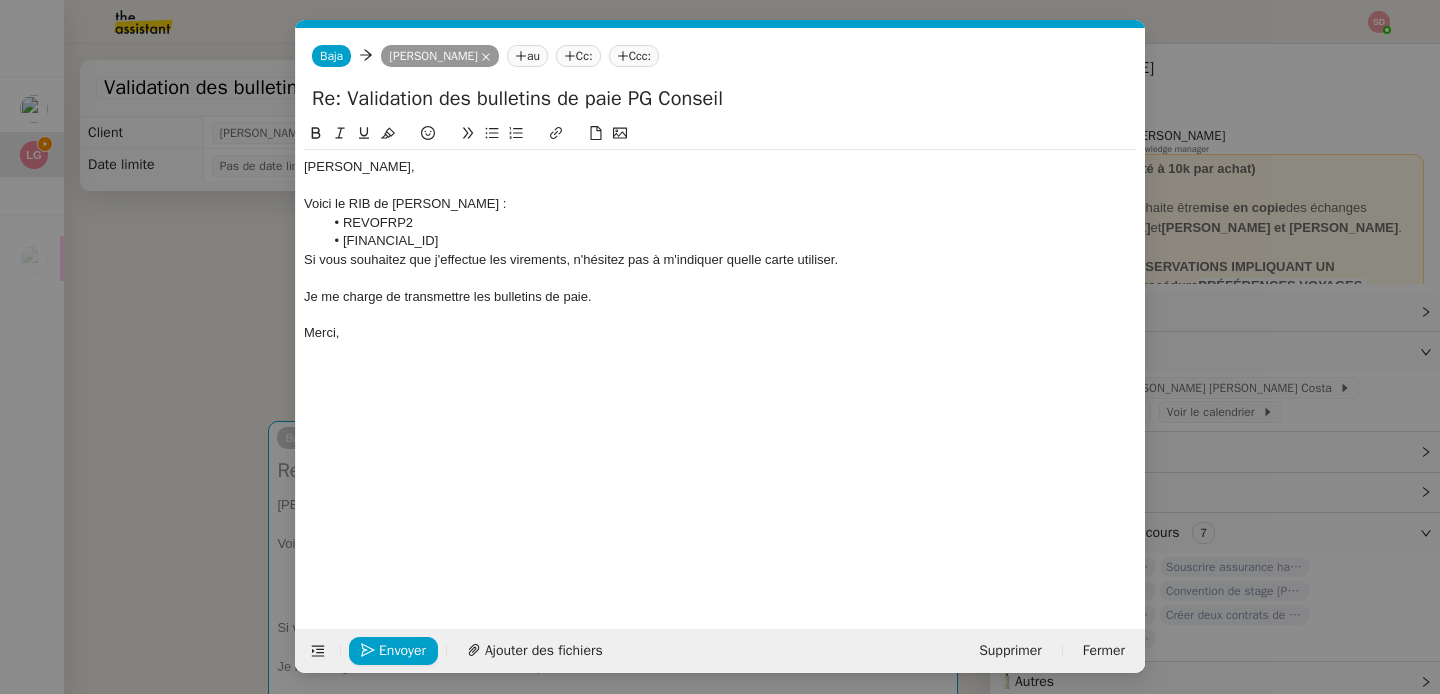 click on "Je me charge de transmettre les bulletins de paie." 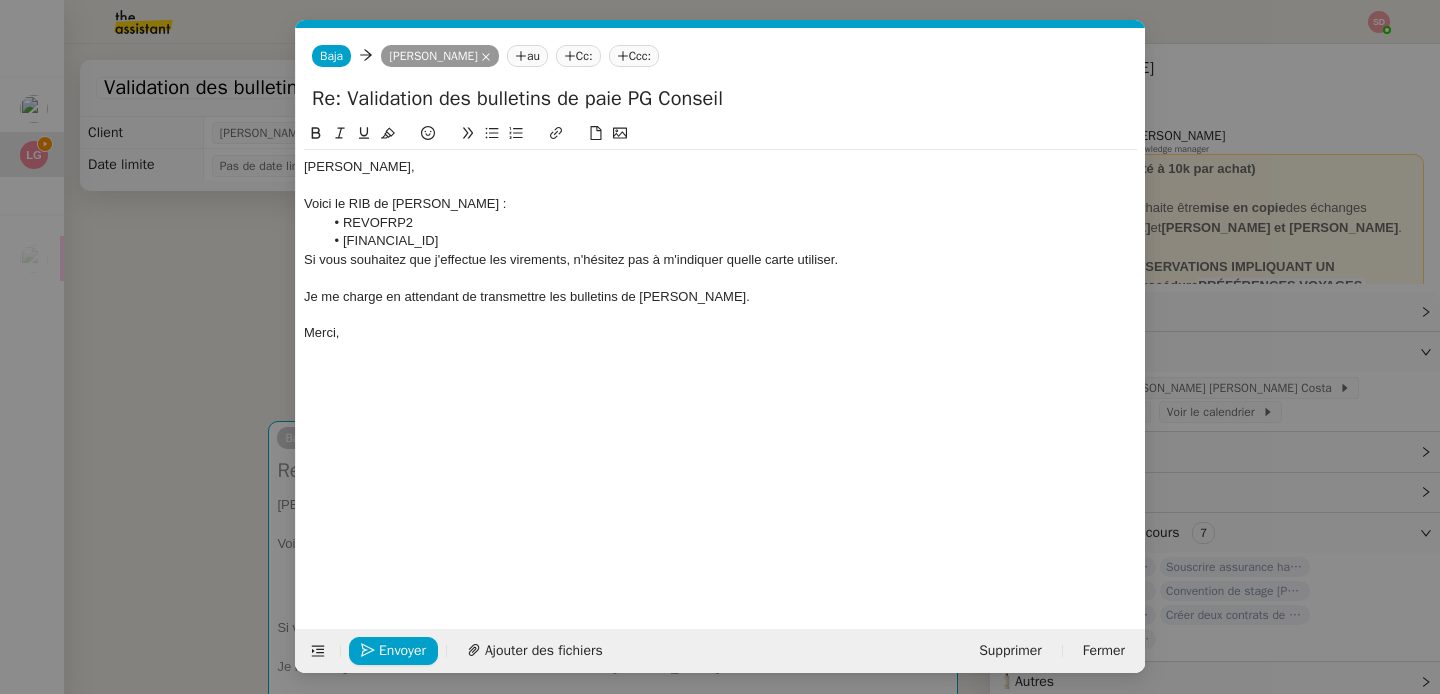 click 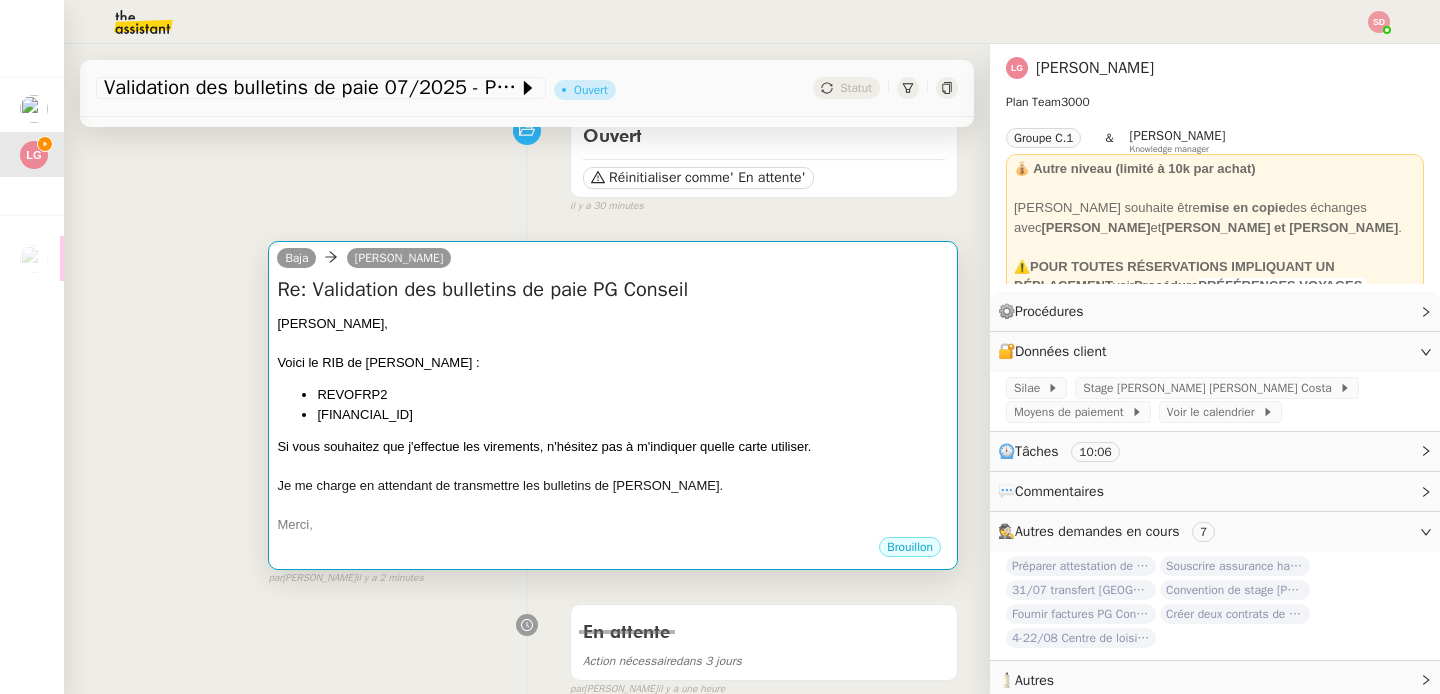 scroll, scrollTop: 0, scrollLeft: 0, axis: both 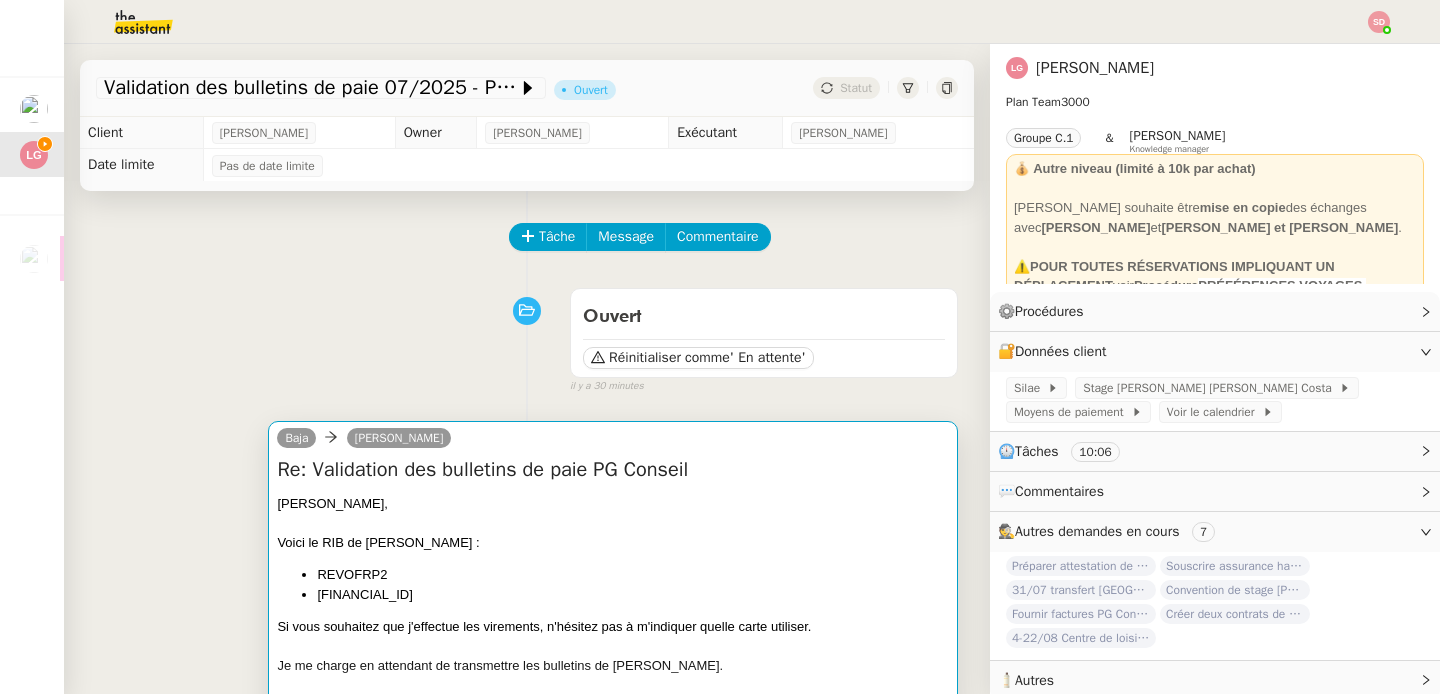 click at bounding box center (613, 523) 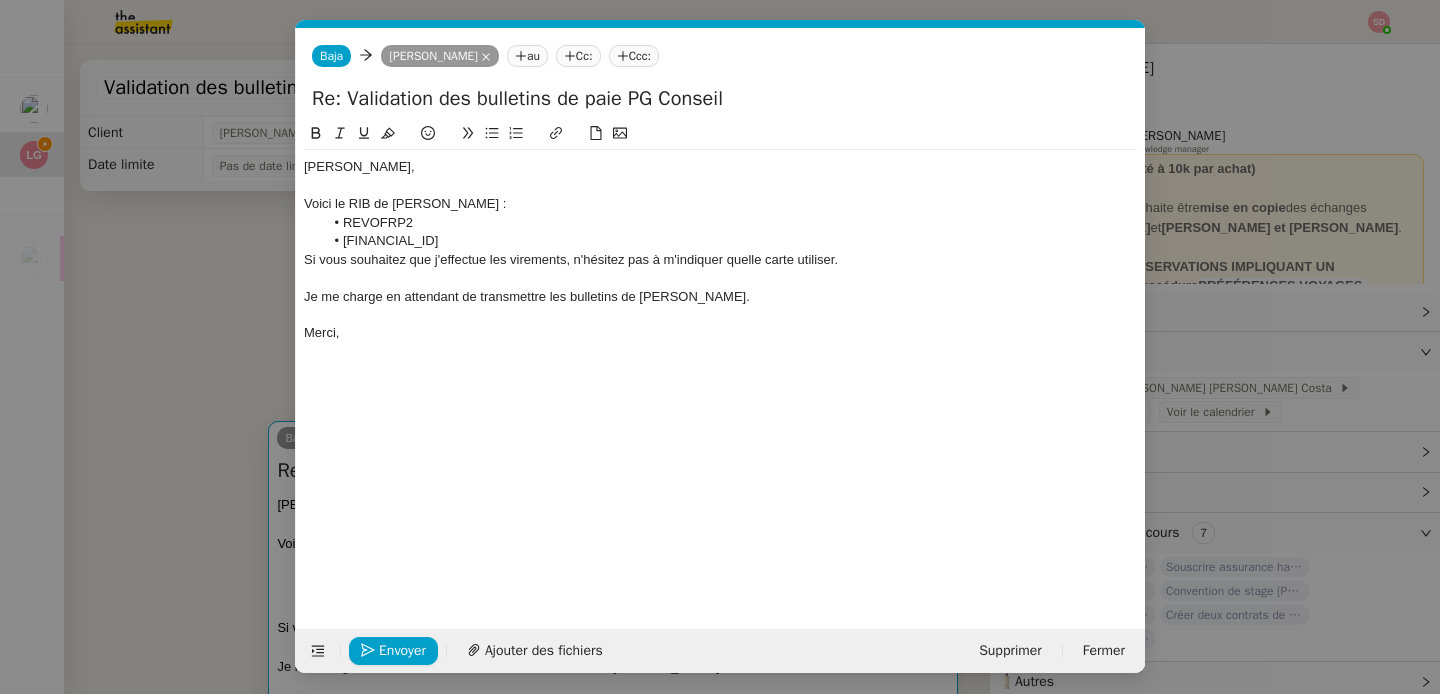 scroll, scrollTop: 0, scrollLeft: 42, axis: horizontal 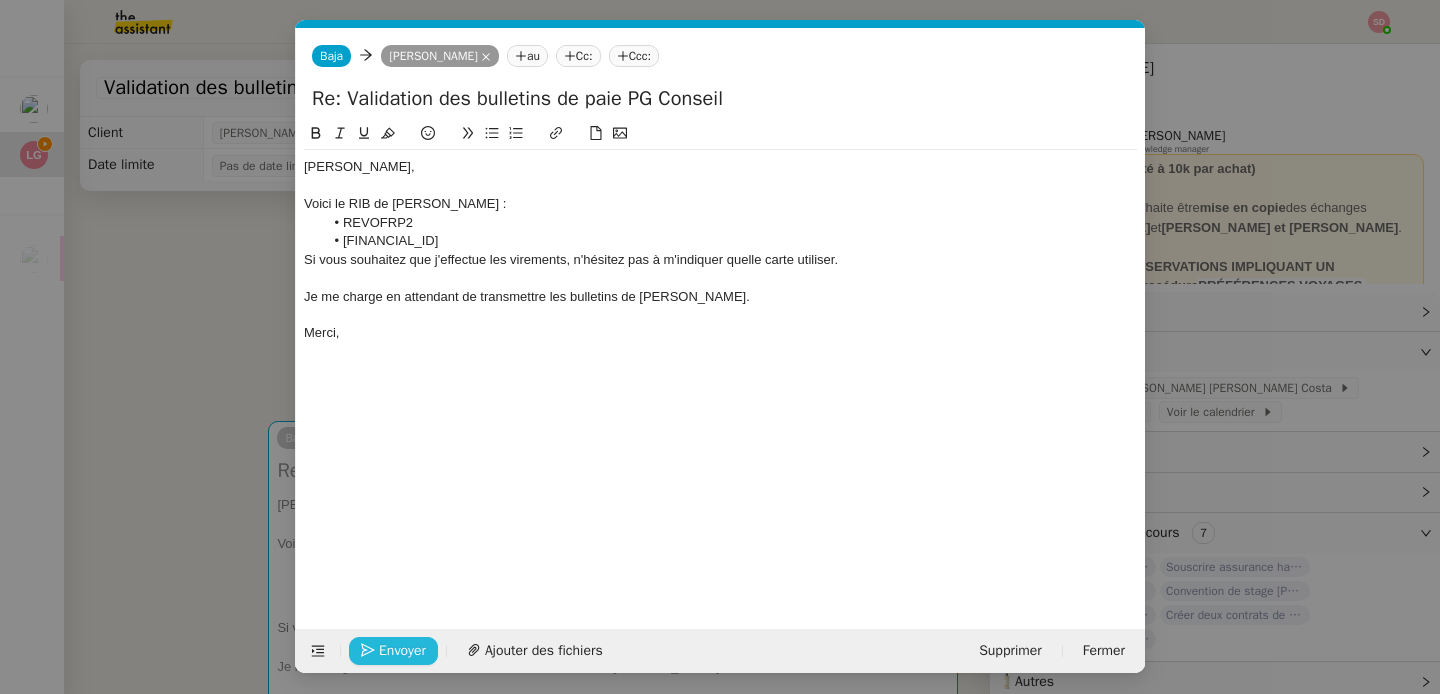 click on "Envoyer" 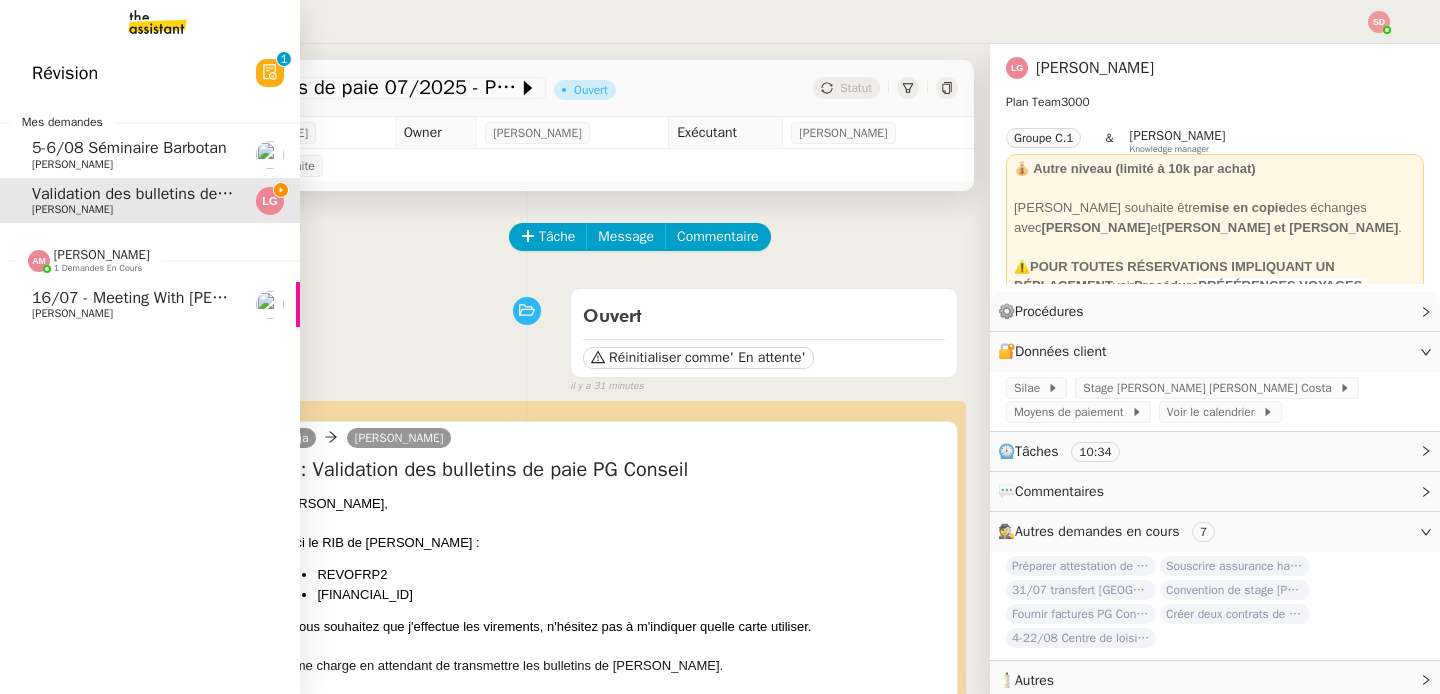 click 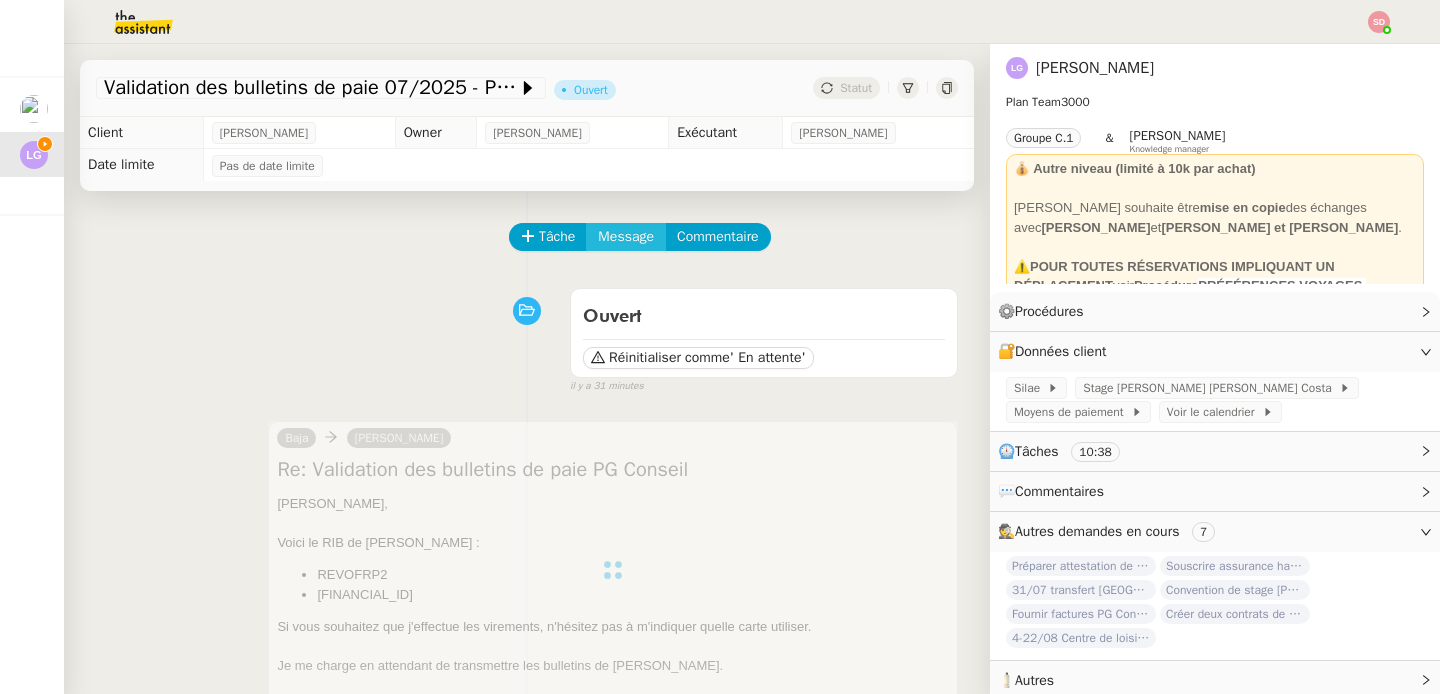 click on "Message" 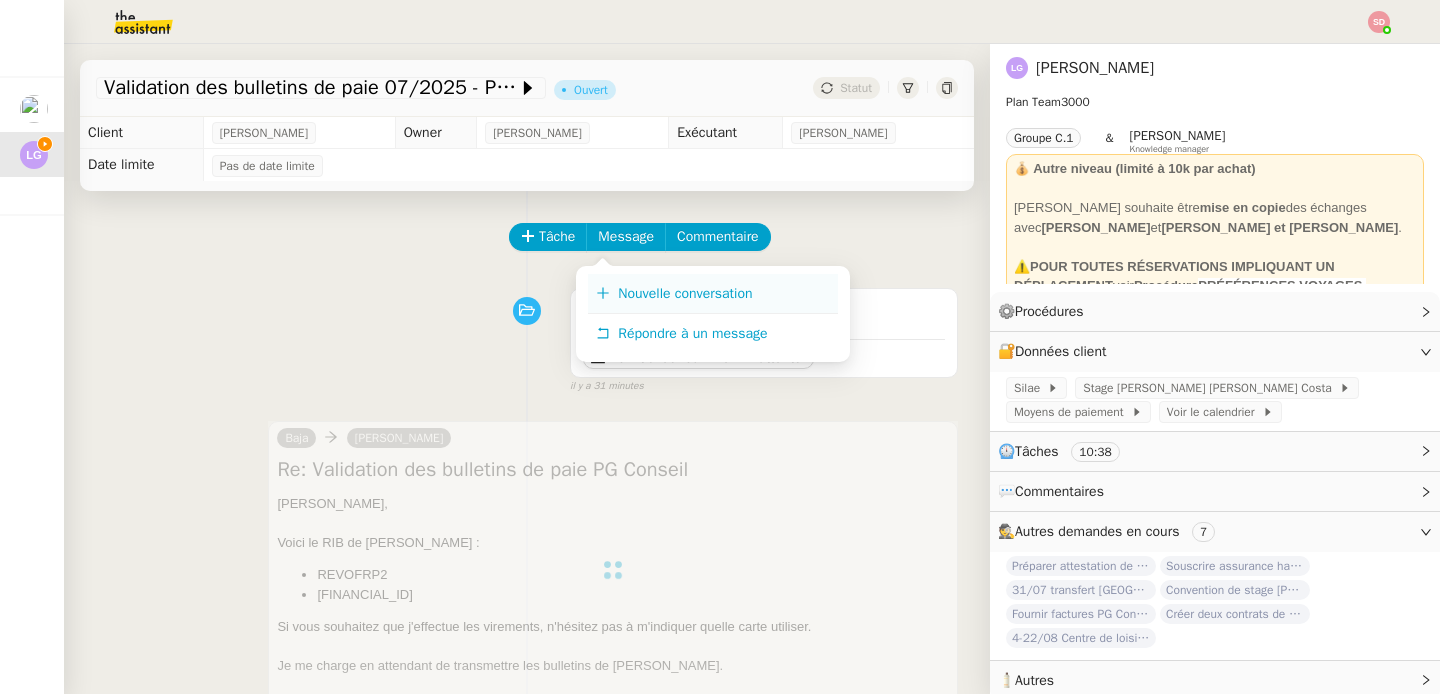 click on "Nouvelle conversation" at bounding box center [713, 294] 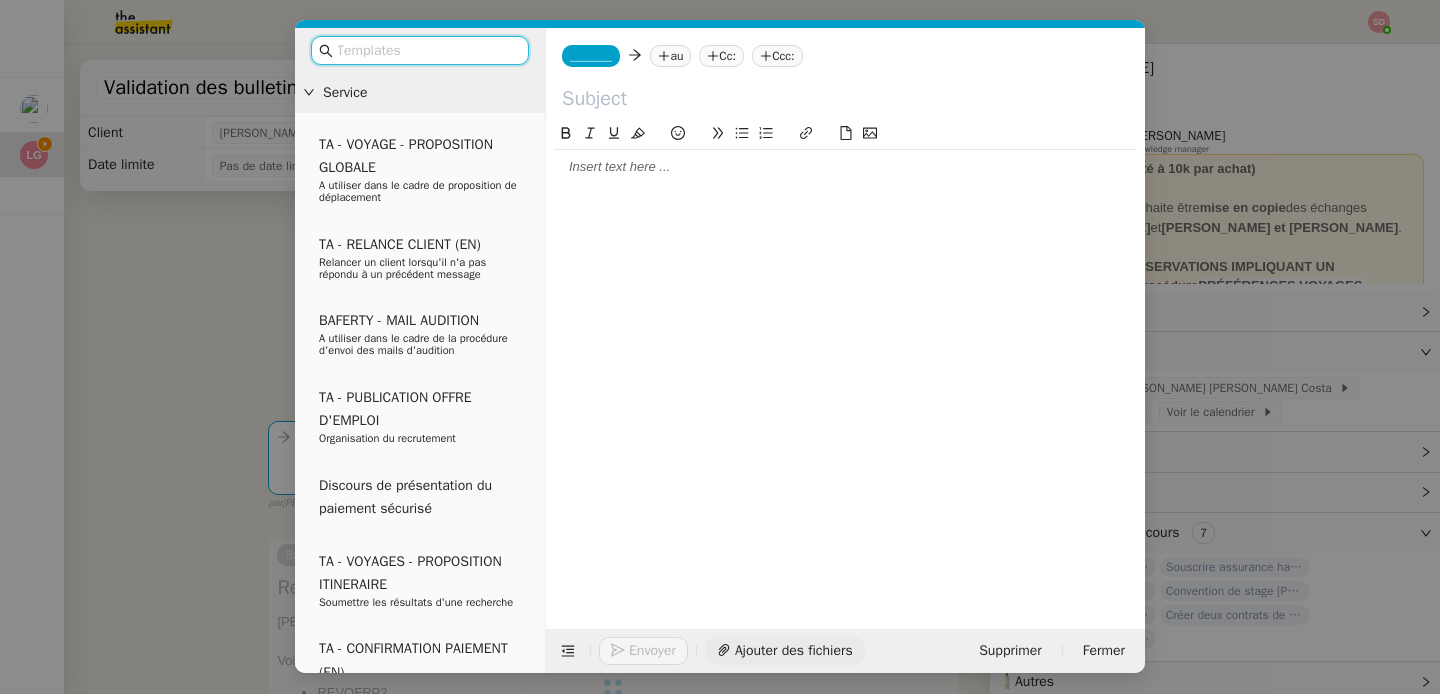 click on "Ajouter des fichiers" 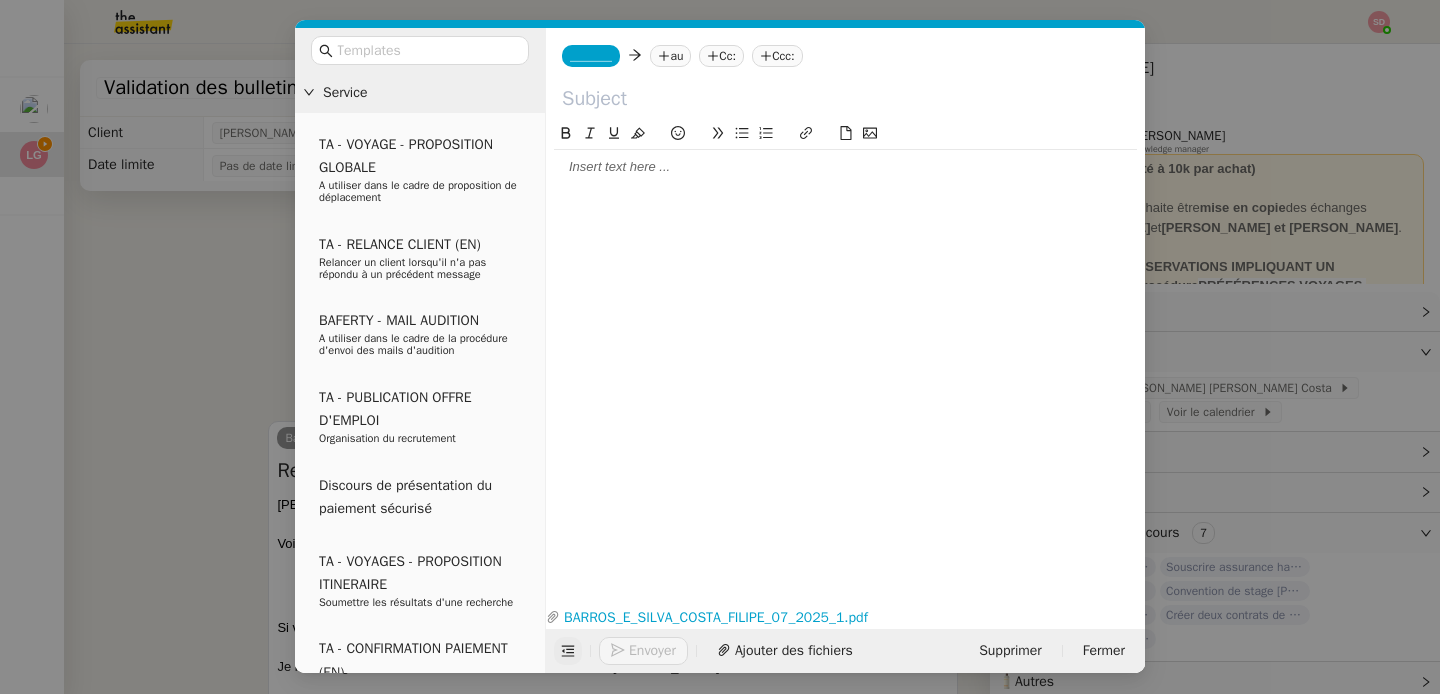 click 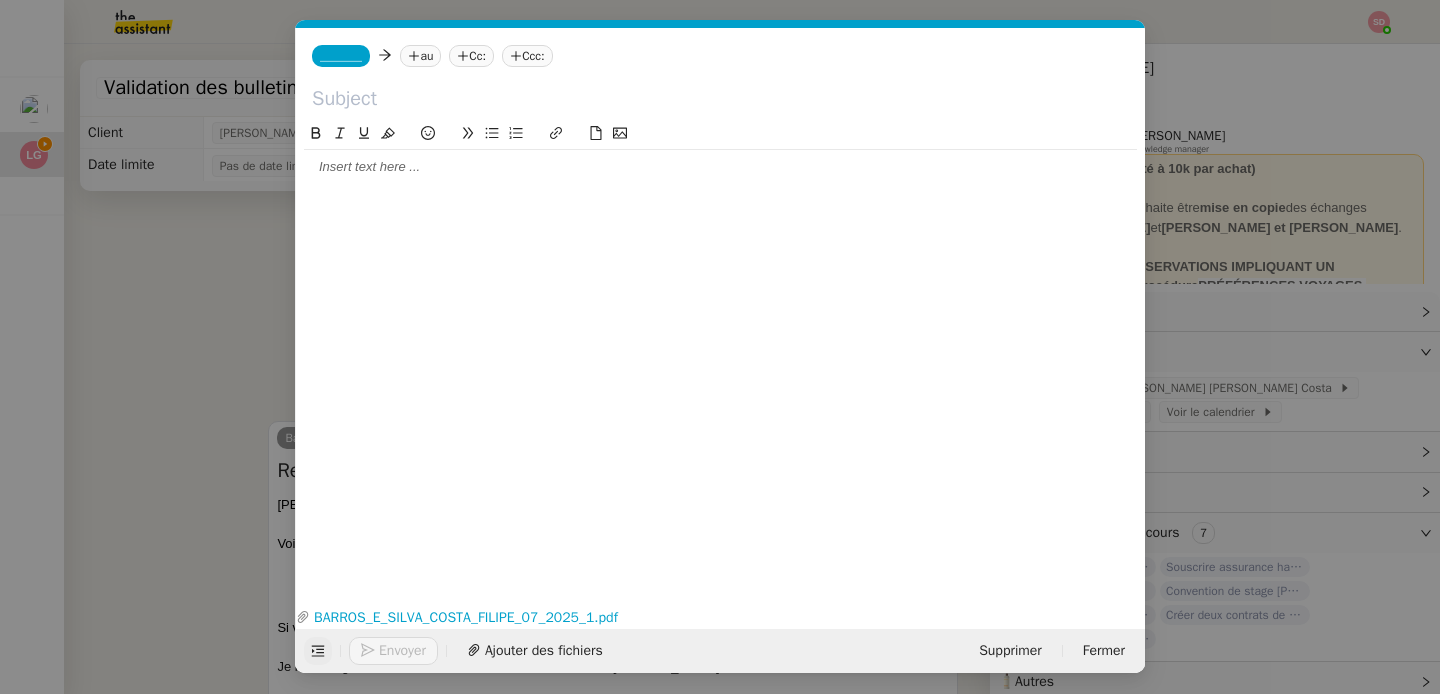 click on "_______" 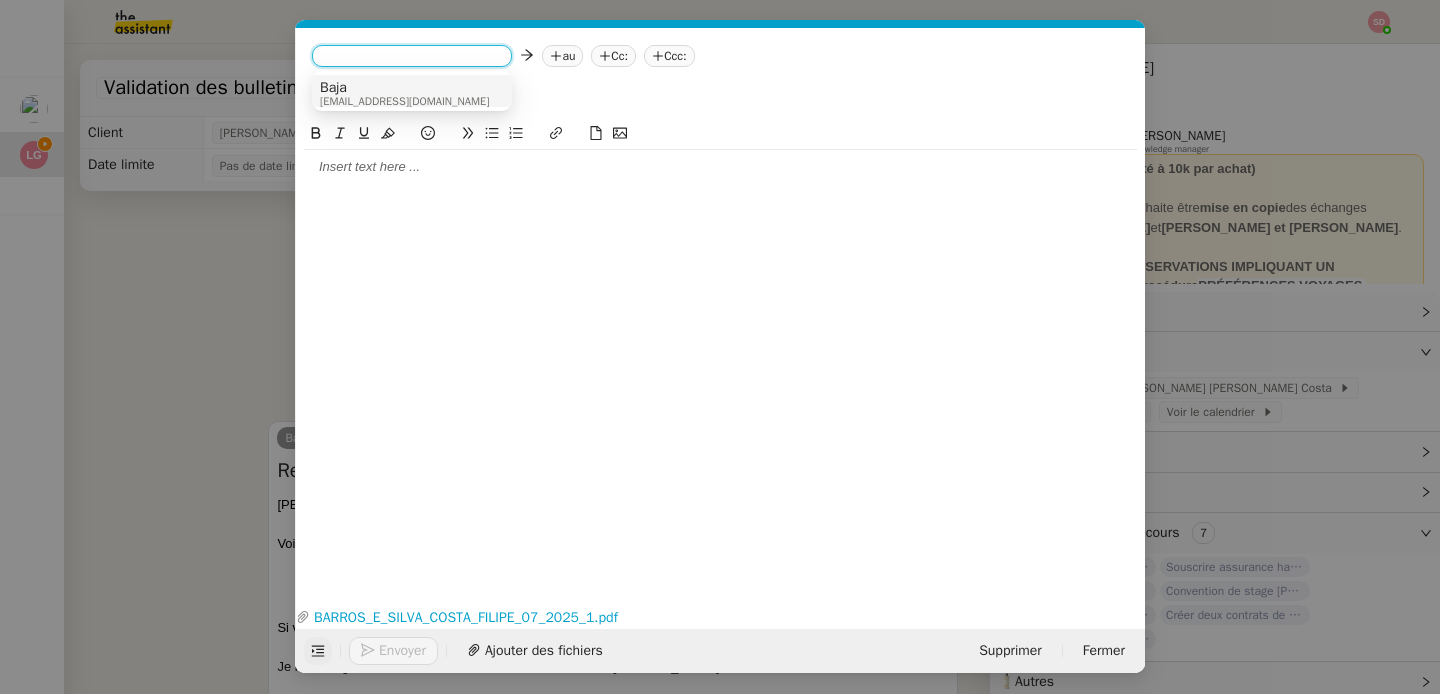 click on "[EMAIL_ADDRESS][DOMAIN_NAME]" at bounding box center [404, 101] 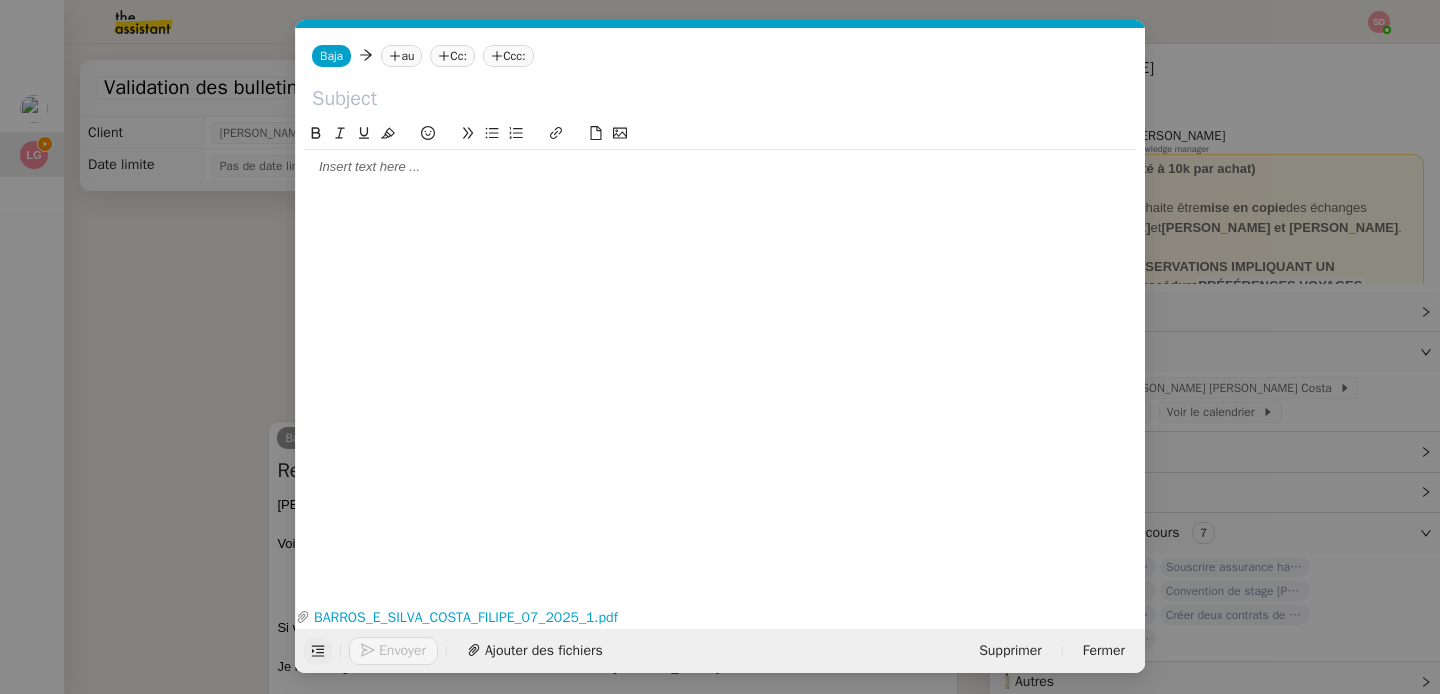 click on "au" 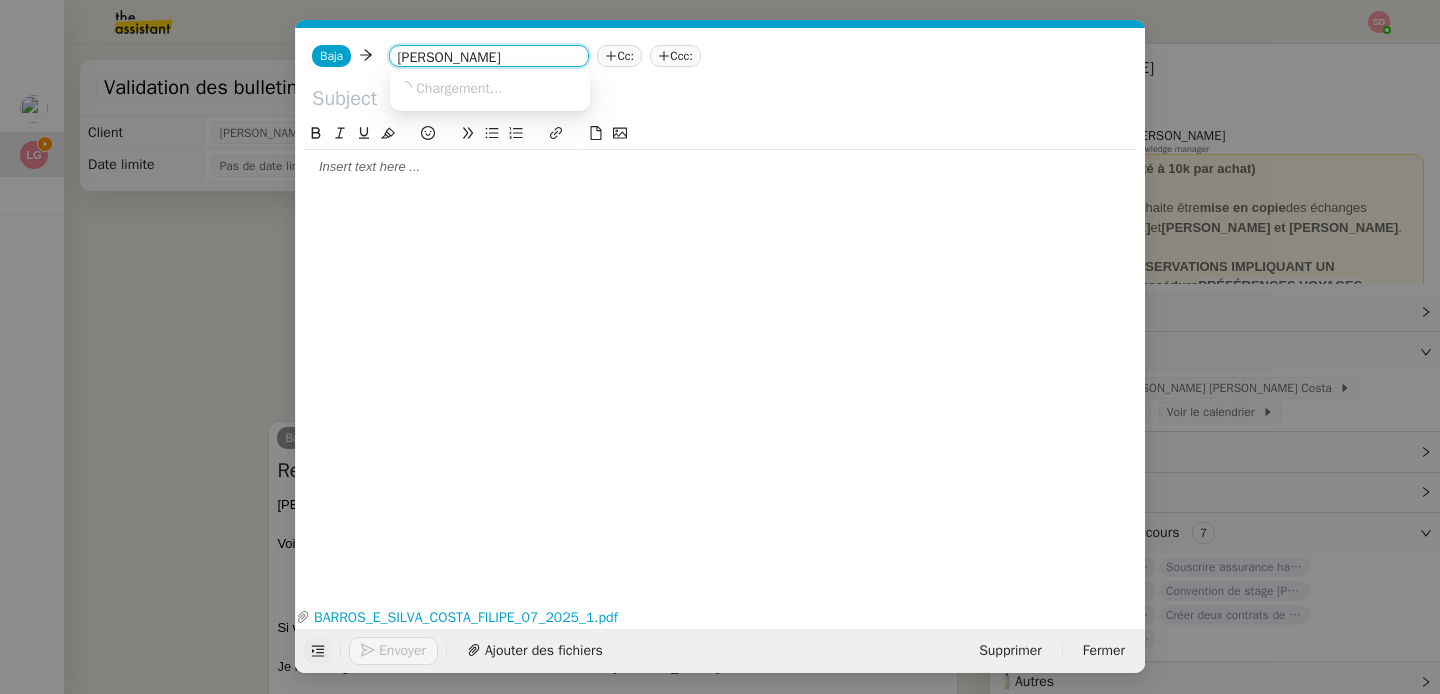 type on "[PERSON_NAME]" 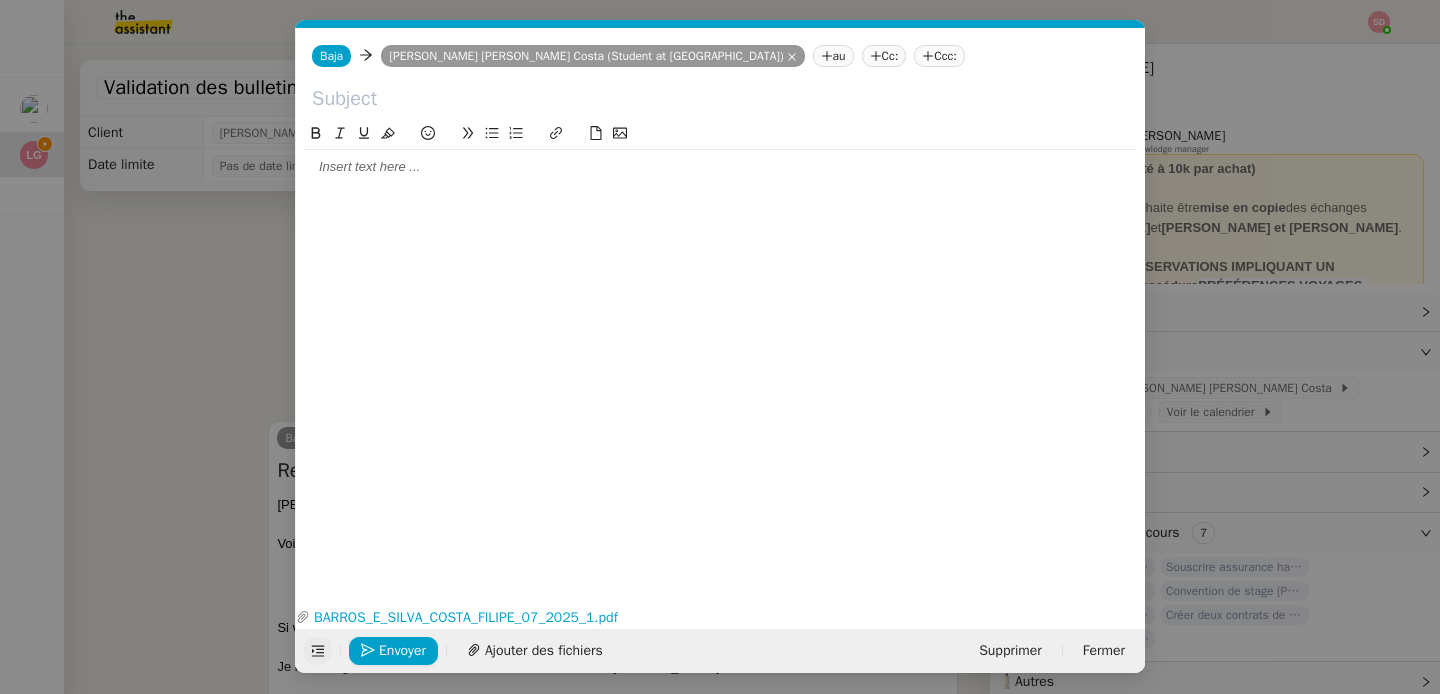 click 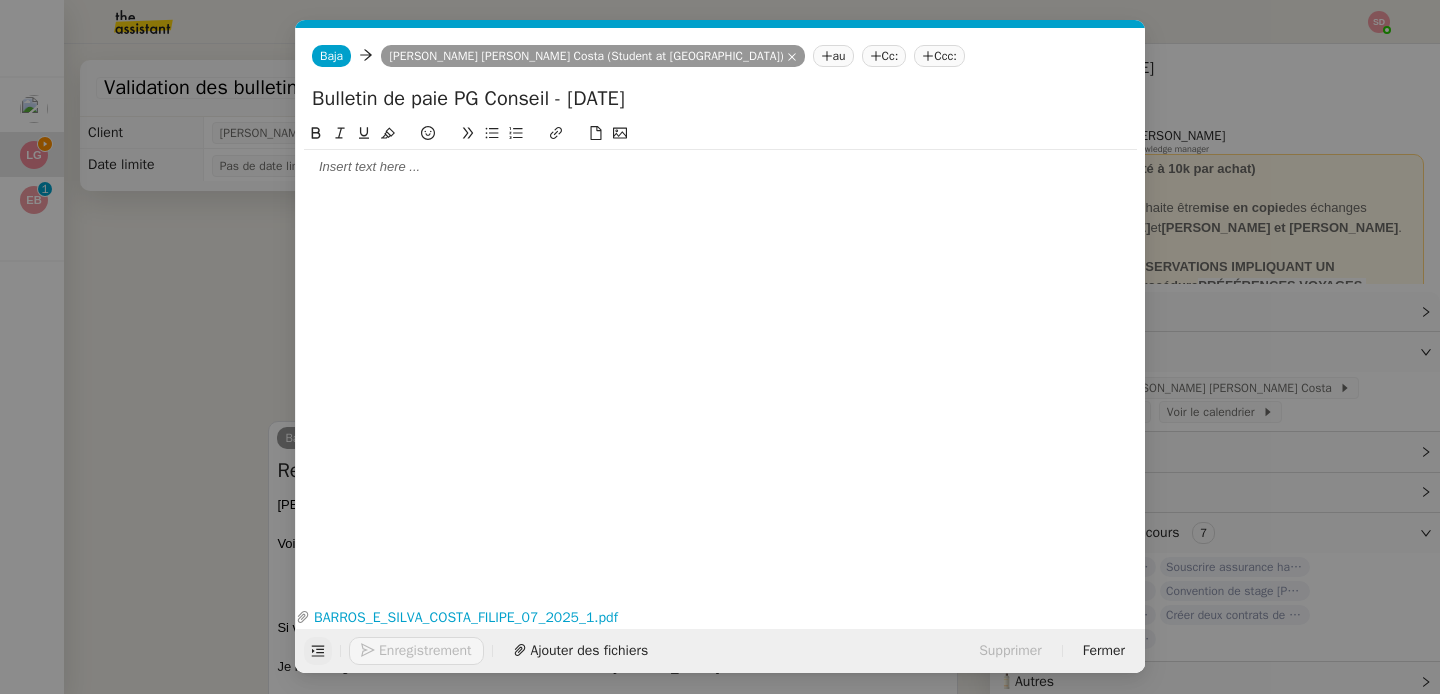 type on "Bulletin de paie PG Conseil - [DATE]" 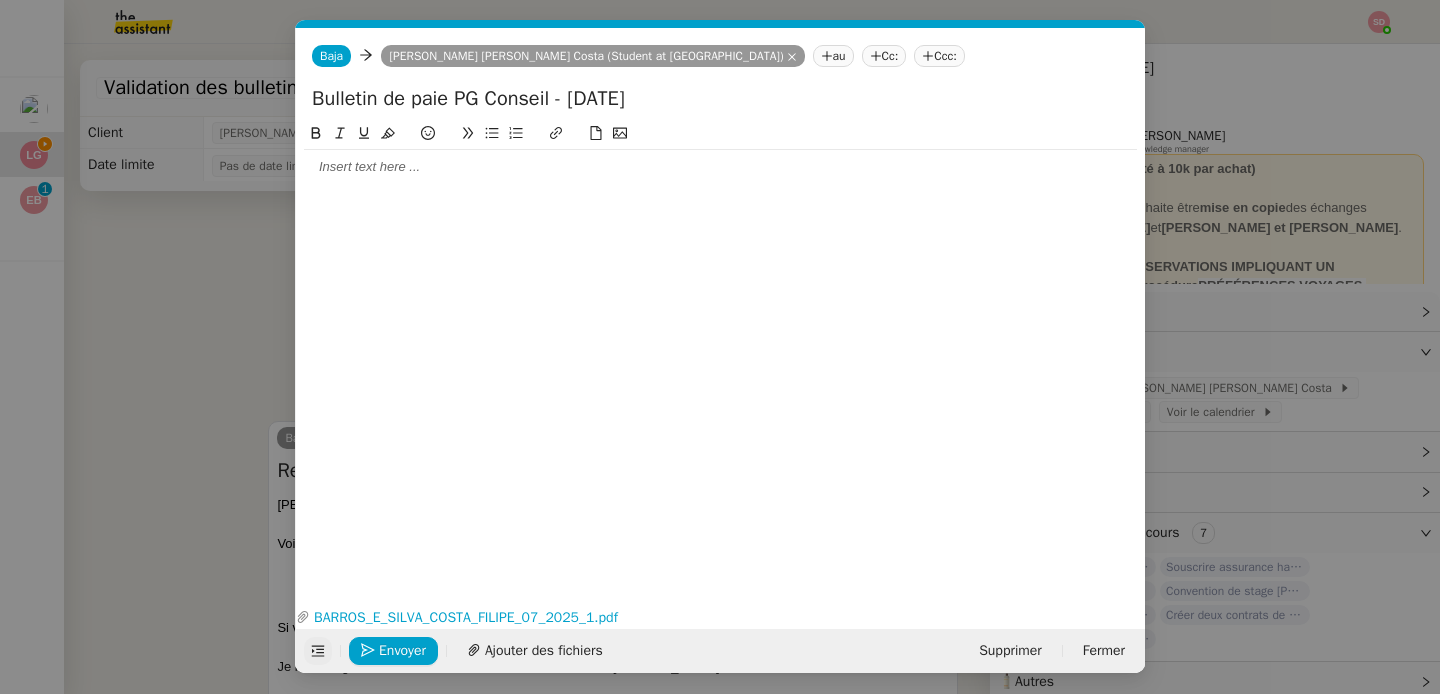 type 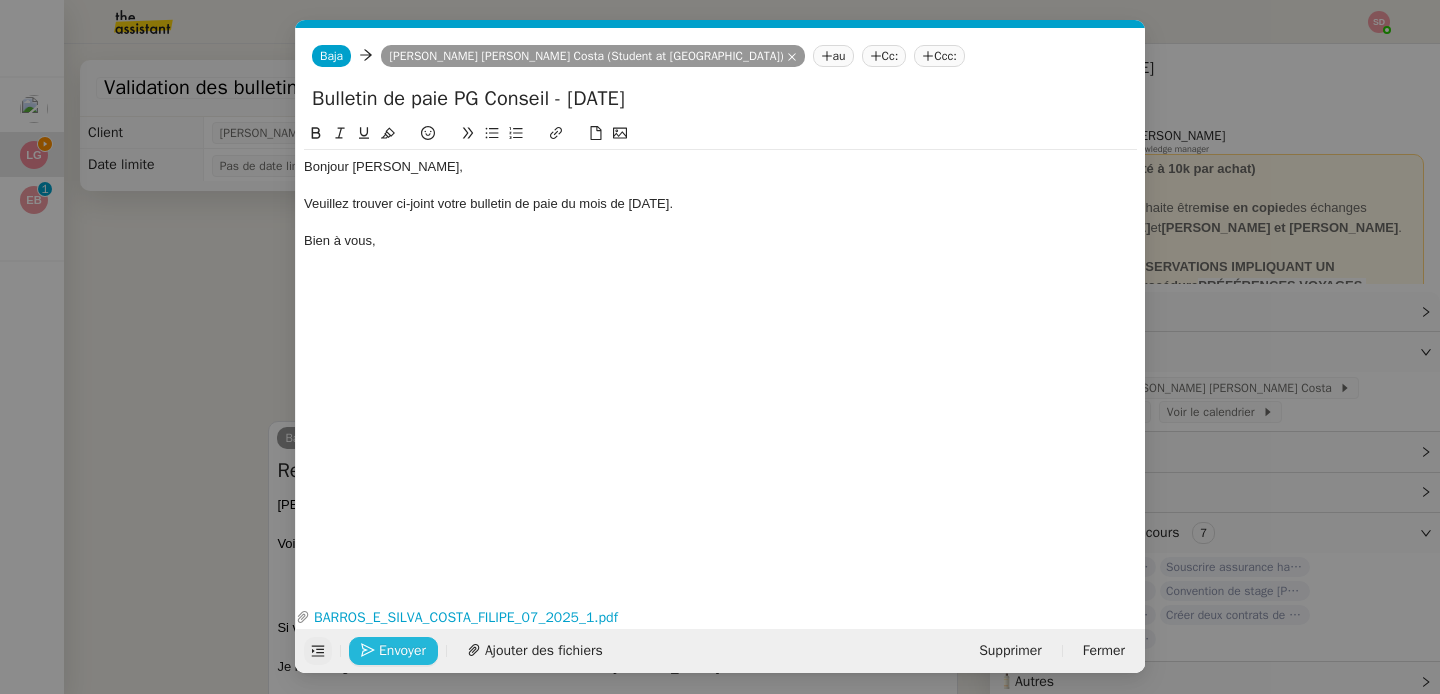 click on "Envoyer" 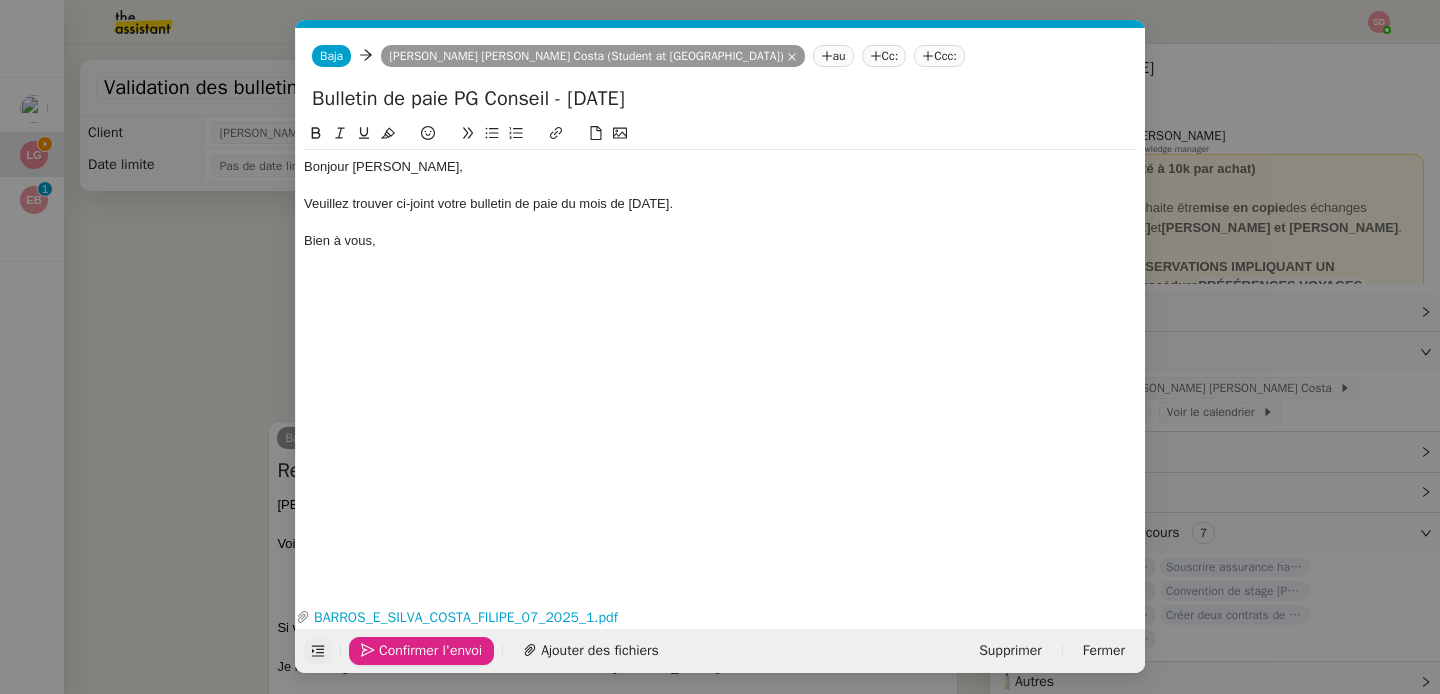 click on "Confirmer l'envoi" 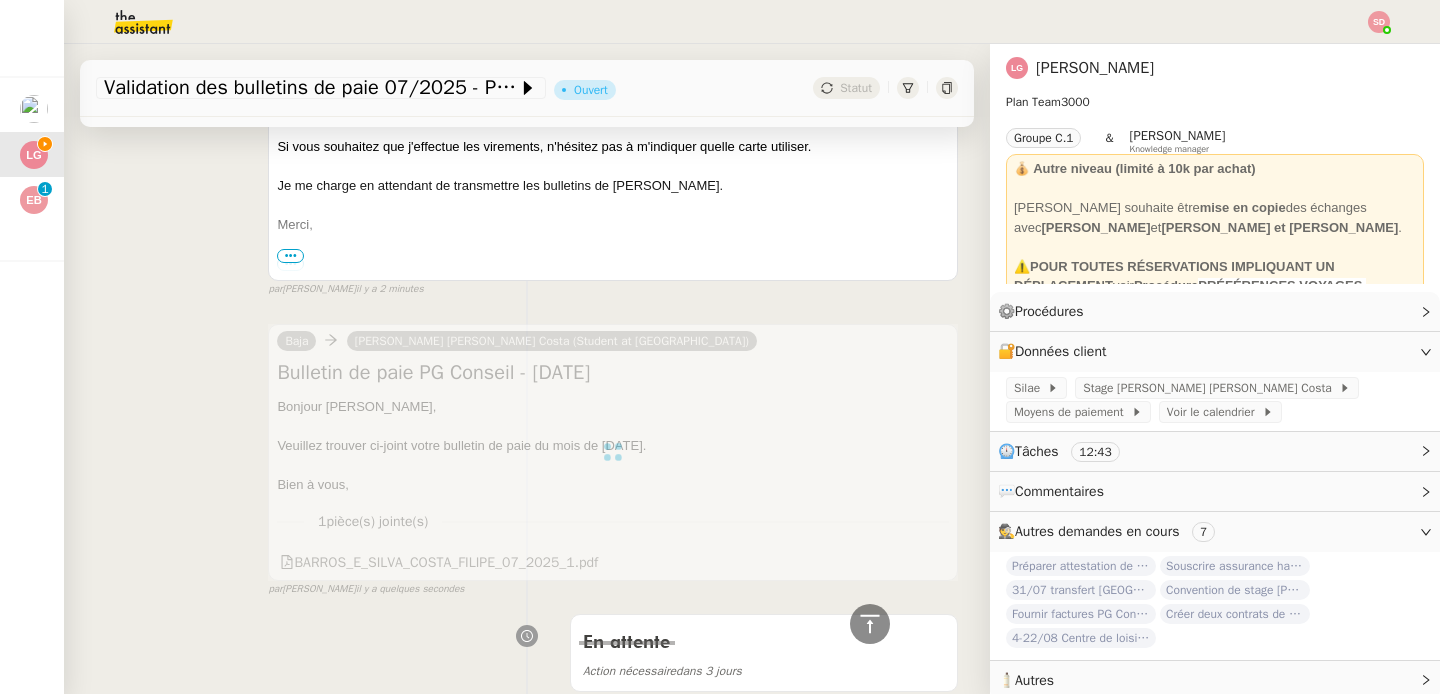 scroll, scrollTop: 495, scrollLeft: 0, axis: vertical 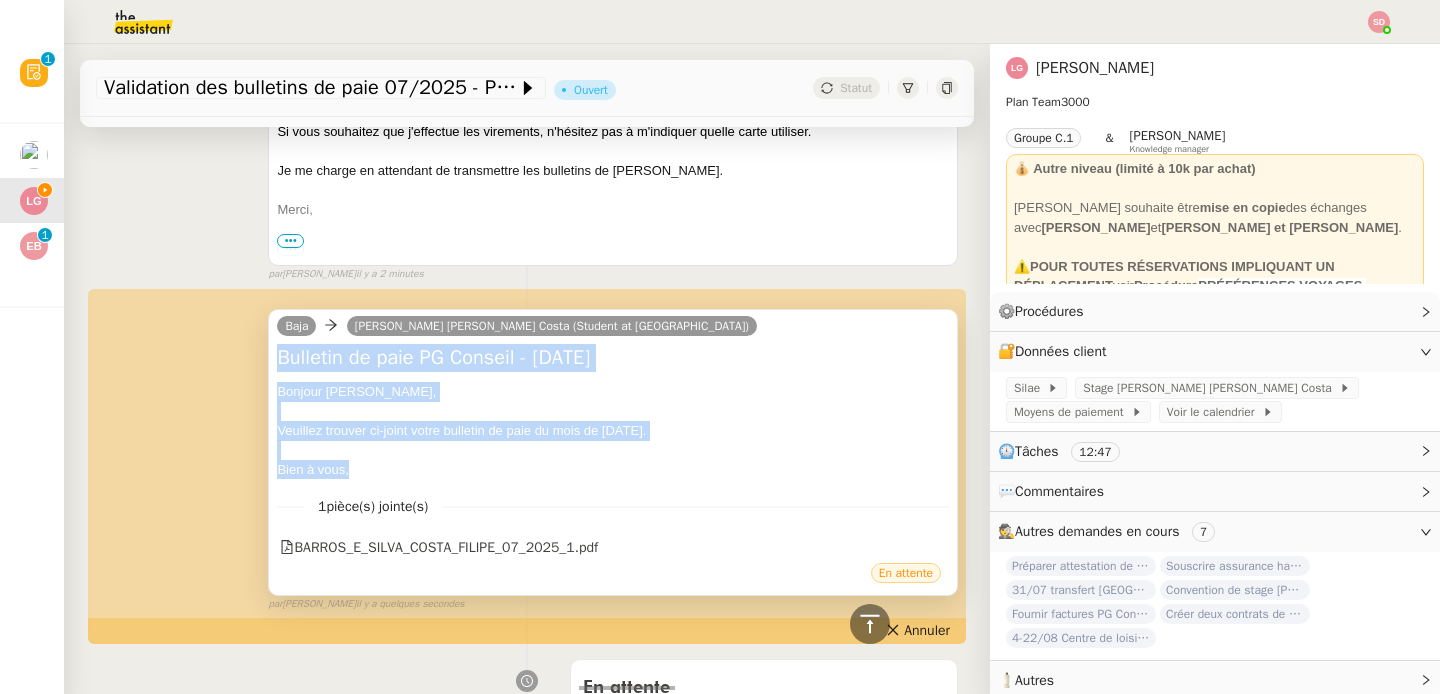 drag, startPoint x: 272, startPoint y: 352, endPoint x: 377, endPoint y: 466, distance: 154.98709 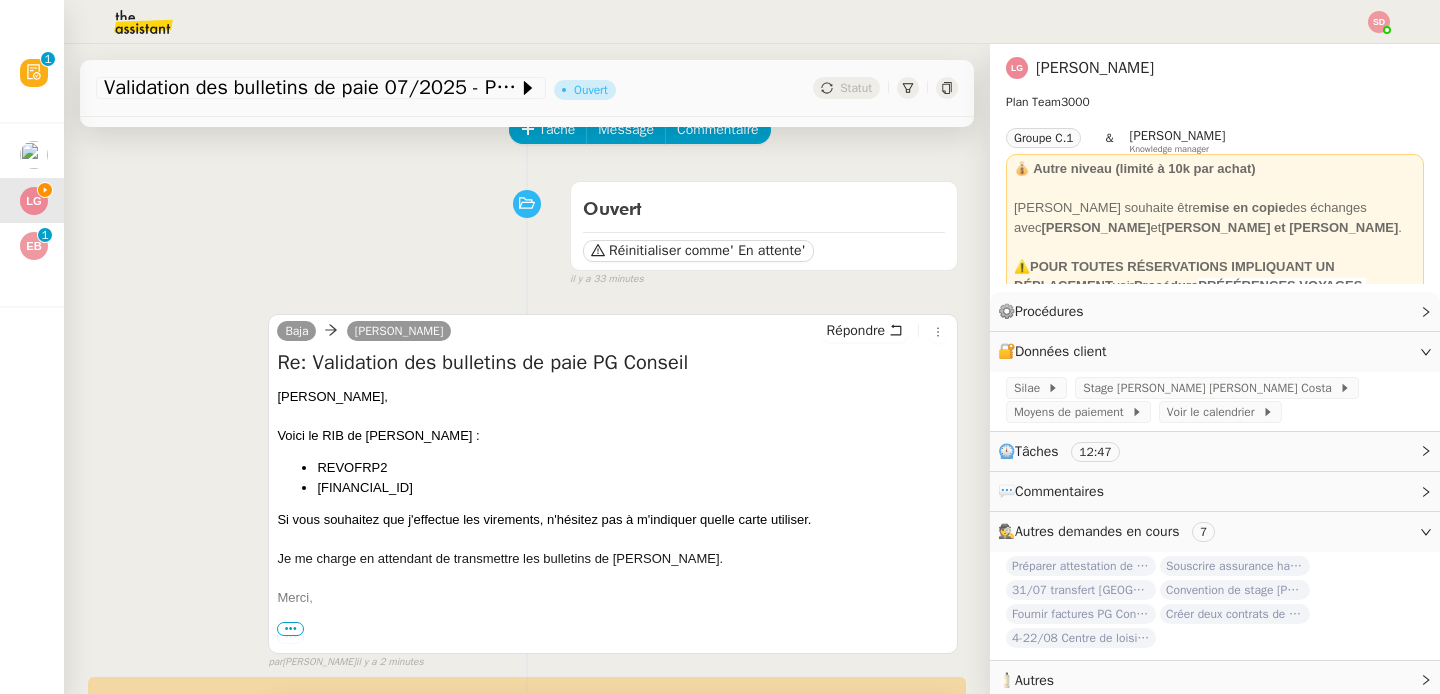 scroll, scrollTop: 0, scrollLeft: 0, axis: both 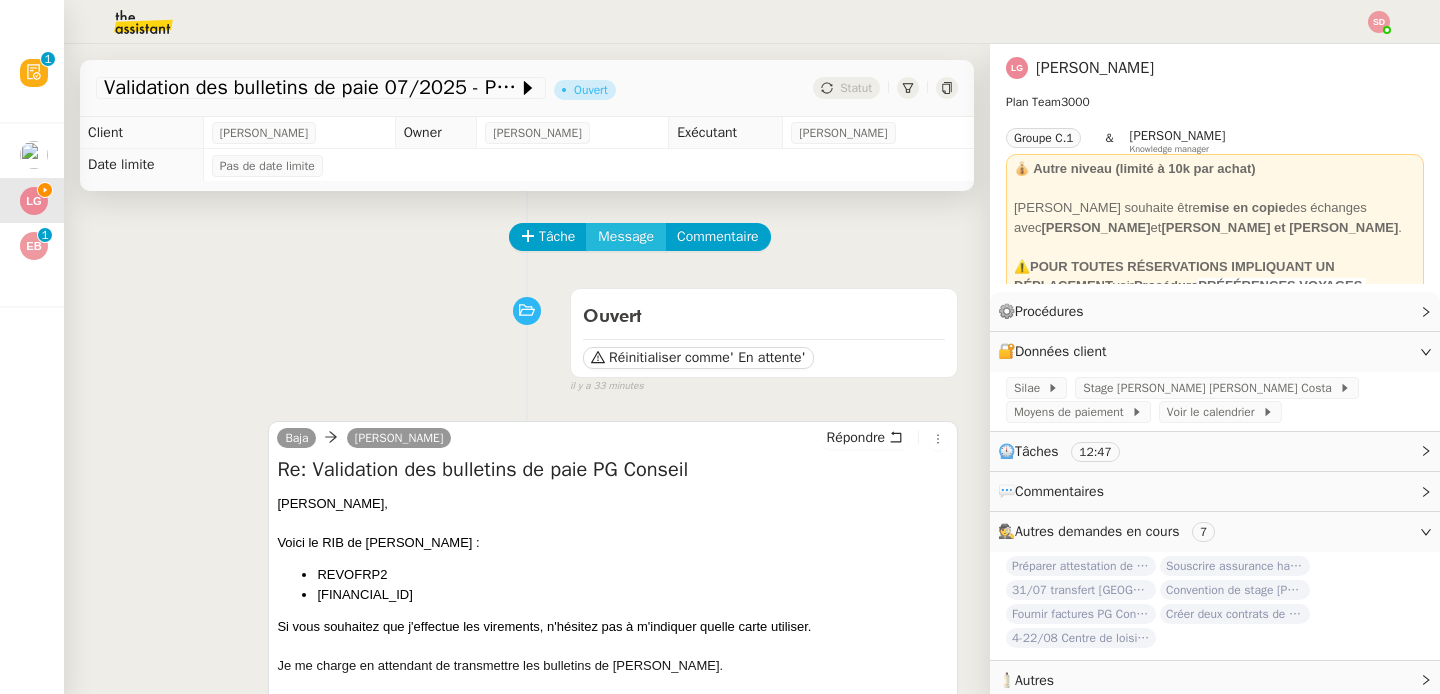 click on "Message" 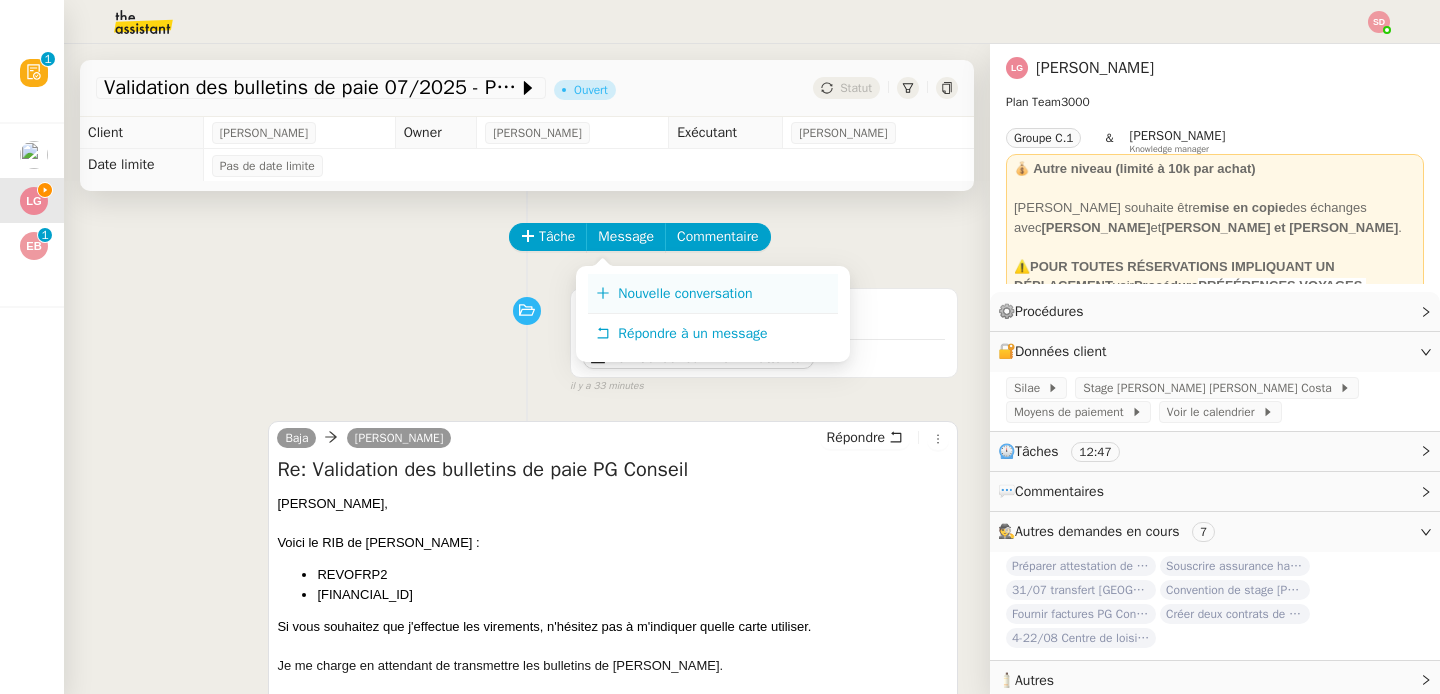 click on "Nouvelle conversation" at bounding box center [713, 294] 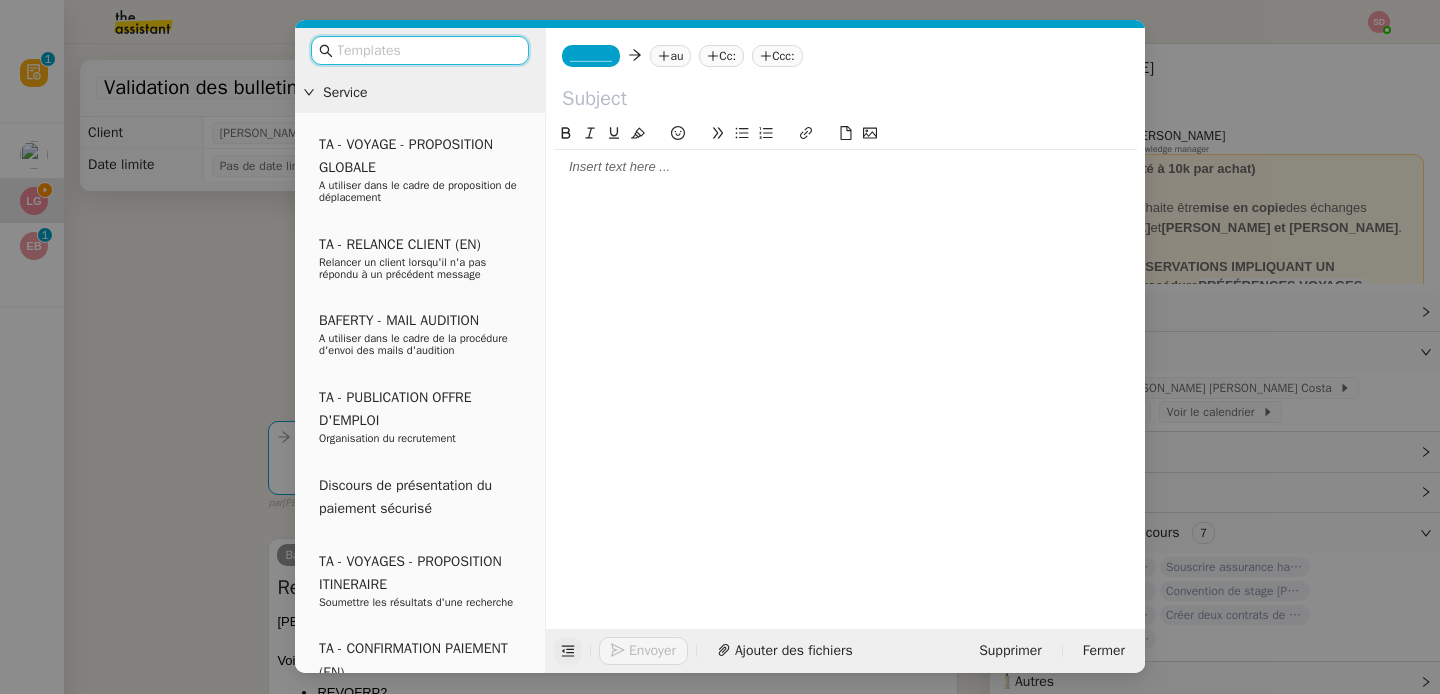 click 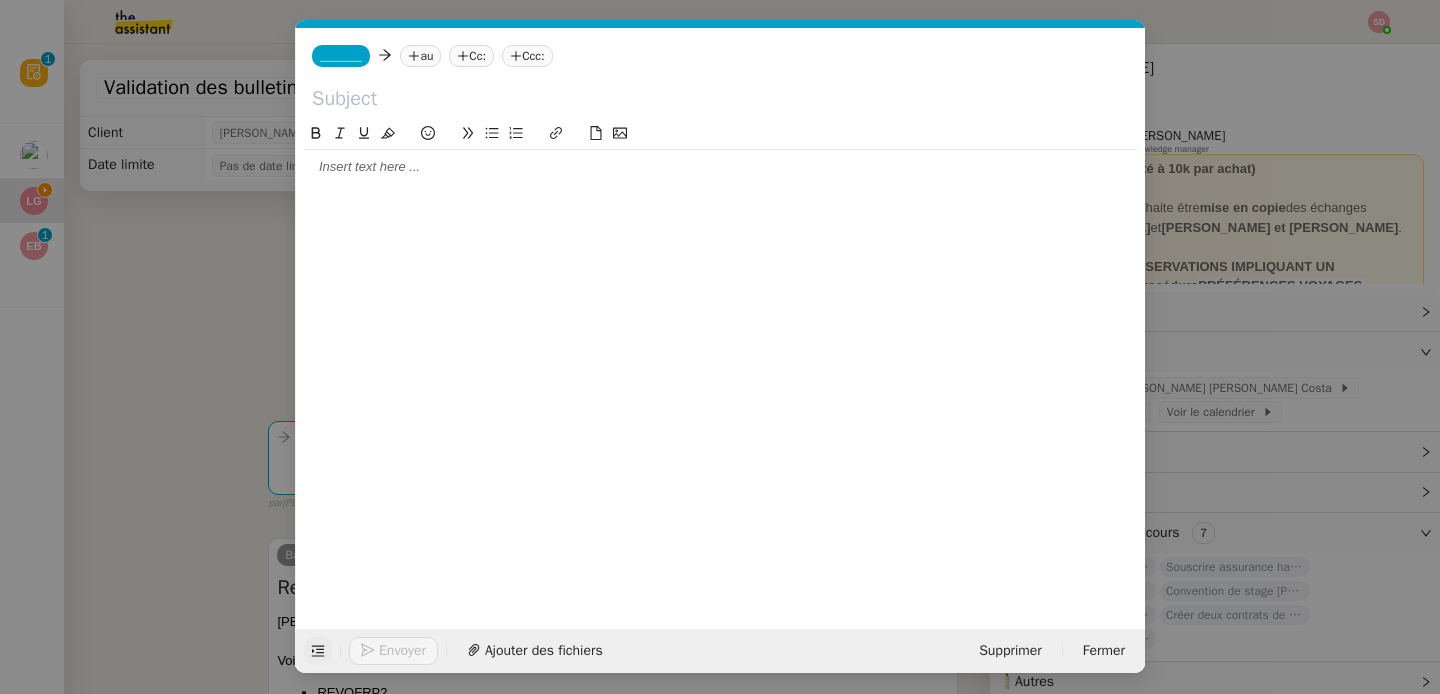 click 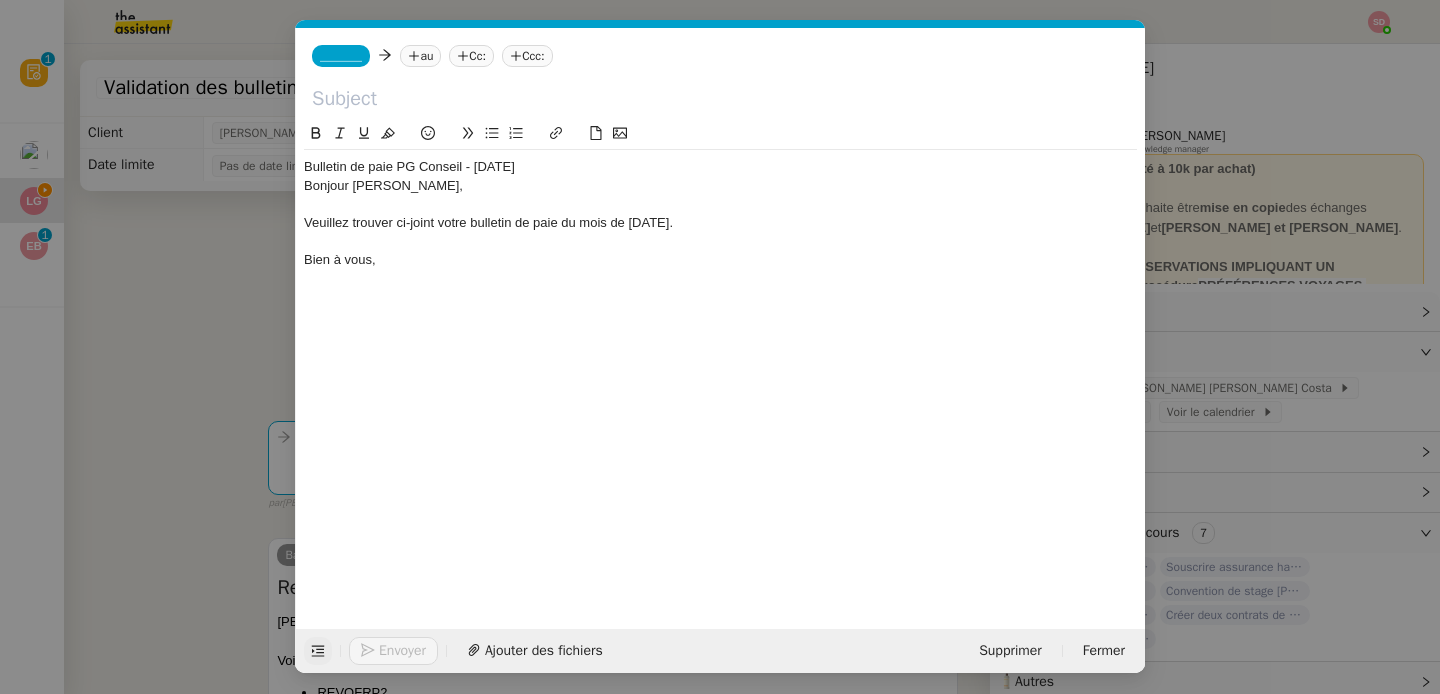 scroll, scrollTop: 0, scrollLeft: 0, axis: both 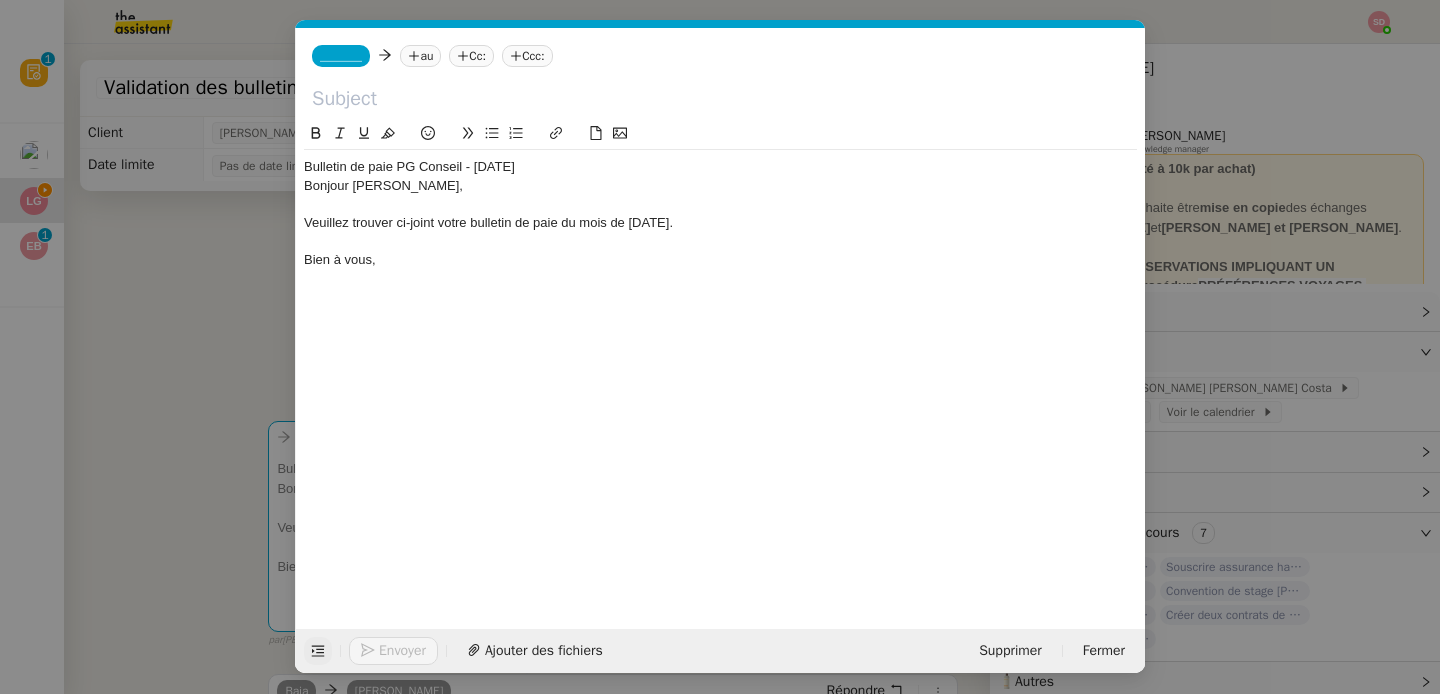 click on "Bulletin de paie PG Conseil - [DATE]" 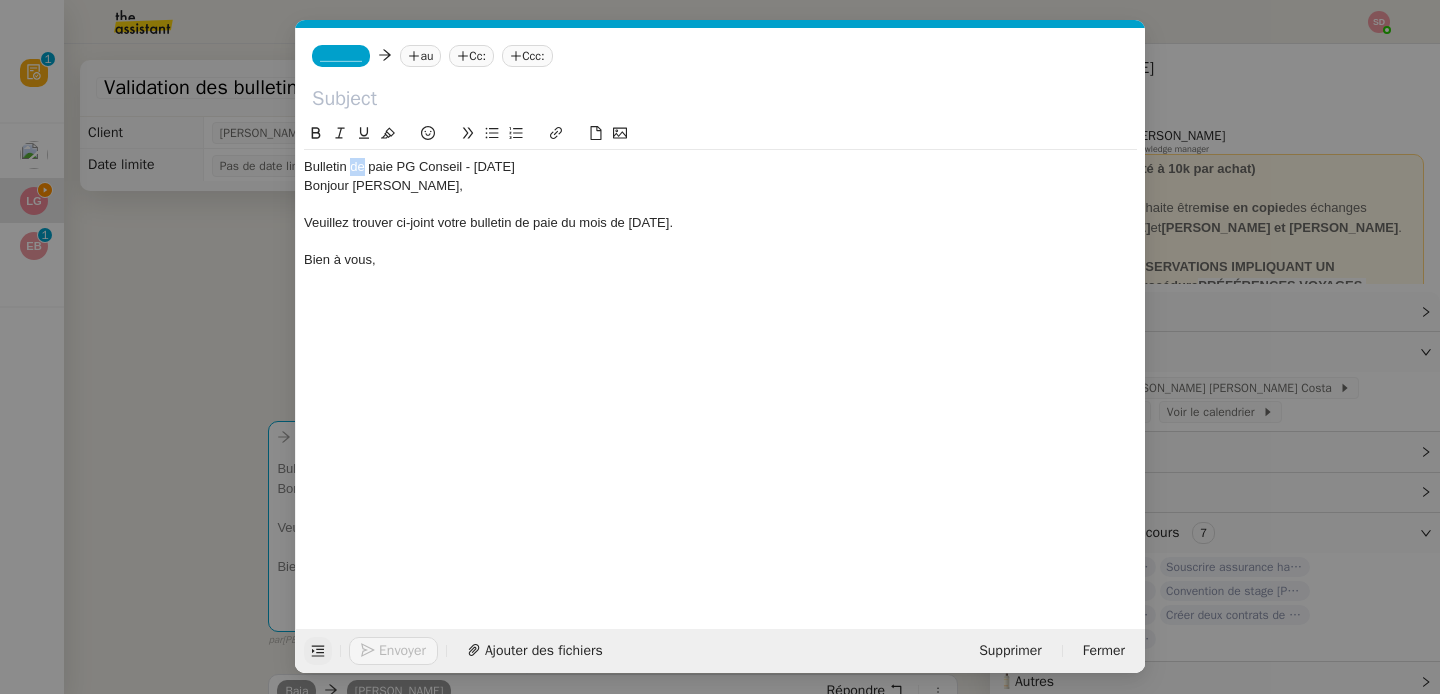 click on "Bulletin de paie PG Conseil - [DATE]" 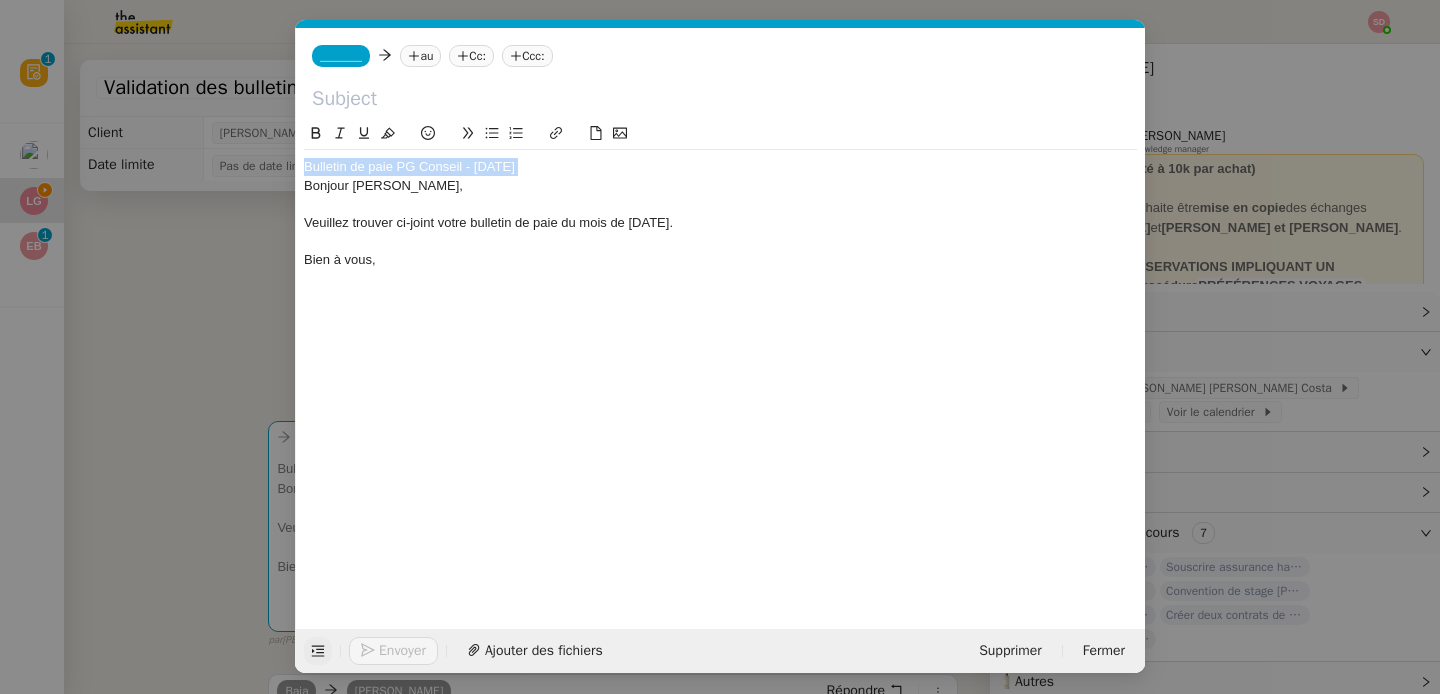 type 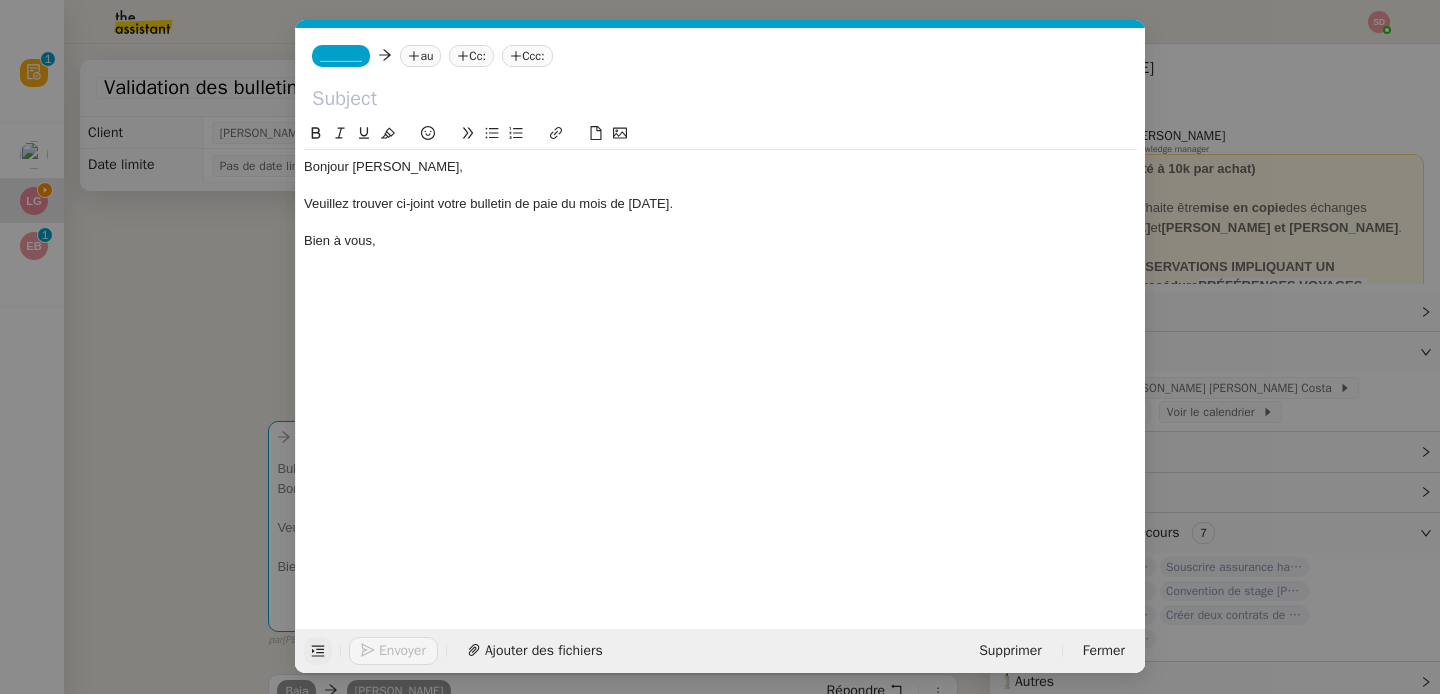 click 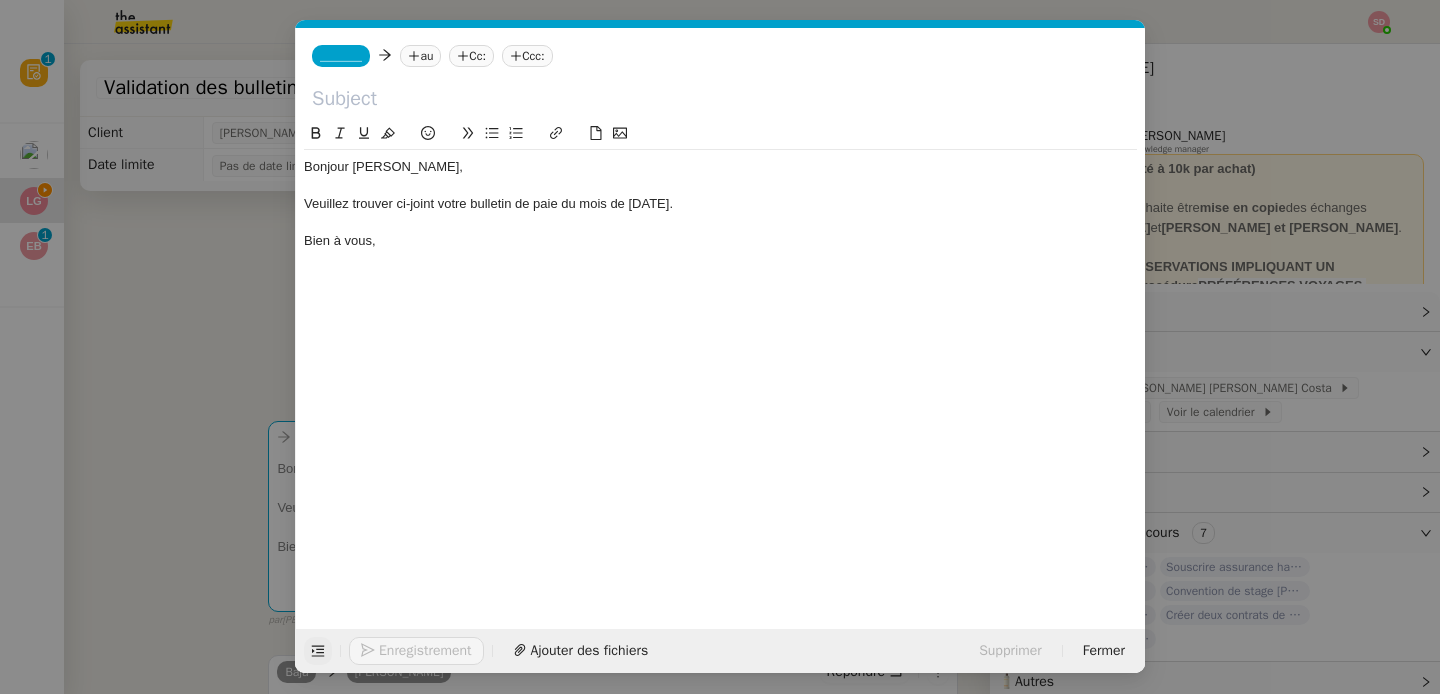 paste on "Bulletin de paie PG Conseil - [DATE]" 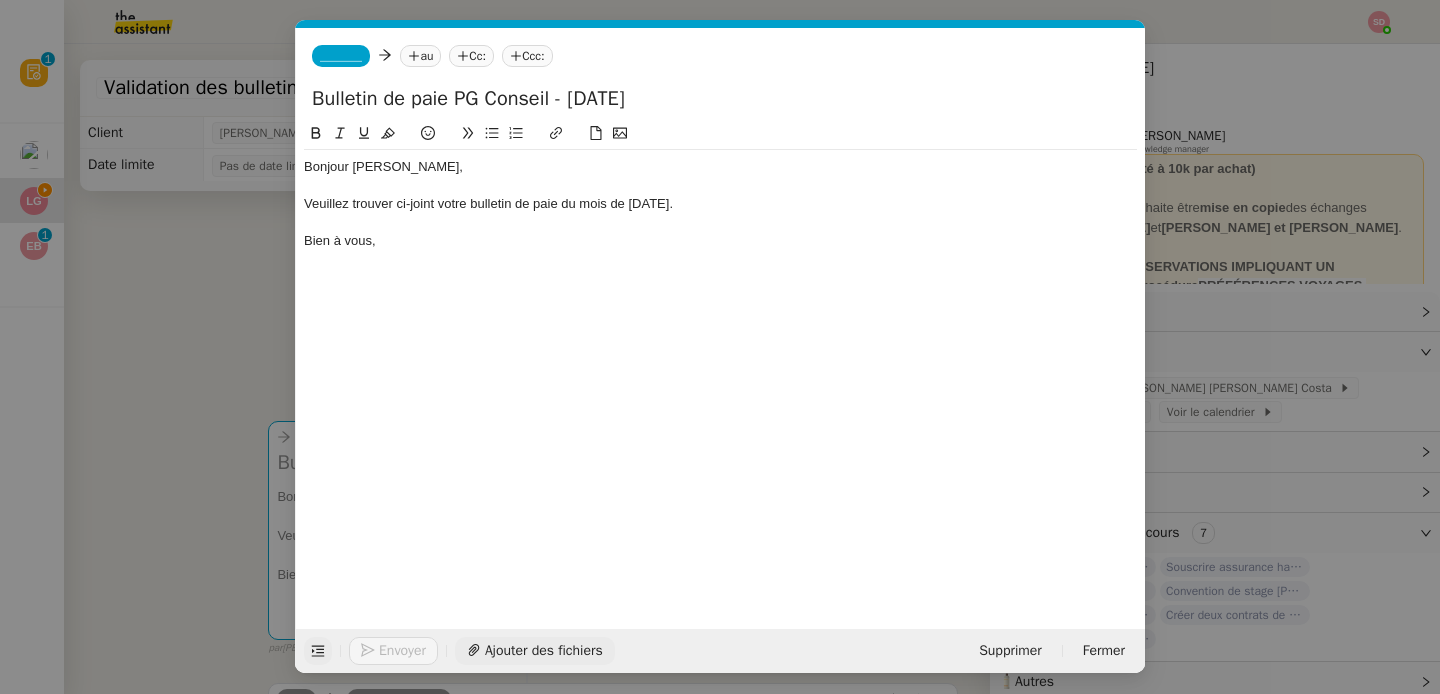 type on "Bulletin de paie PG Conseil - [DATE]" 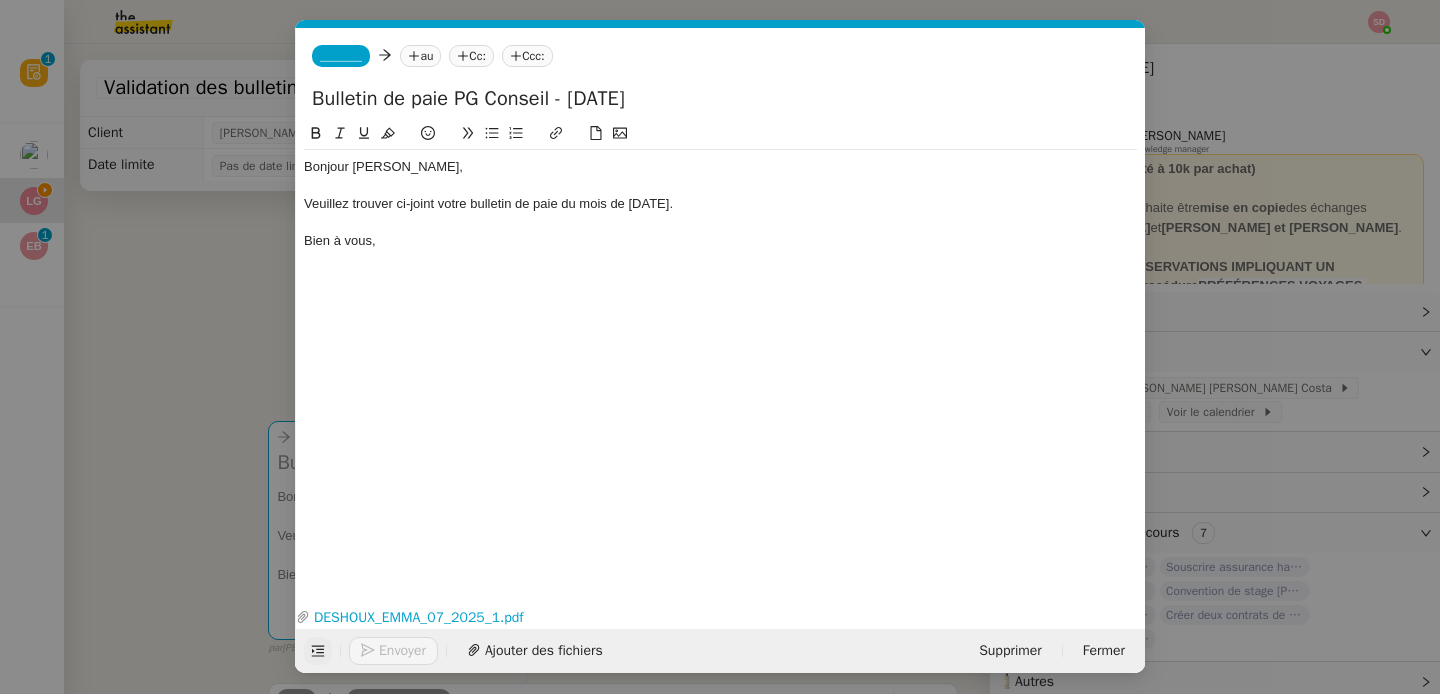 click on "Bonjour [PERSON_NAME]," 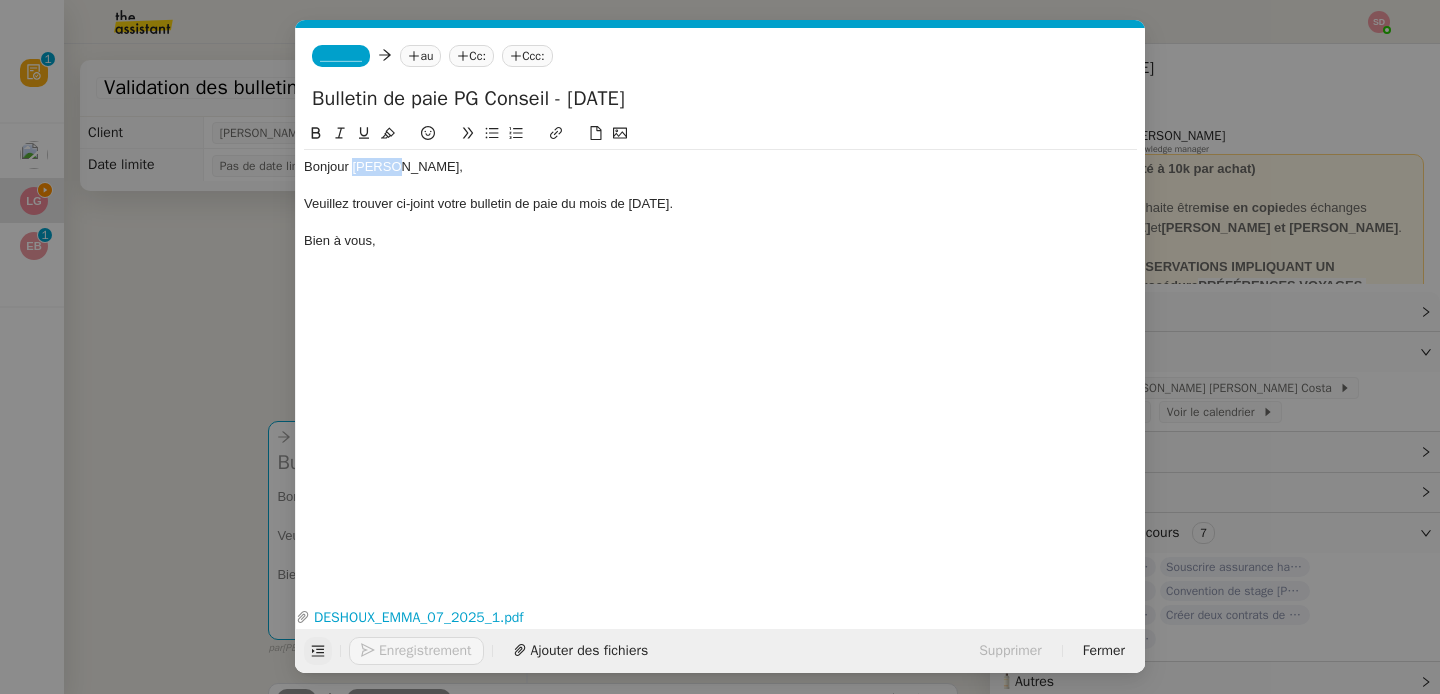 click on "Bonjour [PERSON_NAME]," 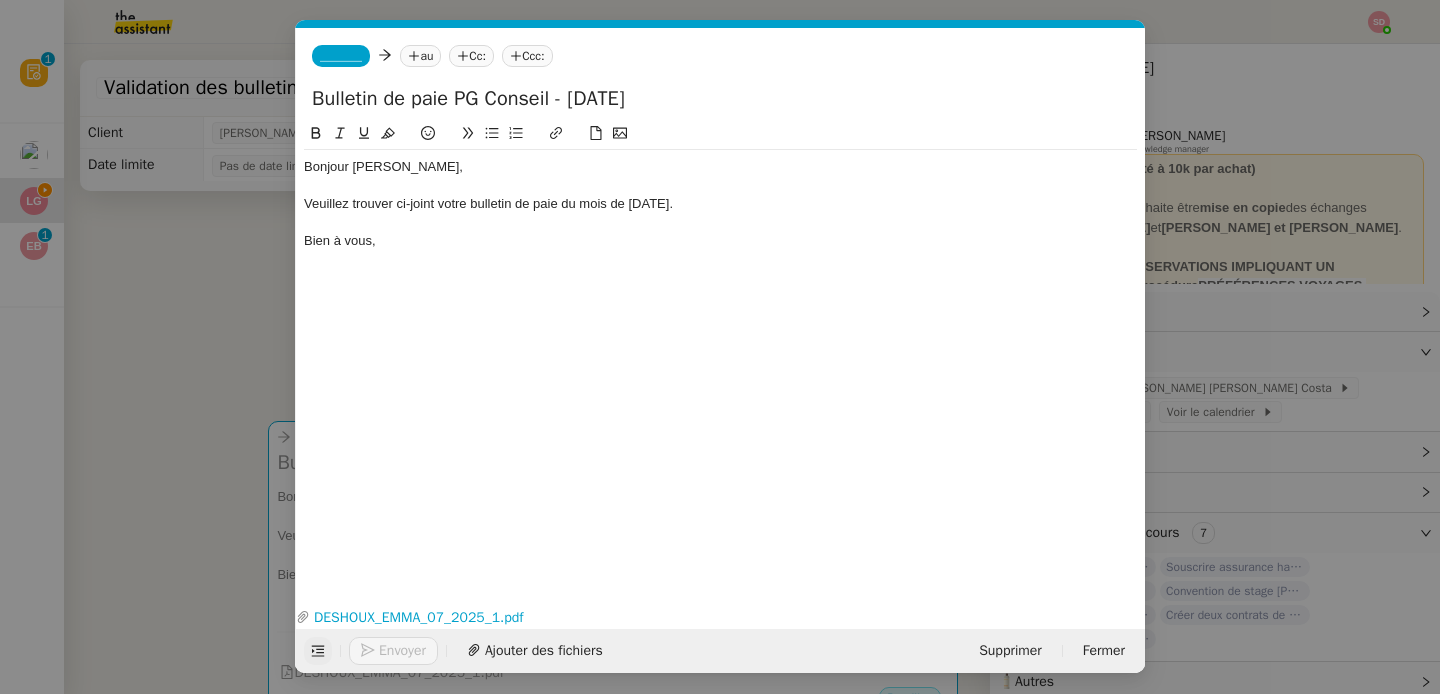 click on "_______" 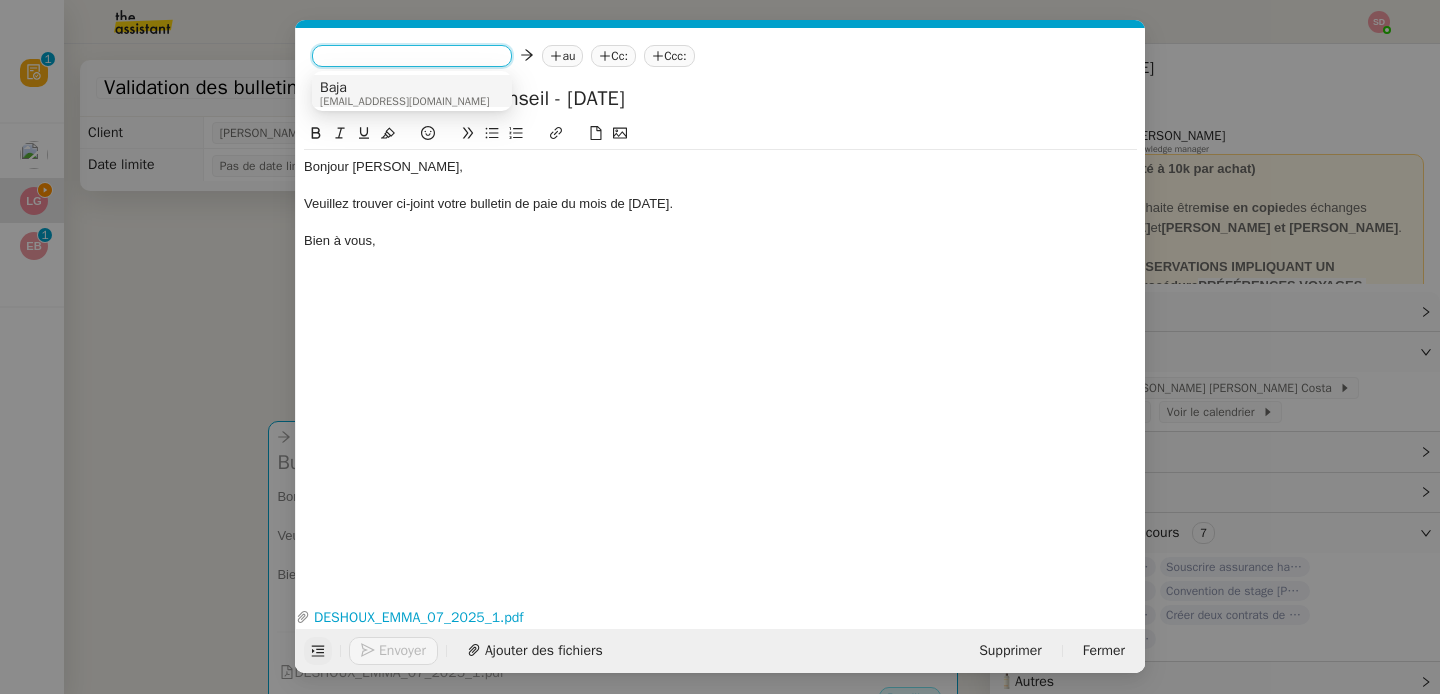 click on "[EMAIL_ADDRESS][DOMAIN_NAME]" at bounding box center (404, 101) 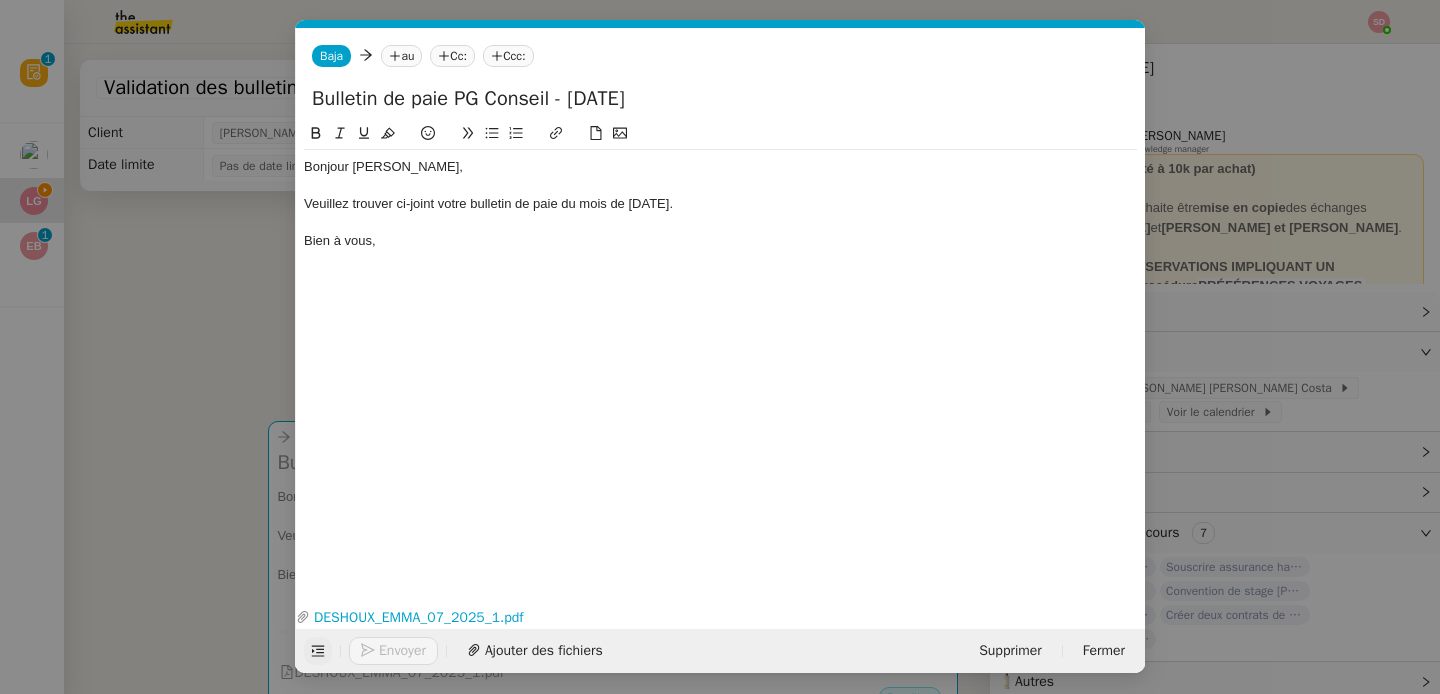 click on "au" 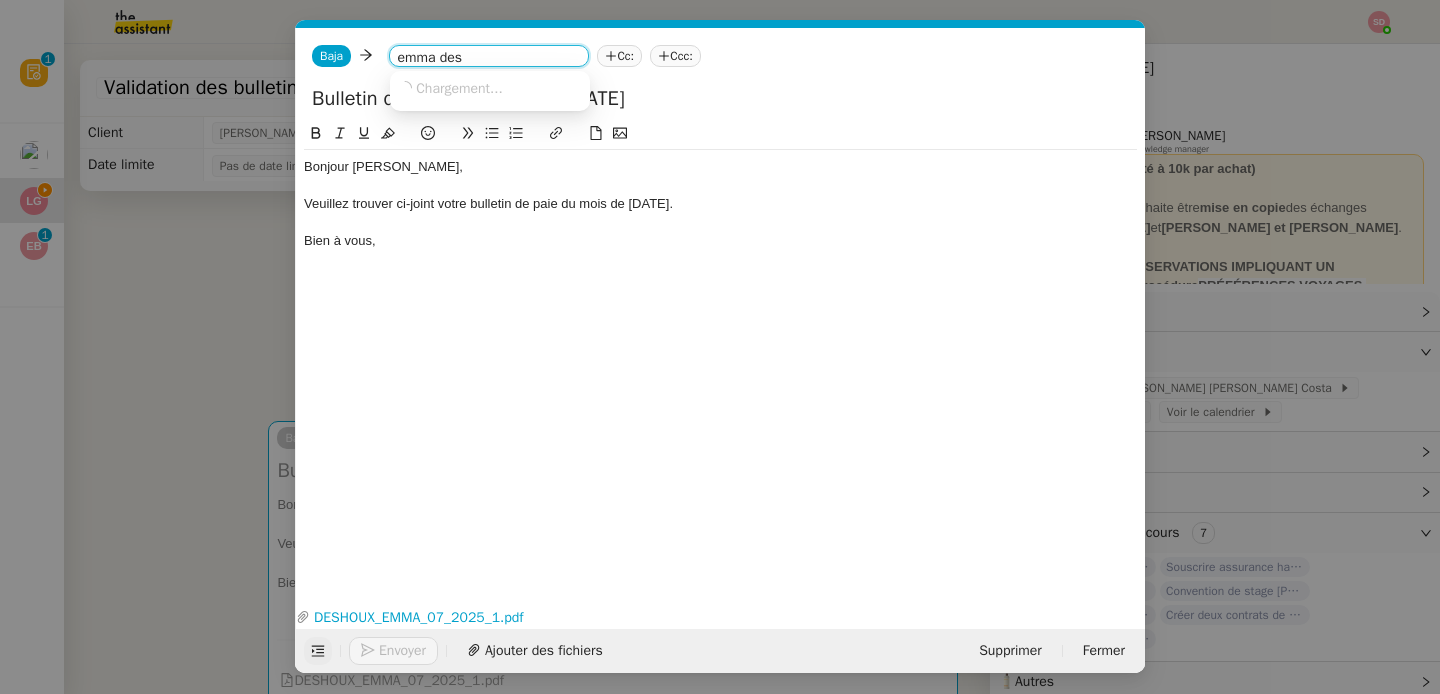 type on "[PERSON_NAME]" 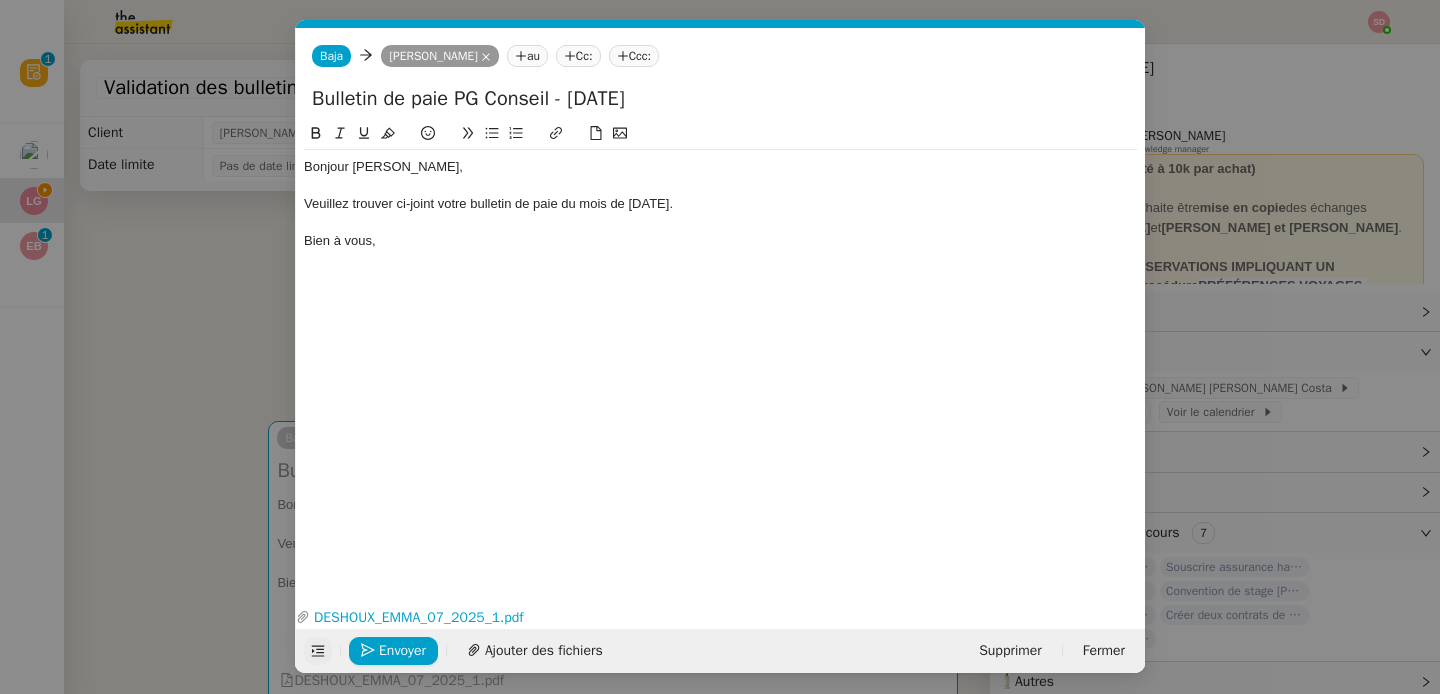 click 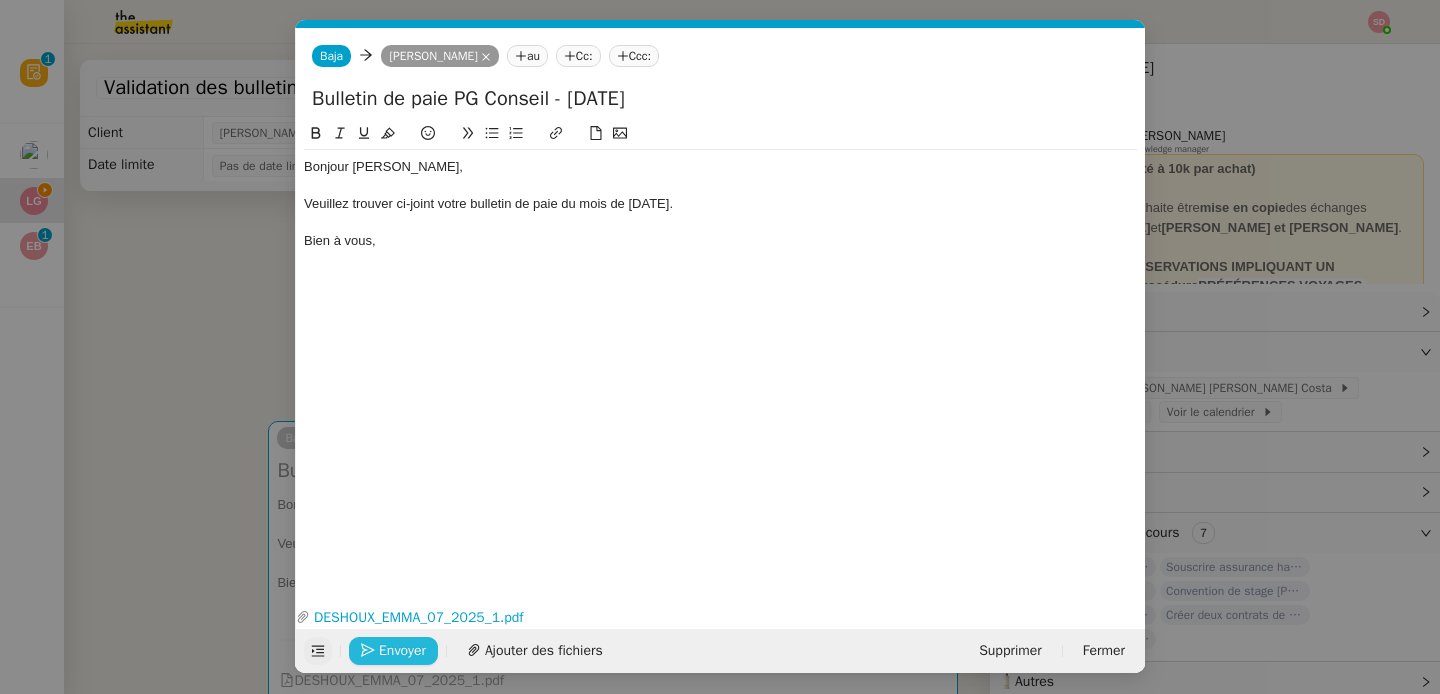 click on "Envoyer" 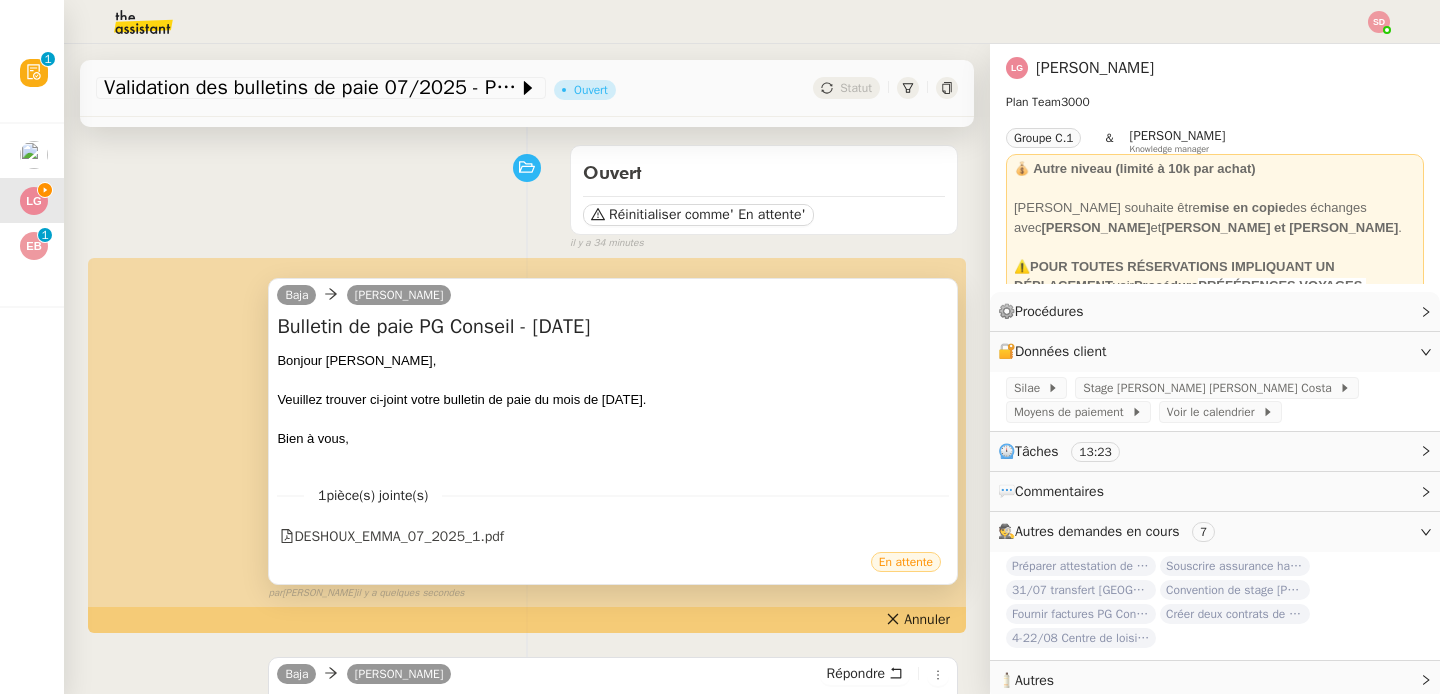 scroll, scrollTop: 144, scrollLeft: 0, axis: vertical 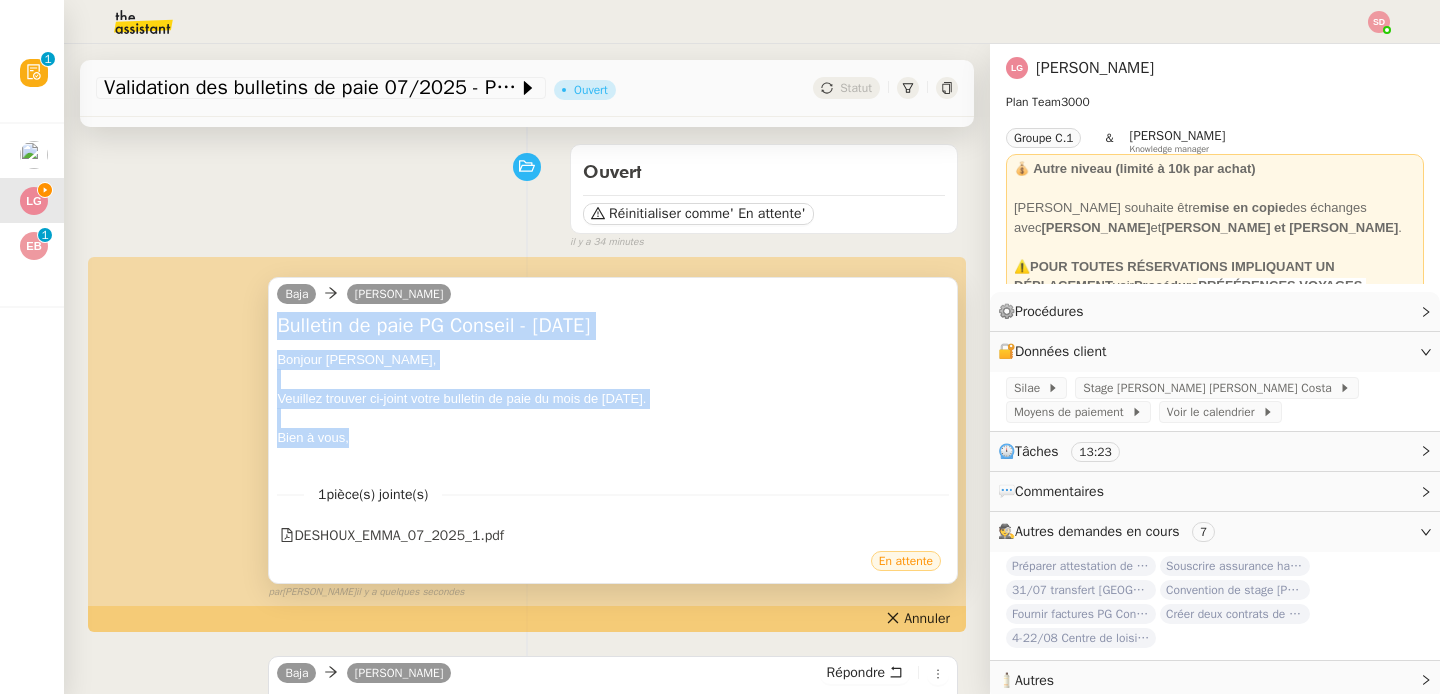 drag, startPoint x: 267, startPoint y: 325, endPoint x: 366, endPoint y: 437, distance: 149.48244 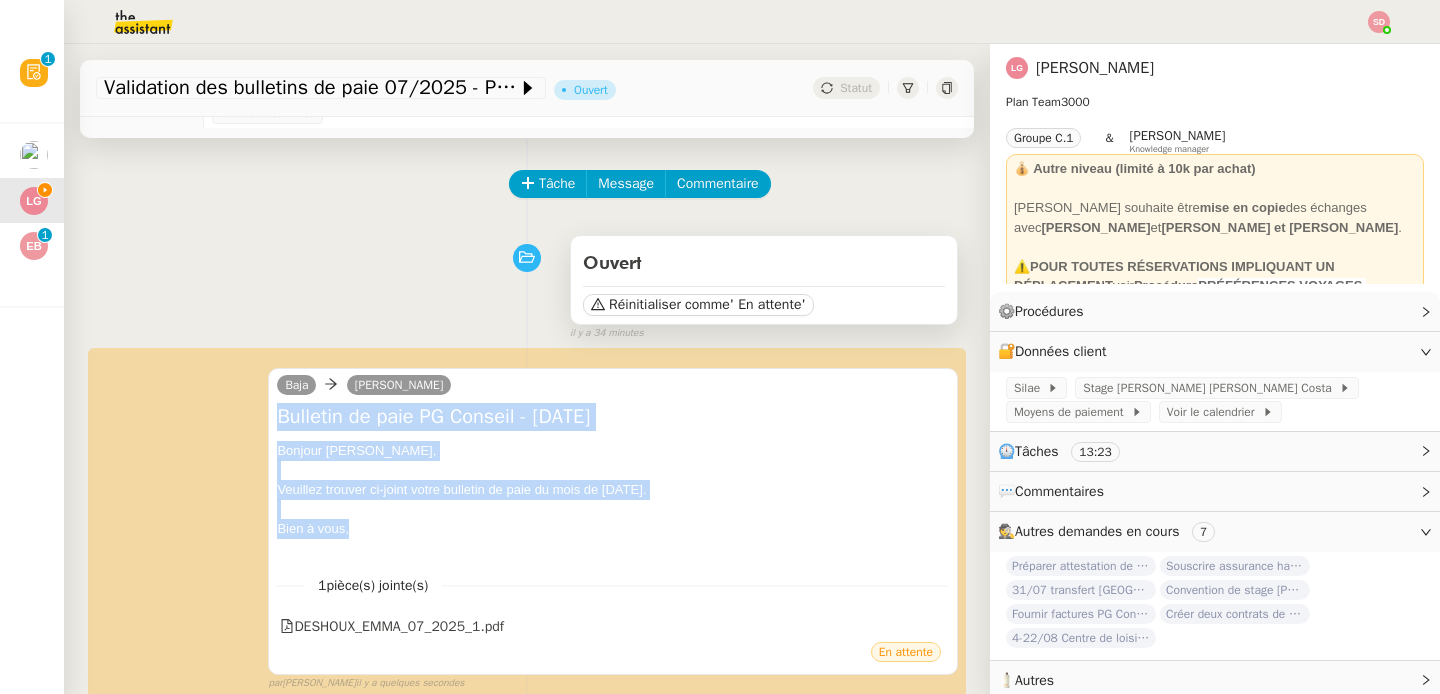scroll, scrollTop: 0, scrollLeft: 0, axis: both 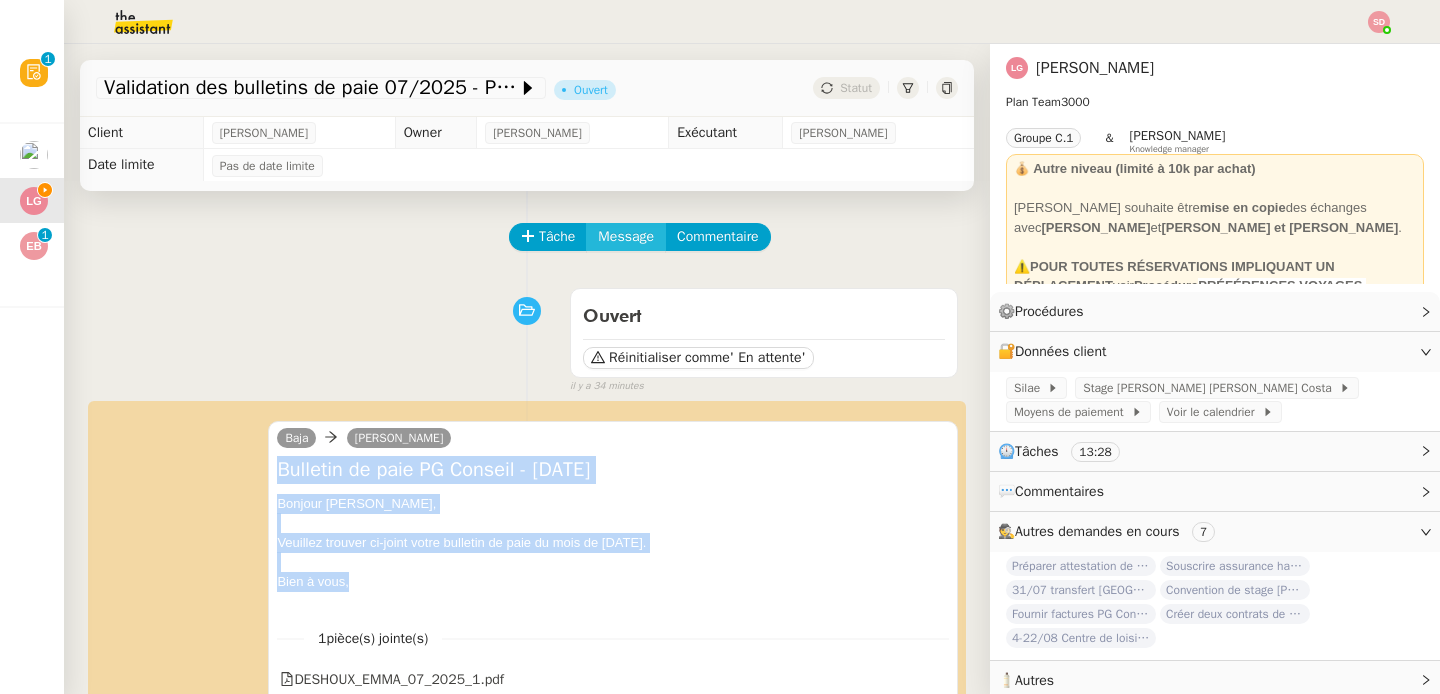 click on "Message" 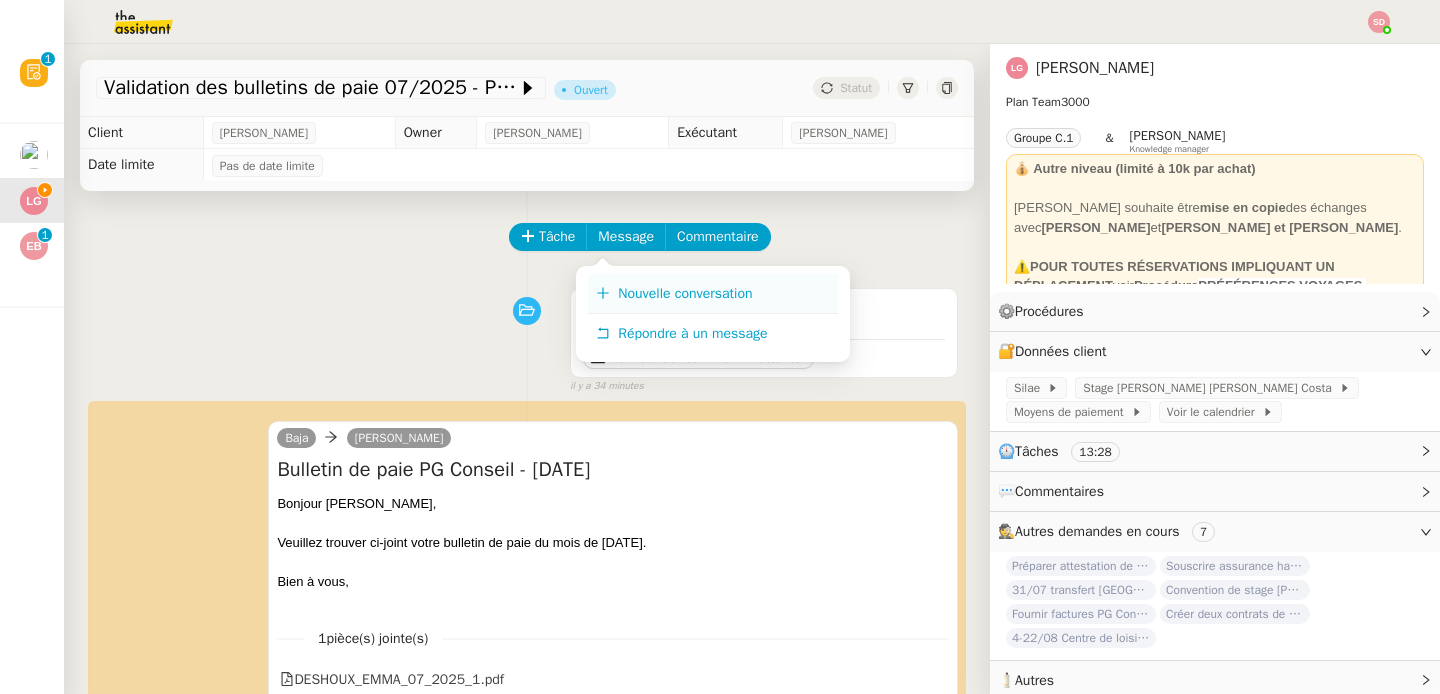 click on "Nouvelle conversation" at bounding box center (685, 293) 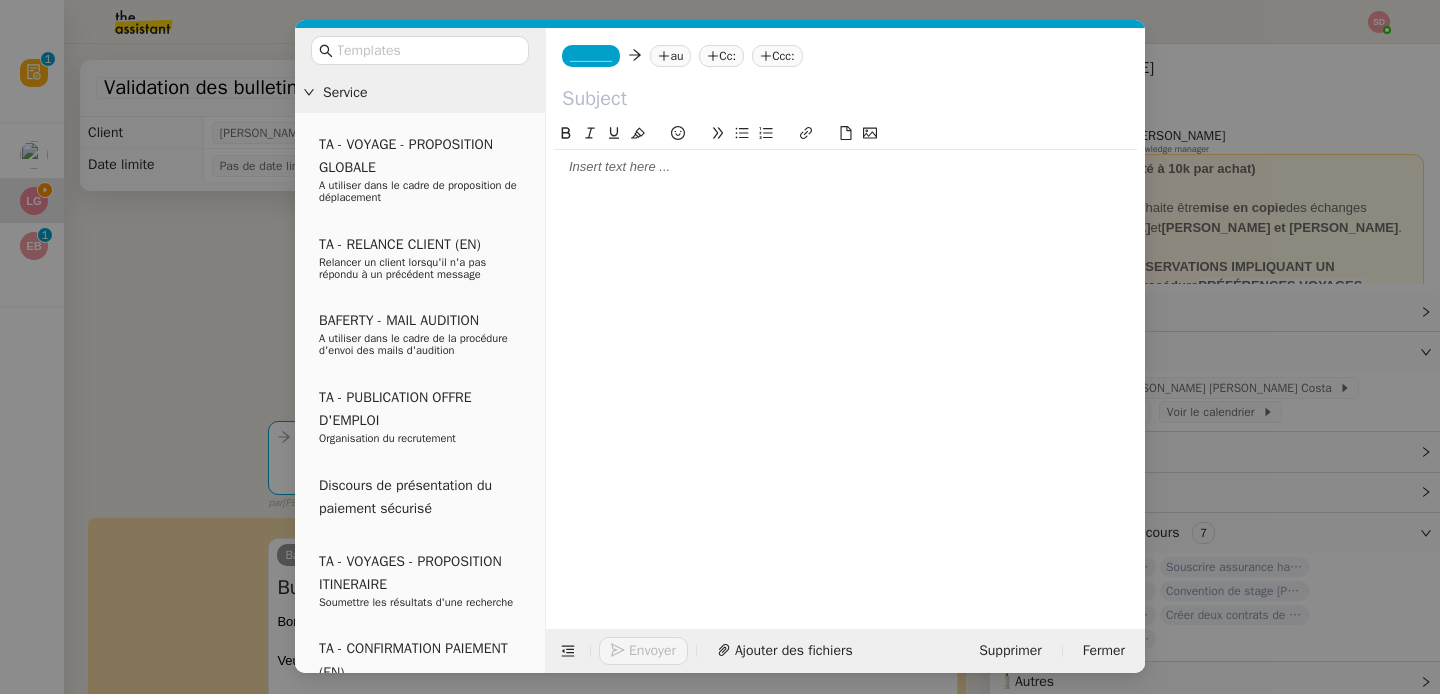 click 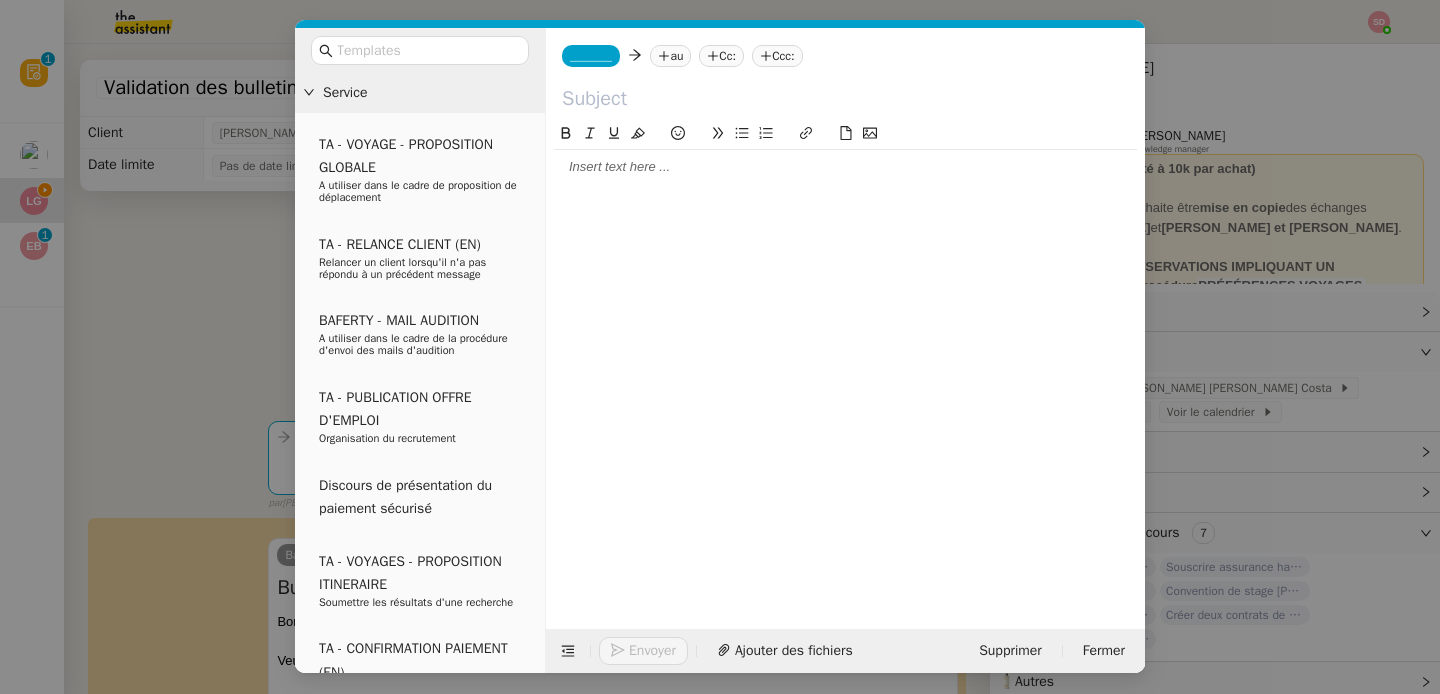 paste 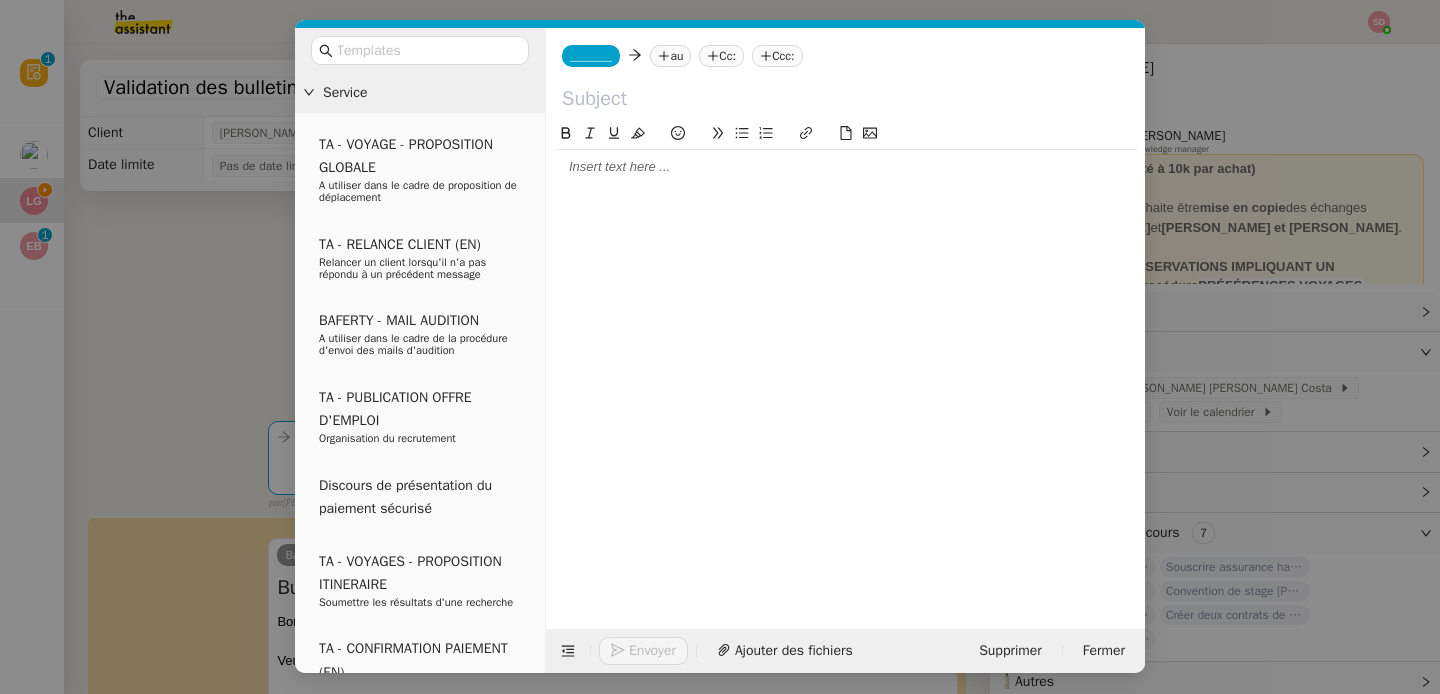 type 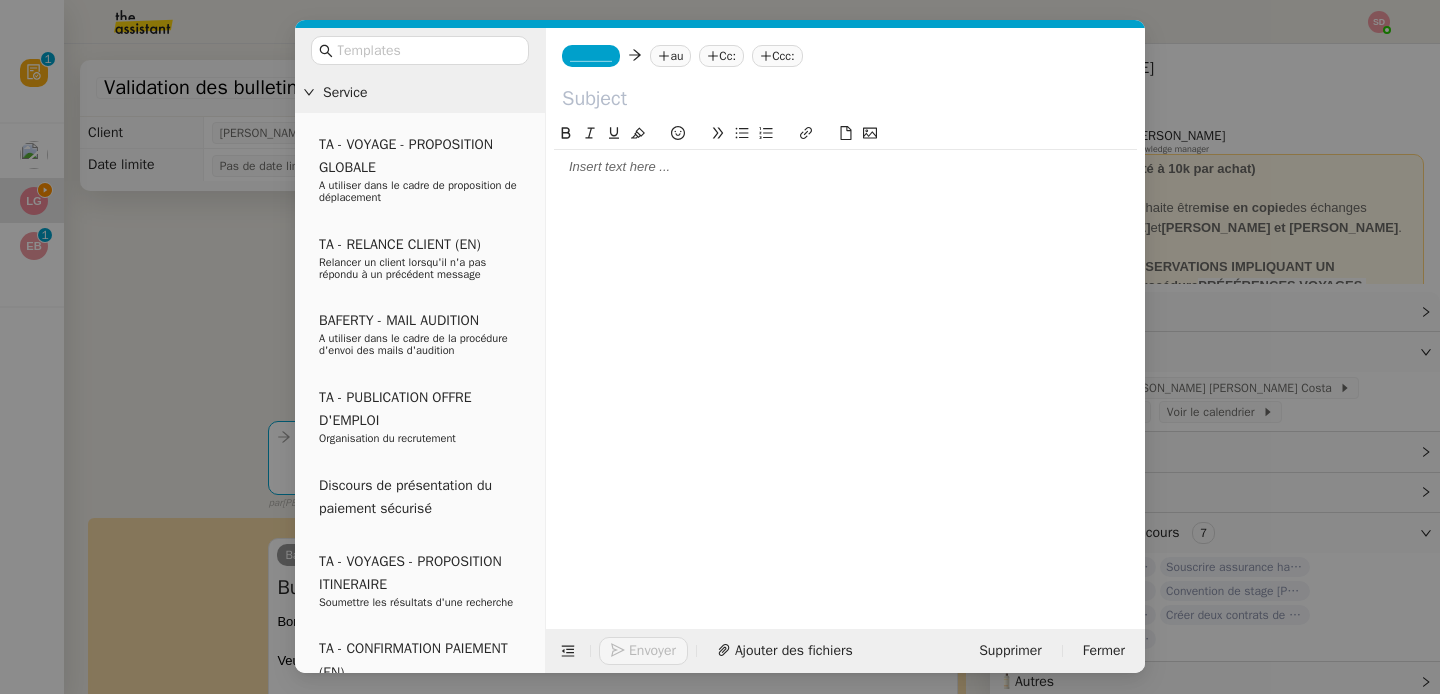 scroll, scrollTop: 0, scrollLeft: 0, axis: both 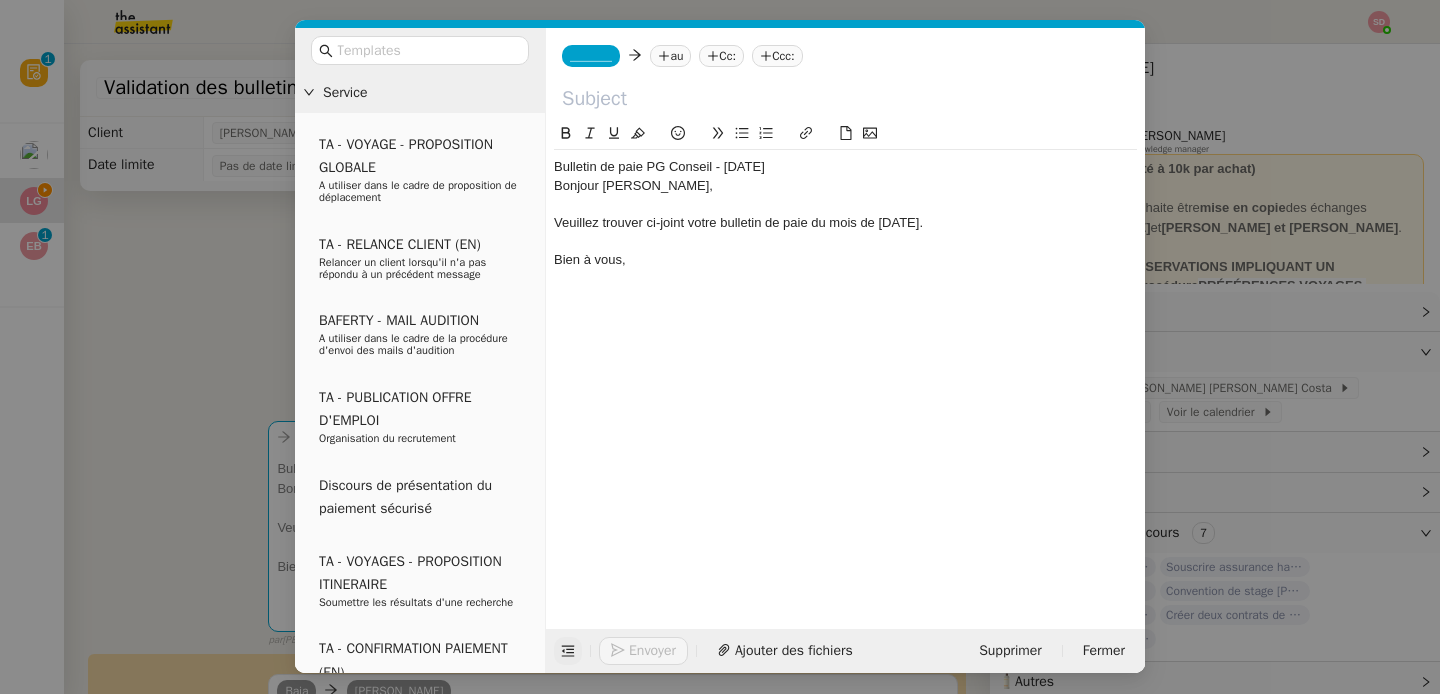 click 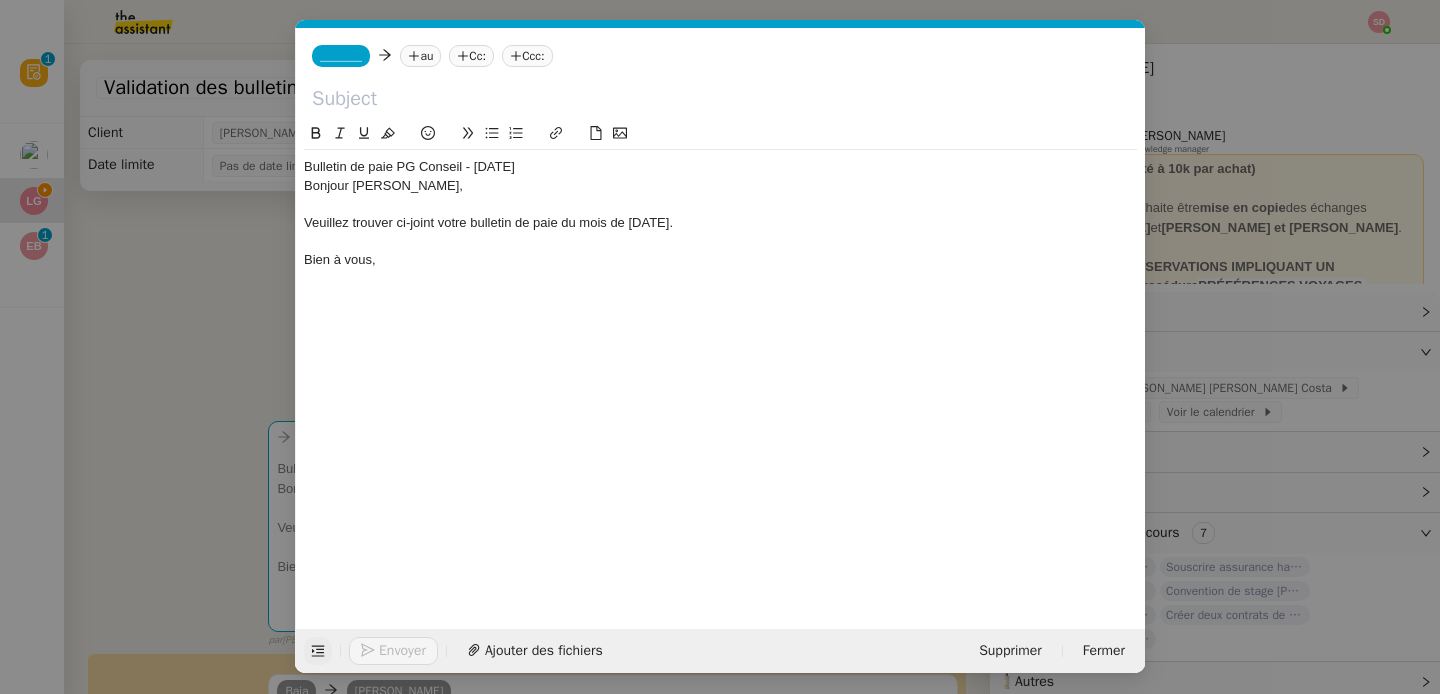 click on "Bulletin de paie PG Conseil - [DATE]" 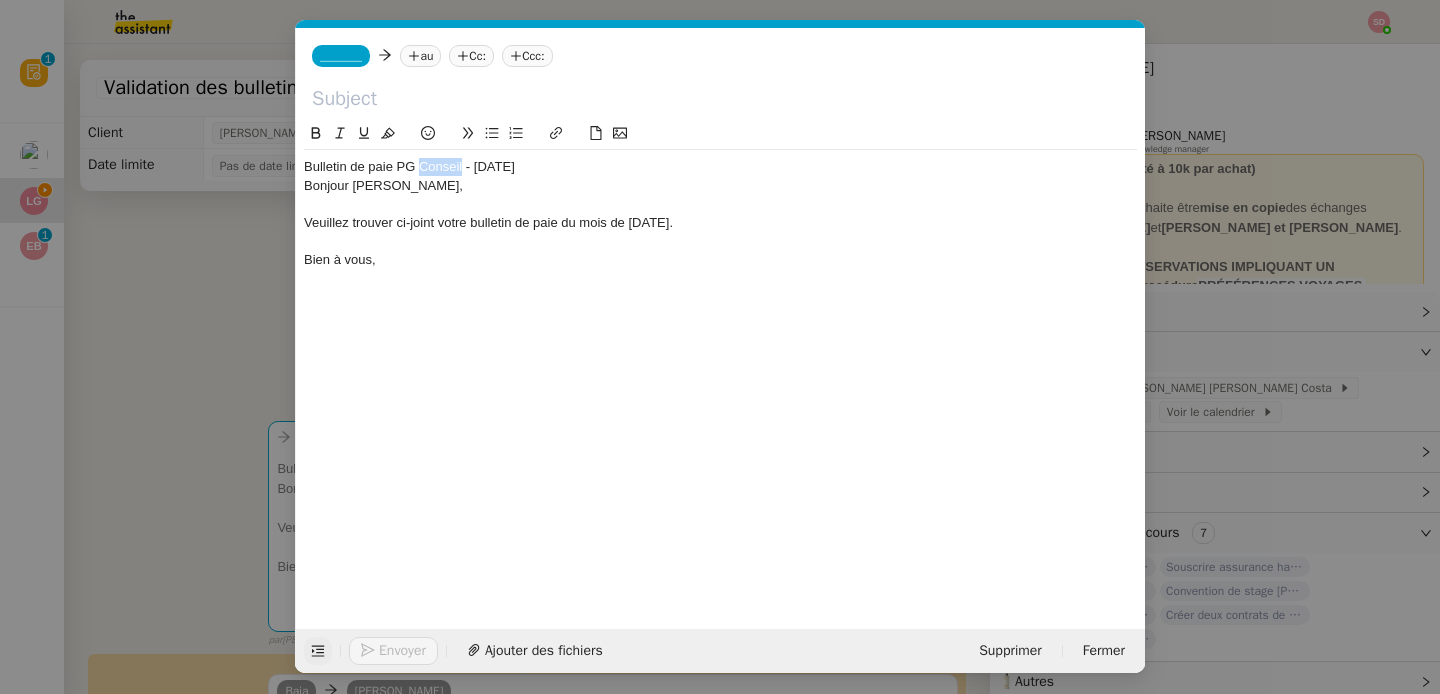 click on "Bulletin de paie PG Conseil - [DATE]" 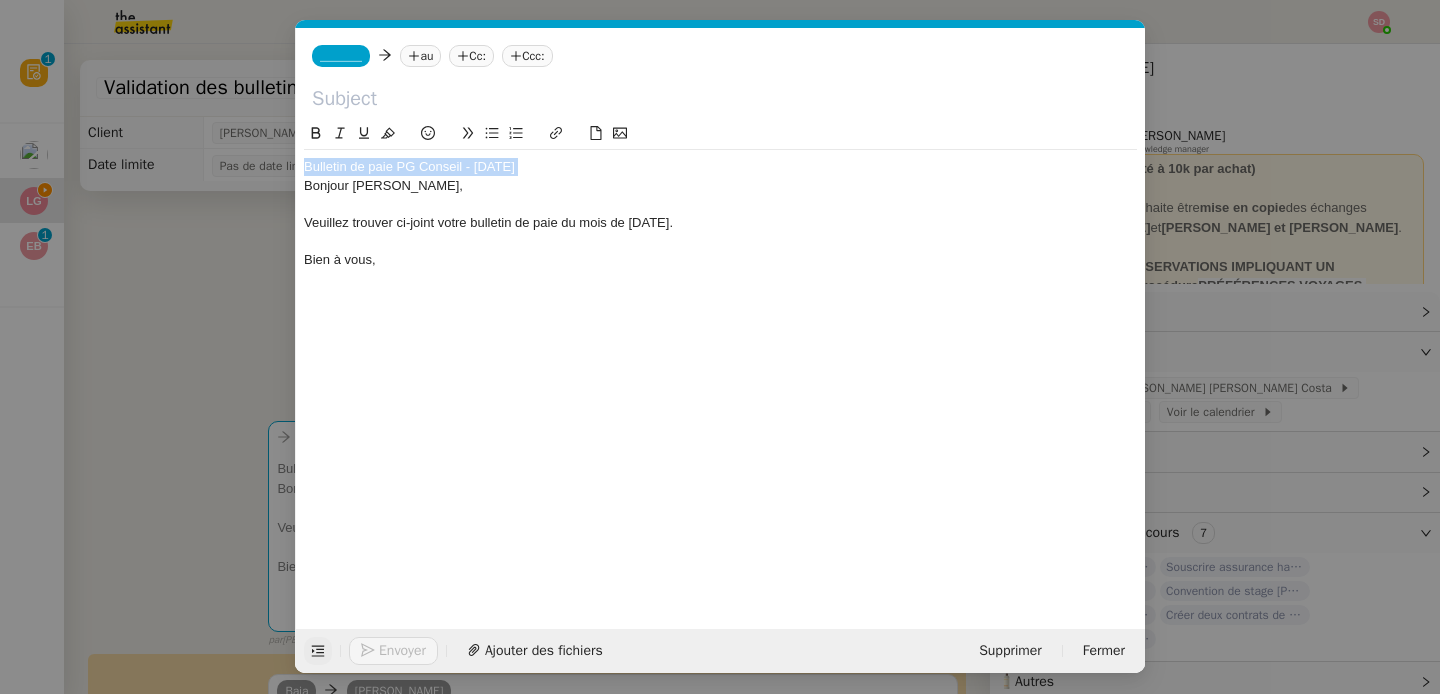 type 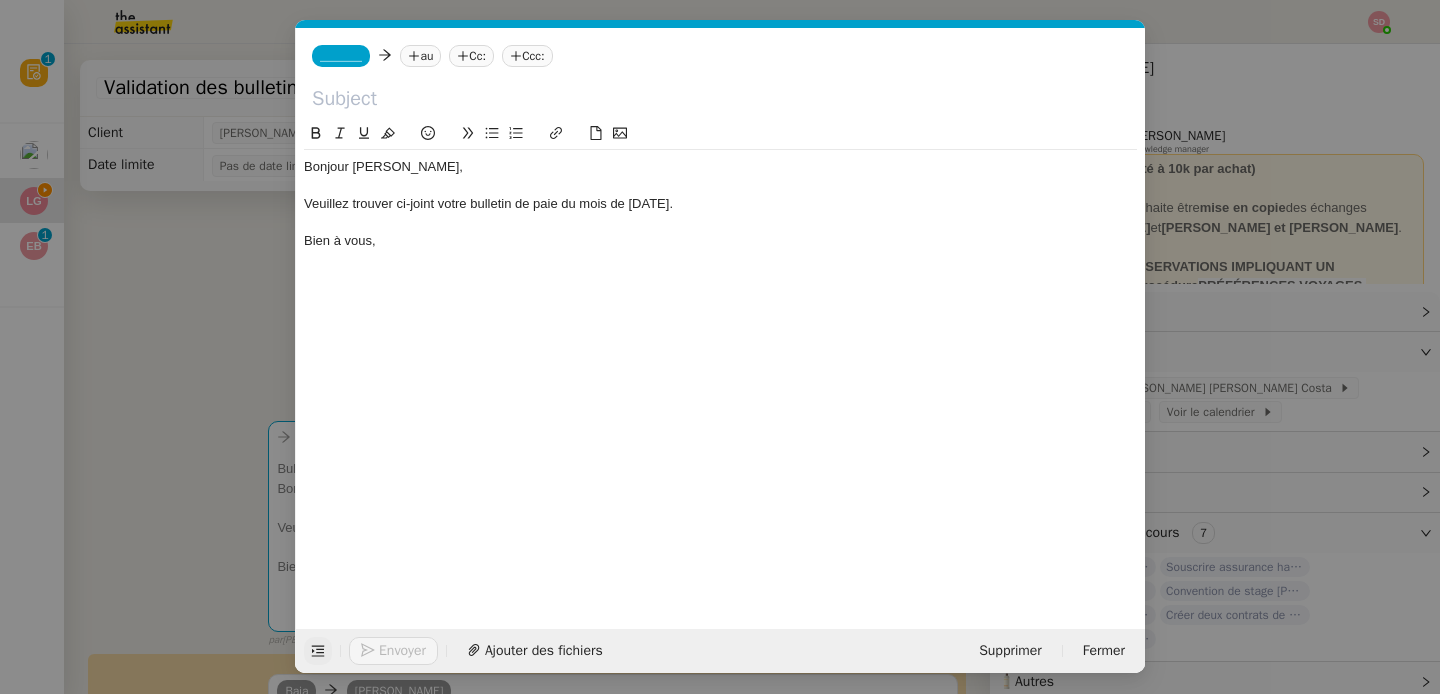 click 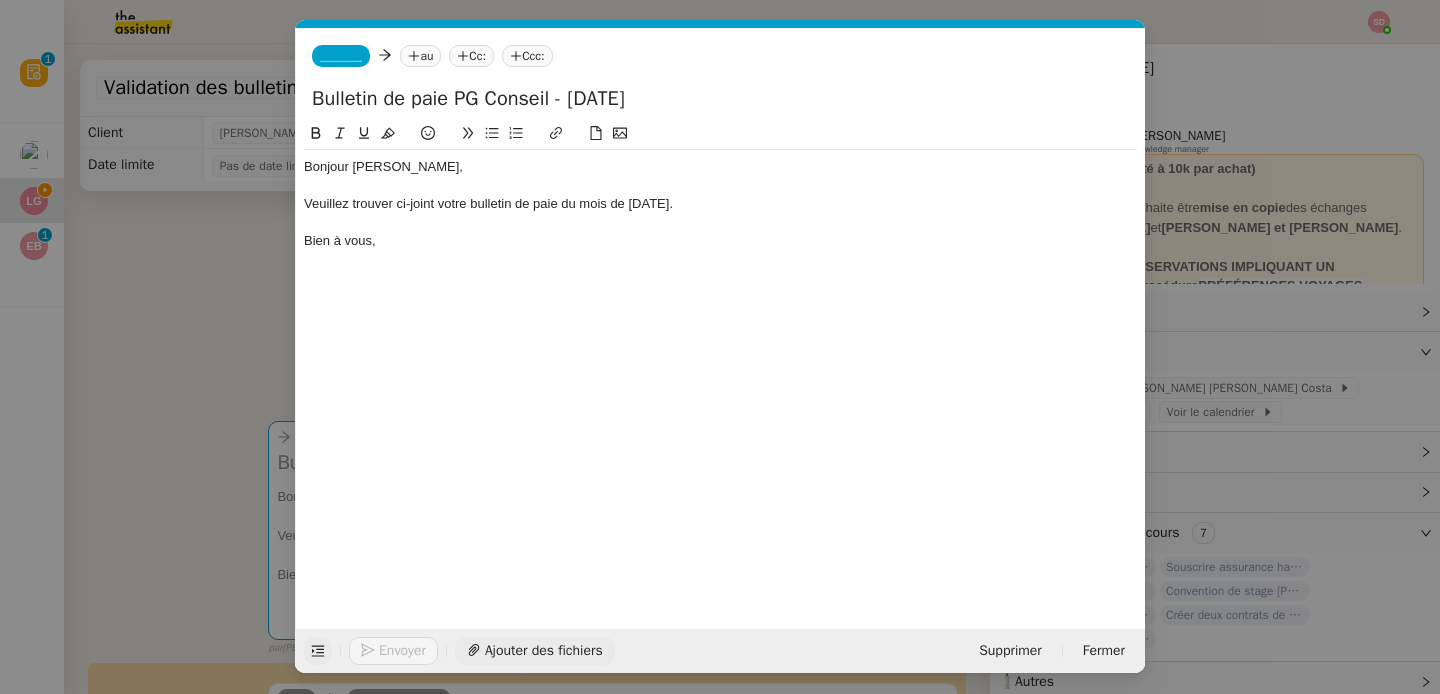 type on "Bulletin de paie PG Conseil - [DATE]" 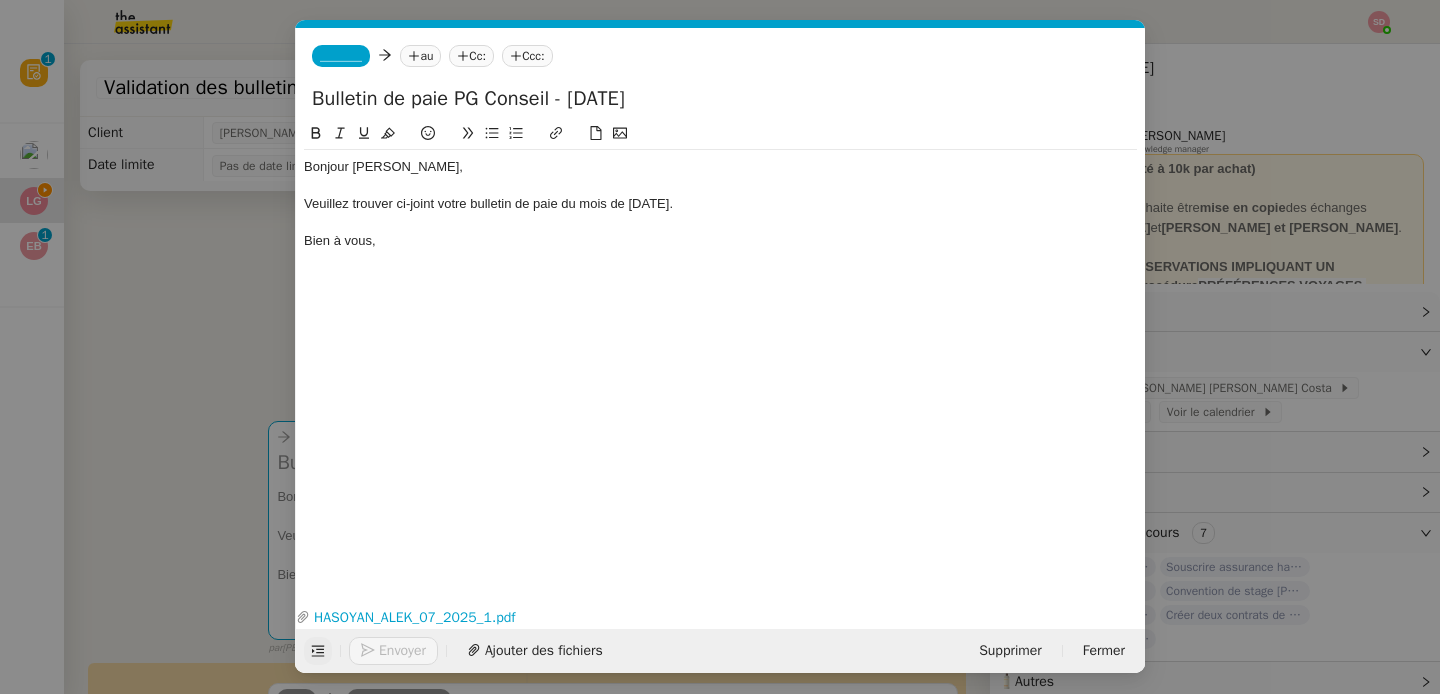 click on "Bonjour [PERSON_NAME]," 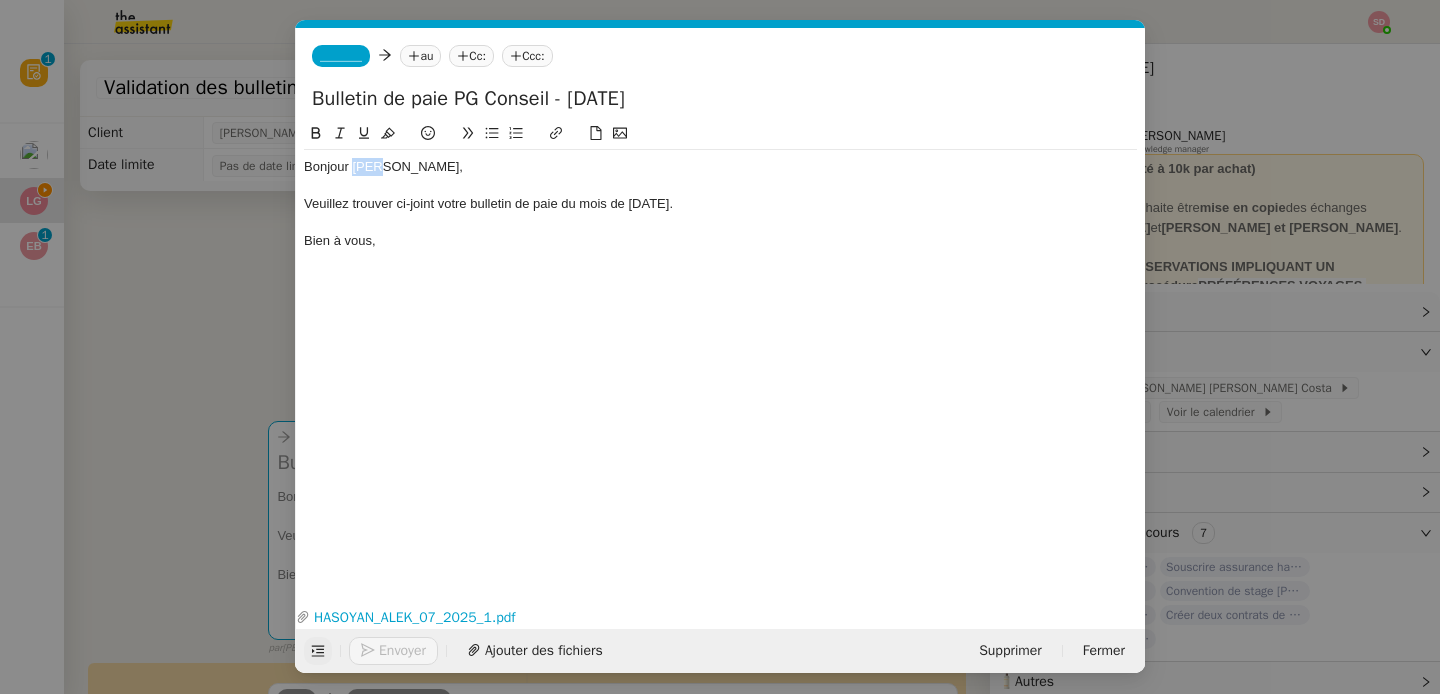 click on "Bonjour [PERSON_NAME]," 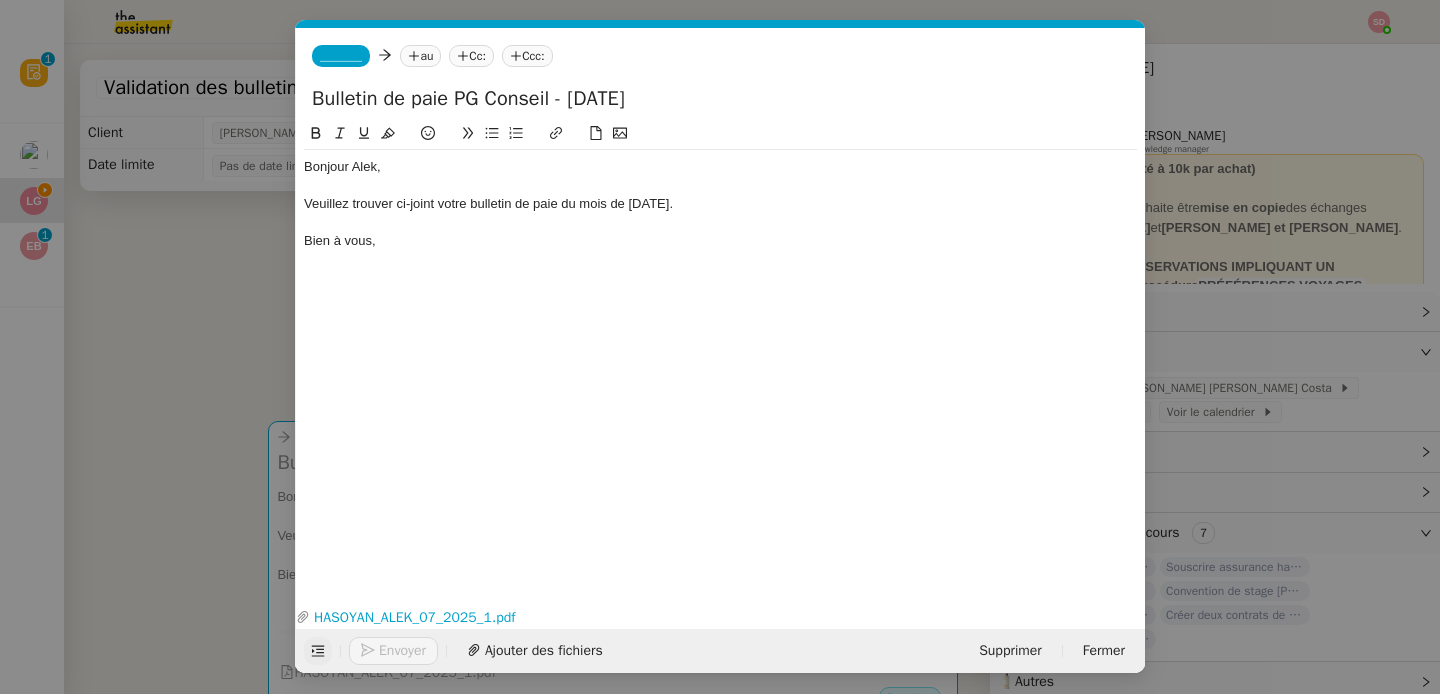 click on "_______" 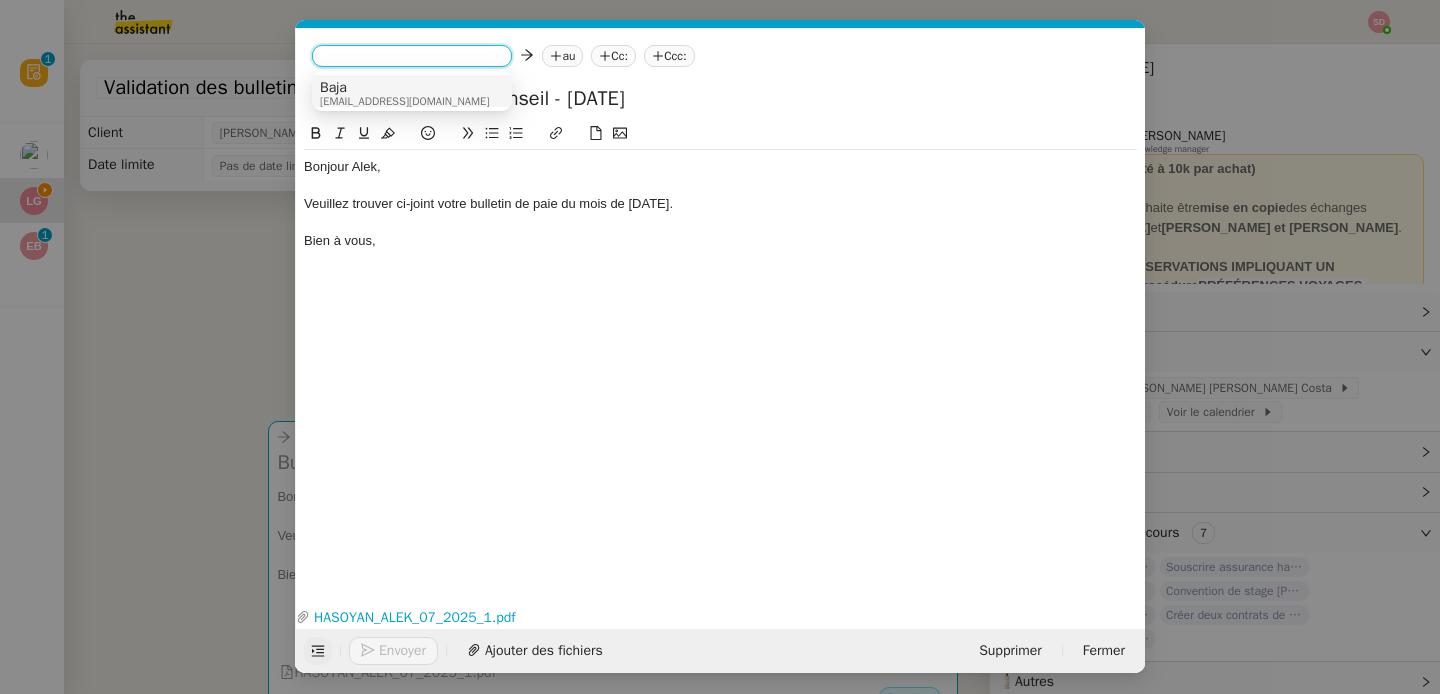 click on "[EMAIL_ADDRESS][DOMAIN_NAME]" at bounding box center (404, 101) 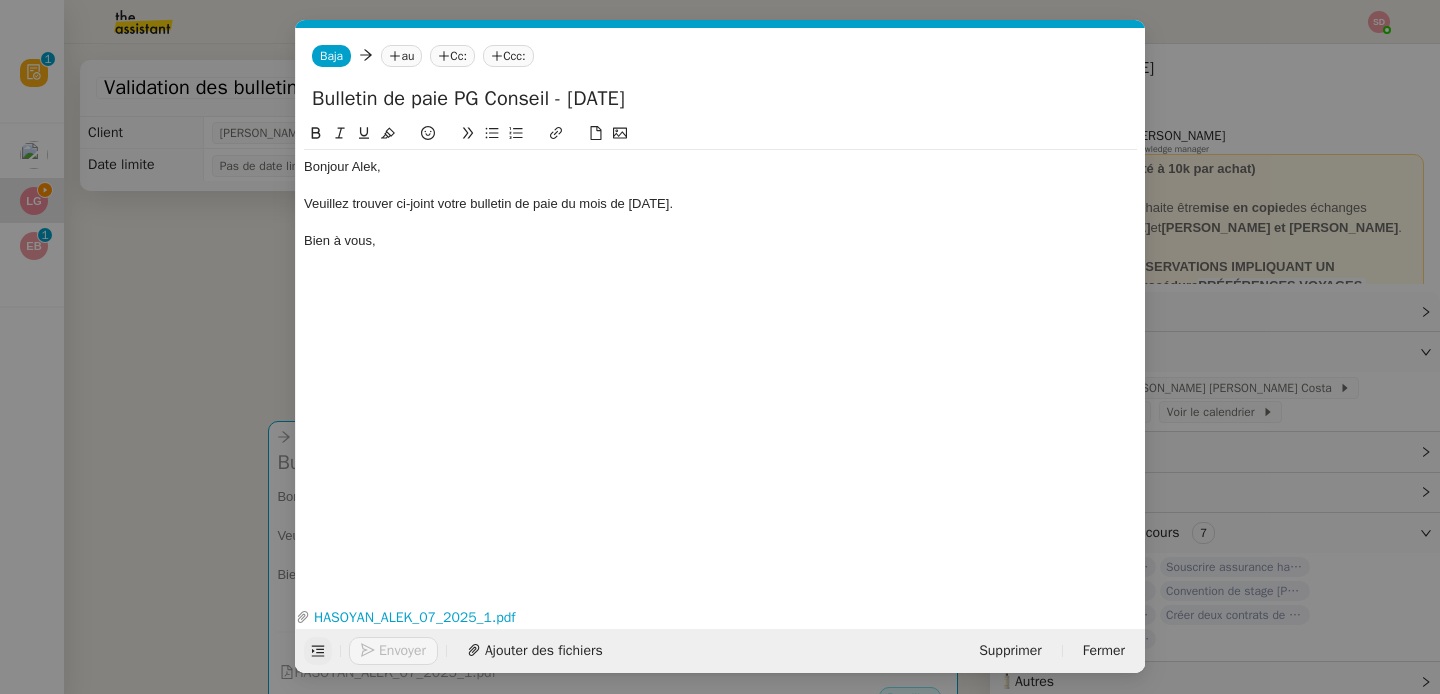 click on "au" 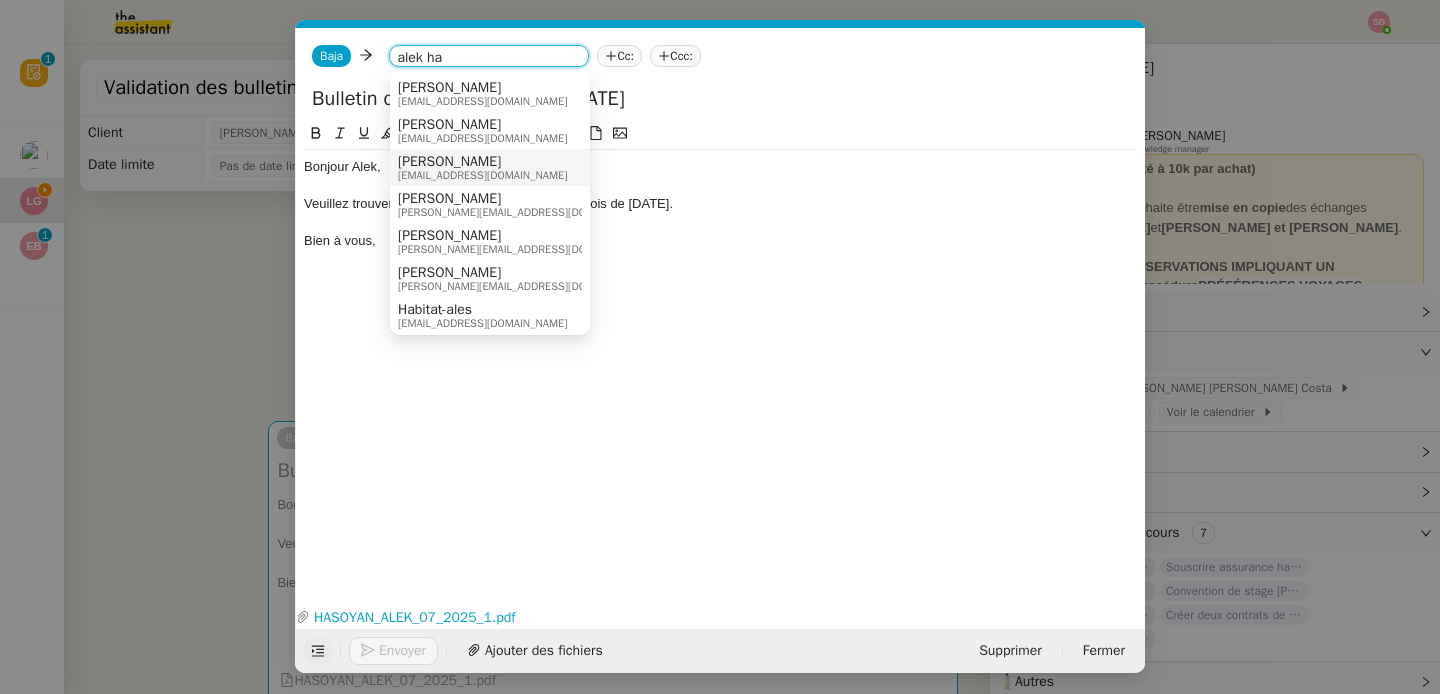 type on "alek ha" 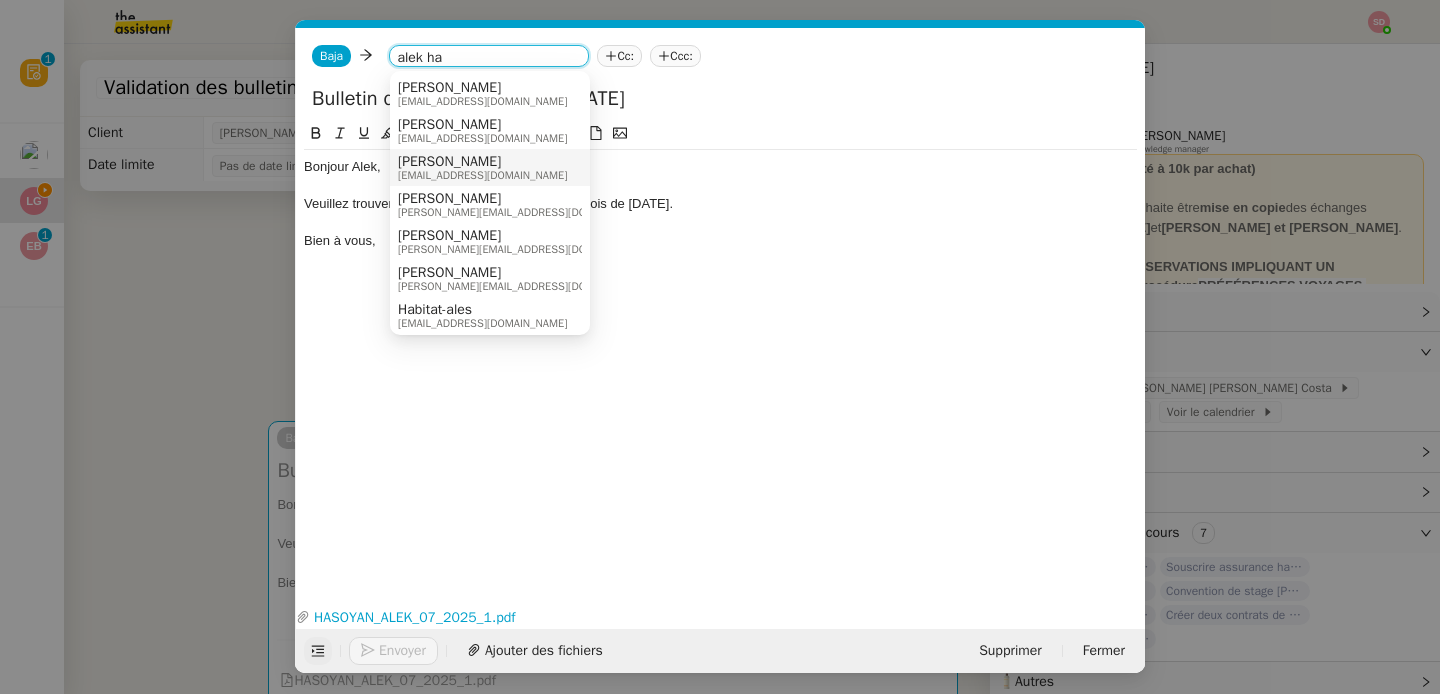 click on "[EMAIL_ADDRESS][DOMAIN_NAME]" at bounding box center (482, 175) 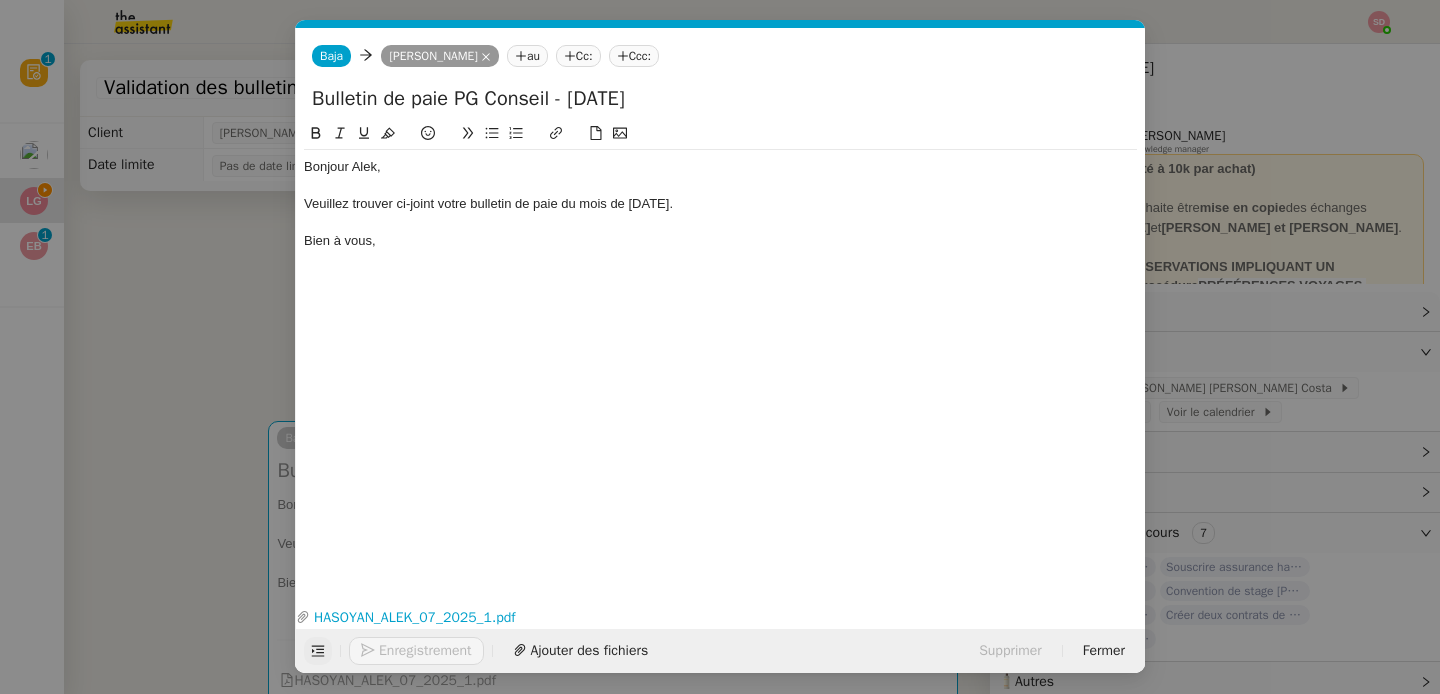 click 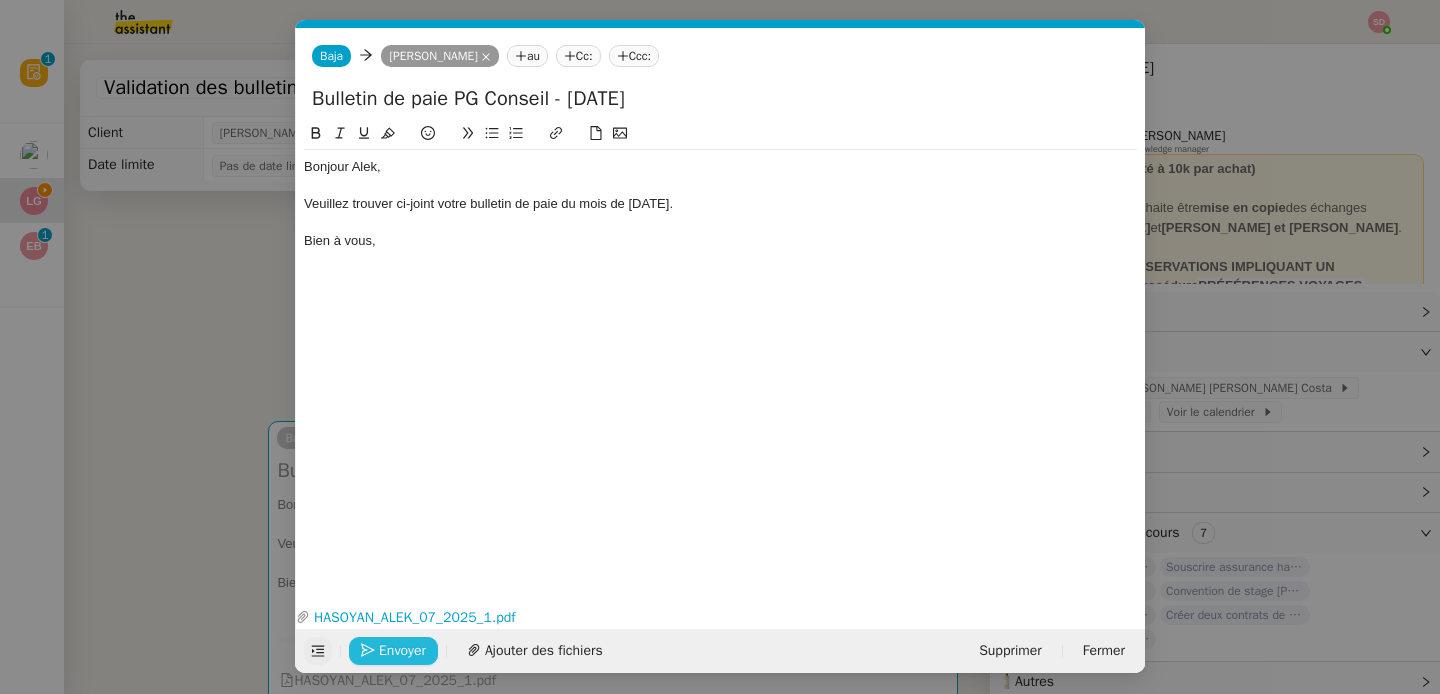 click on "Envoyer" 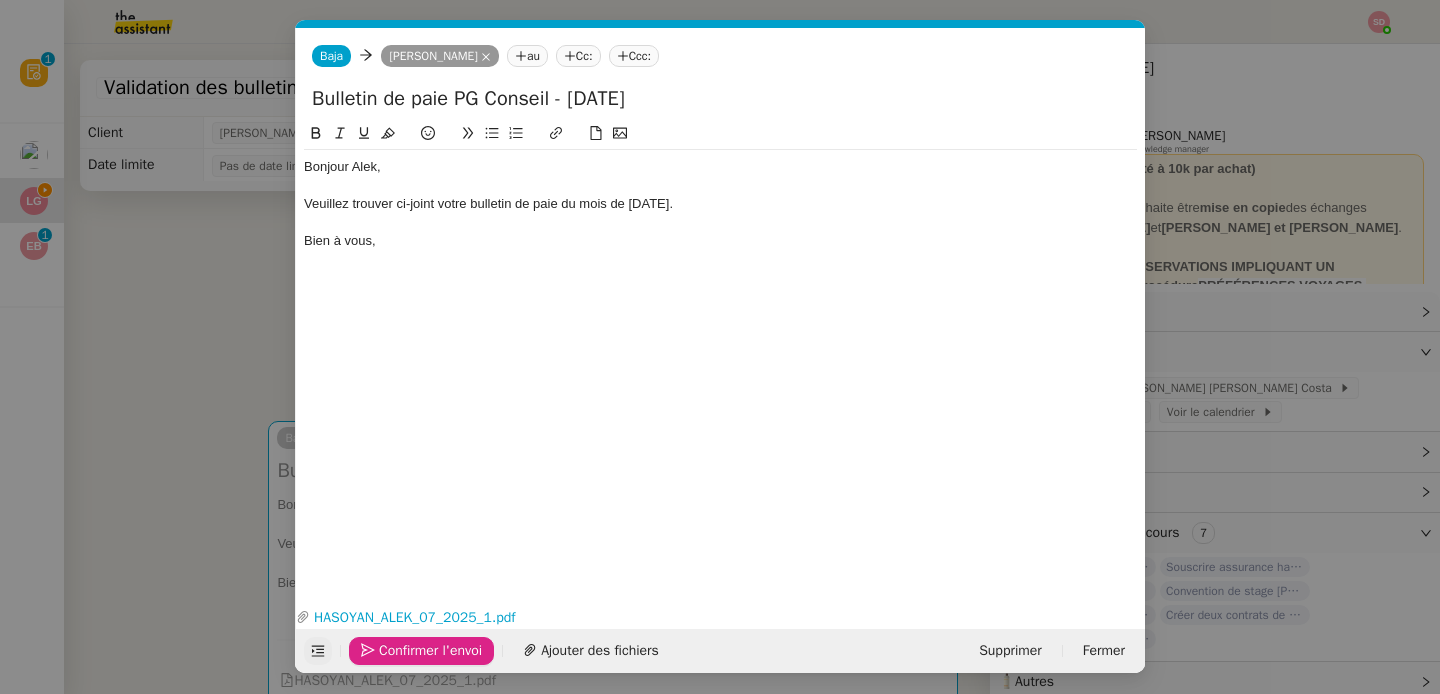 click on "Confirmer l'envoi" 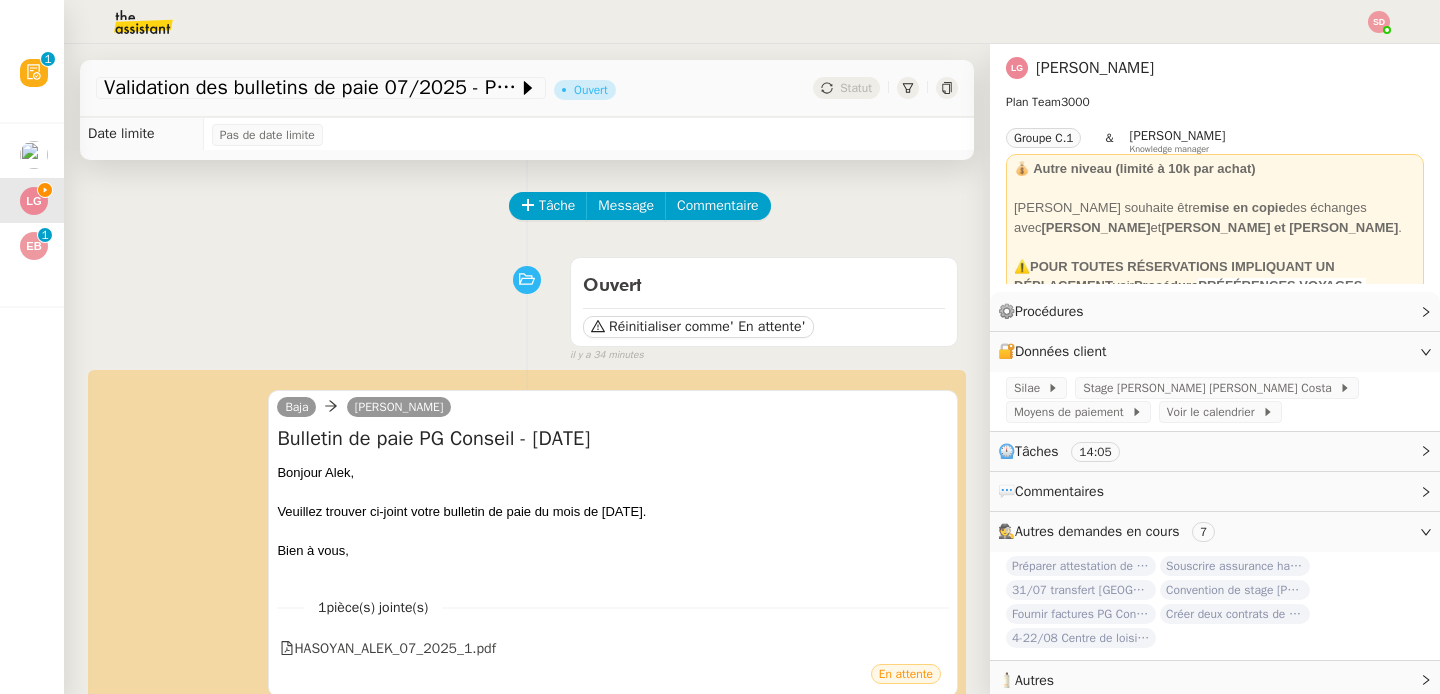 scroll, scrollTop: 95, scrollLeft: 0, axis: vertical 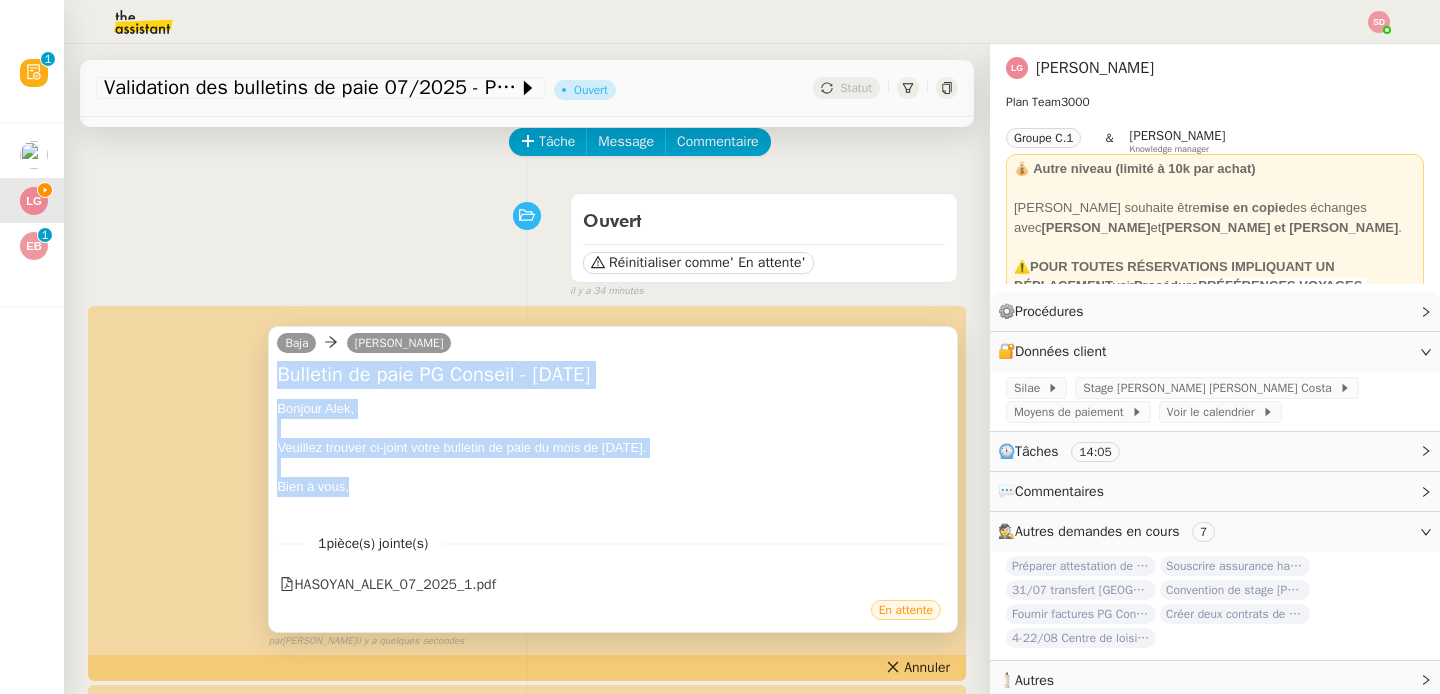 drag, startPoint x: 271, startPoint y: 372, endPoint x: 380, endPoint y: 484, distance: 156.285 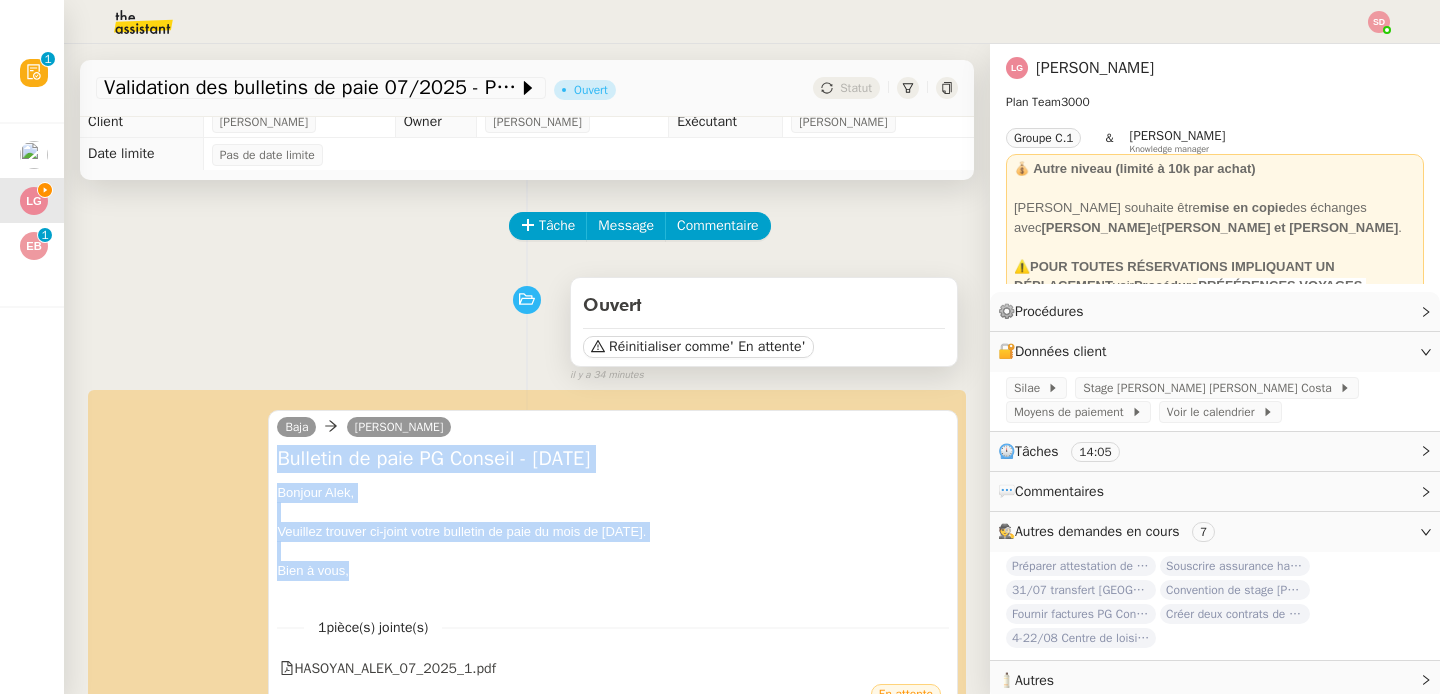 scroll, scrollTop: 0, scrollLeft: 0, axis: both 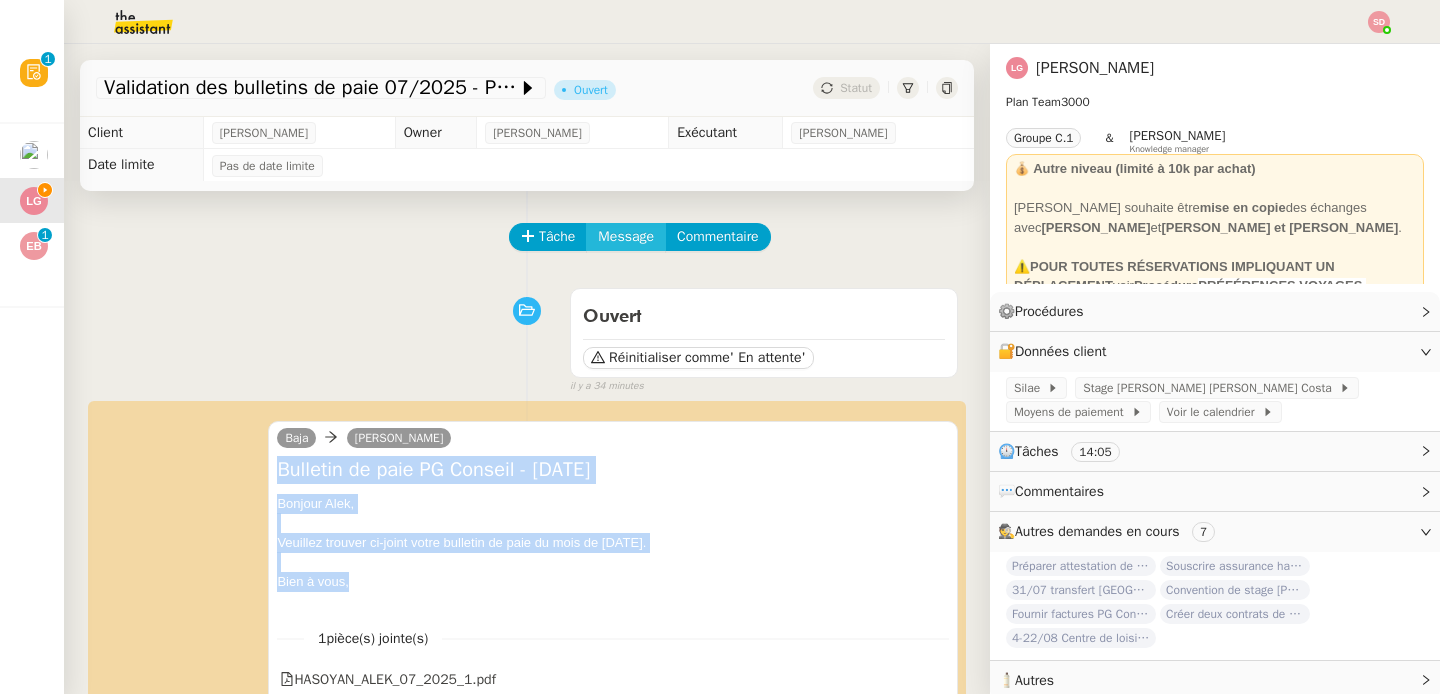 click on "Message" 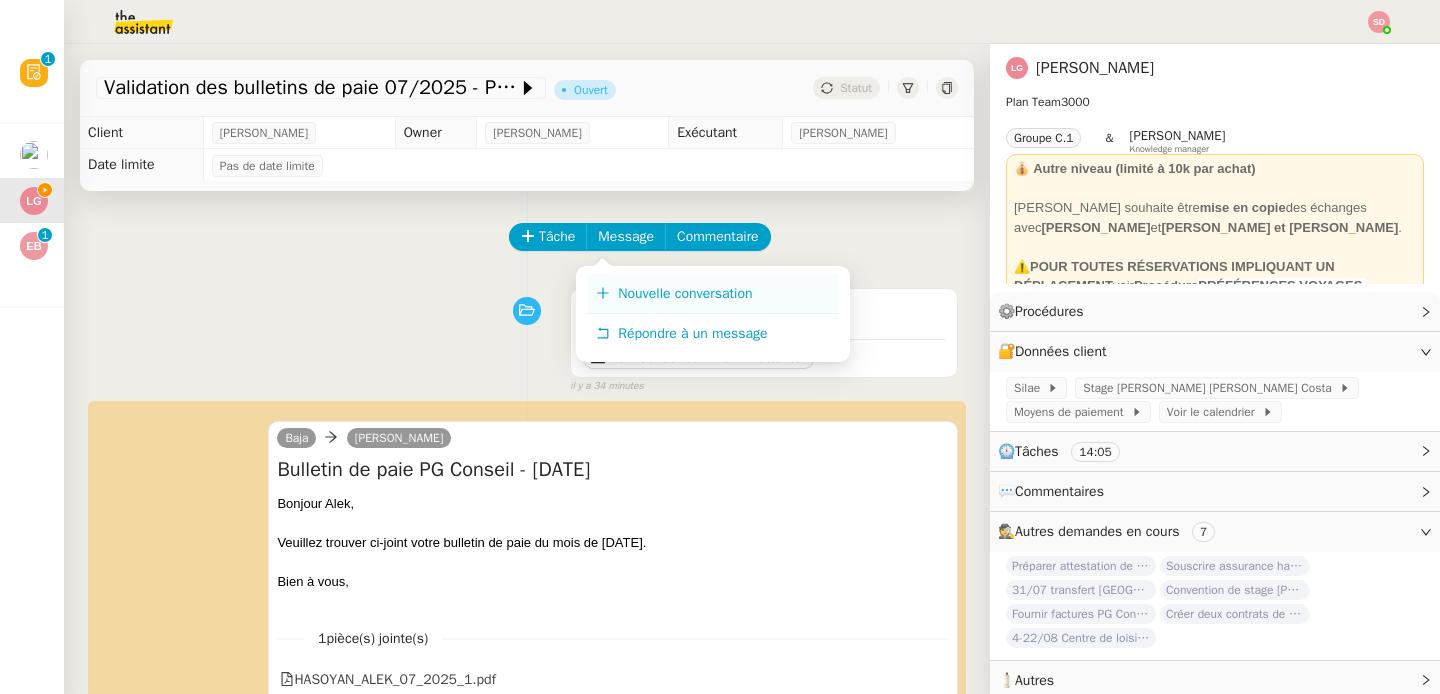 click on "Nouvelle conversation" at bounding box center (713, 294) 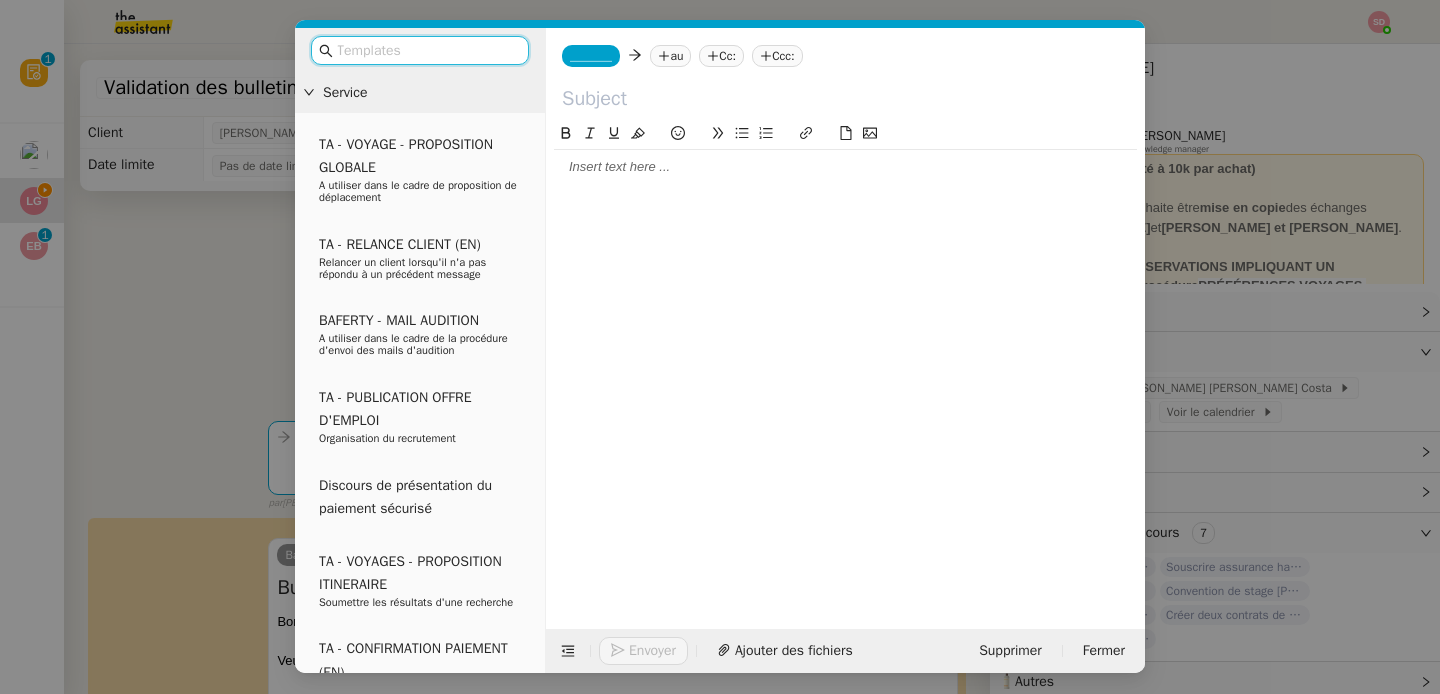 click 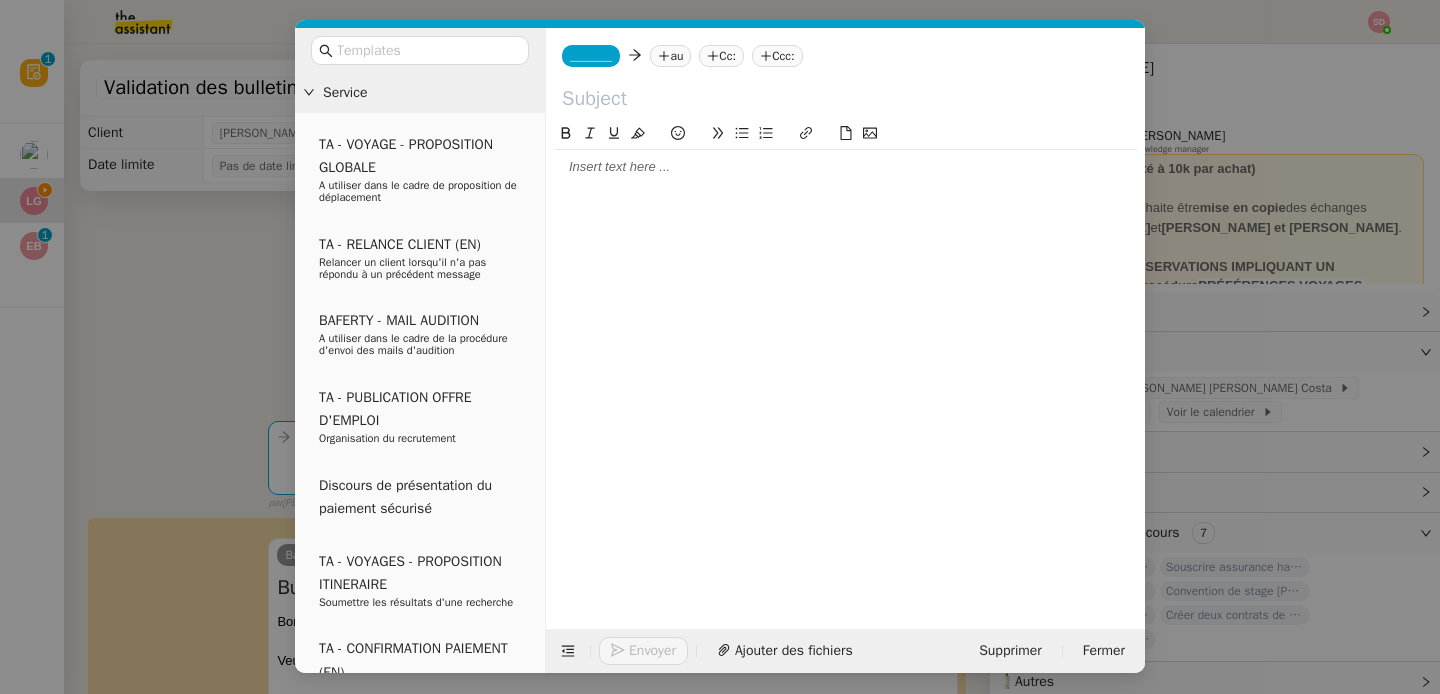 scroll, scrollTop: 0, scrollLeft: 0, axis: both 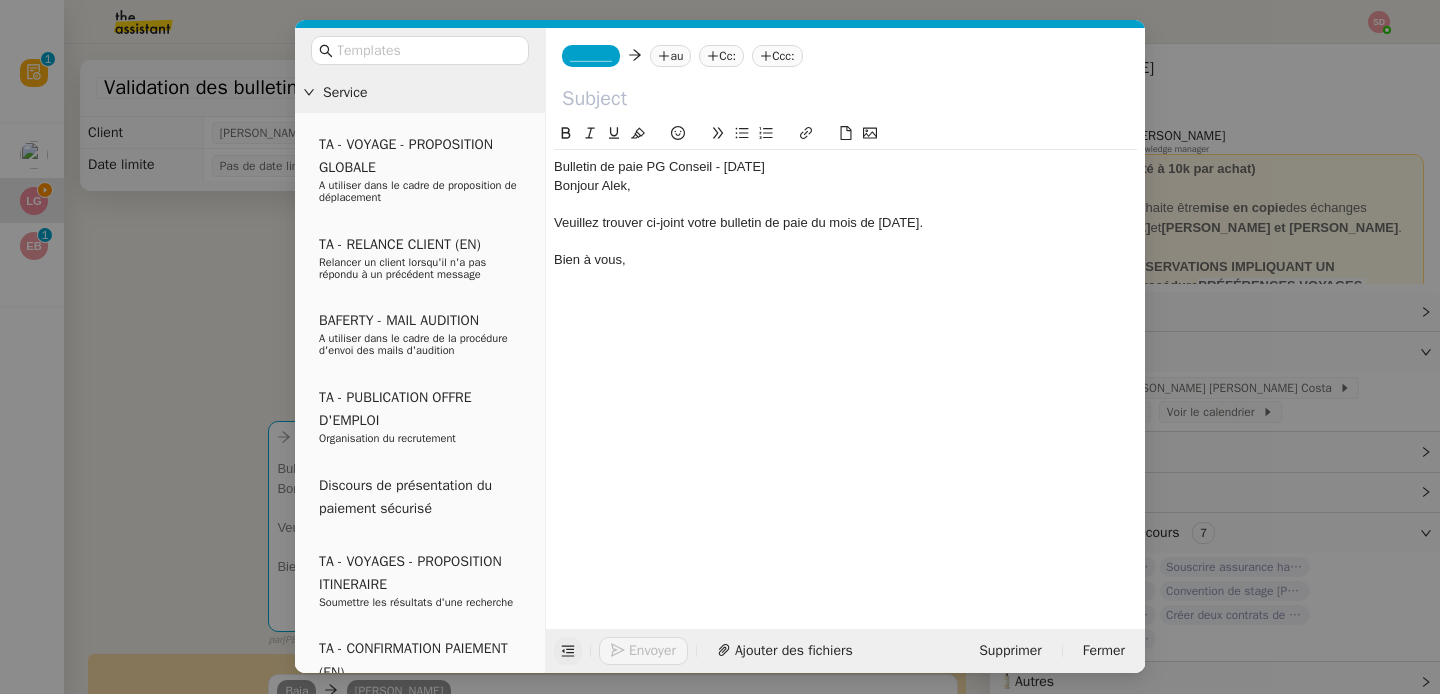 click 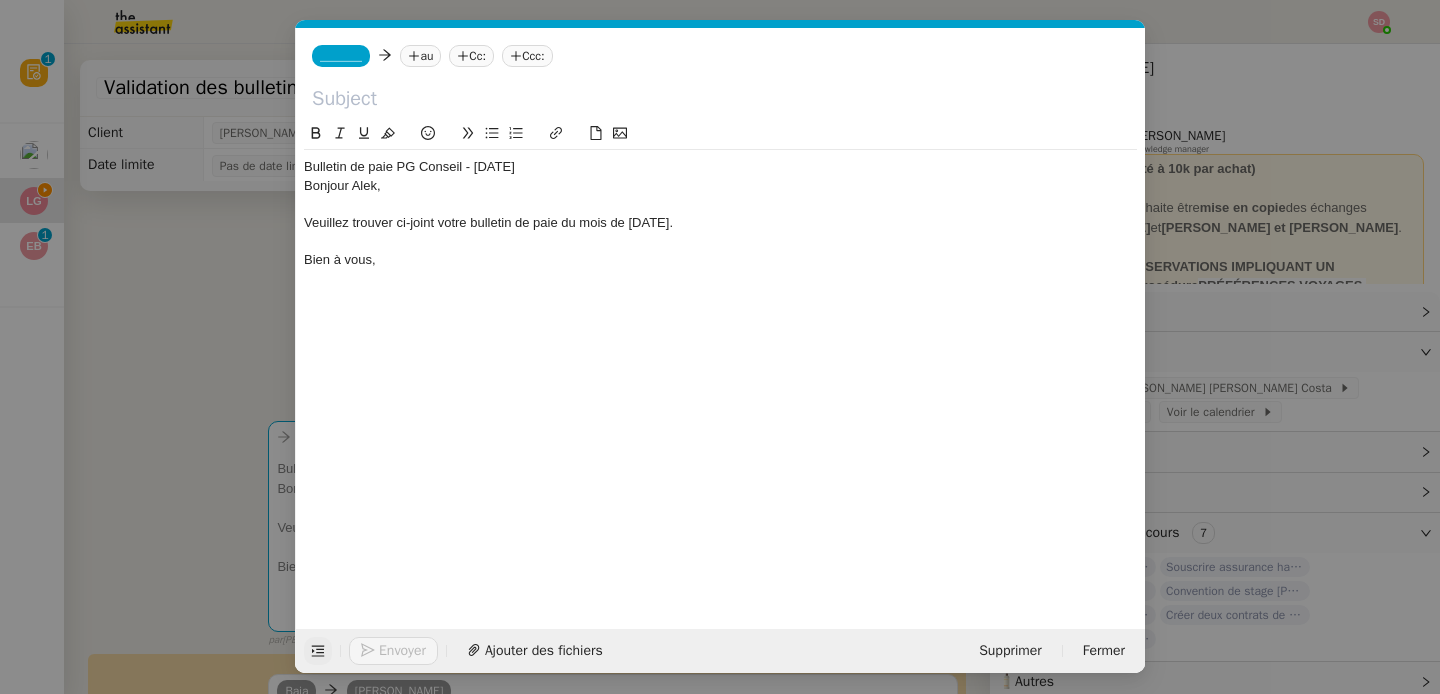 click on "Bulletin de paie PG Conseil - [DATE]" 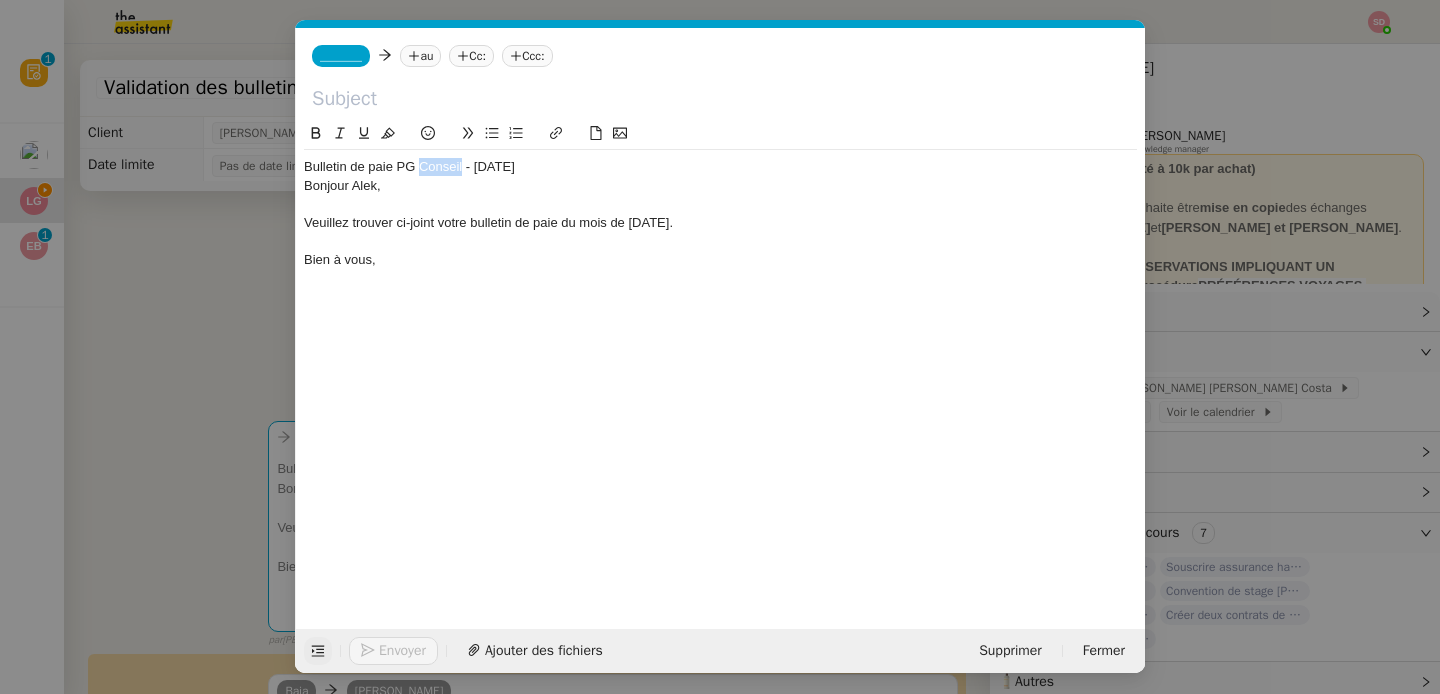 click on "Bulletin de paie PG Conseil - [DATE]" 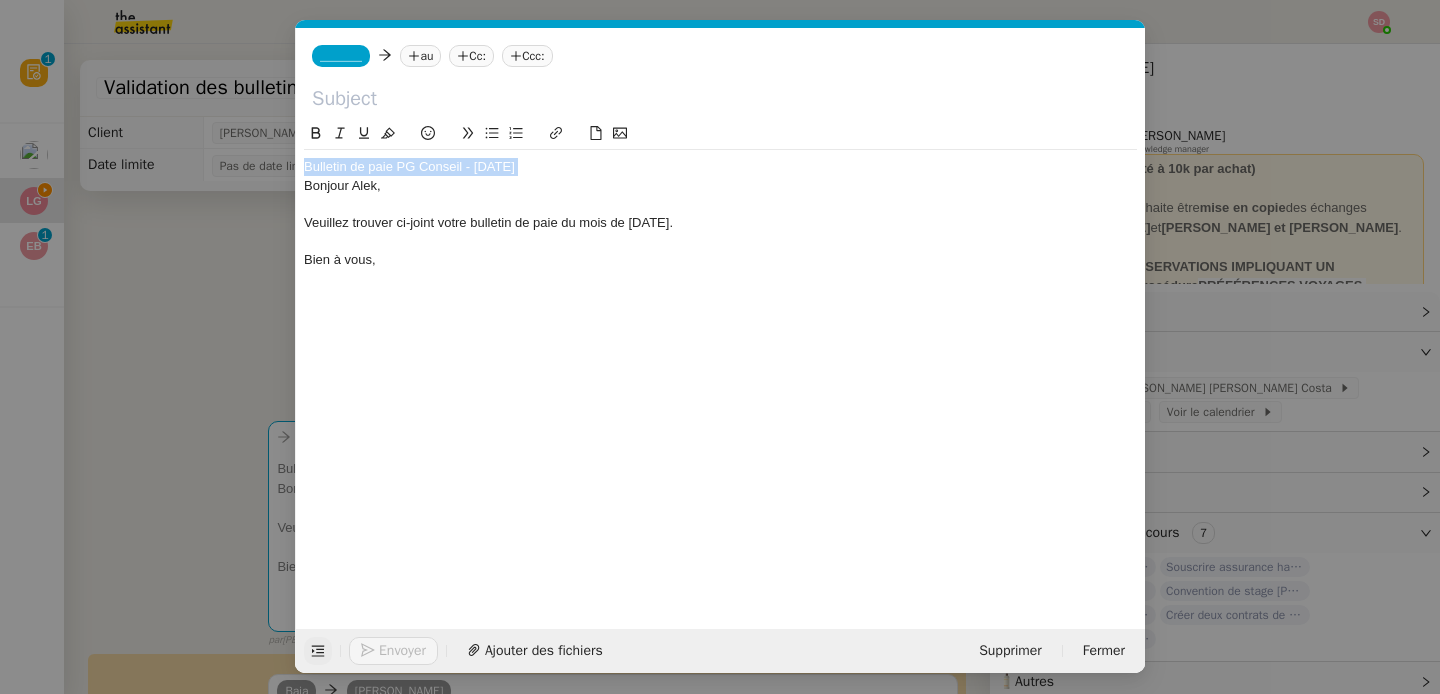 type 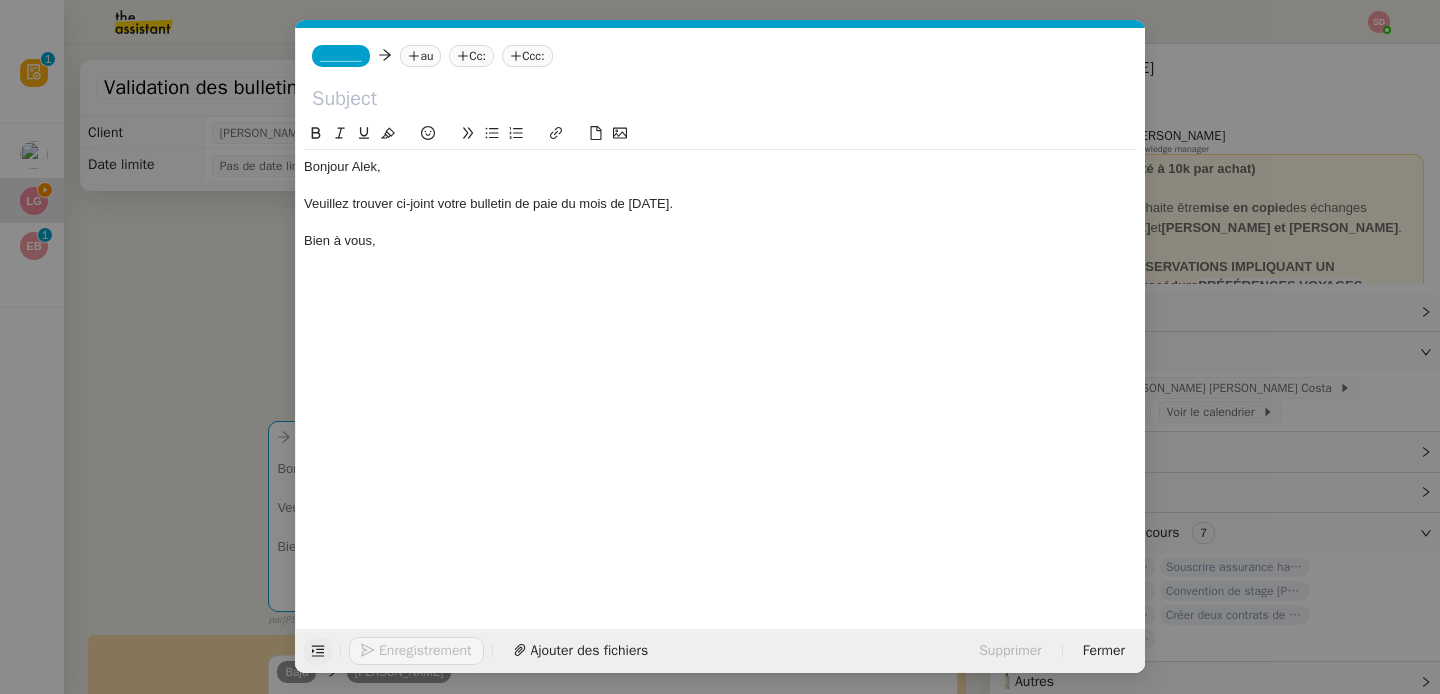 click 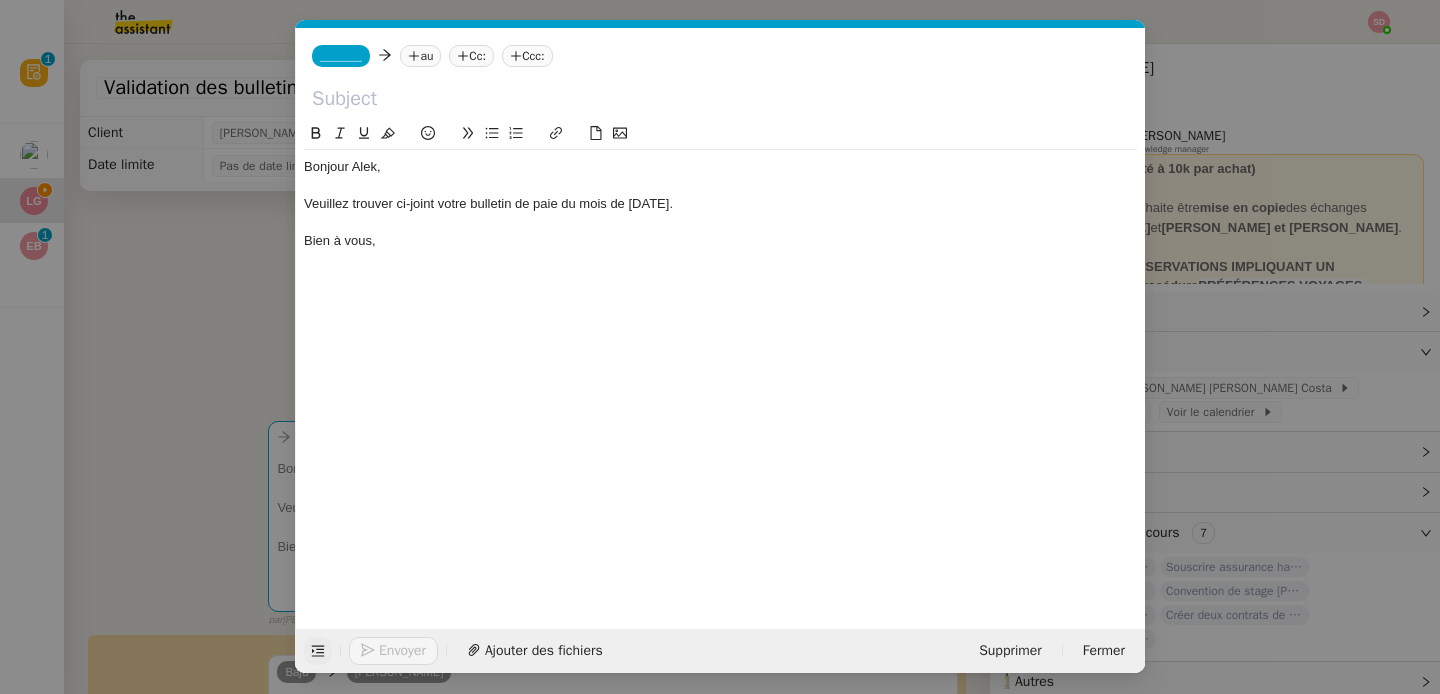 paste on "Bulletin de paie PG Conseil - [DATE]" 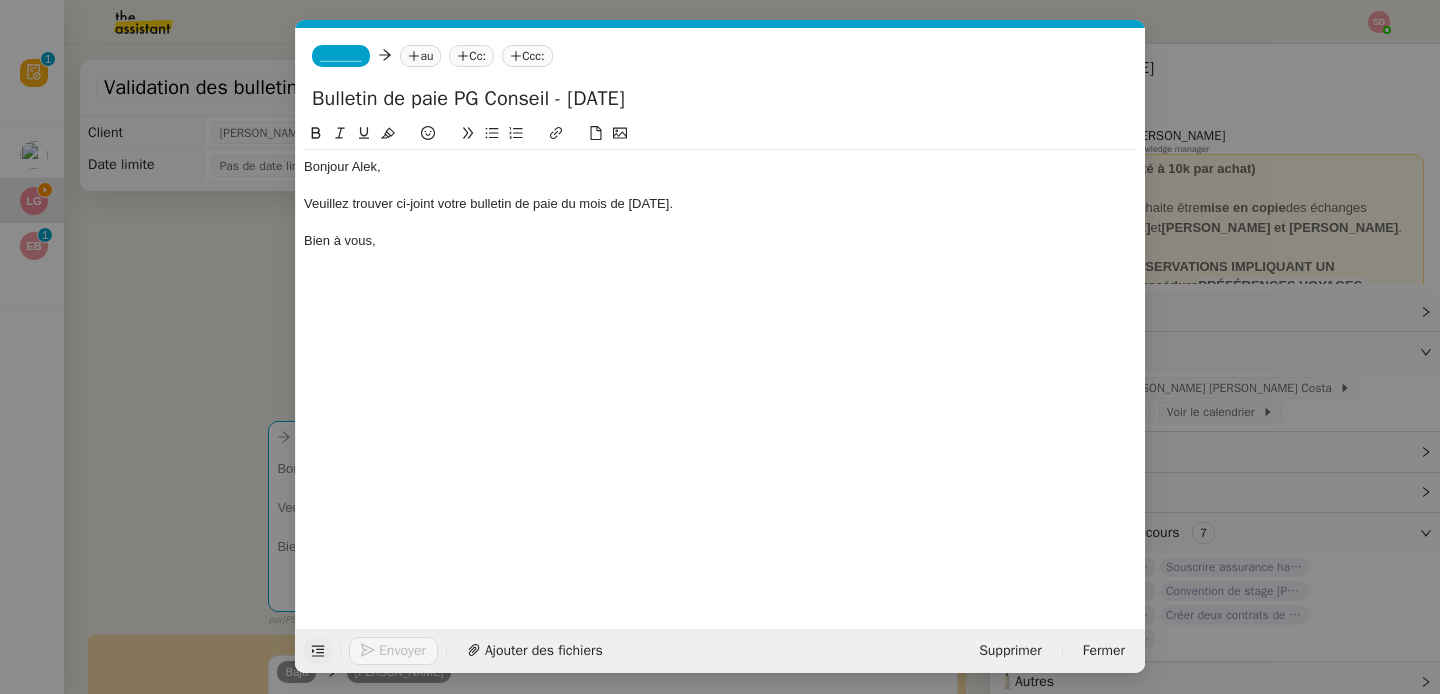 type on "Bulletin de paie PG Conseil - [DATE]" 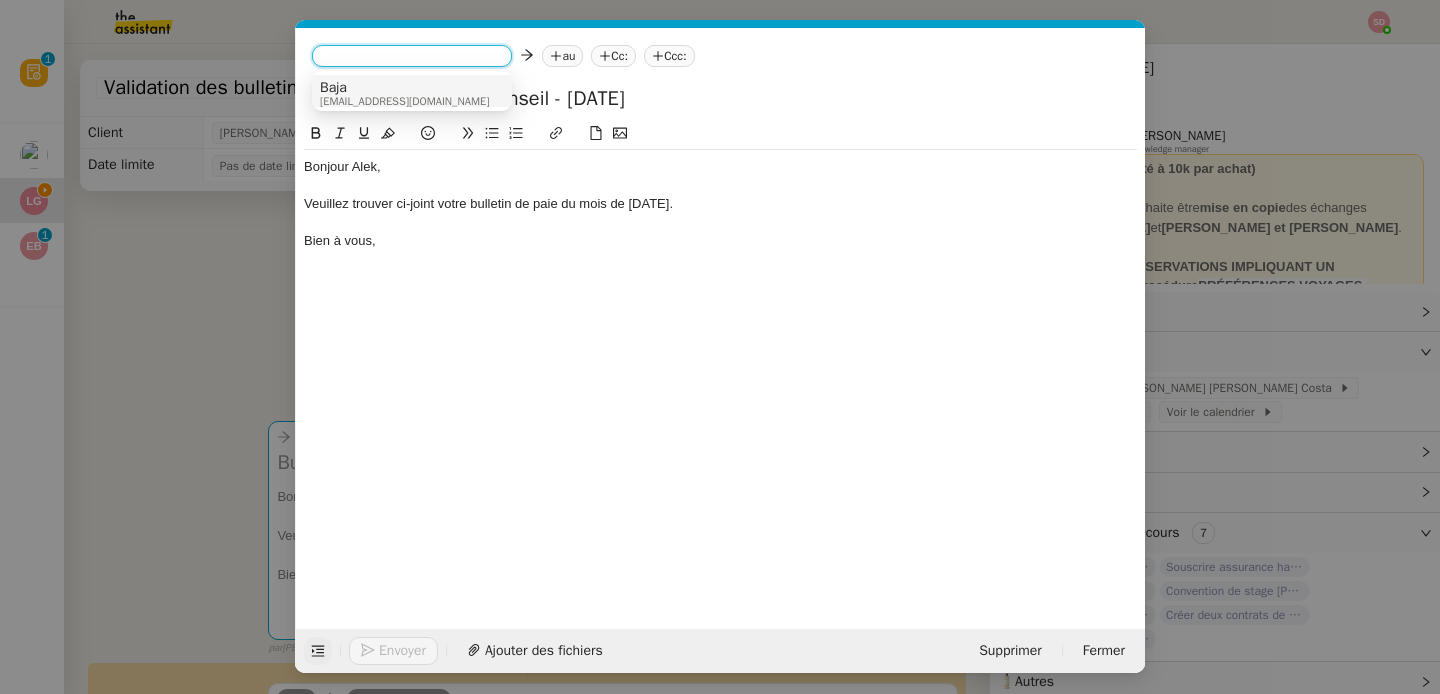 click on "Baja" at bounding box center [404, 88] 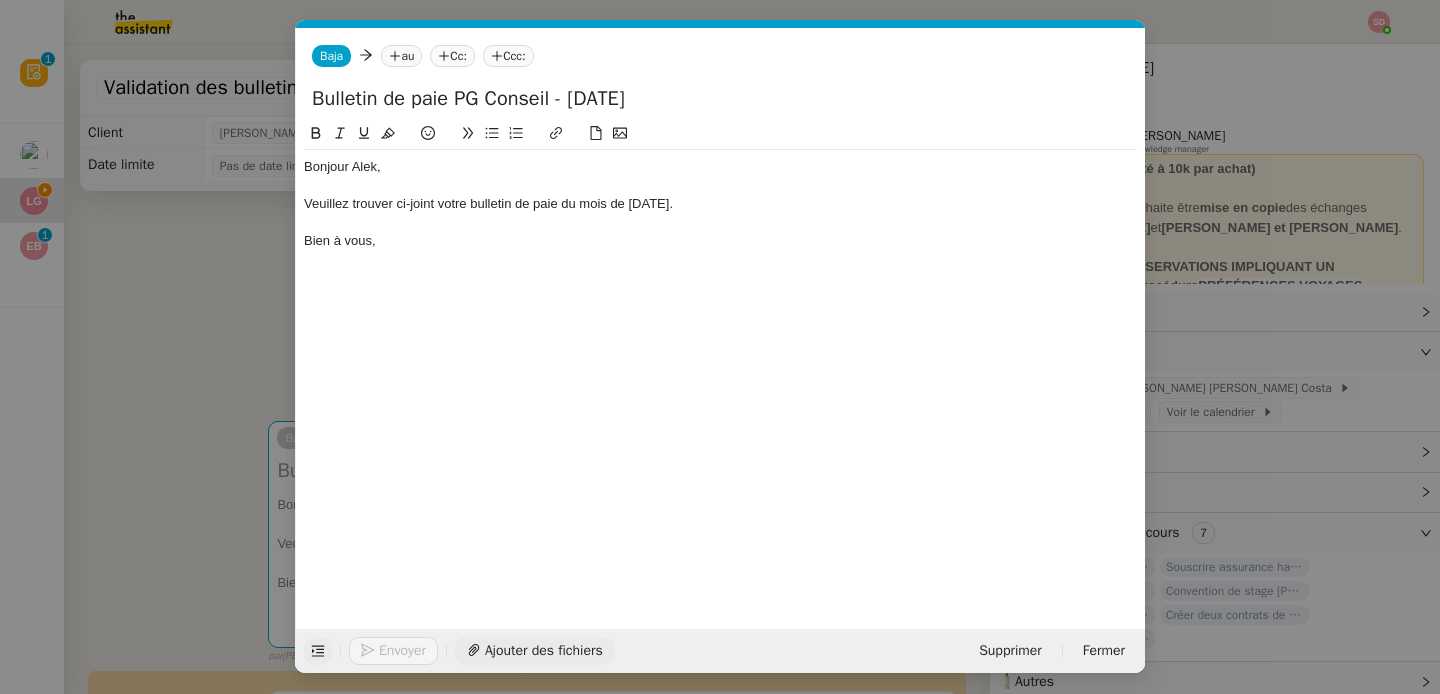 click on "Ajouter des fichiers" 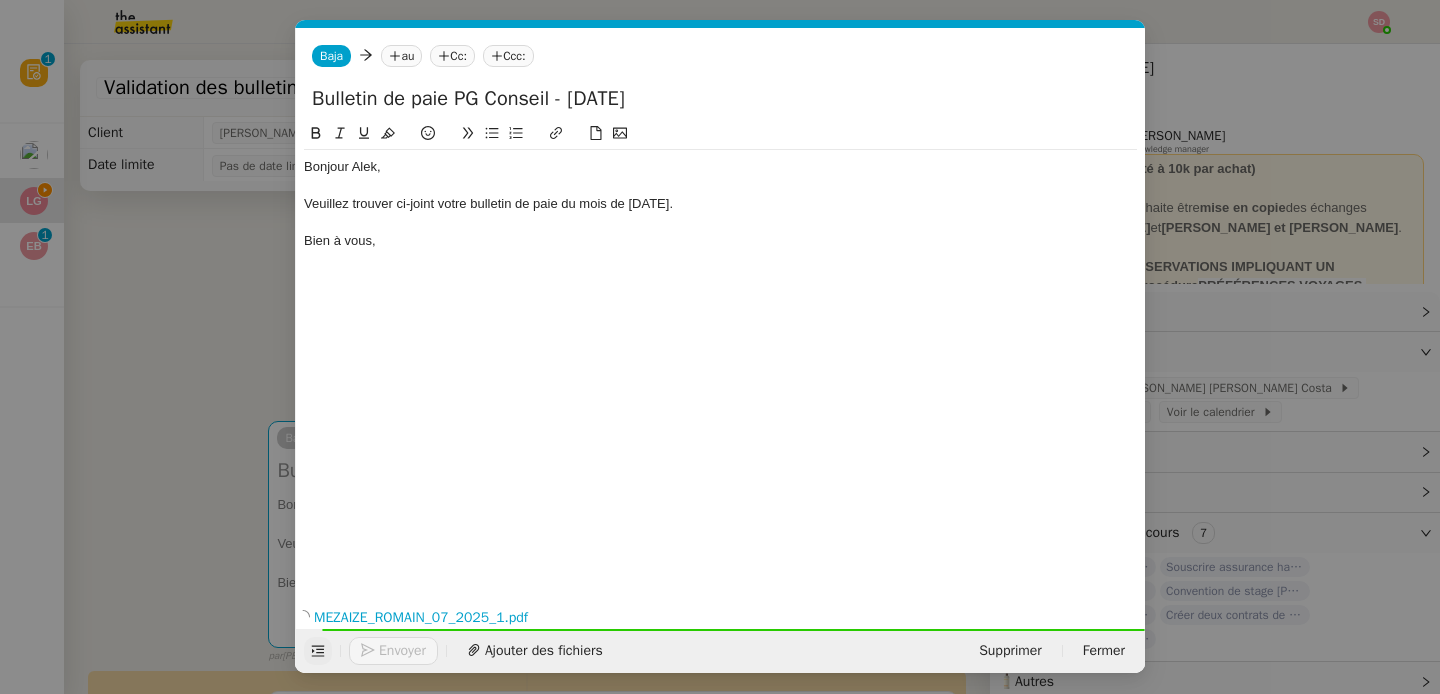 click on "Bonjour Alek," 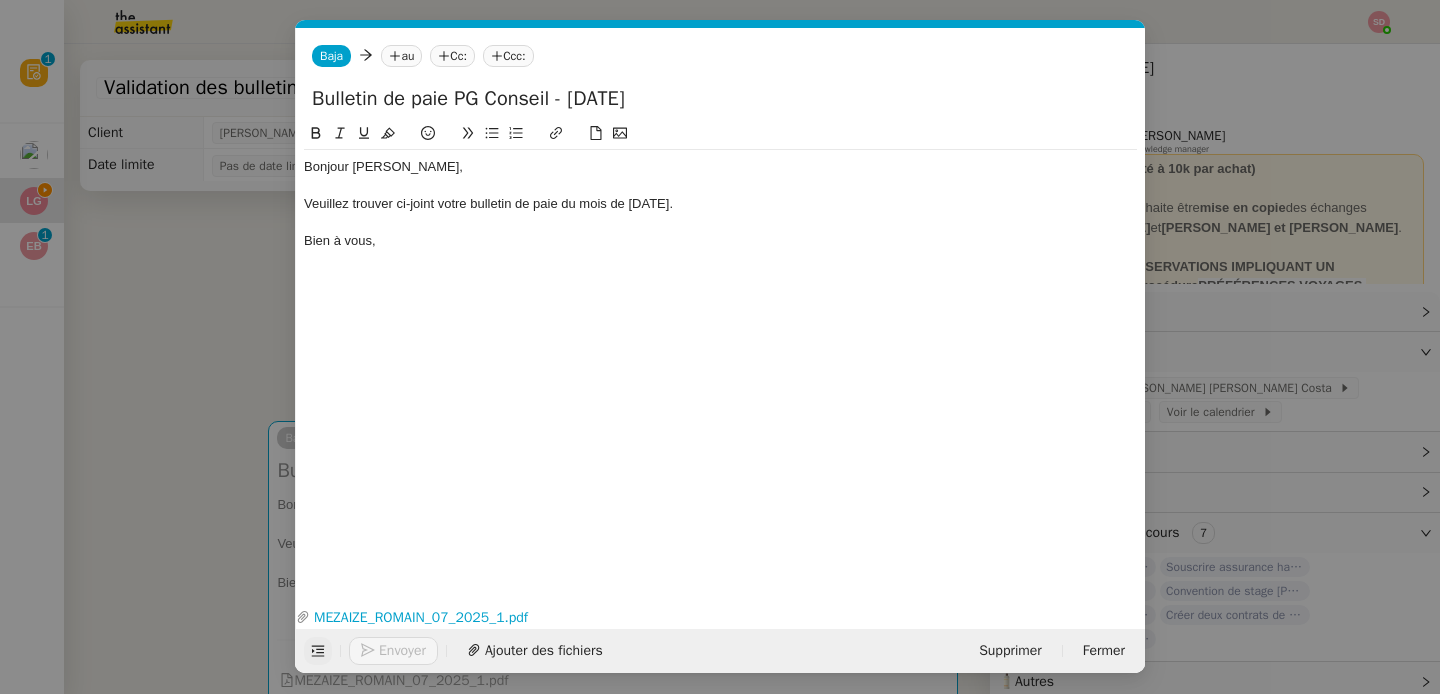 click on "au" 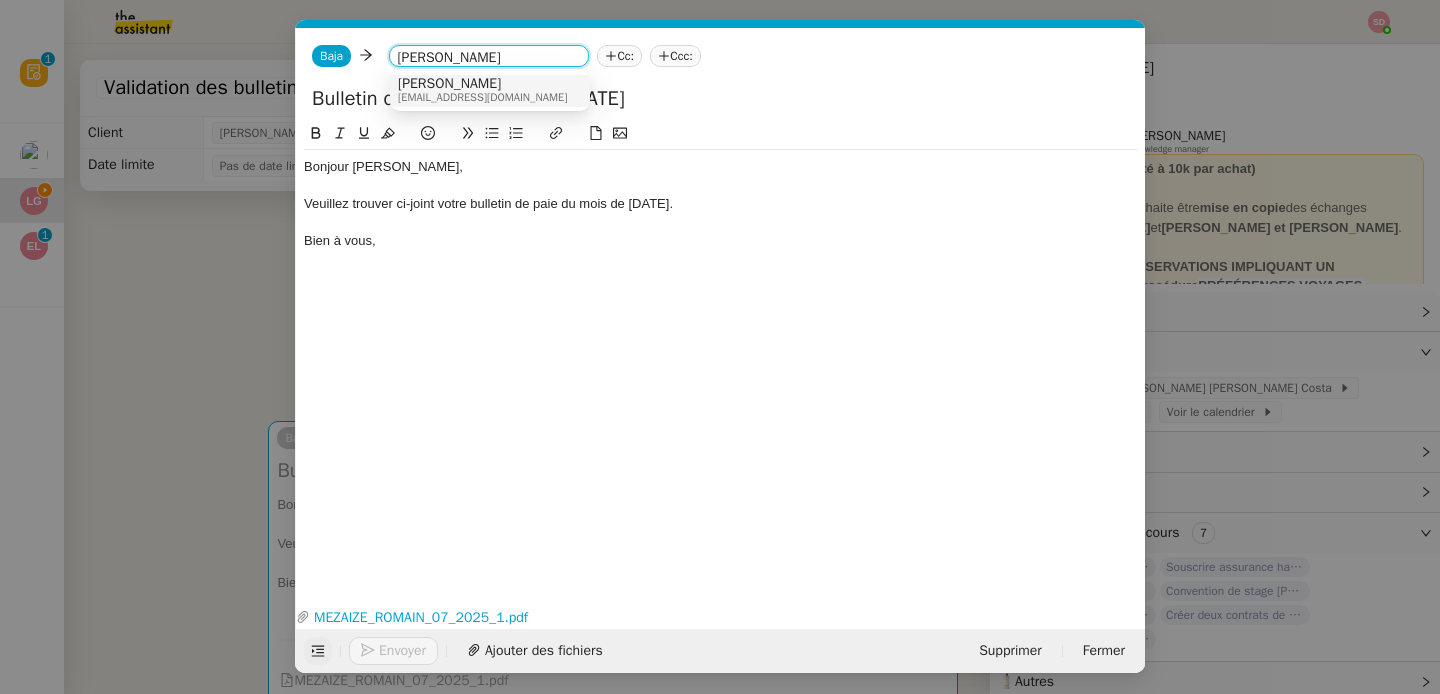 scroll, scrollTop: 5, scrollLeft: 0, axis: vertical 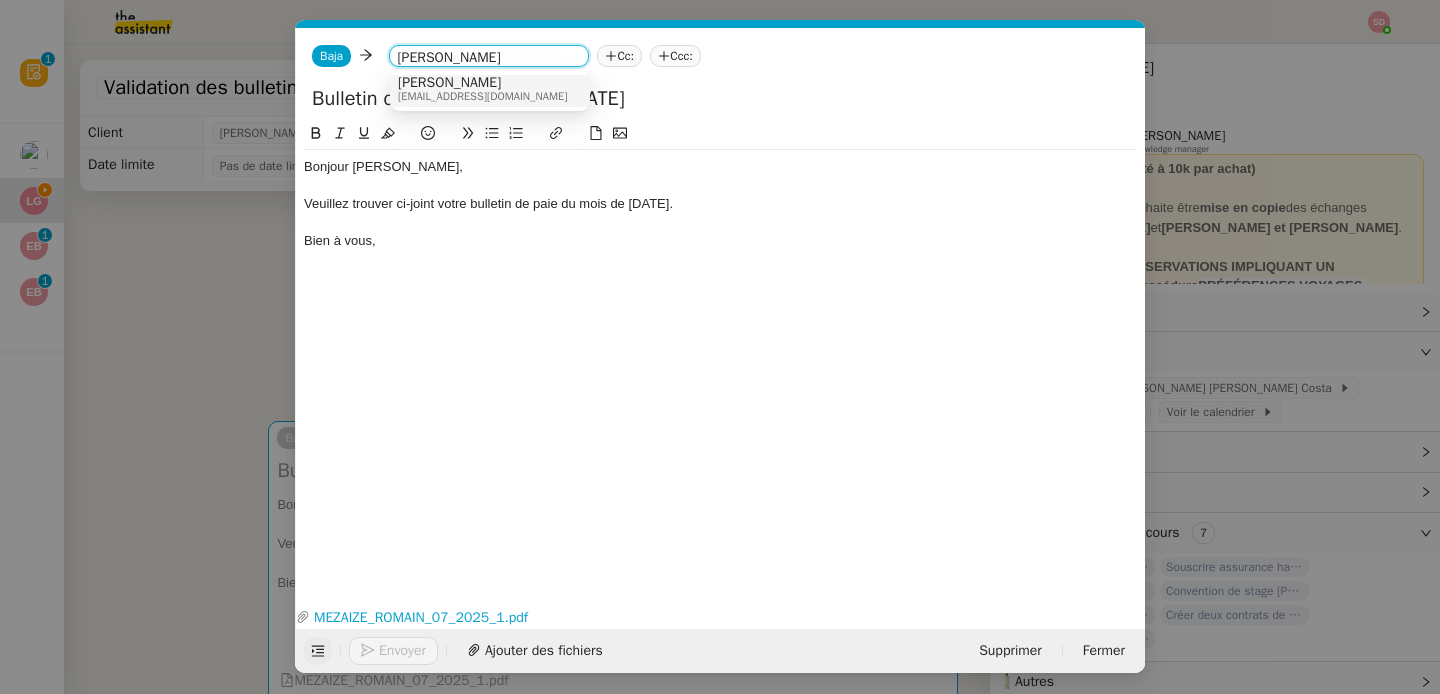 type on "[PERSON_NAME]" 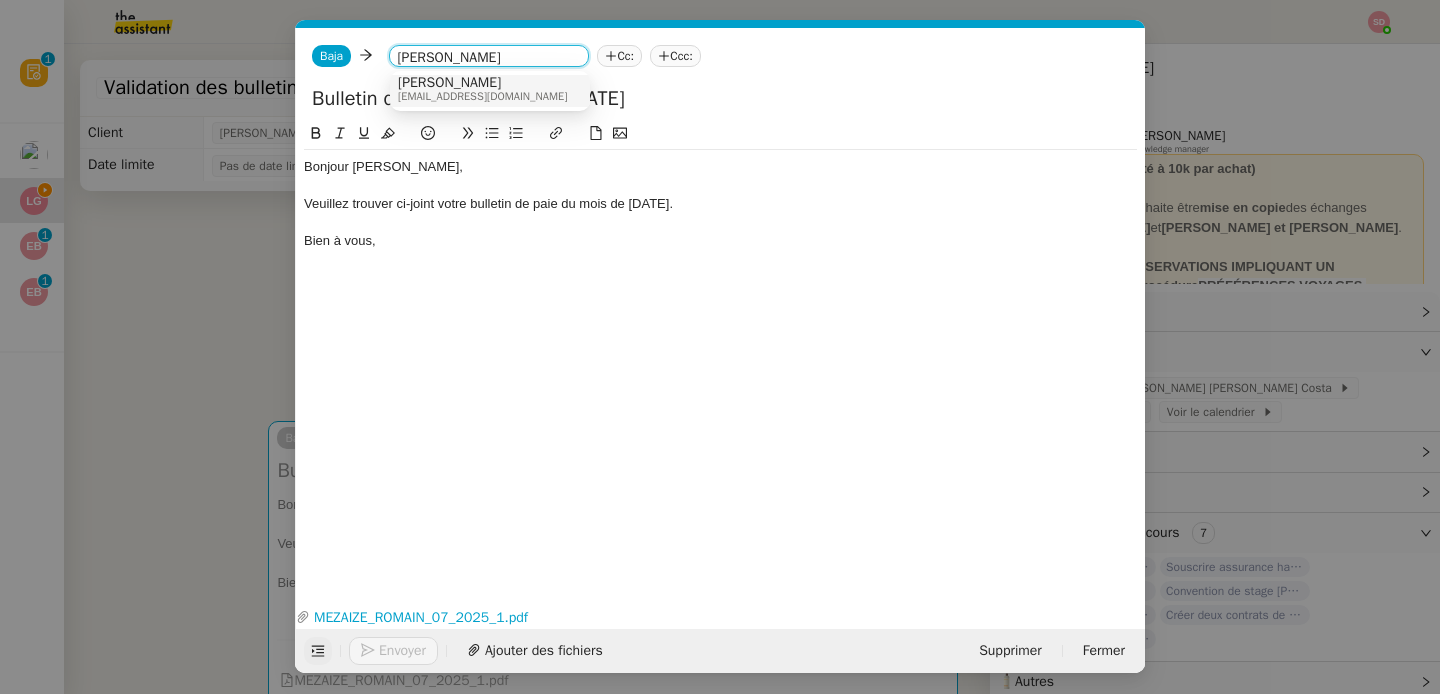 click on "[PERSON_NAME] [EMAIL_ADDRESS][DOMAIN_NAME]" at bounding box center (490, 88) 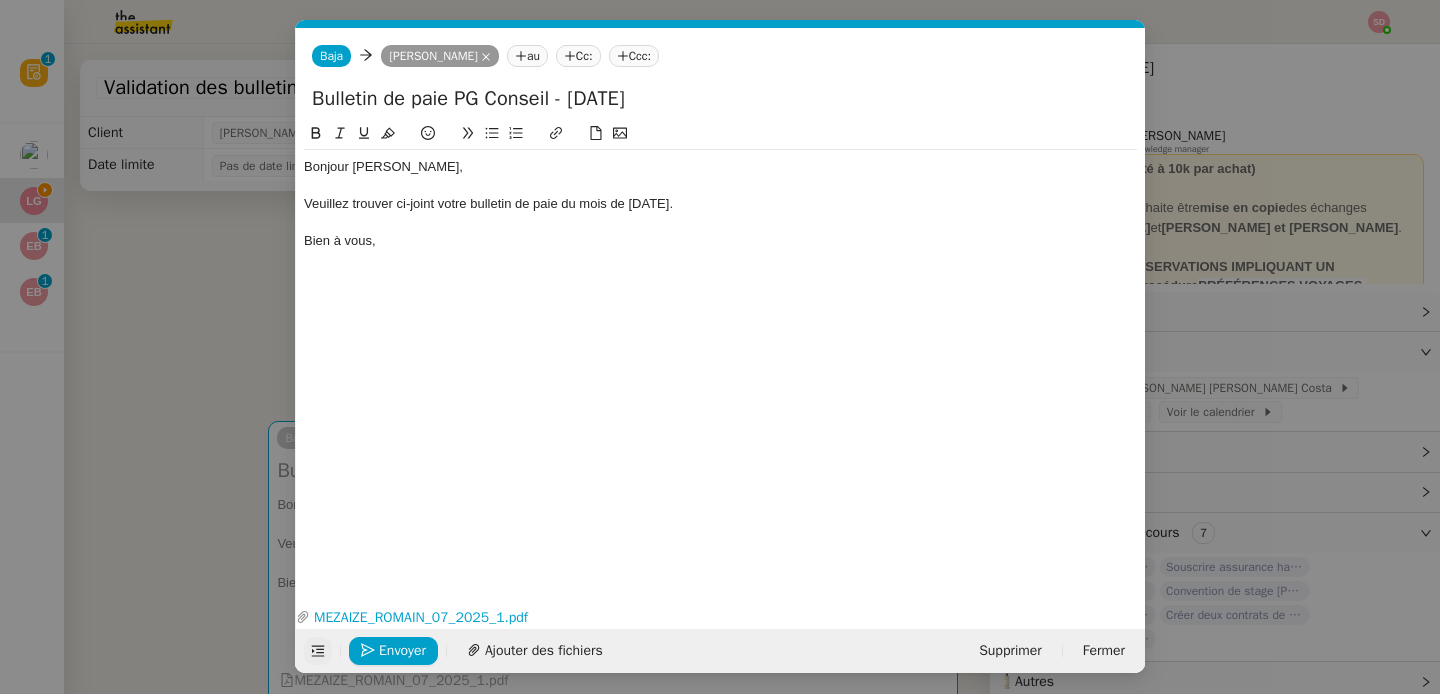 scroll, scrollTop: 0, scrollLeft: 0, axis: both 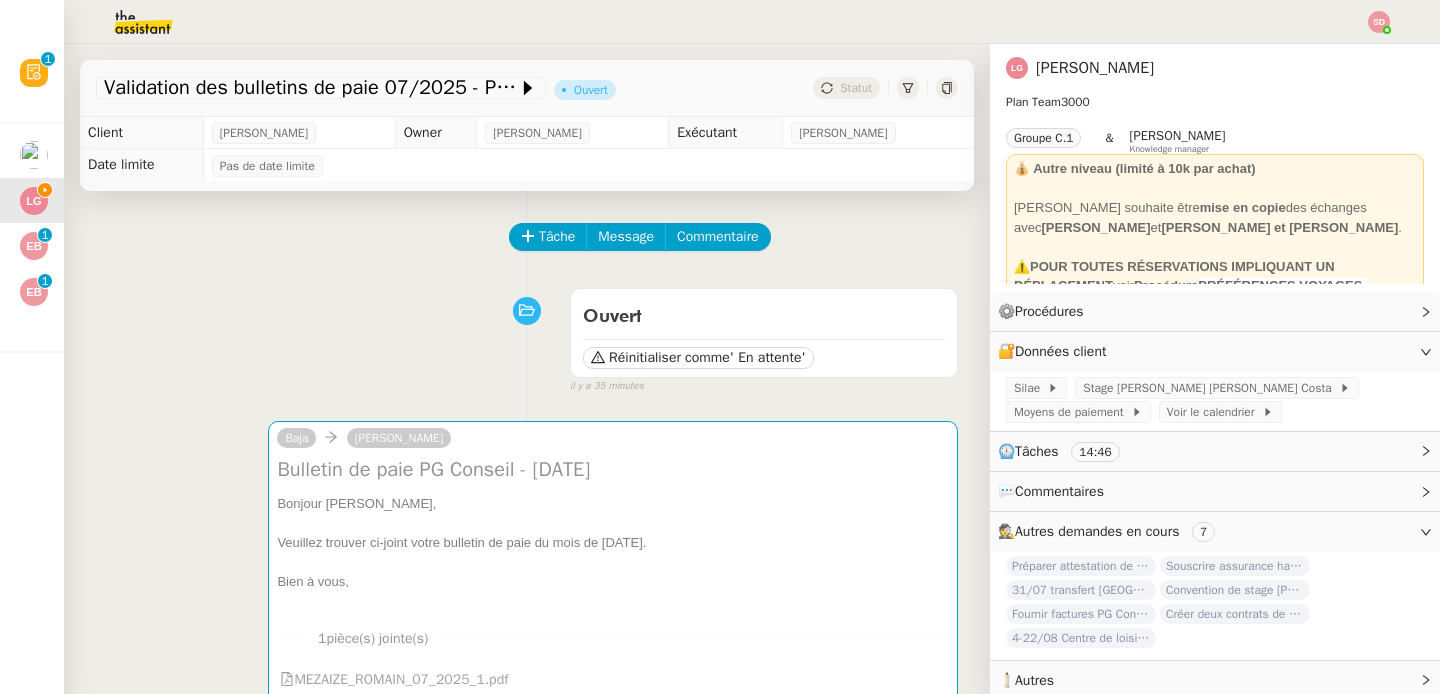 click 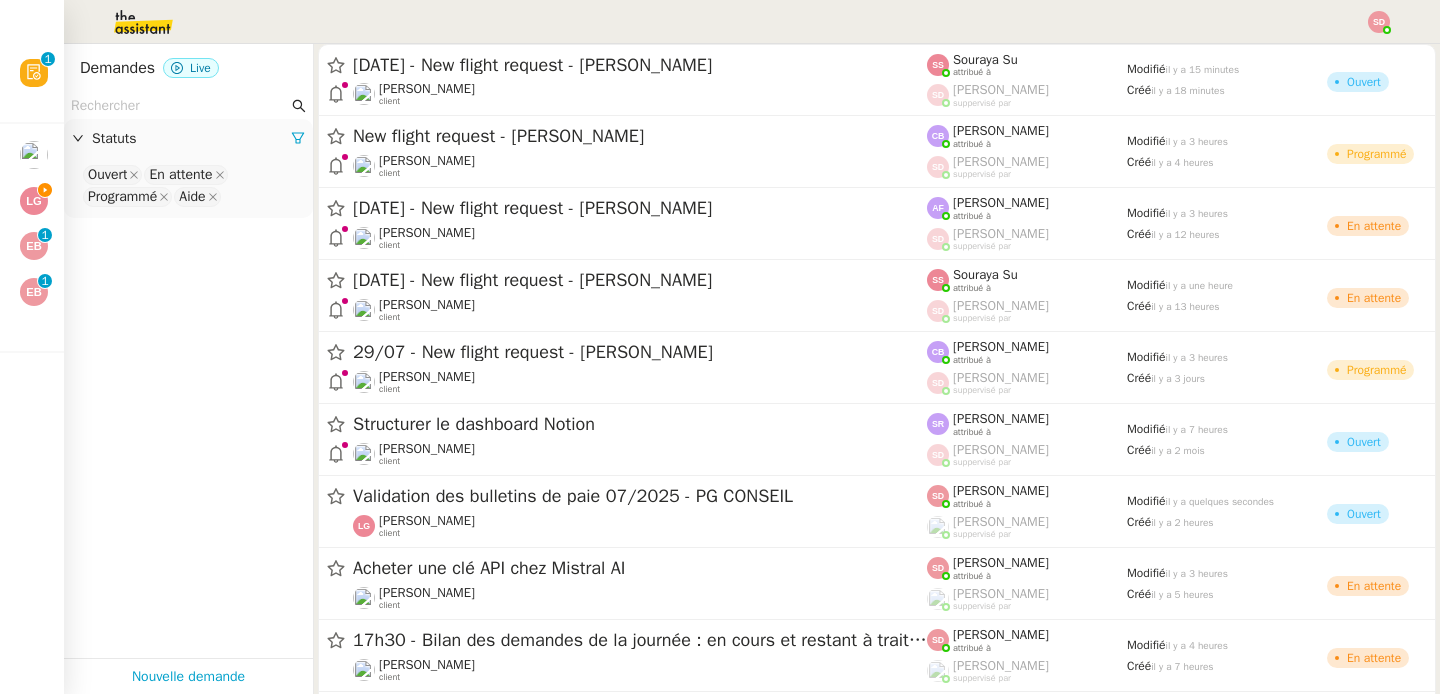 click 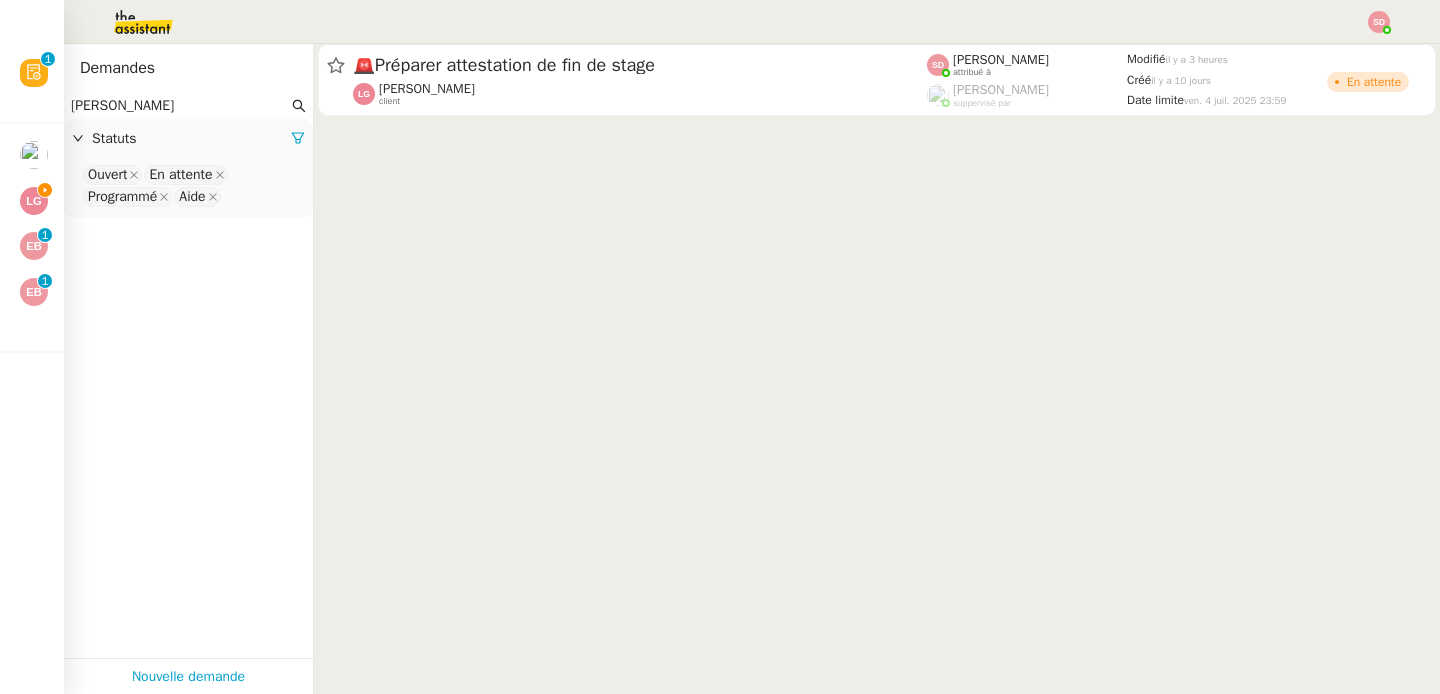 type on "[PERSON_NAME]" 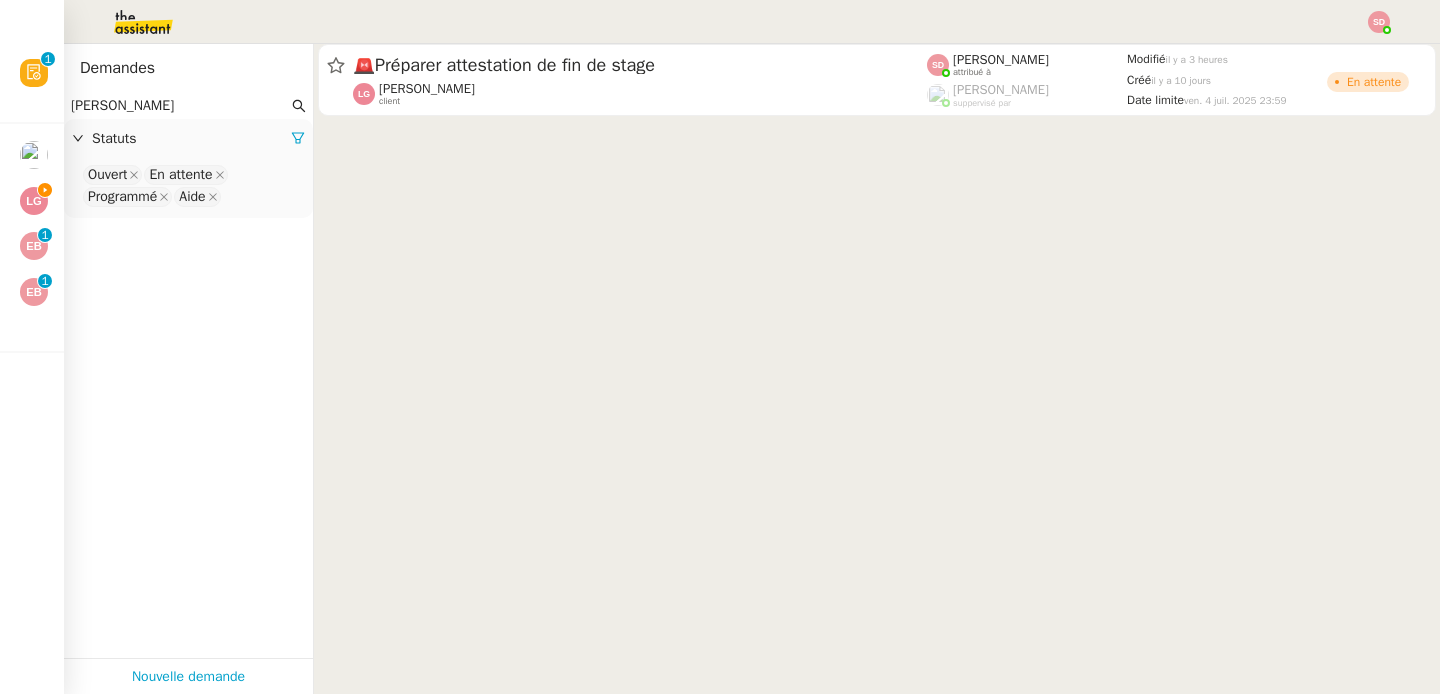 click on "Ouvert En attente Programmé Aide" 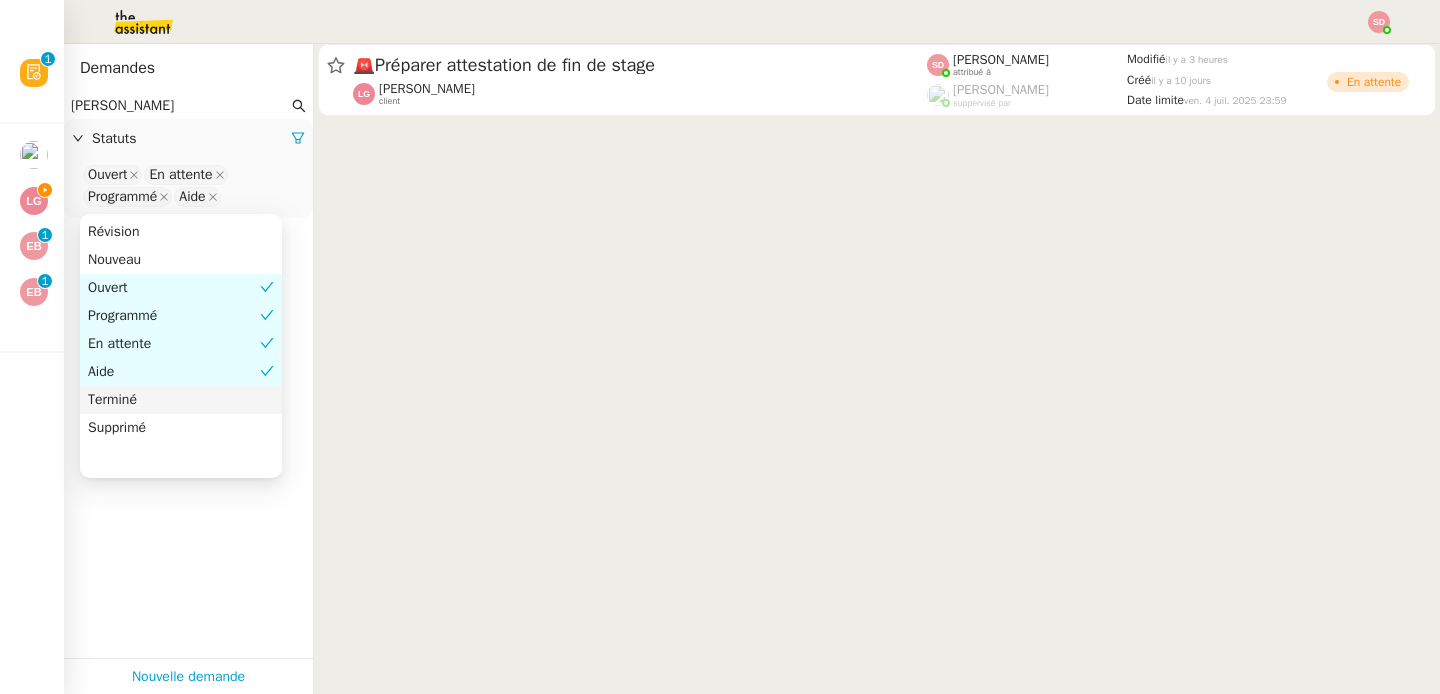 click on "Terminé" at bounding box center [181, 400] 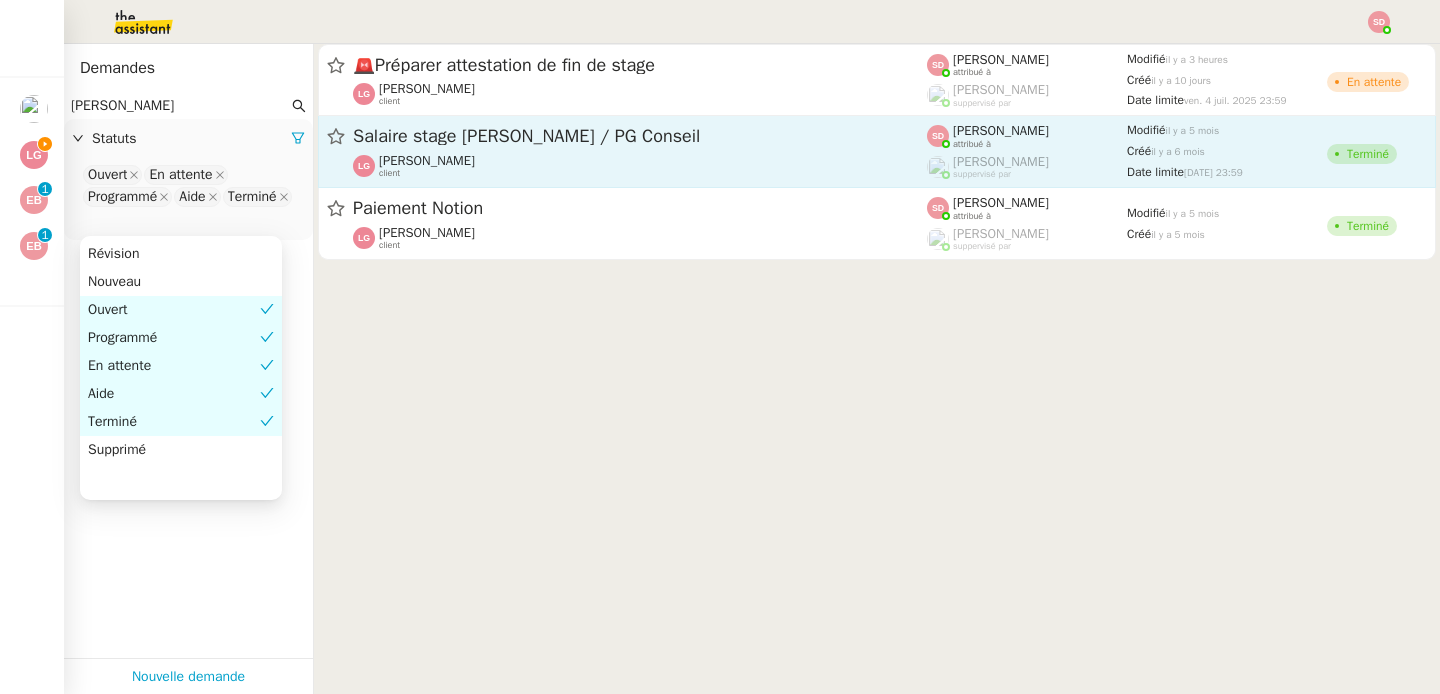 click on "Salaire stage [PERSON_NAME] / PG Conseil" 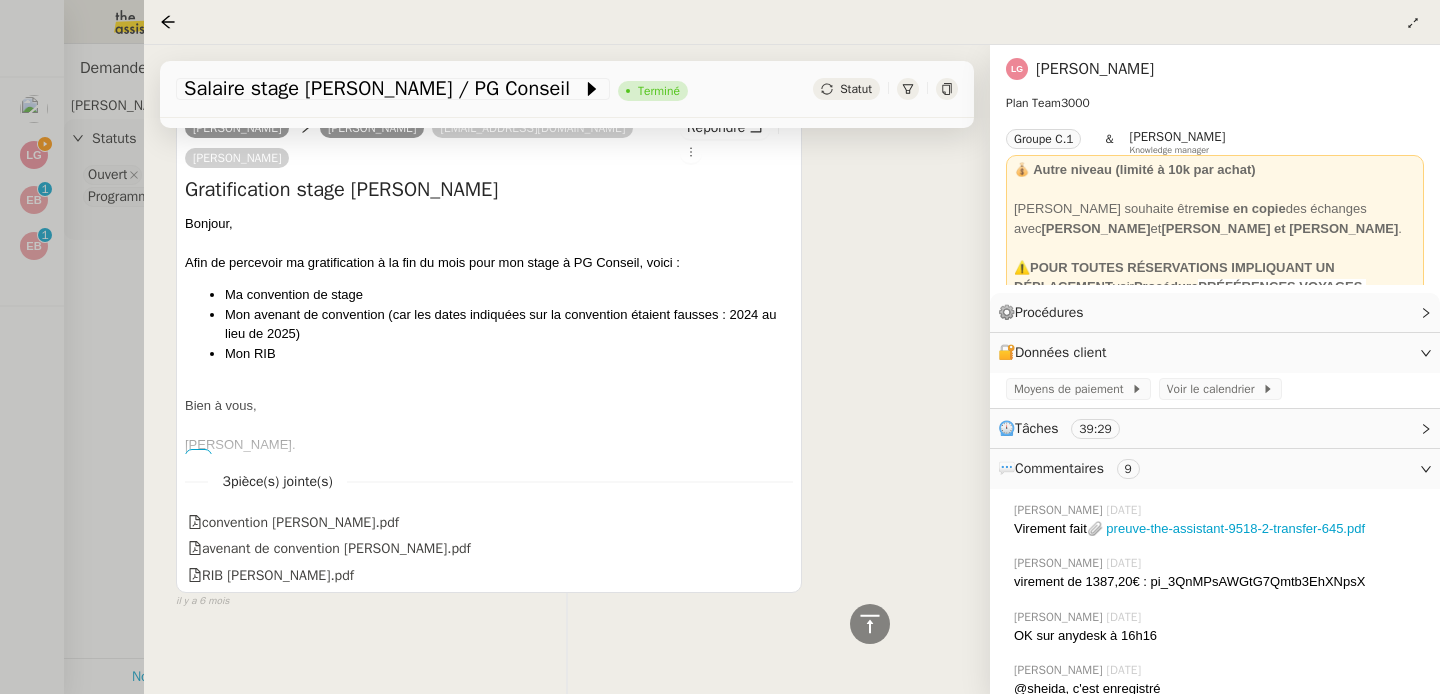 scroll, scrollTop: 7767, scrollLeft: 0, axis: vertical 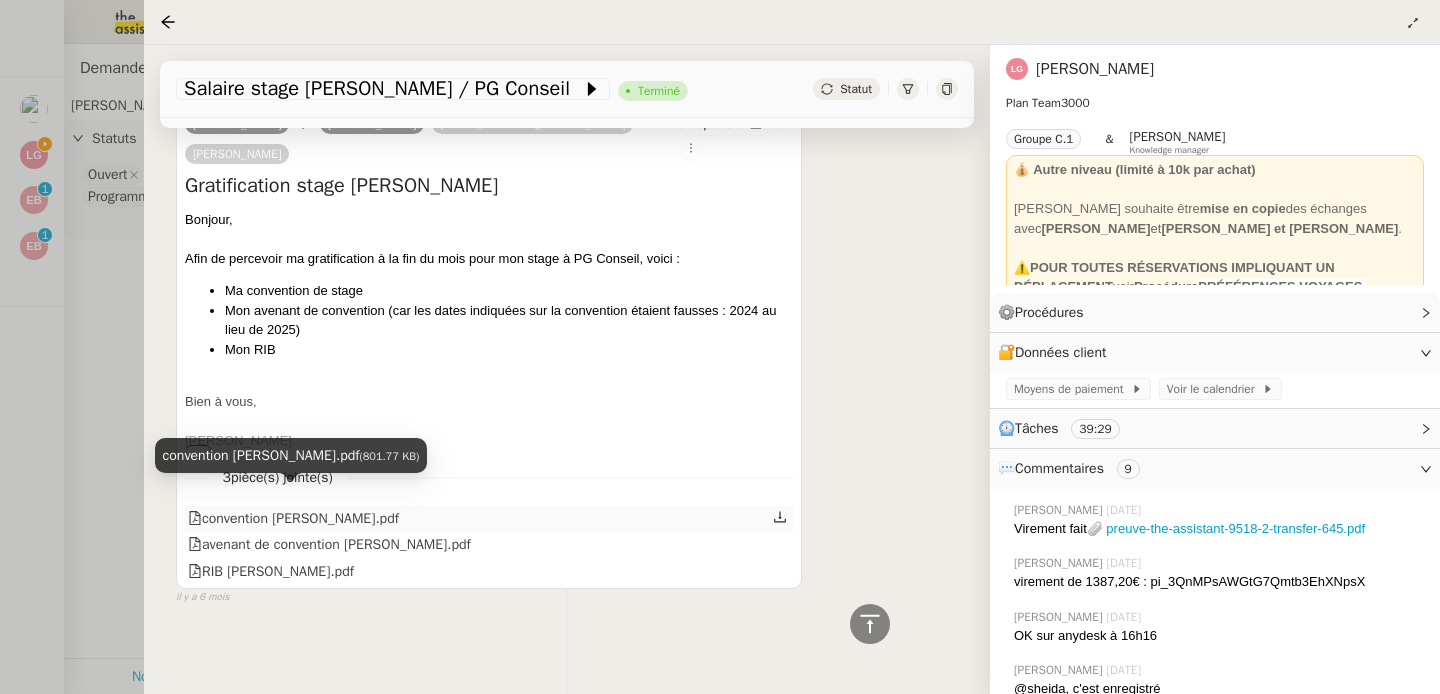 click on "convention [PERSON_NAME].pdf" 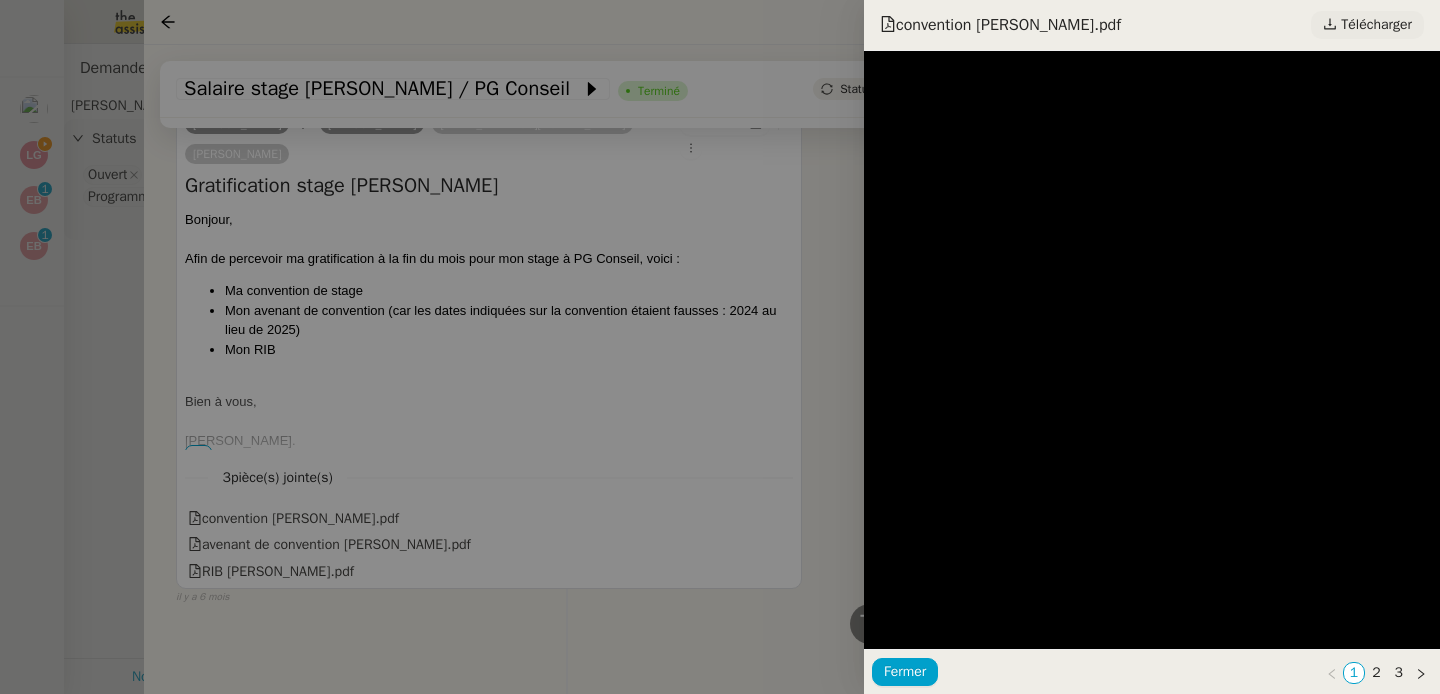click on "Télécharger" at bounding box center [1376, 25] 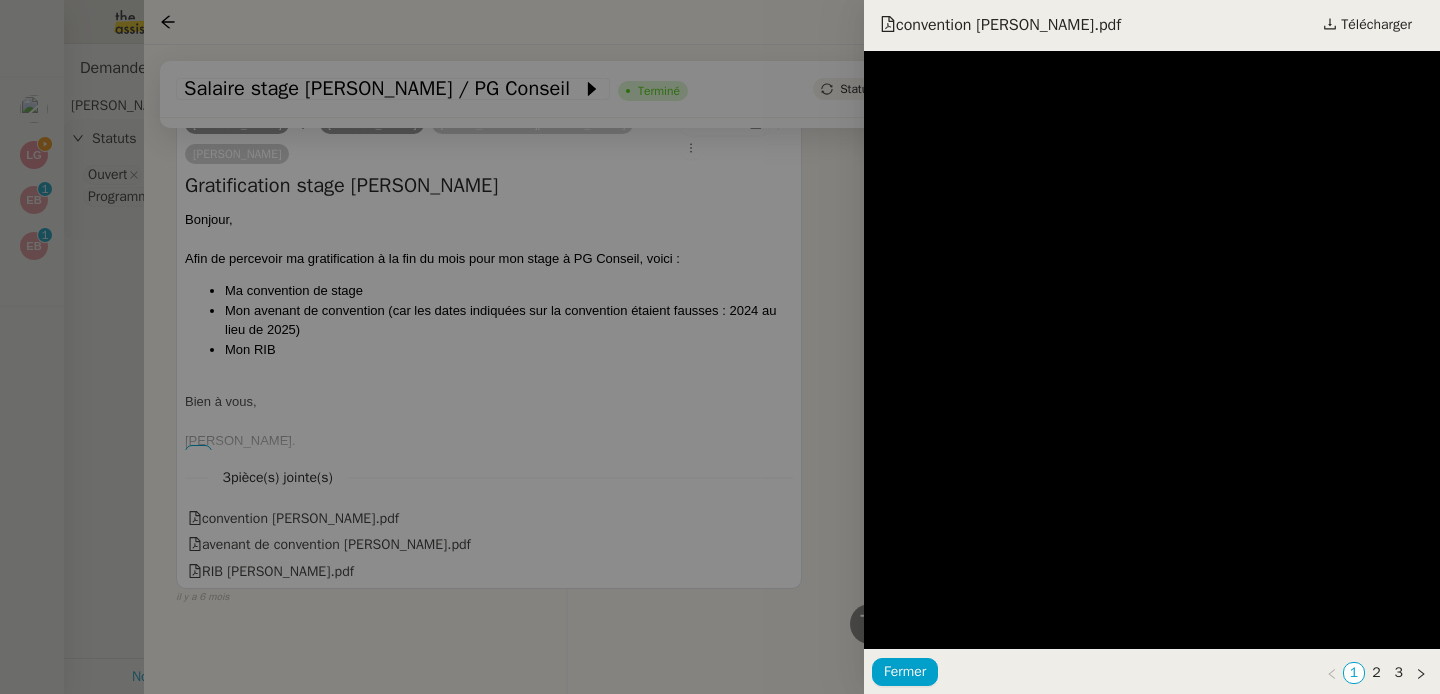 click at bounding box center (720, 347) 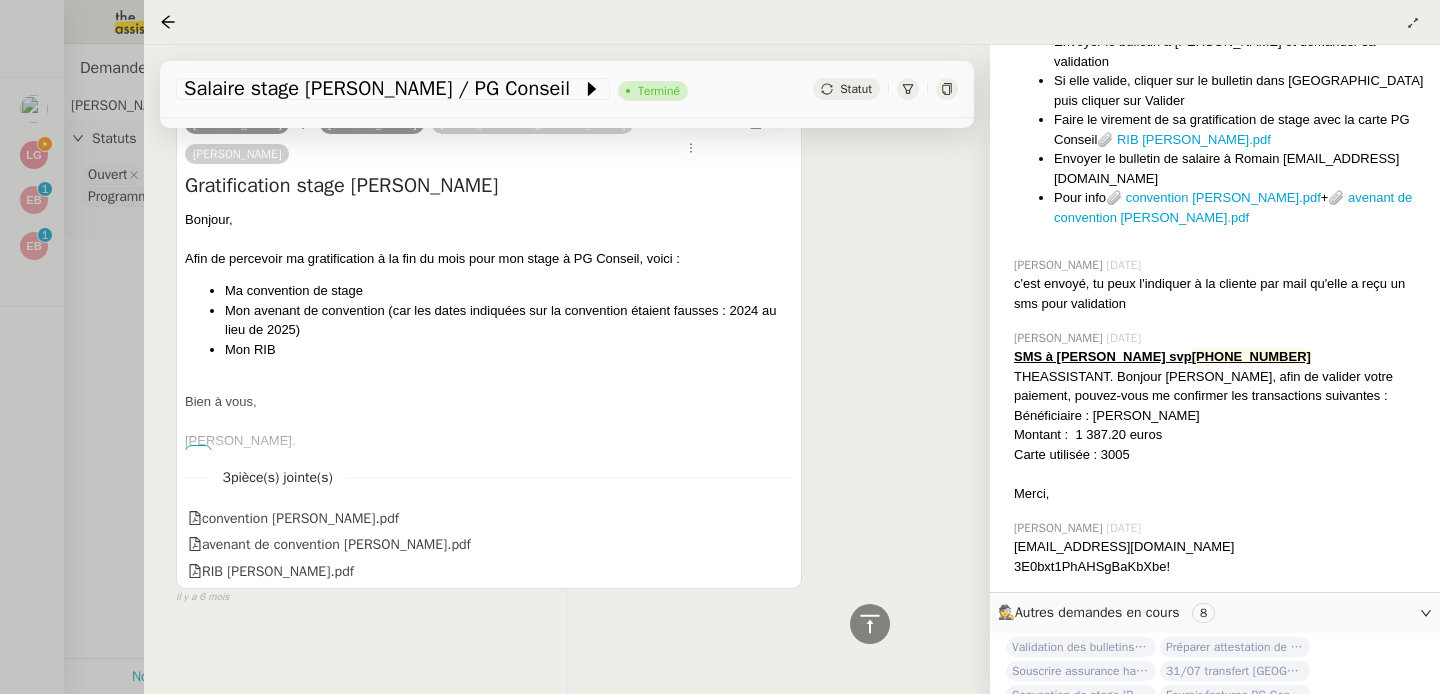 scroll, scrollTop: 1275, scrollLeft: 0, axis: vertical 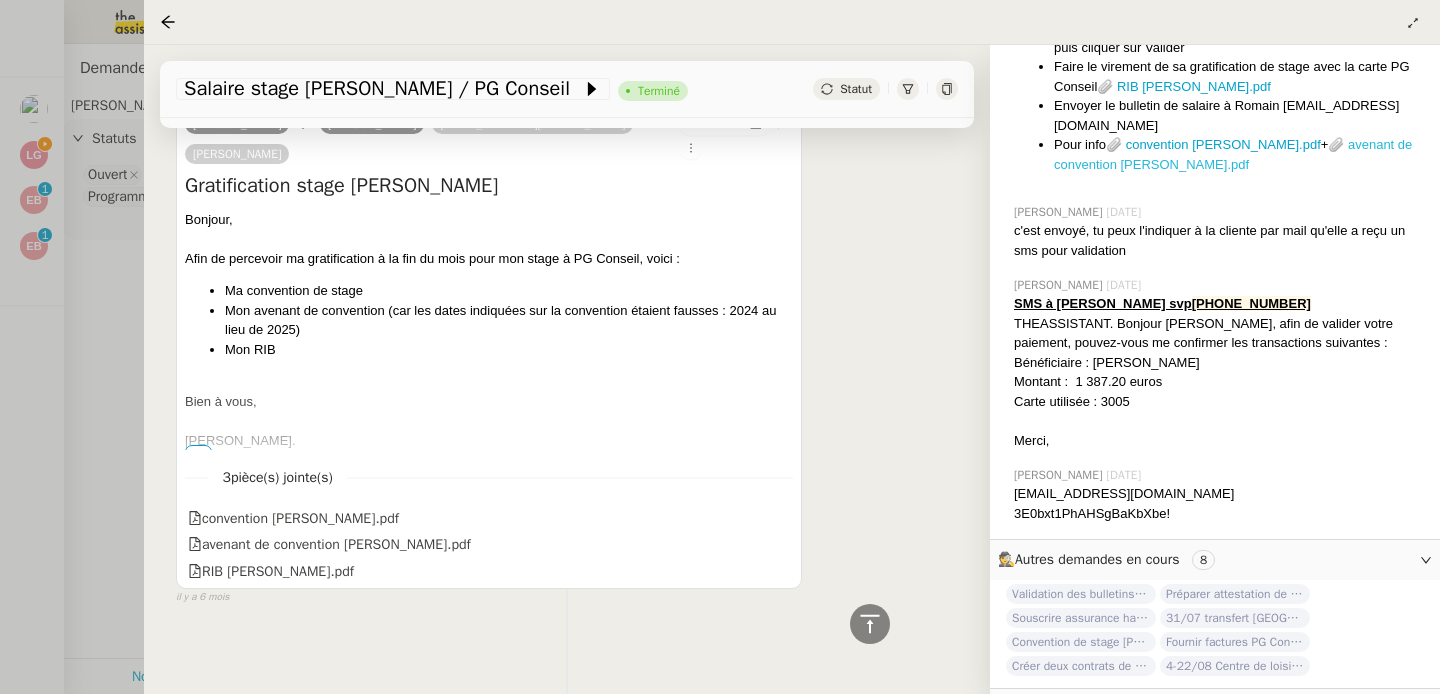 click on "📎 avenant de convention [PERSON_NAME].pdf" 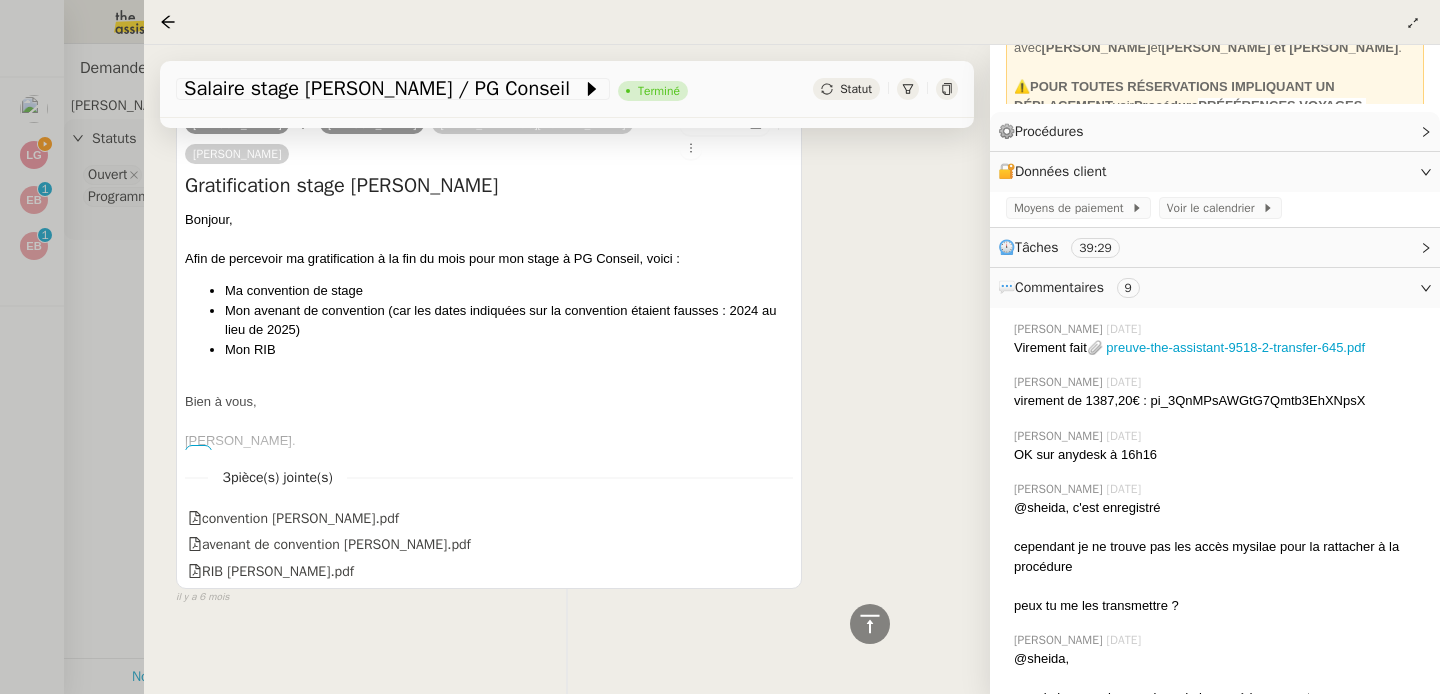 scroll, scrollTop: 0, scrollLeft: 0, axis: both 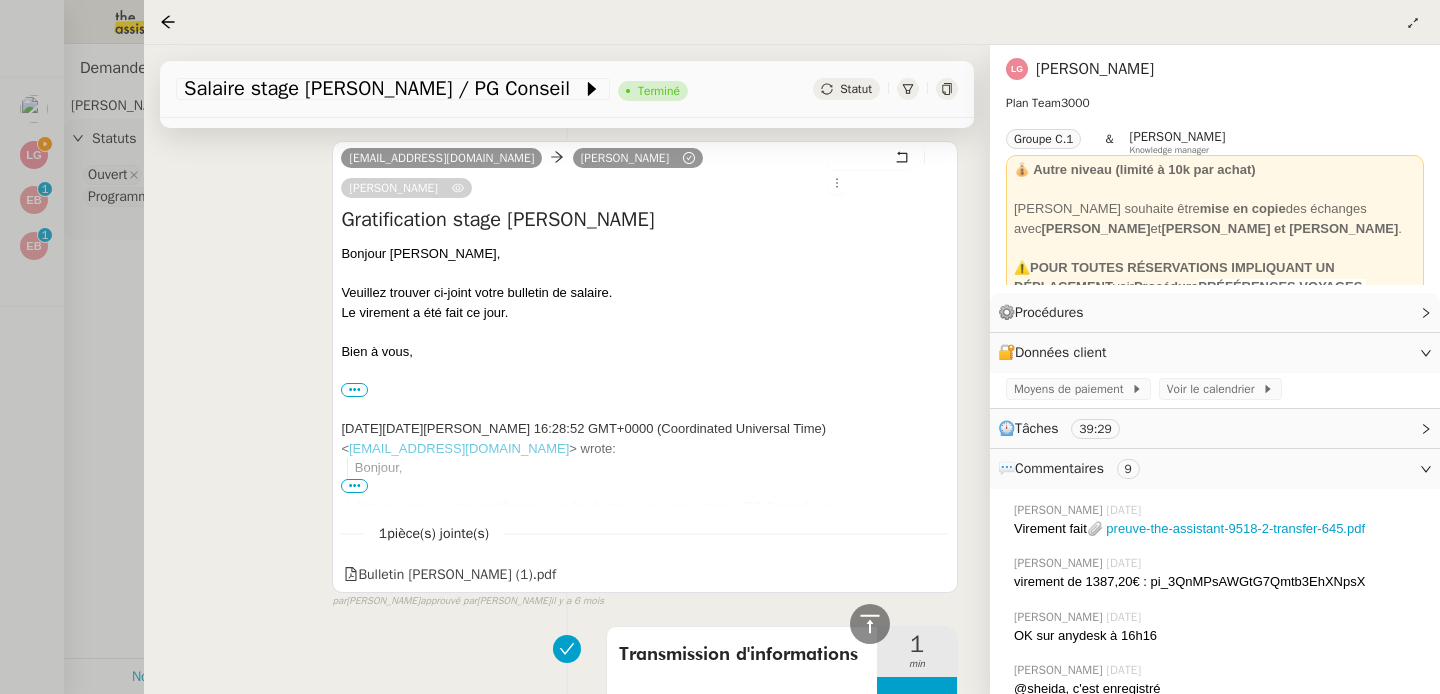 click at bounding box center (720, 347) 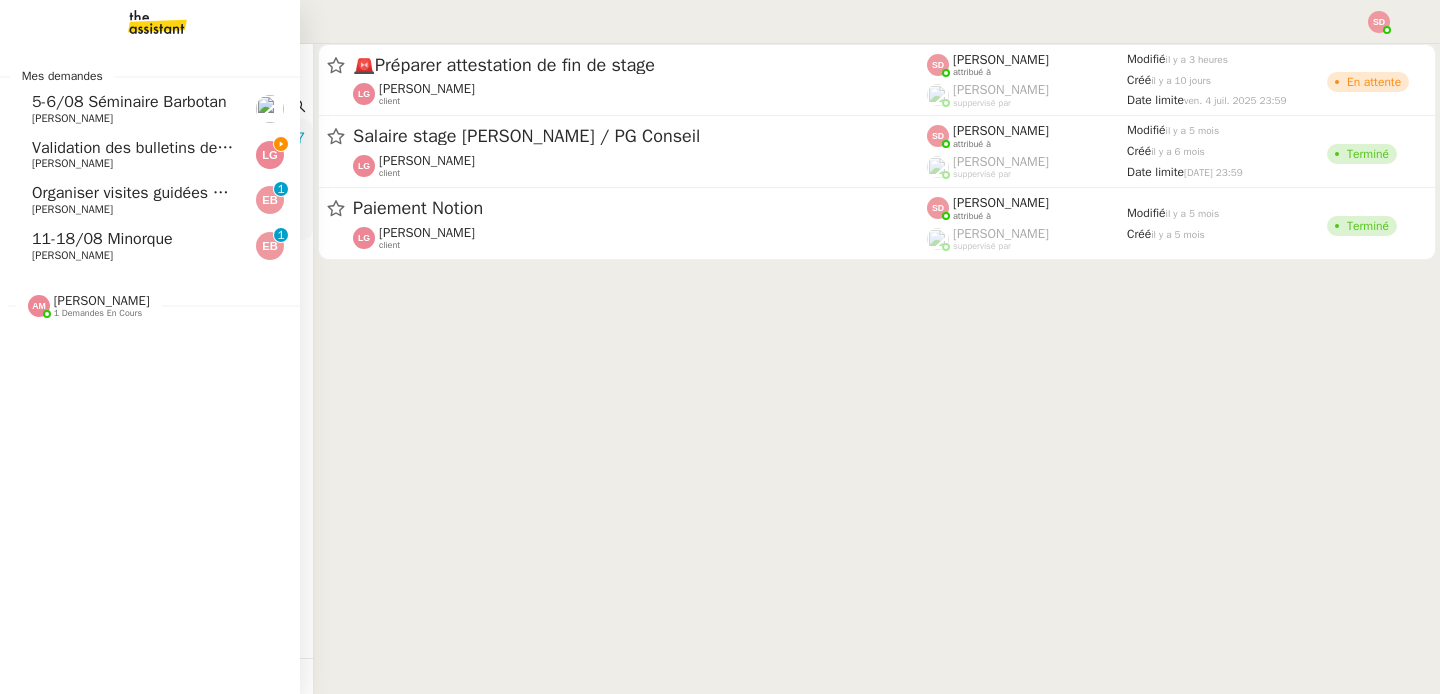 click on "Validation des bulletins de paie 07/2025 - PG CONSEIL" 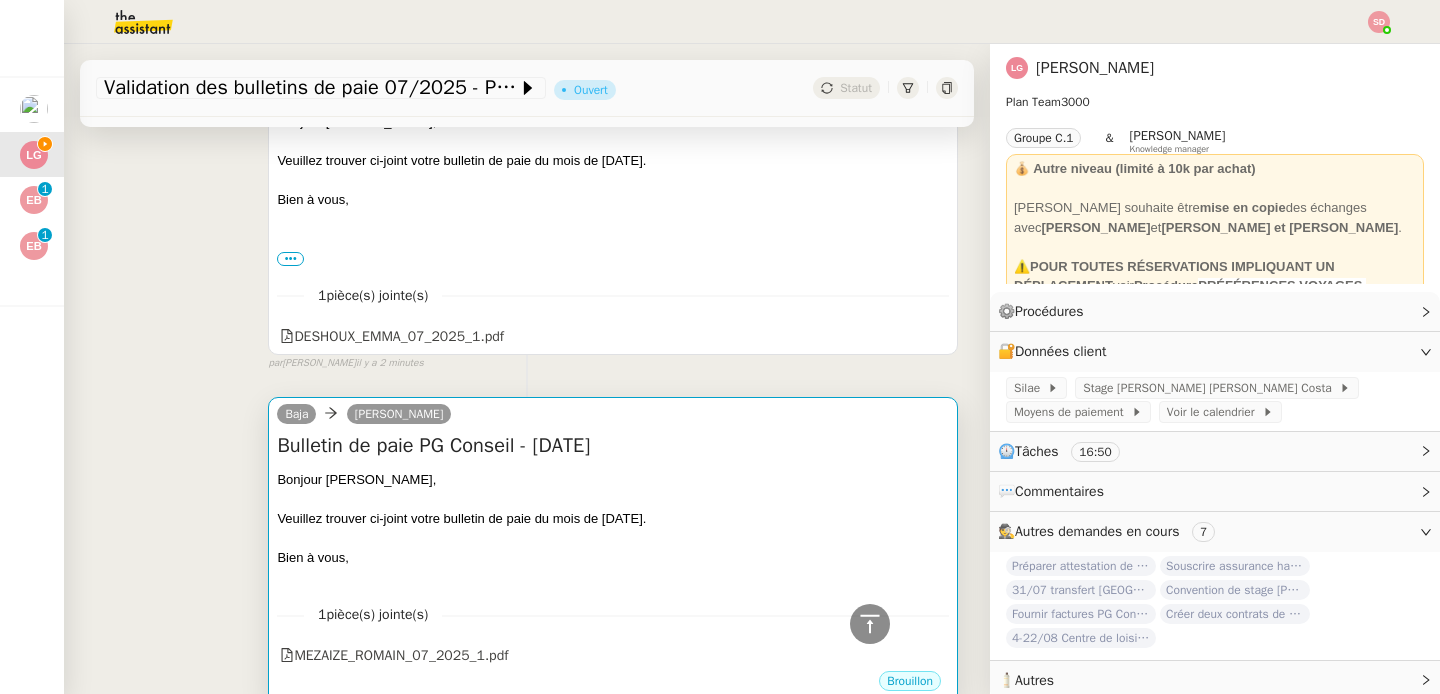 click on "Veuillez trouver ci-joint votre bulletin de paie du mois de [DATE]." at bounding box center [613, 519] 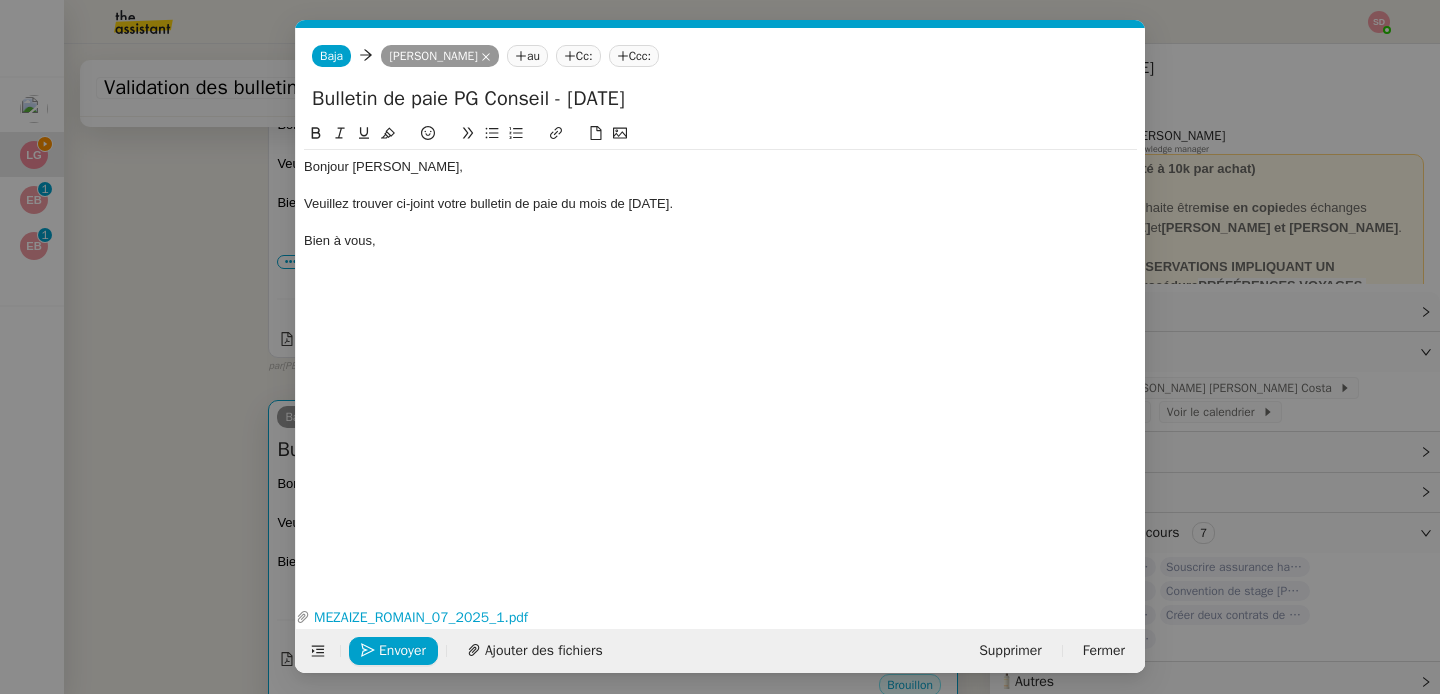 scroll, scrollTop: 1079, scrollLeft: 0, axis: vertical 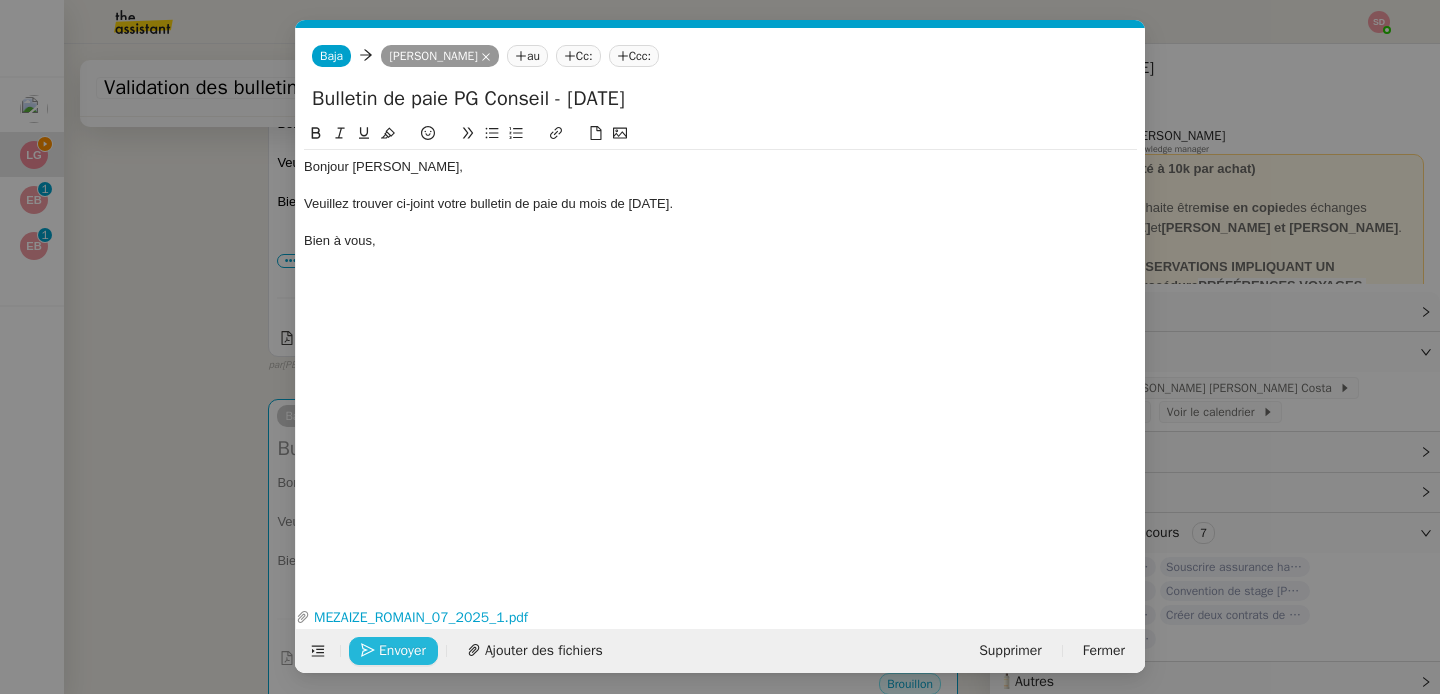 click on "Envoyer" 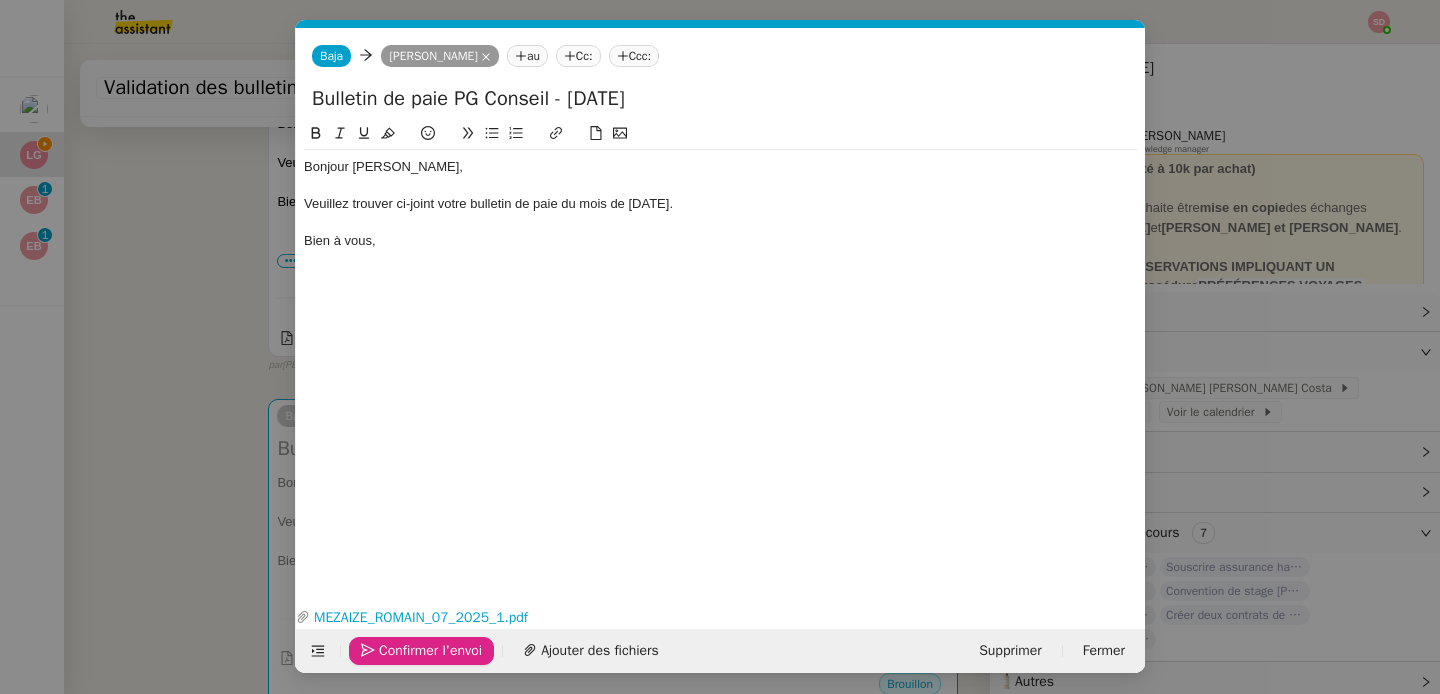 click on "Confirmer l'envoi" 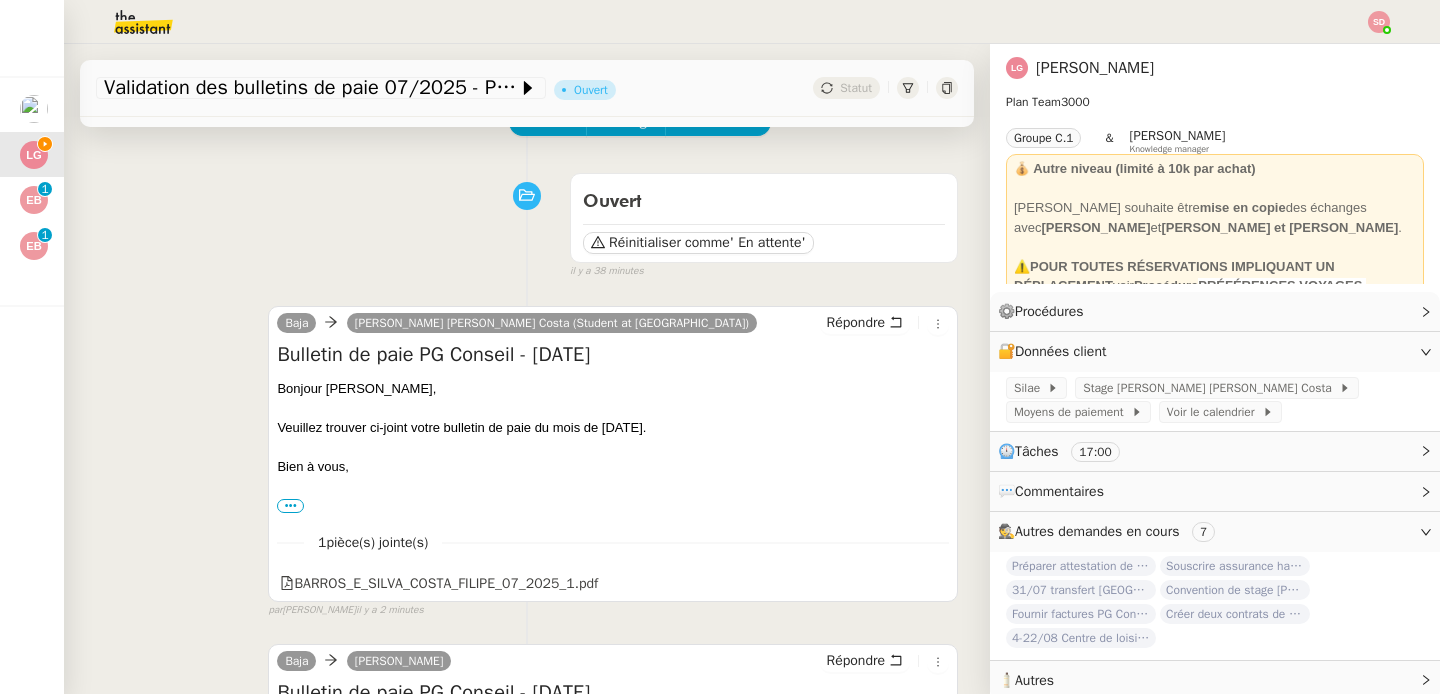scroll, scrollTop: 0, scrollLeft: 0, axis: both 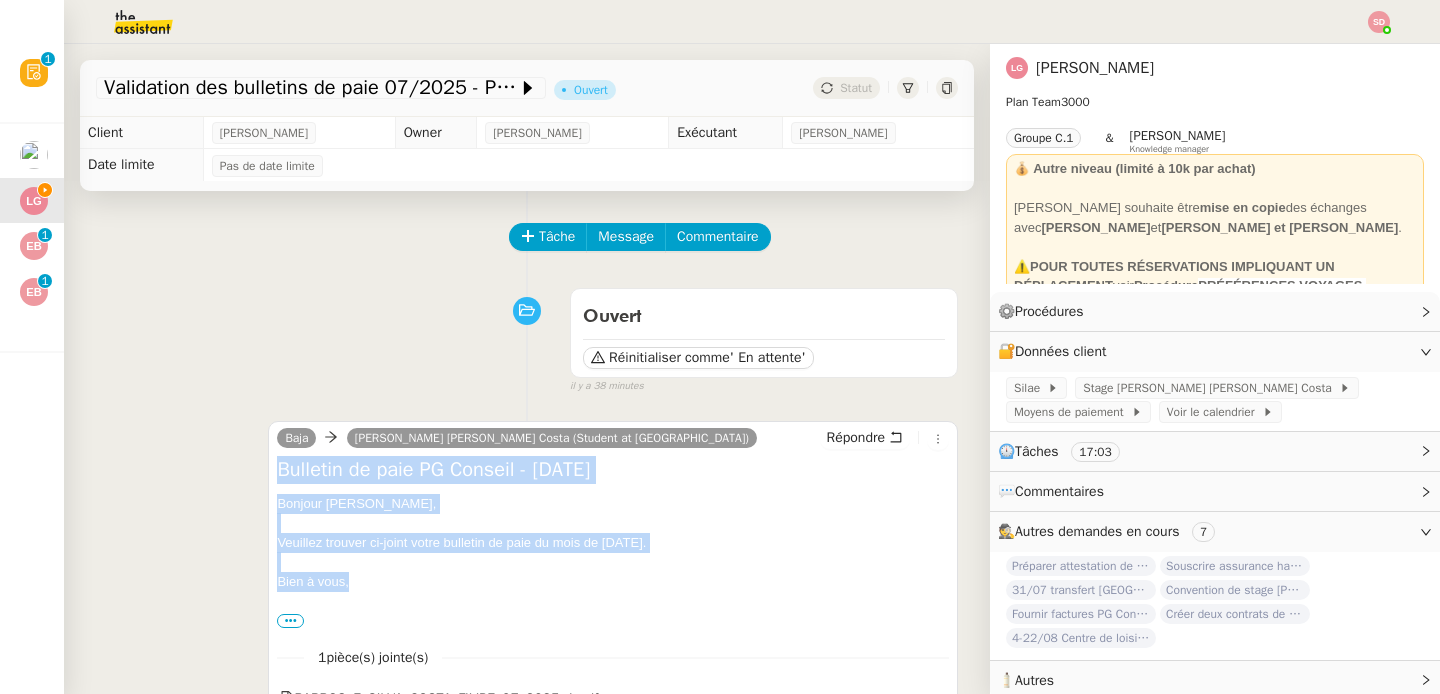 drag, startPoint x: 275, startPoint y: 468, endPoint x: 384, endPoint y: 579, distance: 155.56992 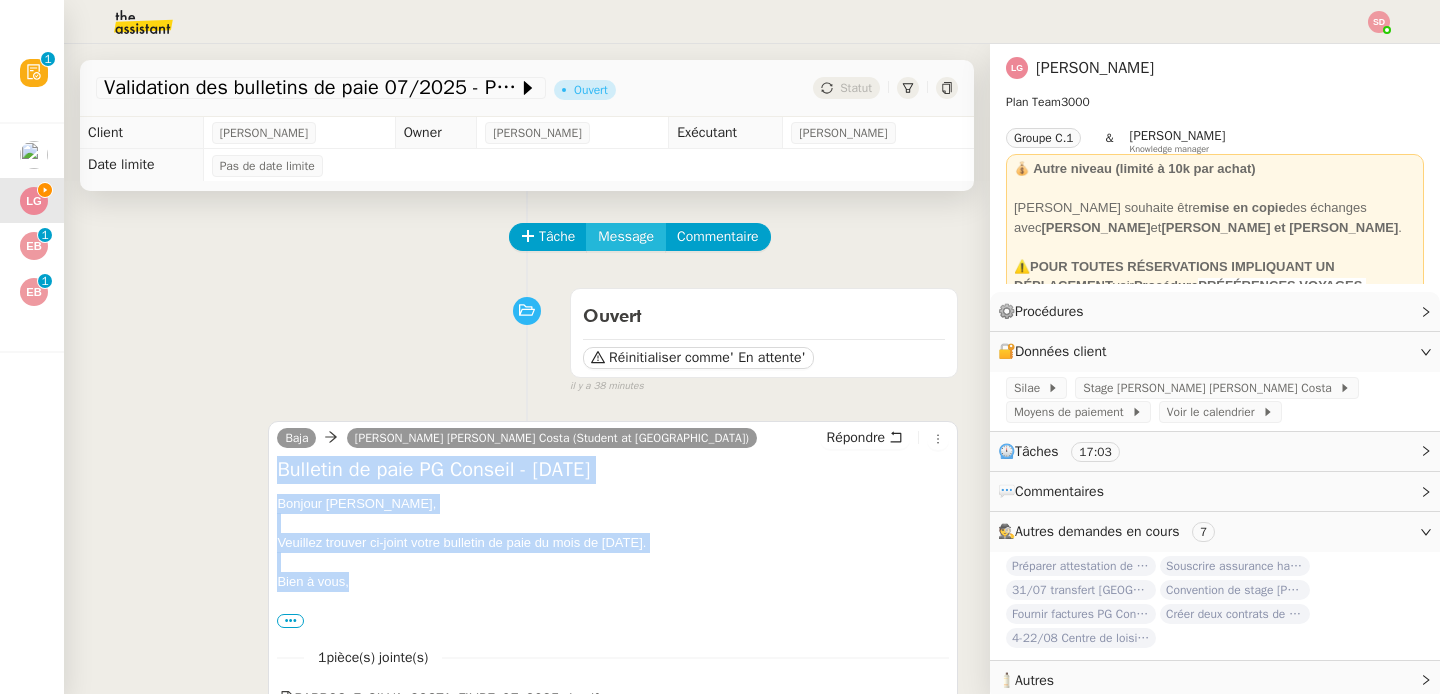 click on "Message" 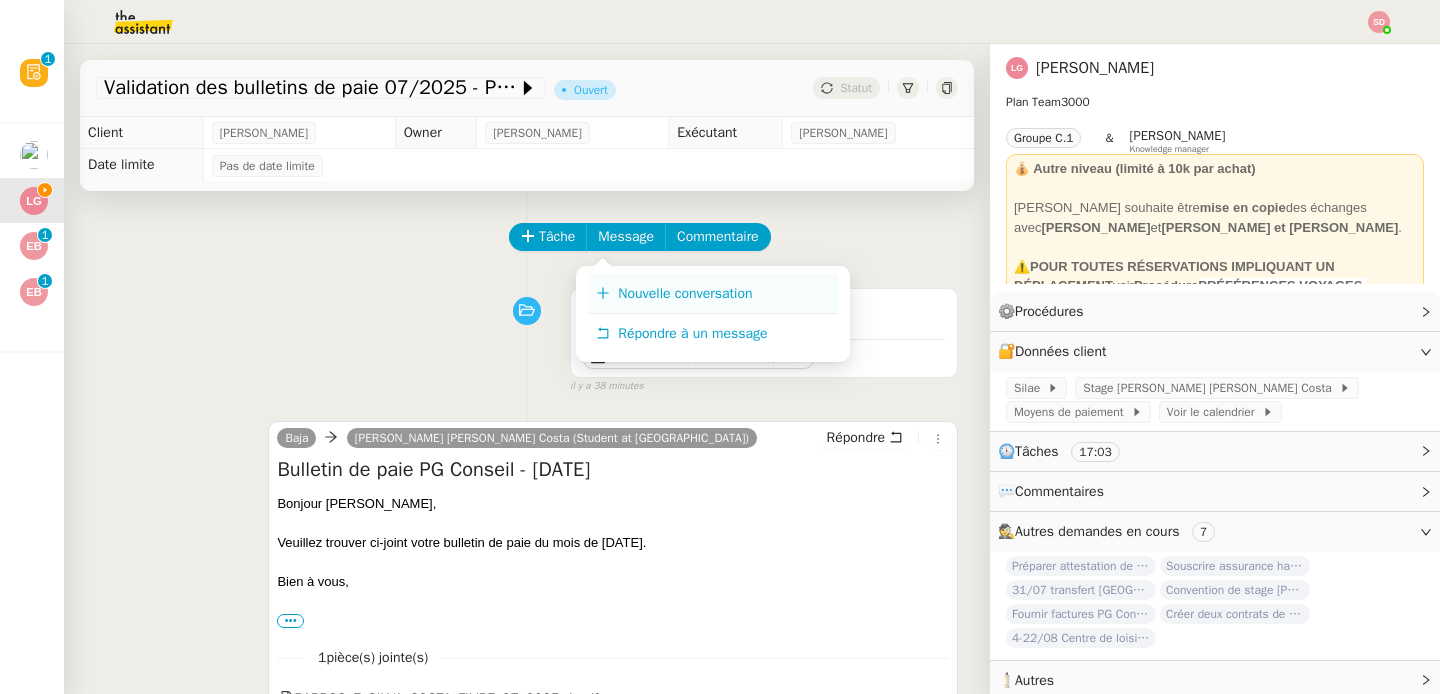 click 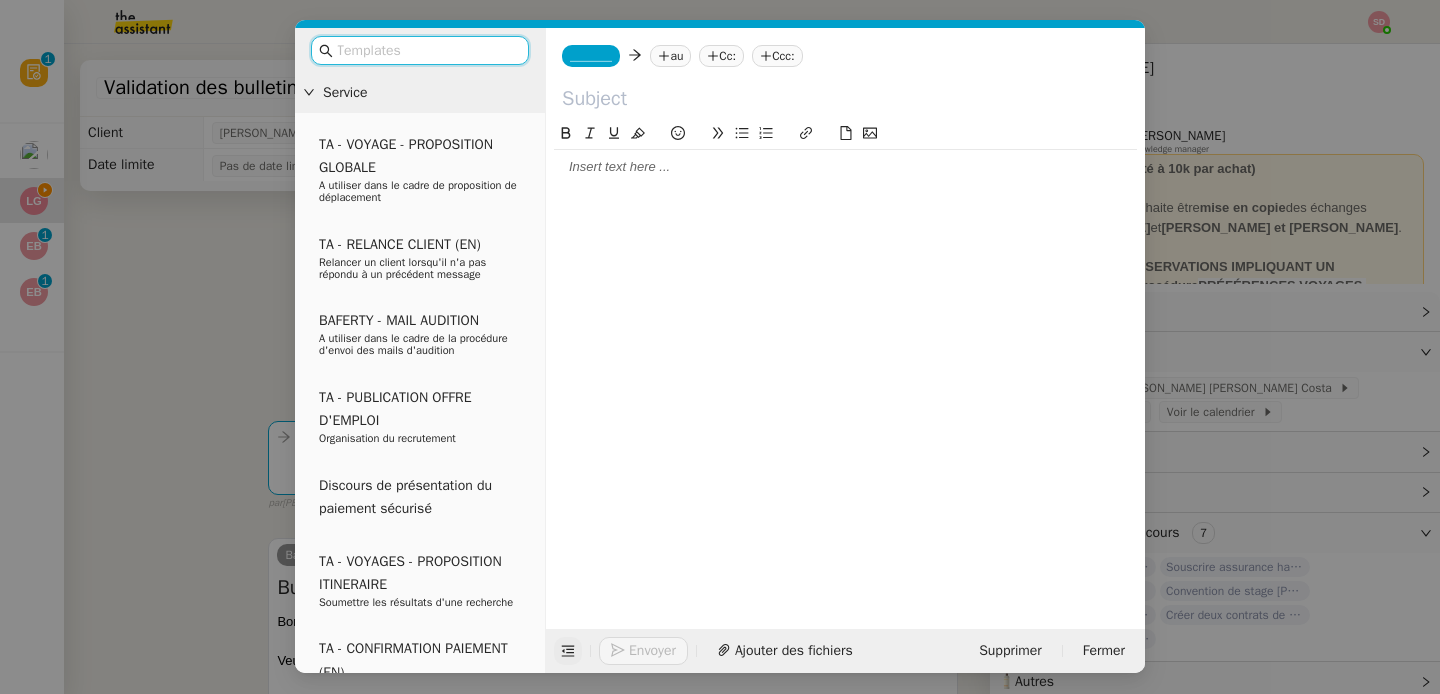 click 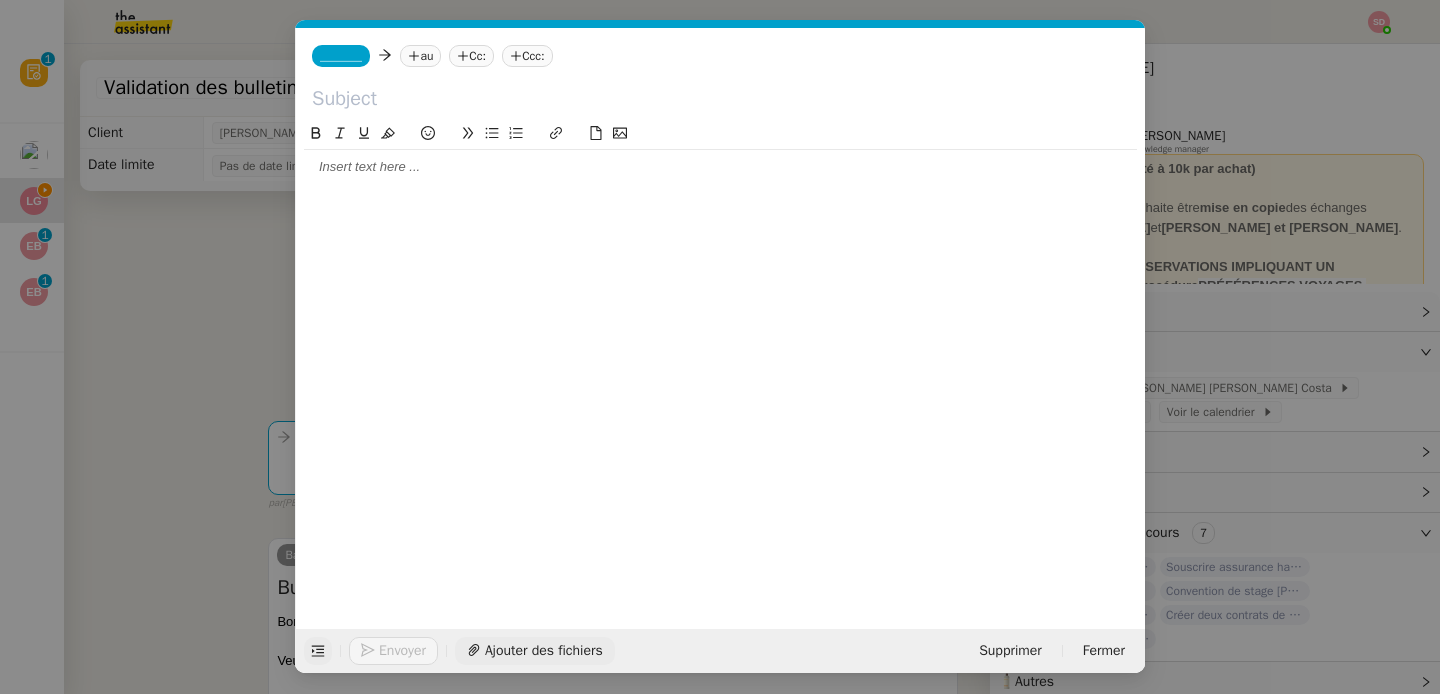 click on "Ajouter des fichiers" 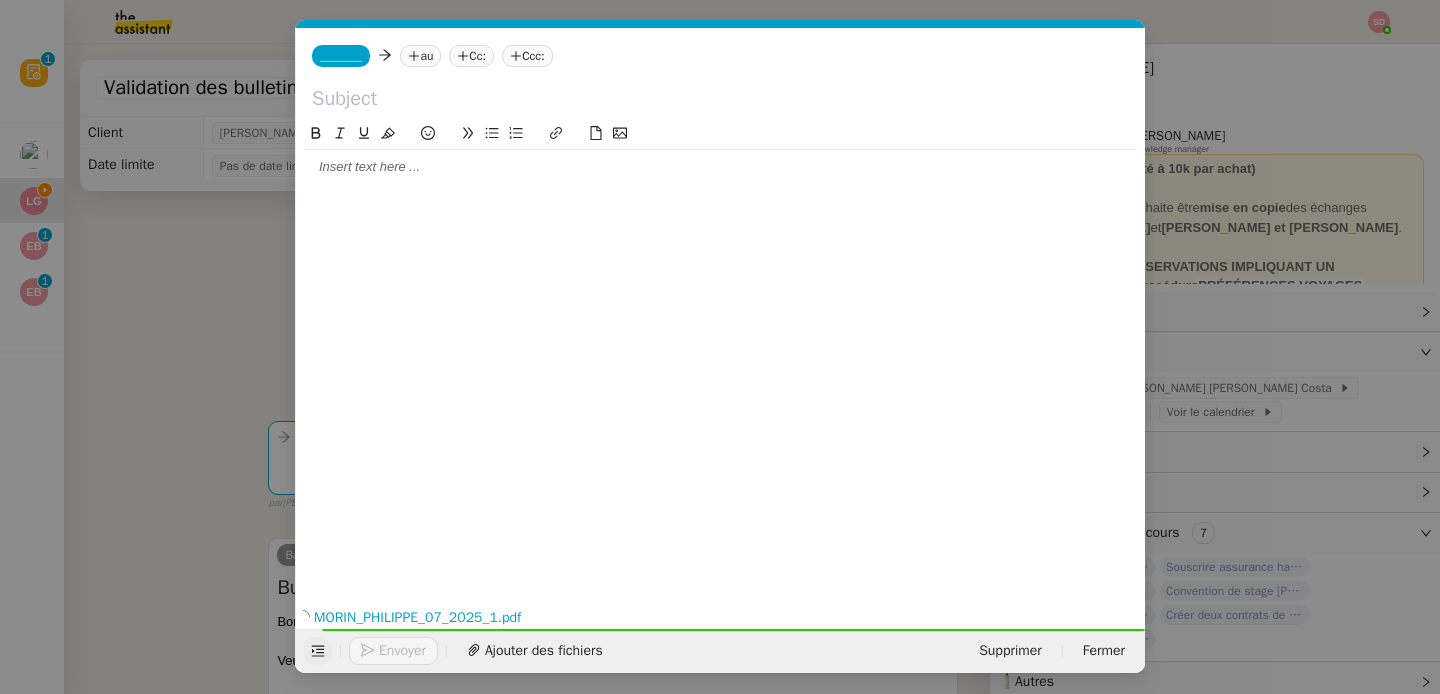 click 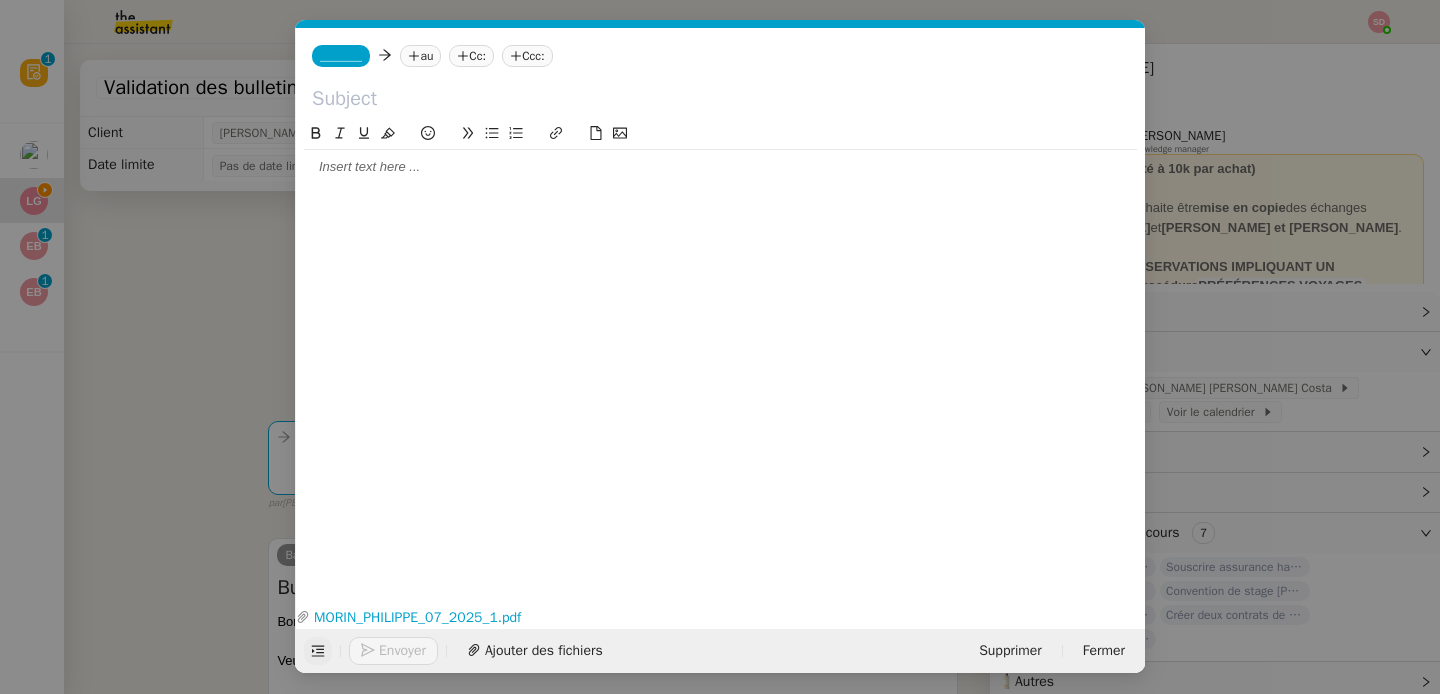scroll, scrollTop: 0, scrollLeft: 0, axis: both 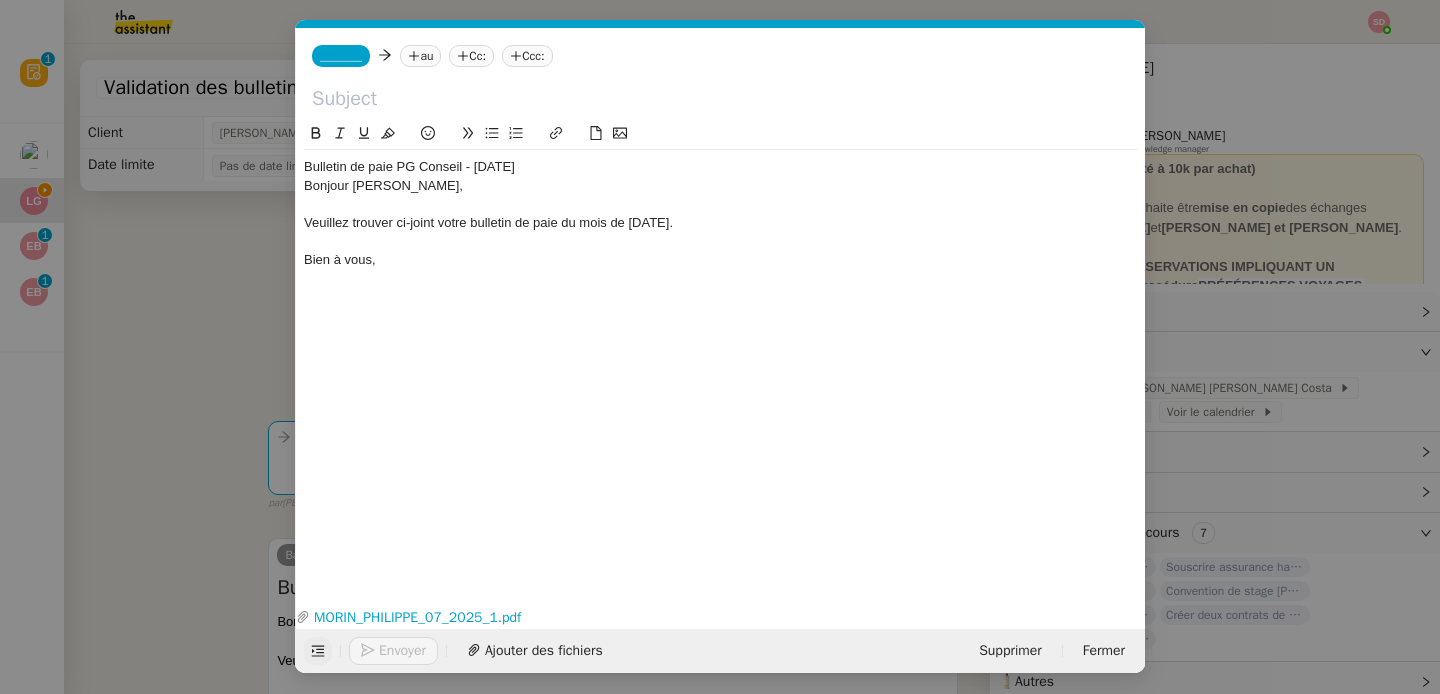 click on "Bulletin de paie PG Conseil - [DATE]" 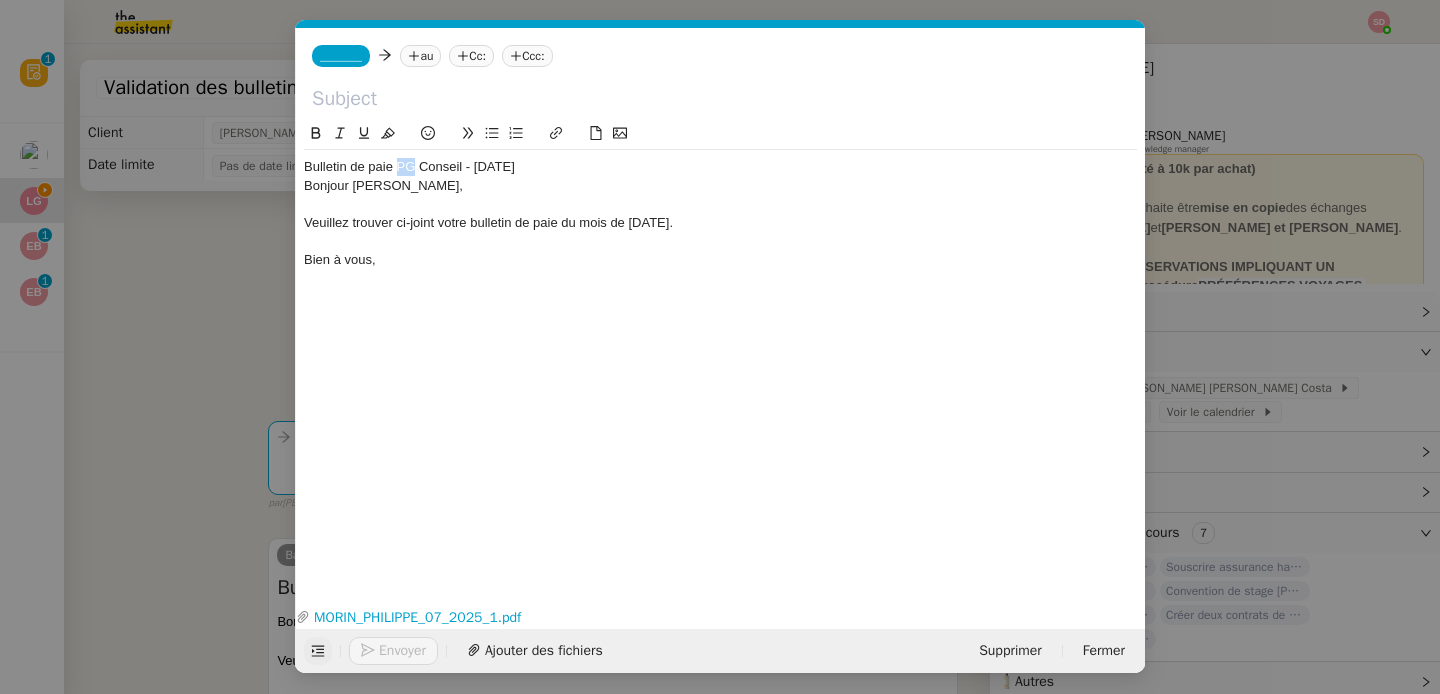 click on "Bulletin de paie PG Conseil - [DATE]" 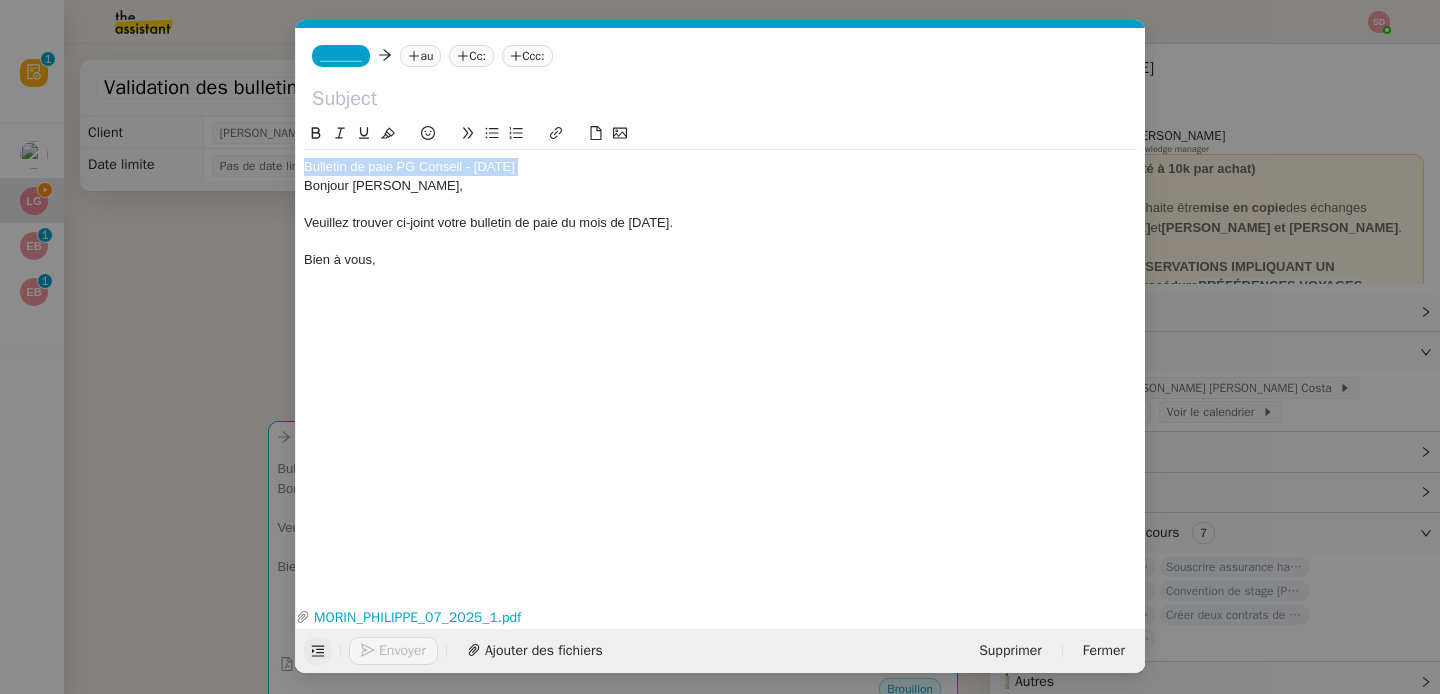 type 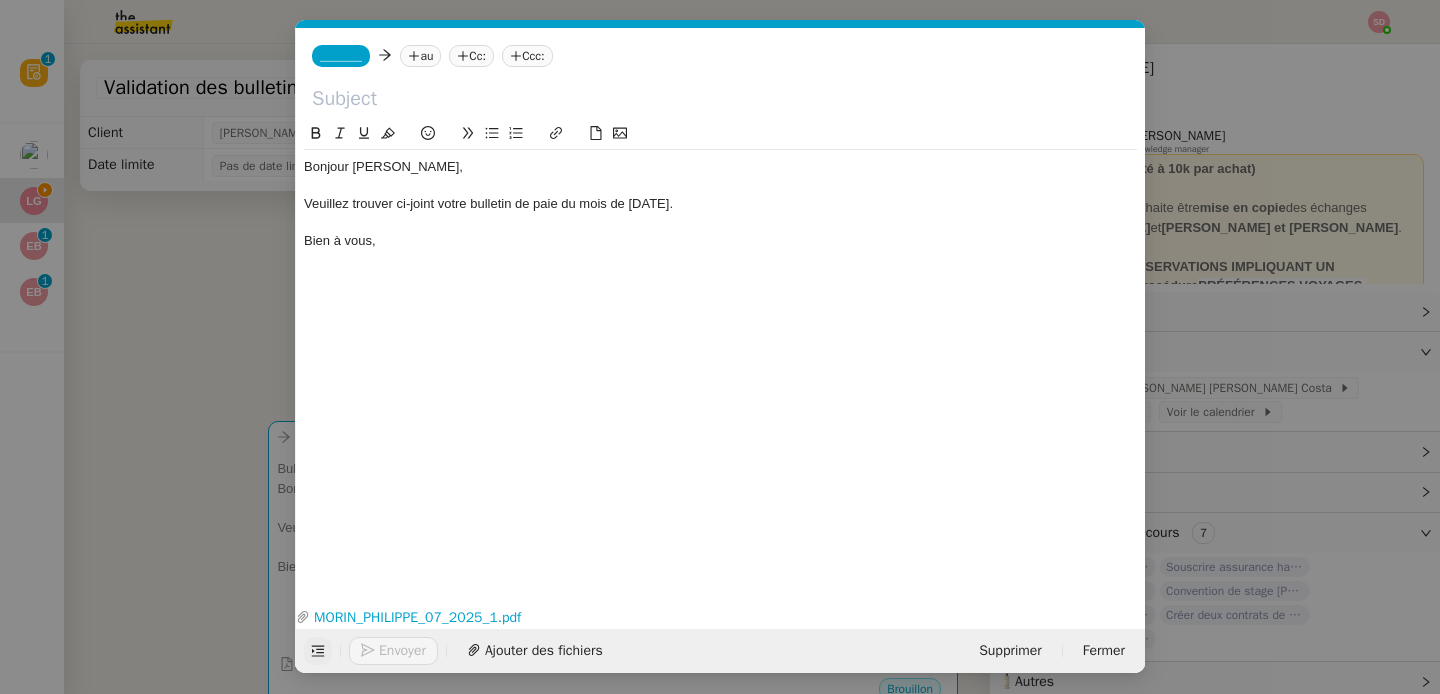 click 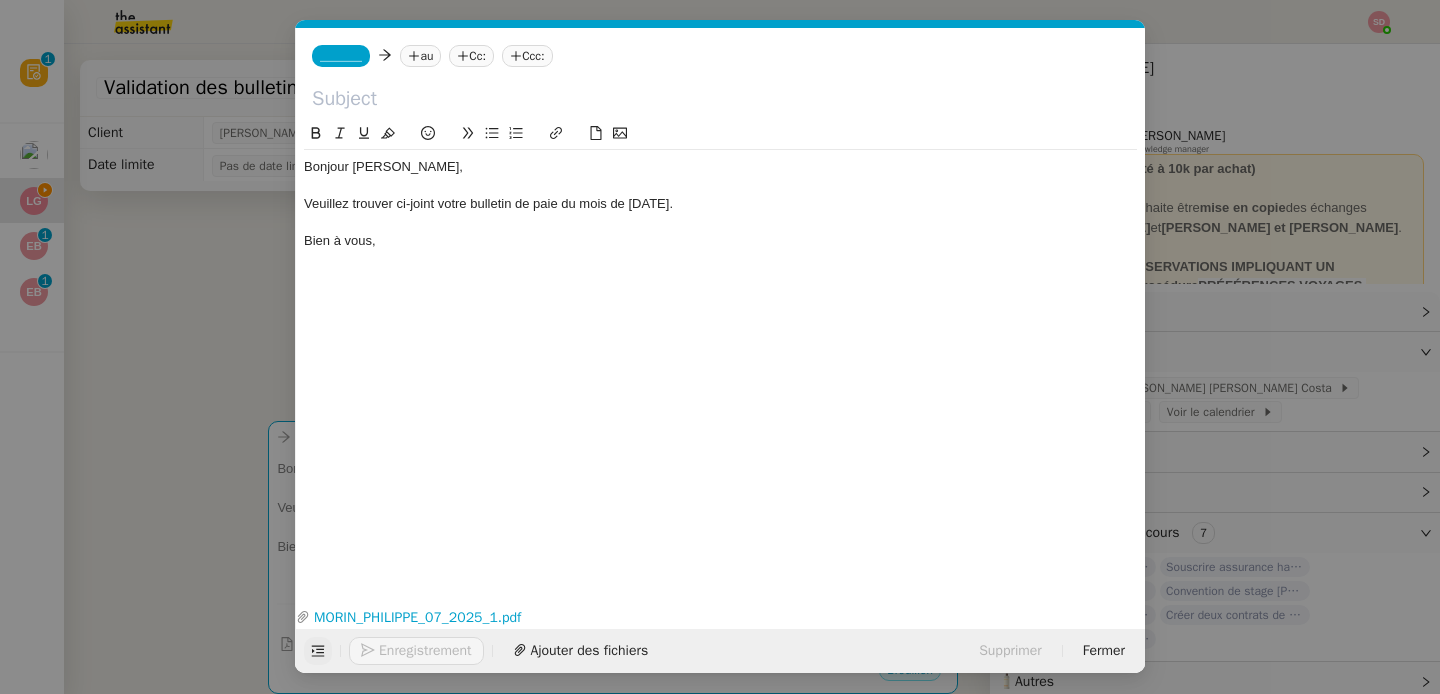 paste on "Bulletin de paie PG Conseil - [DATE]" 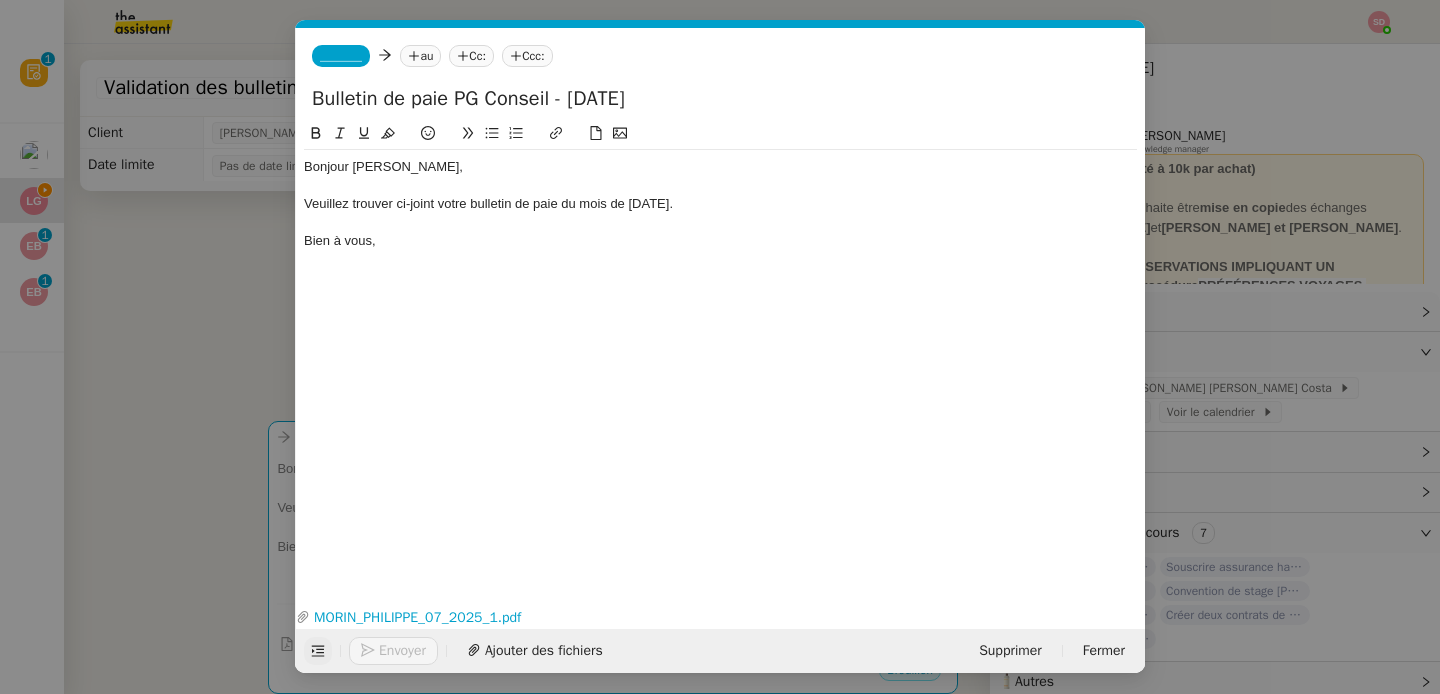 type on "Bulletin de paie PG Conseil - [DATE]" 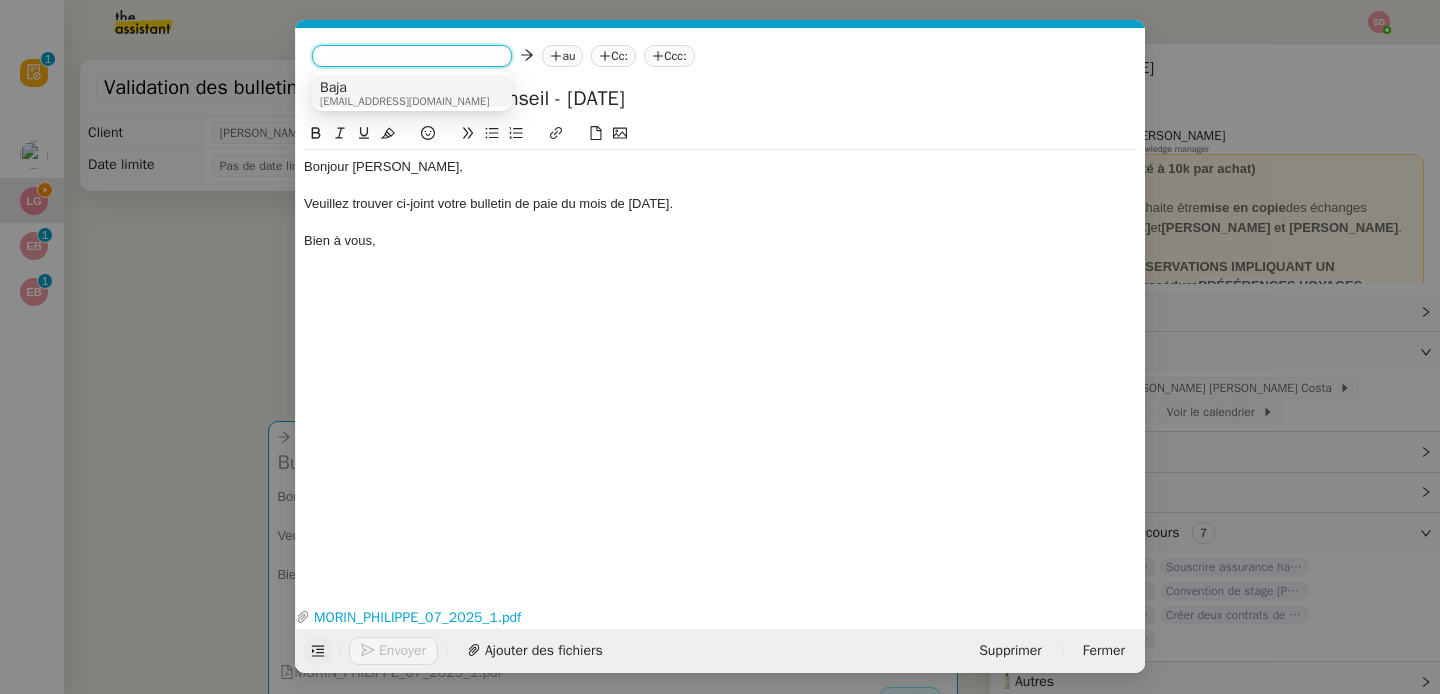click on "Baja" at bounding box center [404, 88] 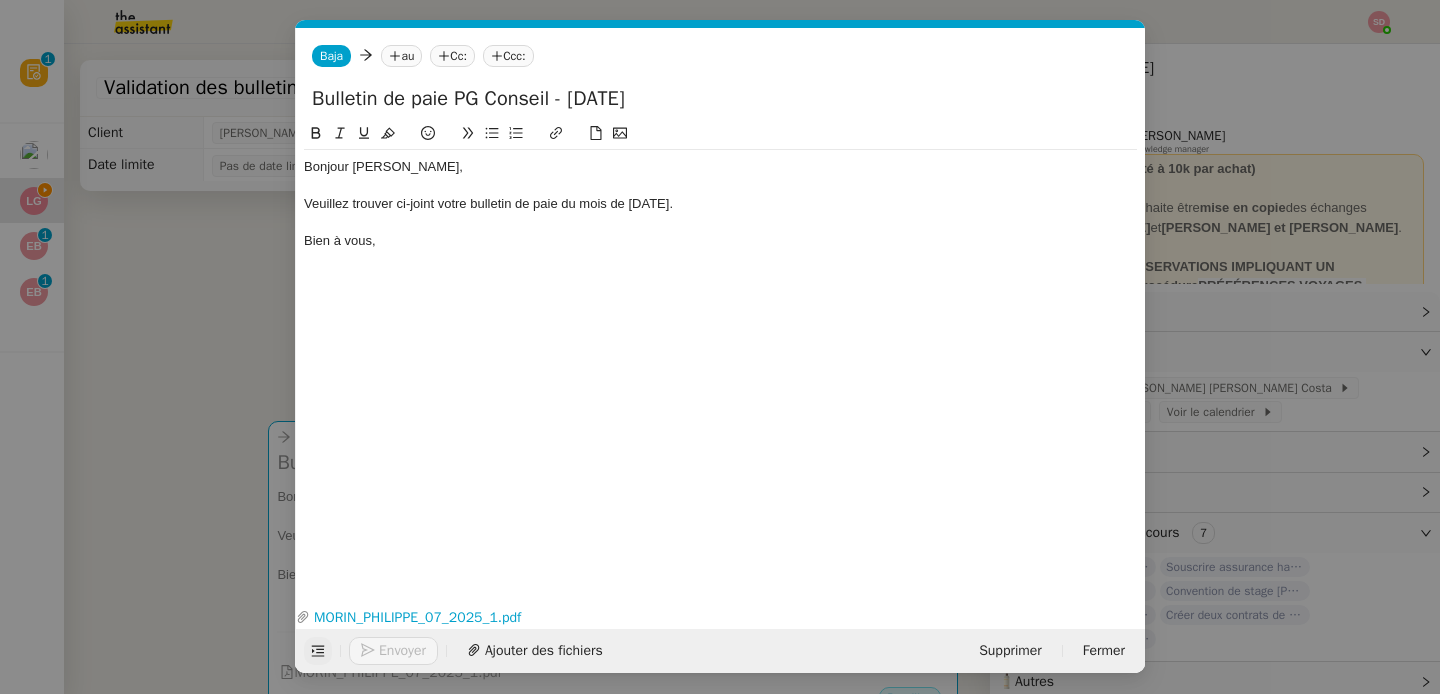 click on "Bonjour [PERSON_NAME]," 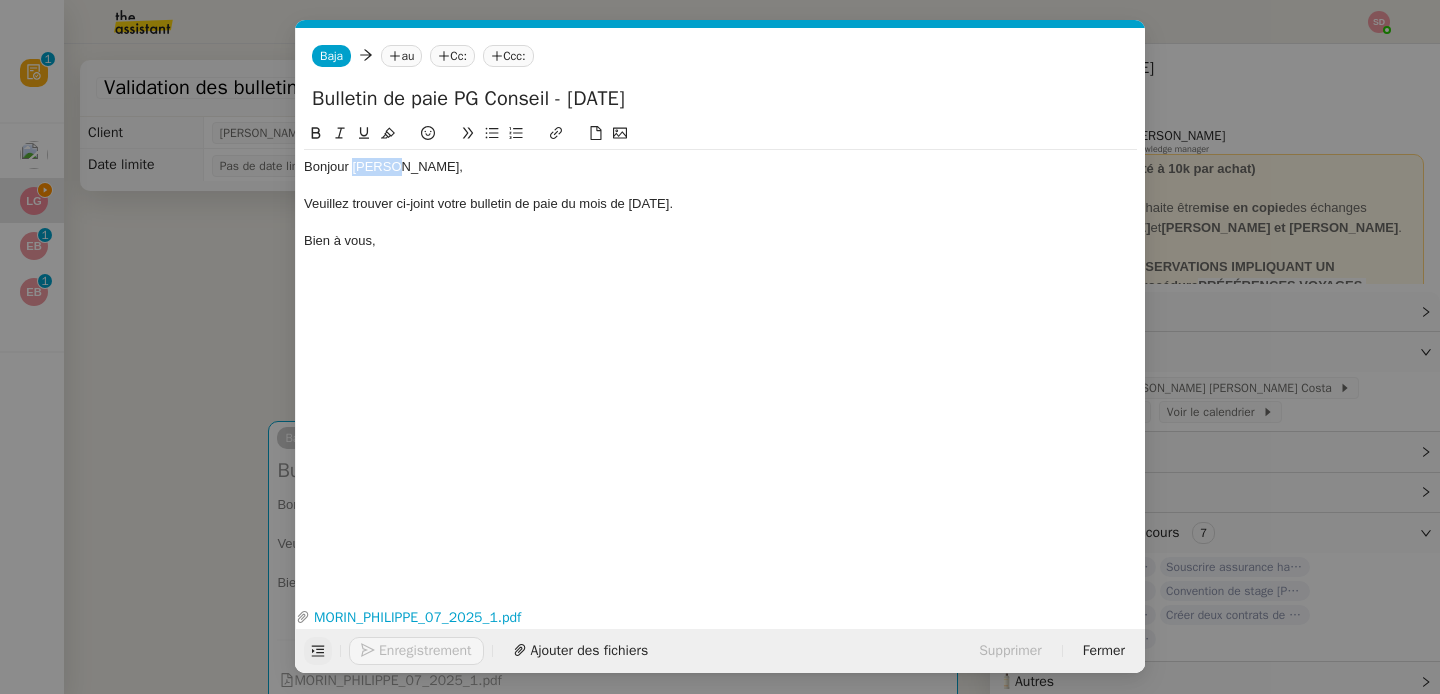 click on "Bonjour [PERSON_NAME]," 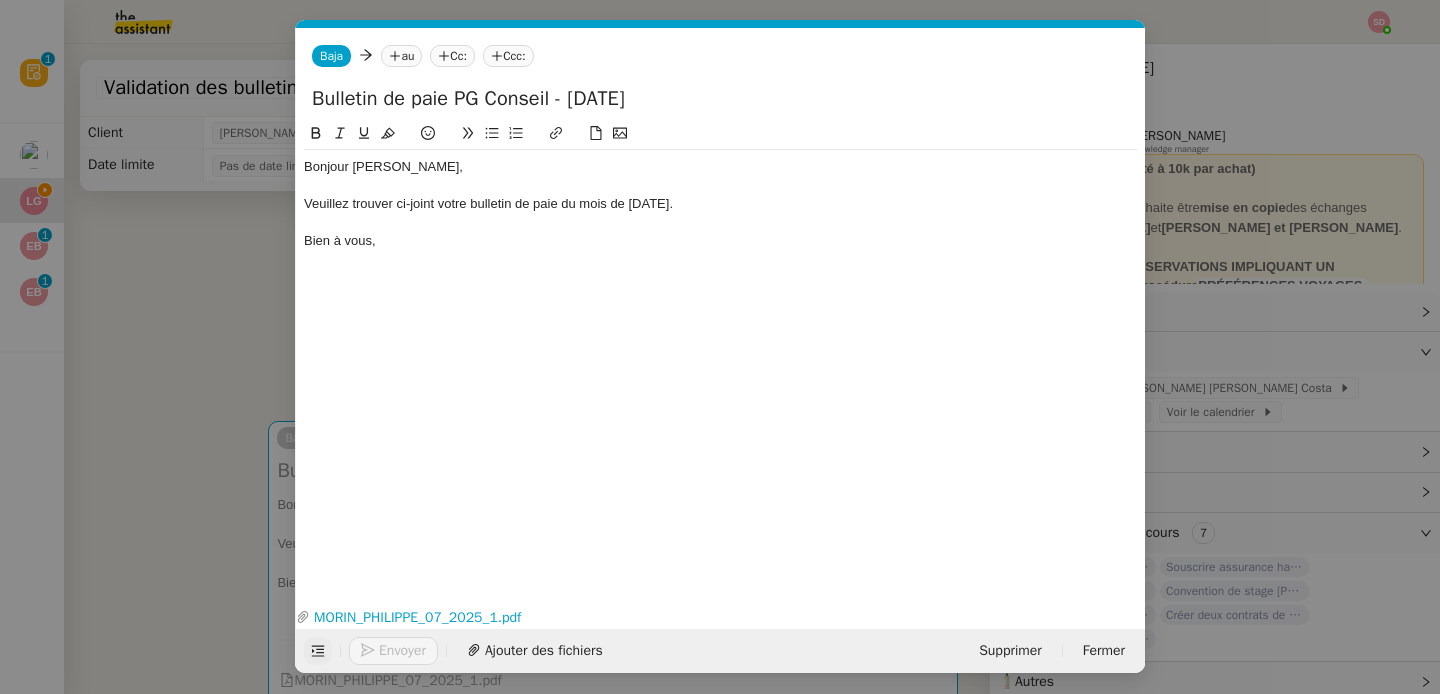click on "au" 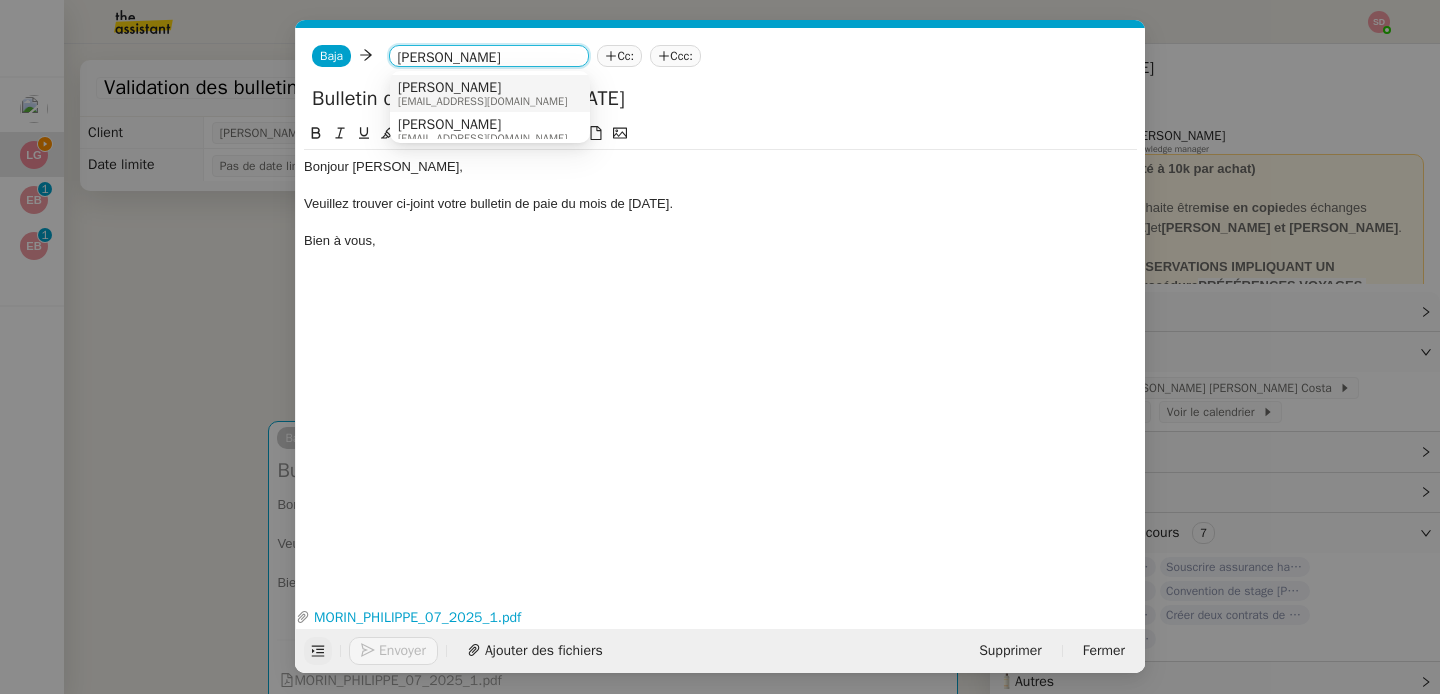 scroll, scrollTop: 10, scrollLeft: 0, axis: vertical 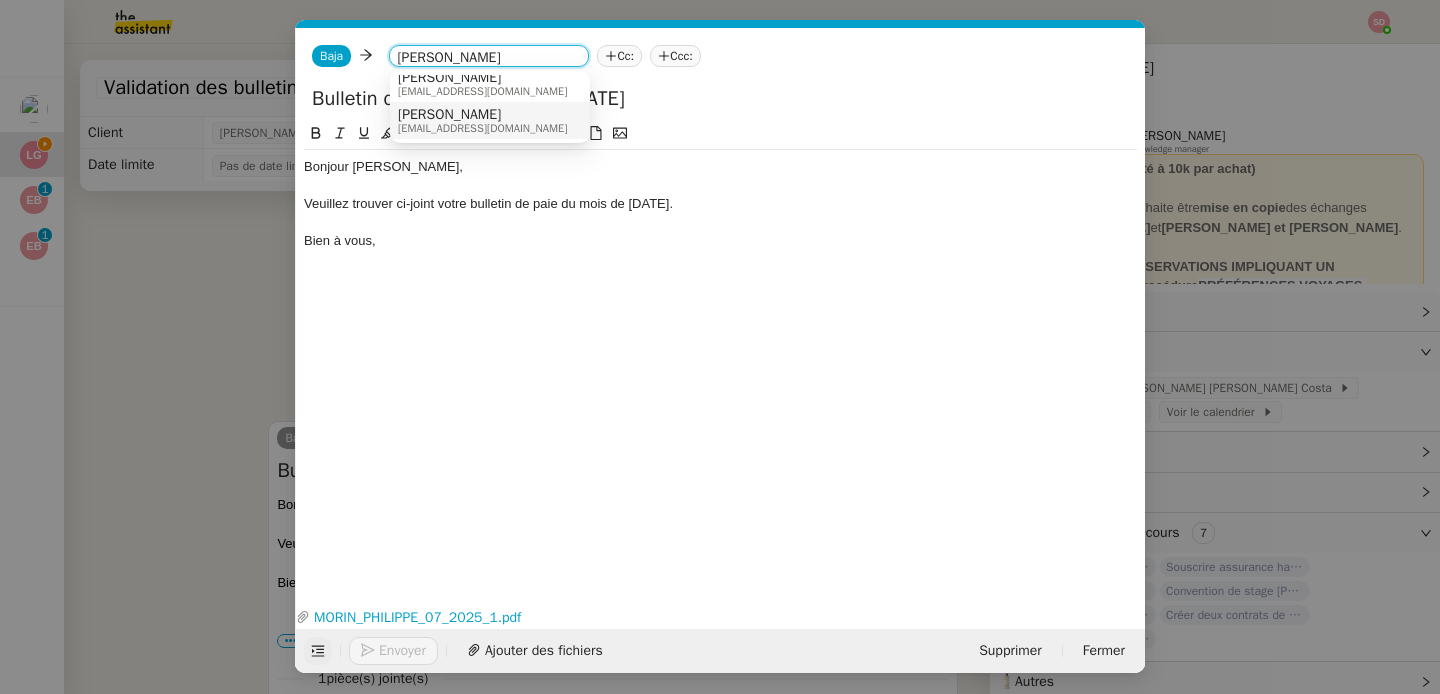 type on "[PERSON_NAME]" 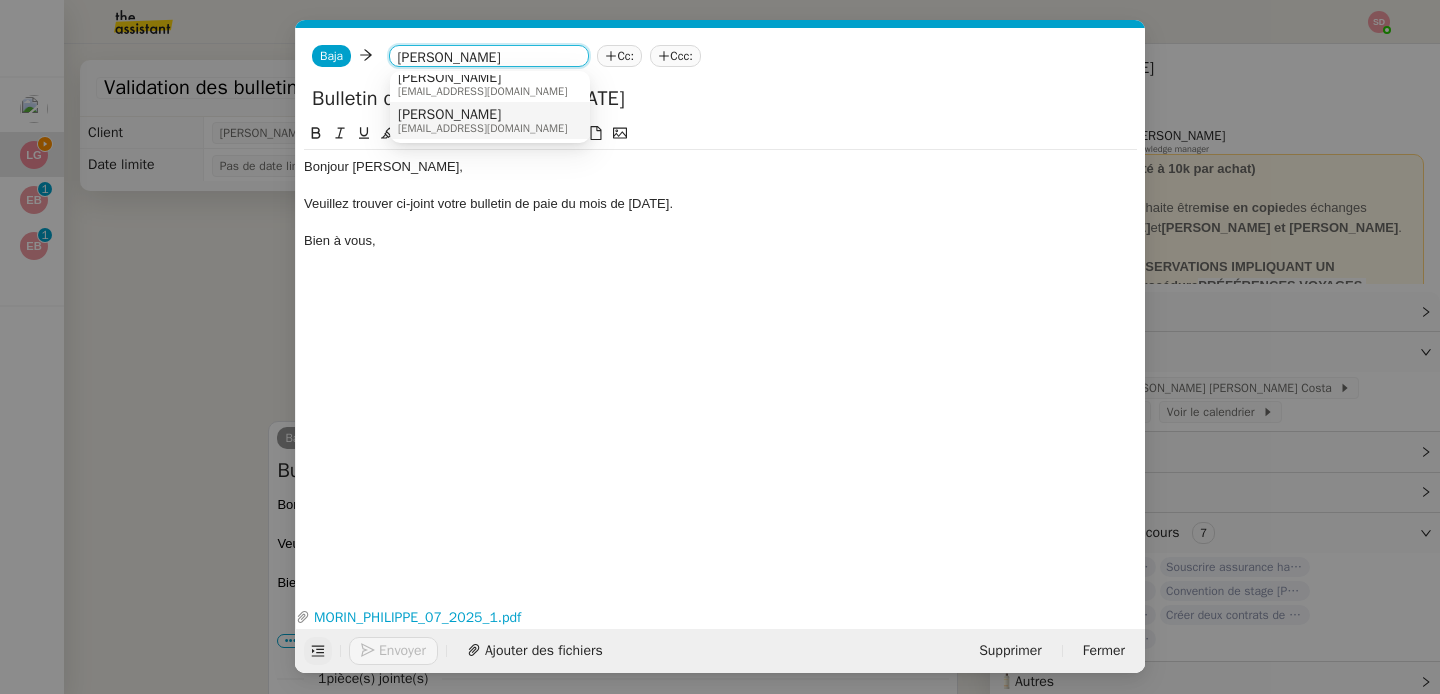 click on "[EMAIL_ADDRESS][DOMAIN_NAME]" at bounding box center (482, 128) 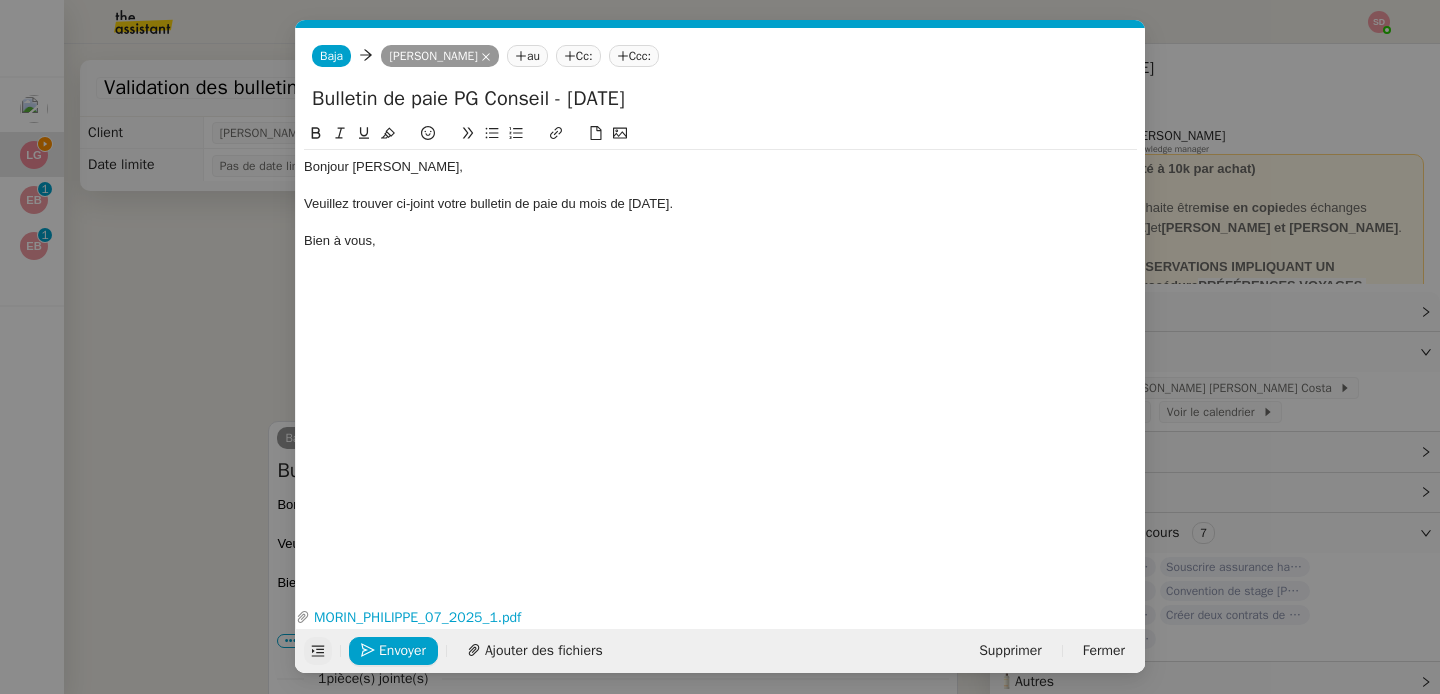 scroll, scrollTop: 0, scrollLeft: 0, axis: both 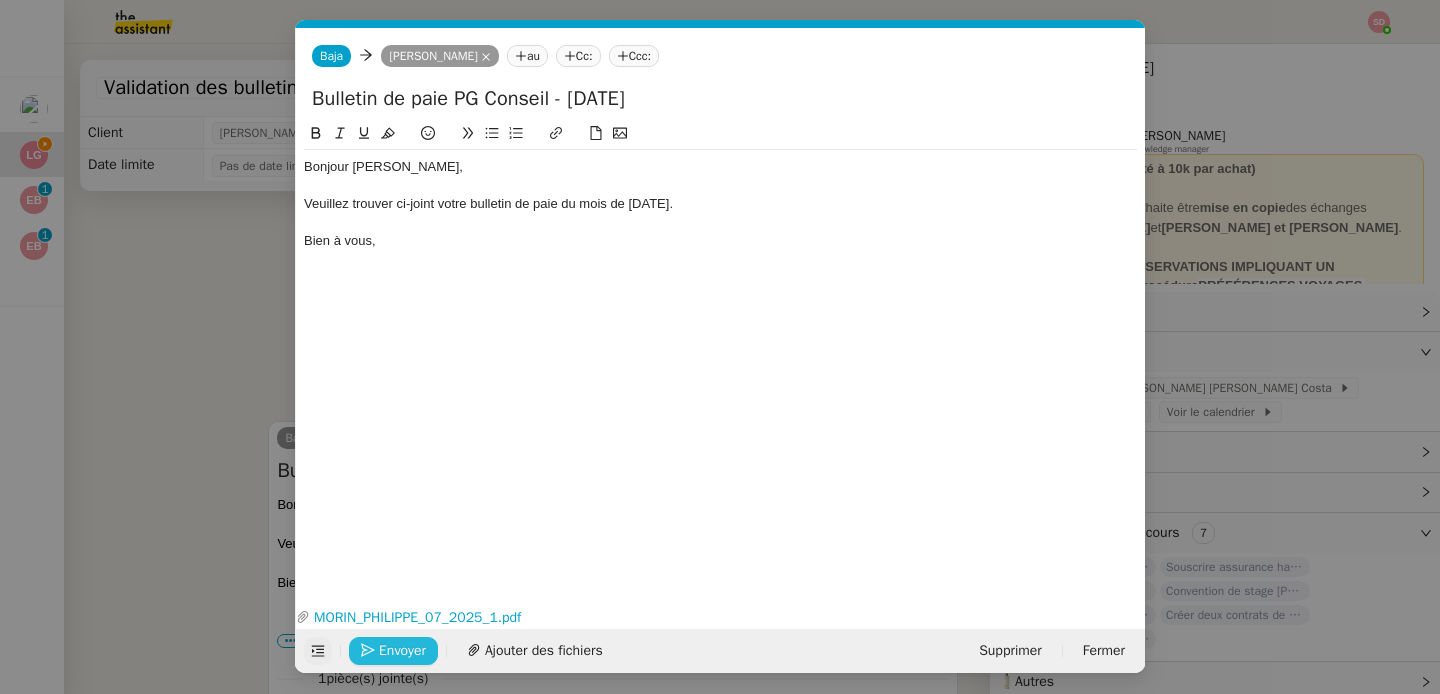 click on "Envoyer" 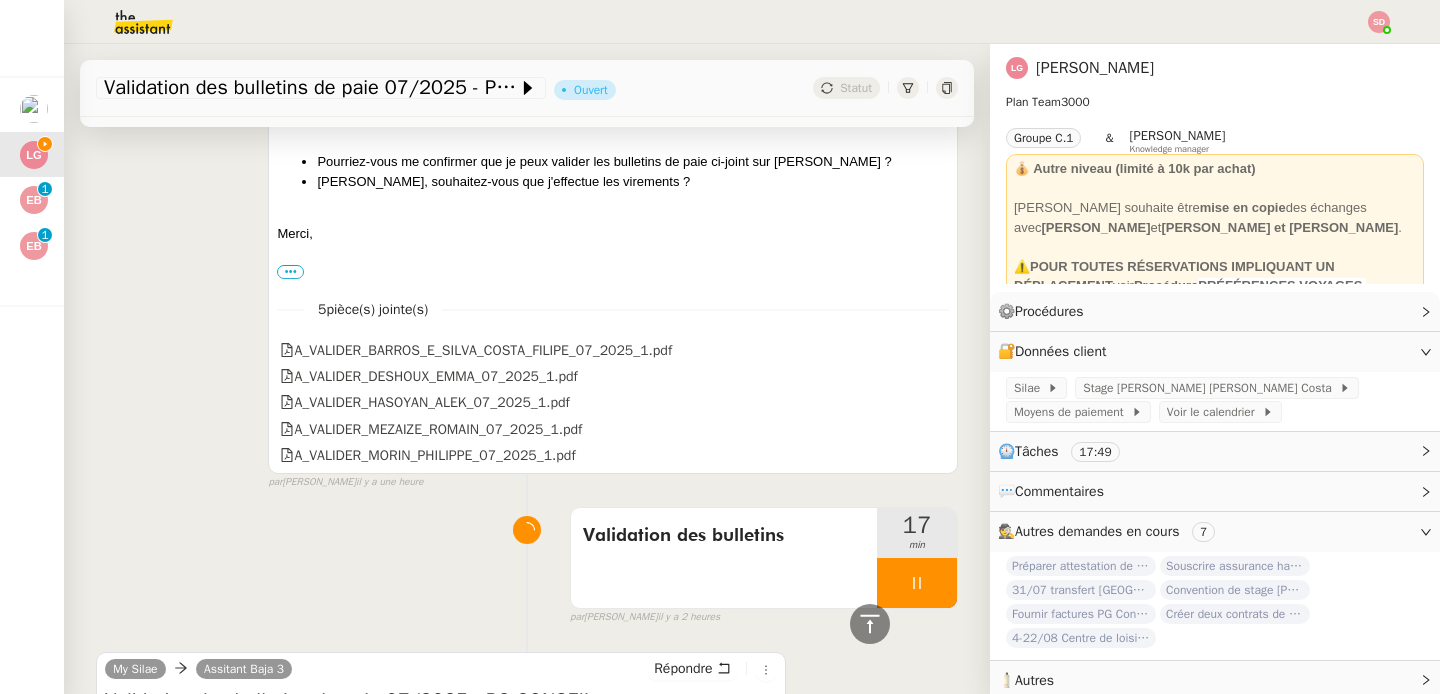 scroll, scrollTop: 3064, scrollLeft: 0, axis: vertical 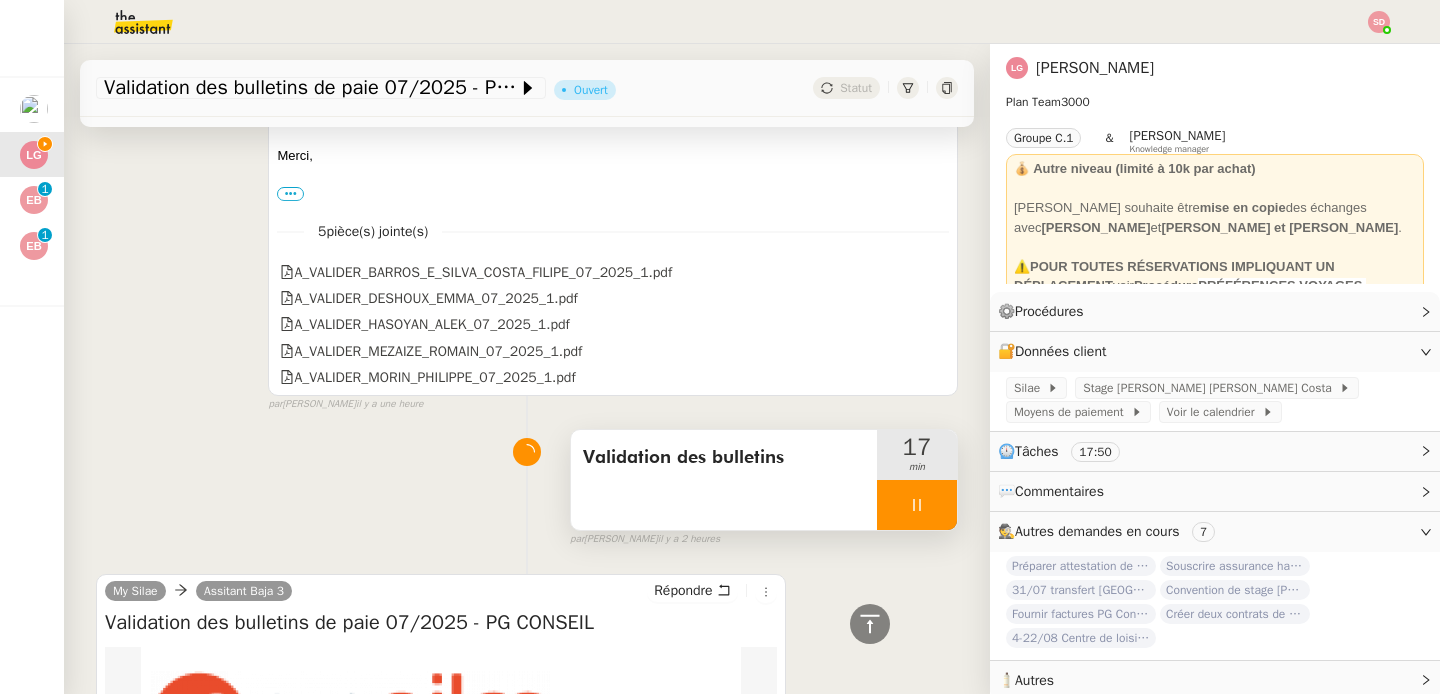 click at bounding box center [917, 505] 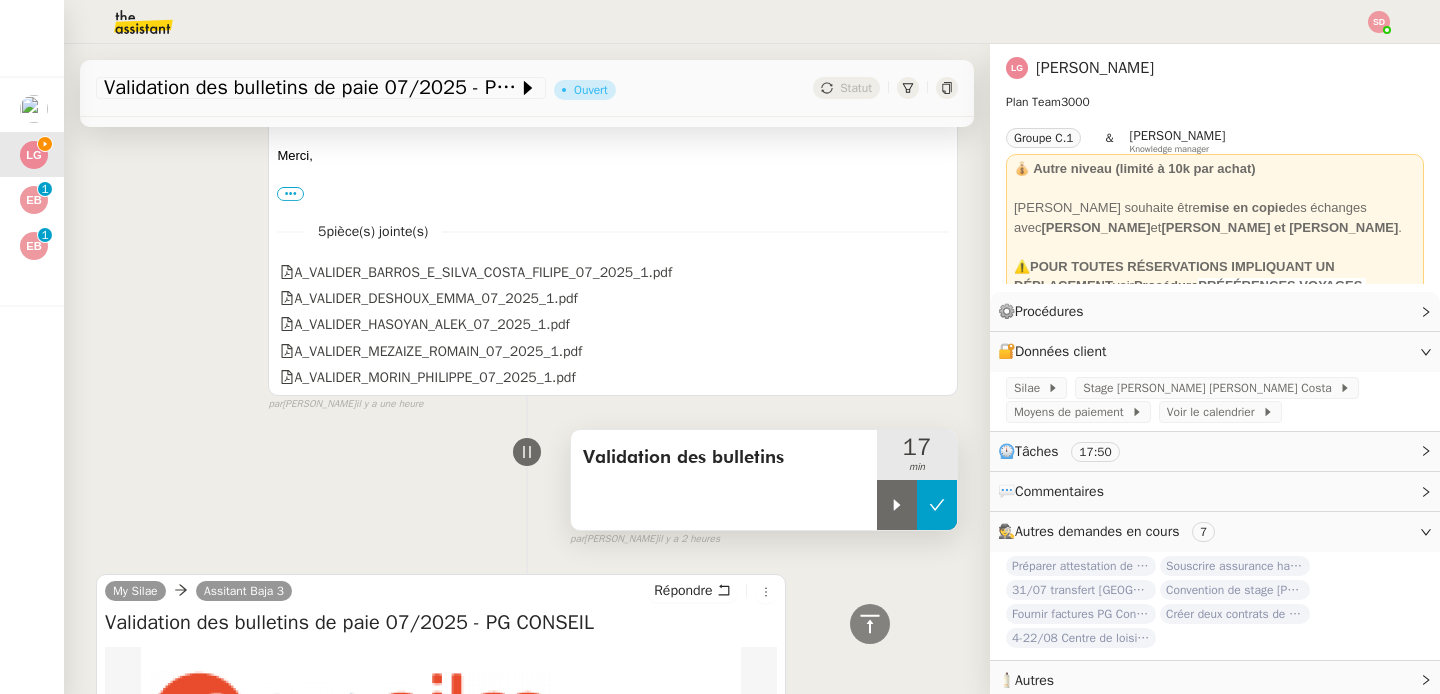 click at bounding box center (937, 505) 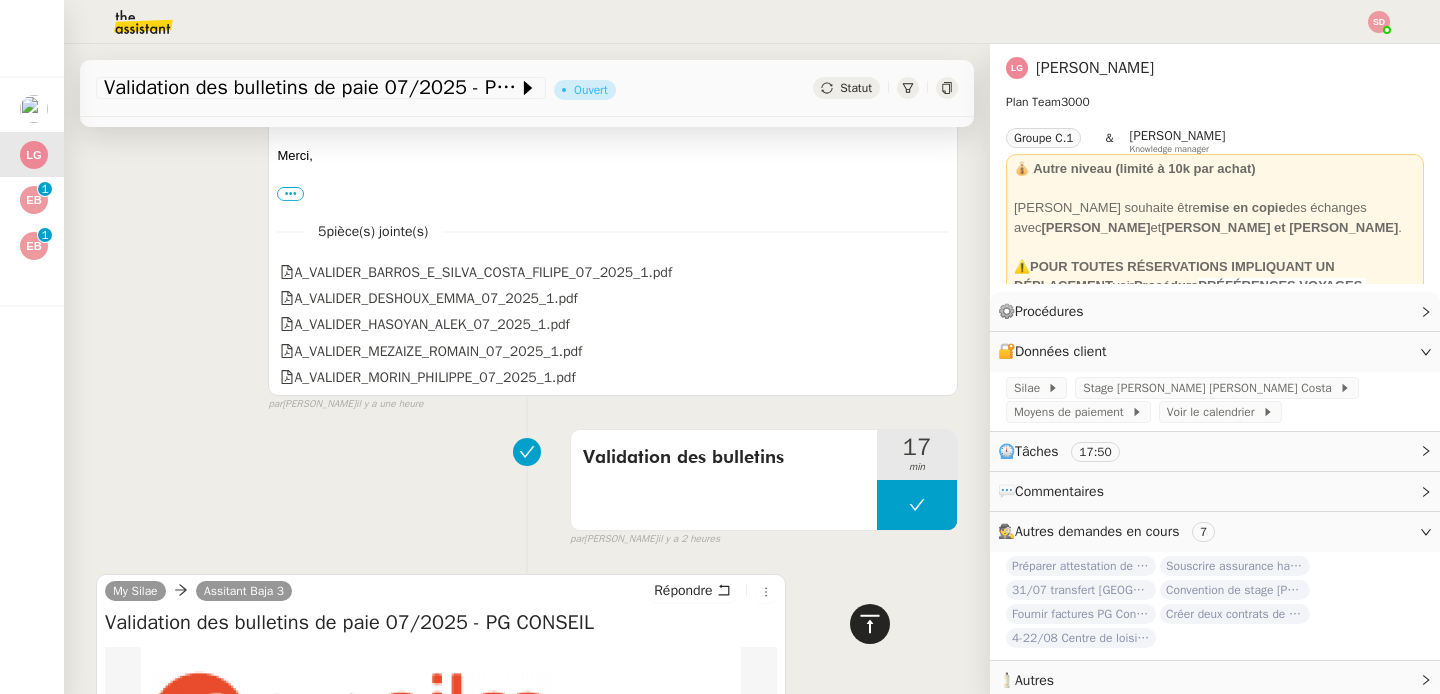 click 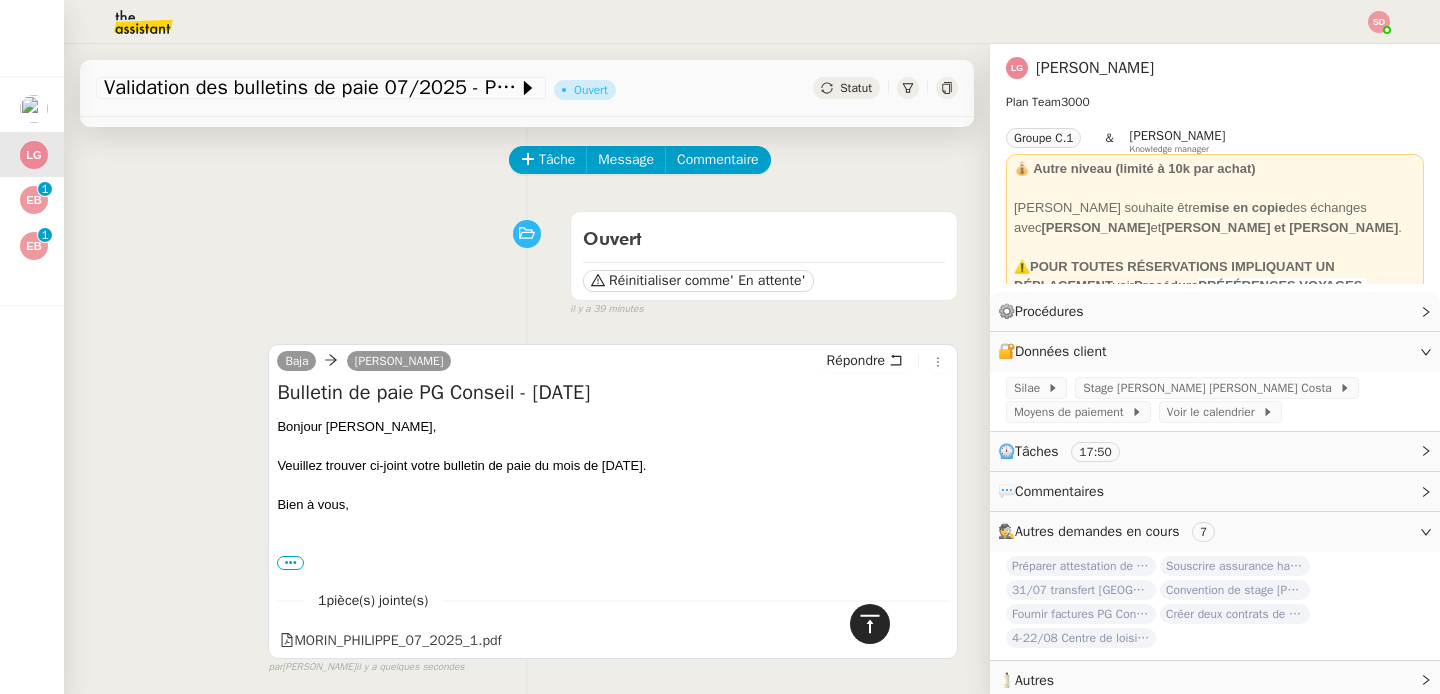 scroll, scrollTop: 0, scrollLeft: 0, axis: both 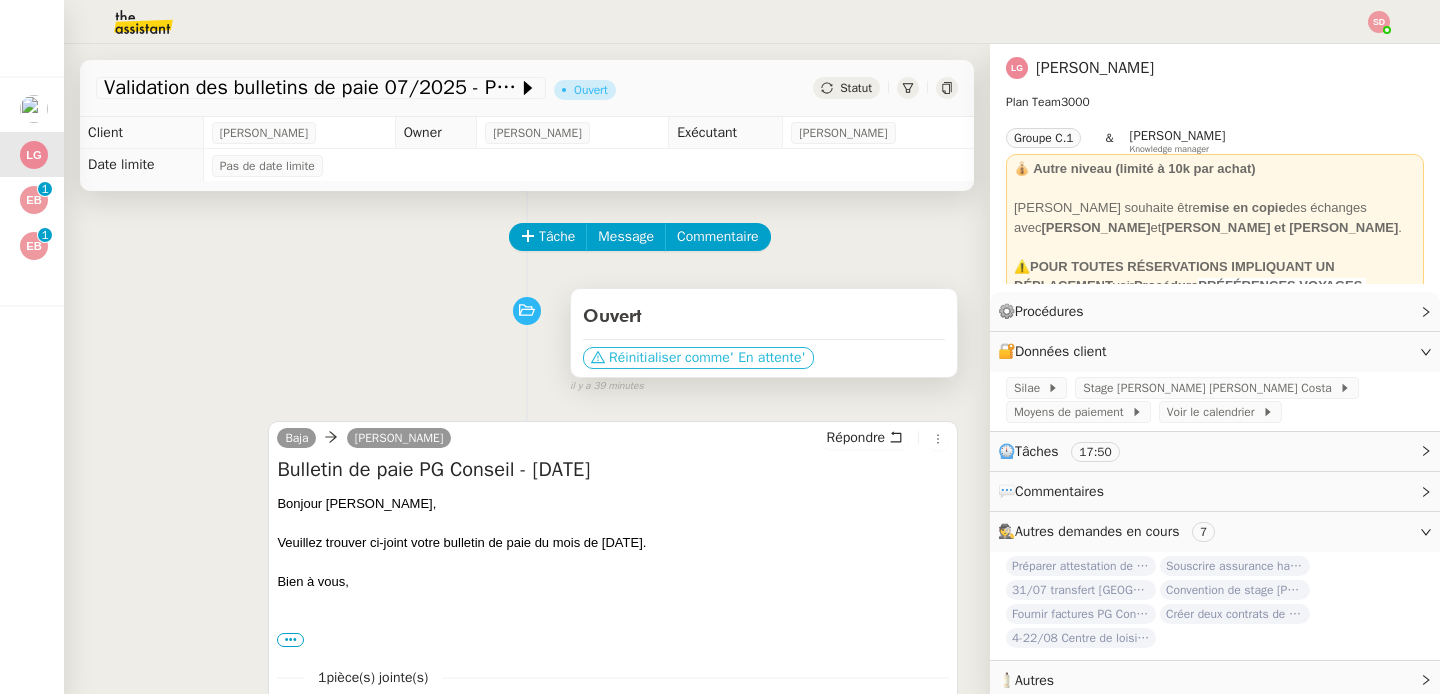 click on "Réinitialiser comme" at bounding box center [669, 358] 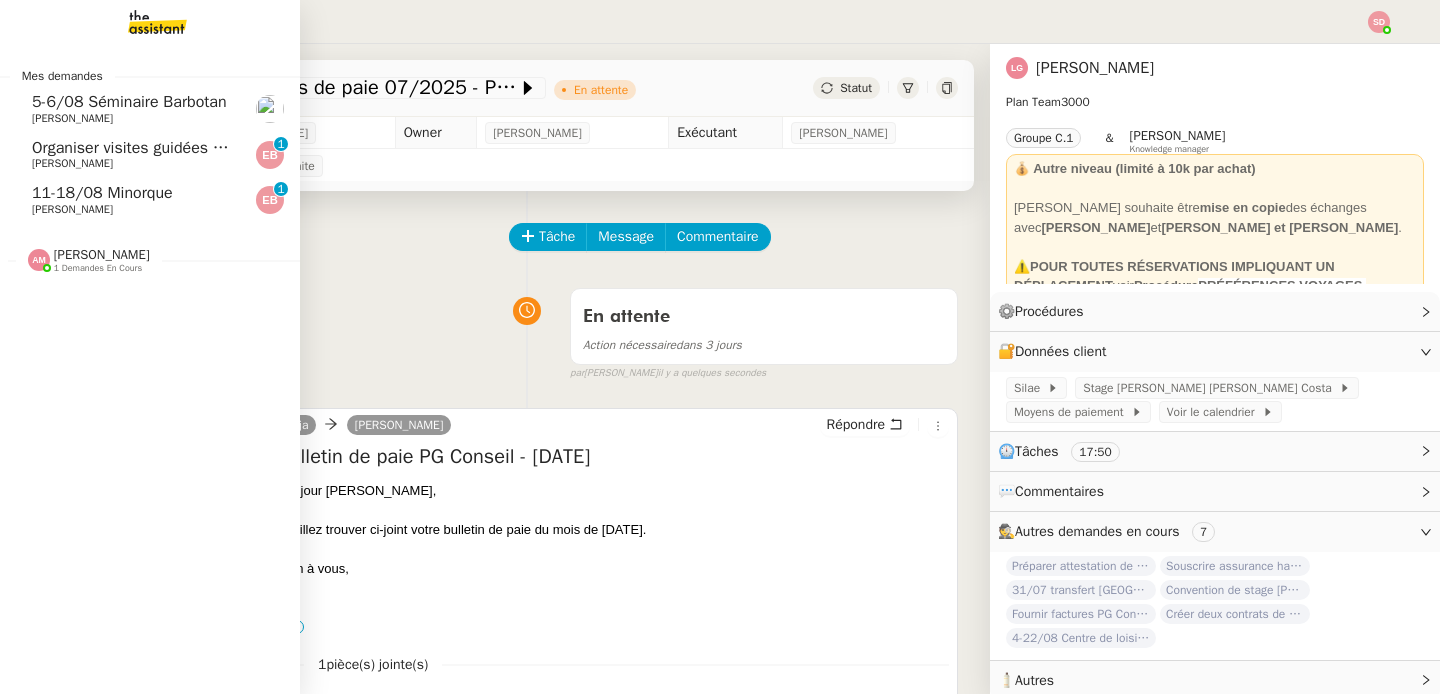 click on "11-18/08 Minorque" 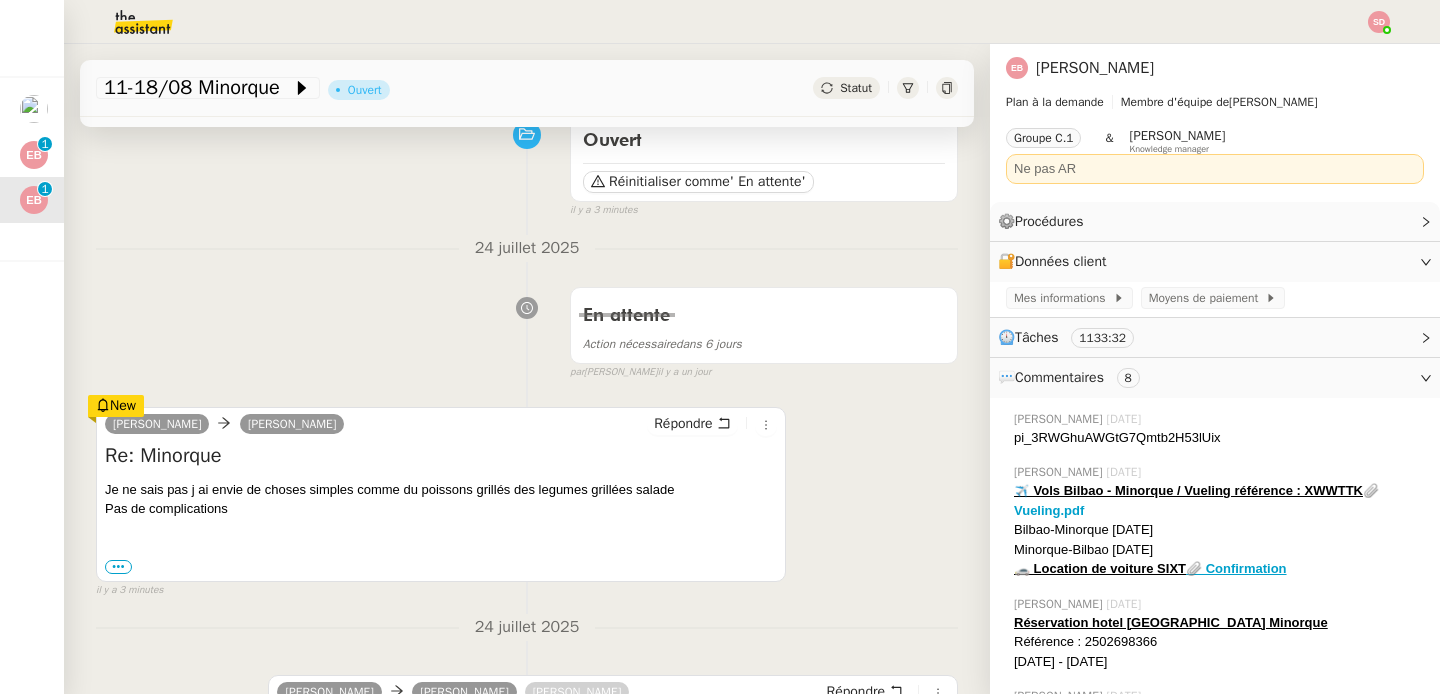 scroll, scrollTop: 304, scrollLeft: 0, axis: vertical 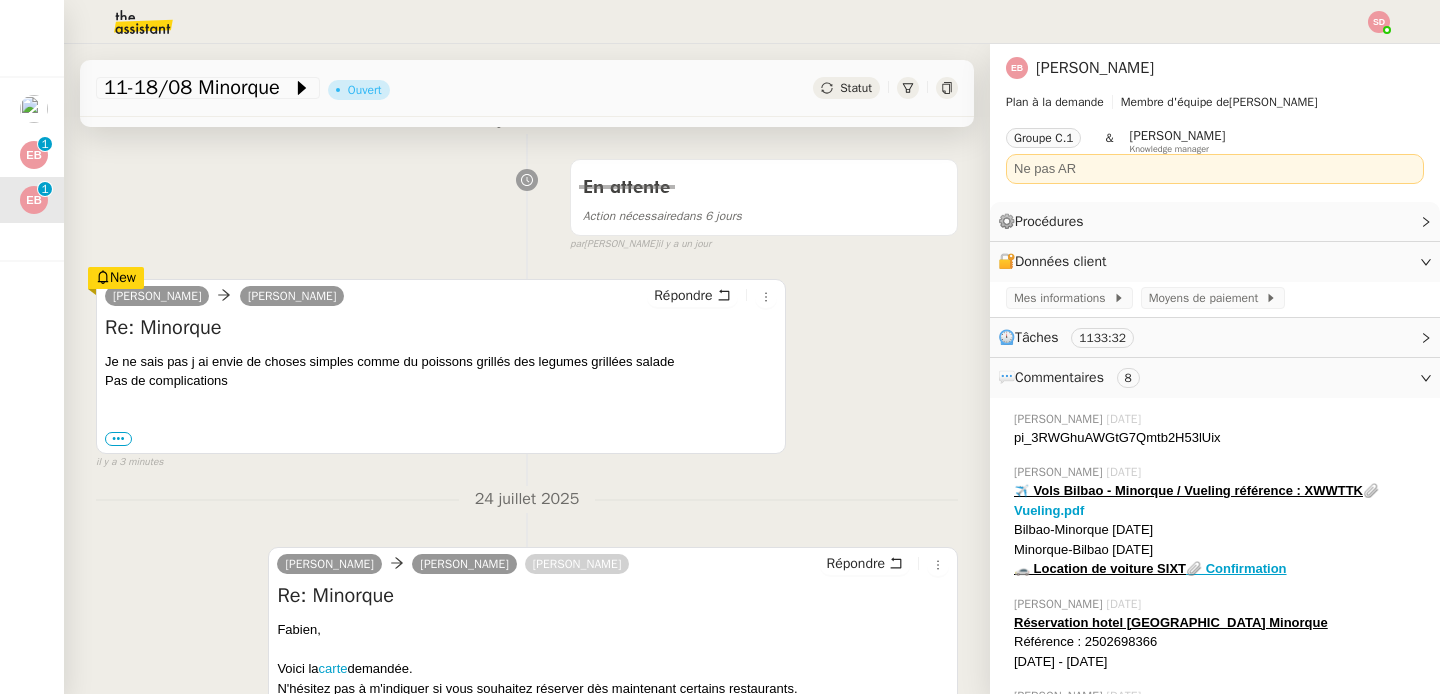 click 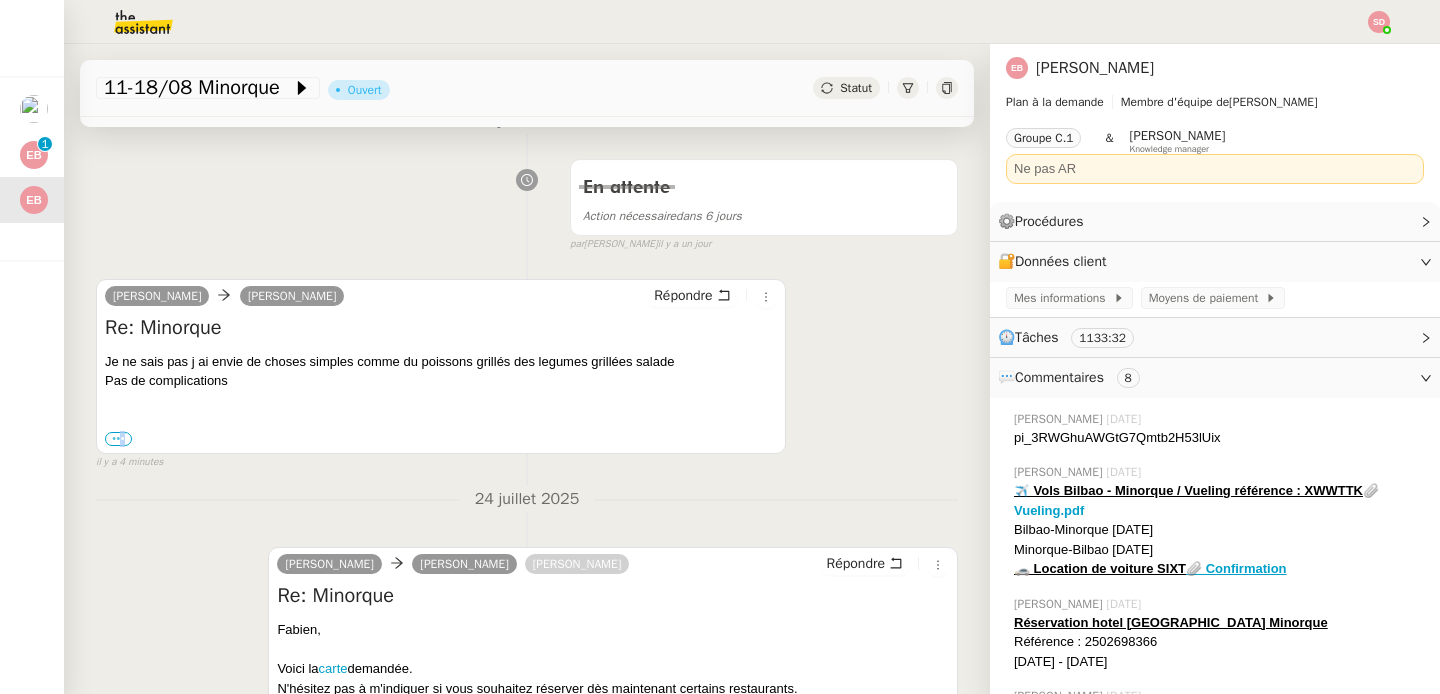 click on "•••" at bounding box center [118, 439] 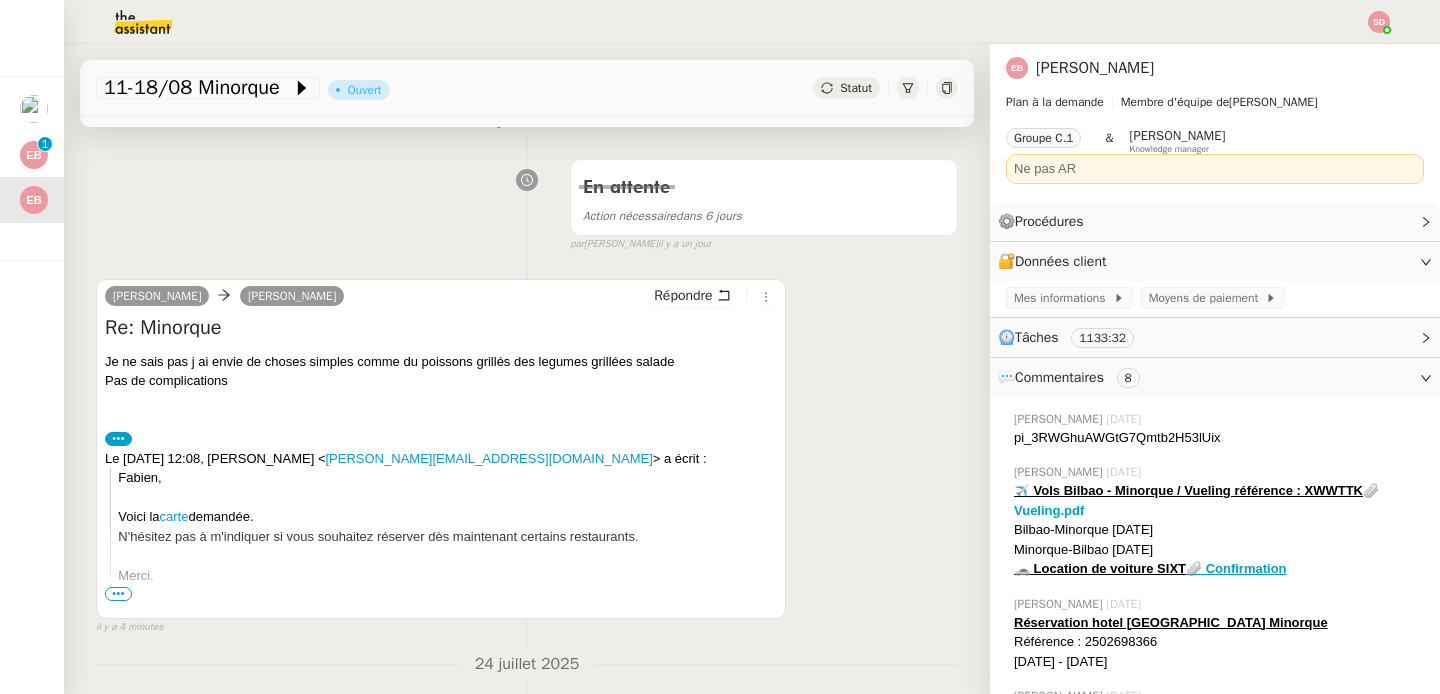 click on "•••" at bounding box center (118, 439) 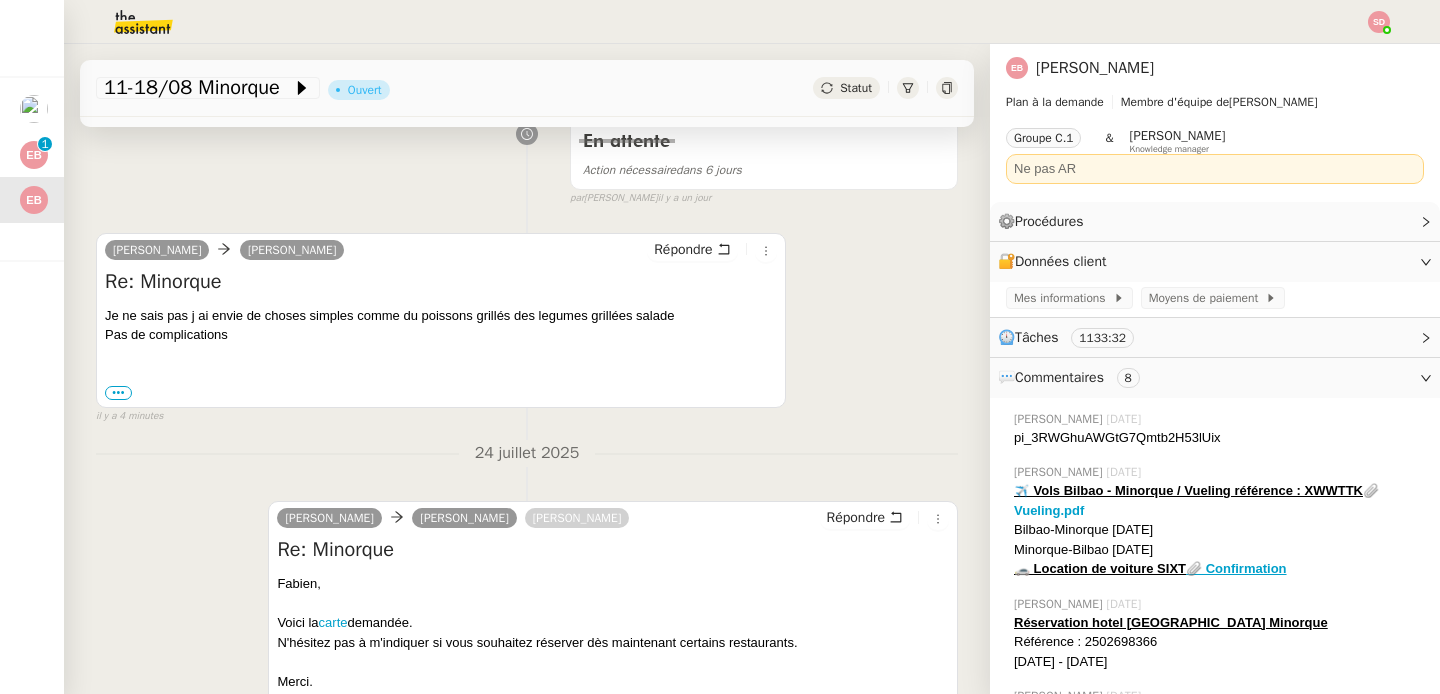 scroll, scrollTop: 292, scrollLeft: 0, axis: vertical 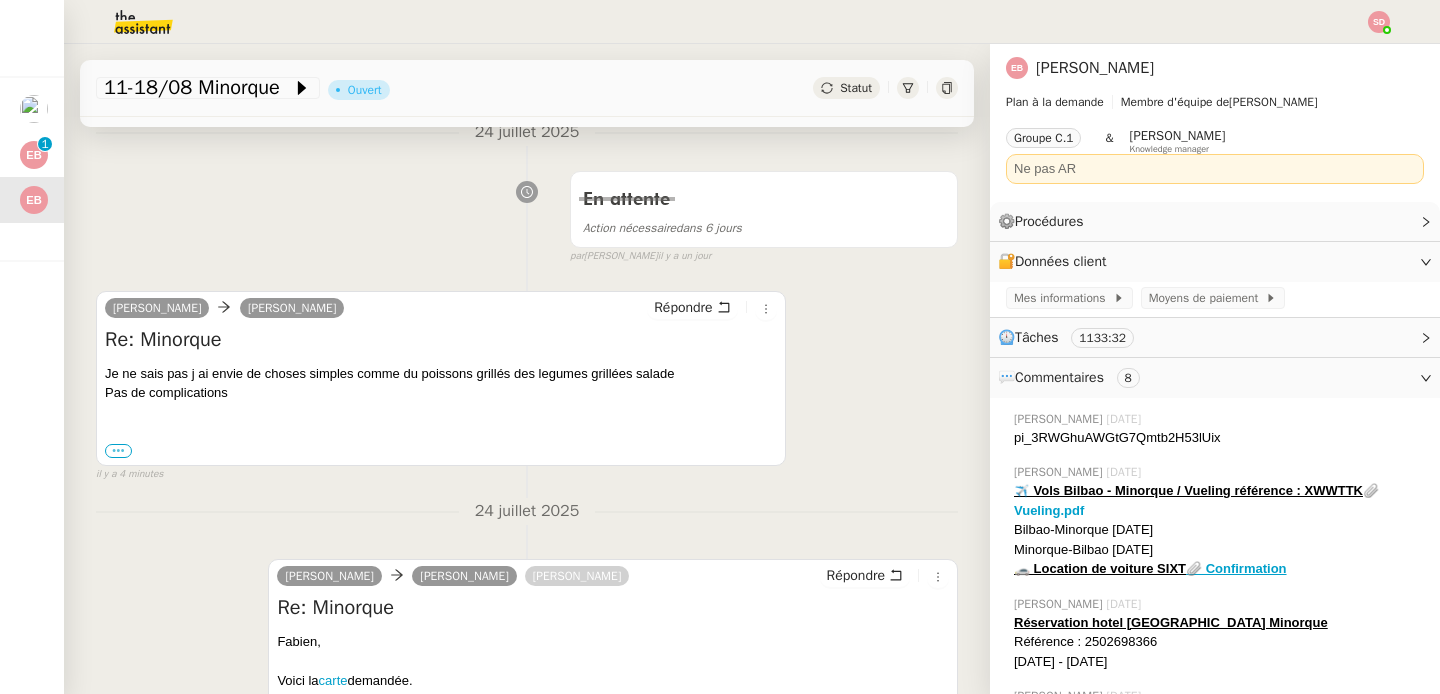 click on "•••" at bounding box center (118, 451) 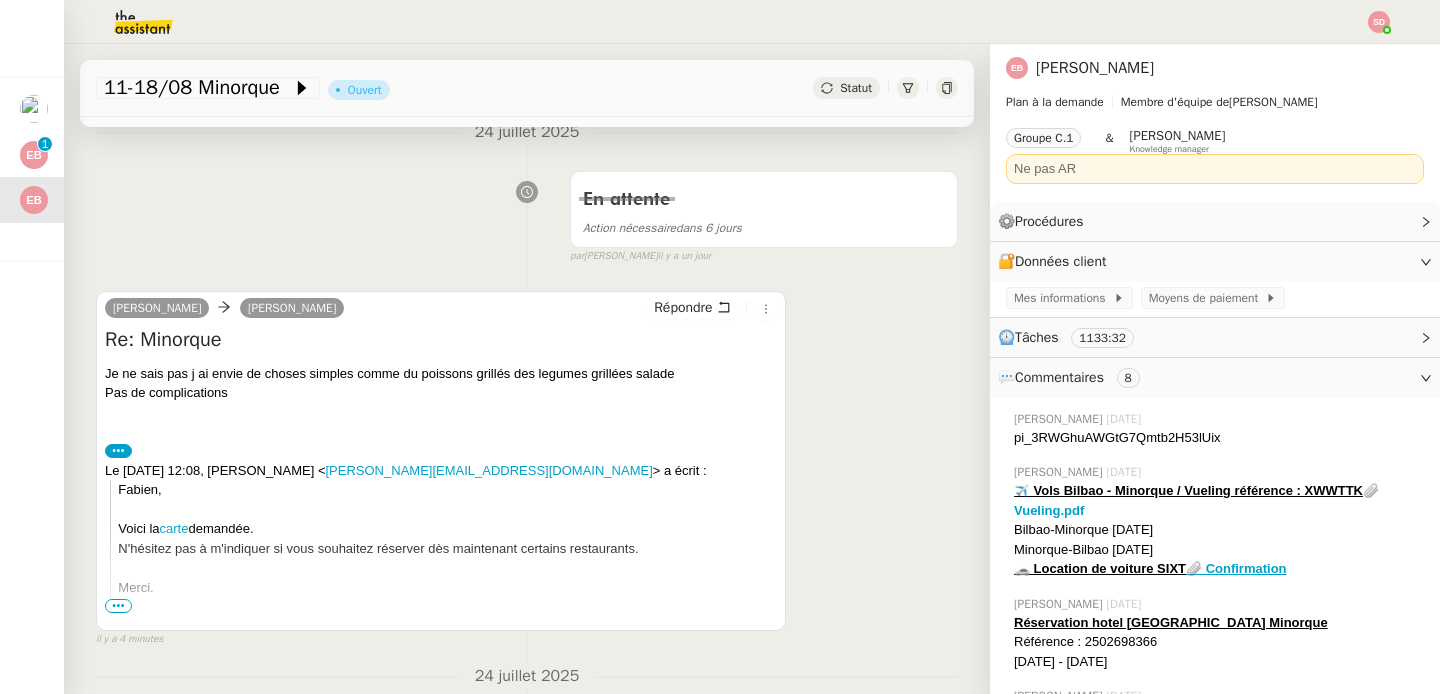 click on "•••" at bounding box center (118, 451) 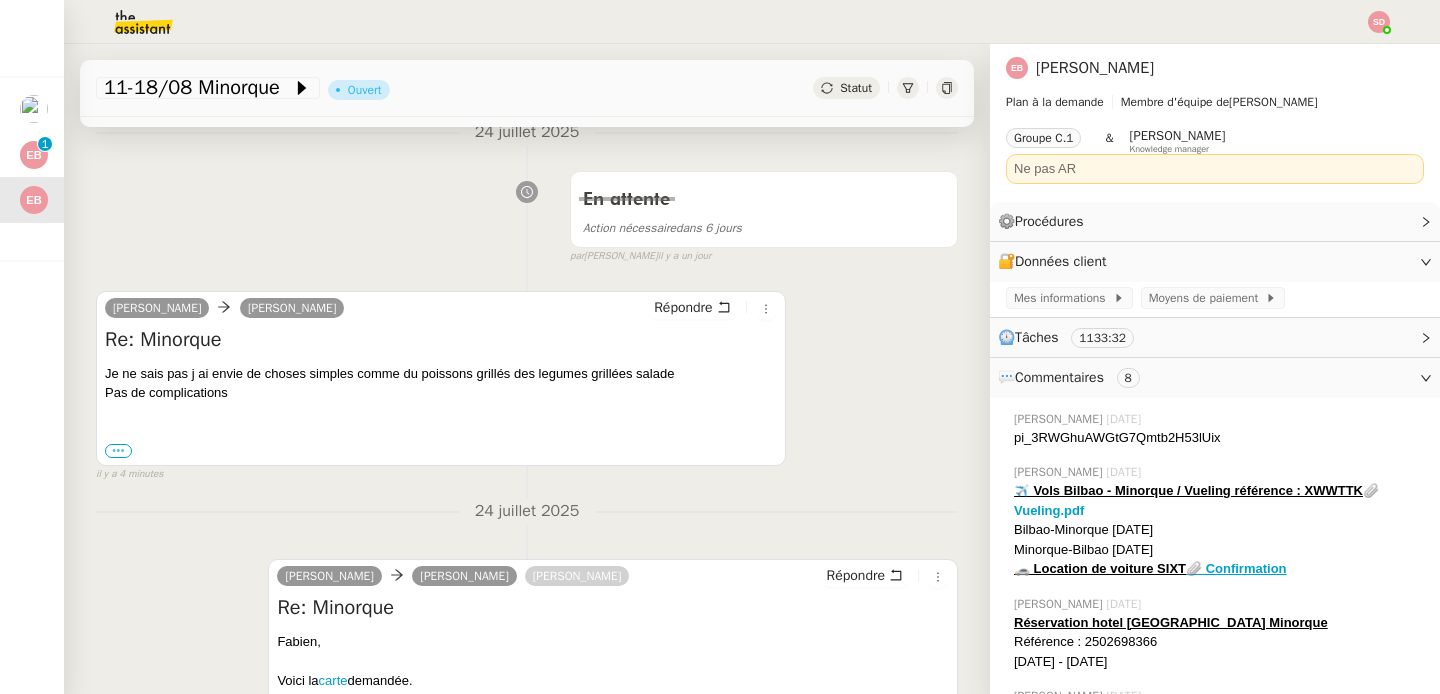 scroll, scrollTop: 0, scrollLeft: 0, axis: both 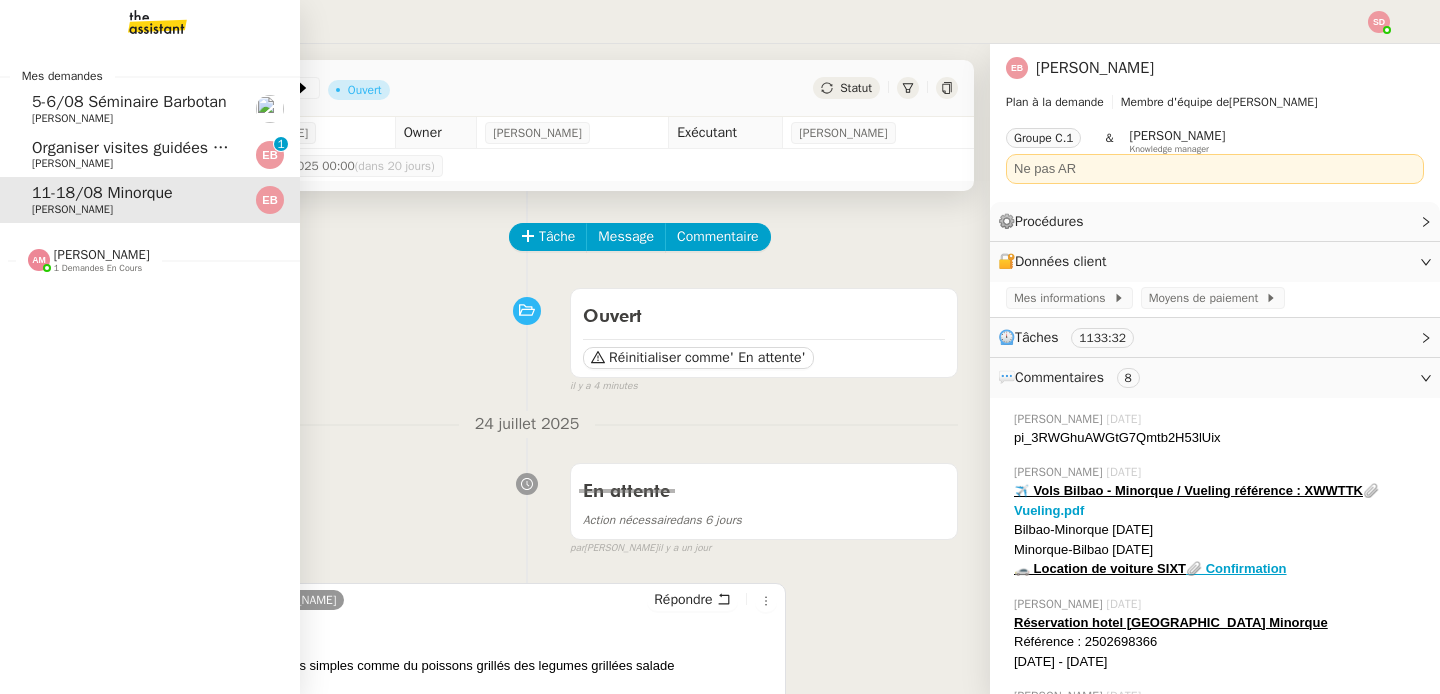 click on "[PERSON_NAME]" 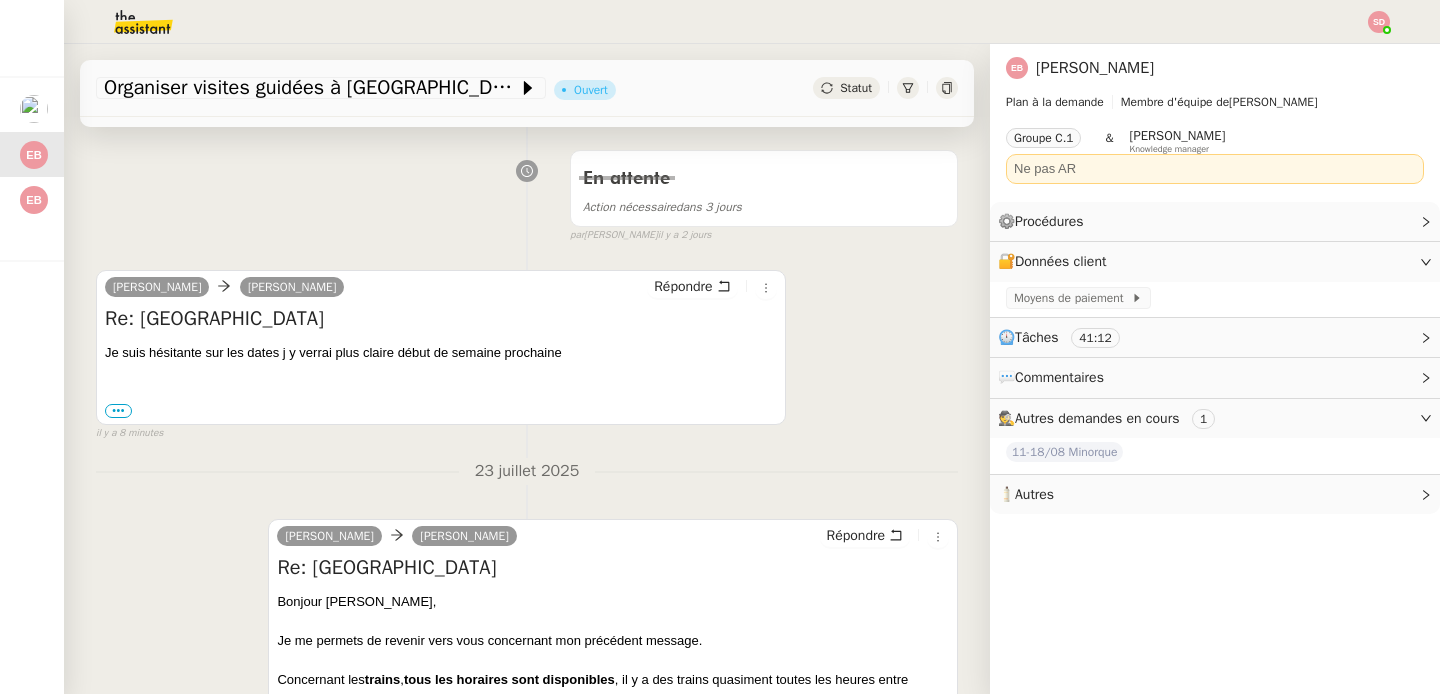 scroll, scrollTop: 0, scrollLeft: 0, axis: both 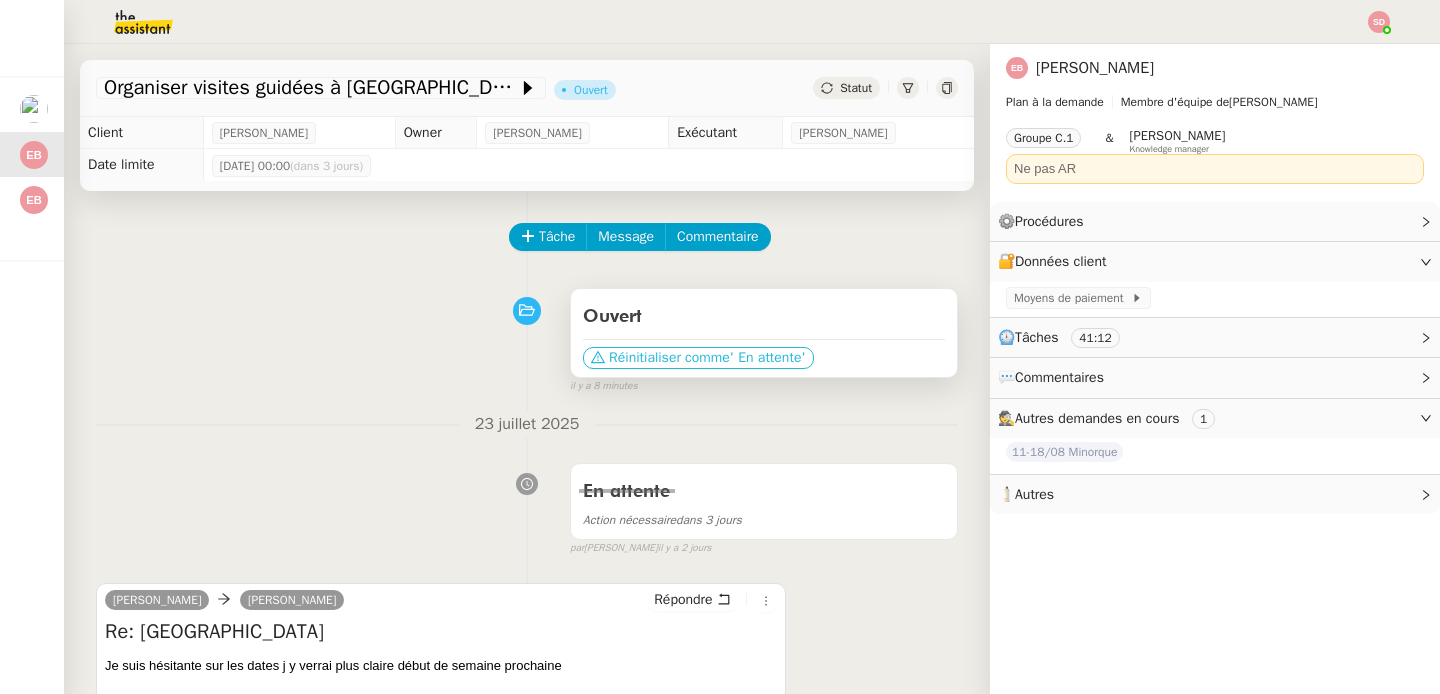 click on "' En attente'" at bounding box center [768, 358] 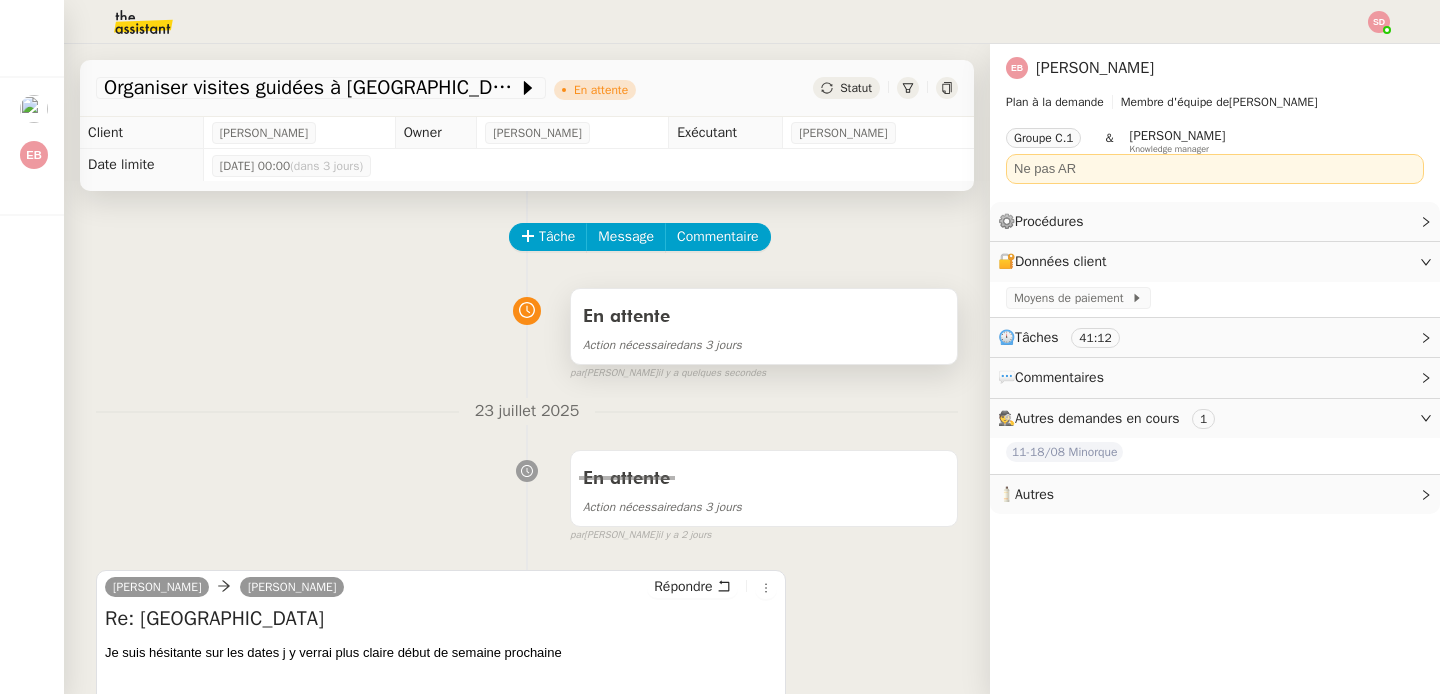 click on "En attente" at bounding box center [764, 317] 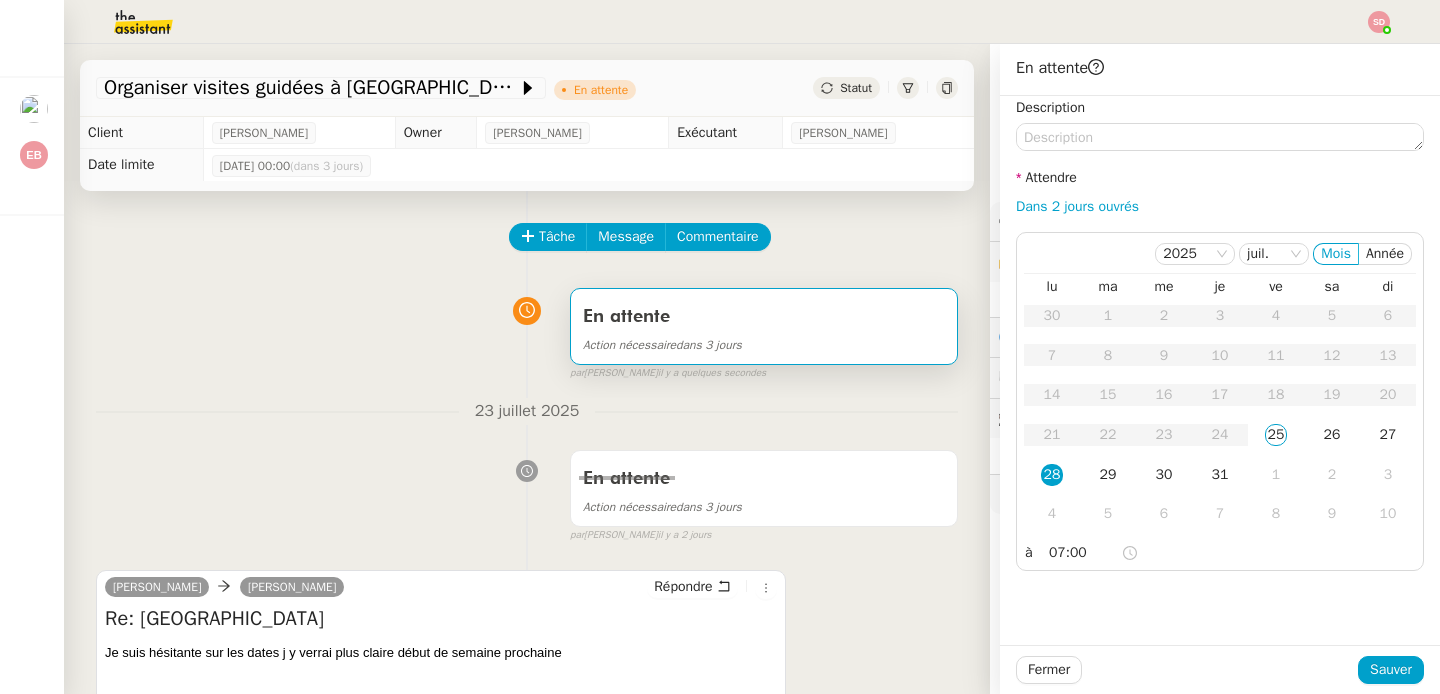 click on "En attente Action nécessaire  dans 3 jours  false par   [PERSON_NAME]   il y a quelques secondes" at bounding box center [527, 330] 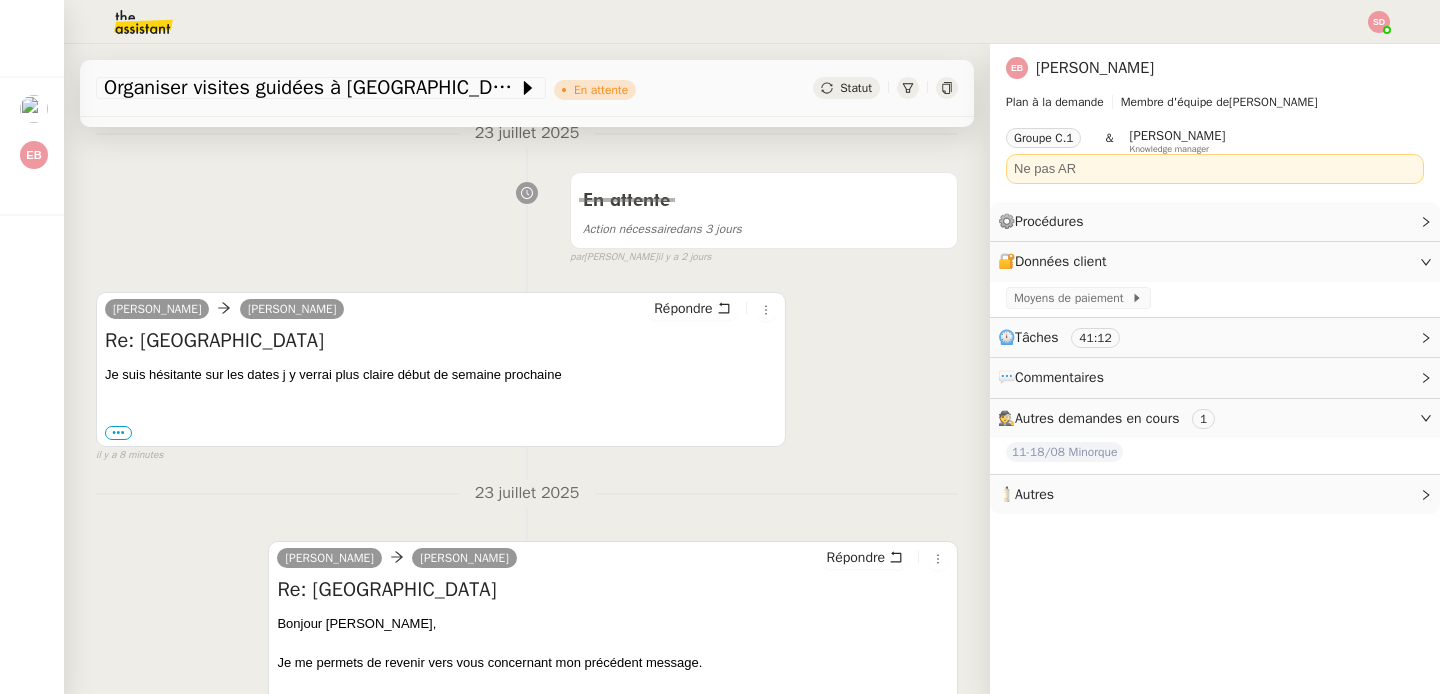 scroll, scrollTop: 0, scrollLeft: 0, axis: both 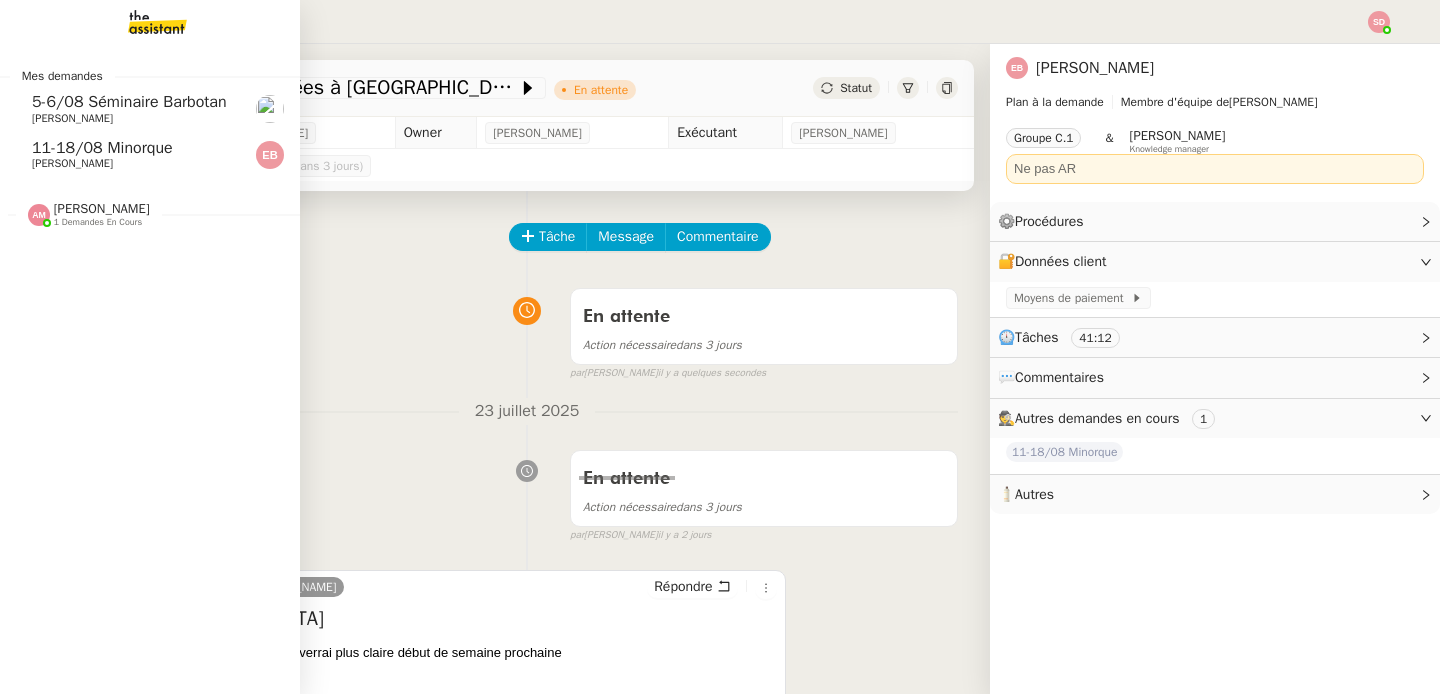 click on "11-18/08 Minorque" 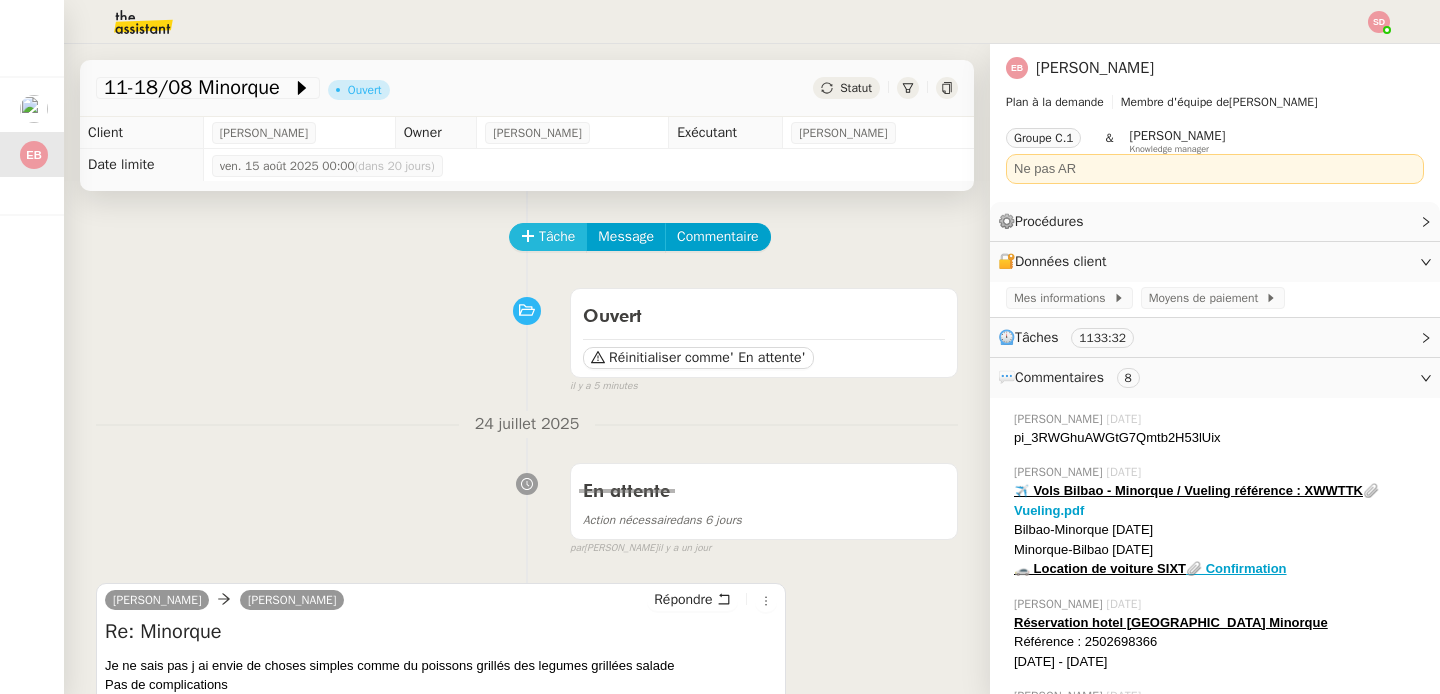 click on "Tâche" 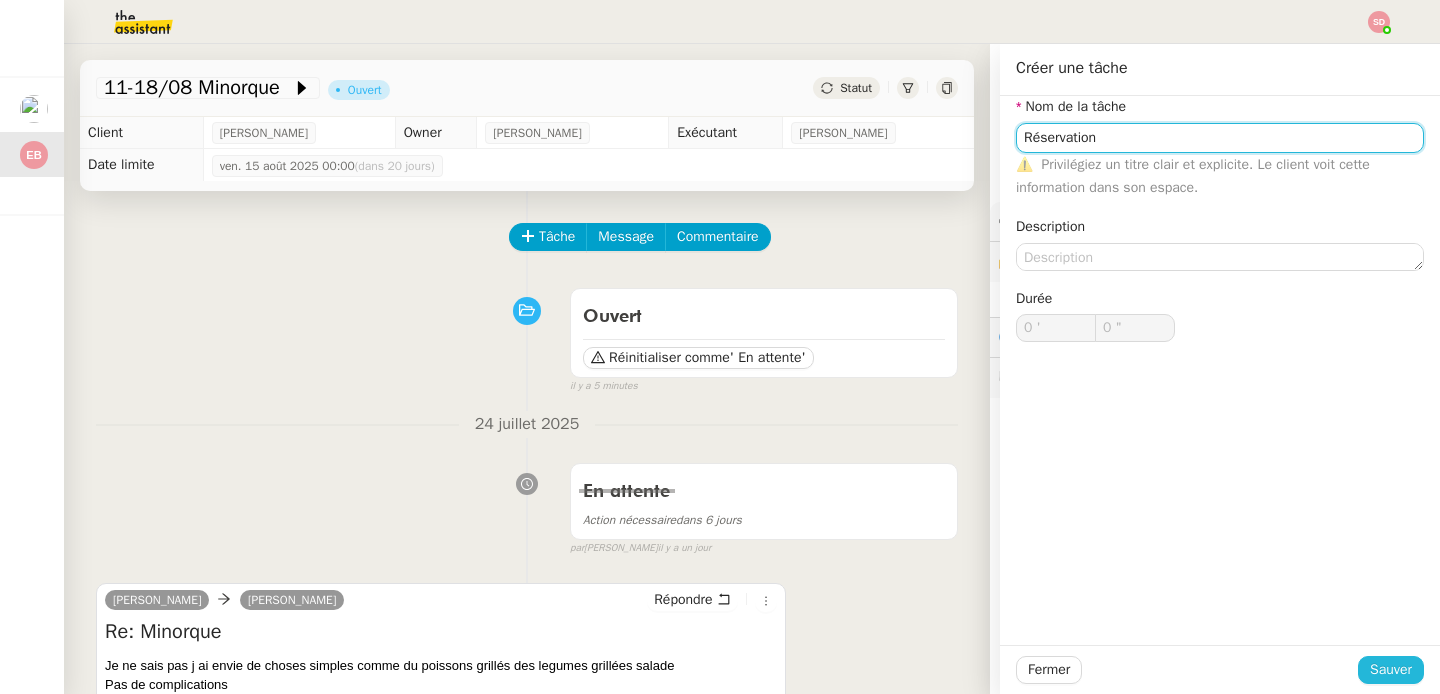 type on "Réservation" 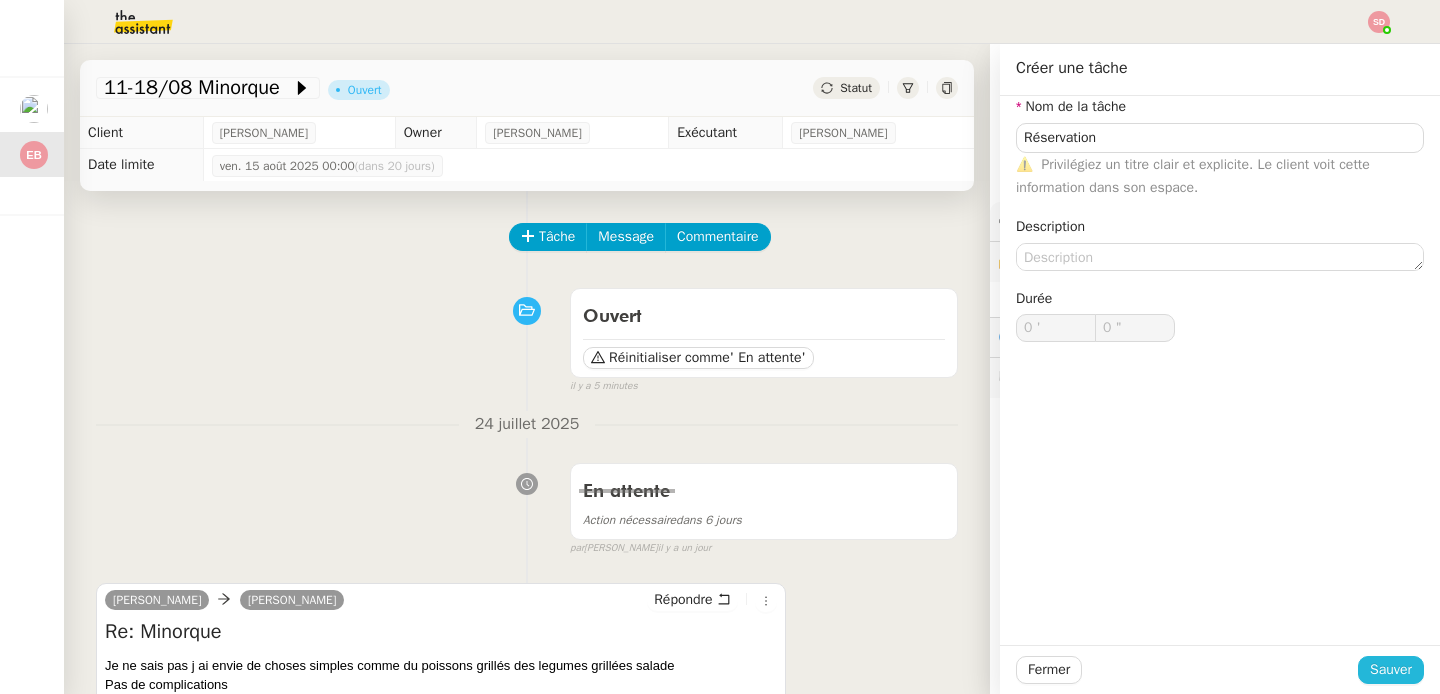 click on "Sauver" 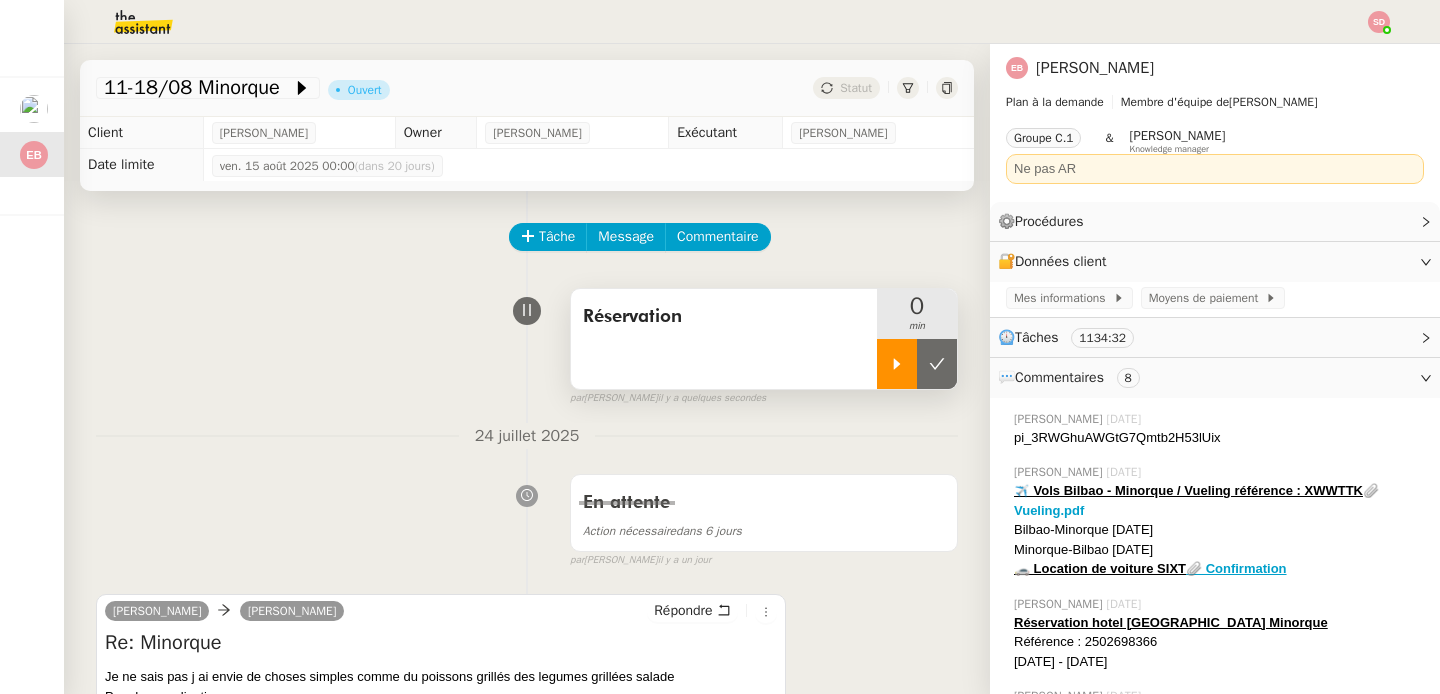 click at bounding box center [897, 364] 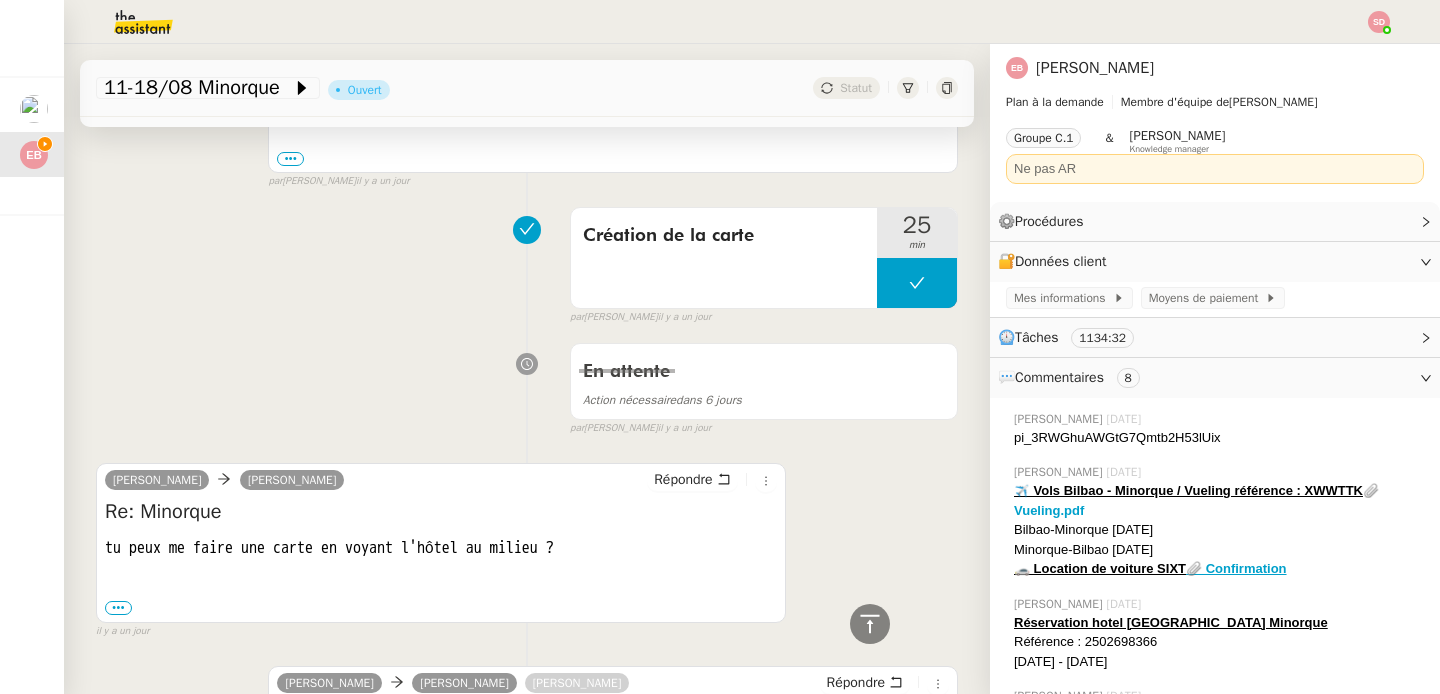 scroll, scrollTop: 772, scrollLeft: 0, axis: vertical 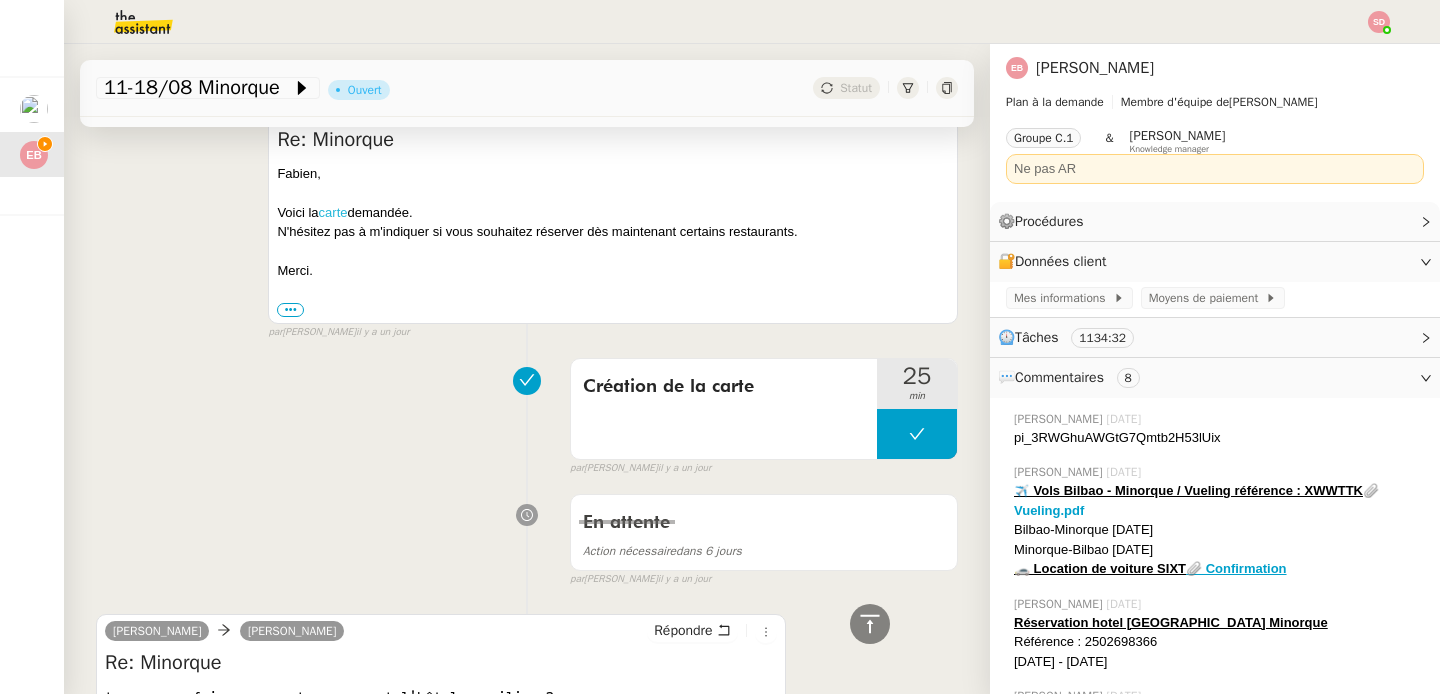 click on "carte" at bounding box center (333, 212) 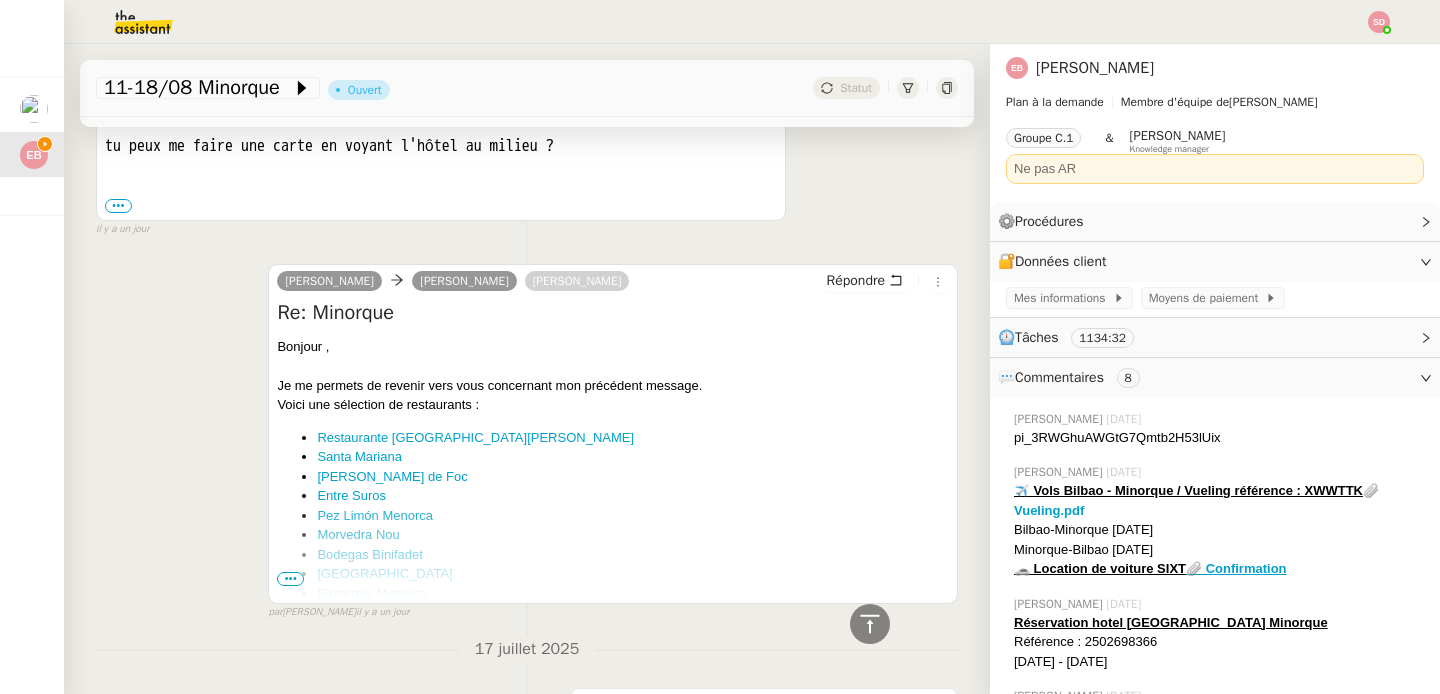 scroll, scrollTop: 1293, scrollLeft: 0, axis: vertical 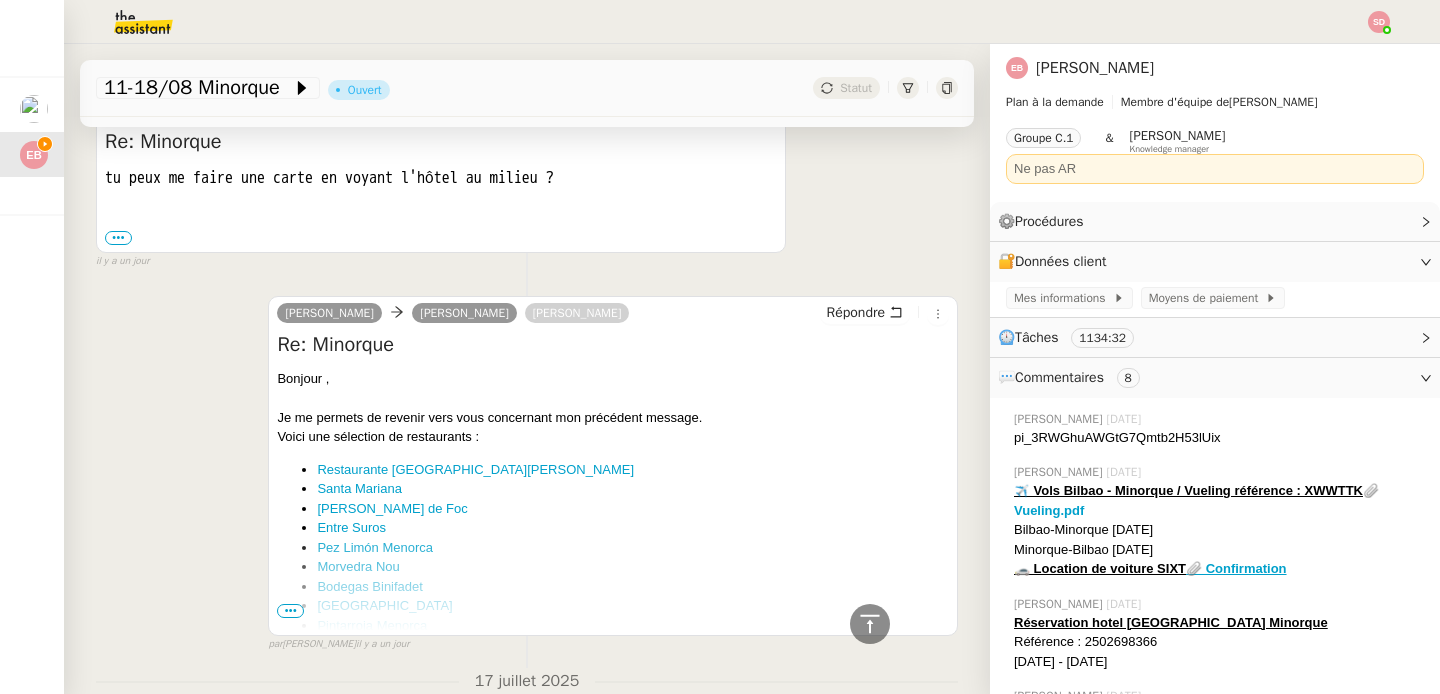 click on "•••" at bounding box center [290, 611] 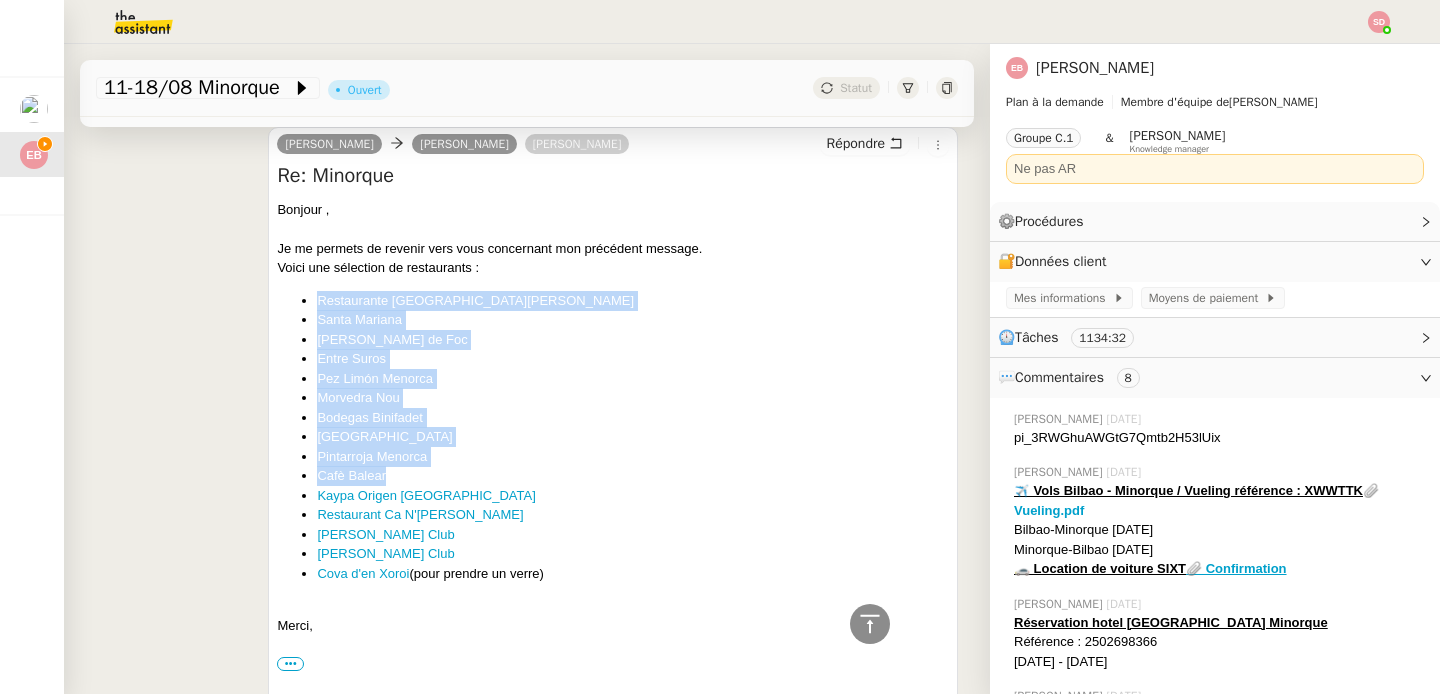 scroll, scrollTop: 1474, scrollLeft: 0, axis: vertical 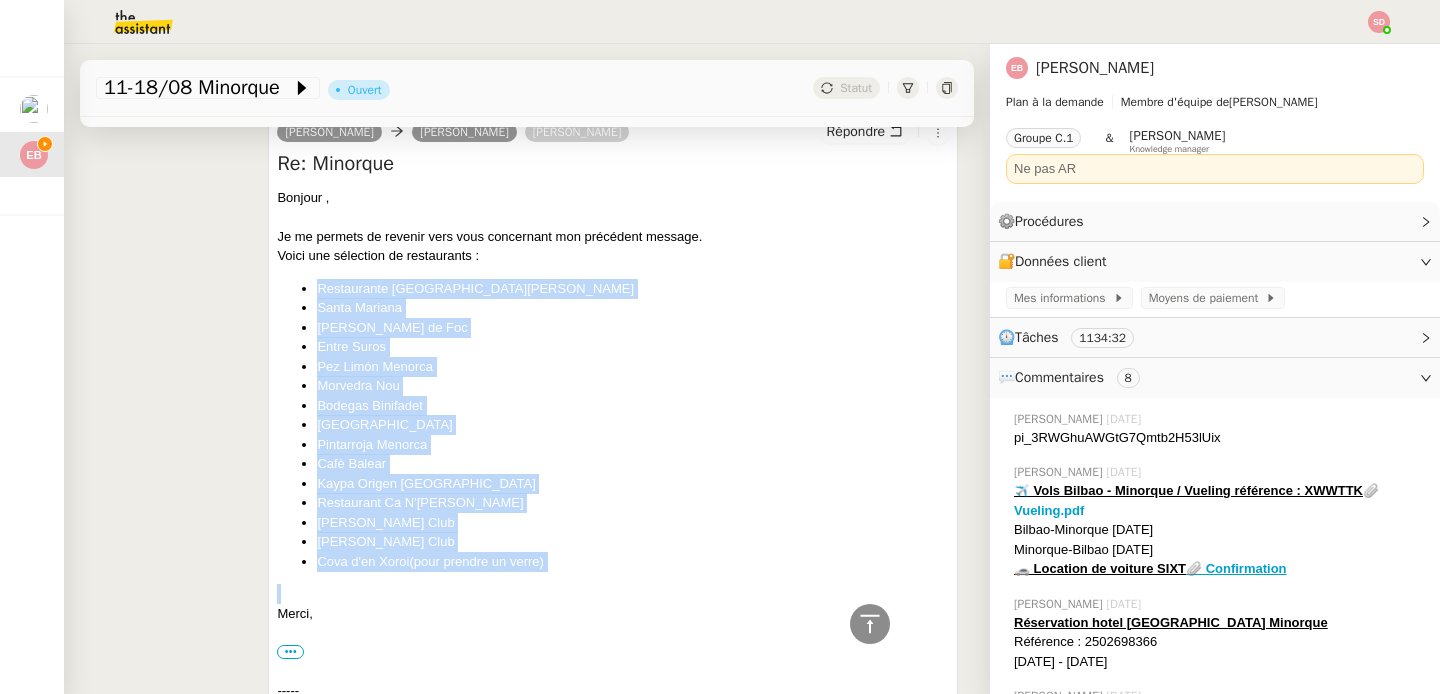 drag, startPoint x: 290, startPoint y: 464, endPoint x: 561, endPoint y: 575, distance: 292.8515 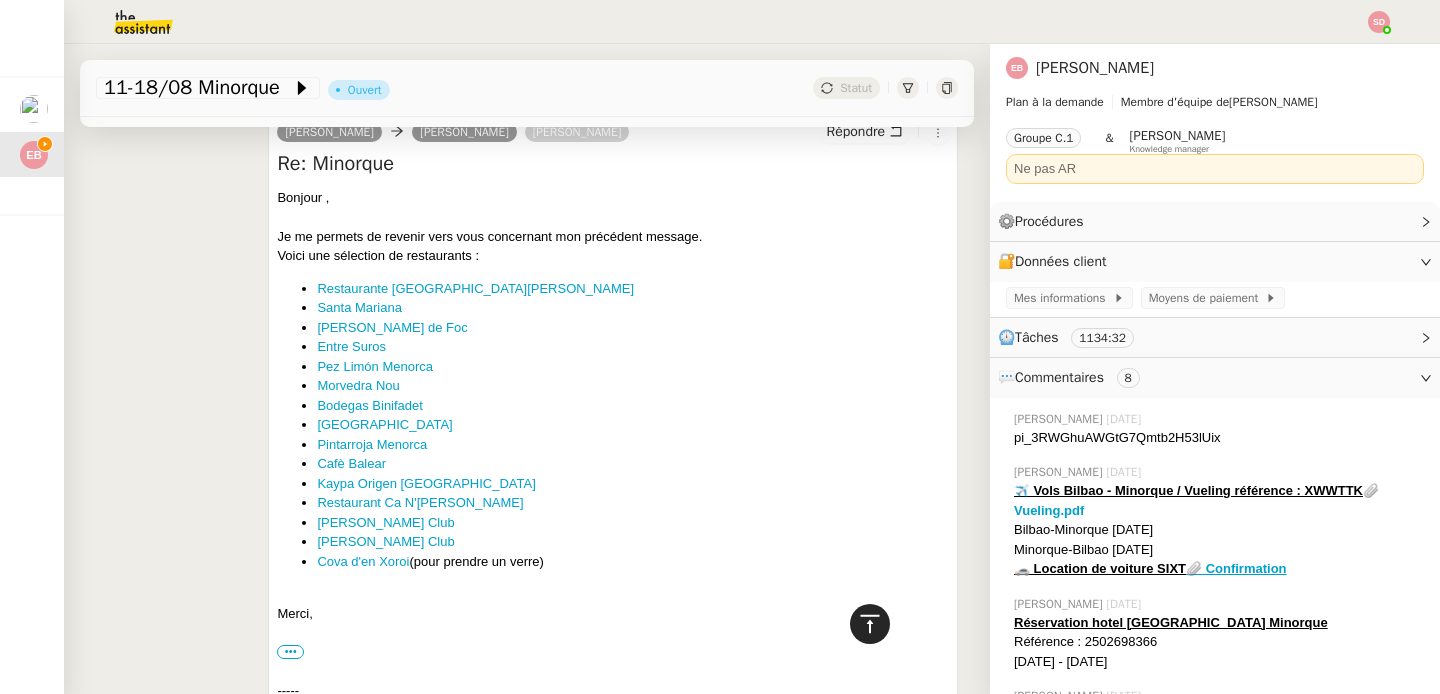 click 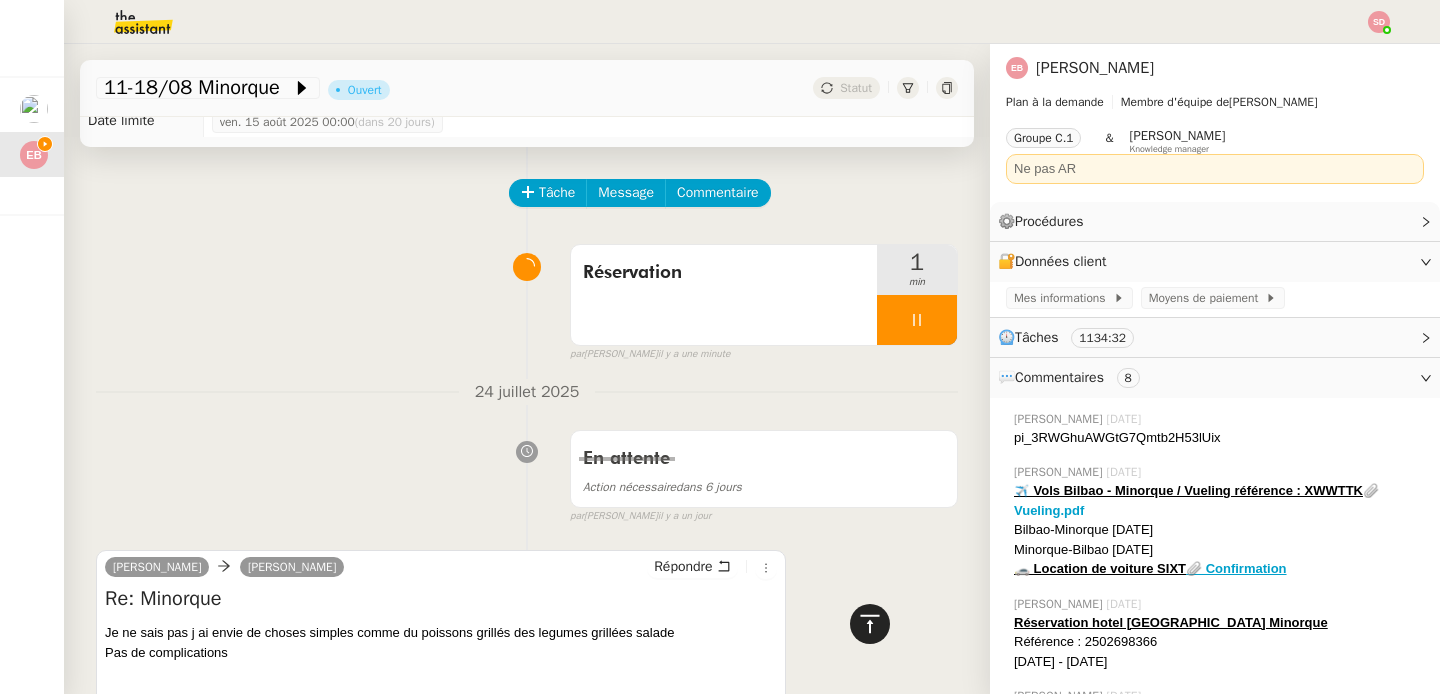 scroll, scrollTop: 0, scrollLeft: 0, axis: both 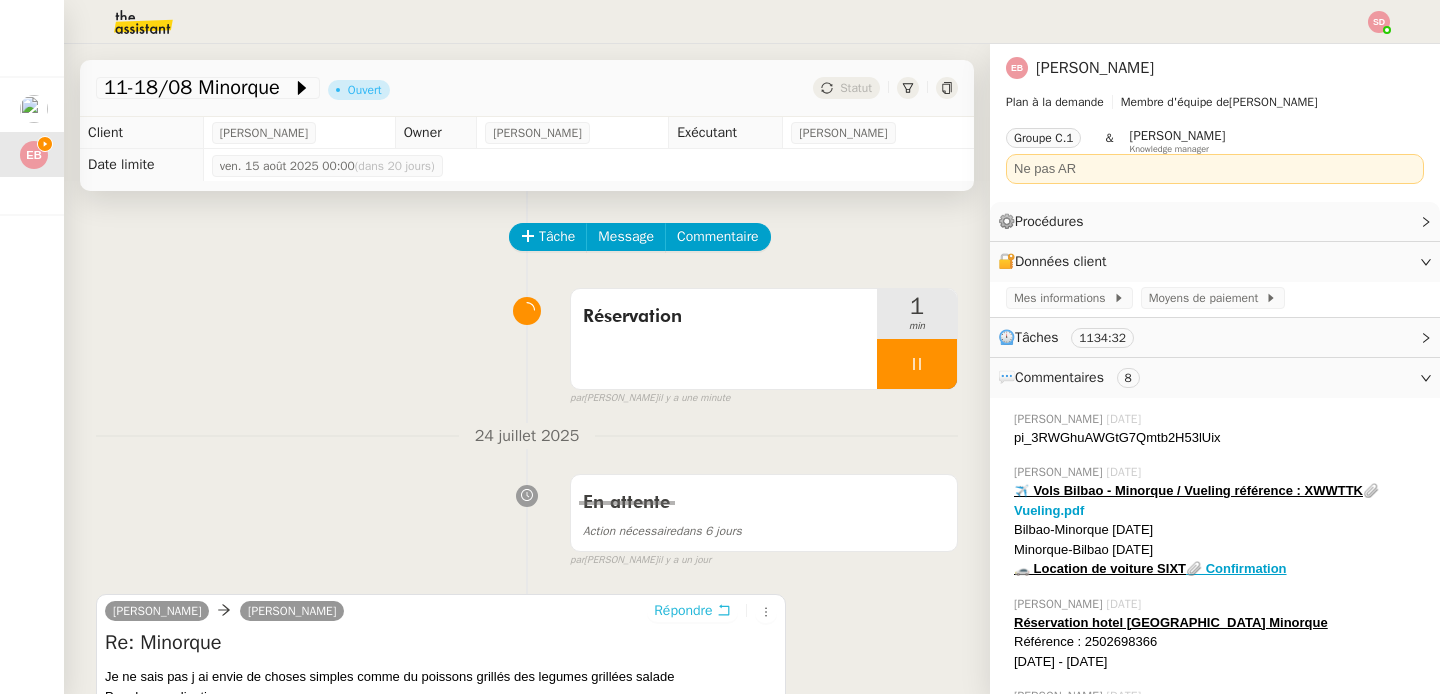 click on "Répondre" at bounding box center [683, 611] 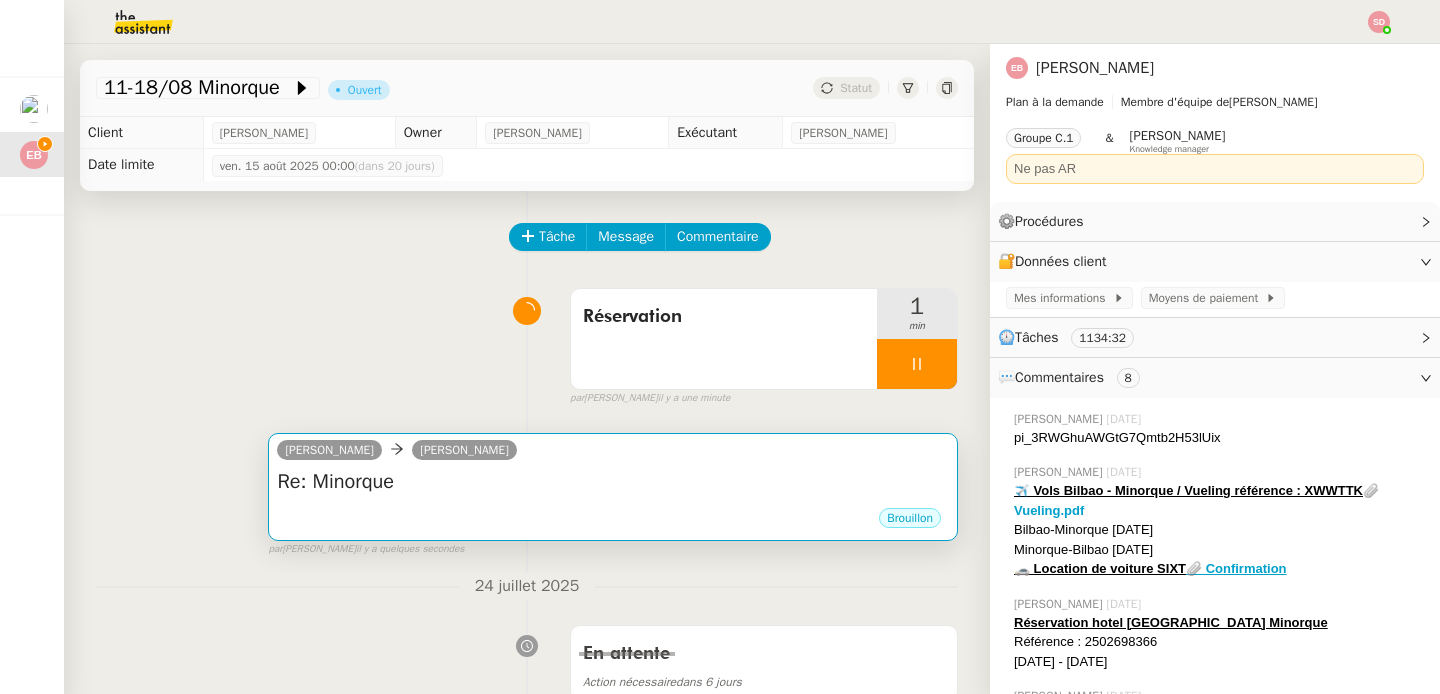 click on "Re: Minorque" at bounding box center [613, 482] 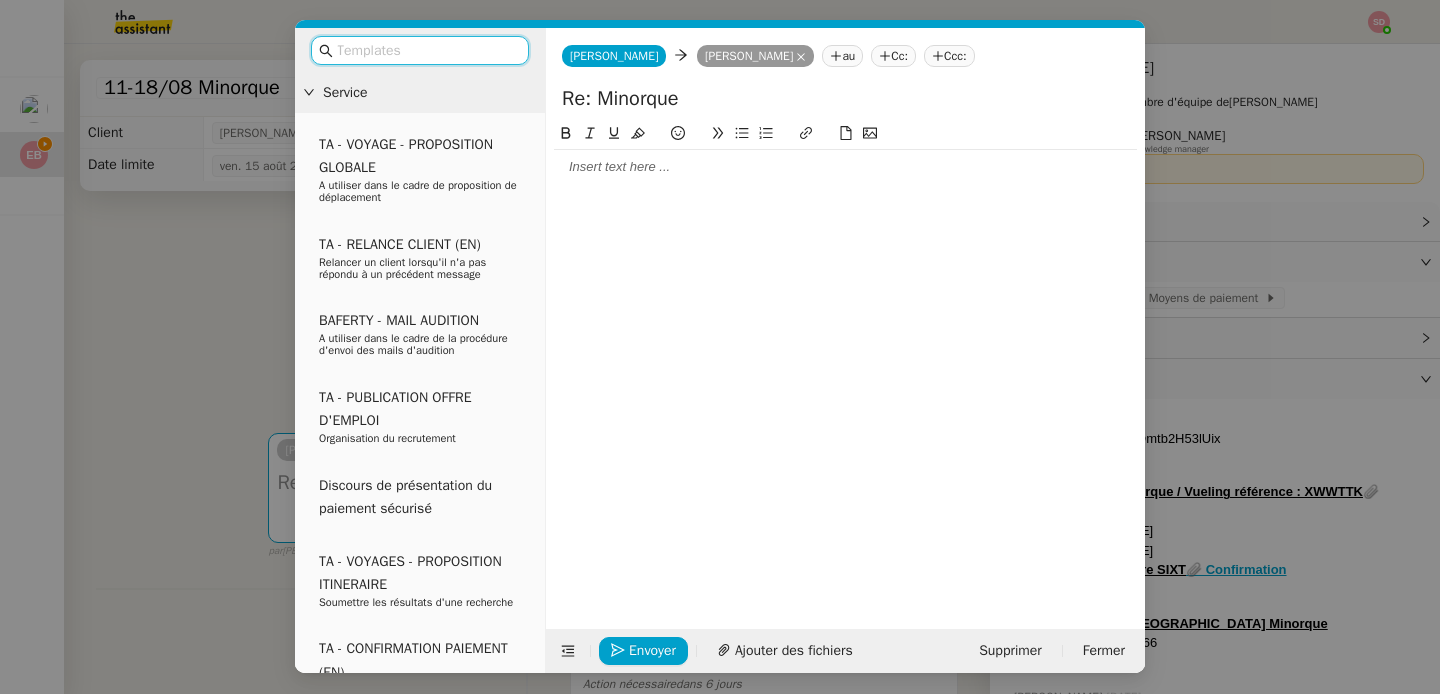 click on "au" 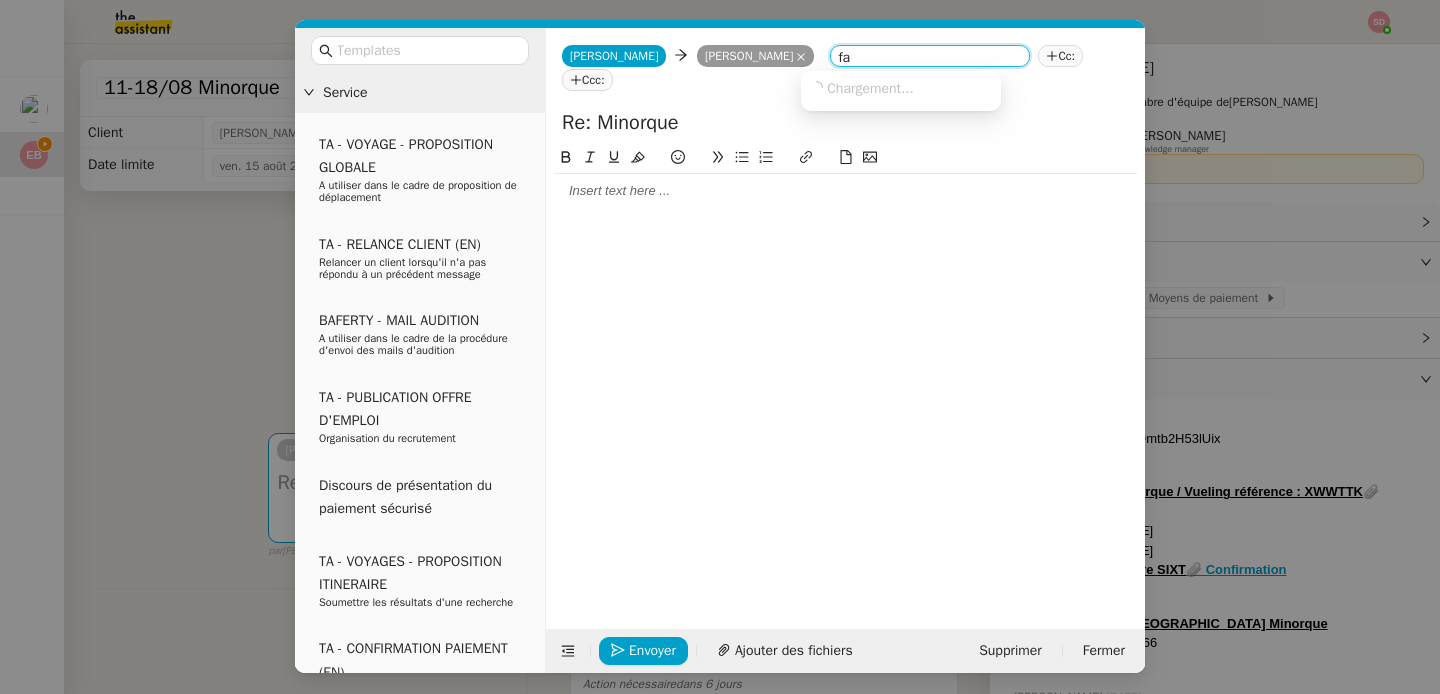 scroll, scrollTop: 0, scrollLeft: 0, axis: both 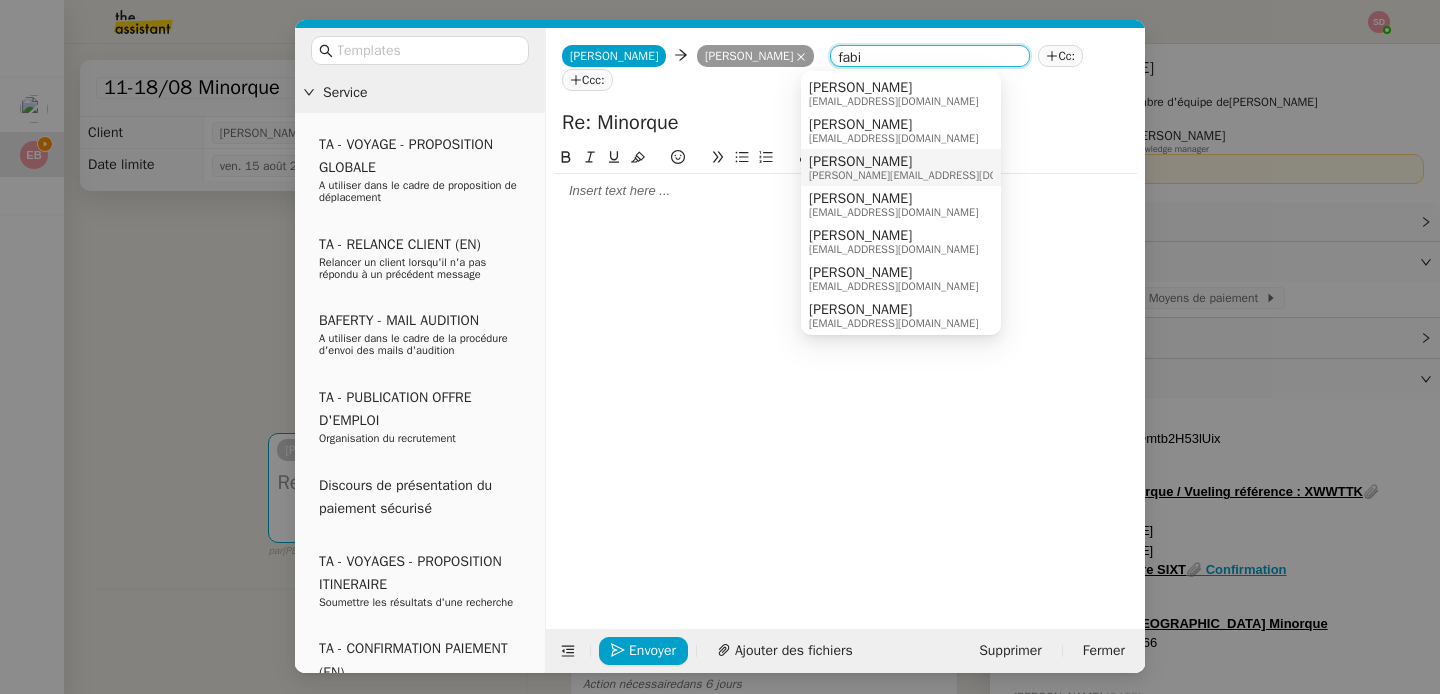 type on "fabie" 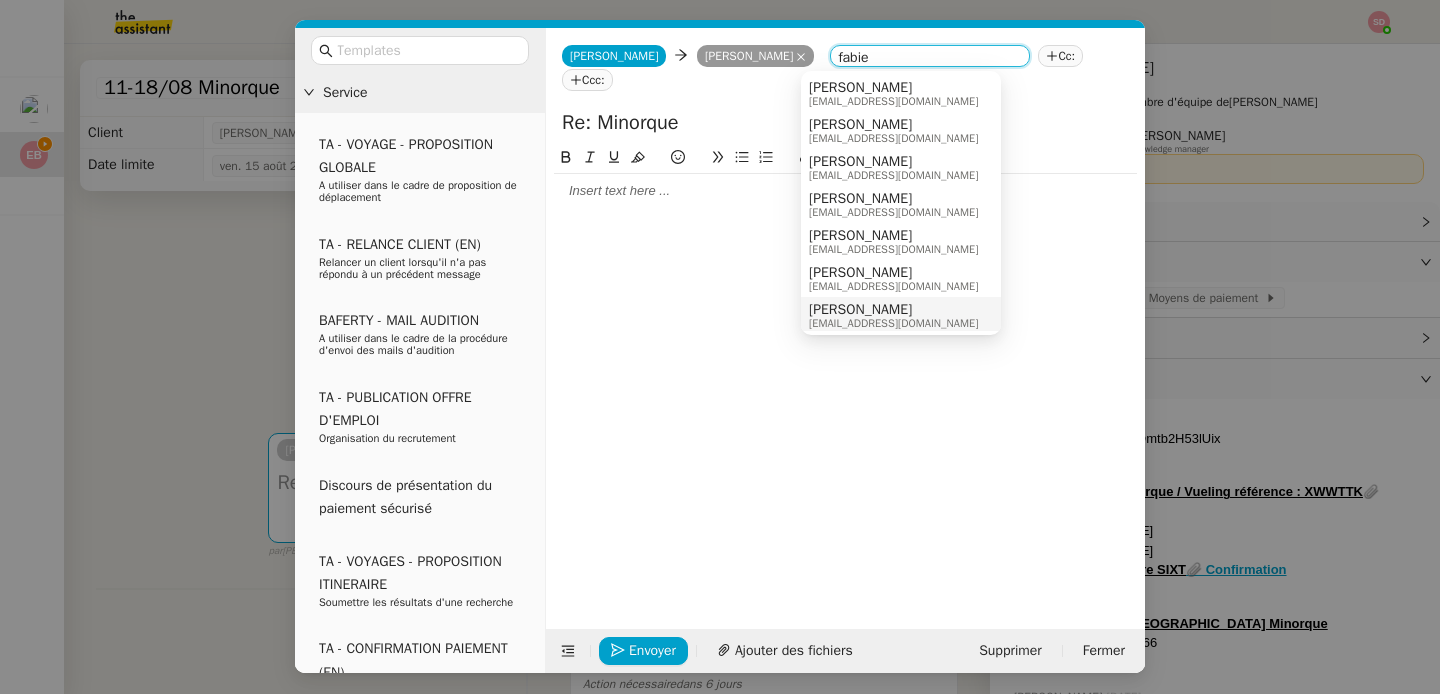click 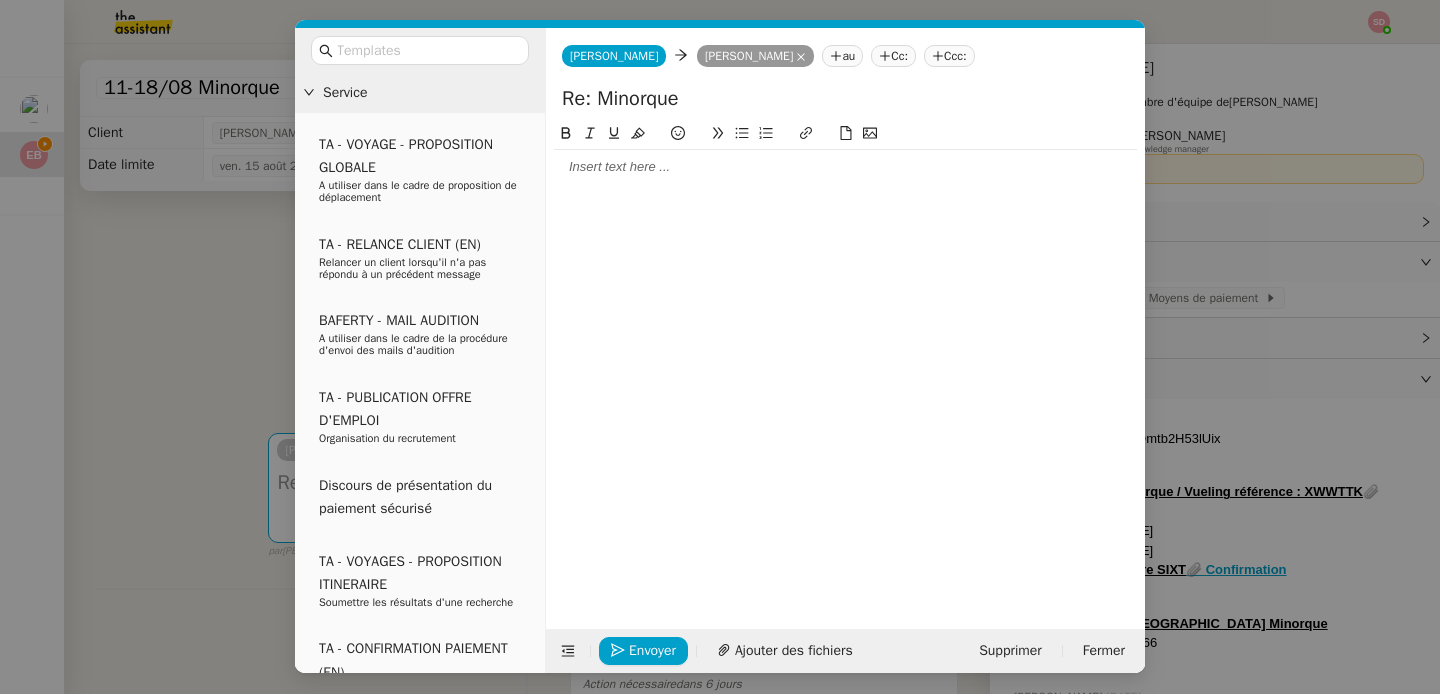 scroll, scrollTop: 0, scrollLeft: 0, axis: both 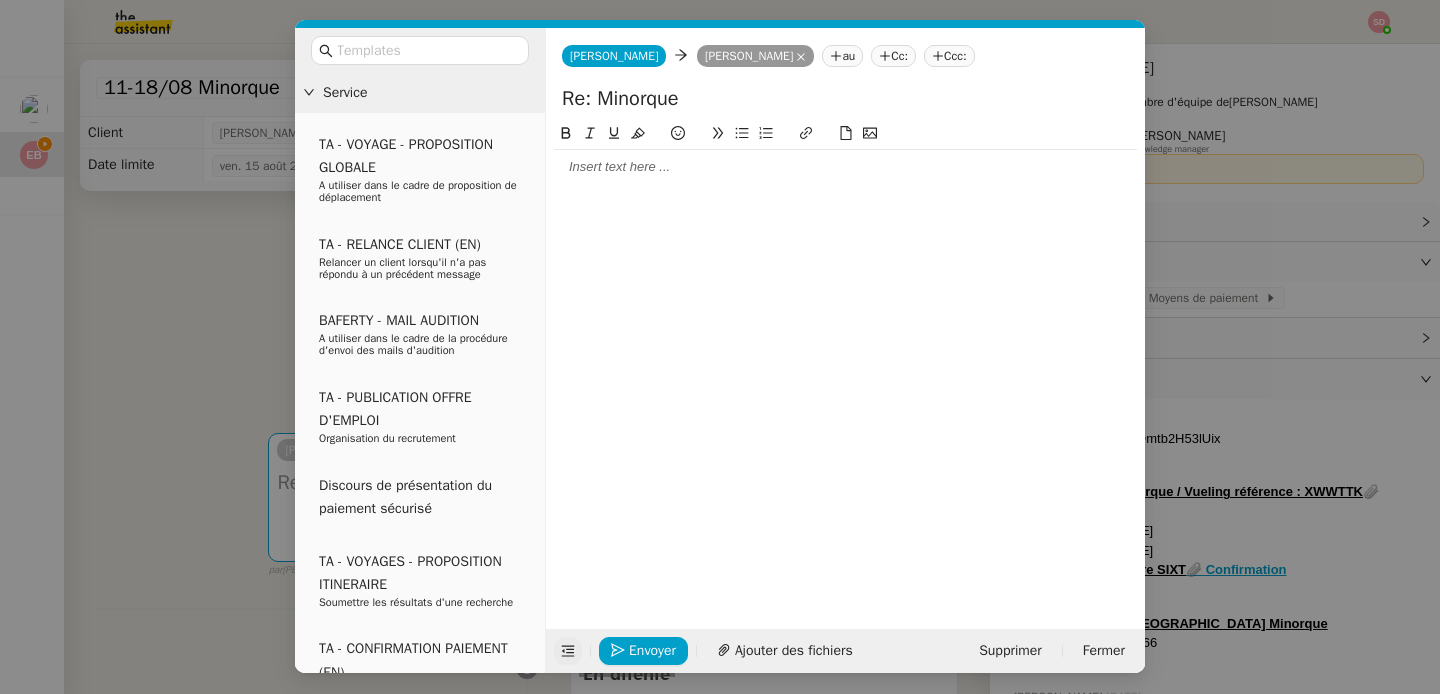click 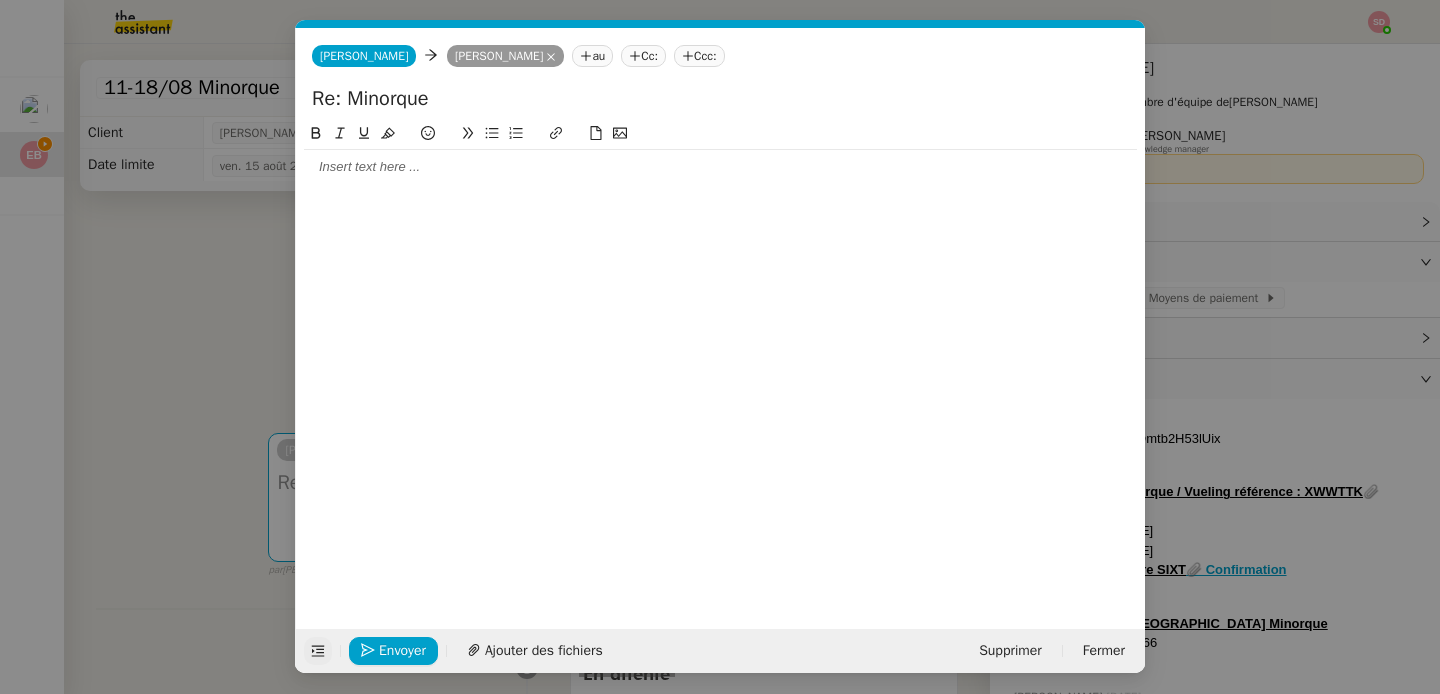 click 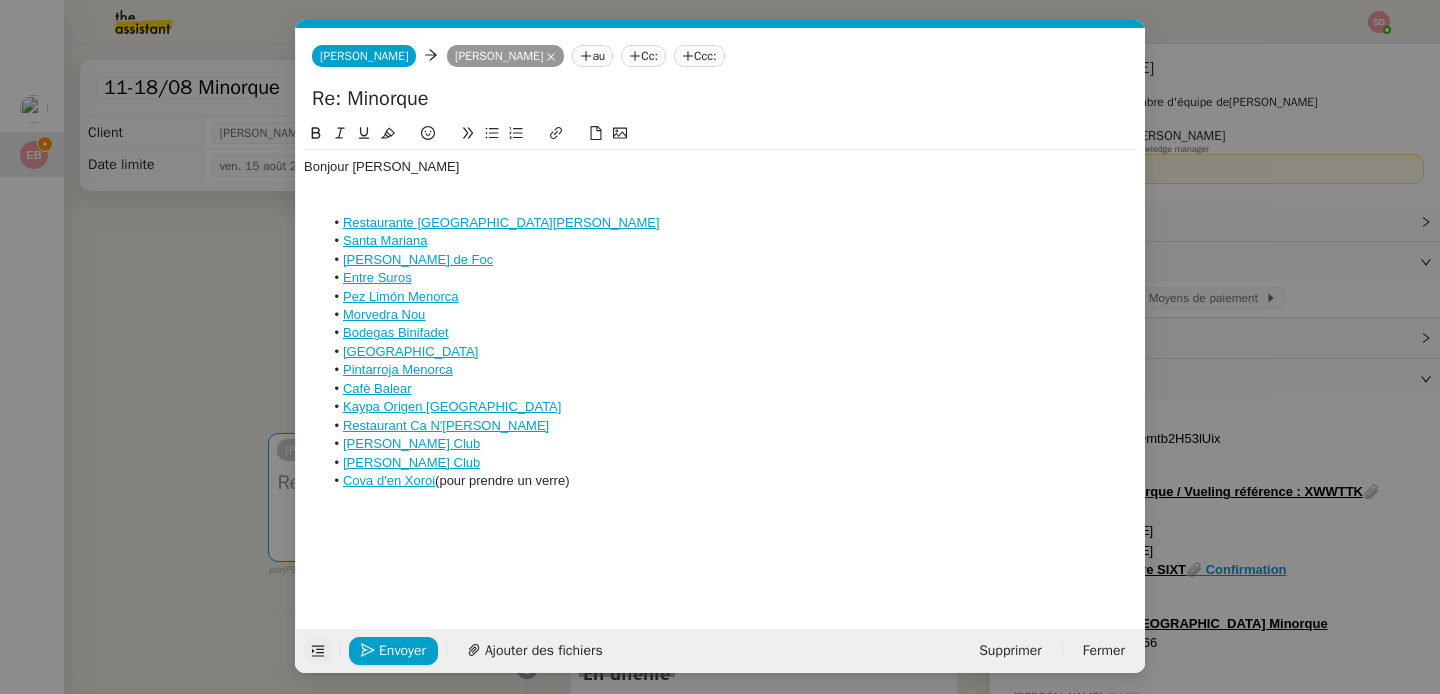 scroll, scrollTop: 0, scrollLeft: 0, axis: both 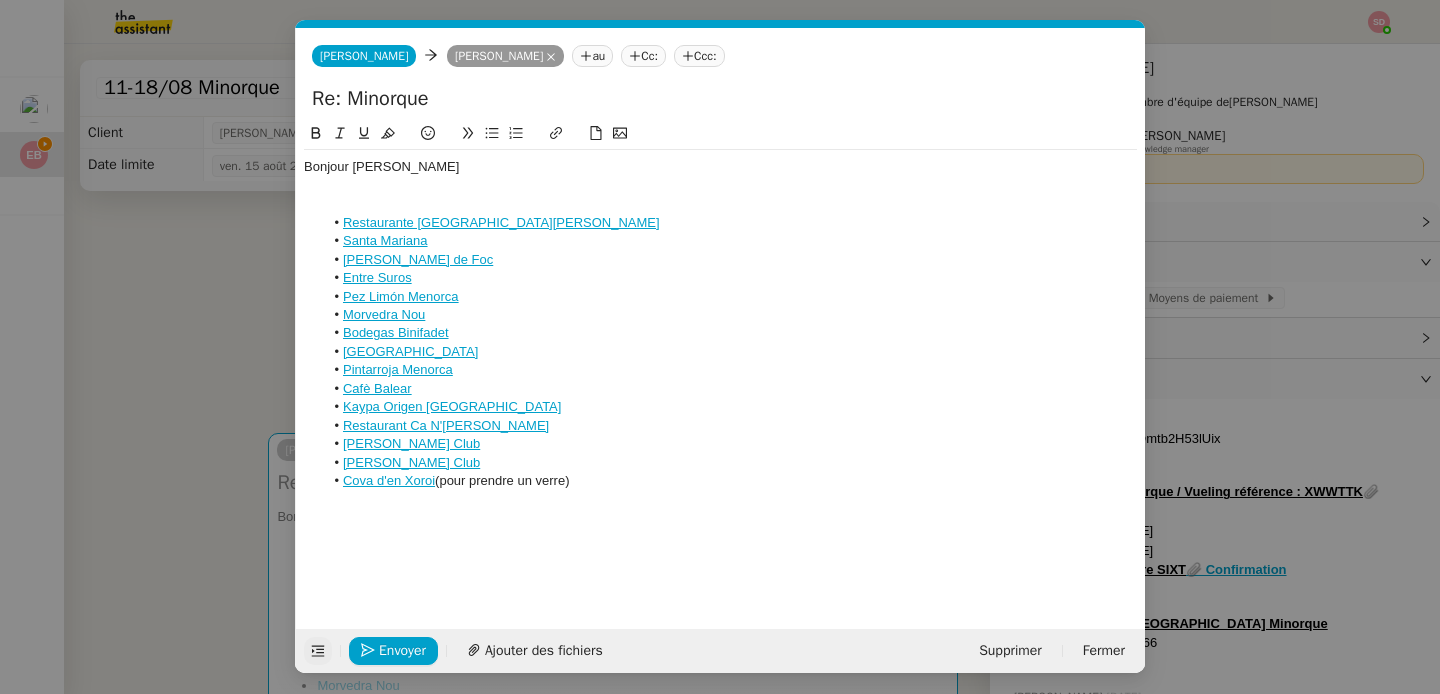 click on "Service TA - VOYAGE - PROPOSITION GLOBALE    A utiliser dans le cadre de proposition de déplacement TA - RELANCE CLIENT (EN)    Relancer un client lorsqu'il n'a pas répondu à un précédent message BAFERTY - MAIL AUDITION    A utiliser dans le cadre de la procédure d'envoi des mails d'audition TA - PUBLICATION OFFRE D'EMPLOI     Organisation du recrutement Discours de présentation du paiement sécurisé    TA - VOYAGES - PROPOSITION ITINERAIRE    Soumettre les résultats d'une recherche TA - CONFIRMATION PAIEMENT (EN)    Confirmer avec le client de modèle de transaction - Attention Plan Pro nécessaire. TA - COURRIER EXPEDIE (recommandé)    A utiliser dans le cadre de l'envoi d'un courrier recommandé TA - PARTAGE DE CALENDRIER (EN)    A utiliser pour demander au client de partager son calendrier afin de faciliter l'accès et la gestion PSPI - Appel de fonds MJL    A utiliser dans le cadre de la procédure d'appel de fonds MJL TA - RELANCE CLIENT    TA - AR PROCEDURES        21 YIELD" at bounding box center (720, 347) 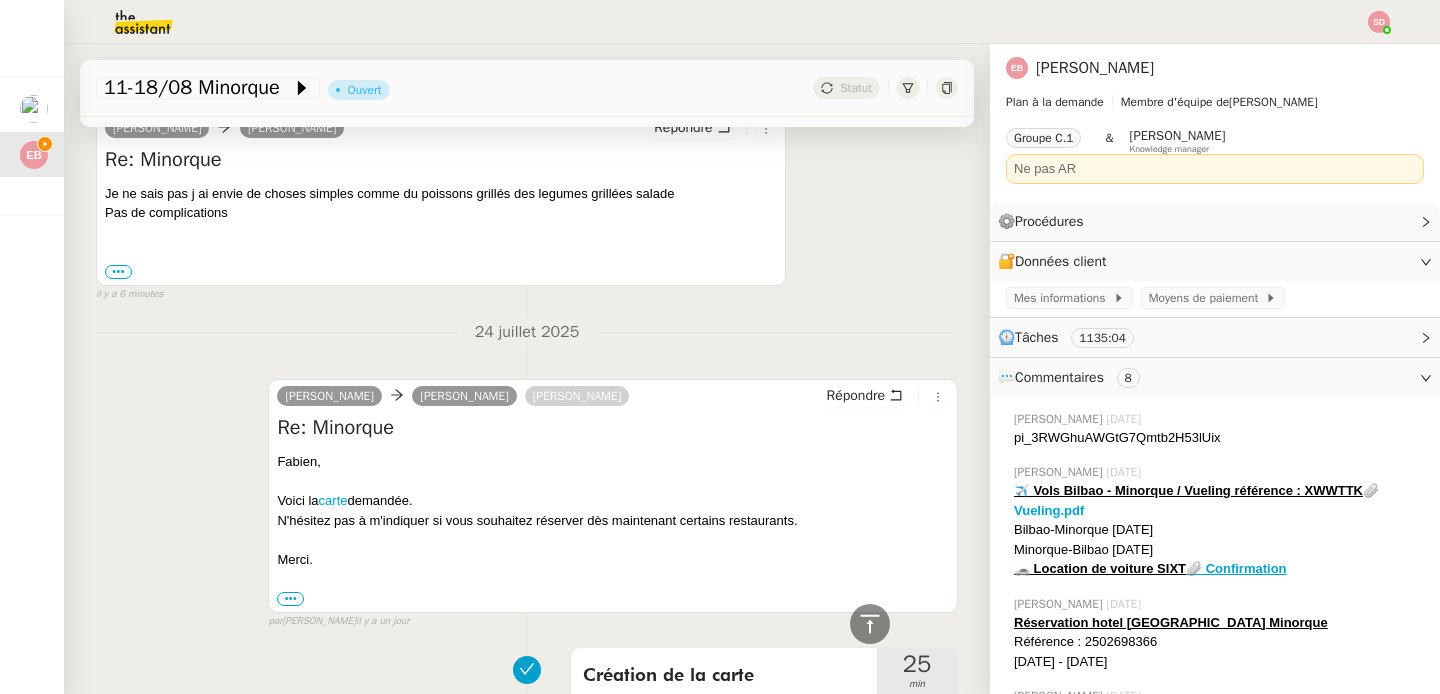 scroll, scrollTop: 926, scrollLeft: 0, axis: vertical 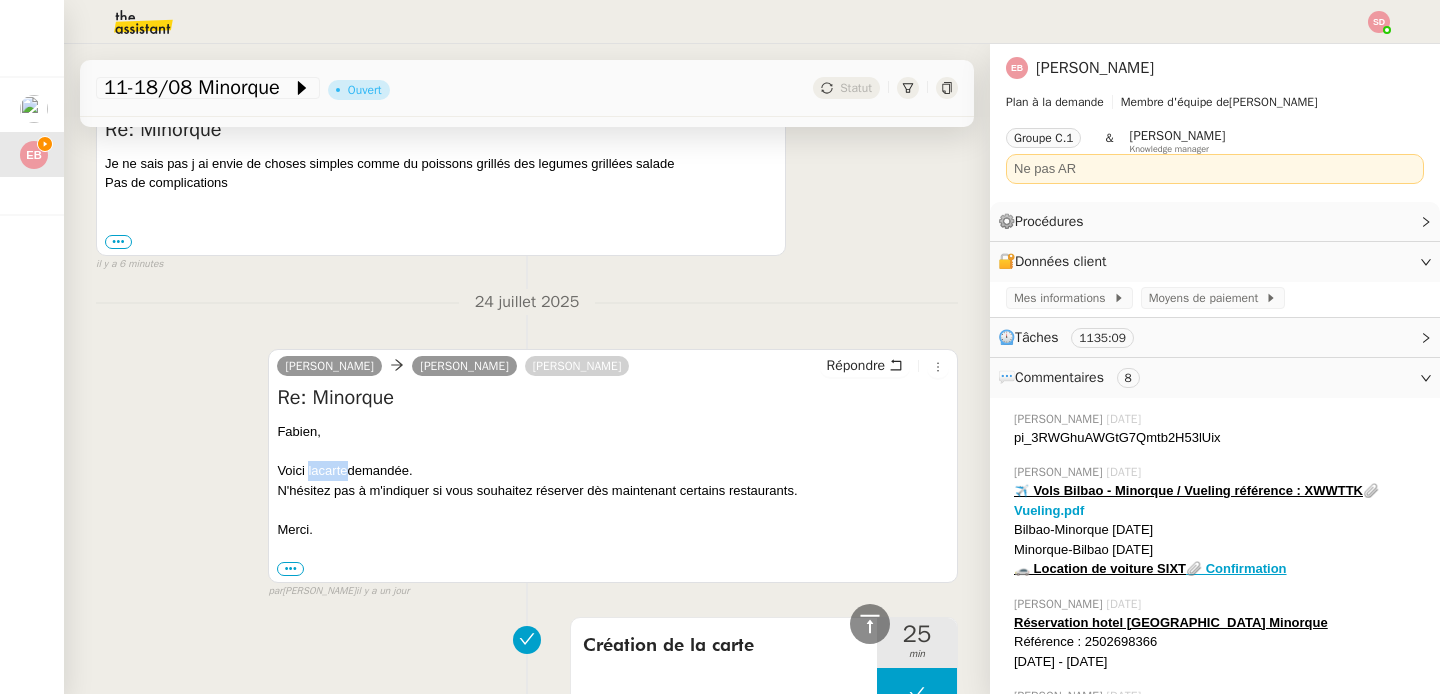 drag, startPoint x: 302, startPoint y: 468, endPoint x: 345, endPoint y: 472, distance: 43.185646 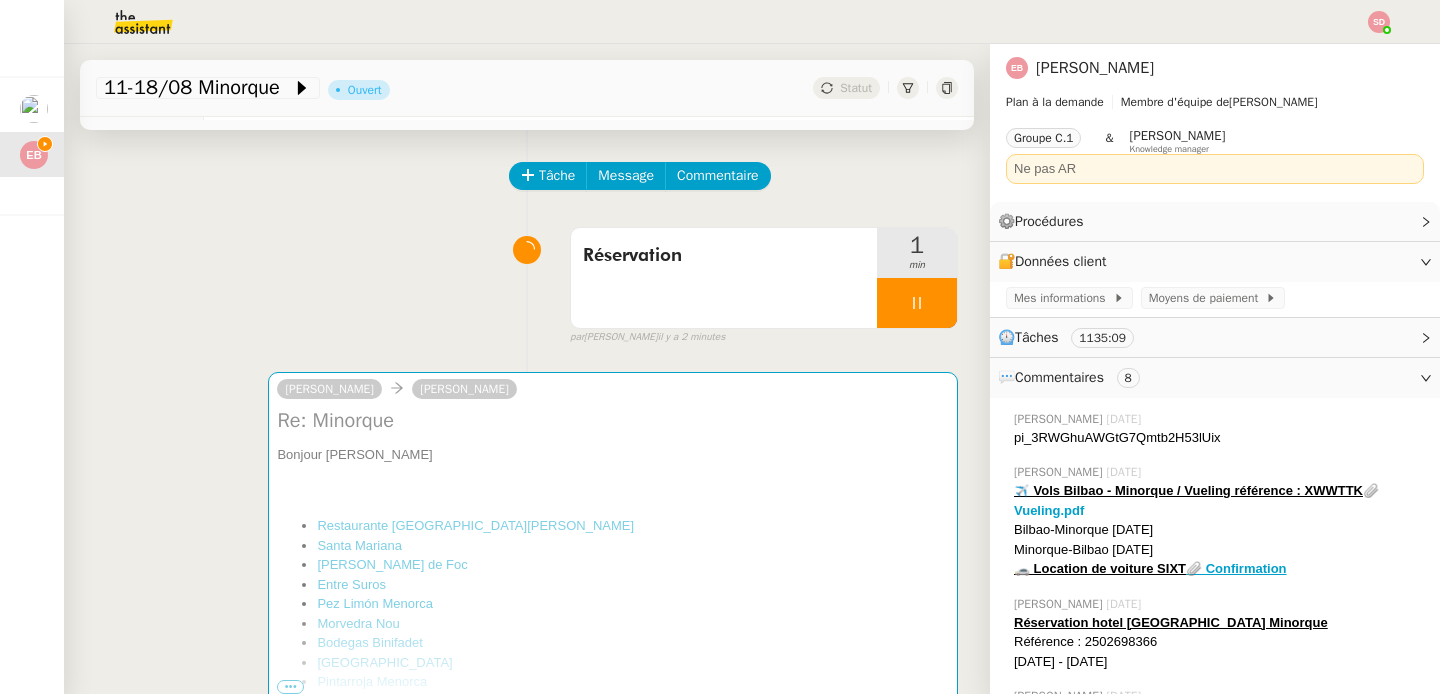 scroll, scrollTop: 0, scrollLeft: 0, axis: both 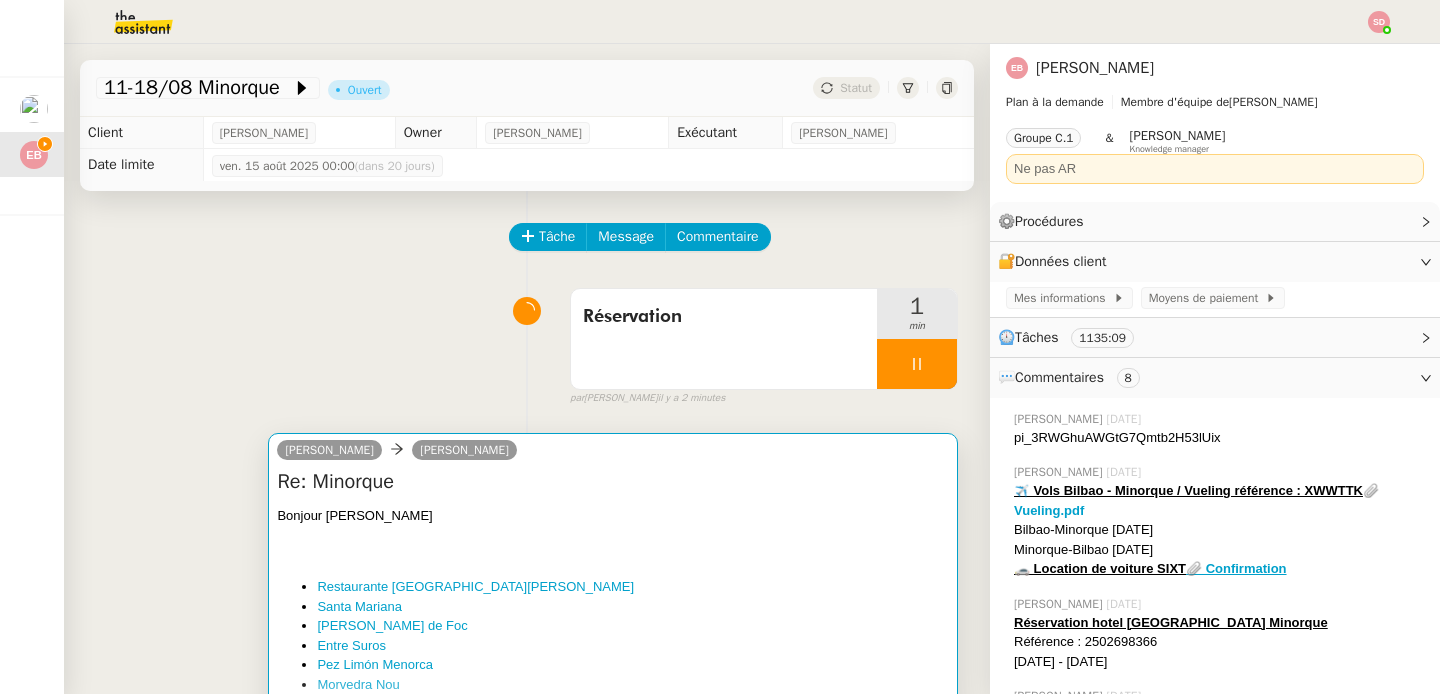 click on "Bonjour [PERSON_NAME]" at bounding box center (613, 516) 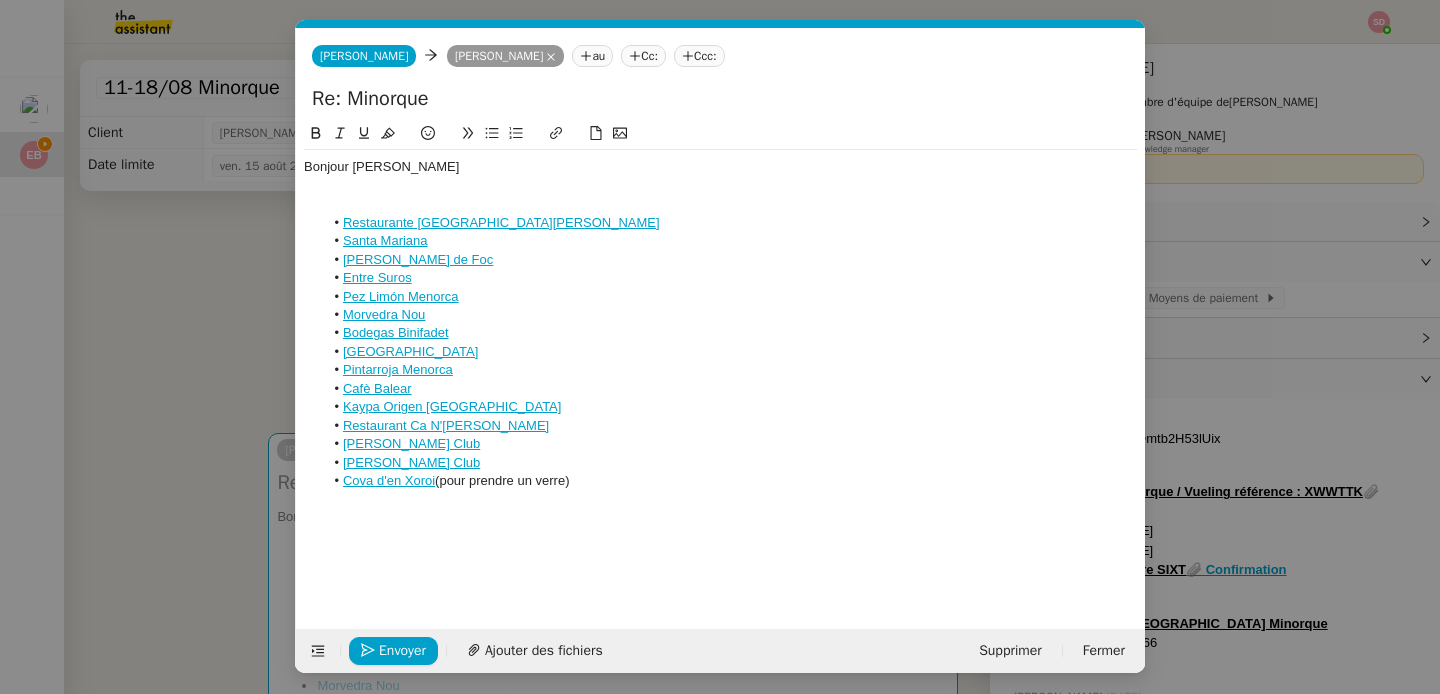 scroll, scrollTop: 0, scrollLeft: 42, axis: horizontal 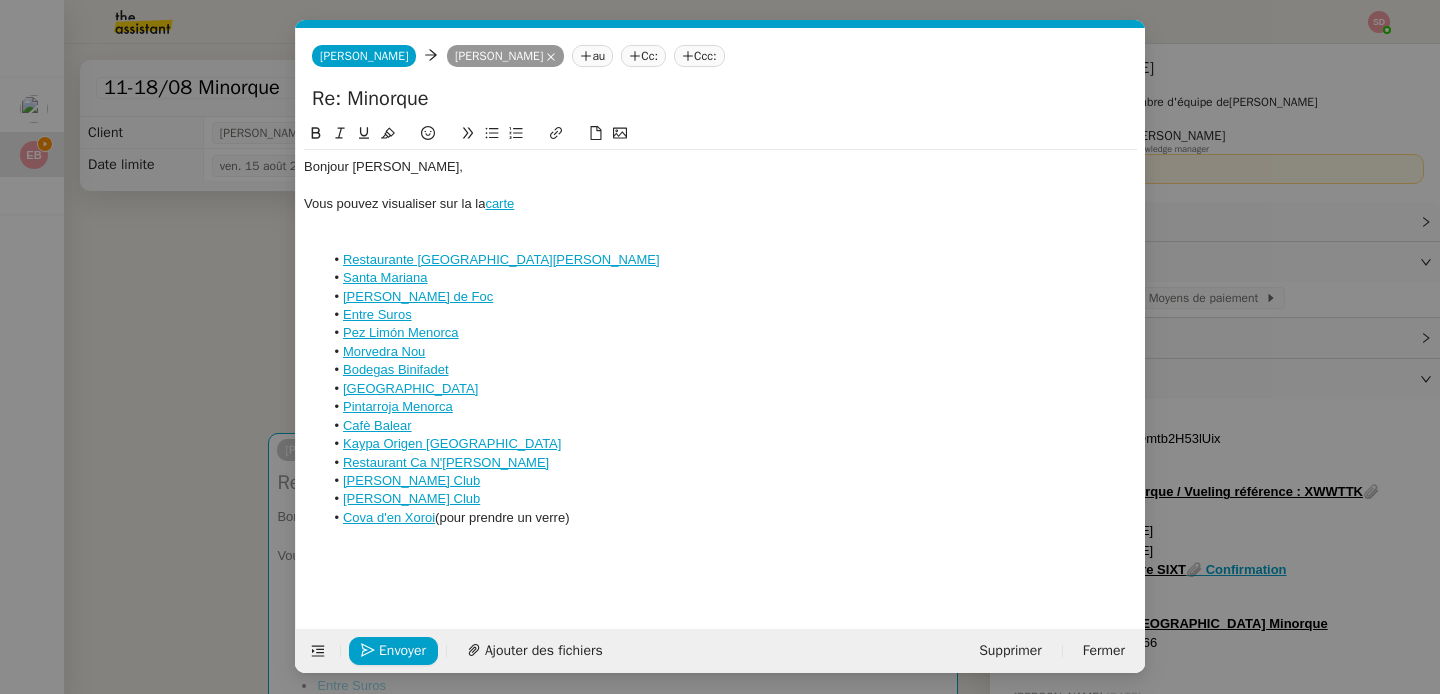 click on "Vous pouvez visualiser sur la la  carte" 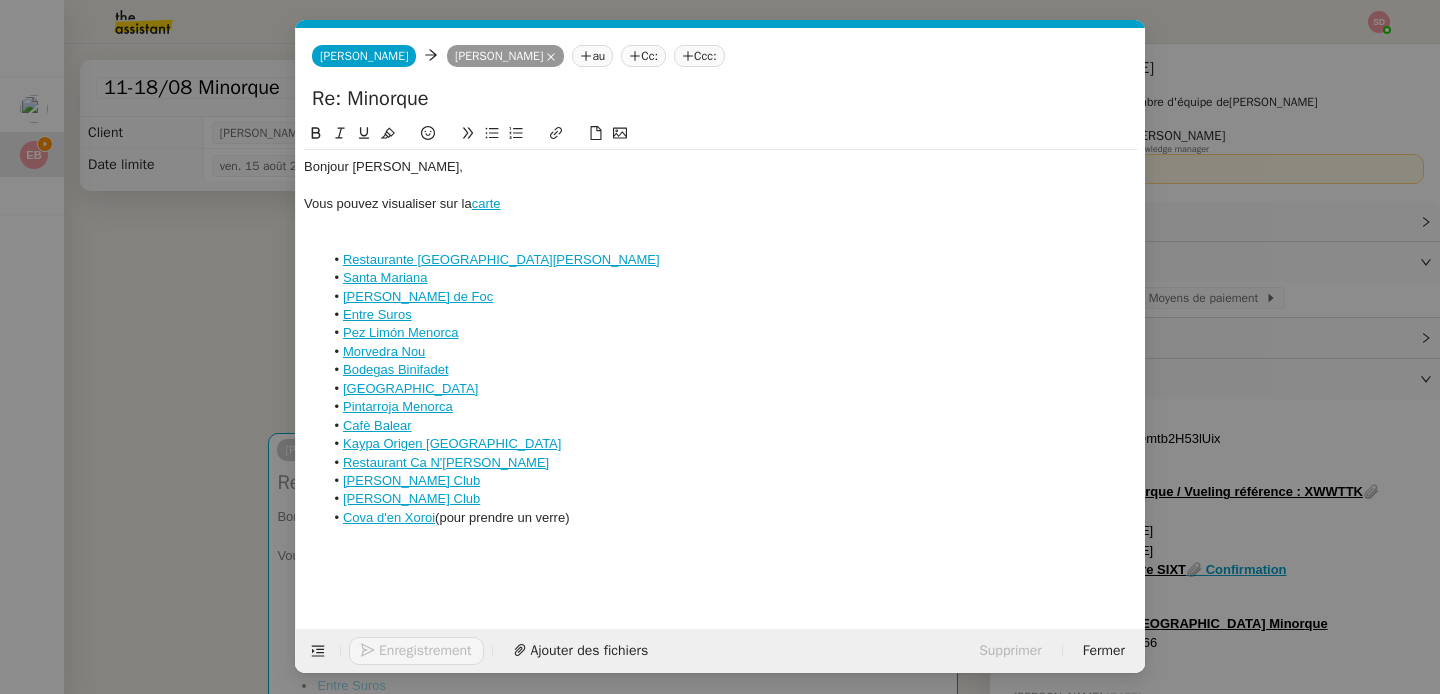 click on "Vous pouvez visualiser sur la  carte" 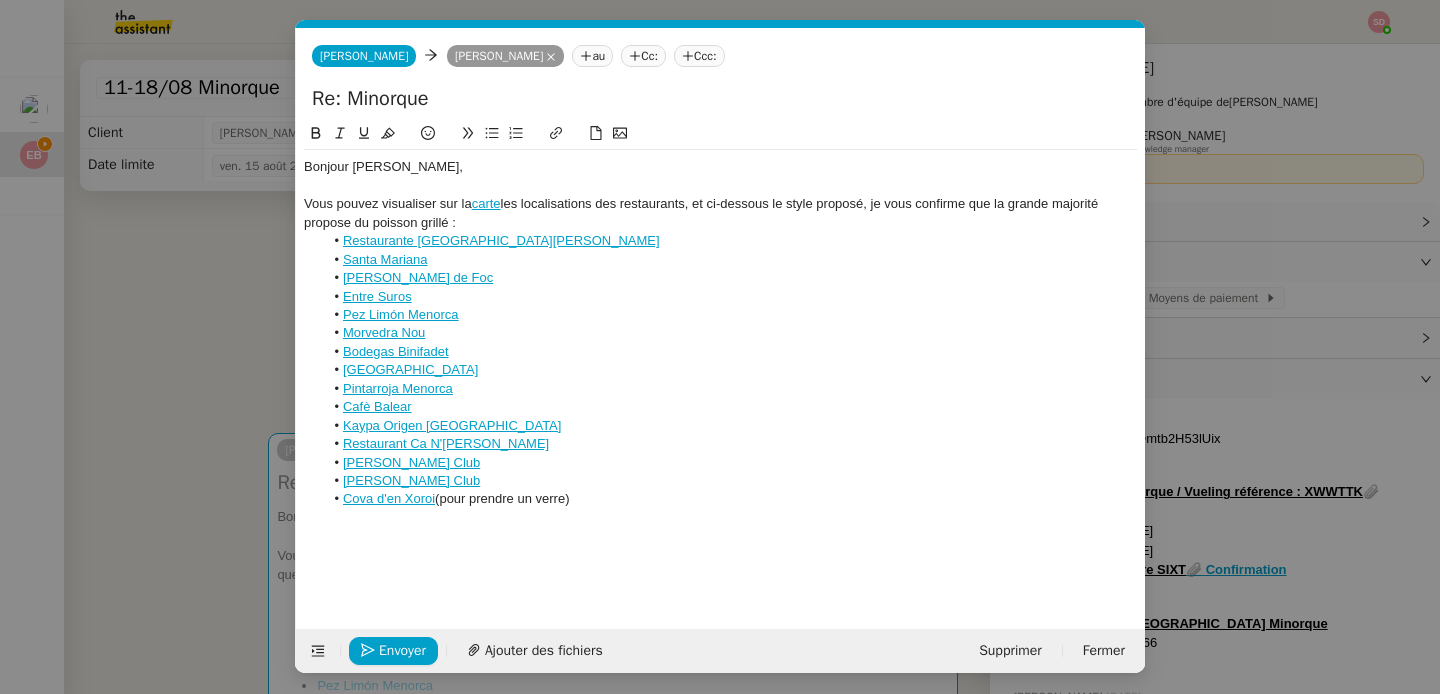 click on "Cova d'en Xoroi  (pour prendre un verre)" 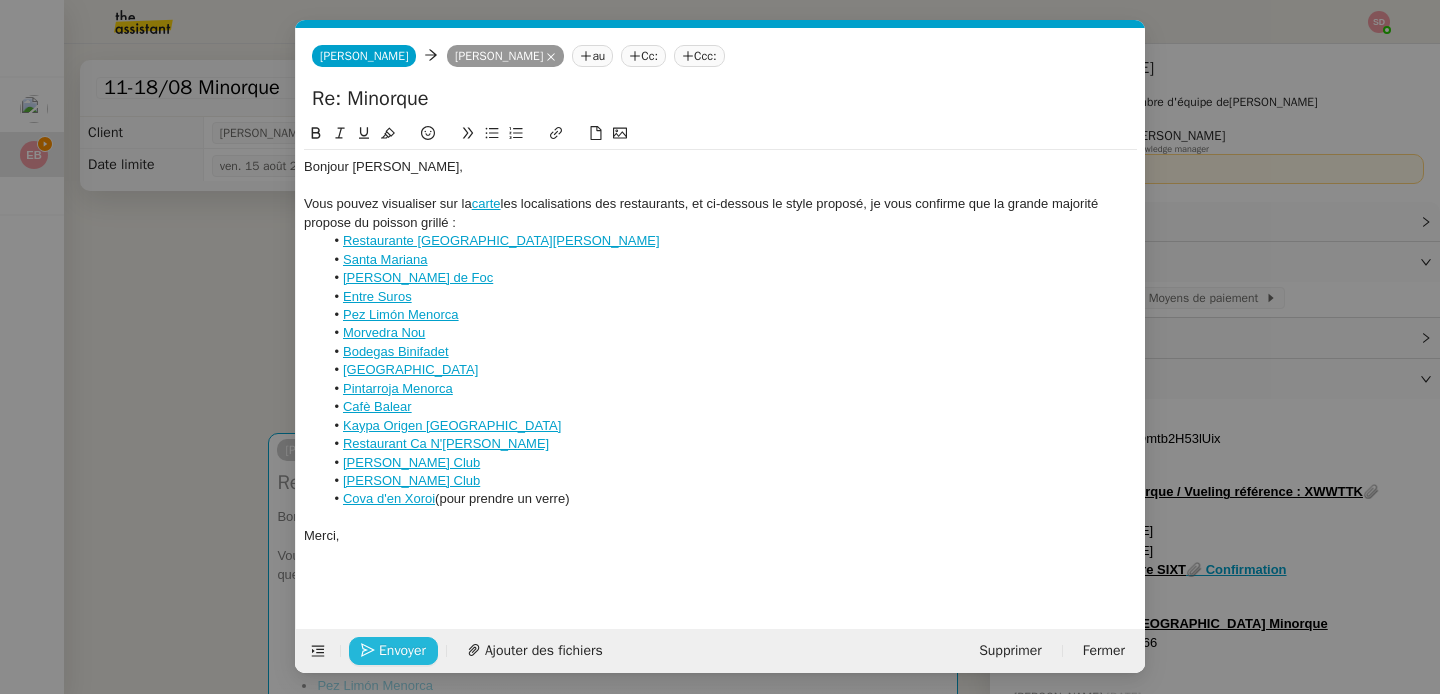 click on "Envoyer" 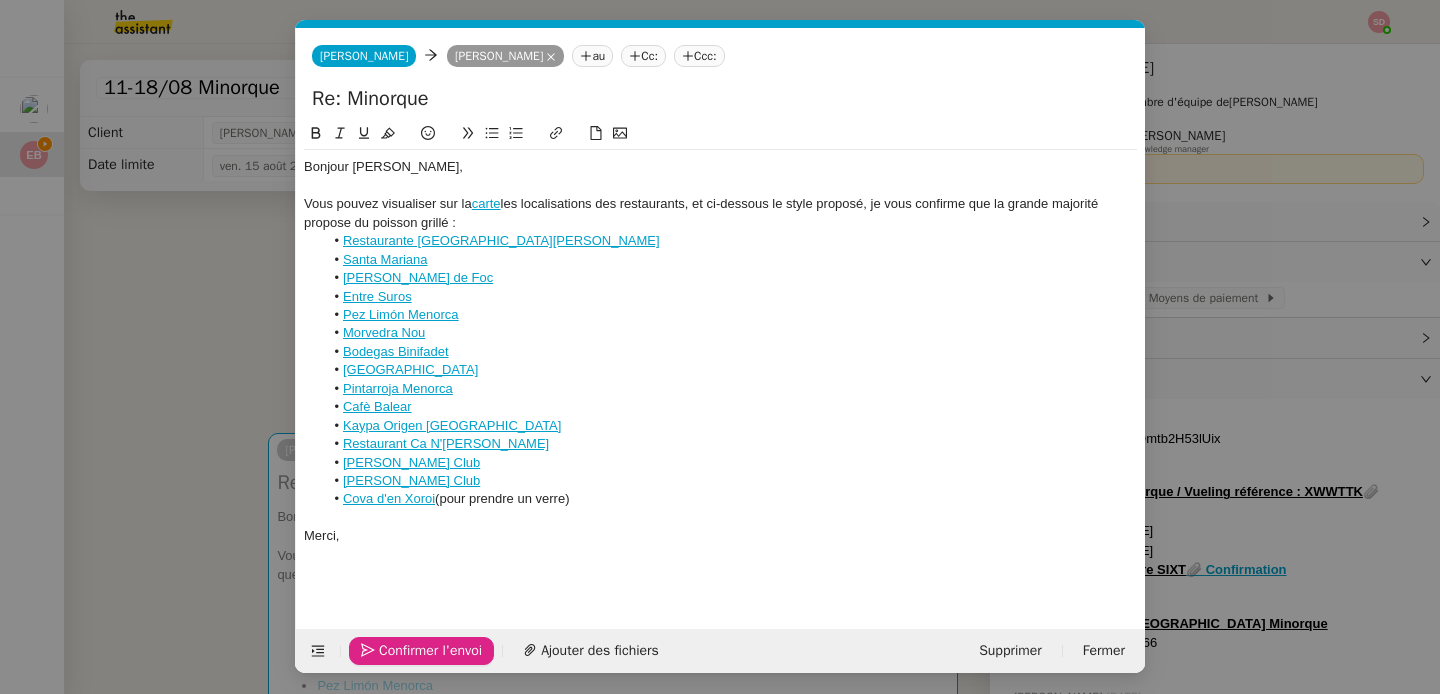 click on "Confirmer l'envoi" 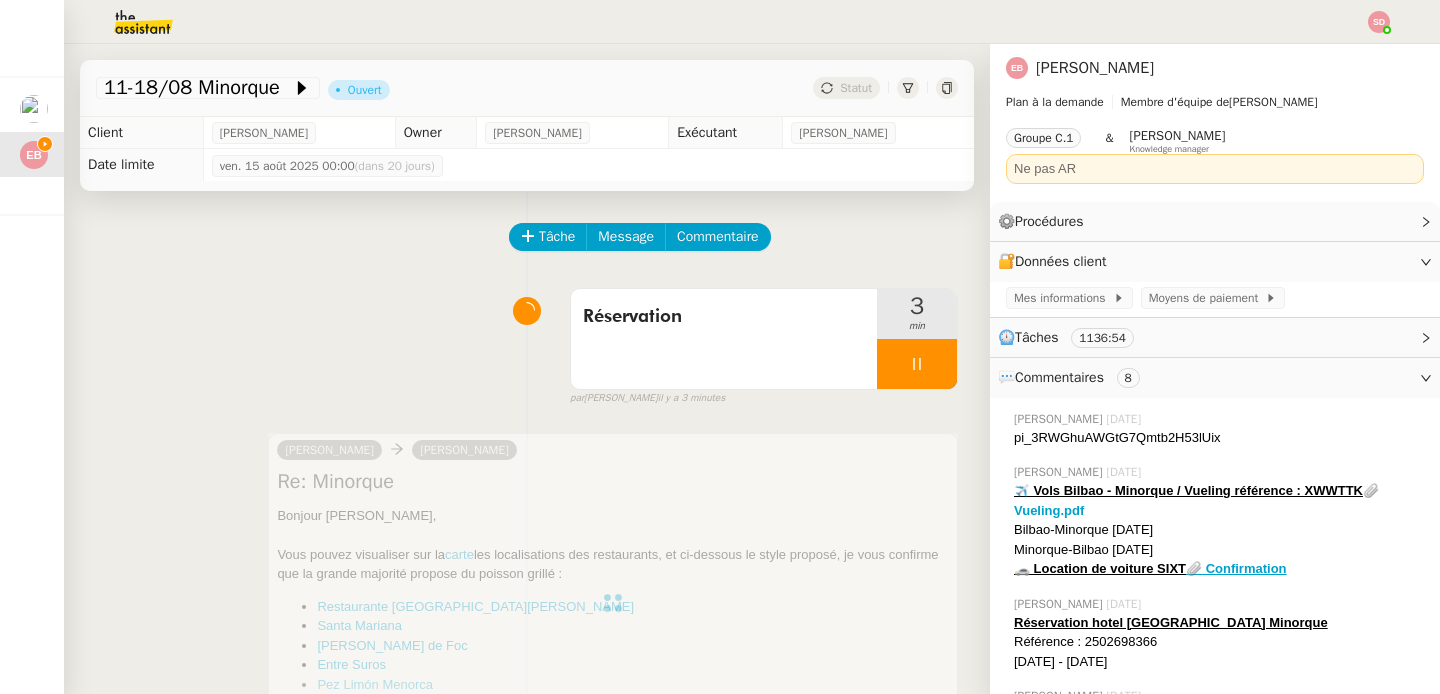 scroll, scrollTop: 324, scrollLeft: 0, axis: vertical 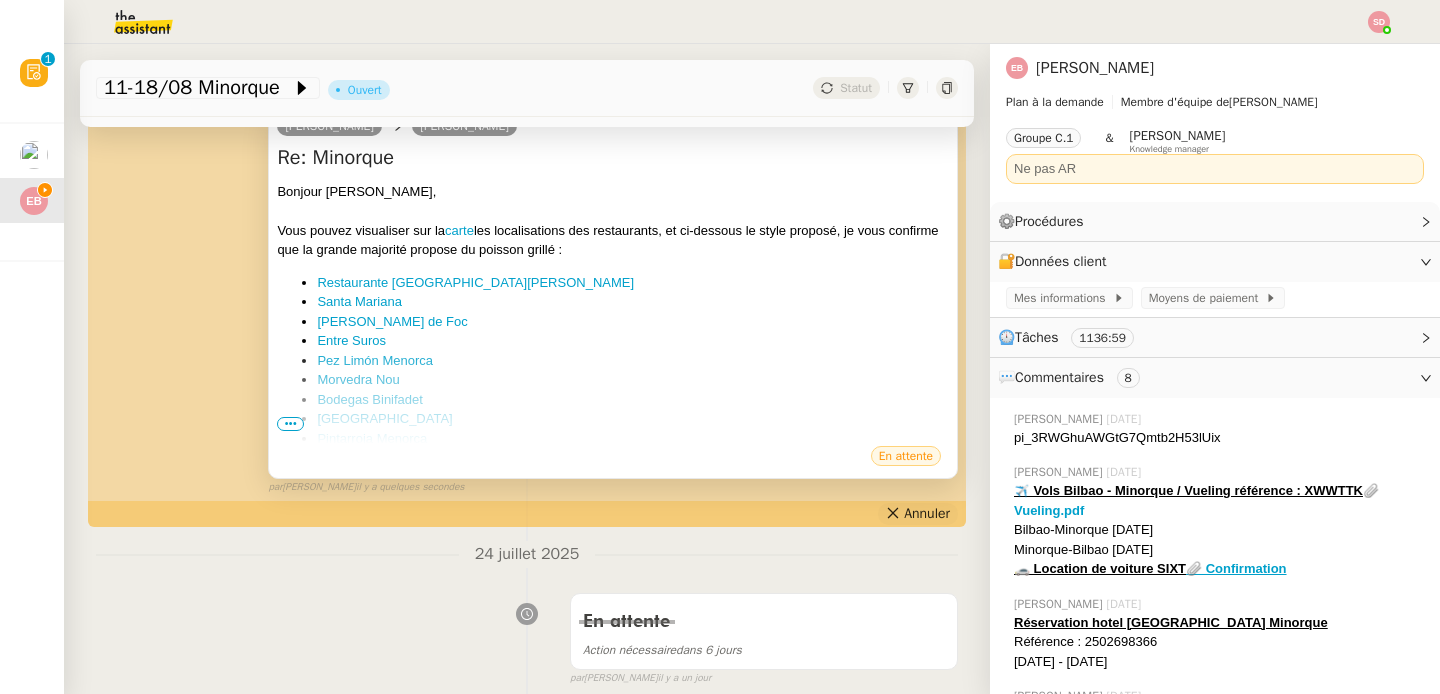 click on "Annuler" at bounding box center [927, 514] 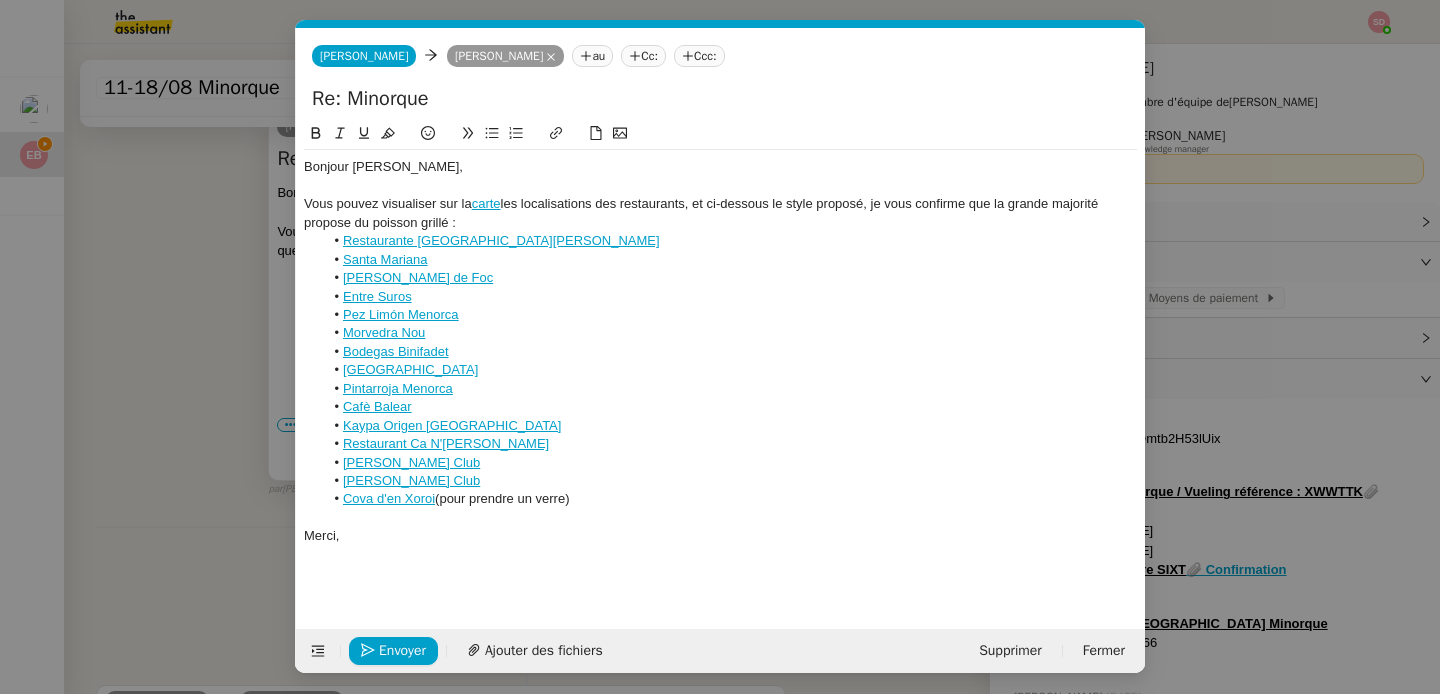 scroll, scrollTop: 0, scrollLeft: 42, axis: horizontal 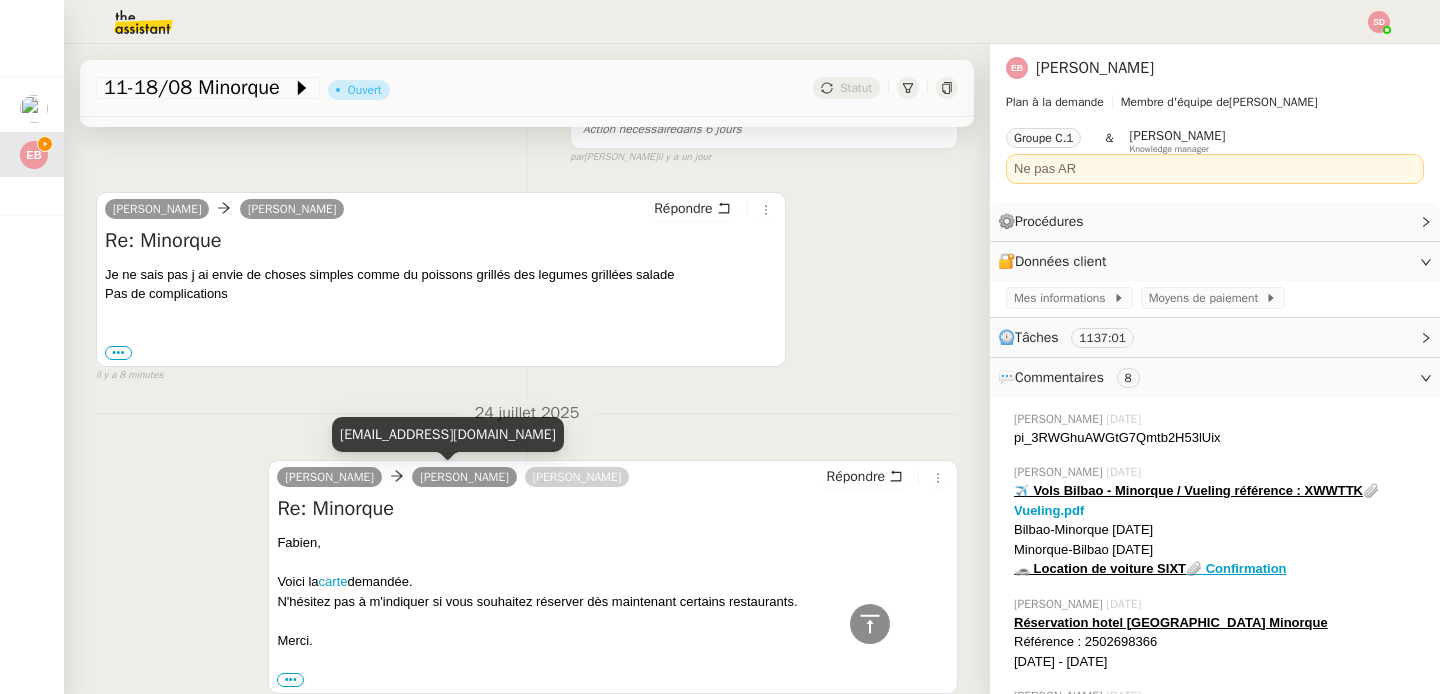 click on "[EMAIL_ADDRESS][DOMAIN_NAME]" at bounding box center (448, 434) 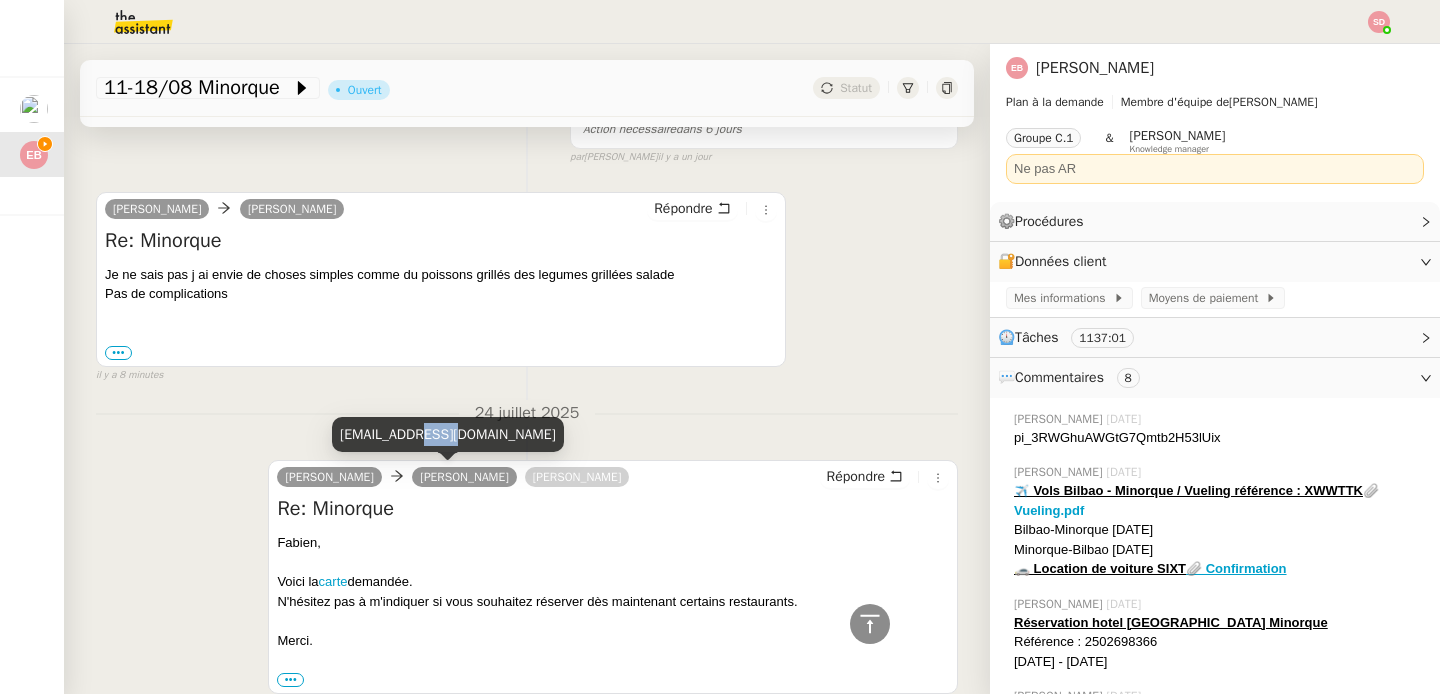 click on "[EMAIL_ADDRESS][DOMAIN_NAME]" at bounding box center (448, 434) 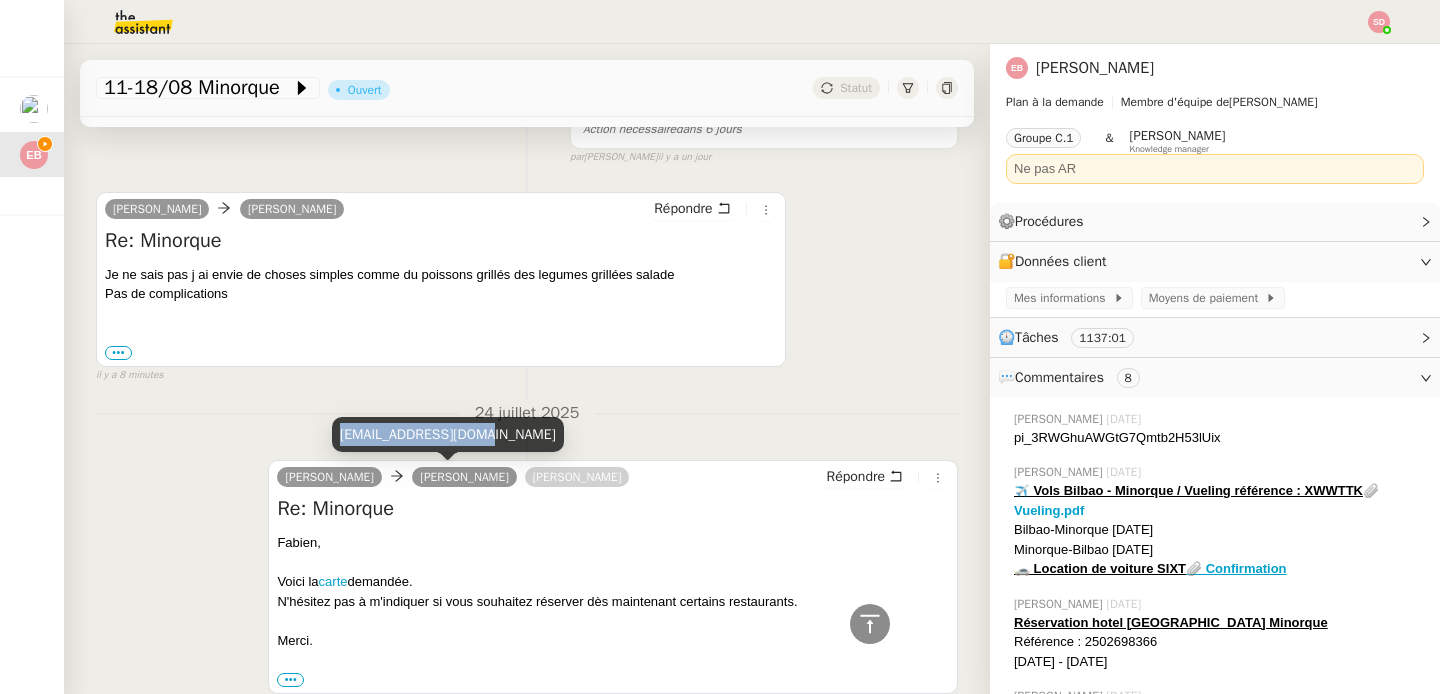 copy on "[EMAIL_ADDRESS][DOMAIN_NAME]" 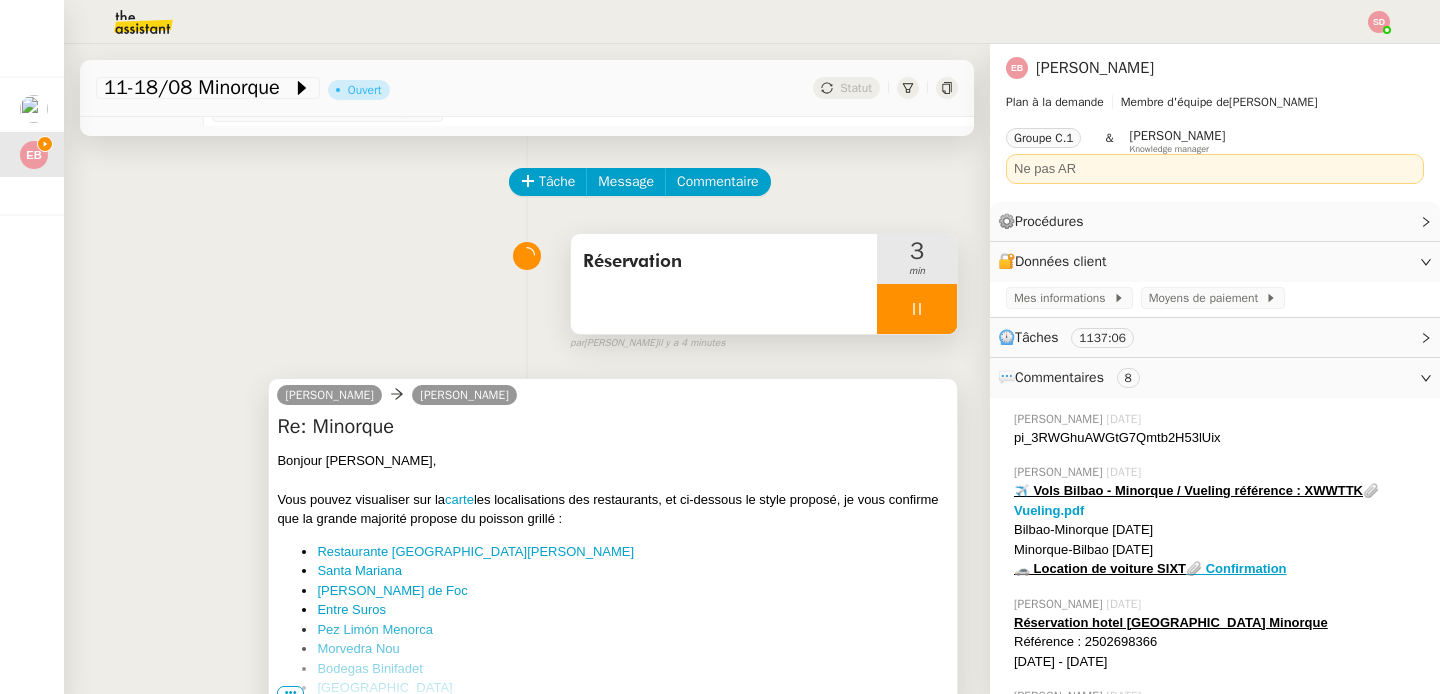 scroll, scrollTop: 0, scrollLeft: 0, axis: both 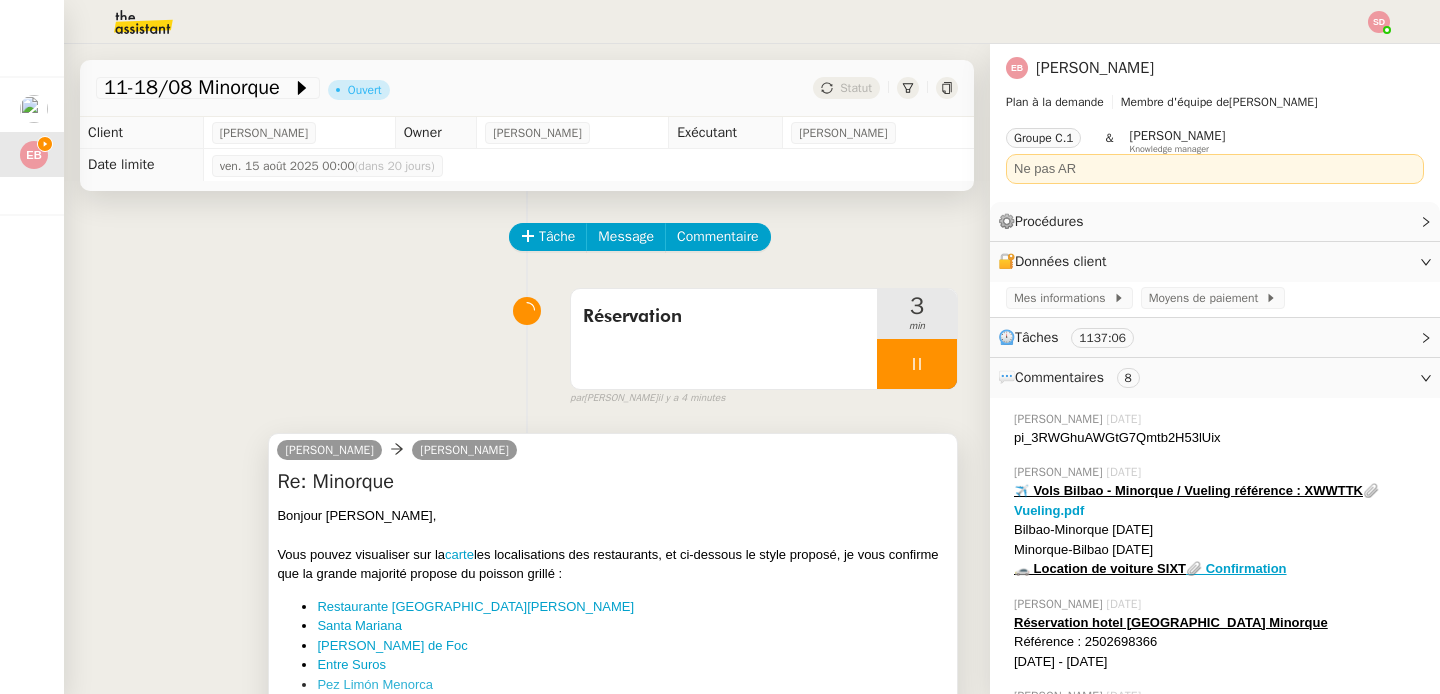 click on "[PERSON_NAME]" at bounding box center (613, 453) 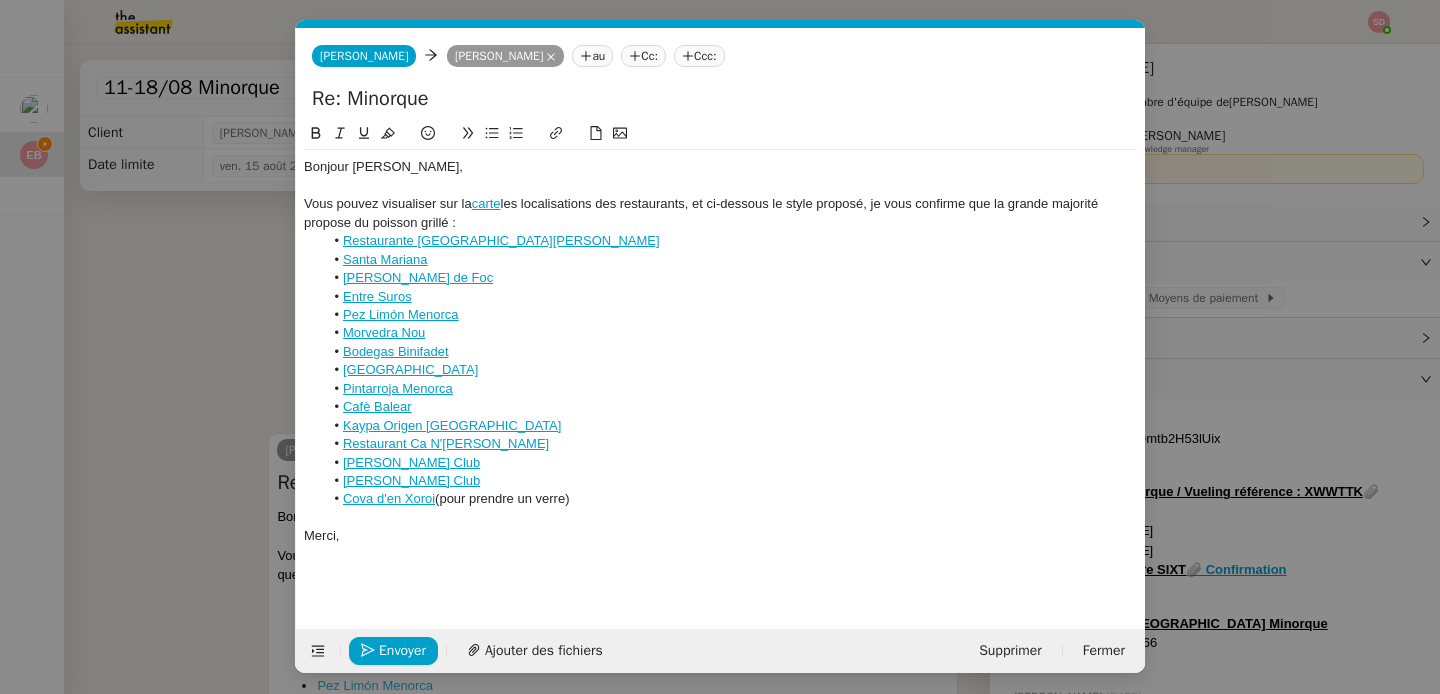 scroll, scrollTop: 0, scrollLeft: 42, axis: horizontal 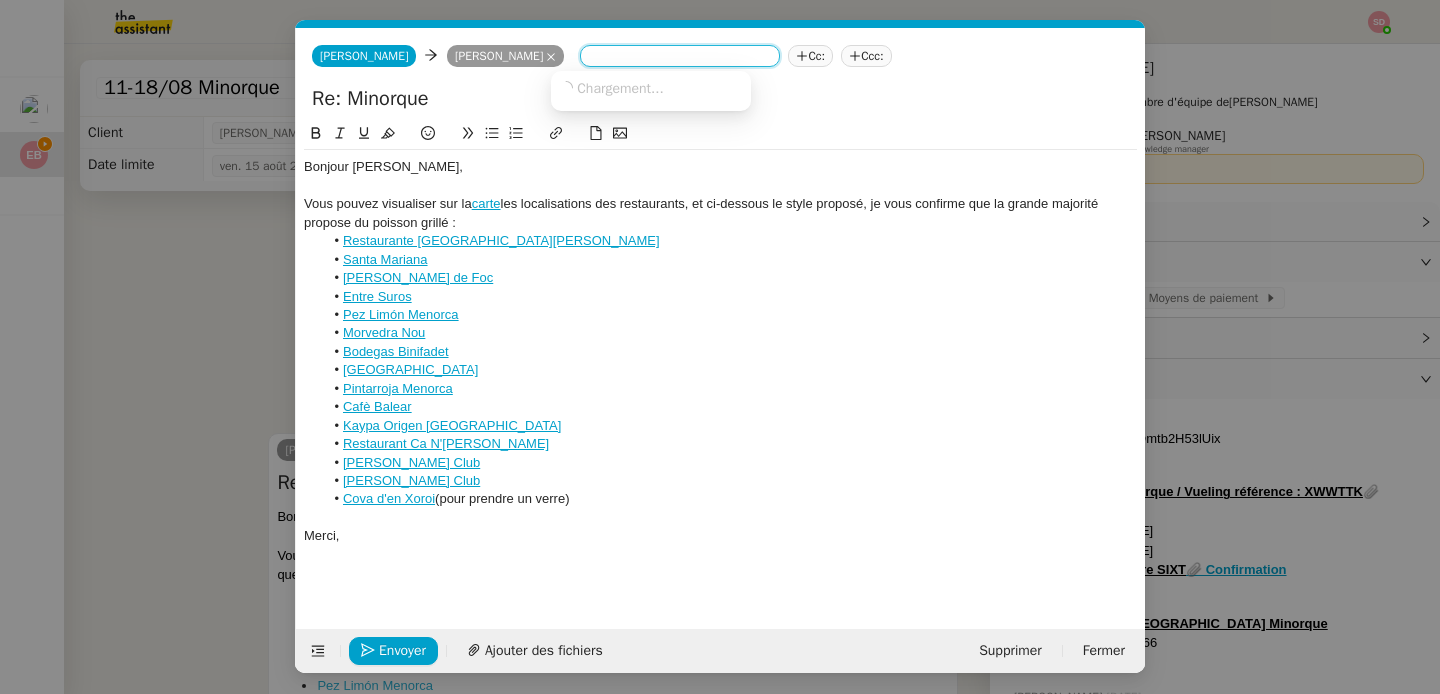 paste on "[EMAIL_ADDRESS][DOMAIN_NAME]" 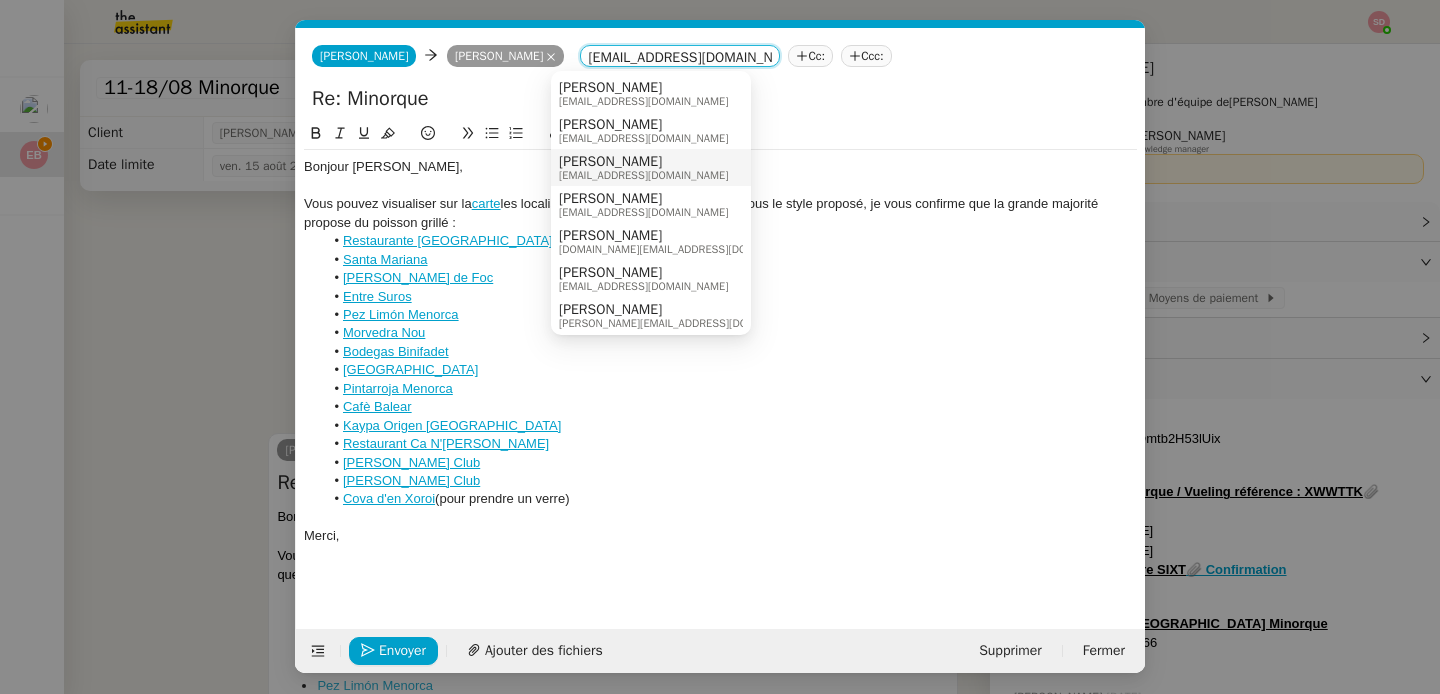 scroll, scrollTop: 31, scrollLeft: 0, axis: vertical 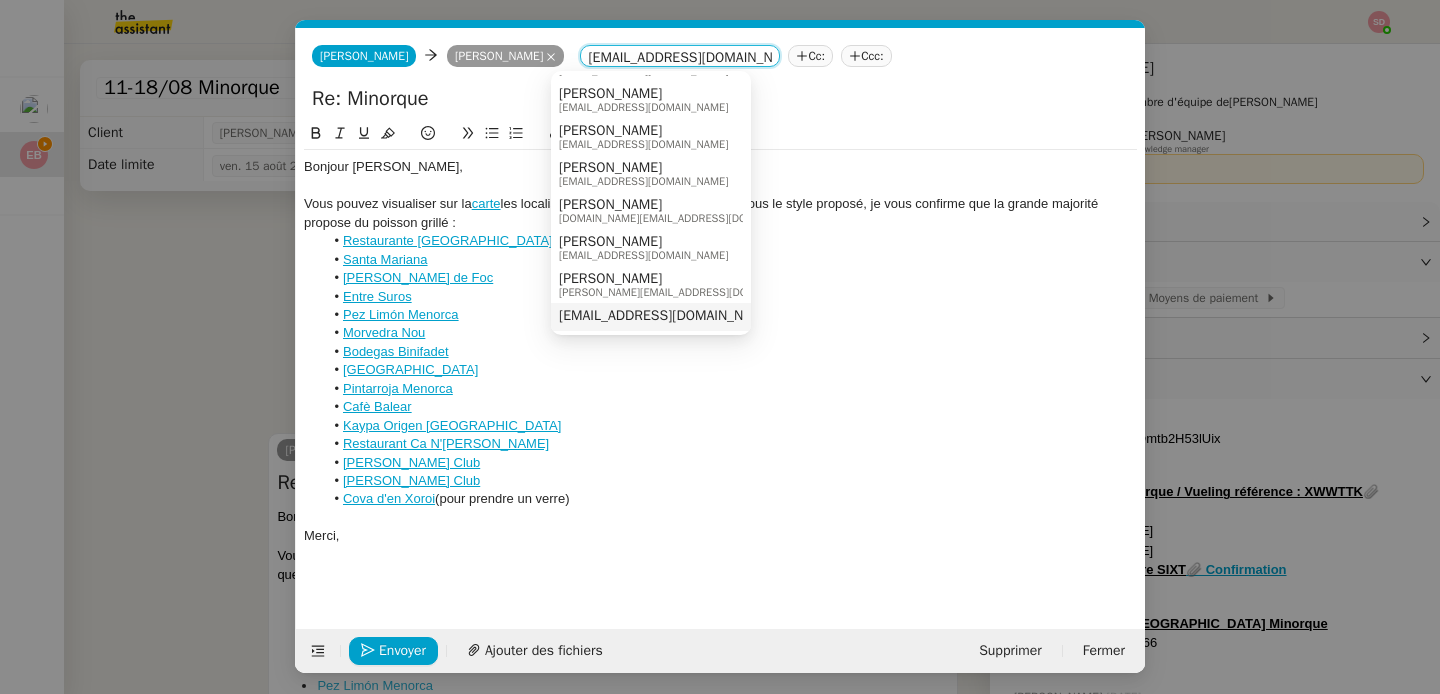 type on "[EMAIL_ADDRESS][DOMAIN_NAME]" 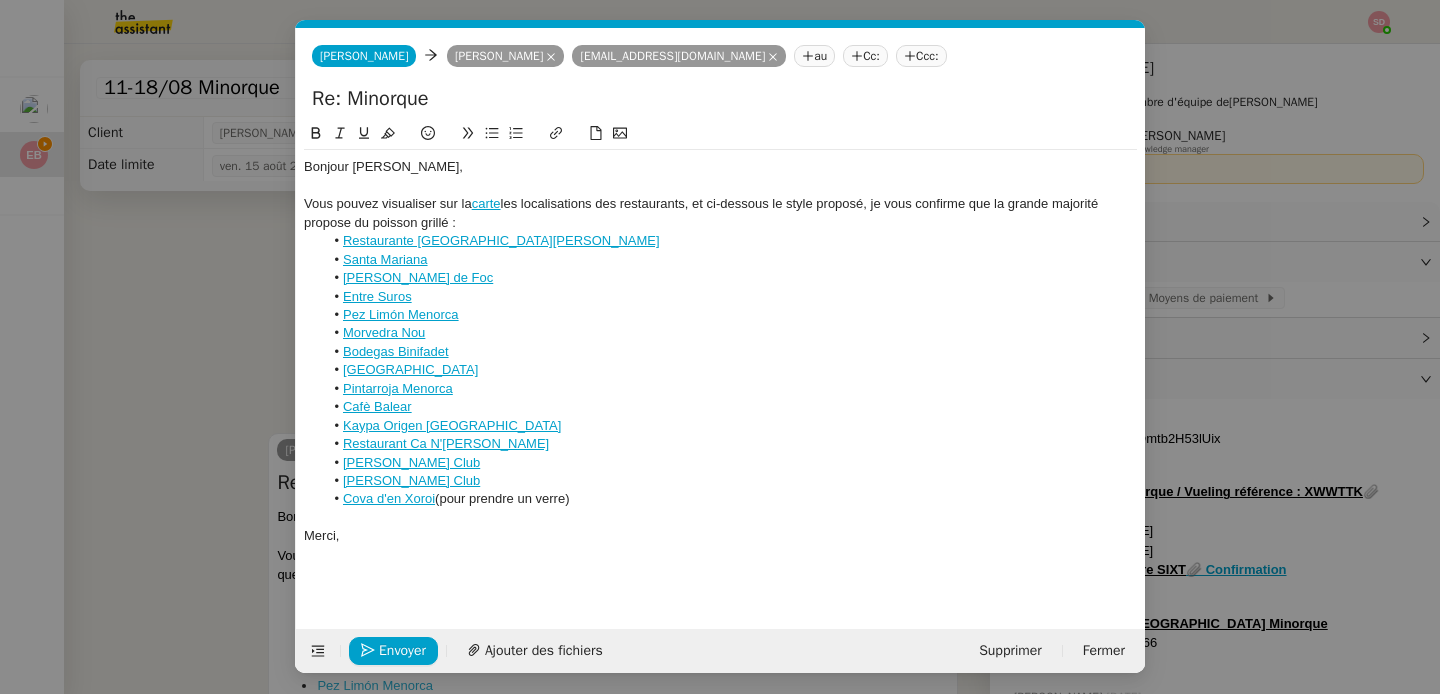 scroll, scrollTop: 0, scrollLeft: 0, axis: both 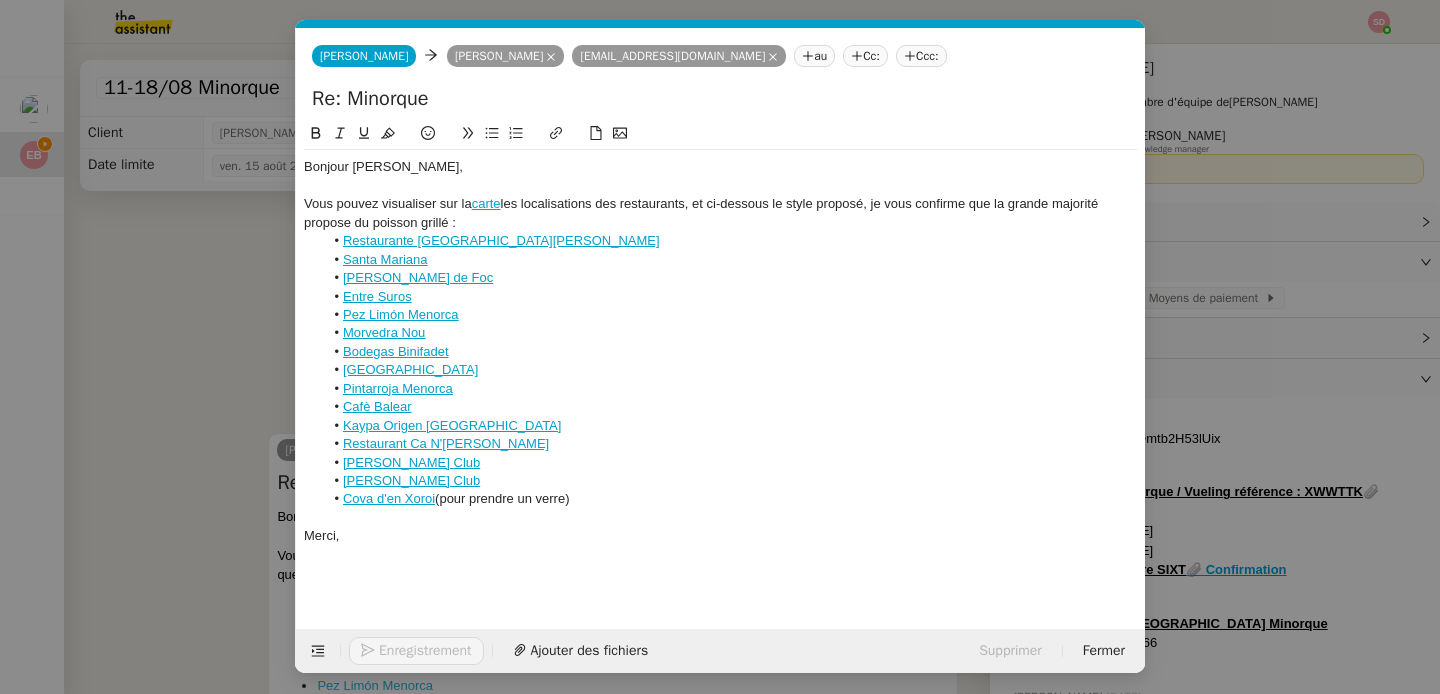 click 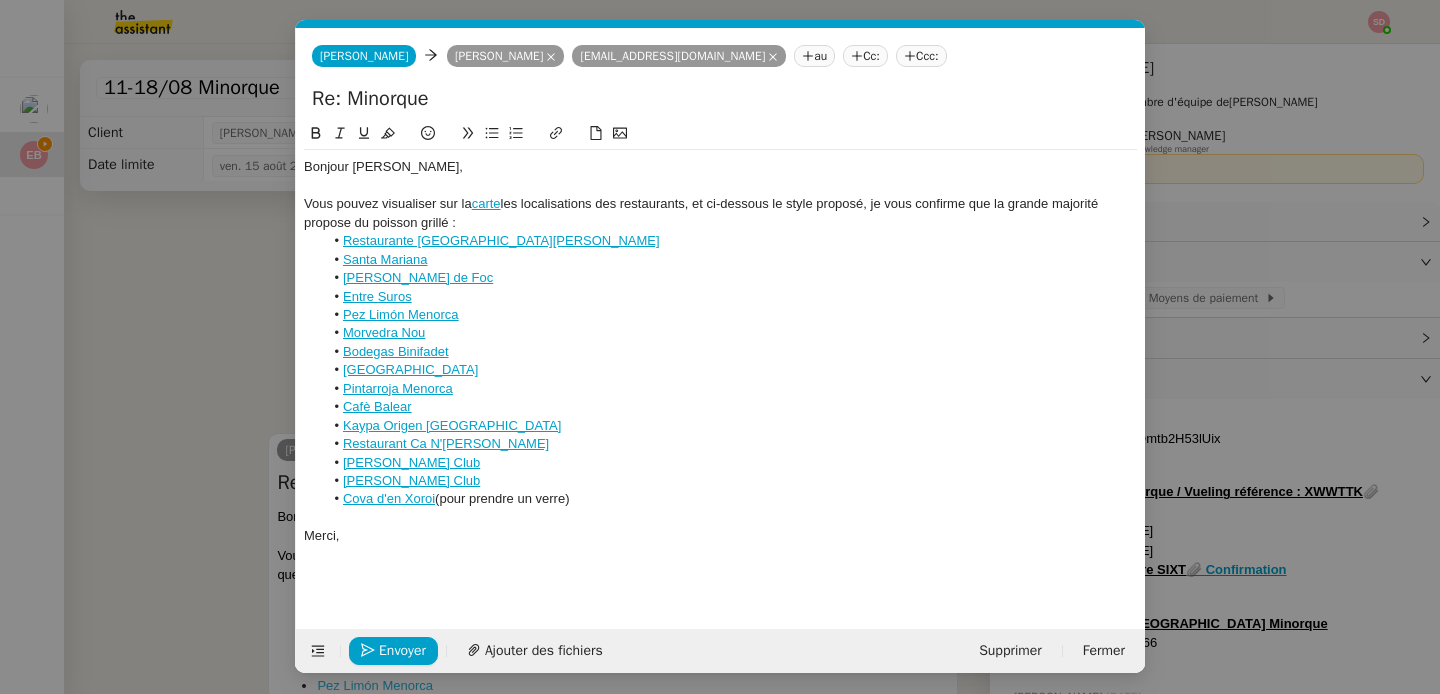 click on "Merci," 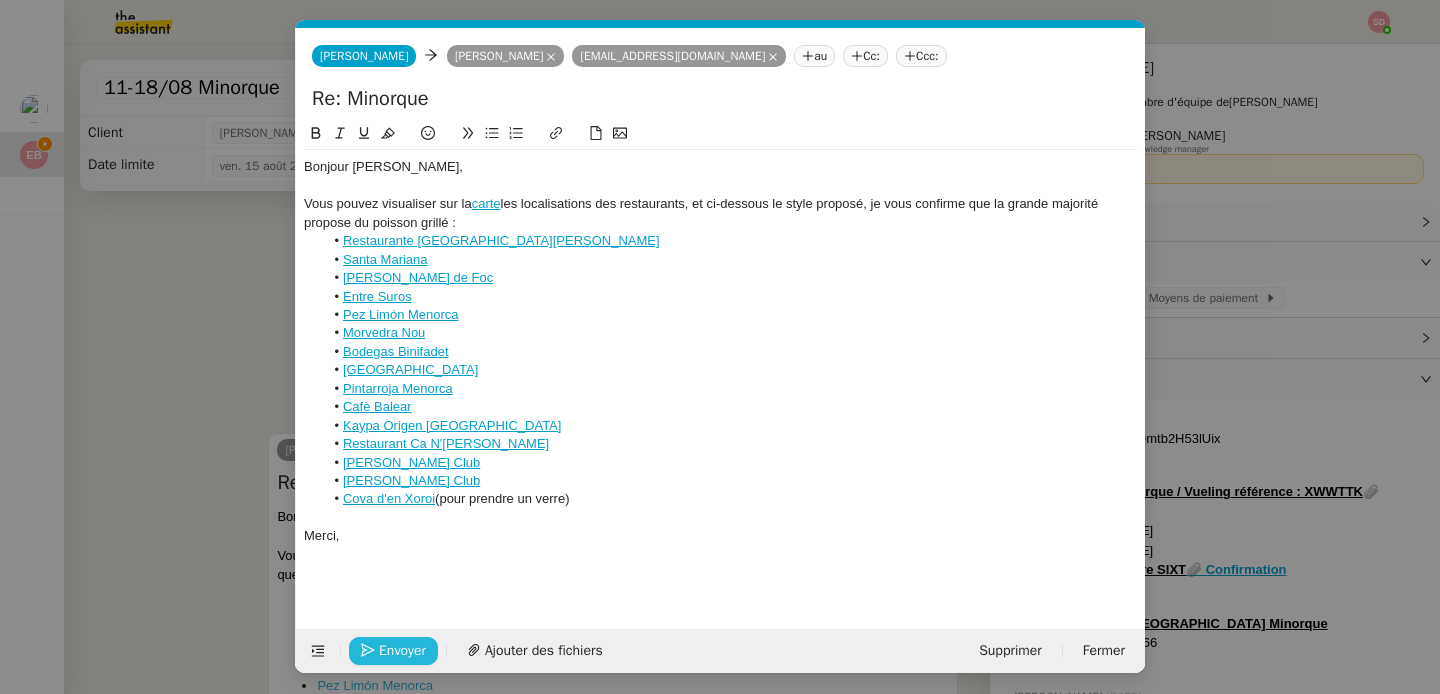 click 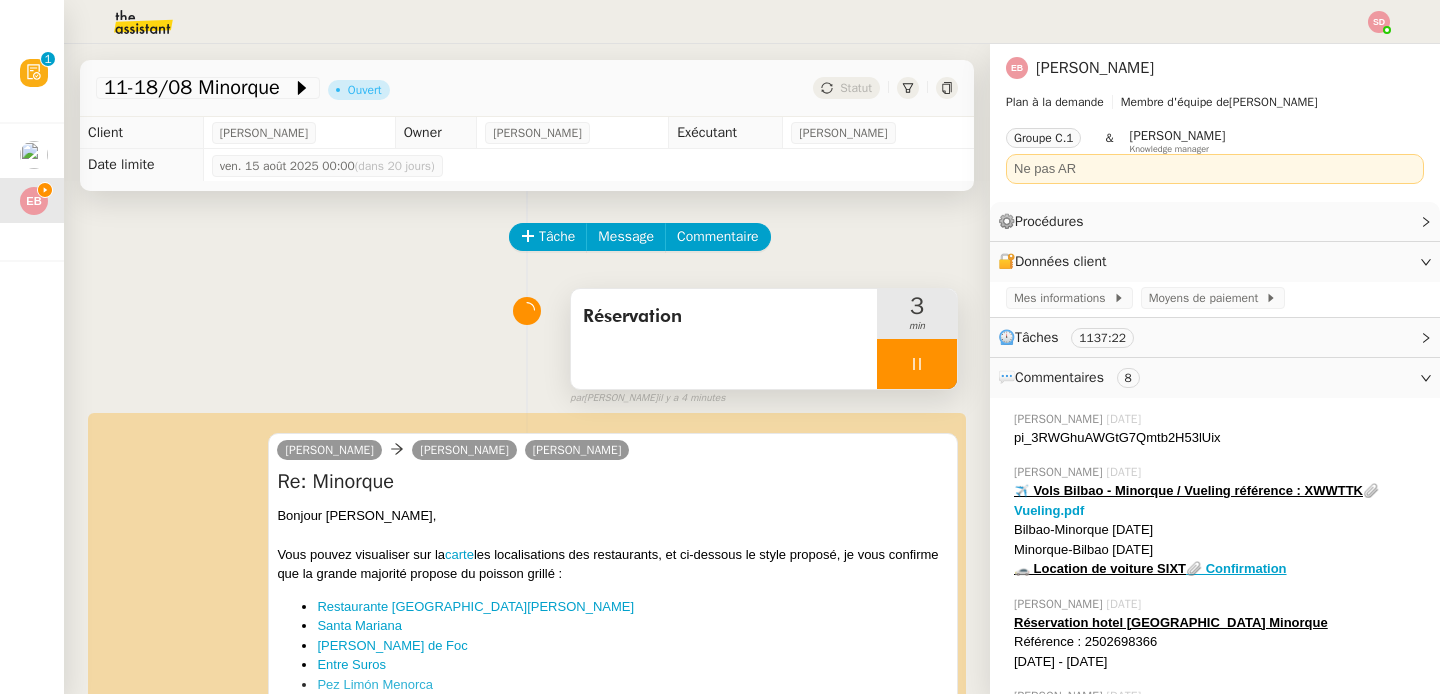 click at bounding box center (917, 364) 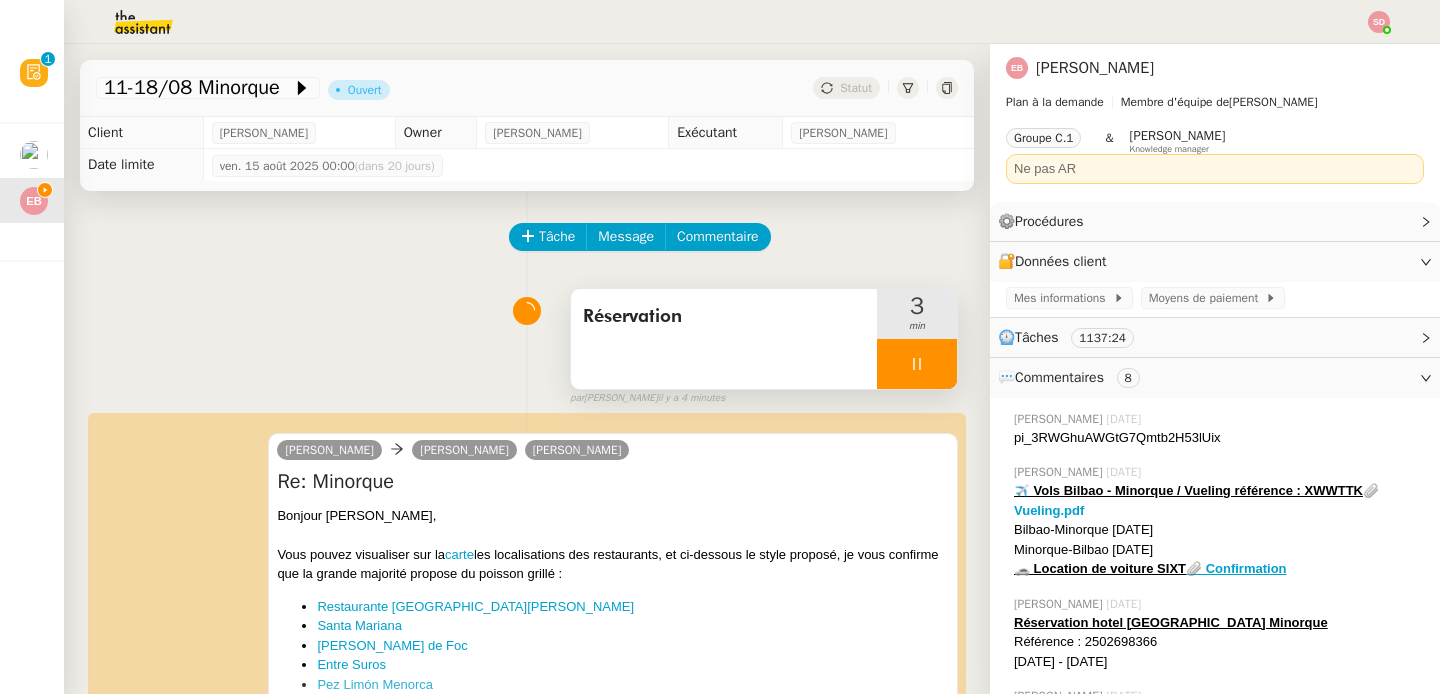 click at bounding box center (917, 364) 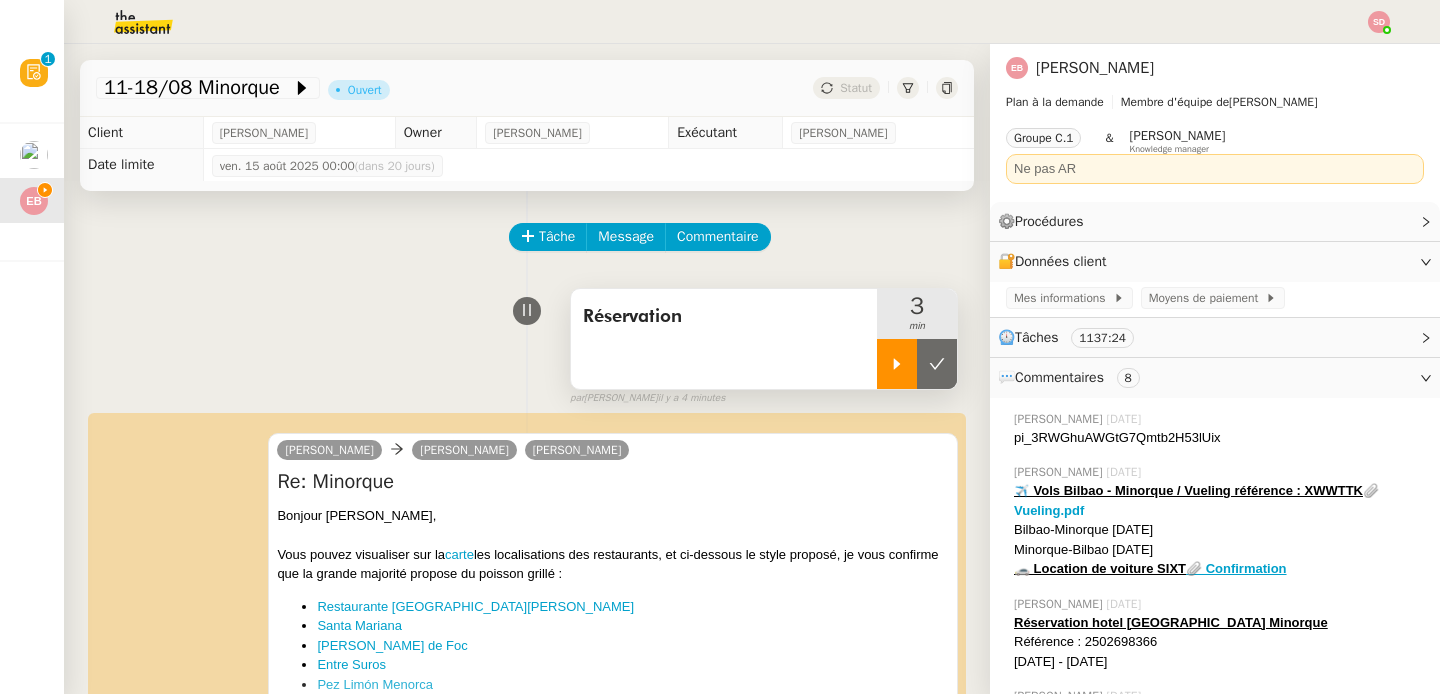 click 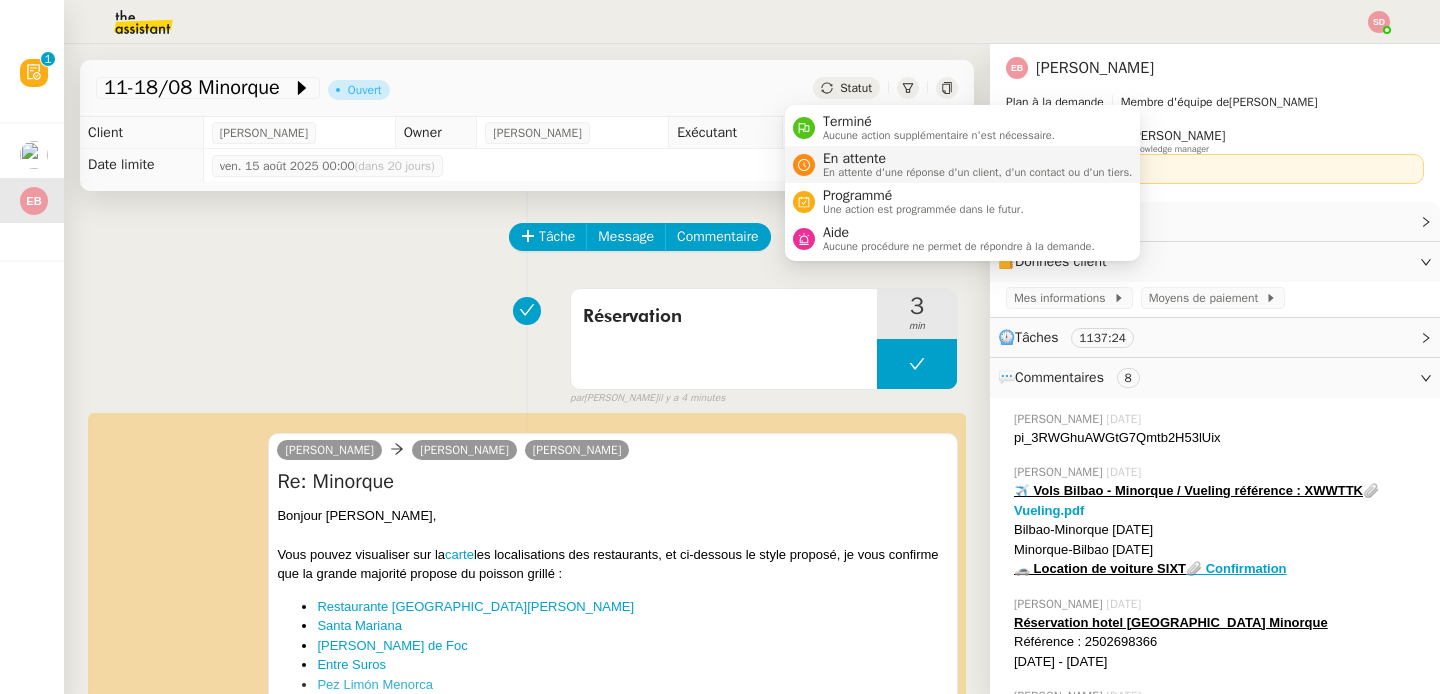 click on "En attente" at bounding box center [978, 159] 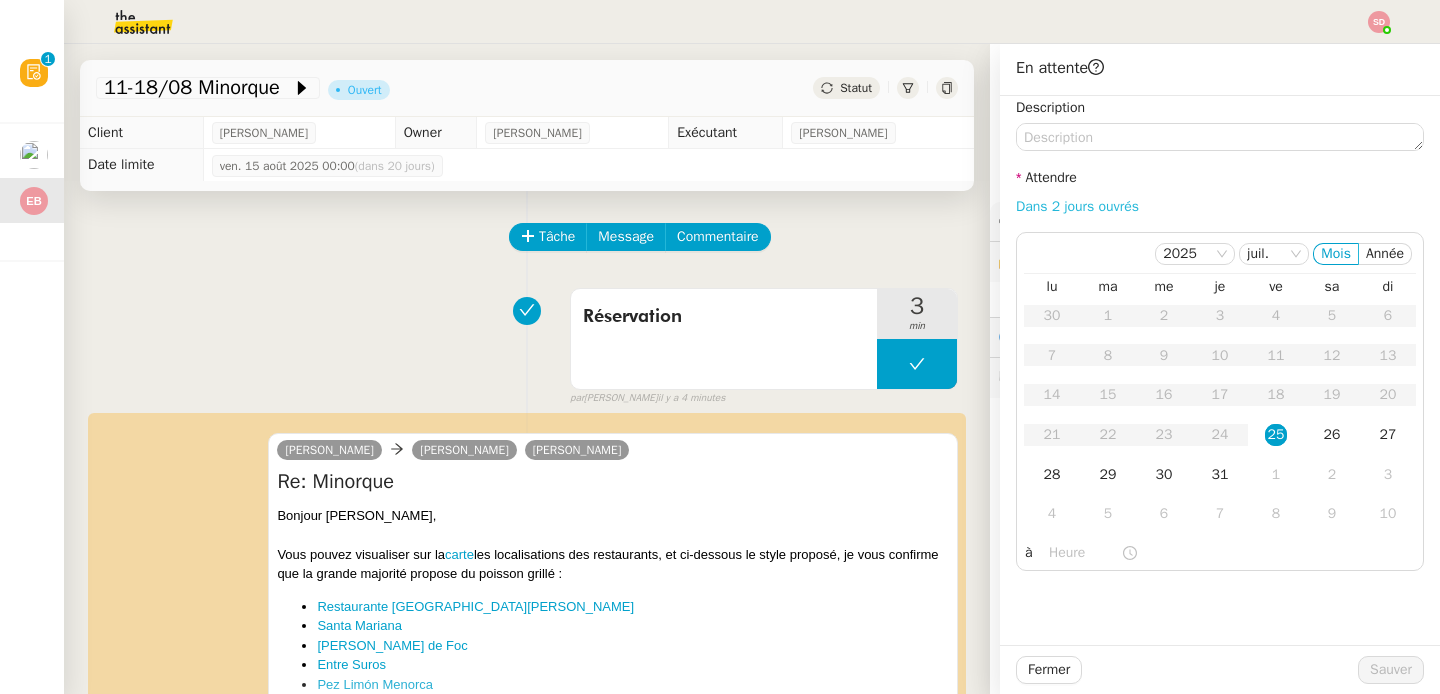 click on "Dans 2 jours ouvrés" 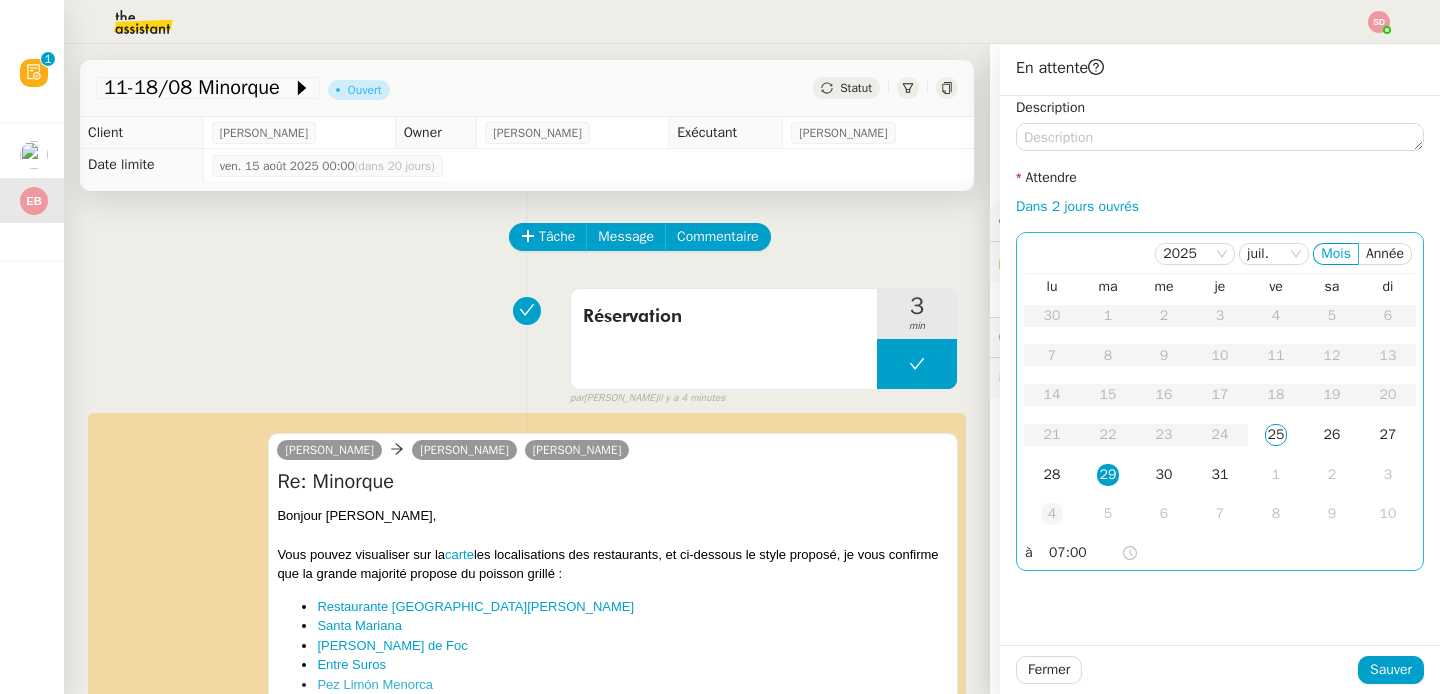 click on "4" 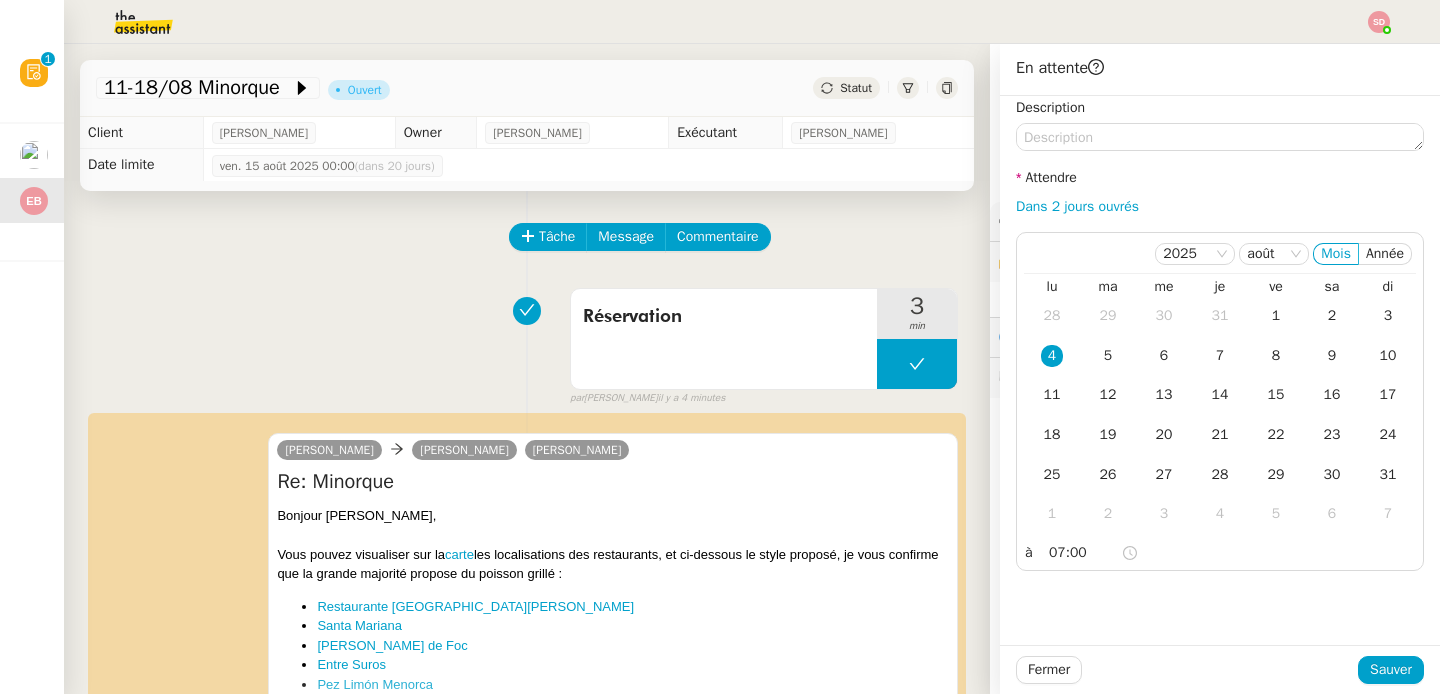 click on "Fermer Sauver" 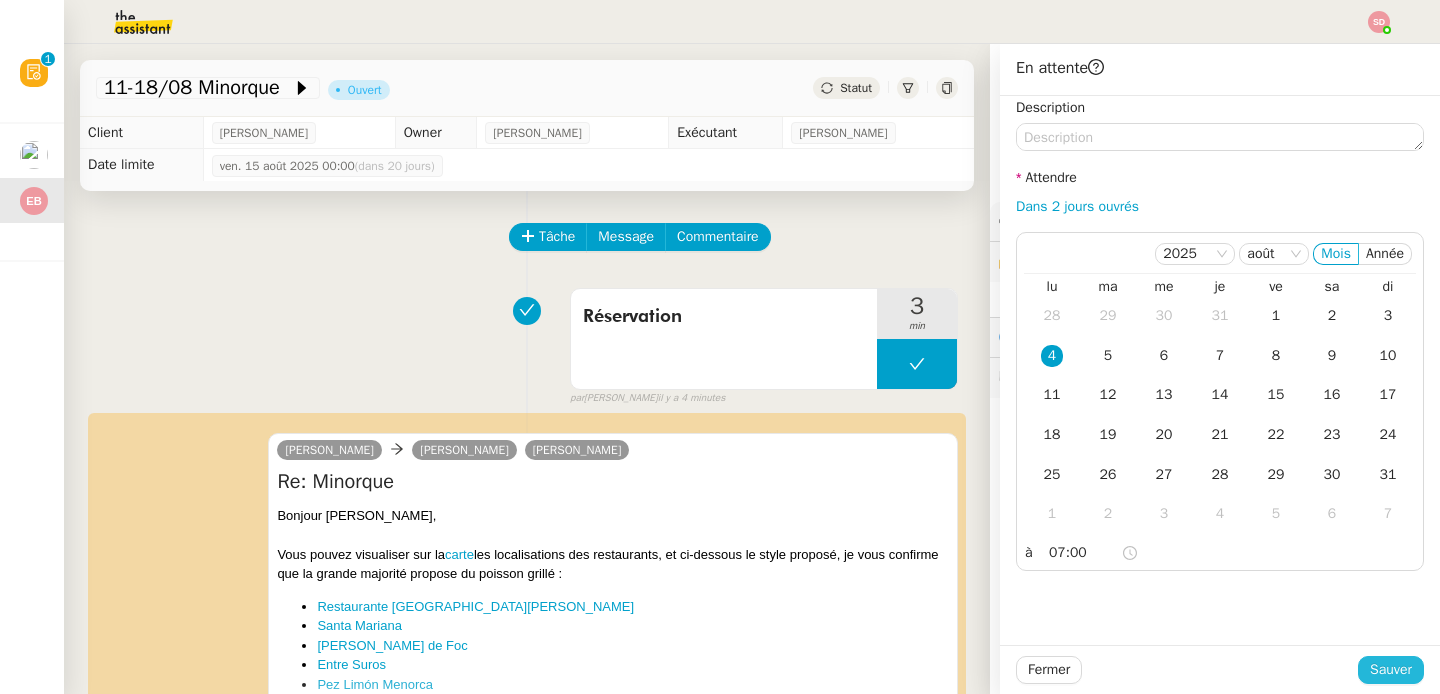 click on "Sauver" 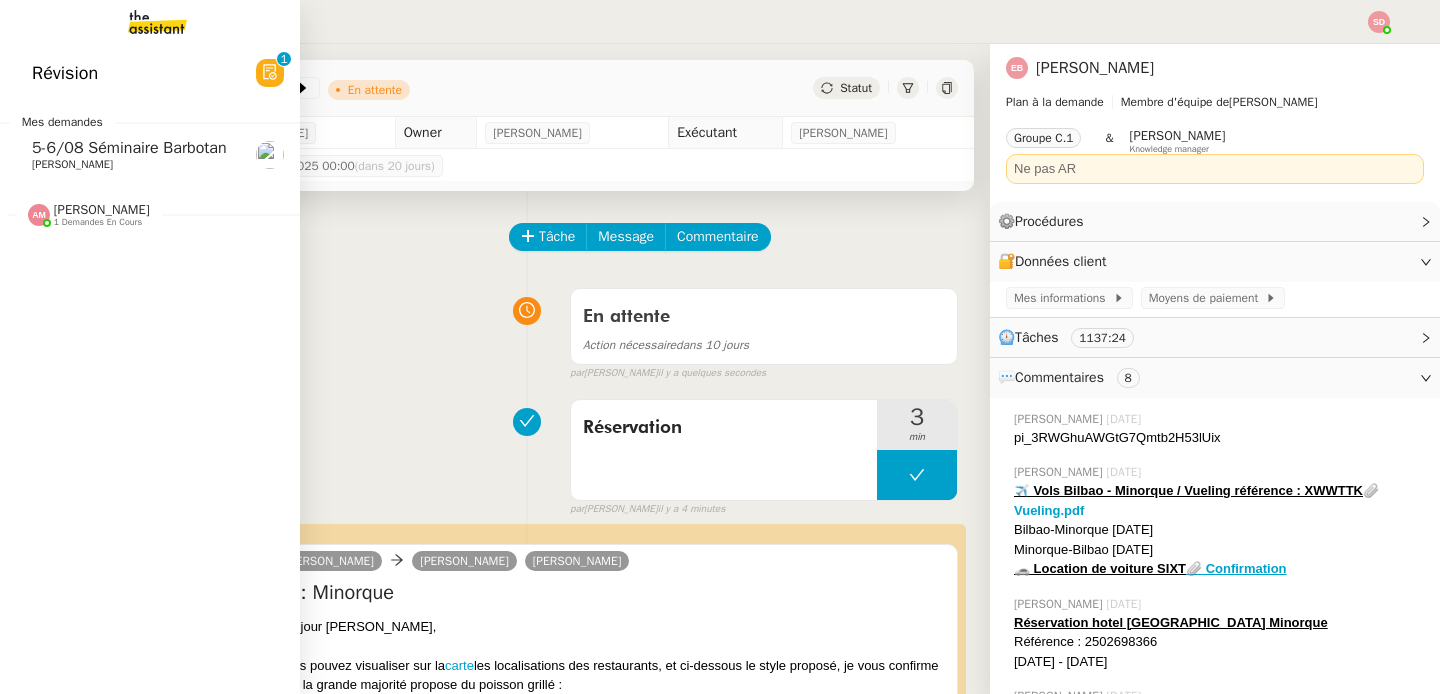 click on "5-6/08 Séminaire Barbotan" 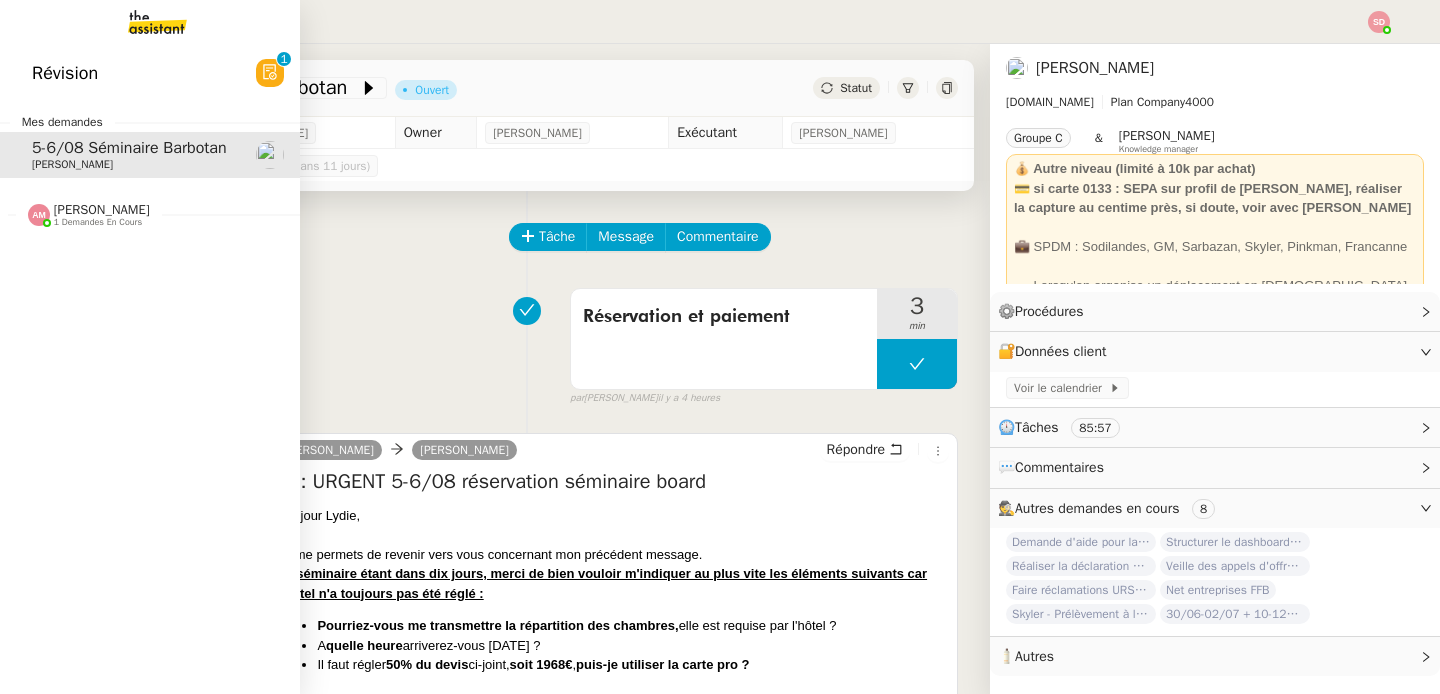 click on "[PERSON_NAME]" 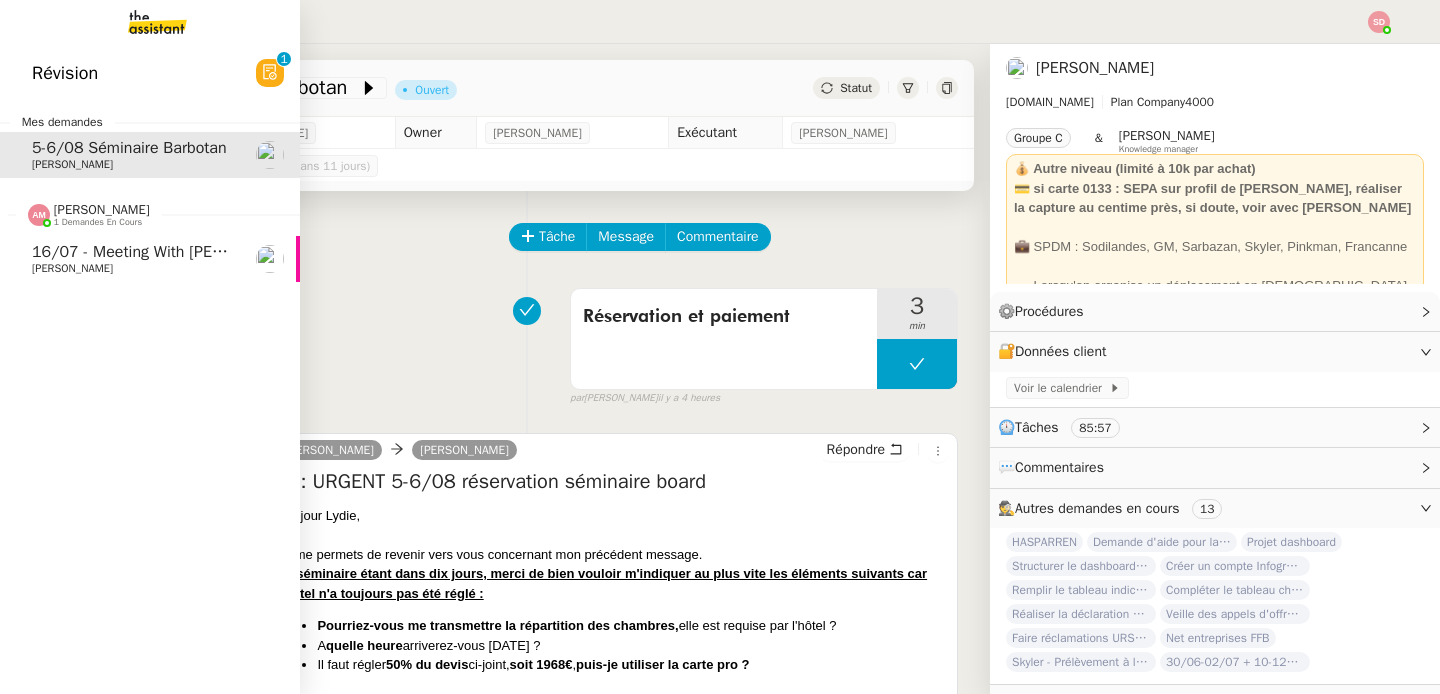click on "[PERSON_NAME]" 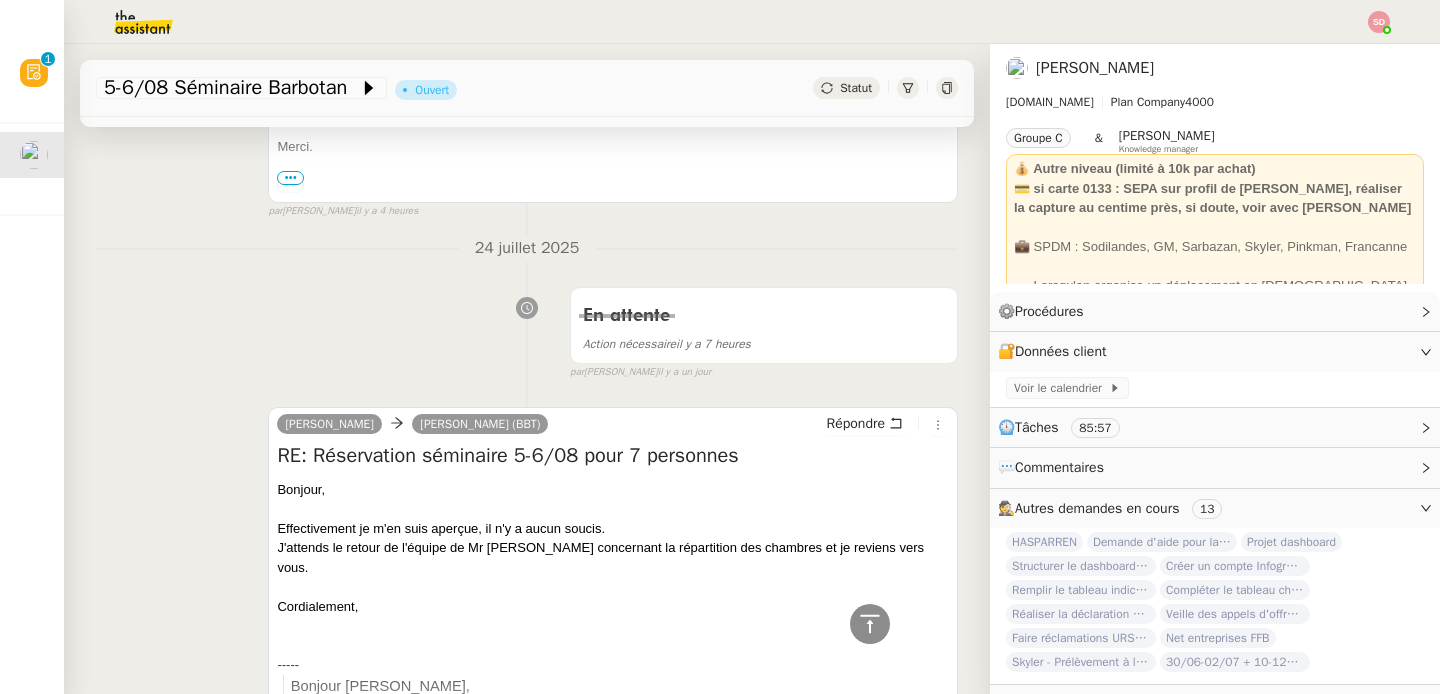 scroll, scrollTop: 0, scrollLeft: 0, axis: both 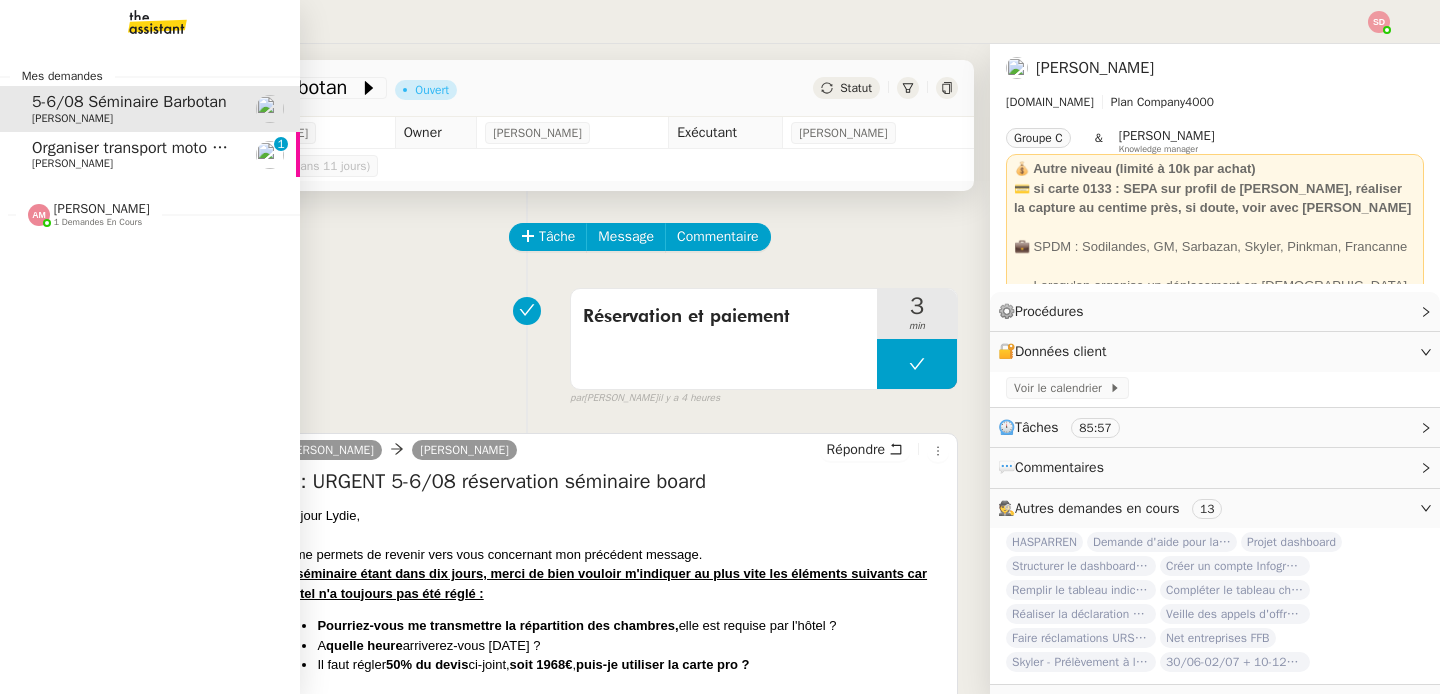click on "Organiser transport moto en [GEOGRAPHIC_DATA]" 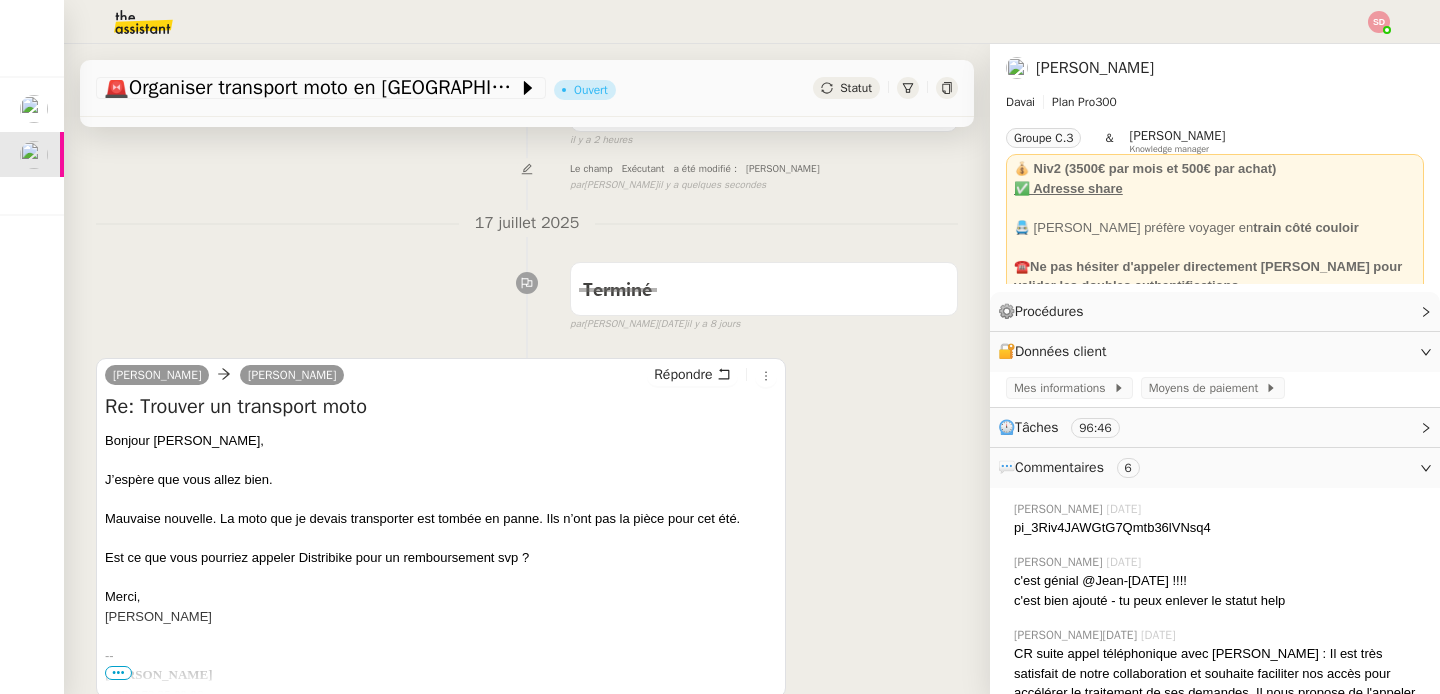 scroll, scrollTop: 288, scrollLeft: 0, axis: vertical 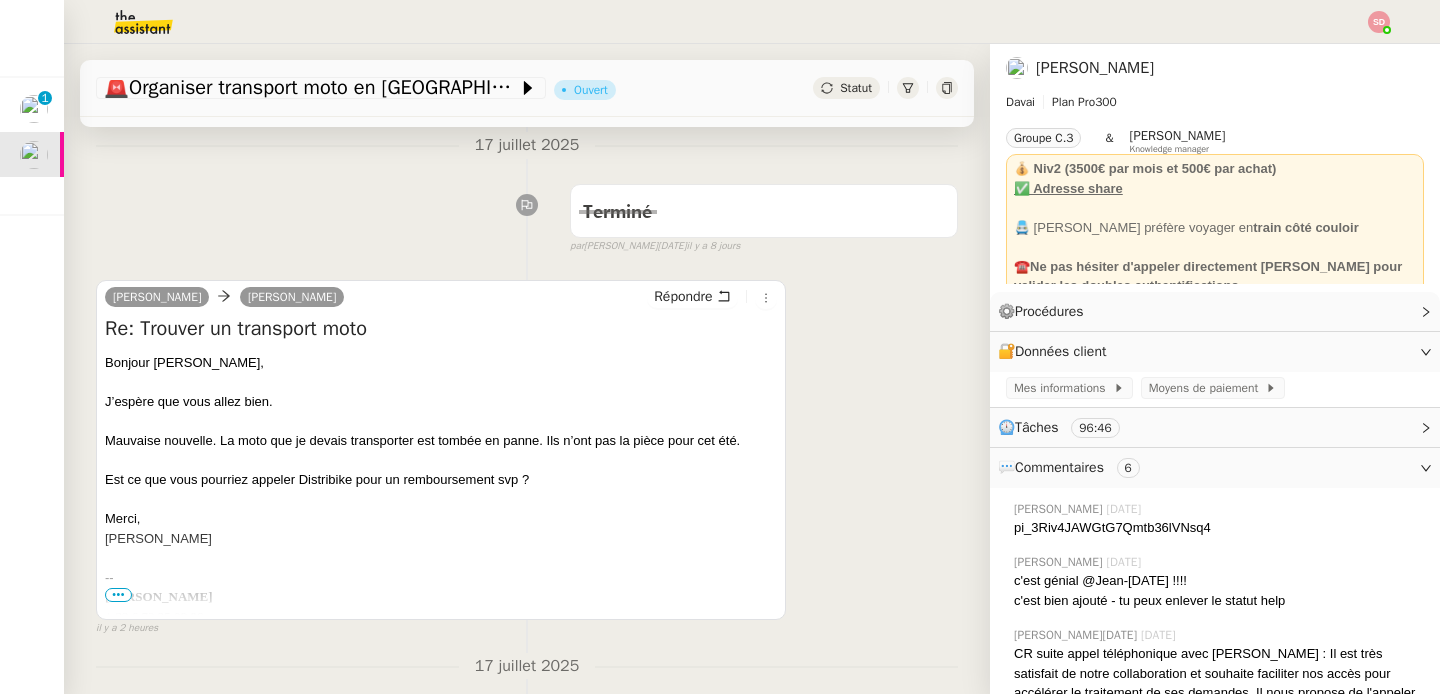 click on "•••" at bounding box center (118, 595) 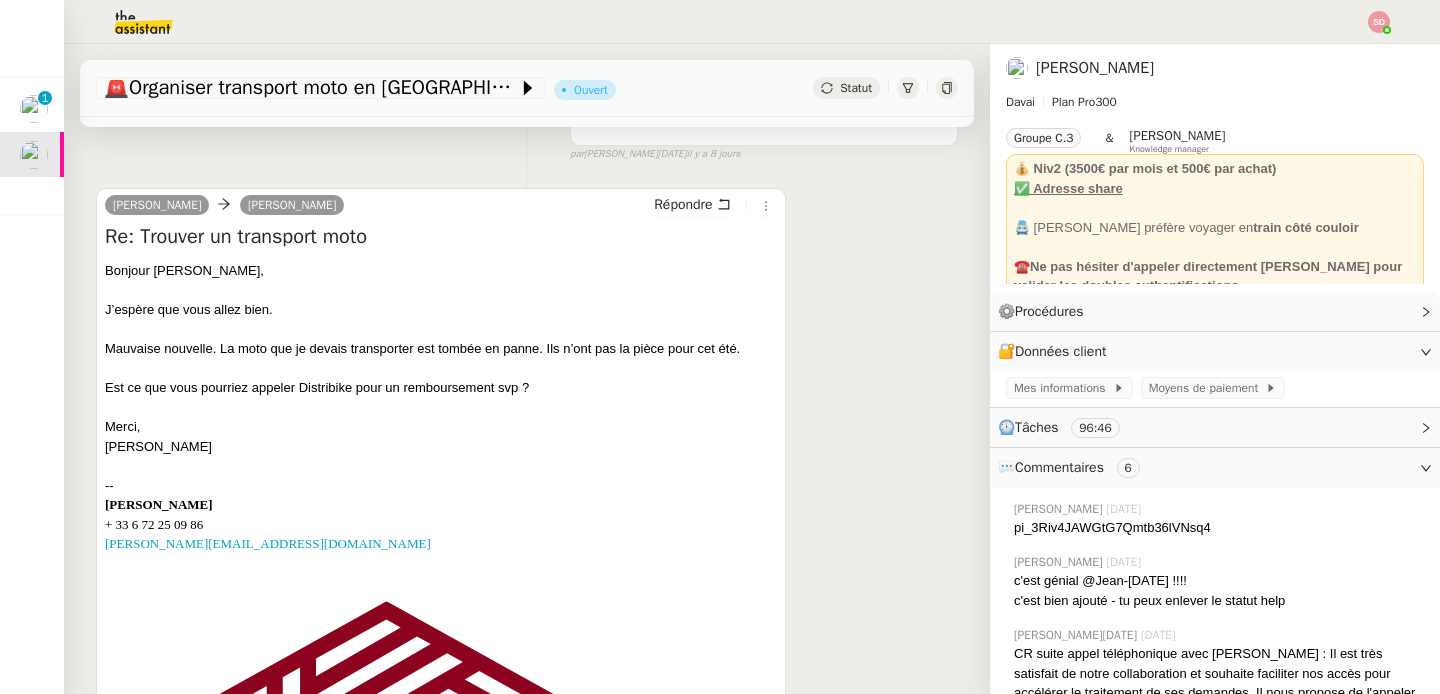 scroll, scrollTop: 0, scrollLeft: 0, axis: both 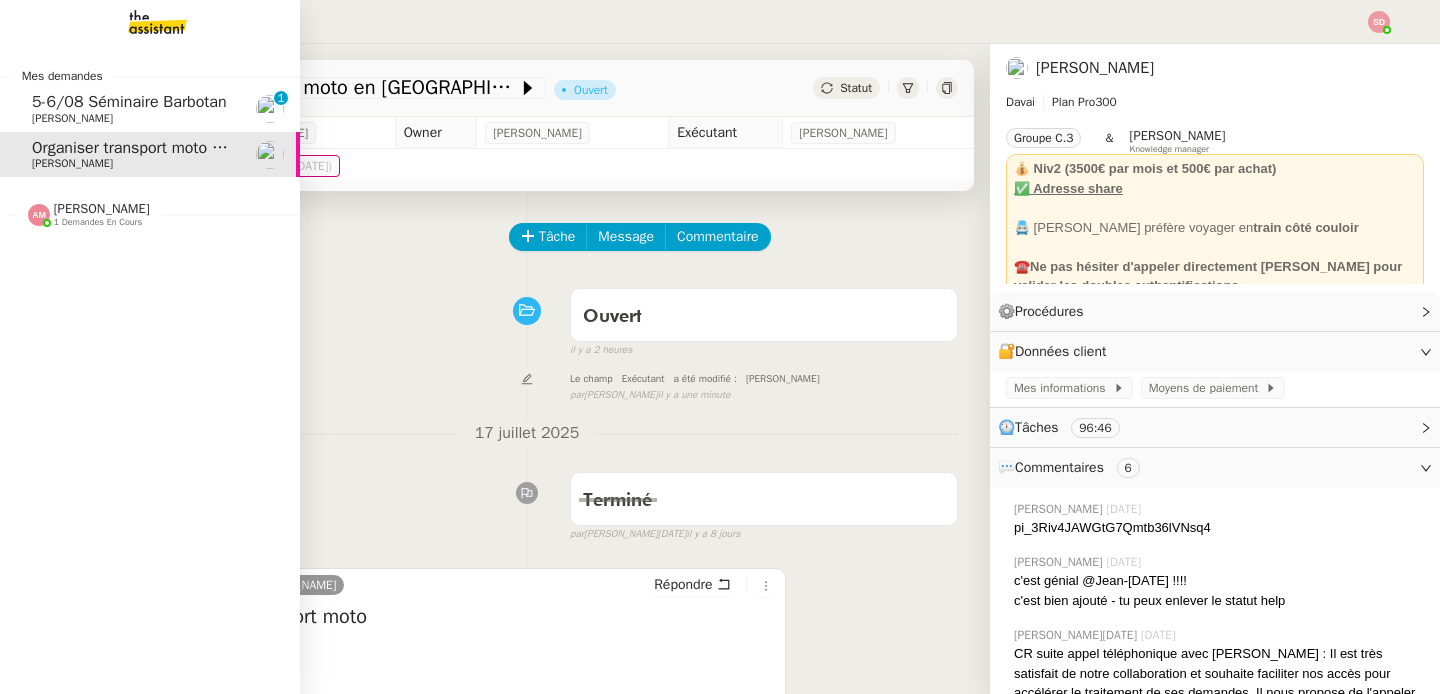 click on "5-6/08 Séminaire Barbotan" 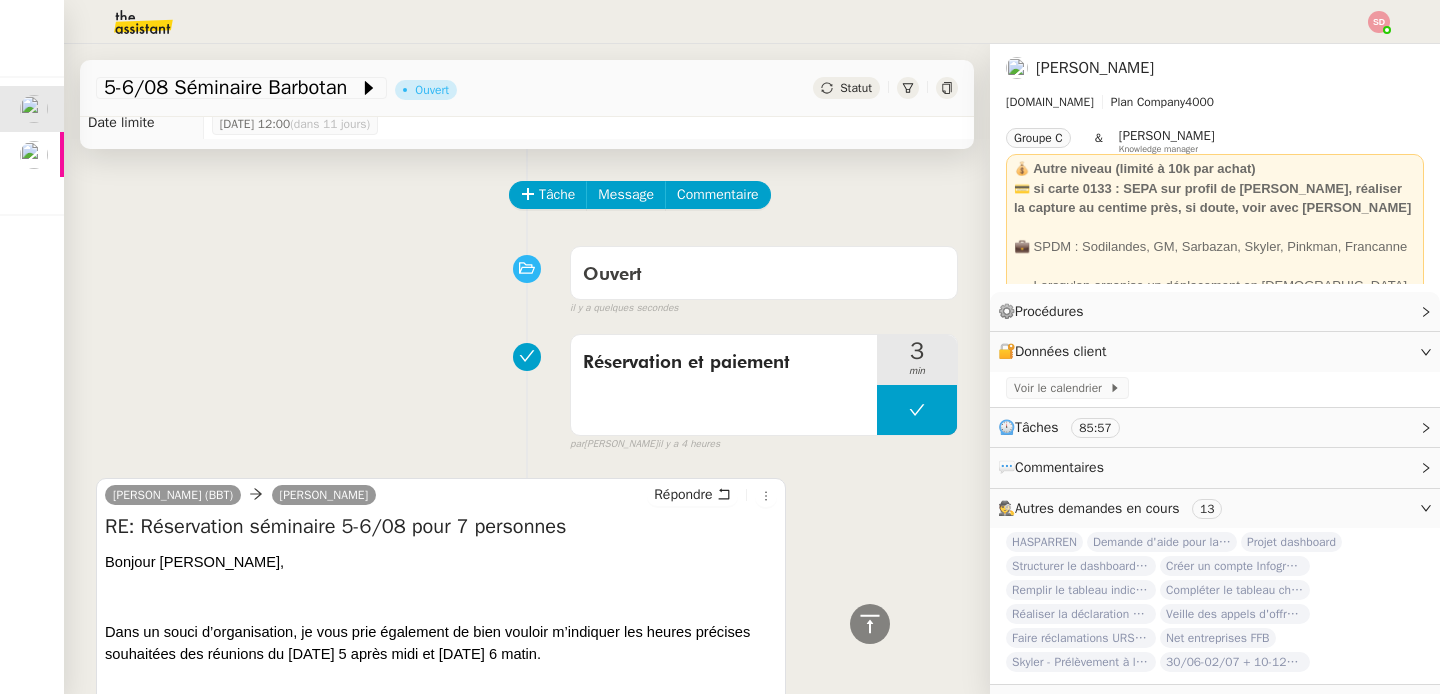 scroll, scrollTop: 0, scrollLeft: 0, axis: both 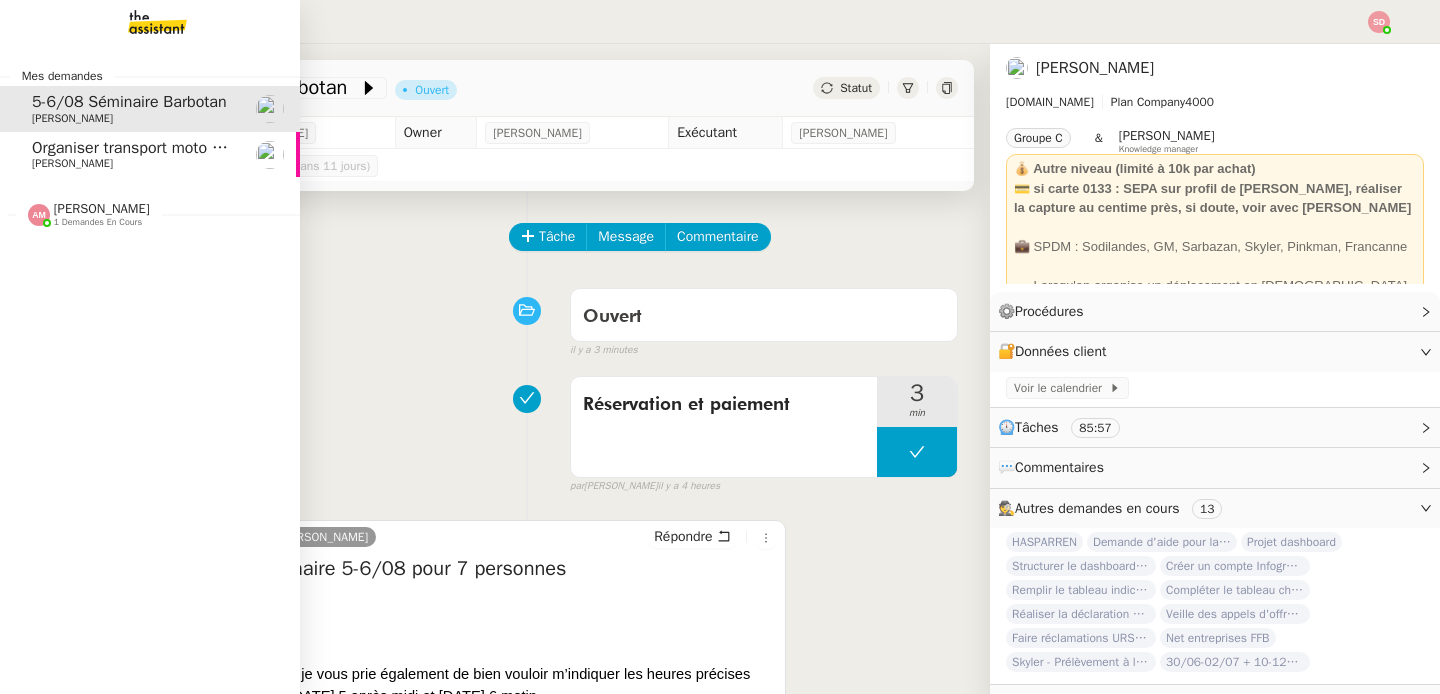 click 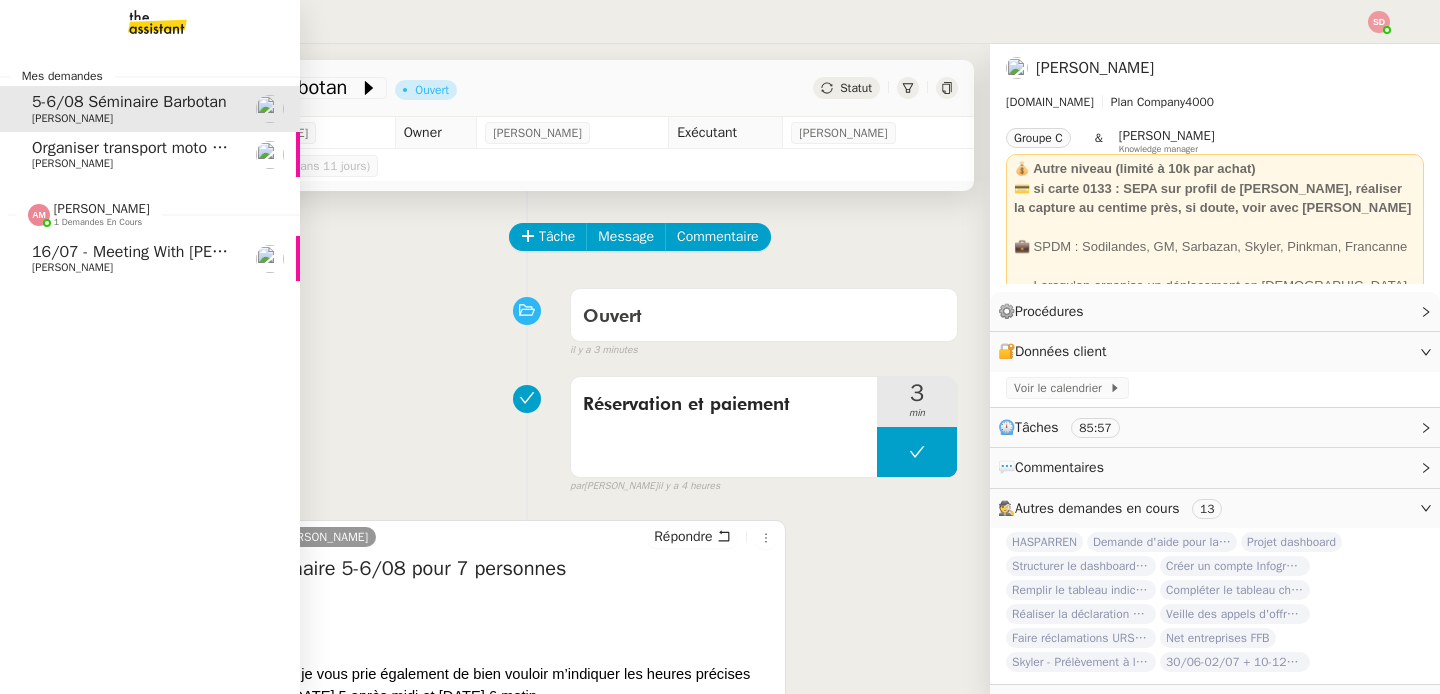 click 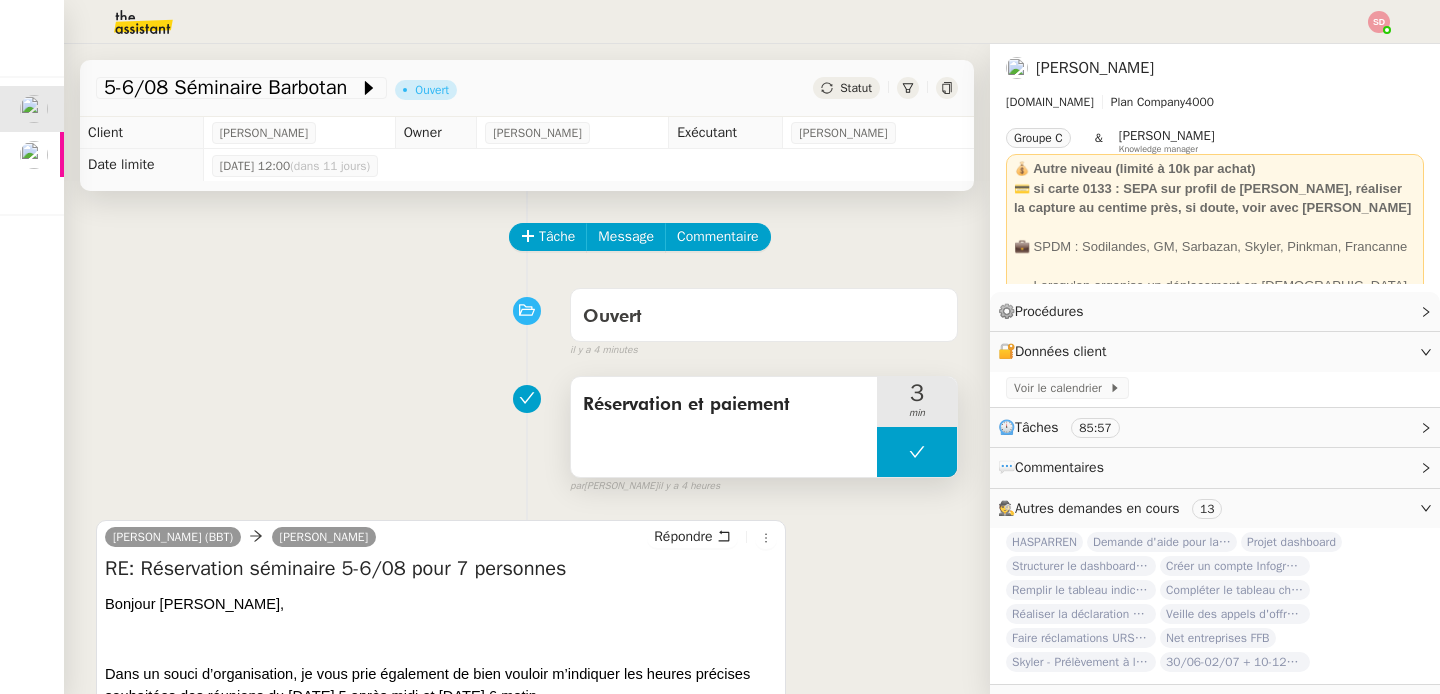 click 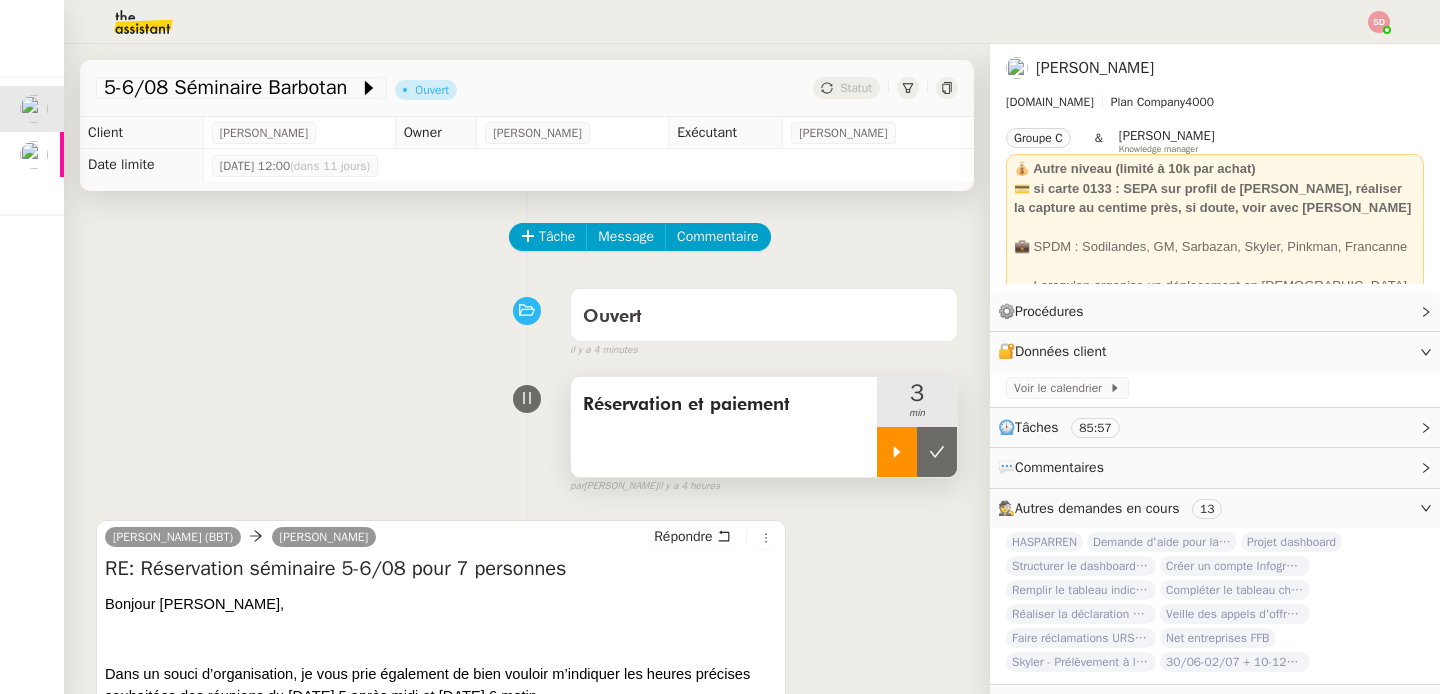 click at bounding box center [897, 452] 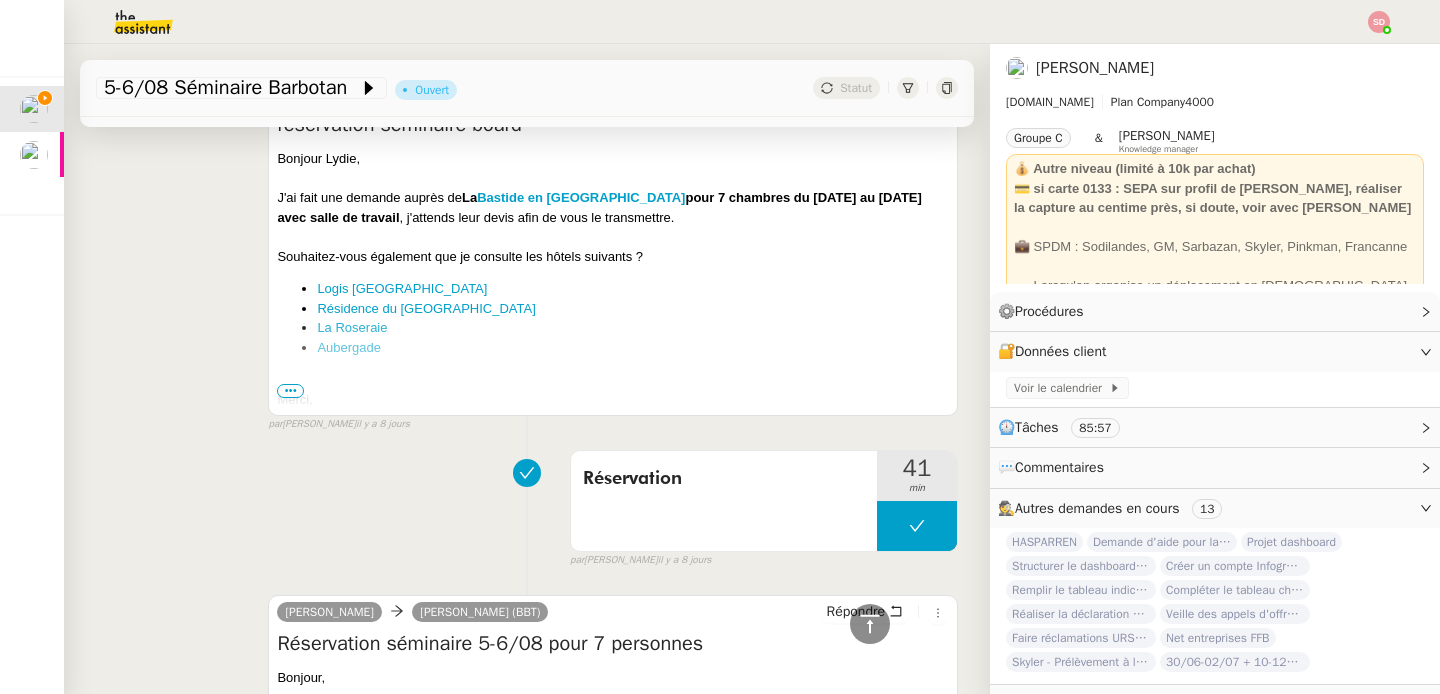 scroll, scrollTop: 8307, scrollLeft: 0, axis: vertical 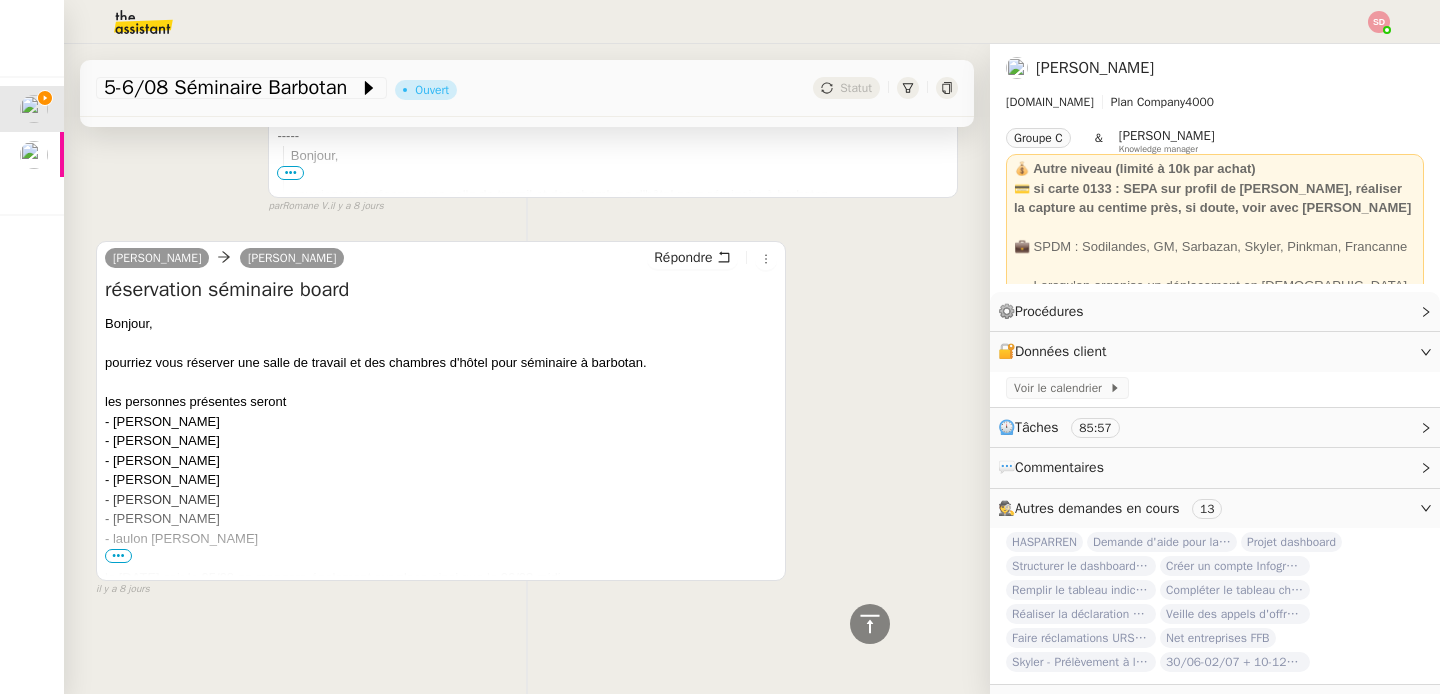 click on "•••" at bounding box center (118, 556) 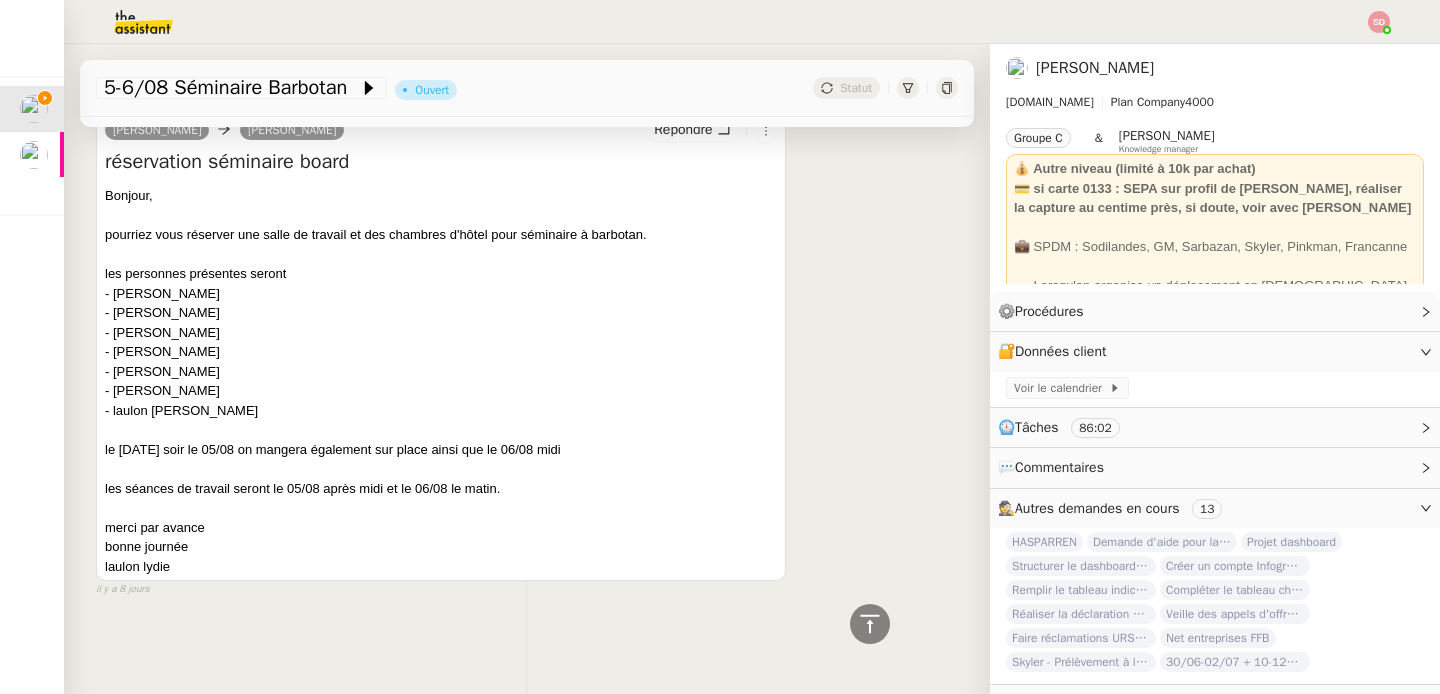 scroll, scrollTop: 8435, scrollLeft: 0, axis: vertical 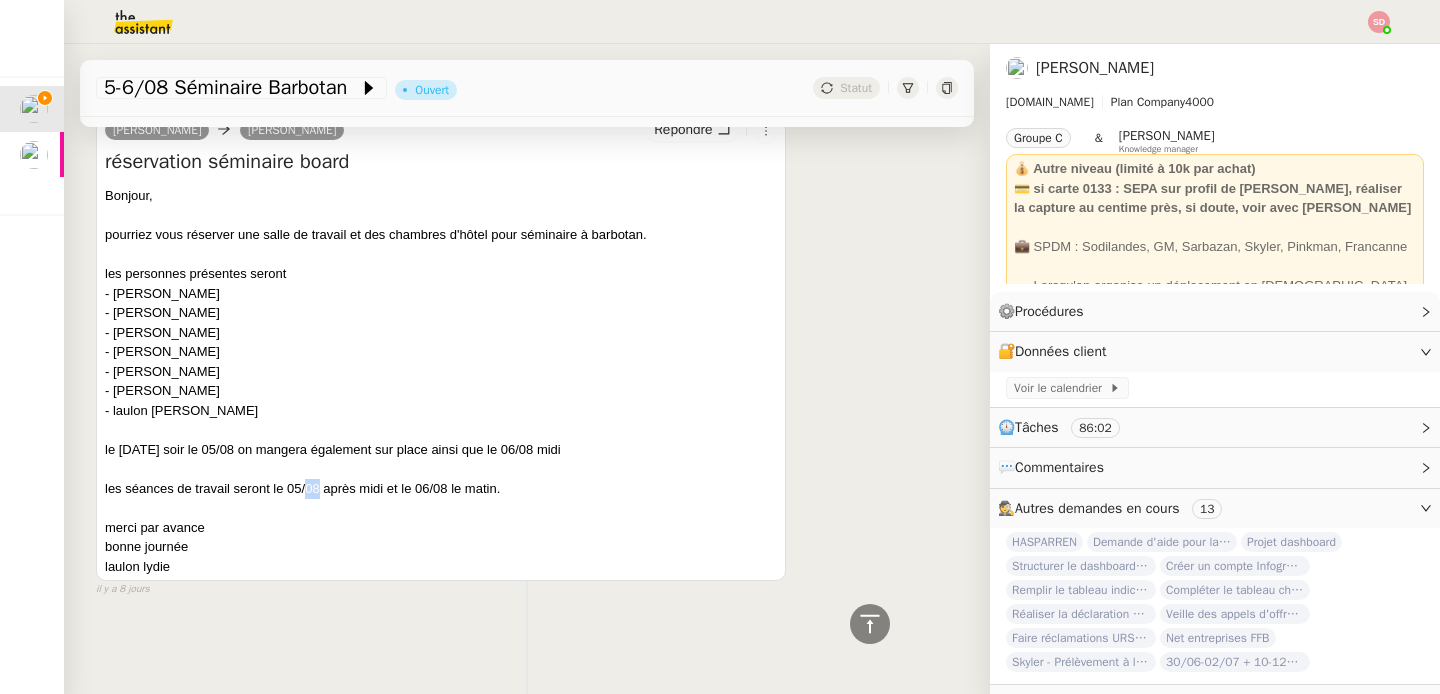 click on "les séances de travail seront le 05/08 après midi et le 06/08 le matin." at bounding box center (441, 489) 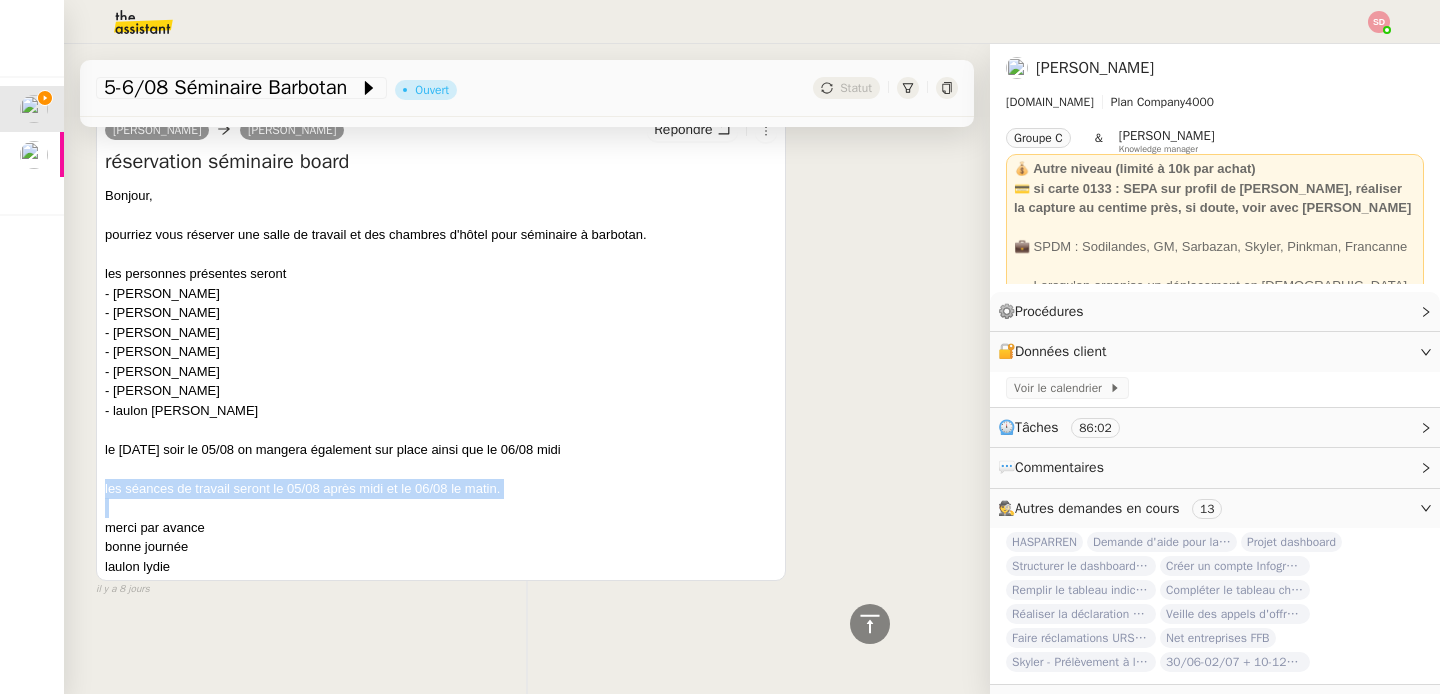 click on "les séances de travail seront le 05/08 après midi et le 06/08 le matin." at bounding box center [441, 489] 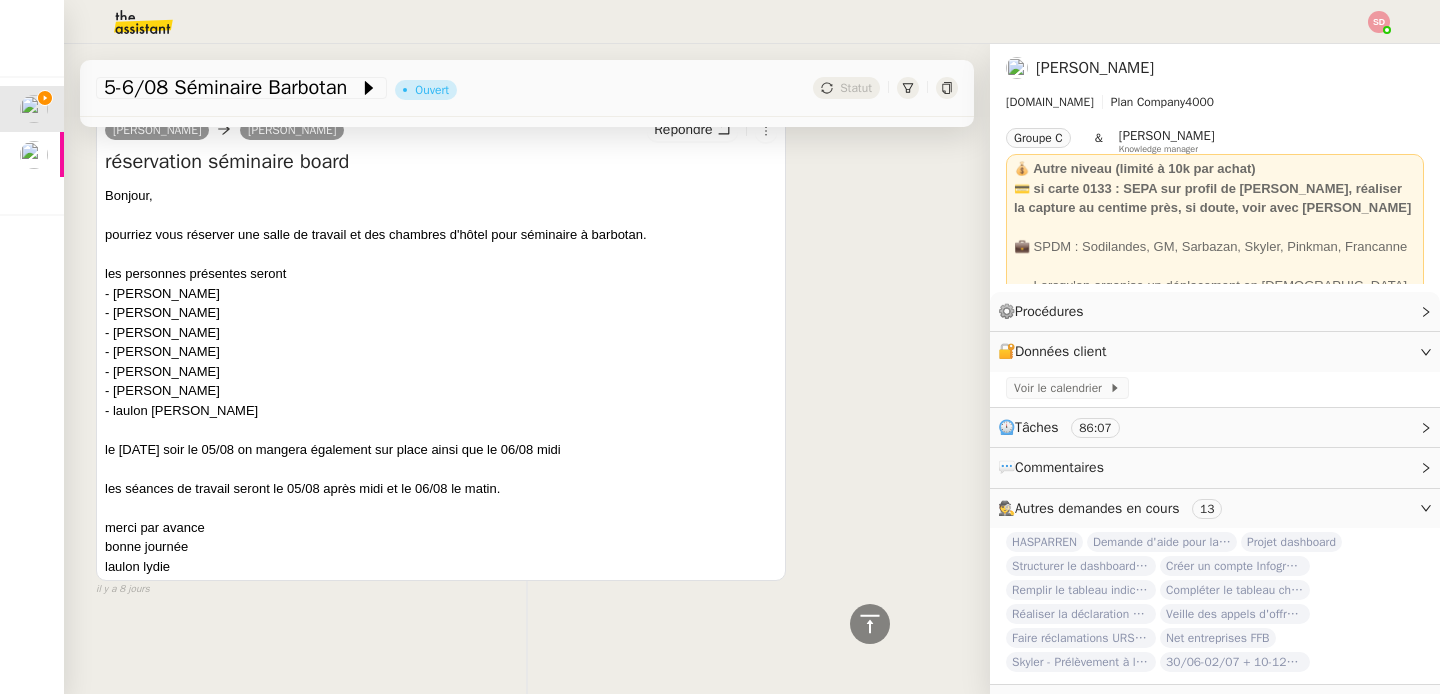 click on "5-6/08 Séminaire Barbotan         Ouvert     Statut     Client  [PERSON_NAME]     Owner  [PERSON_NAME]     Exécutant  [PERSON_NAME]     Date limite   [DATE] 12:00  (dans 11 jours)       Tâche Message Commentaire Veuillez patienter une erreur s'est produite 👌👌👌 message envoyé ✌️✌️✌️ Veuillez d'abord attribuer un client Une erreur s'est produite, veuillez réessayer Ouvert false il y a 4 minutes 👌👌👌 message envoyé ✌️✌️✌️ une erreur s'est produite 👌👌👌 message envoyé ✌️✌️✌️ Votre message va être revu ✌️✌️✌️ une erreur s'est produite La taille des fichiers doit être de 10Mb au maximum.  Réservation et paiement     3 min false par   [PERSON_NAME]   il y a 4 heures 👌👌👌 message envoyé ✌️✌️✌️ une erreur s'est produite 👌👌👌 message envoyé ✌️✌️✌️ Votre message va être revu ✌️✌️✌️ une erreur s'est produite La taille des fichiers doit être de 10Mb au maximum." 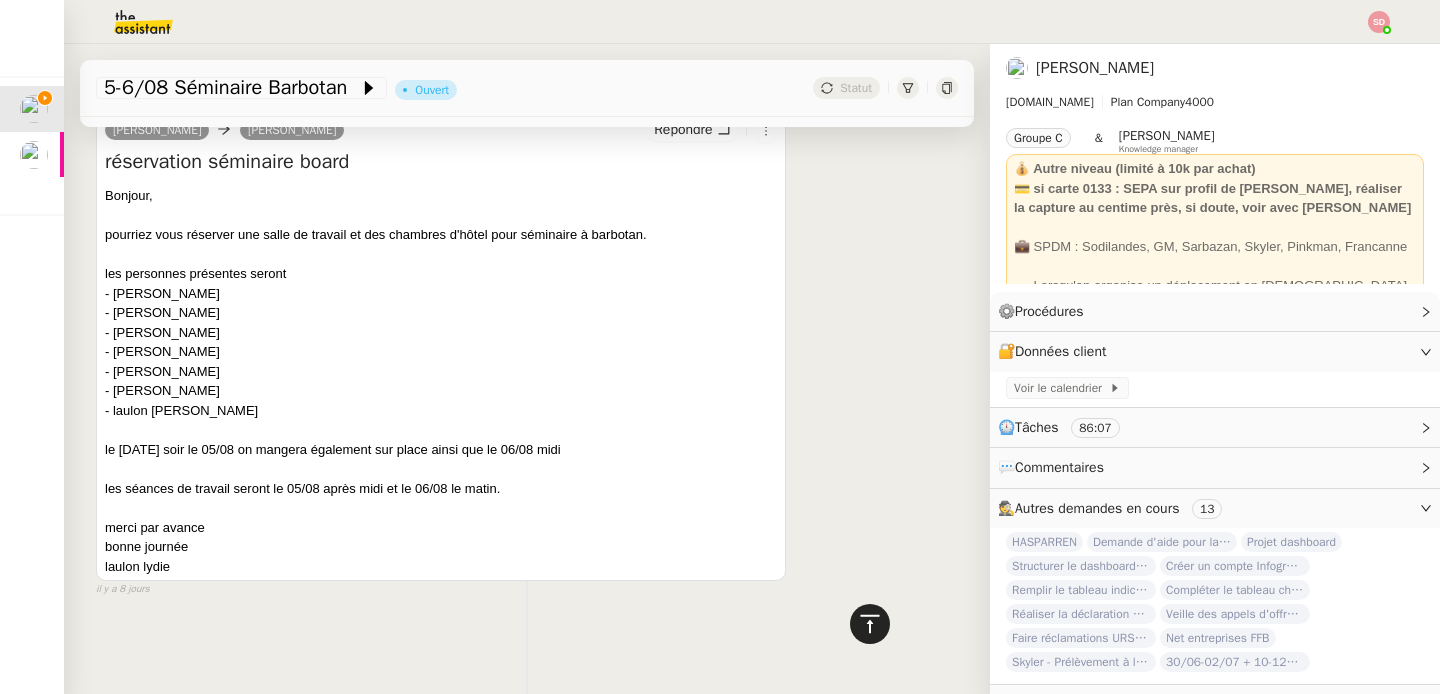 click 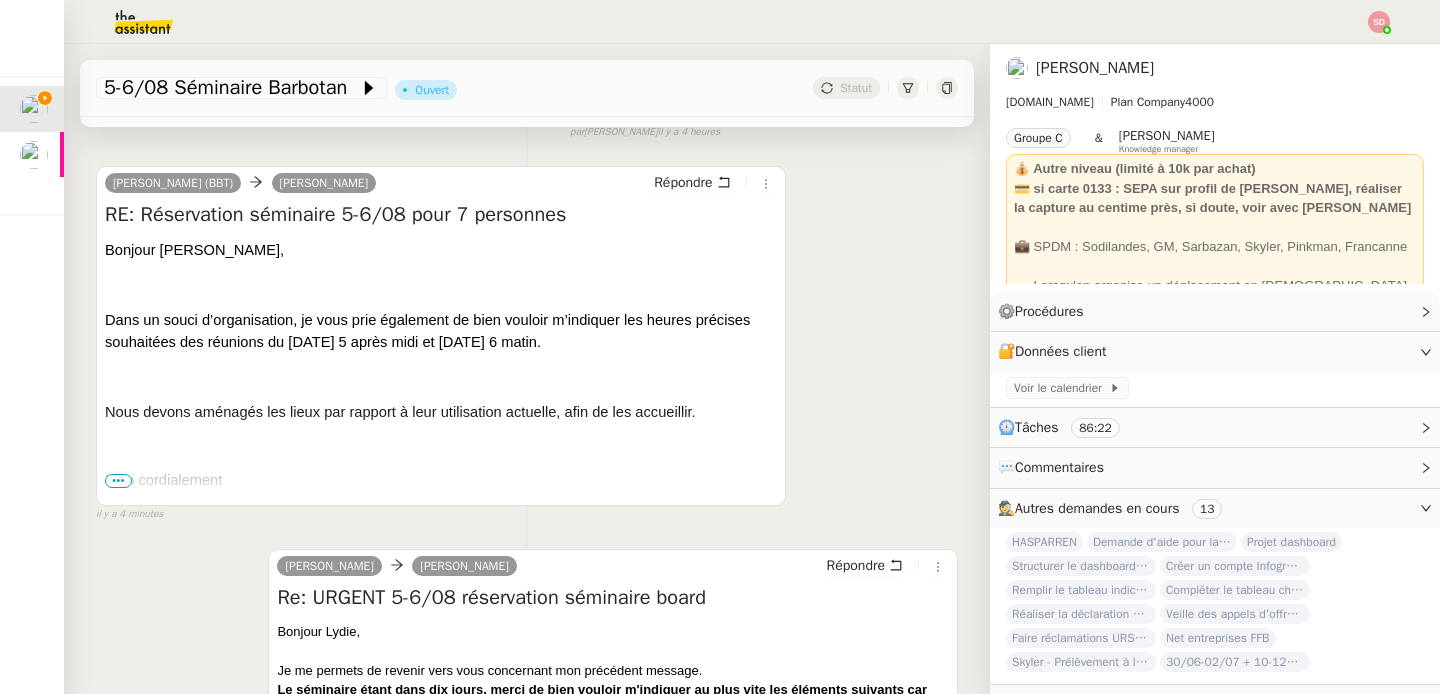 scroll, scrollTop: 739, scrollLeft: 0, axis: vertical 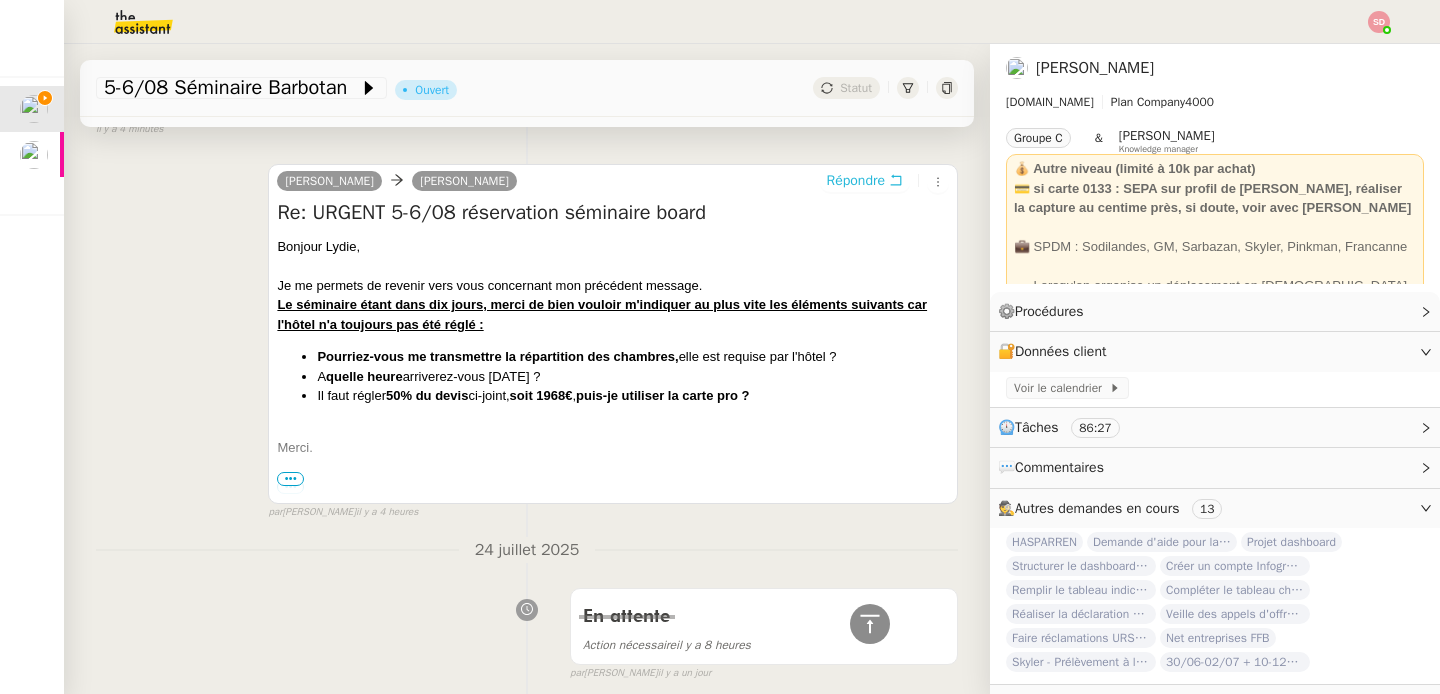 click on "Répondre" at bounding box center (856, 181) 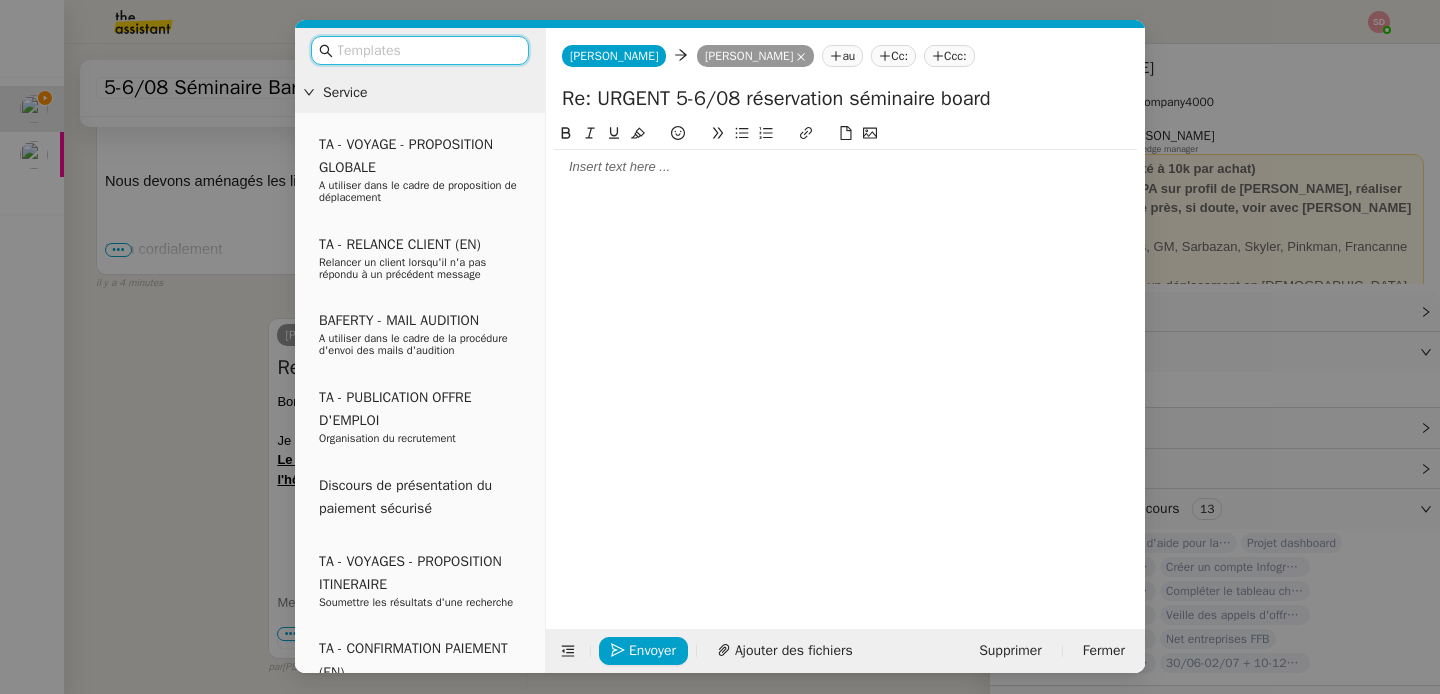 scroll, scrollTop: 892, scrollLeft: 0, axis: vertical 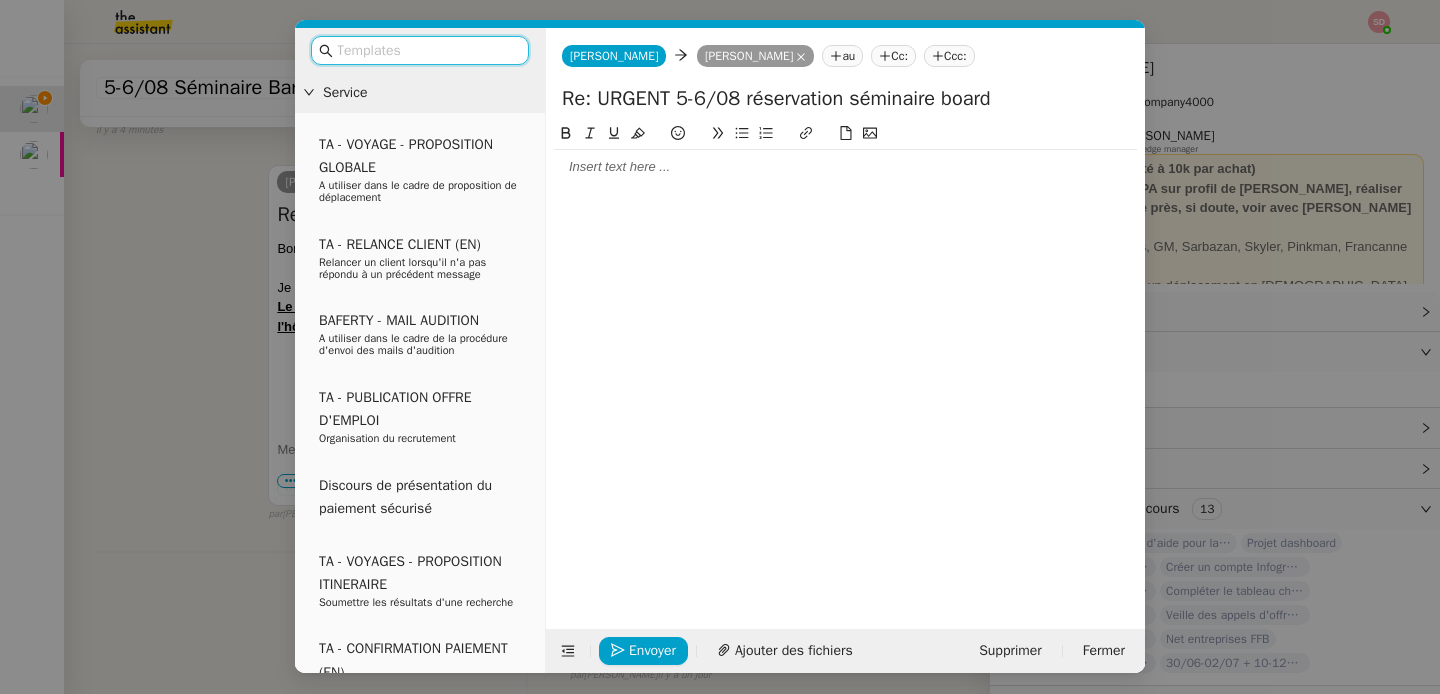 click 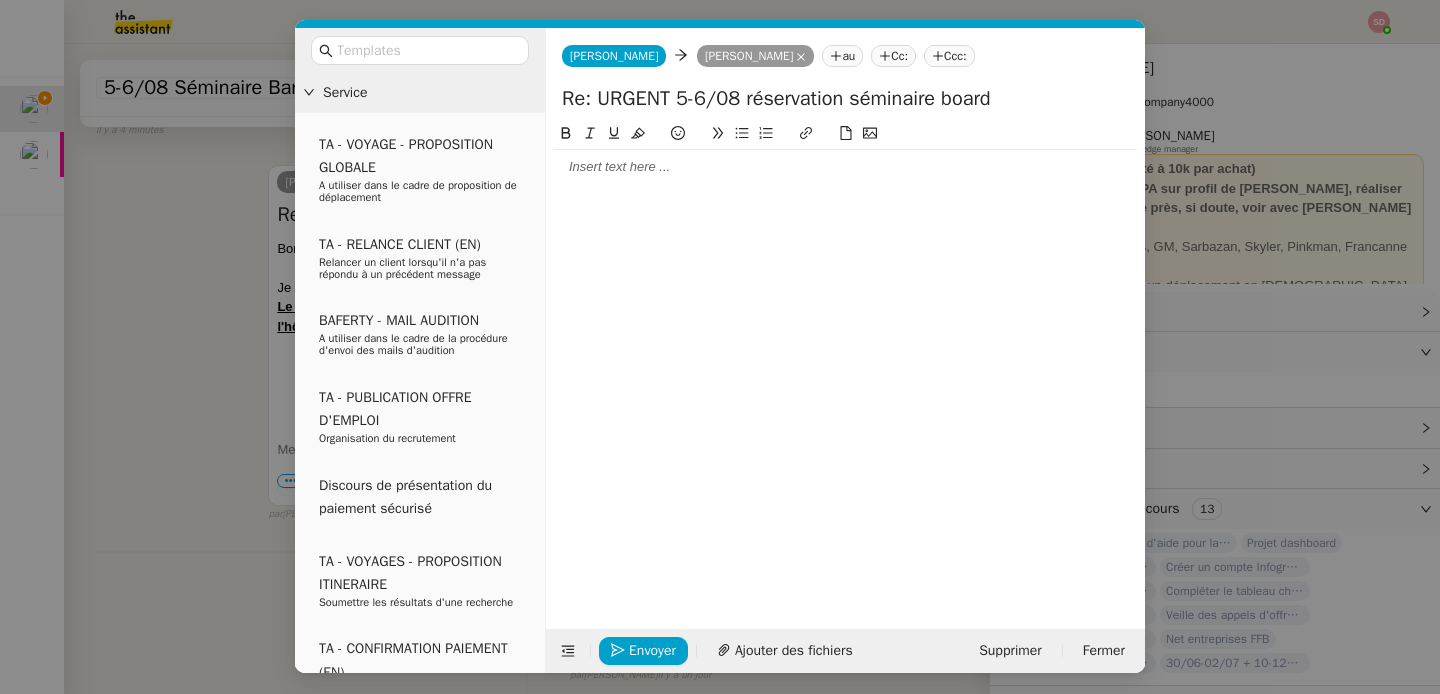 type 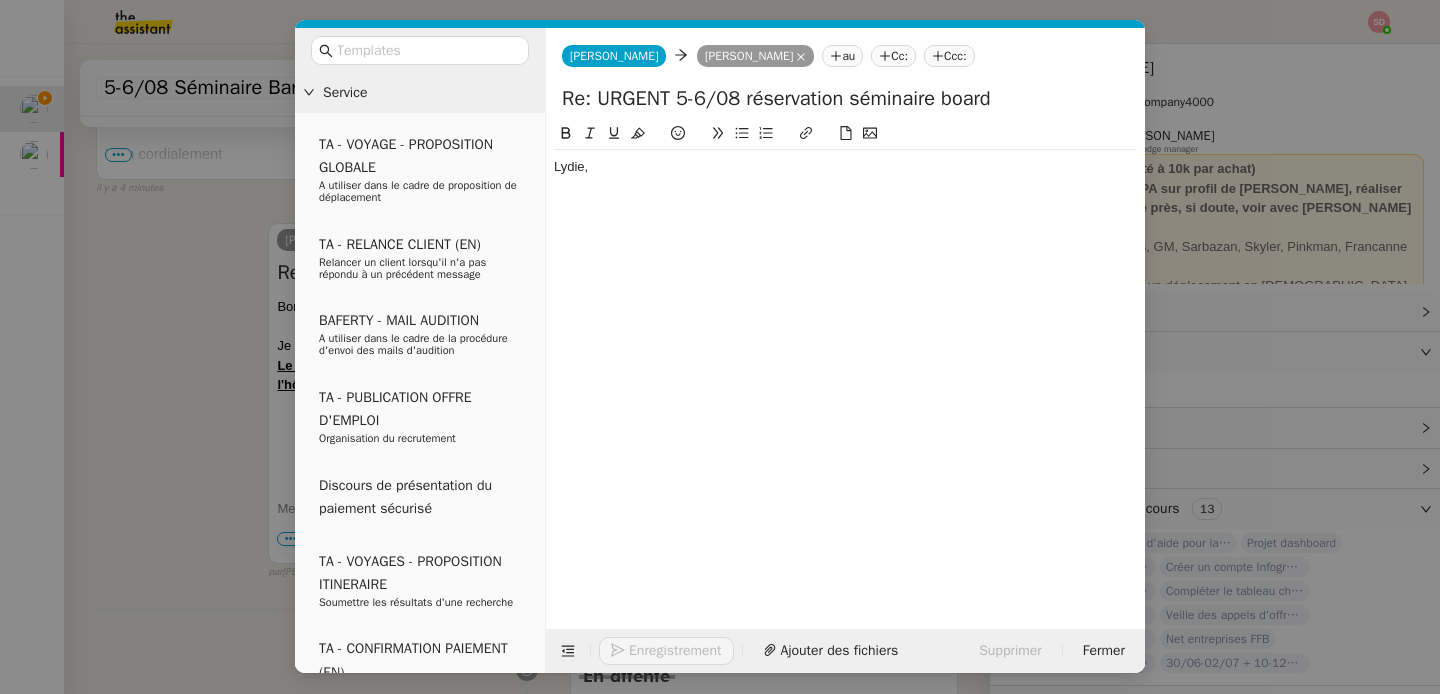 scroll, scrollTop: 951, scrollLeft: 0, axis: vertical 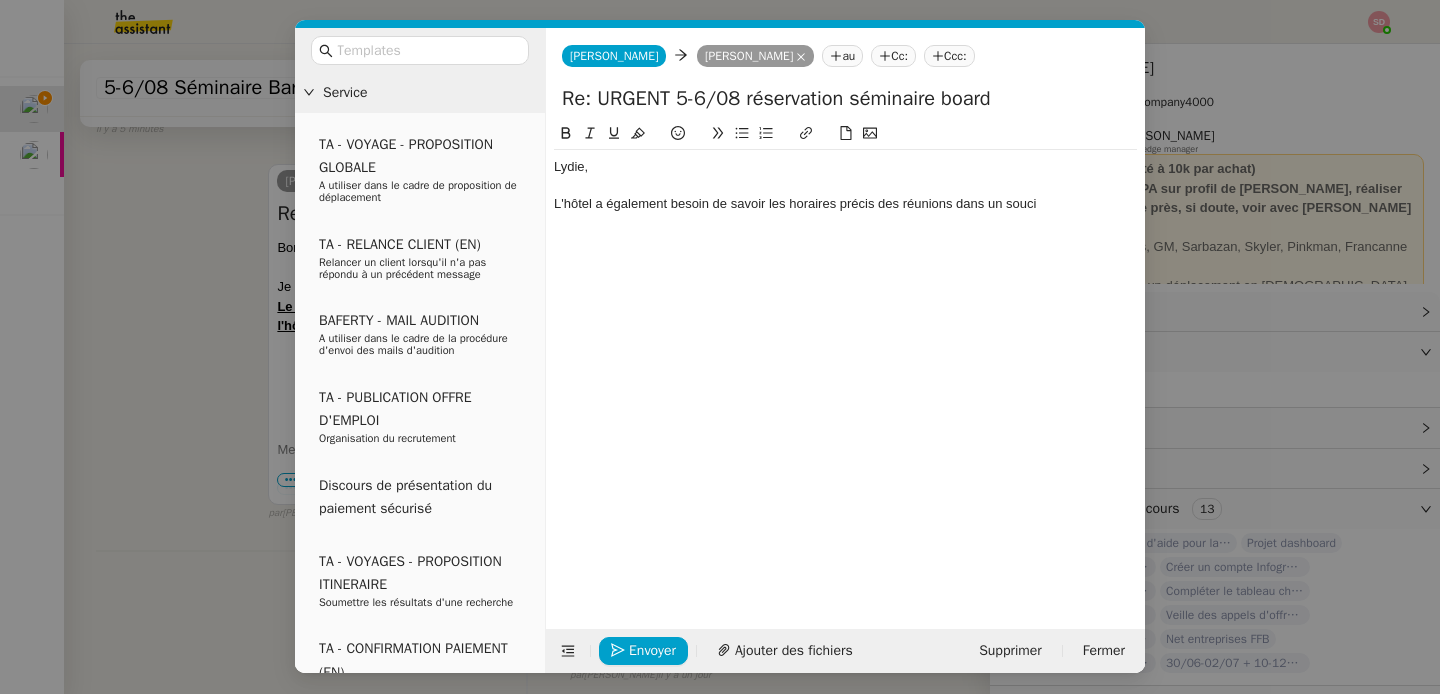 click on "Service TA - VOYAGE - PROPOSITION GLOBALE    A utiliser dans le cadre de proposition de déplacement TA - RELANCE CLIENT (EN)    Relancer un client lorsqu'il n'a pas répondu à un précédent message BAFERTY - MAIL AUDITION    A utiliser dans le cadre de la procédure d'envoi des mails d'audition TA - PUBLICATION OFFRE D'EMPLOI     Organisation du recrutement Discours de présentation du paiement sécurisé    TA - VOYAGES - PROPOSITION ITINERAIRE    Soumettre les résultats d'une recherche TA - CONFIRMATION PAIEMENT (EN)    Confirmer avec le client de modèle de transaction - Attention Plan Pro nécessaire. TA - COURRIER EXPEDIE (recommandé)    A utiliser dans le cadre de l'envoi d'un courrier recommandé TA - PARTAGE DE CALENDRIER (EN)    A utiliser pour demander au client de partager son calendrier afin de faciliter l'accès et la gestion PSPI - Appel de fonds MJL    A utiliser dans le cadre de la procédure d'appel de fonds MJL TA - RELANCE CLIENT    TA - AR PROCEDURES        21 YIELD" at bounding box center [720, 347] 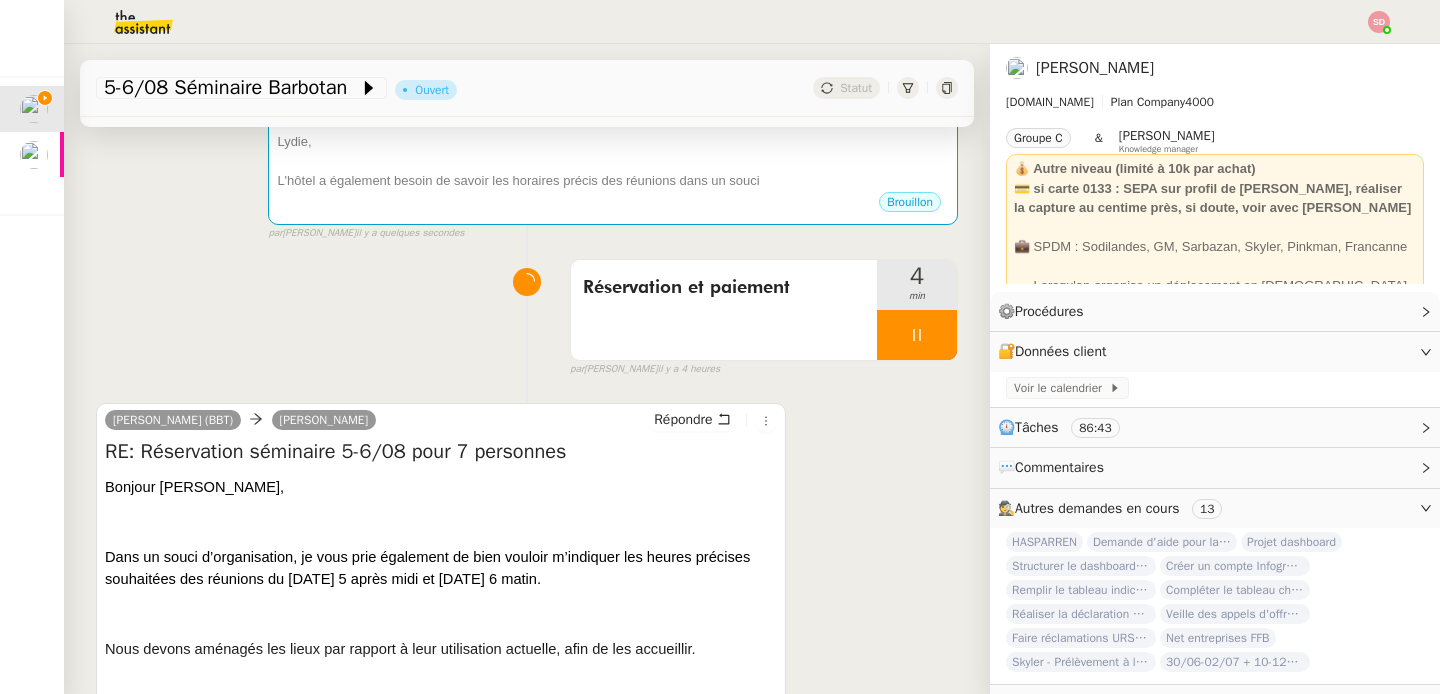 scroll, scrollTop: 328, scrollLeft: 0, axis: vertical 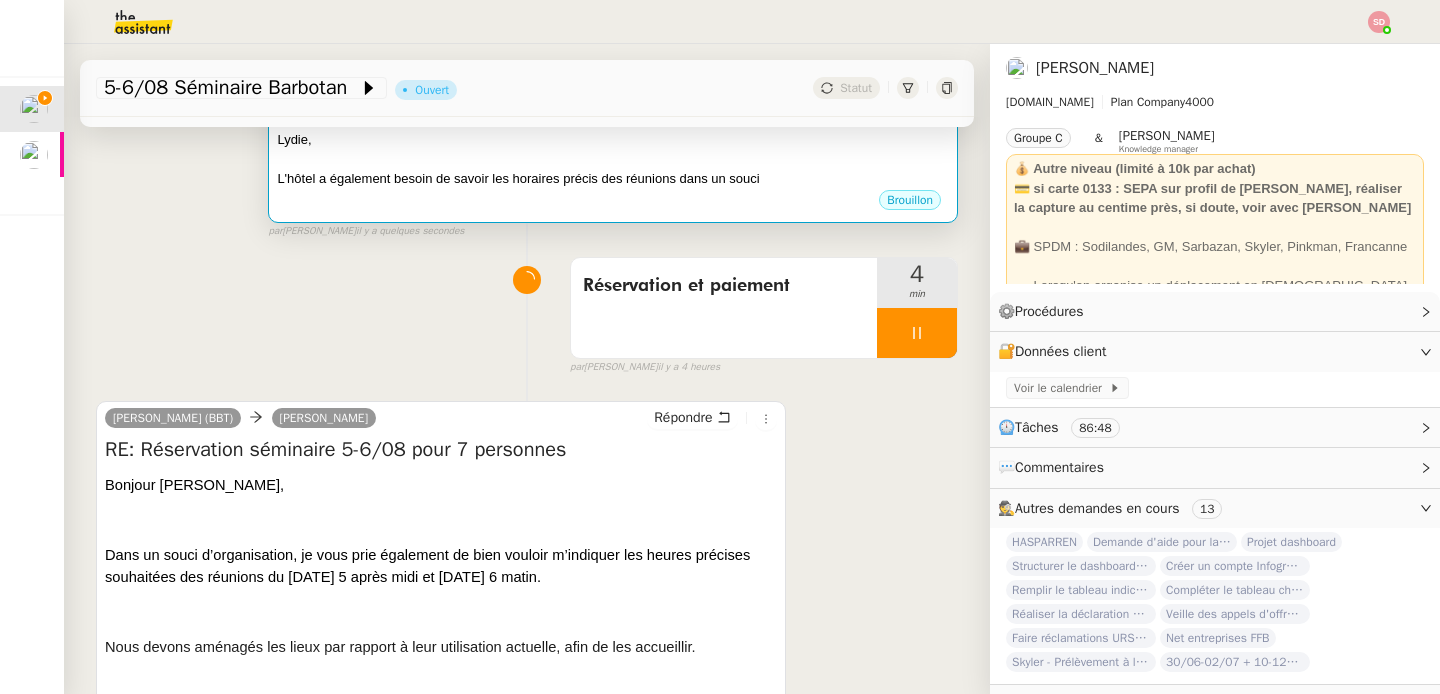 click on "Brouillon" at bounding box center (613, 203) 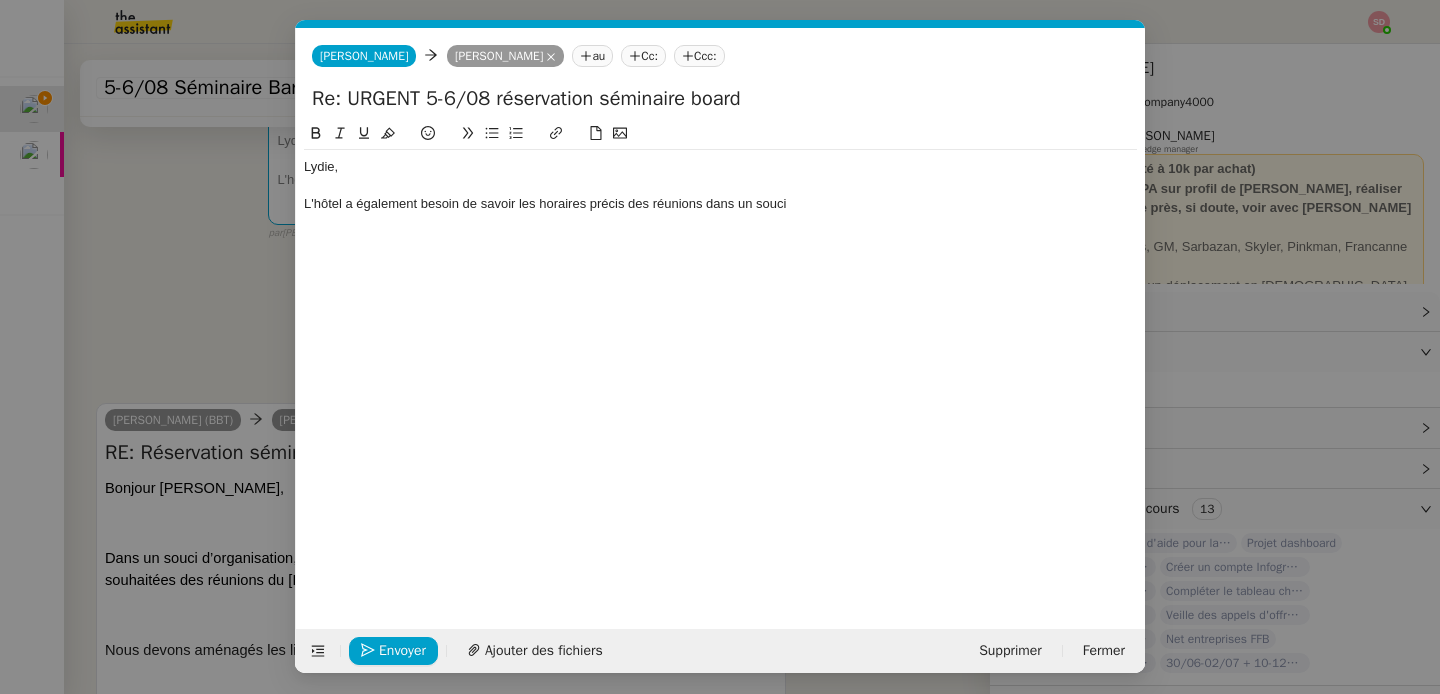 scroll, scrollTop: 0, scrollLeft: 42, axis: horizontal 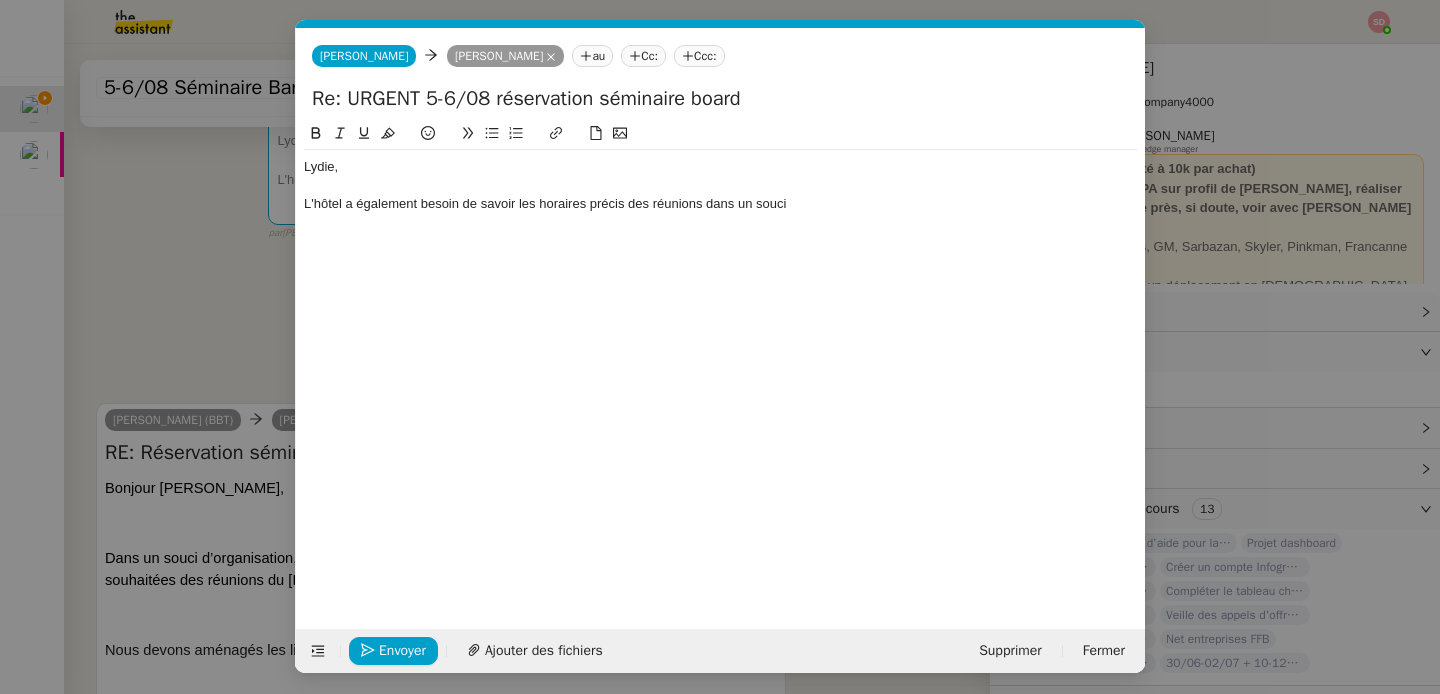 click on "L'hôtel a également besoin de savoir les horaires précis des réunions dans un souci" 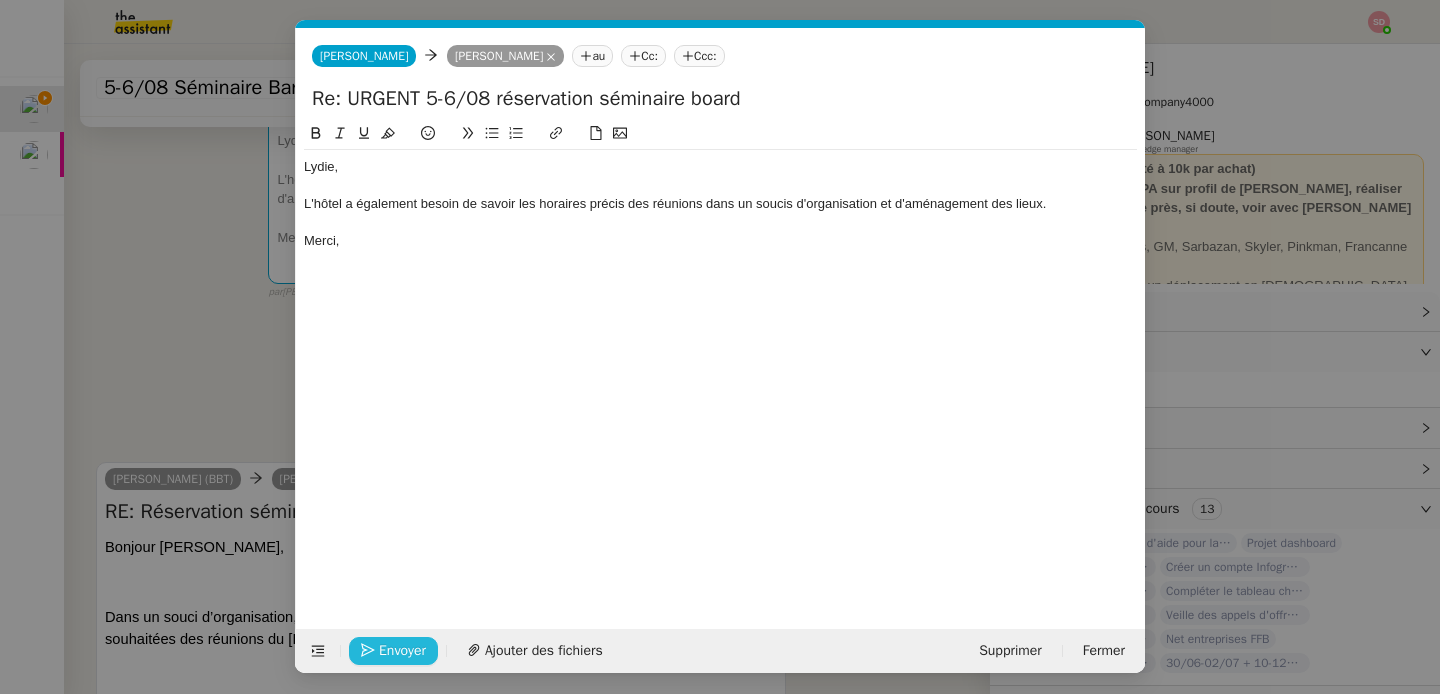 click on "Envoyer" 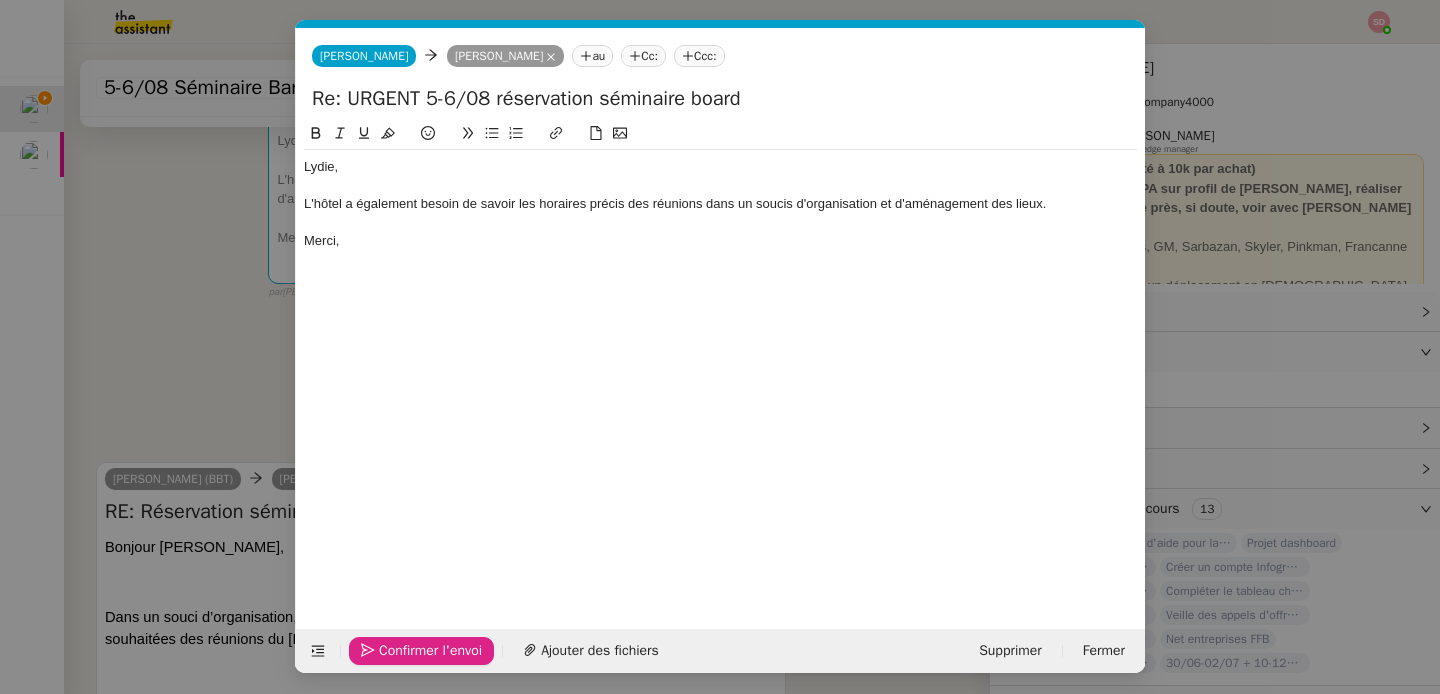 click on "Confirmer l'envoi" 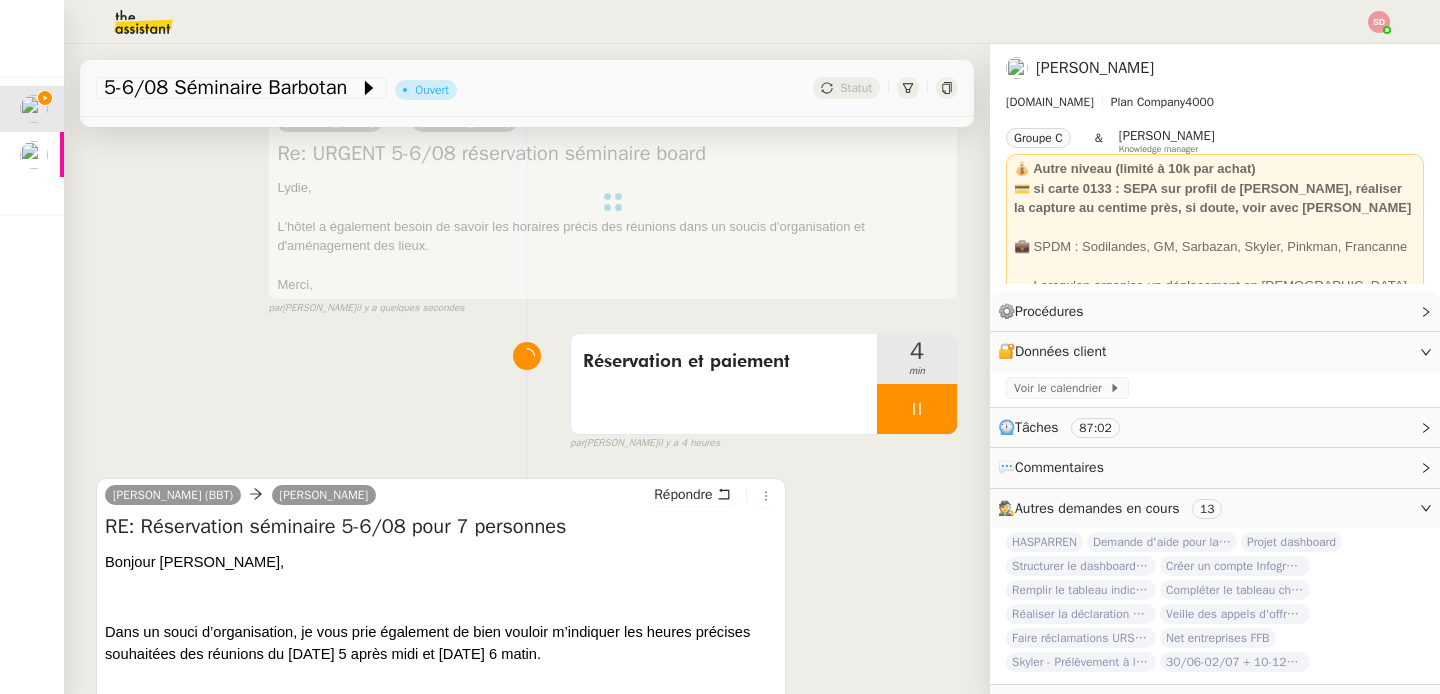 scroll, scrollTop: 429, scrollLeft: 0, axis: vertical 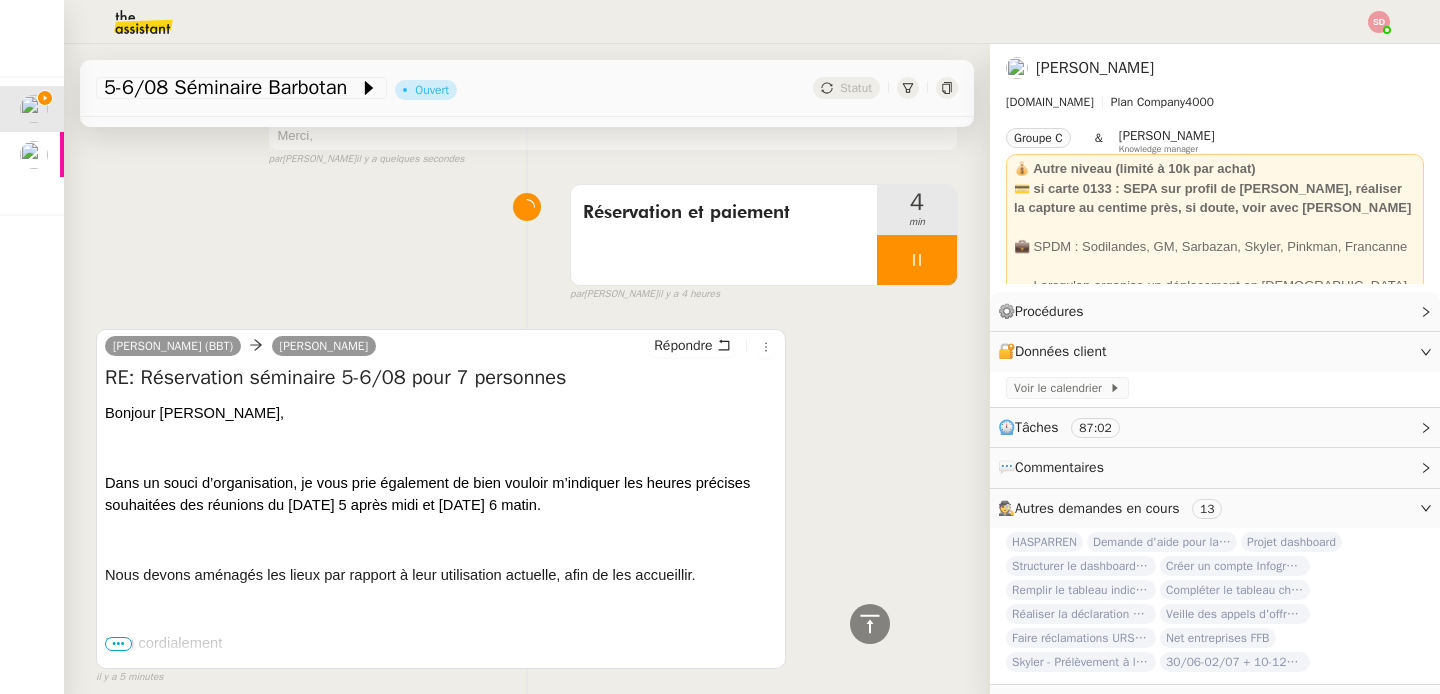 click on "Répondre" at bounding box center (711, 346) 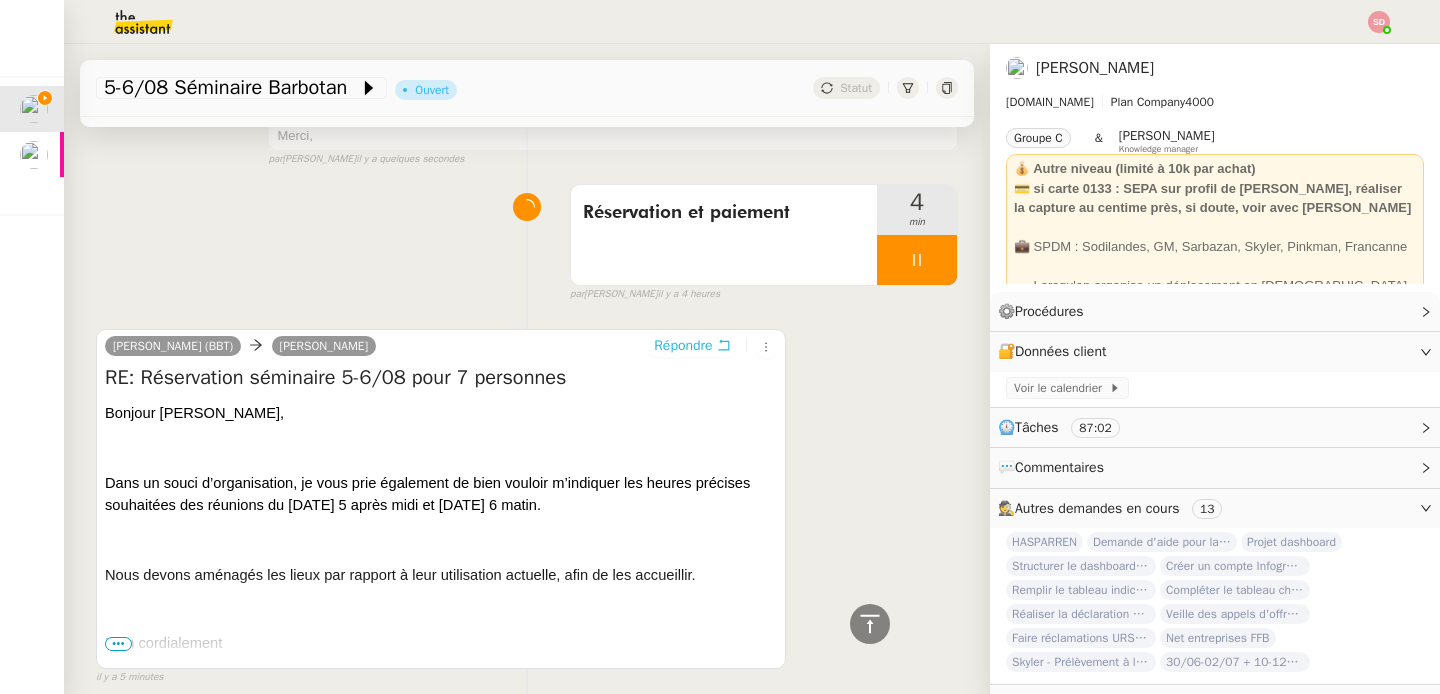 click on "Répondre" at bounding box center [683, 346] 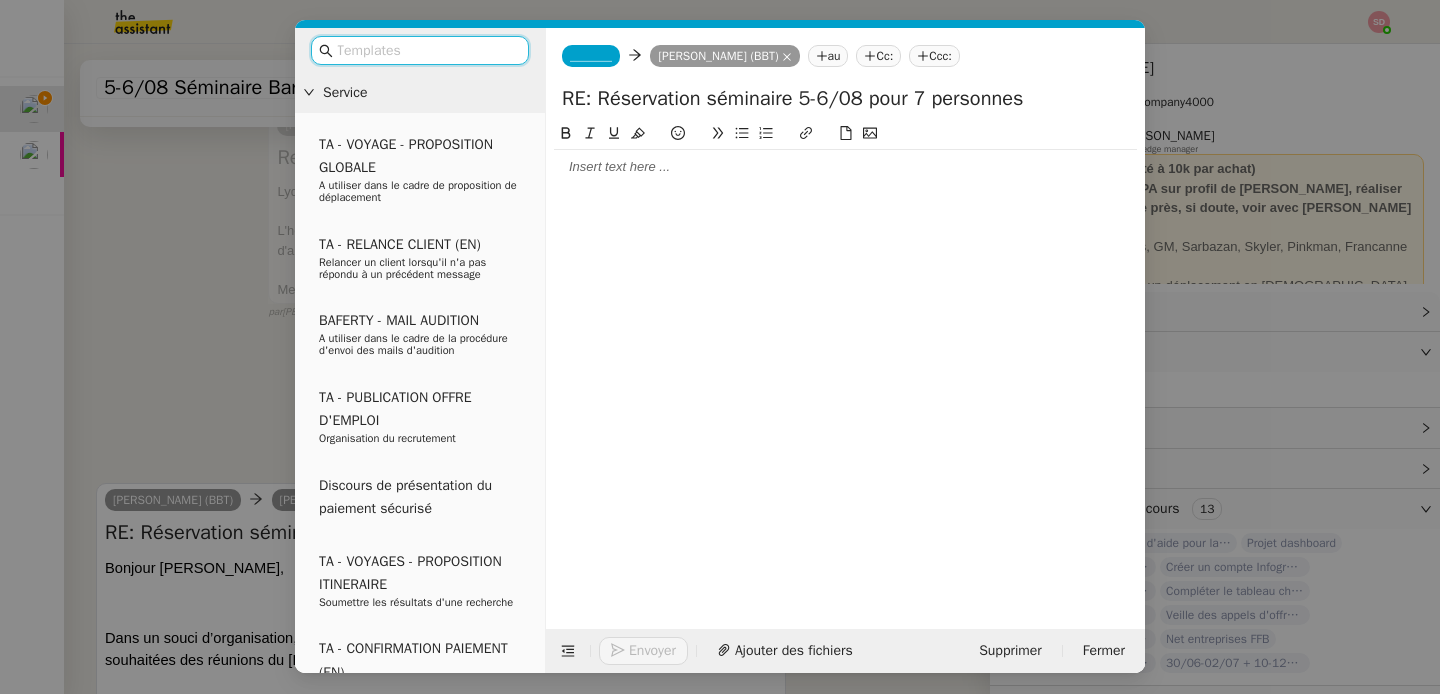 scroll, scrollTop: 582, scrollLeft: 0, axis: vertical 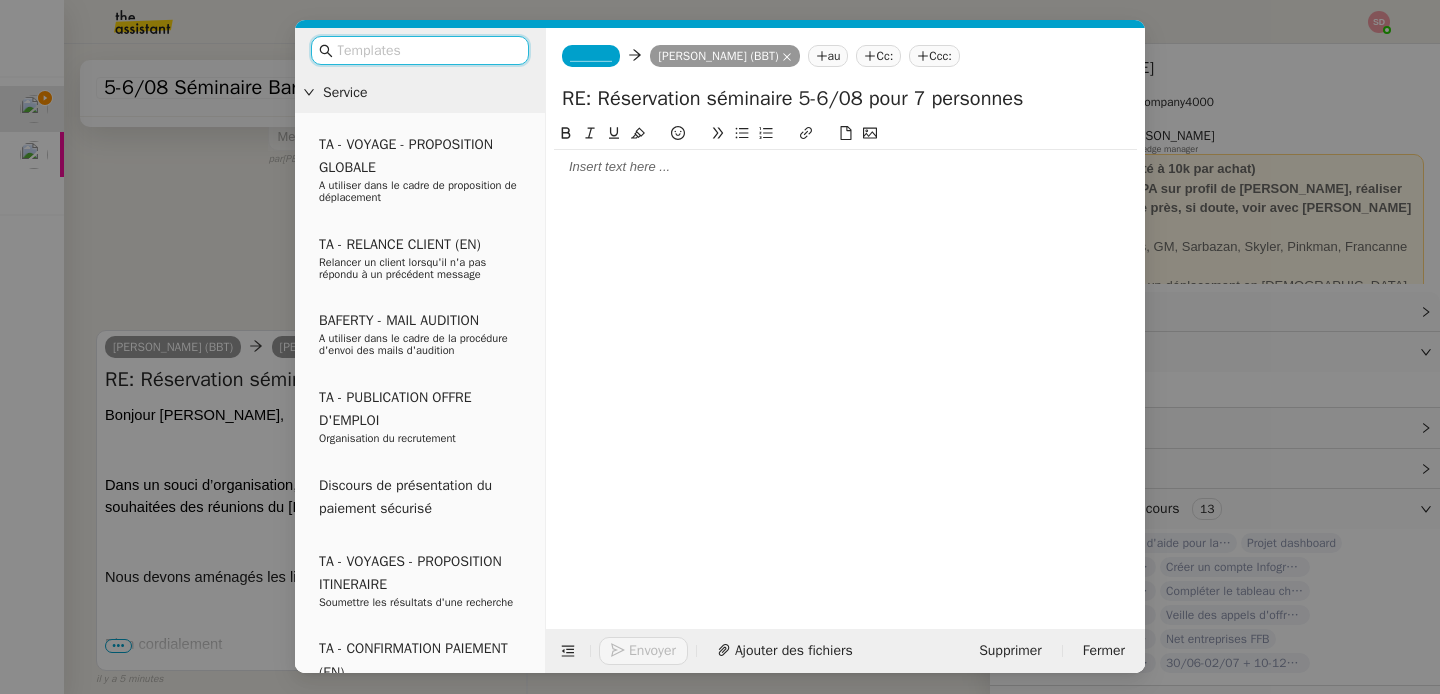 click 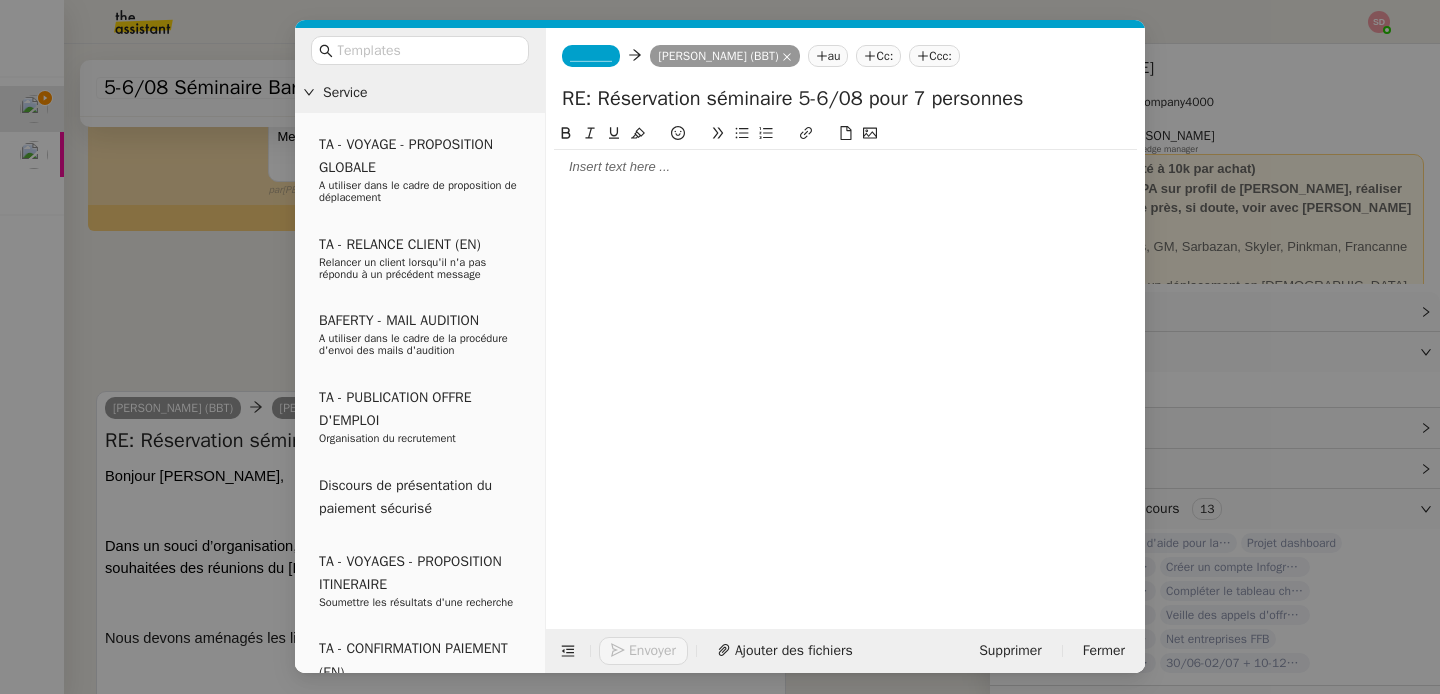 type 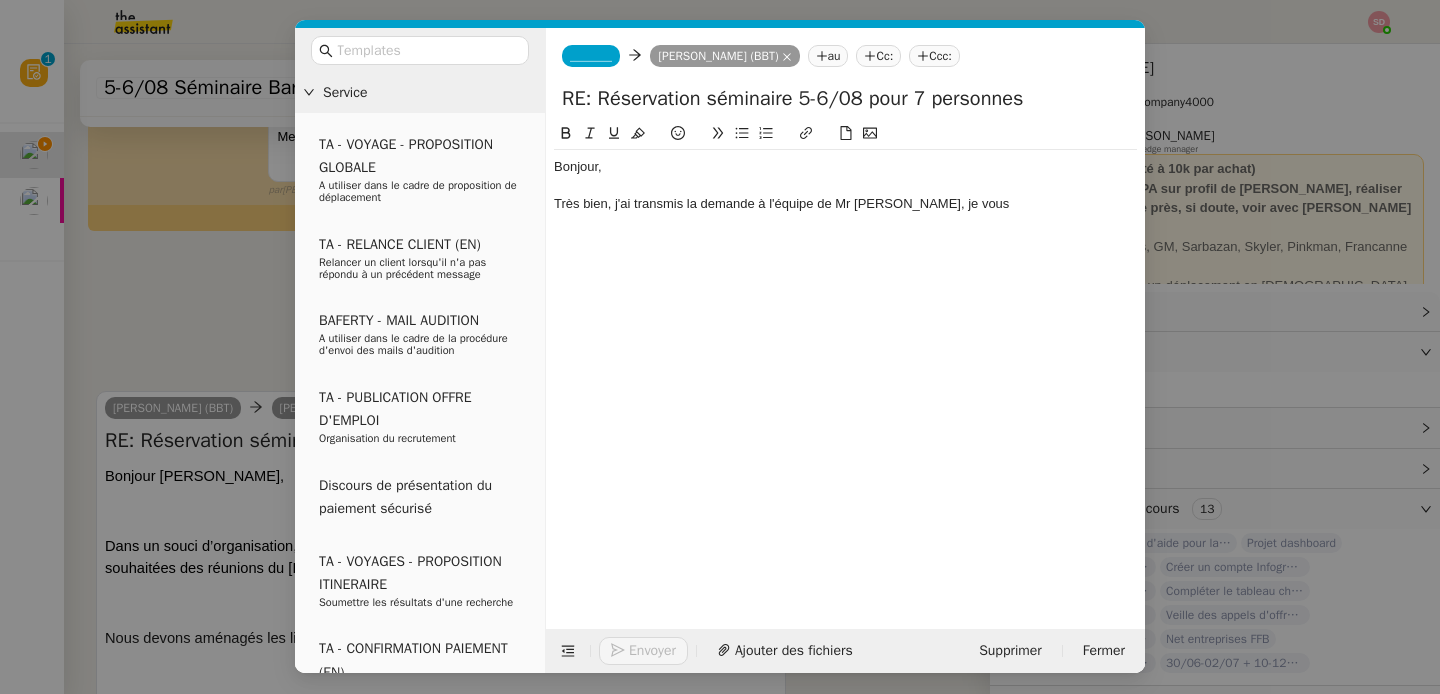 scroll, scrollTop: 641, scrollLeft: 0, axis: vertical 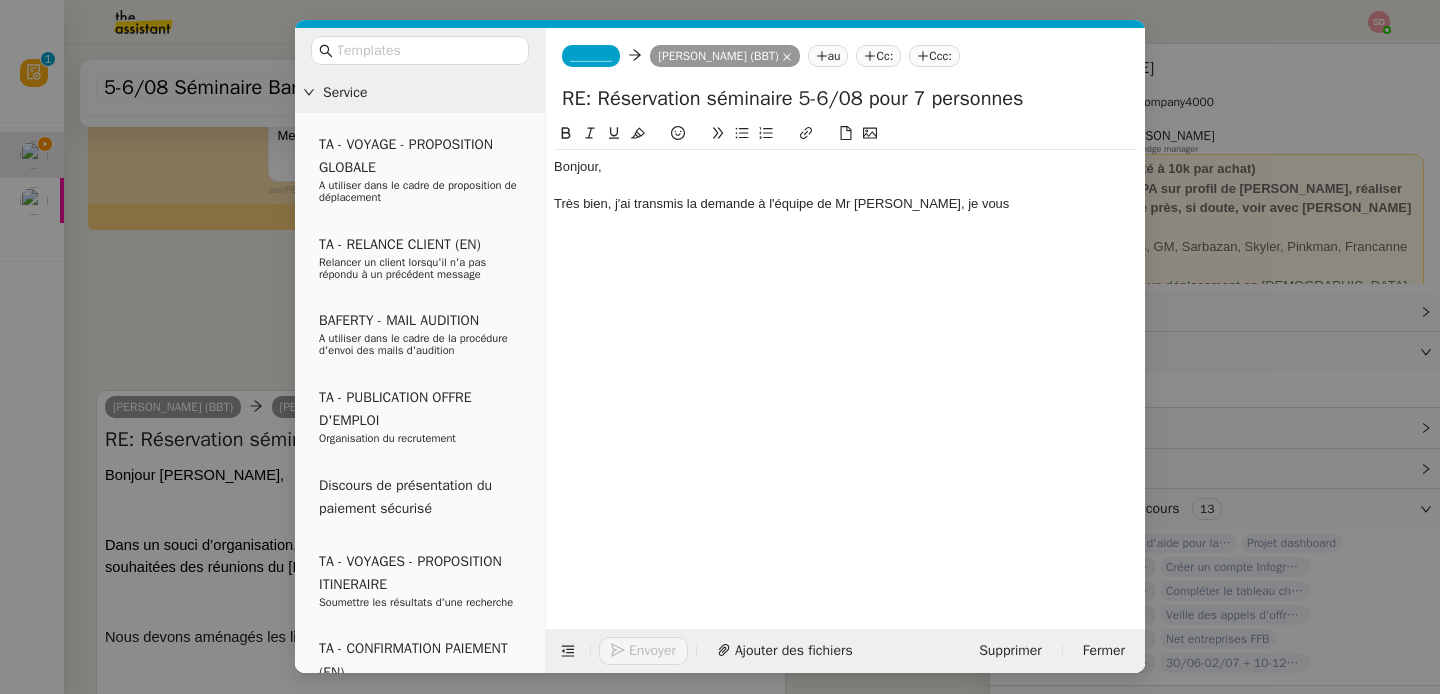 click on "_______" 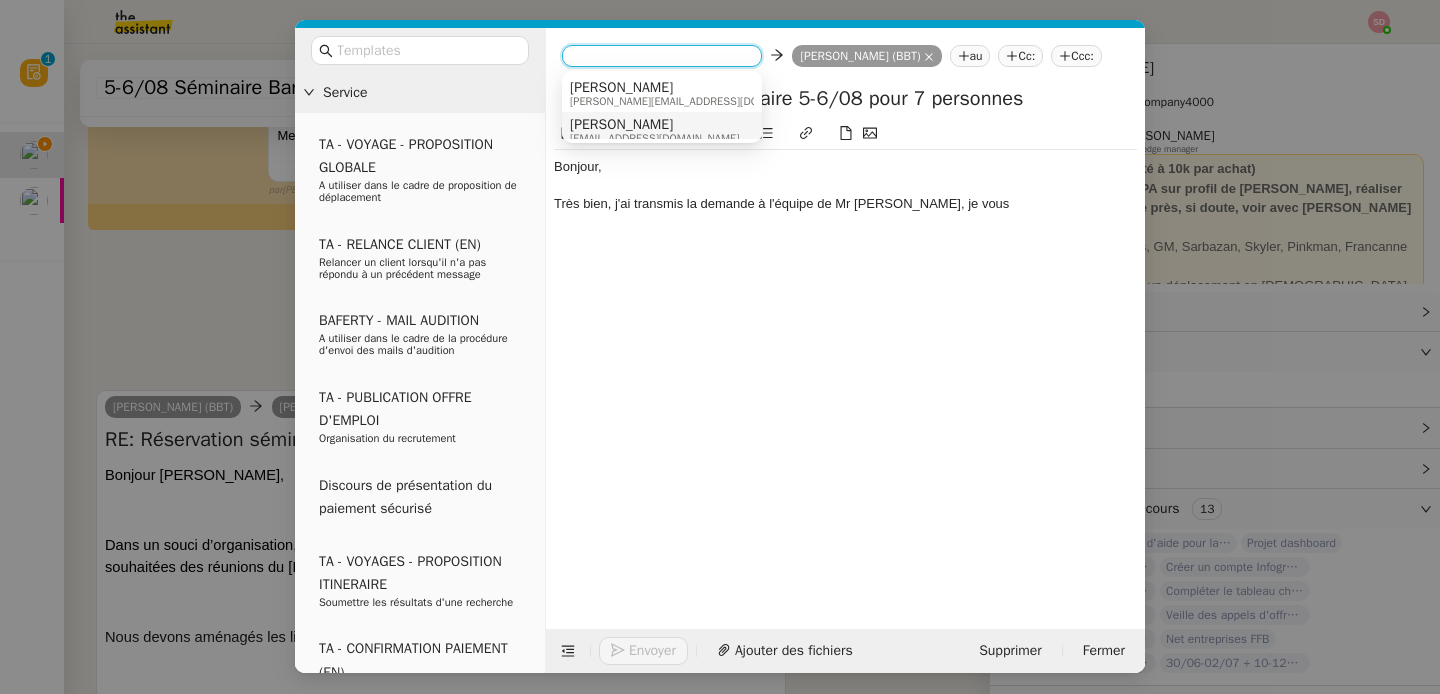 click on "[EMAIL_ADDRESS][DOMAIN_NAME]" at bounding box center [654, 138] 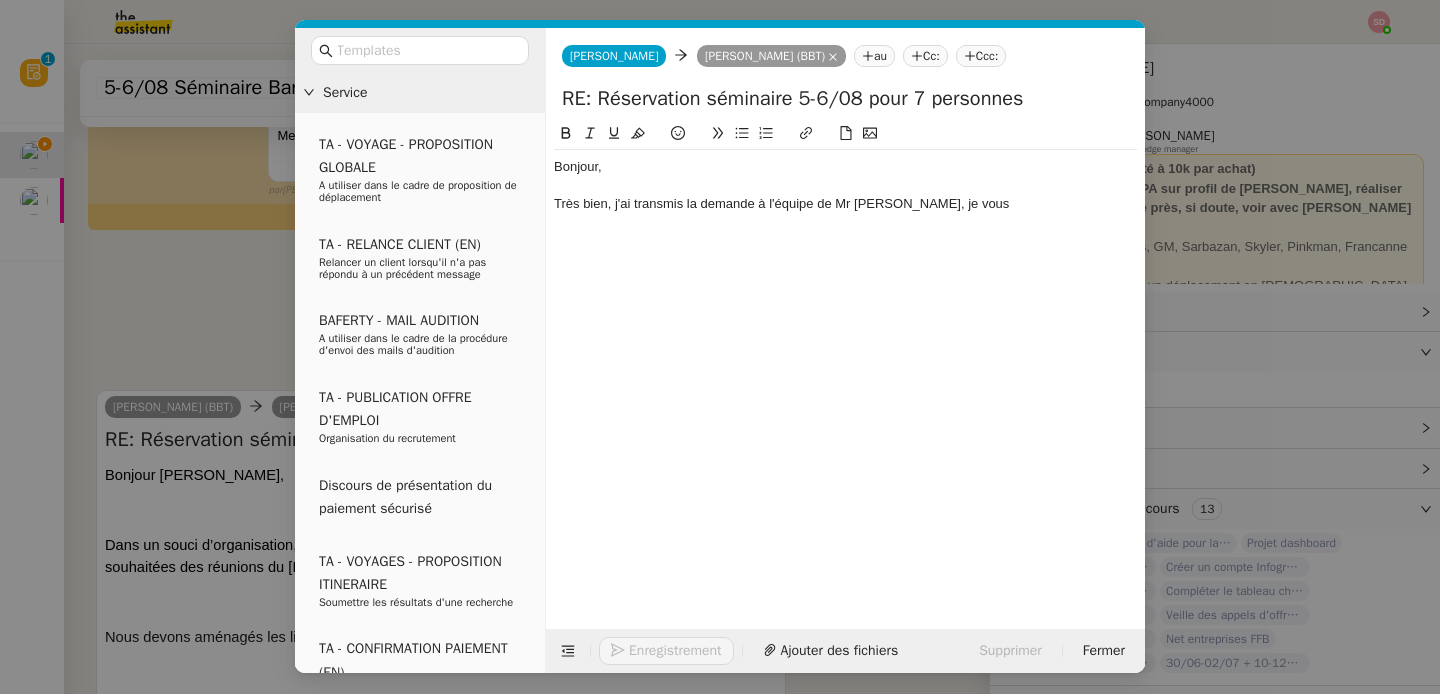 click on "Très bien, j'ai transmis la demande à l'équipe de Mr [PERSON_NAME], je vous" 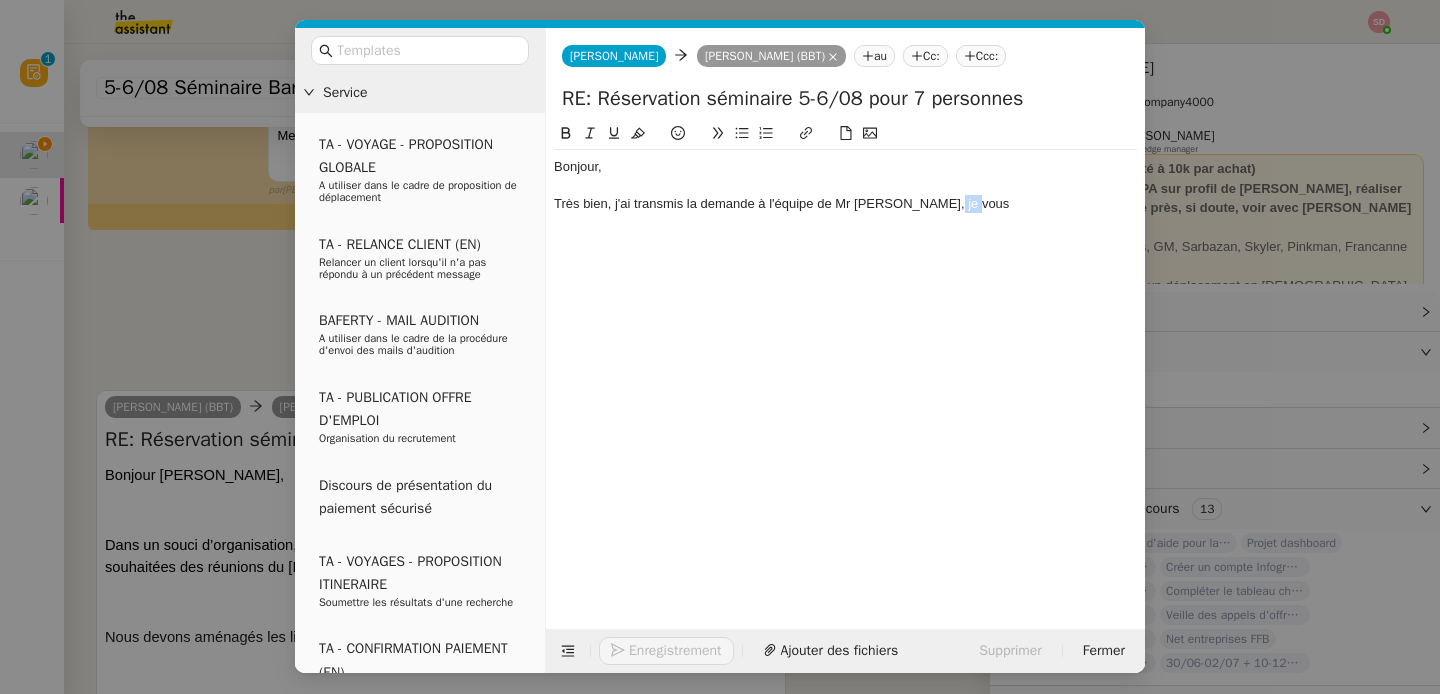 click on "Très bien, j'ai transmis la demande à l'équipe de Mr [PERSON_NAME], je vous" 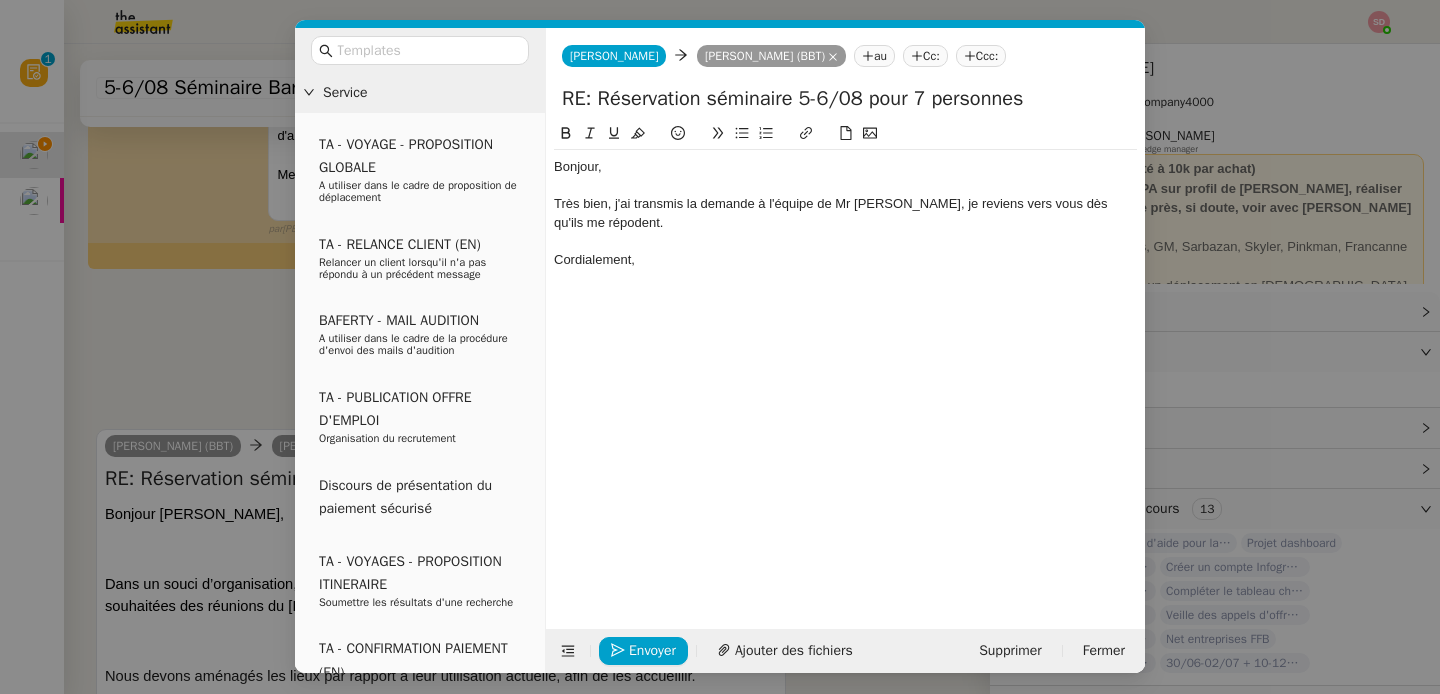 scroll, scrollTop: 680, scrollLeft: 0, axis: vertical 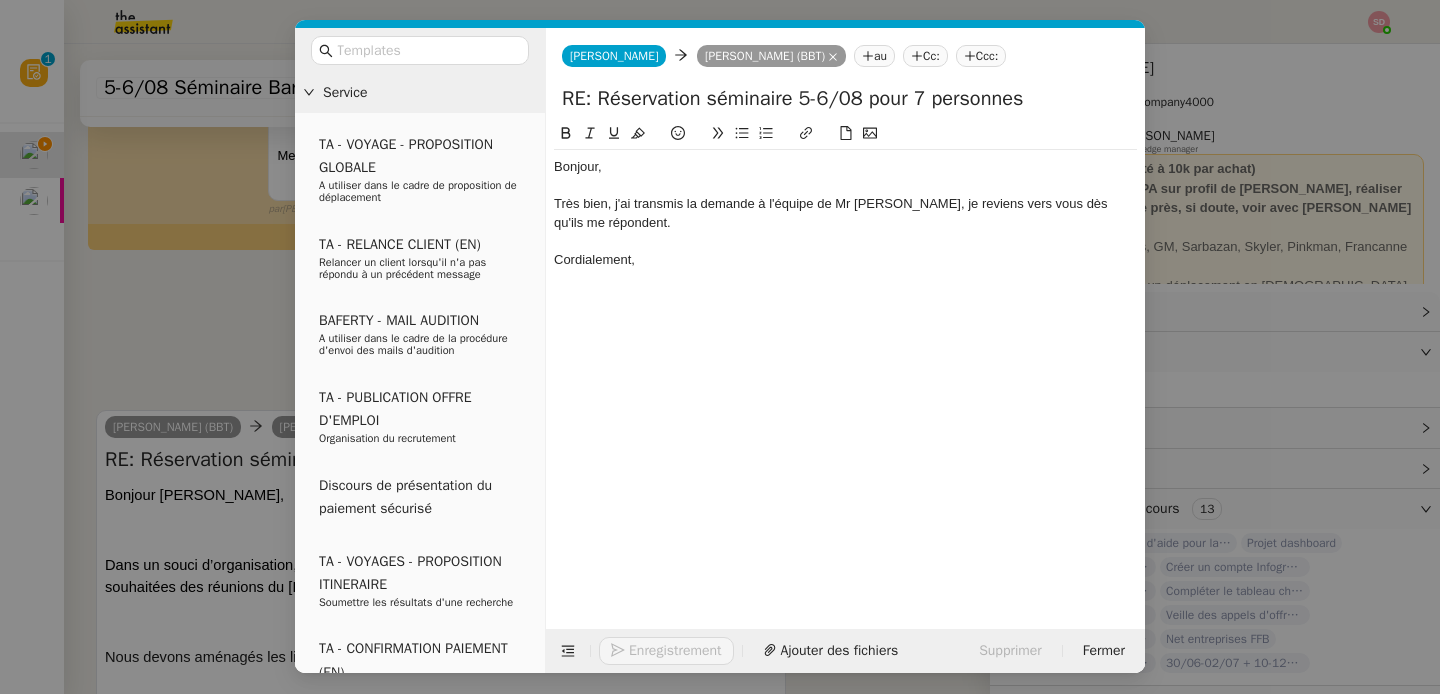 click on "Enregistrement" 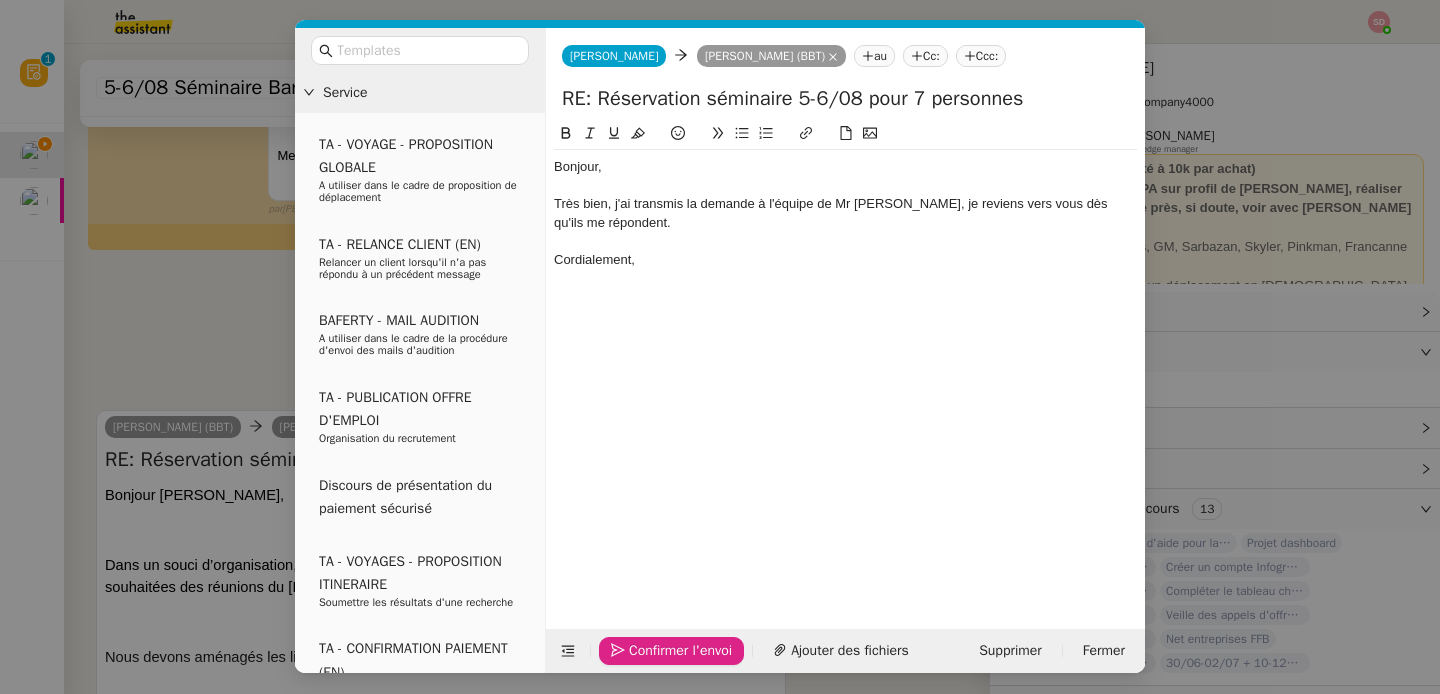 click on "Confirmer l'envoi" 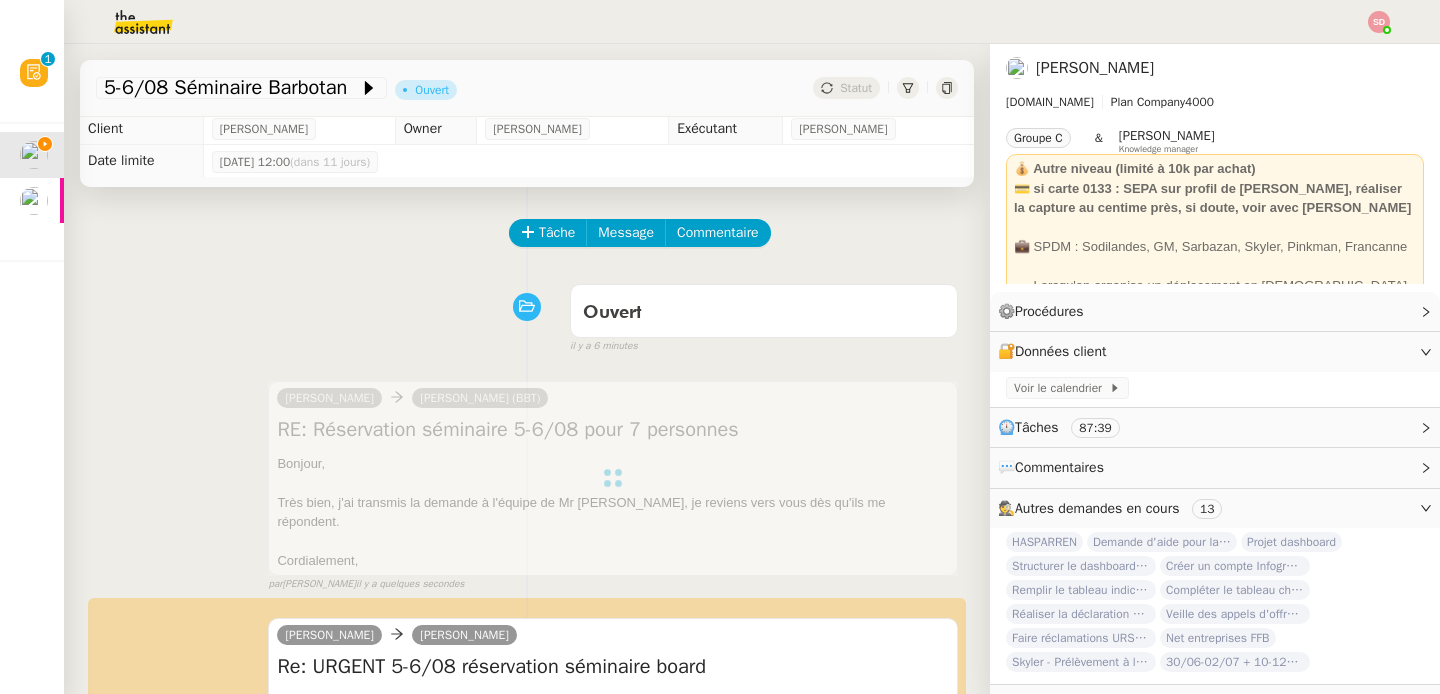 scroll, scrollTop: 329, scrollLeft: 0, axis: vertical 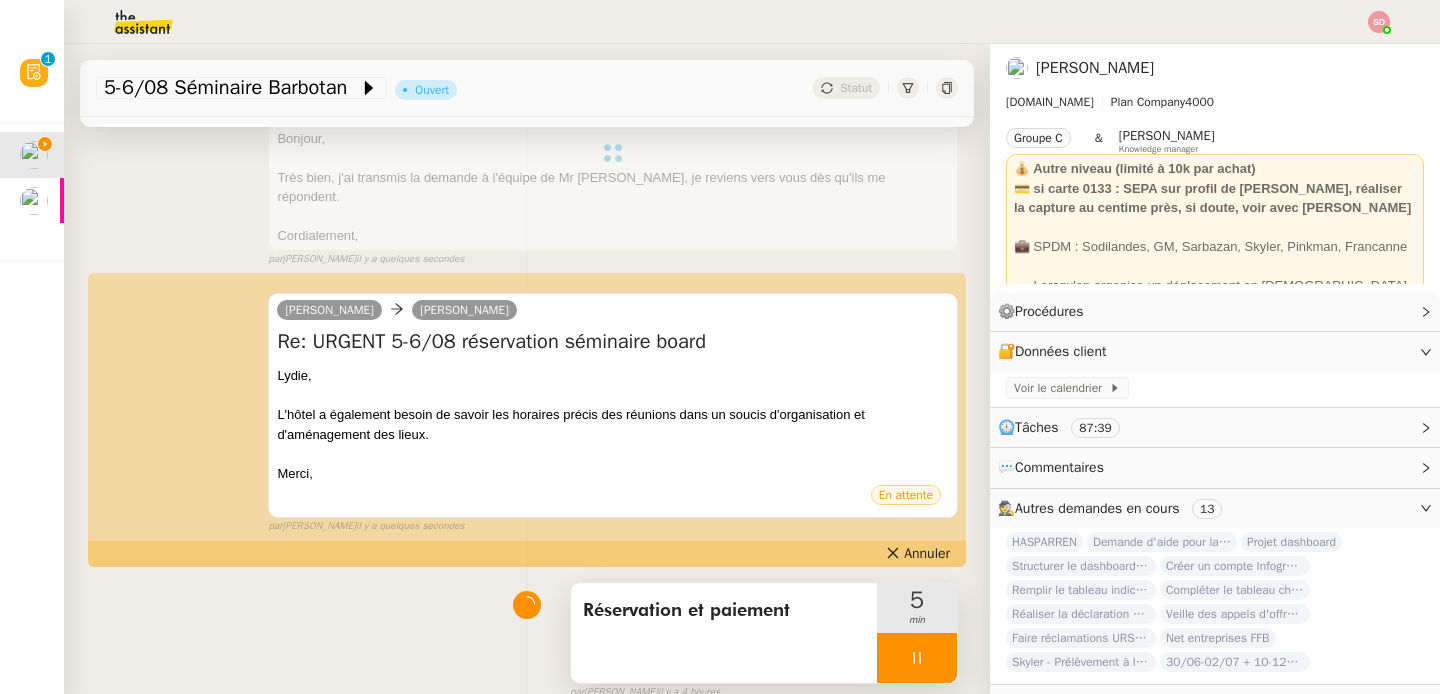 click at bounding box center (917, 658) 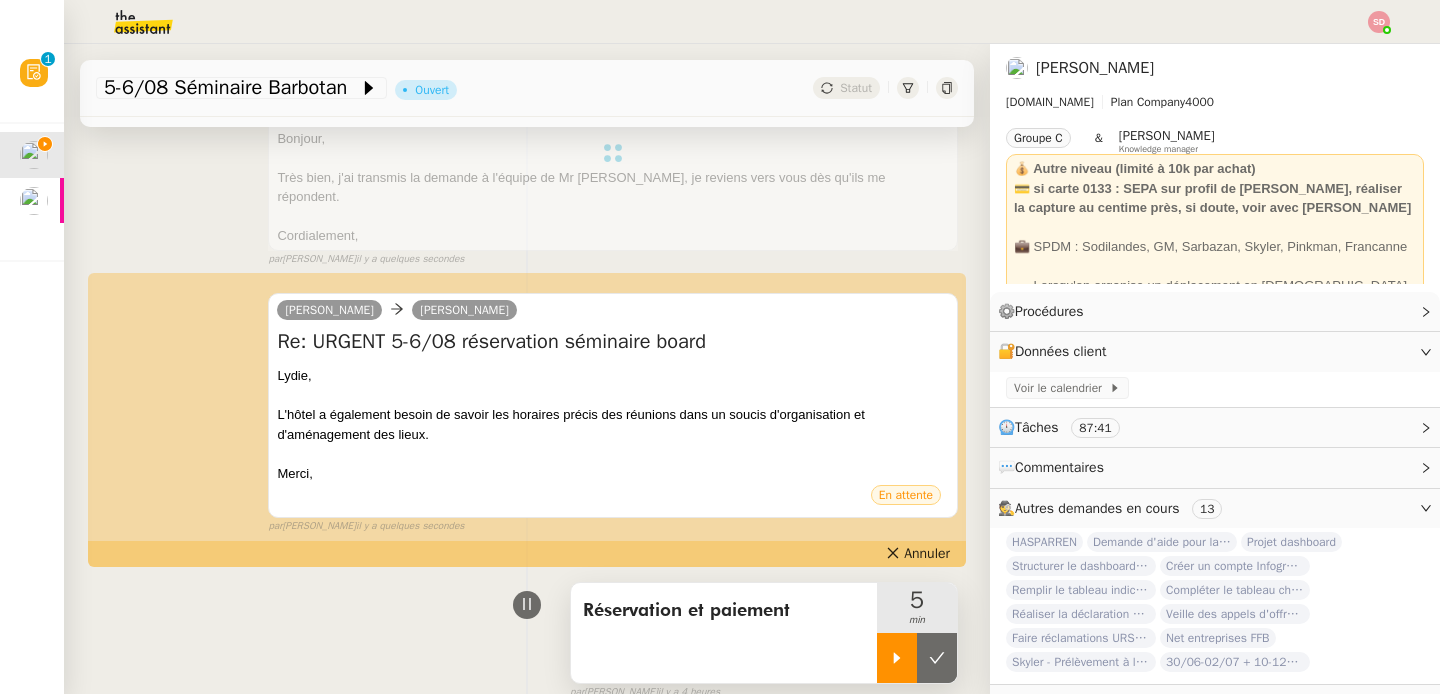 click at bounding box center [937, 658] 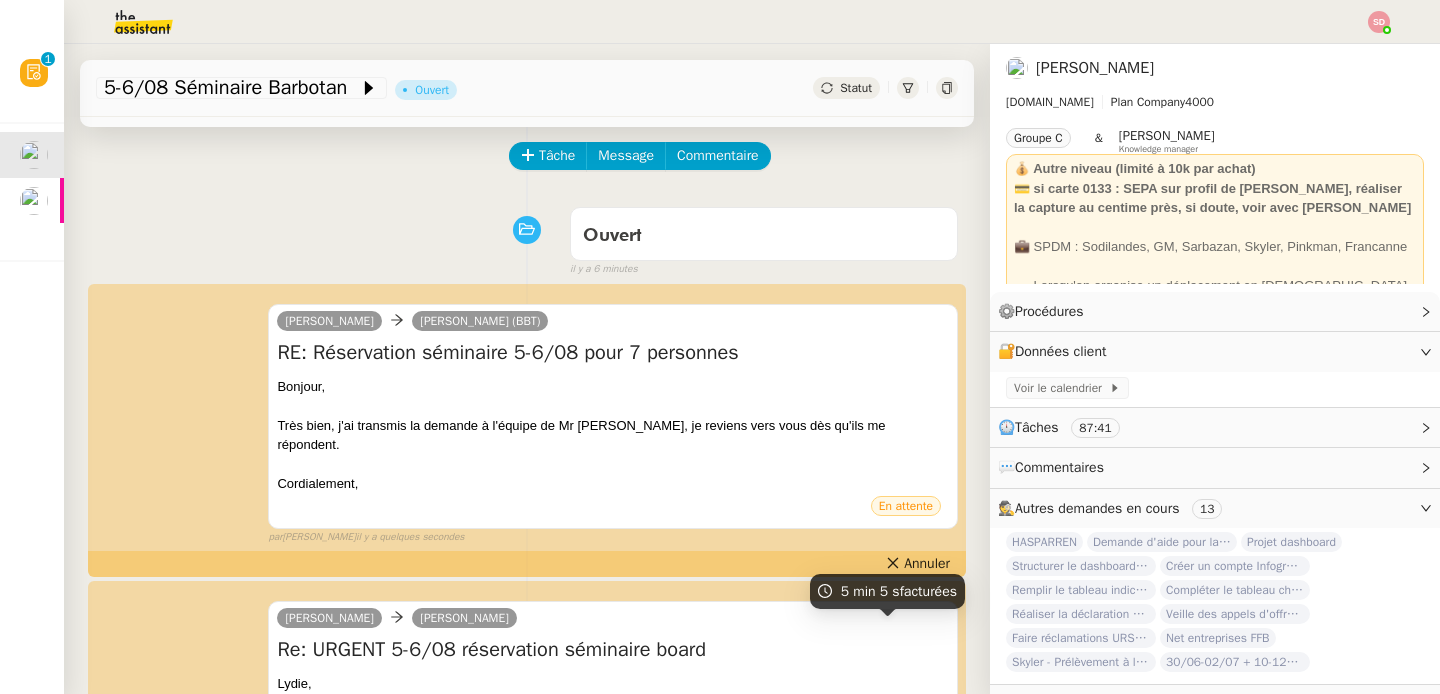 scroll, scrollTop: 0, scrollLeft: 0, axis: both 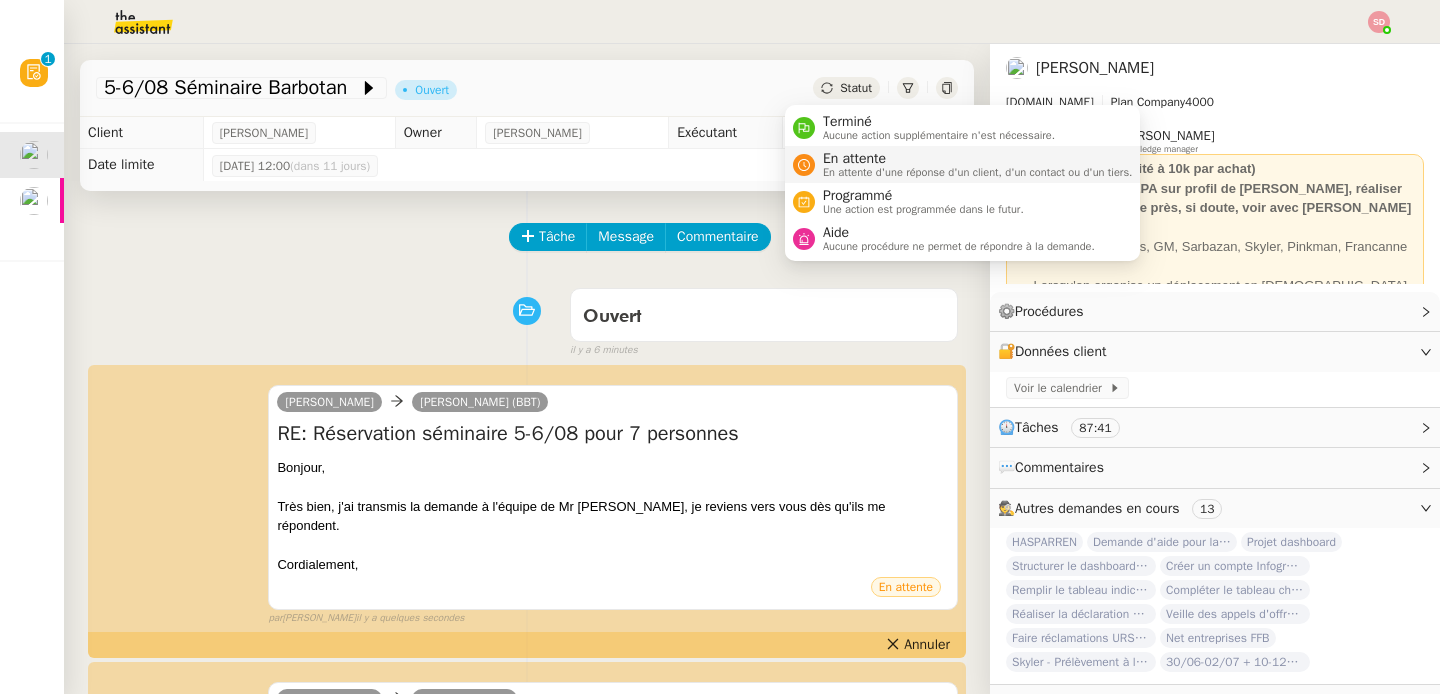 click at bounding box center (804, 165) 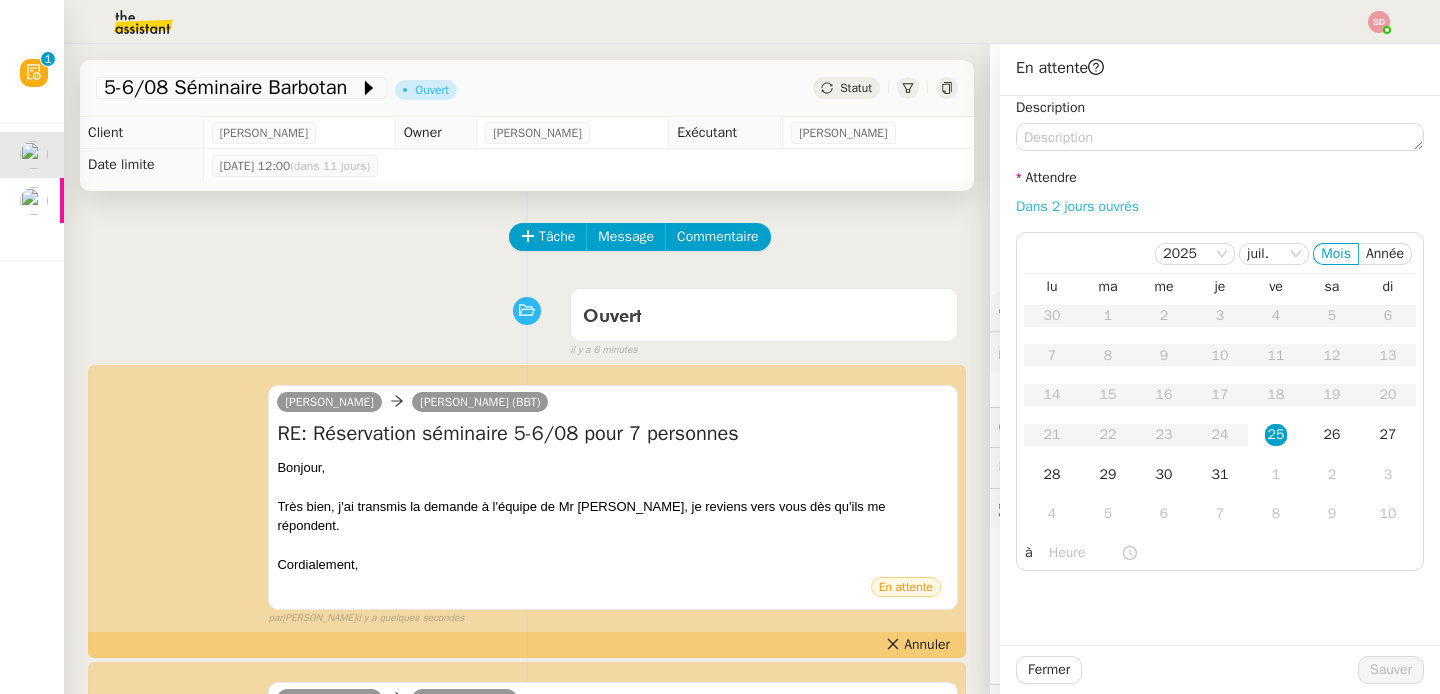 click on "Dans 2 jours ouvrés" 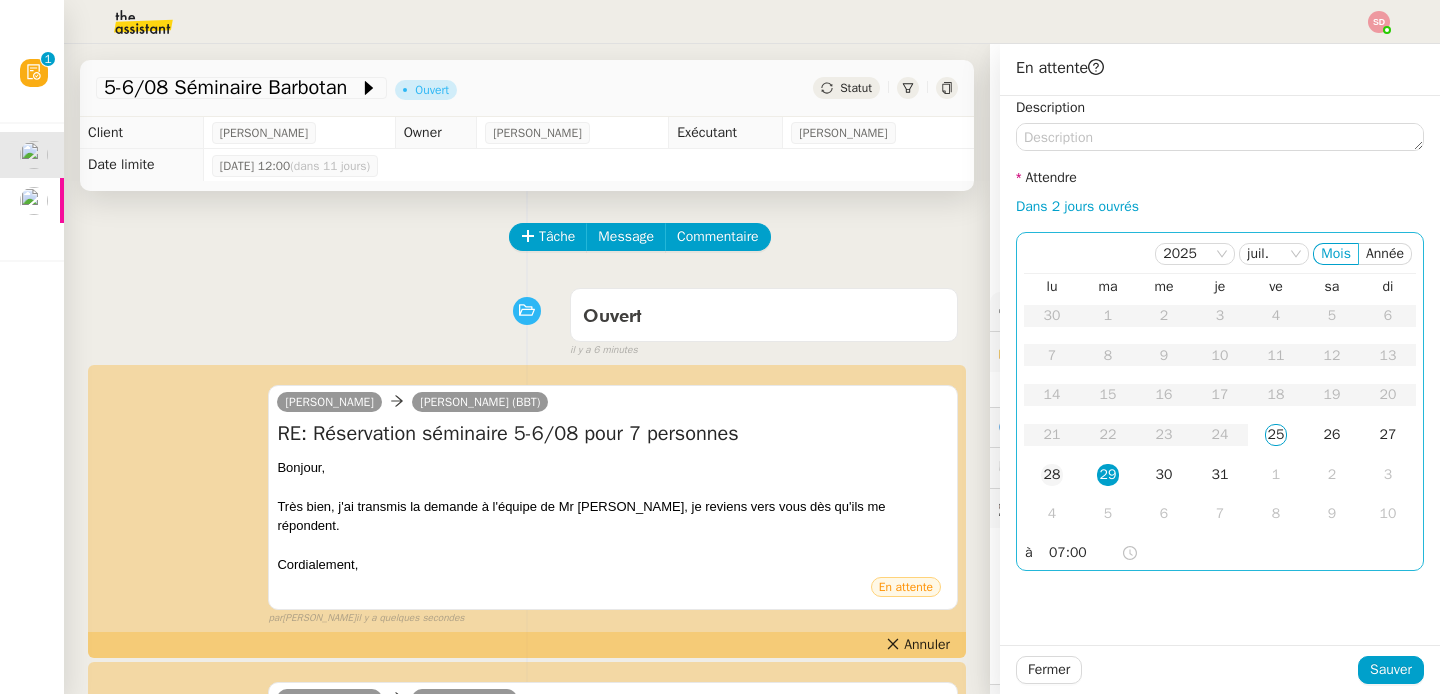 click on "28" 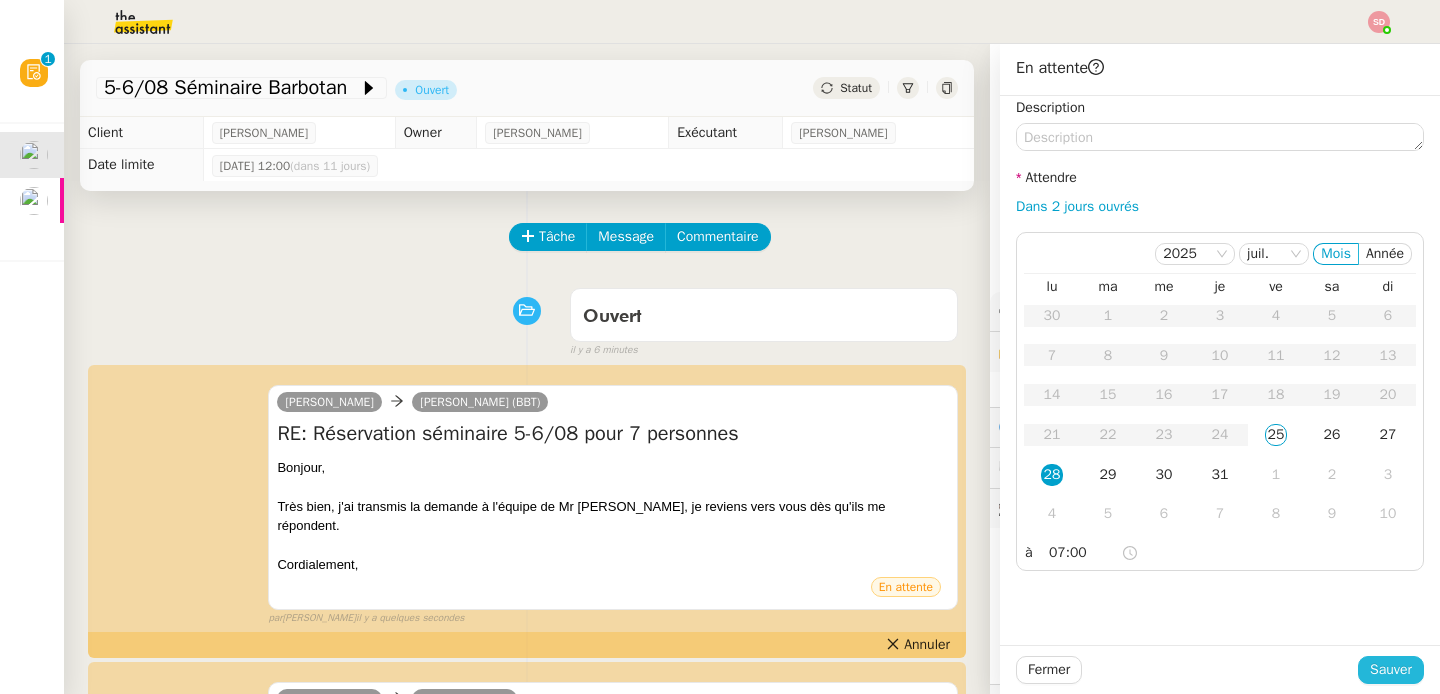 click on "Sauver" 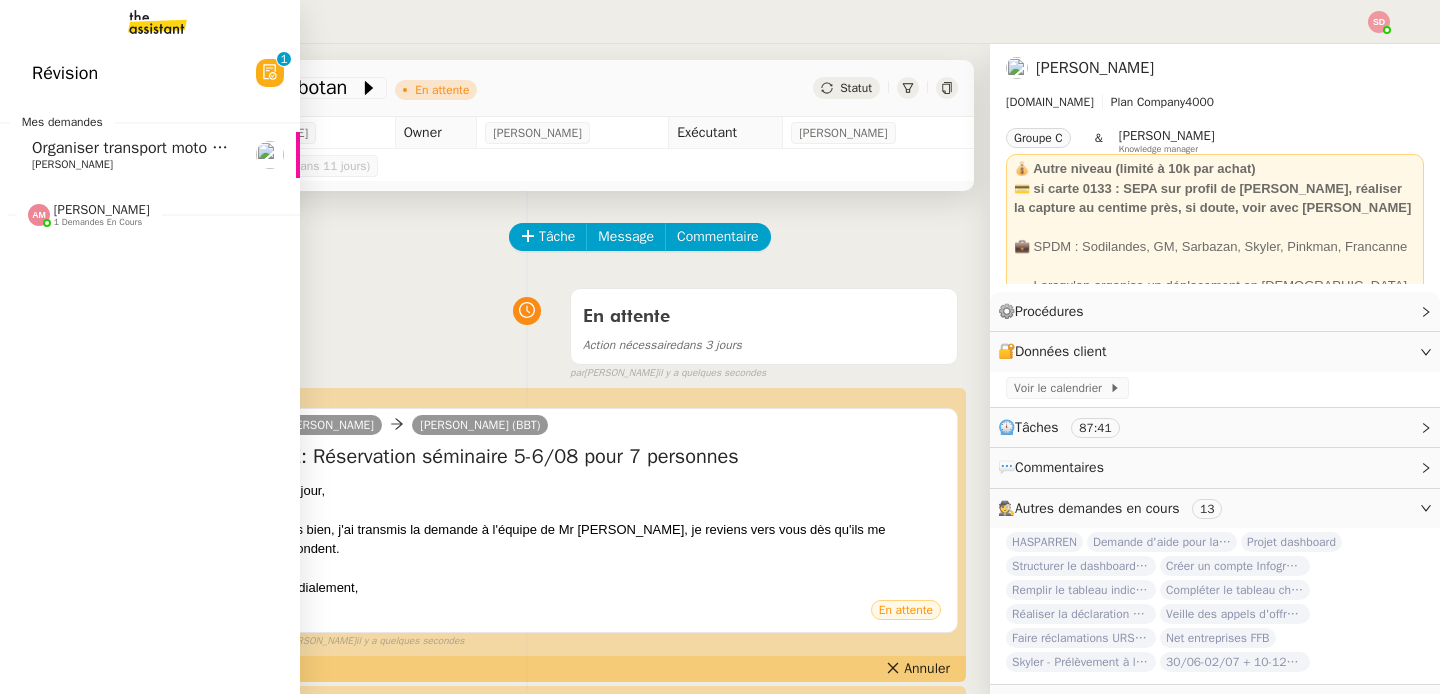click on "Organiser transport moto en [GEOGRAPHIC_DATA]" 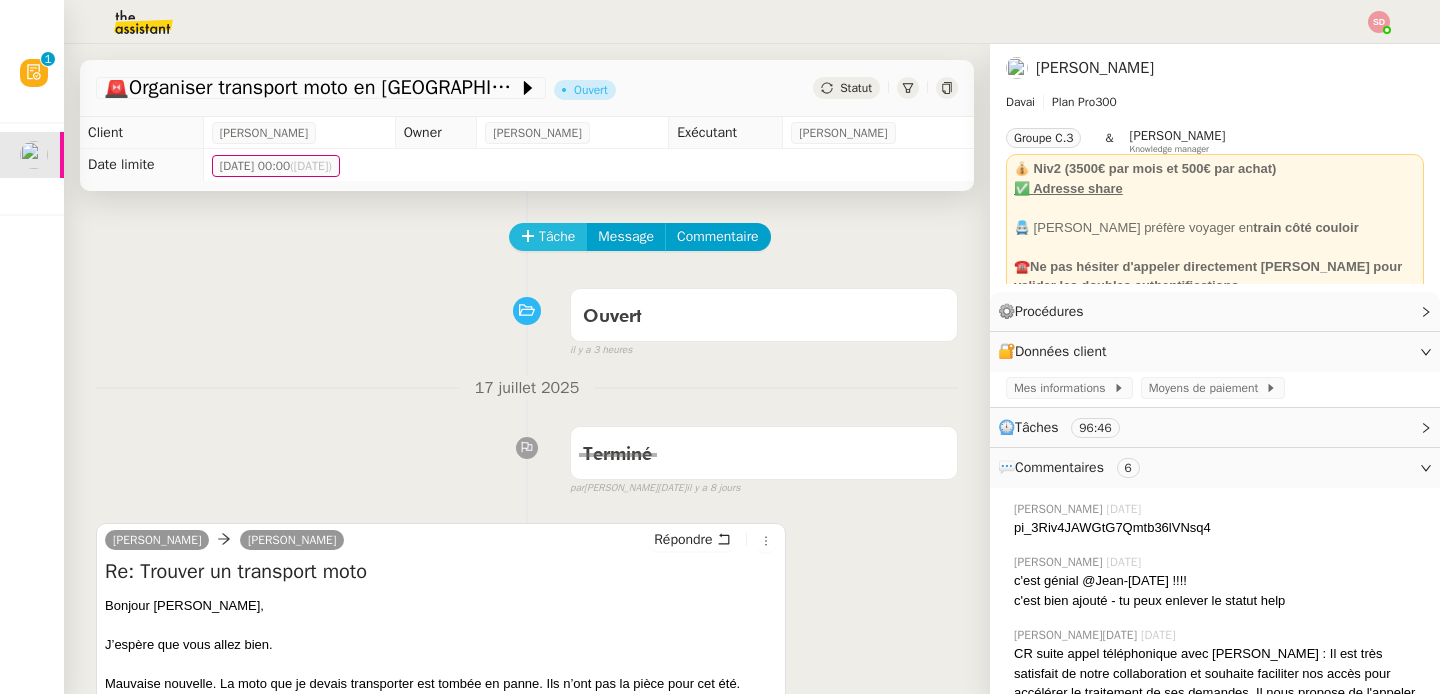 click on "Tâche" 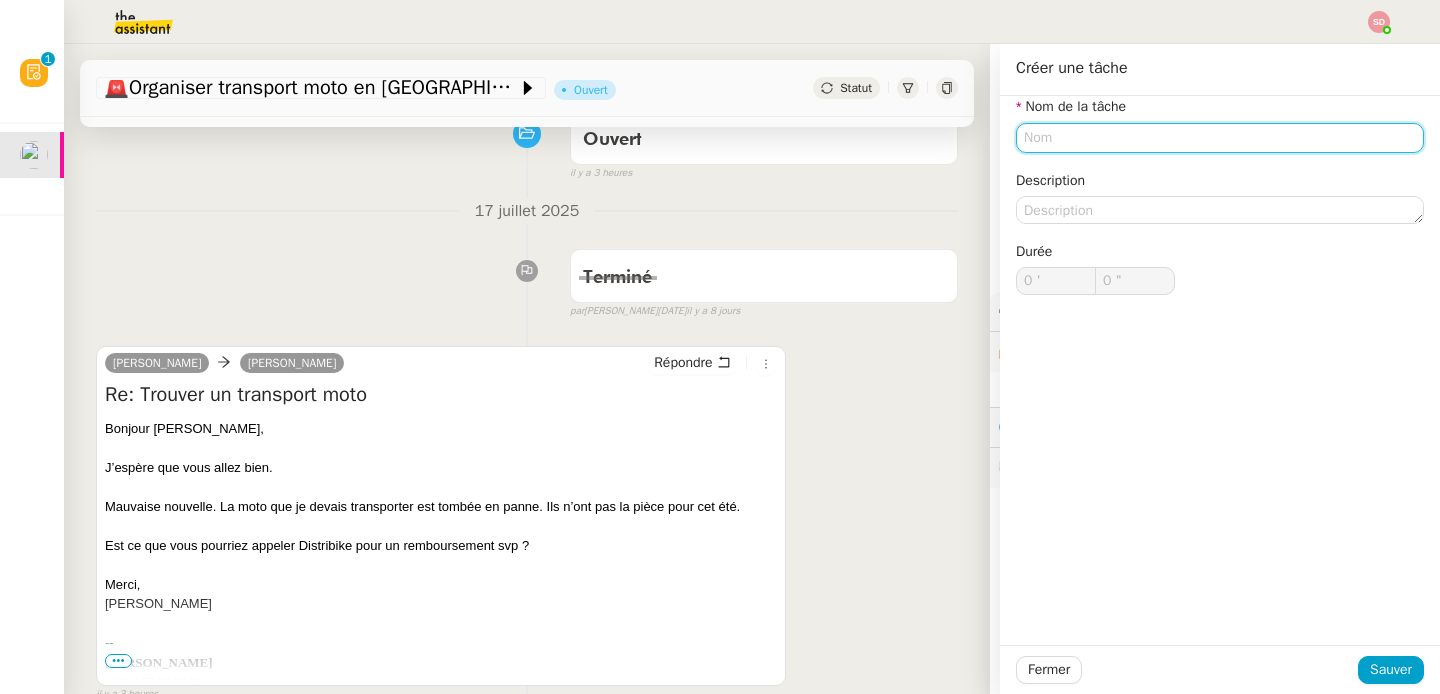 scroll, scrollTop: 188, scrollLeft: 0, axis: vertical 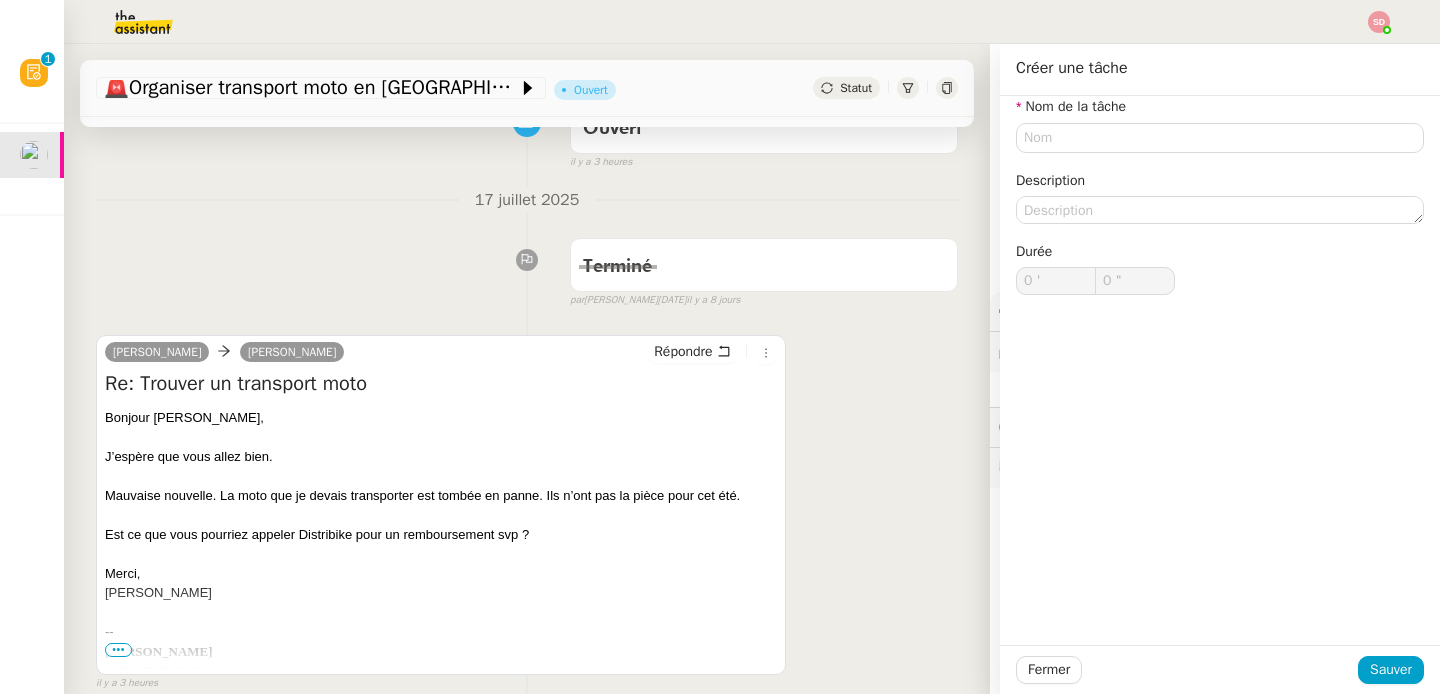 click on "Est ce que vous pourriez appeler Distribike pour un remboursement svp ?" at bounding box center (441, 535) 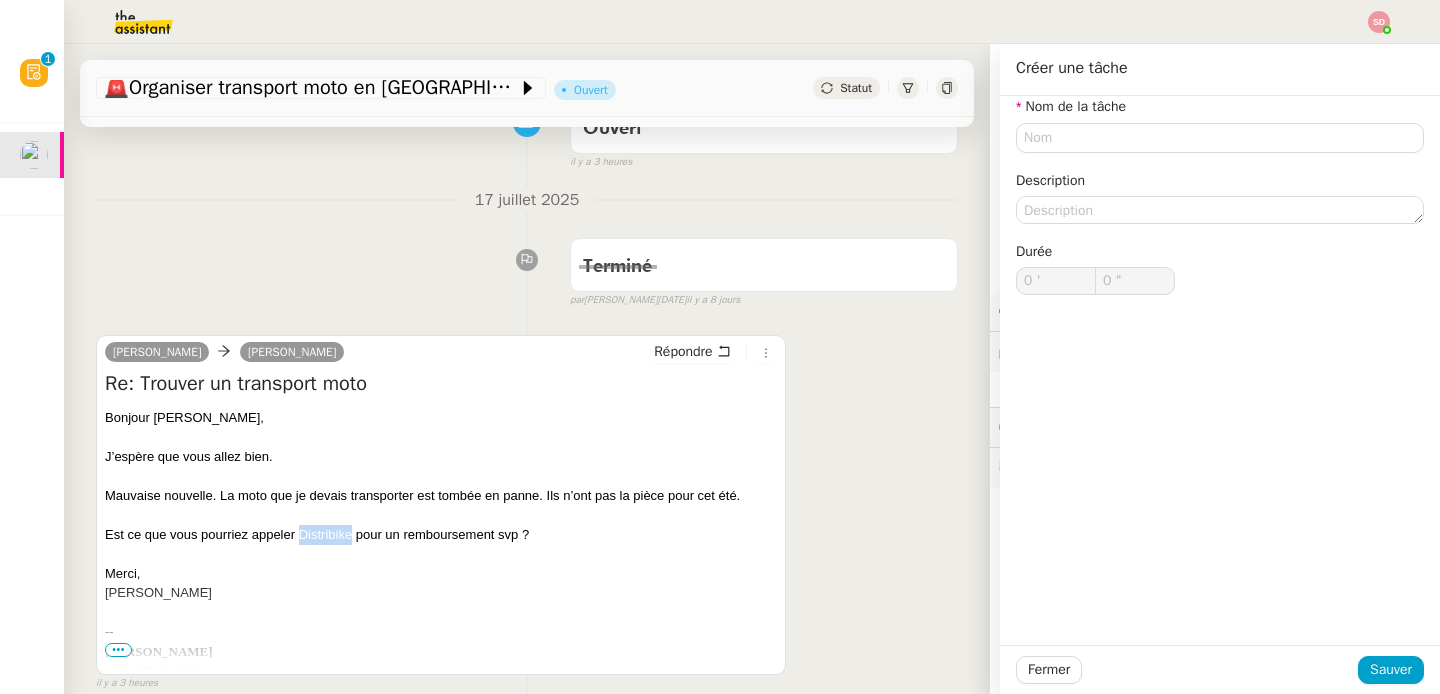click on "Est ce que vous pourriez appeler Distribike pour un remboursement svp ?" at bounding box center [441, 535] 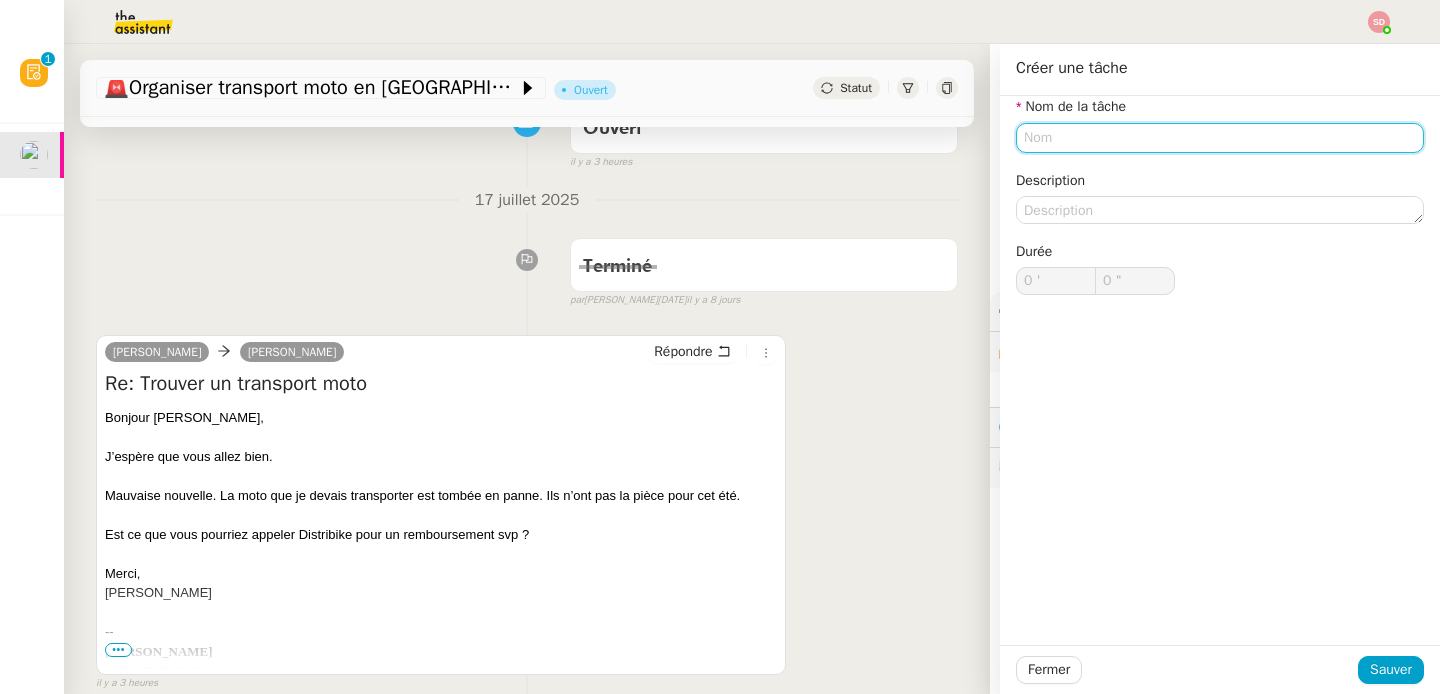 click 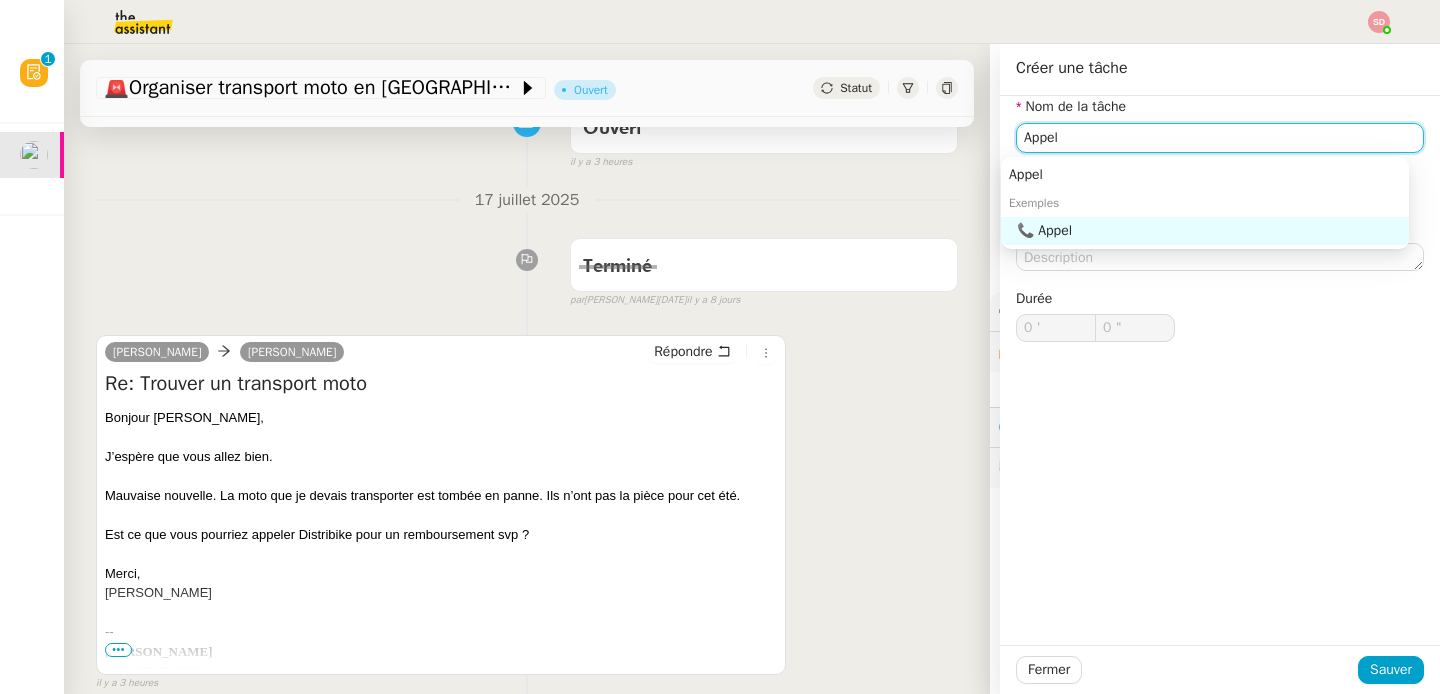 paste on "Distribike" 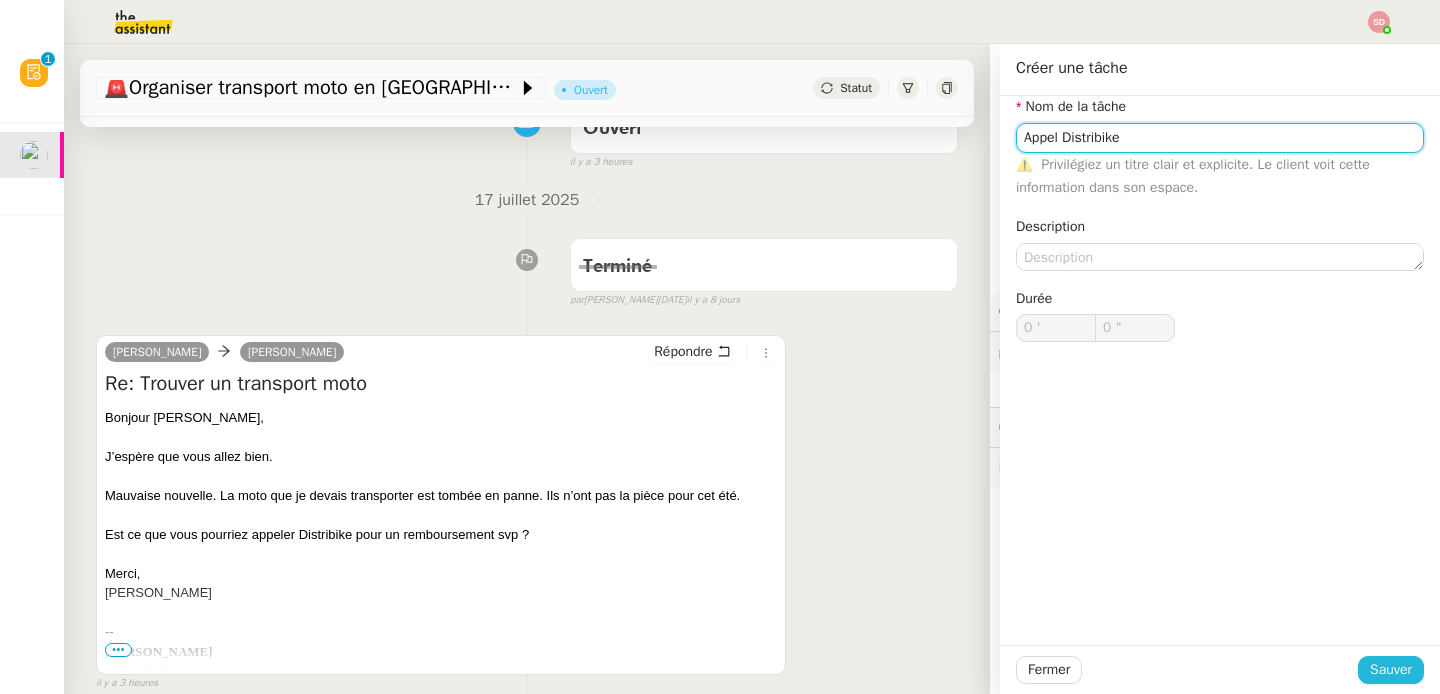 type on "Appel Distribike" 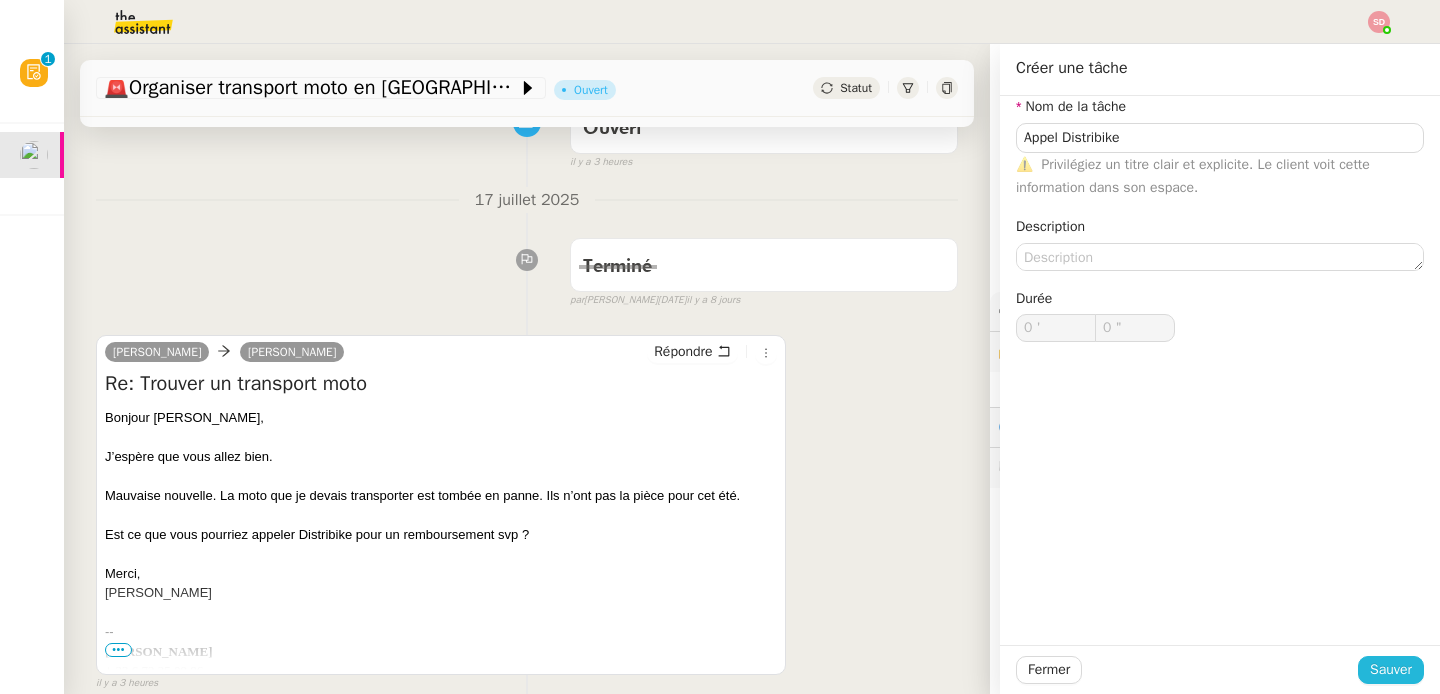 click on "Sauver" 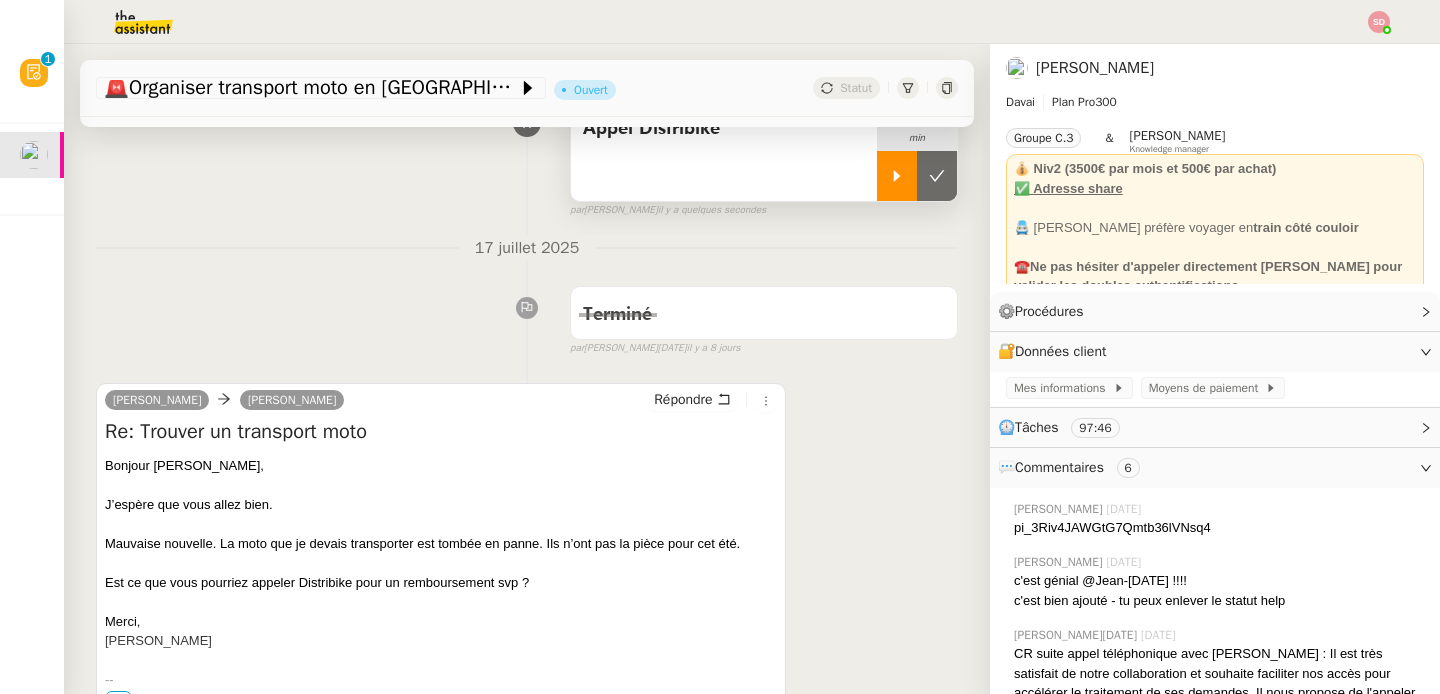 click at bounding box center [897, 176] 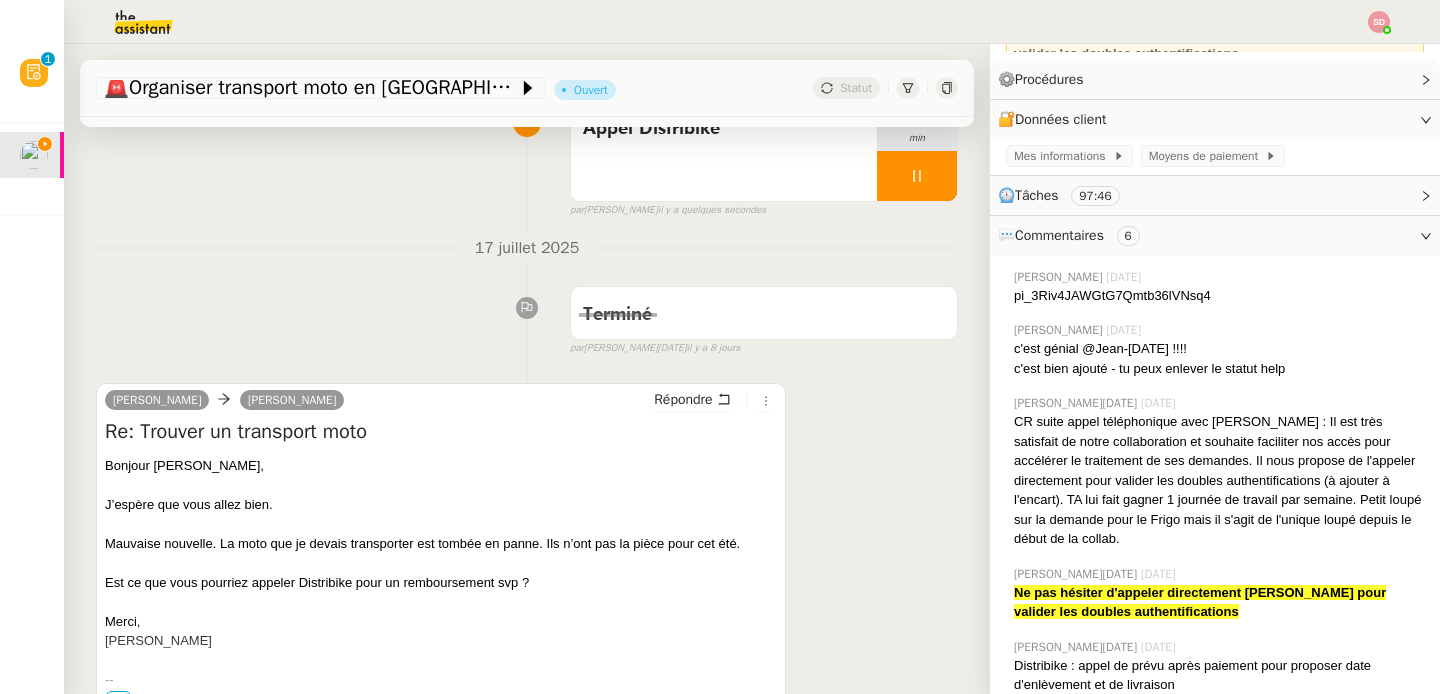 scroll, scrollTop: 0, scrollLeft: 0, axis: both 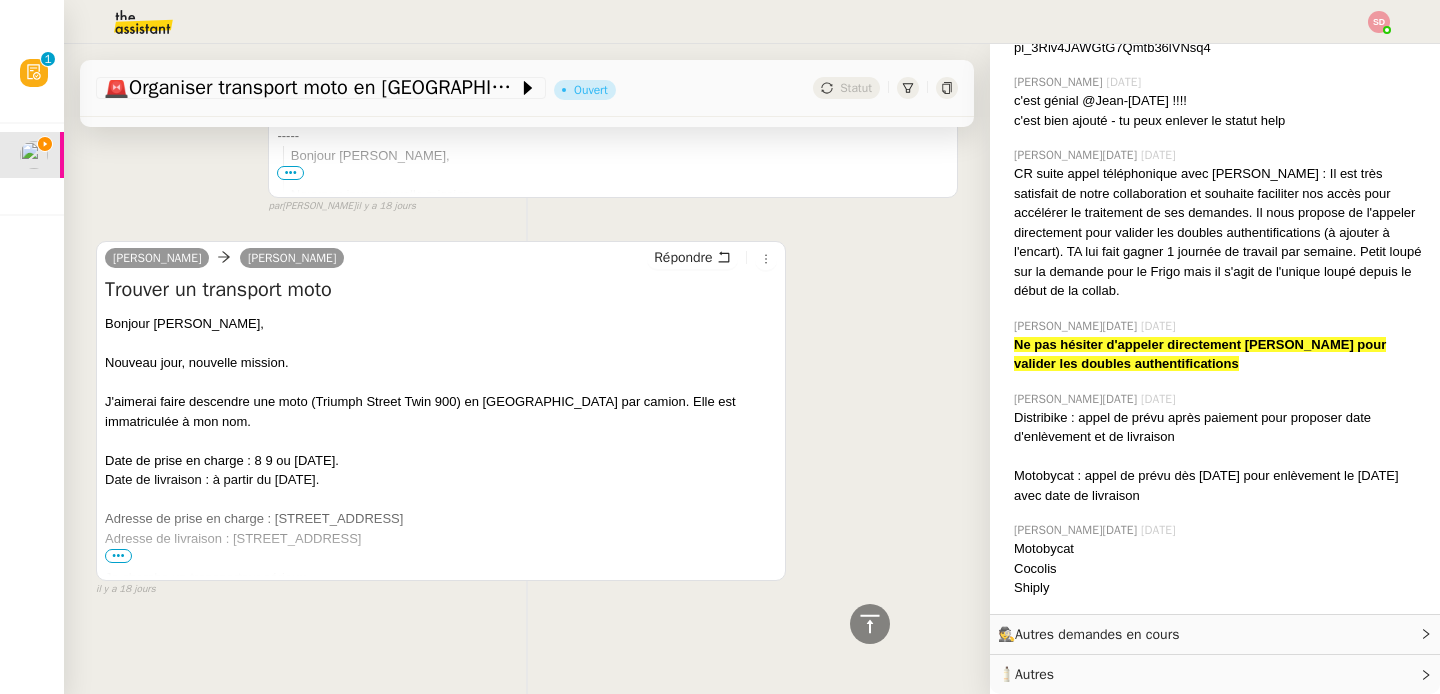 click on "•••" at bounding box center (118, 556) 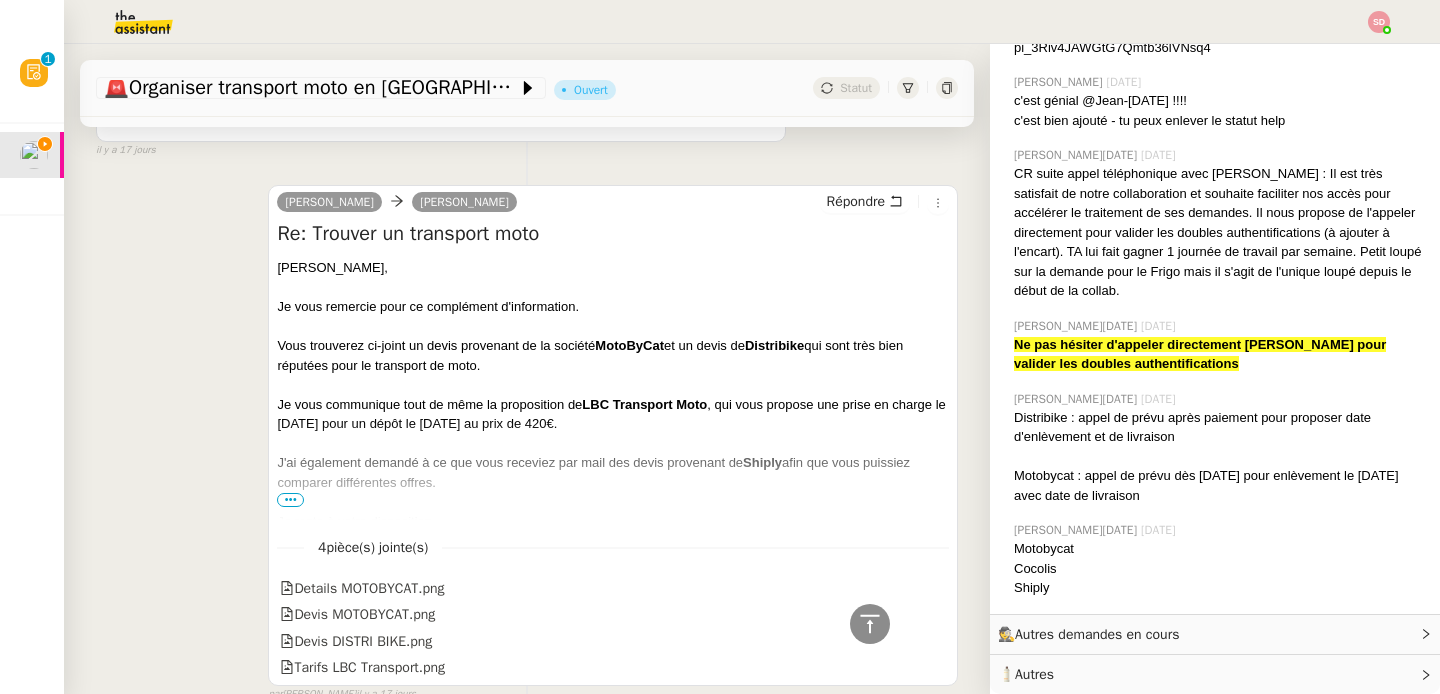 scroll, scrollTop: 7486, scrollLeft: 0, axis: vertical 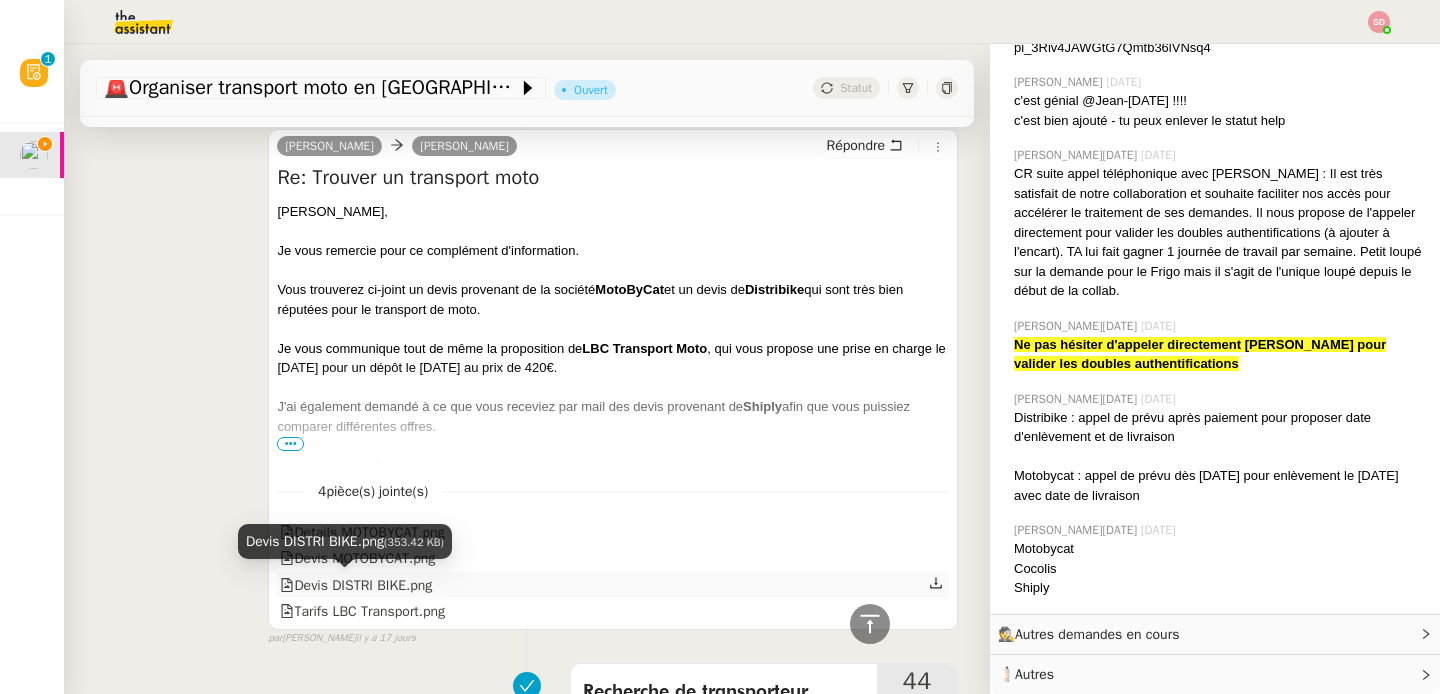 click on "Devis DISTRI BIKE.png" 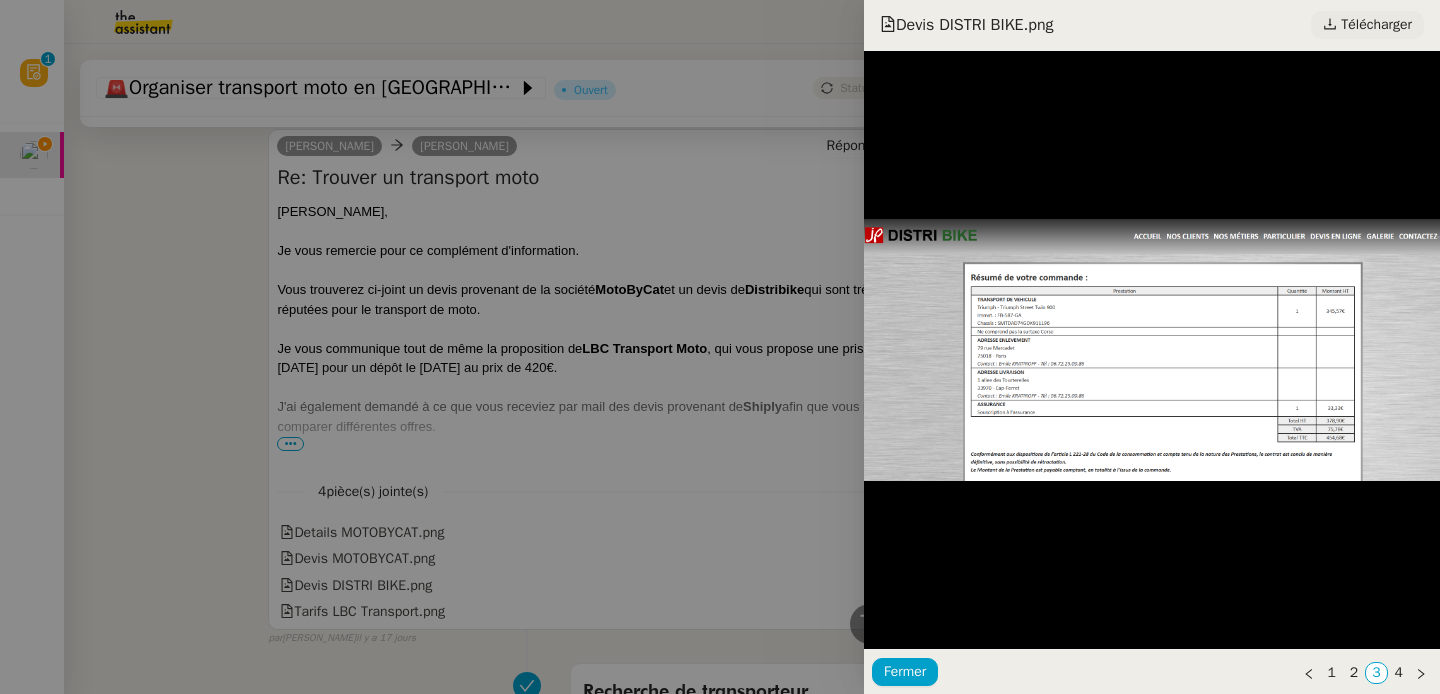click on "Télécharger" at bounding box center [1376, 25] 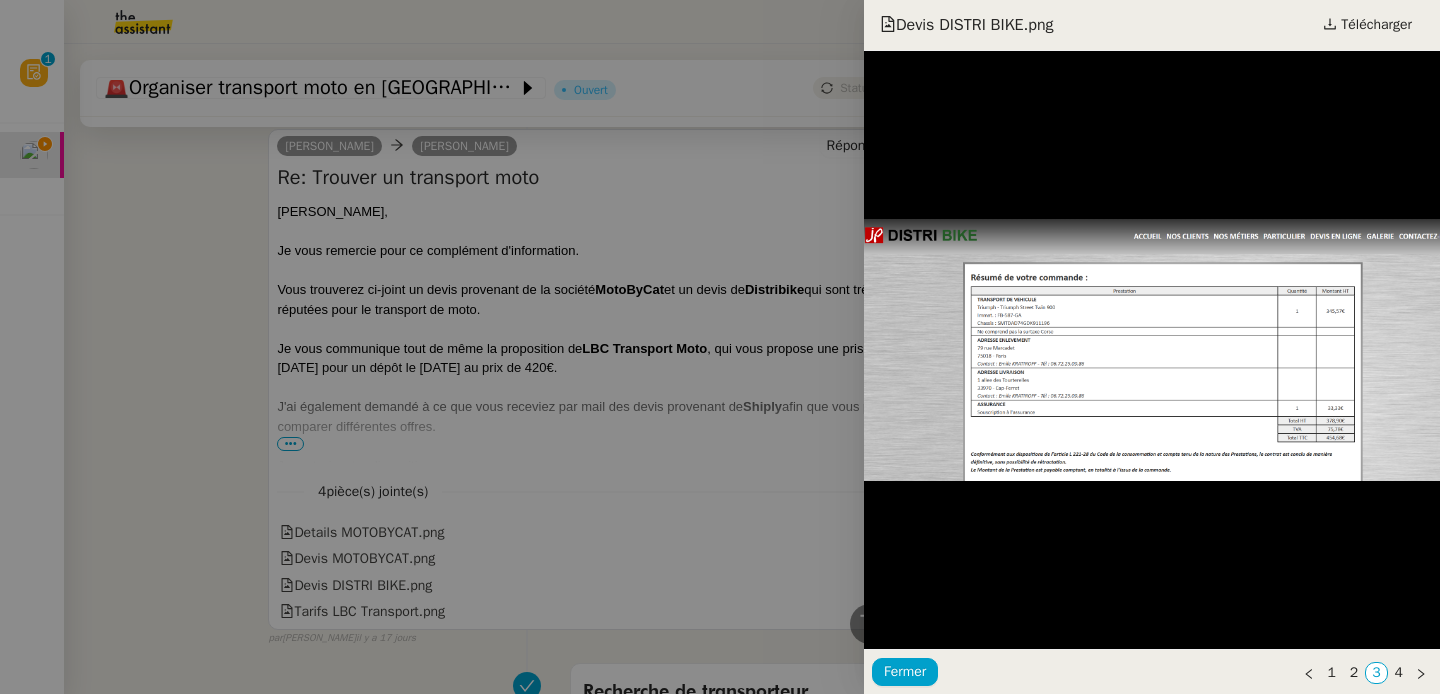 click at bounding box center [720, 347] 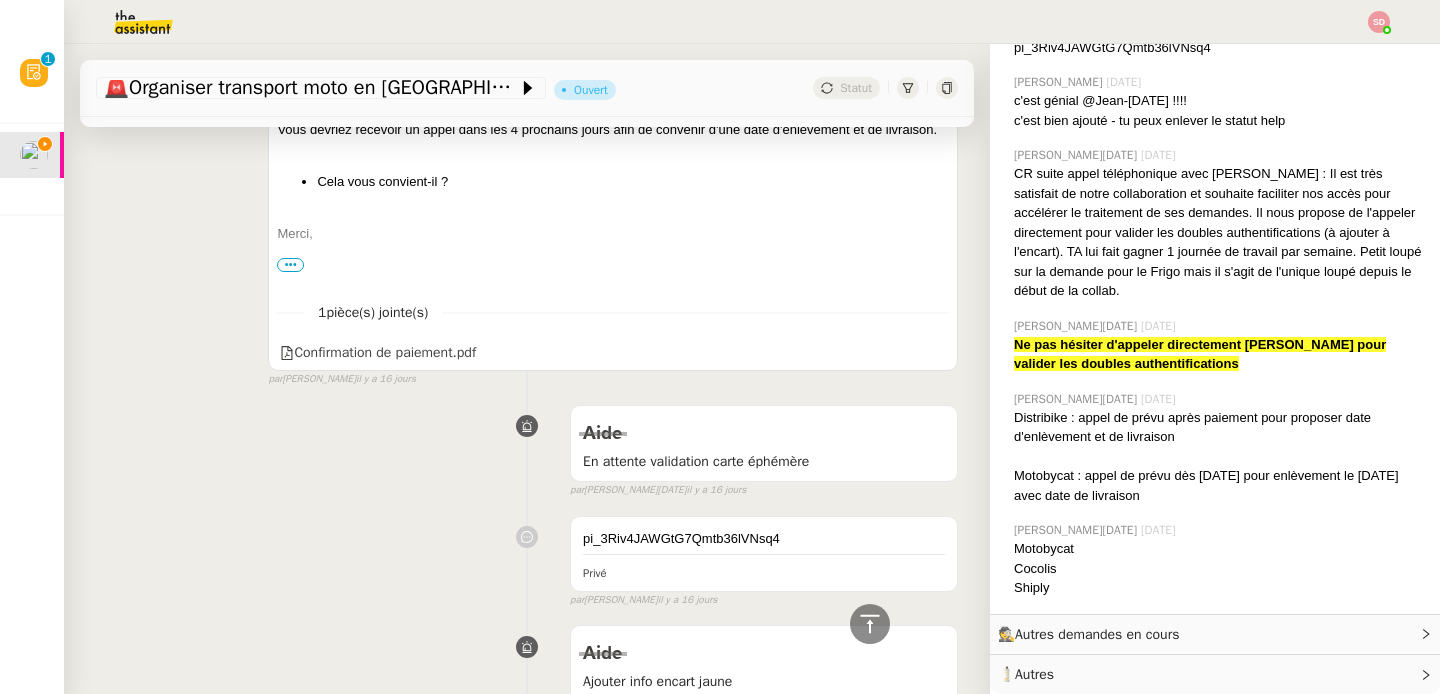 scroll, scrollTop: 4465, scrollLeft: 0, axis: vertical 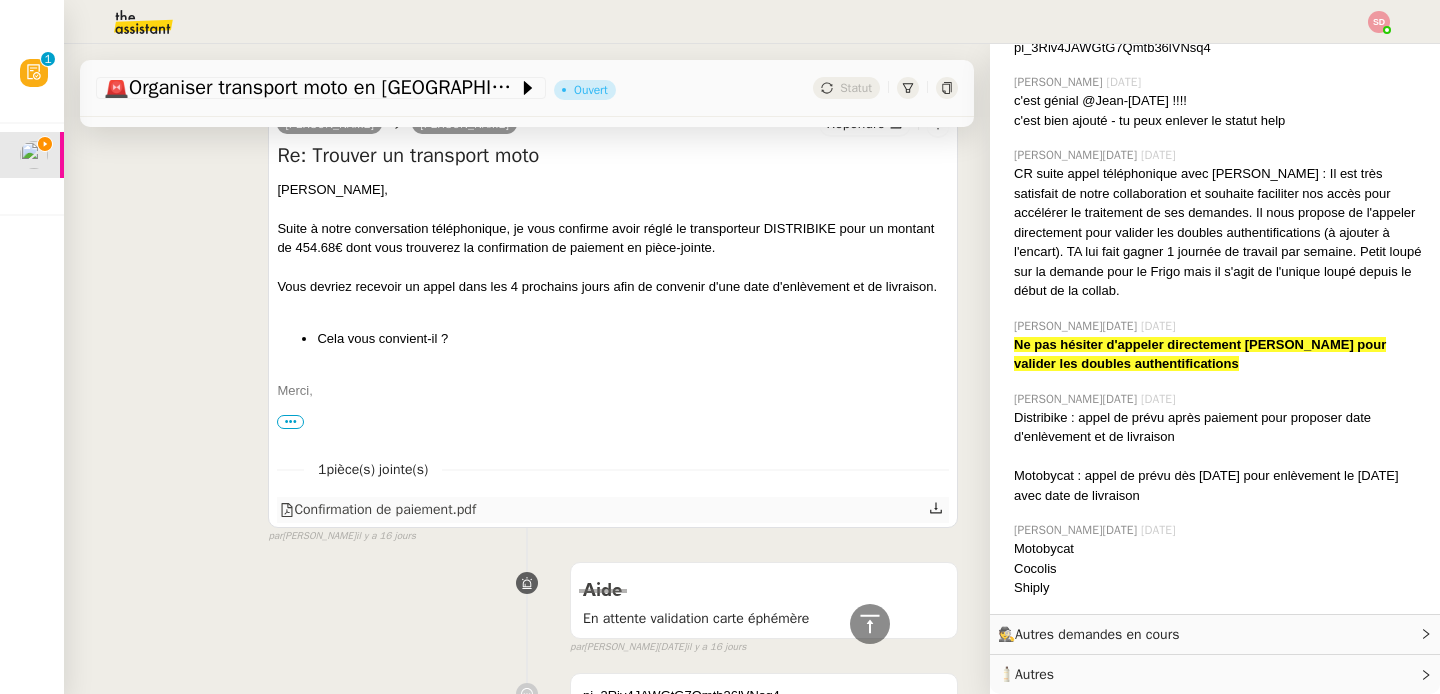 click on "Confirmation de paiement.pdf" 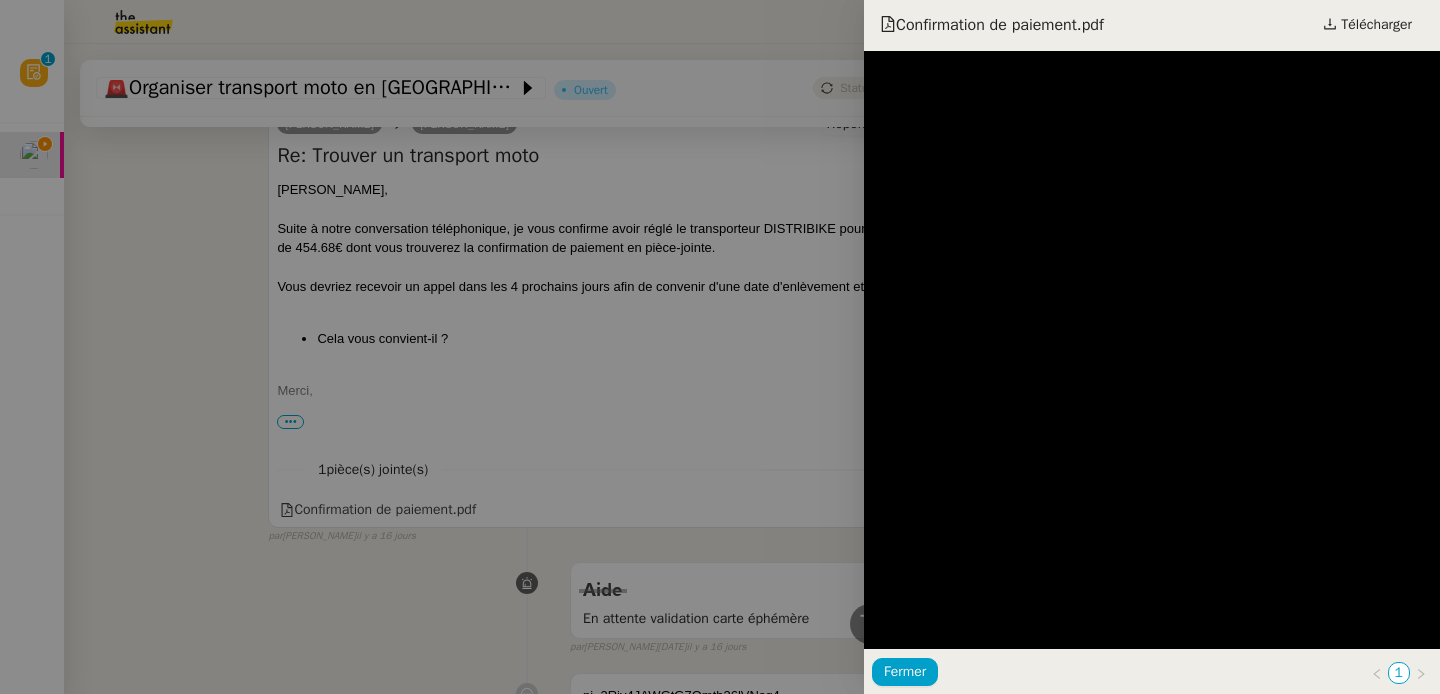 click at bounding box center (720, 347) 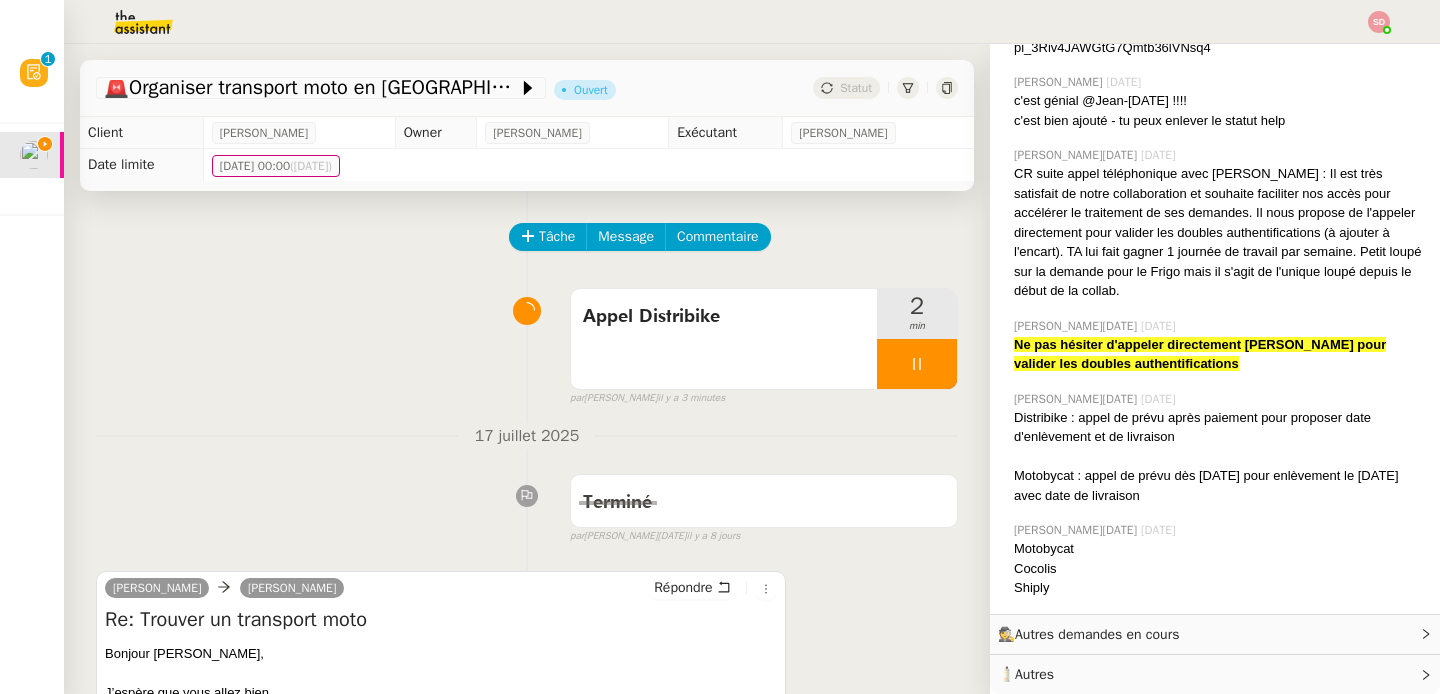 scroll, scrollTop: 31, scrollLeft: 0, axis: vertical 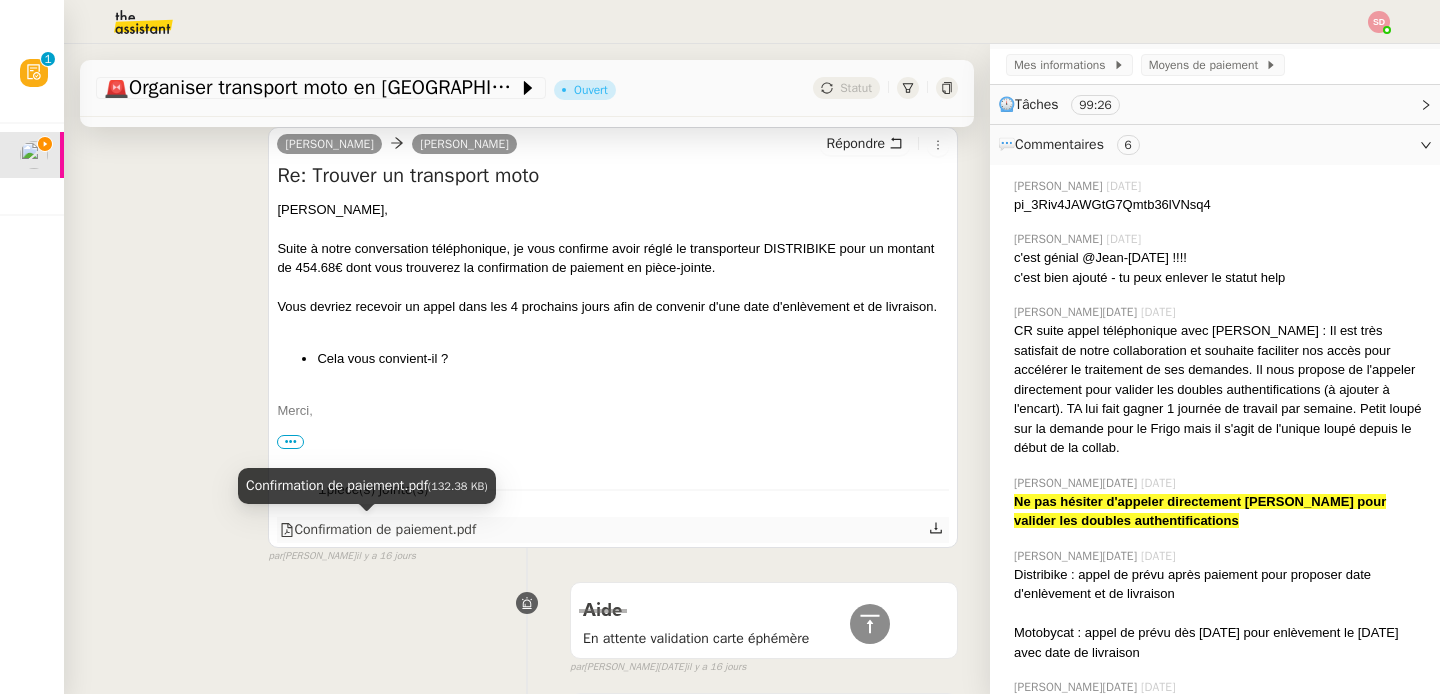 click on "Confirmation de paiement.pdf" 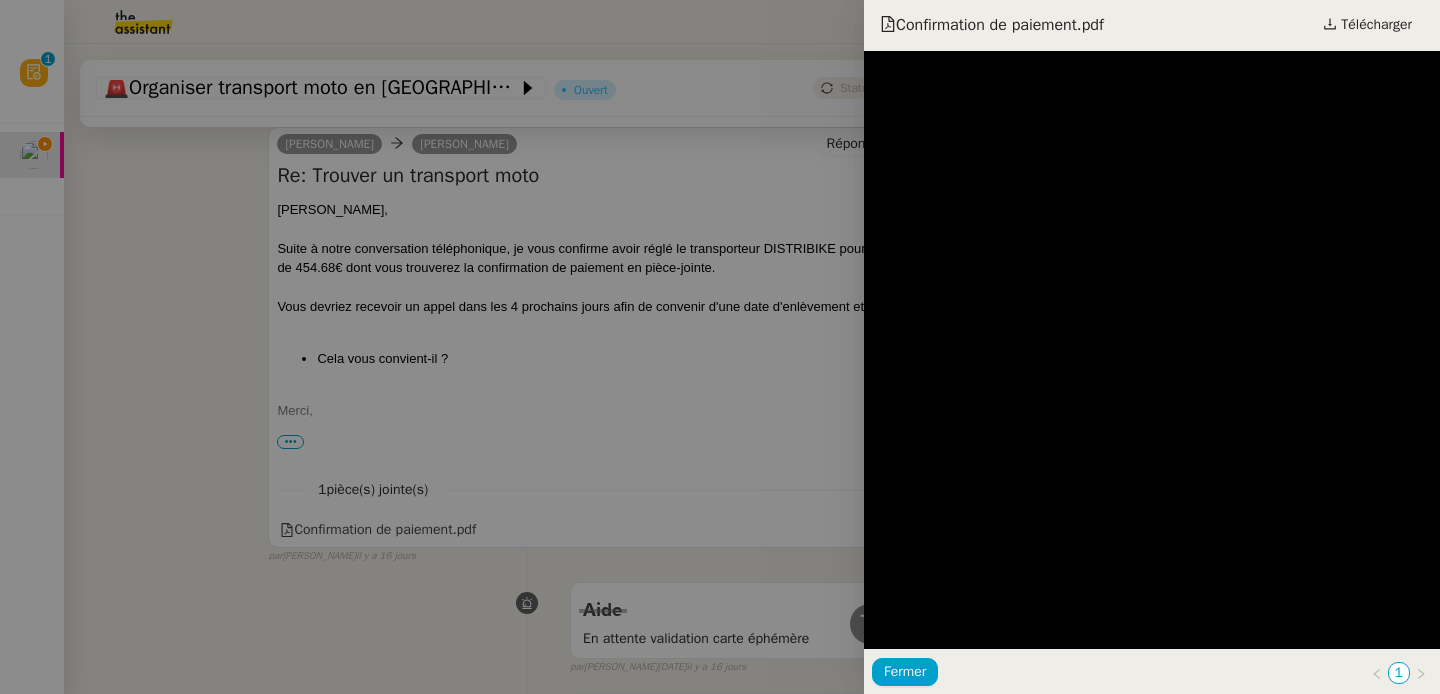 click at bounding box center [720, 347] 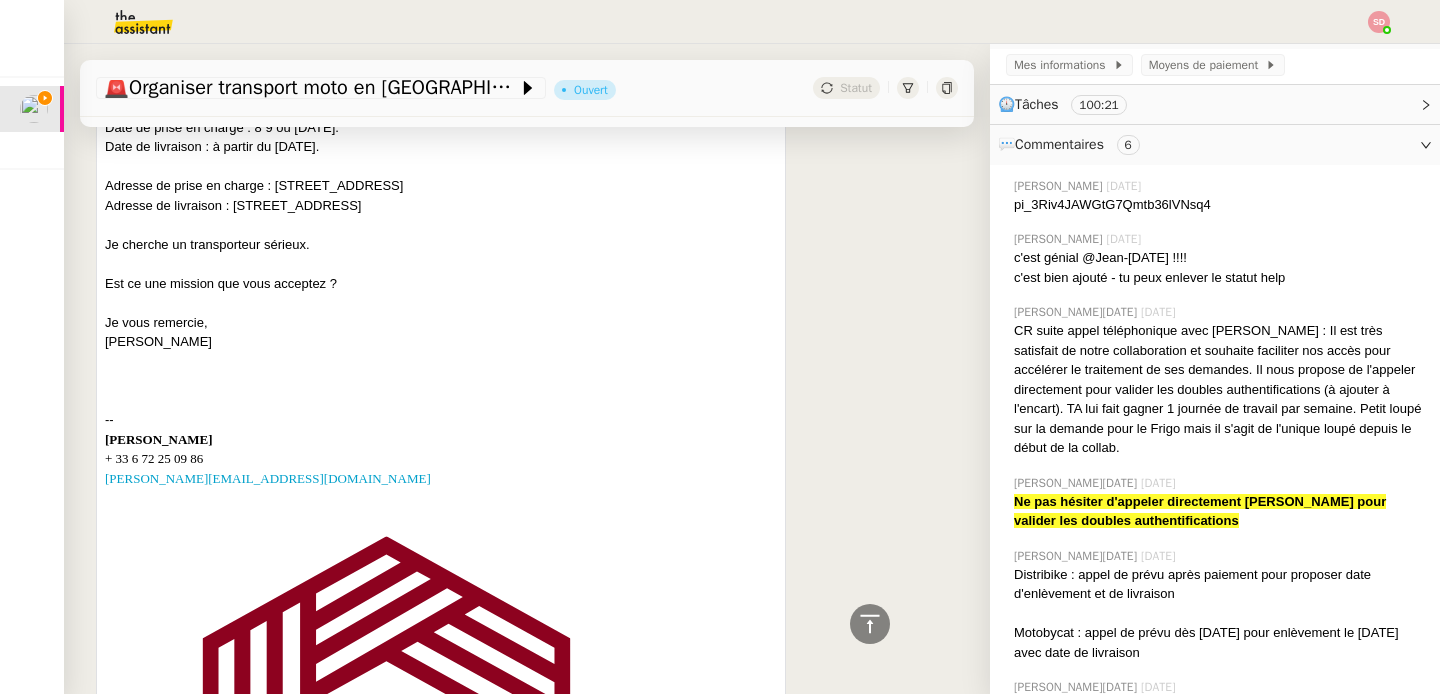 scroll, scrollTop: 10193, scrollLeft: 0, axis: vertical 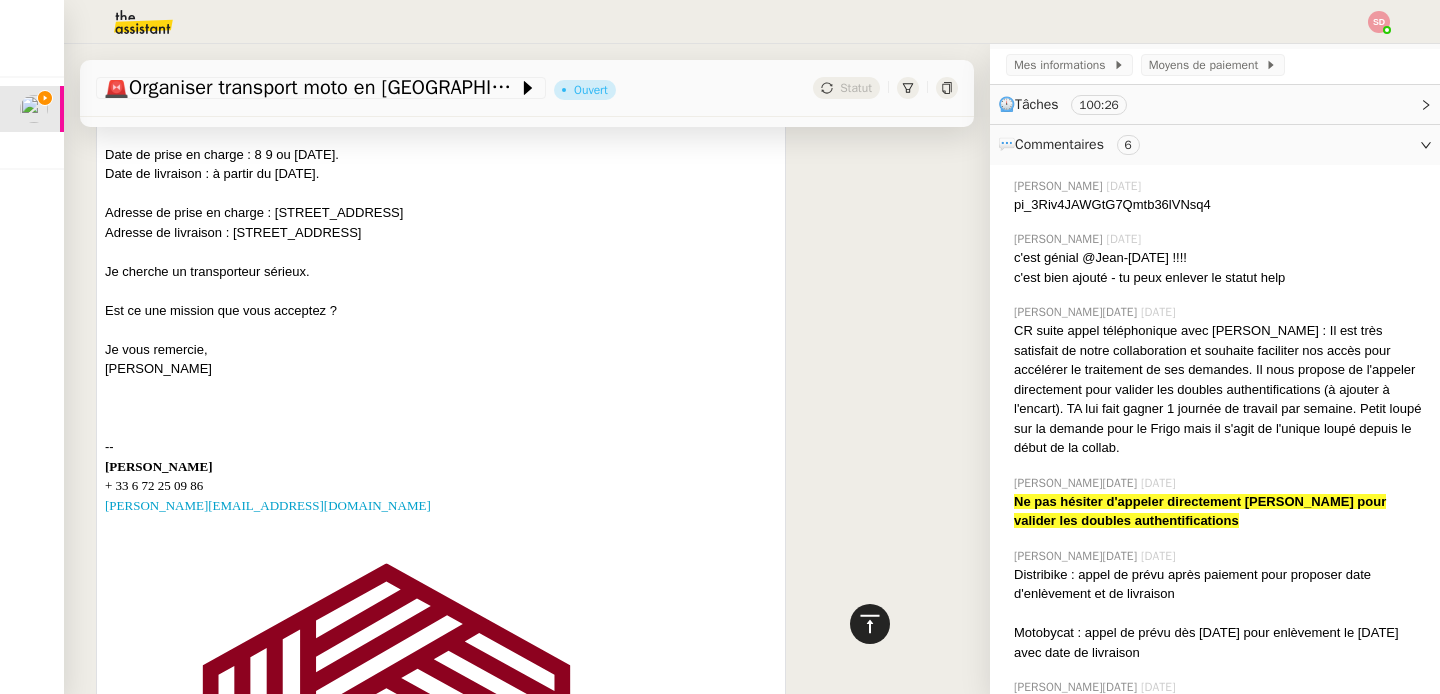 click 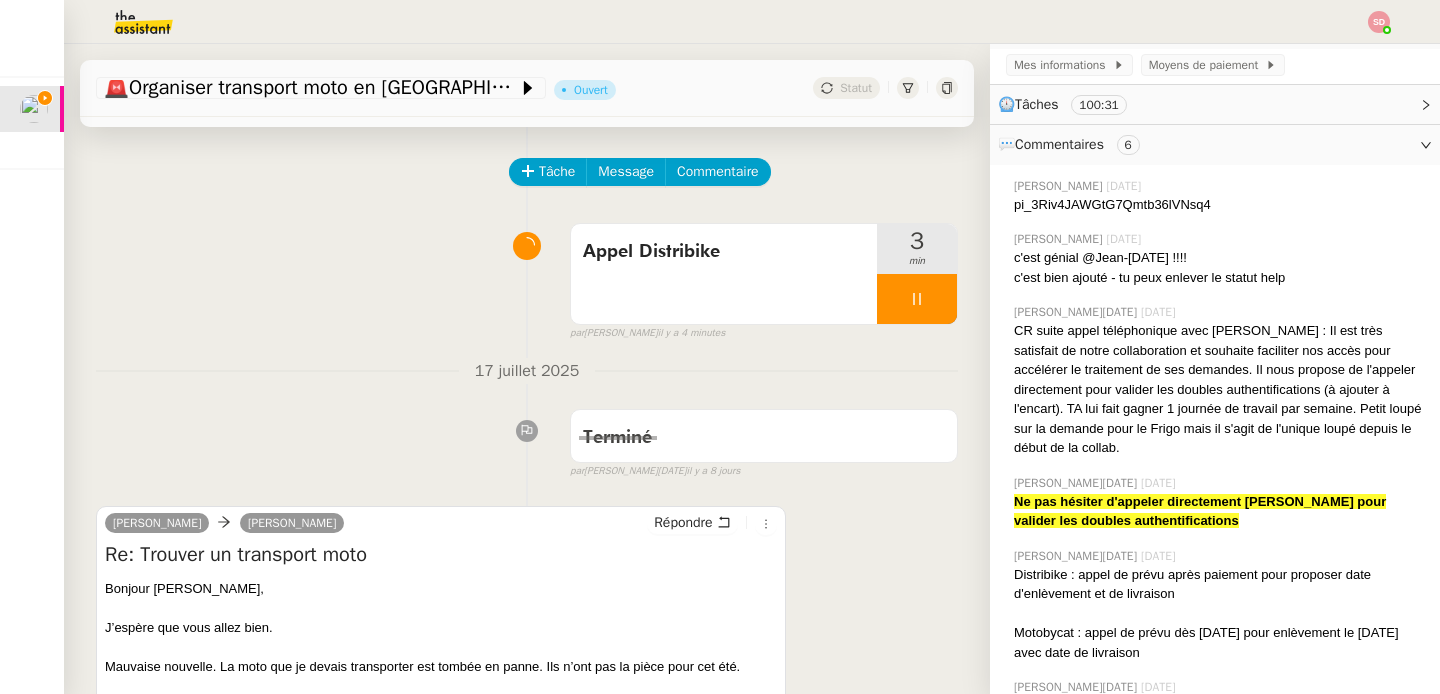 scroll, scrollTop: 355, scrollLeft: 0, axis: vertical 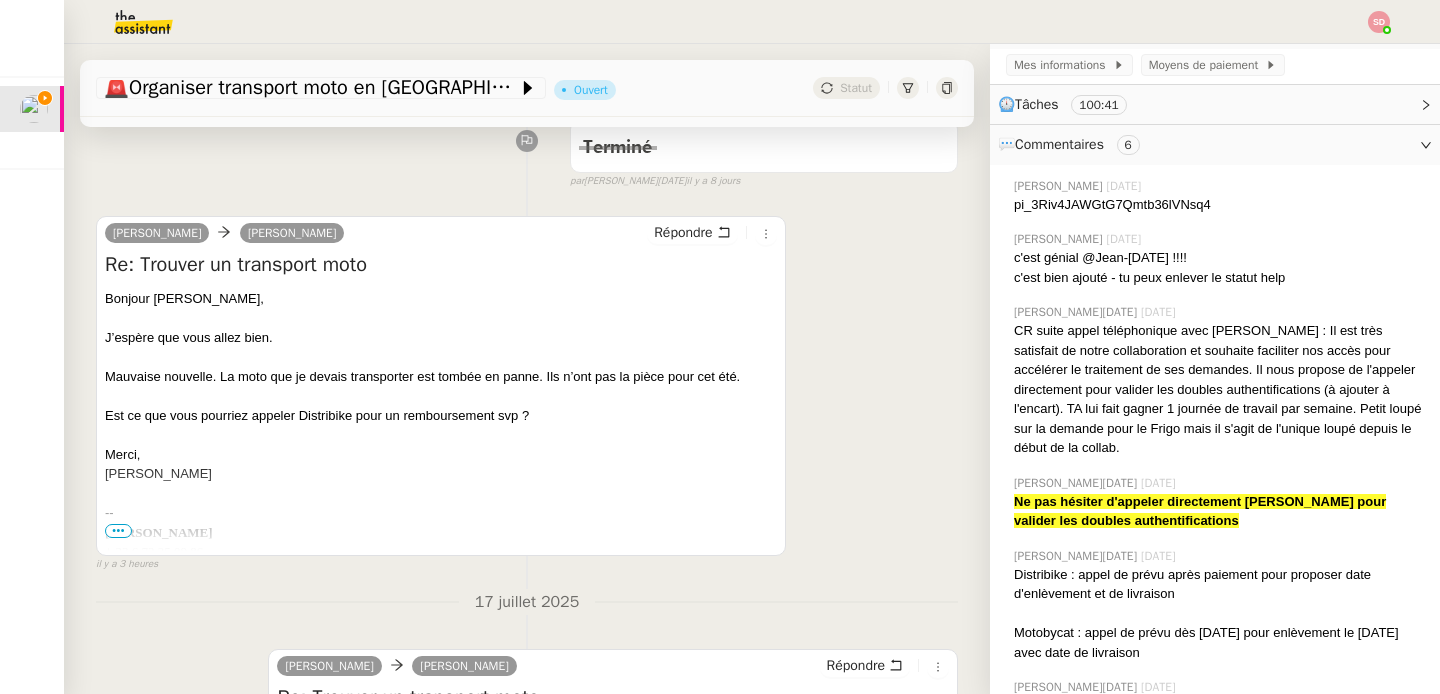 click on "Est ce que vous pourriez appeler Distribike pour un remboursement svp ?" at bounding box center (441, 416) 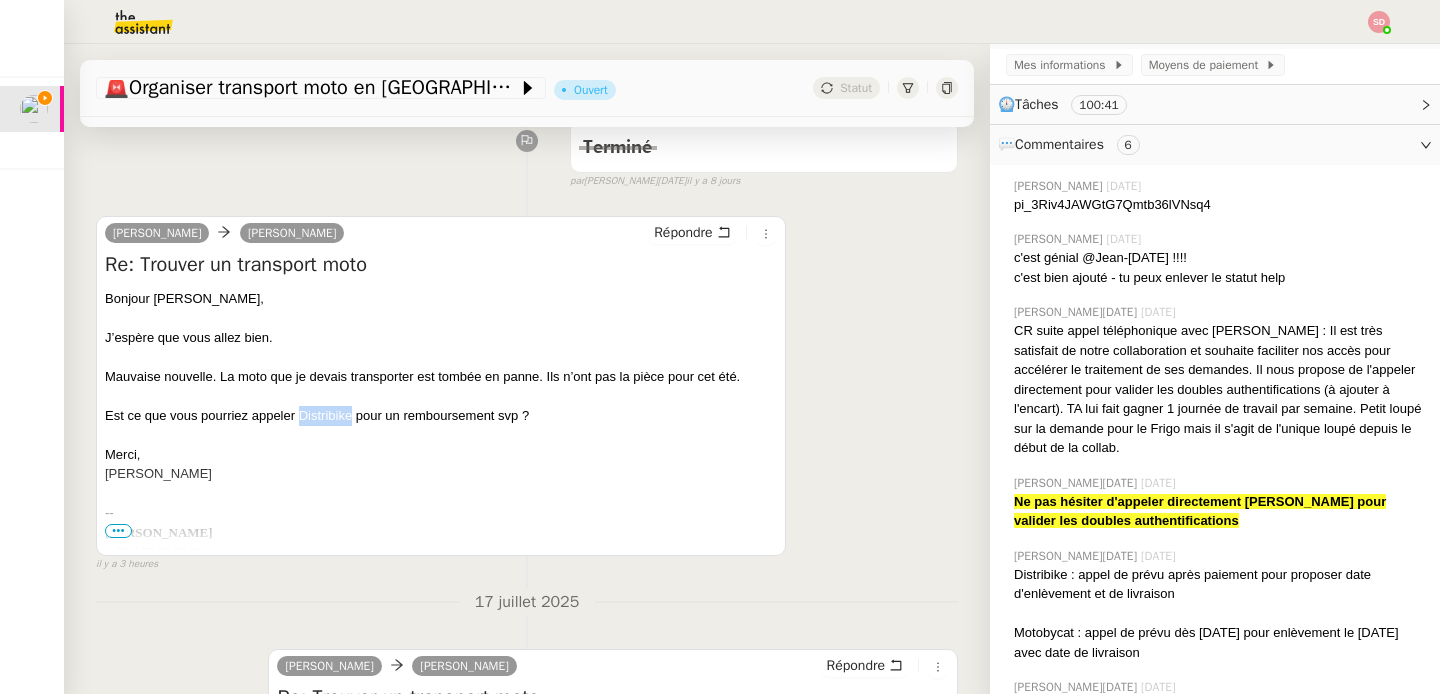 click on "Est ce que vous pourriez appeler Distribike pour un remboursement svp ?" at bounding box center (441, 416) 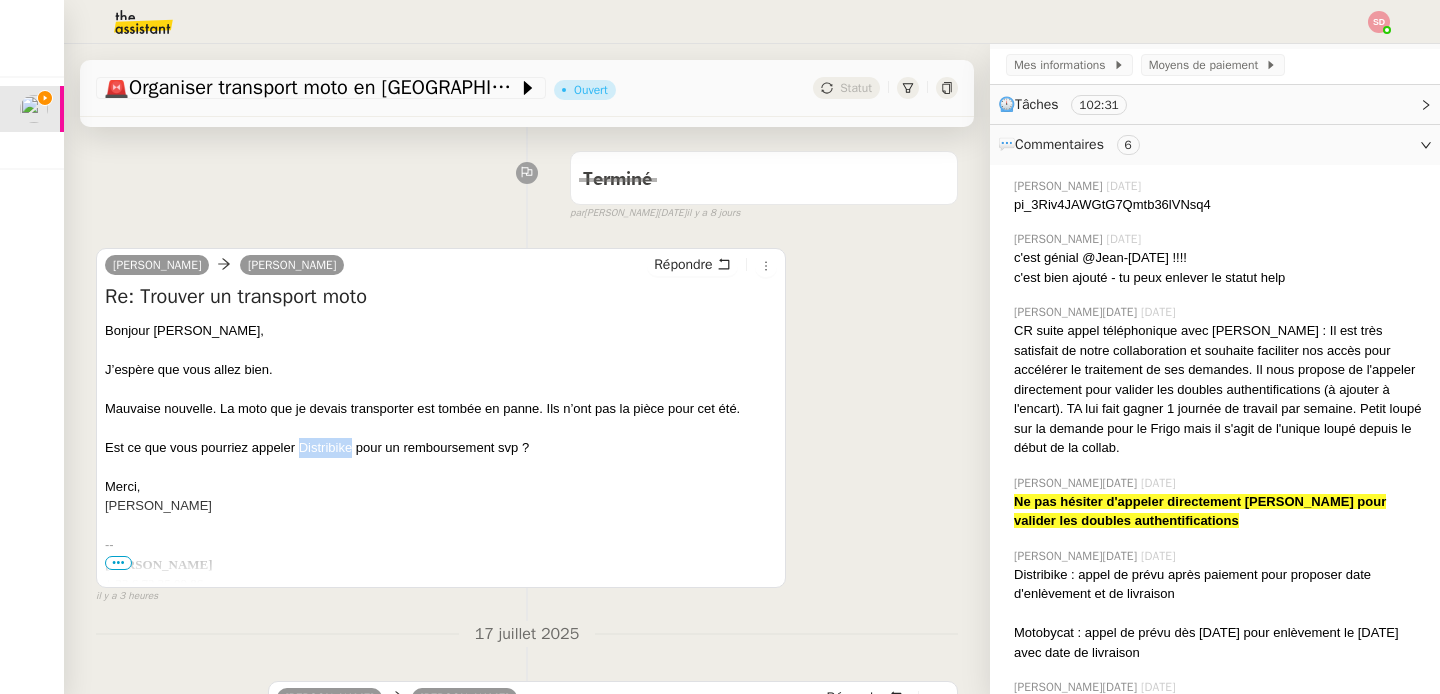 scroll, scrollTop: 477, scrollLeft: 0, axis: vertical 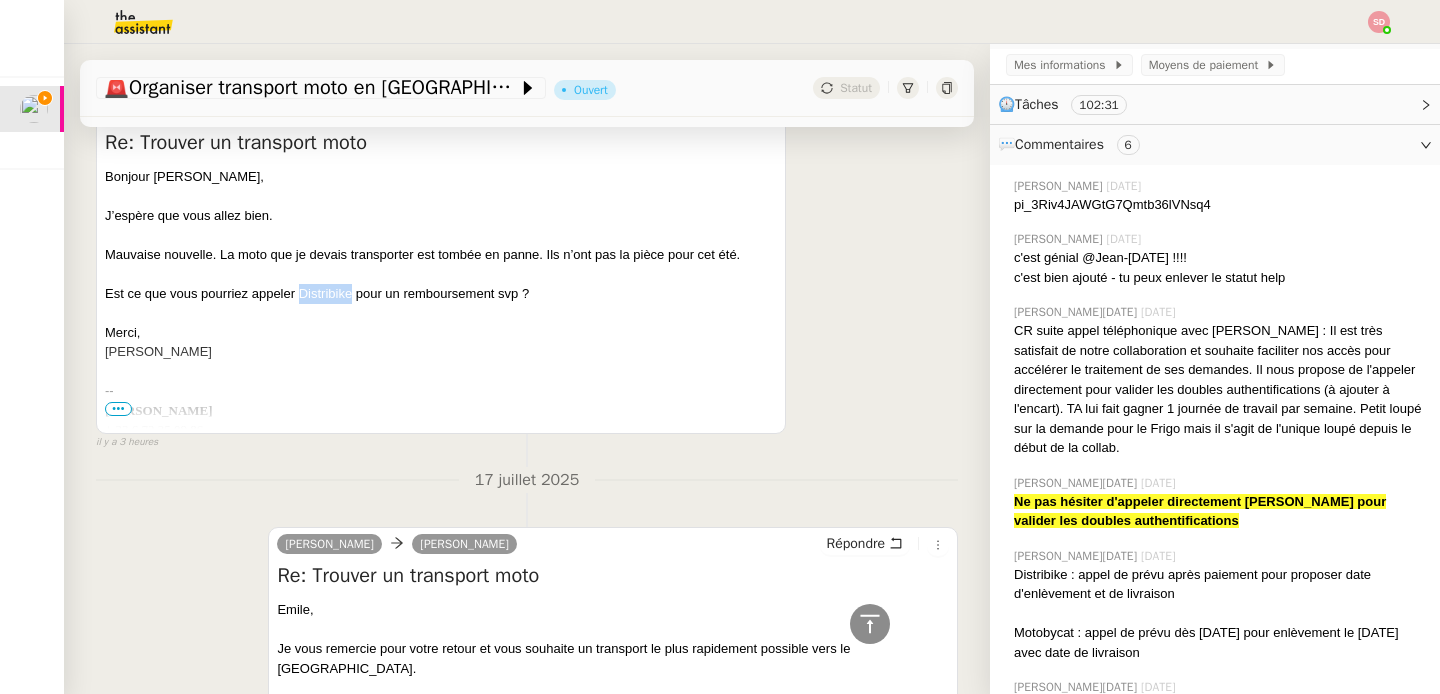 click on "[PERSON_NAME]      [PERSON_NAME] Re: Trouver un transport moto
Bonjour [PERSON_NAME],
J’espère que vous allez bien.
Mauvaise nouvelle. La moto que je devais transporter est tombée en panne. Ils n’ont pas la pièce pour cet été.
Est ce que vous pourriez appeler Distribike pour un remboursement svp ?
[PERSON_NAME]
--
[PERSON_NAME]
+ 33 6 72 25 09 86
[PERSON_NAME][EMAIL_ADDRESS][DOMAIN_NAME]
On [DATE] 10:51 +0200, [PERSON_NAME] <[PERSON_NAME][EMAIL_ADDRESS][DOMAIN_NAME]>, wrote:
•••
﻿[PERSON_NAME],
Je vous remercie pour votre retour et vous souhaite un transport le plus rapidement possible vers le [GEOGRAPHIC_DATA].
J'ai terminé le traitement de votre demande.
Si vous le souhaitez, vous pouvez noter et commenter mon travail en  cliquant ici . ⏱️
Merci et à très bientôt,
[PERSON_NAME]
Assistant  •  [PERSON_NAME]
[PERSON_NAME][EMAIL_ADDRESS][DOMAIN_NAME]
-----
[PERSON_NAME], on peut cloturer." at bounding box center (527, 263) 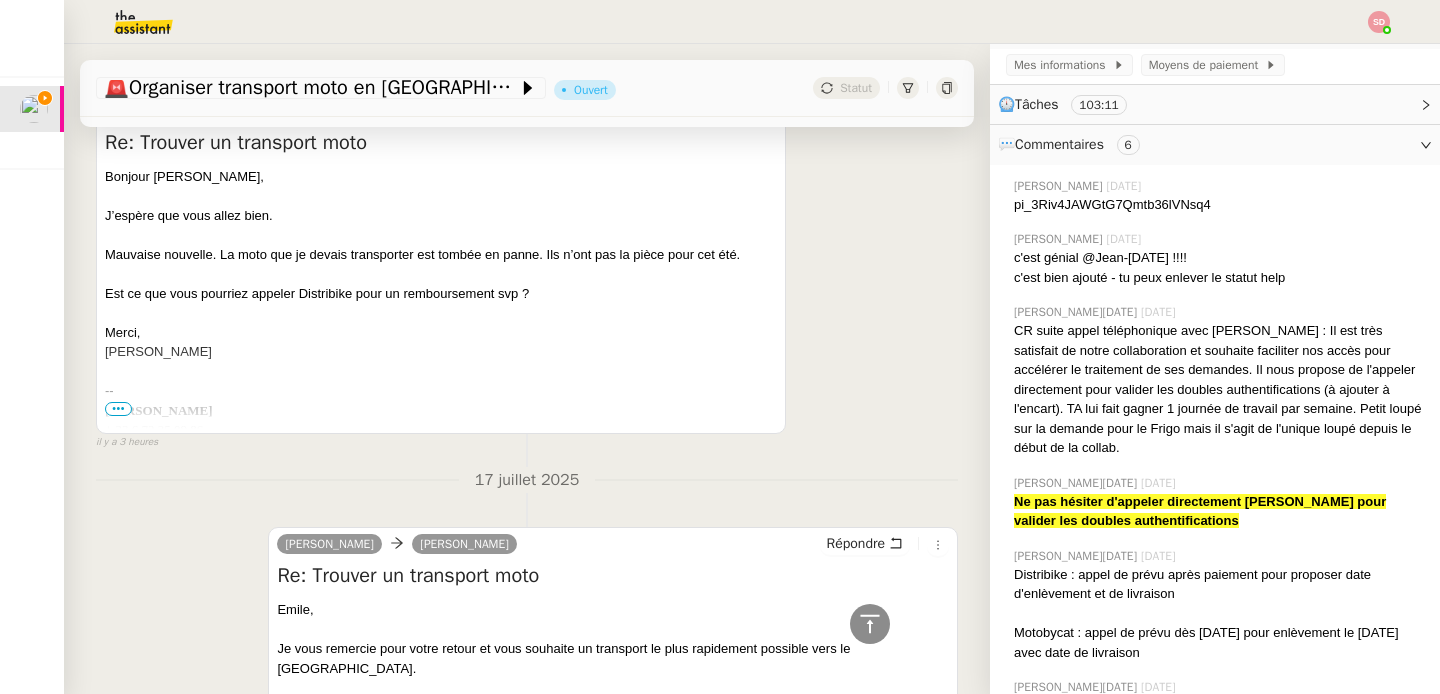 click on "6" 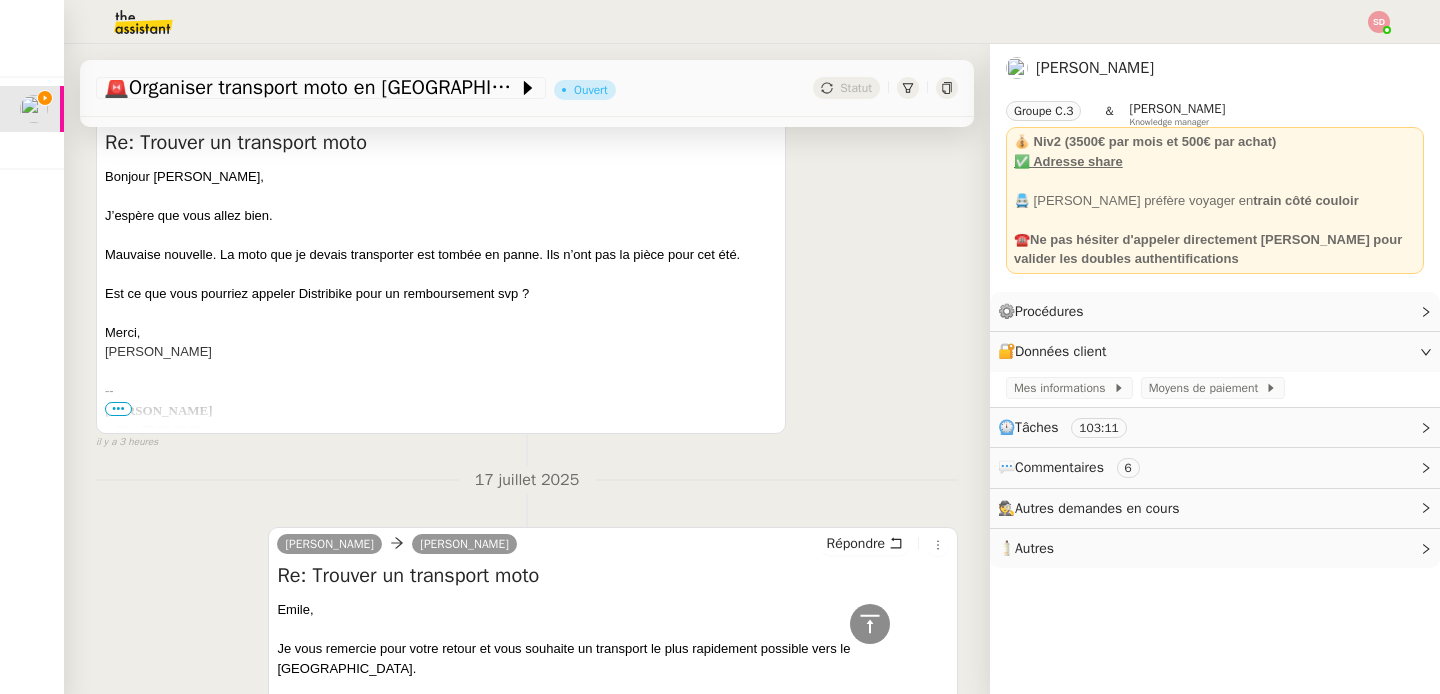 click on "🧴  Autres" 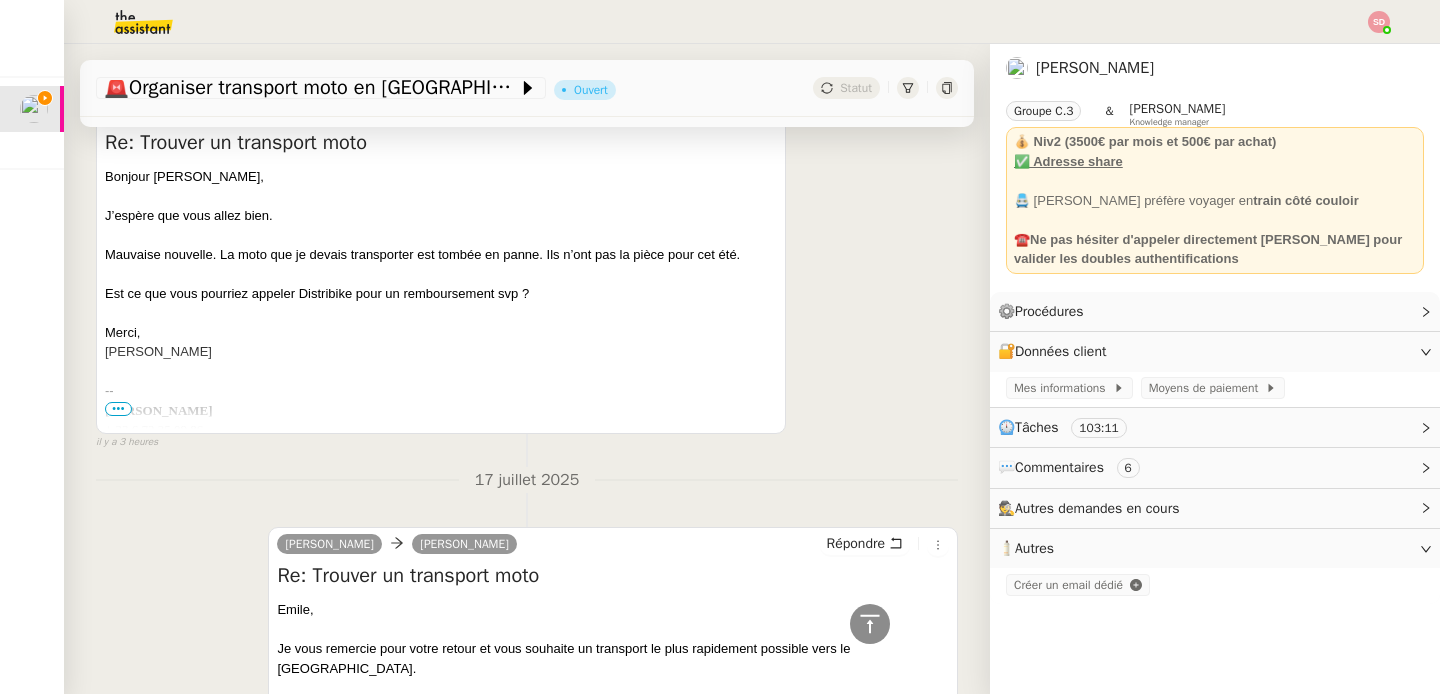 click on "Créer un email dédié" 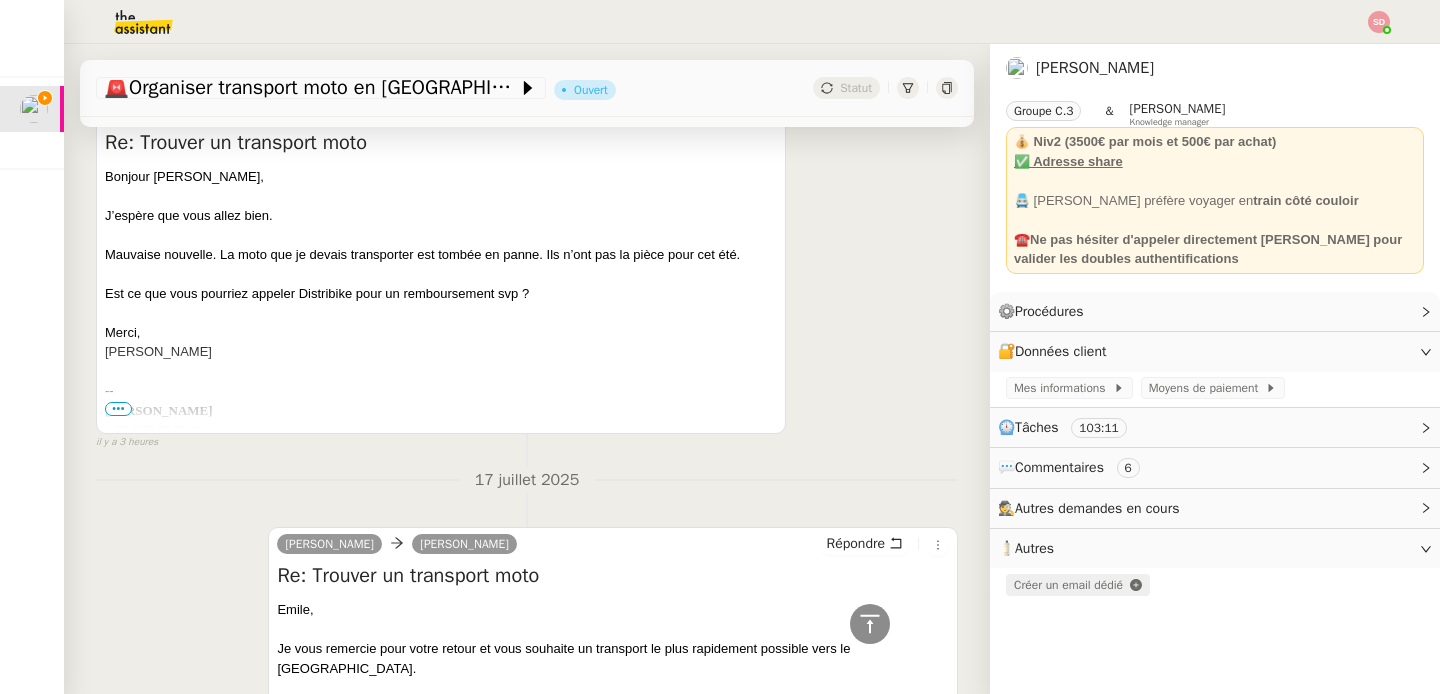 click on "Créer un email dédié" 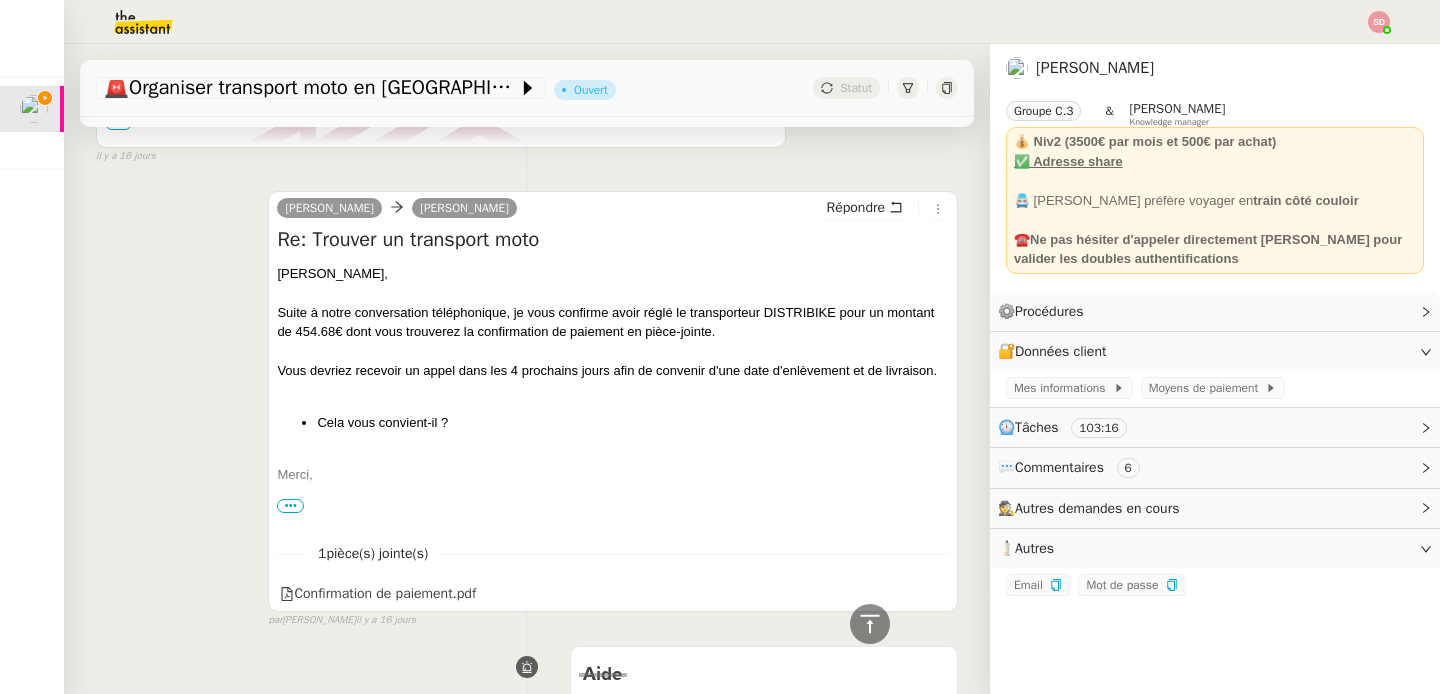 scroll, scrollTop: 4382, scrollLeft: 0, axis: vertical 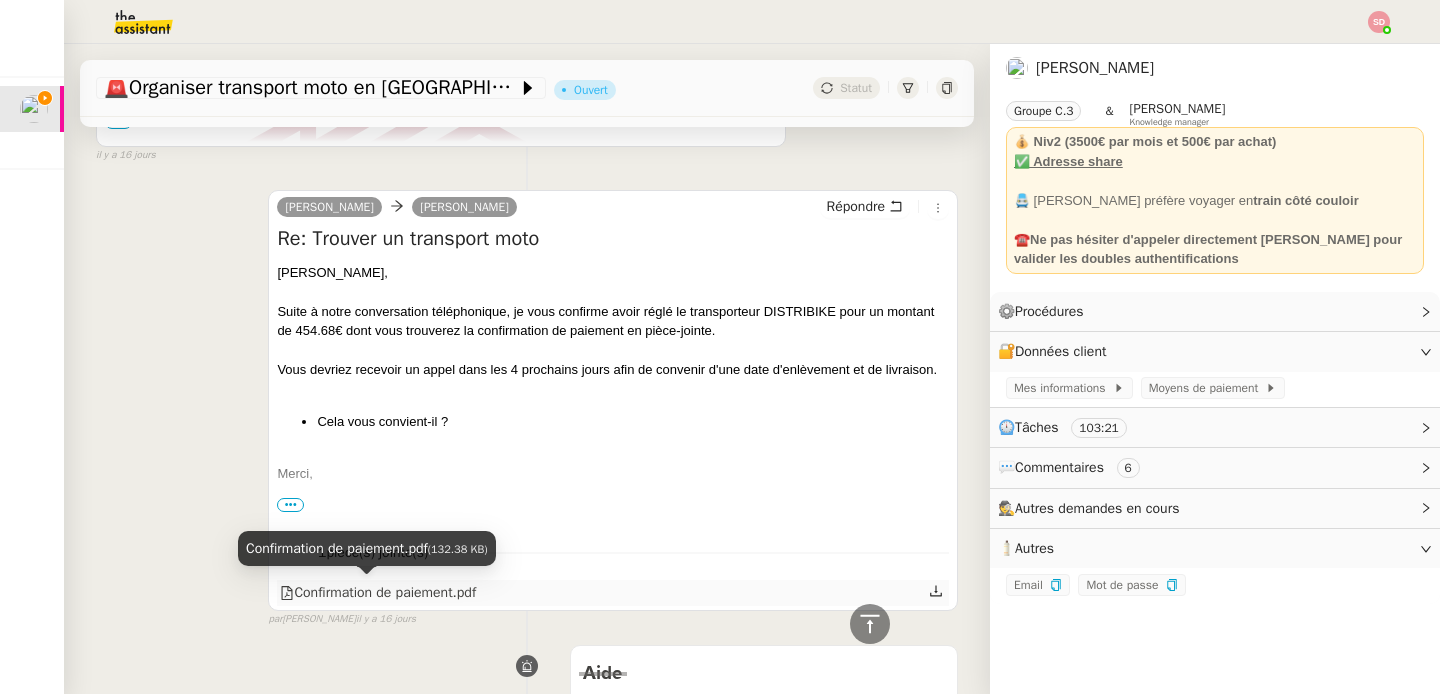 click on "Confirmation de paiement.pdf" 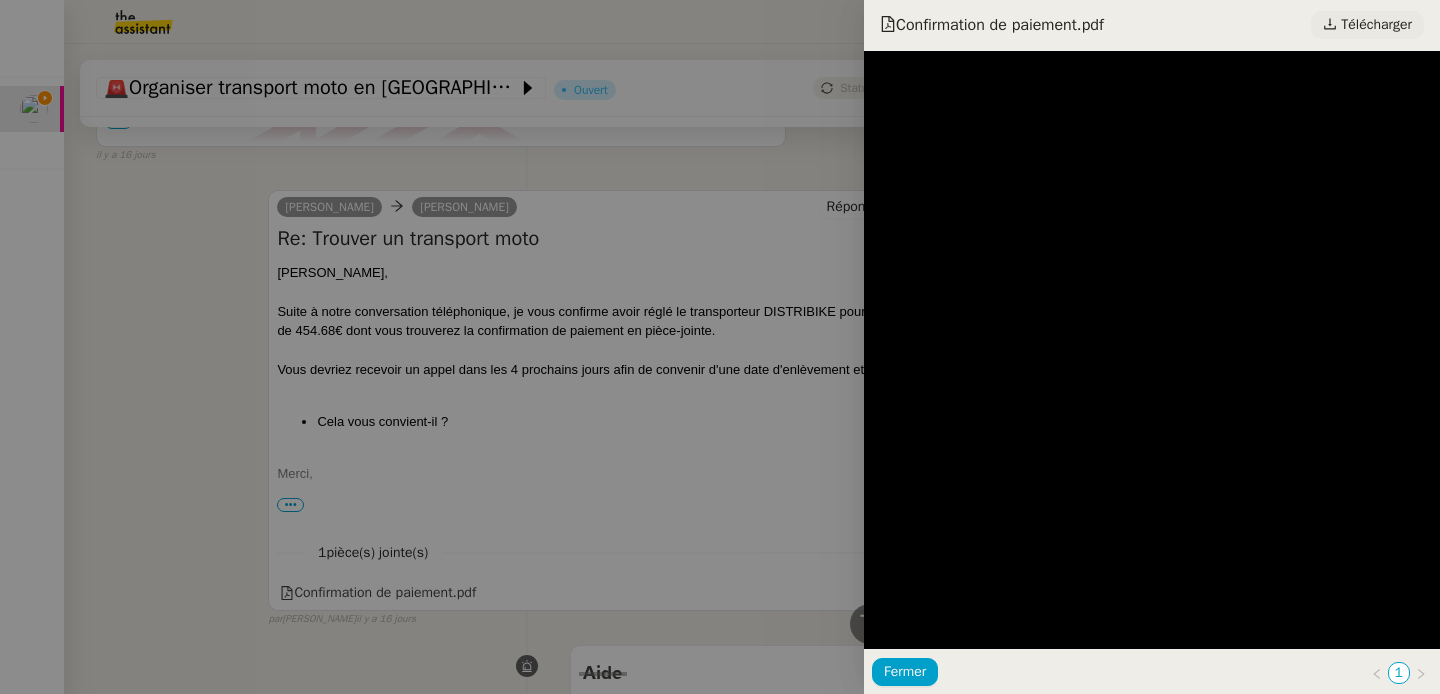 click on "Télécharger" at bounding box center (1376, 25) 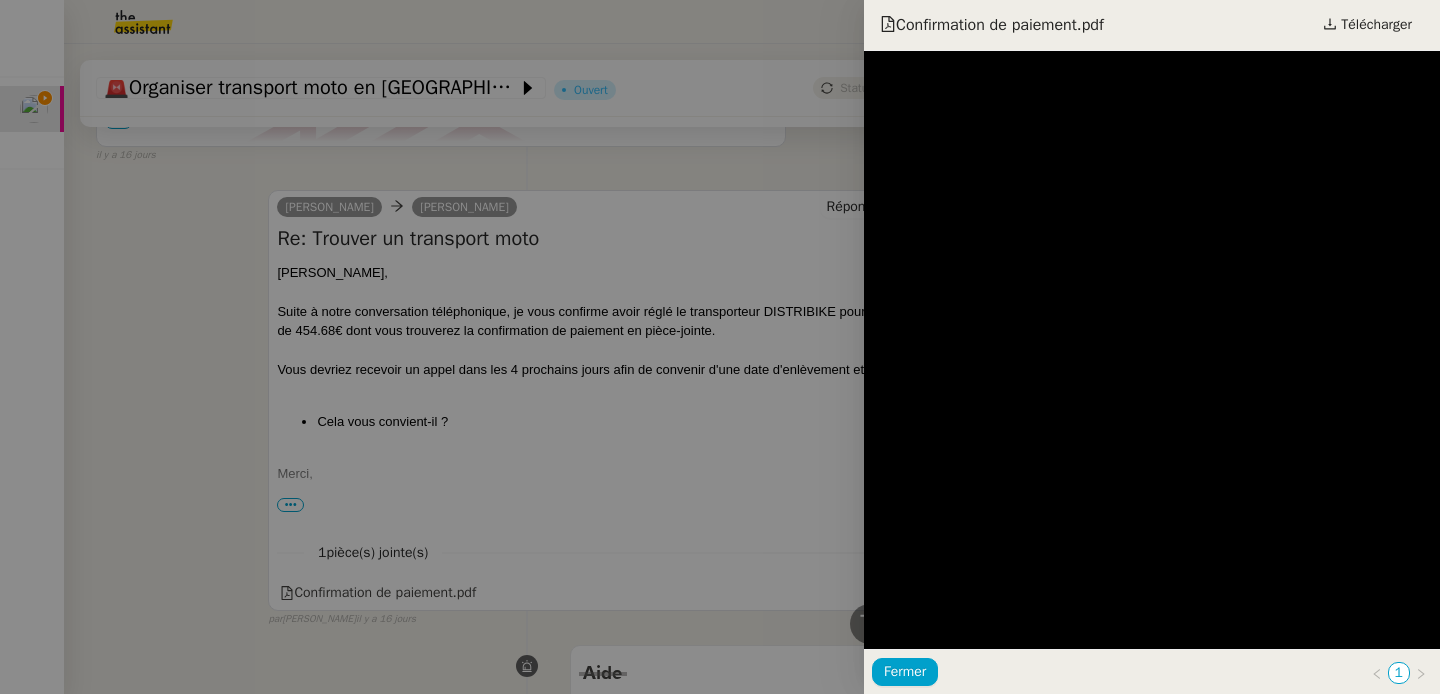 click at bounding box center (720, 347) 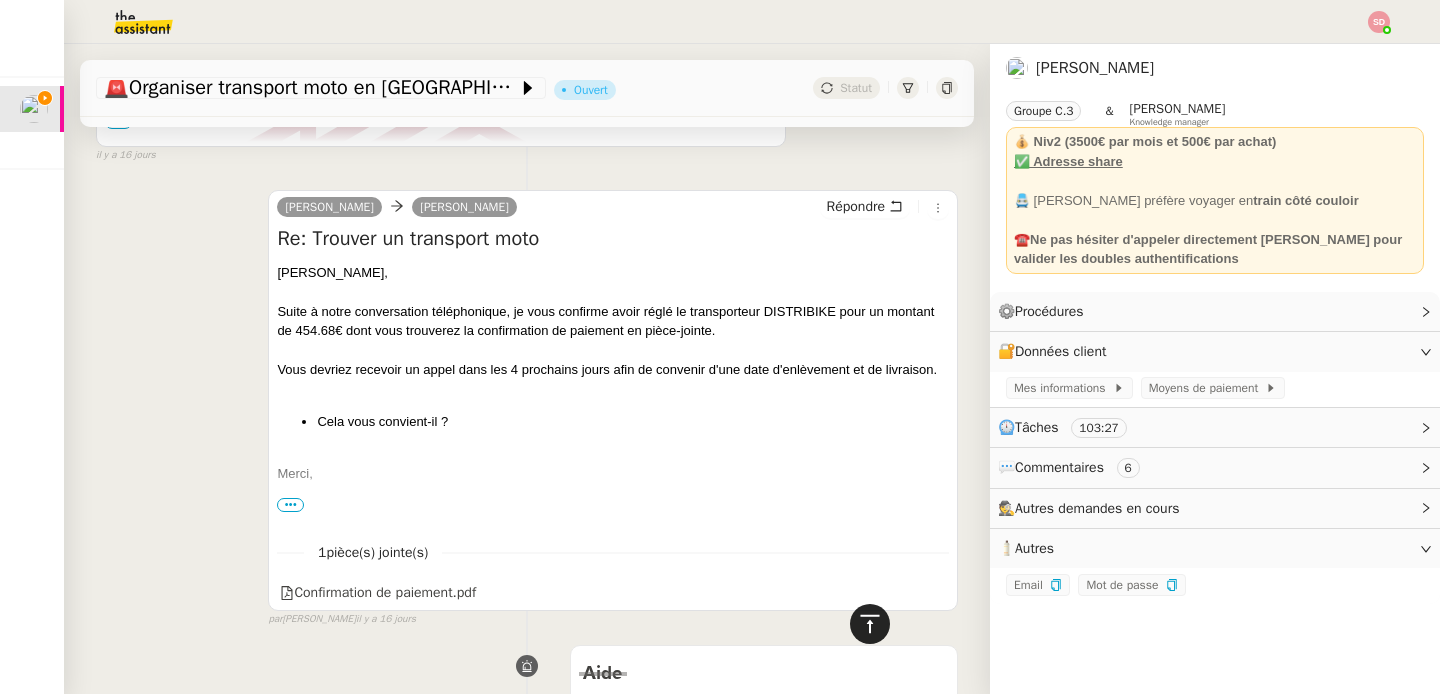 click 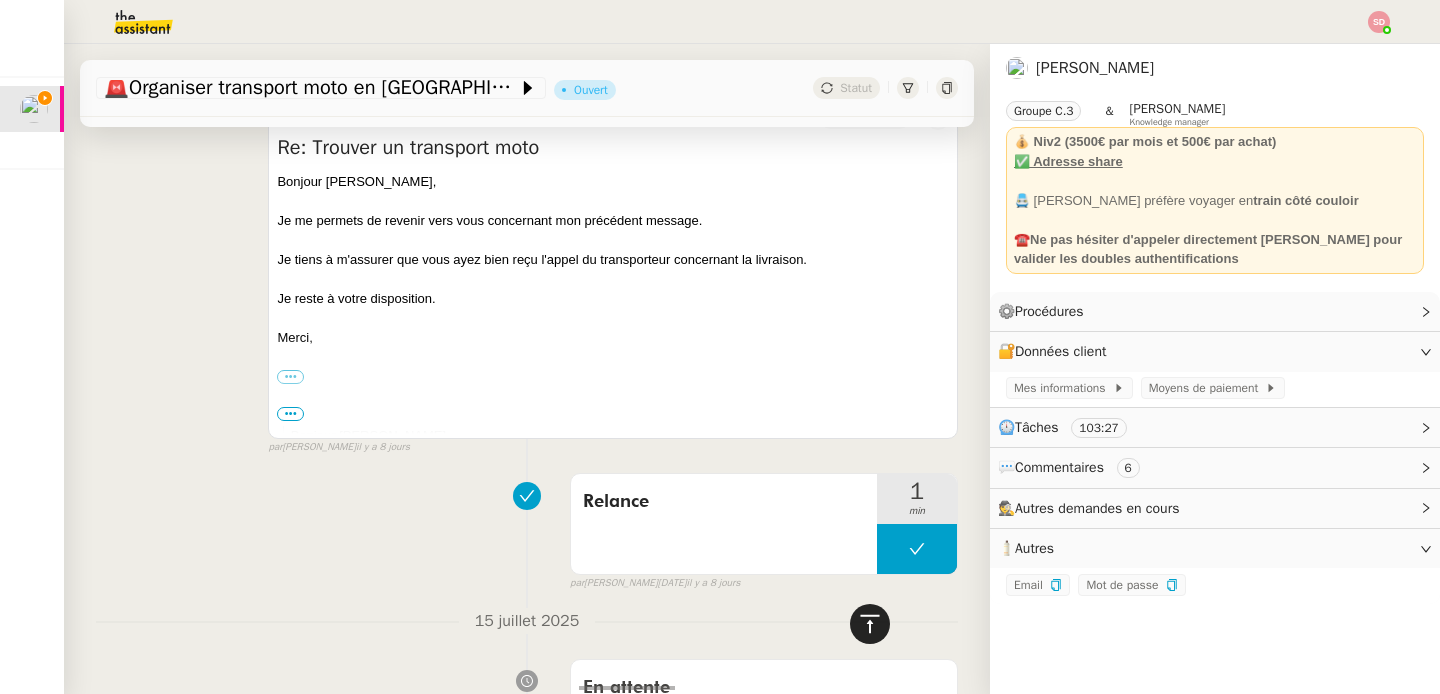 scroll, scrollTop: 0, scrollLeft: 0, axis: both 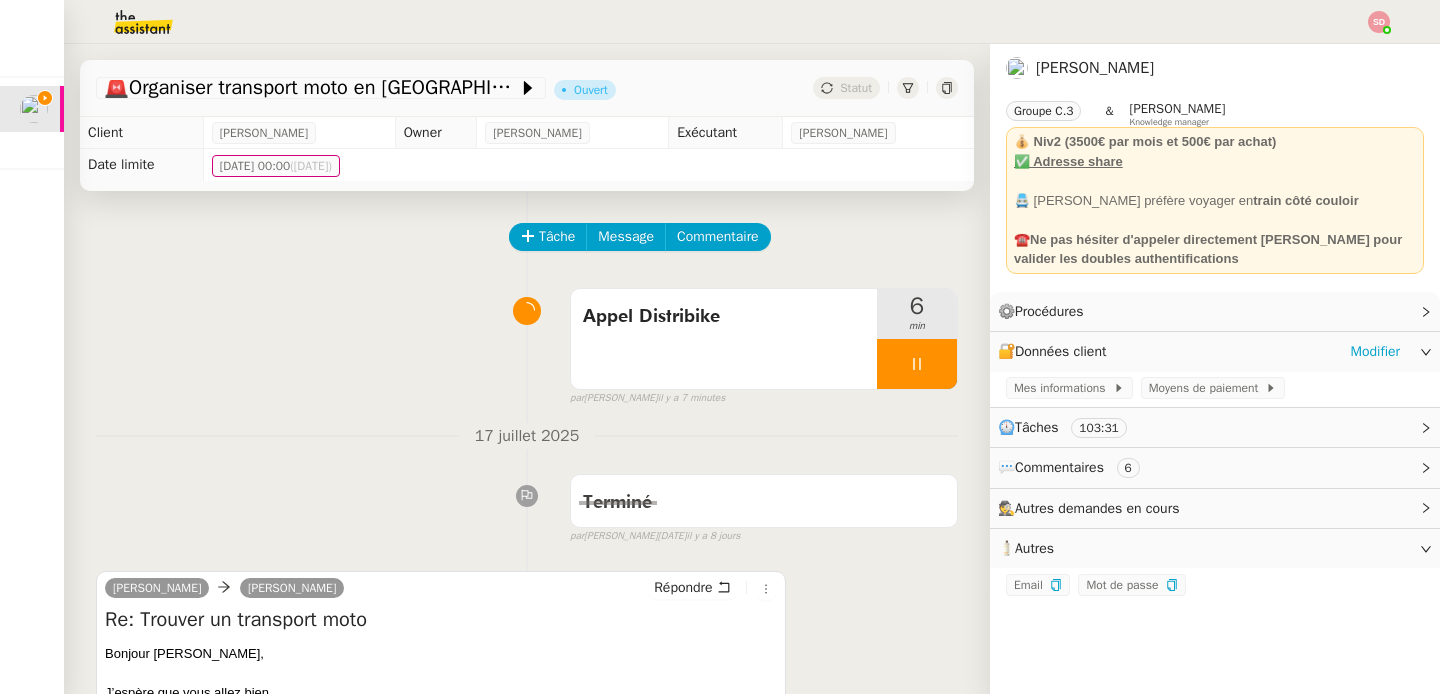 click on "🔐  Données client     Modifier" 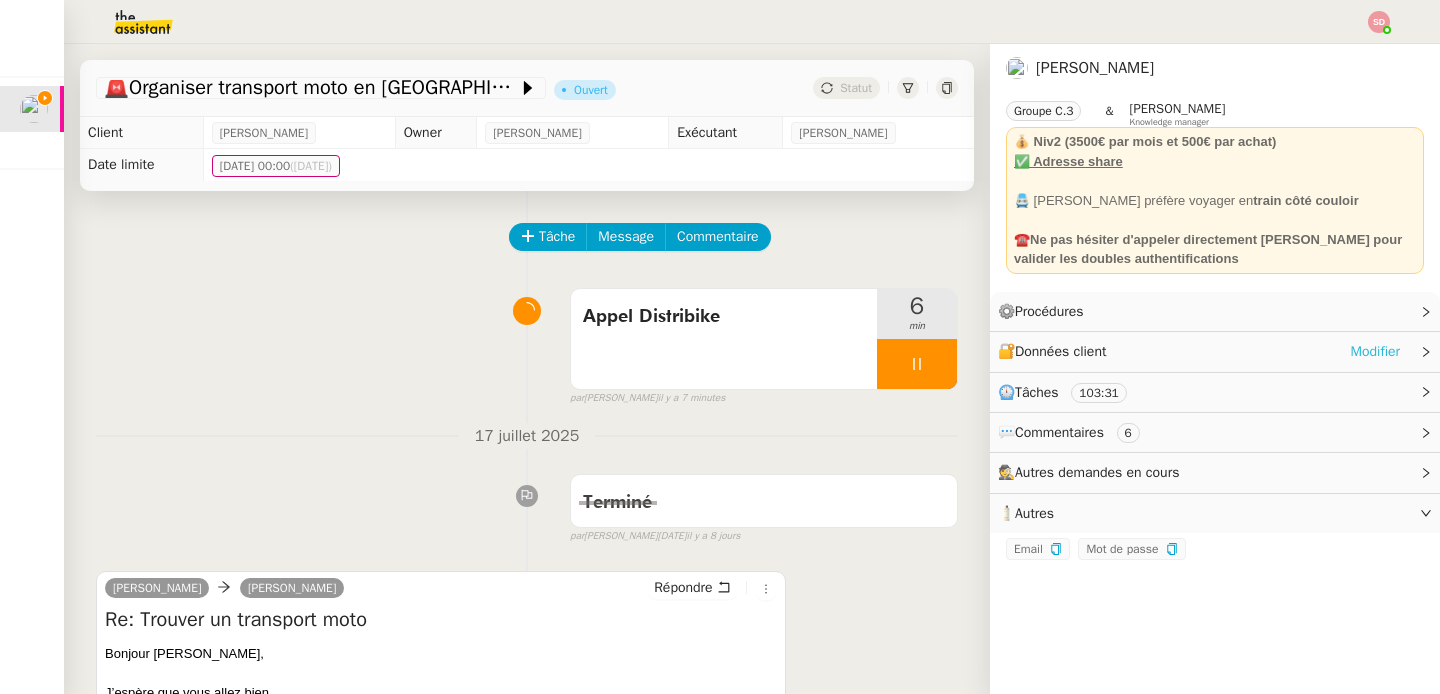 click on "Modifier" 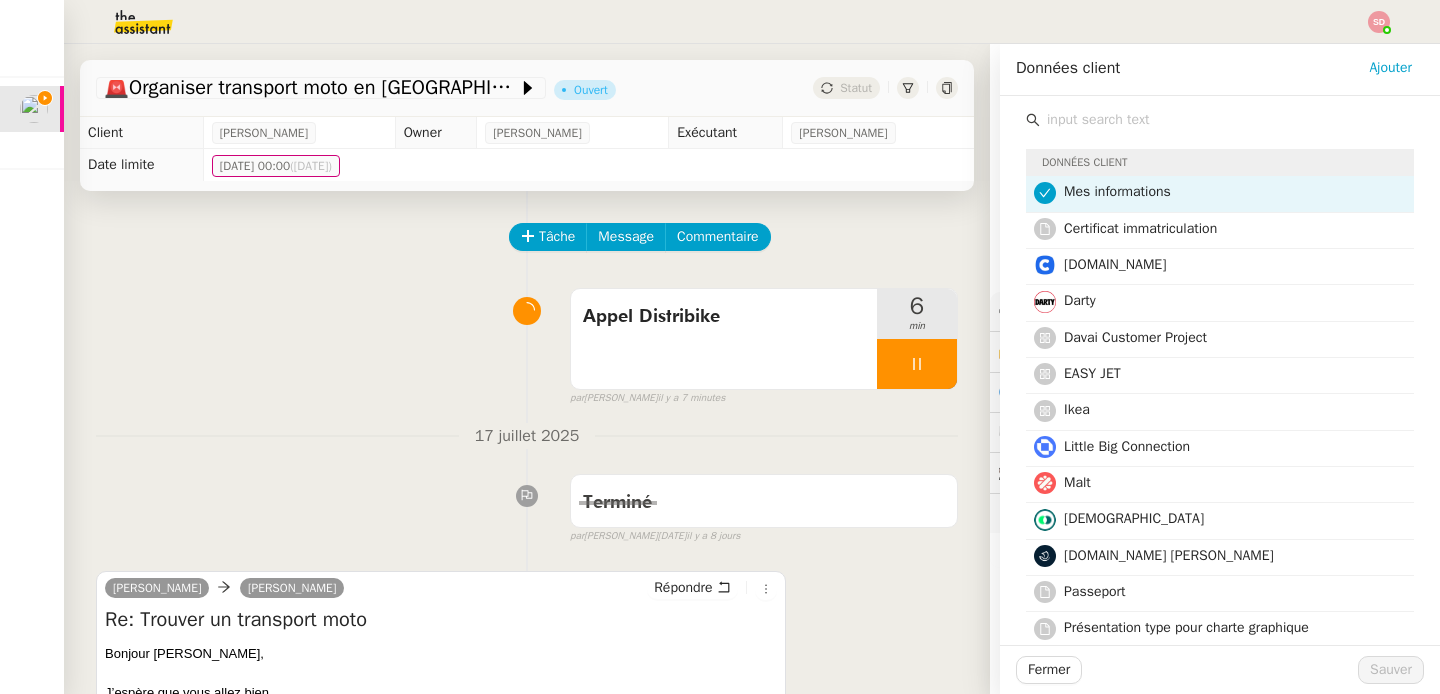 click 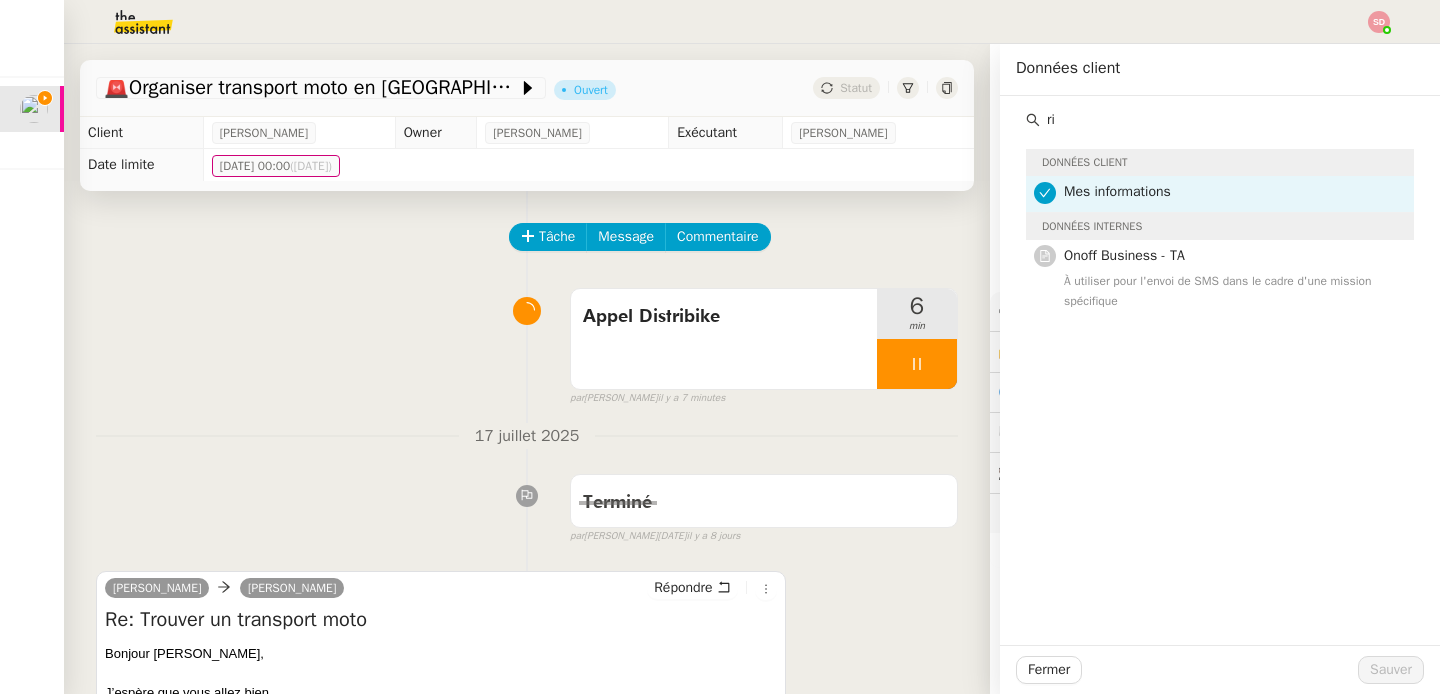 type on "ri" 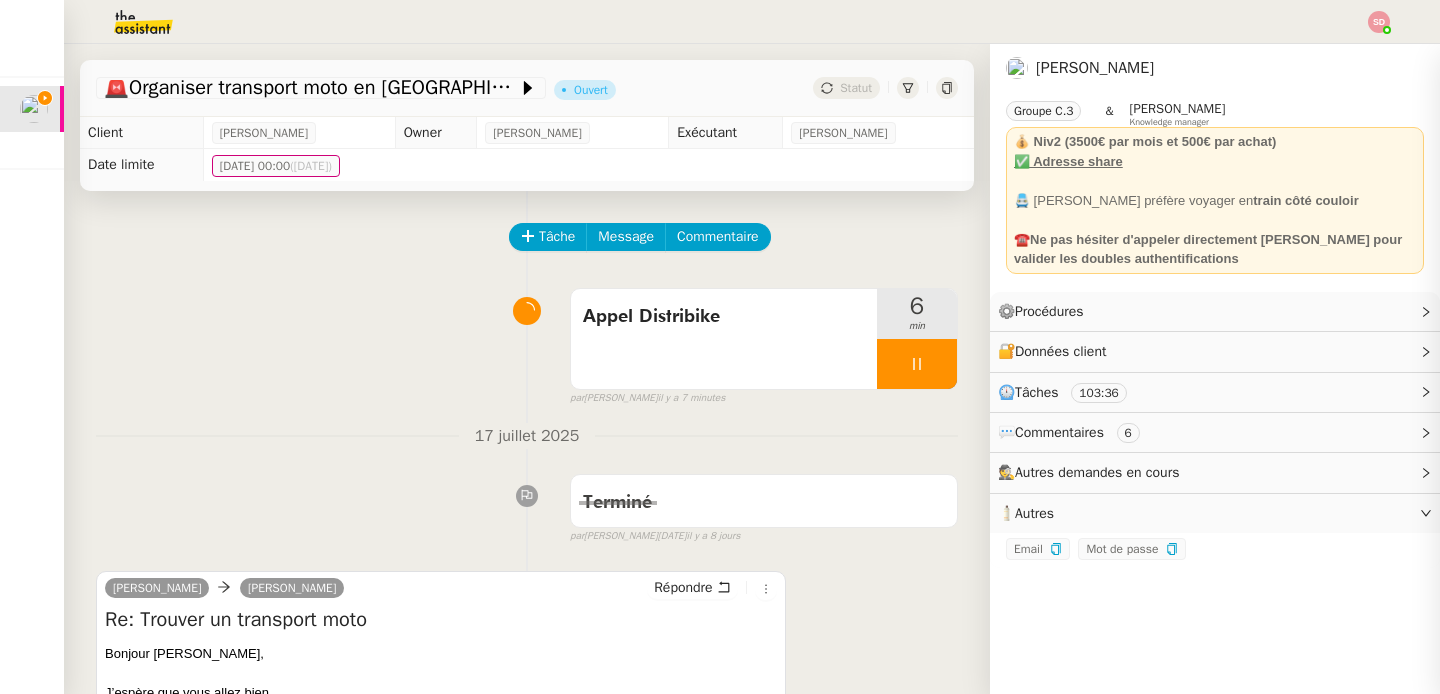 scroll, scrollTop: 298, scrollLeft: 0, axis: vertical 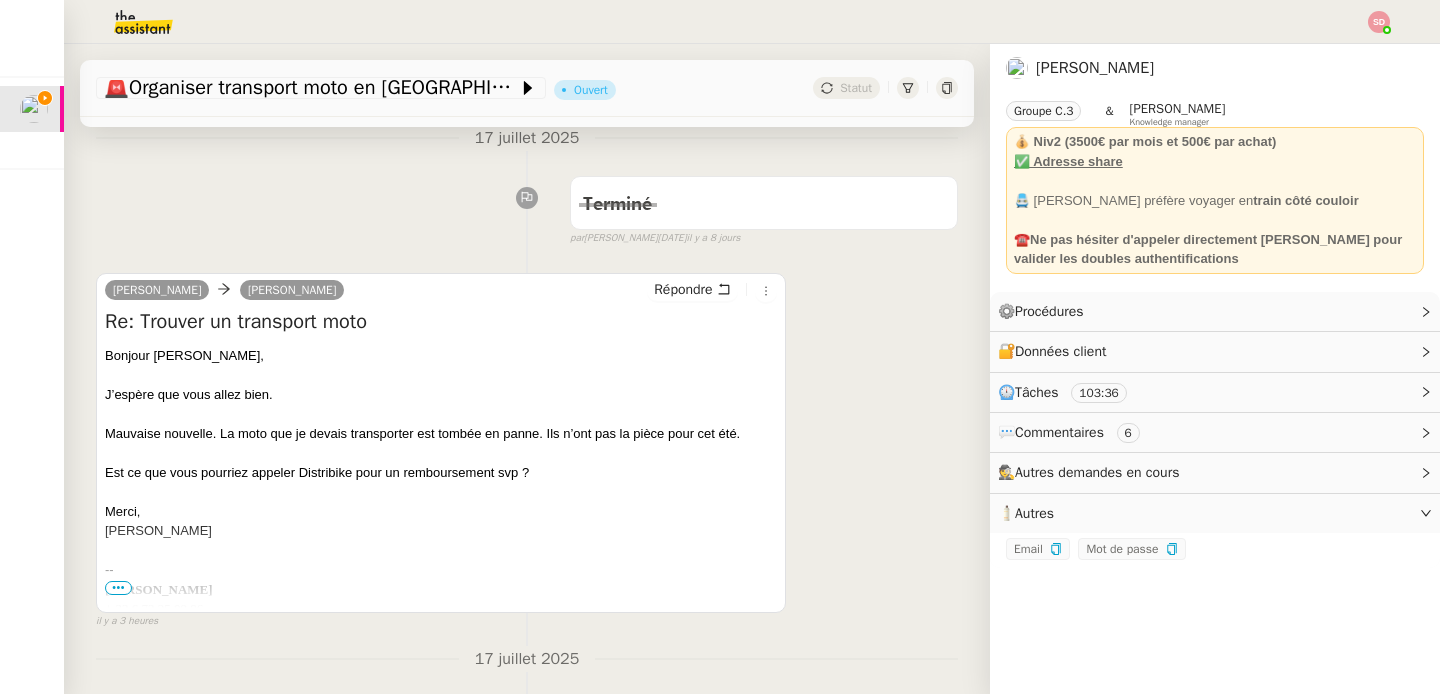 click on "[PERSON_NAME]      [PERSON_NAME]" at bounding box center [441, 293] 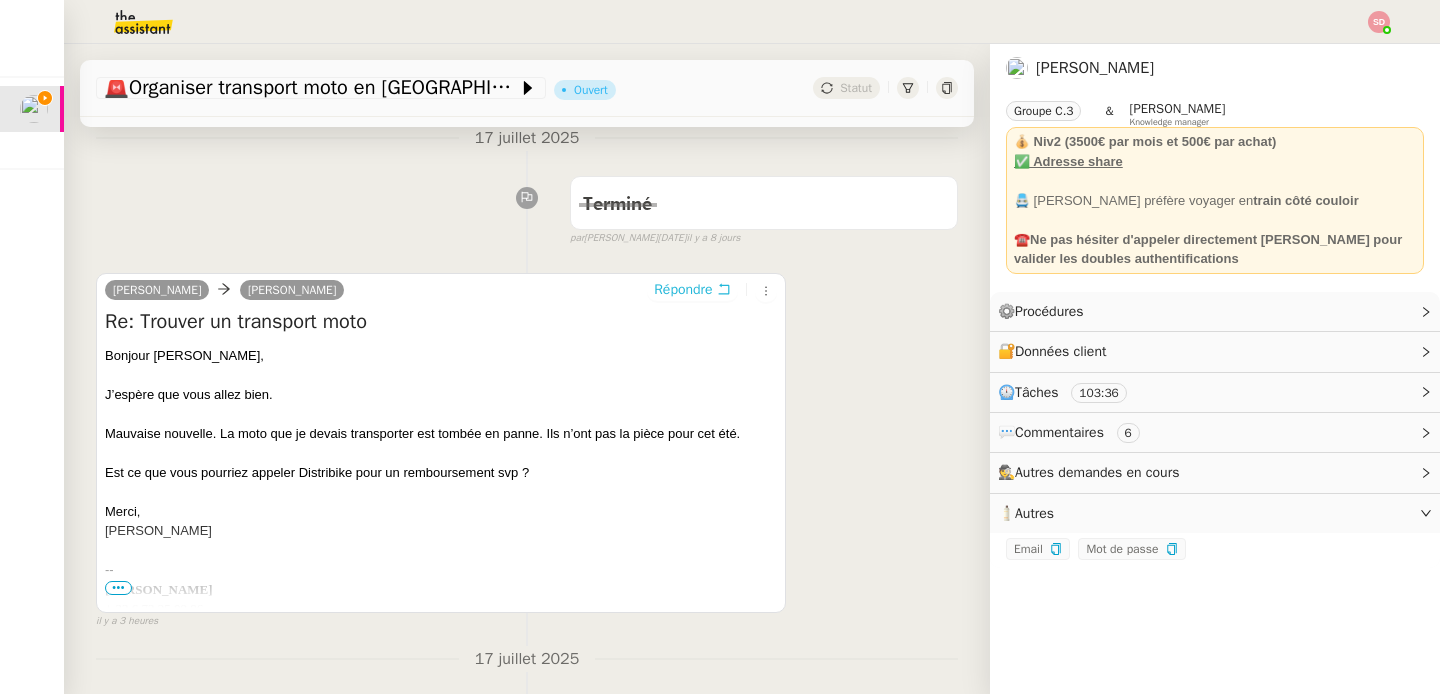 click 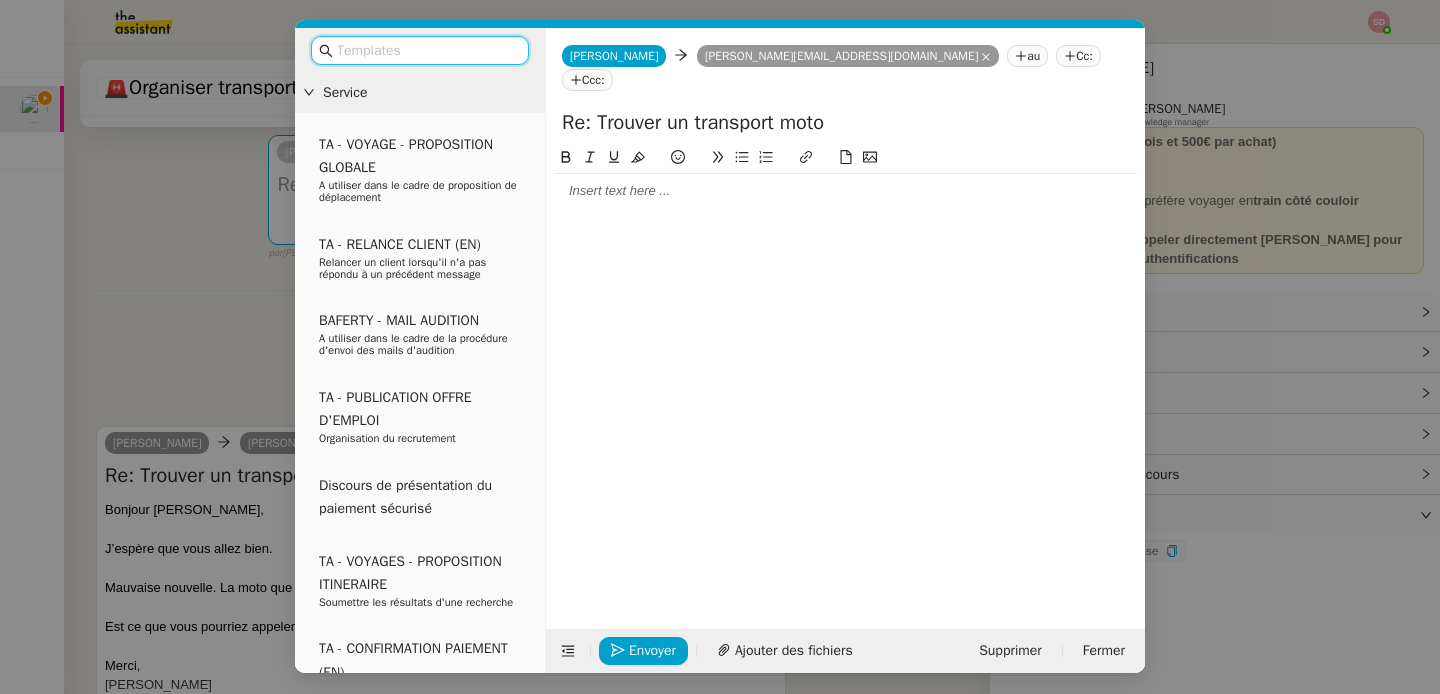 click 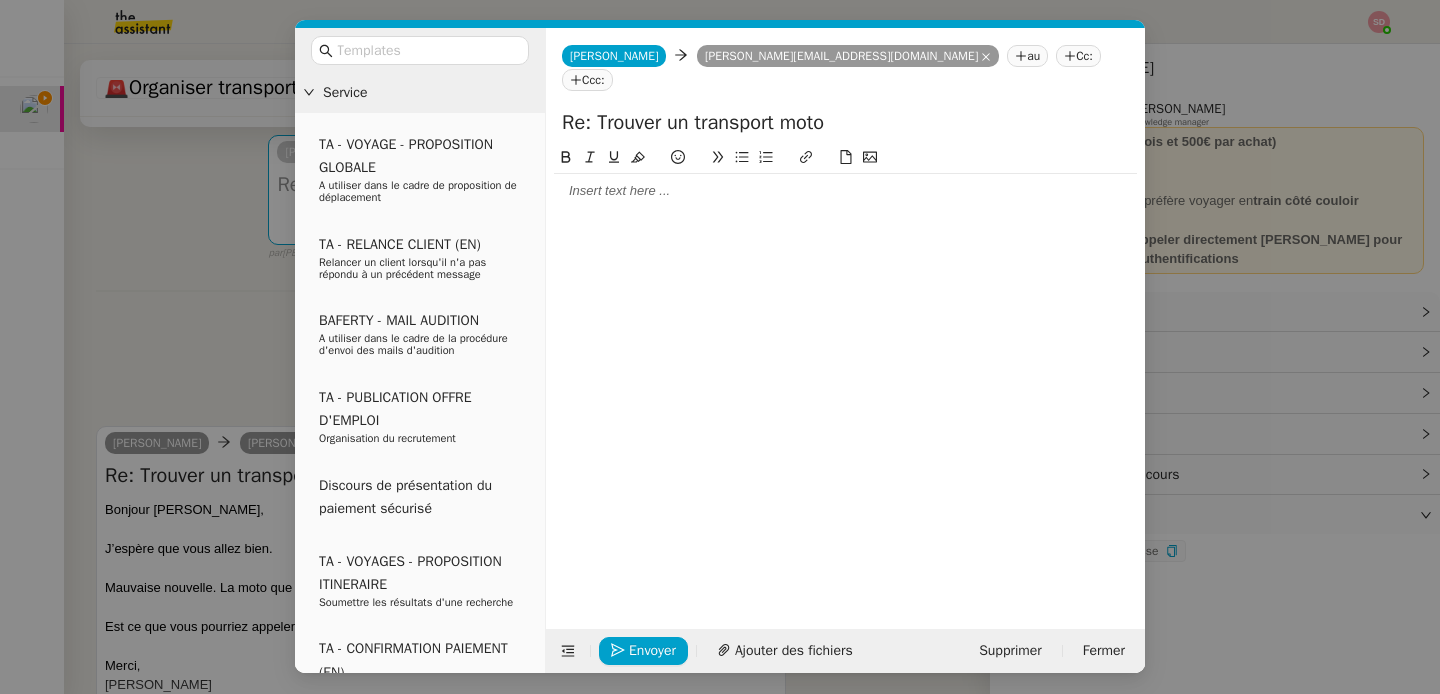 type 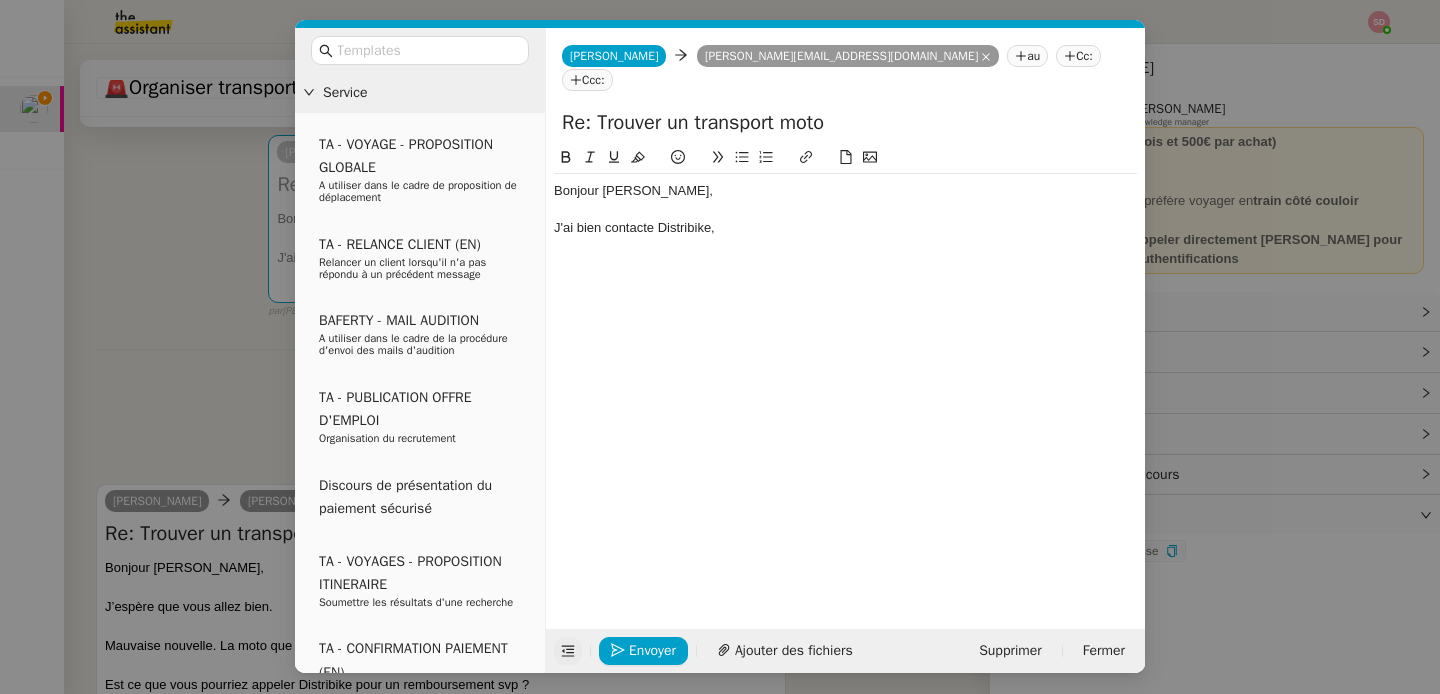click 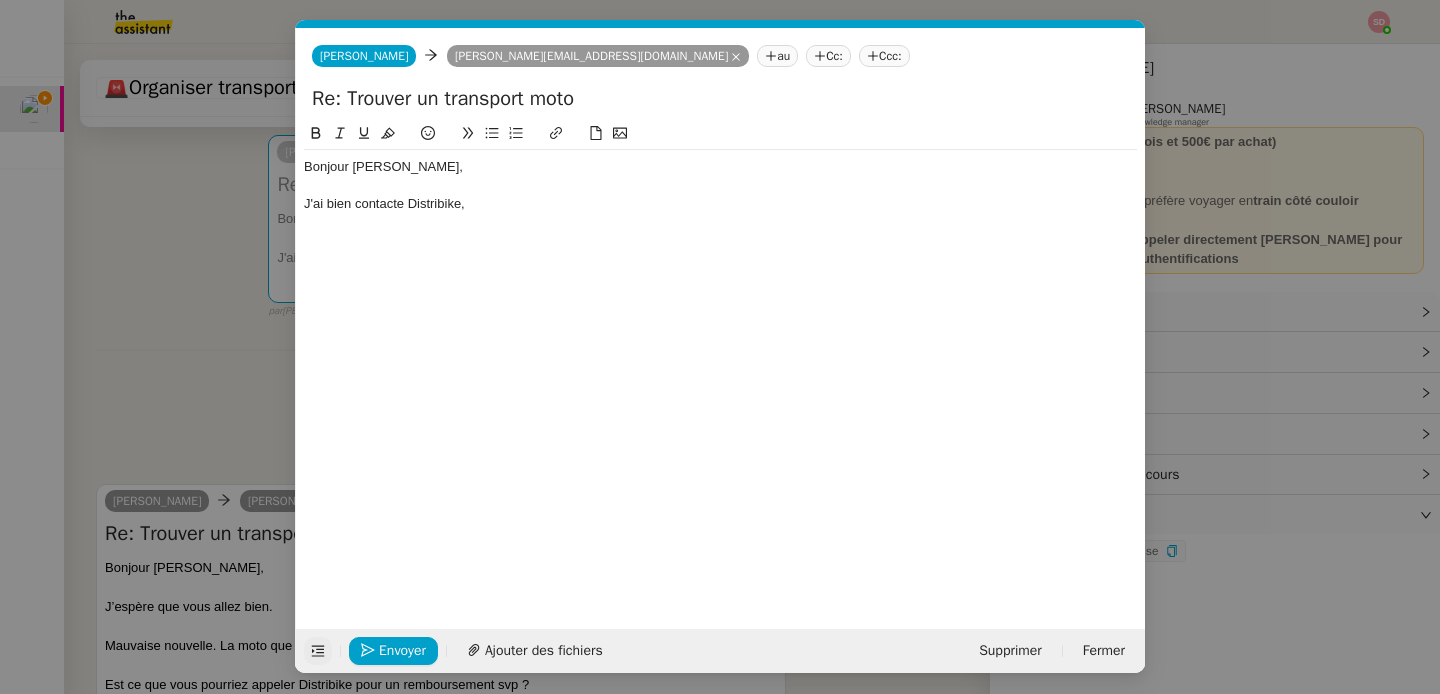 click on "J'ai bien contacte Distribike," 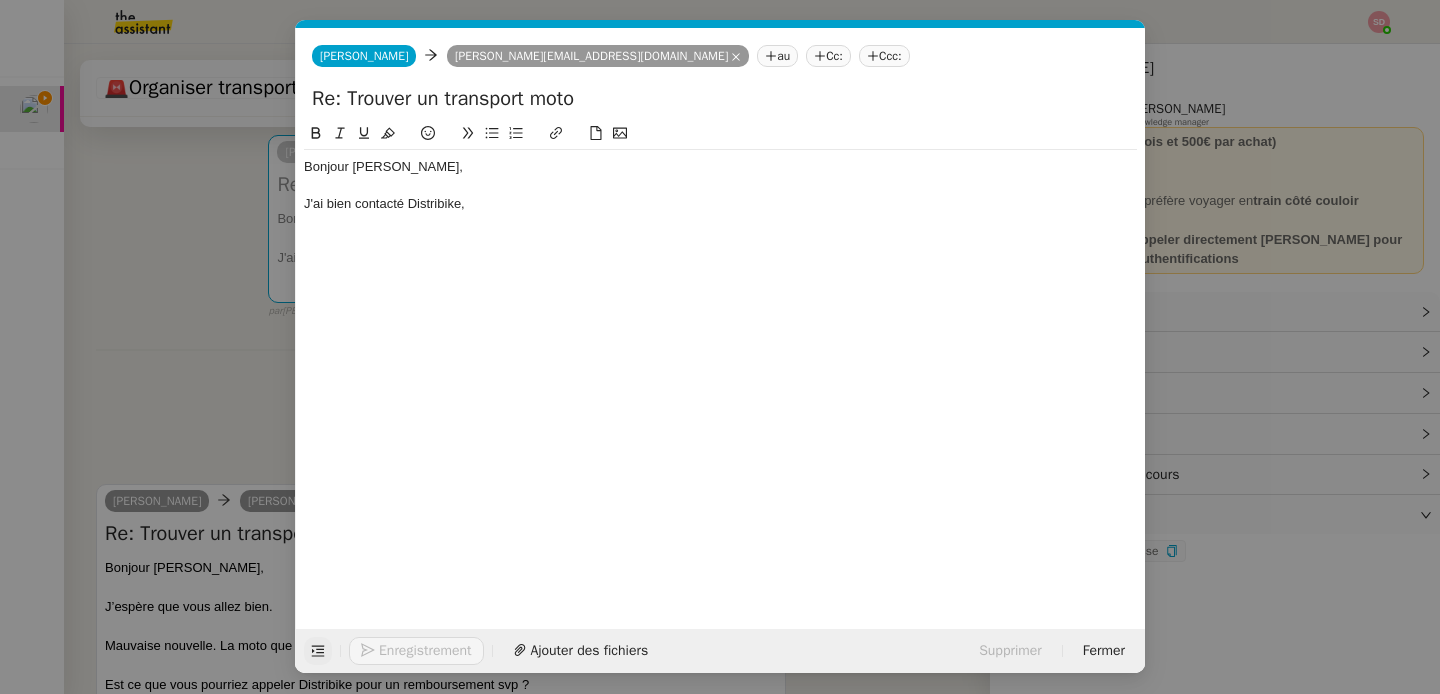 click on "J'ai bien contacté Distribike," 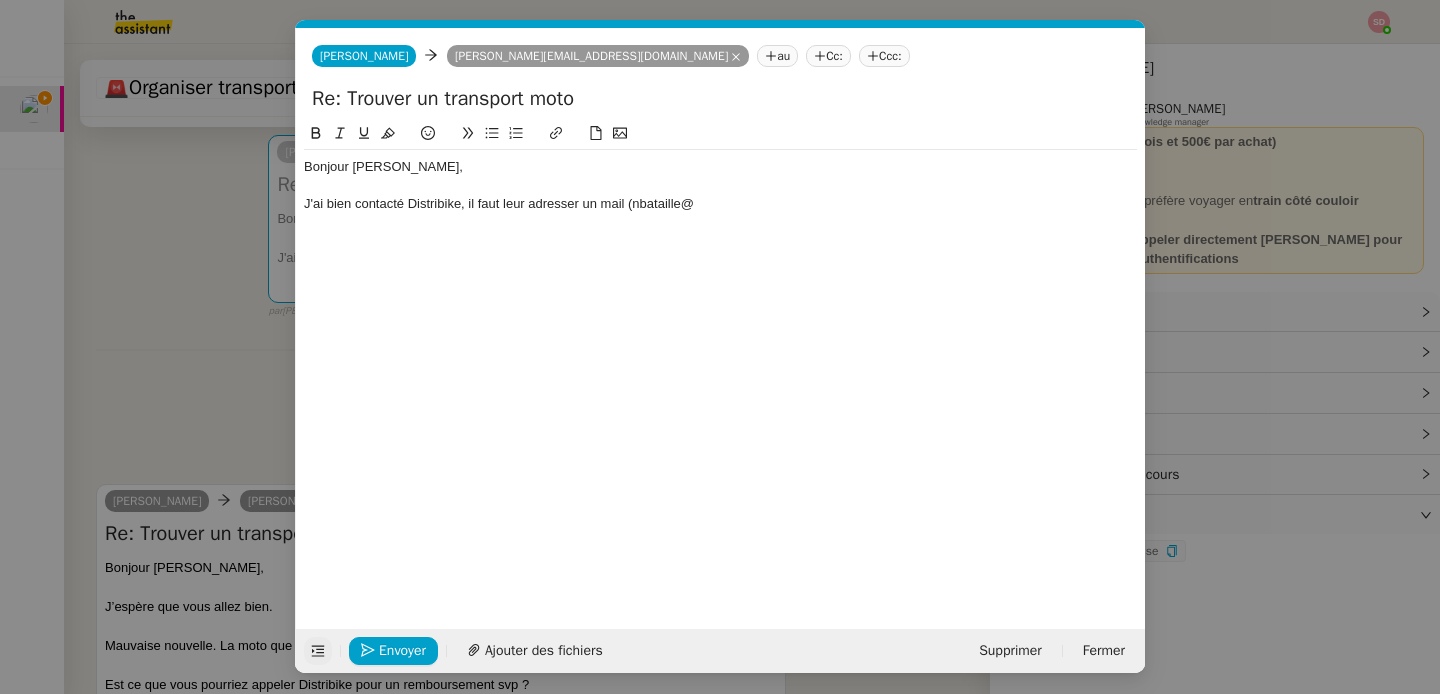 scroll, scrollTop: 0, scrollLeft: 0, axis: both 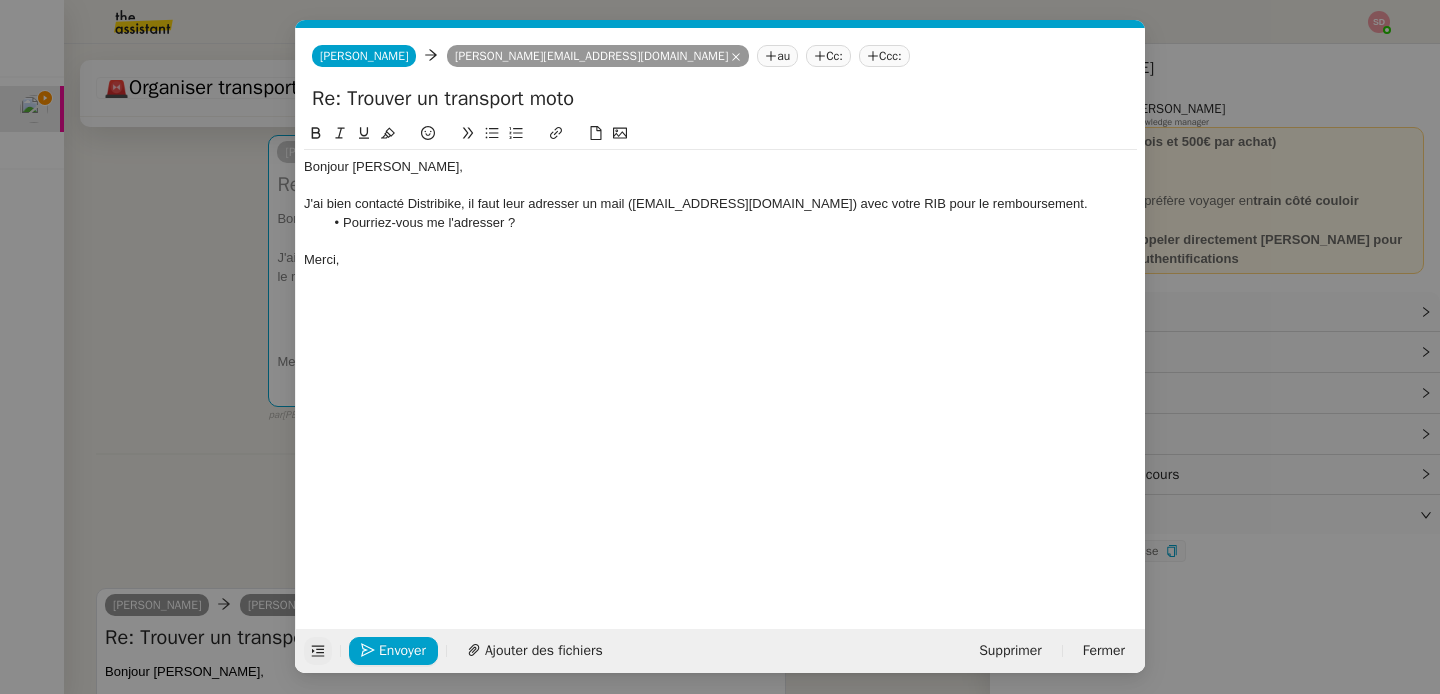 click on "J'ai bien contacté Distribike, il faut leur adresser un mail ([EMAIL_ADDRESS][DOMAIN_NAME]) avec votre RIB pour le remboursement." 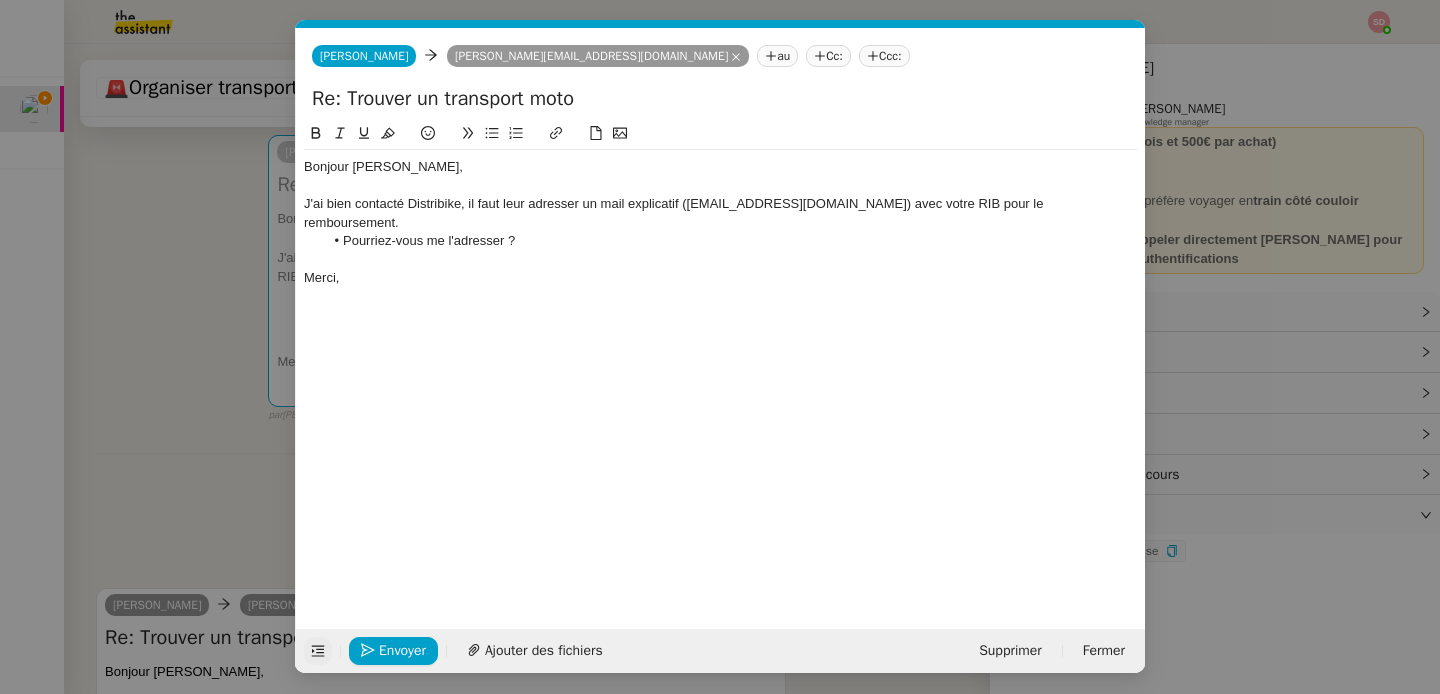 click on "Merci," 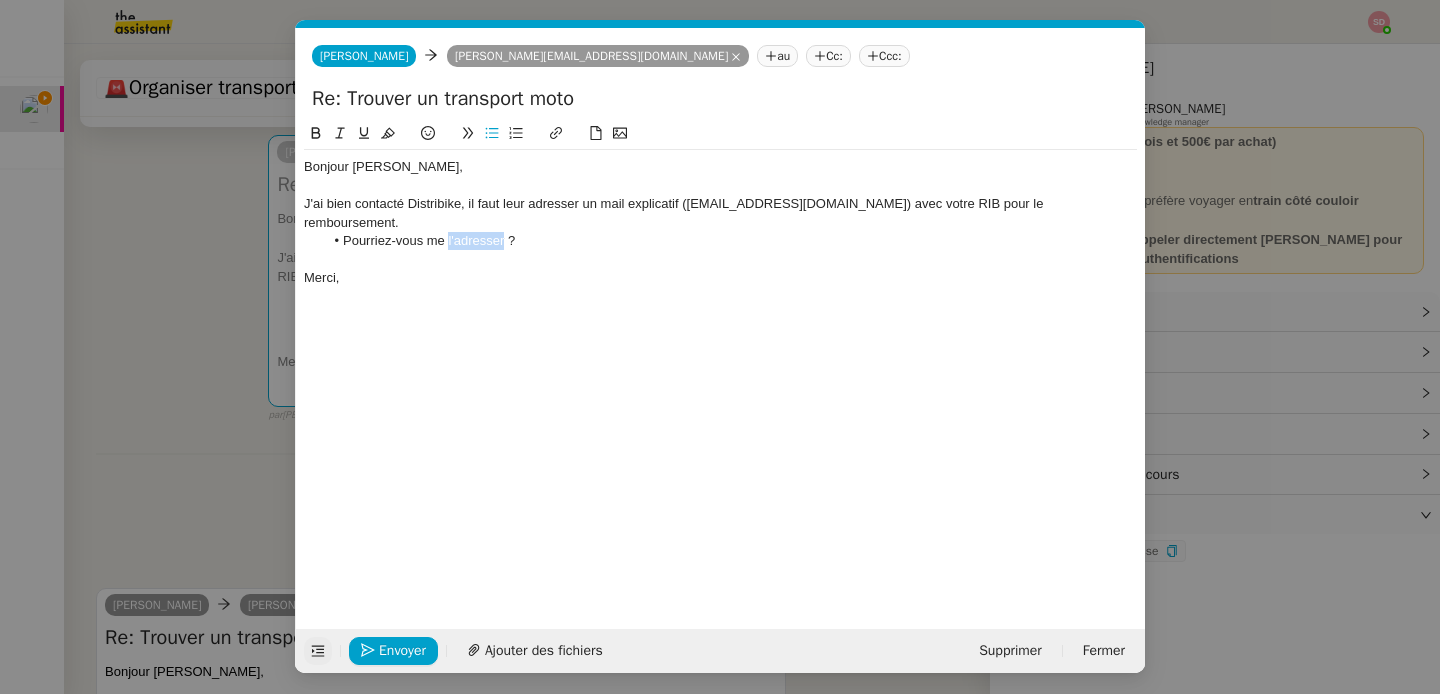 click on "Pourriez-vous me l'adresser ?" 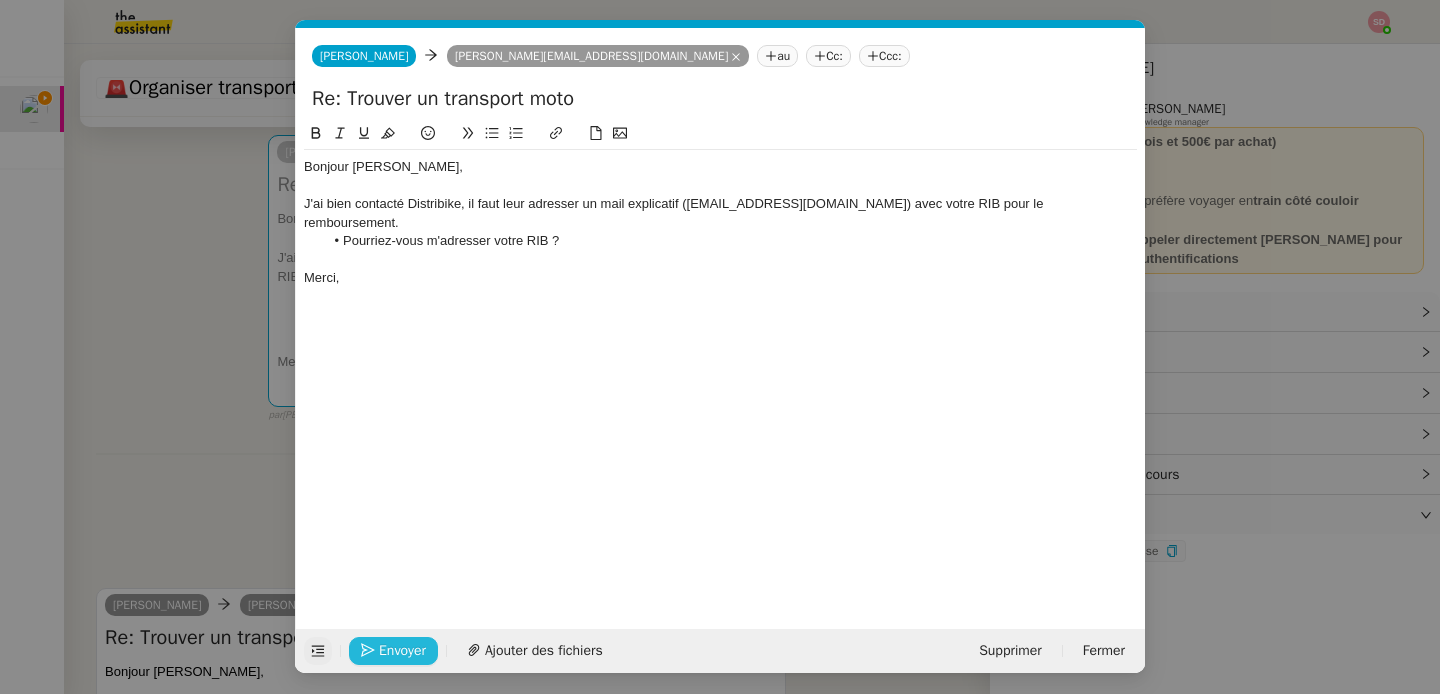 click on "Envoyer" 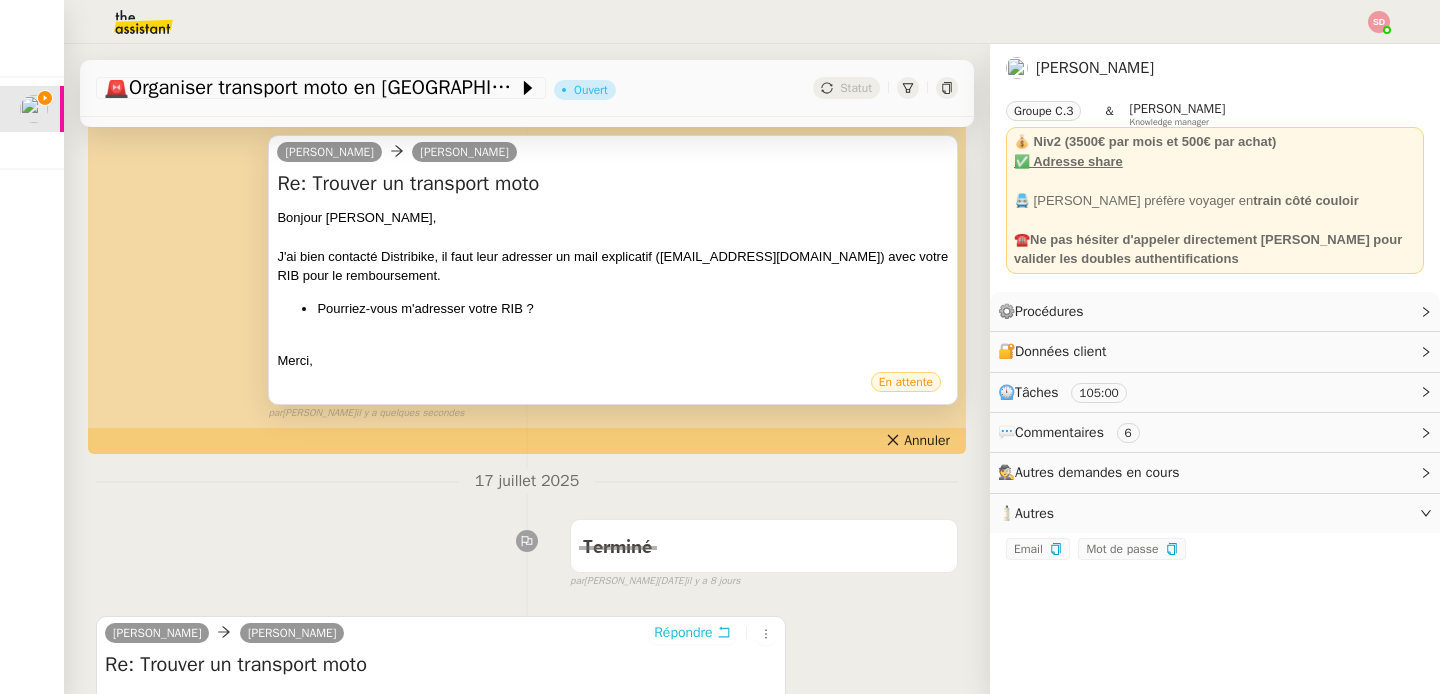 scroll, scrollTop: 0, scrollLeft: 0, axis: both 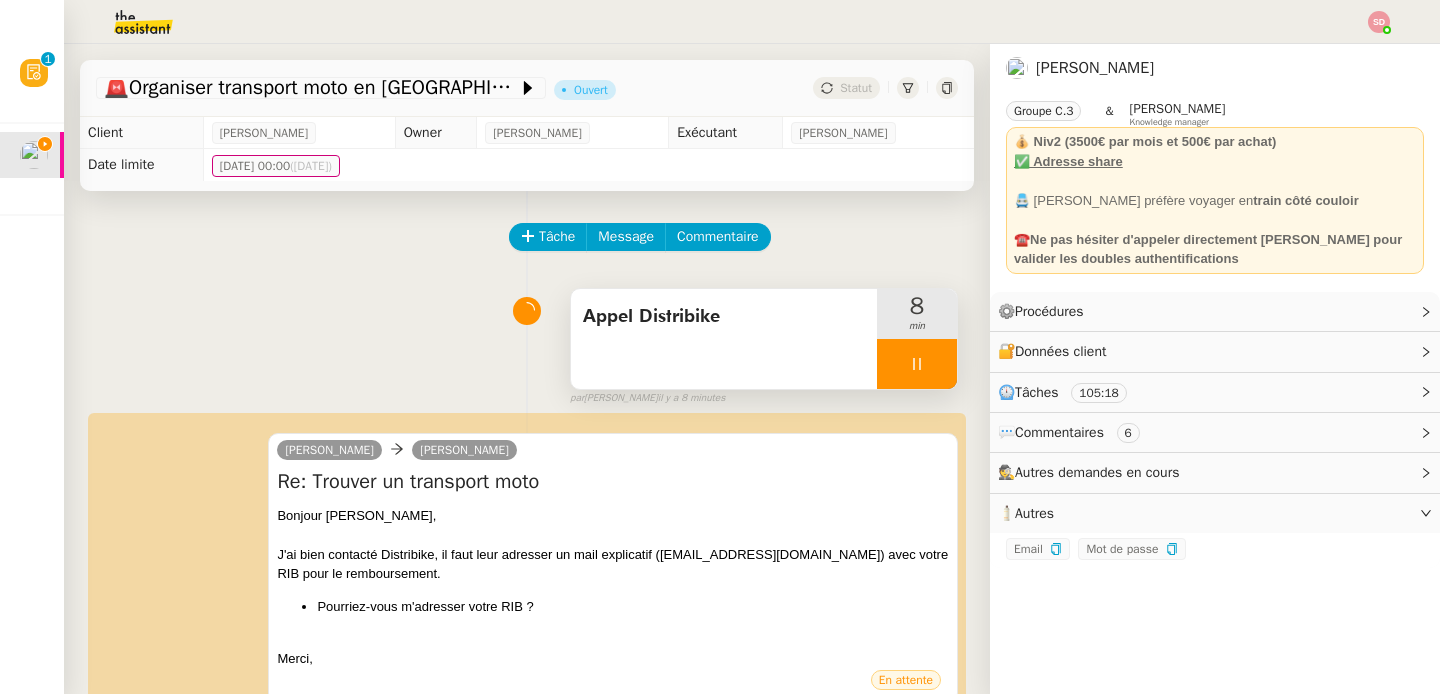 click at bounding box center [917, 364] 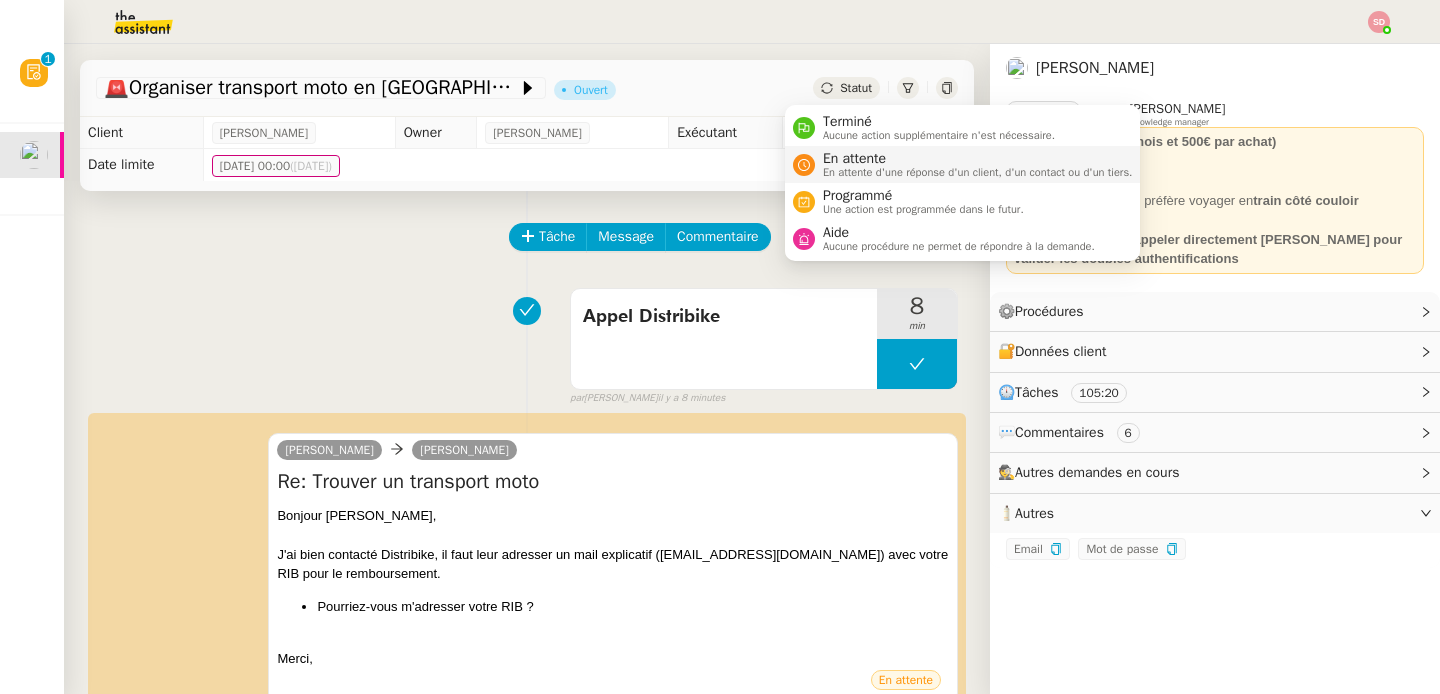 click 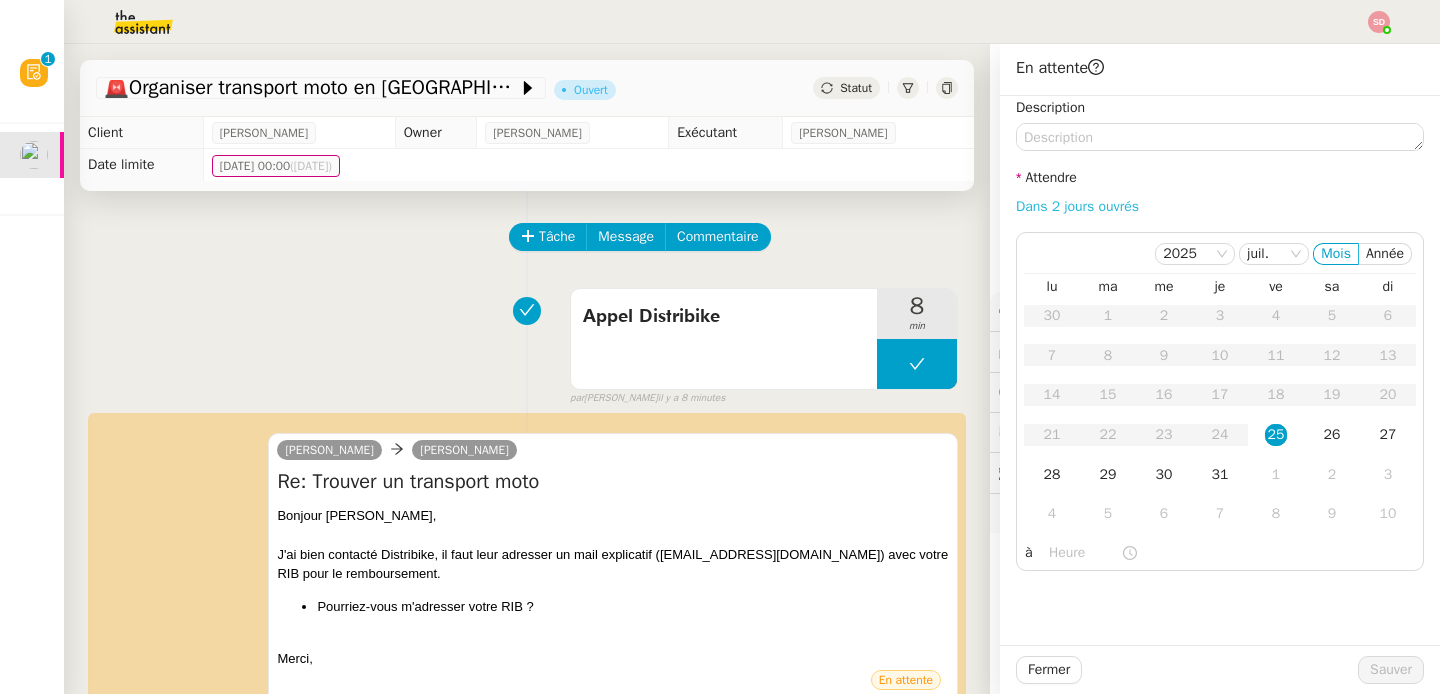 click on "Dans 2 jours ouvrés" 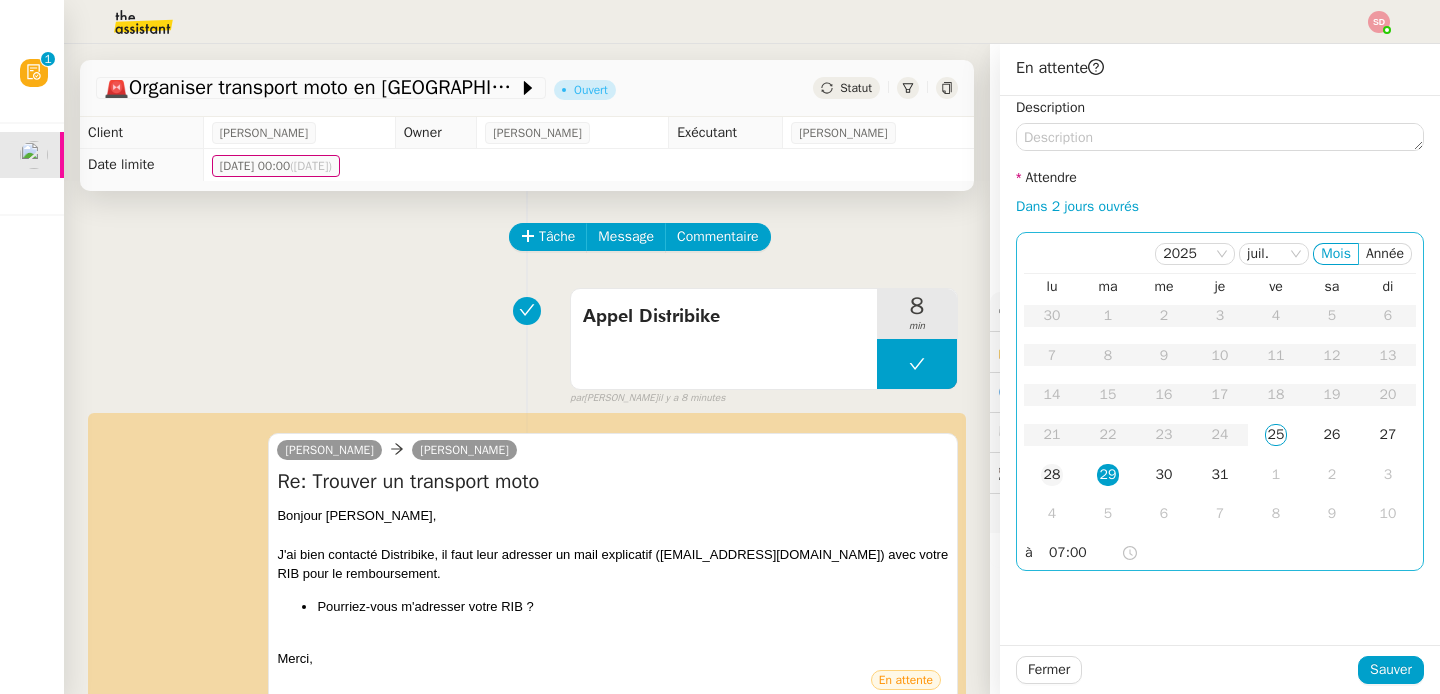 click on "28" 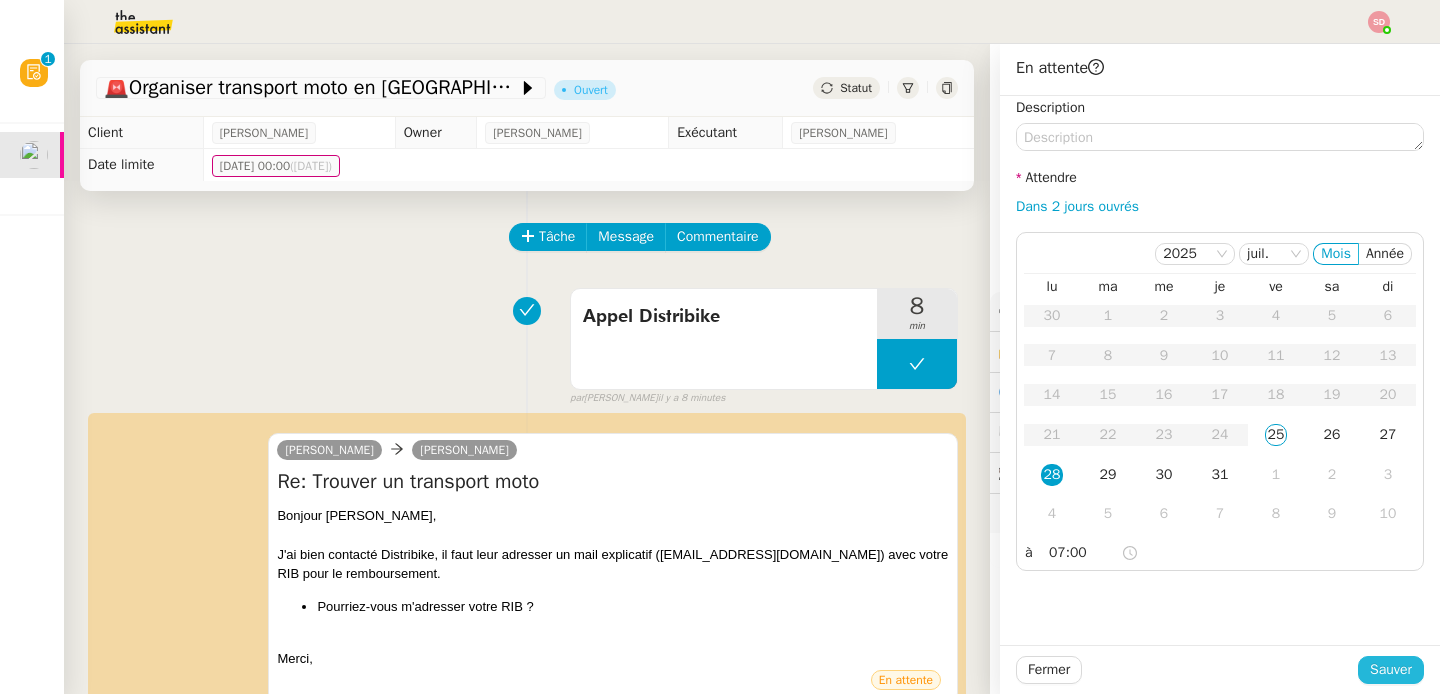 click on "Sauver" 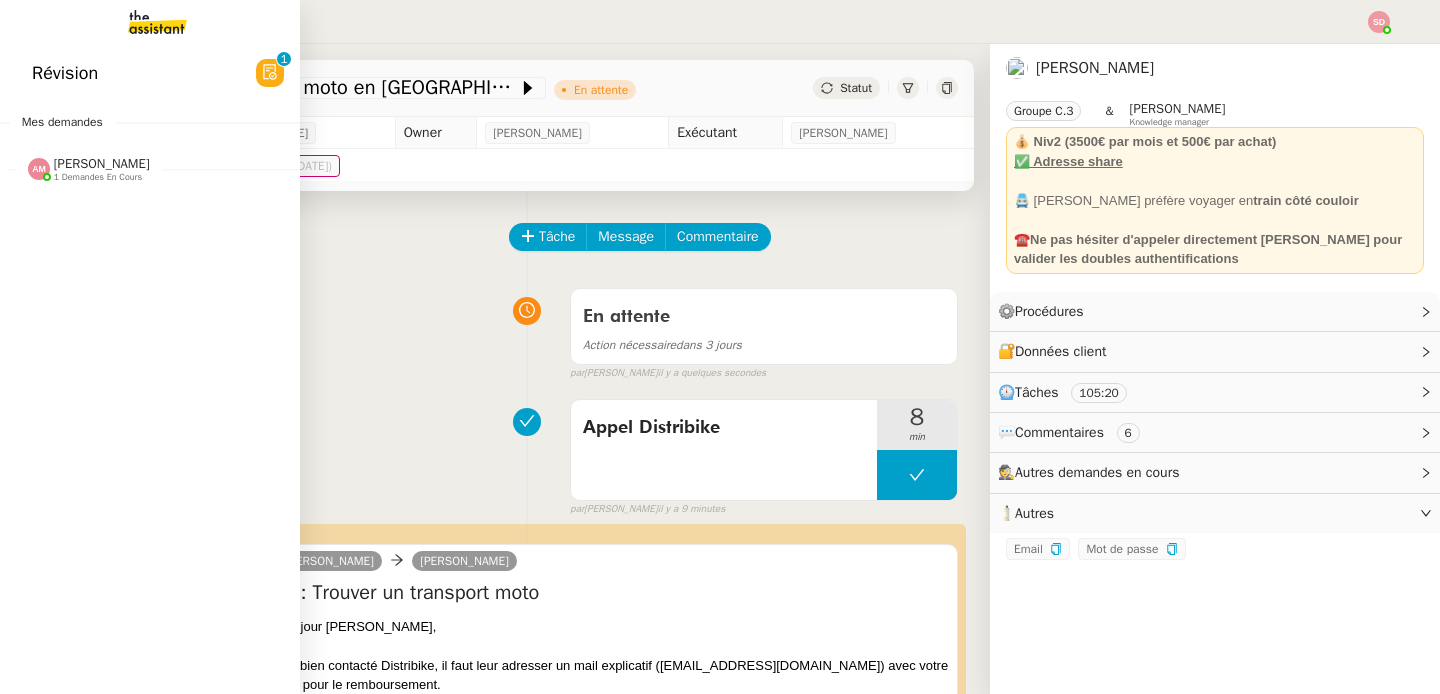 click on "[PERSON_NAME]" 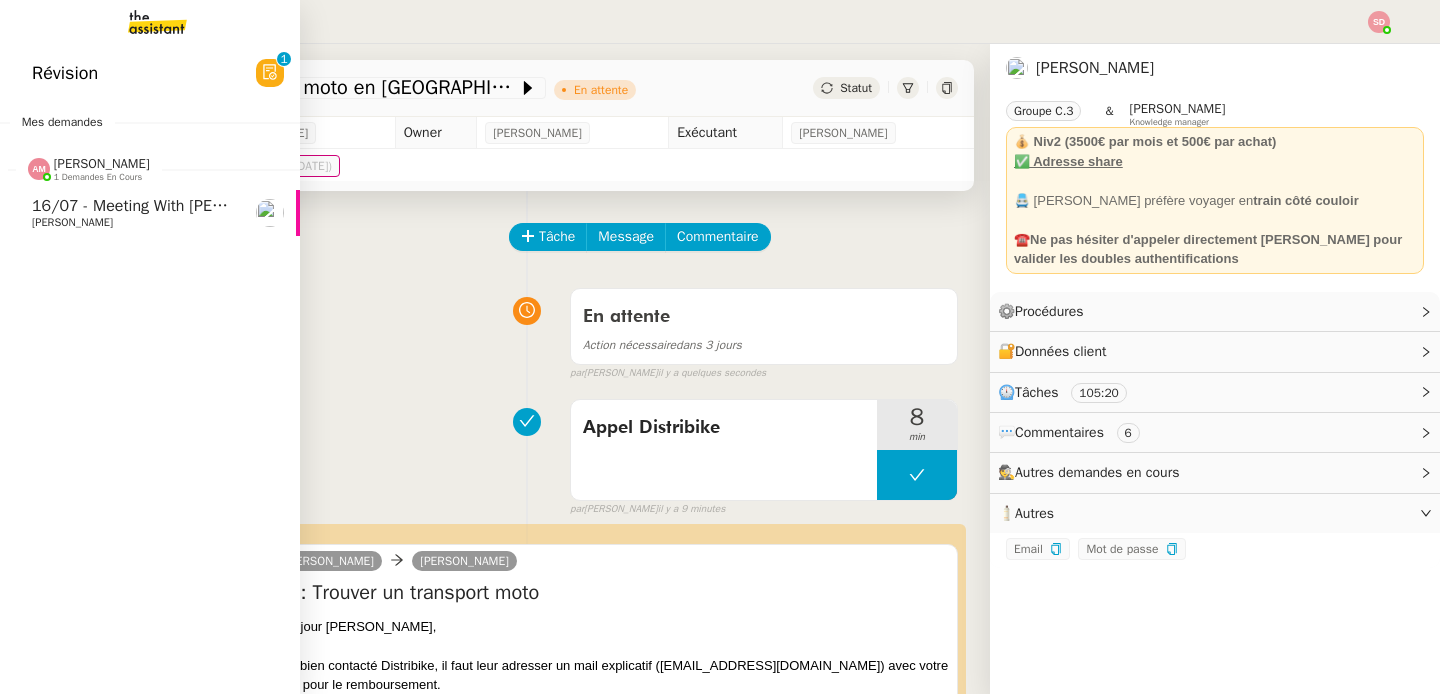 click on "[PERSON_NAME]" 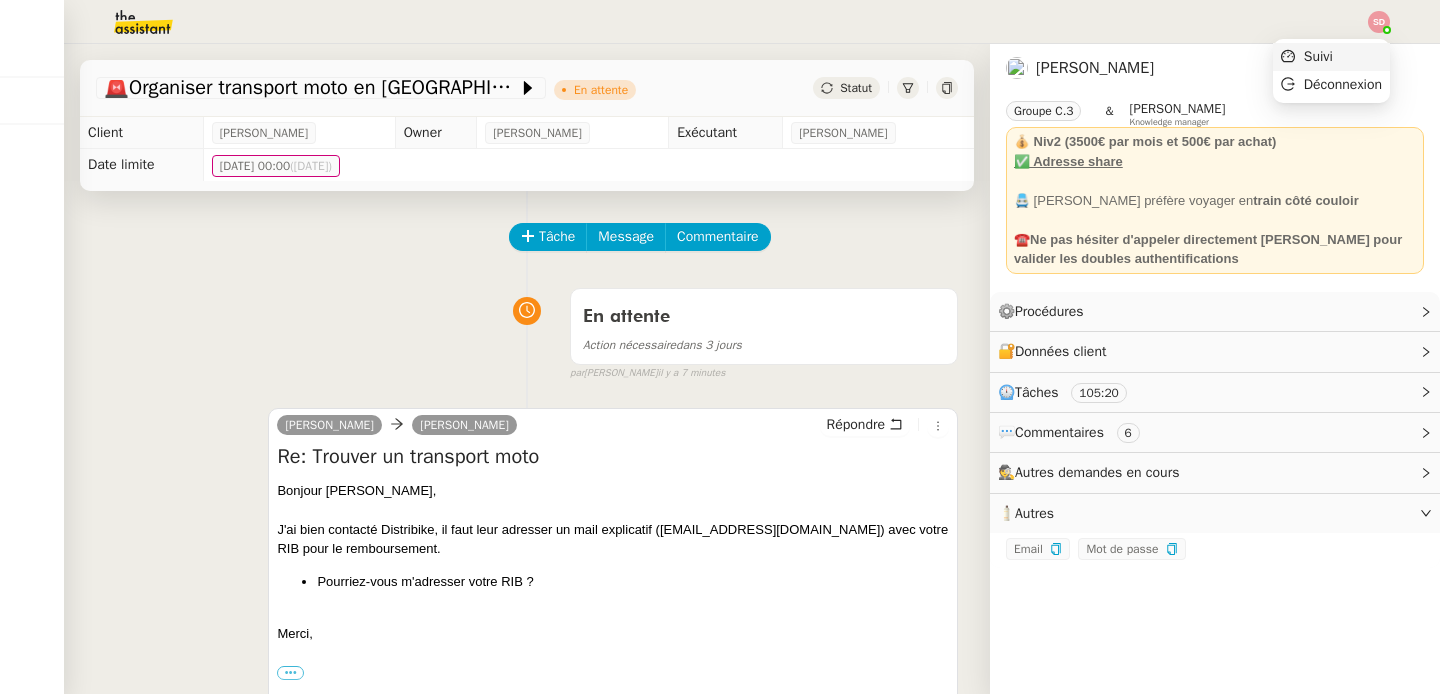 click on "Suivi" at bounding box center (1331, 57) 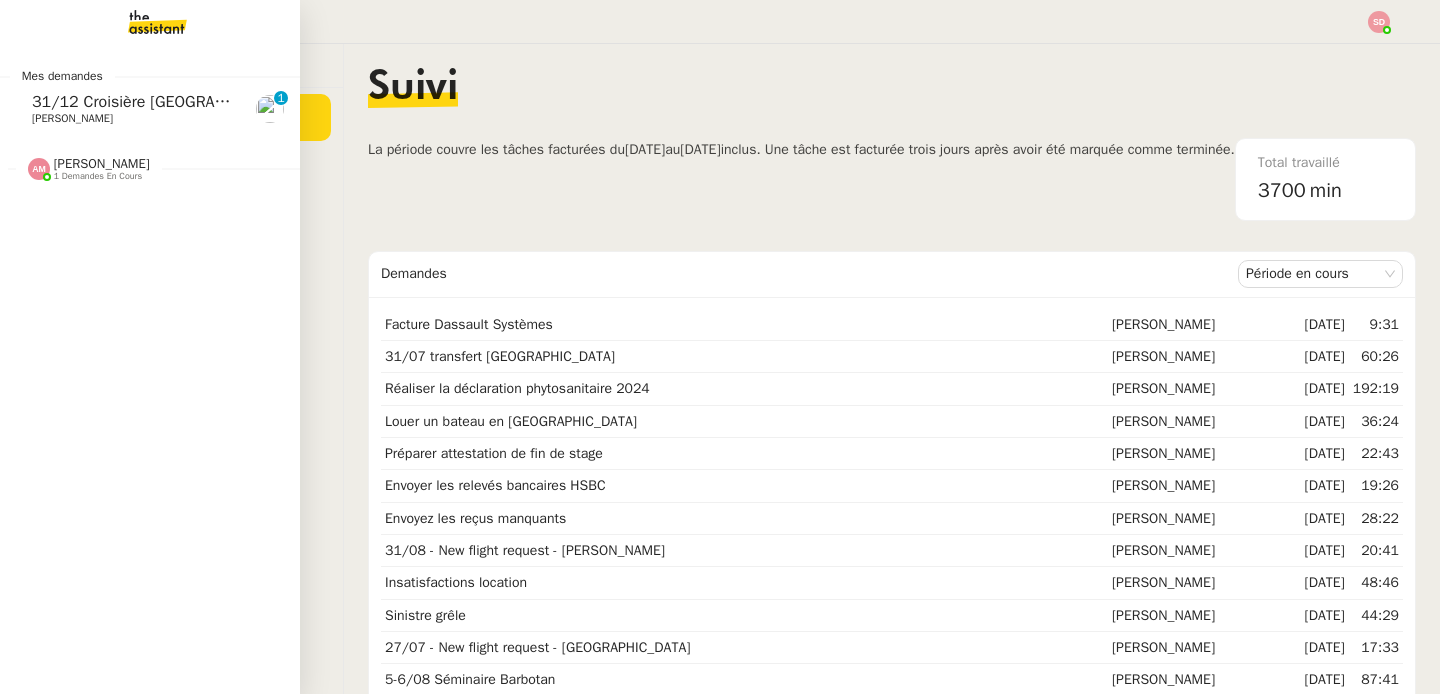 click on "[PERSON_NAME]" 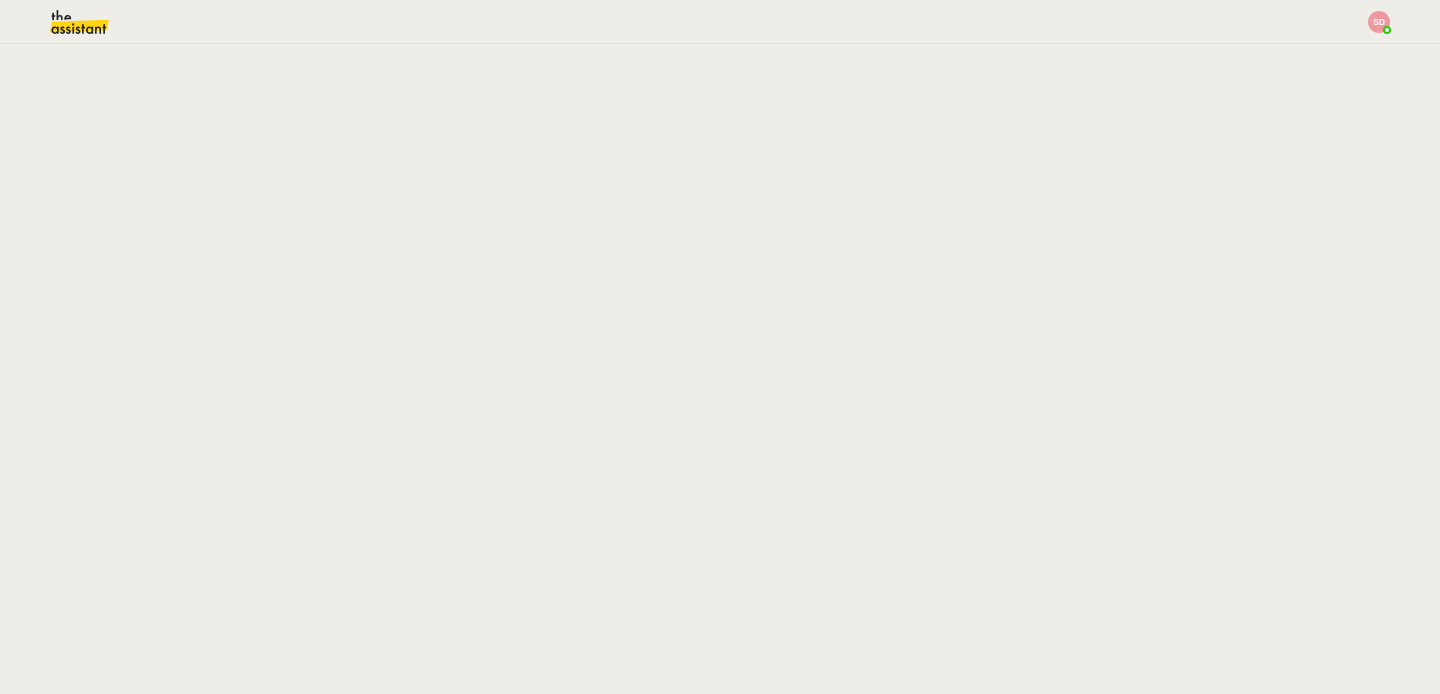 scroll, scrollTop: 0, scrollLeft: 0, axis: both 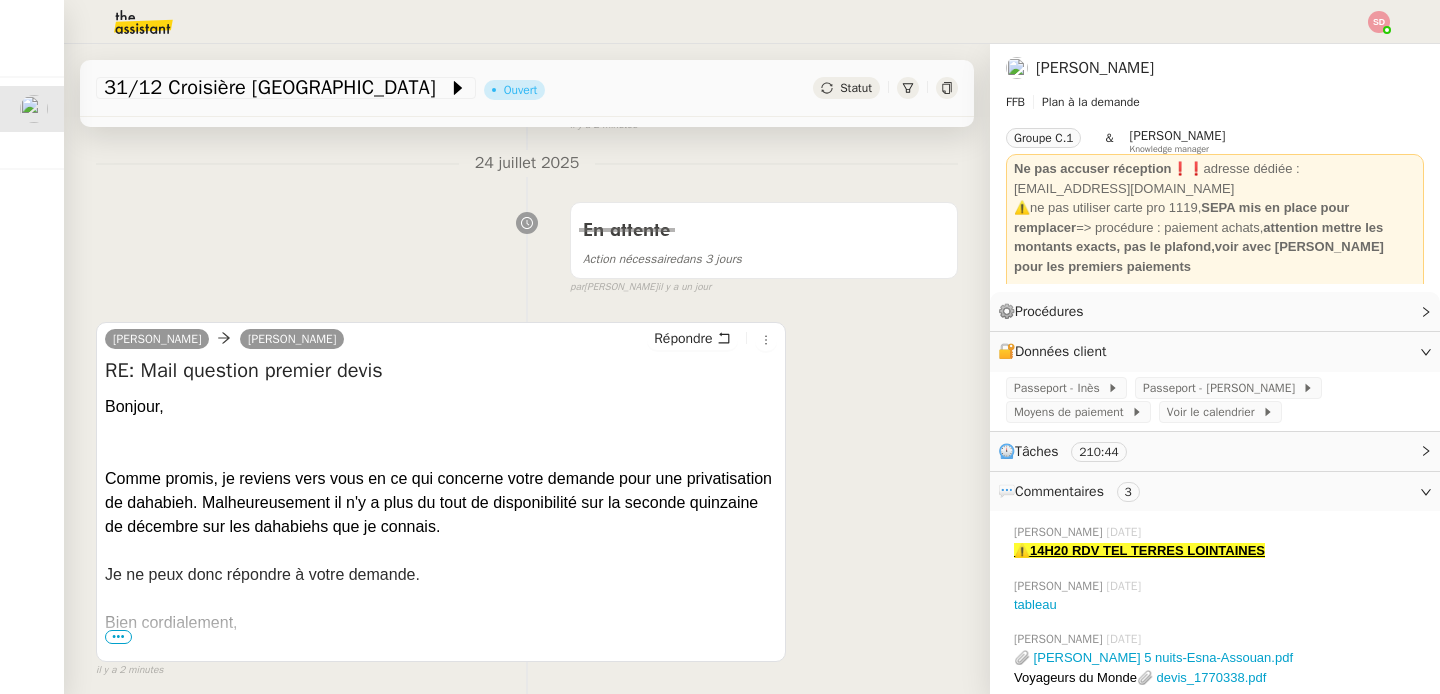 click on "•••" at bounding box center (118, 637) 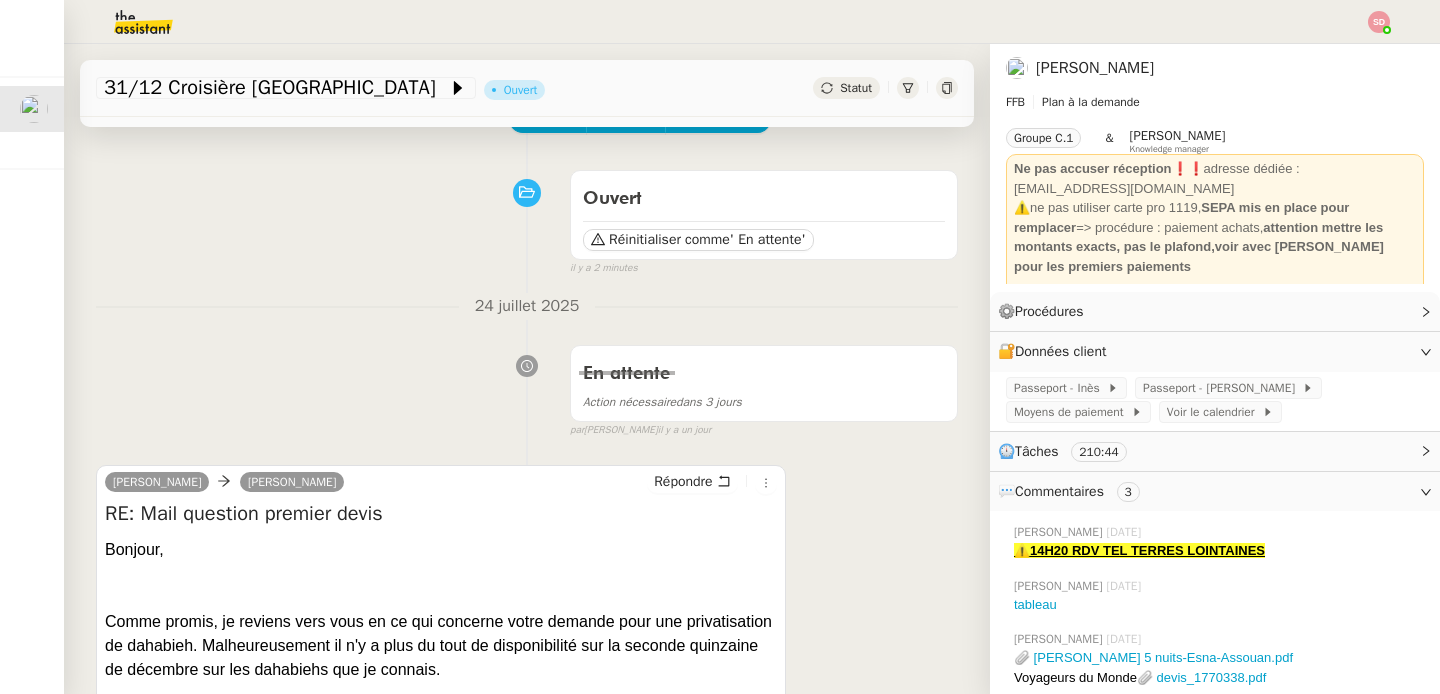 scroll, scrollTop: 0, scrollLeft: 0, axis: both 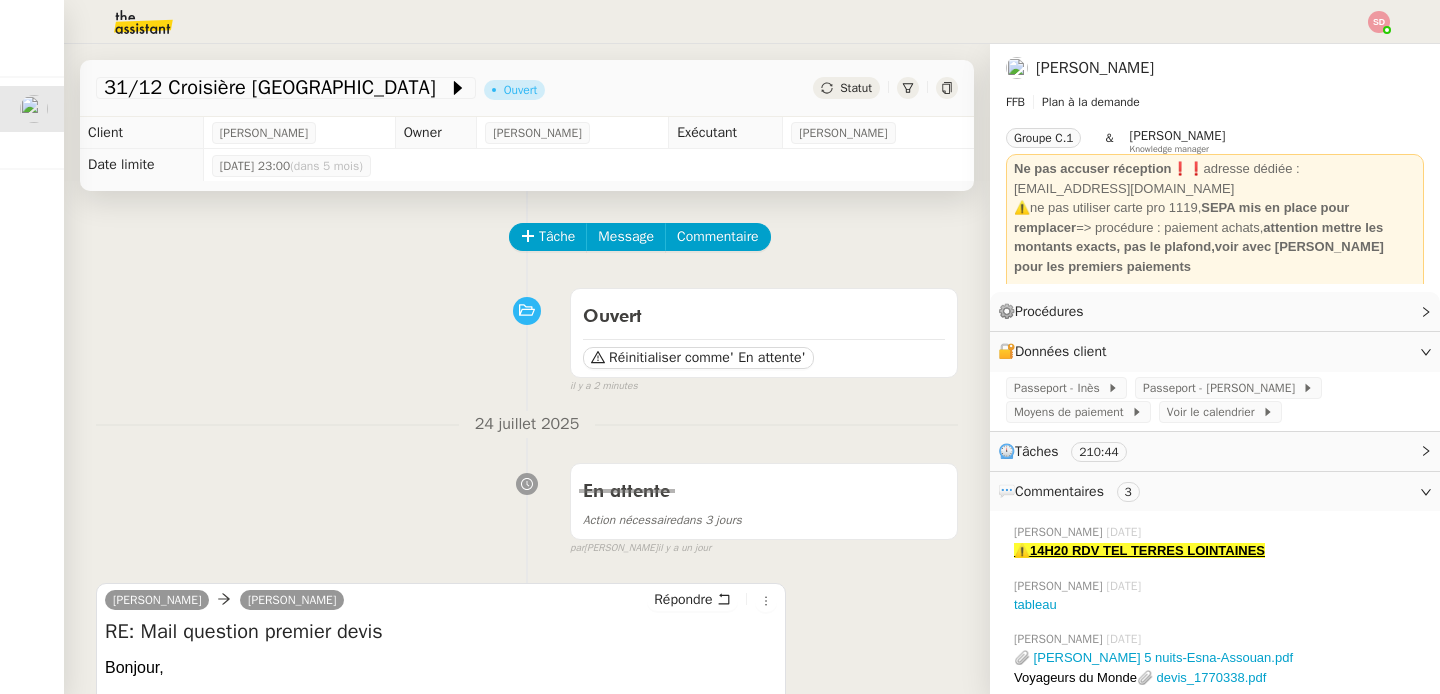 click on "Tâche Message Commentaire Veuillez patienter une erreur s'est produite 👌👌👌 message envoyé ✌️✌️✌️ Veuillez d'abord attribuer un client Une erreur s'est produite, veuillez réessayer Ouvert Réinitialiser comme  ' En attente'  false il y a 2 minutes 👌👌👌 message envoyé ✌️✌️✌️ une erreur s'est produite 👌👌👌 message envoyé ✌️✌️✌️ Votre message va être revu ✌️✌️✌️ une erreur s'est produite La taille des fichiers doit être de 10Mb au maximum. 24 juillet 2025 En attente Action nécessaire  dans 3 jours  false par   Sheida D.   il y a un jour 👌👌👌 message envoyé ✌️✌️✌️ une erreur s'est produite 👌👌👌 message envoyé ✌️✌️✌️ Votre message va être revu ✌️✌️✌️ une erreur s'est produite La taille des fichiers doit être de 10Mb au maximum. Stéphanie Ponthieux     camille  Répondre RE: Mail question premier devis
Bonjour,
Bien cordialement," 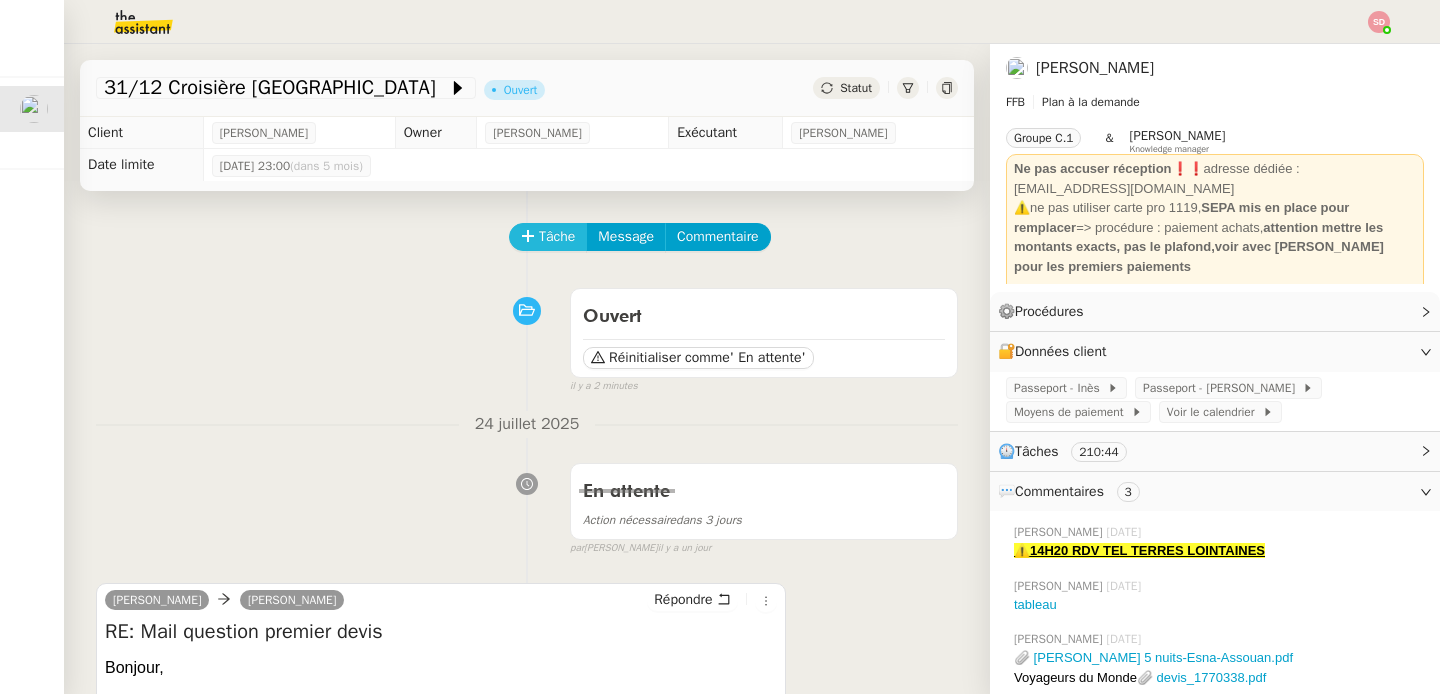 click on "Tâche" 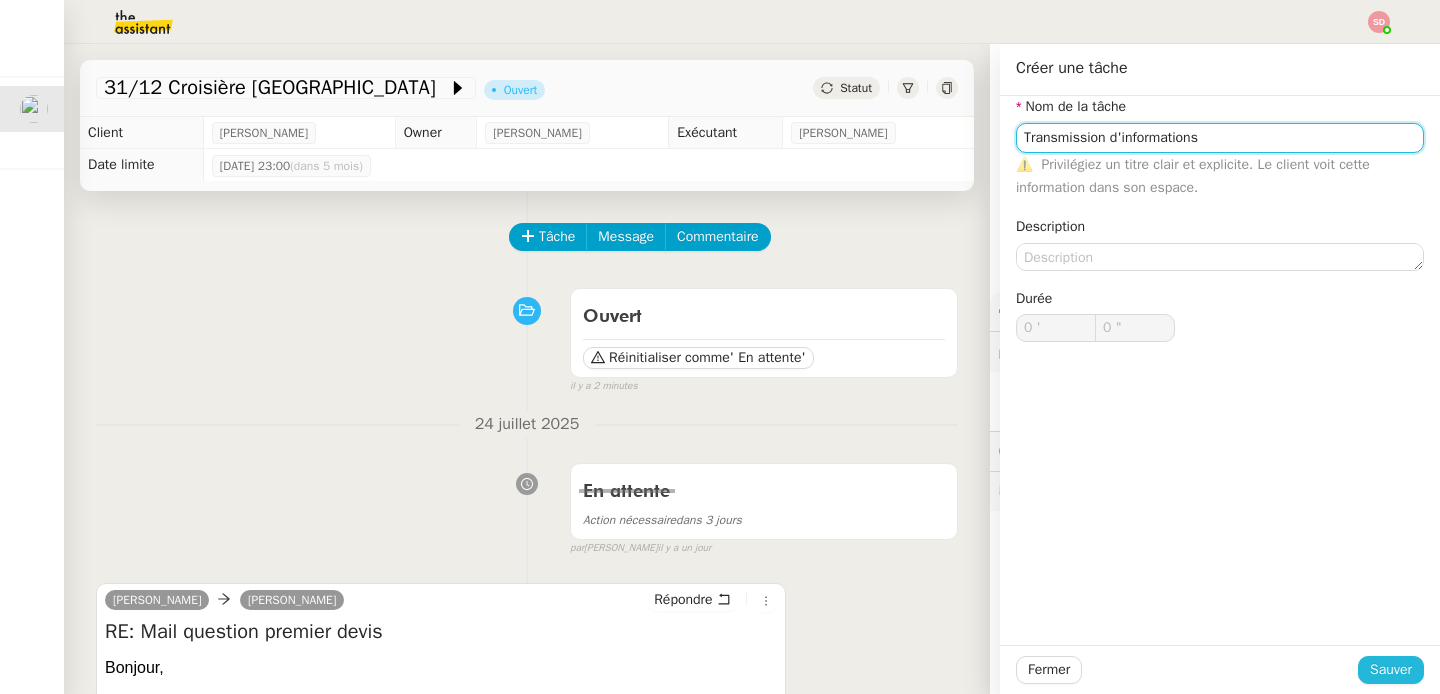 type on "Transmission d'informations" 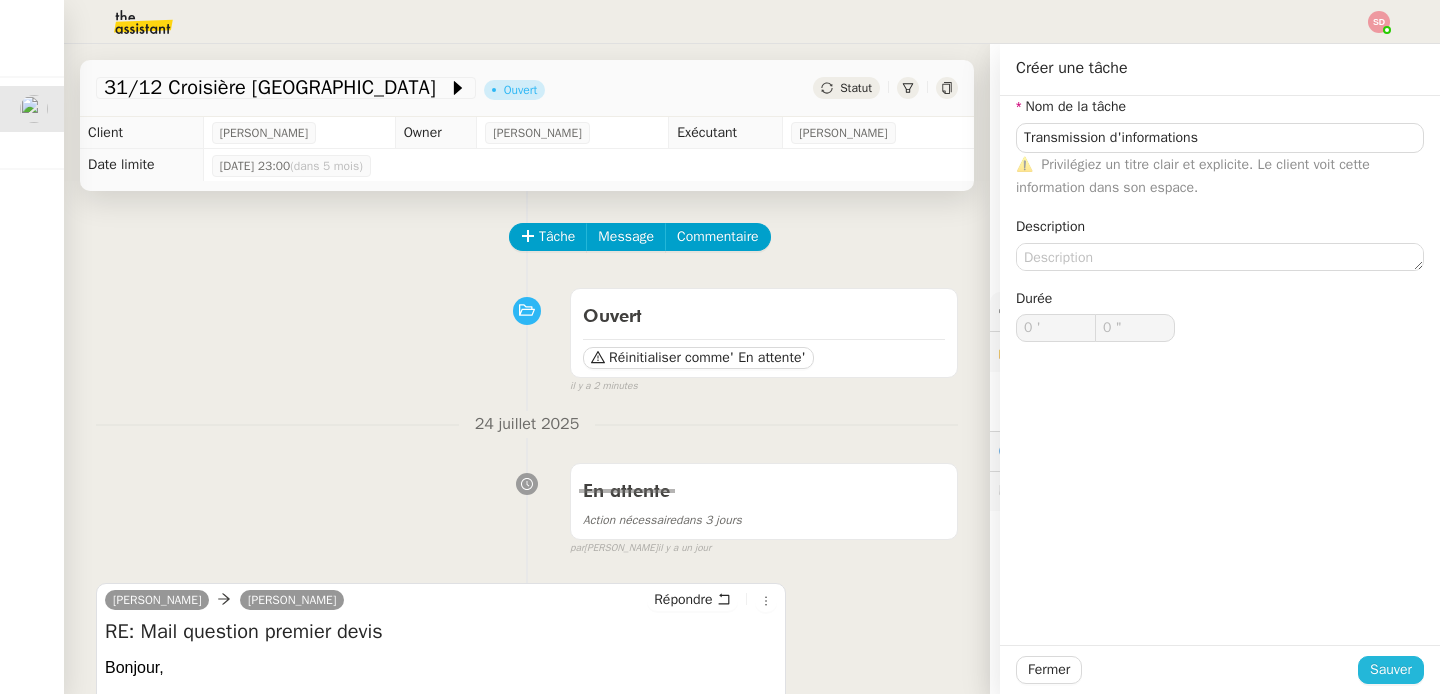 click on "Sauver" 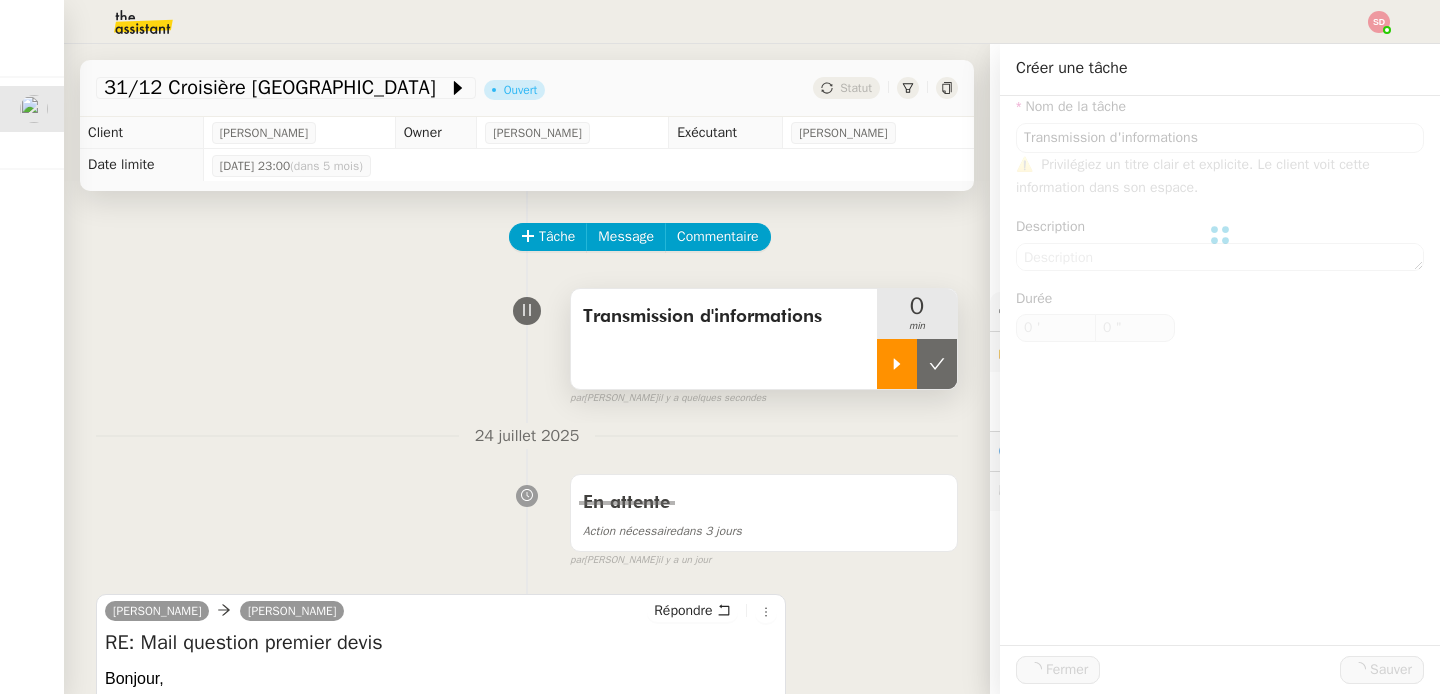 click at bounding box center (897, 364) 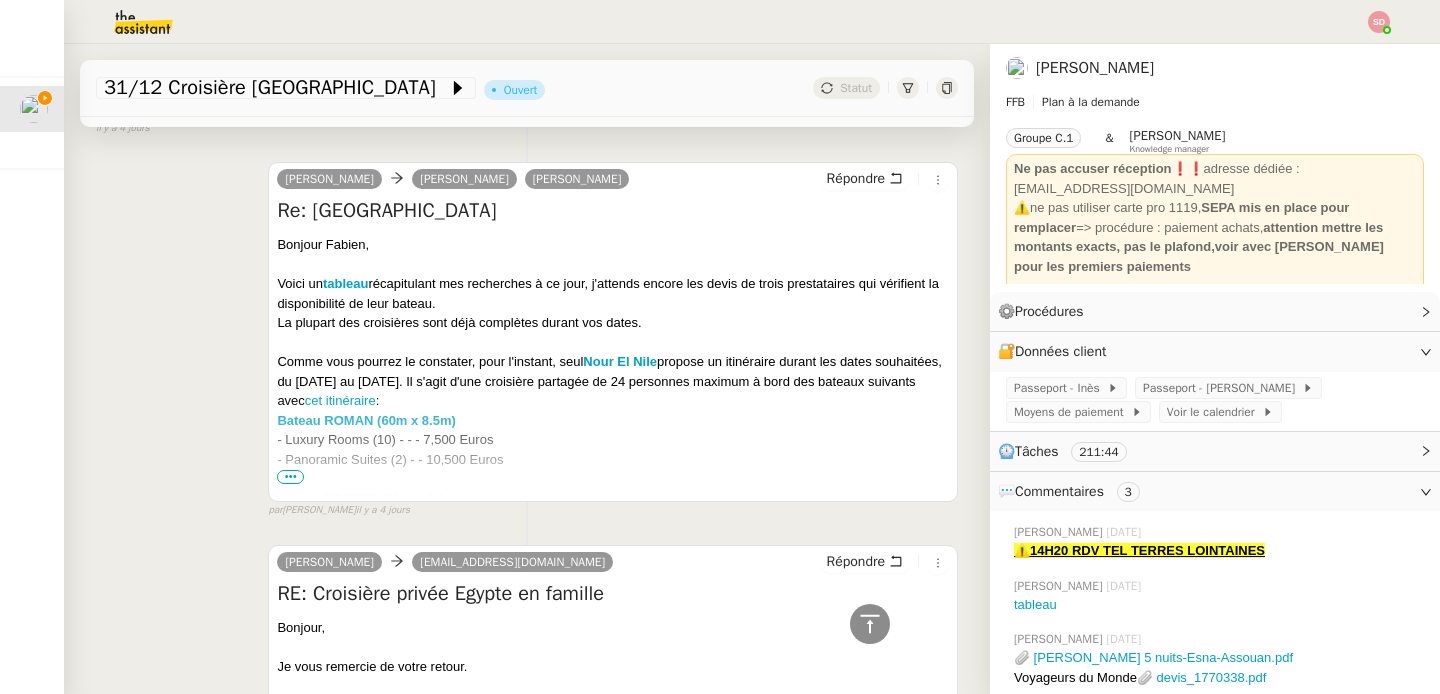 scroll, scrollTop: 8138, scrollLeft: 0, axis: vertical 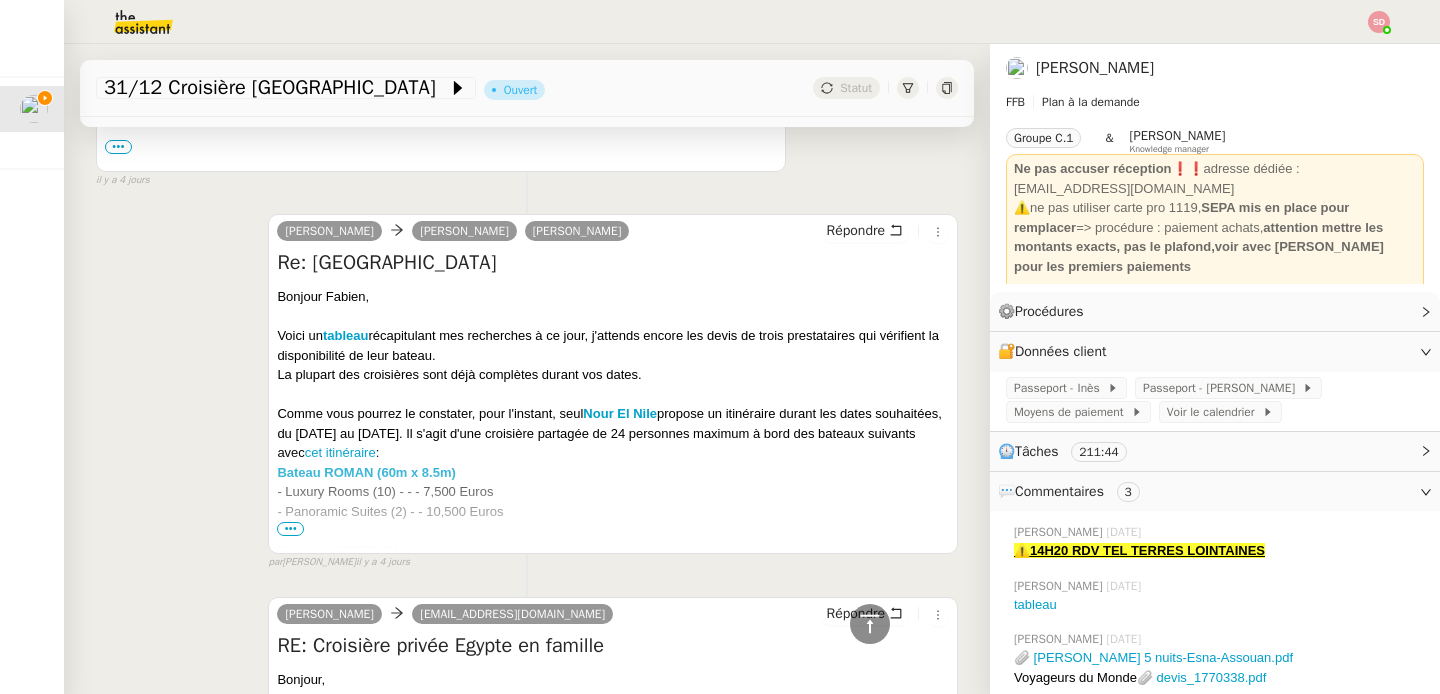 click on "•••" at bounding box center [290, 529] 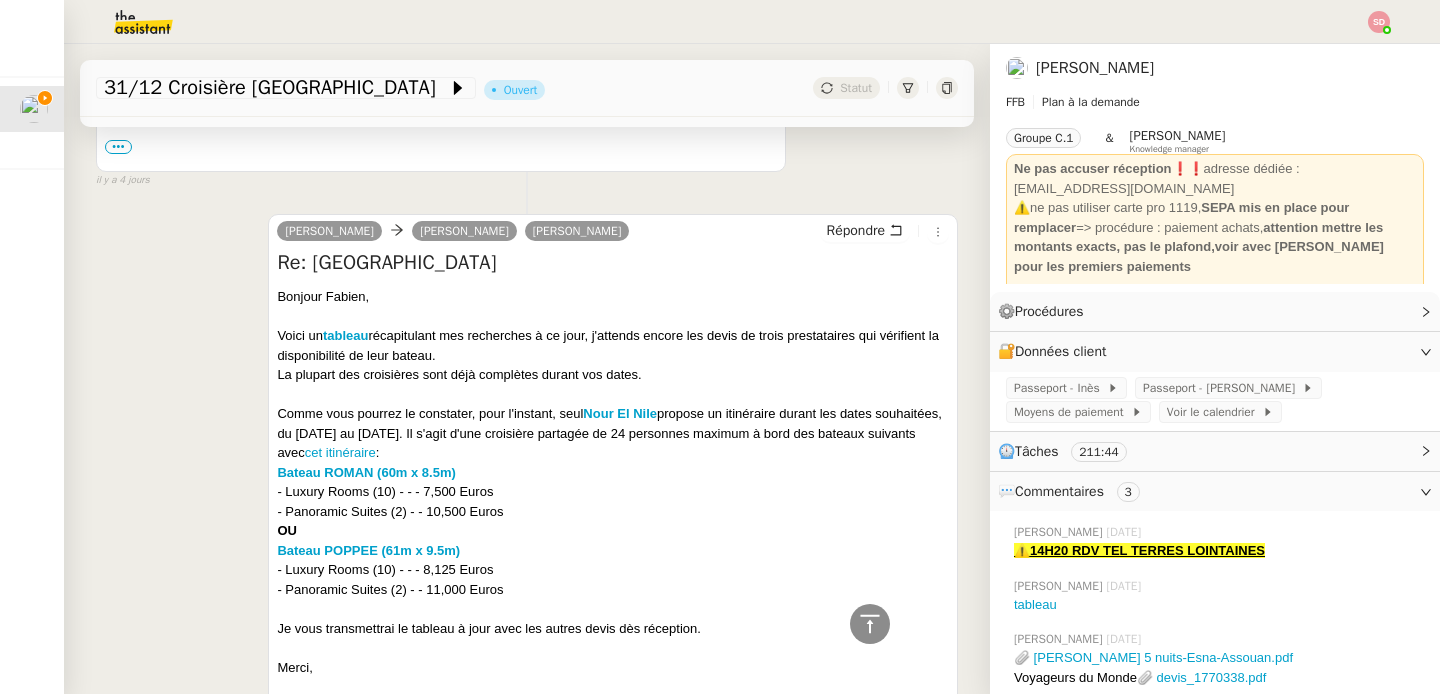 click on "Voici un  tableau  récapitulant mes recherches à ce jour, j'attends encore les devis de trois prestataires qui vérifient la disponibilité de leur bateau." at bounding box center (613, 345) 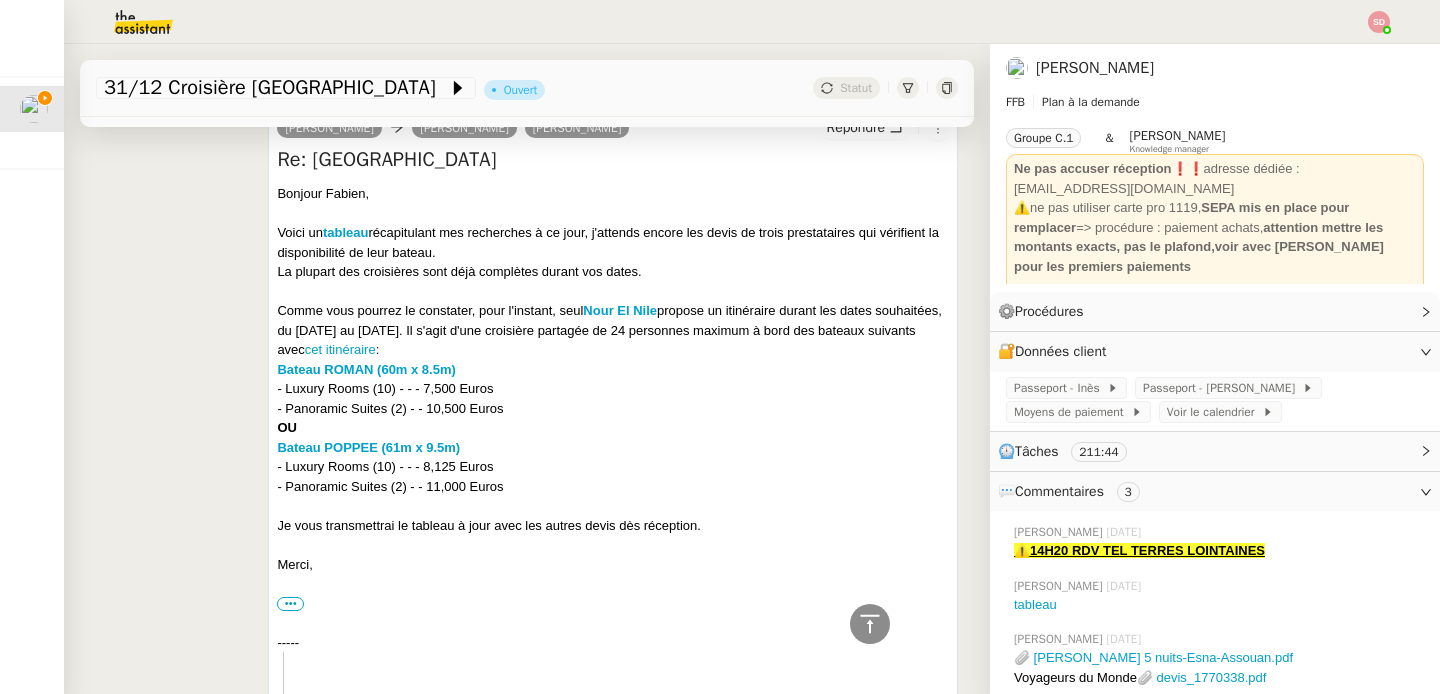scroll, scrollTop: 8242, scrollLeft: 0, axis: vertical 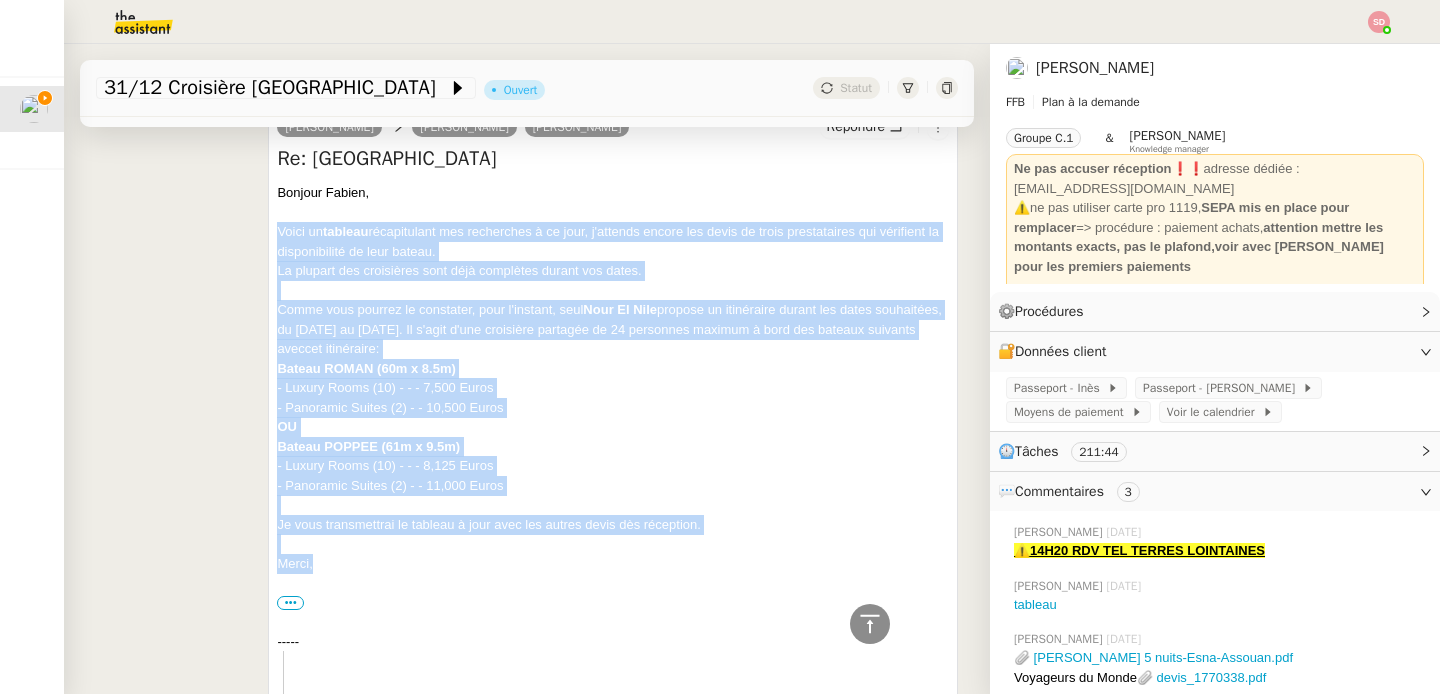 drag, startPoint x: 272, startPoint y: 303, endPoint x: 353, endPoint y: 633, distance: 339.79553 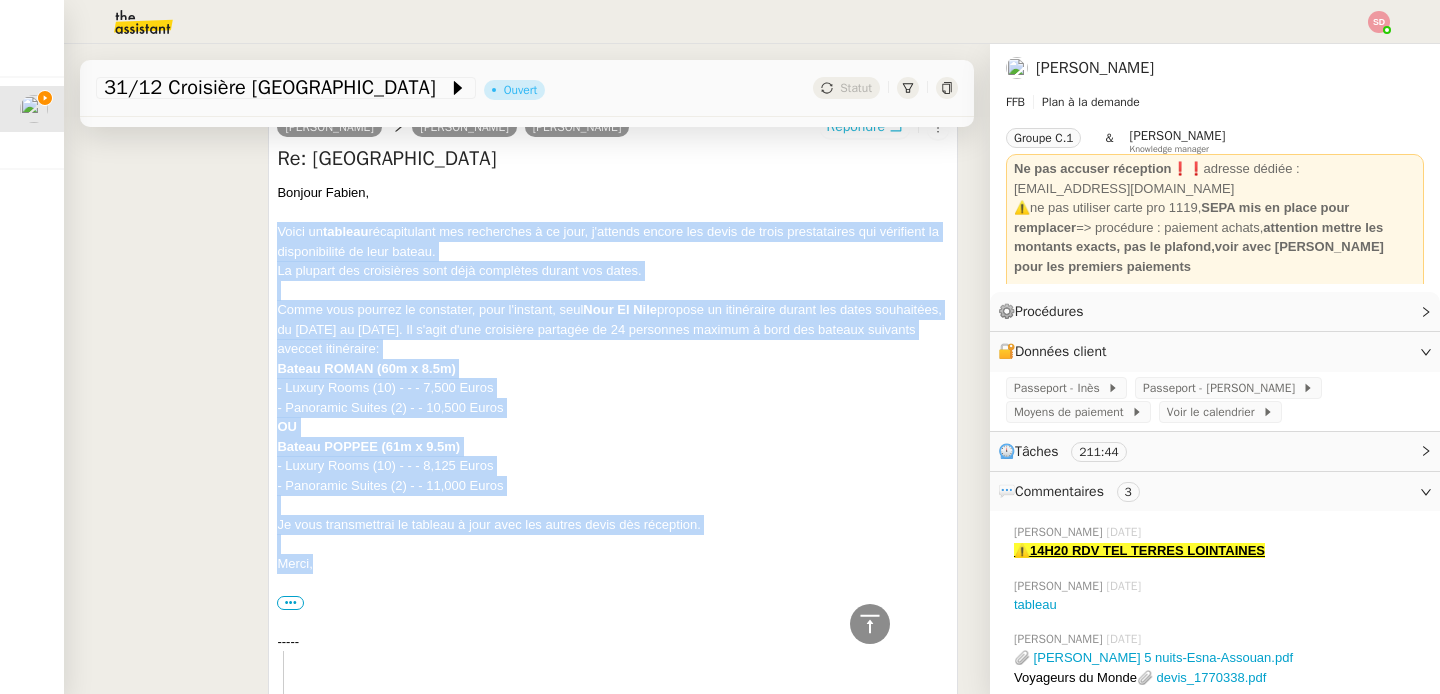 click on "Répondre" at bounding box center (856, 127) 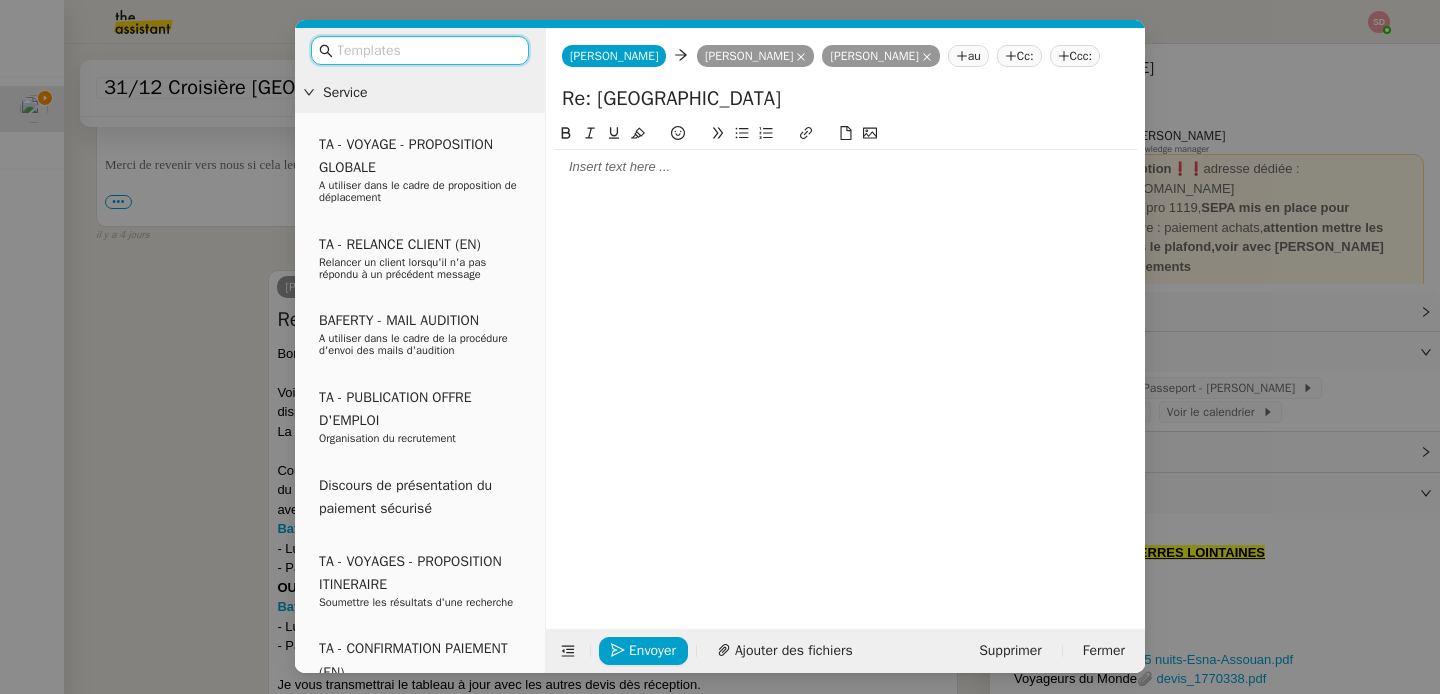 scroll, scrollTop: 8401, scrollLeft: 0, axis: vertical 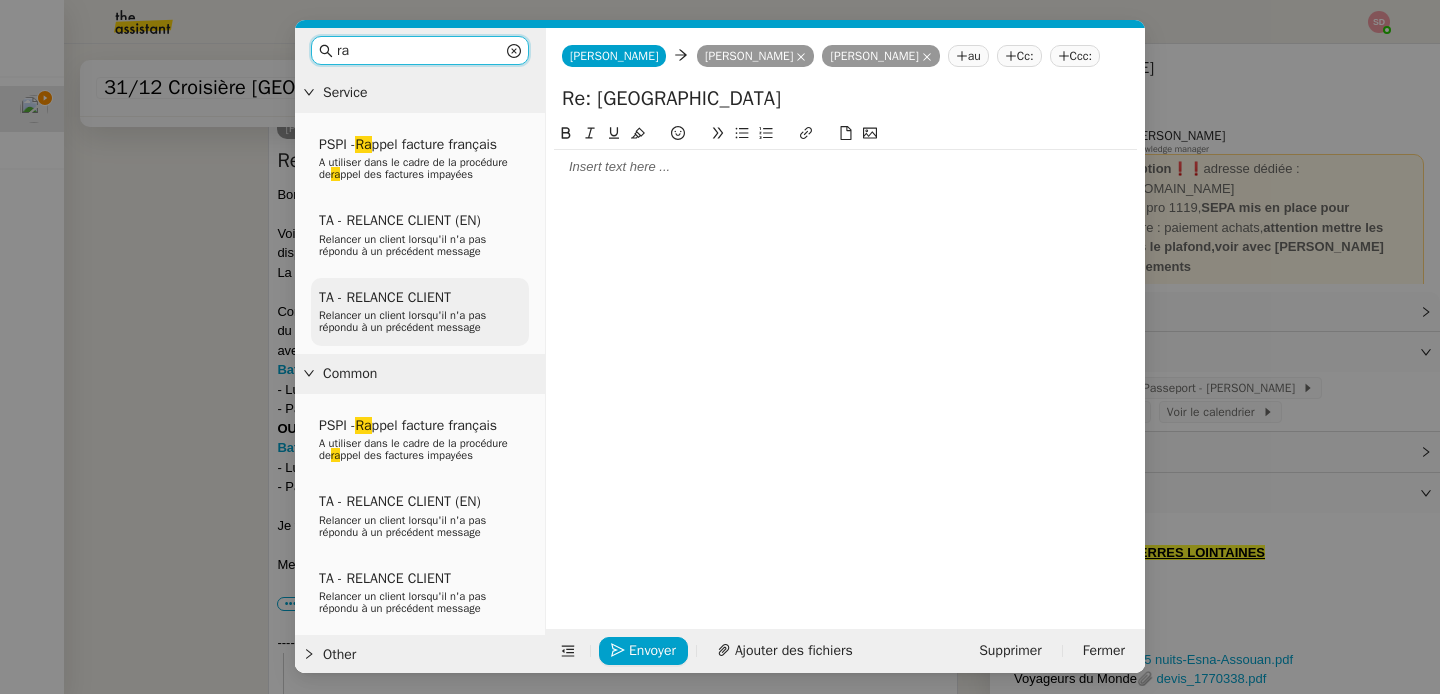 type on "ra" 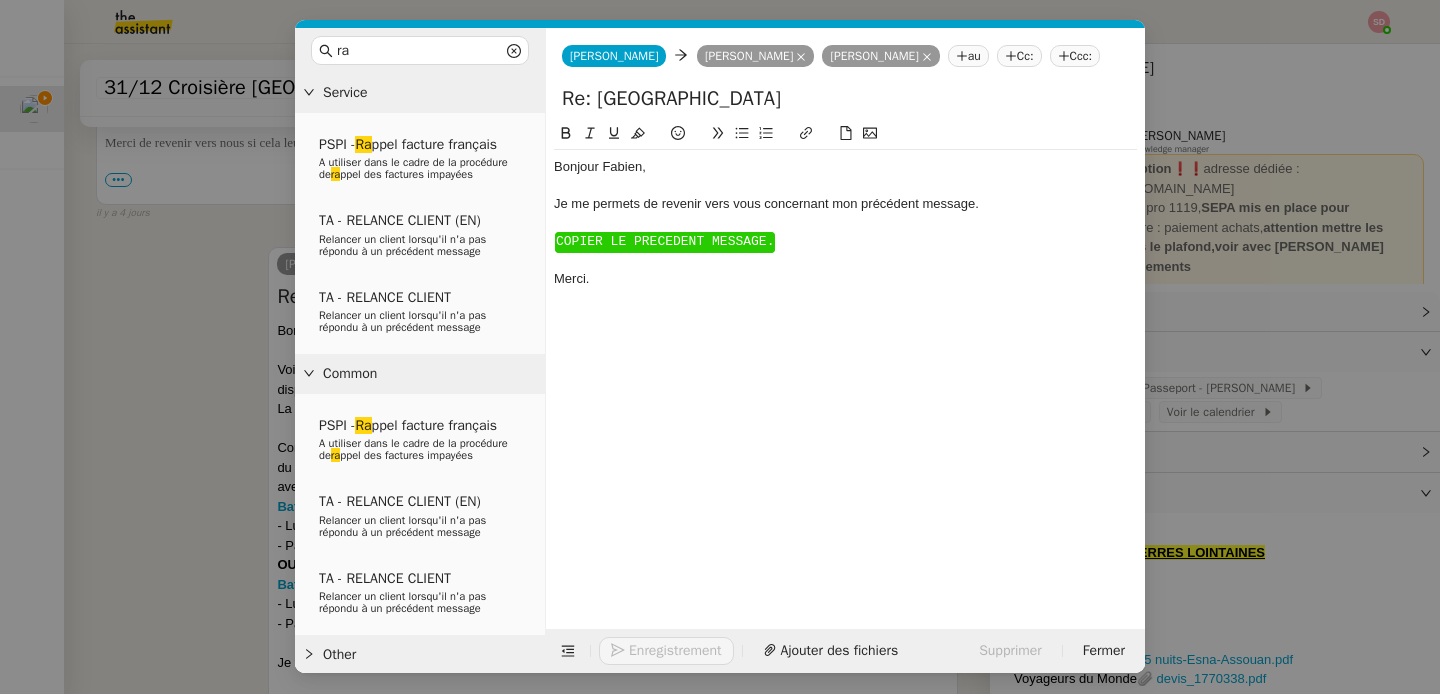 scroll, scrollTop: 8538, scrollLeft: 0, axis: vertical 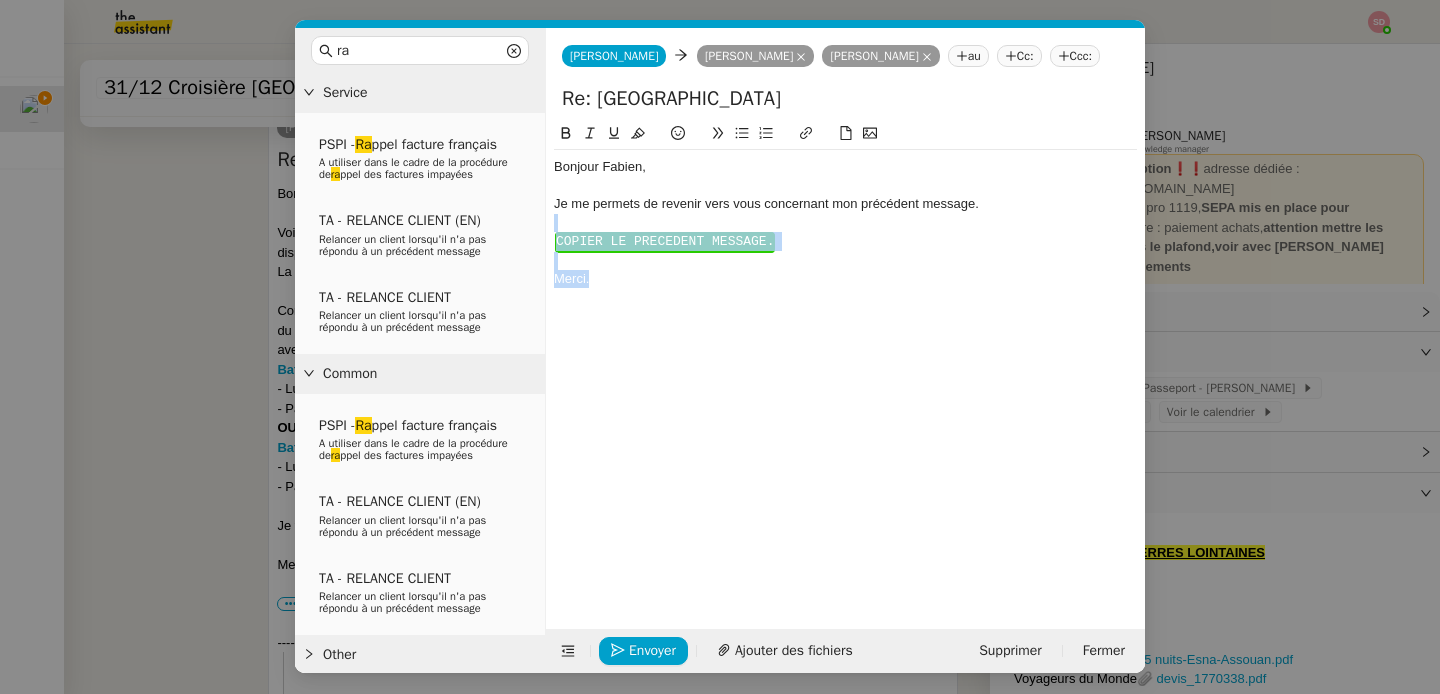 drag, startPoint x: 611, startPoint y: 305, endPoint x: 552, endPoint y: 226, distance: 98.600204 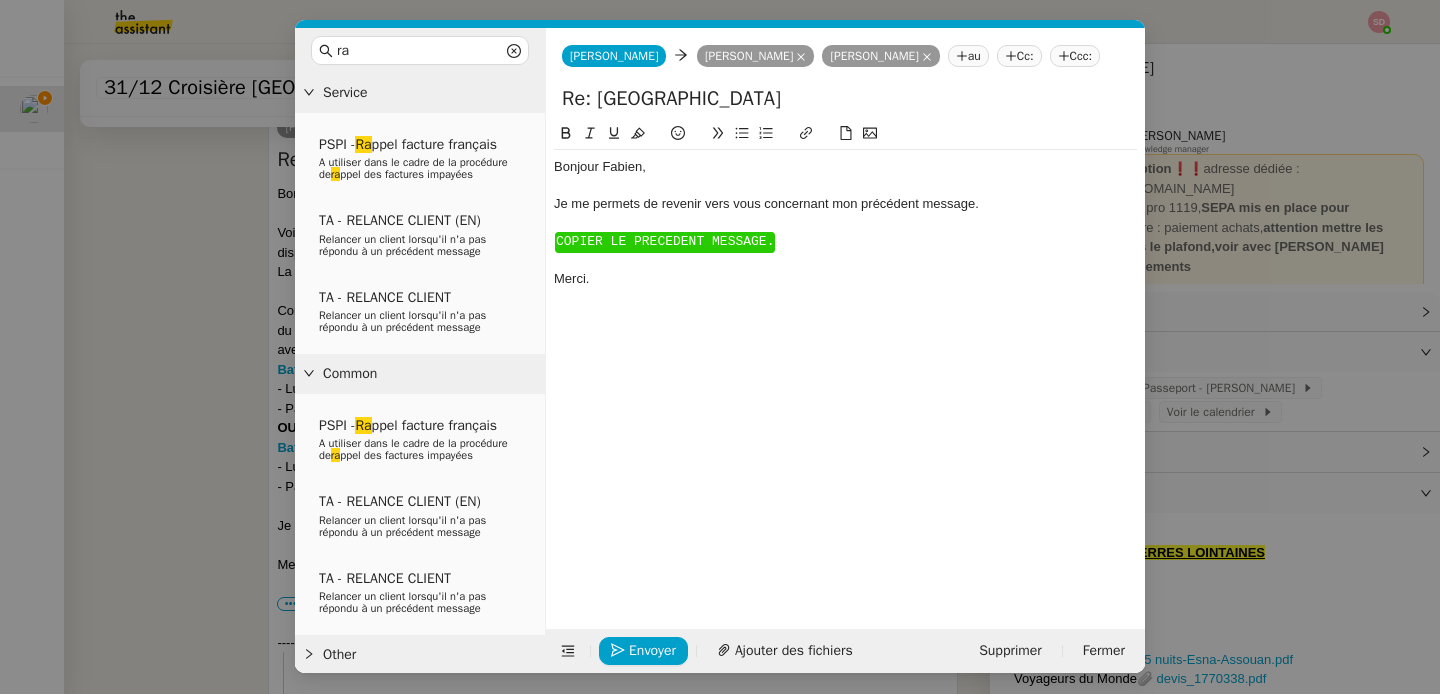 scroll, scrollTop: 0, scrollLeft: 0, axis: both 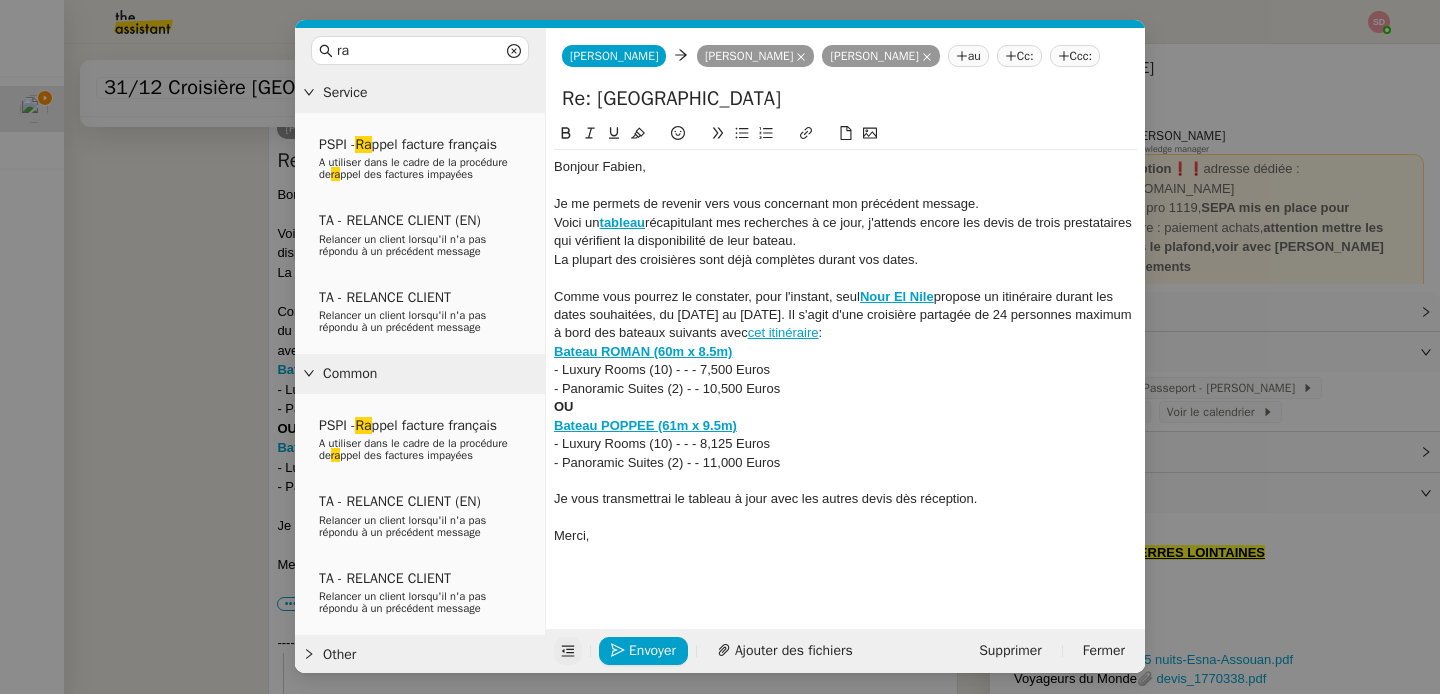 click 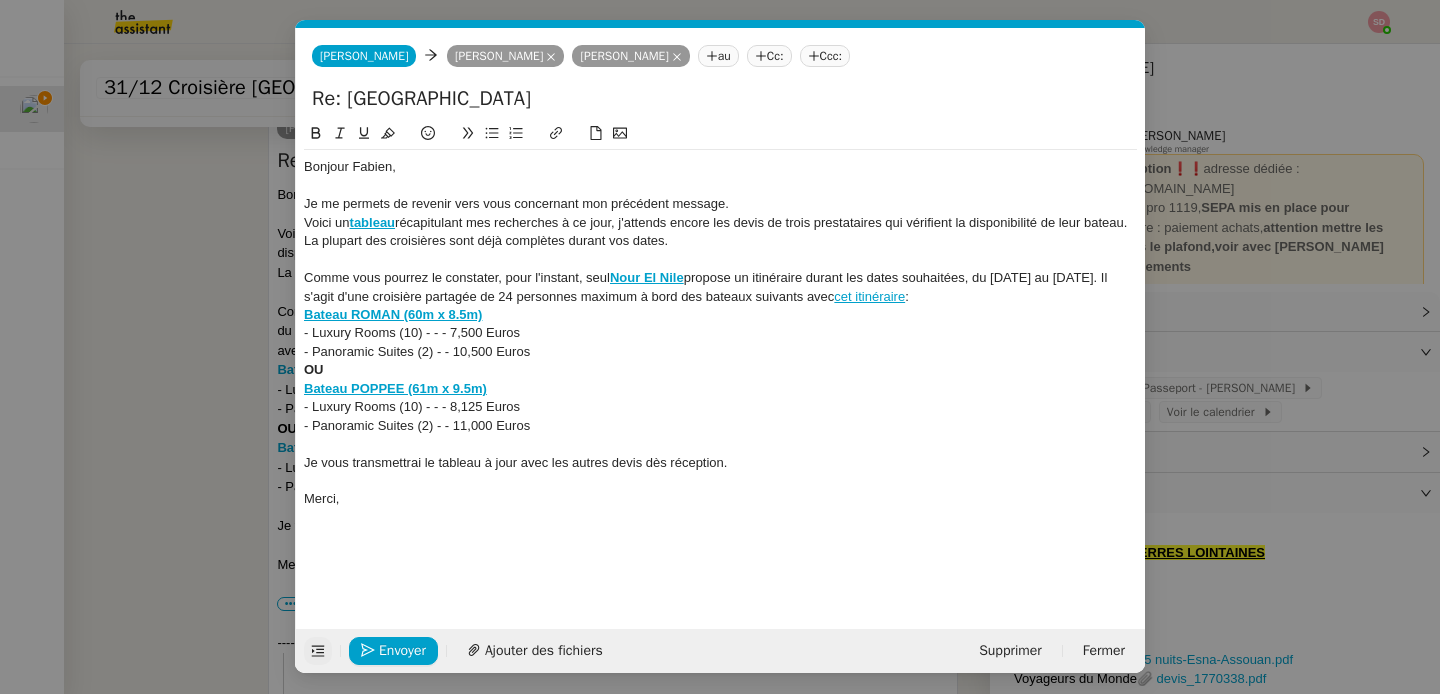 click on "Voici un  tableau  récapitulant mes recherches à ce jour, j'attends encore les devis de trois prestataires qui vérifient la disponibilité de leur bateau." 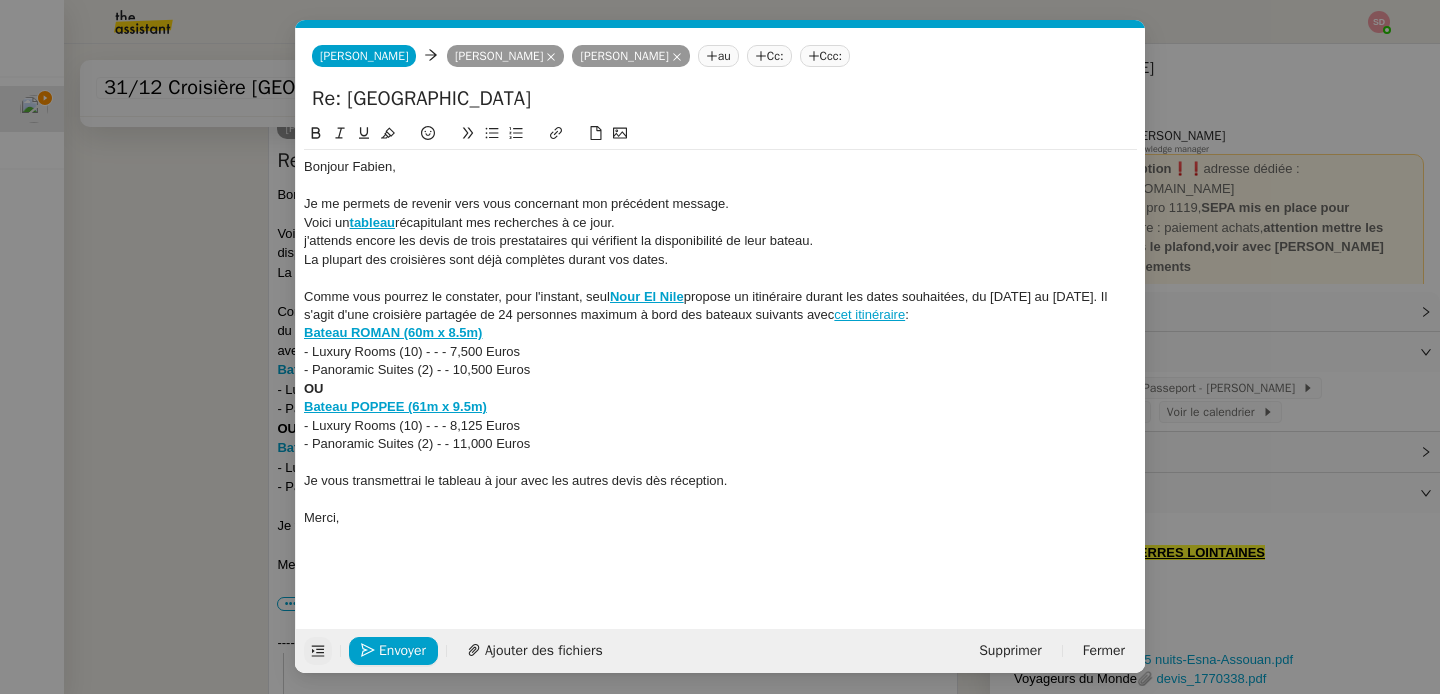 click on "Voici un  tableau  récapitulant mes recherches à ce jour." 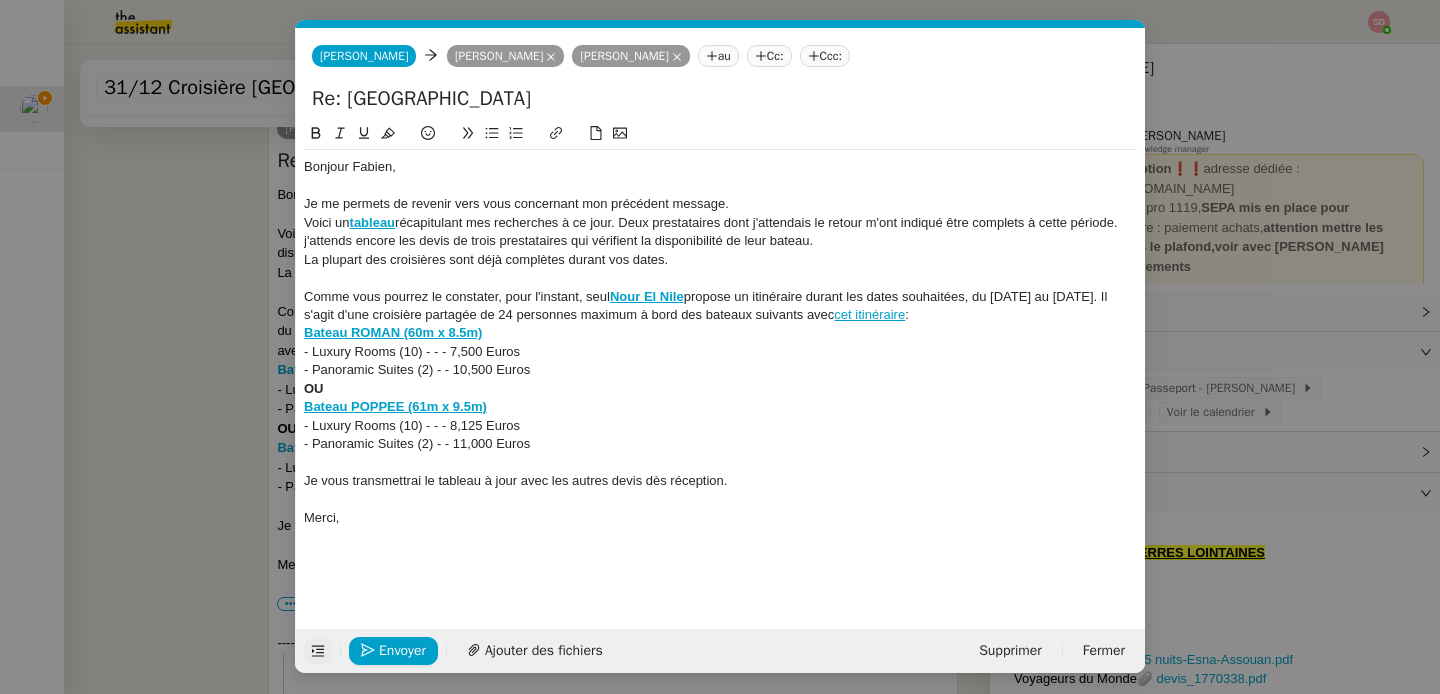 click on "j'attends encore les devis de trois prestataires qui vérifient la disponibilité de leur bateau." 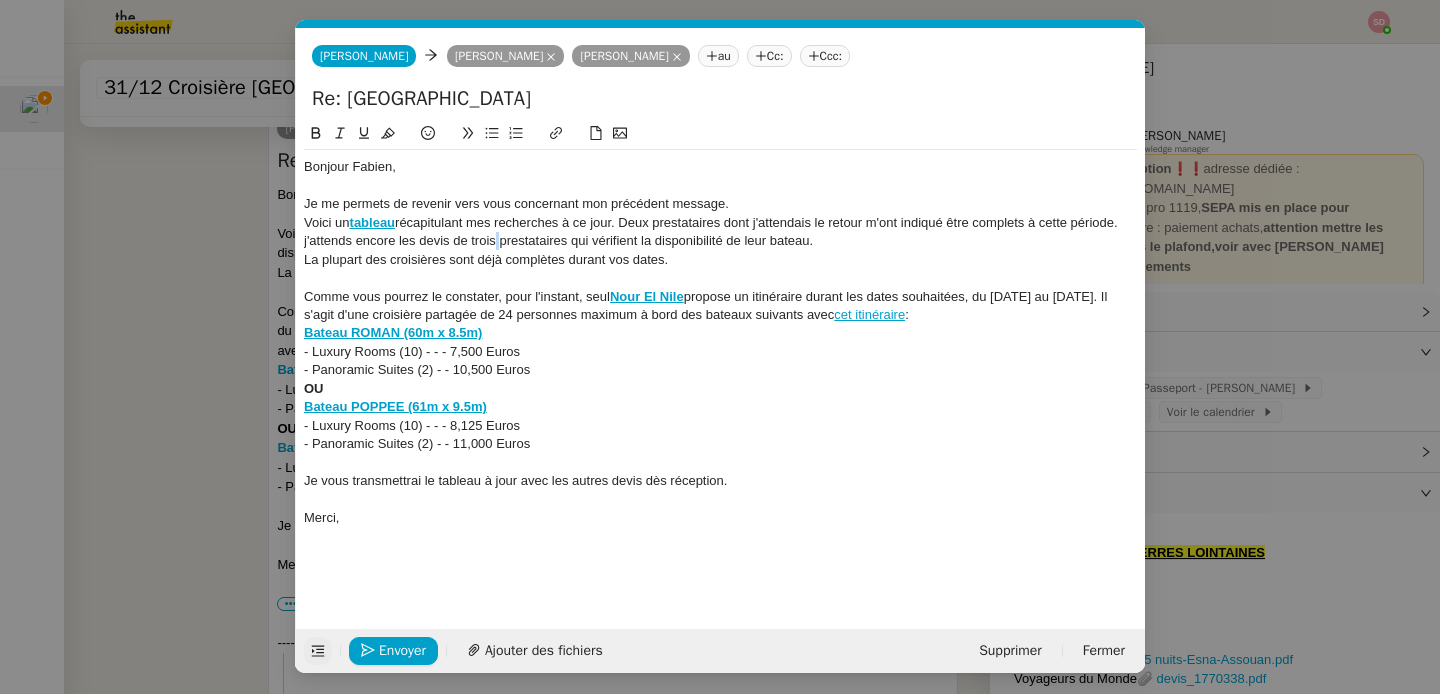 click on "j'attends encore les devis de trois prestataires qui vérifient la disponibilité de leur bateau." 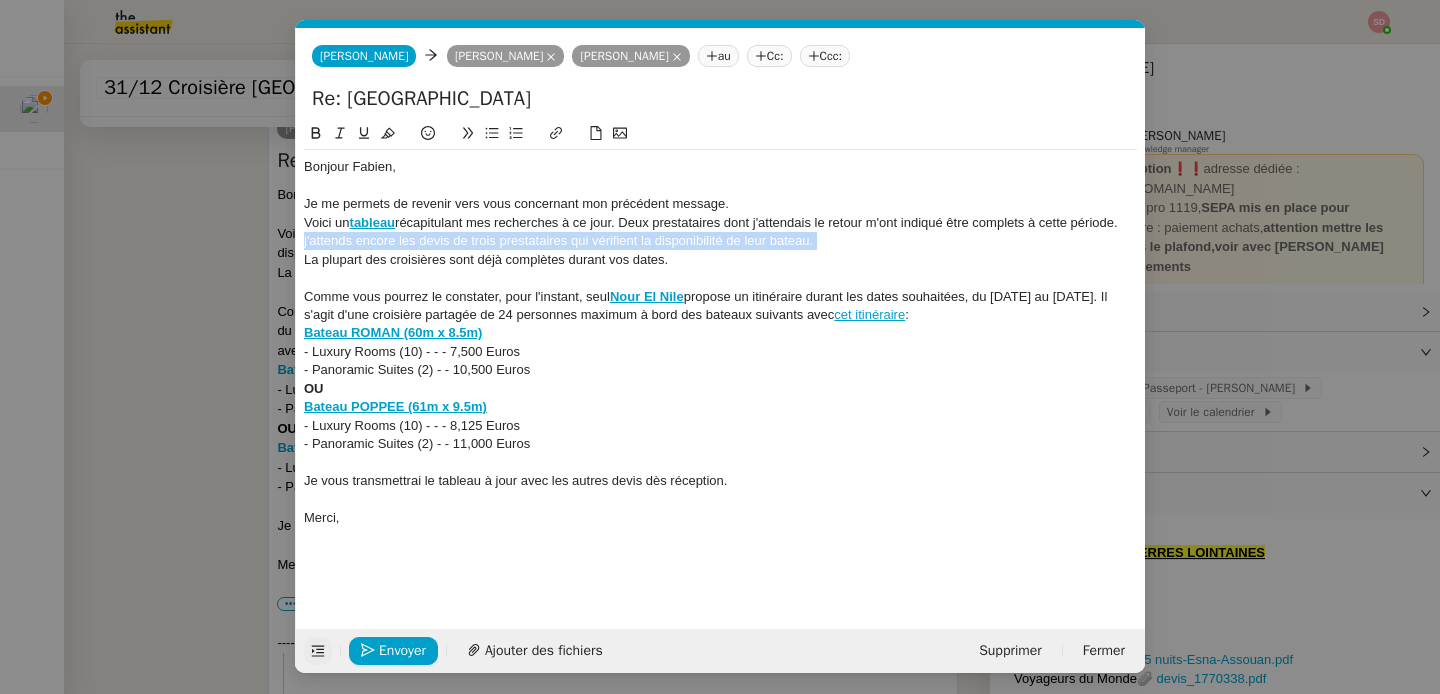 click on "j'attends encore les devis de trois prestataires qui vérifient la disponibilité de leur bateau." 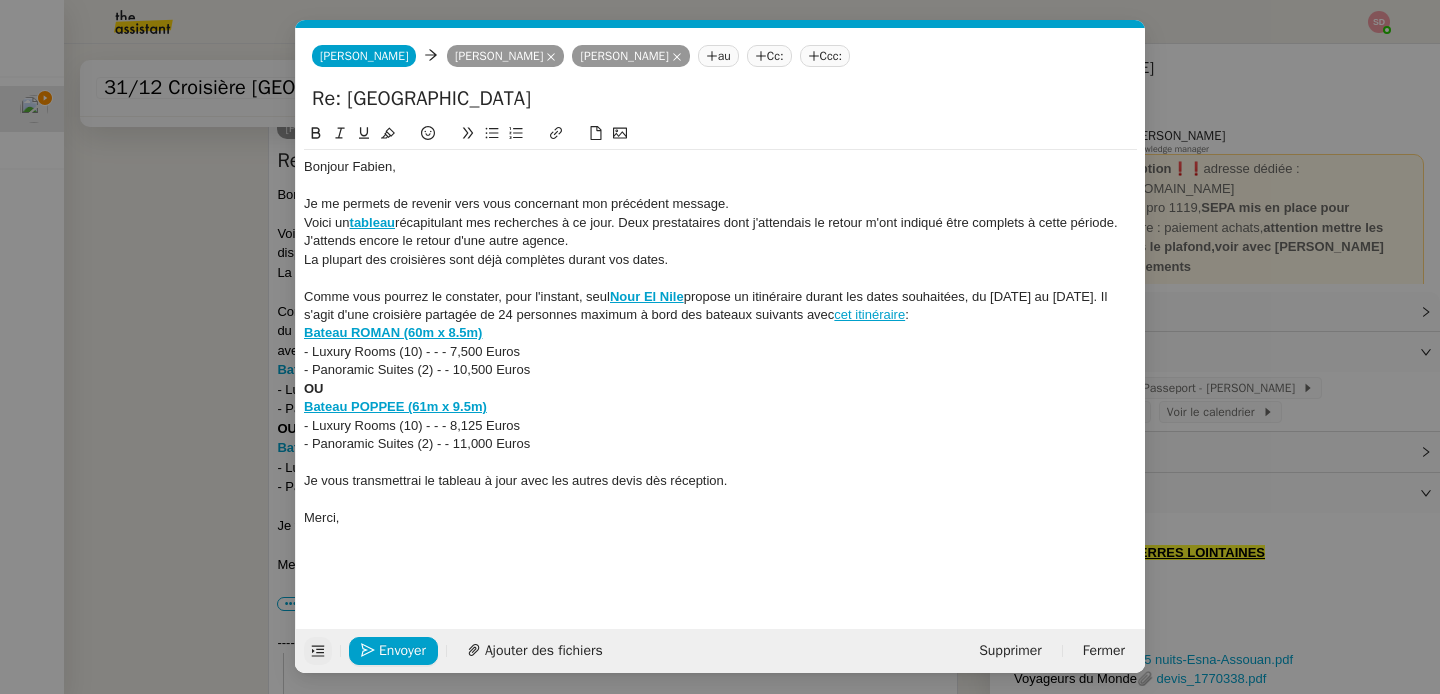 click on "J'attends encore le retour d'une autre agence." 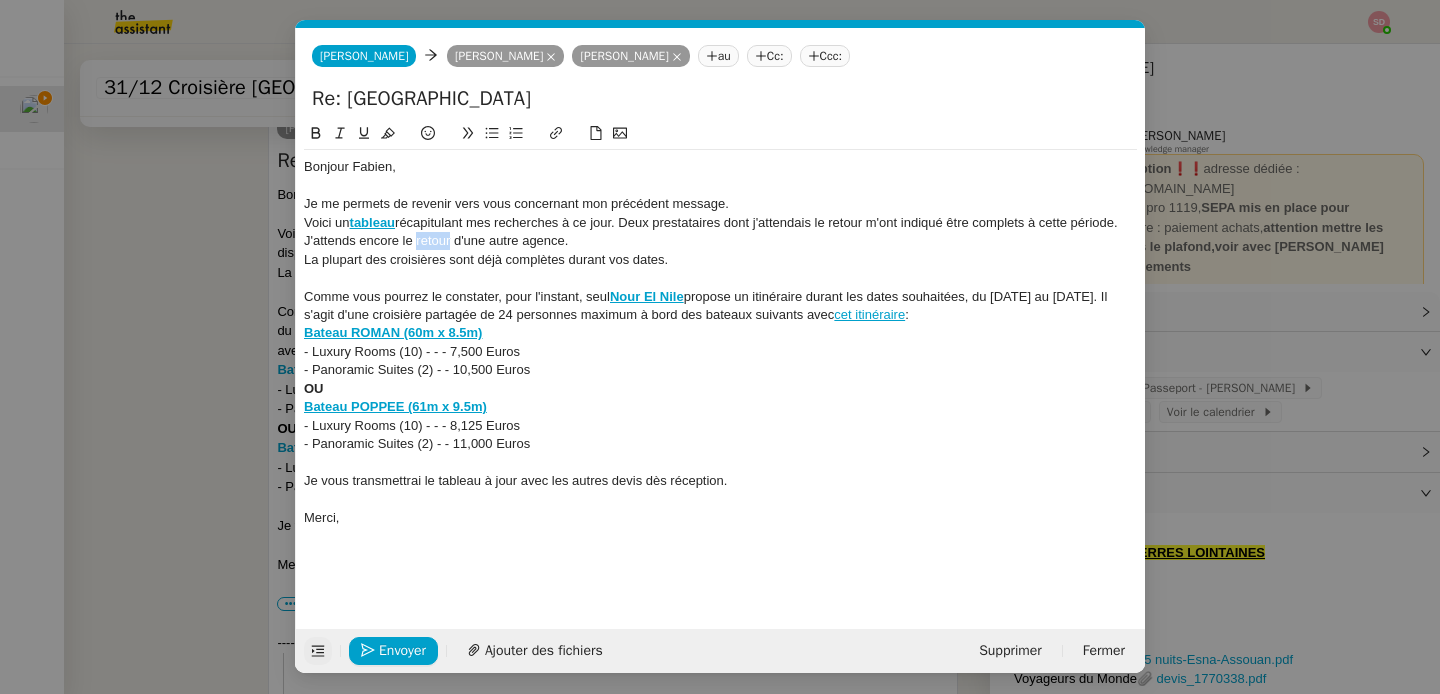 click on "J'attends encore le retour d'une autre agence." 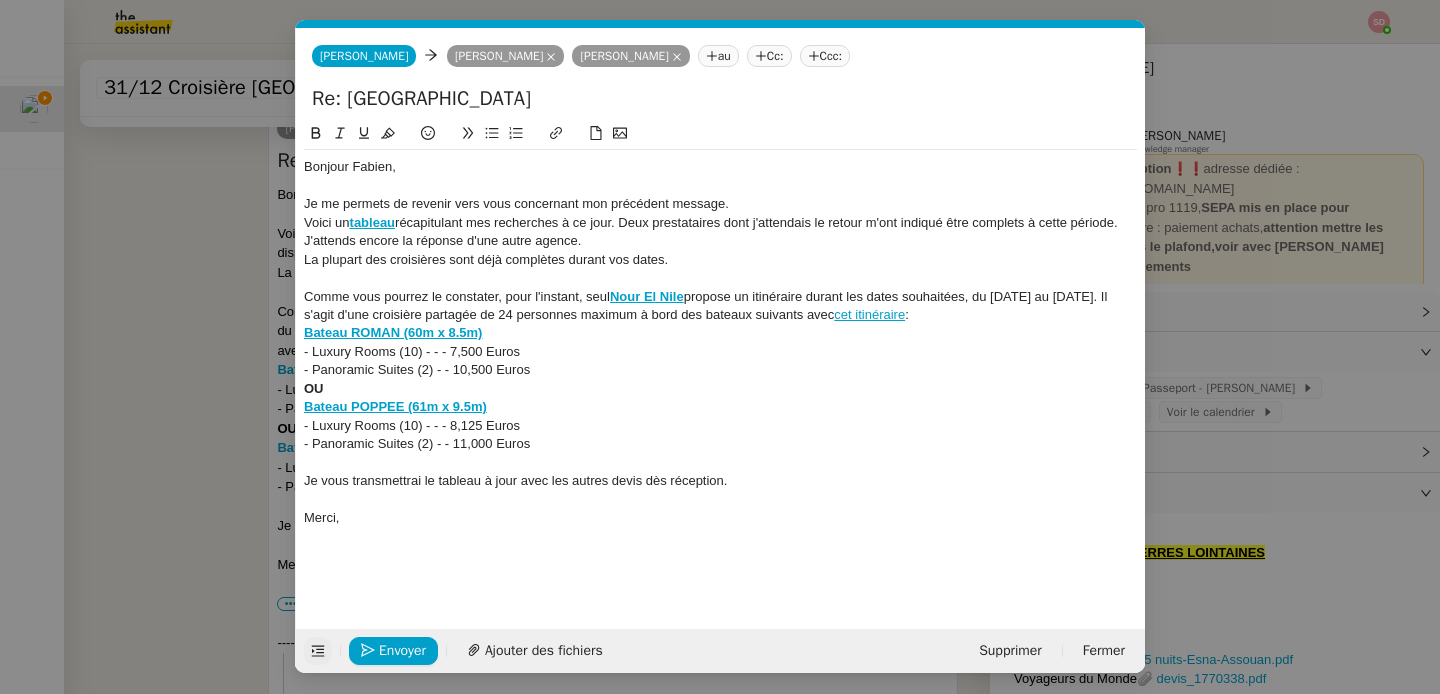 click on "La plupart des croisières sont déjà complètes durant vos dates." 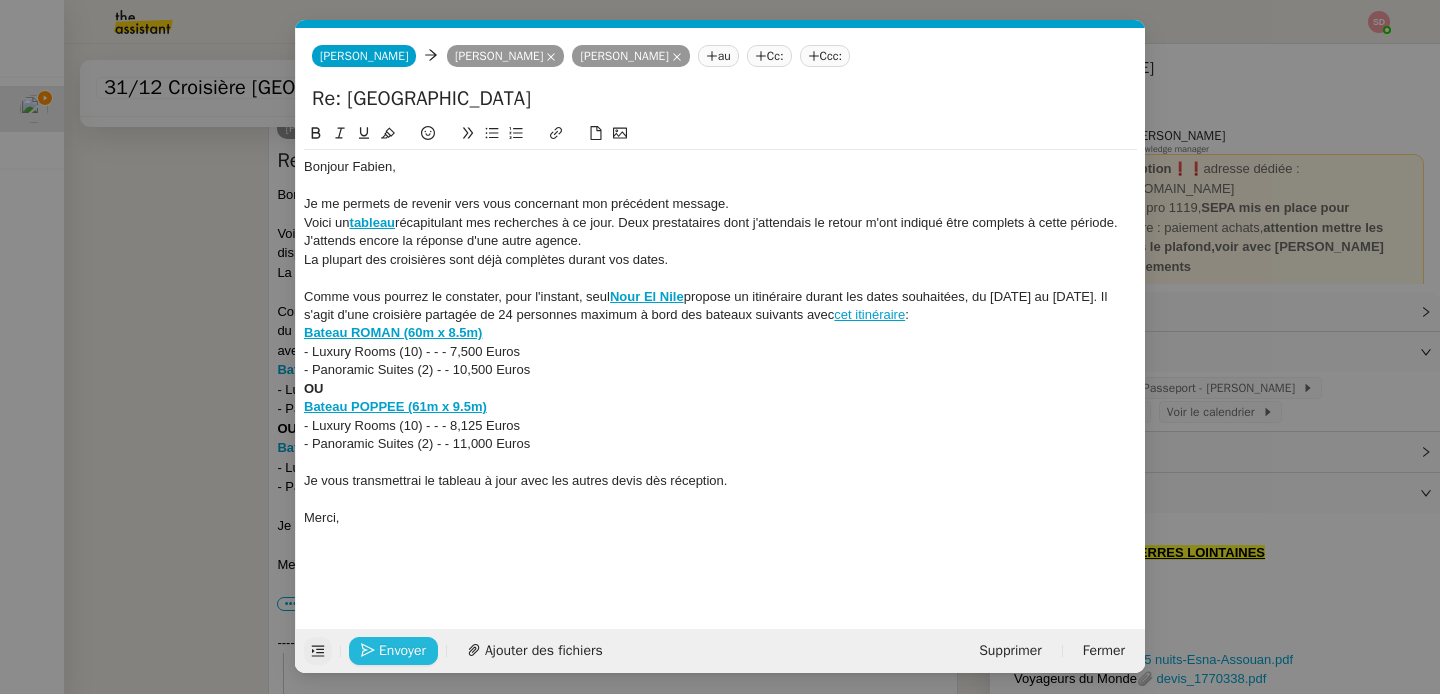 click on "Envoyer" 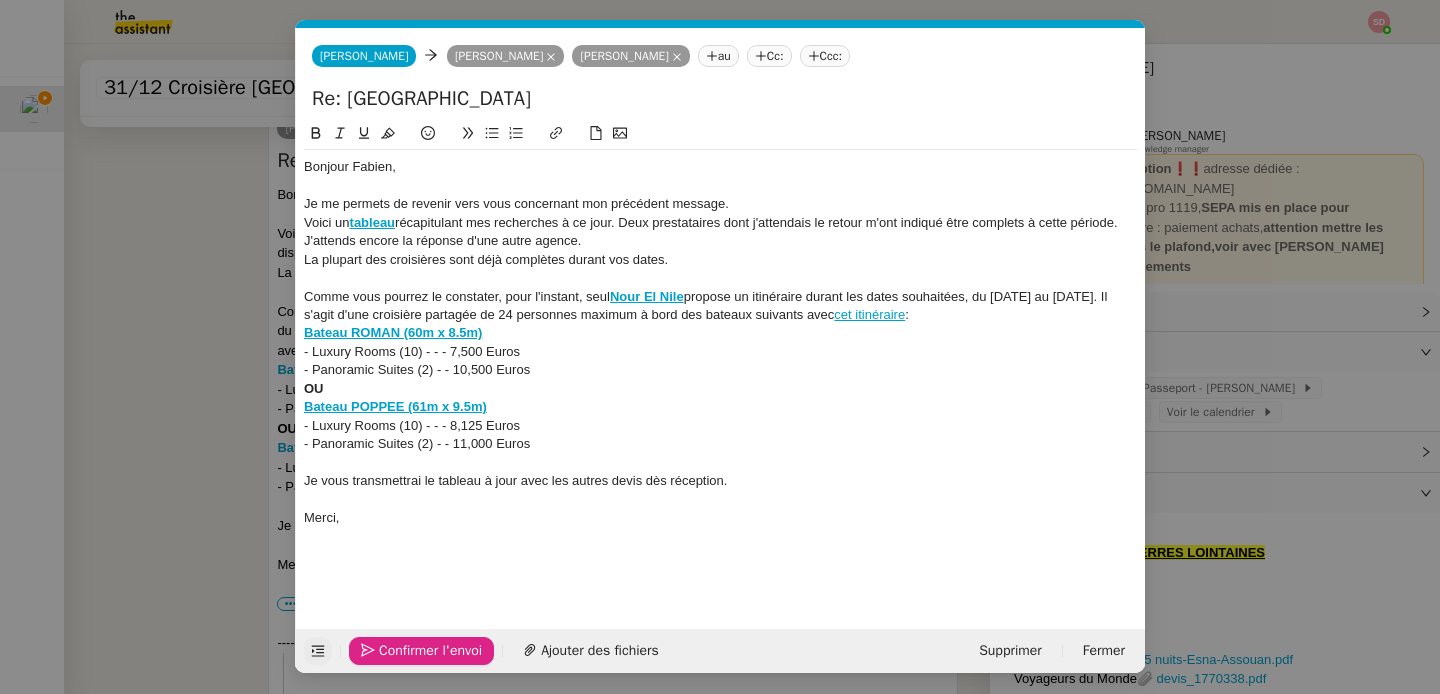 click on "Confirmer l'envoi" 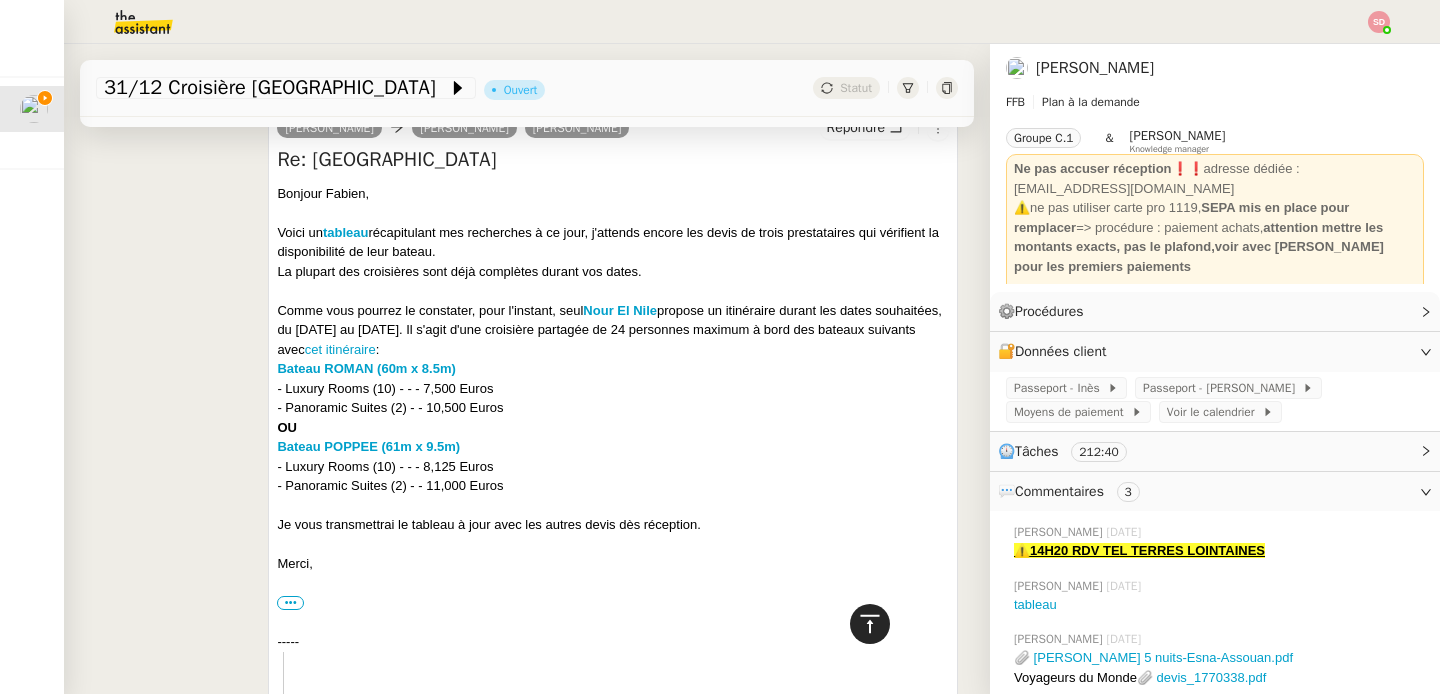 click 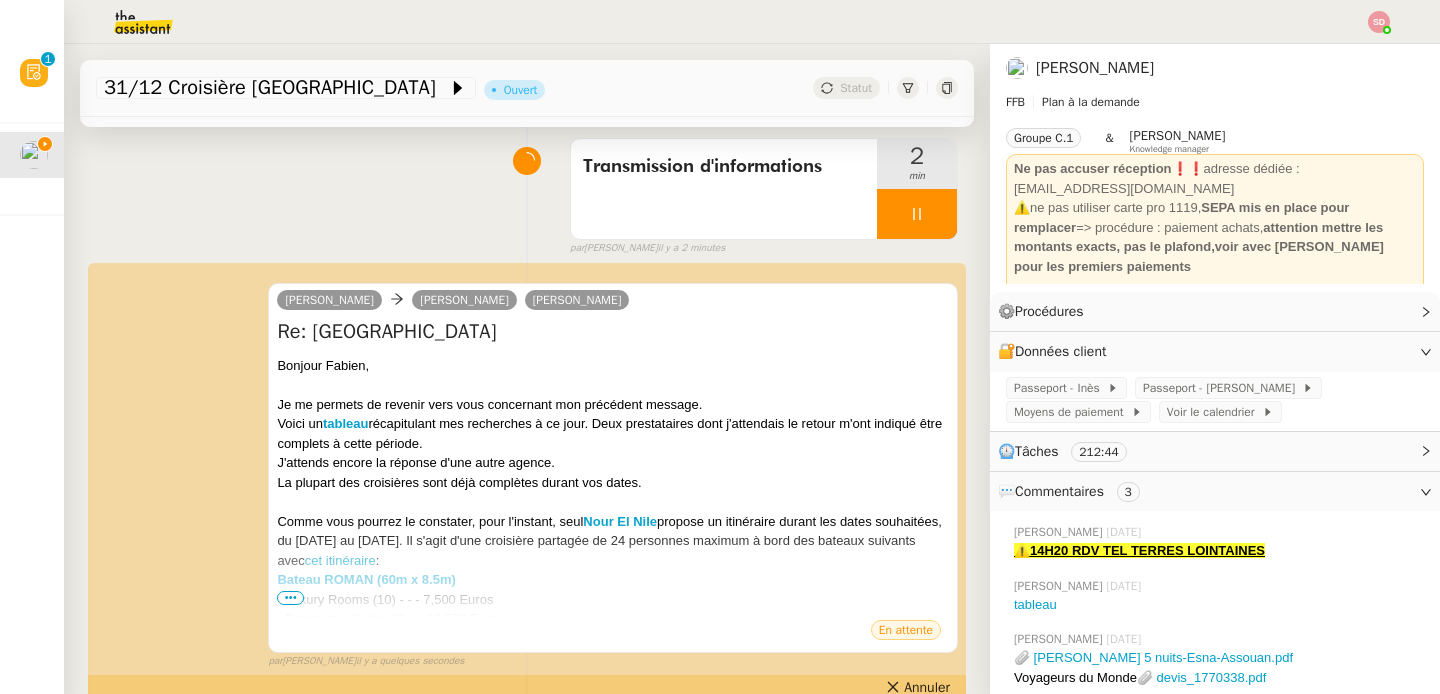 scroll, scrollTop: 237, scrollLeft: 0, axis: vertical 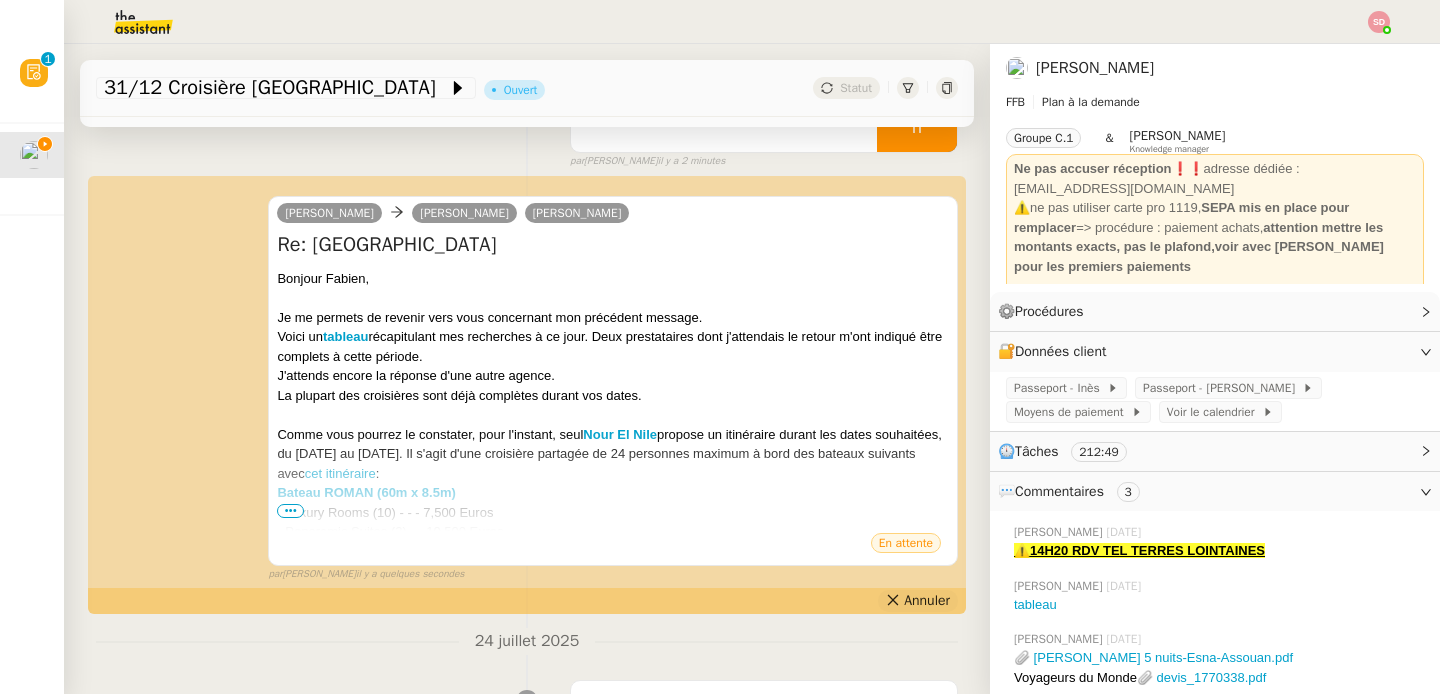 click on "Annuler" at bounding box center (927, 601) 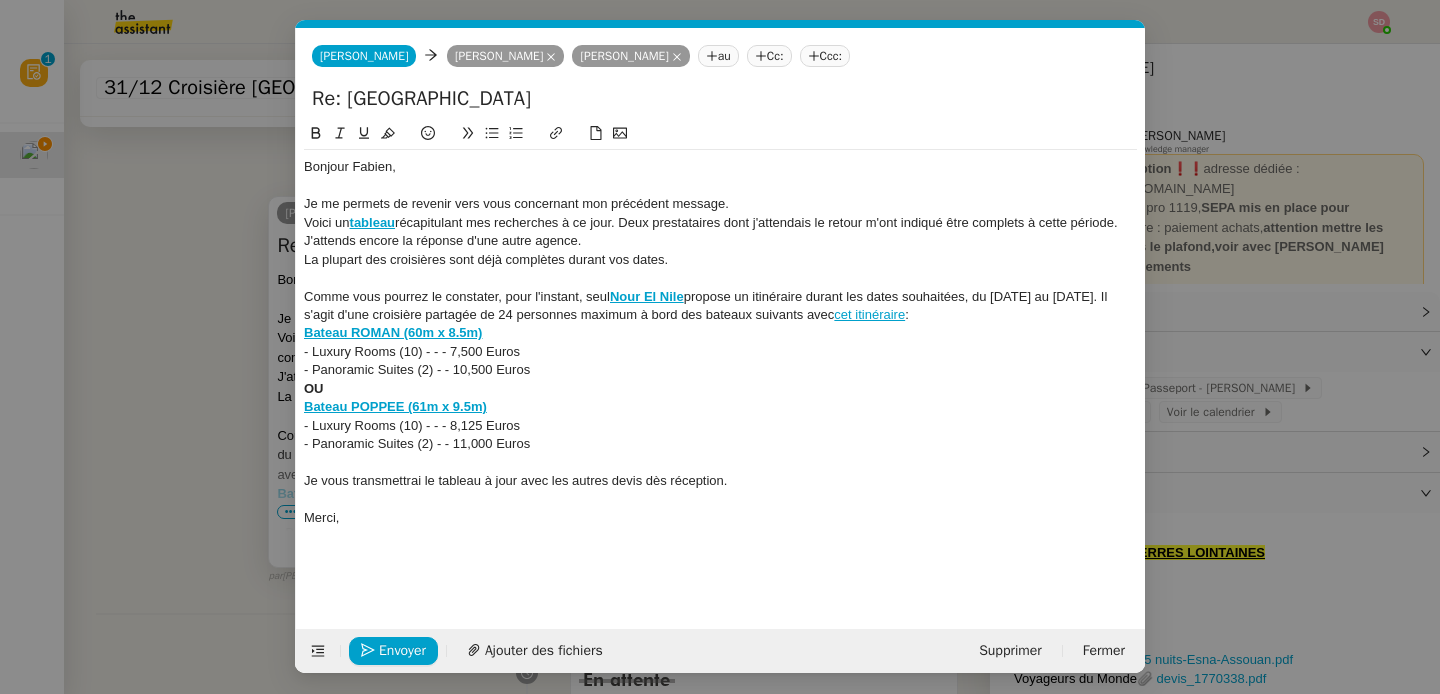 click on "Bonjour Fabien﻿, Je me permets de revenir vers vous concernant mon précédent message. Voici un  tableau  récapitulant mes recherches à ce jour. Deux prestataires dont j'attendais le retour m'ont indiqué être complets à cette période. J'attends encore la réponse d'une autre agence. La plupart des croisières sont déjà complètes durant vos dates. Comme vous pourrez le constater, pour l'instant, seul  Nour El Nile  propose un itinéraire durant les dates souhaitées, du 29 décembre au 3 janvier. Il s'agit d'une croisière partagée de   24 personnes maximum à bord des bateaux suivants avec  cet itinéraire  : Bateau ROMAN (60m x 8.5m) - Luxury Rooms (10) - - - 7,500 Euros - Panoramic Suites (2) - - 10,500 Euros OU Bateau POPPEE (61m x 9.5m) - Luxury Rooms (10) - - - 8,125 Euros - Panoramic Suites (2) - - 11,000 Euros Je vous transmettrai le tableau à jour avec les autres devis dès réception. Merci," 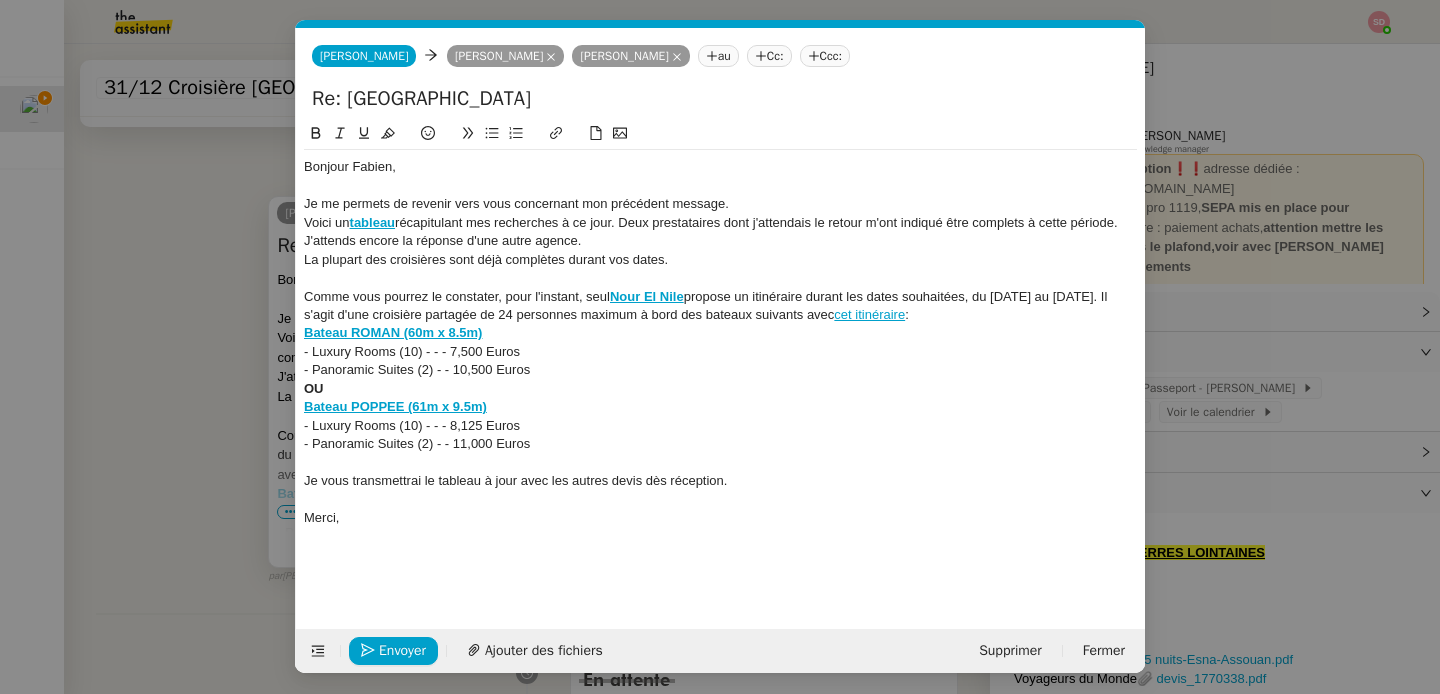 scroll, scrollTop: 0, scrollLeft: 42, axis: horizontal 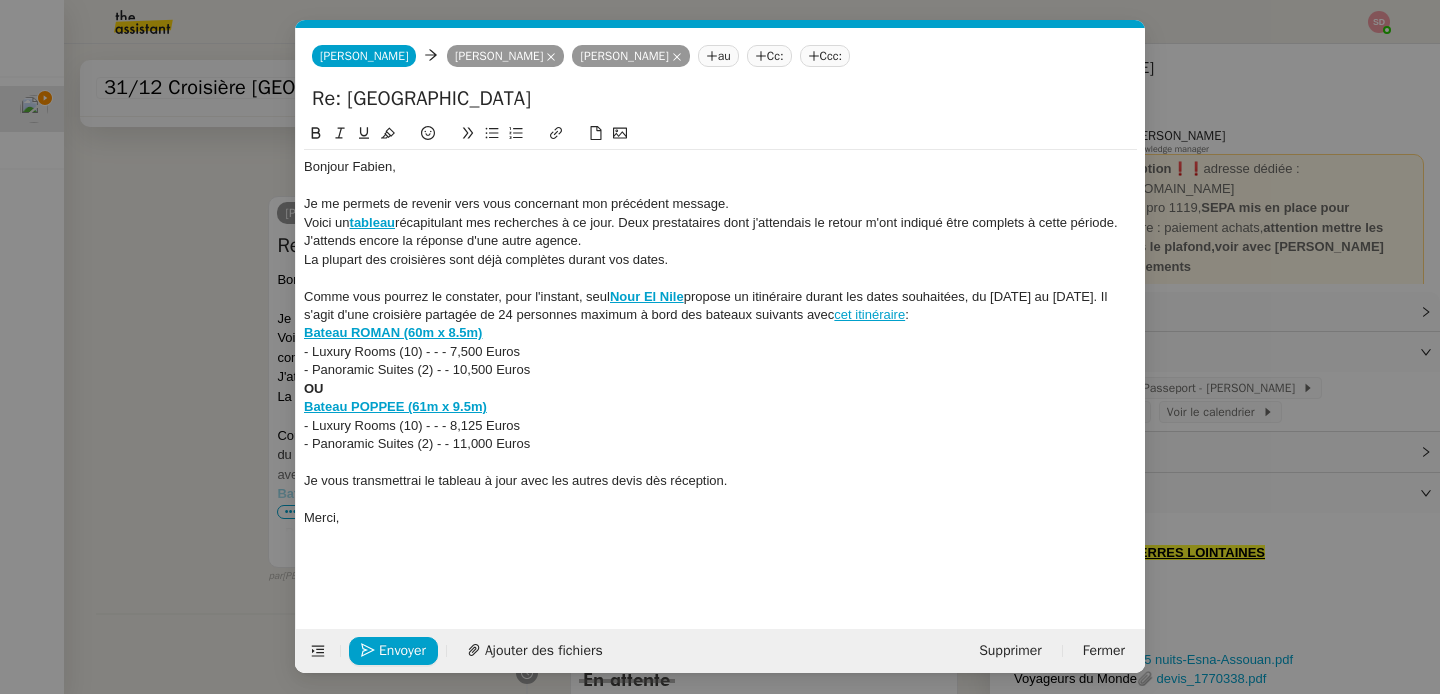 click on "Voici un  tableau  récapitulant mes recherches à ce jour. Deux prestataires dont j'attendais le retour m'ont indiqué être complets à cette période." 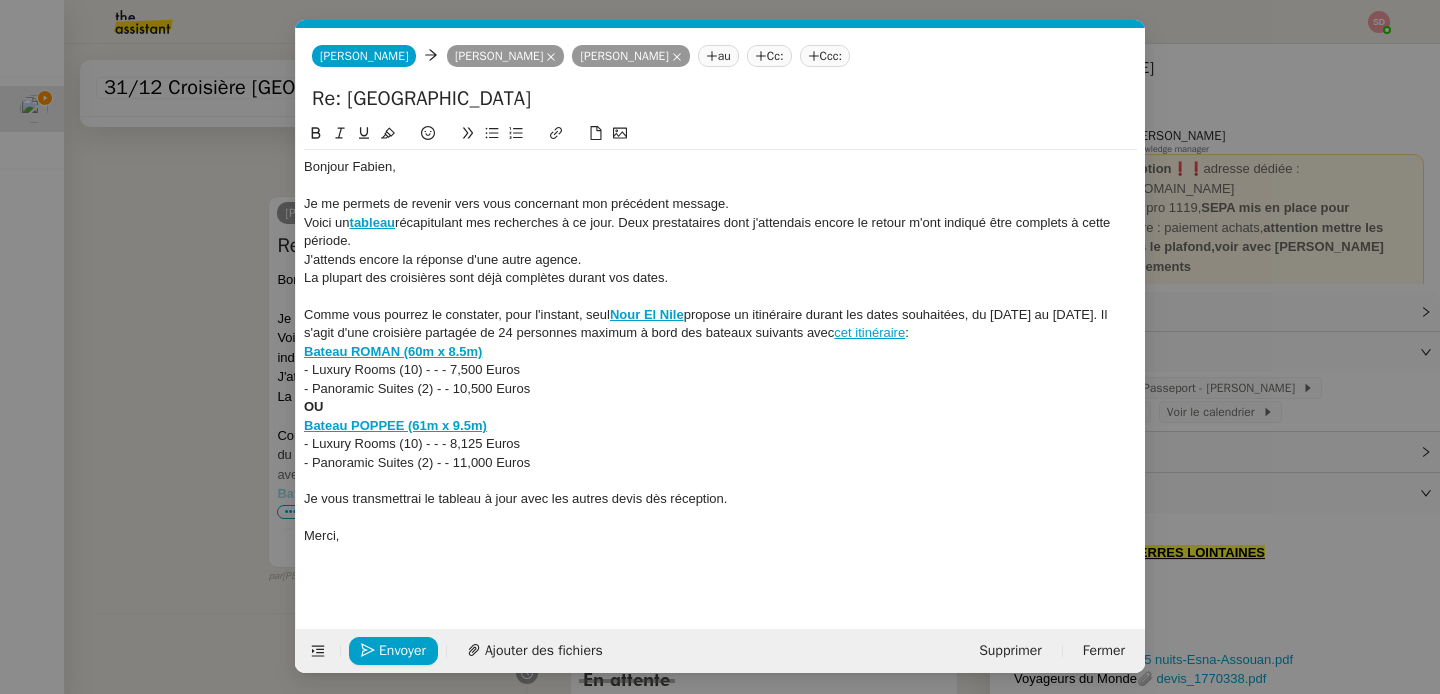 click on "Voici un  tableau  récapitulant mes recherches à ce jour. Deux prestataires dont j'attendais encore le retour m'ont indiqué être complets à cette période." 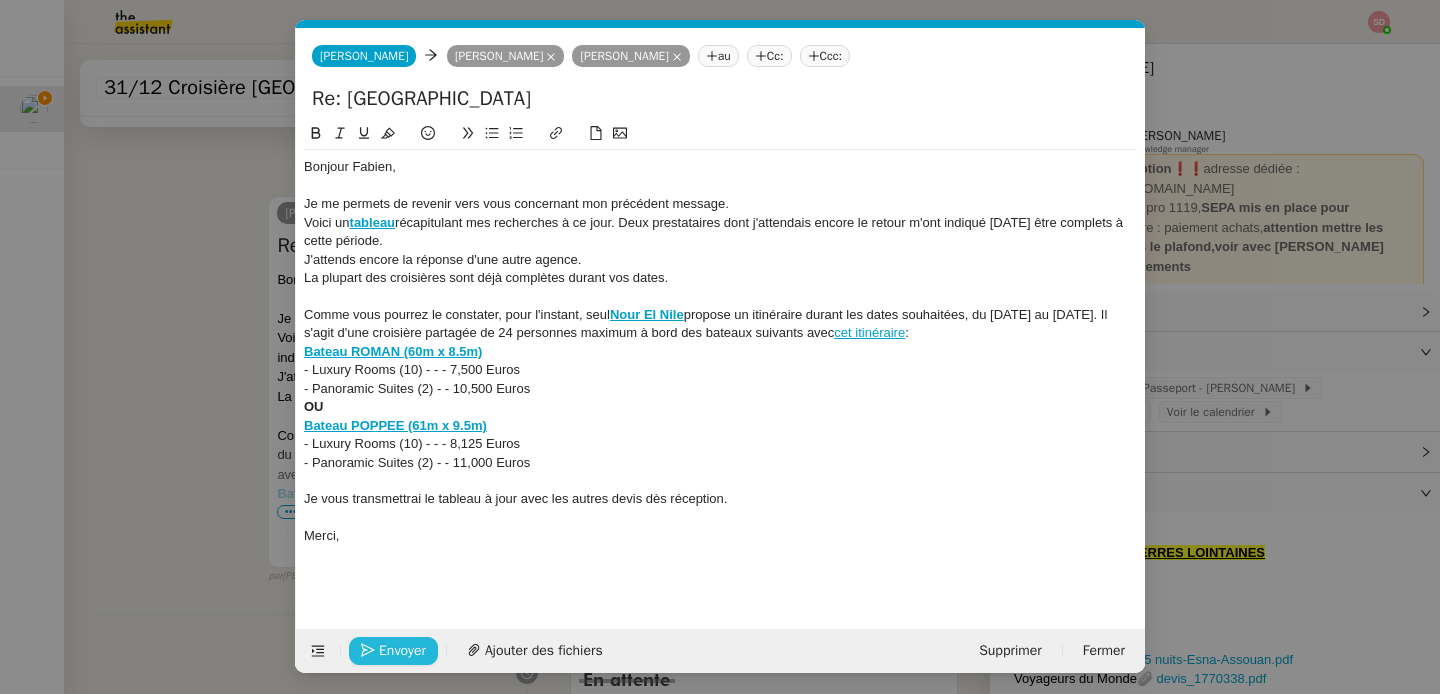click on "Envoyer" 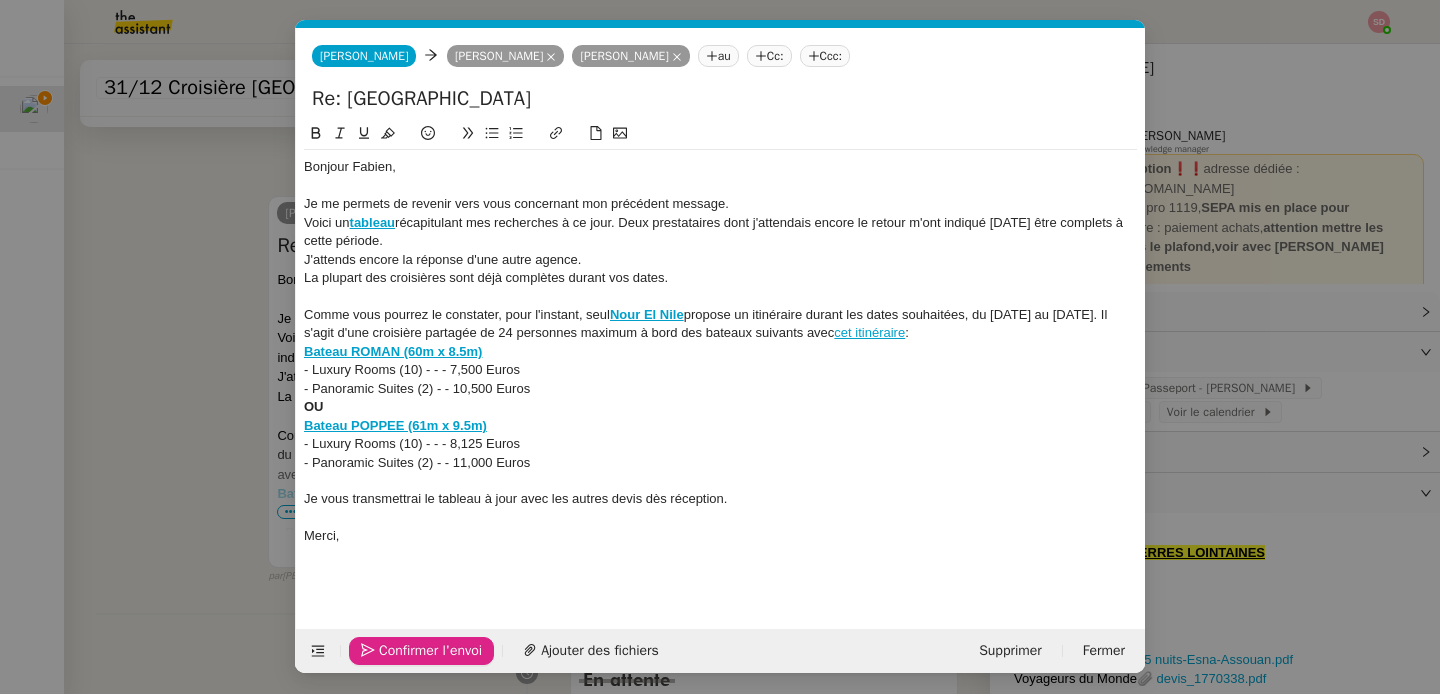 click on "Confirmer l'envoi" 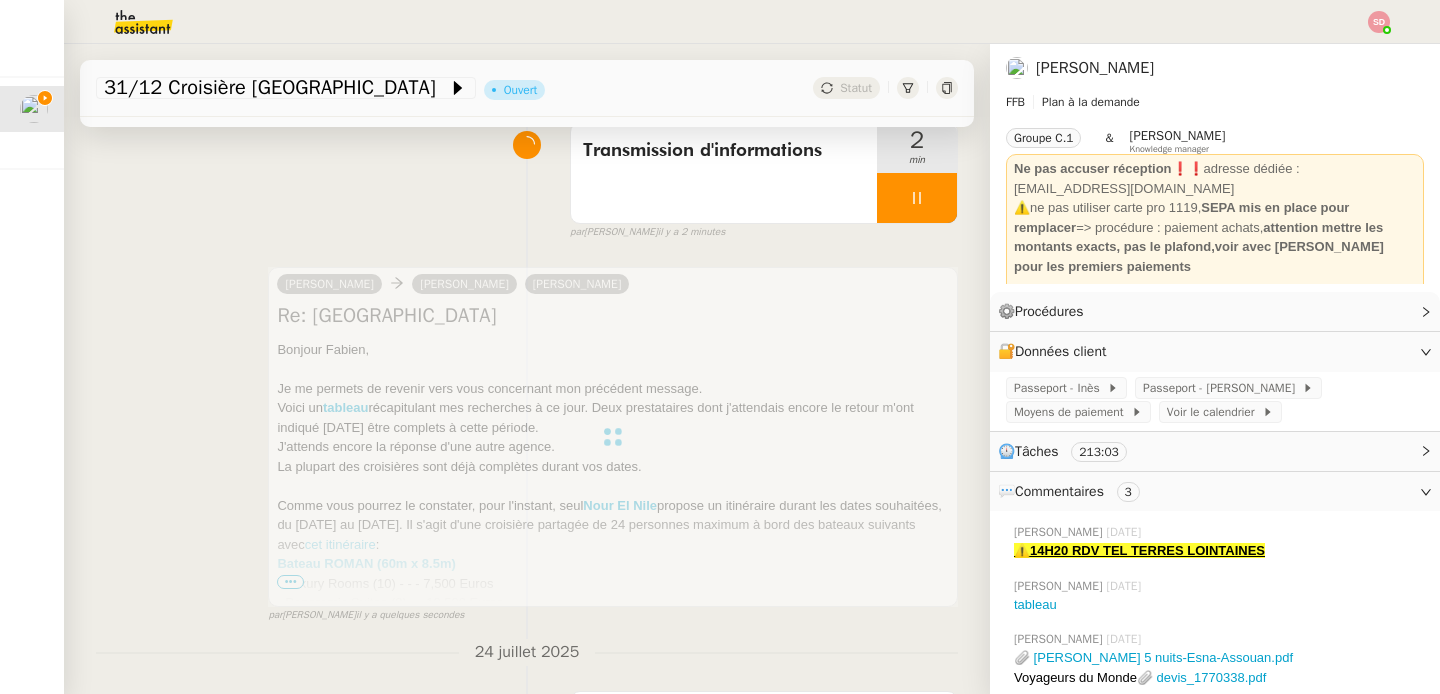 scroll, scrollTop: 277, scrollLeft: 0, axis: vertical 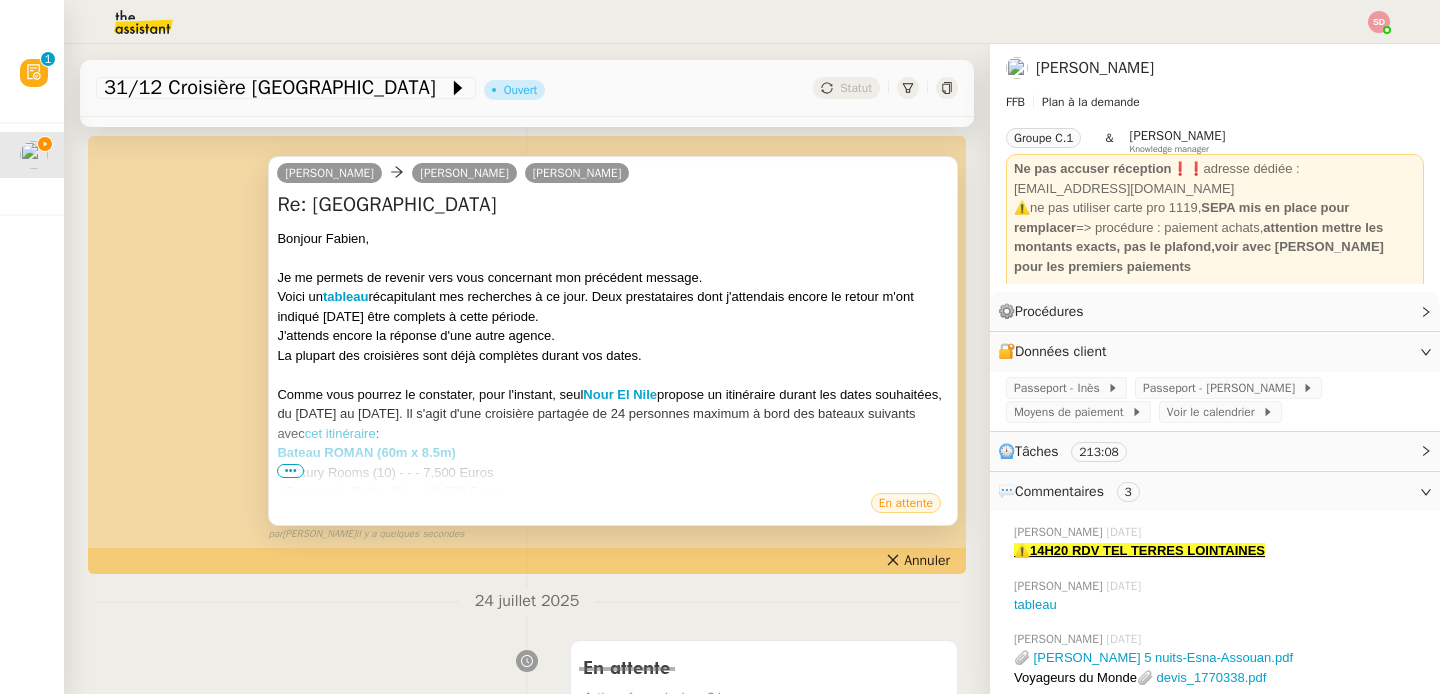 click on "•••" at bounding box center (290, 471) 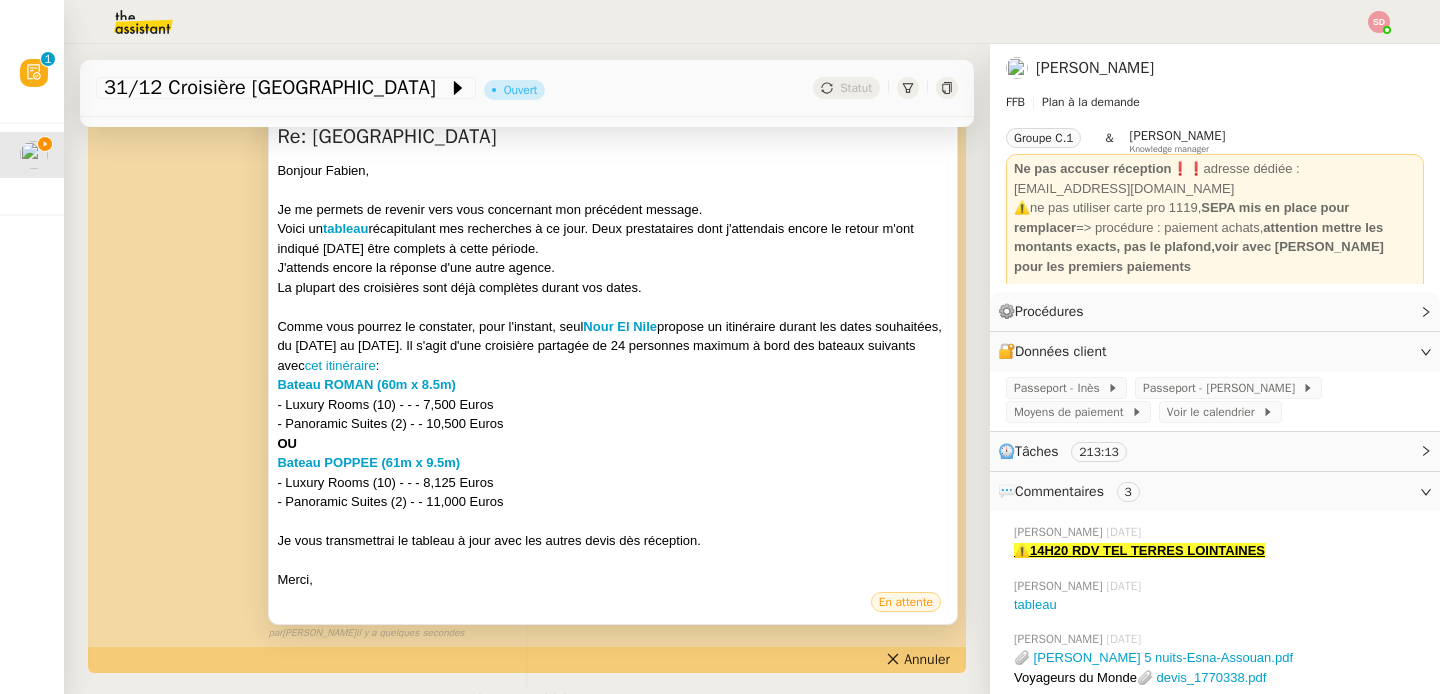 scroll, scrollTop: 0, scrollLeft: 0, axis: both 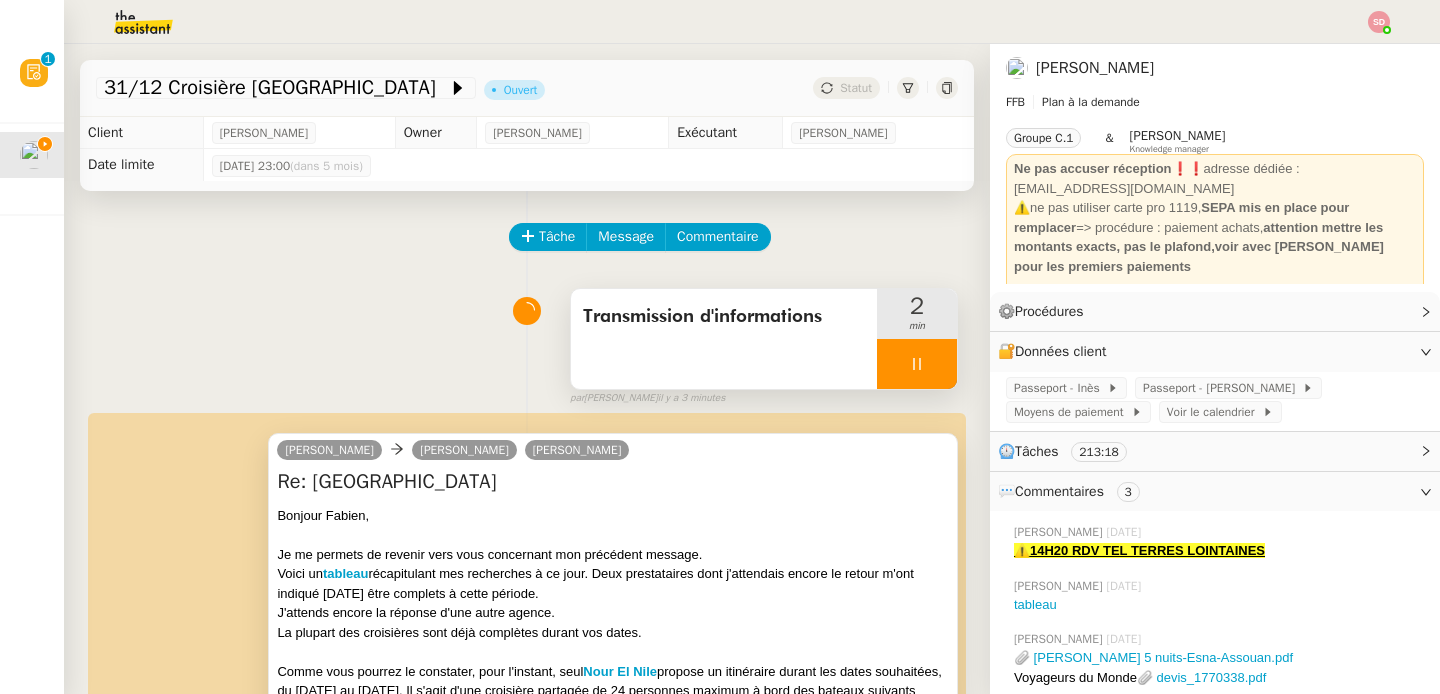 click at bounding box center (917, 364) 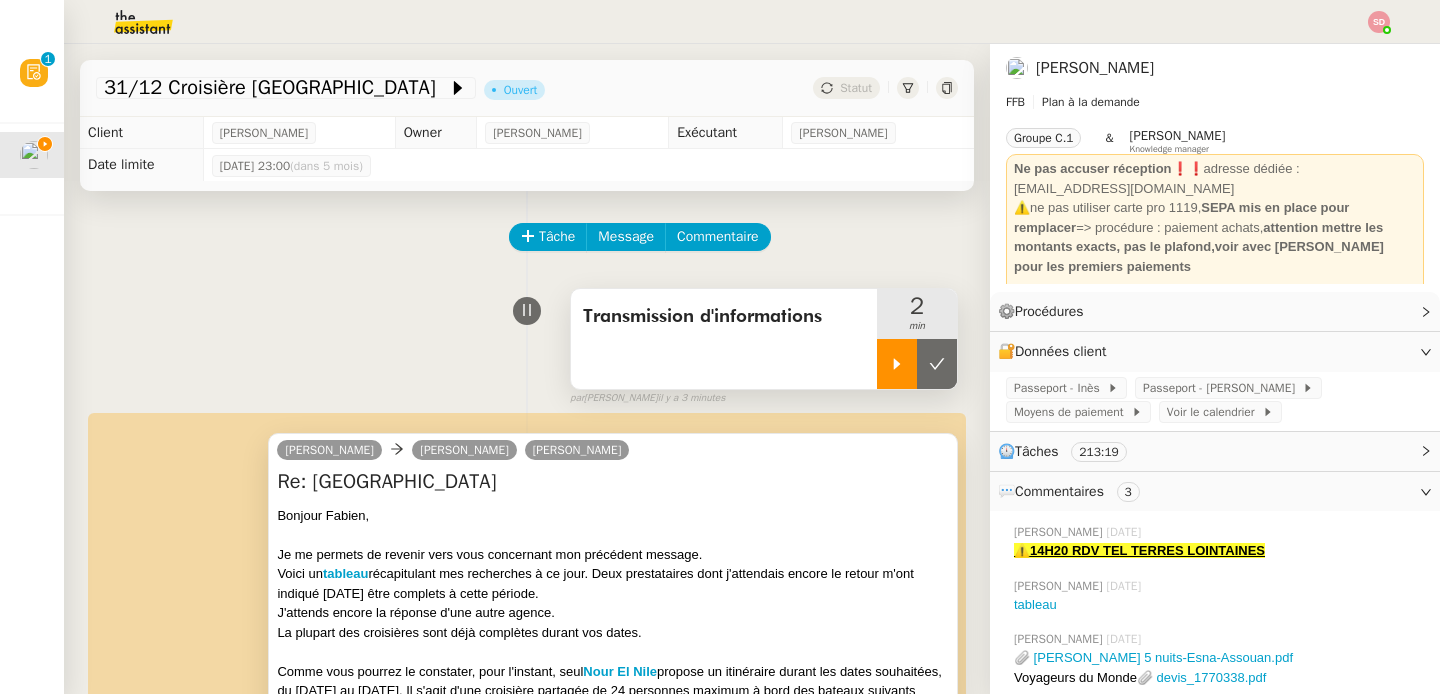 click 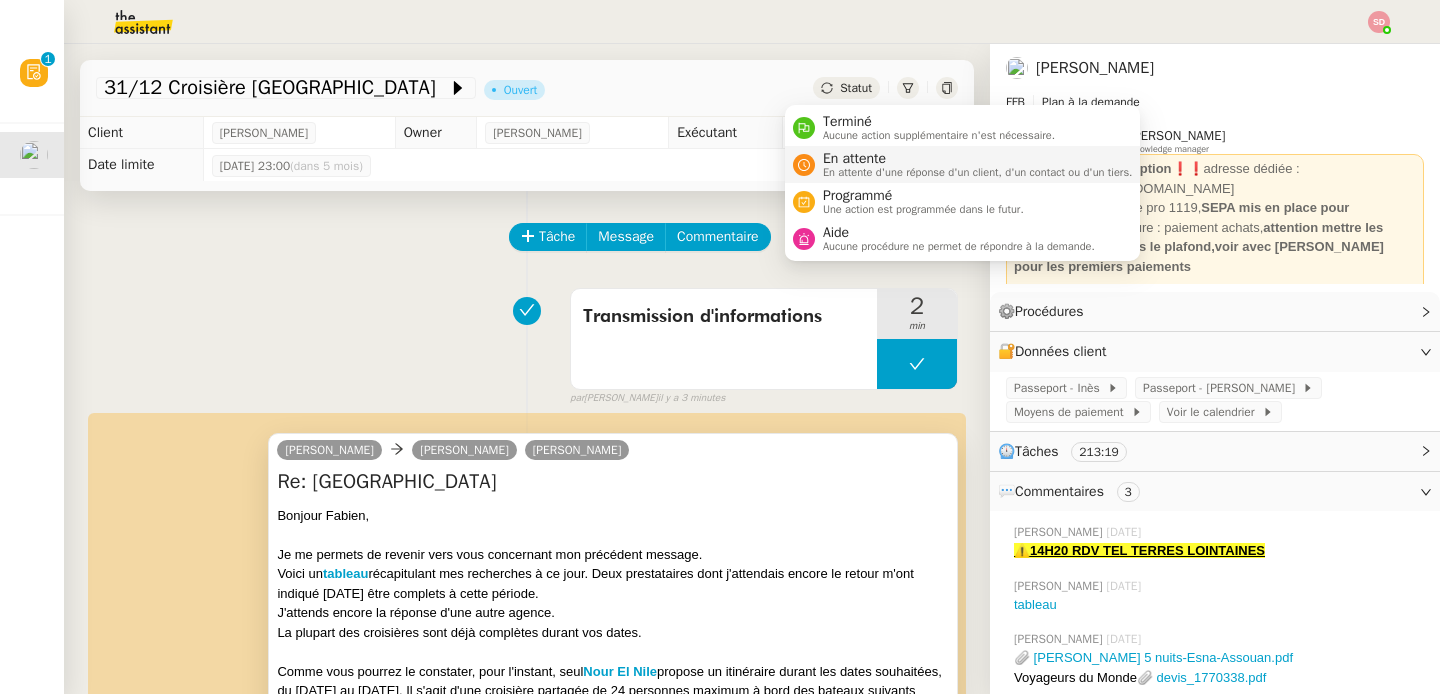 click on "En attente" at bounding box center (978, 159) 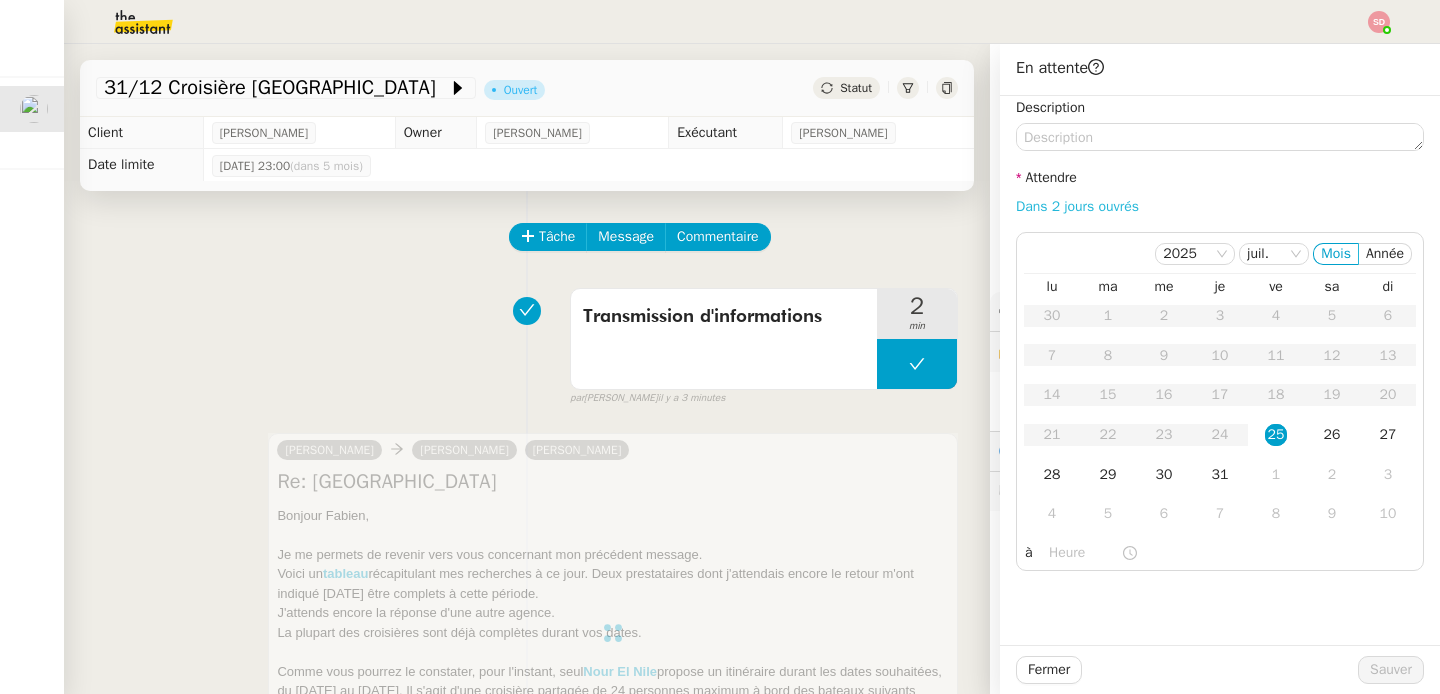 click on "Dans 2 jours ouvrés" 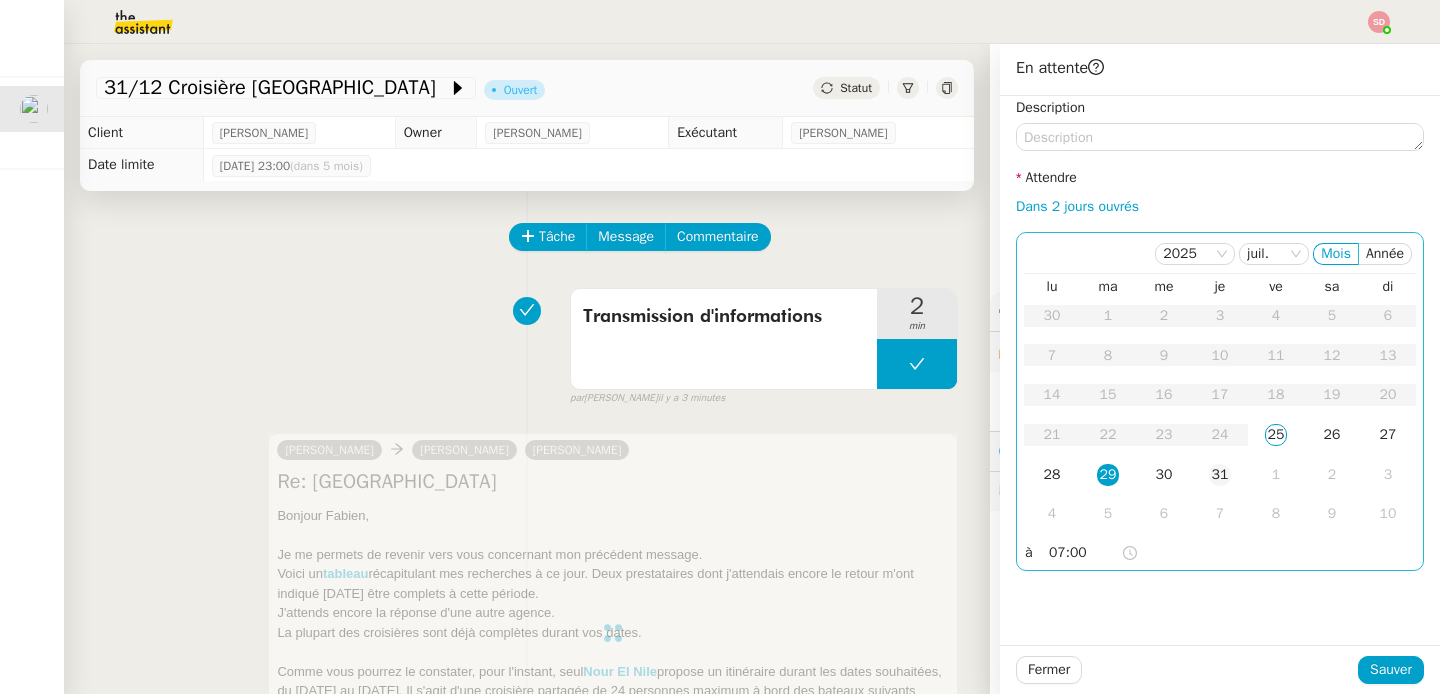 click on "31" 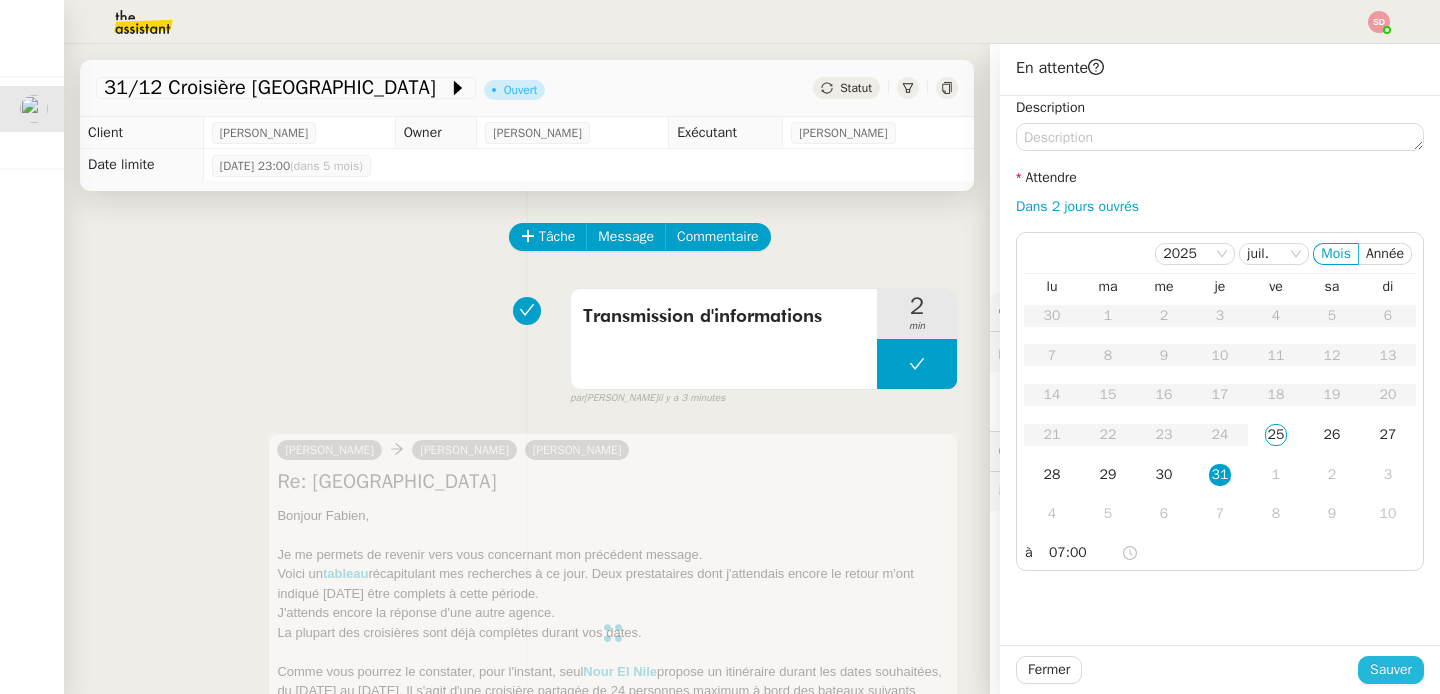 click on "Sauver" 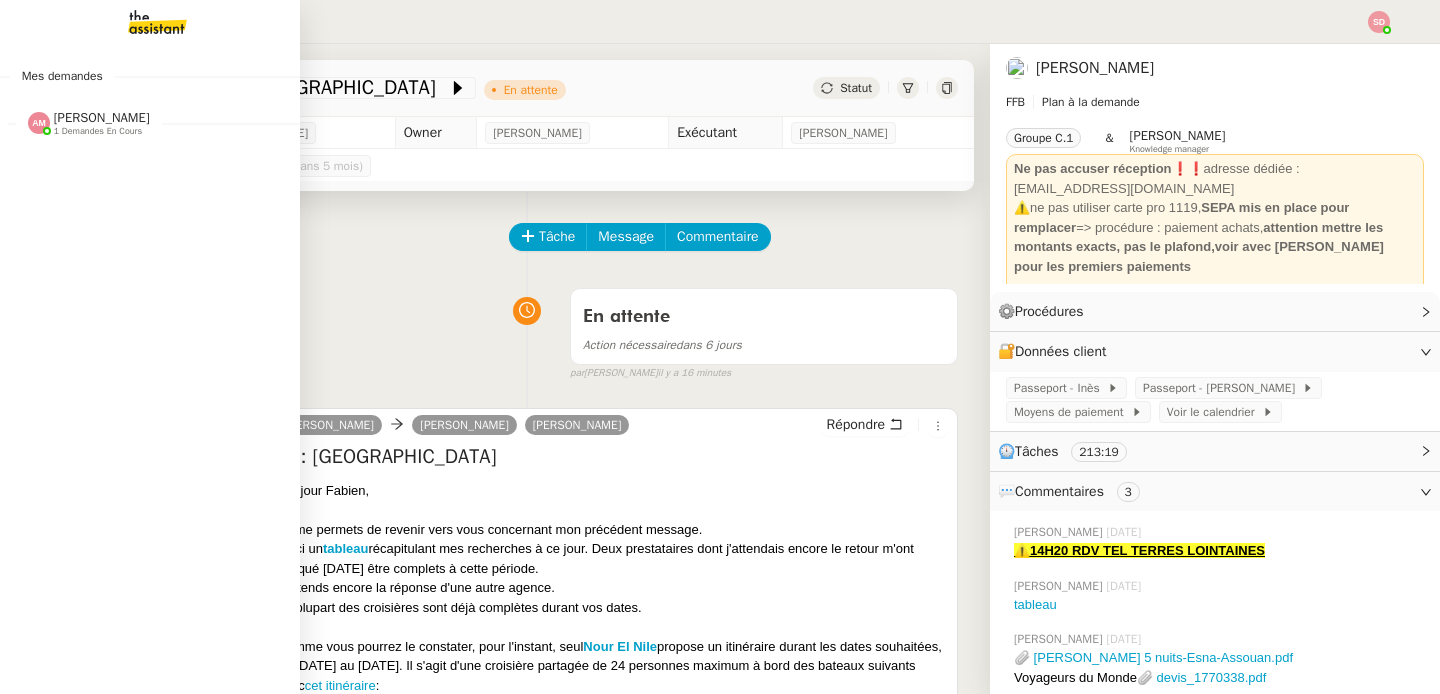 click on "1 demandes en cours" 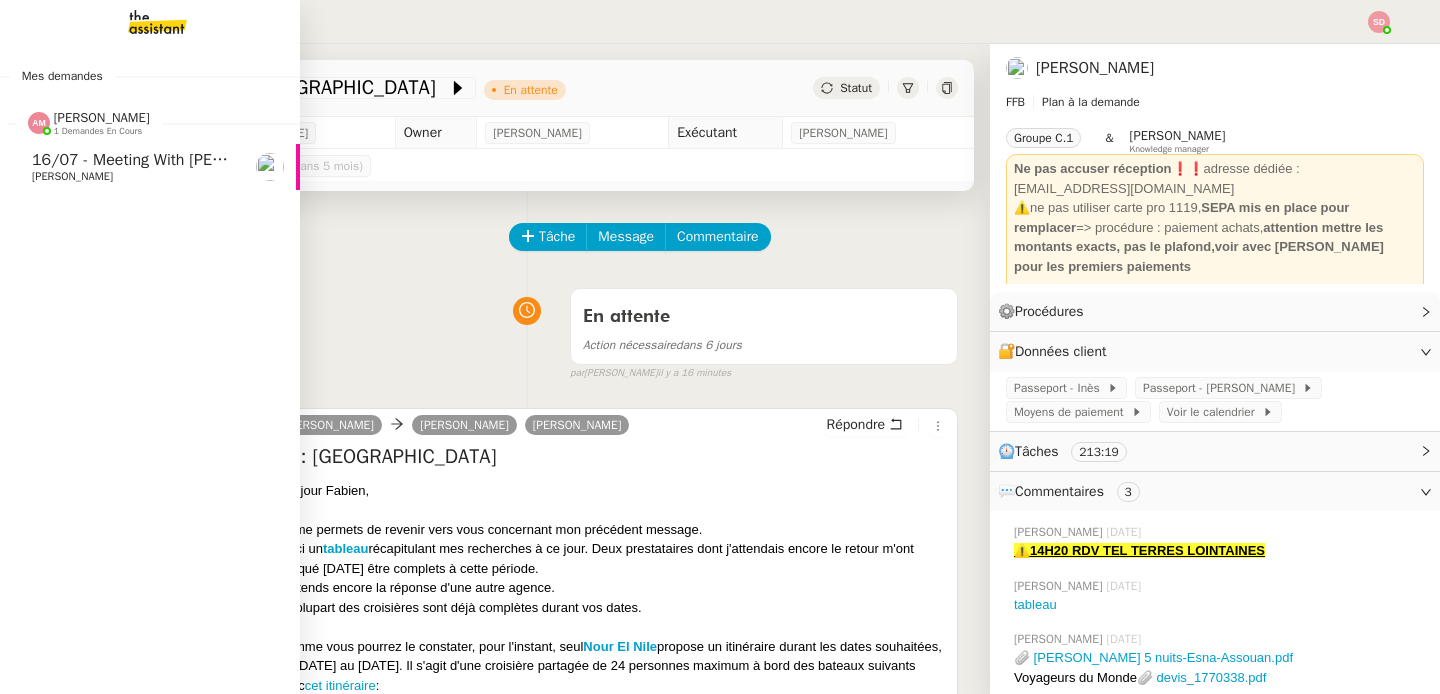click on "1 demandes en cours" 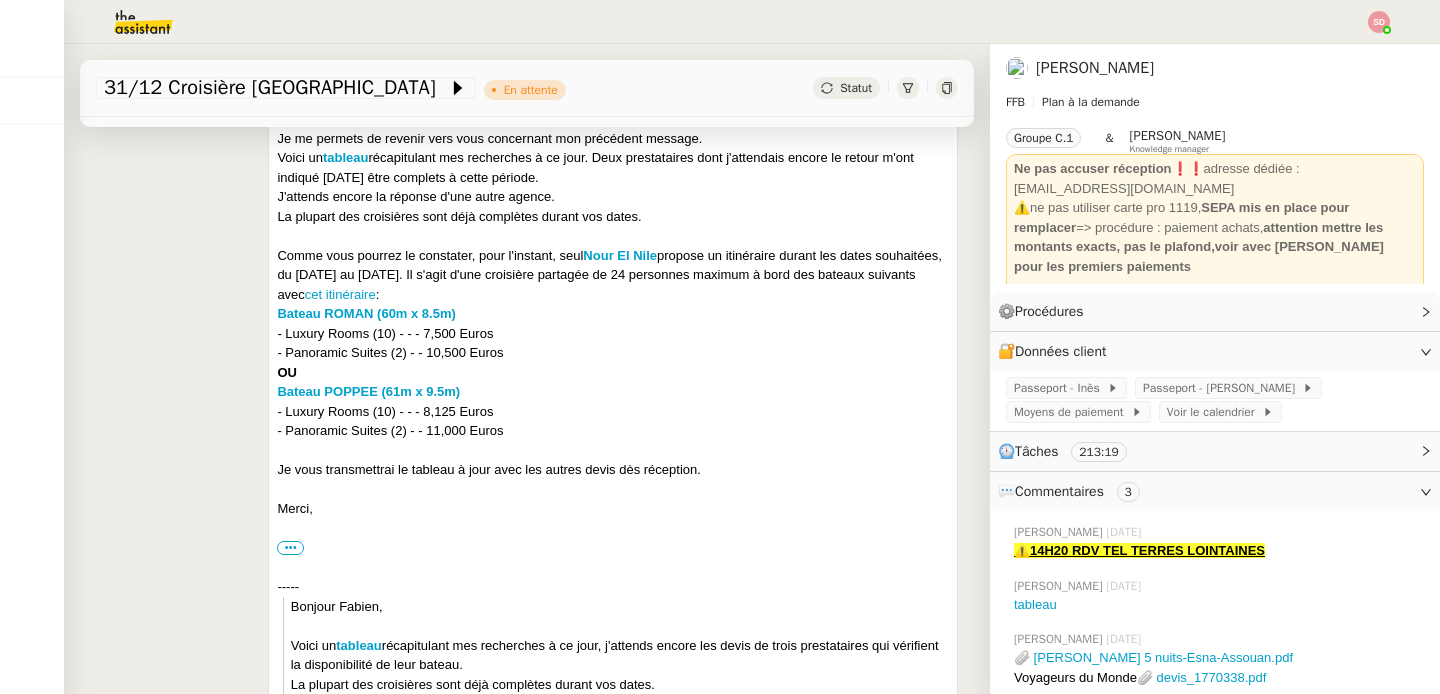 scroll, scrollTop: 0, scrollLeft: 0, axis: both 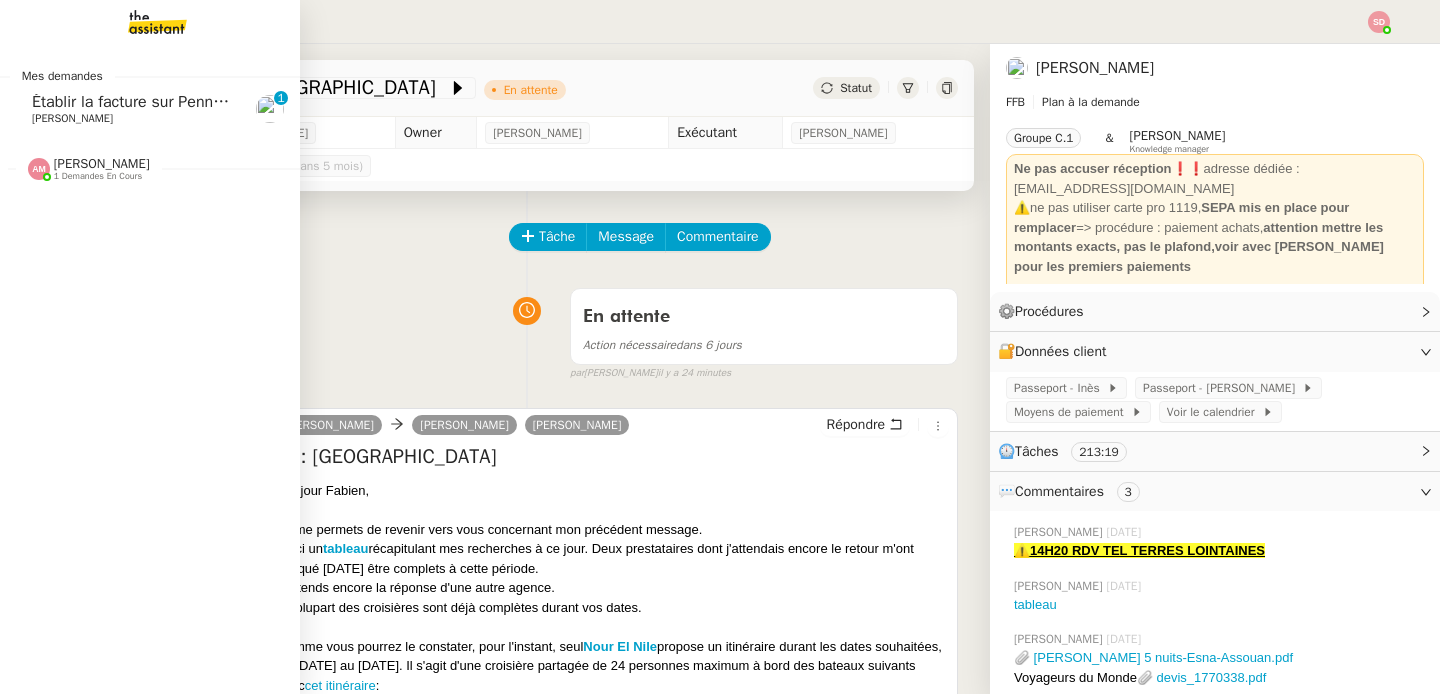 click on "Établir la facture sur Pennylane" 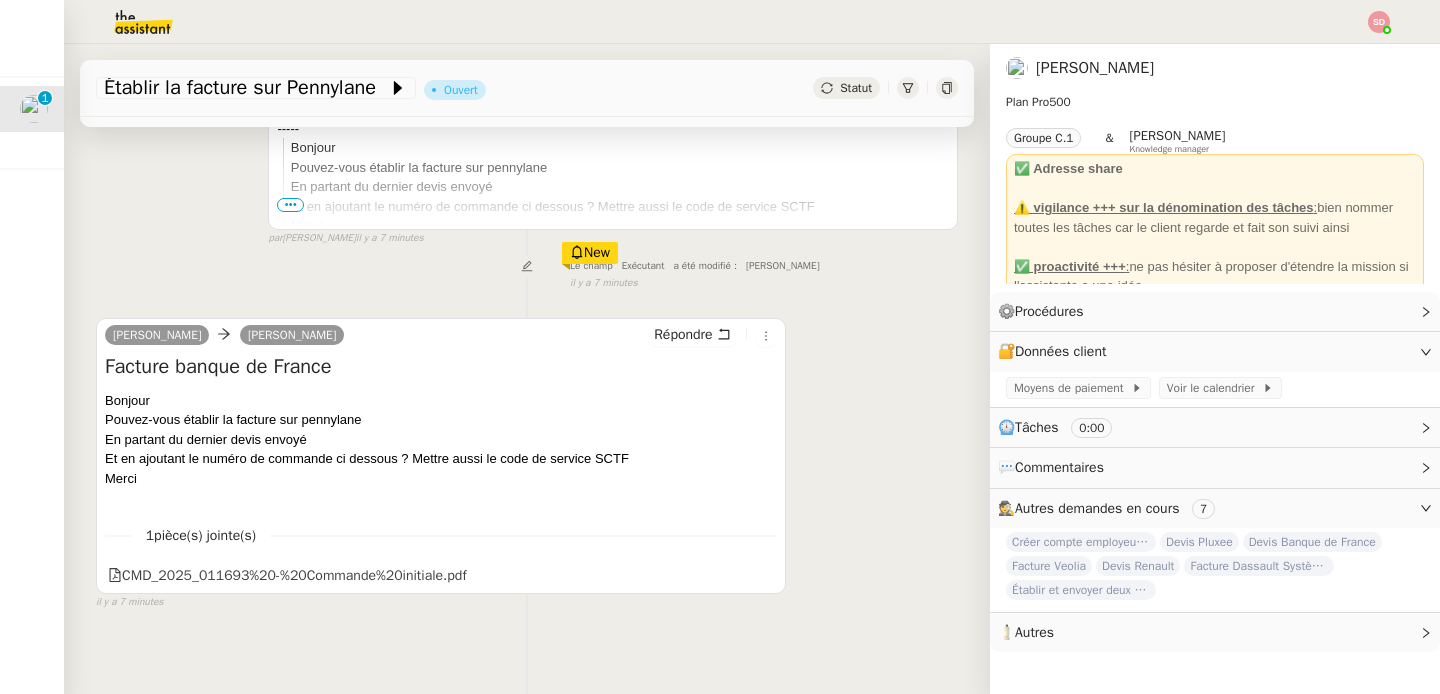 scroll, scrollTop: 518, scrollLeft: 0, axis: vertical 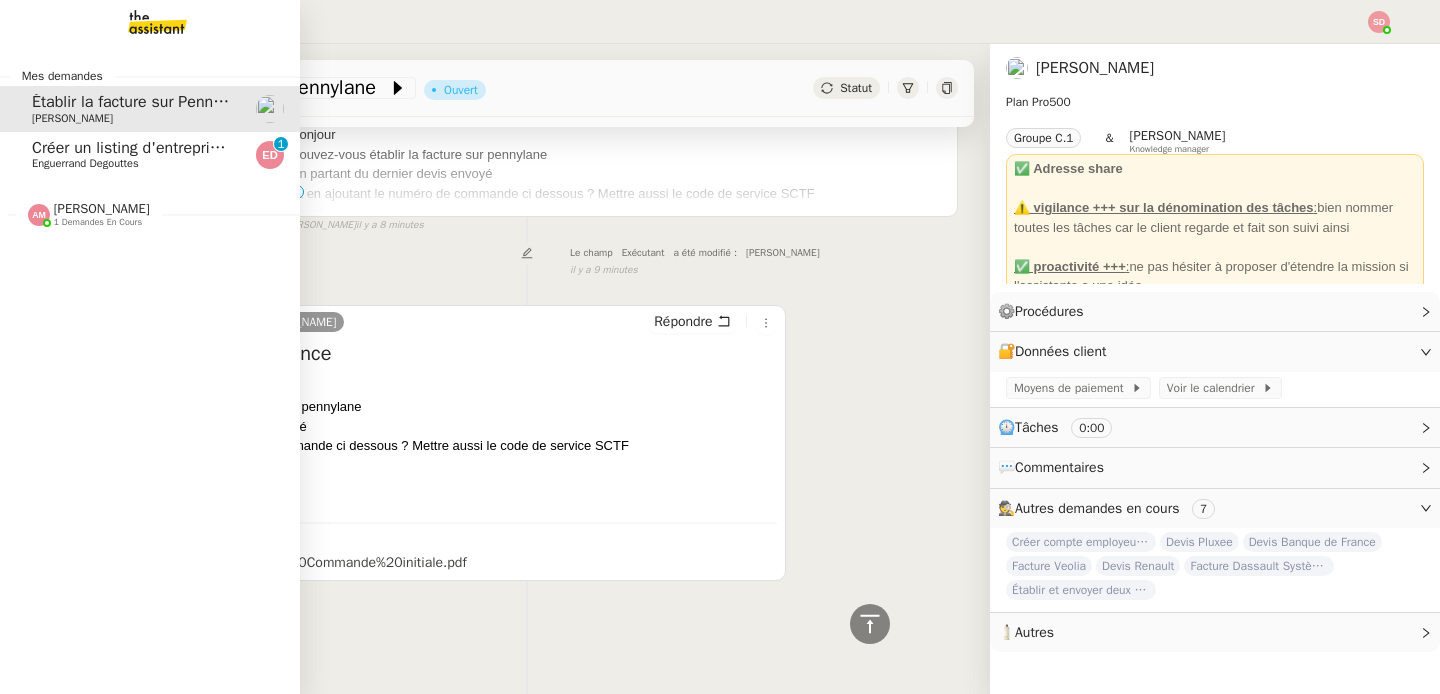 click on "Créer un listing d'entreprises pour paniers gourmands" 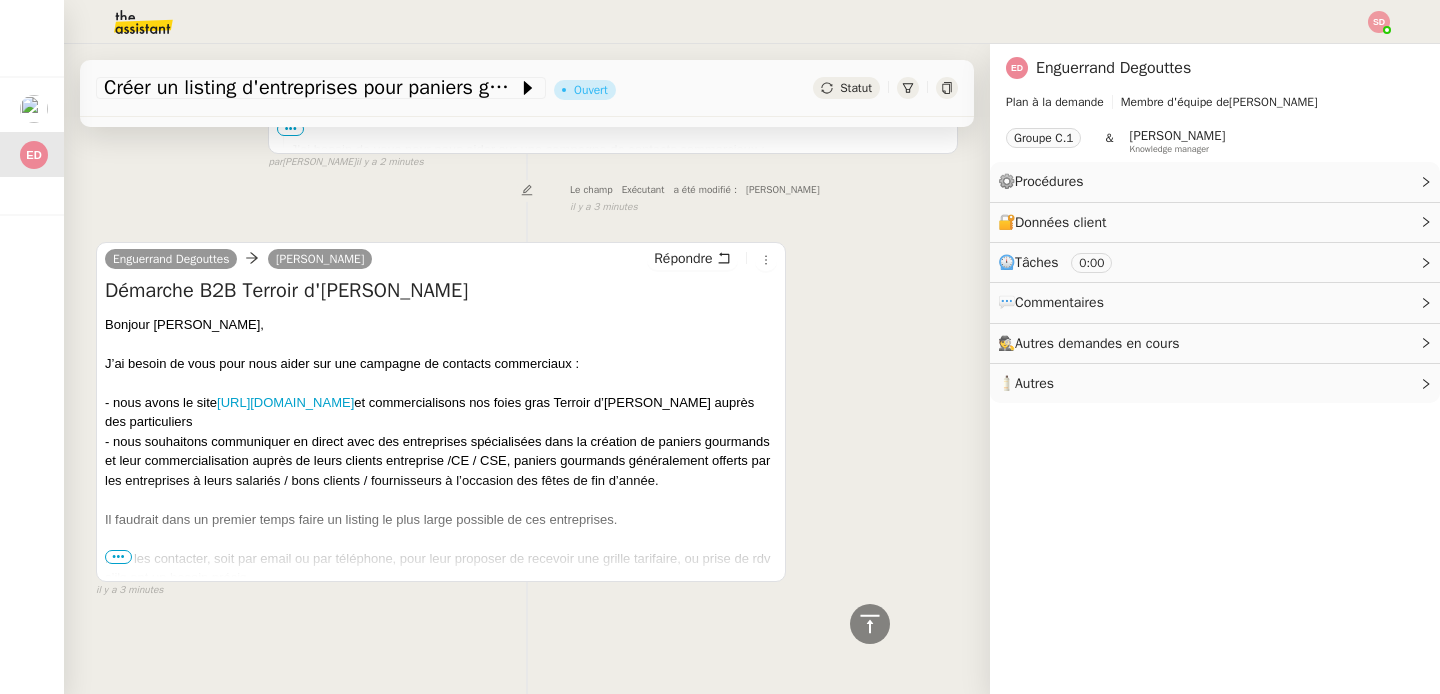 scroll, scrollTop: 0, scrollLeft: 0, axis: both 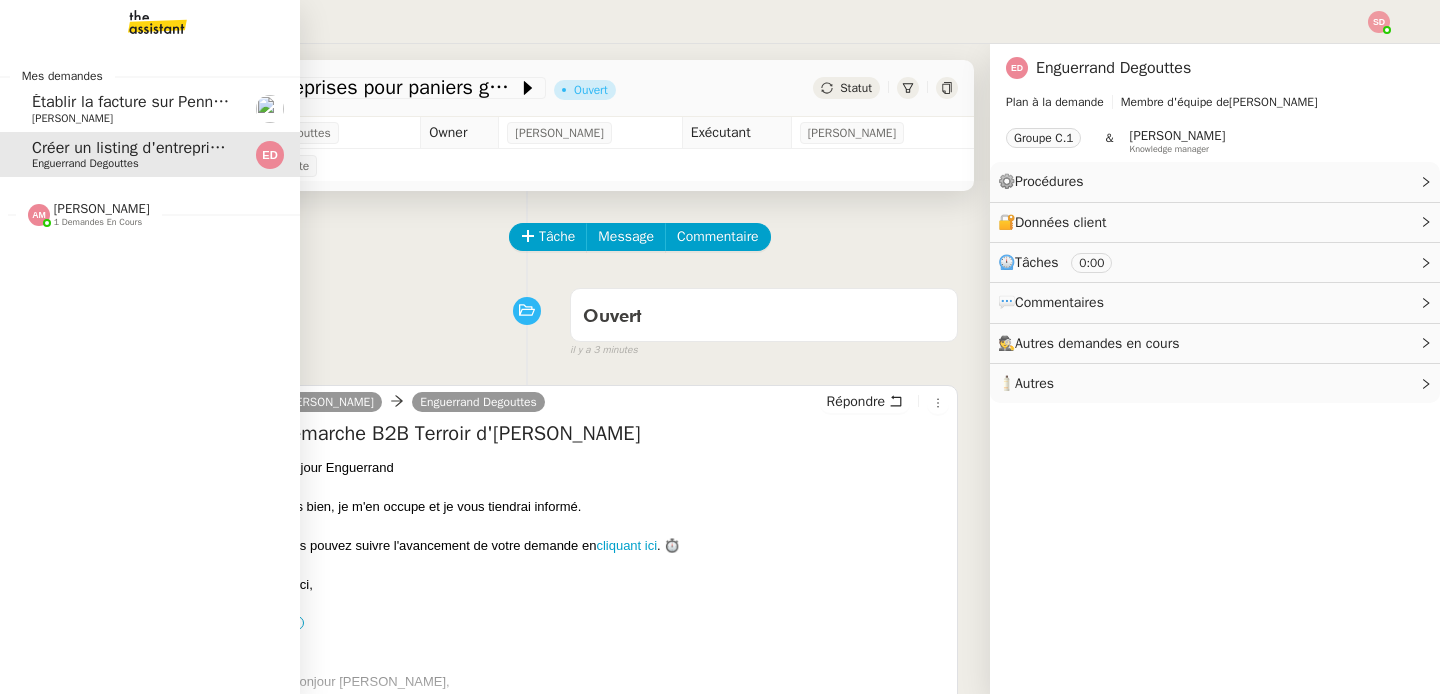 click on "Établir la facture sur Pennylane" 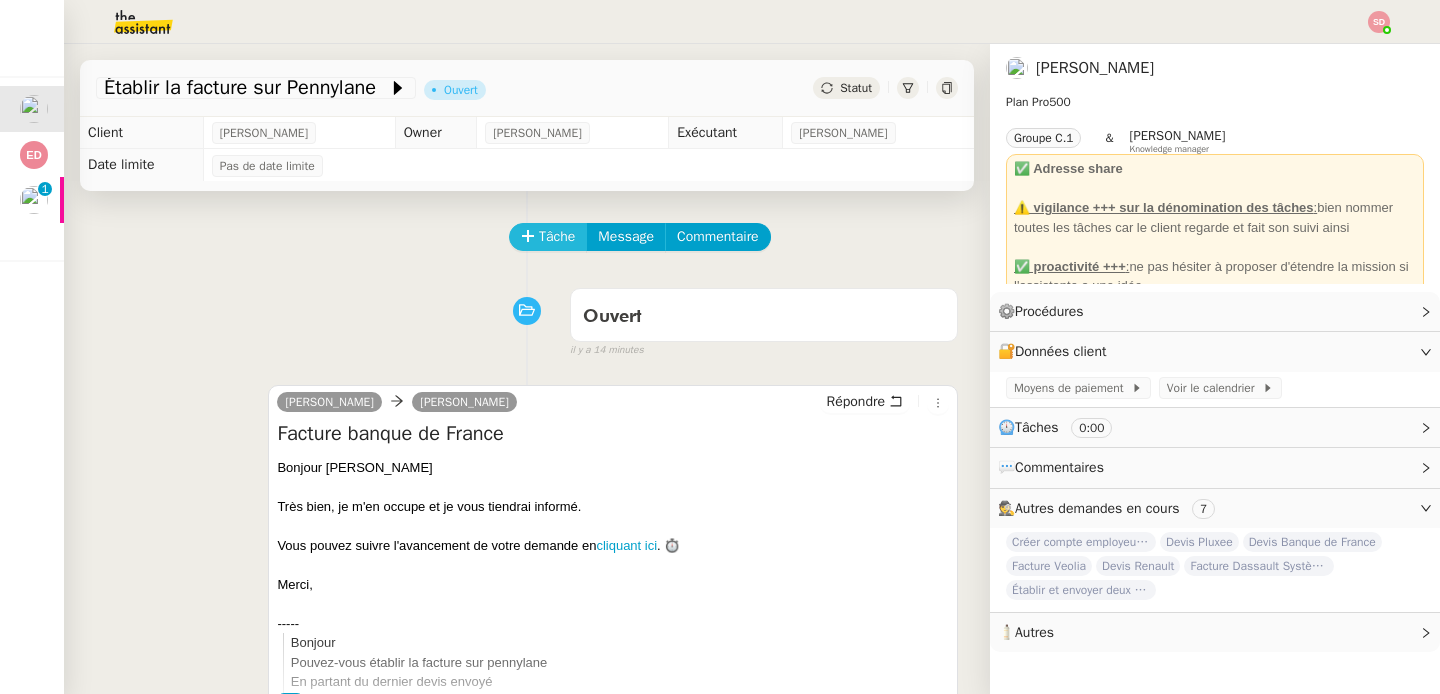 click on "Tâche" 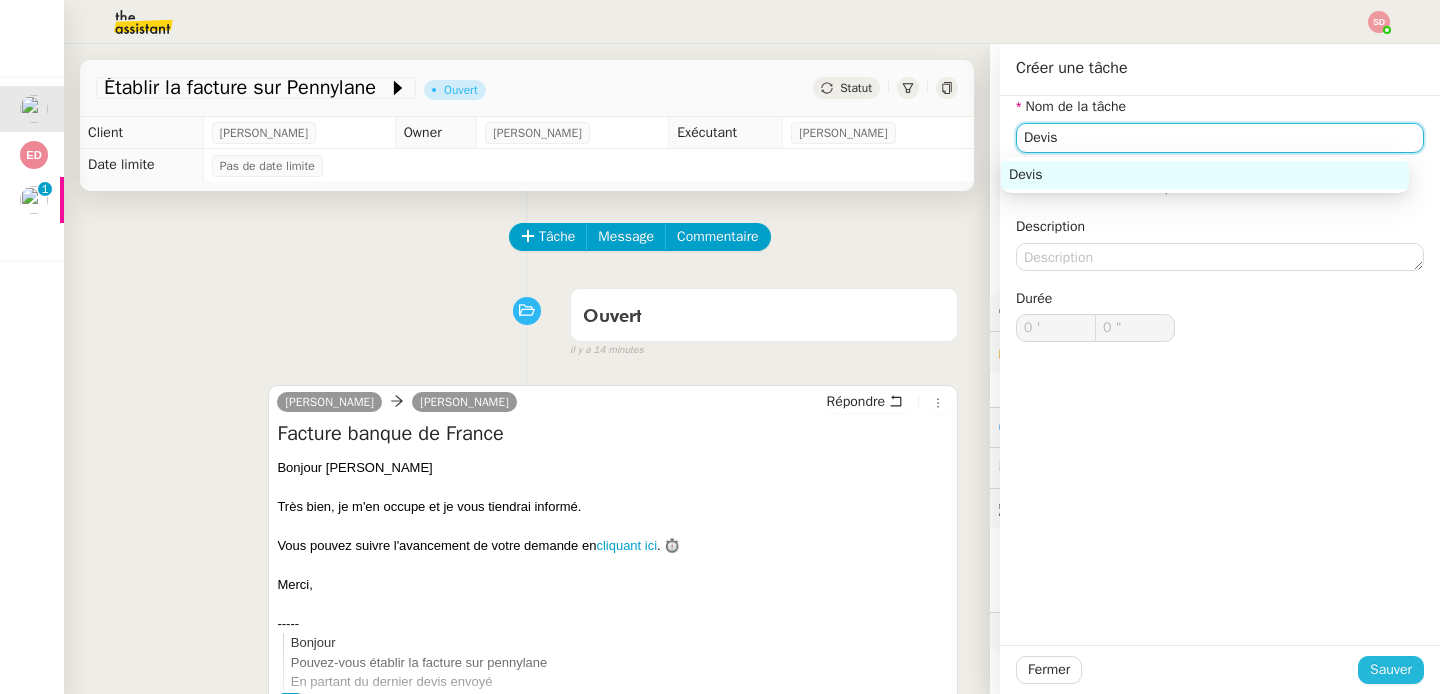 type on "Devis" 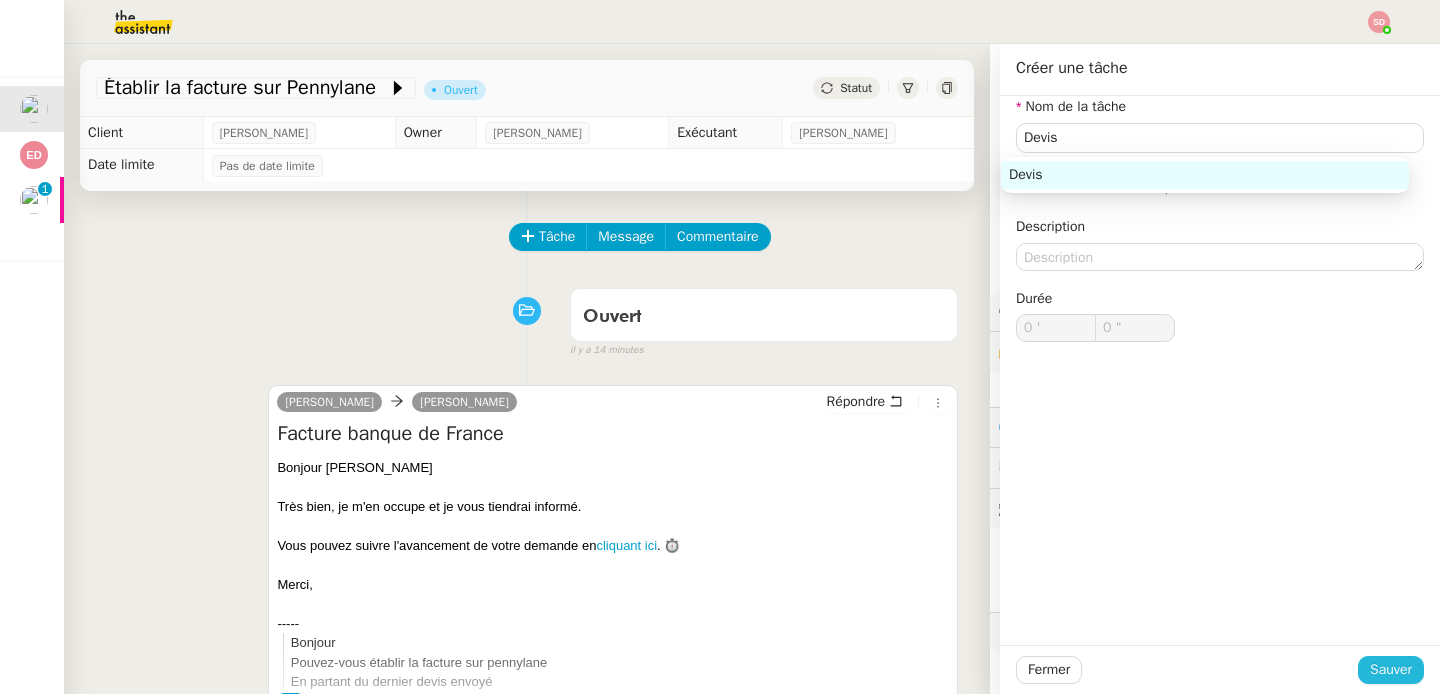 click on "Sauver" 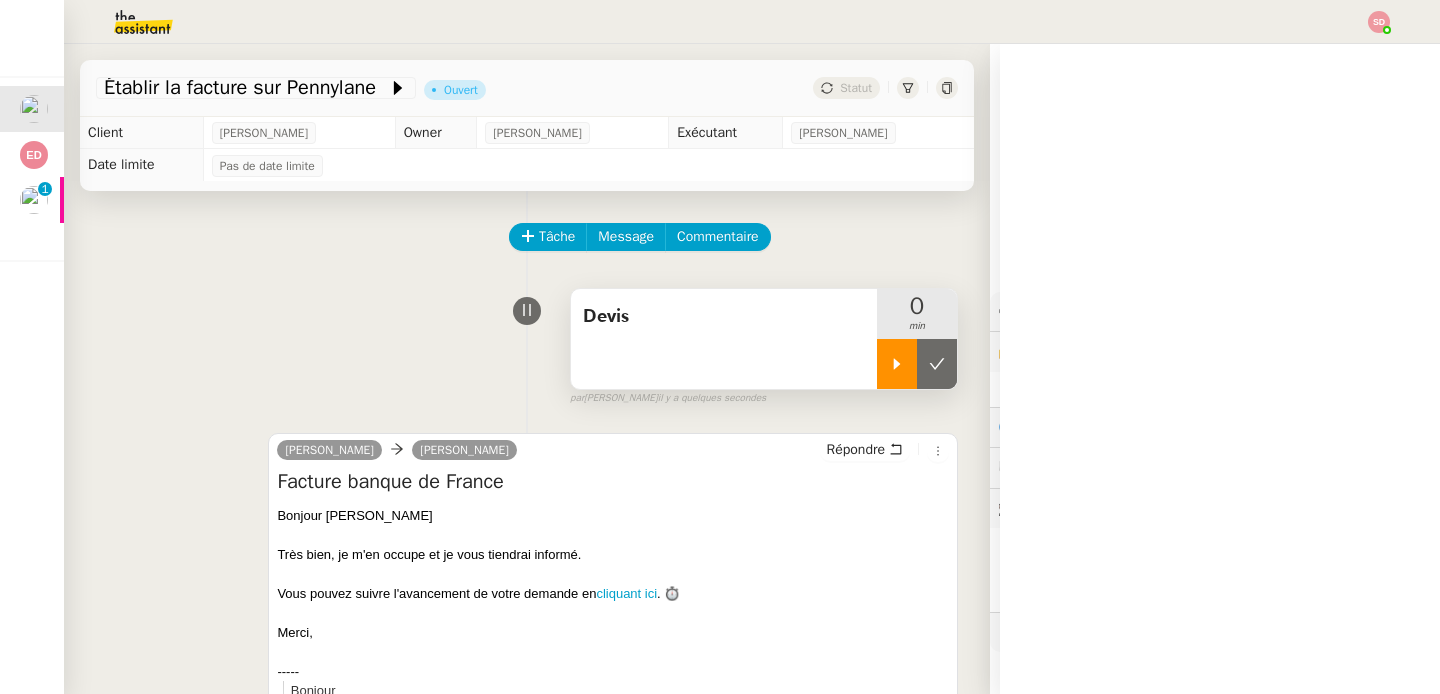 click at bounding box center [897, 364] 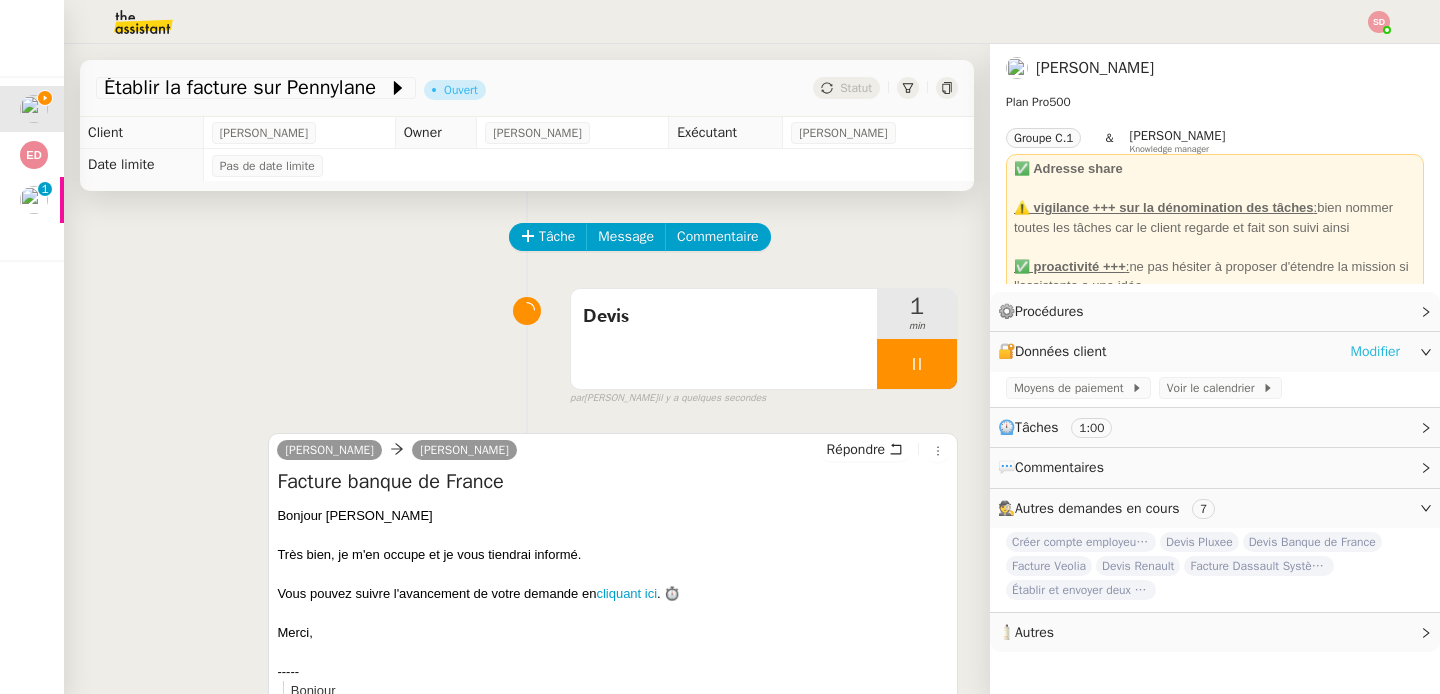 click on "Modifier" 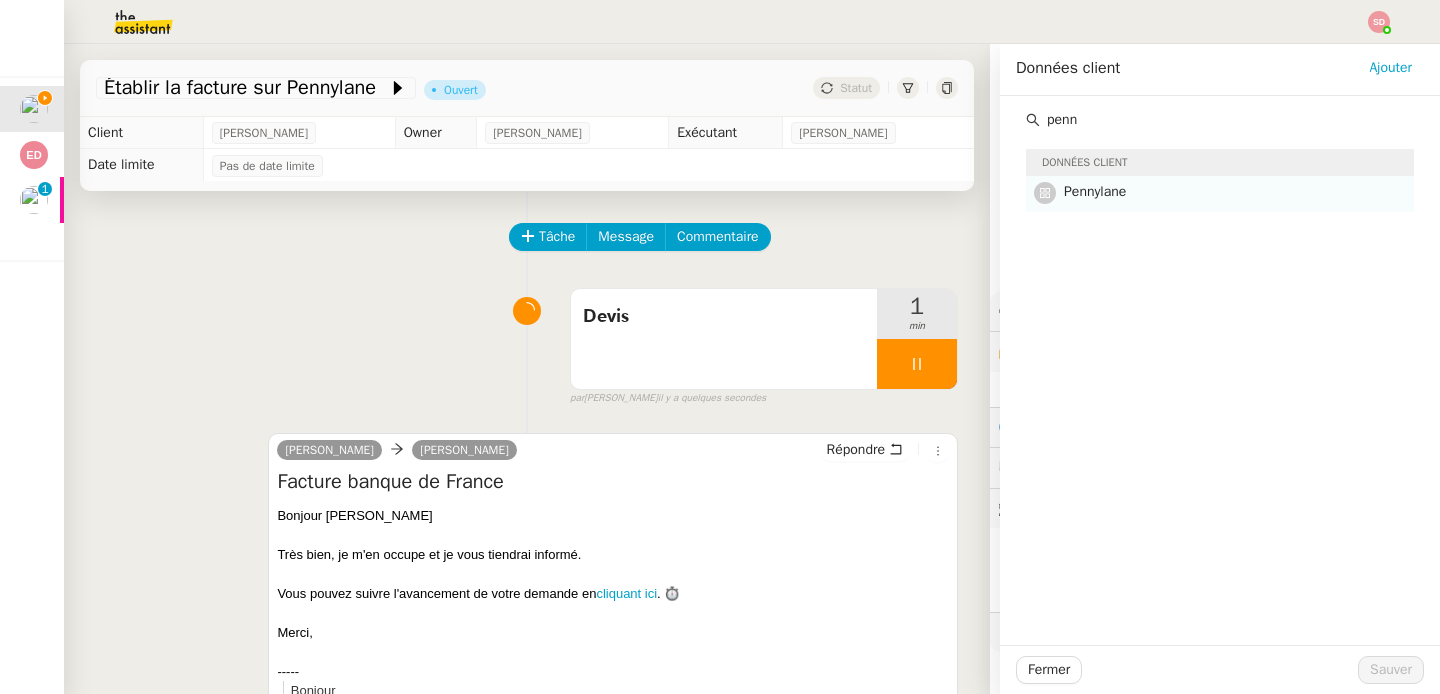 type on "penn" 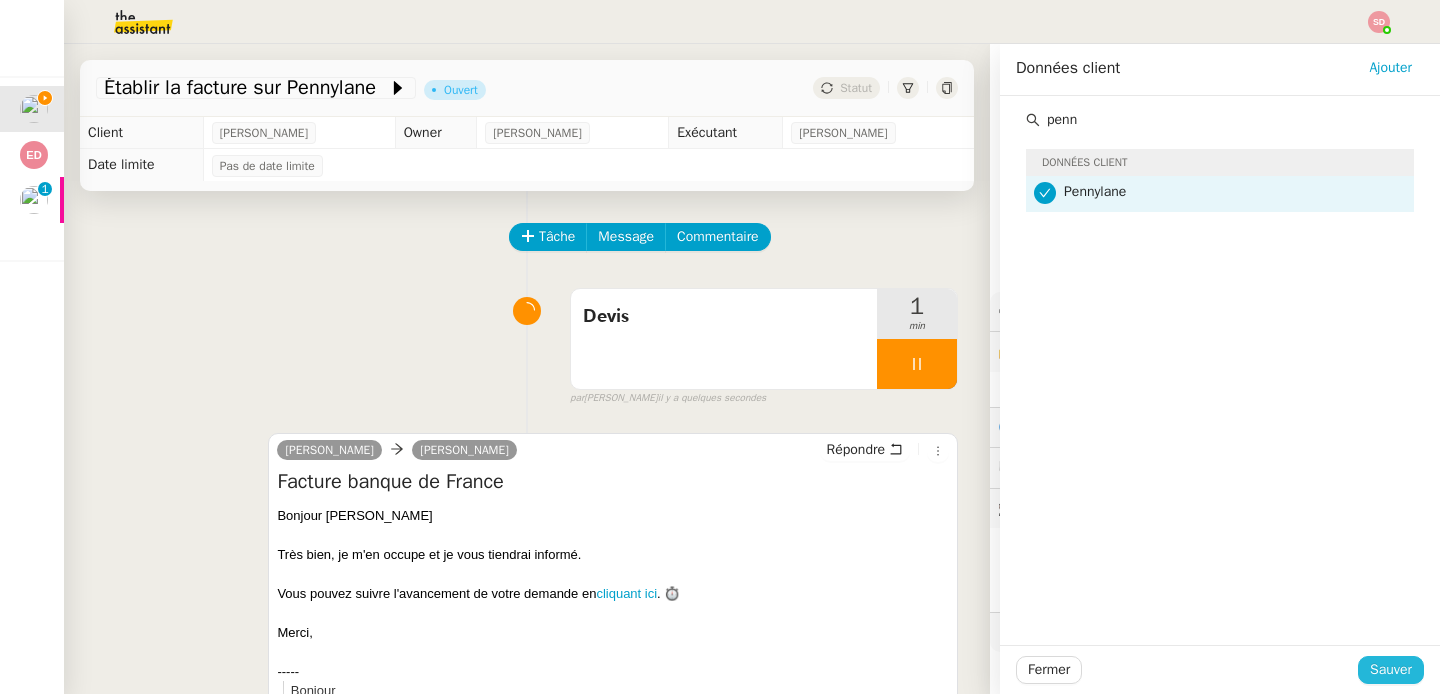 click on "Sauver" 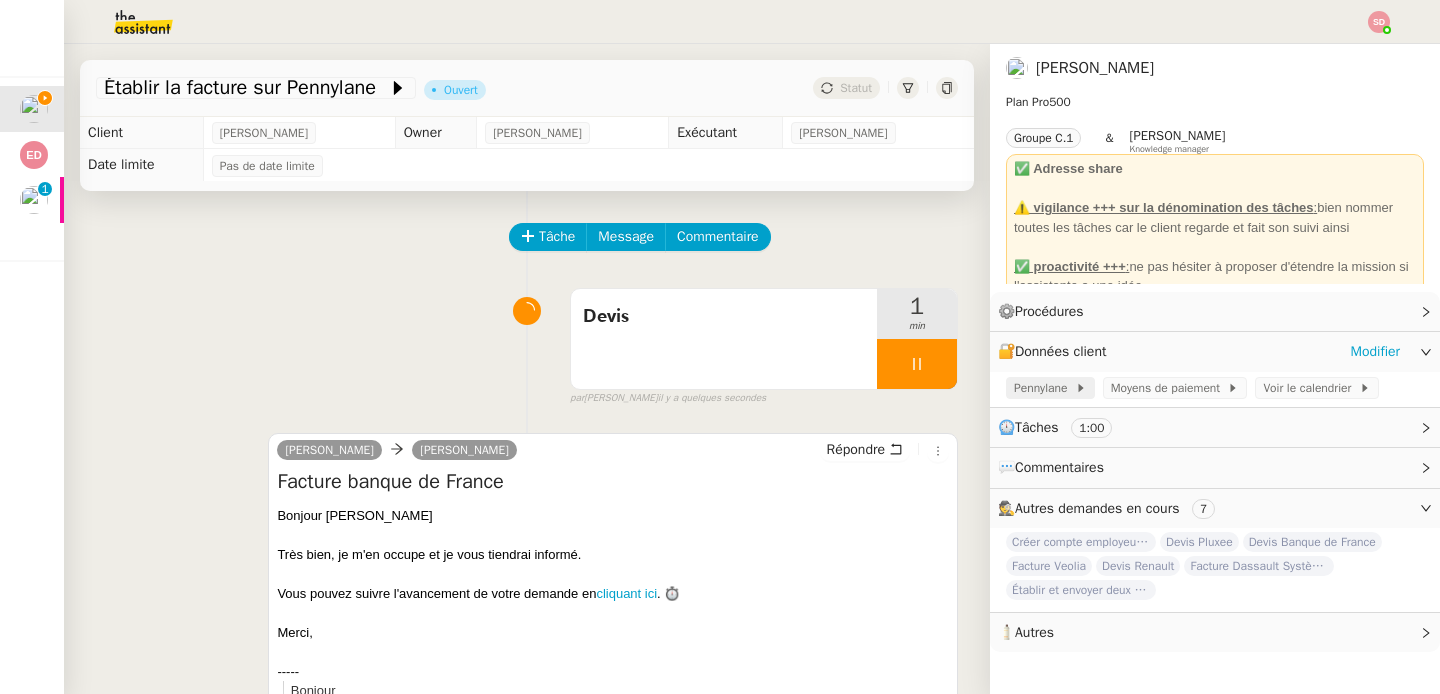 click on "Pennylane" 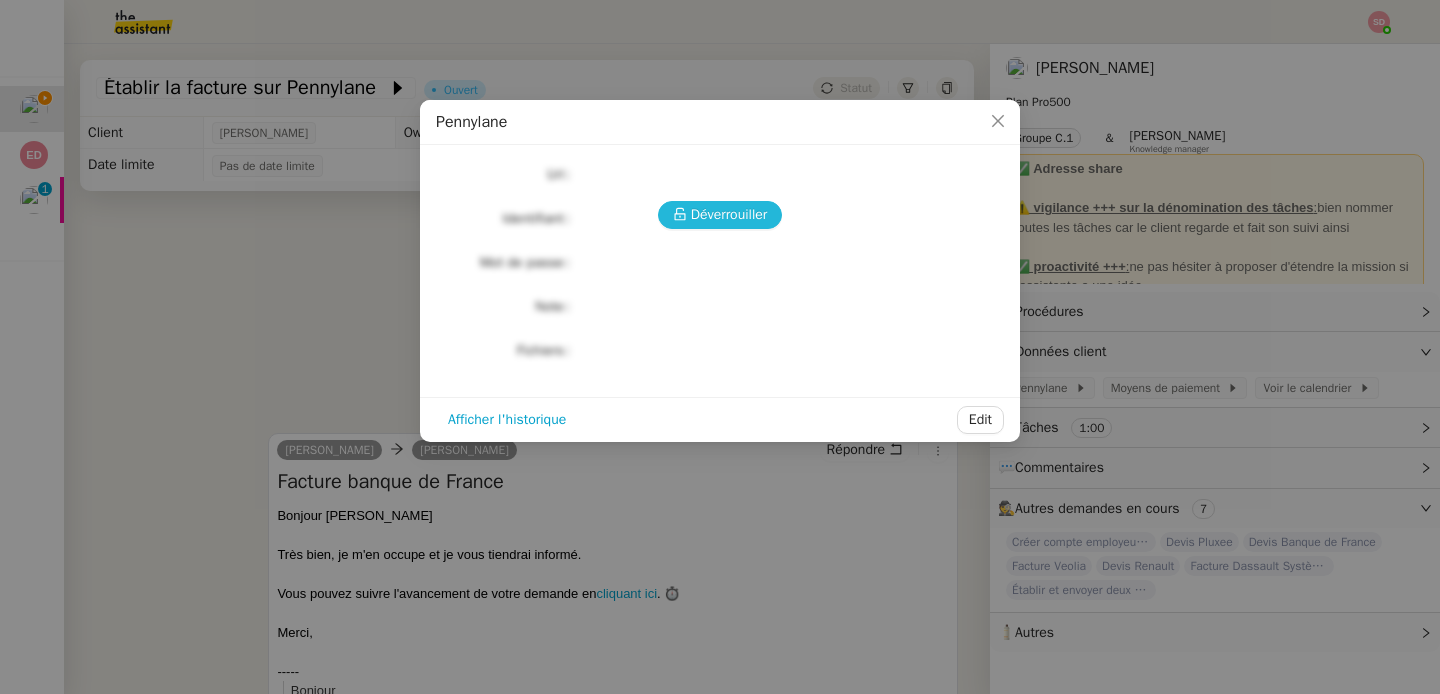 click on "Déverrouiller" at bounding box center (729, 214) 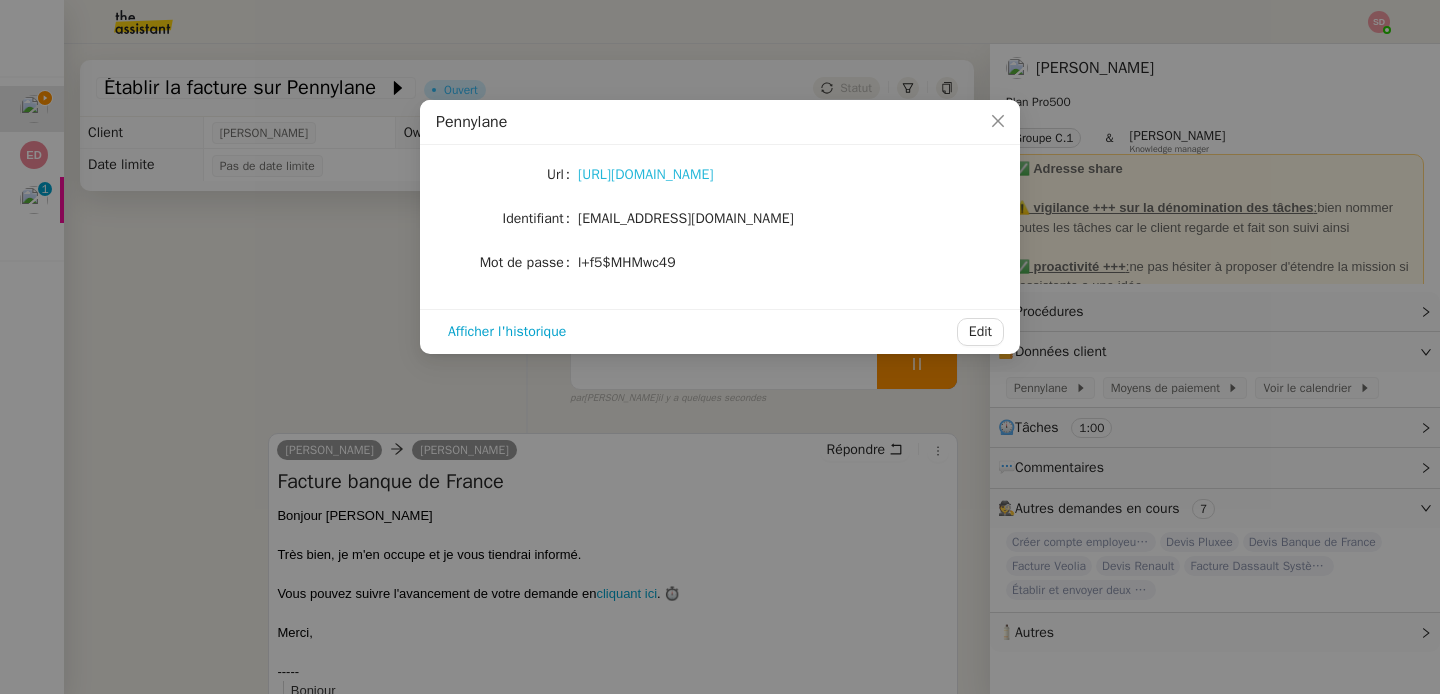 click on "https://app.pennylane.com/auth/login" 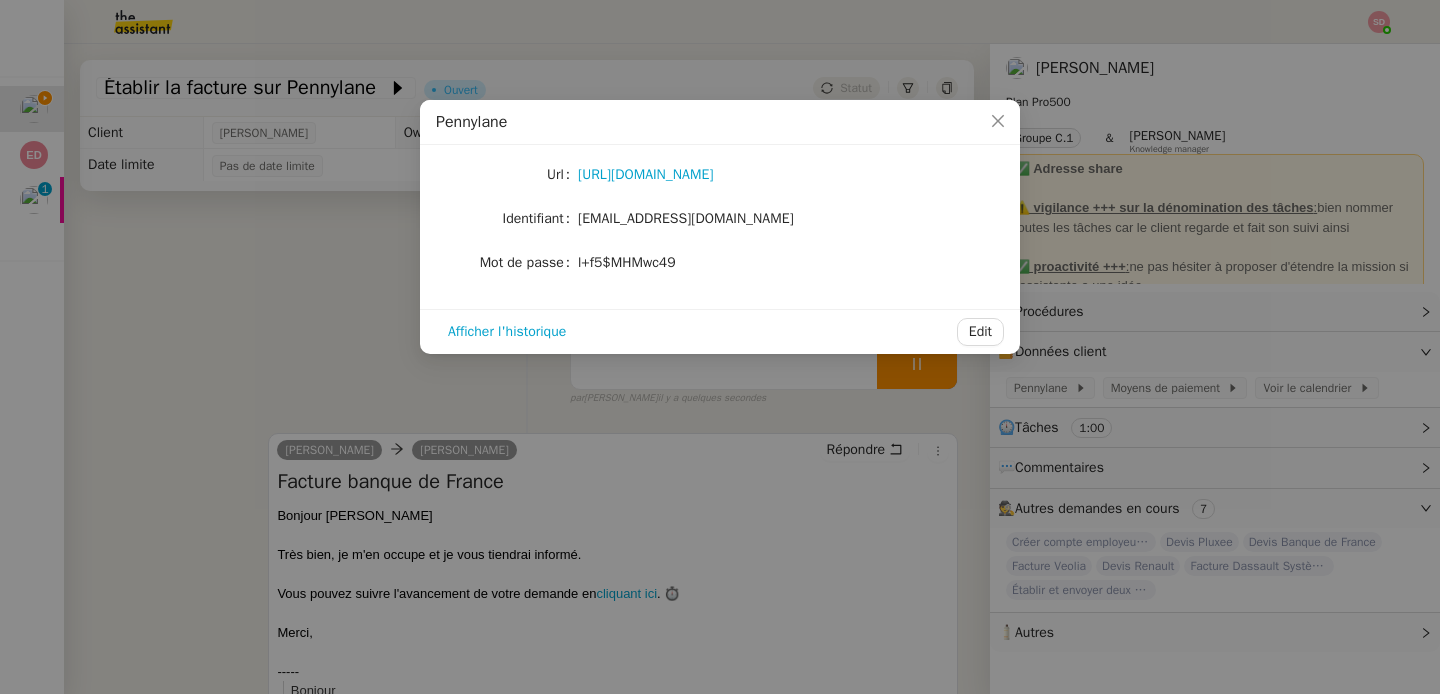 click on "marie@projet-sens.com" 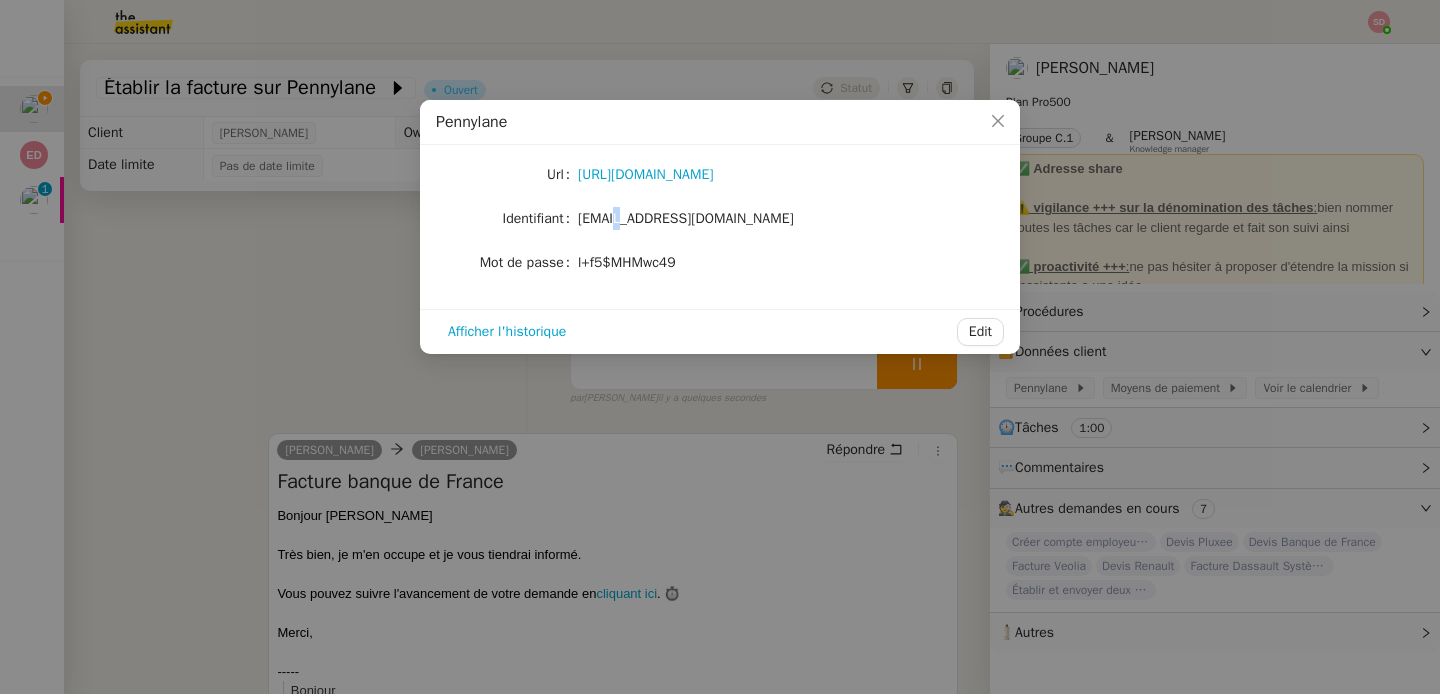 click on "marie@projet-sens.com" 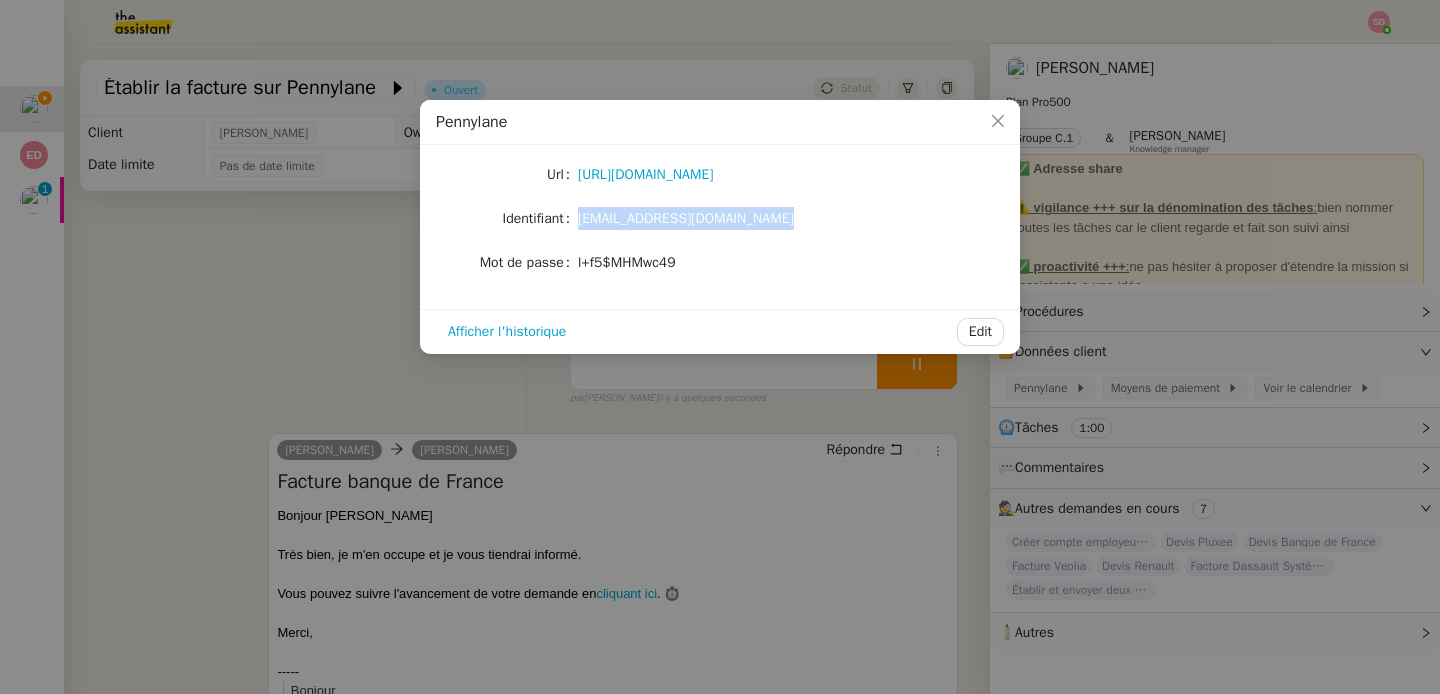 click on "marie@projet-sens.com" 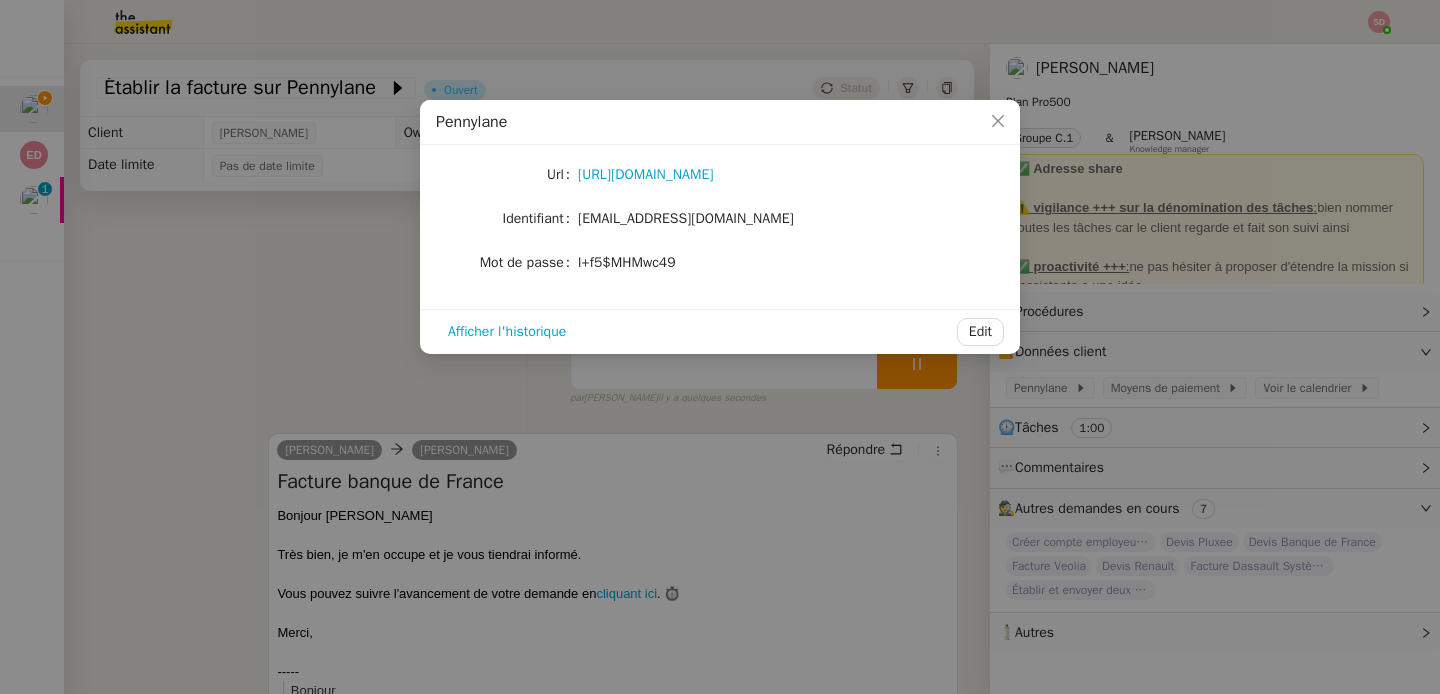 click on "l+f5$MHMwc49" 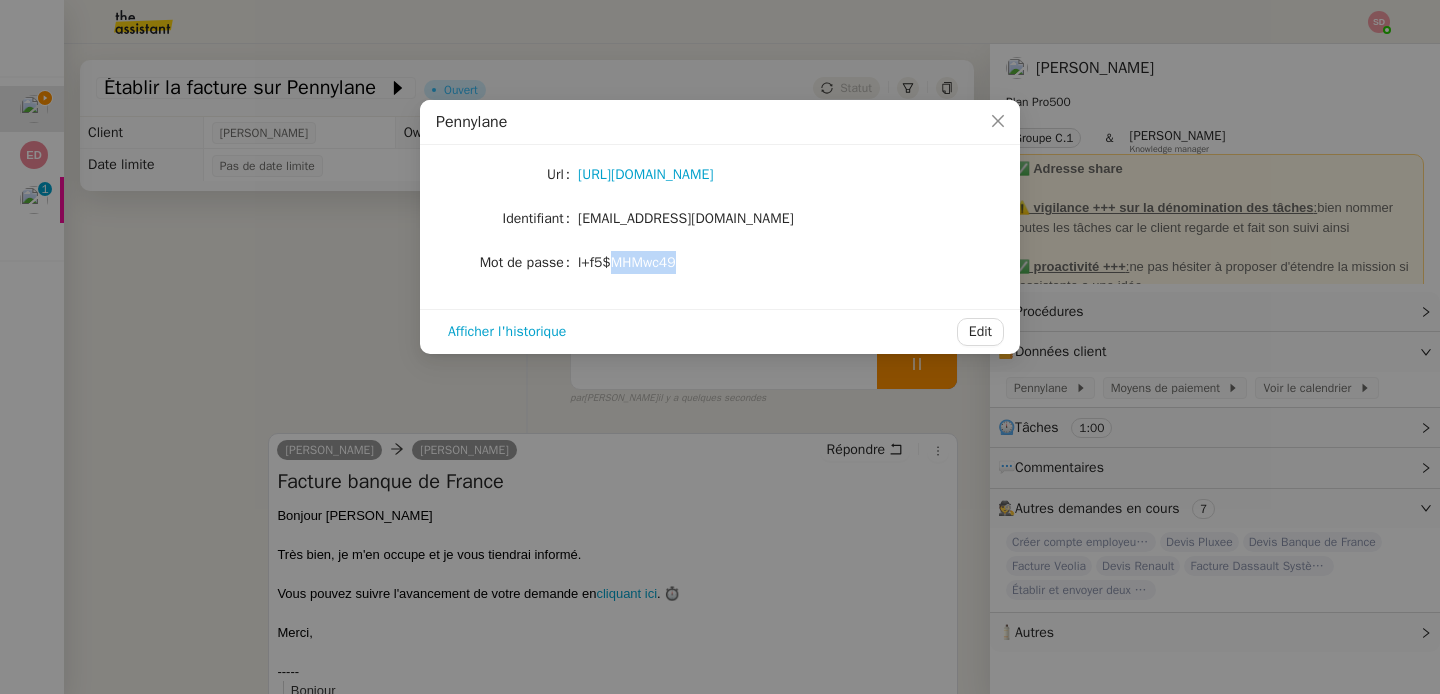click on "l+f5$MHMwc49" 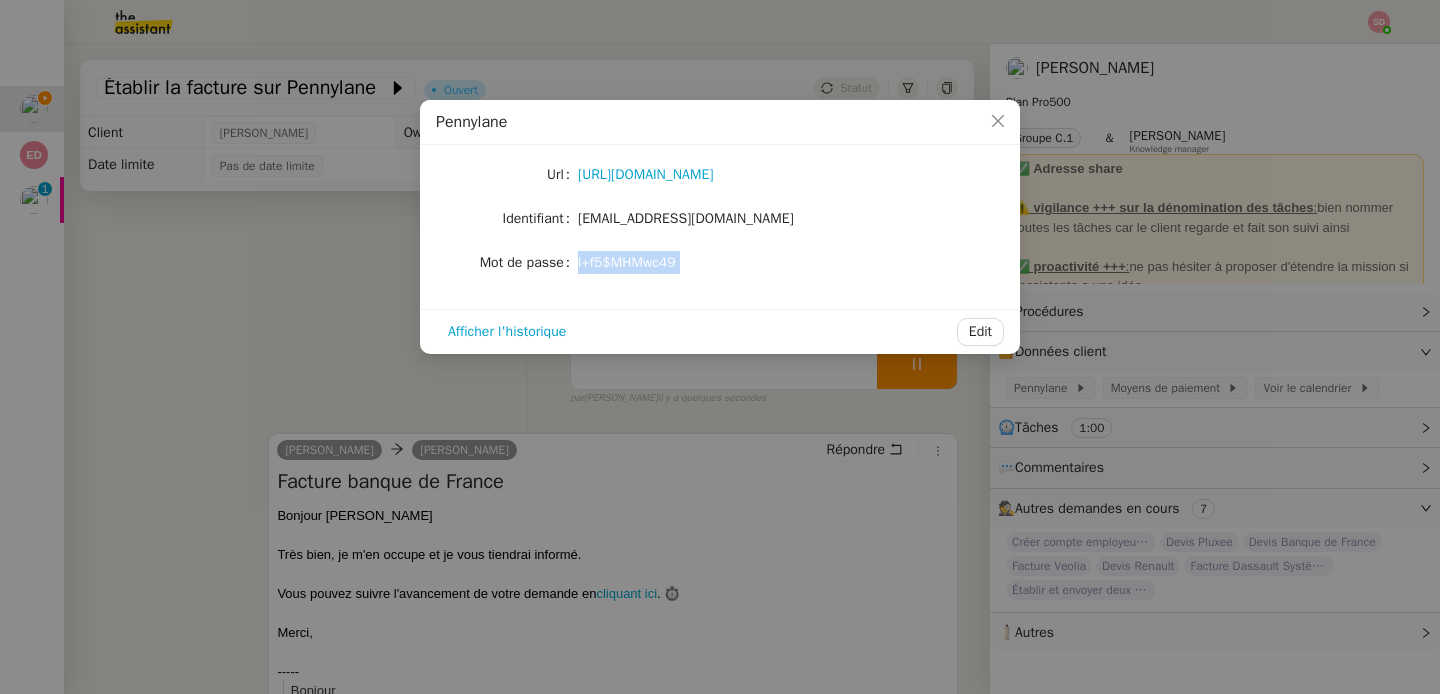 click on "l+f5$MHMwc49" 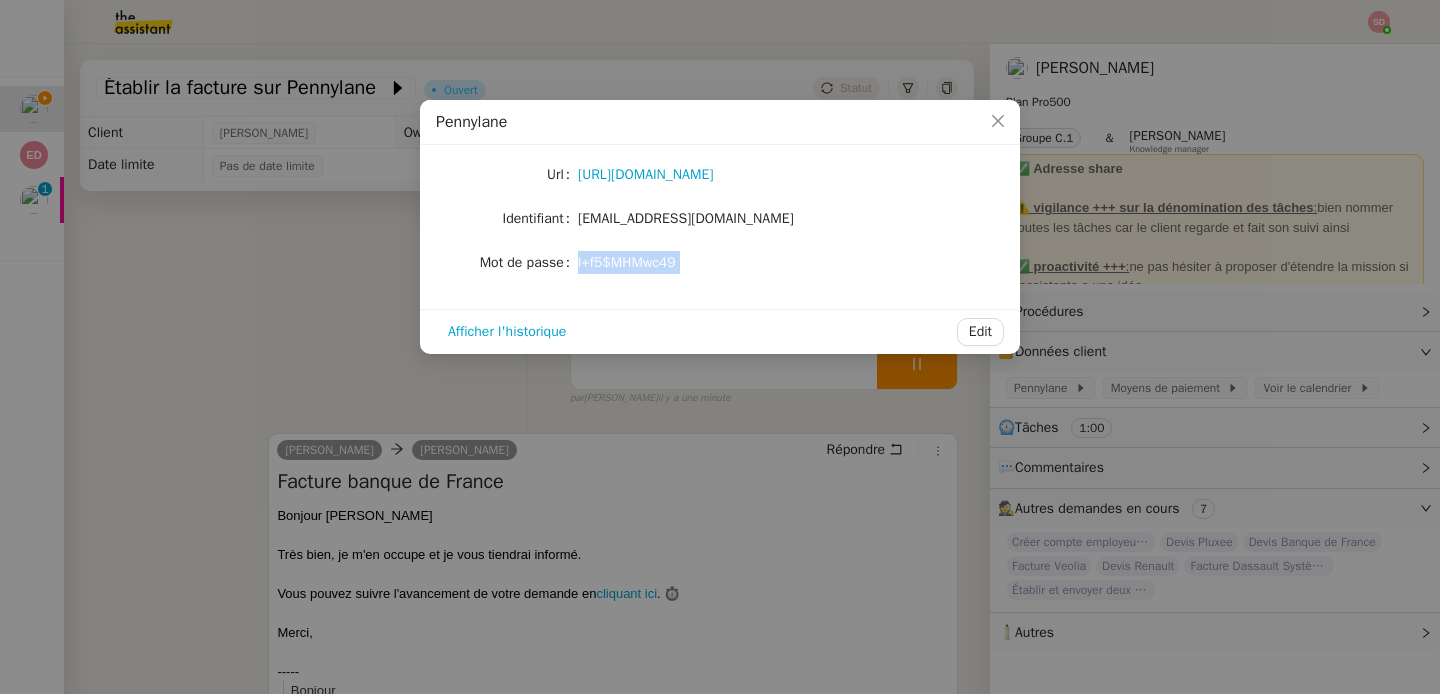 click on "Pennylane Url https://app.pennylane.com/auth/login    Identifiant marie@projet-sens.com Mot de passe l+f5$MHMwc49 Afficher l'historique Edit" at bounding box center (720, 347) 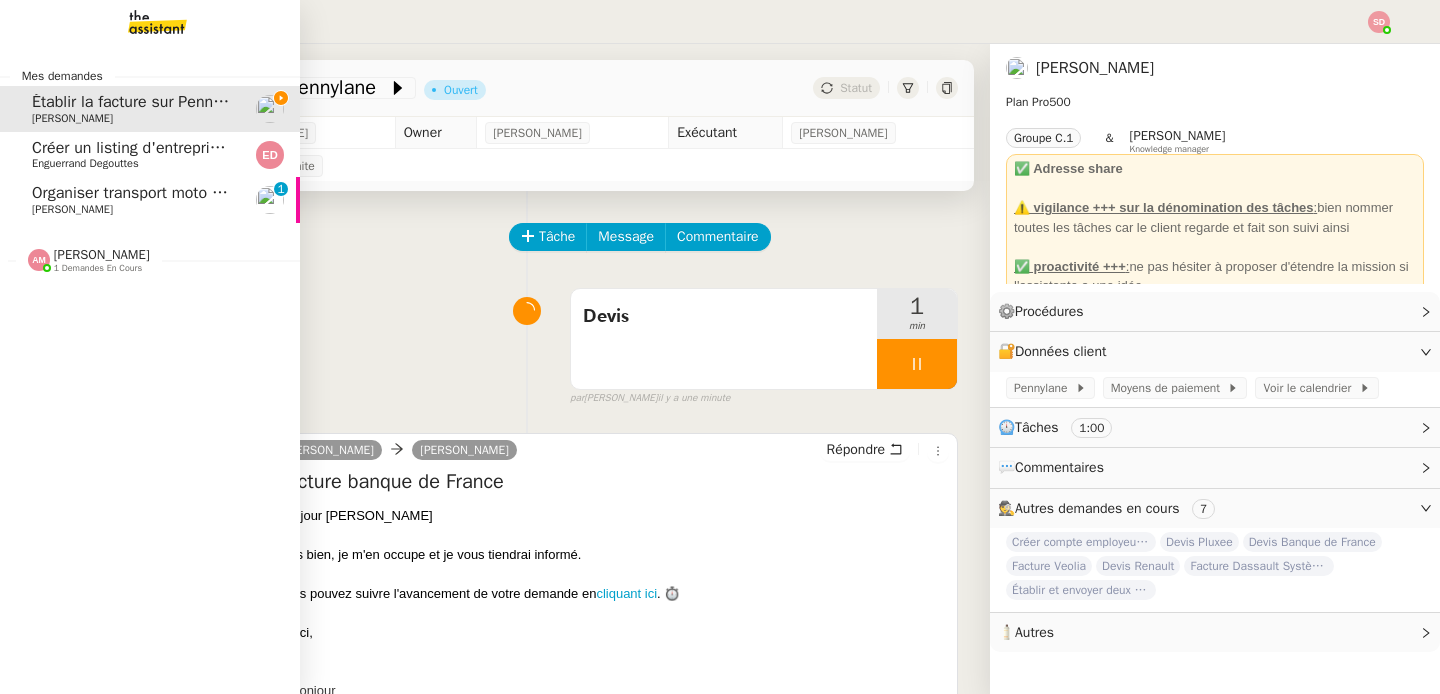 click on "Organiser transport moto en [GEOGRAPHIC_DATA]" 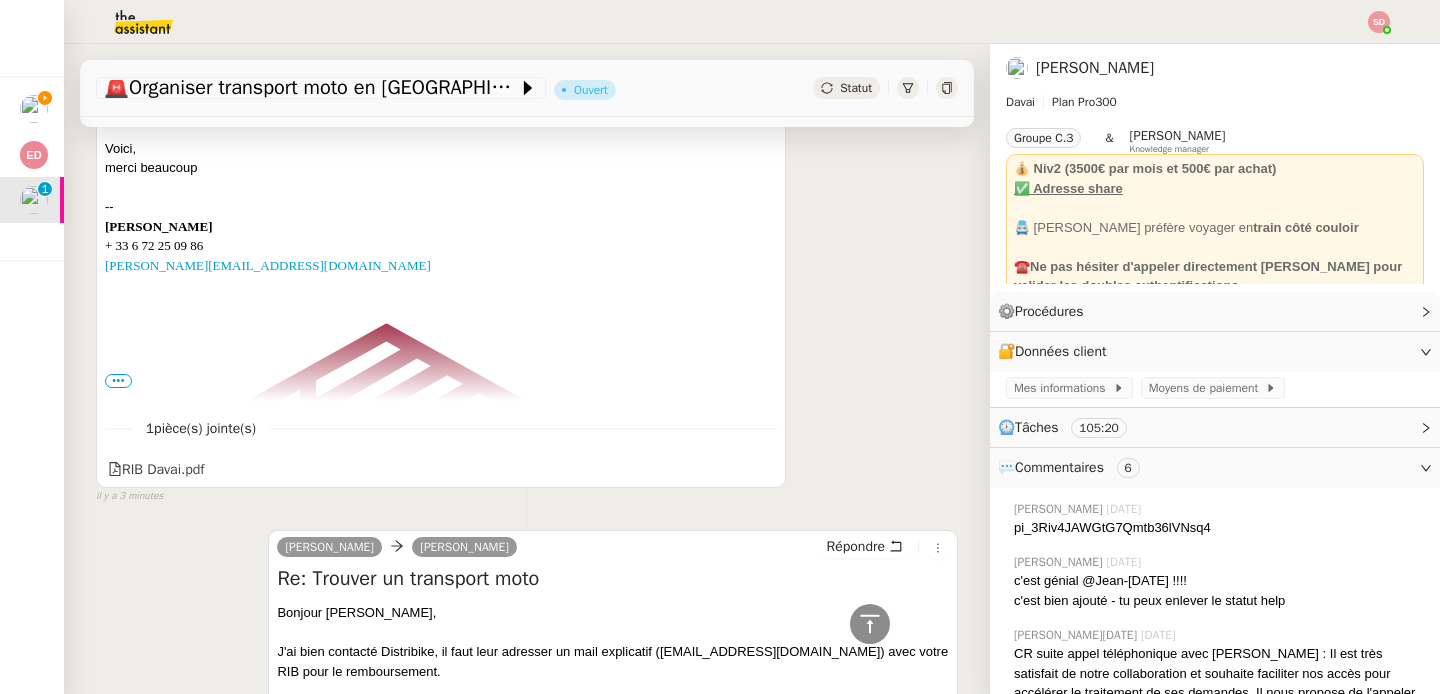 scroll, scrollTop: 0, scrollLeft: 0, axis: both 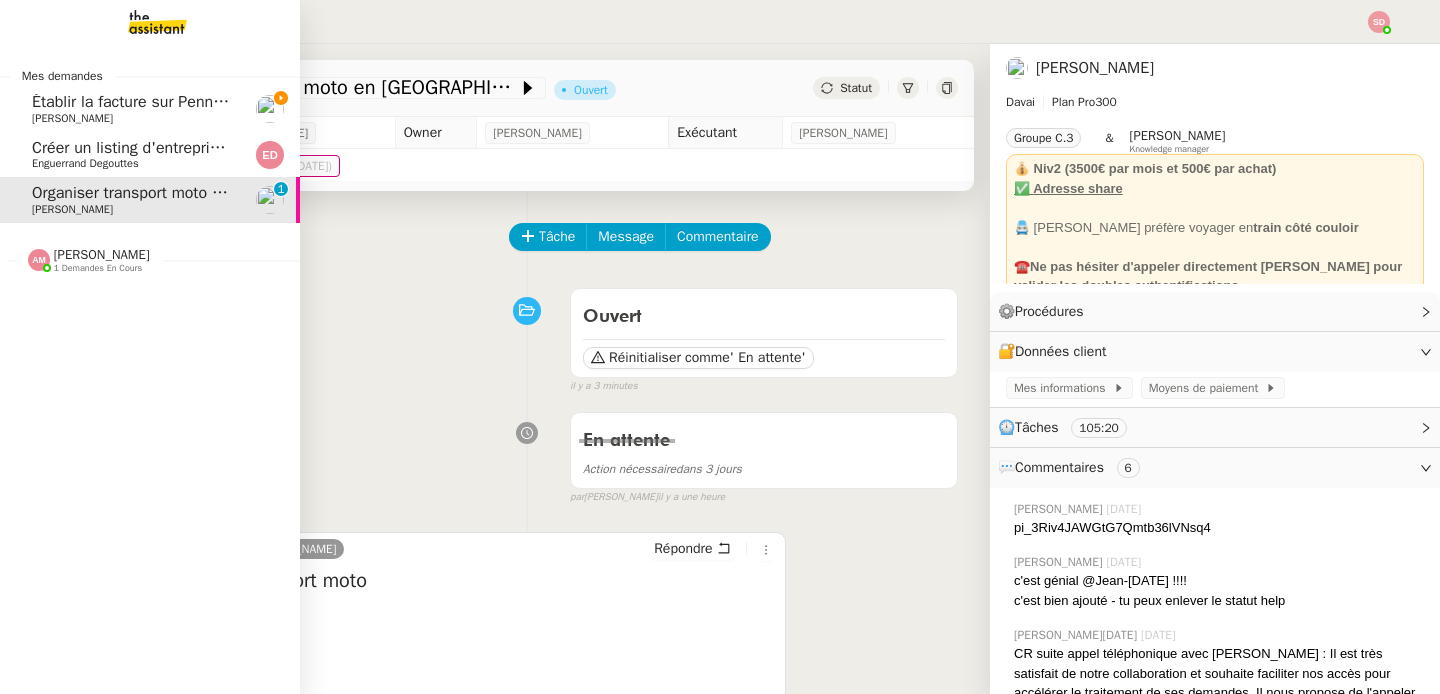 click 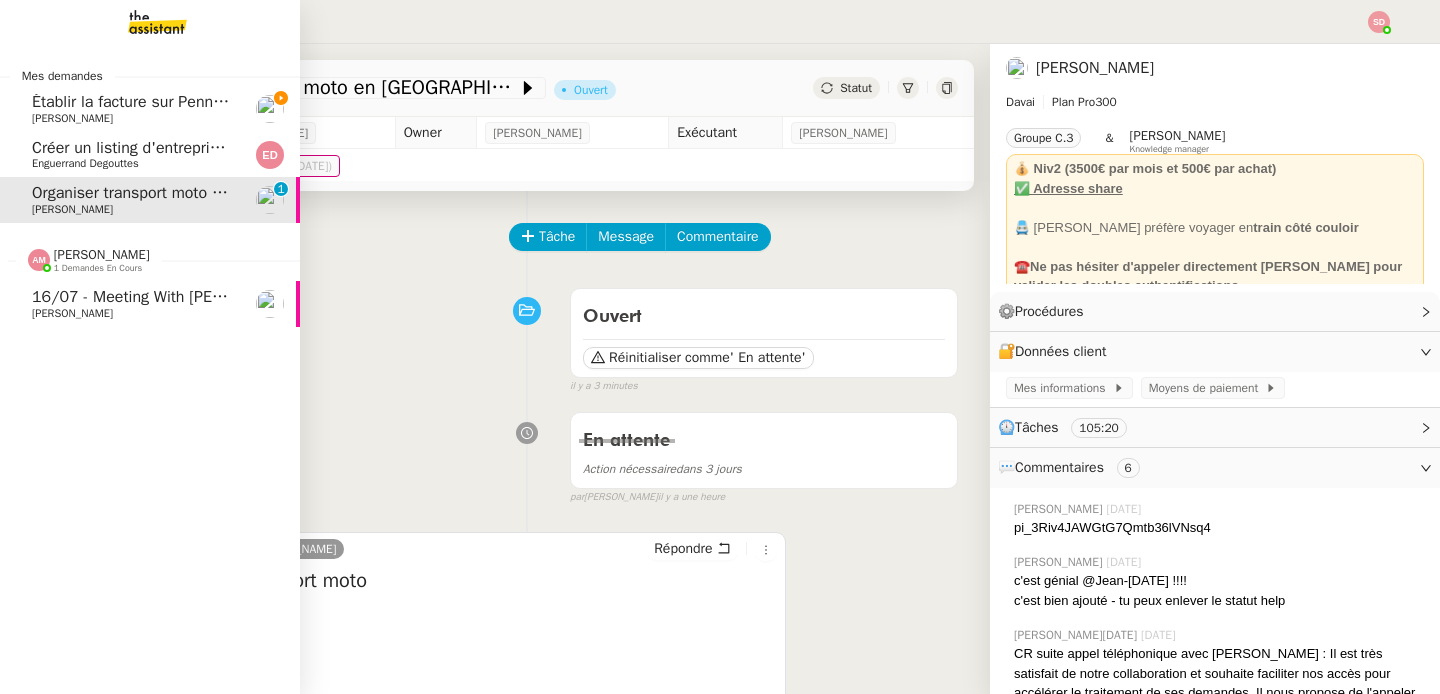 click 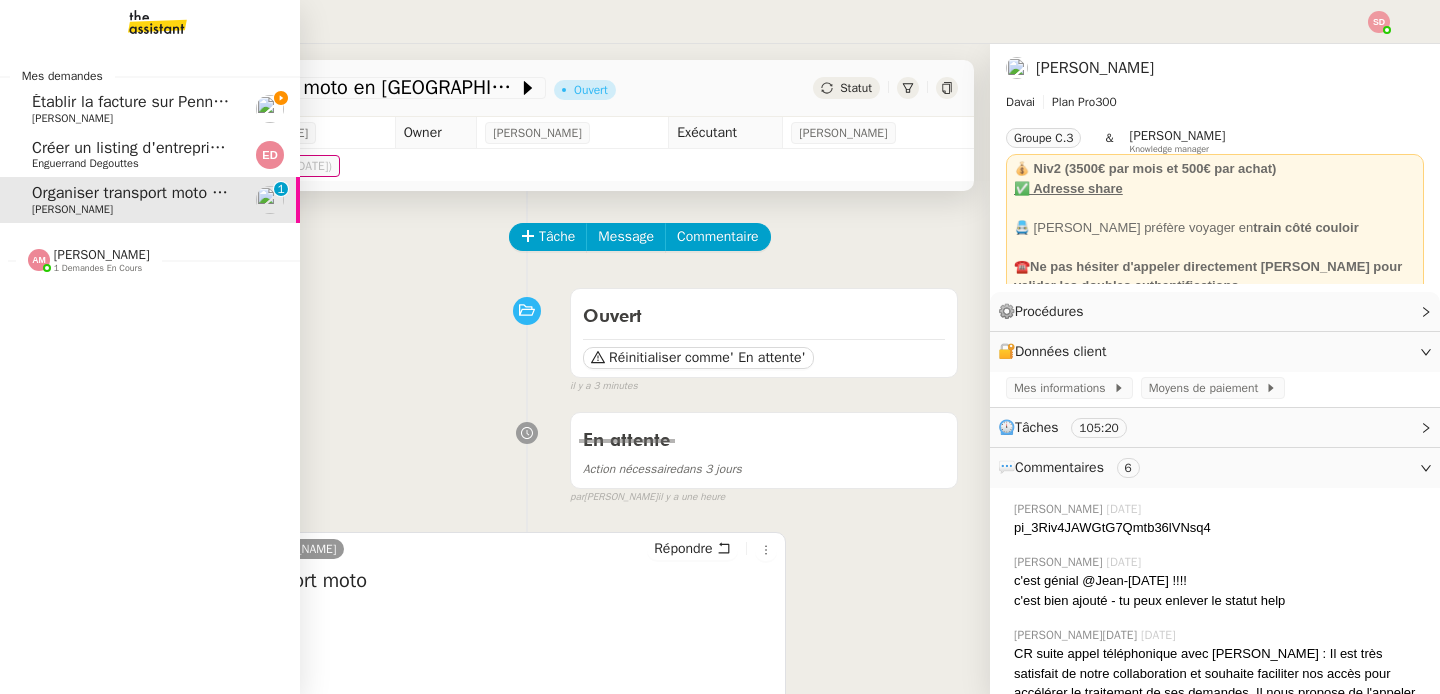 click on "Établir la facture sur Pennylane" 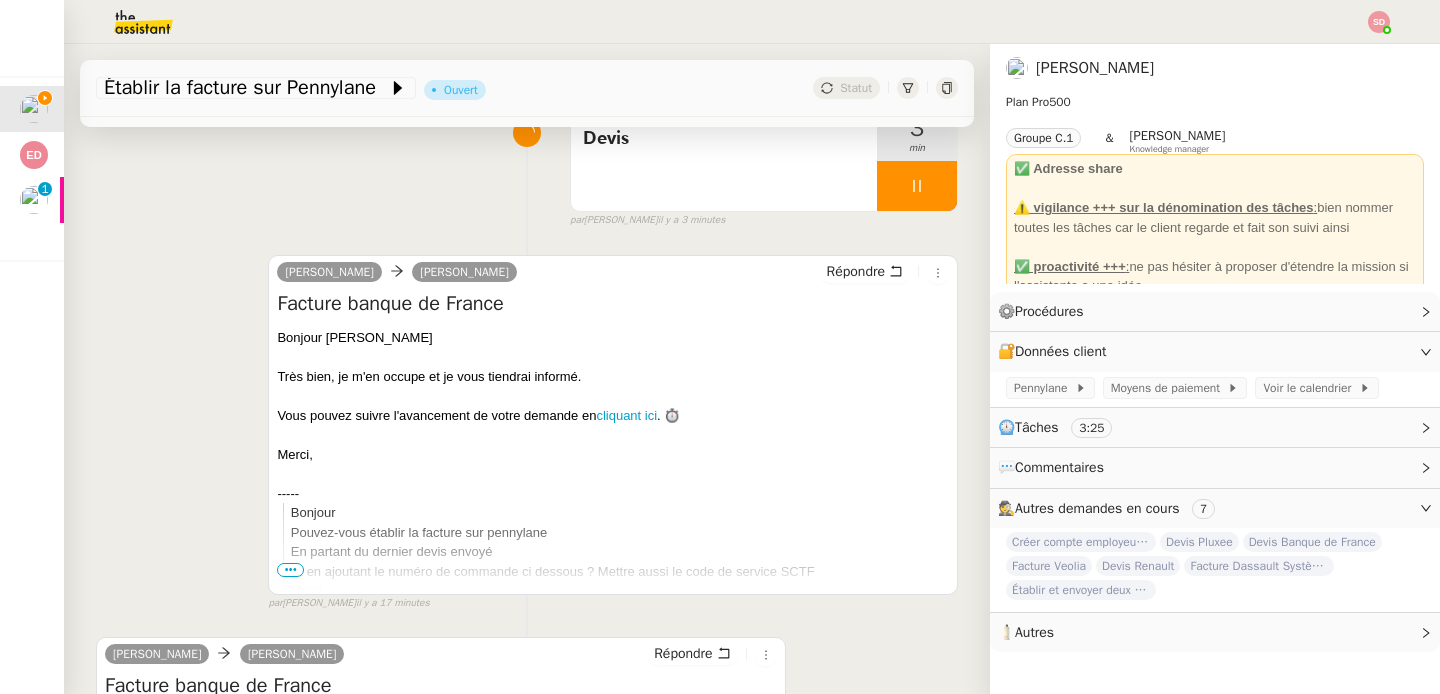 scroll, scrollTop: 521, scrollLeft: 0, axis: vertical 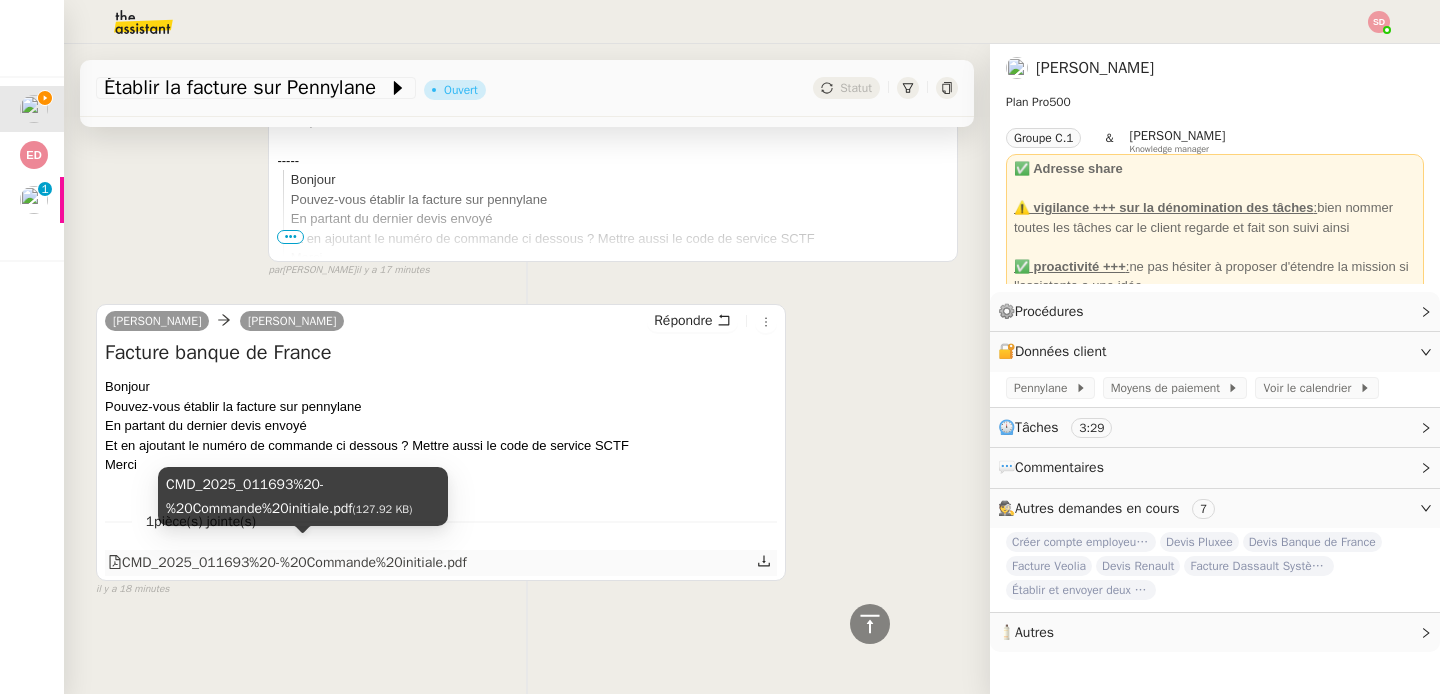 click on "CMD_2025_011693%20-%20Commande%20initiale.pdf" 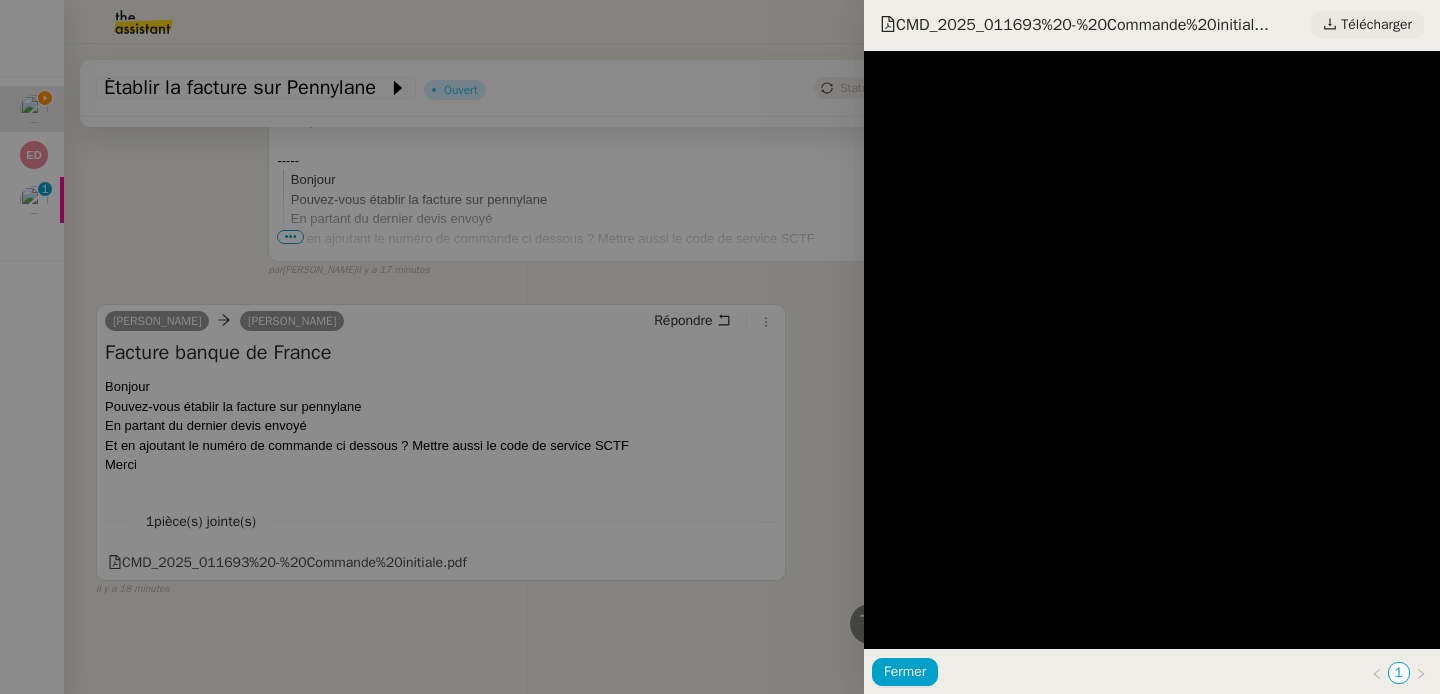 click on "Télécharger" at bounding box center (1376, 25) 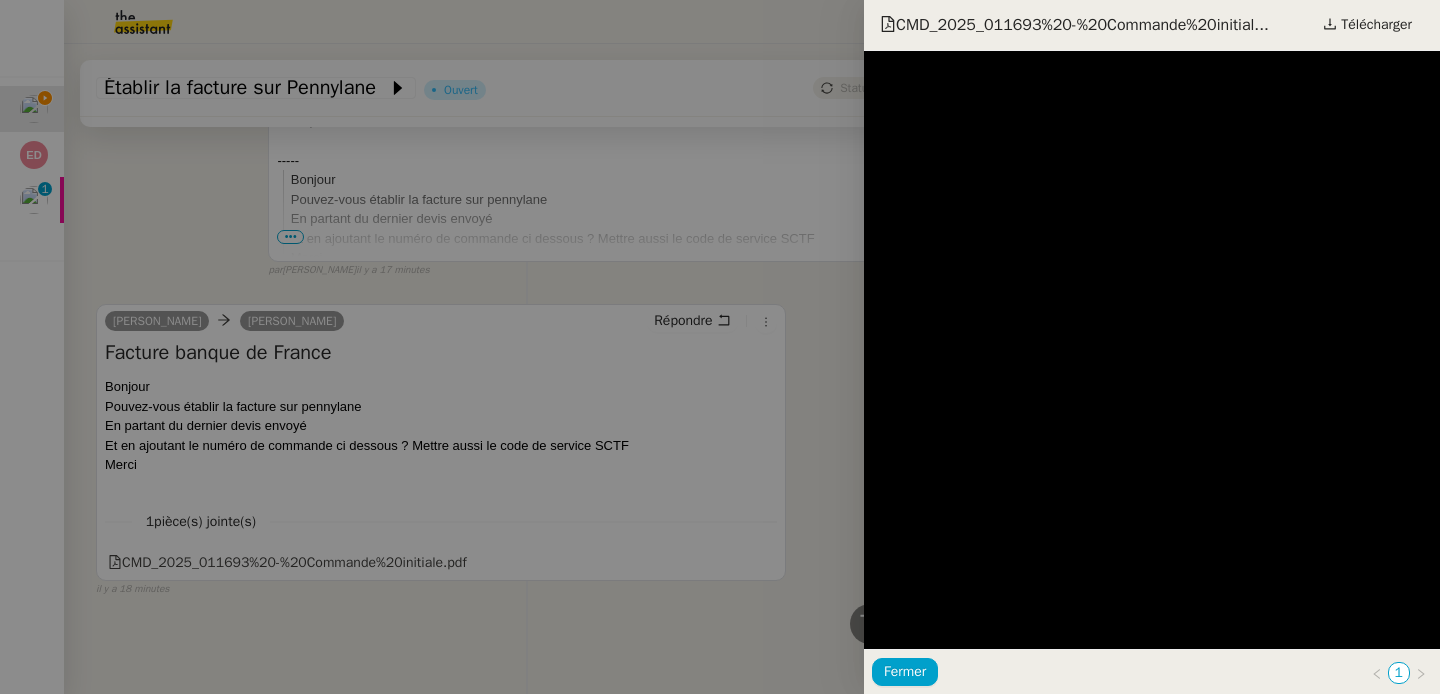 click at bounding box center [720, 347] 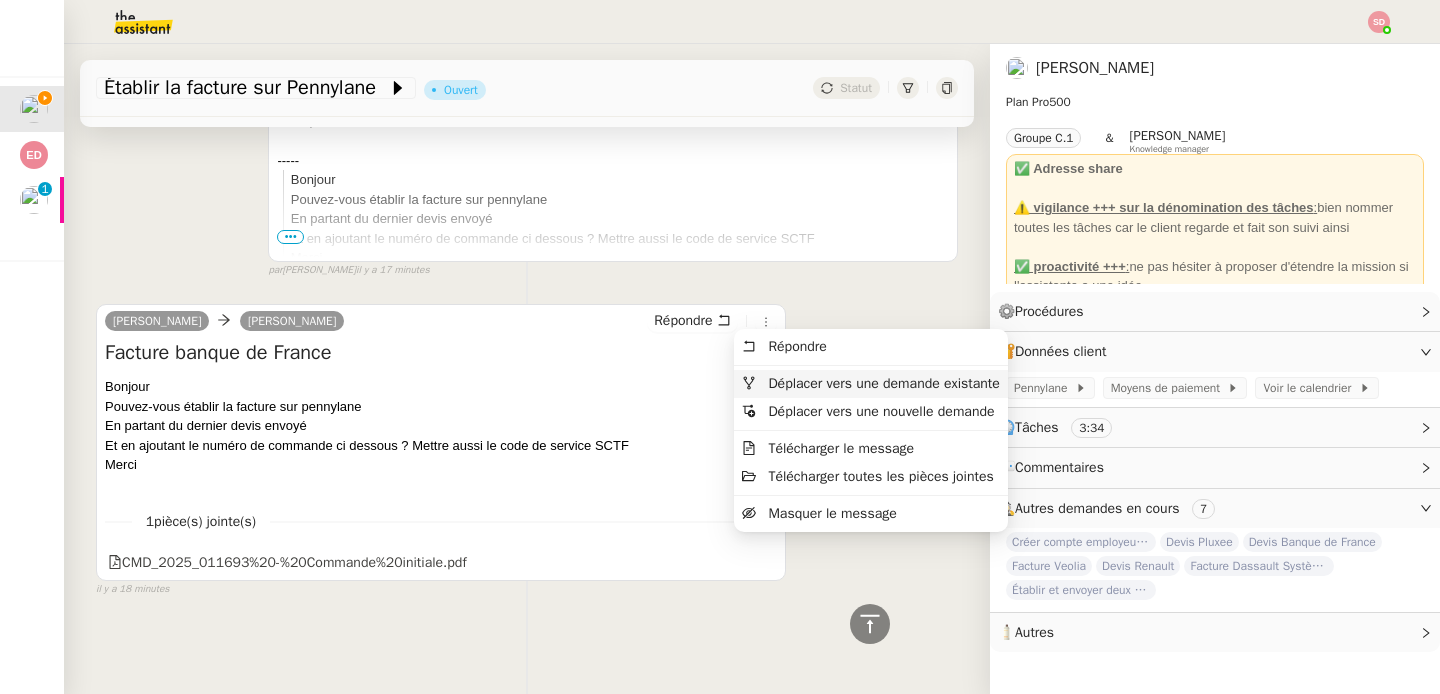 click on "Déplacer vers une demande existante" at bounding box center (871, 384) 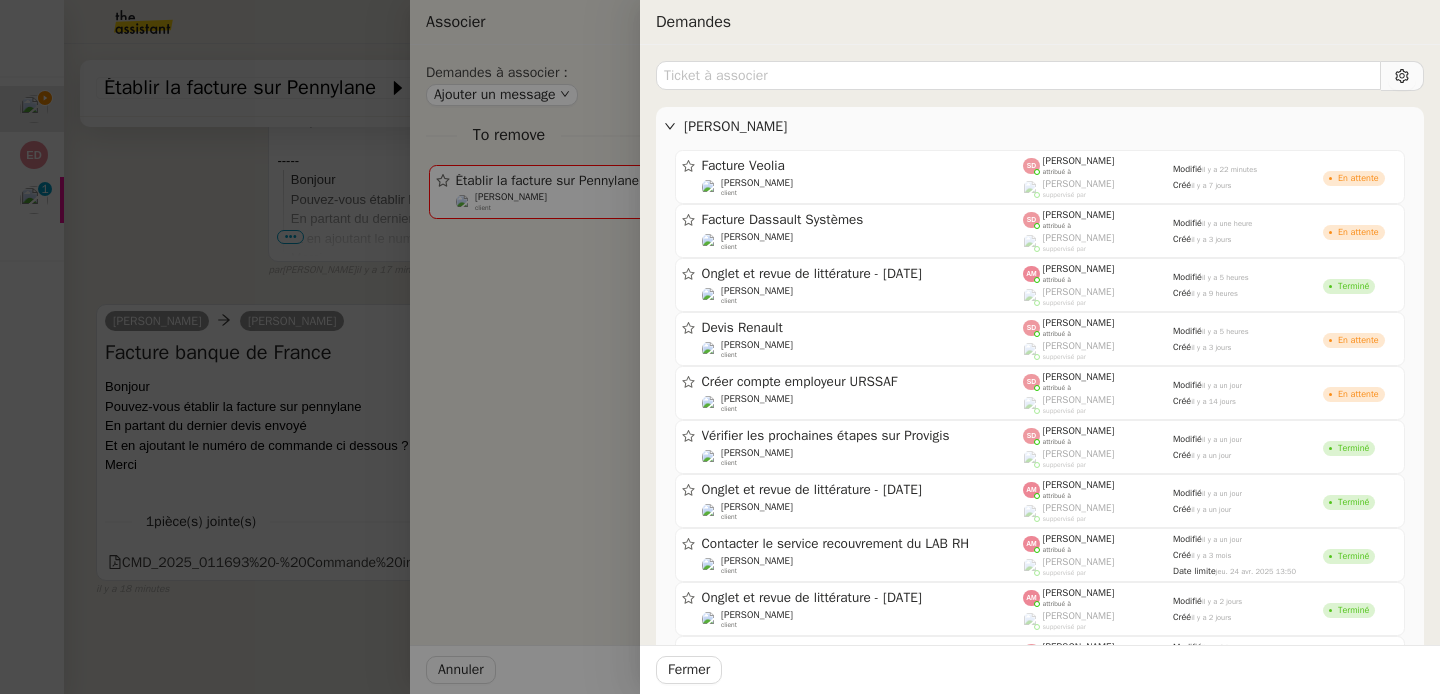 type on "v" 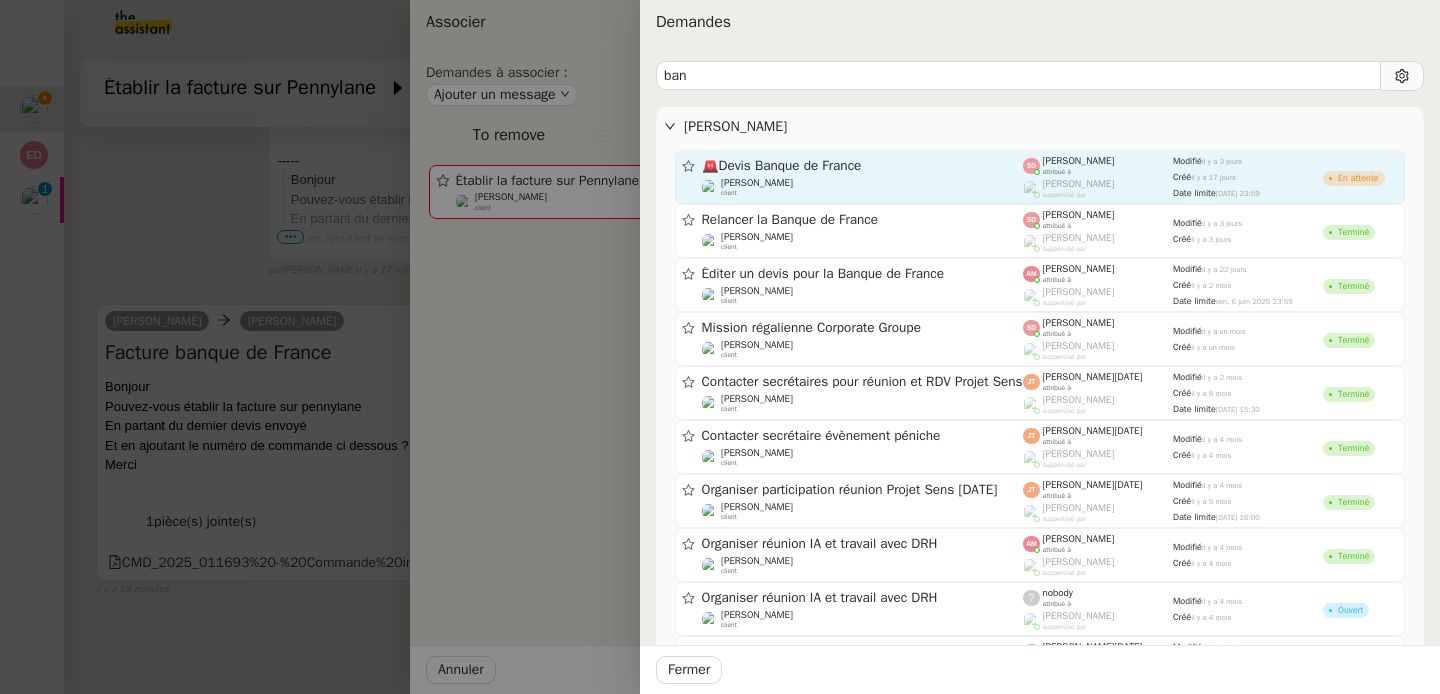 type on "ban" 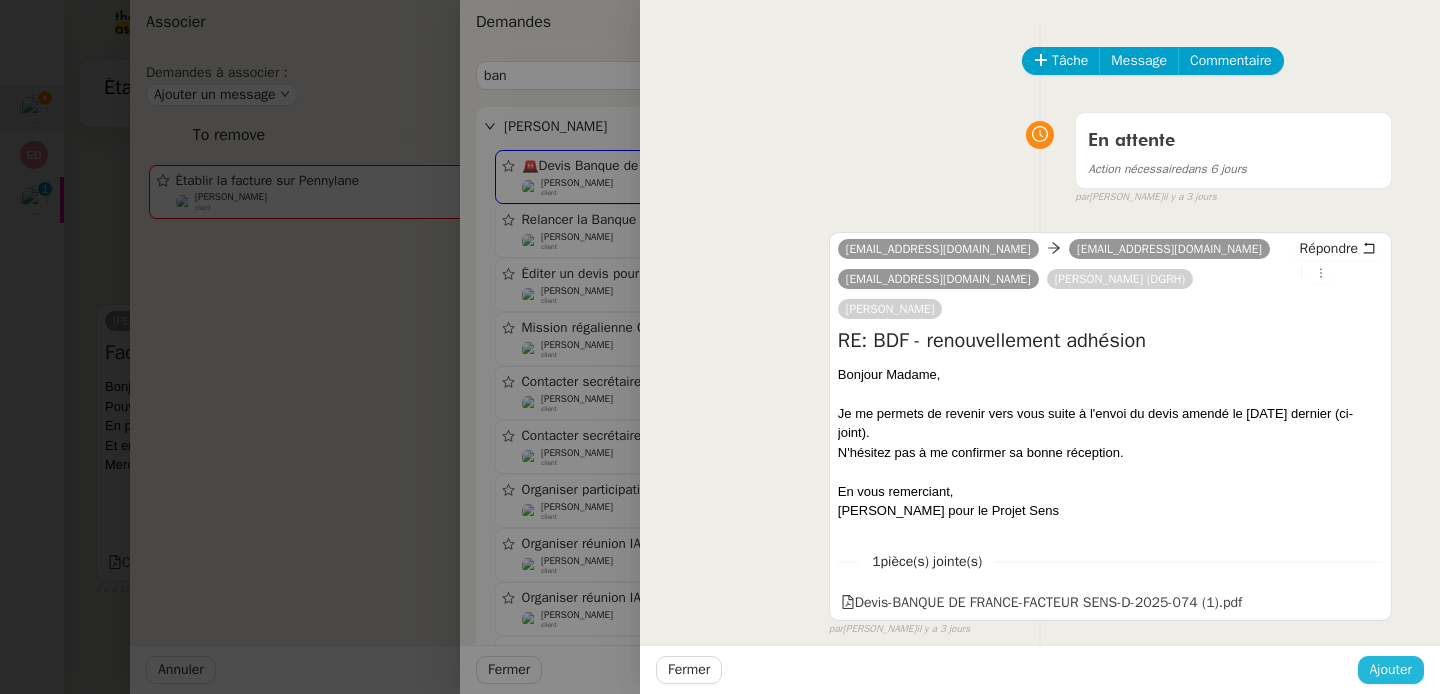 click on "Ajouter" at bounding box center [1391, 669] 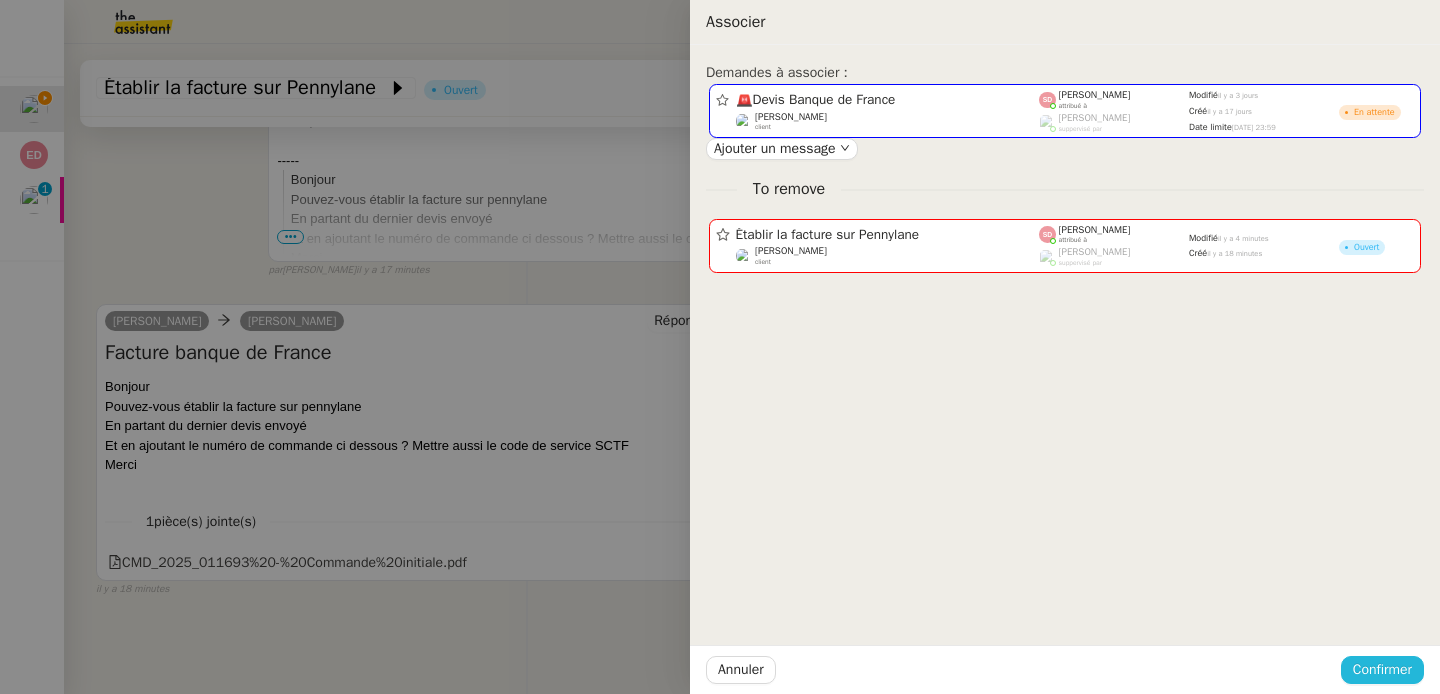 click on "Confirmer" at bounding box center [1382, 669] 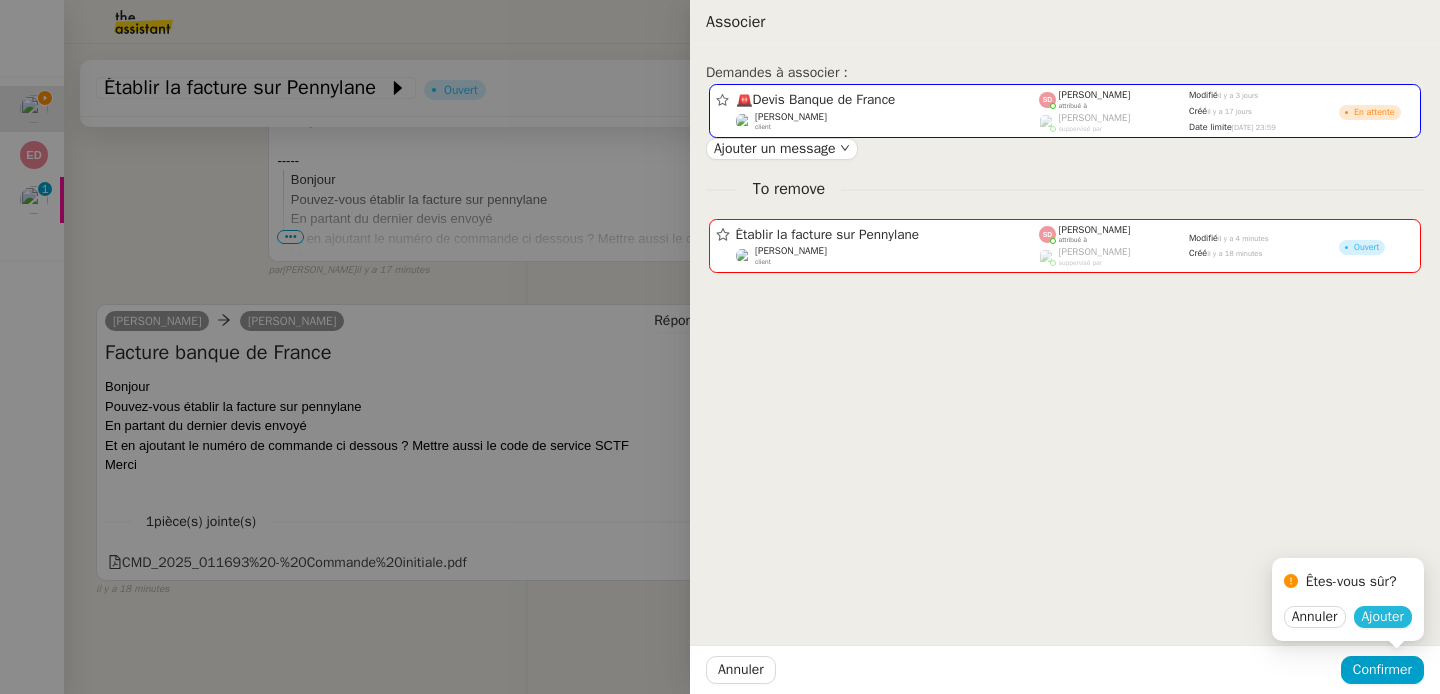 click on "Ajouter" at bounding box center (1383, 617) 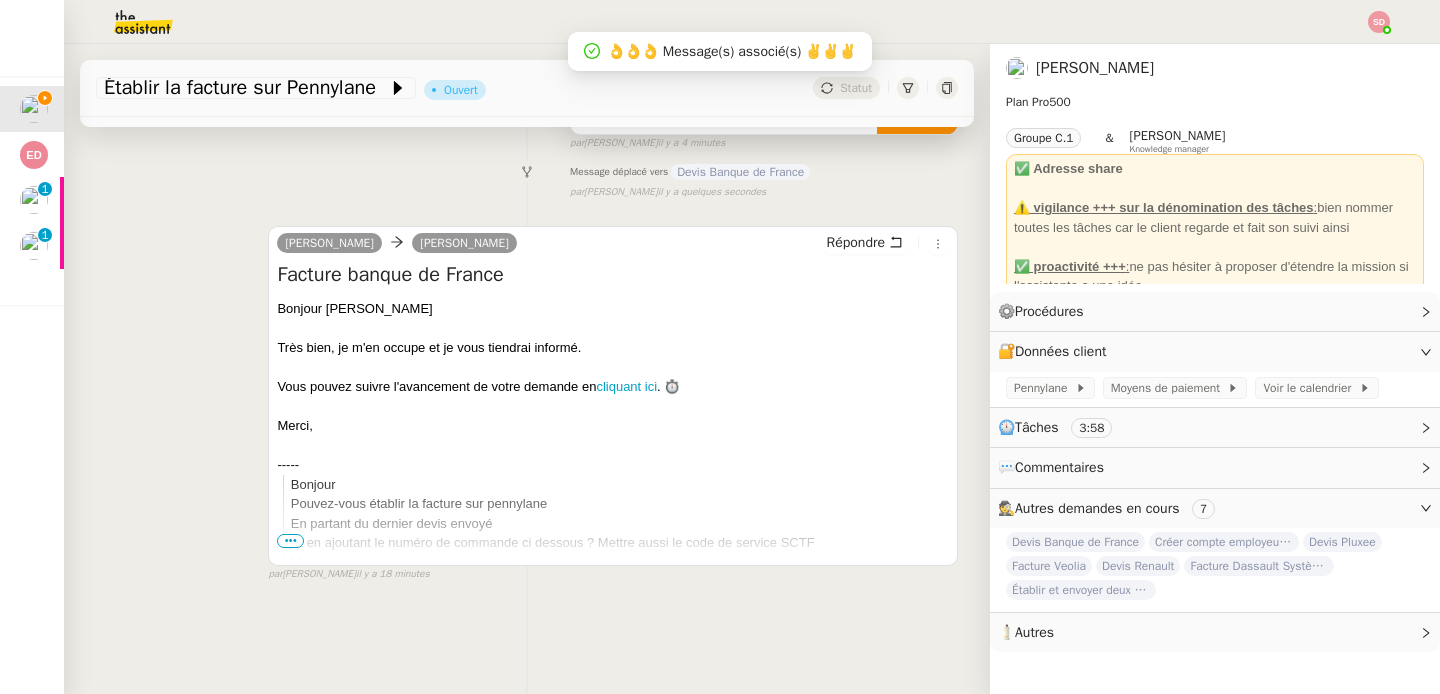 scroll, scrollTop: 0, scrollLeft: 0, axis: both 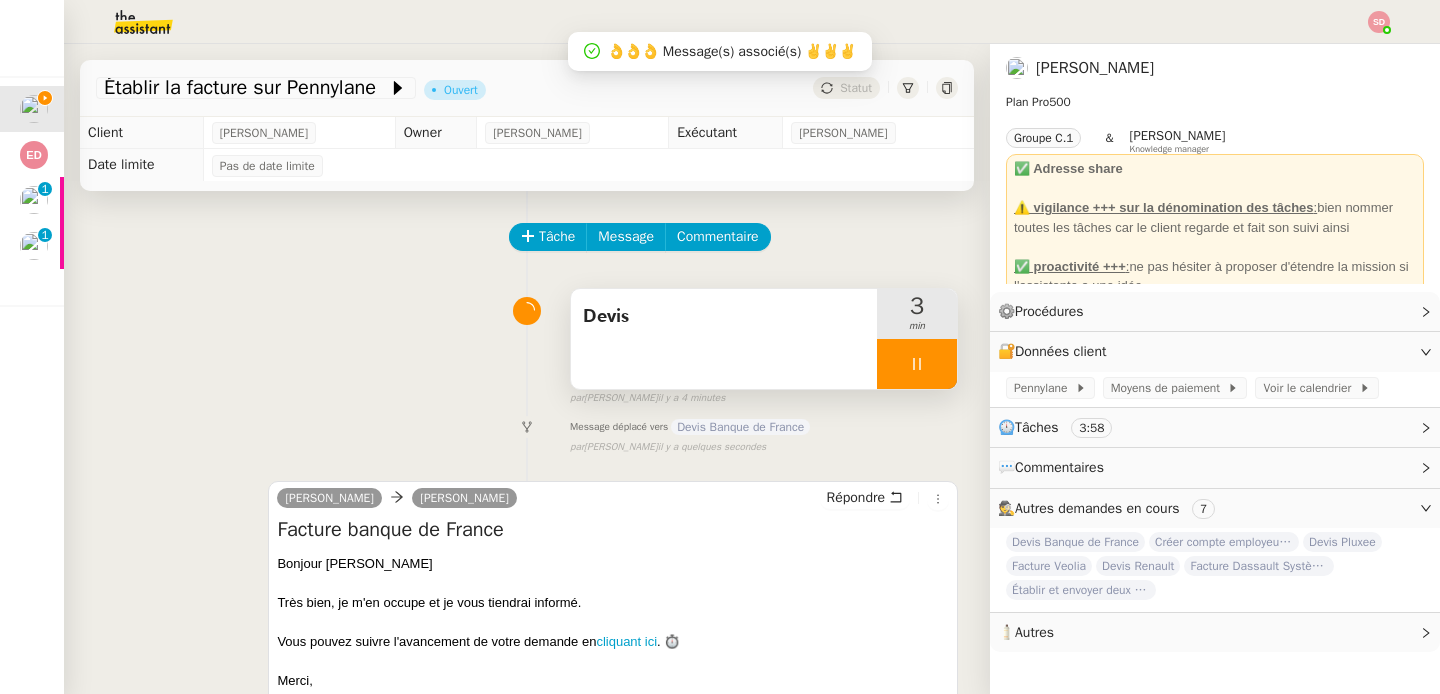 click at bounding box center [917, 364] 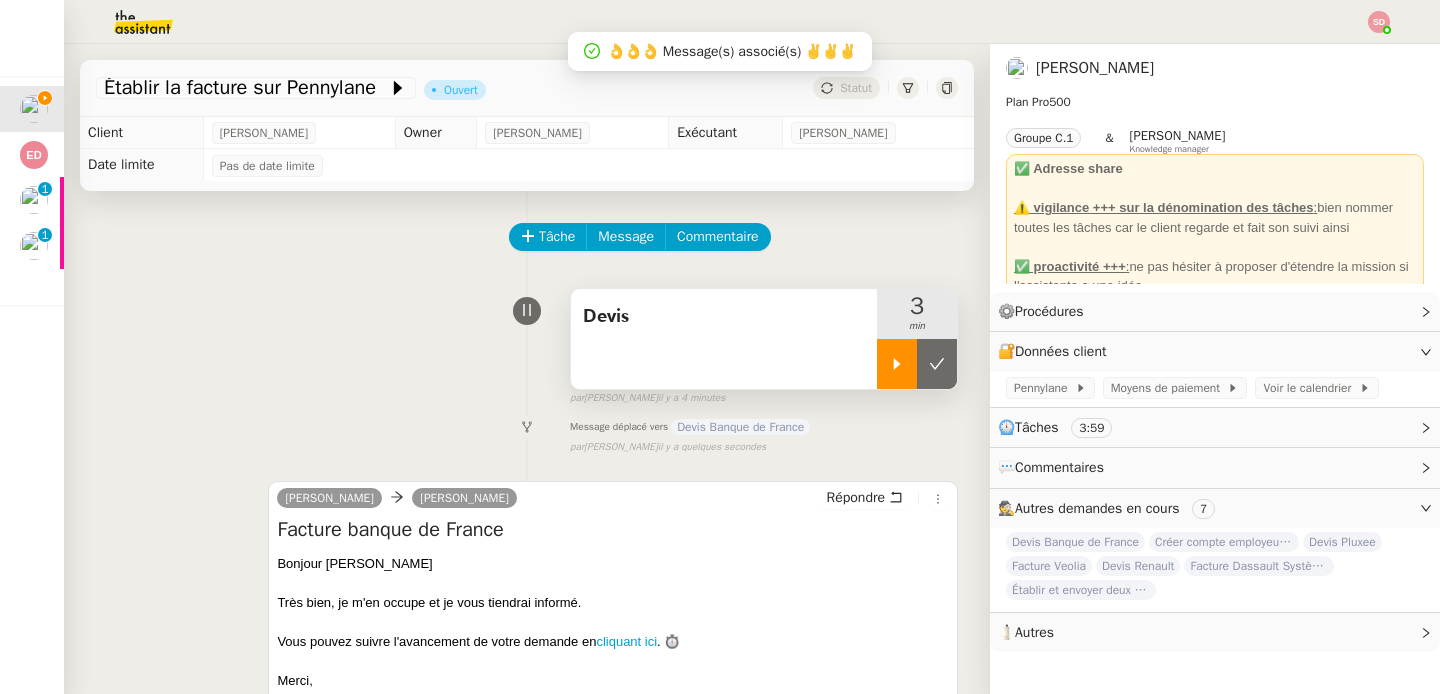 click at bounding box center (937, 364) 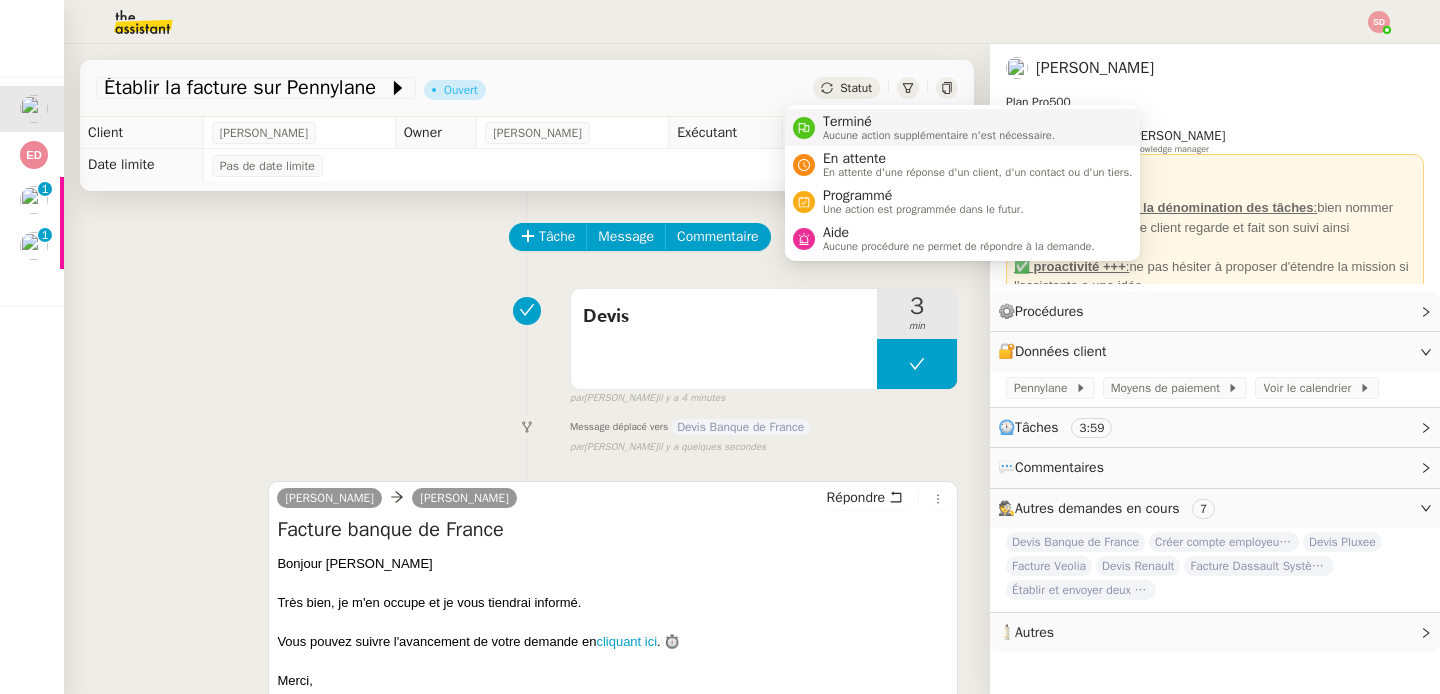 click on "Aucune action supplémentaire n'est nécessaire." at bounding box center (939, 135) 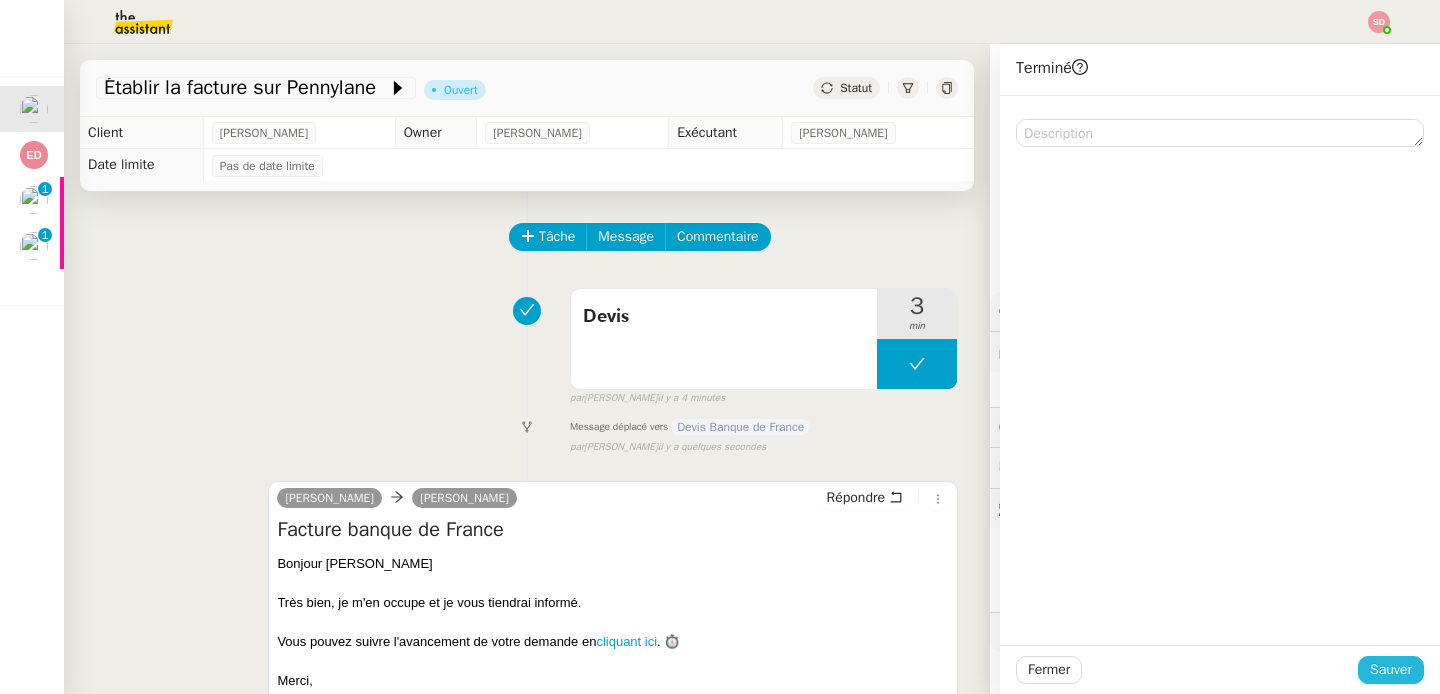 click on "Sauver" 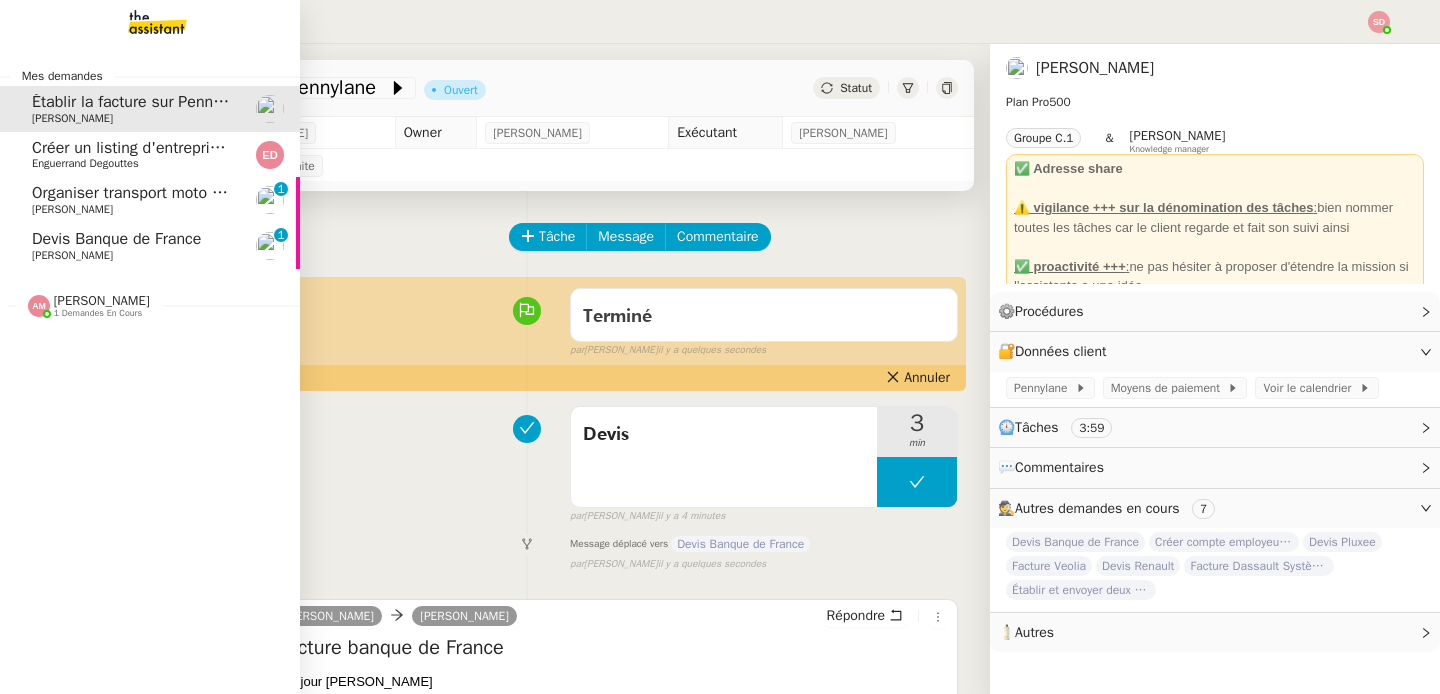 click on "Devis Banque de France" 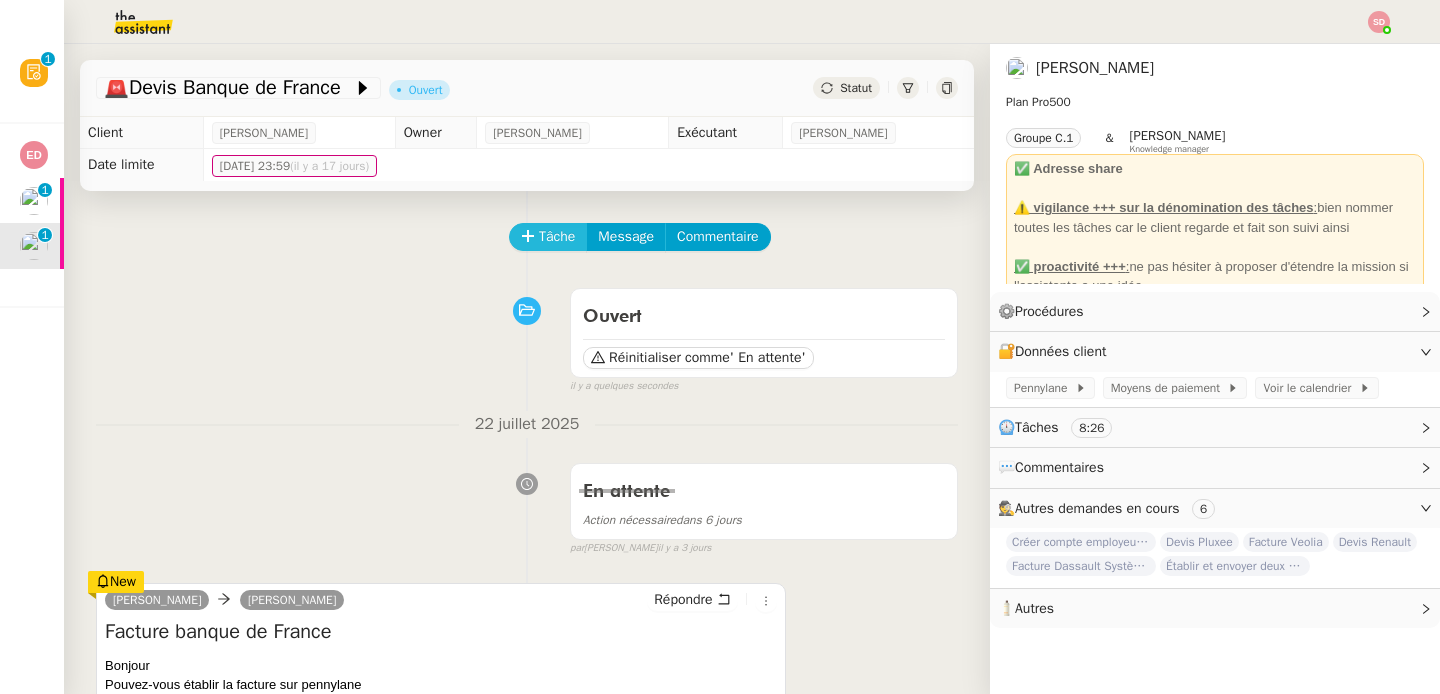 click on "Tâche" 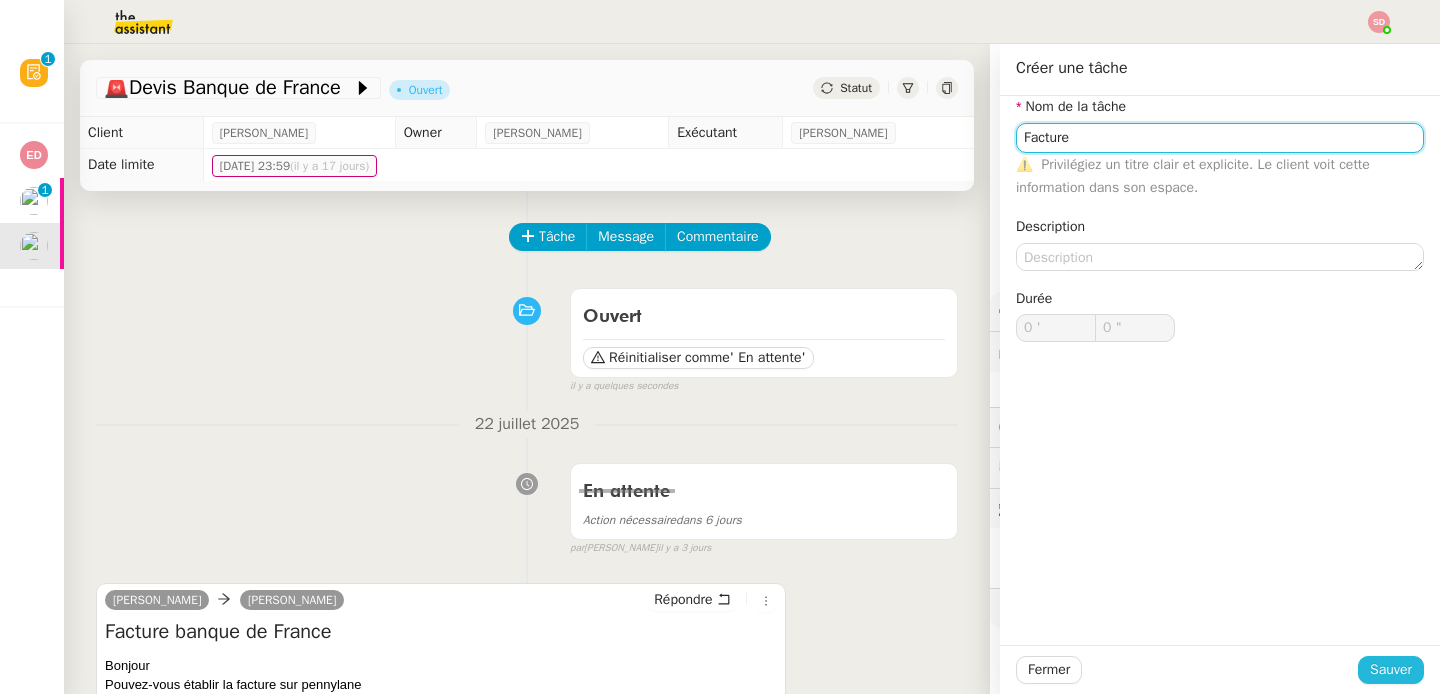 type on "Facture" 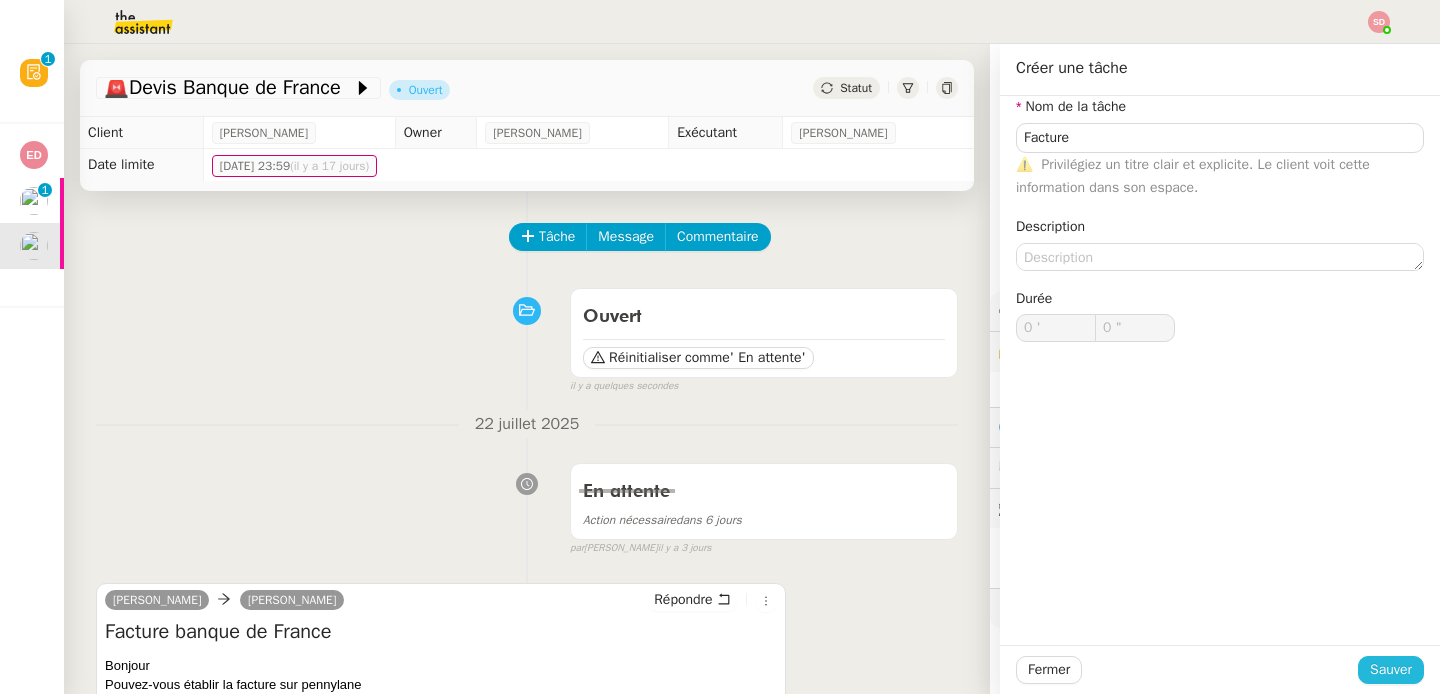 click on "Sauver" 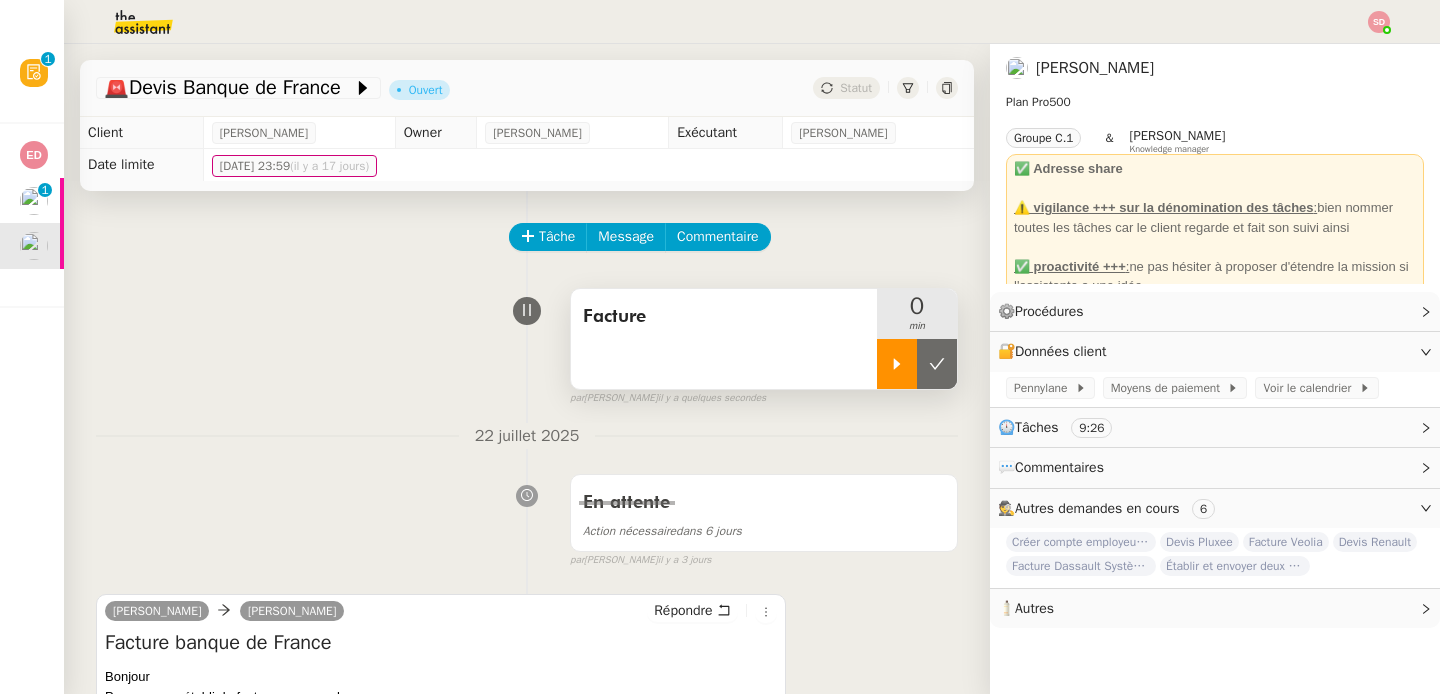 click at bounding box center (897, 364) 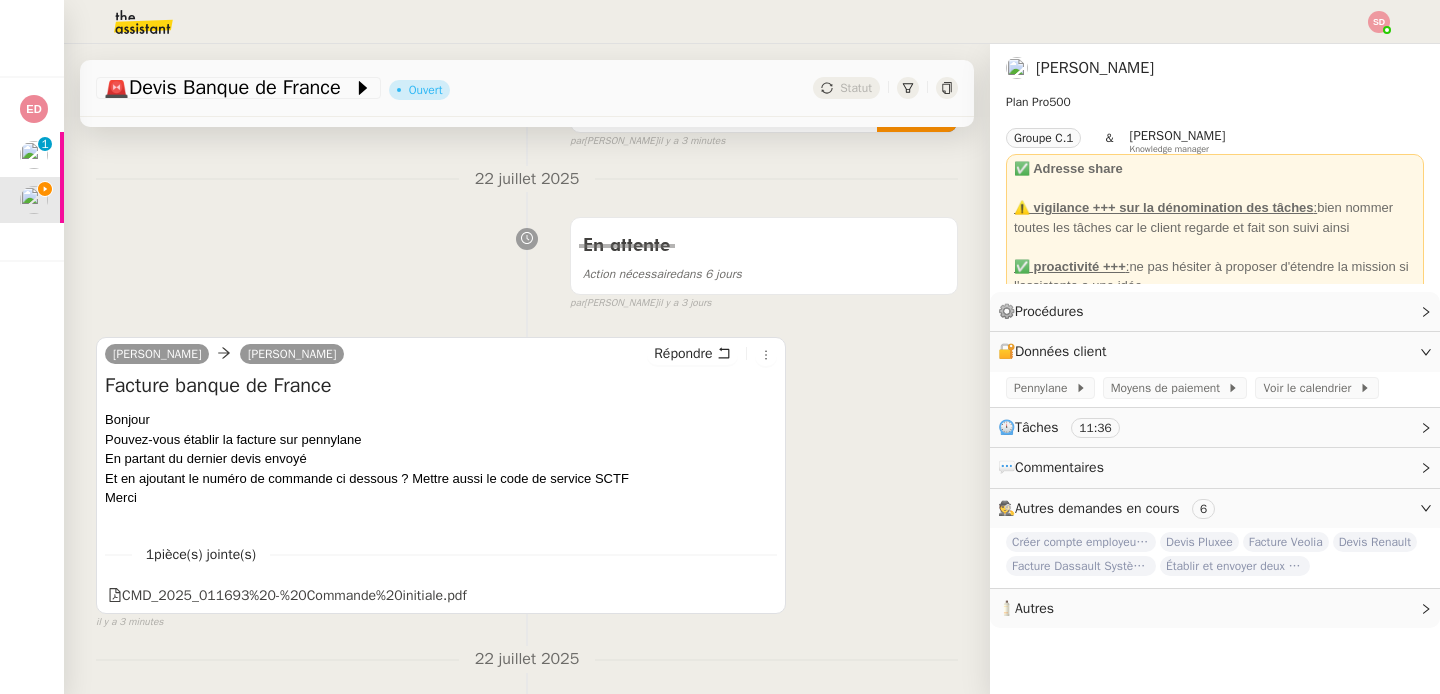 scroll, scrollTop: 343, scrollLeft: 0, axis: vertical 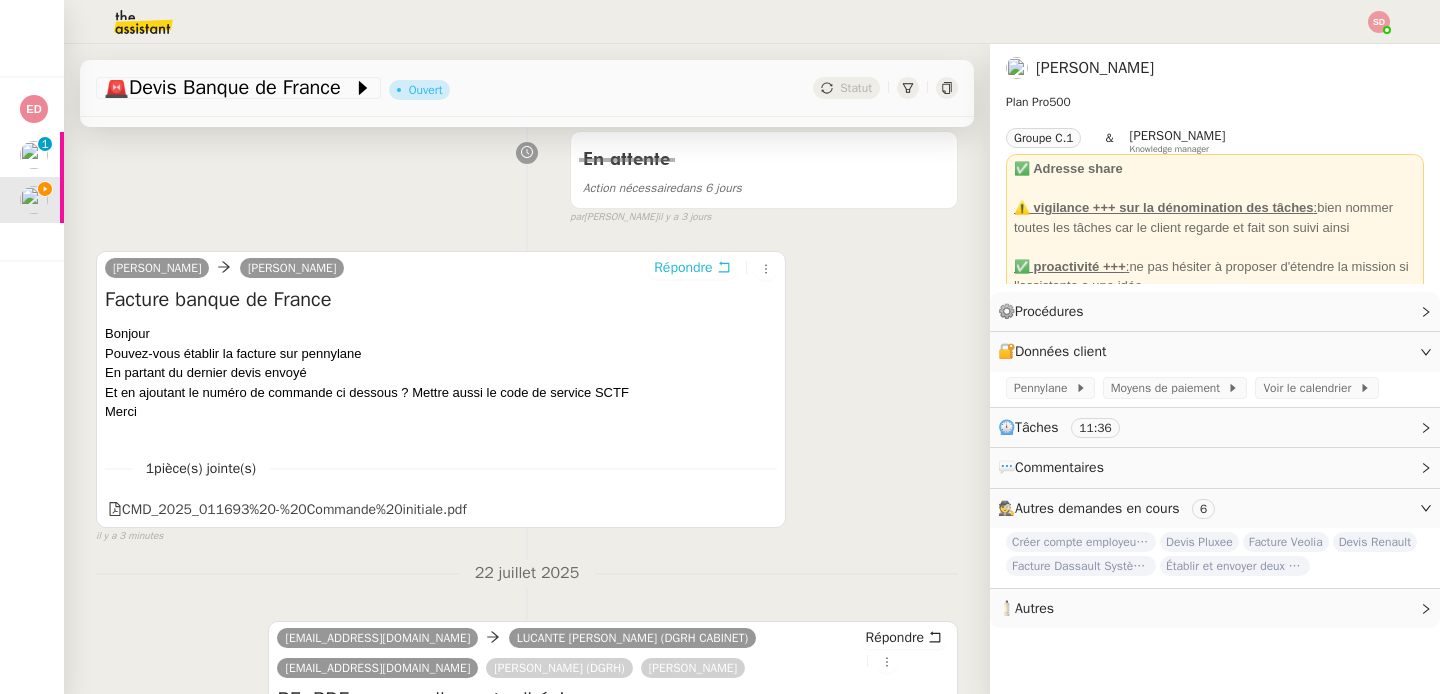 click on "Répondre" at bounding box center (683, 268) 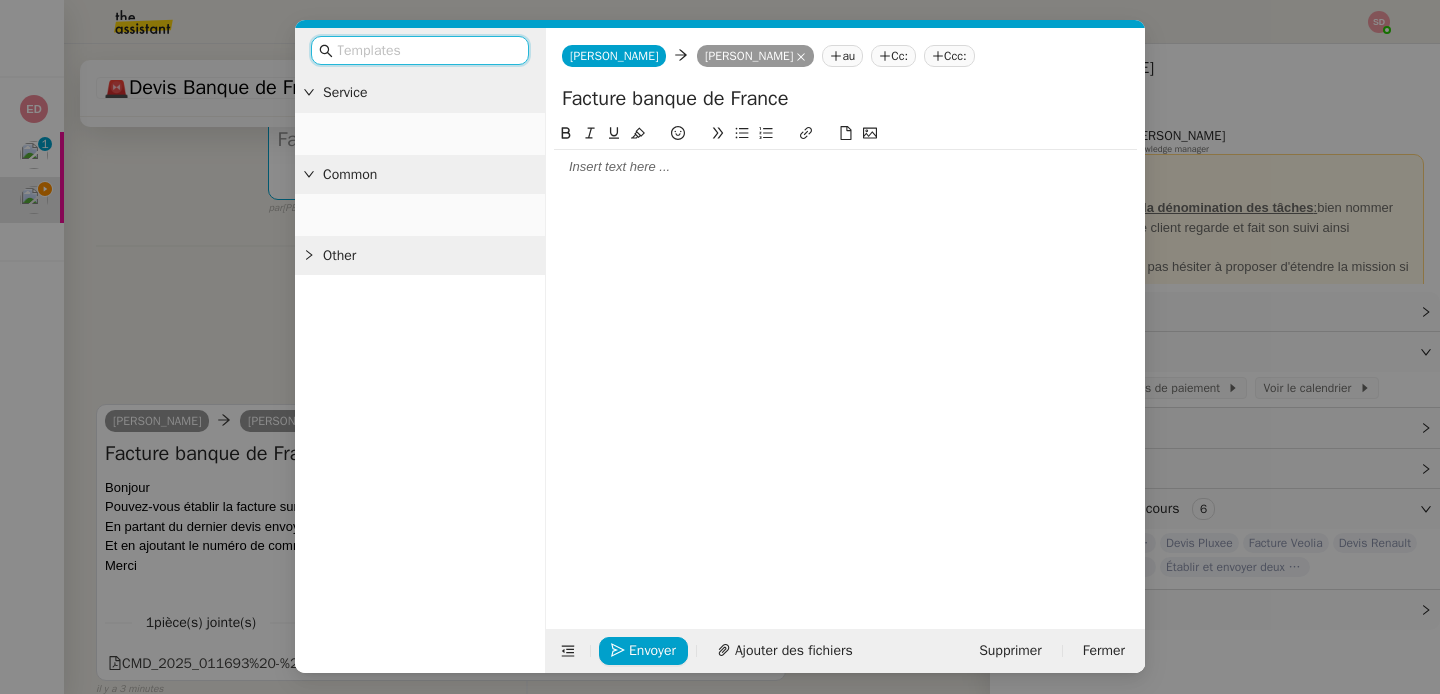 click 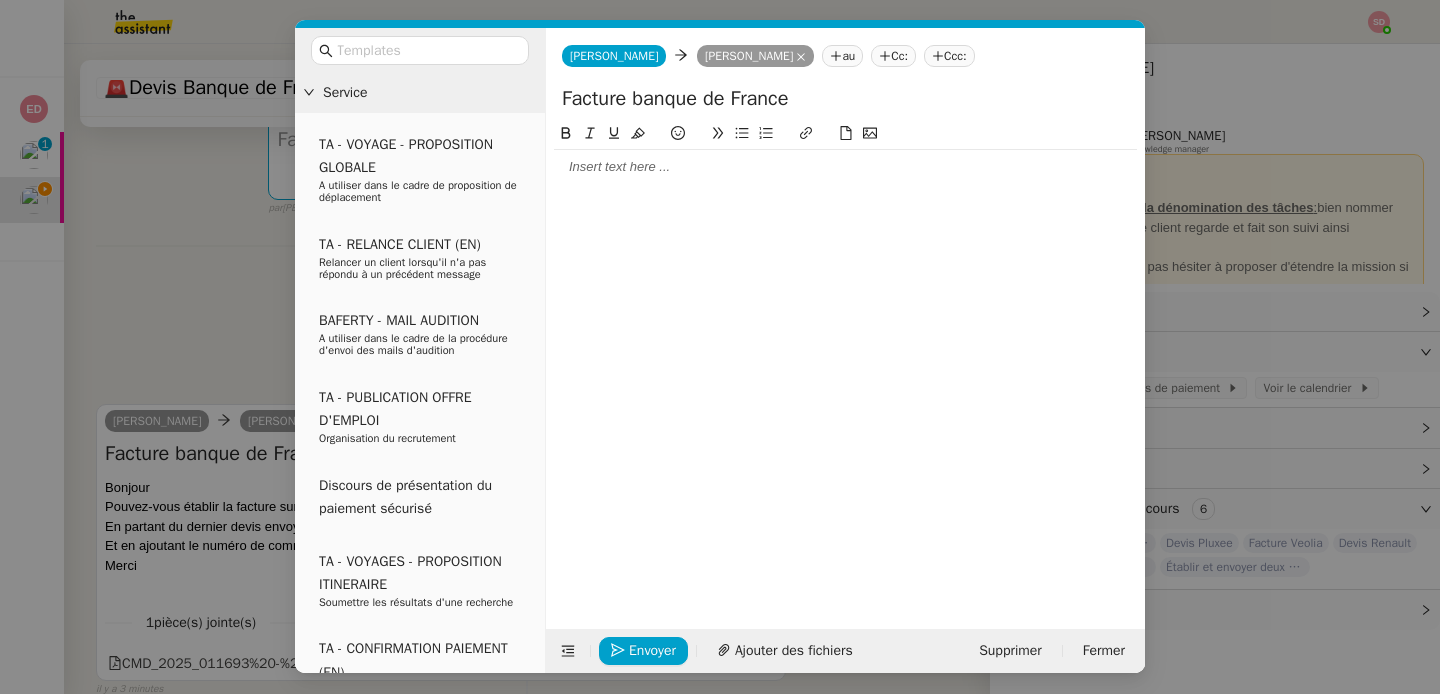type 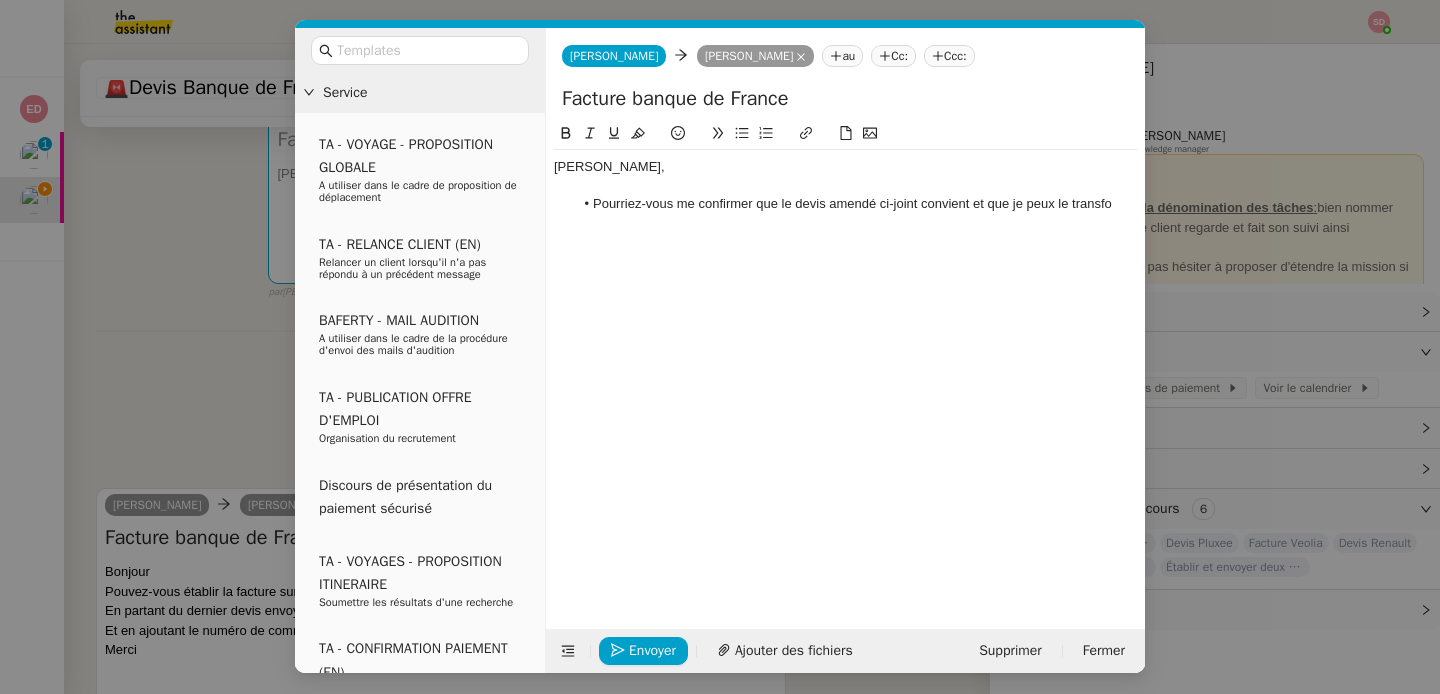 click on "Pourriez-vous me confirmer que le devis amendé ci-joint convient et que je peux le transfo" 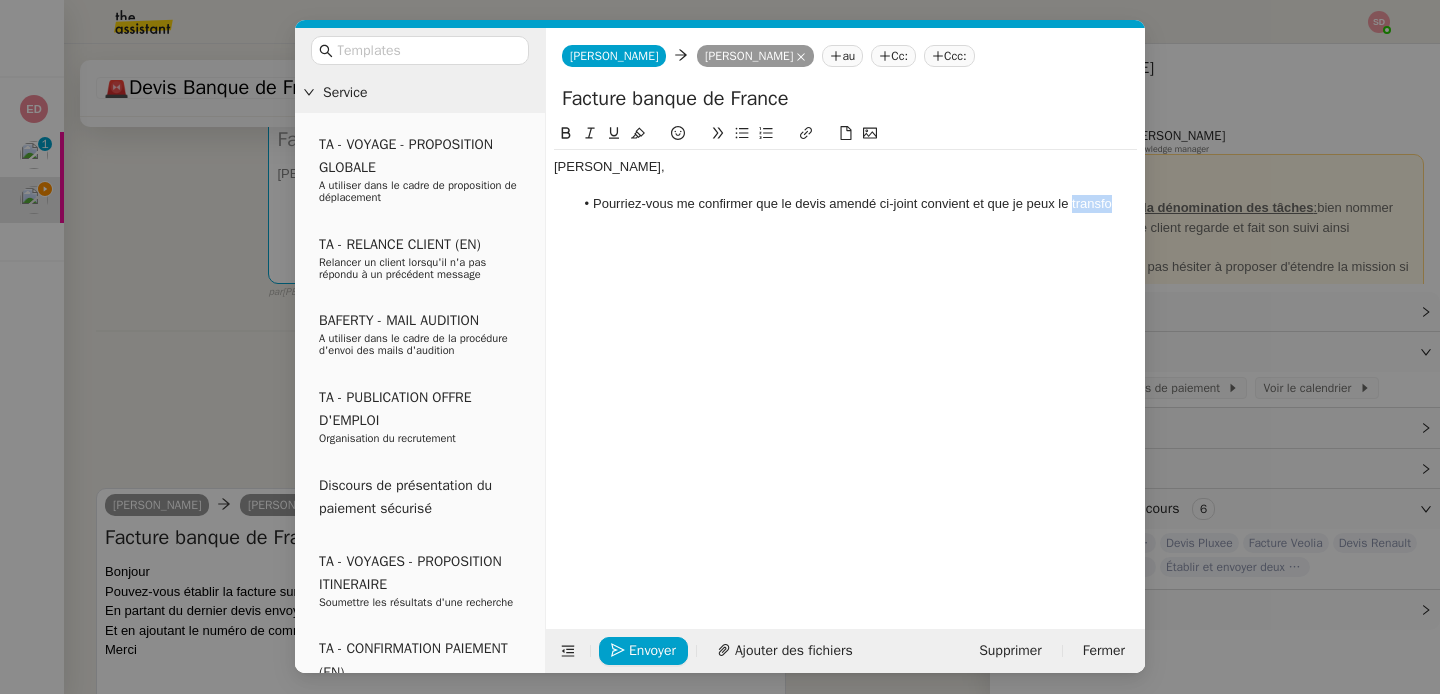 click on "Pourriez-vous me confirmer que le devis amendé ci-joint convient et que je peux le transfo" 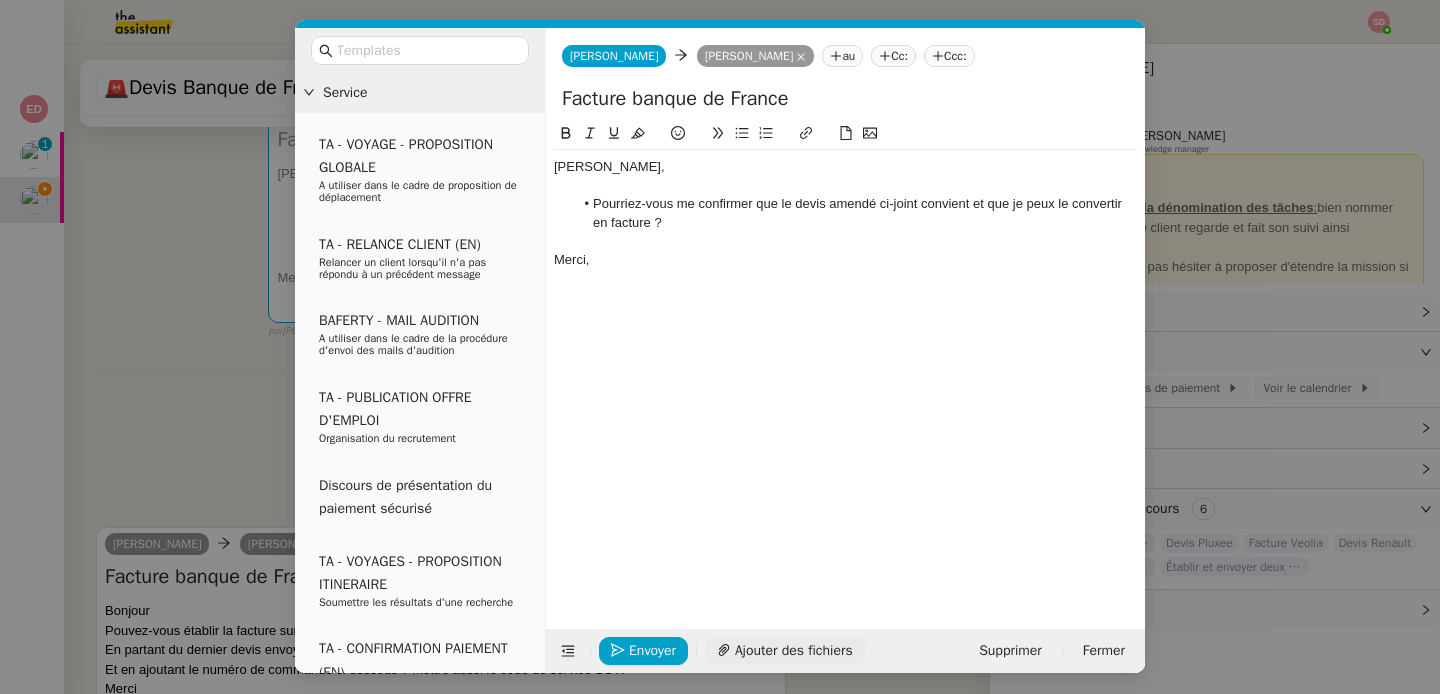 click on "Ajouter des fichiers" 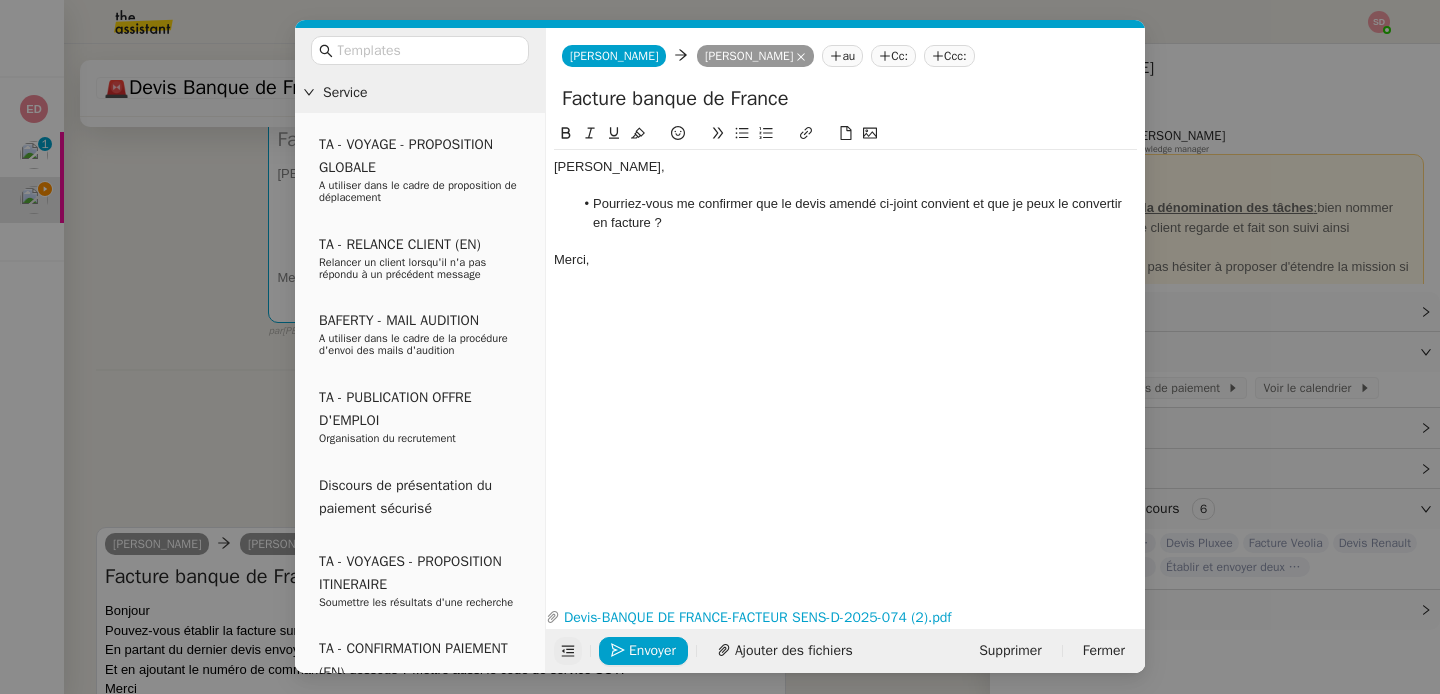 click 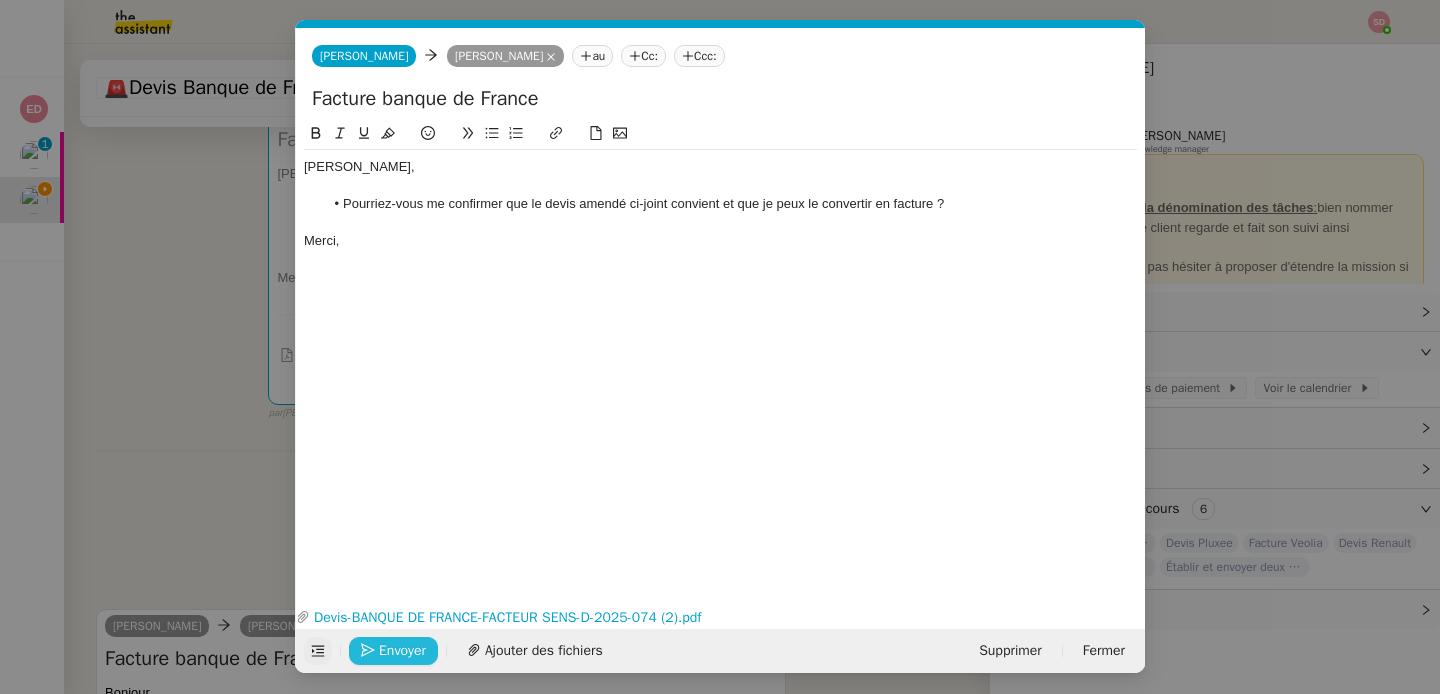 click on "Envoyer" 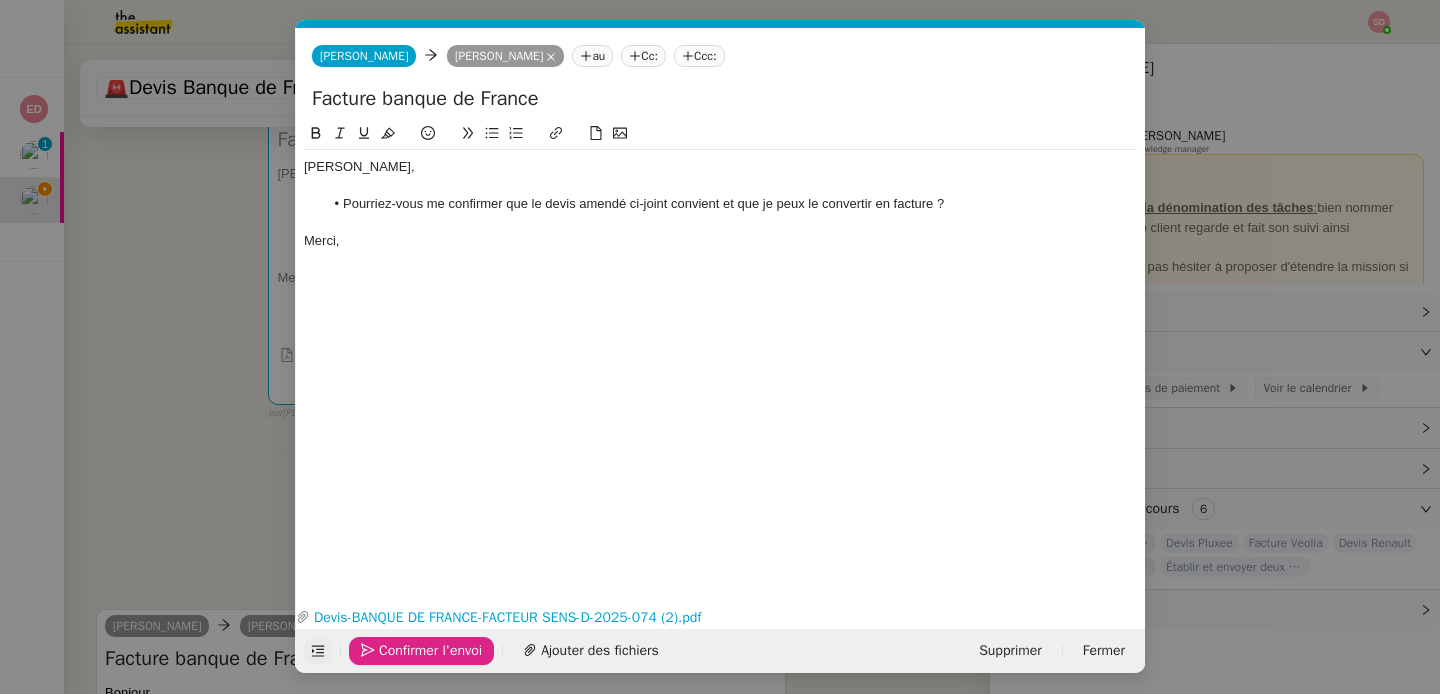 click on "Confirmer l'envoi" 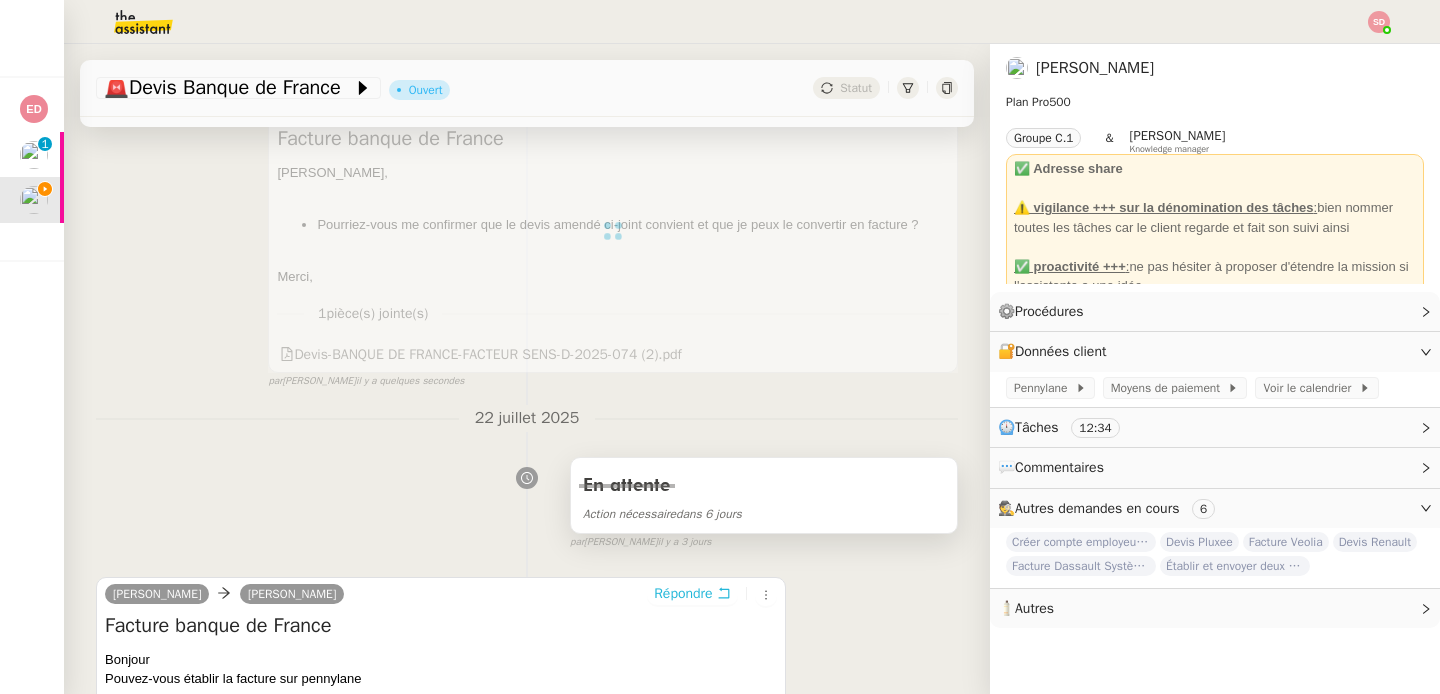 scroll, scrollTop: 0, scrollLeft: 0, axis: both 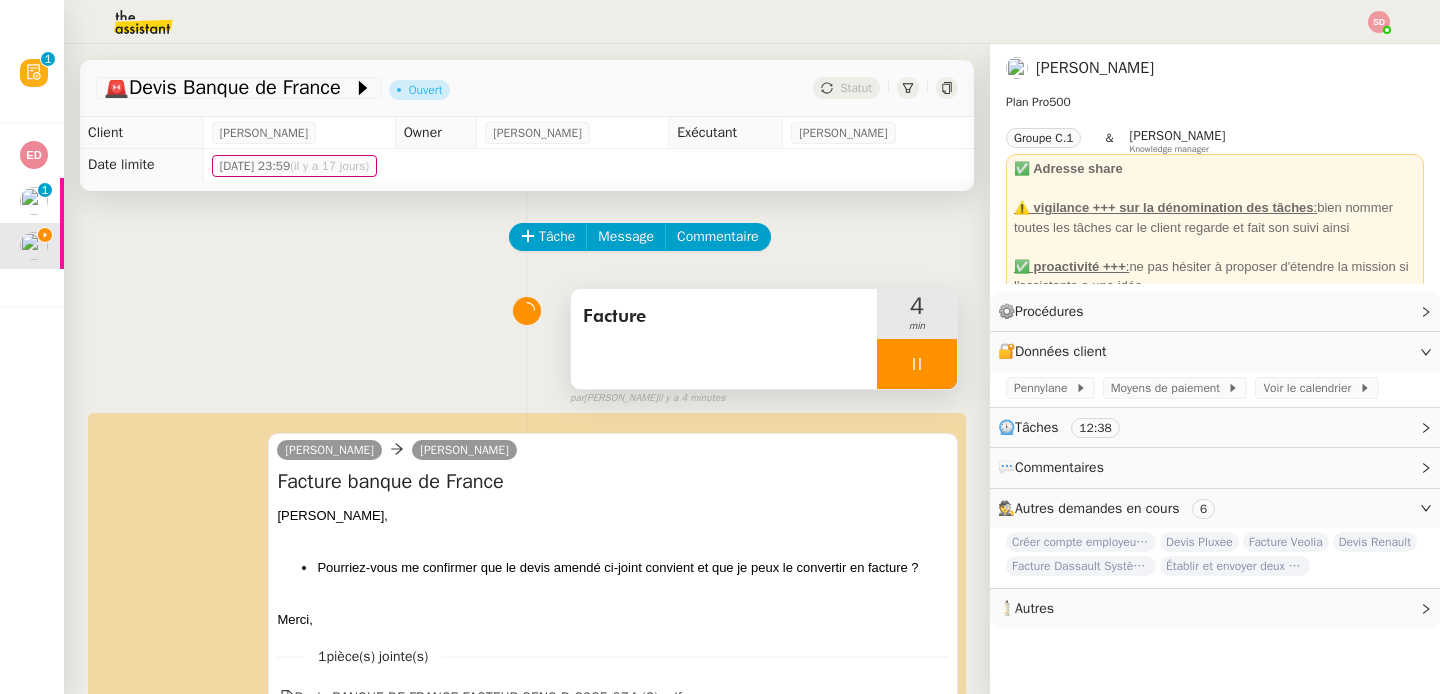 click at bounding box center (917, 364) 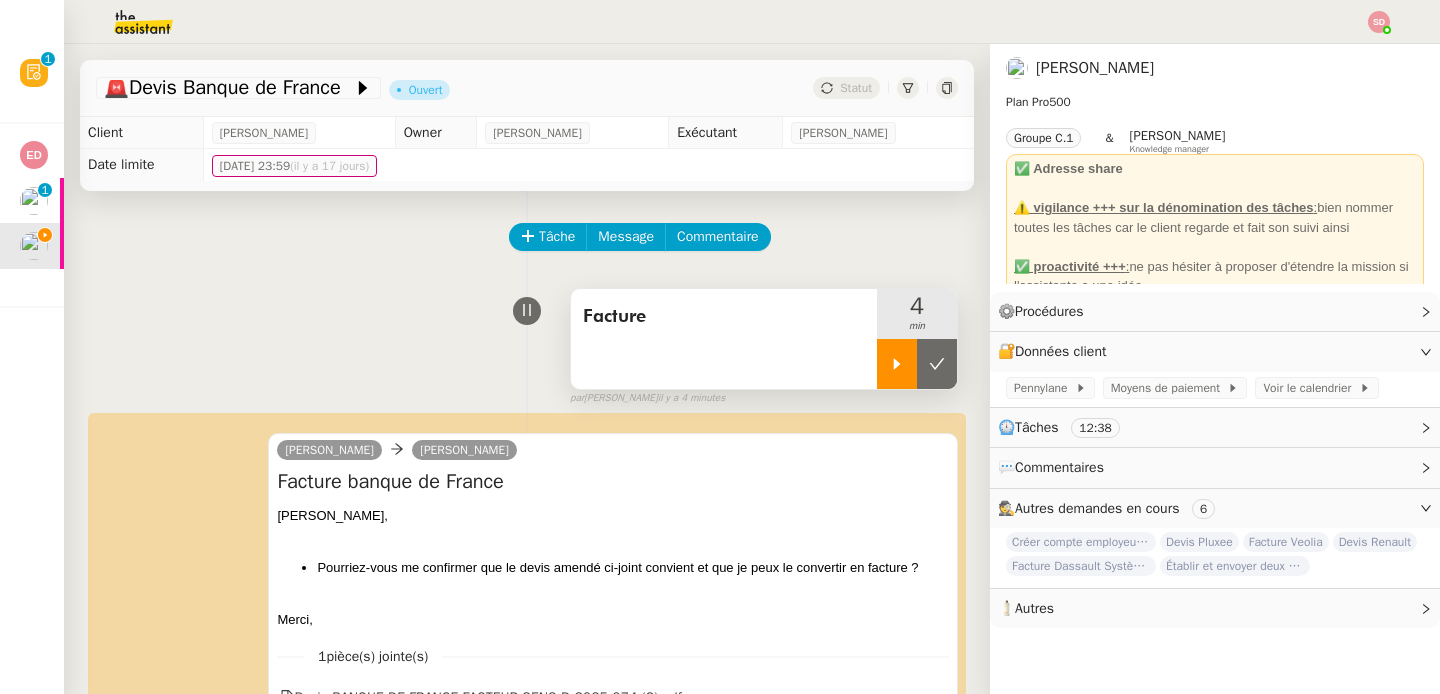 click 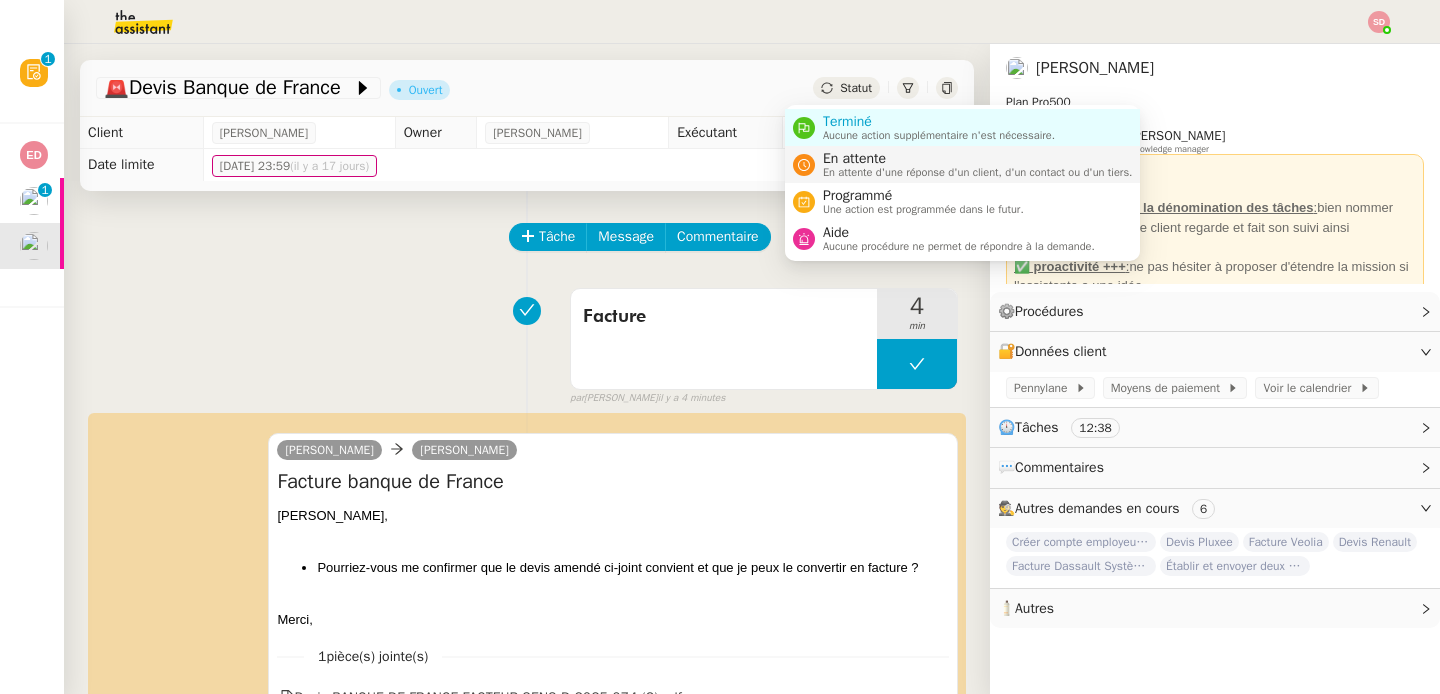 click 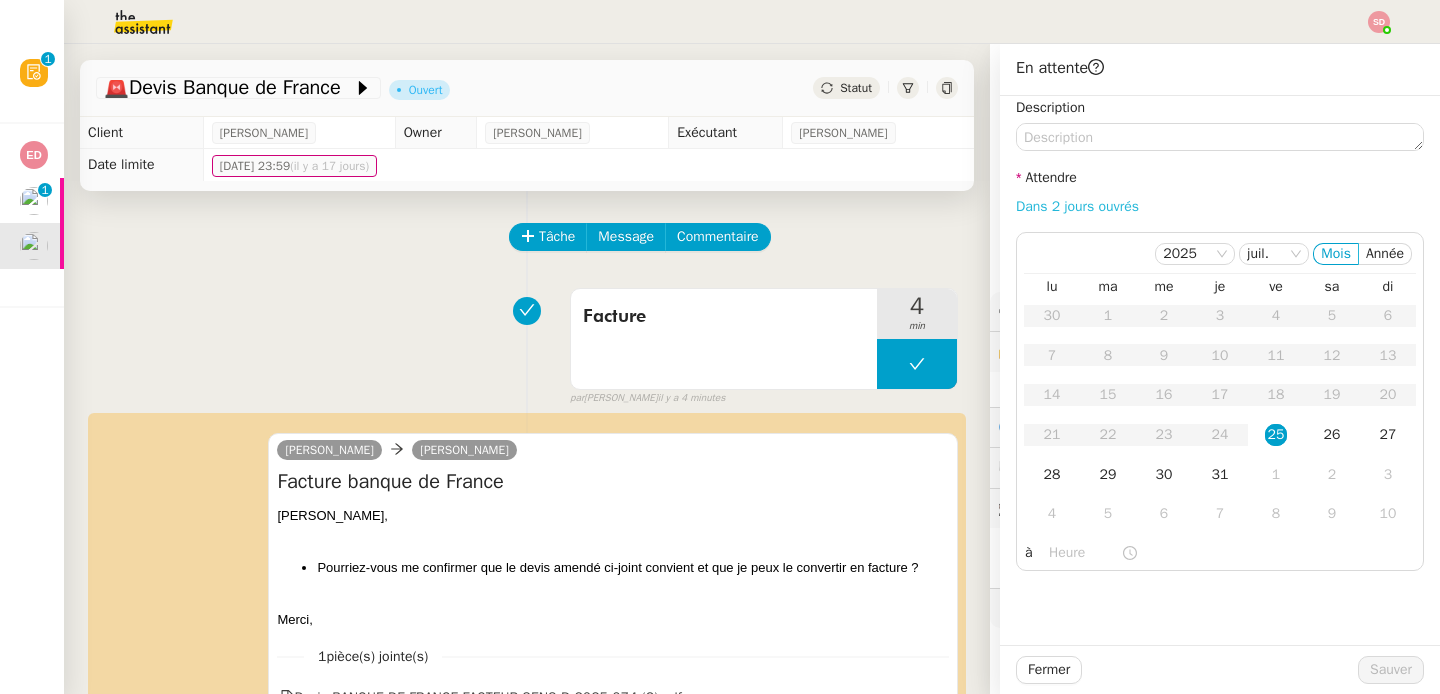 click on "Dans 2 jours ouvrés" 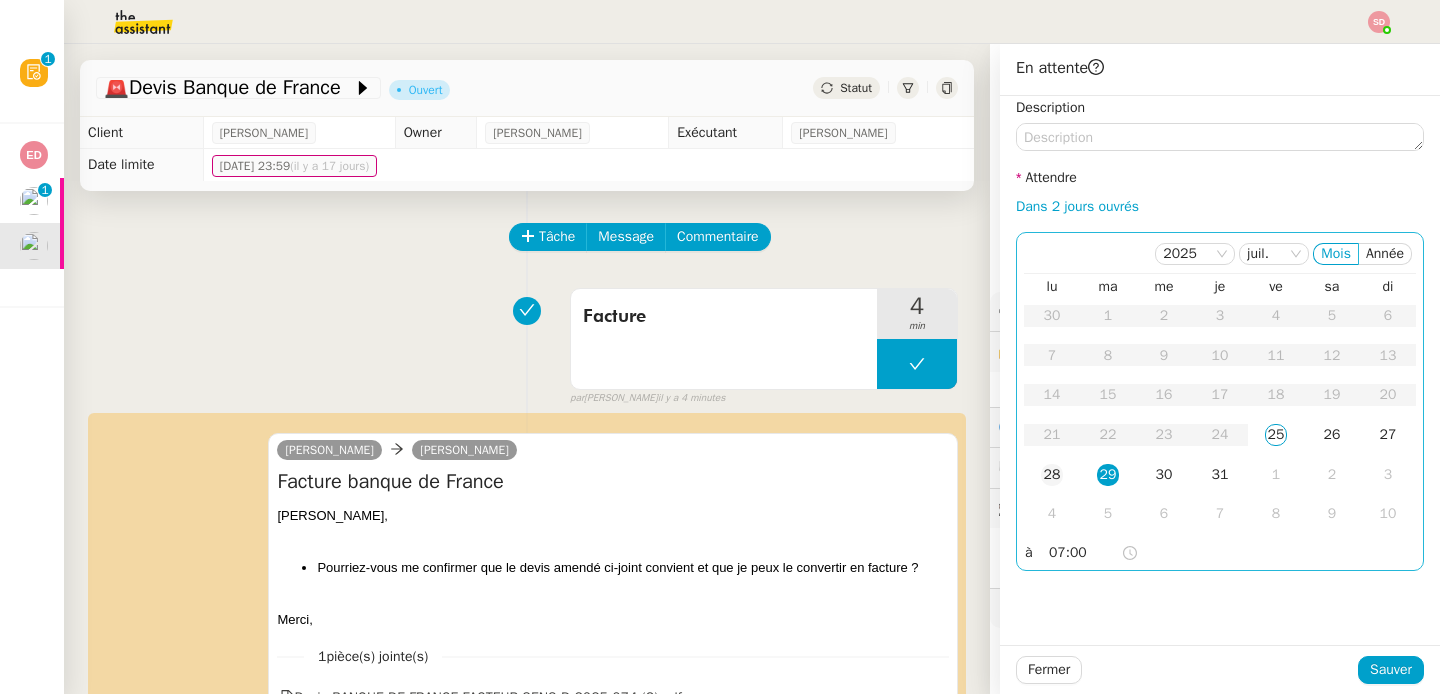 click on "28" 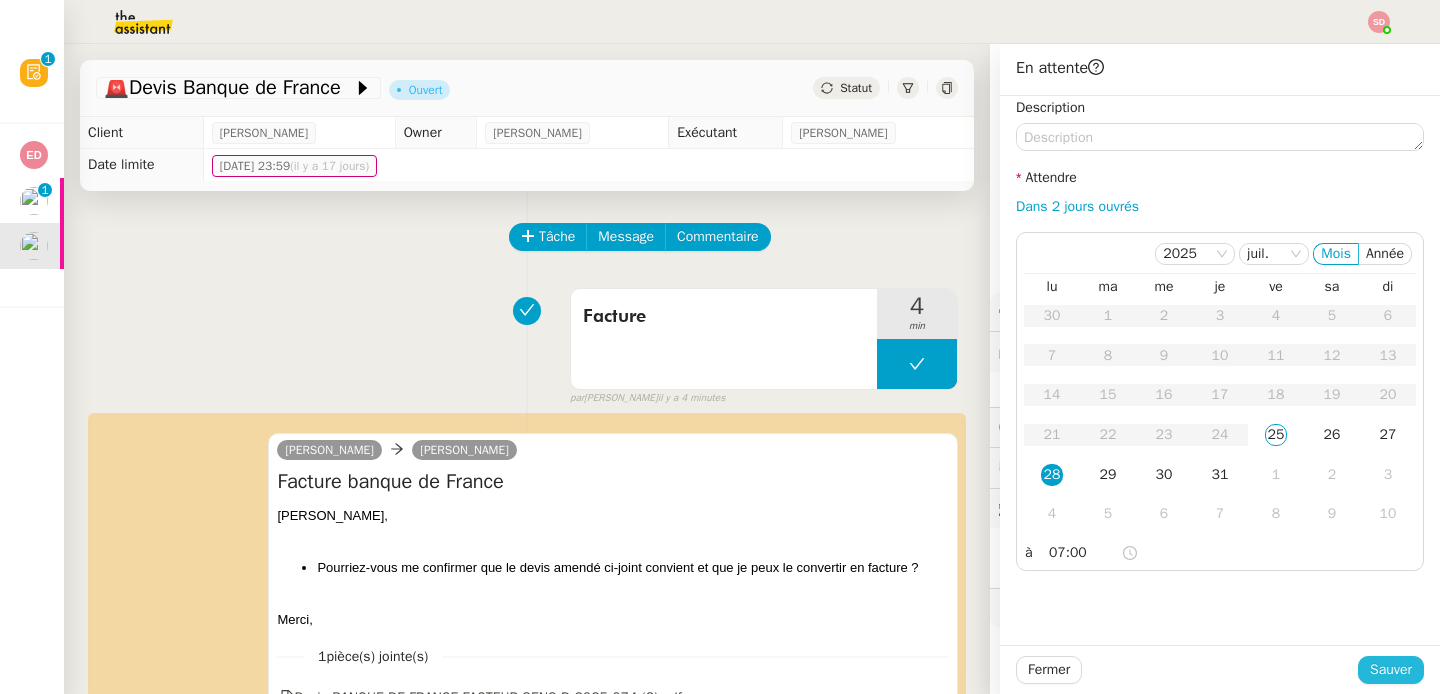 click on "Sauver" 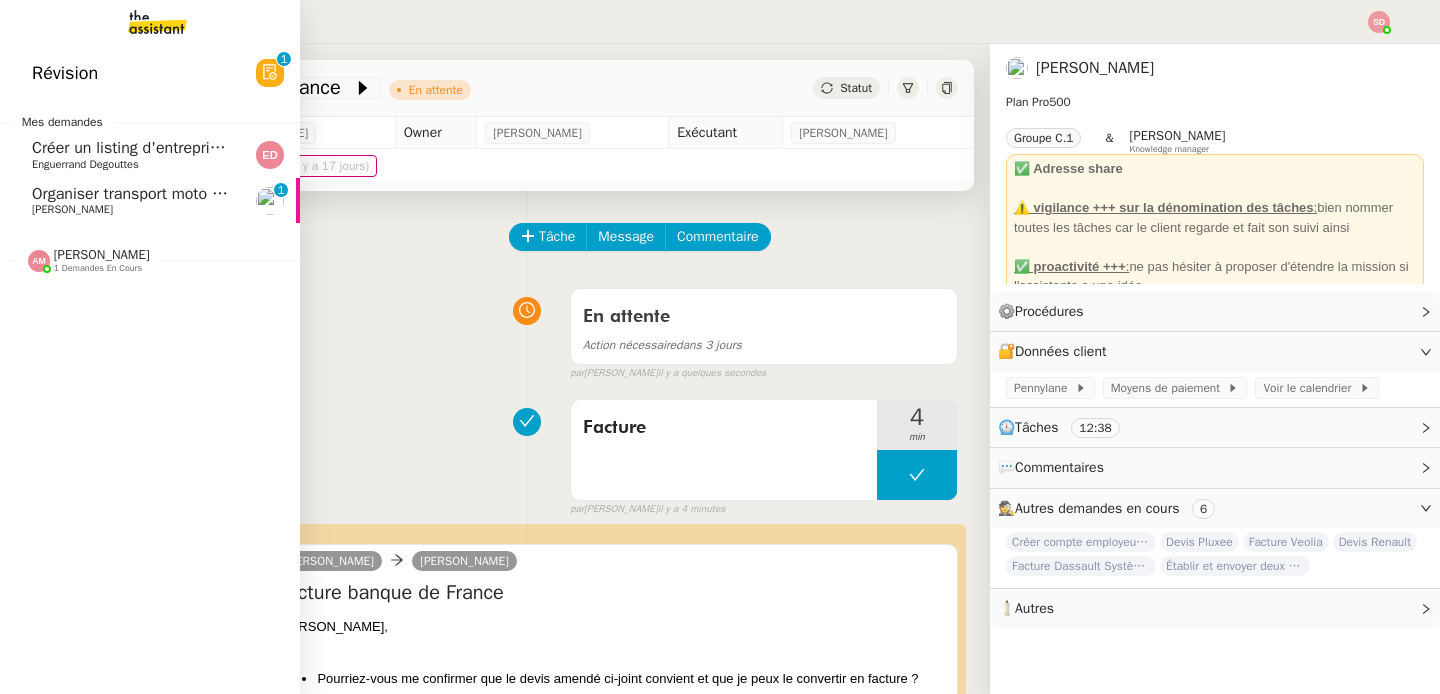 click on "Enguerrand Degouttes" 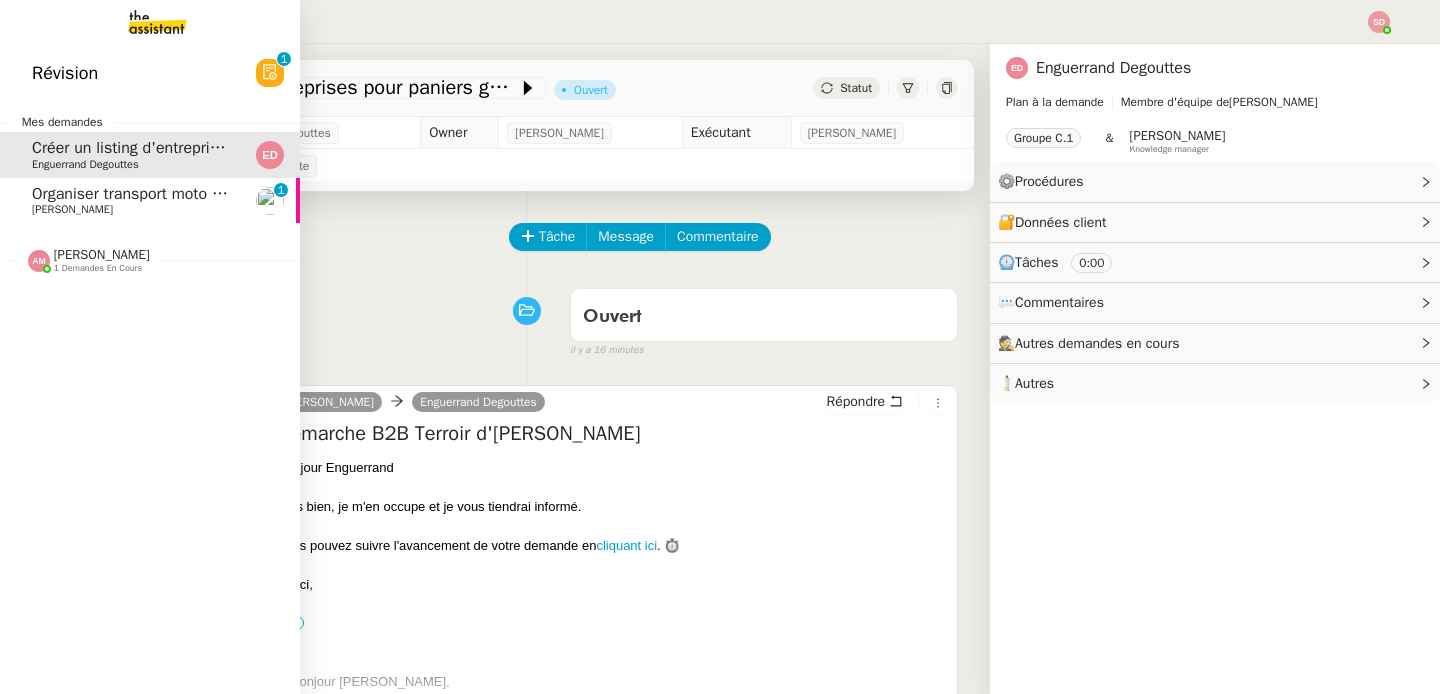 click on "Organiser transport moto en [GEOGRAPHIC_DATA]" 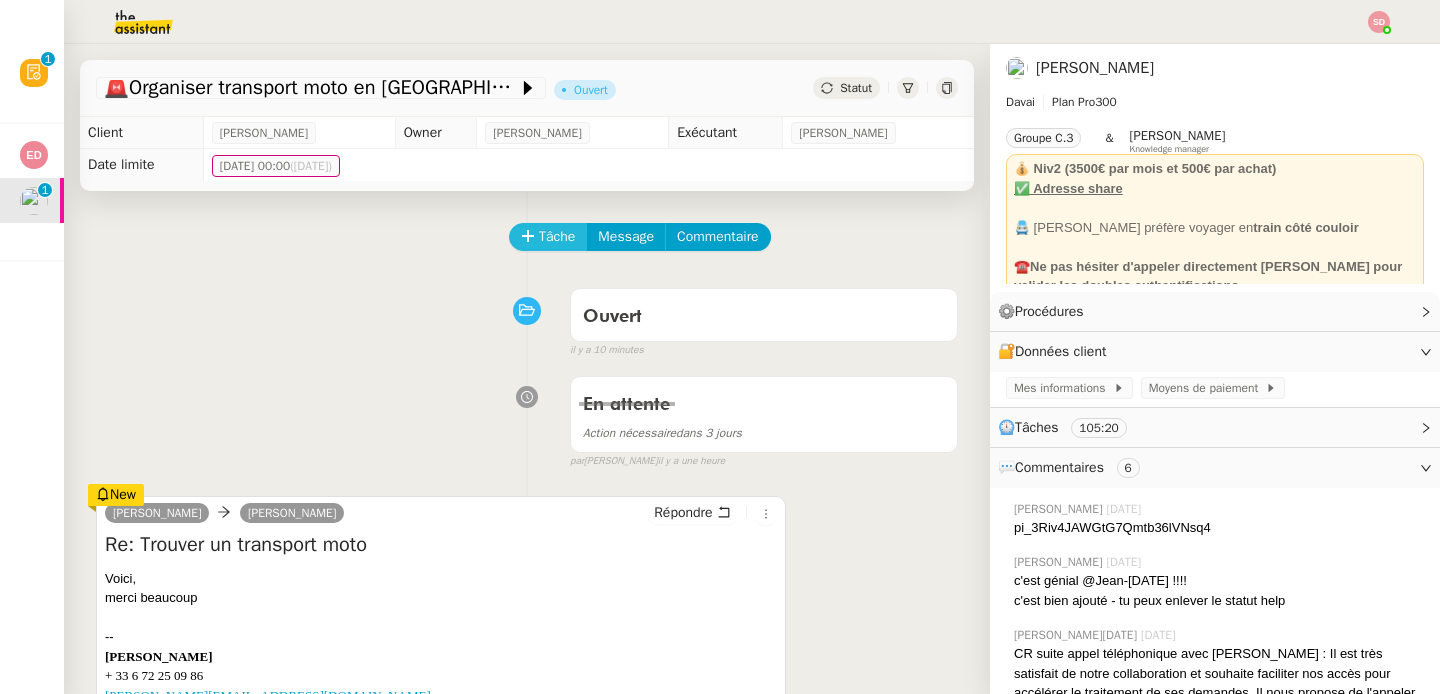 click on "Tâche" 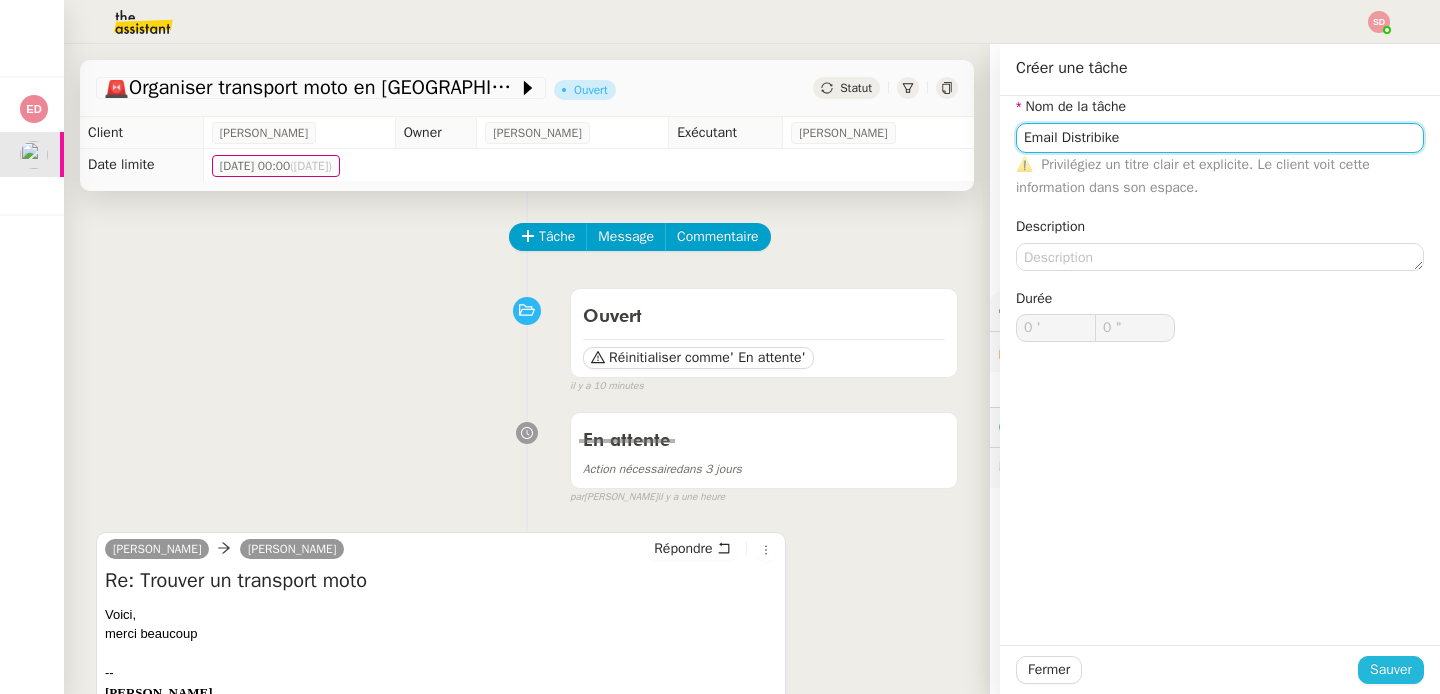 type on "Email Distribike" 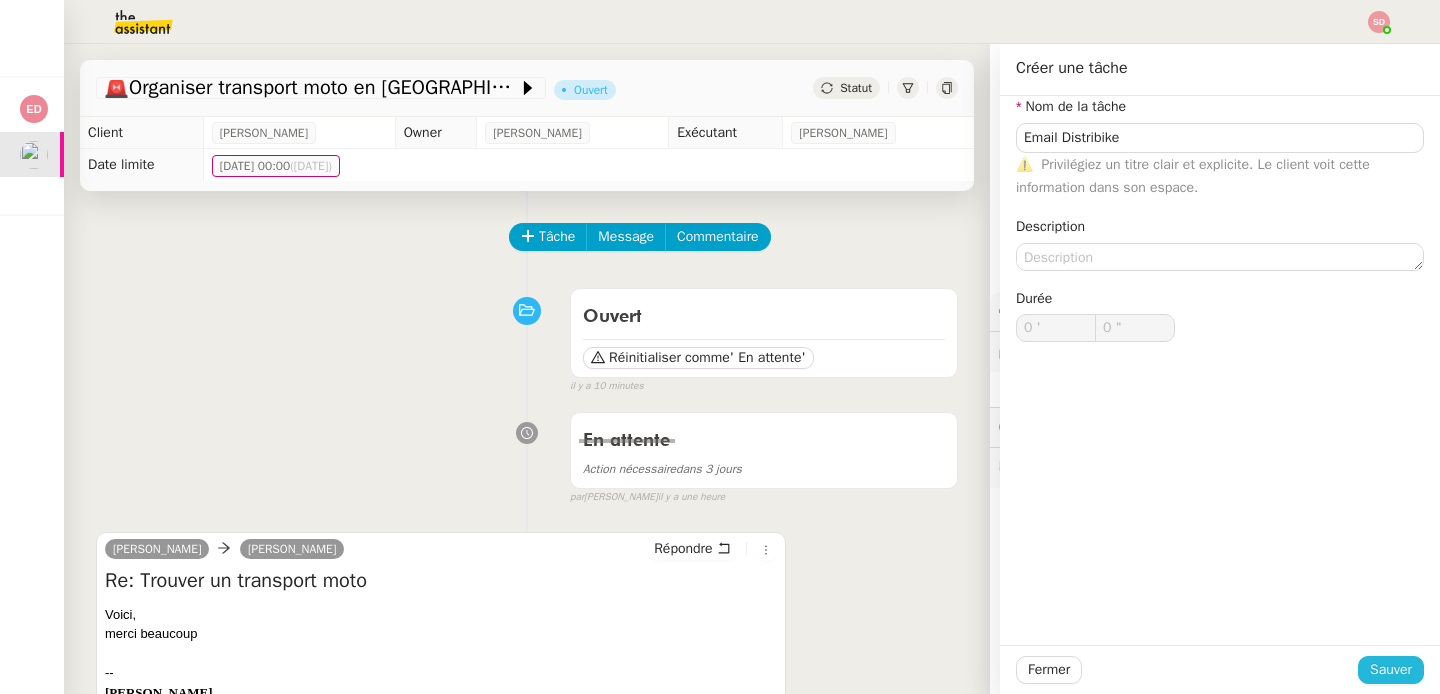 click on "Sauver" 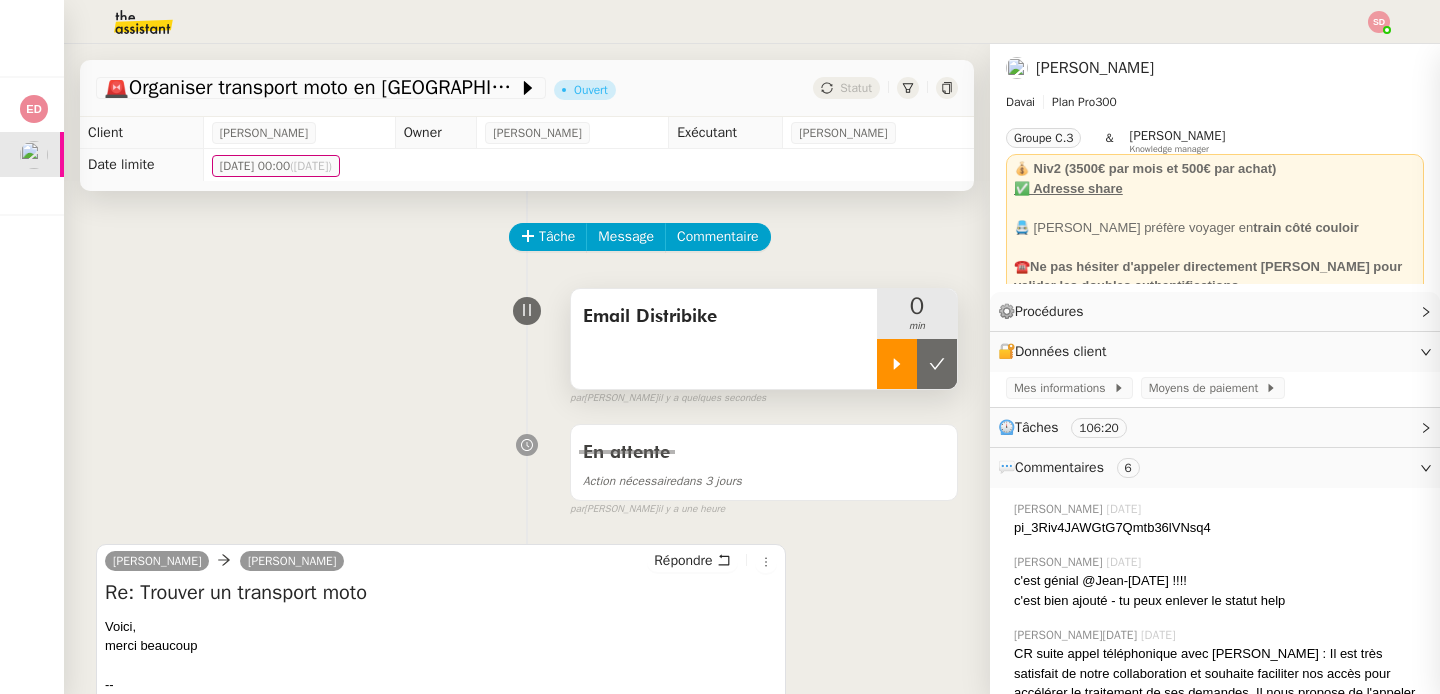 click 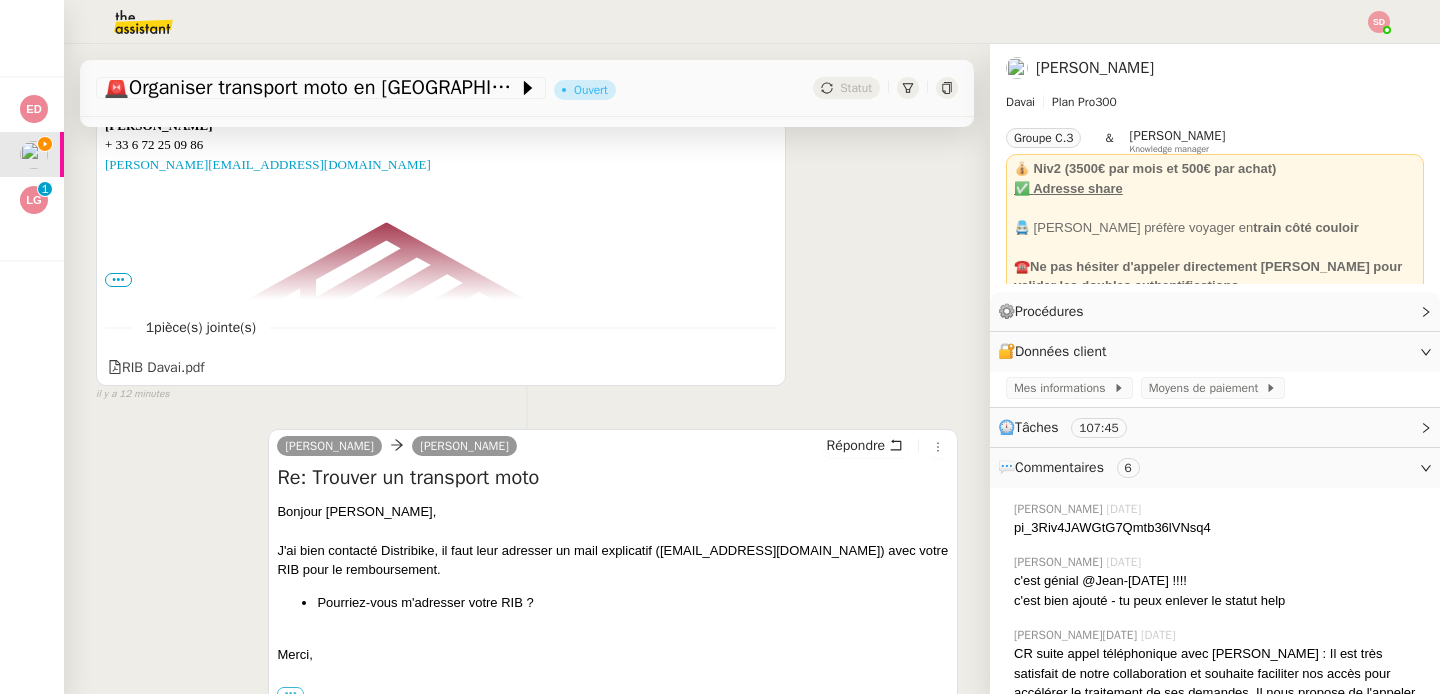 scroll, scrollTop: 616, scrollLeft: 0, axis: vertical 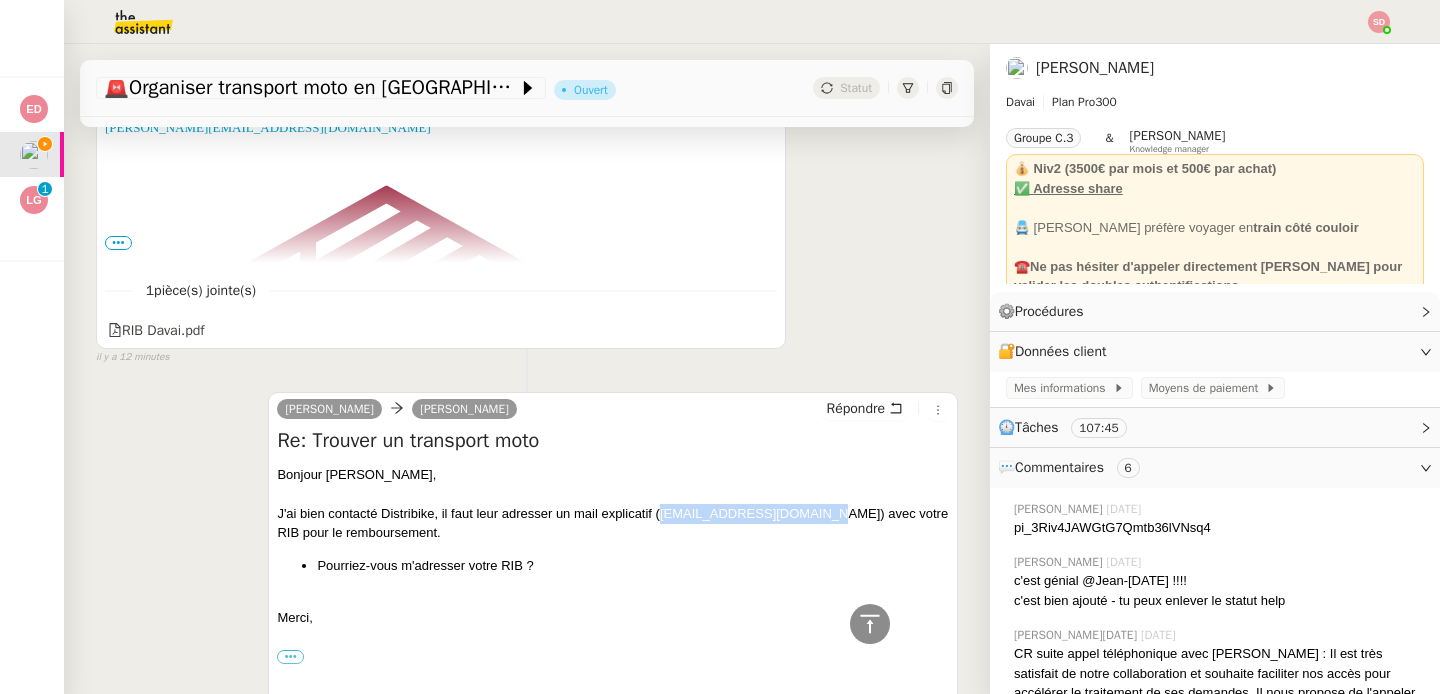 drag, startPoint x: 654, startPoint y: 513, endPoint x: 782, endPoint y: 512, distance: 128.0039 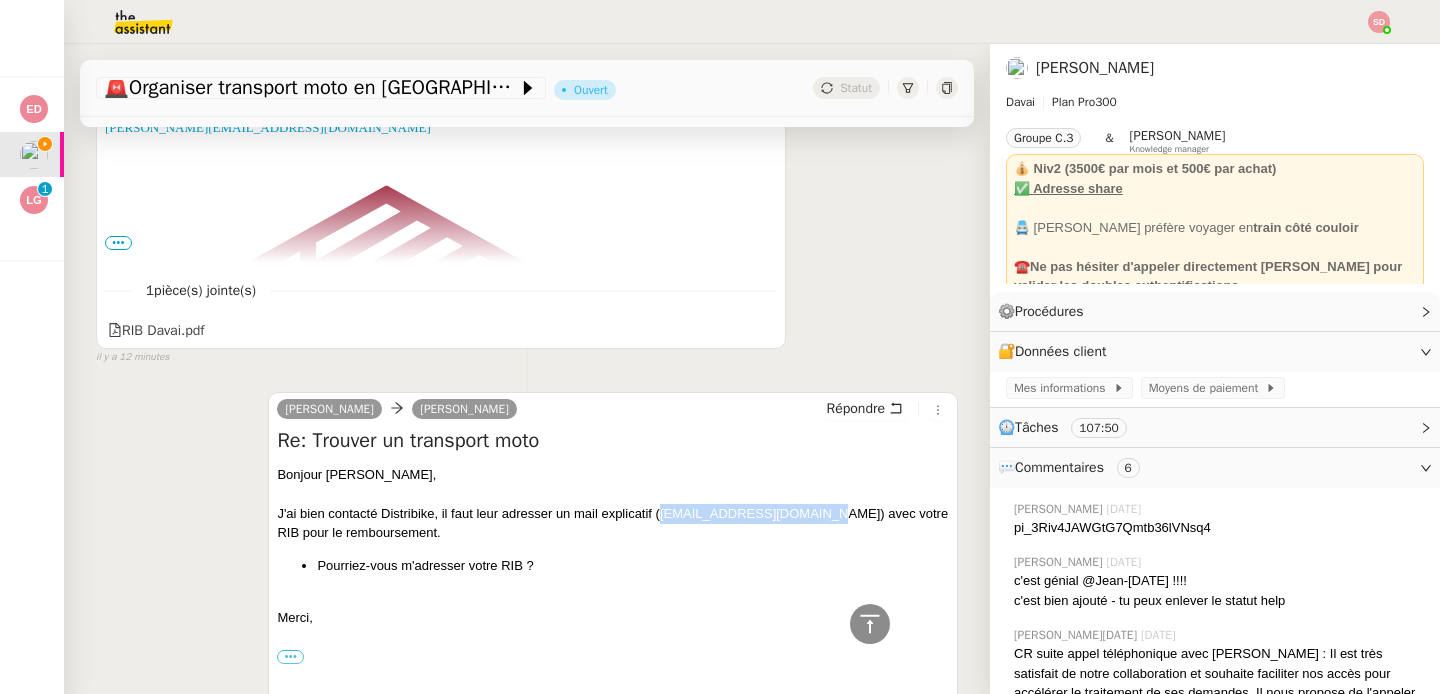 copy on "nbataille@distribike.fr)" 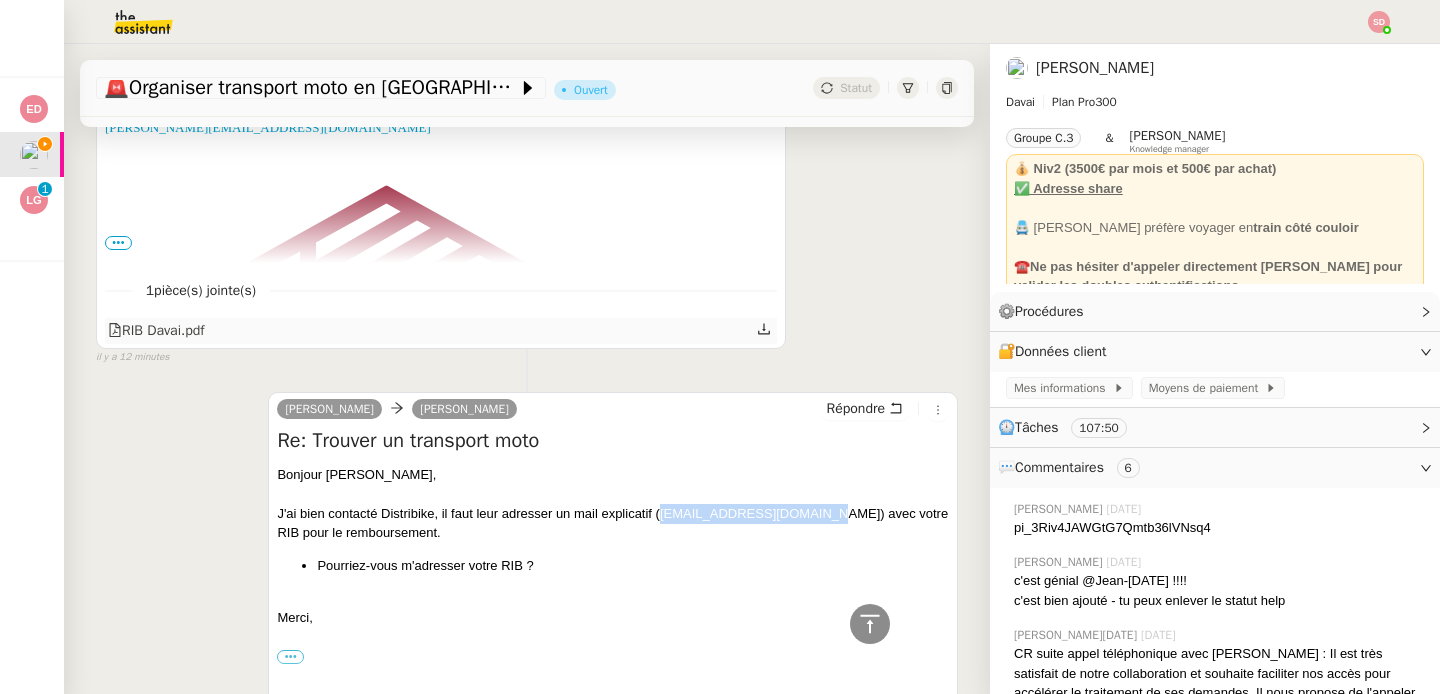 click on "RIB Davai.pdf" 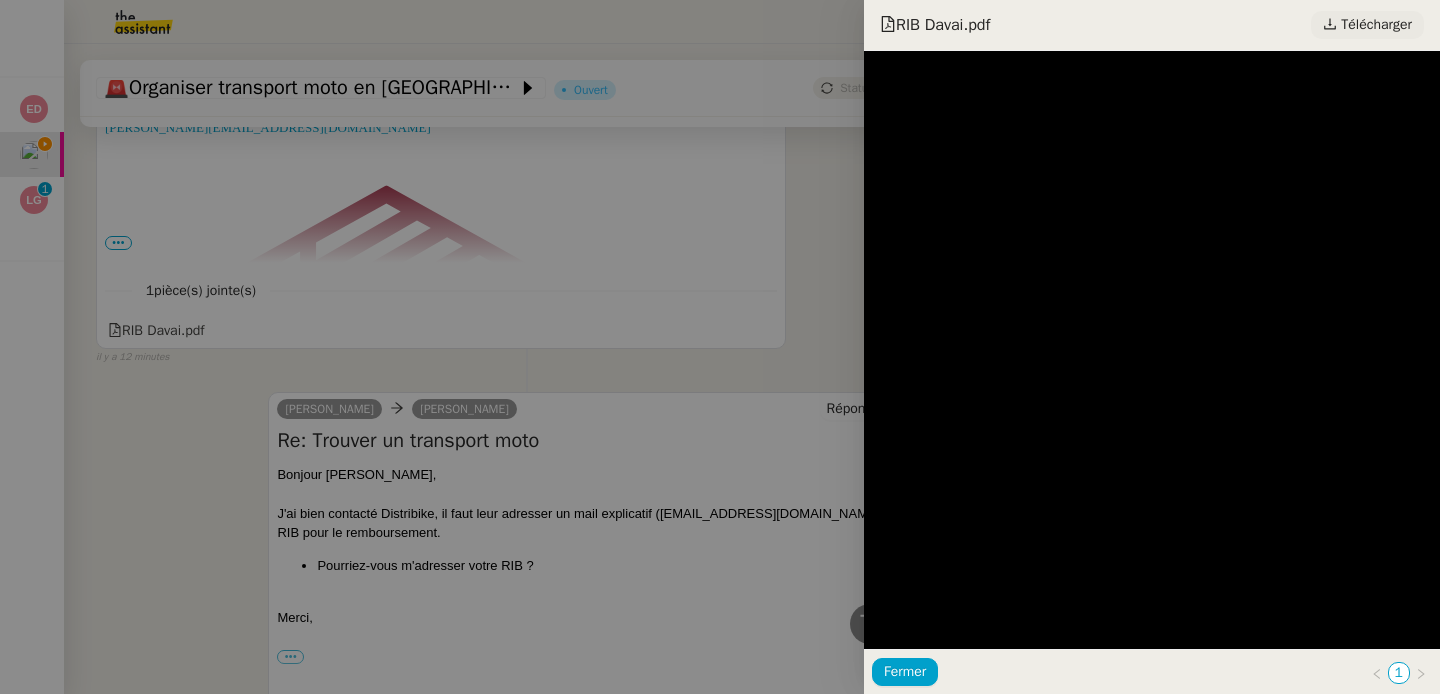 click on "Télécharger" at bounding box center [1376, 25] 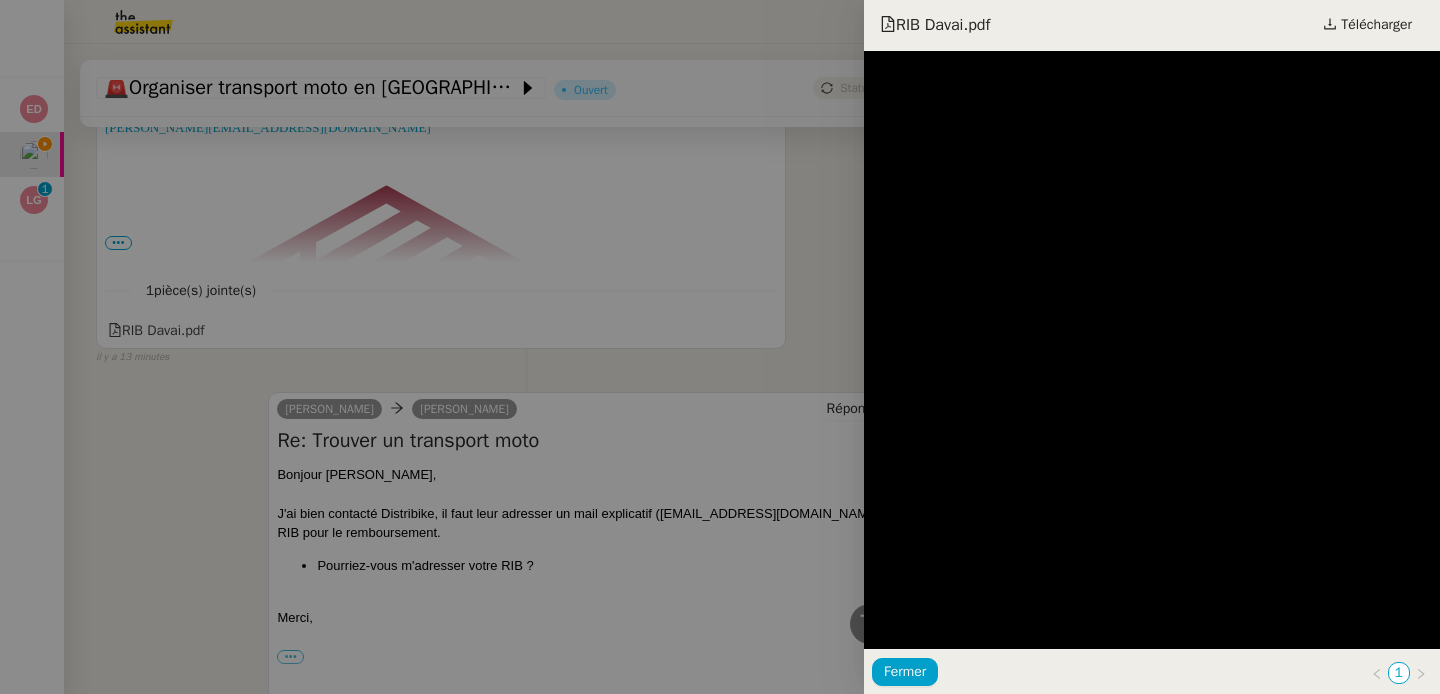 click at bounding box center [720, 347] 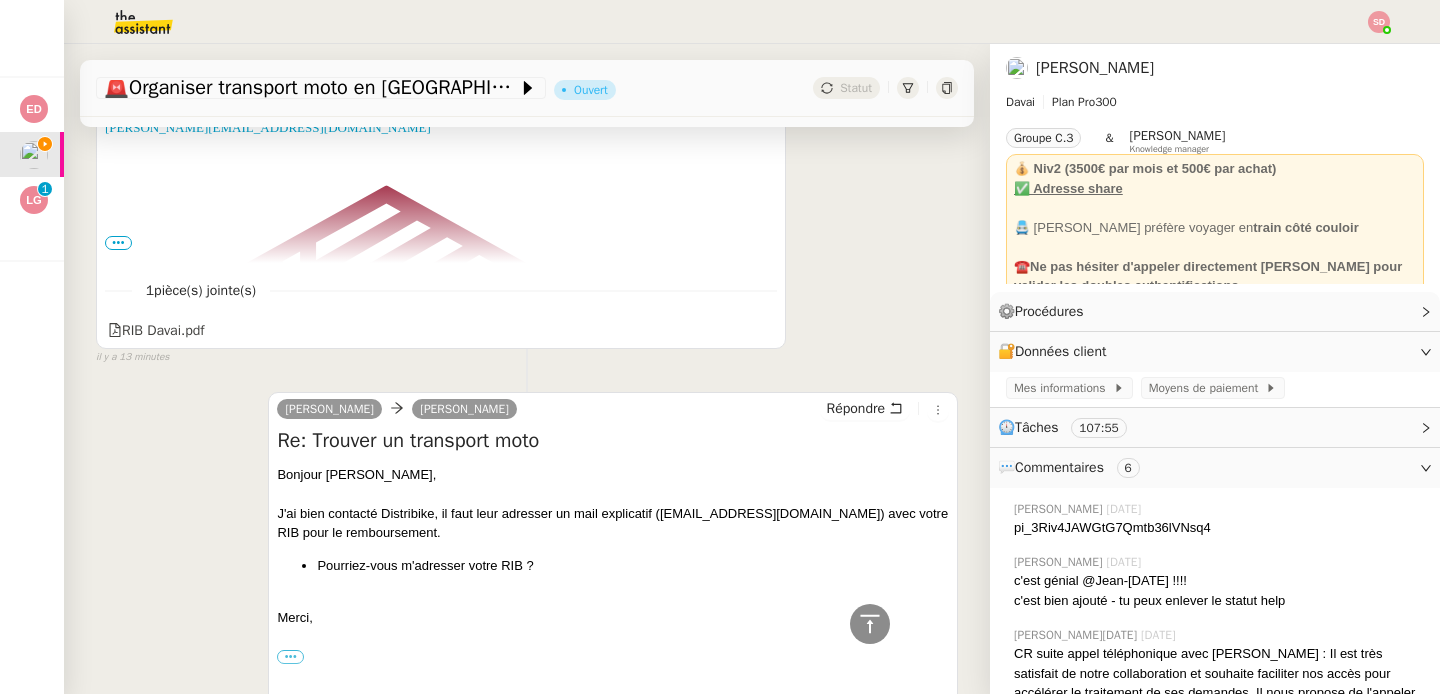 scroll, scrollTop: 0, scrollLeft: 0, axis: both 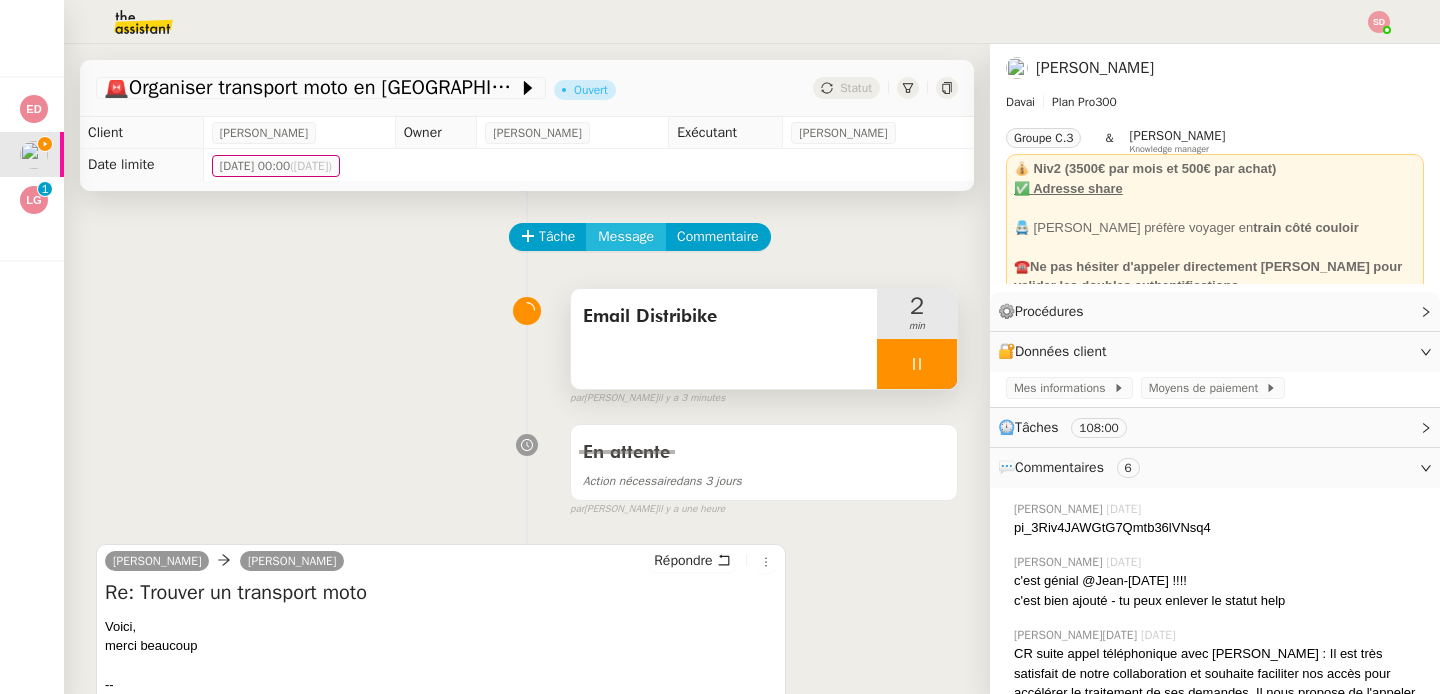 click on "Message" 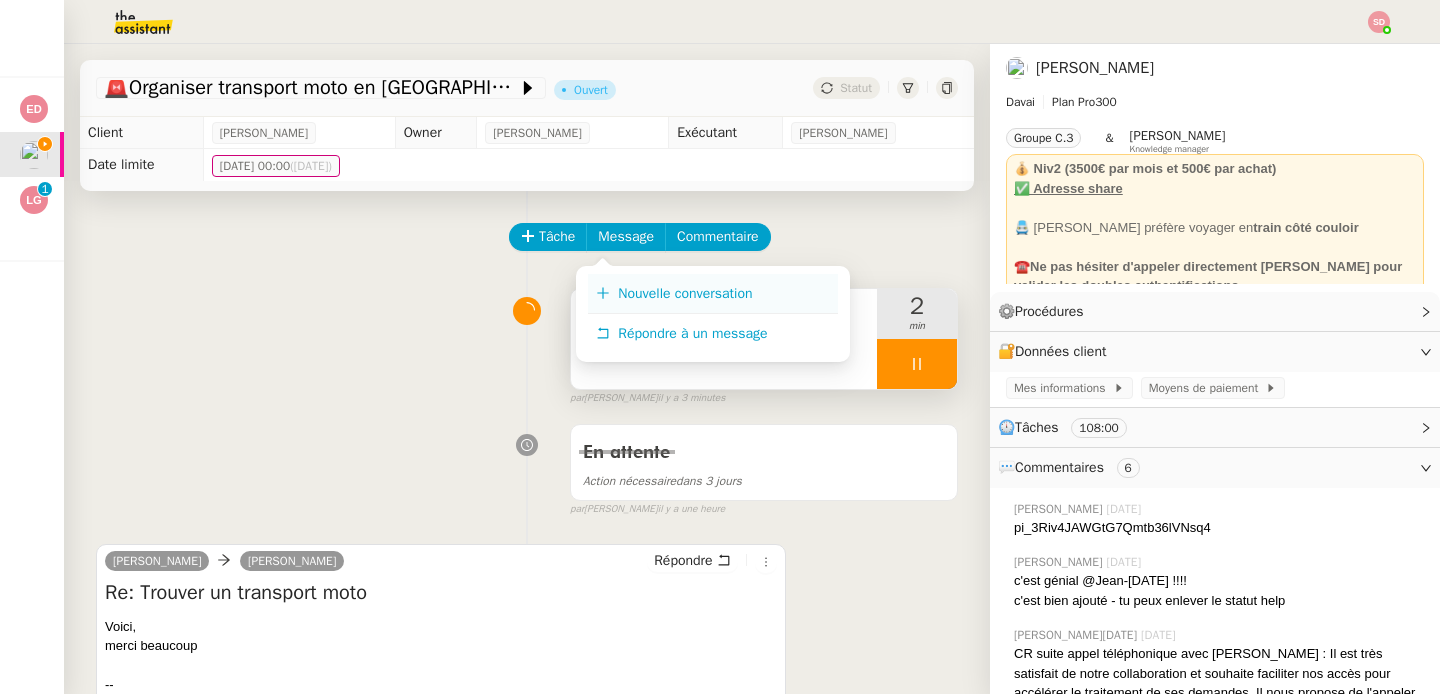 click on "Nouvelle conversation" at bounding box center [685, 293] 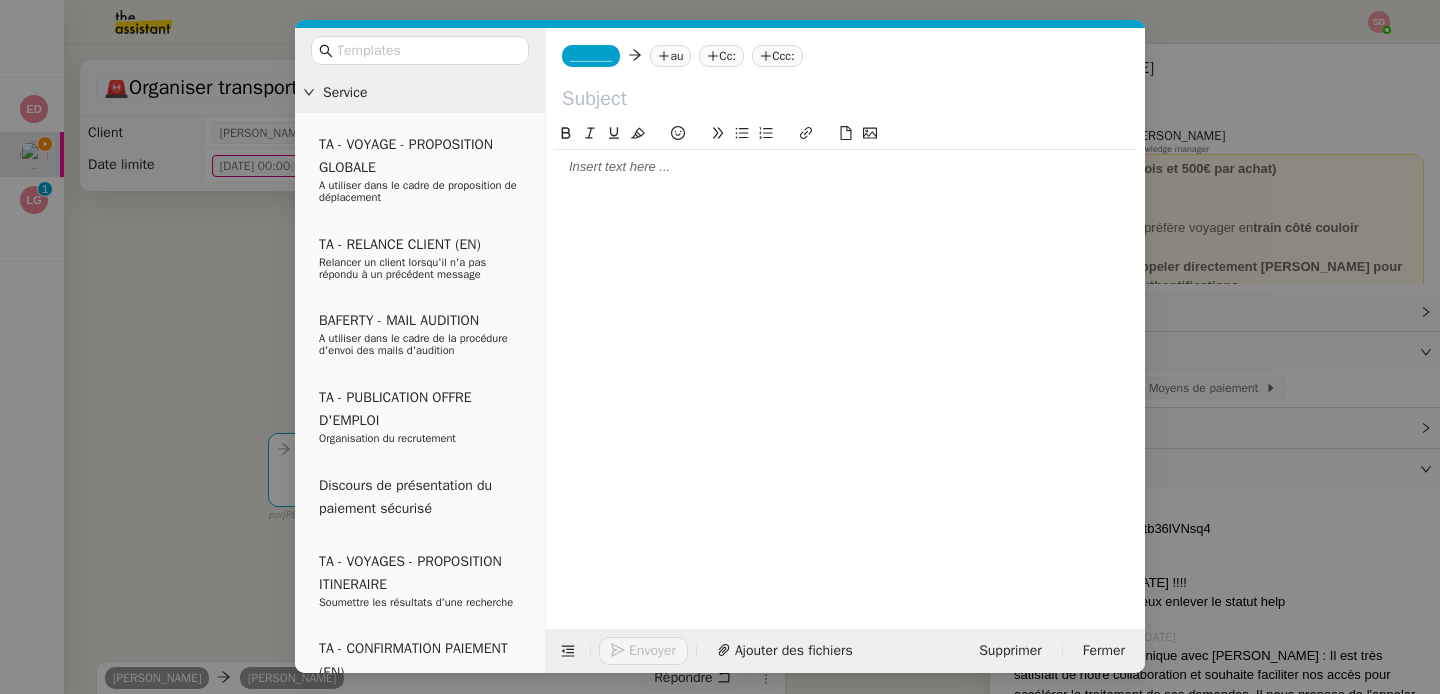 click on "_______" 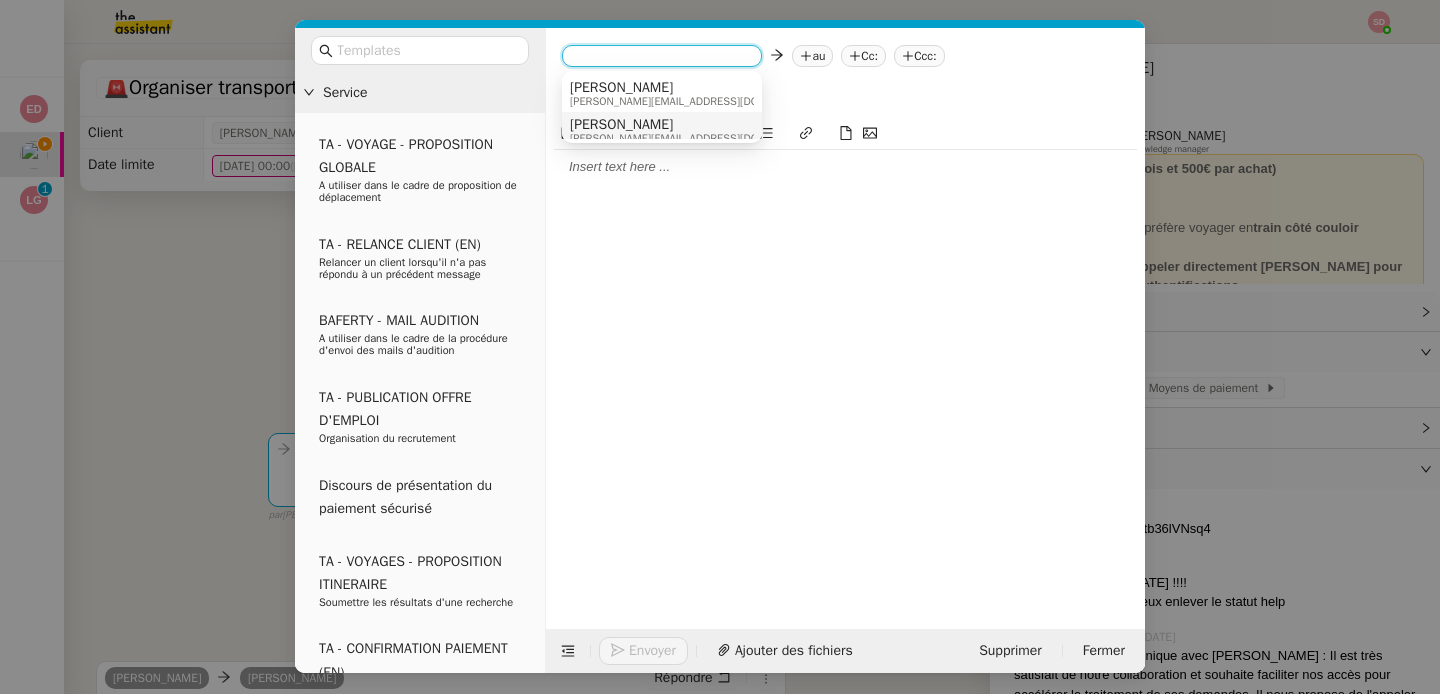 click on "[PERSON_NAME]" at bounding box center (695, 125) 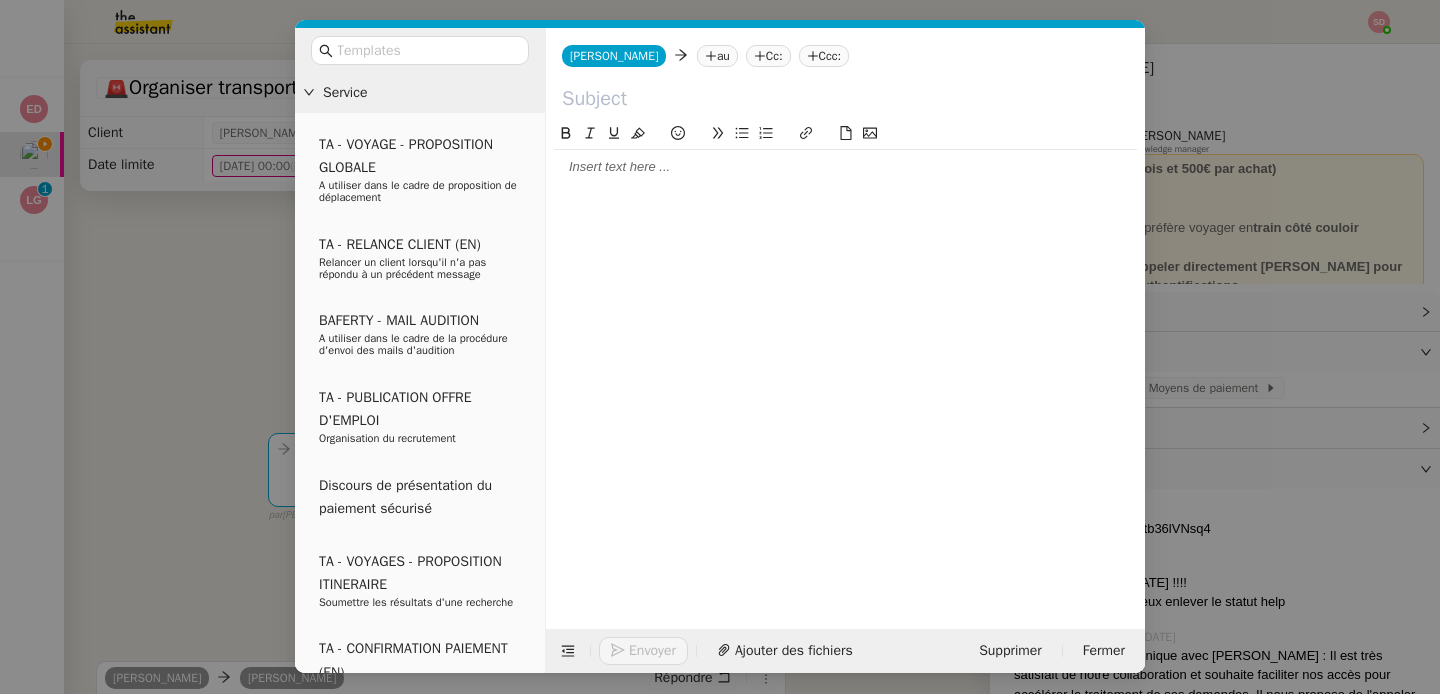 click on "au" 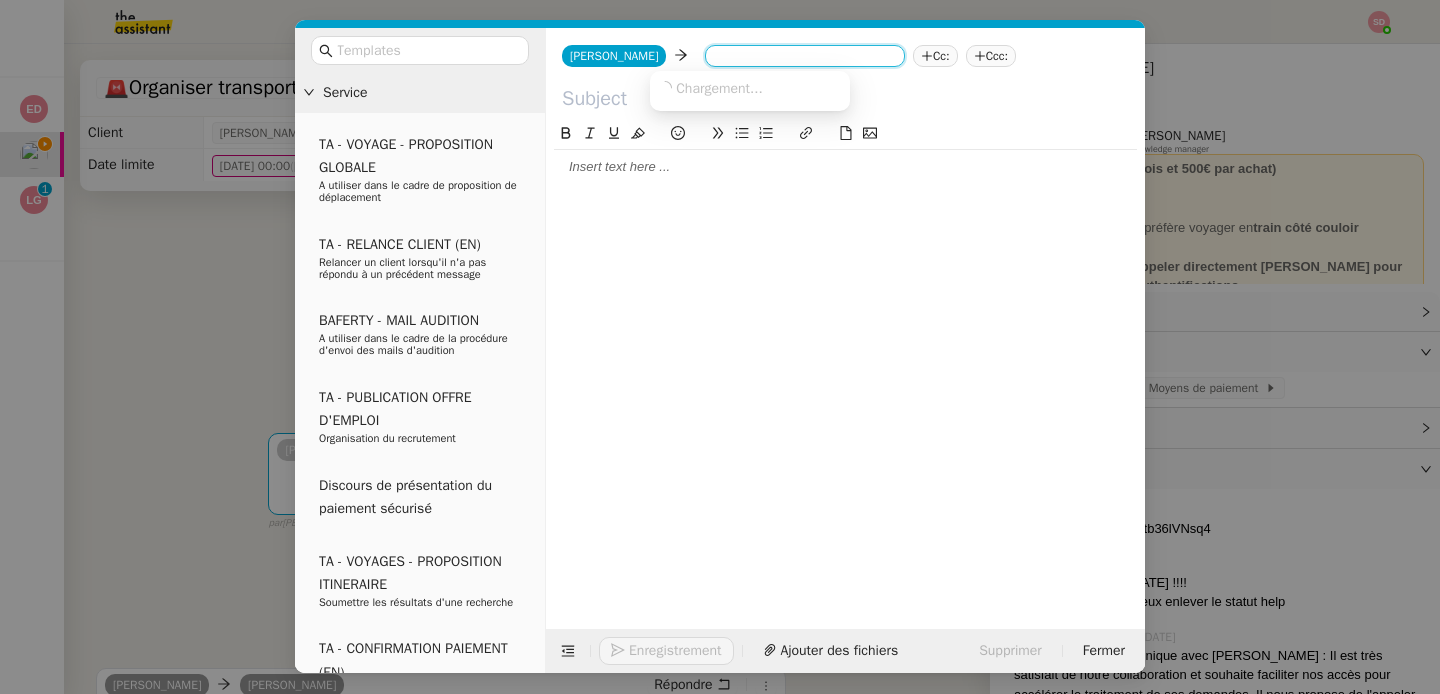 paste on "nbataille@distribike.fr)" 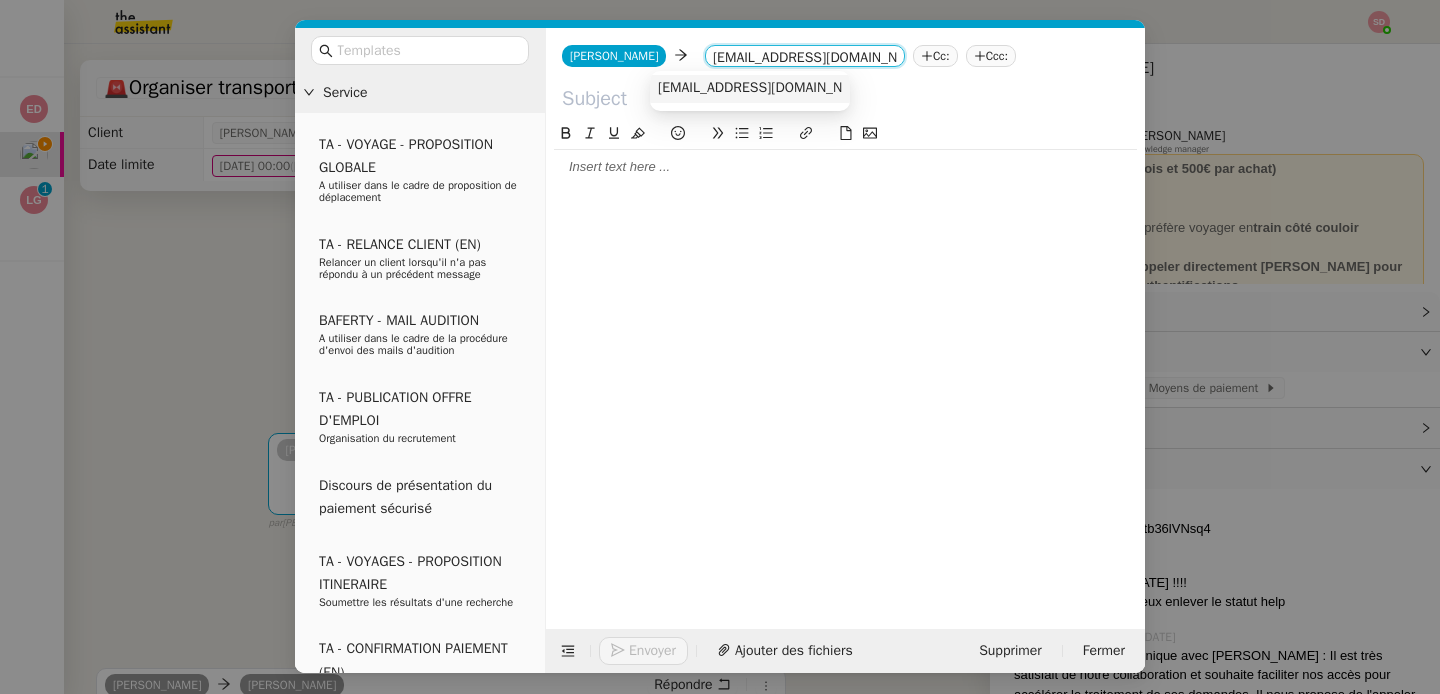 type on "nbataille@distribike.fr" 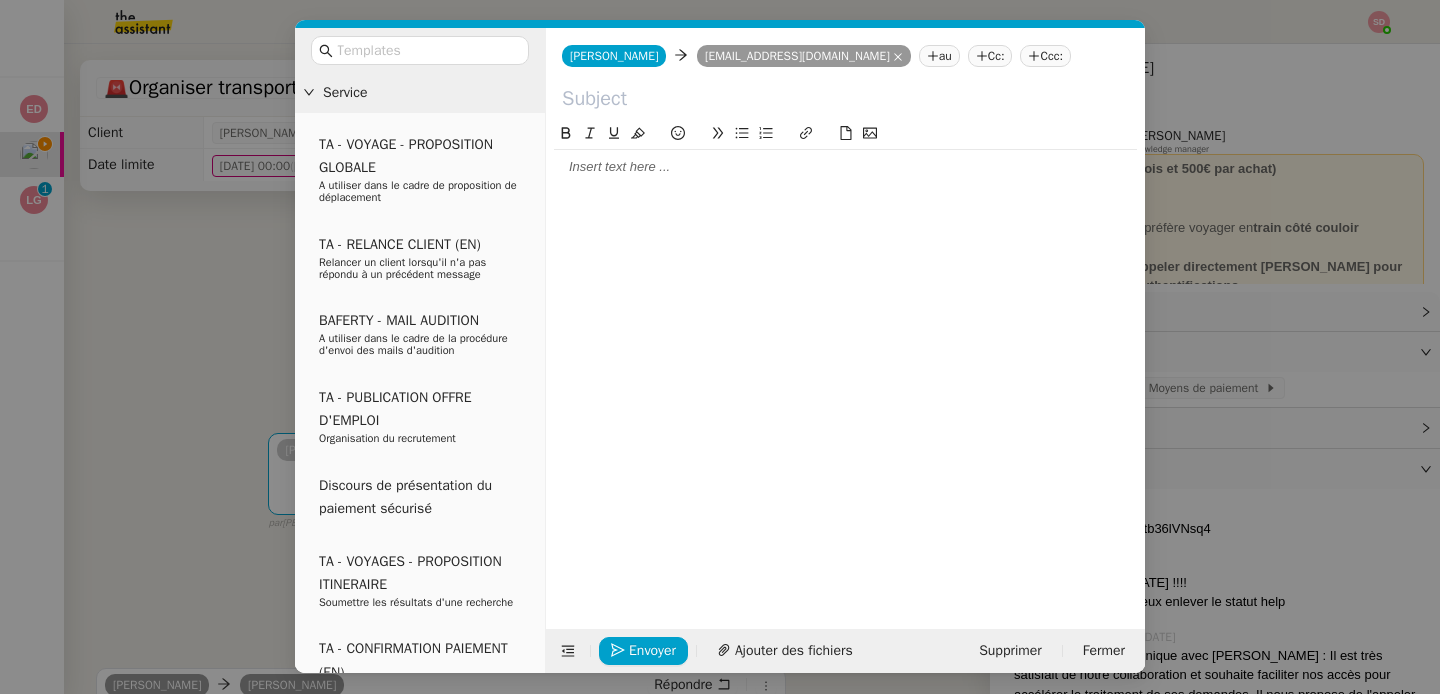 click 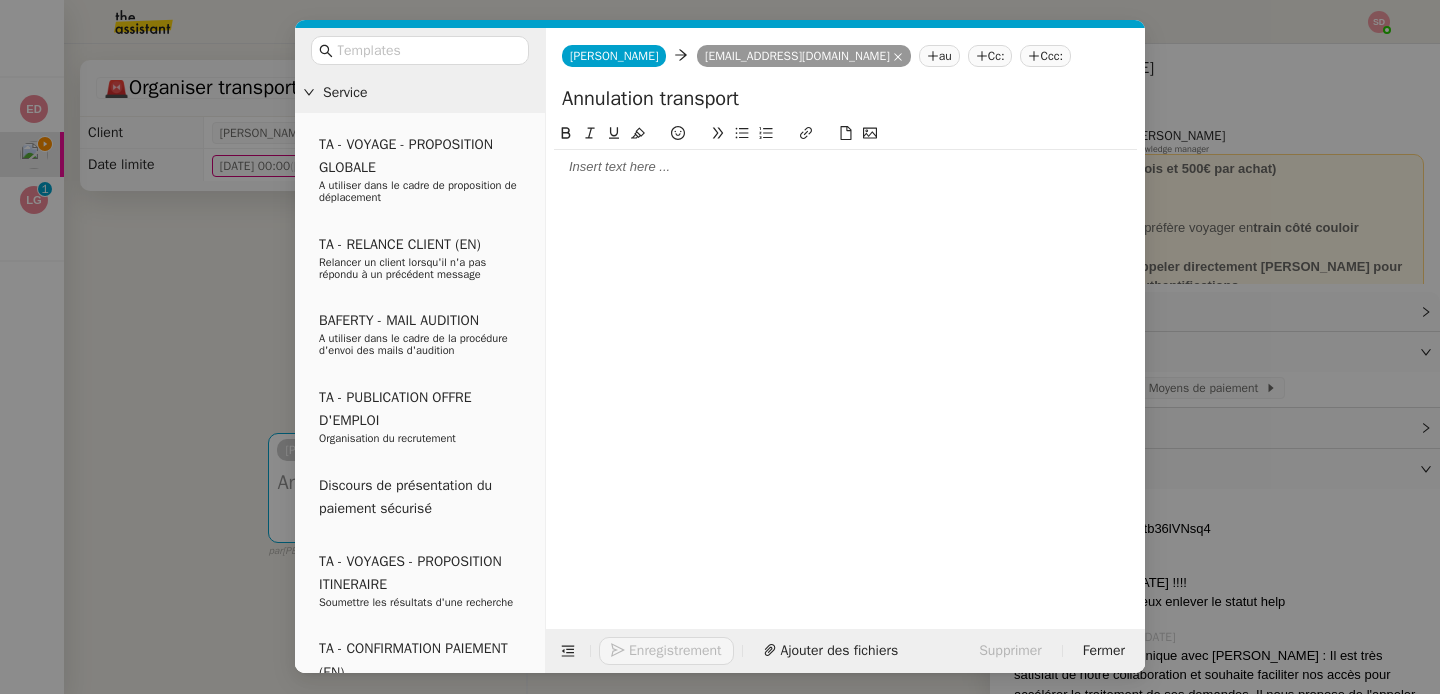 type on "Annulation transport" 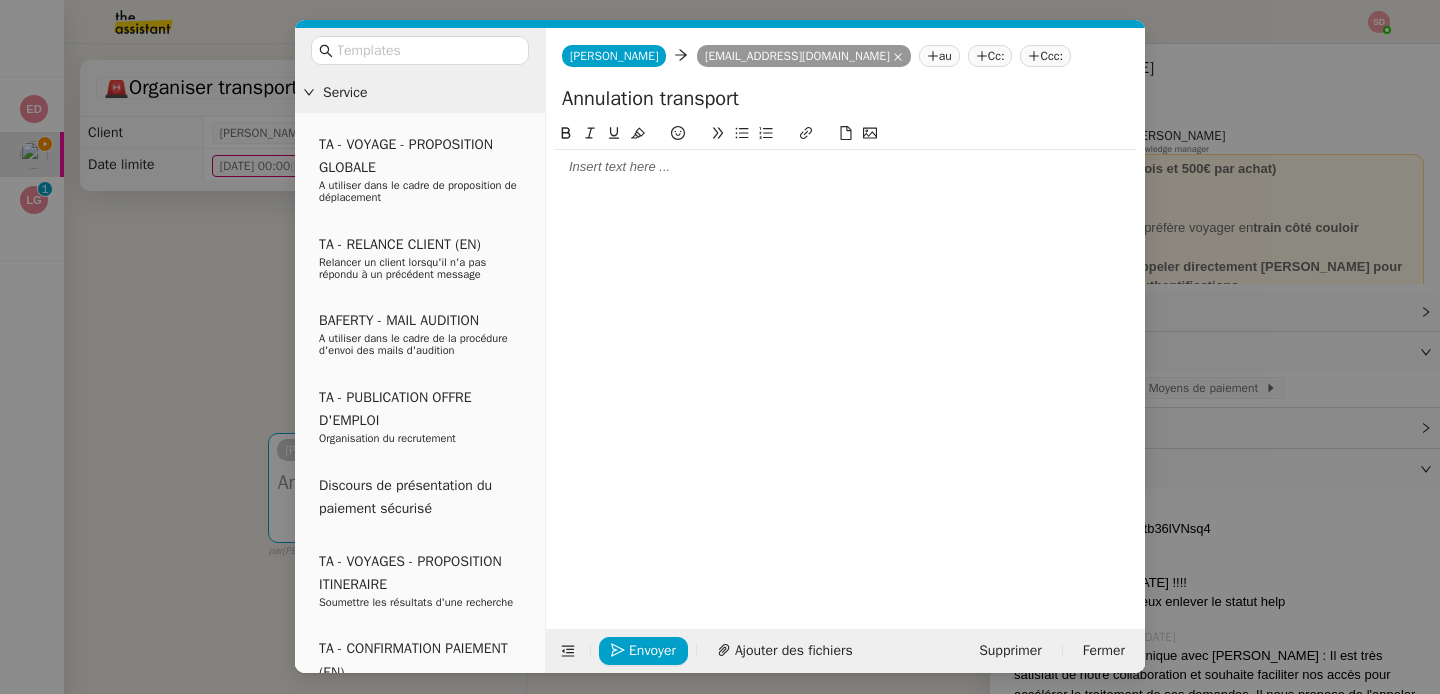 click on "Service TA - VOYAGE - PROPOSITION GLOBALE    A utiliser dans le cadre de proposition de déplacement TA - RELANCE CLIENT (EN)    Relancer un client lorsqu'il n'a pas répondu à un précédent message BAFERTY - MAIL AUDITION    A utiliser dans le cadre de la procédure d'envoi des mails d'audition TA - PUBLICATION OFFRE D'EMPLOI     Organisation du recrutement Discours de présentation du paiement sécurisé    TA - VOYAGES - PROPOSITION ITINERAIRE    Soumettre les résultats d'une recherche TA - CONFIRMATION PAIEMENT (EN)    Confirmer avec le client de modèle de transaction - Attention Plan Pro nécessaire. TA - COURRIER EXPEDIE (recommandé)    A utiliser dans le cadre de l'envoi d'un courrier recommandé TA - PARTAGE DE CALENDRIER (EN)    A utiliser pour demander au client de partager son calendrier afin de faciliter l'accès et la gestion PSPI - Appel de fonds MJL    A utiliser dans le cadre de la procédure d'appel de fonds MJL TA - RELANCE CLIENT    TA - AR PROCEDURES        21 YIELD" at bounding box center (720, 347) 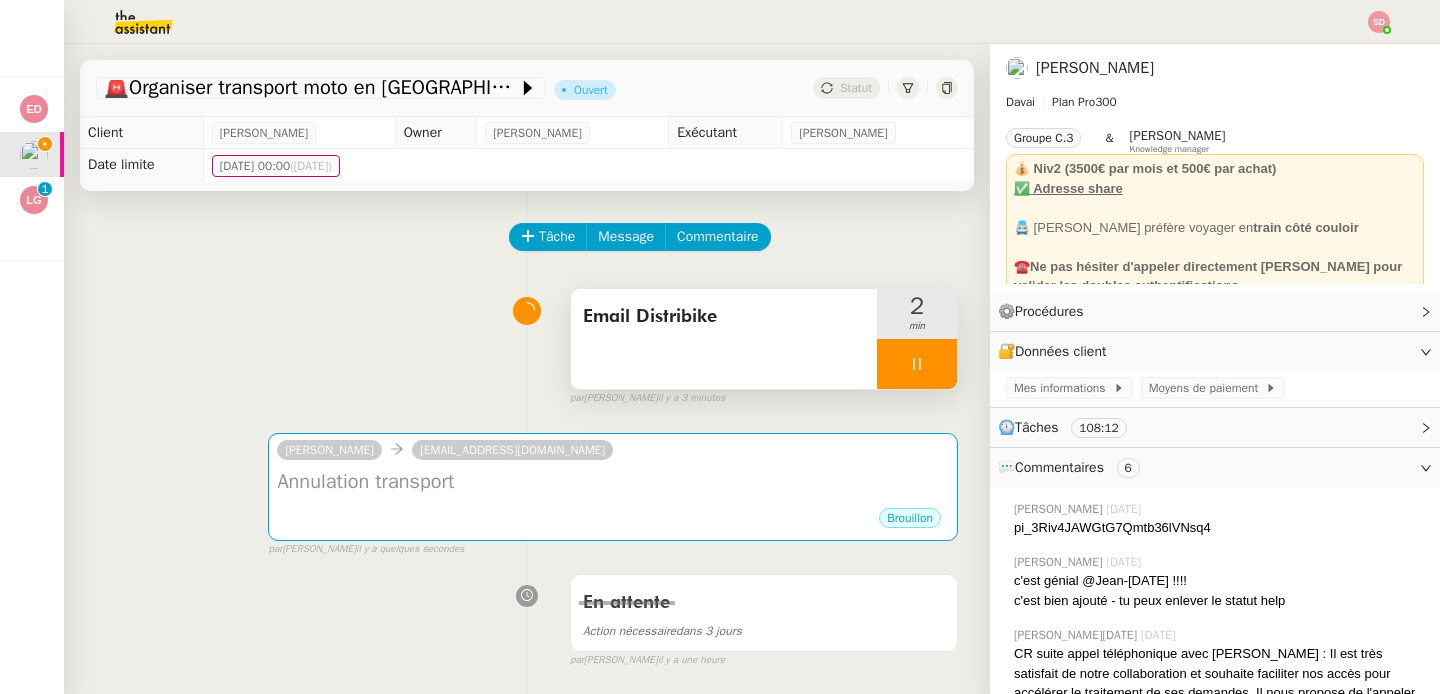 click on "[PERSON_NAME]" 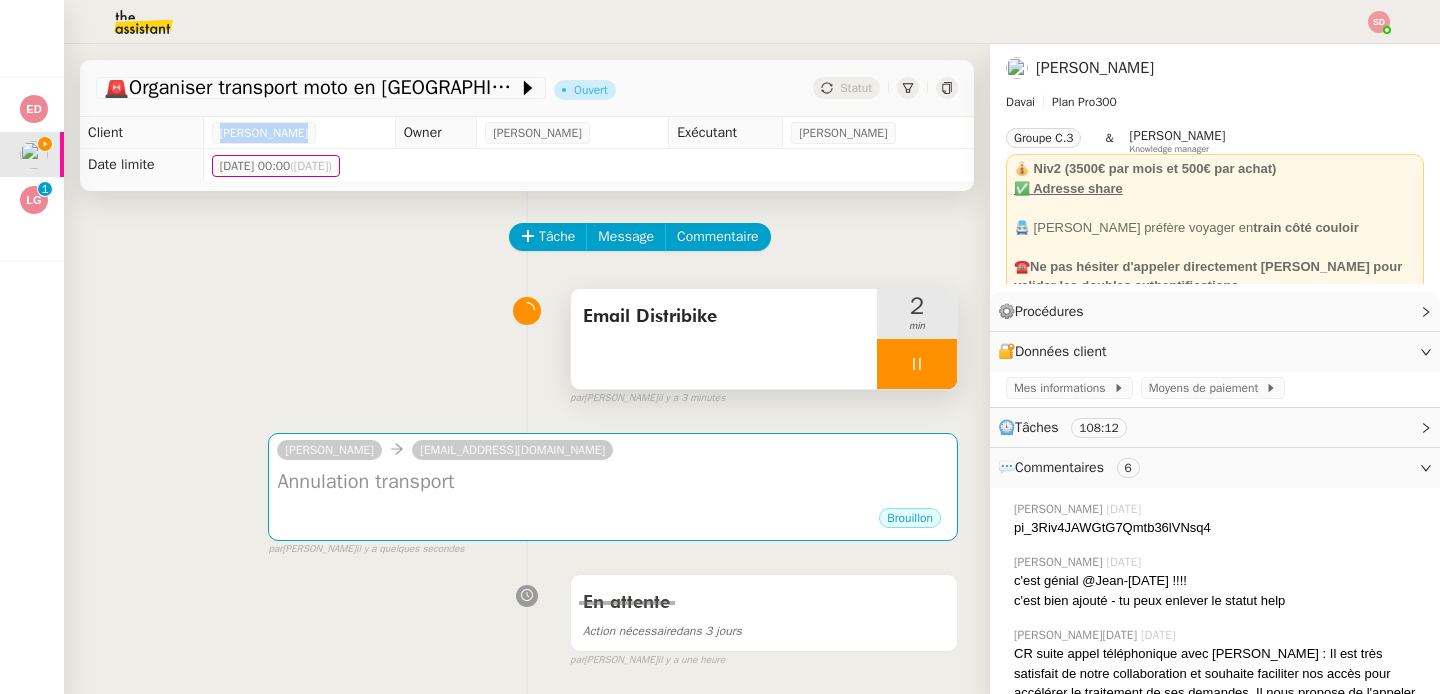 click on "[PERSON_NAME]" 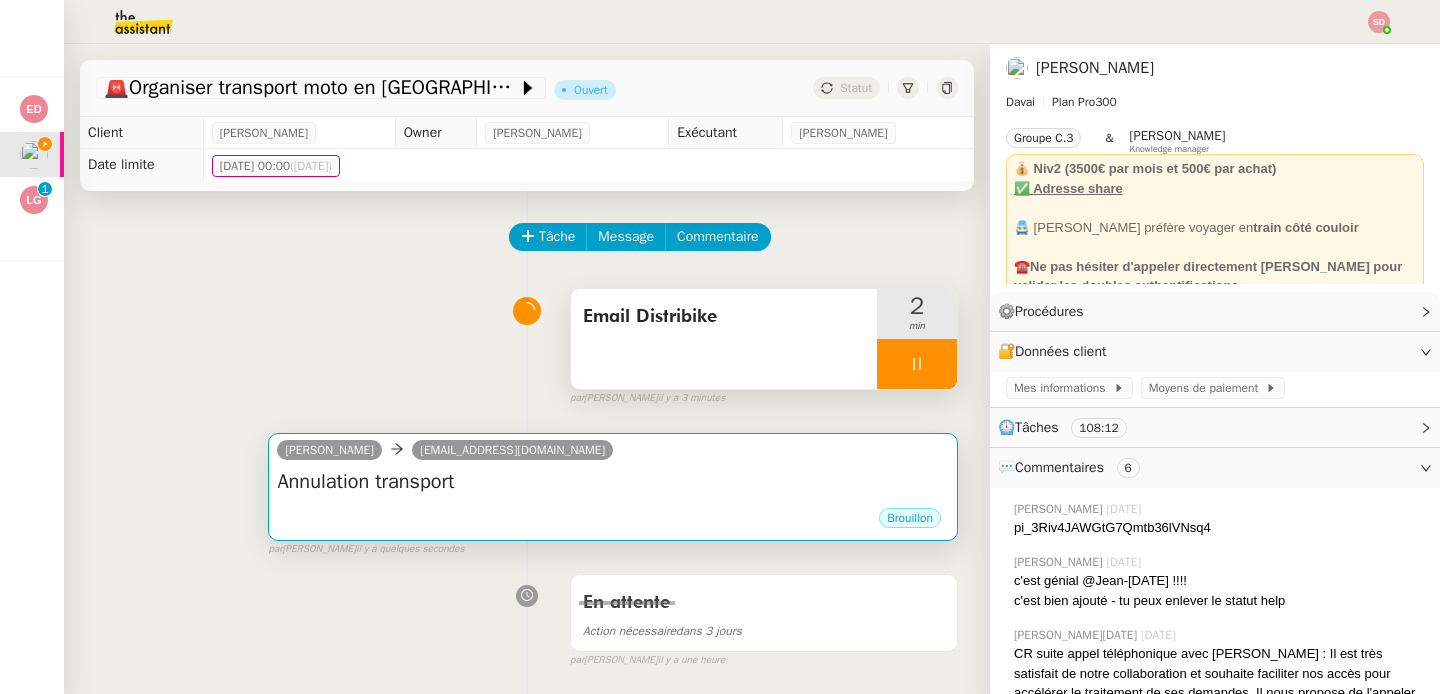 click on "Brouillon" at bounding box center [613, 521] 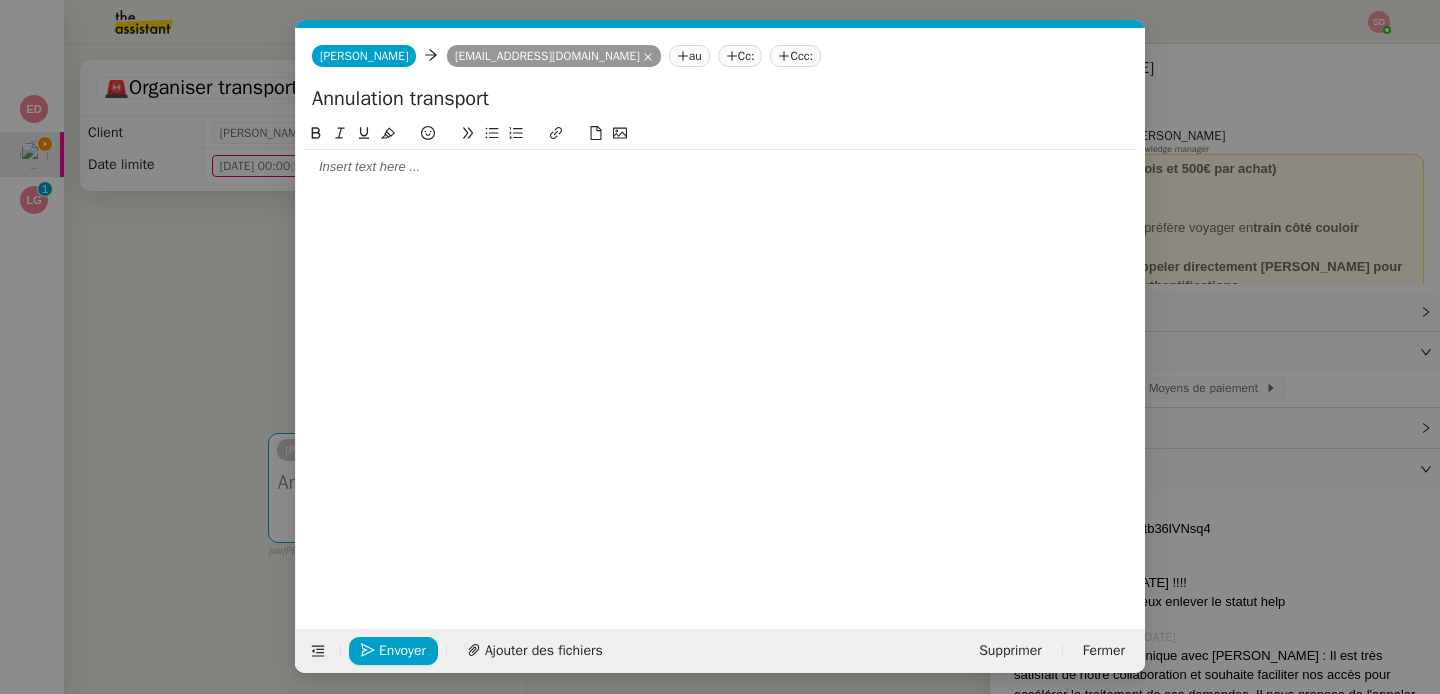 scroll, scrollTop: 0, scrollLeft: 42, axis: horizontal 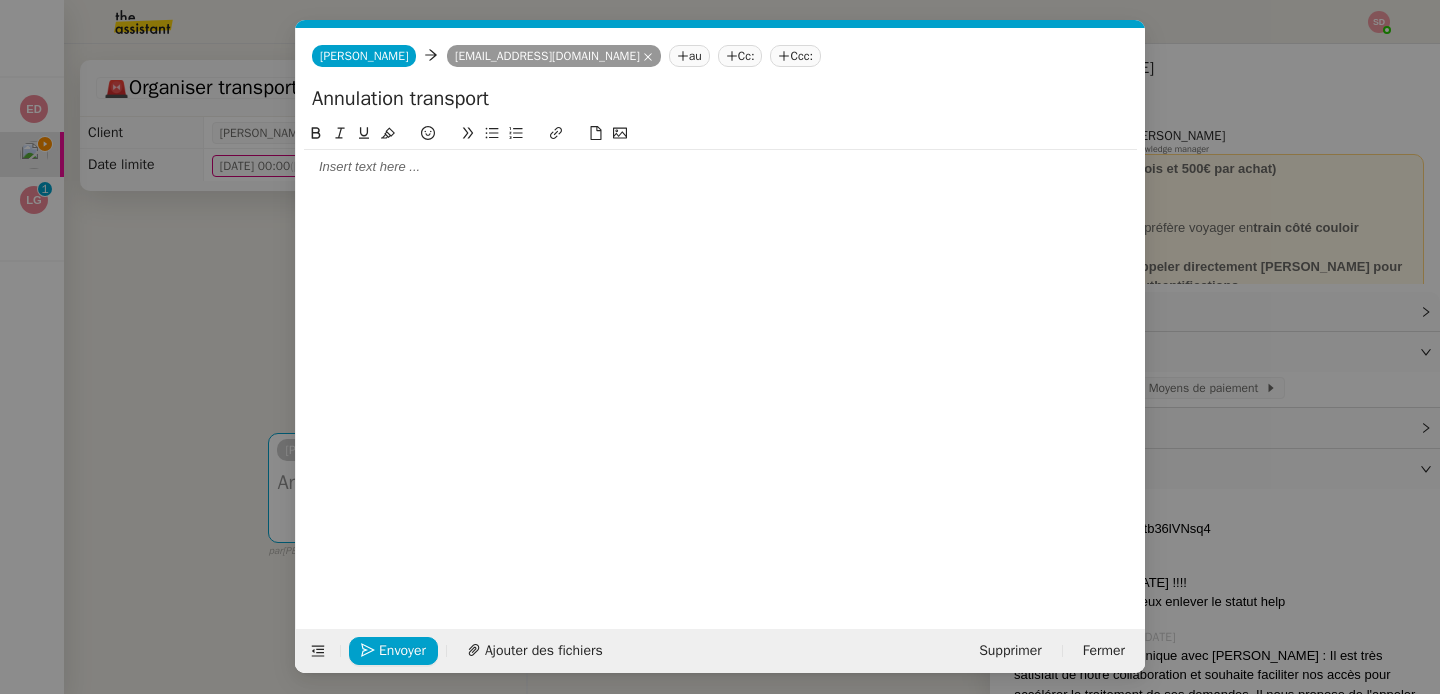 click on "Annulation transport" 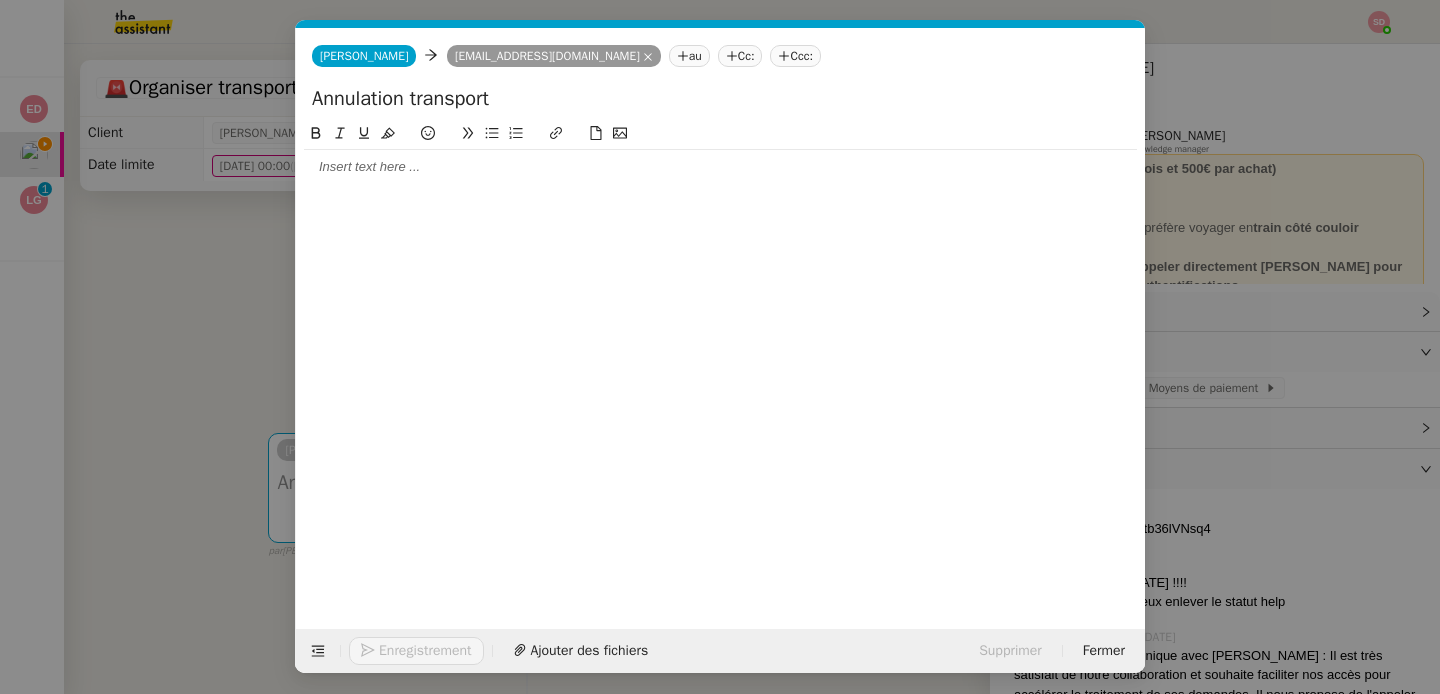 paste on "[PERSON_NAME]" 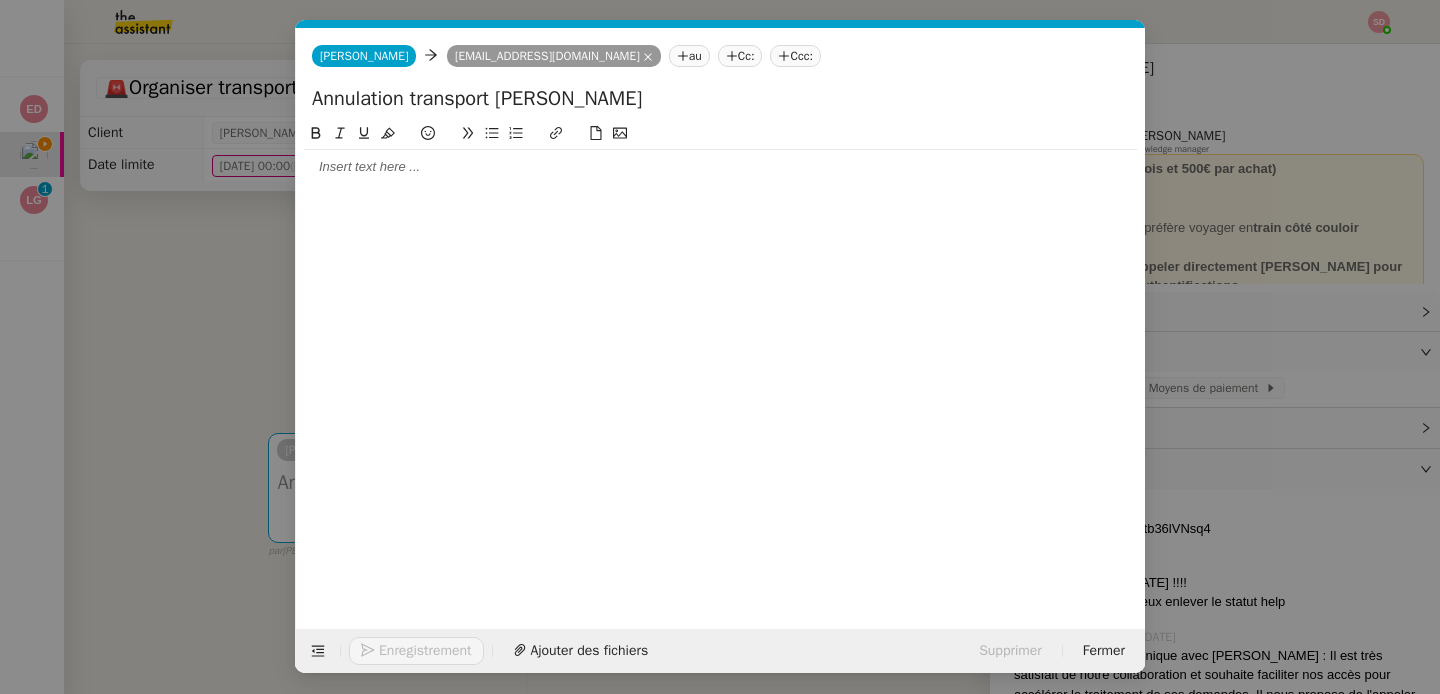 type on "Annulation transport Emile Kratiroff" 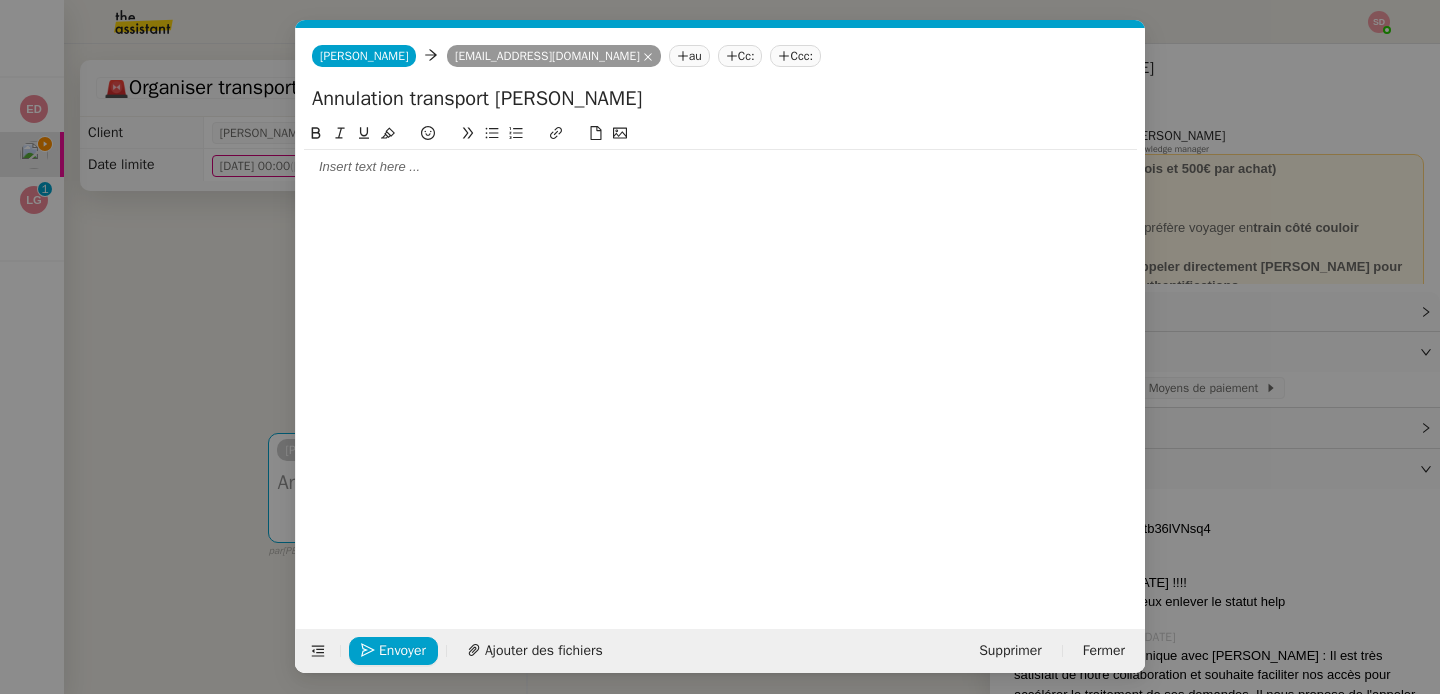 type 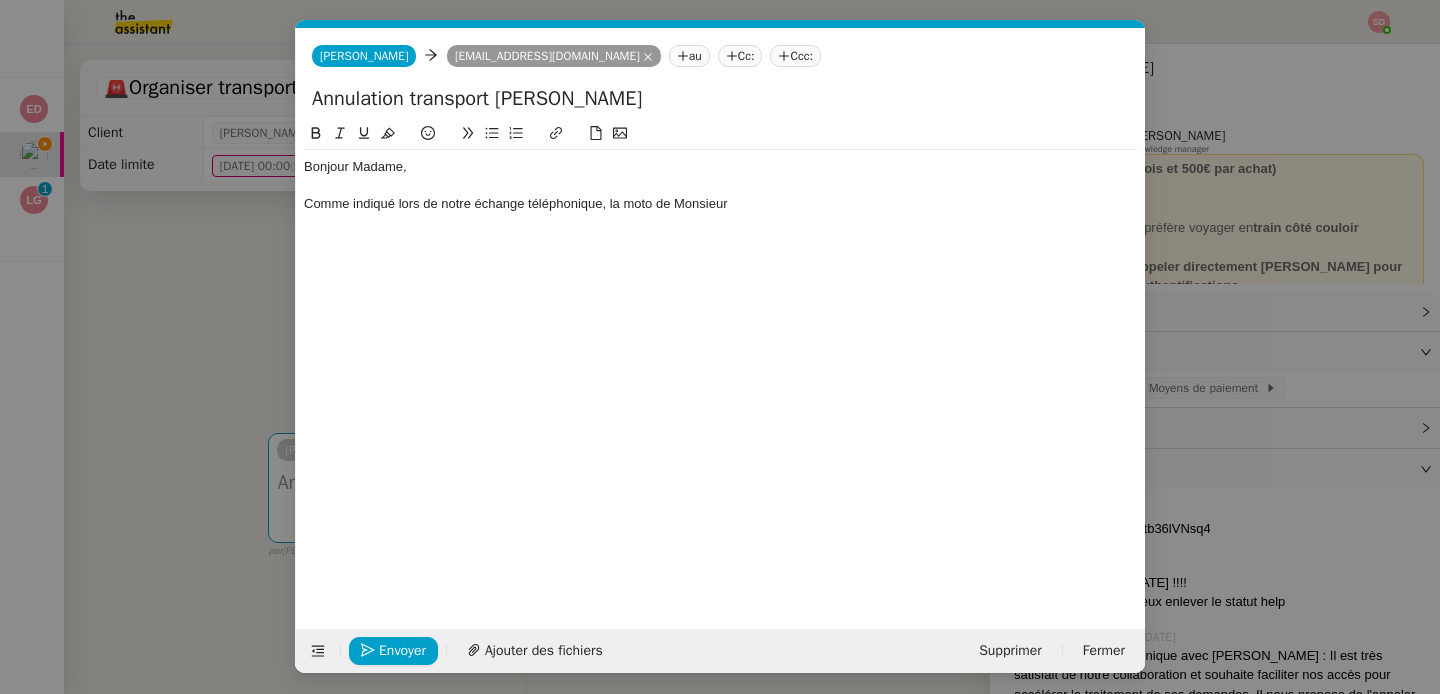 scroll, scrollTop: 0, scrollLeft: 0, axis: both 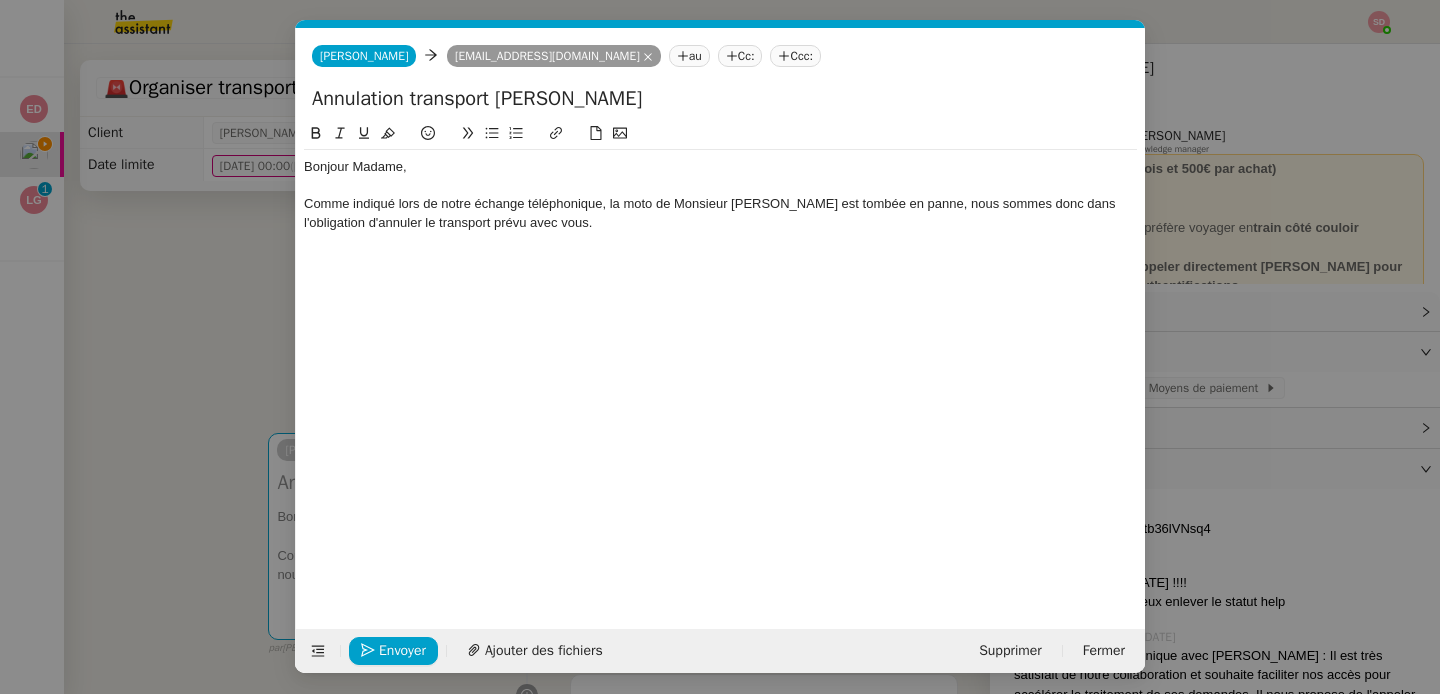 click on "Service TA - VOYAGE - PROPOSITION GLOBALE    A utiliser dans le cadre de proposition de déplacement TA - RELANCE CLIENT (EN)    Relancer un client lorsqu'il n'a pas répondu à un précédent message BAFERTY - MAIL AUDITION    A utiliser dans le cadre de la procédure d'envoi des mails d'audition TA - PUBLICATION OFFRE D'EMPLOI     Organisation du recrutement Discours de présentation du paiement sécurisé    TA - VOYAGES - PROPOSITION ITINERAIRE    Soumettre les résultats d'une recherche TA - CONFIRMATION PAIEMENT (EN)    Confirmer avec le client de modèle de transaction - Attention Plan Pro nécessaire. TA - COURRIER EXPEDIE (recommandé)    A utiliser dans le cadre de l'envoi d'un courrier recommandé TA - PARTAGE DE CALENDRIER (EN)    A utiliser pour demander au client de partager son calendrier afin de faciliter l'accès et la gestion PSPI - Appel de fonds MJL    A utiliser dans le cadre de la procédure d'appel de fonds MJL TA - RELANCE CLIENT    TA - AR PROCEDURES        21 YIELD" at bounding box center (720, 347) 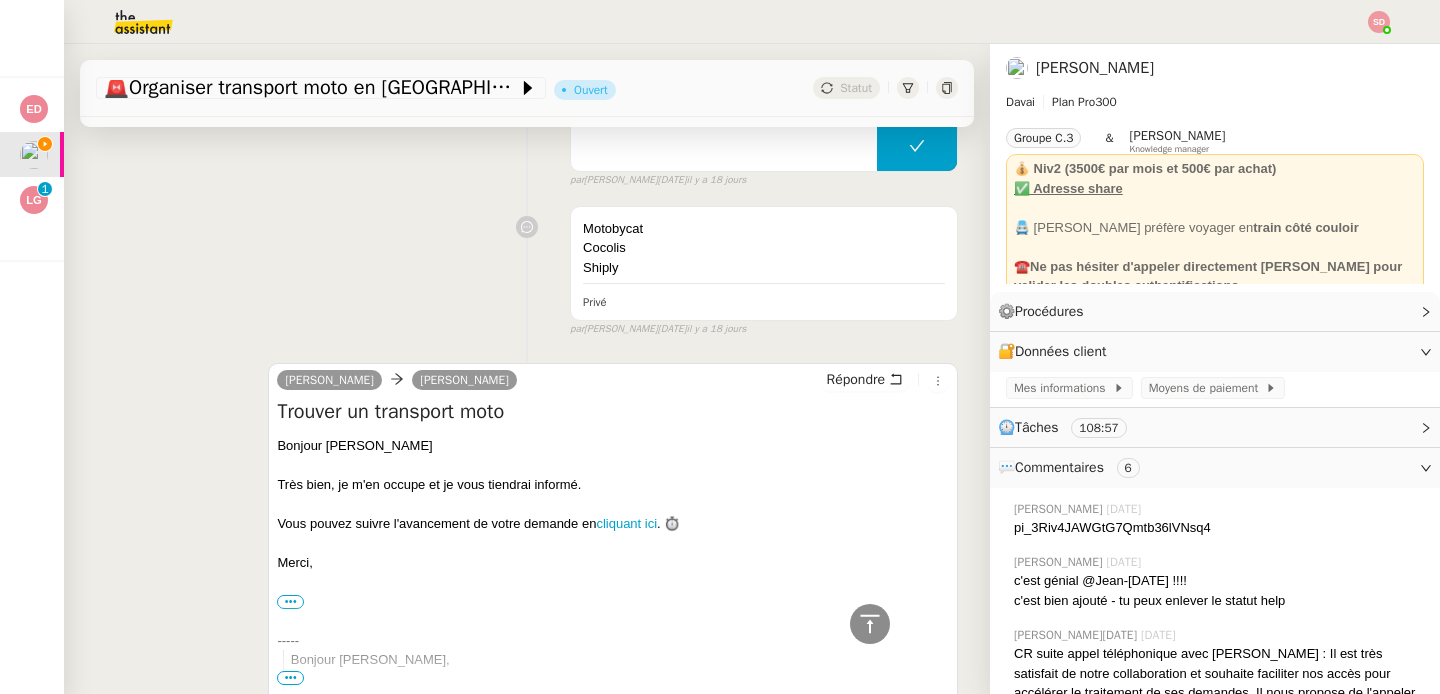 scroll, scrollTop: 11239, scrollLeft: 0, axis: vertical 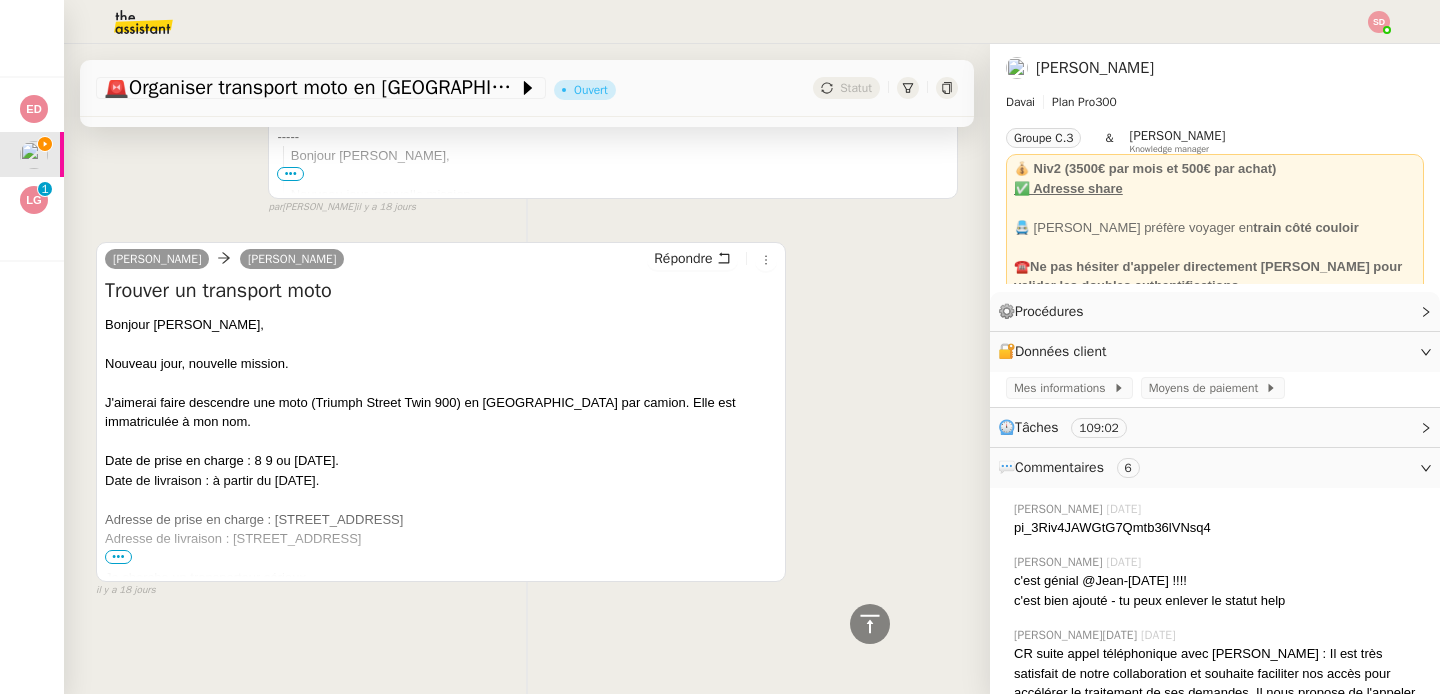 drag, startPoint x: 317, startPoint y: 389, endPoint x: 447, endPoint y: 524, distance: 187.41664 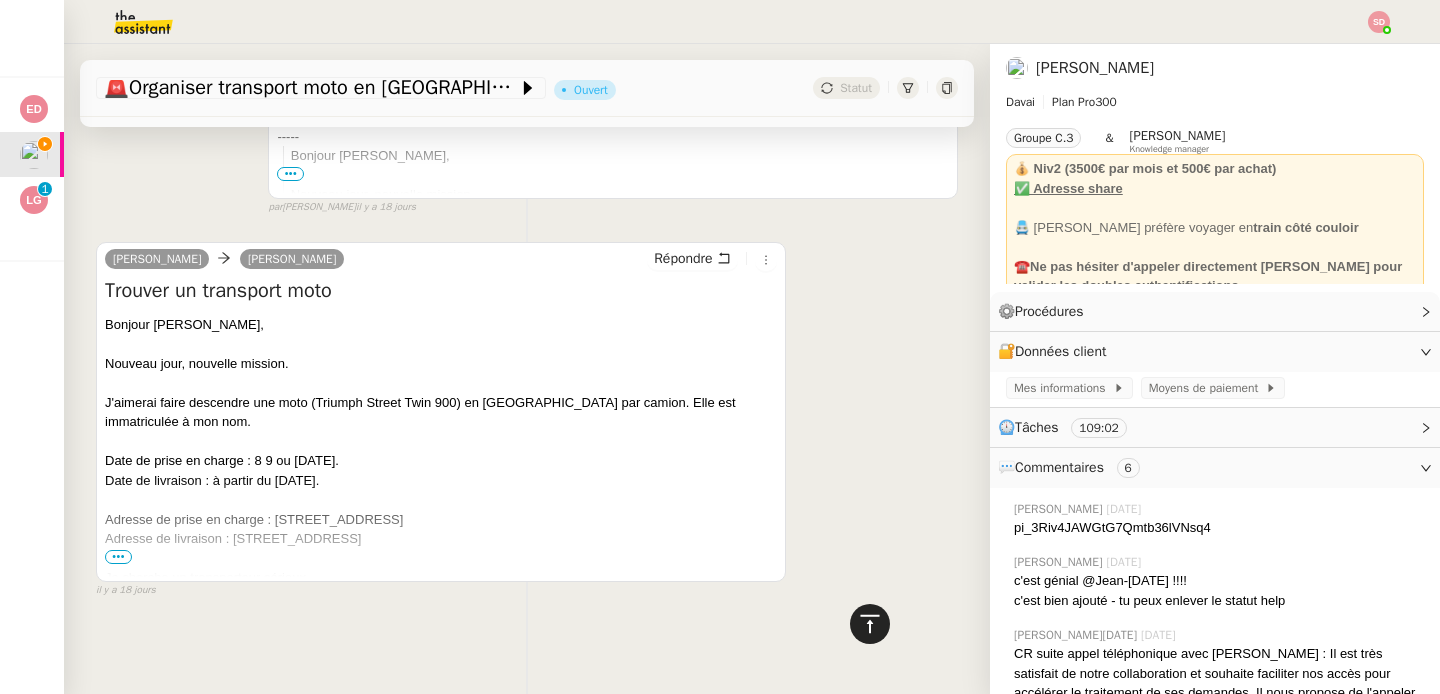 click 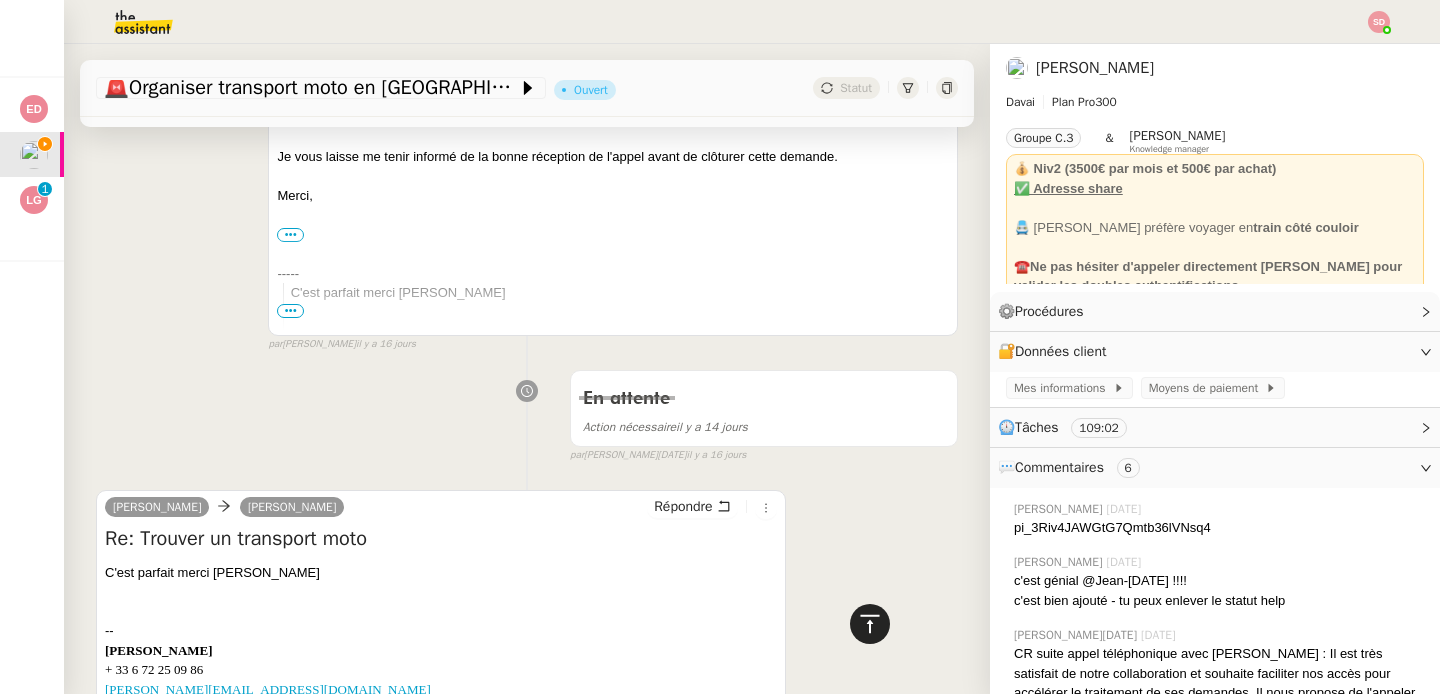 scroll, scrollTop: 0, scrollLeft: 0, axis: both 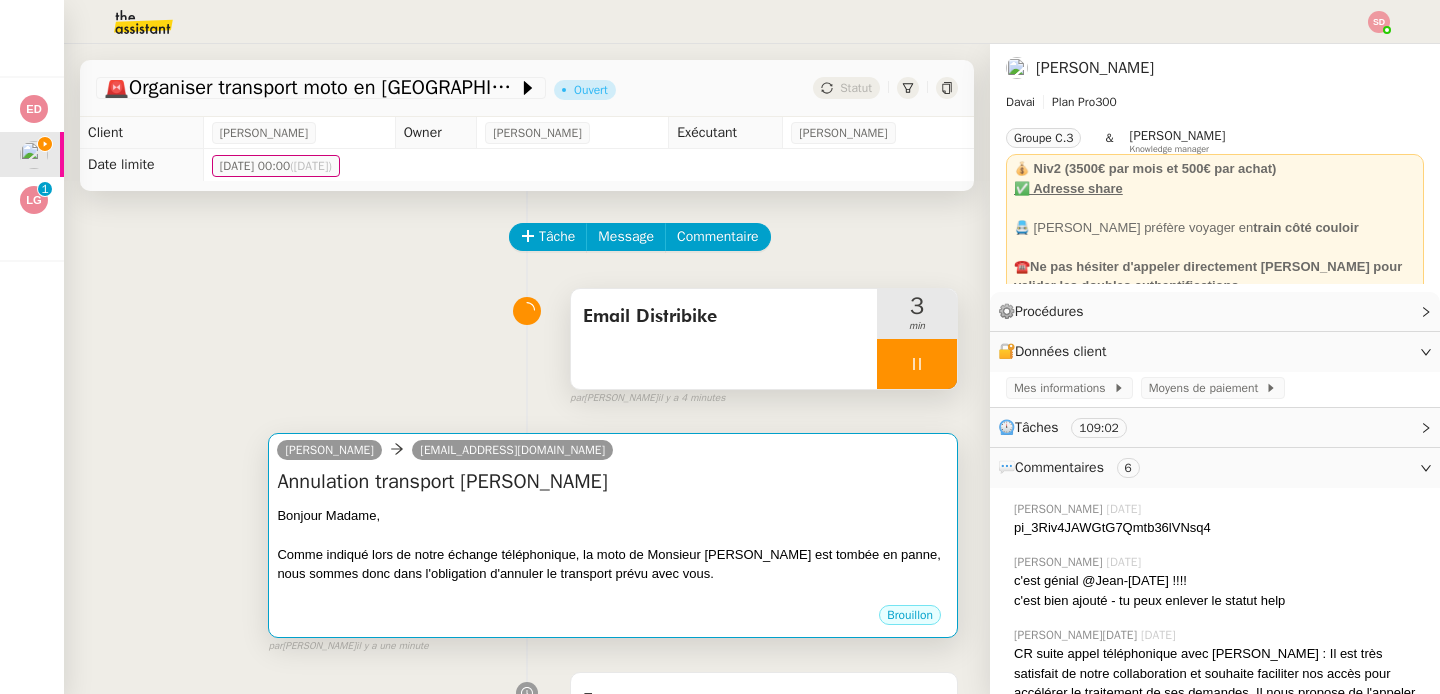 click on "Annulation transport Emile Kratiroff" at bounding box center (613, 482) 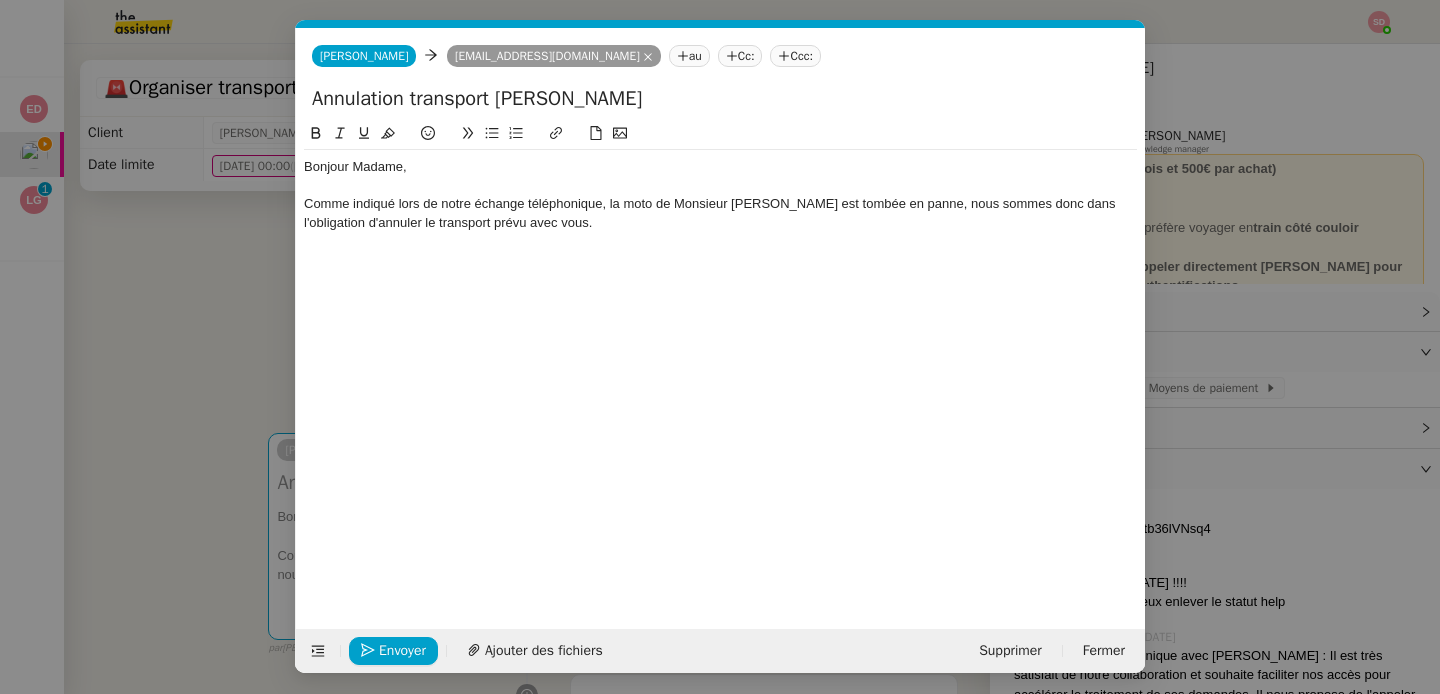 scroll, scrollTop: 0, scrollLeft: 42, axis: horizontal 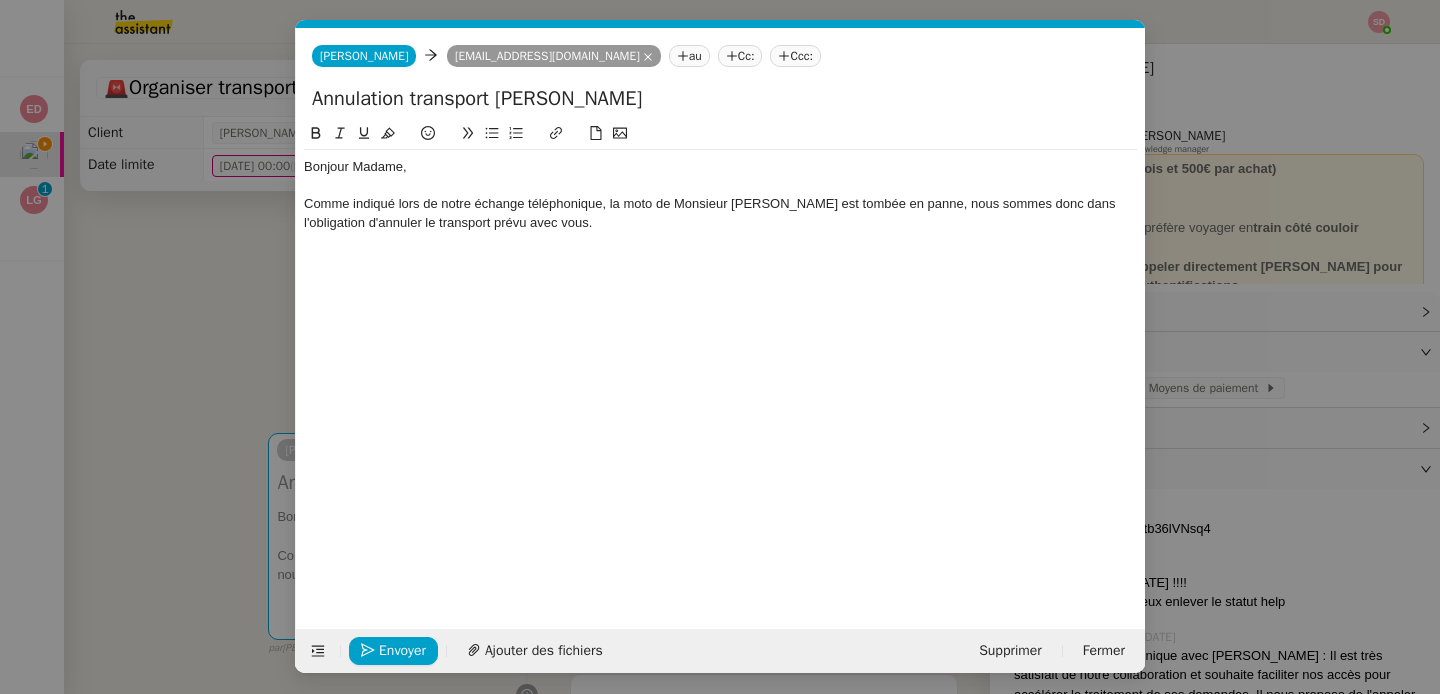 click on "Comme indiqué lors de notre échange téléphonique, la moto de Monsieur Emile Kratiroff est tombée en panne, nous sommes donc dans l'obligation d'annuler le transport prévu avec vous." 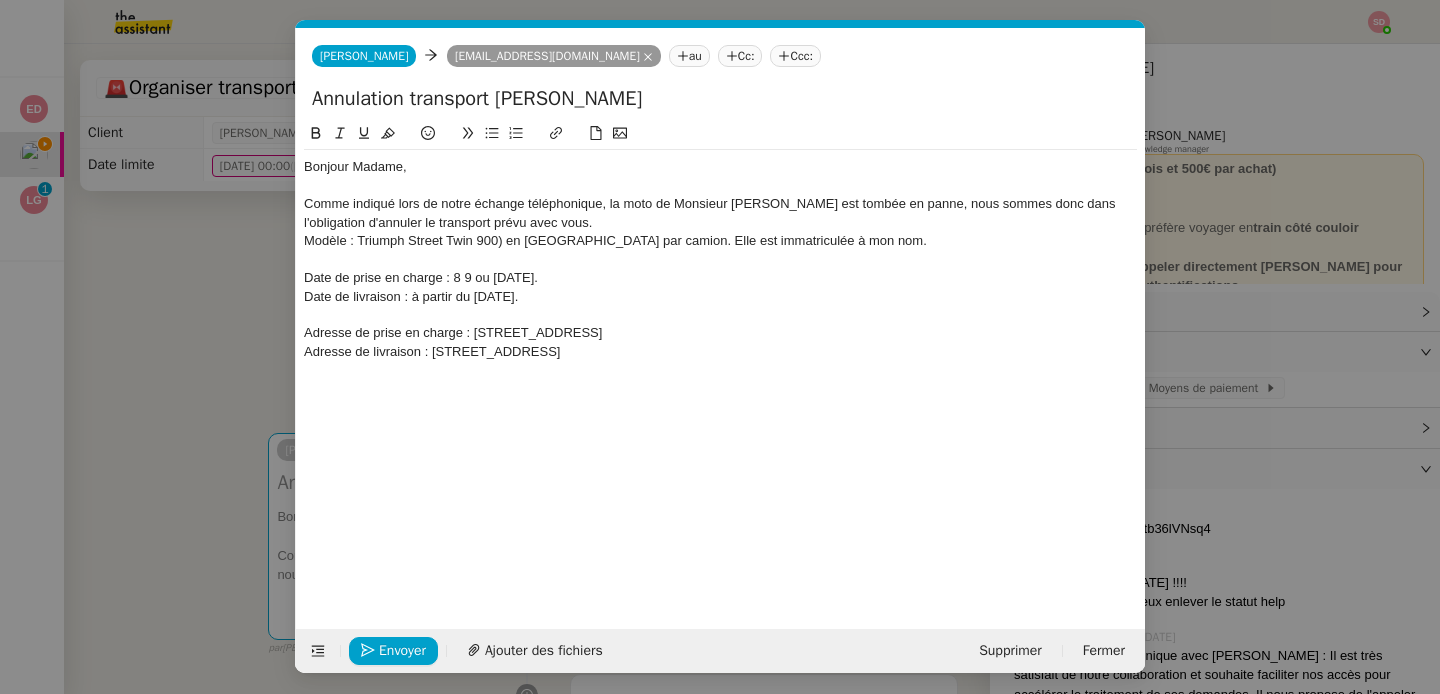 scroll, scrollTop: 0, scrollLeft: 0, axis: both 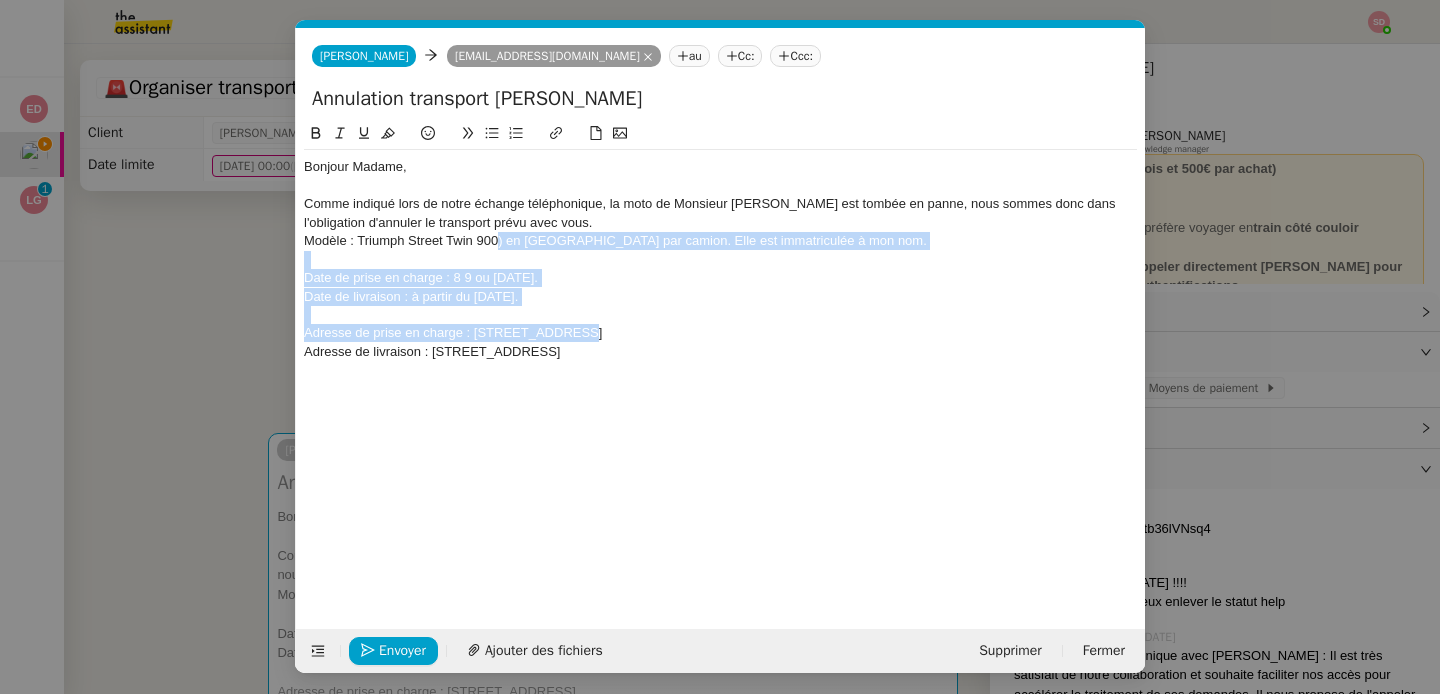 drag, startPoint x: 498, startPoint y: 244, endPoint x: 567, endPoint y: 332, distance: 111.82576 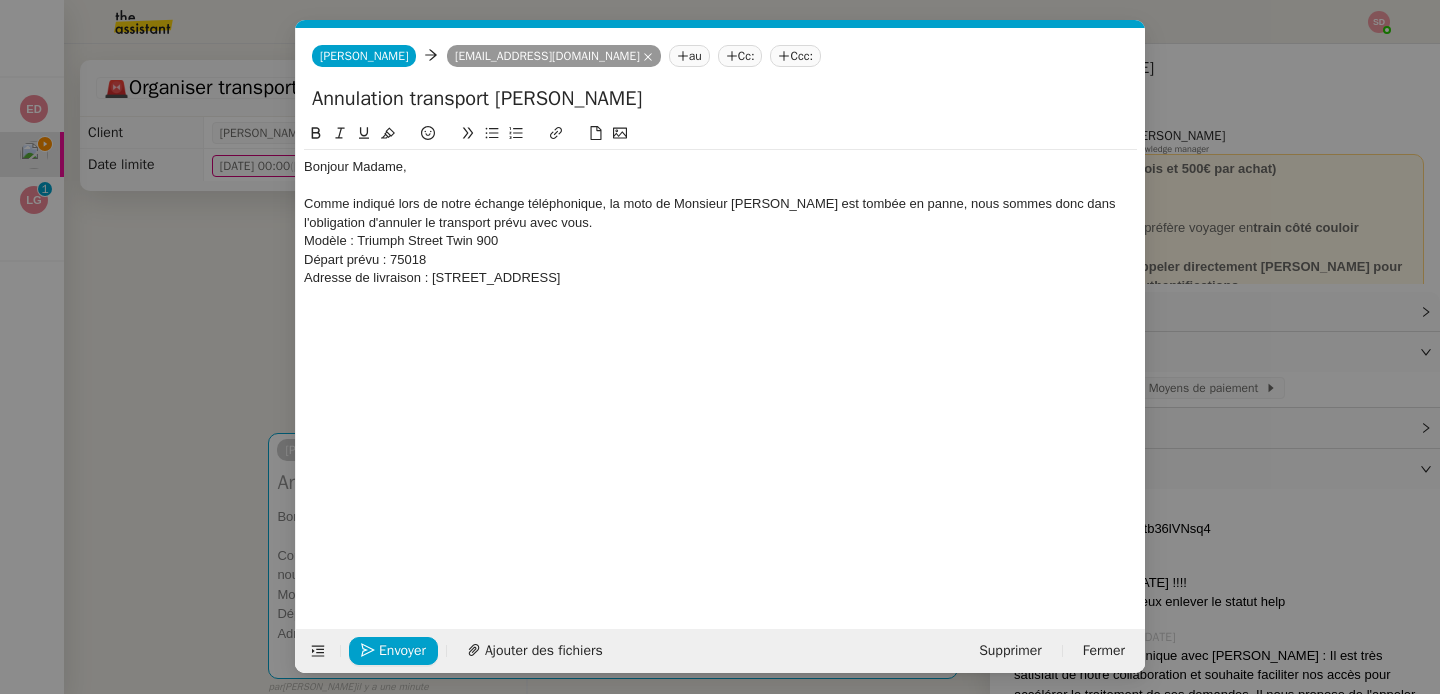 drag, startPoint x: 565, startPoint y: 283, endPoint x: 288, endPoint y: 277, distance: 277.06497 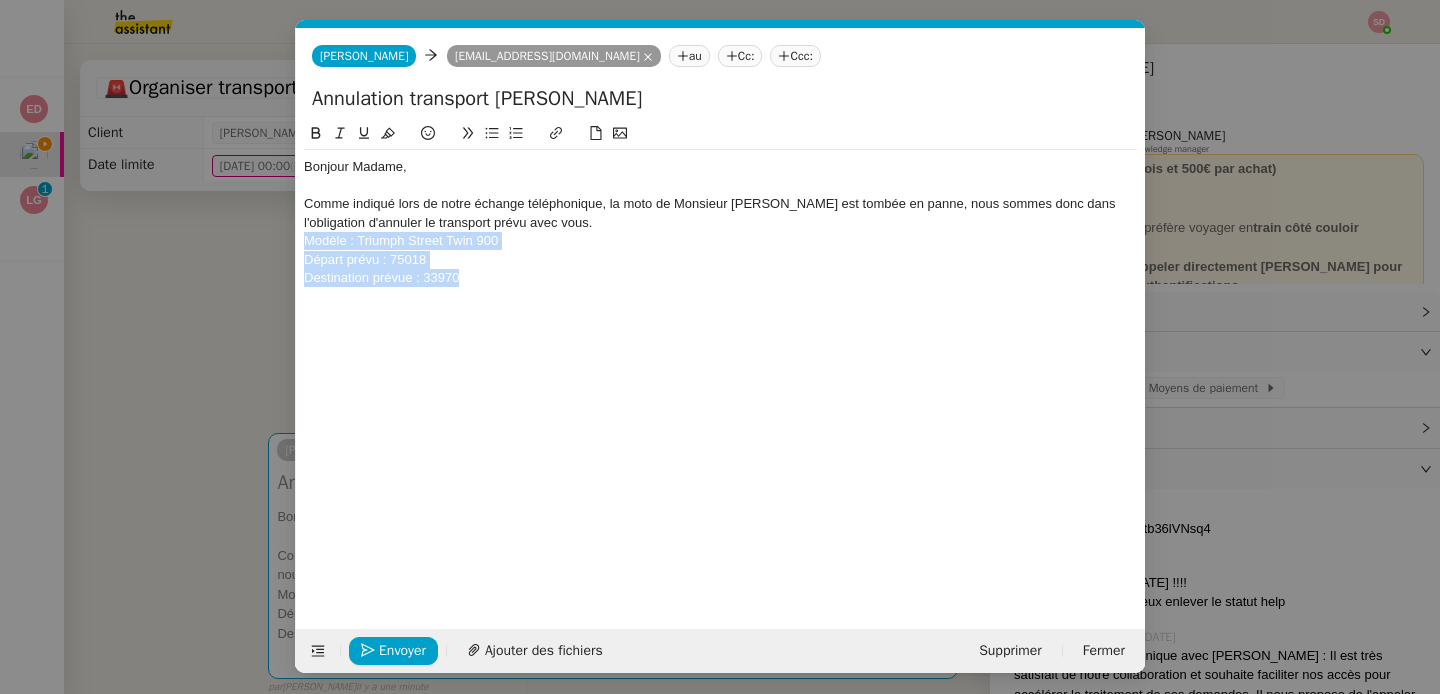 drag, startPoint x: 491, startPoint y: 281, endPoint x: 293, endPoint y: 248, distance: 200.73117 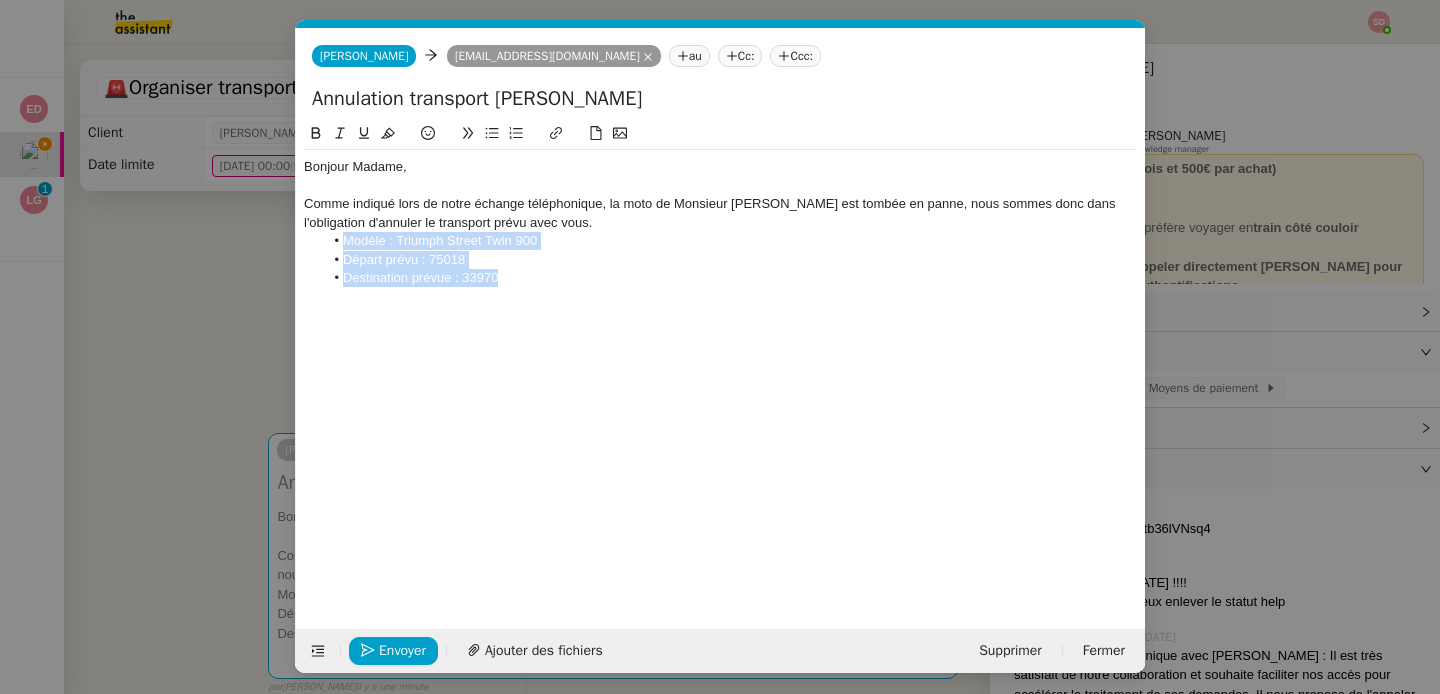 click on "Destination prévue : 33970" 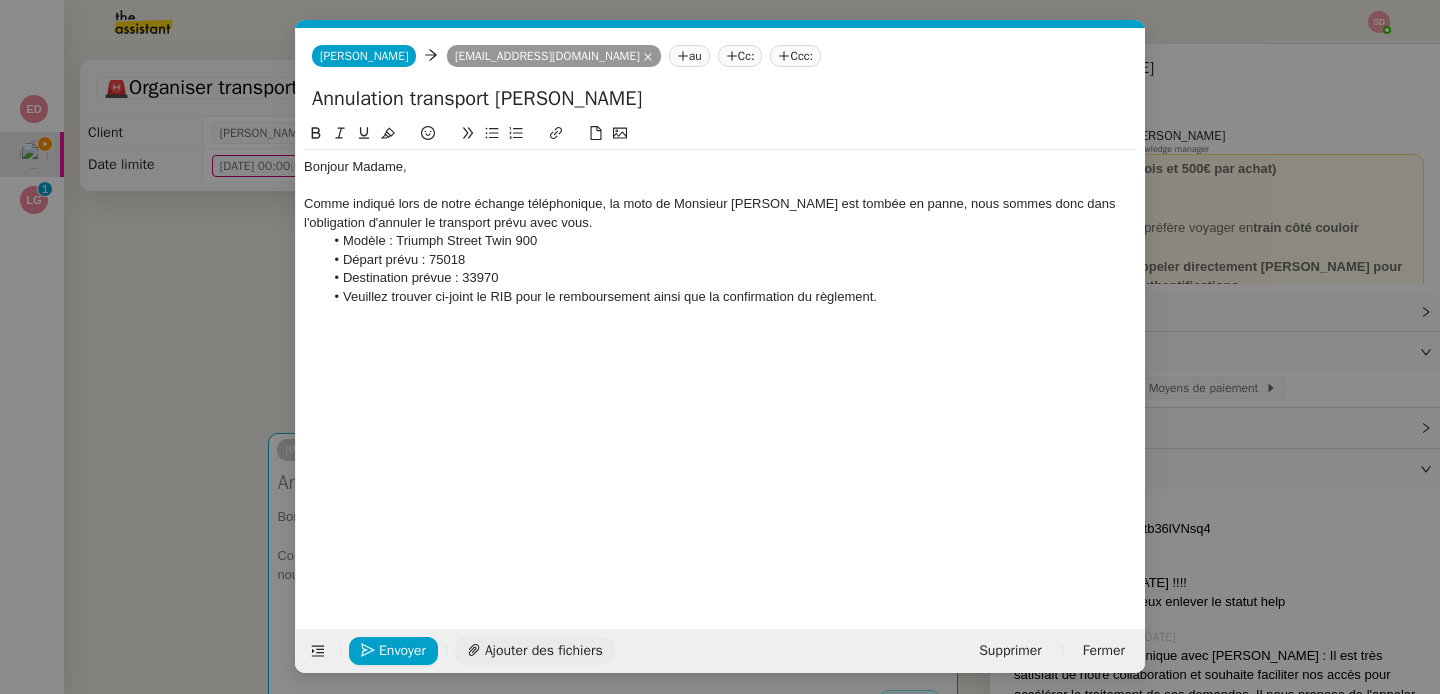 click on "Ajouter des fichiers" 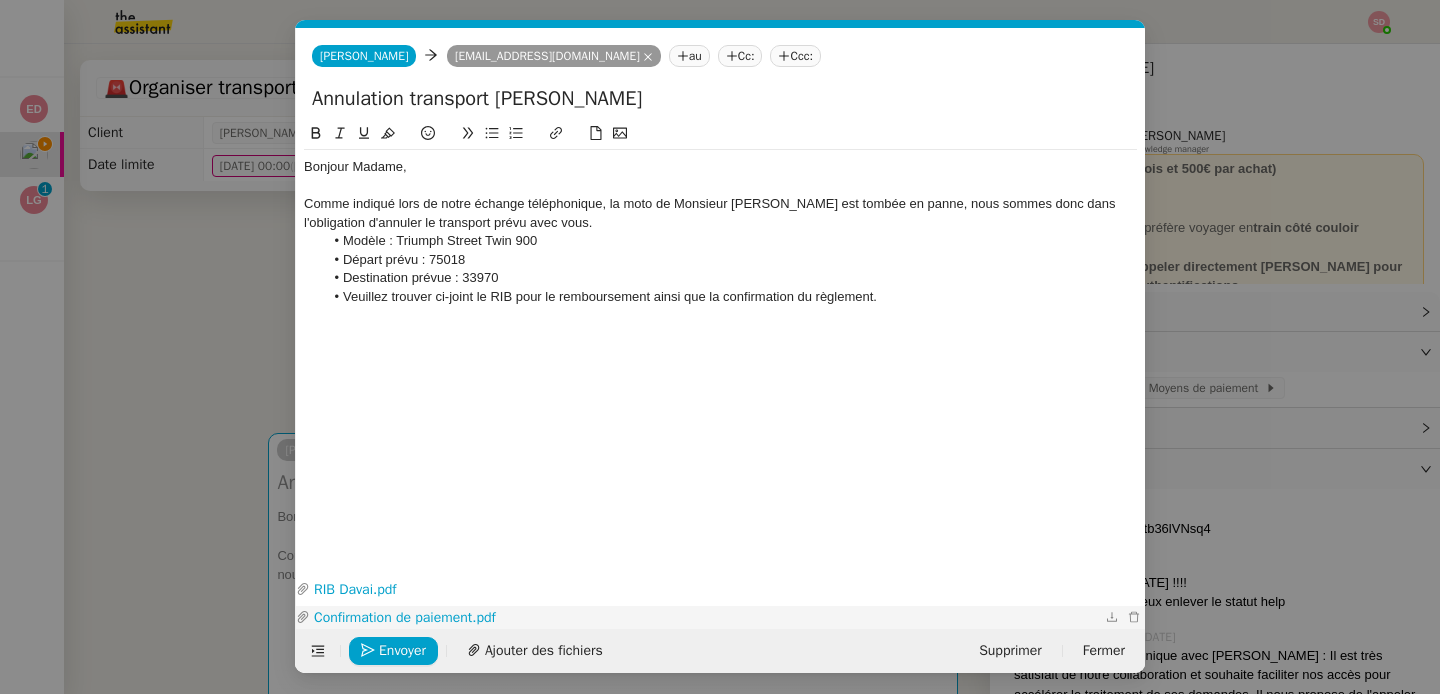 click on "Confirmation de paiement.pdf" 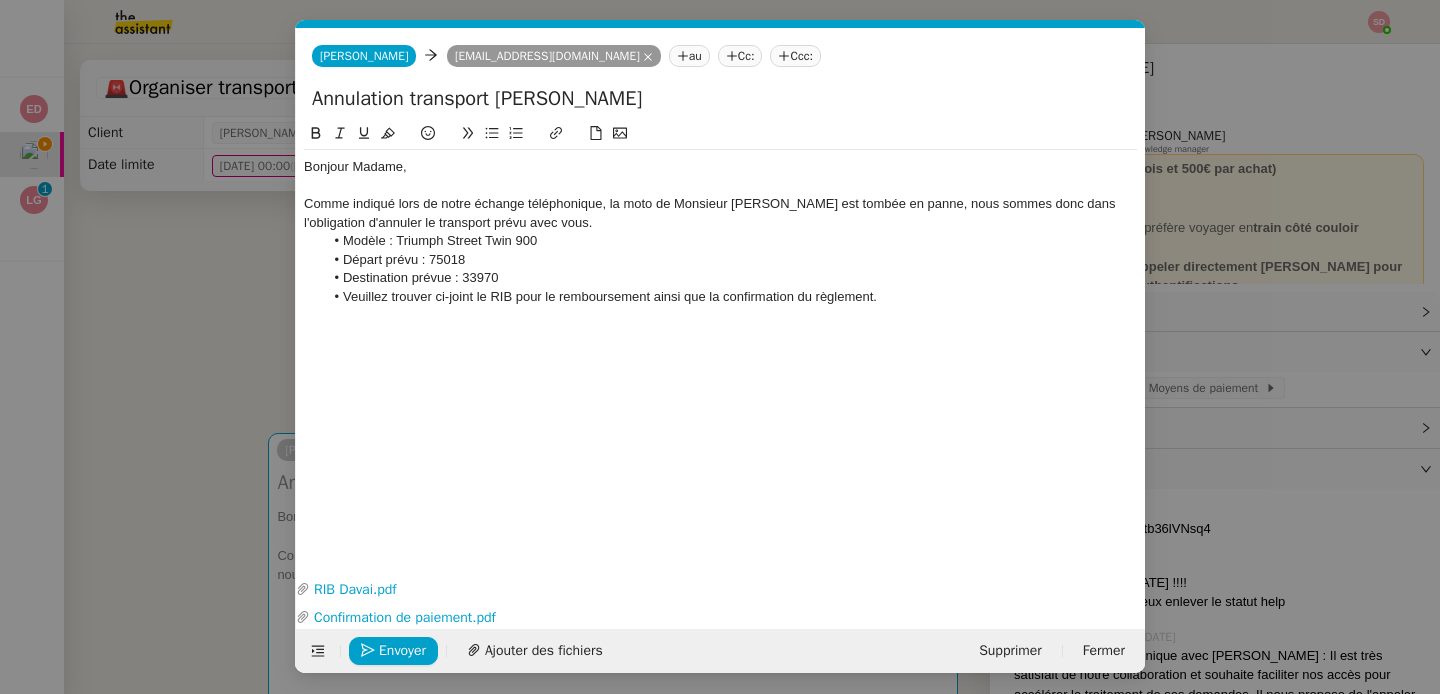 click on "Veuillez trouver ci-joint le RIB pour le remboursement ainsi que la confirmation du règlement." 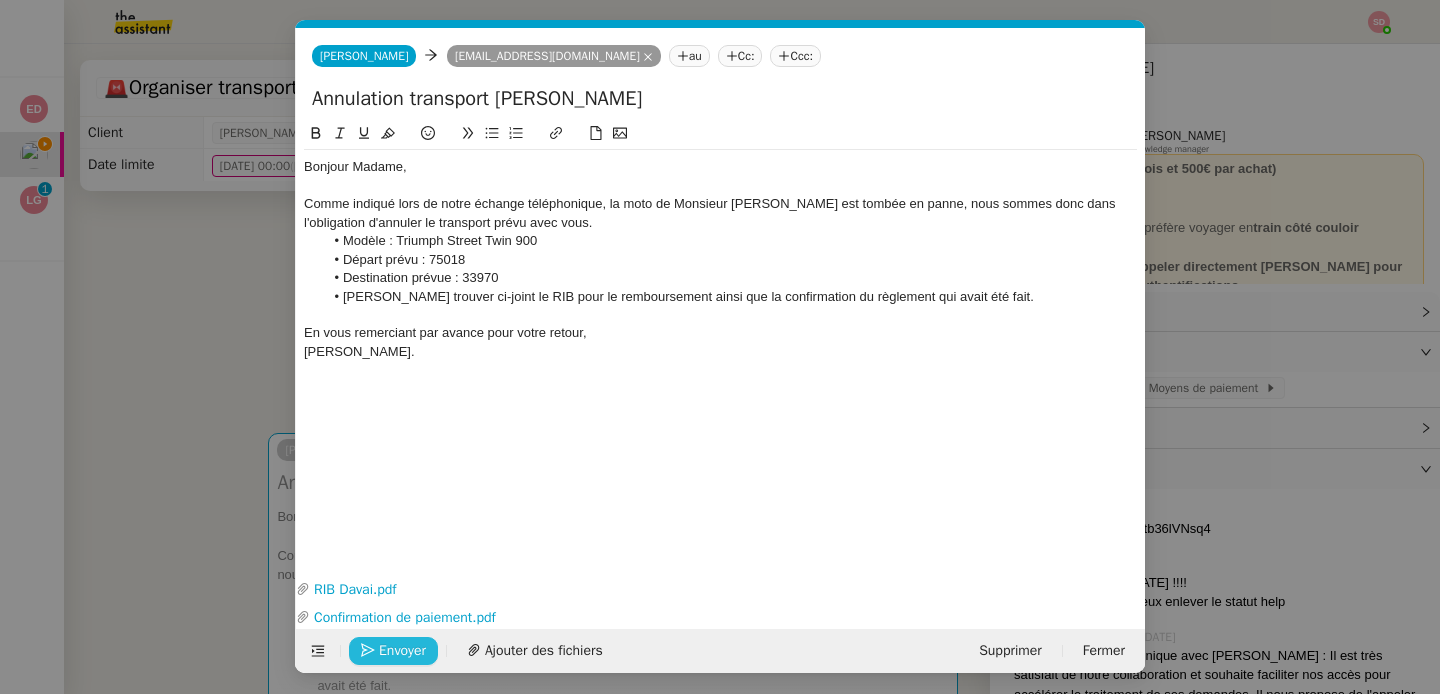 click on "Envoyer" 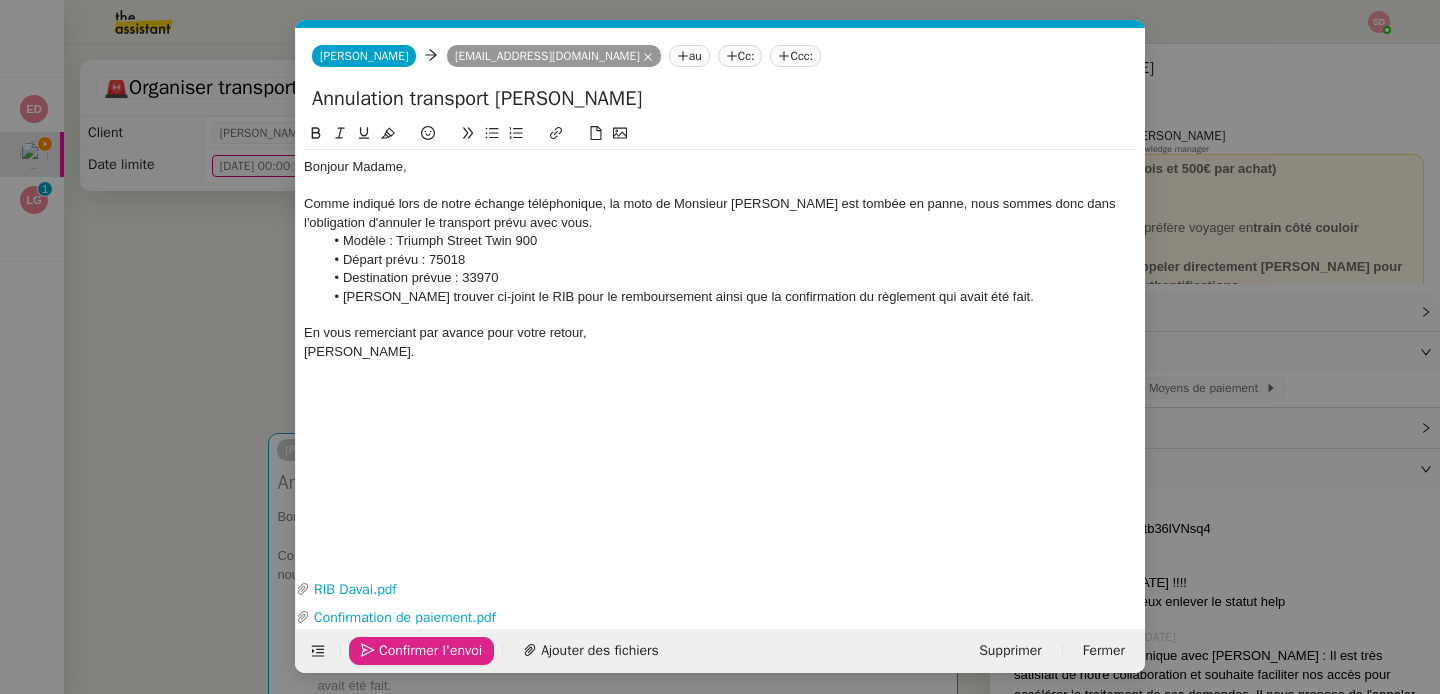 click on "Confirmer l'envoi" 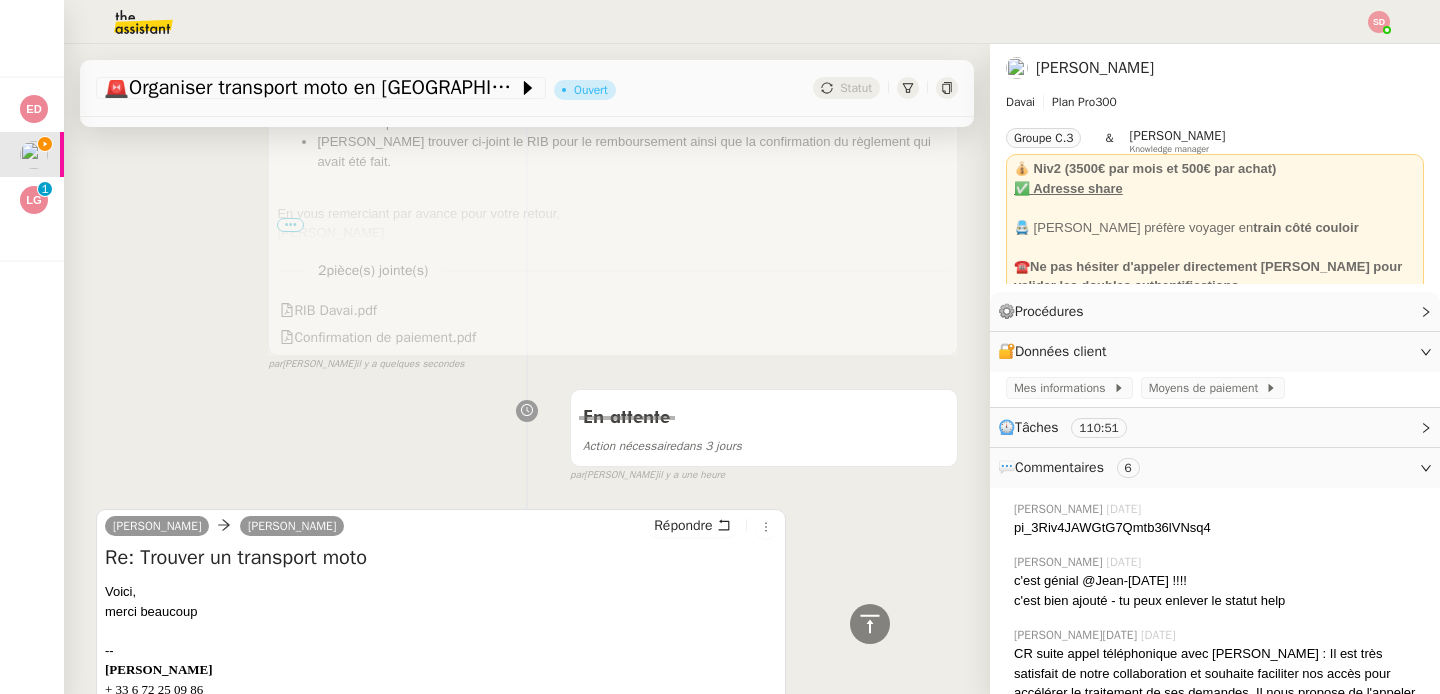 scroll, scrollTop: 543, scrollLeft: 0, axis: vertical 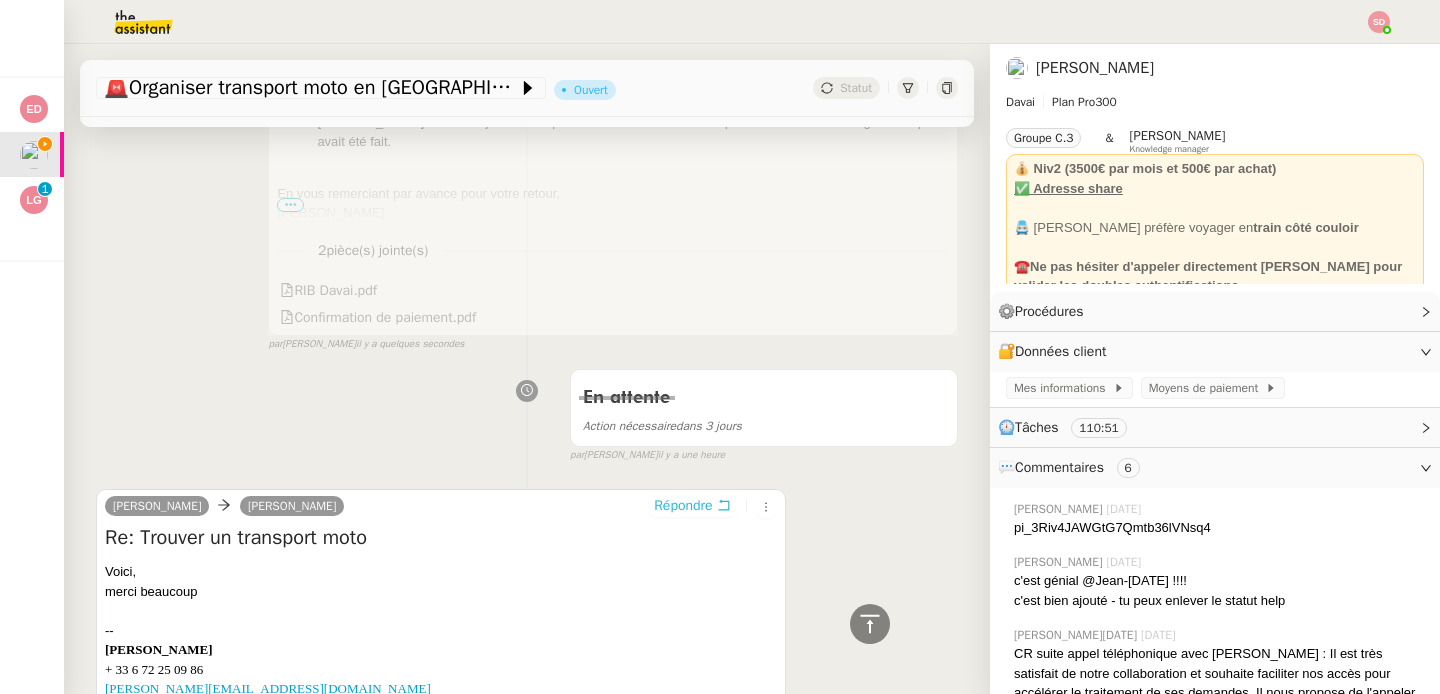 click on "Répondre" at bounding box center (683, 506) 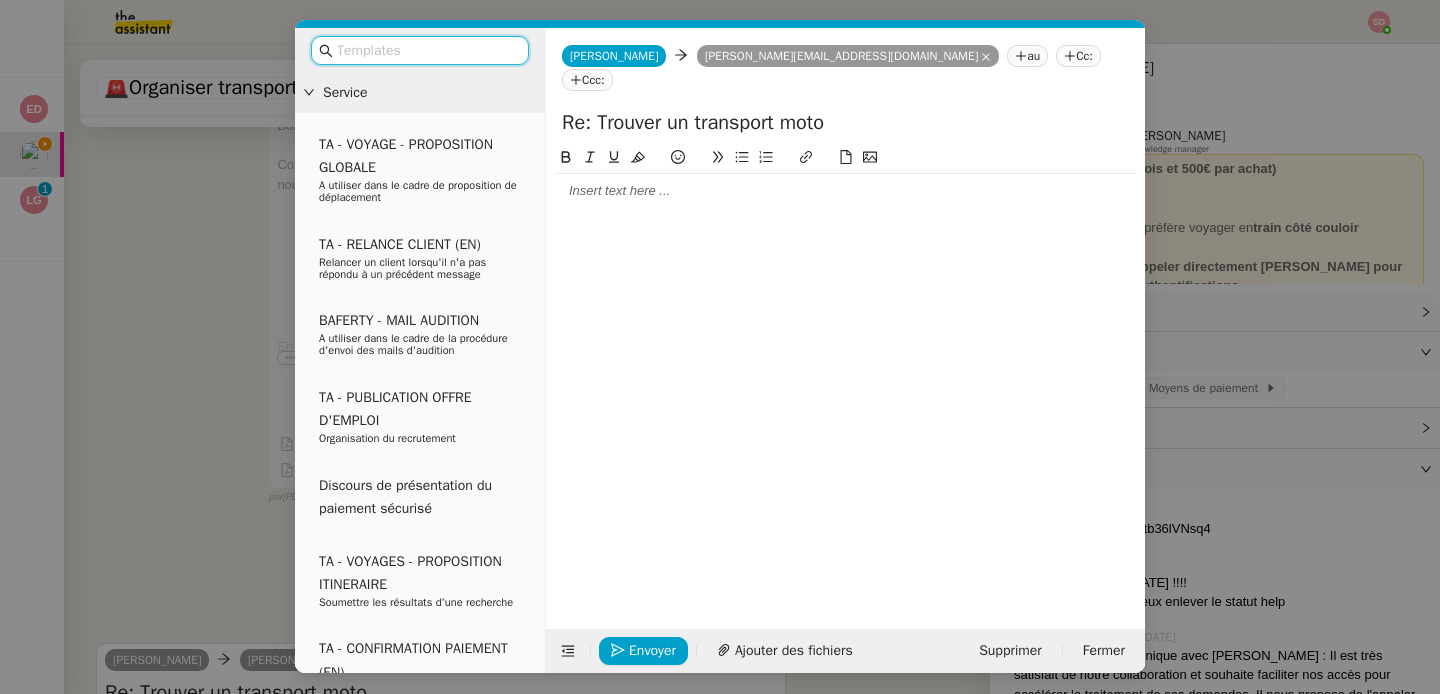 scroll, scrollTop: 696, scrollLeft: 0, axis: vertical 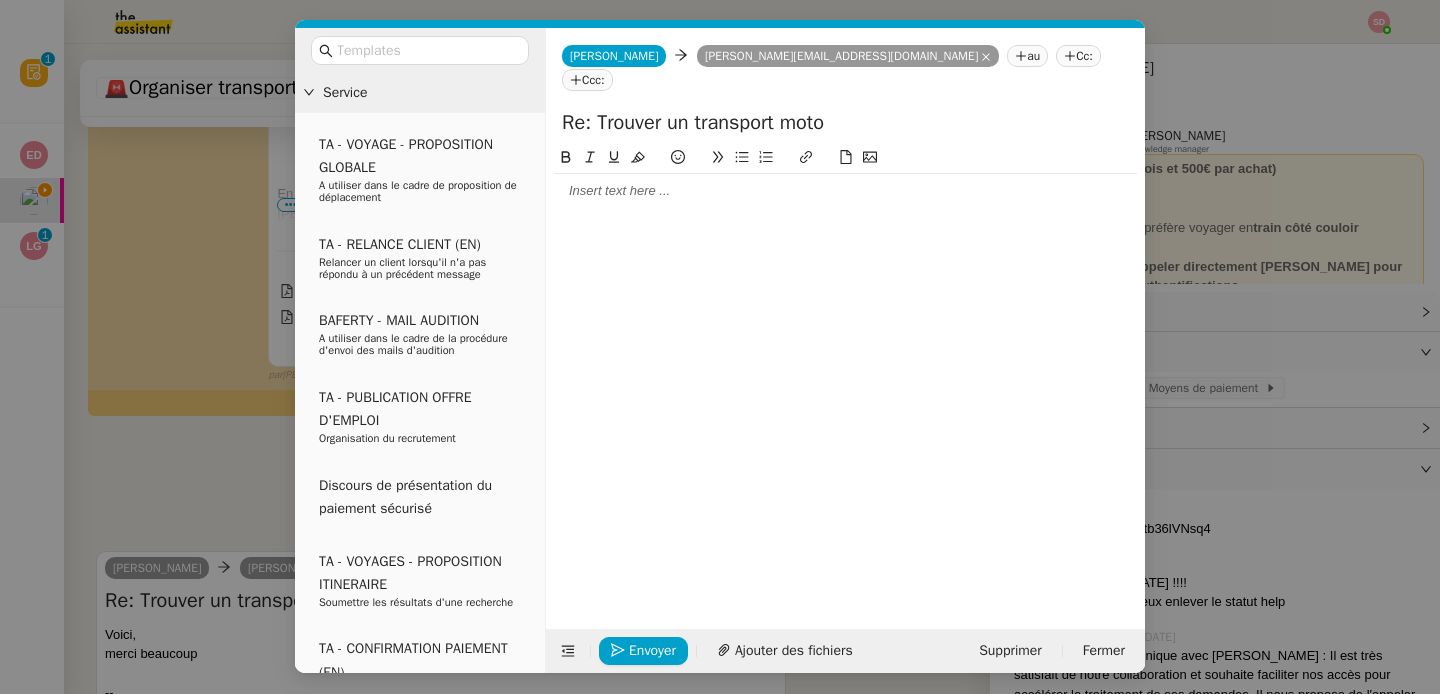 click 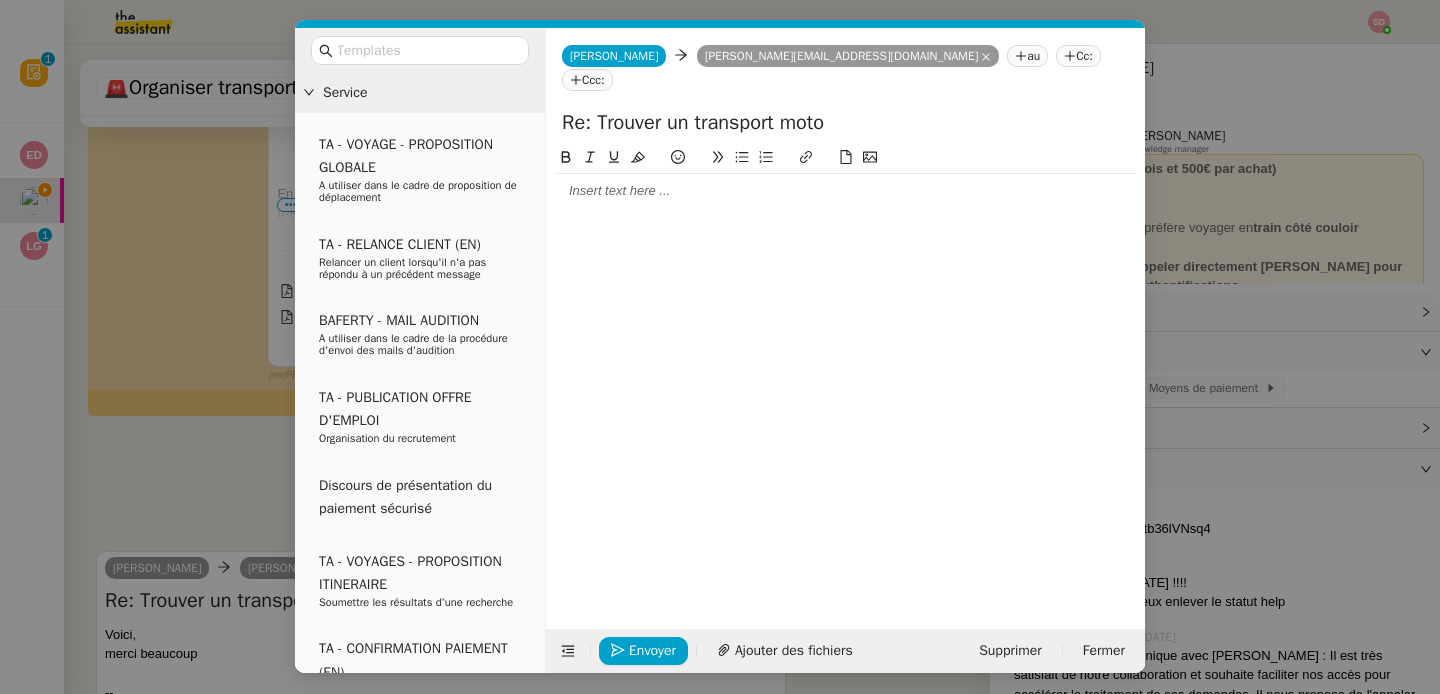 click 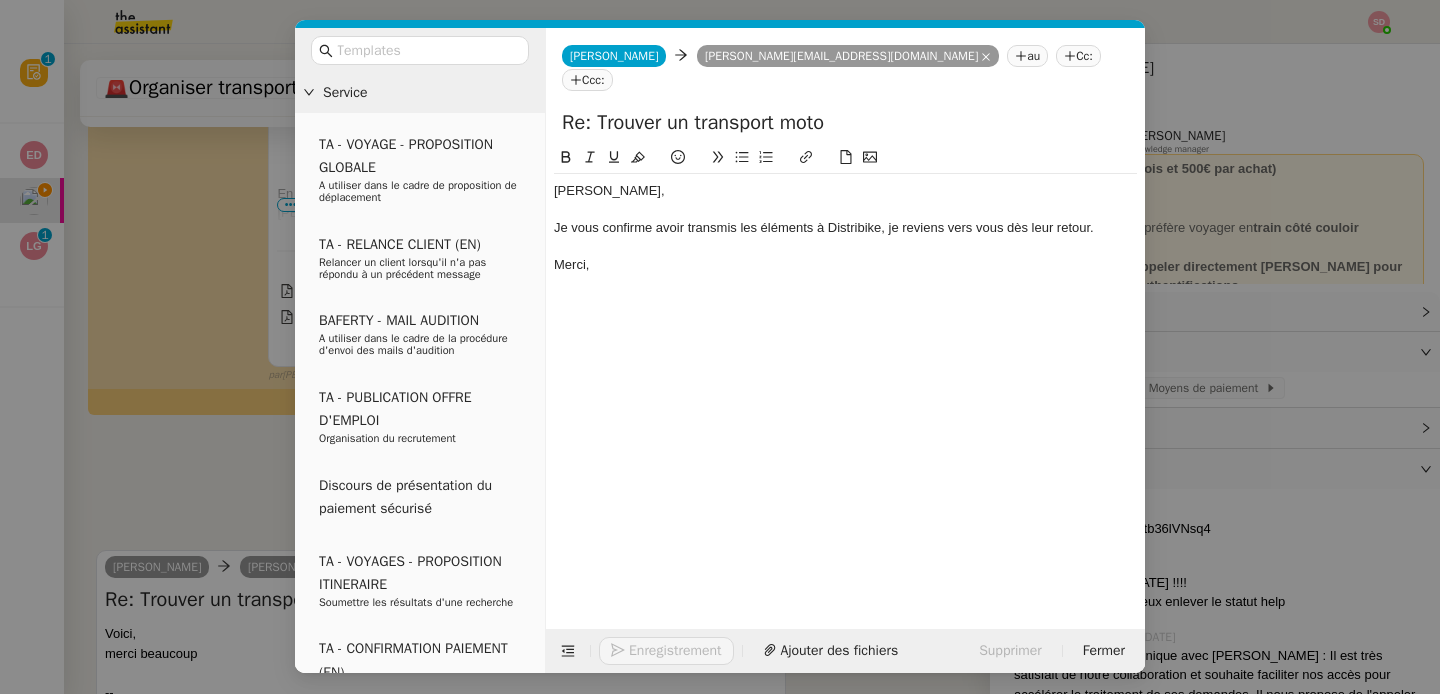scroll, scrollTop: 794, scrollLeft: 0, axis: vertical 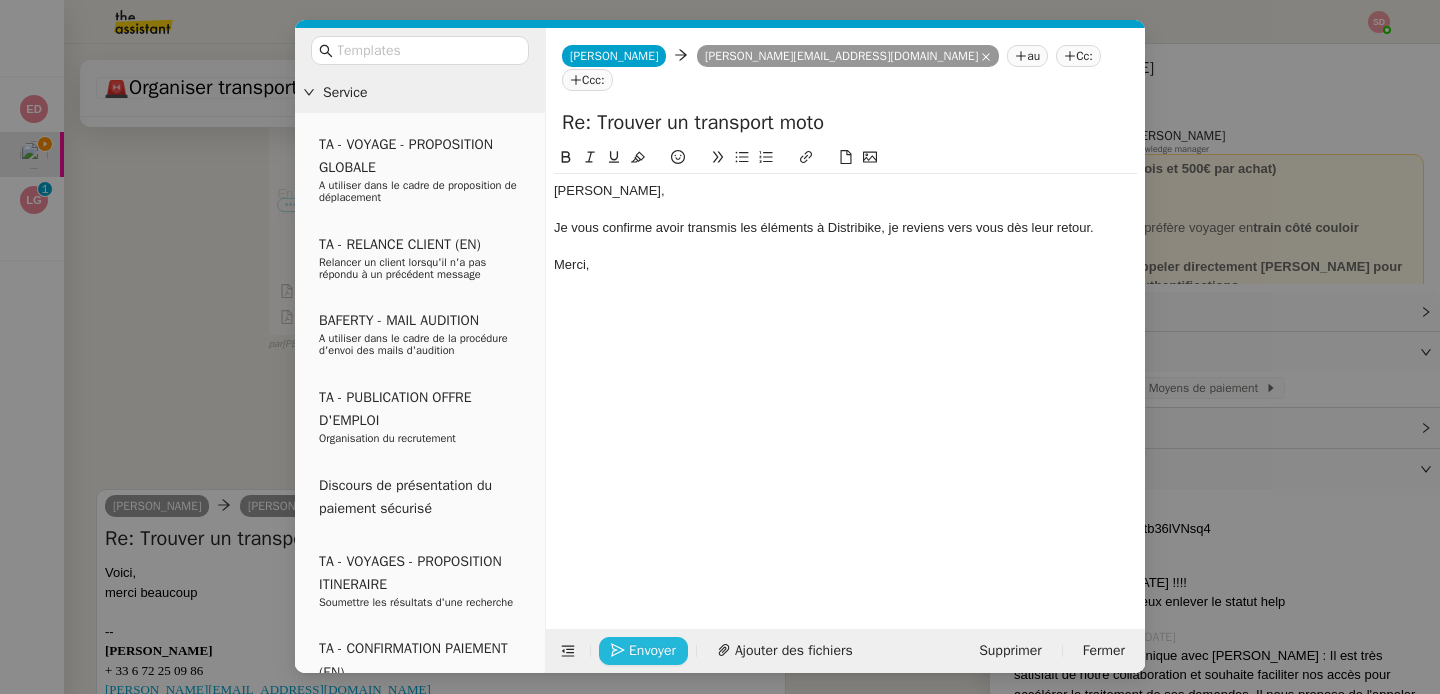 click on "Envoyer" 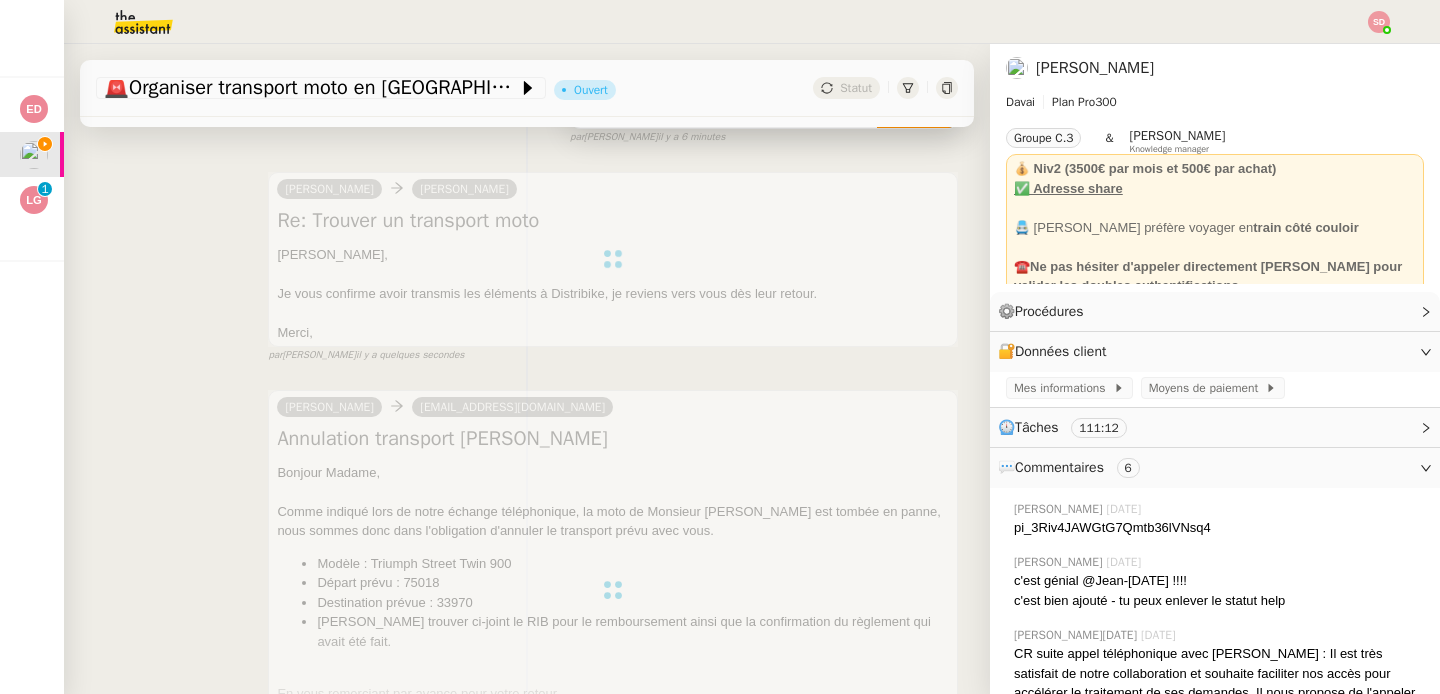 scroll, scrollTop: 0, scrollLeft: 0, axis: both 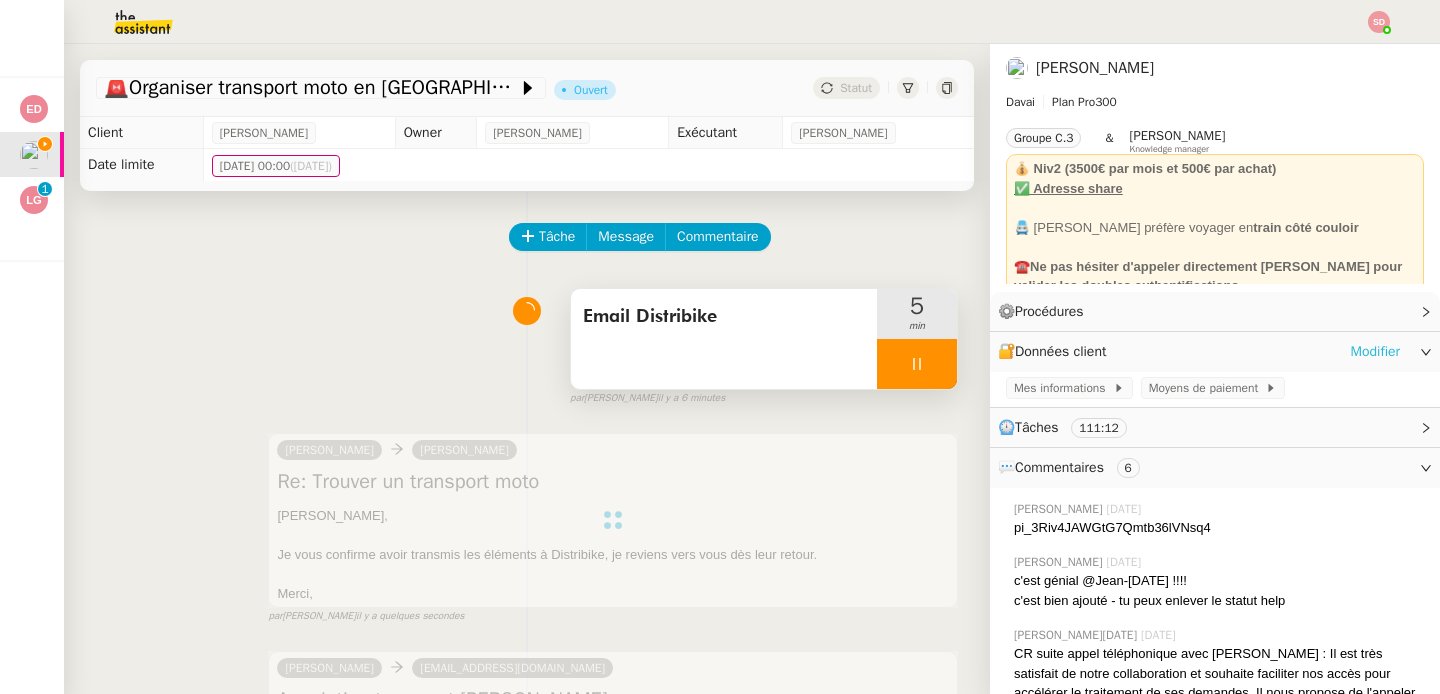 click on "Modifier" 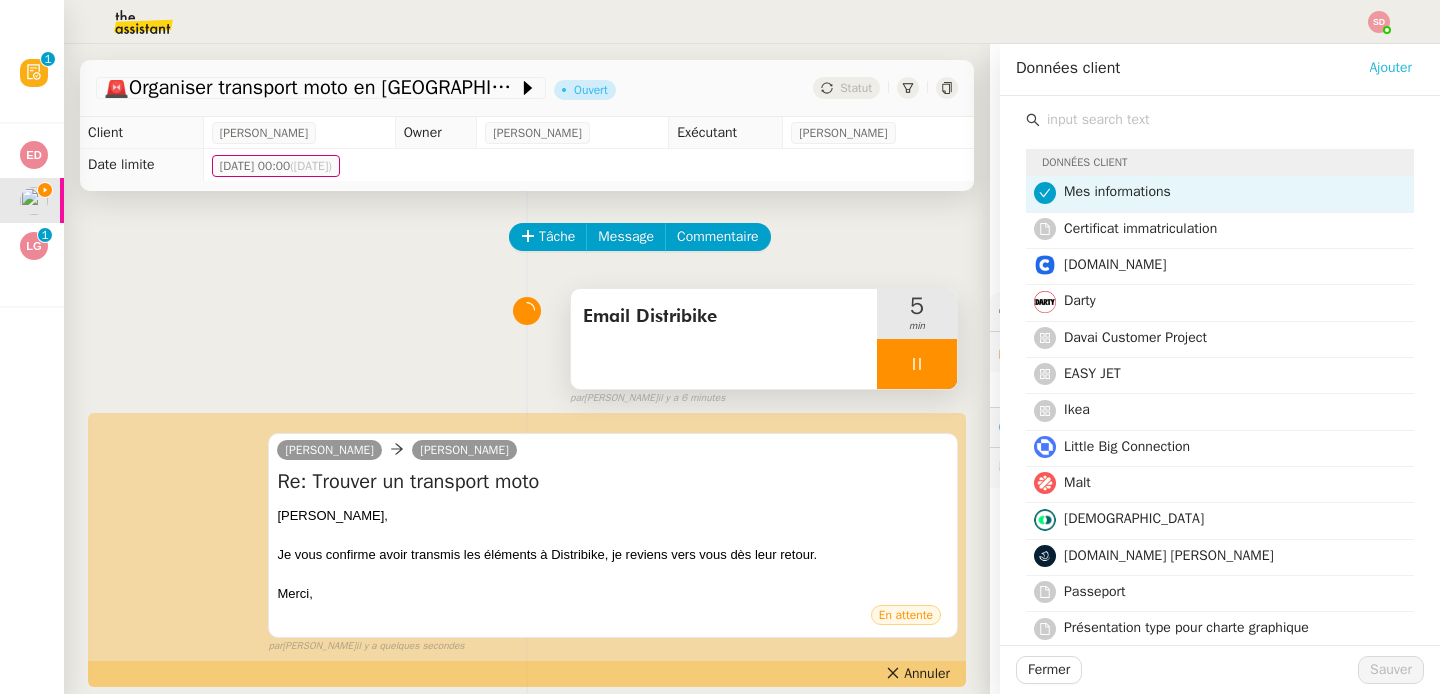 click on "Ajouter" 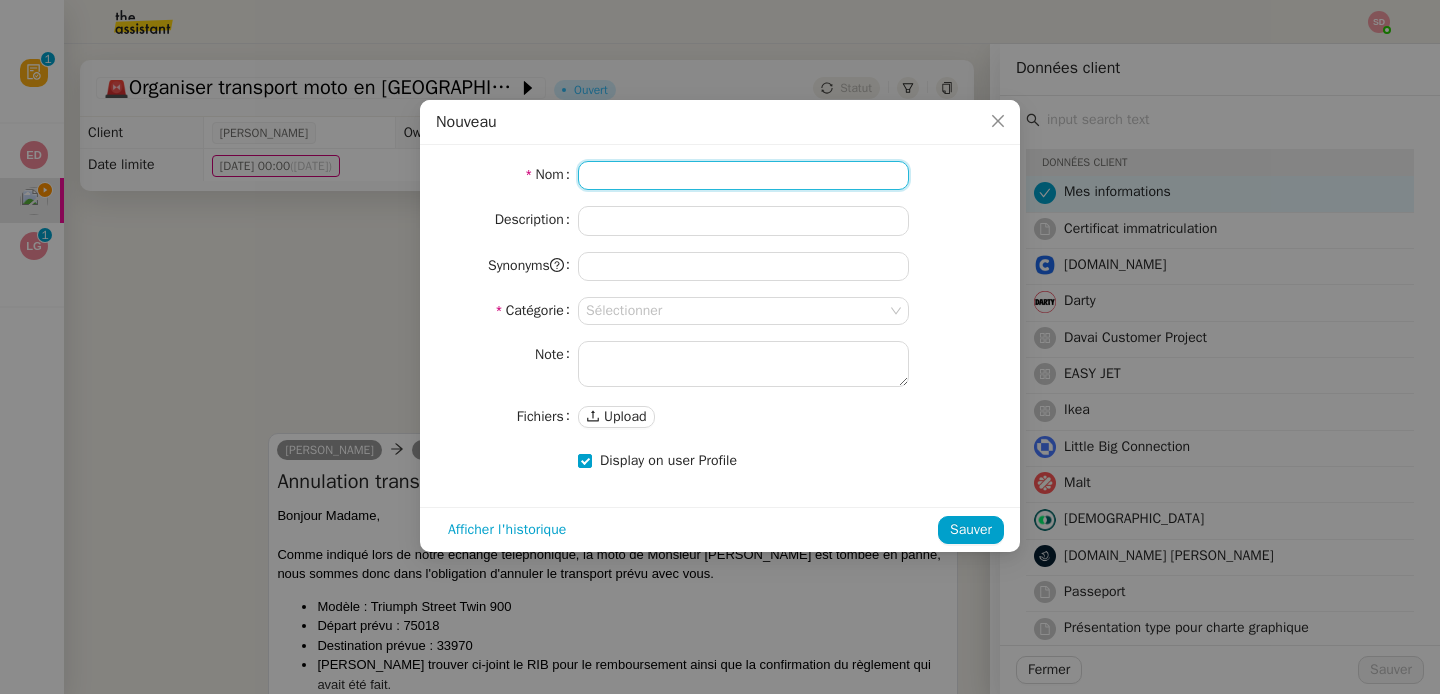 click 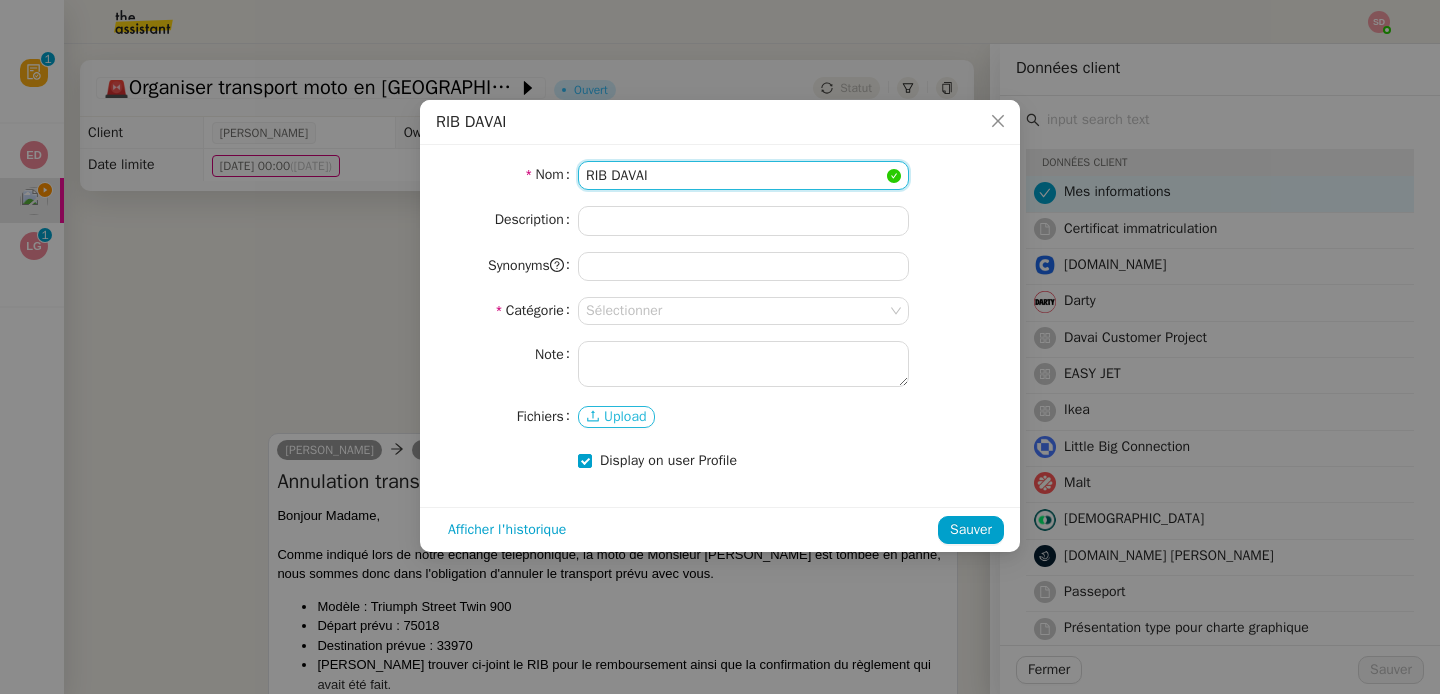 type on "RIB DAVAI" 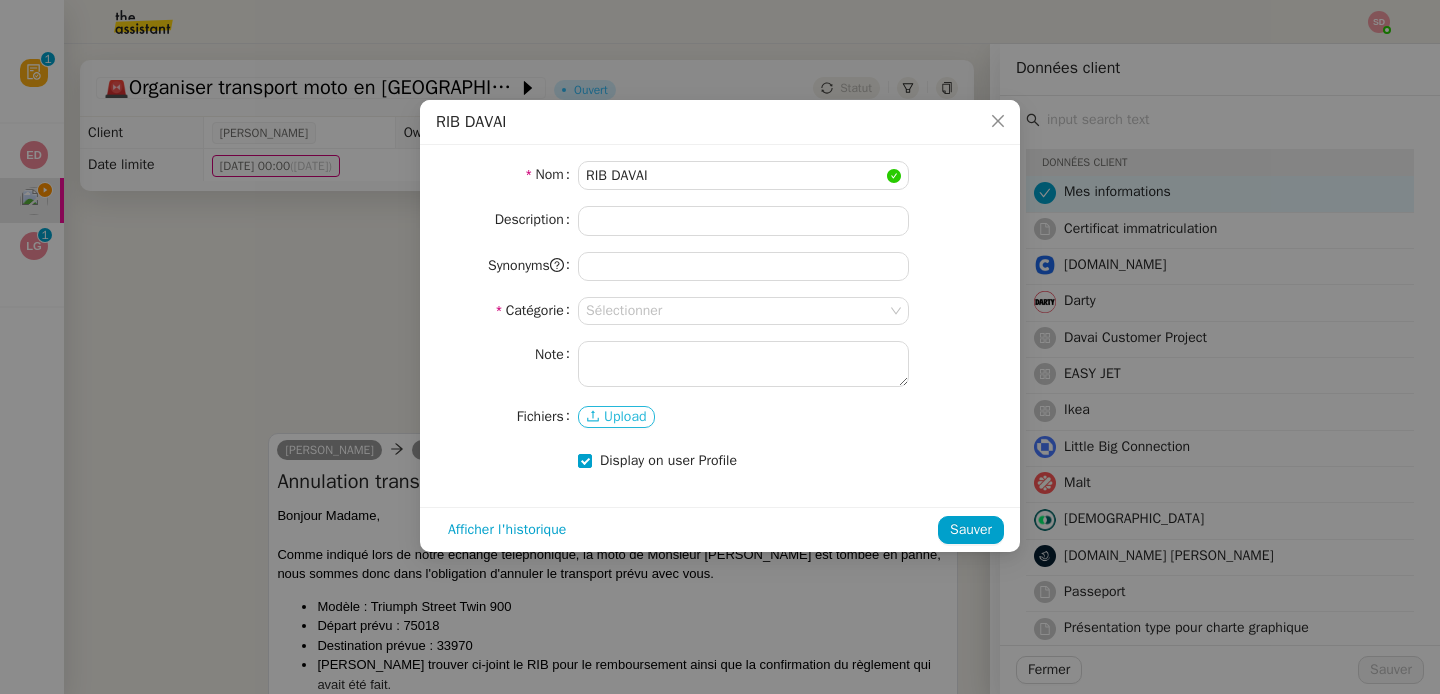 click on "Upload" 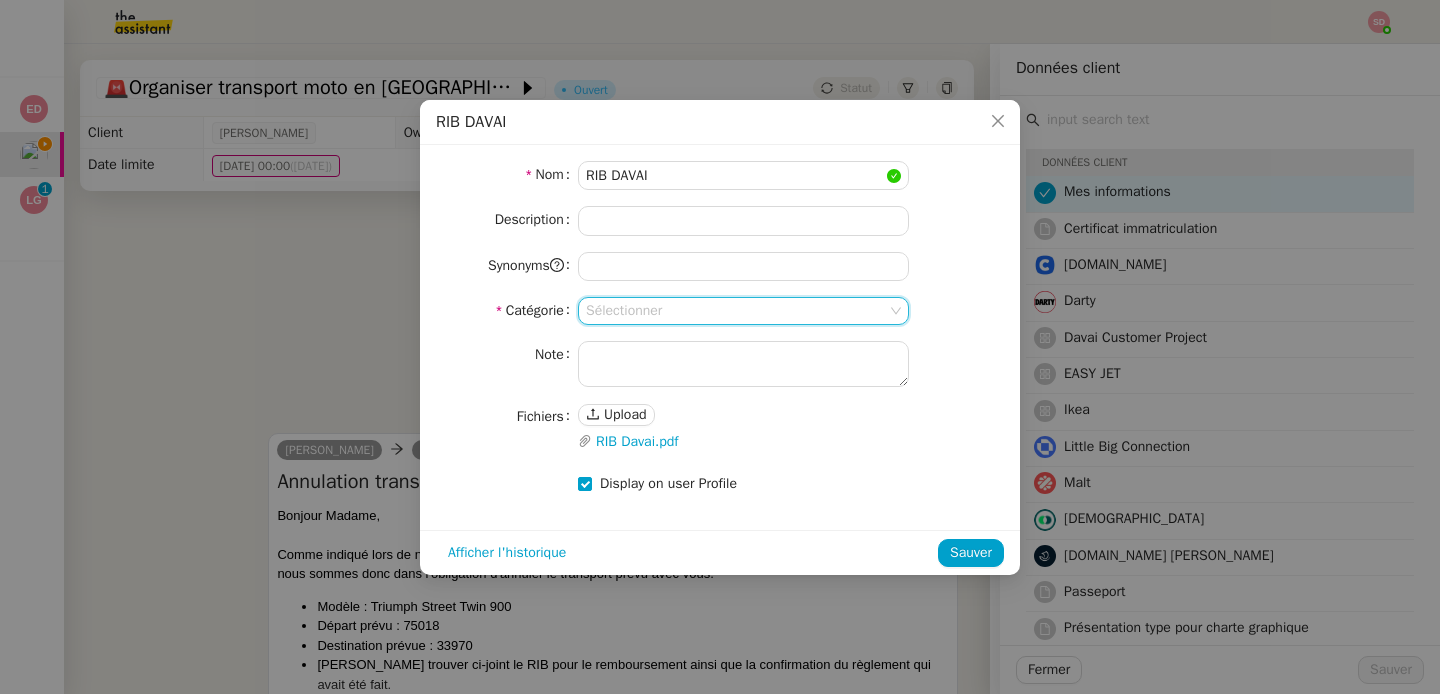 click 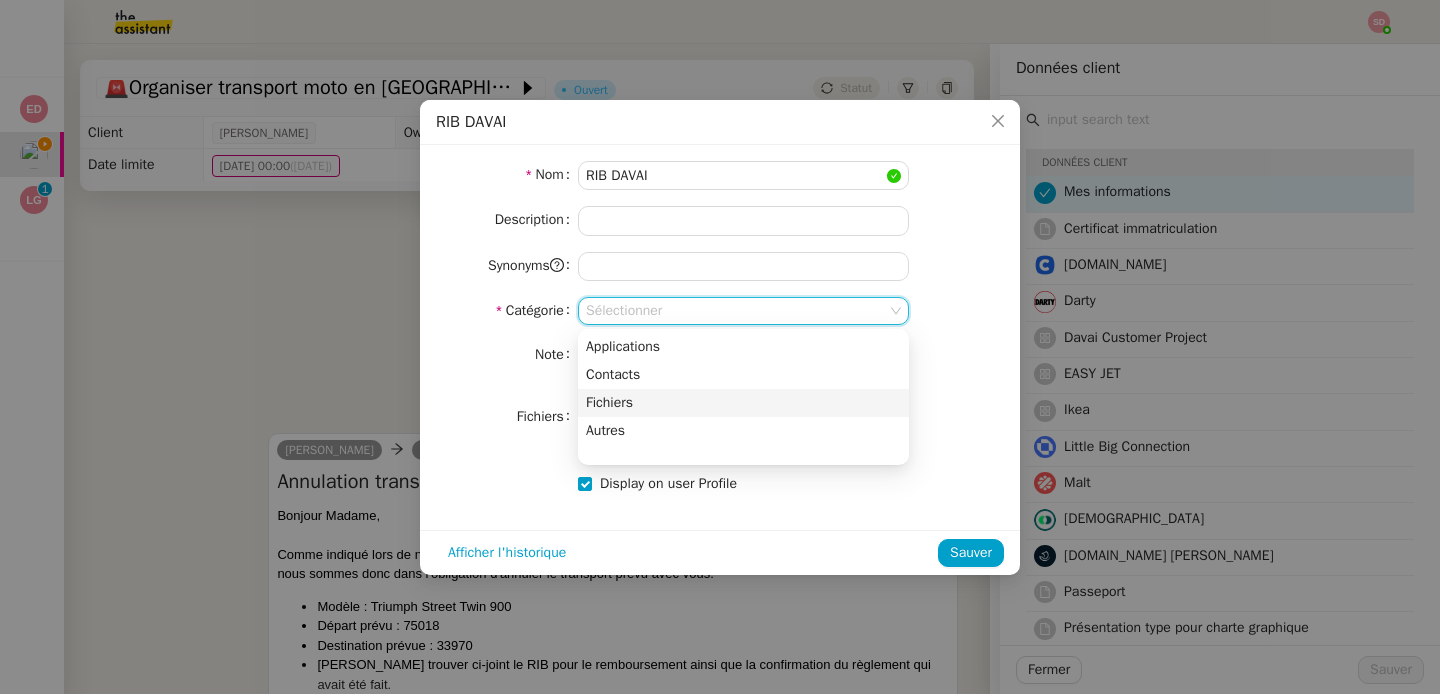 click on "Fichiers" at bounding box center (743, 403) 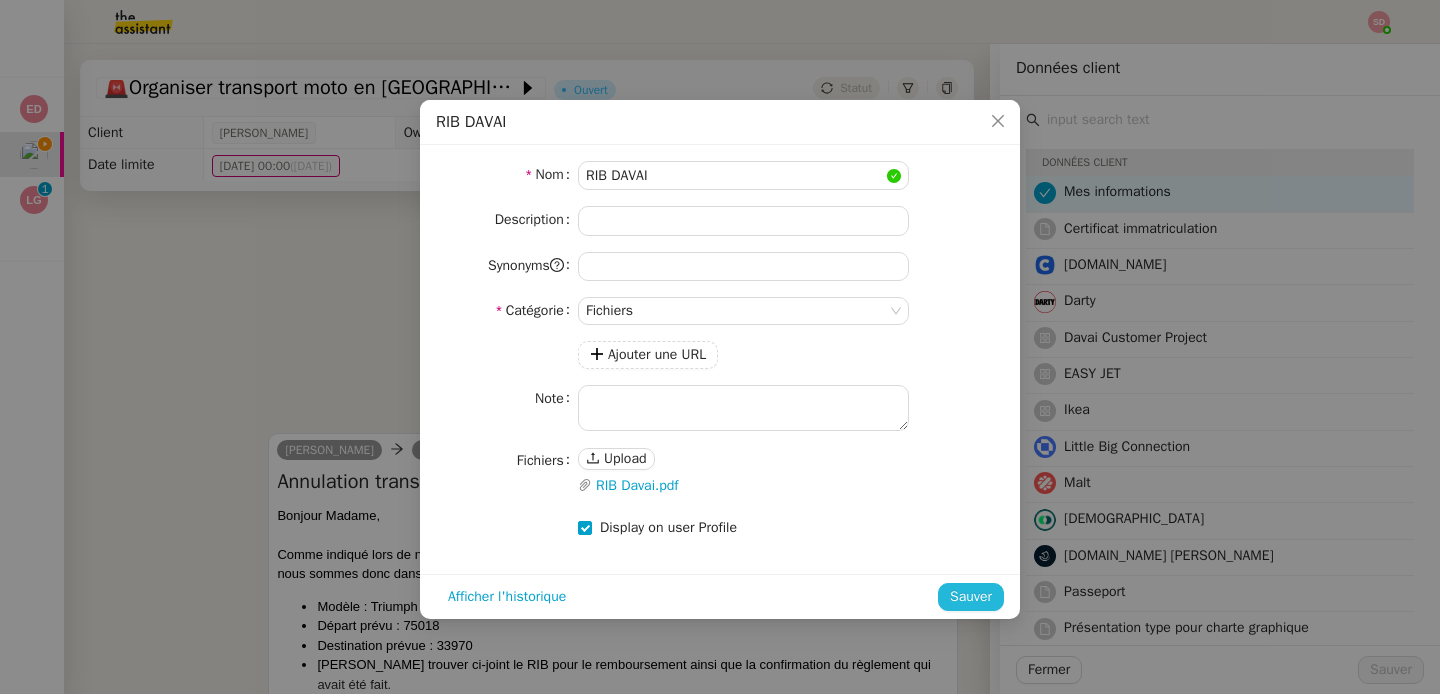 click on "Sauver" at bounding box center [971, 596] 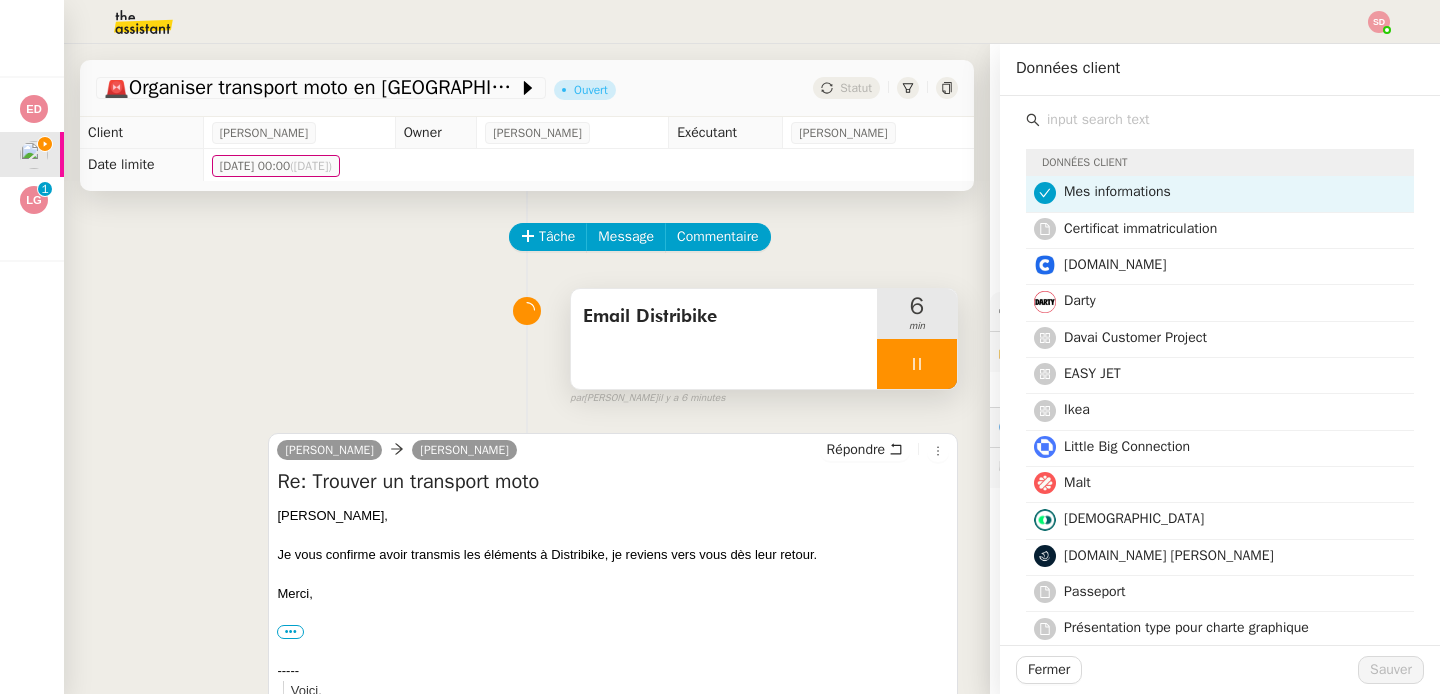 click on "Email Distribike     6 min false par   Sheida D.   il y a 6 minutes" at bounding box center [527, 343] 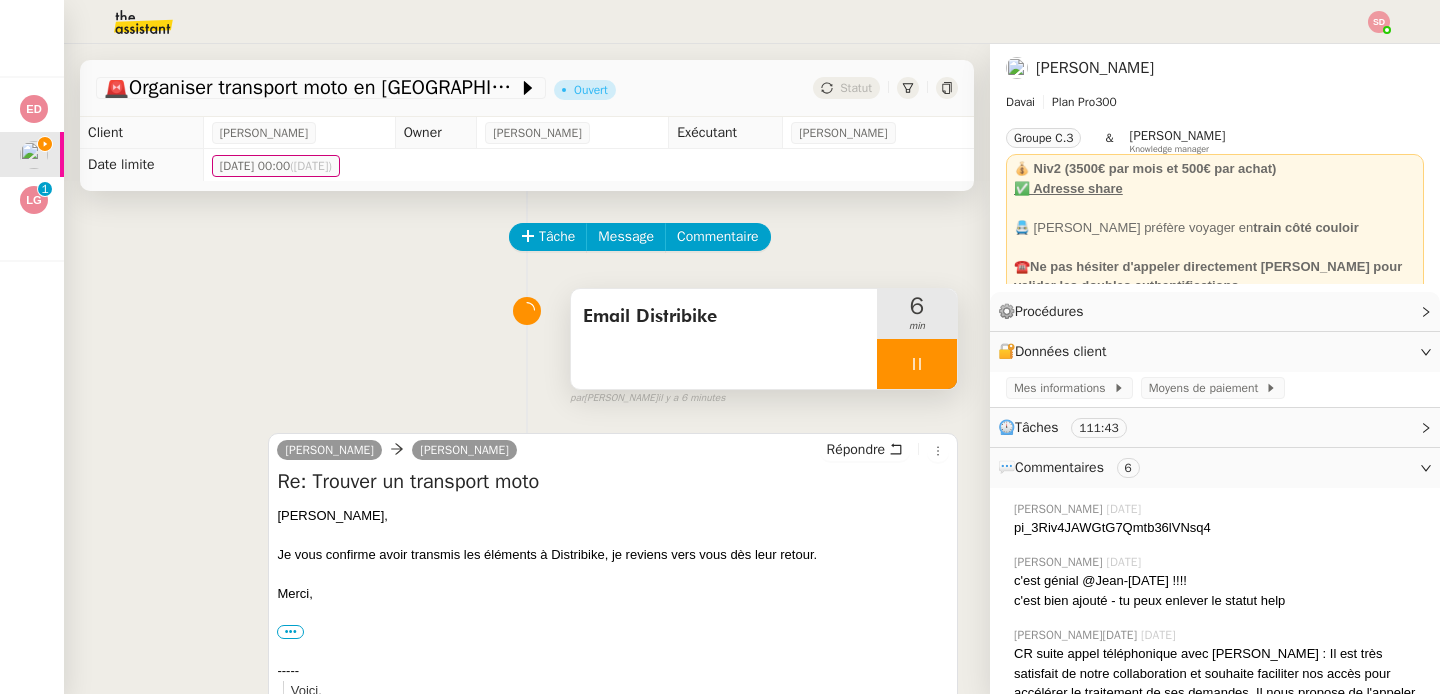 click at bounding box center (917, 364) 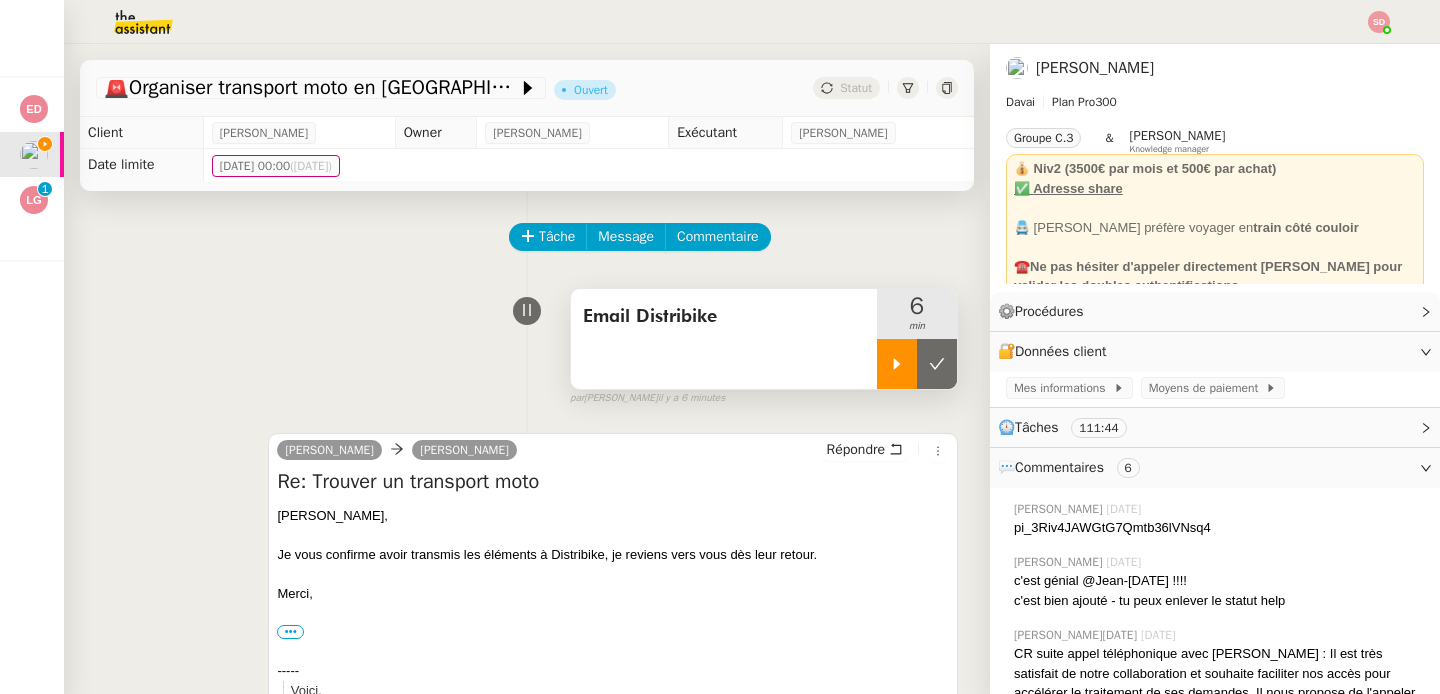 click 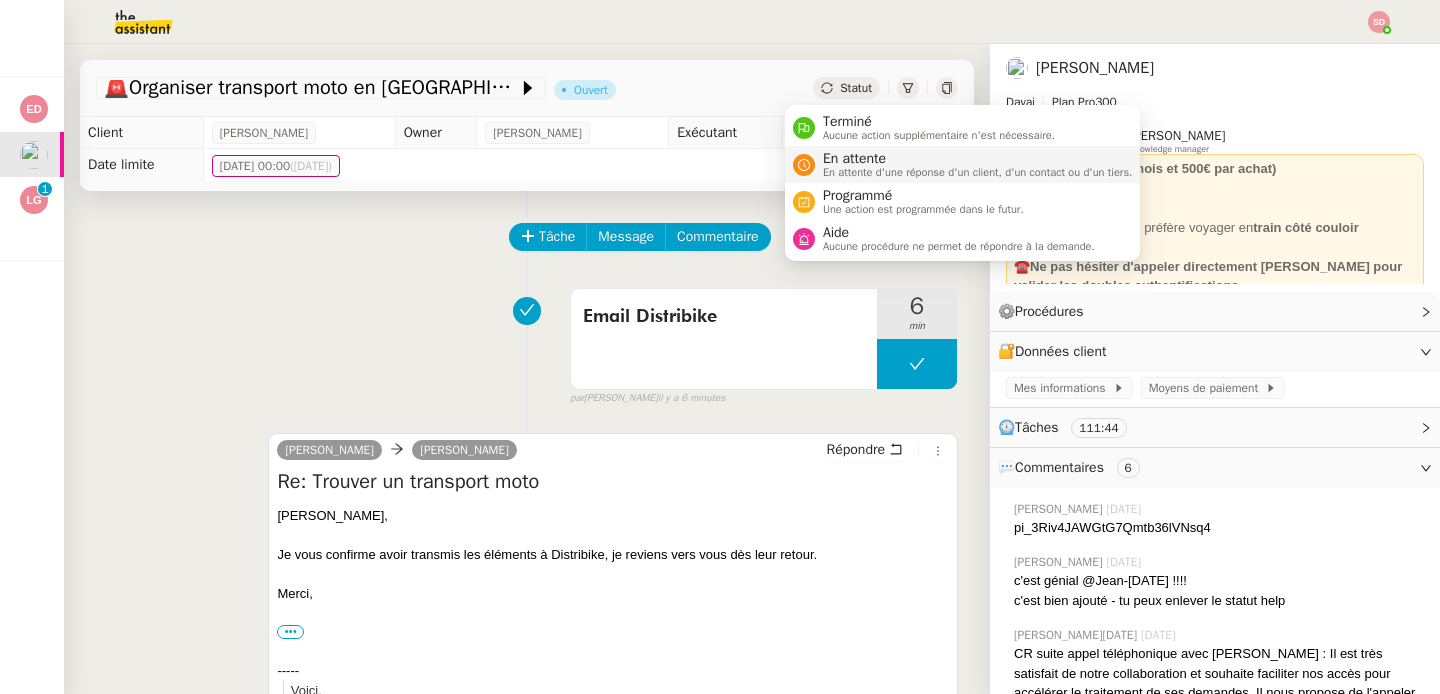 click on "En attente" at bounding box center [978, 159] 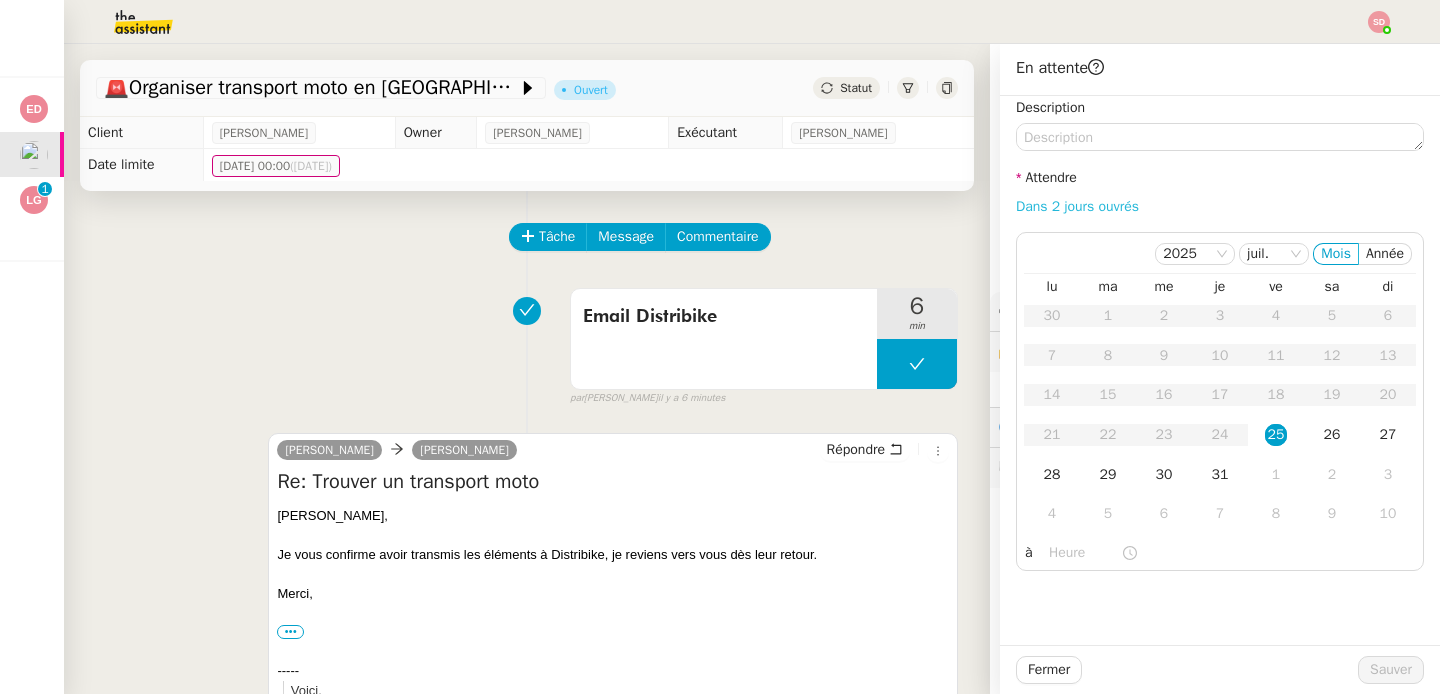 click on "Dans 2 jours ouvrés" 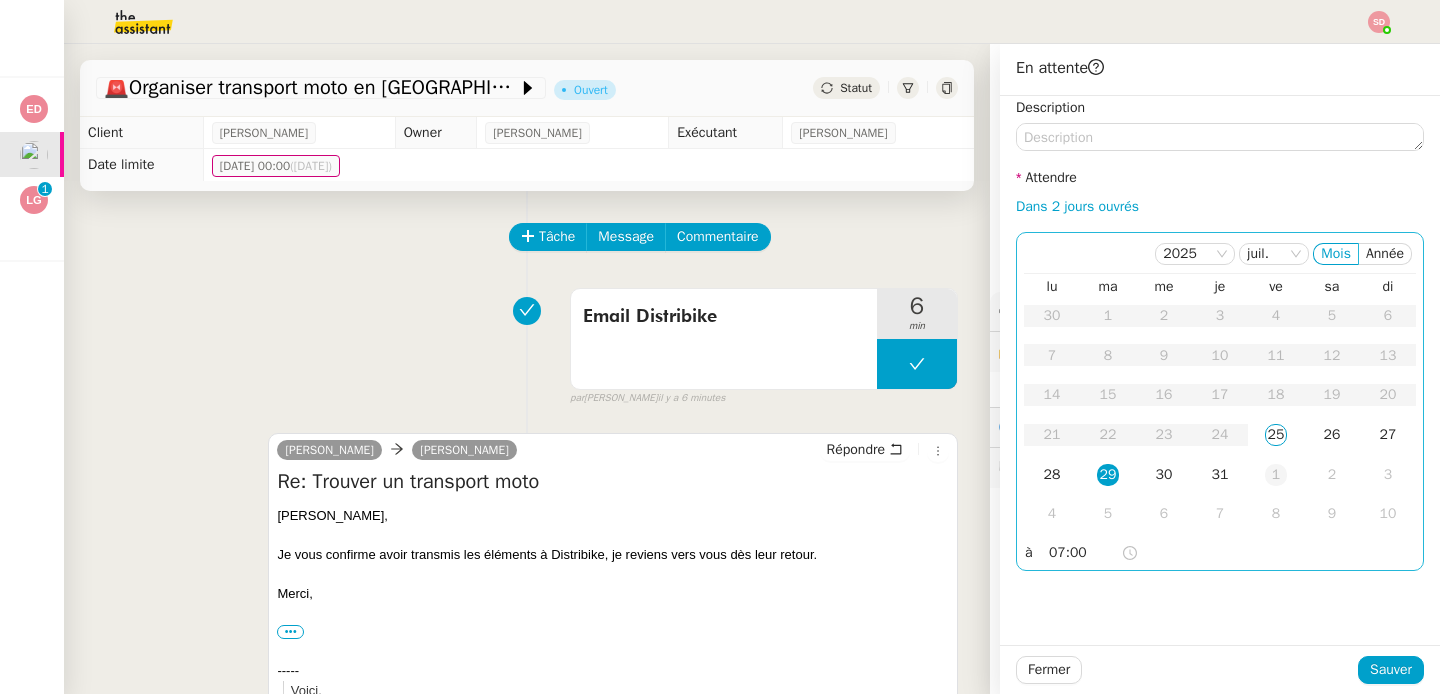 click on "1" 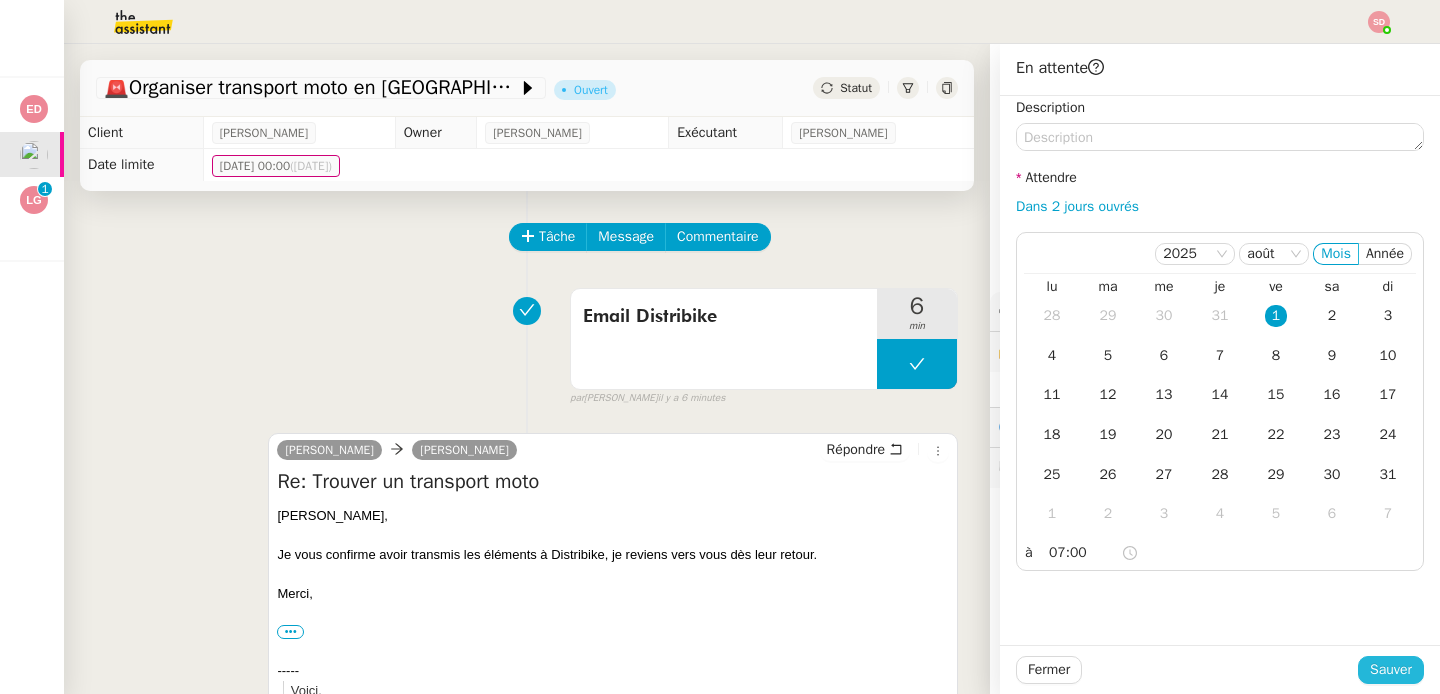 click on "Sauver" 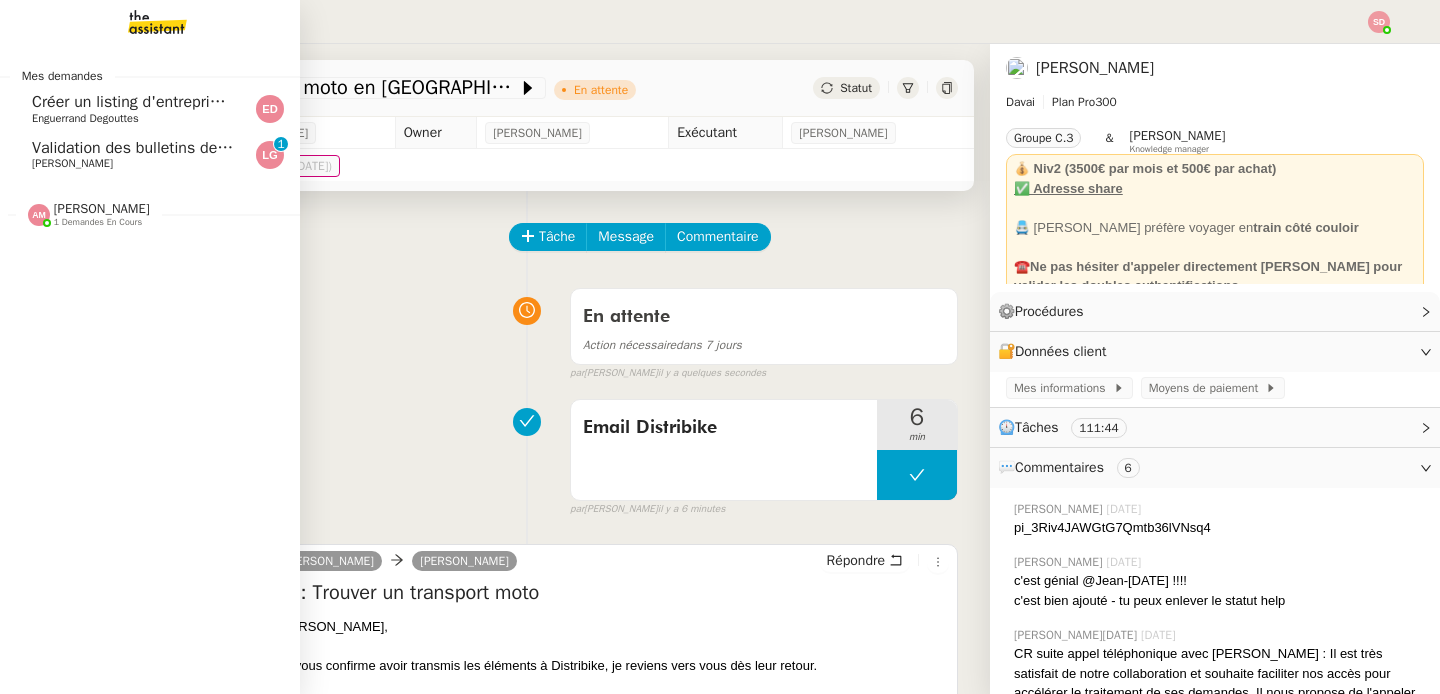click on "[PERSON_NAME]" 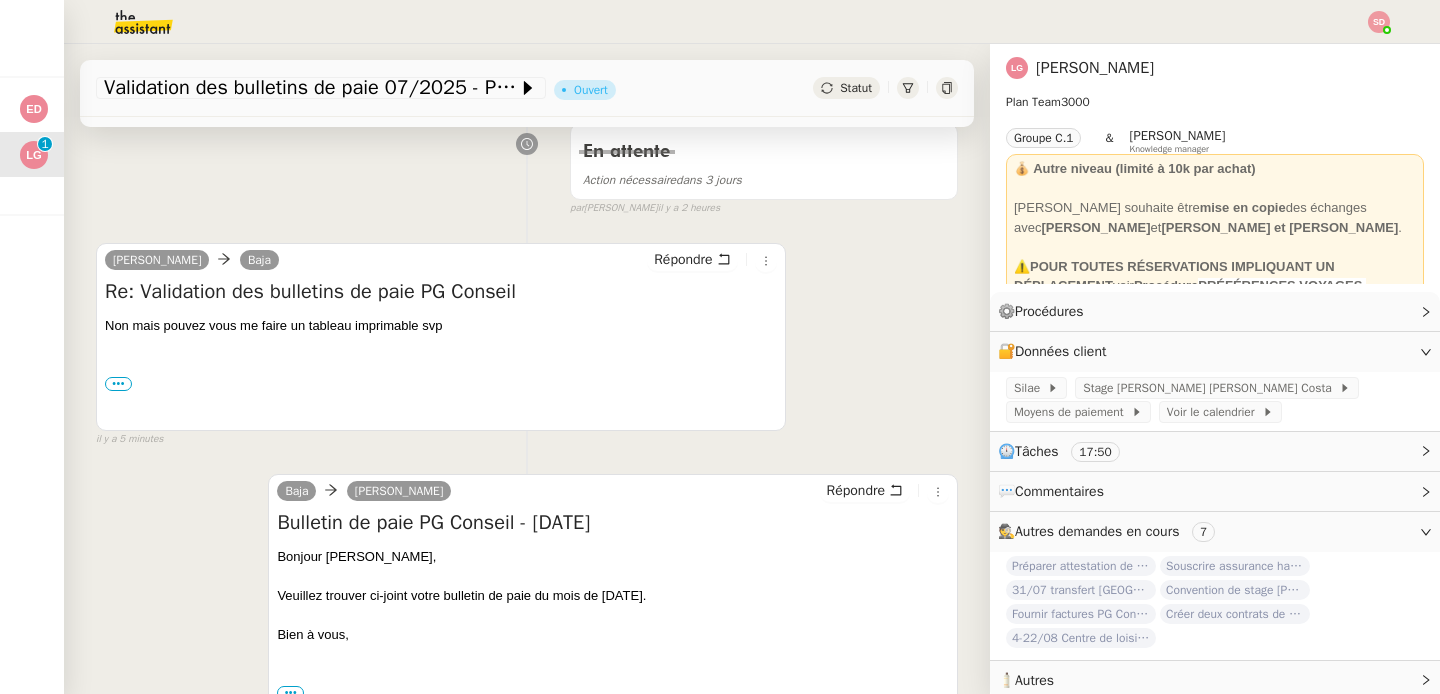 scroll, scrollTop: 0, scrollLeft: 0, axis: both 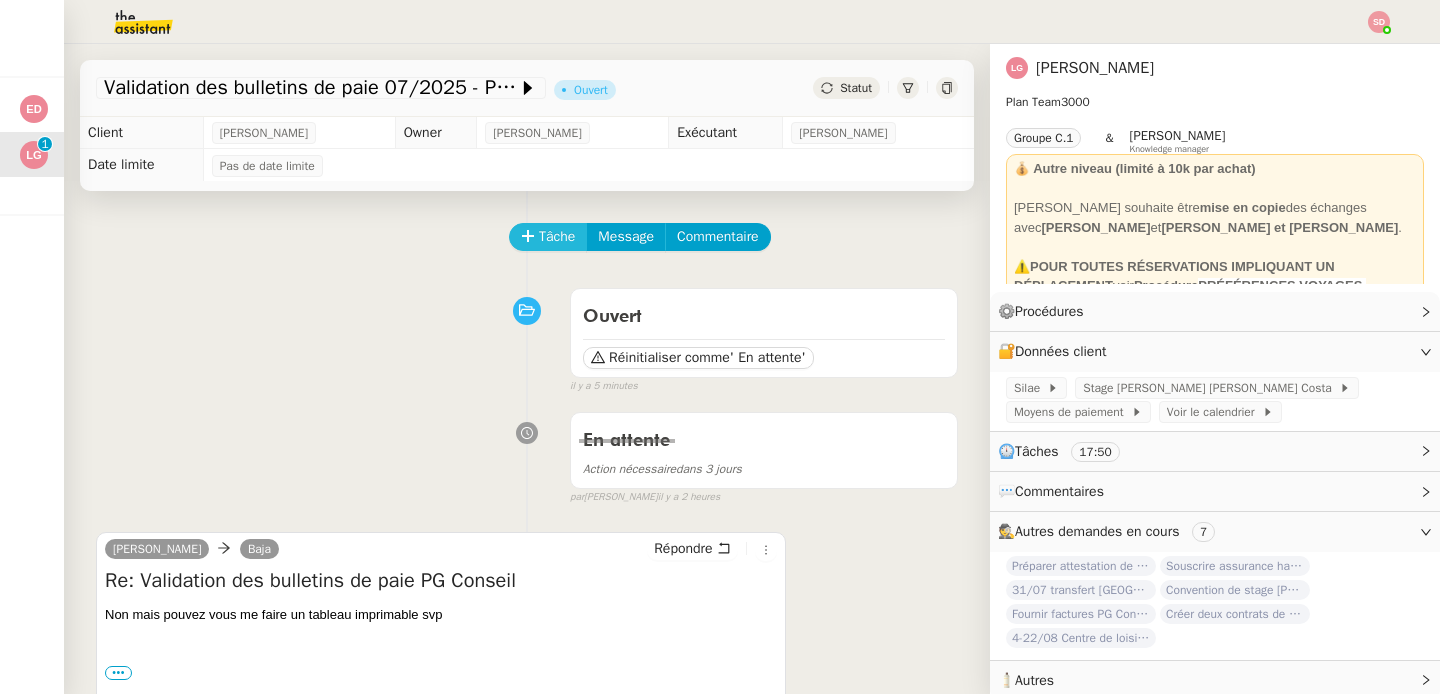 click on "Tâche" 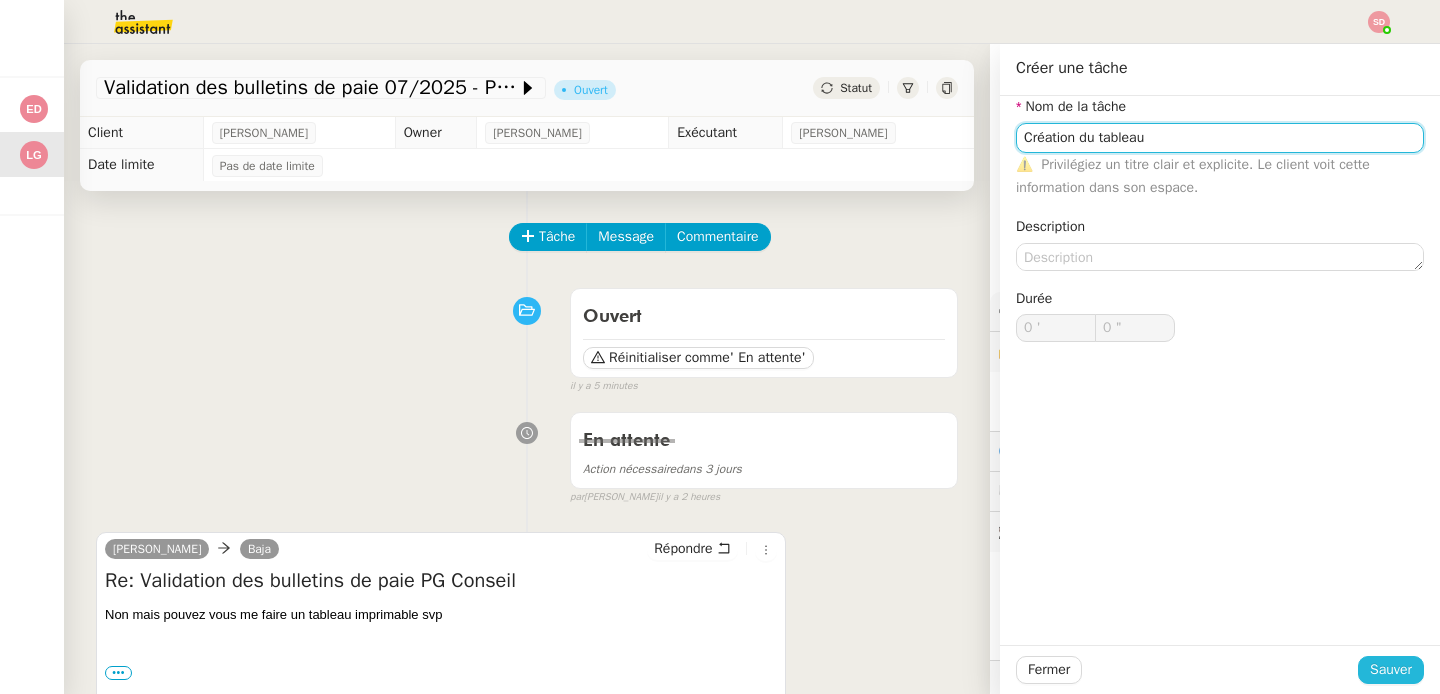 type on "Création du tableau" 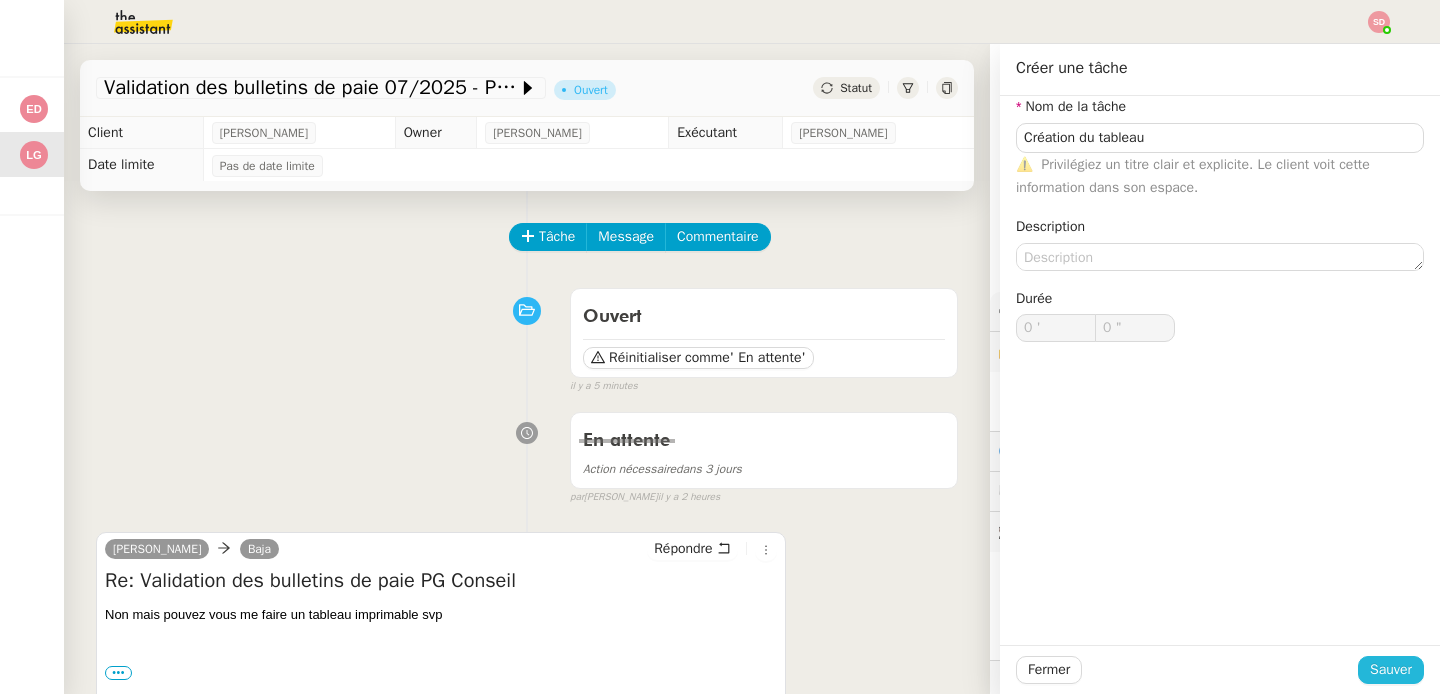 click on "Sauver" 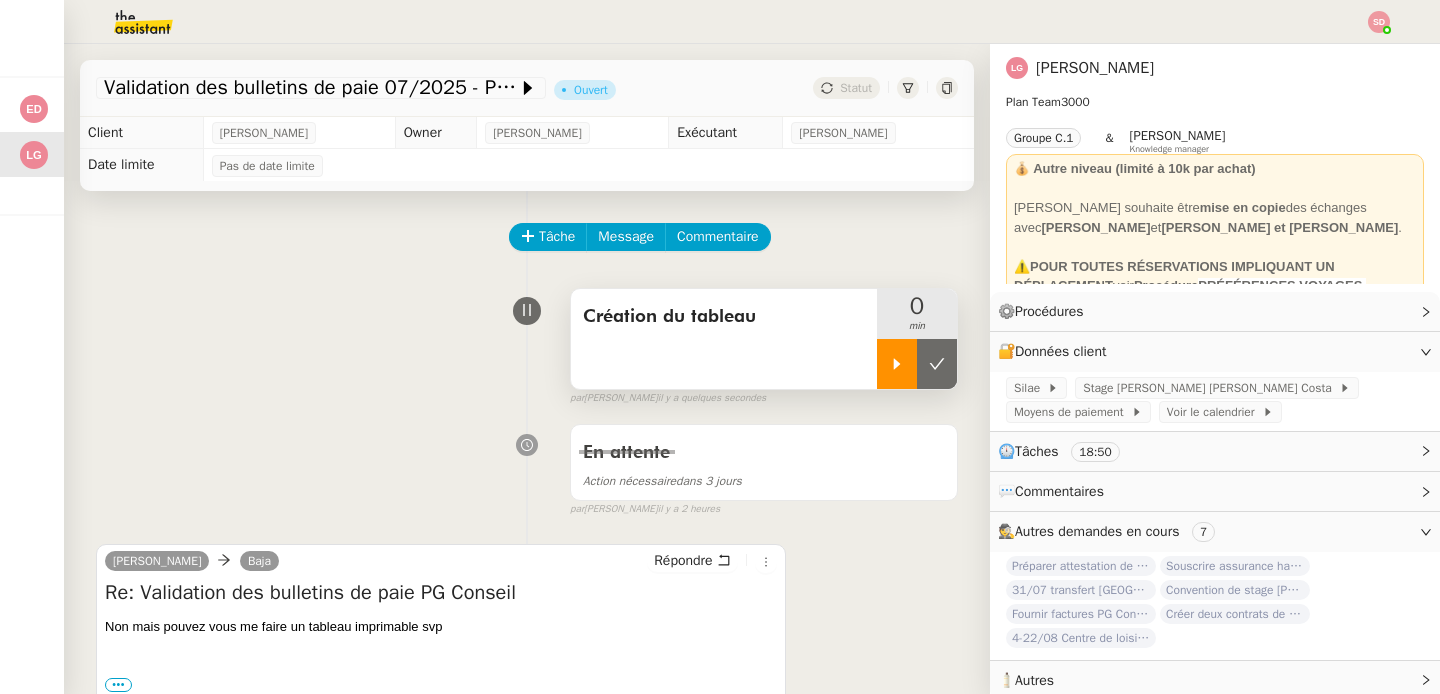 click 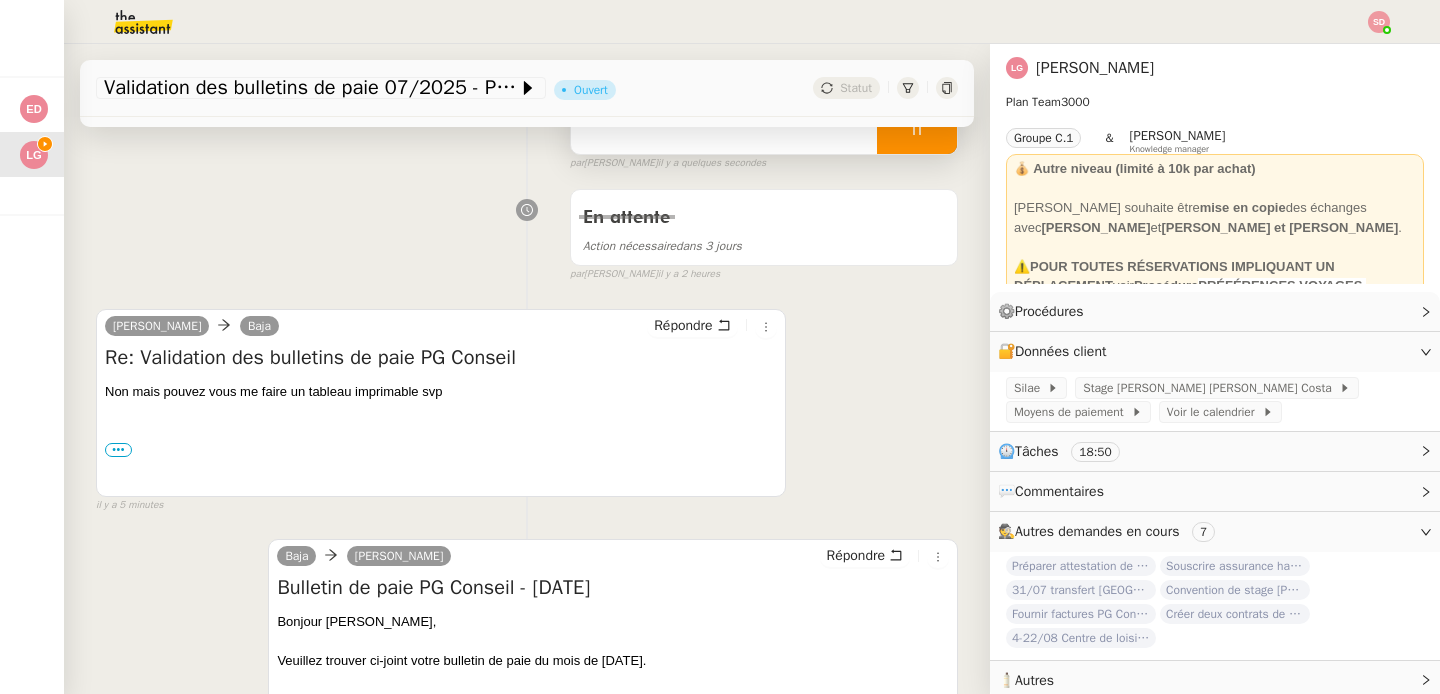 scroll, scrollTop: 307, scrollLeft: 0, axis: vertical 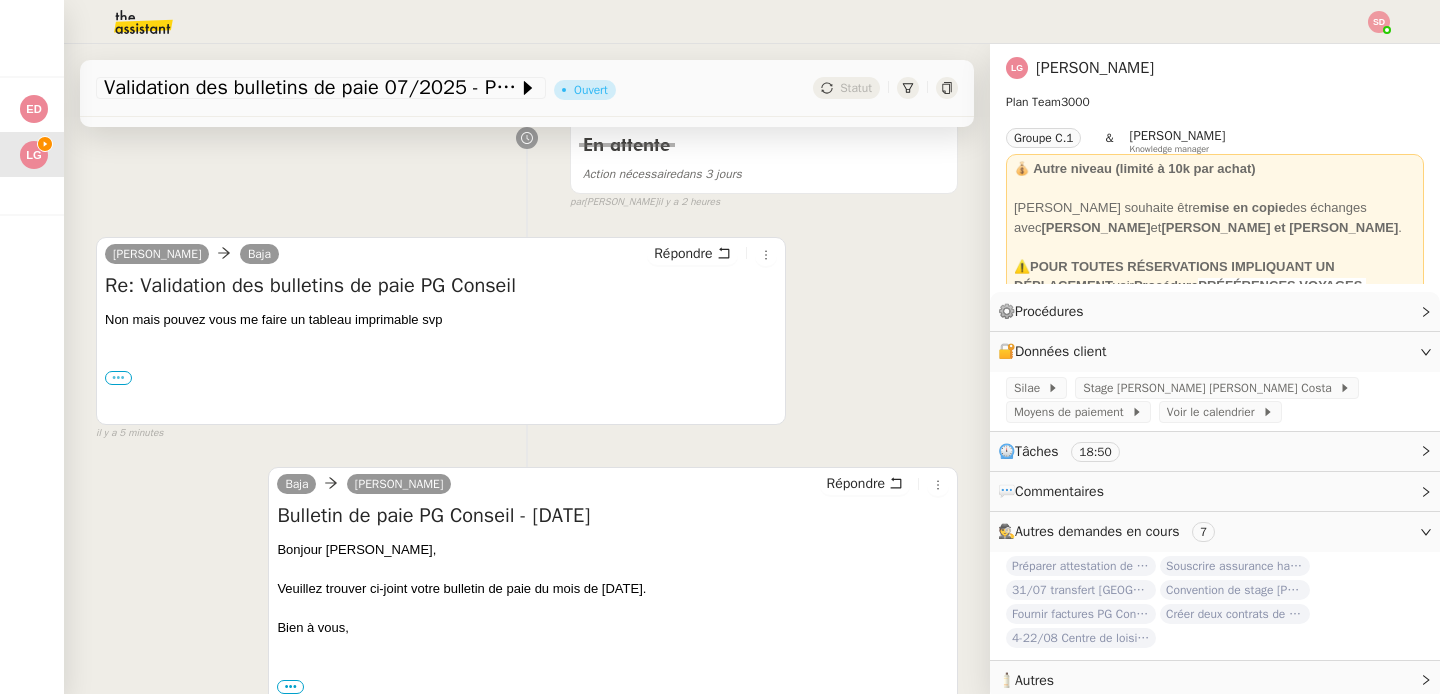 click on "•••" at bounding box center [118, 378] 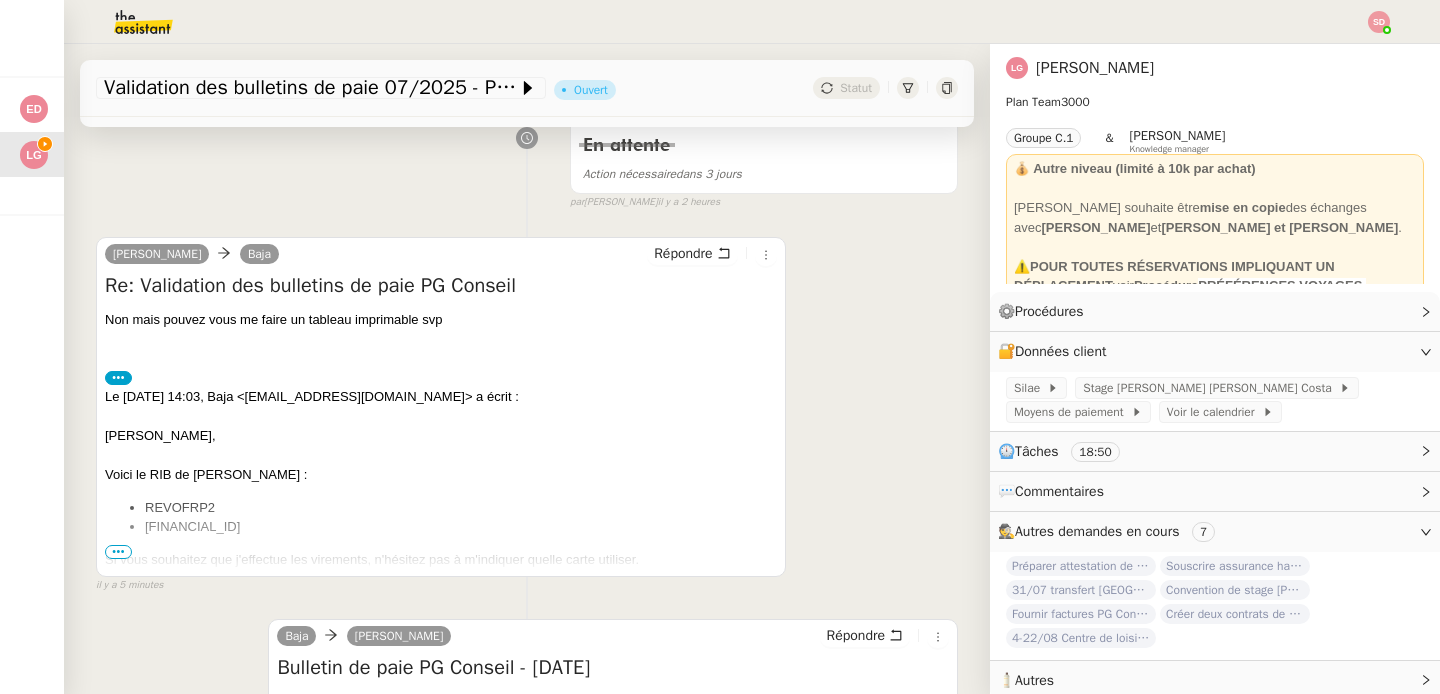 click on "•••" at bounding box center [118, 552] 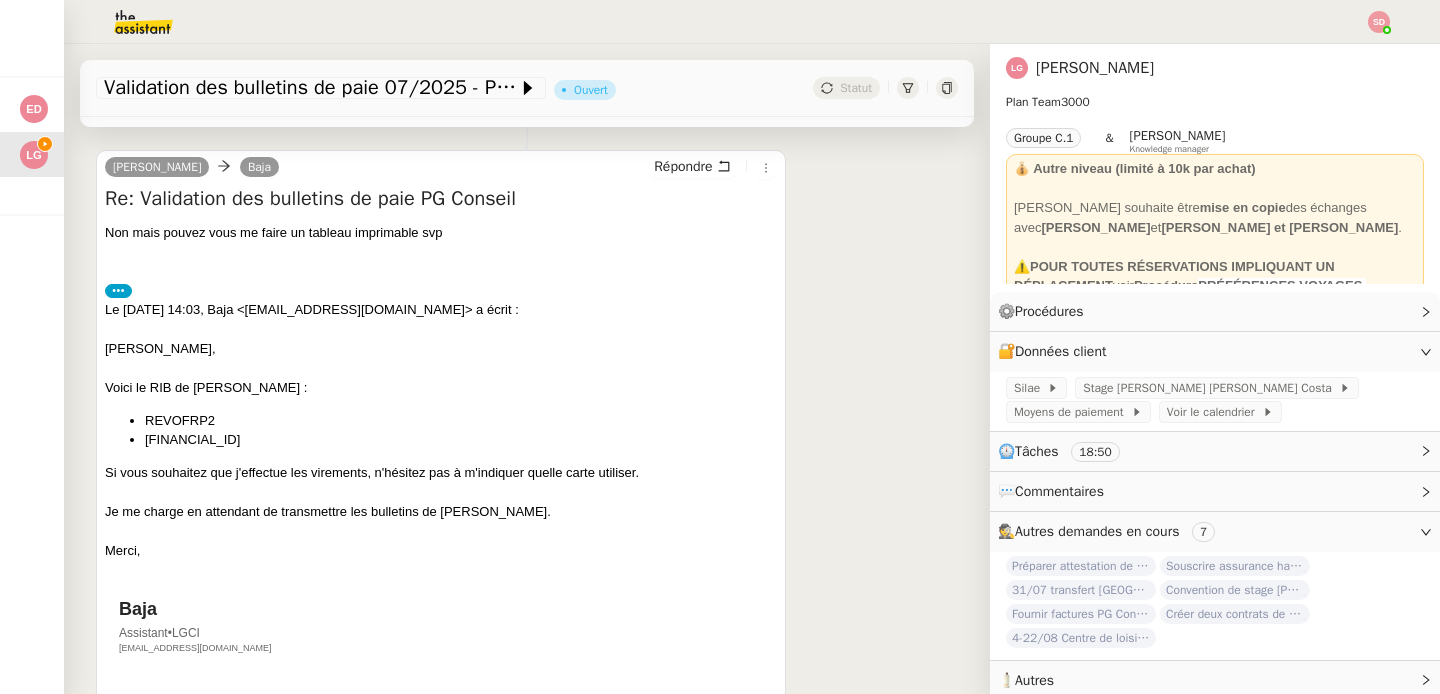 scroll, scrollTop: 401, scrollLeft: 0, axis: vertical 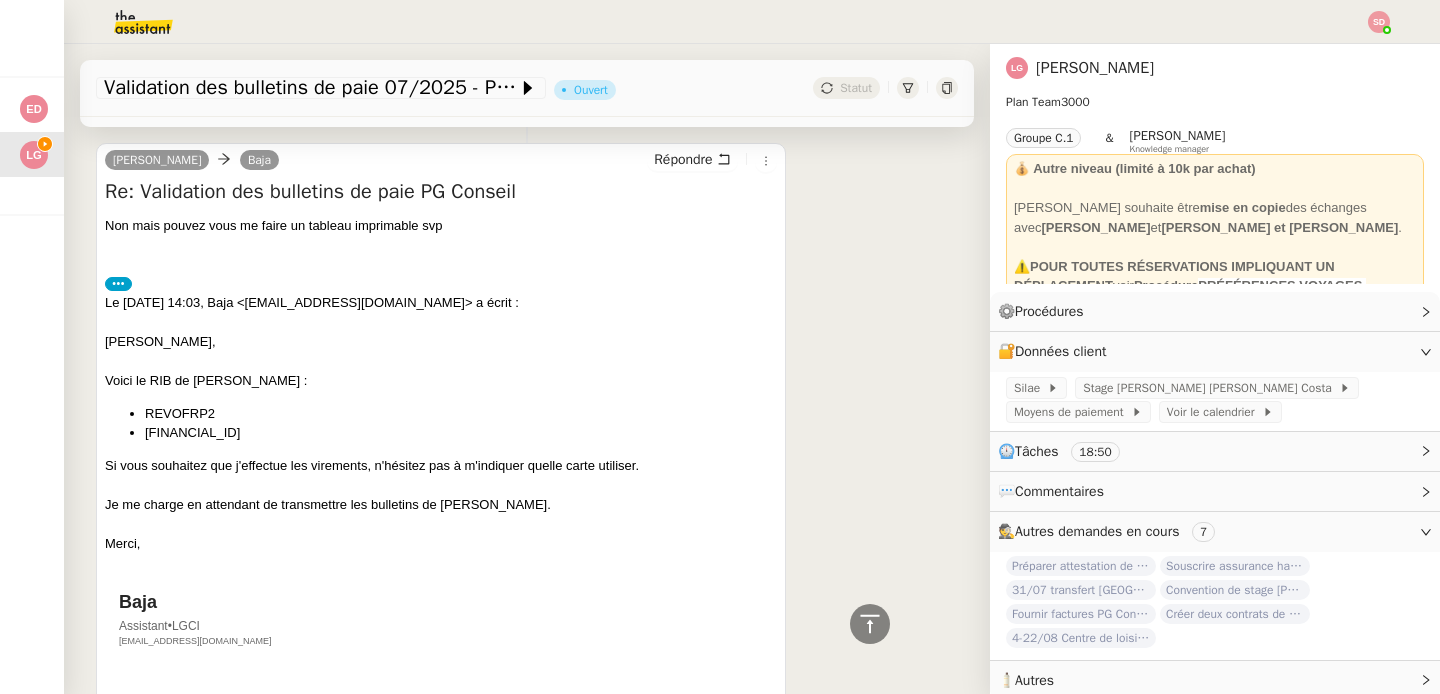 click on "•••" at bounding box center (118, 284) 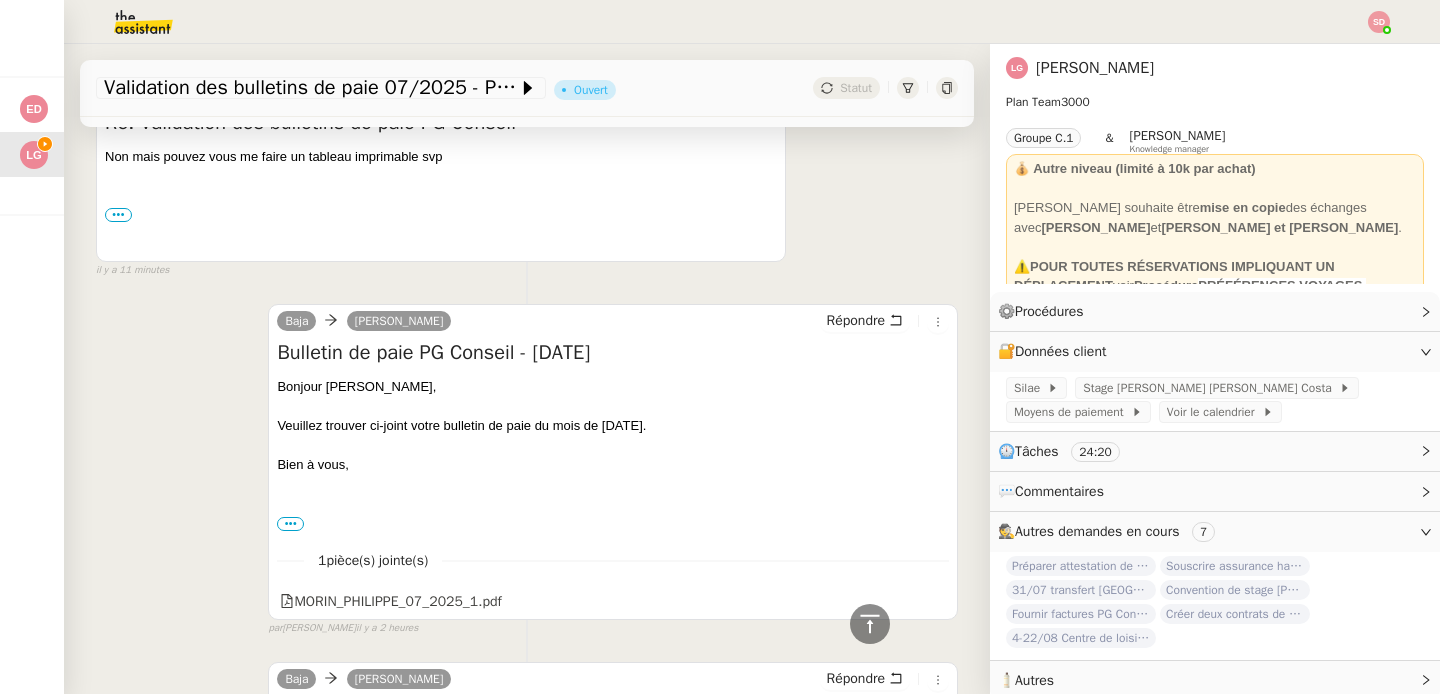 scroll, scrollTop: 471, scrollLeft: 0, axis: vertical 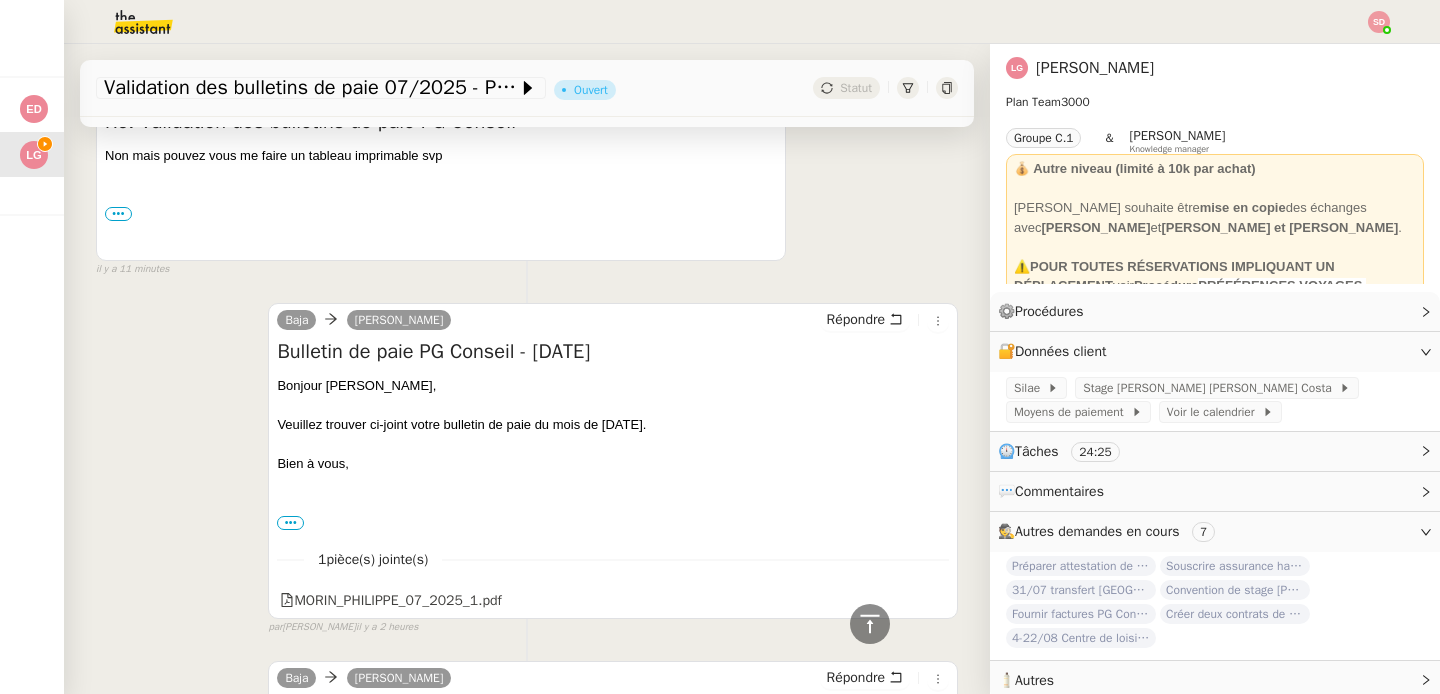 drag, startPoint x: 420, startPoint y: 354, endPoint x: 654, endPoint y: 348, distance: 234.0769 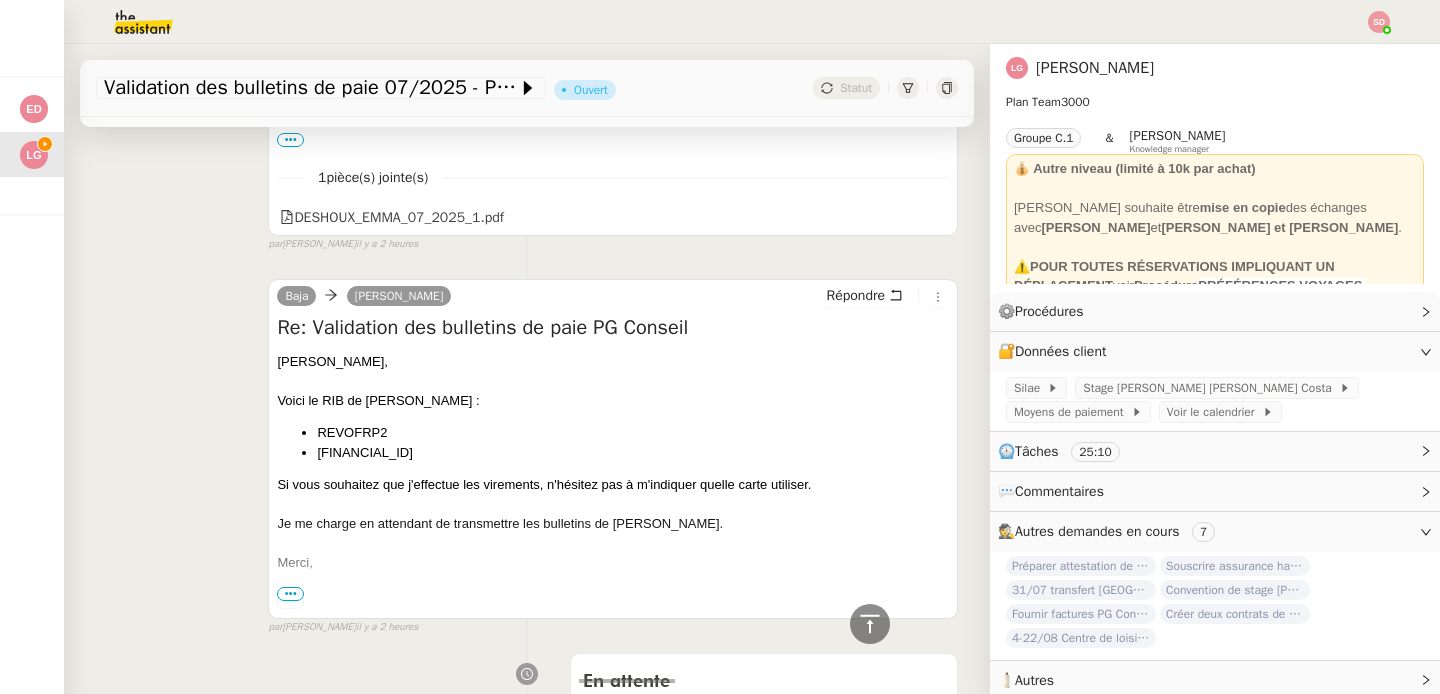 scroll, scrollTop: 2328, scrollLeft: 0, axis: vertical 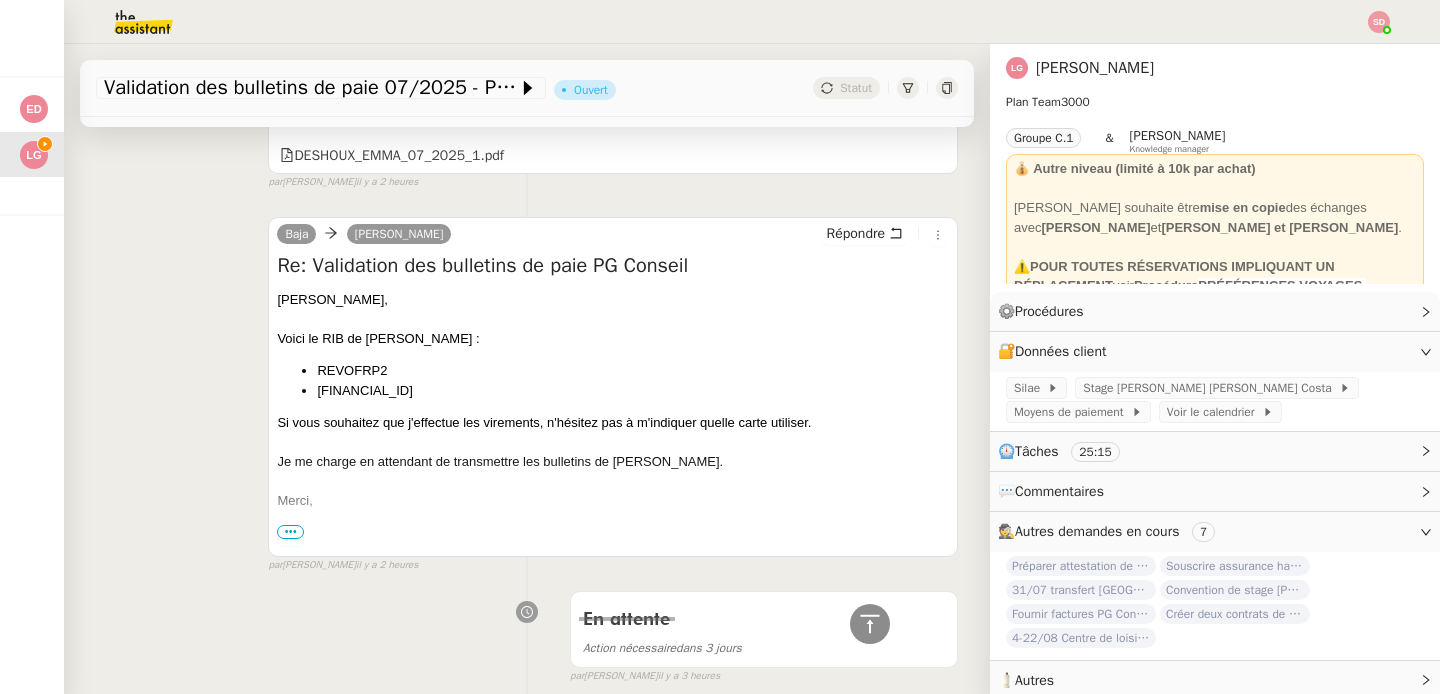 drag, startPoint x: 314, startPoint y: 373, endPoint x: 583, endPoint y: 383, distance: 269.18582 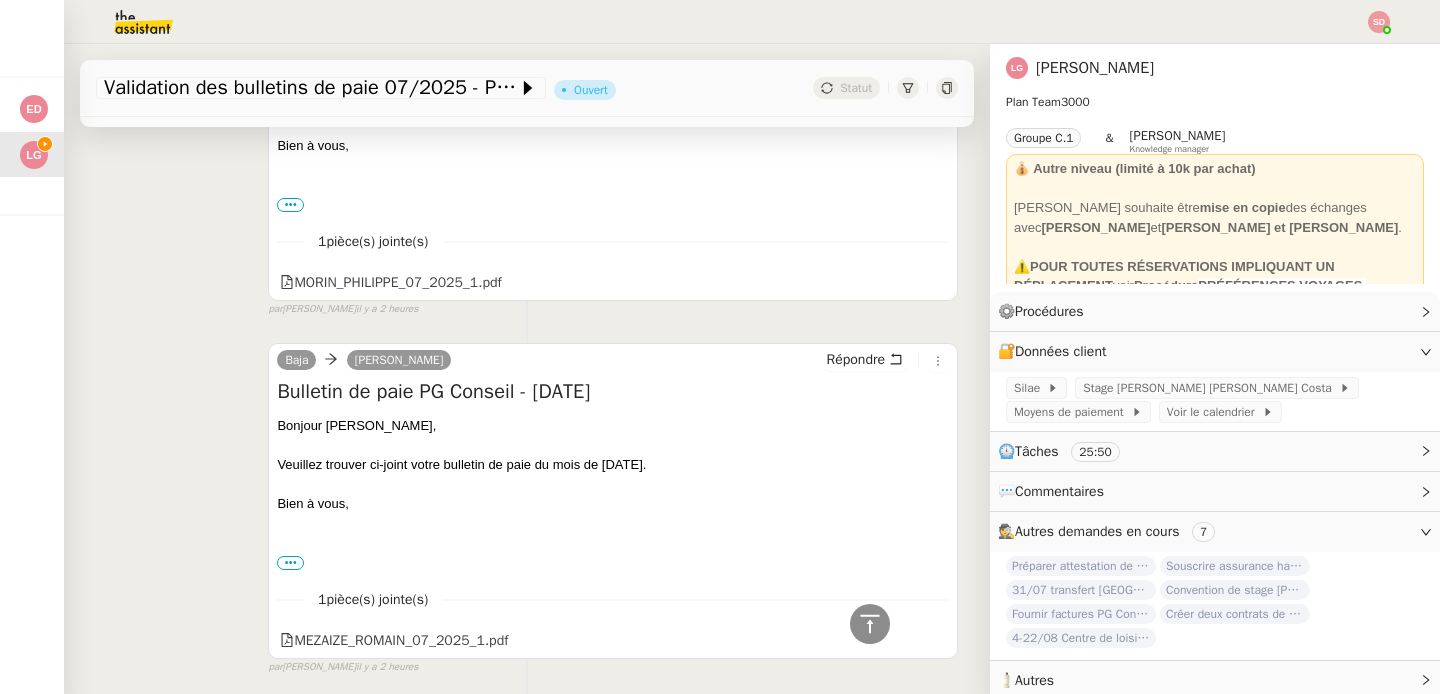 scroll, scrollTop: 0, scrollLeft: 0, axis: both 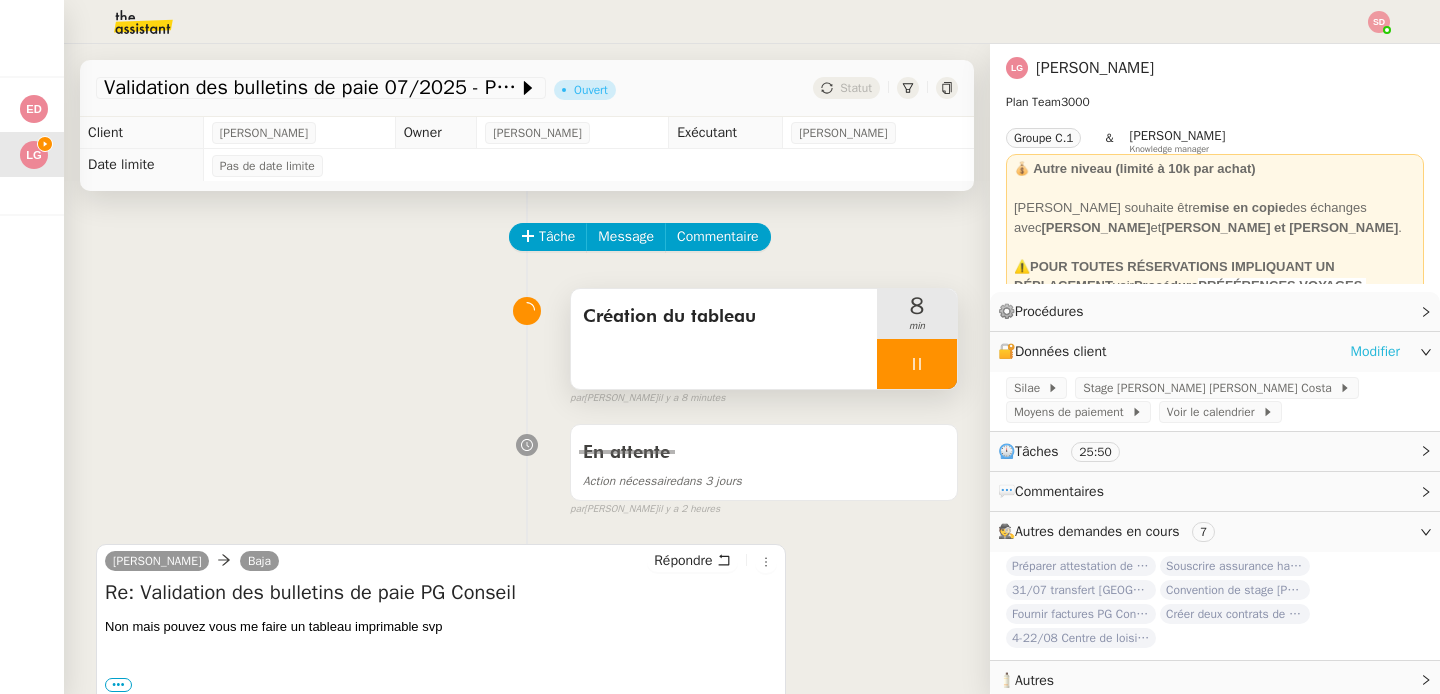 click on "Modifier" 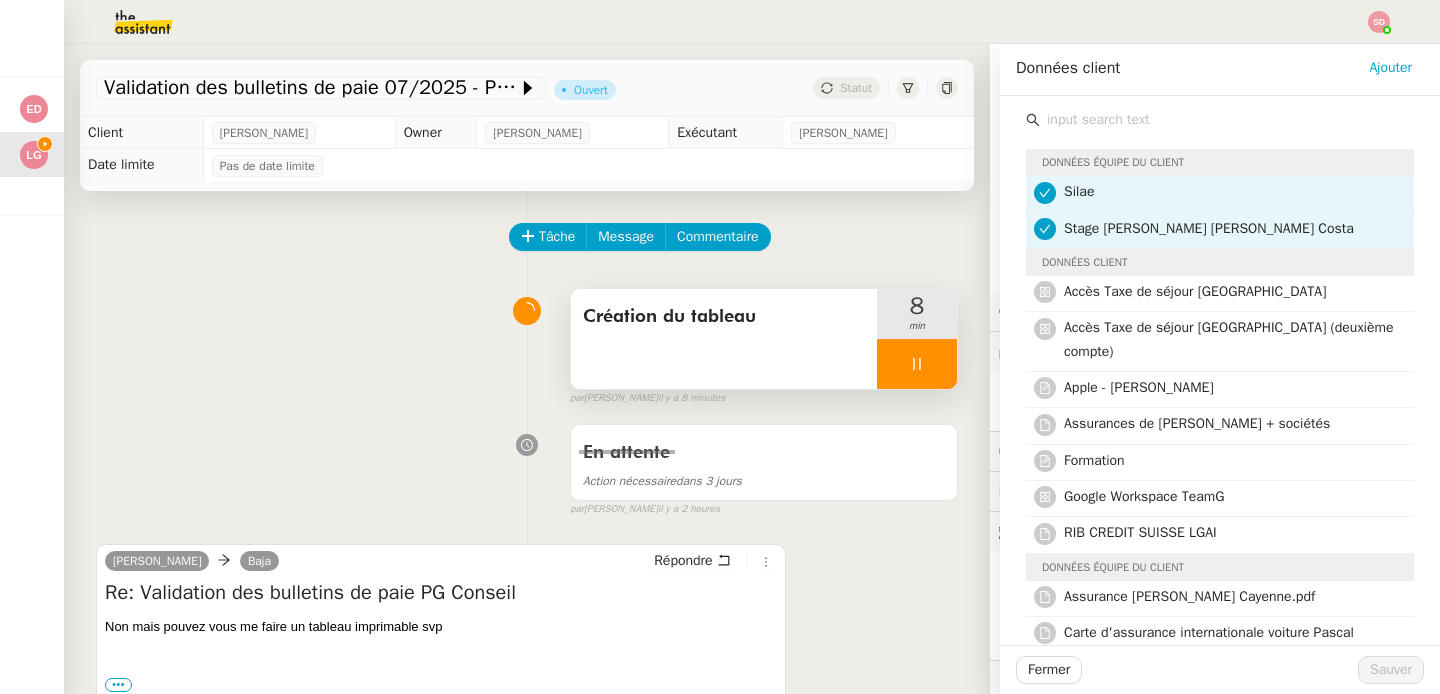click 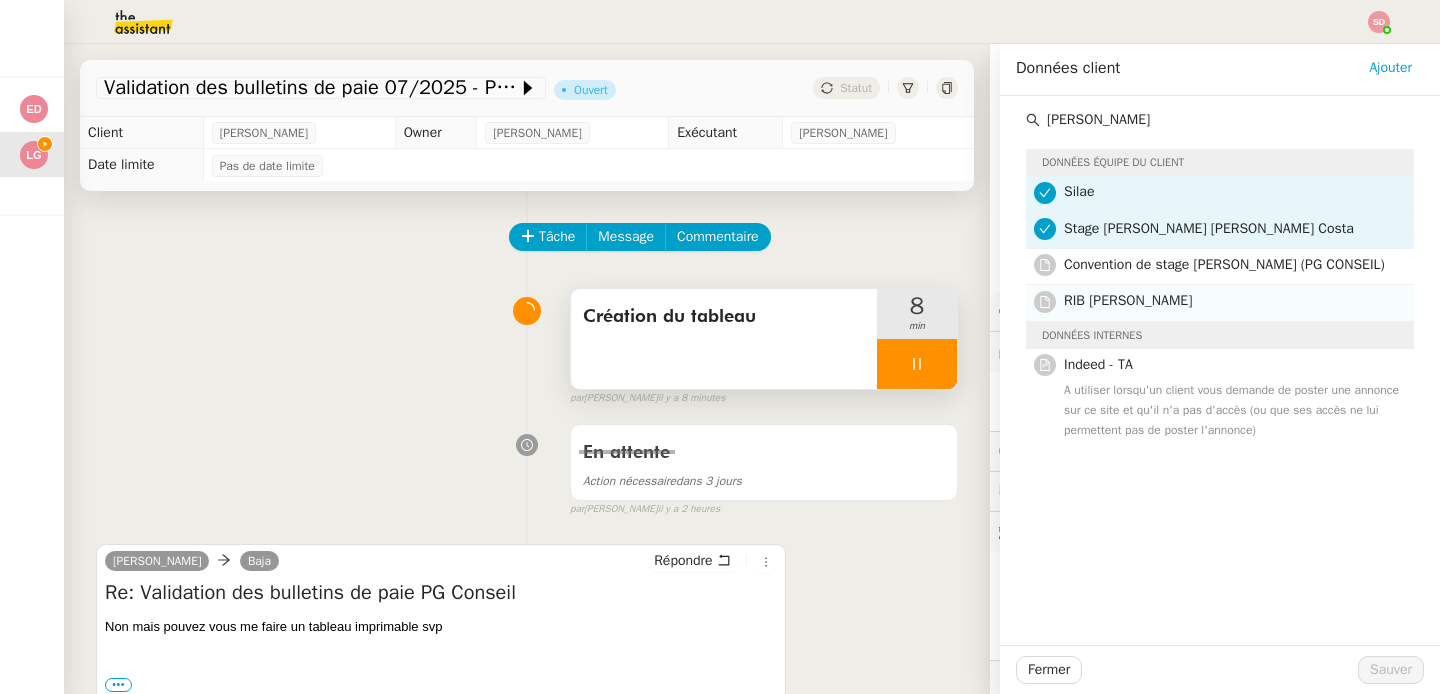 type on "[PERSON_NAME]" 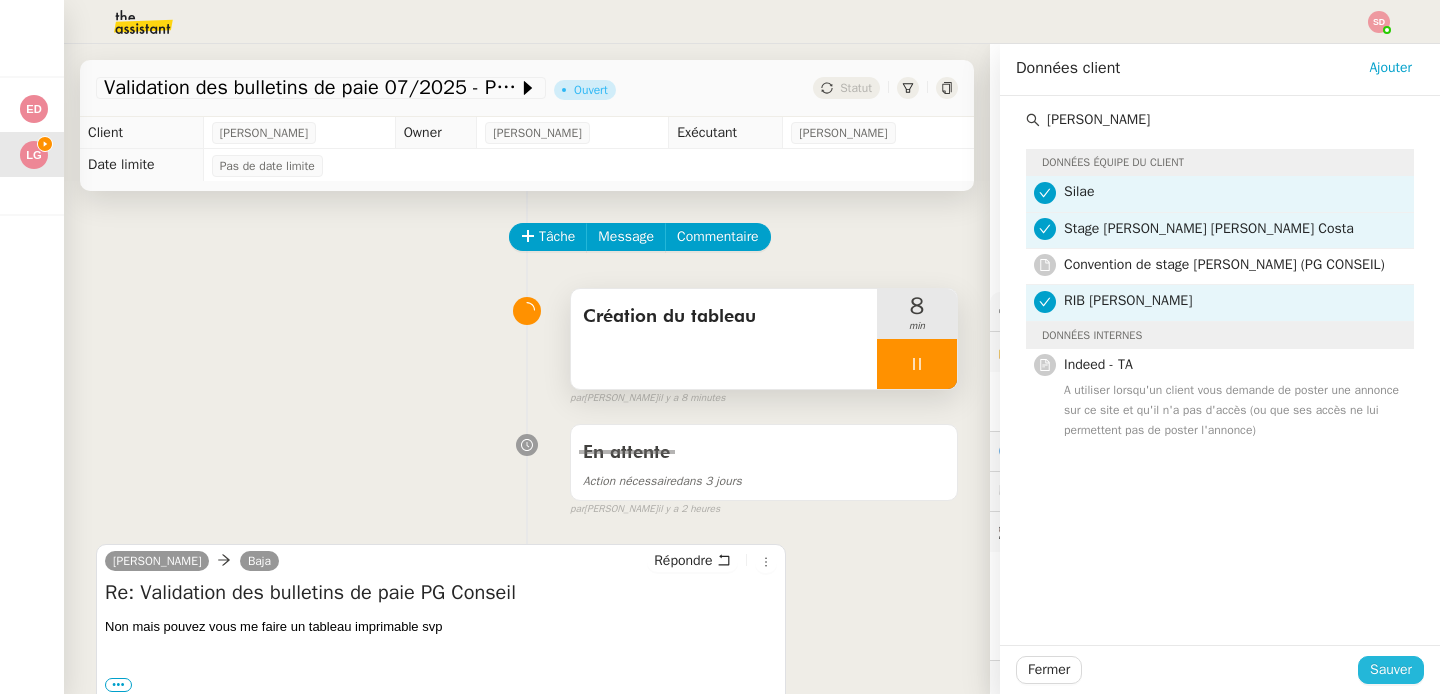 click on "Sauver" 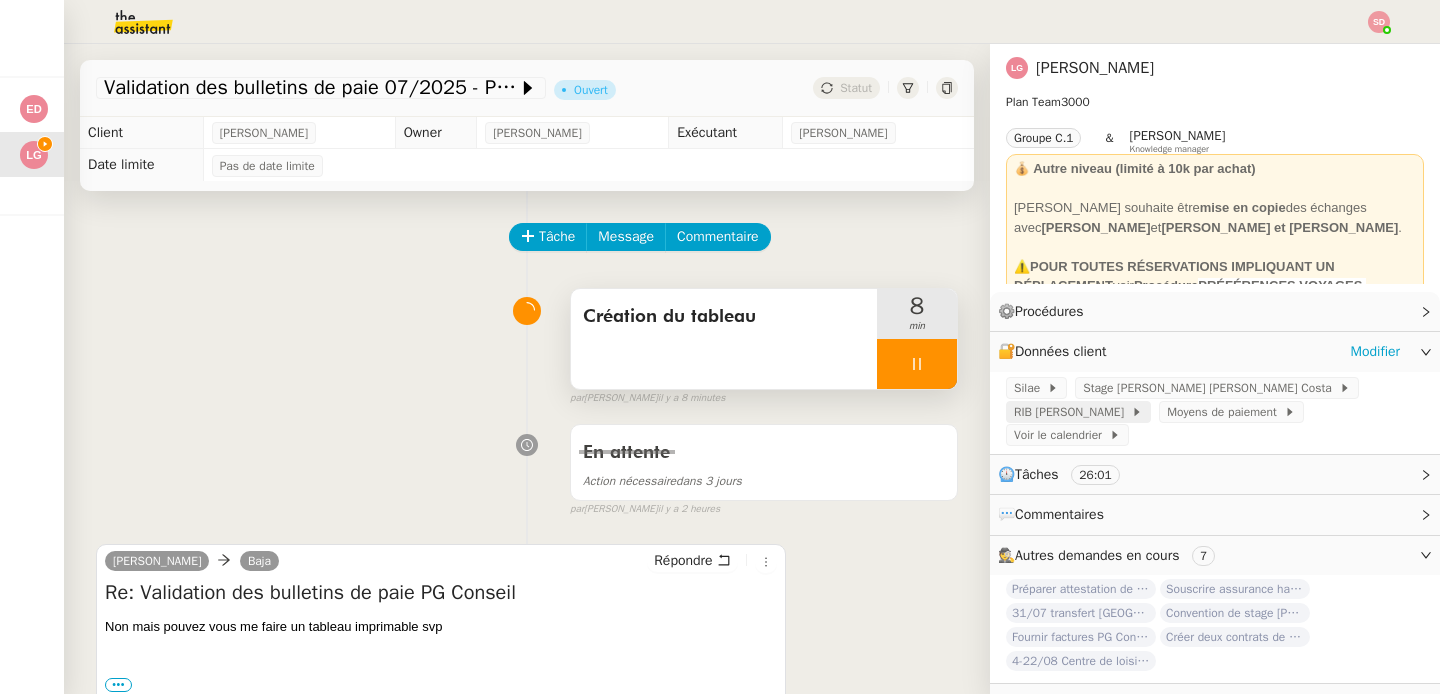 click on "RIB [PERSON_NAME]" 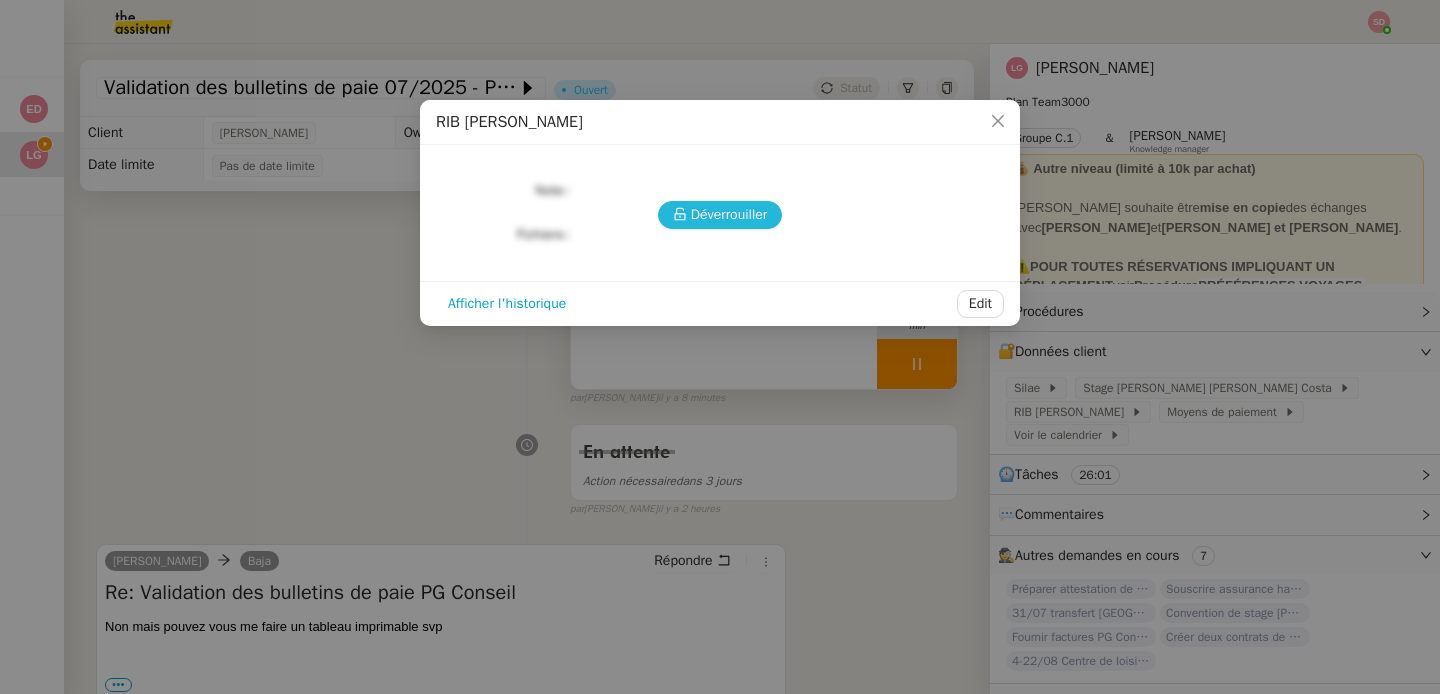 click 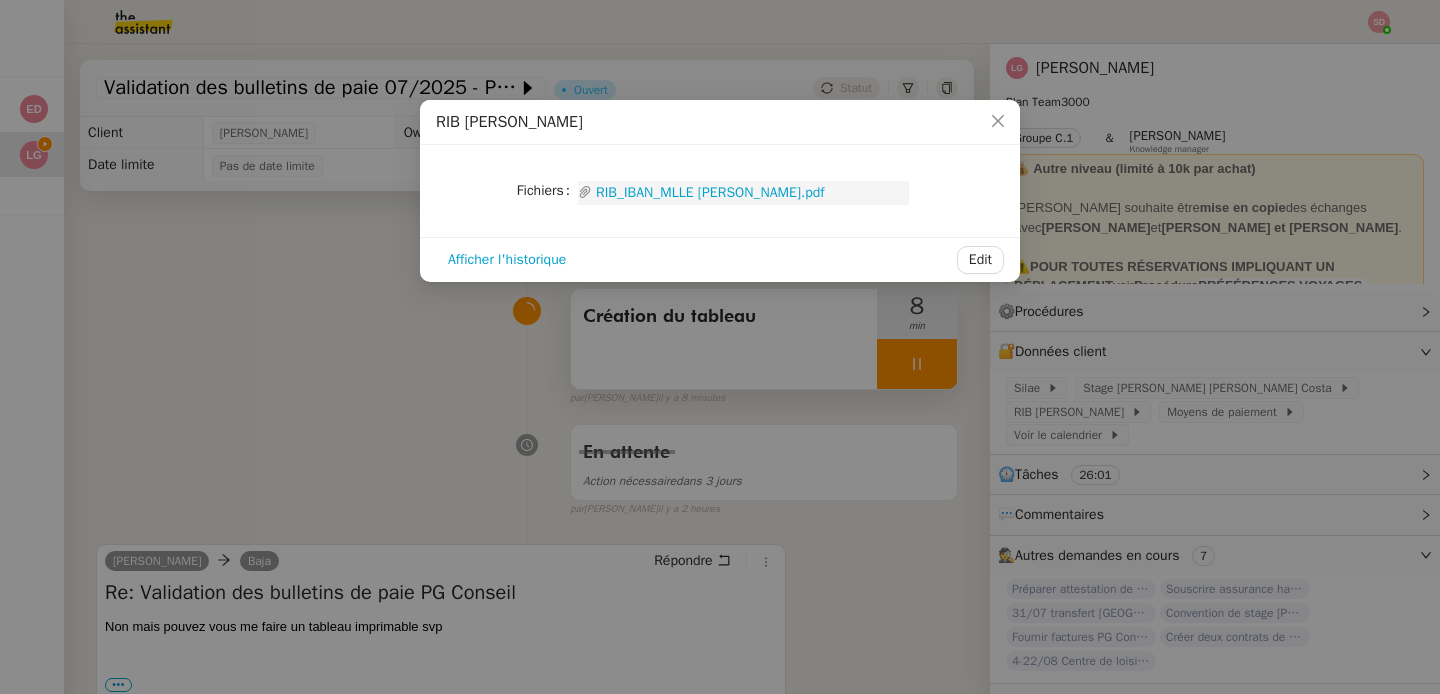 click on "RIB_IBAN_MLLE DESHOUX EMMA.pdf" 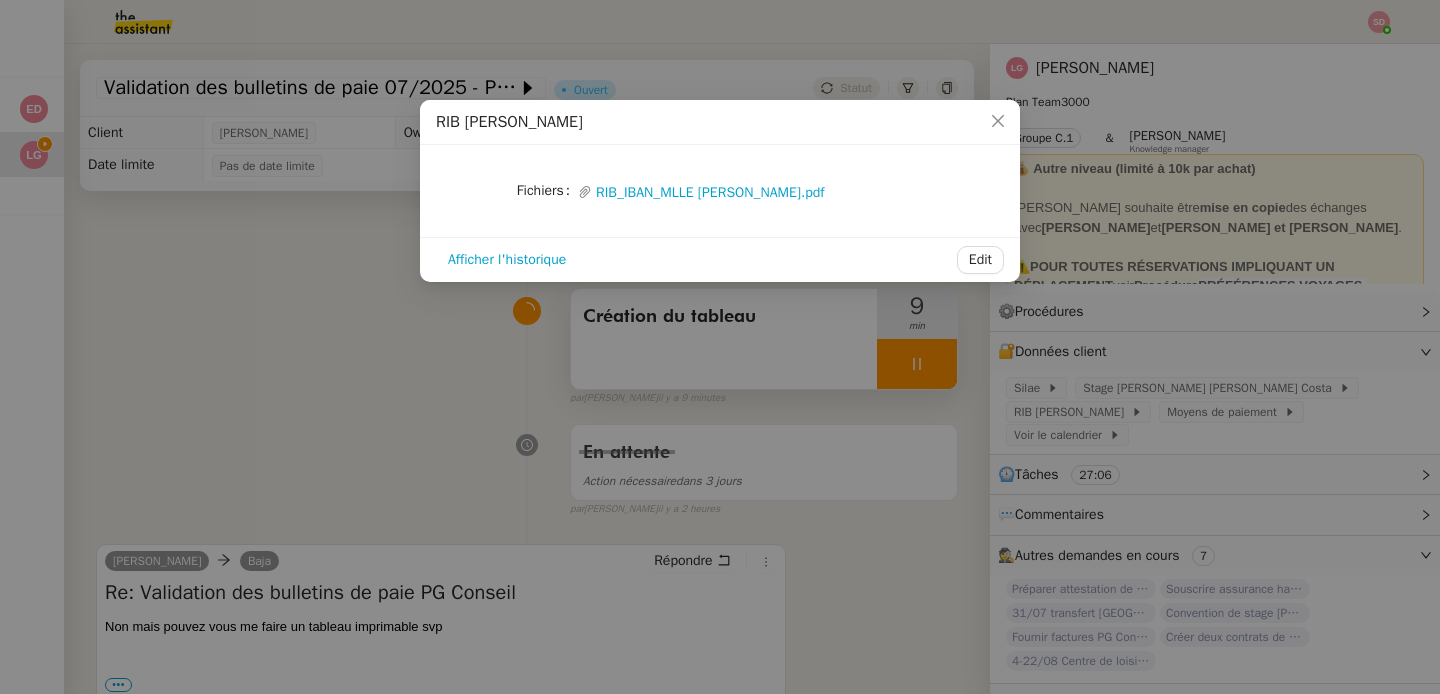 click on "RIB Emma DESHOUX Fichiers Upload  RIB_IBAN_MLLE DESHOUX EMMA.pdf  Afficher l'historique Edit" at bounding box center (720, 347) 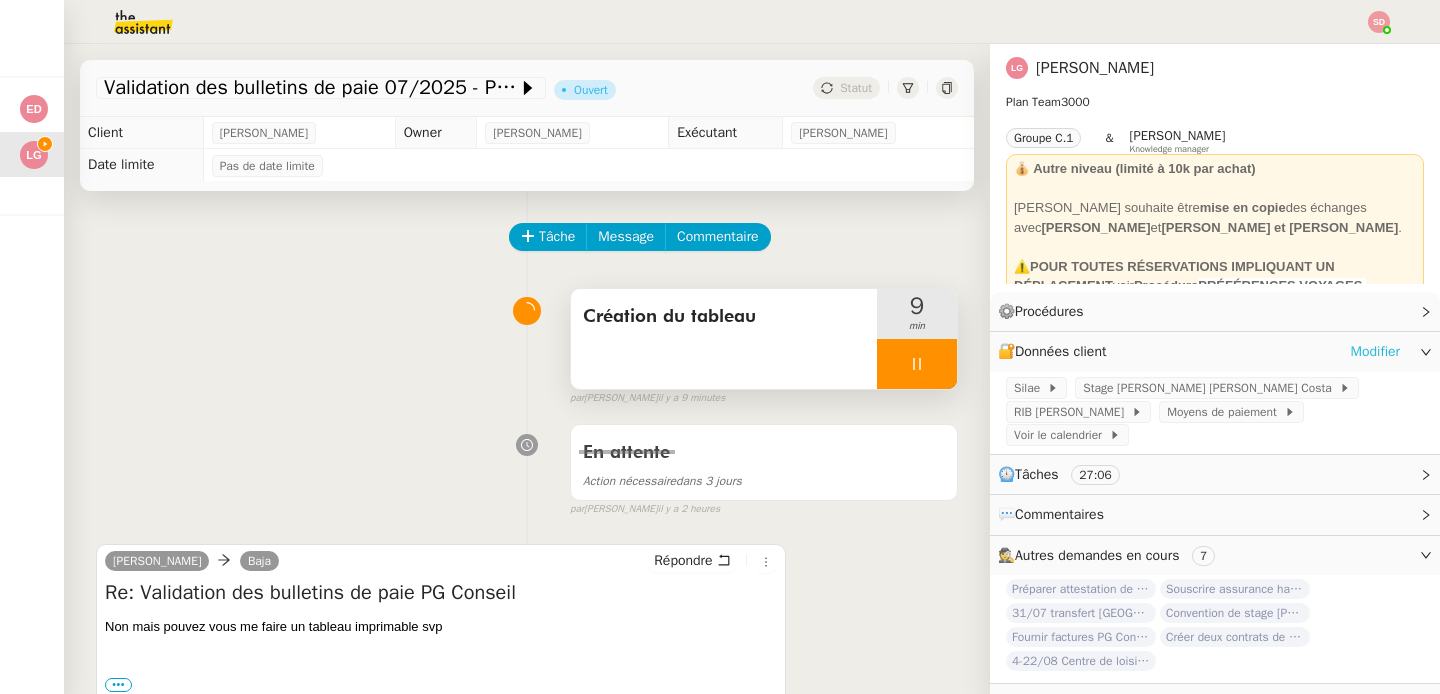 click on "Modifier" 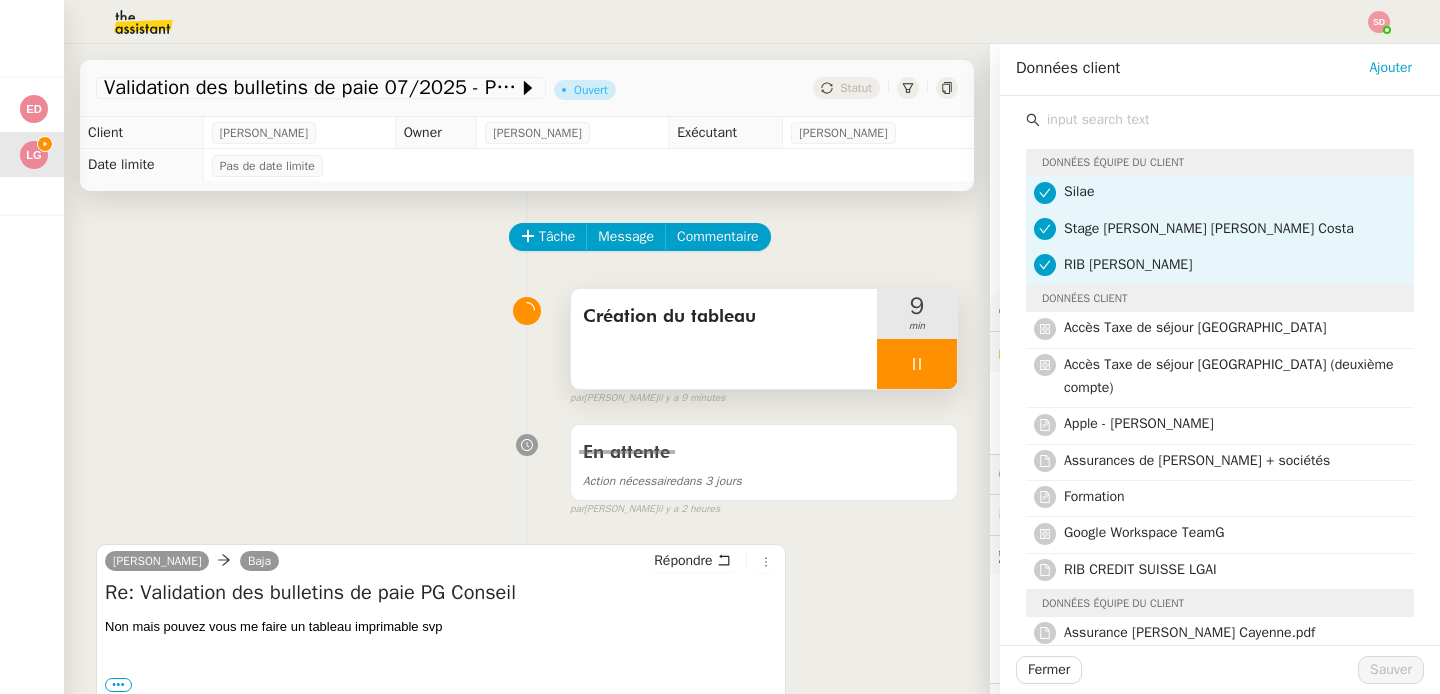 click 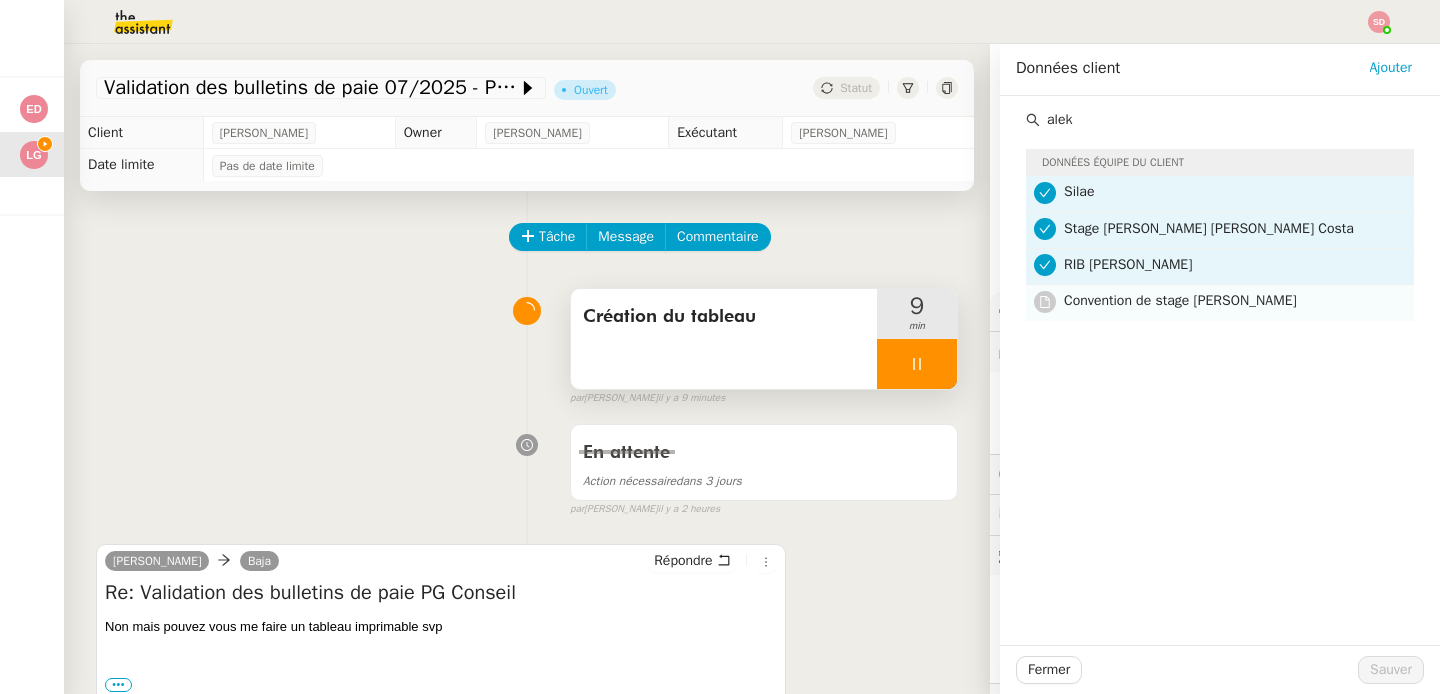 type on "alek" 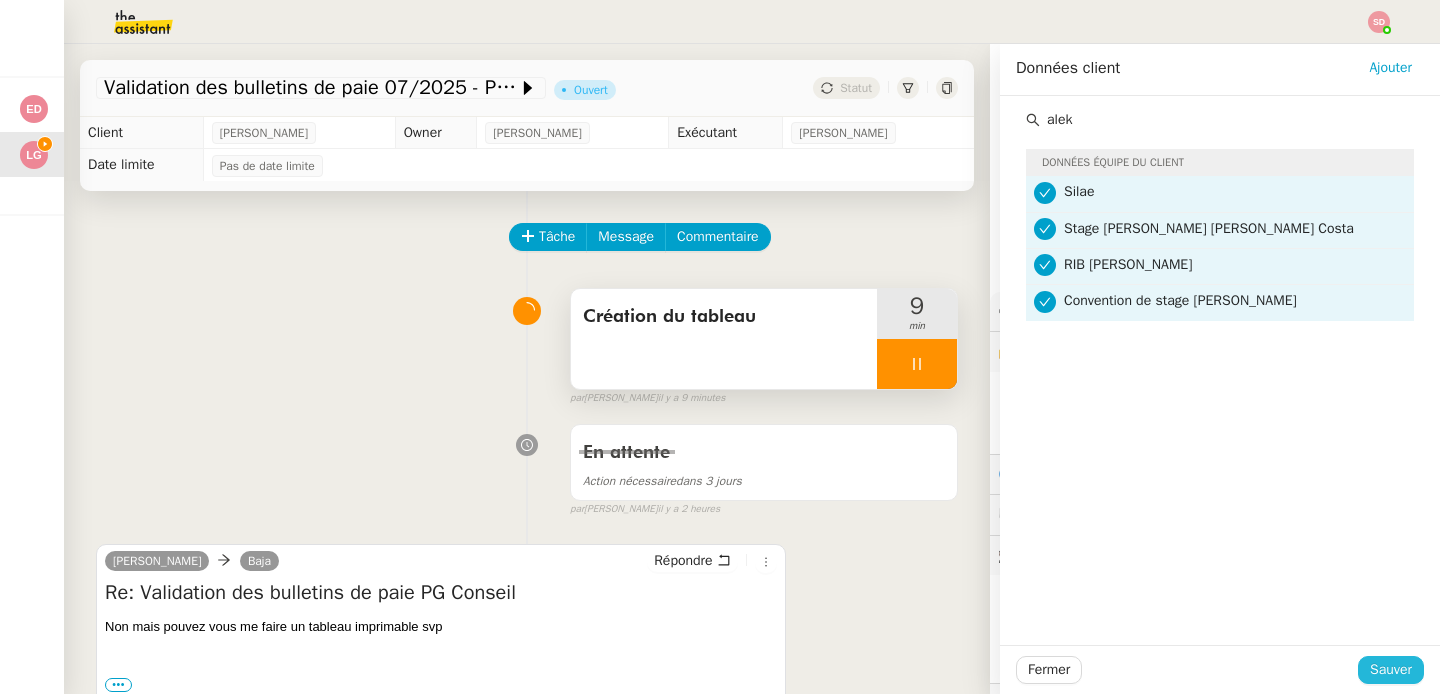 click on "Sauver" 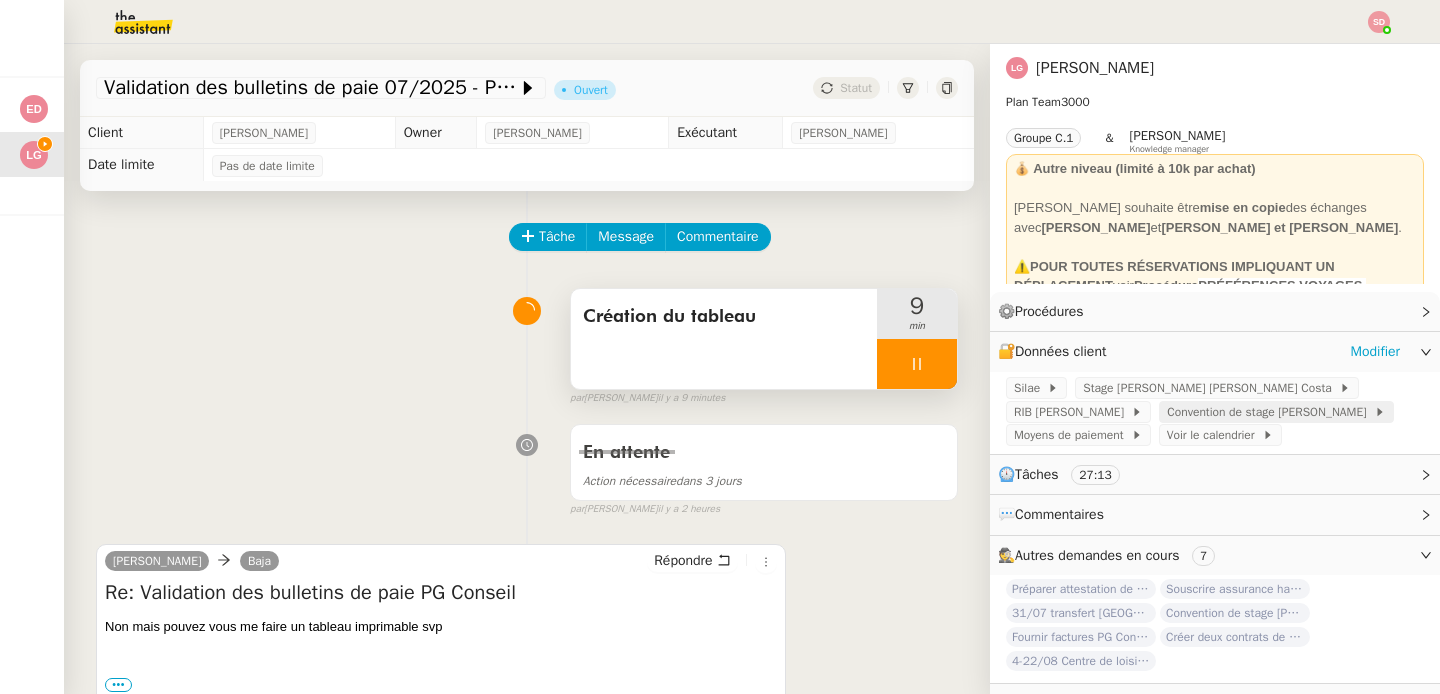 click on "Convention de stage [PERSON_NAME]" 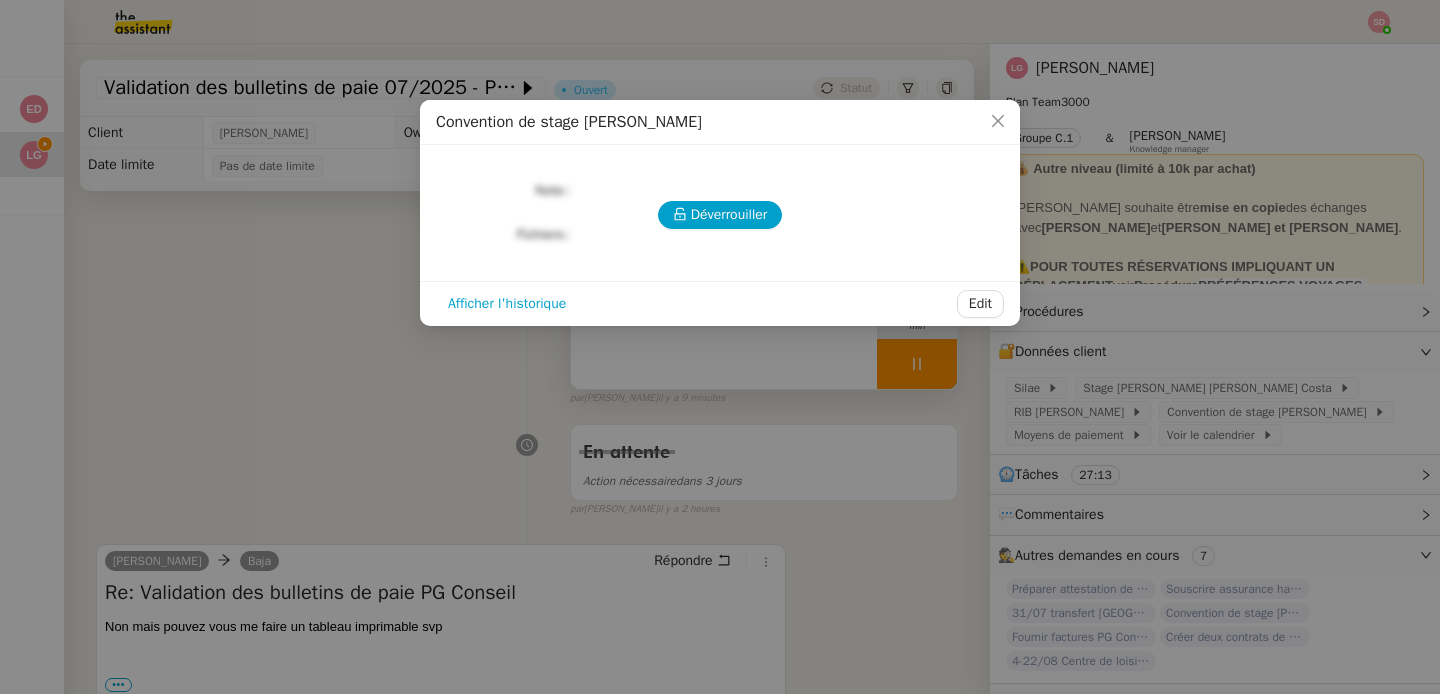 click on "Déverrouiller Note Fichiers Upload" at bounding box center [720, 205] 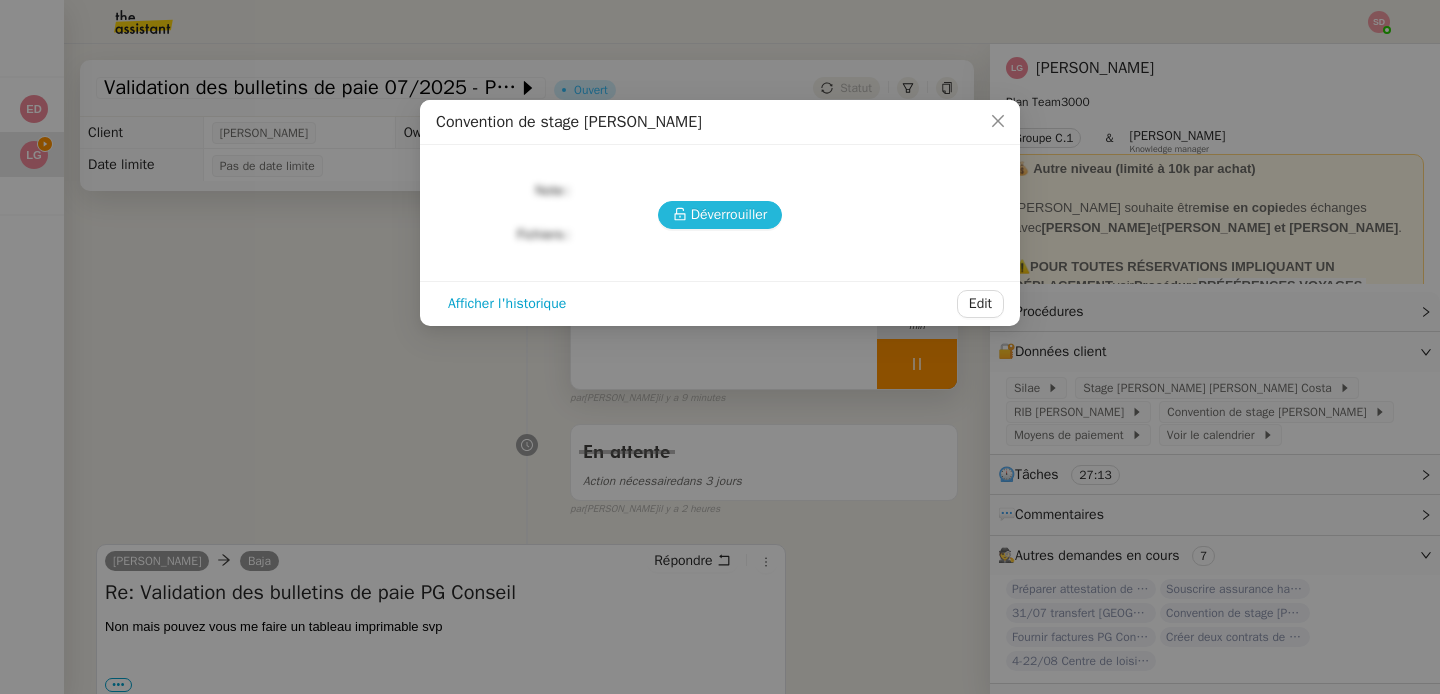click on "Déverrouiller" at bounding box center [729, 214] 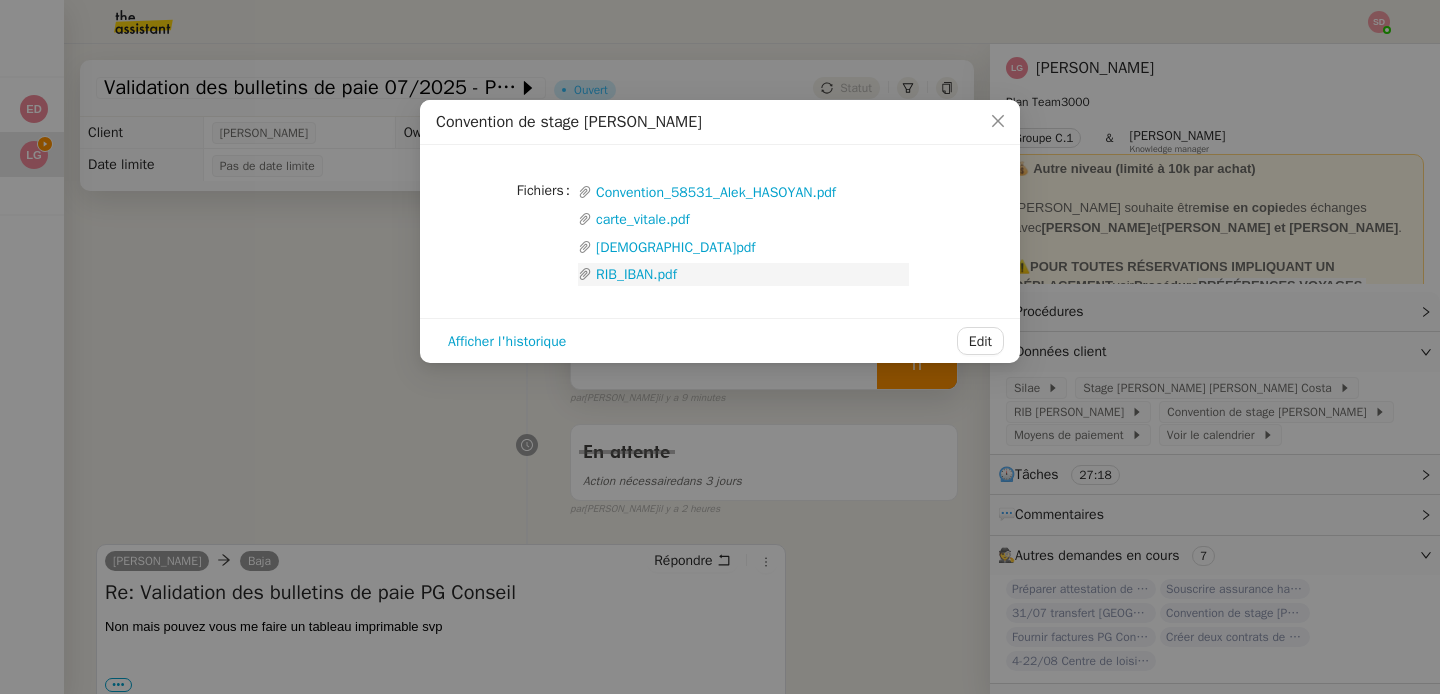 click on "RIB_IBAN.pdf" 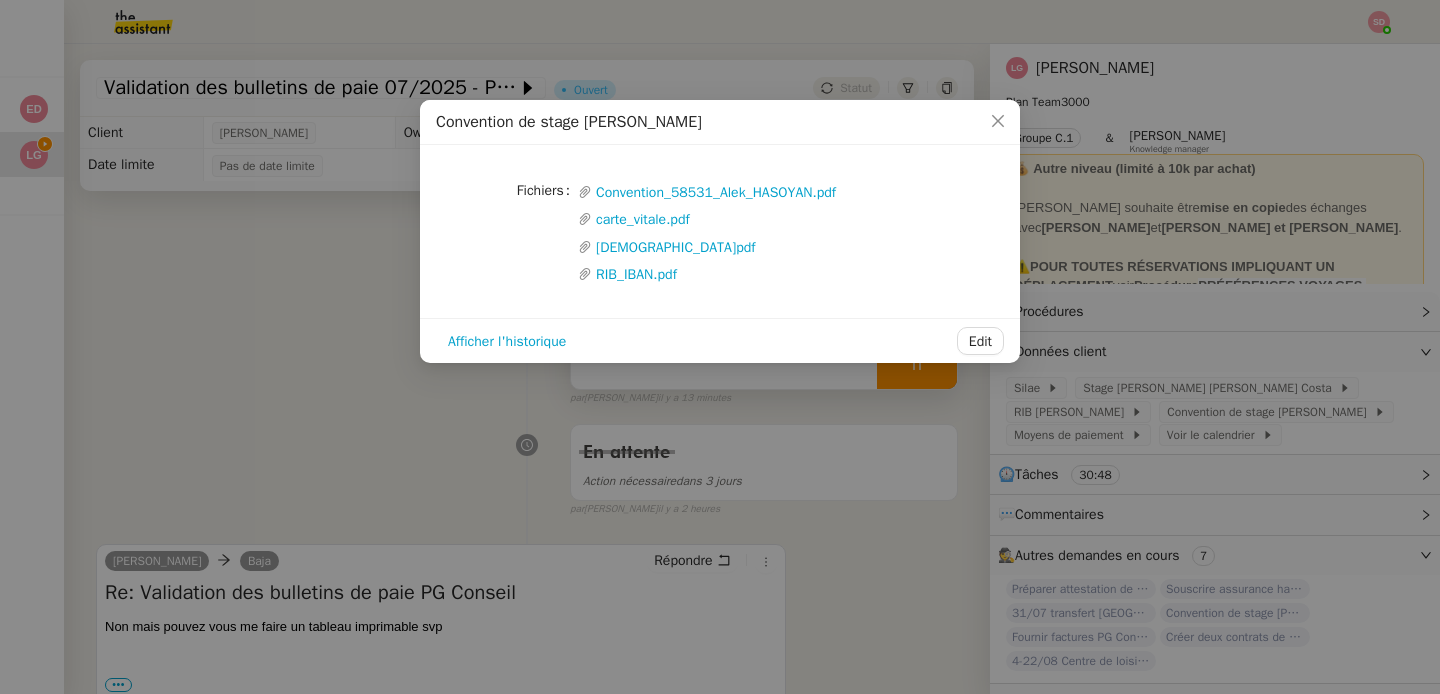 click on "Convention de stage Alek HASOYAN Fichiers Upload  Convention_58531_Alek_HASOYAN.pdf   carte_vitale.pdf   HASOYAN_ID_R.pdf   RIB_IBAN.pdf  Afficher l'historique Edit" at bounding box center [720, 347] 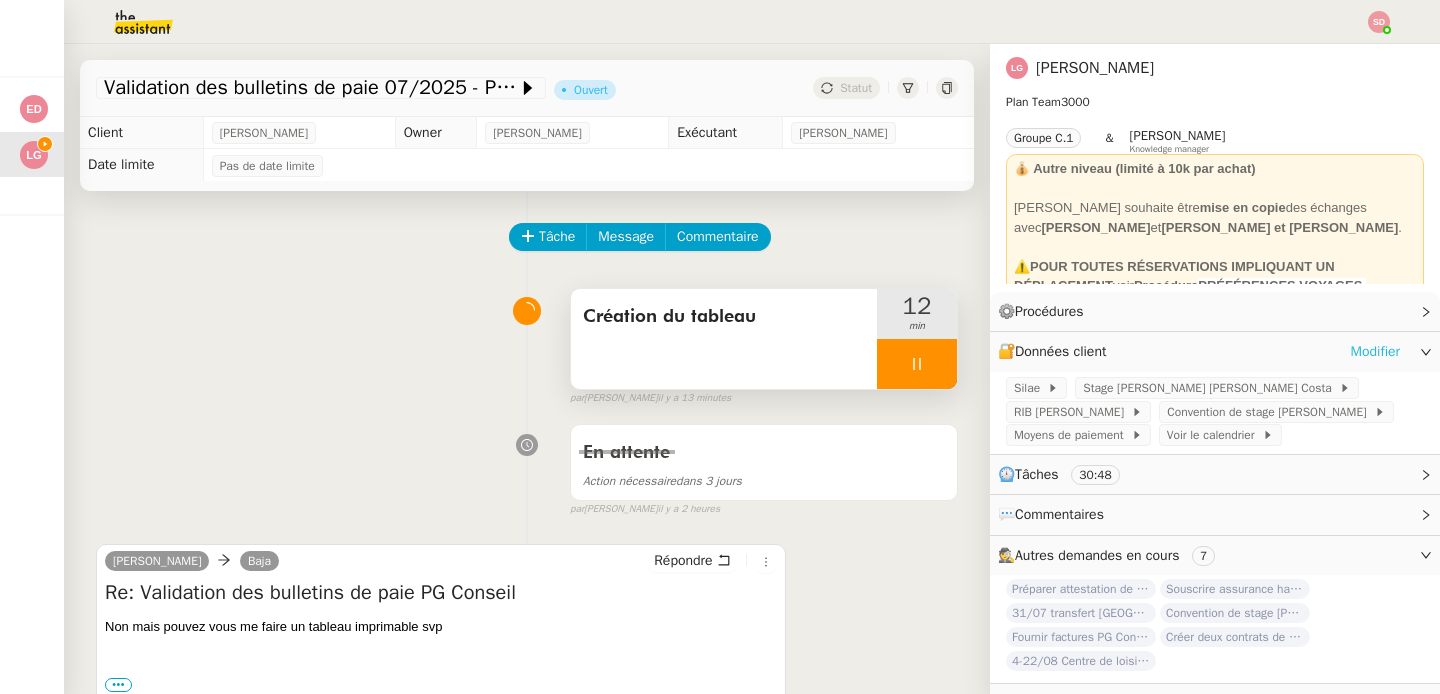 click on "Modifier" 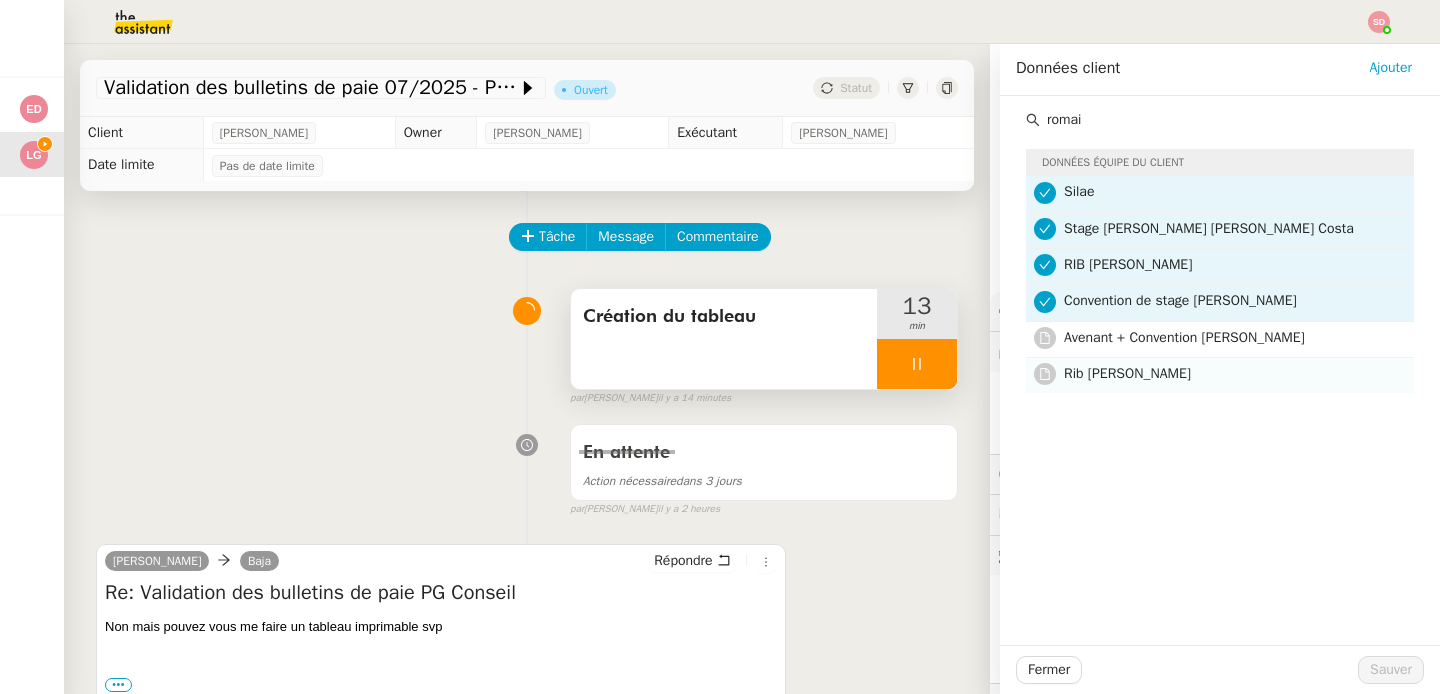 type on "romai" 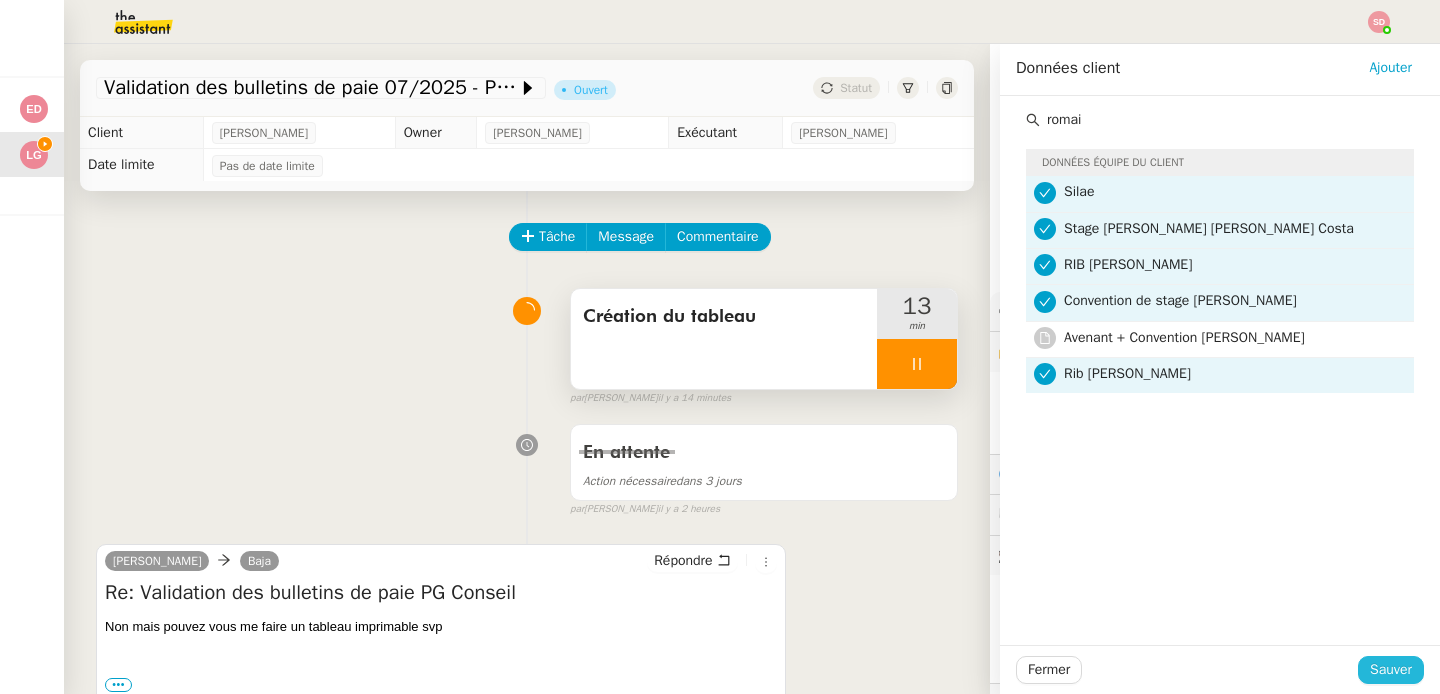 click on "Sauver" 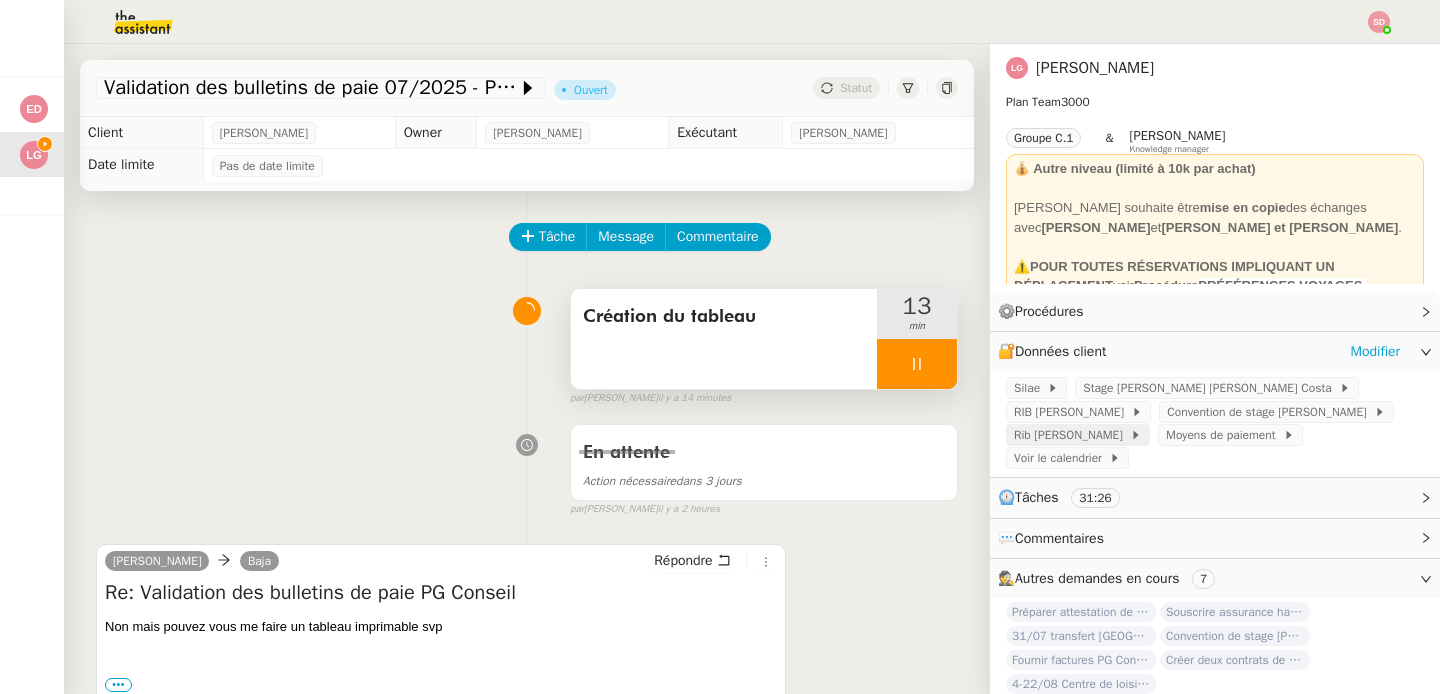 click on "Rib [PERSON_NAME]" 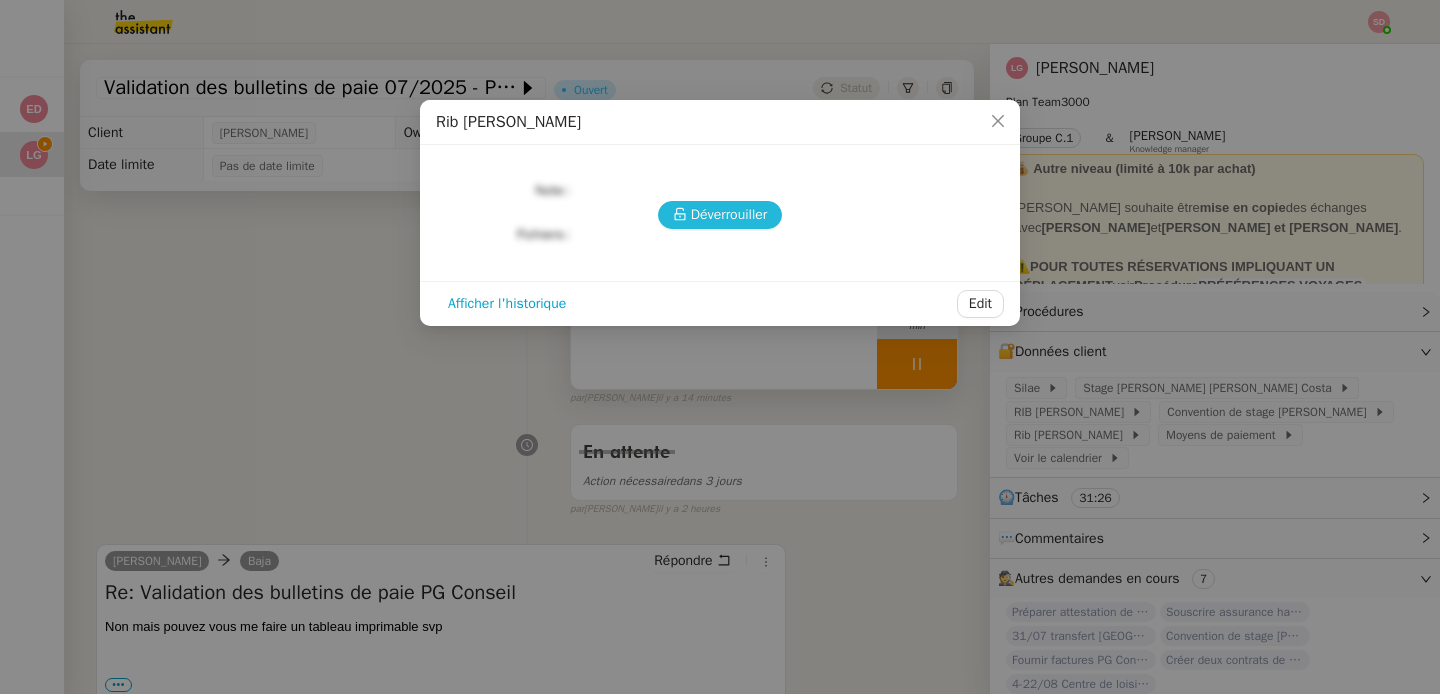 click on "Déverrouiller" at bounding box center (729, 214) 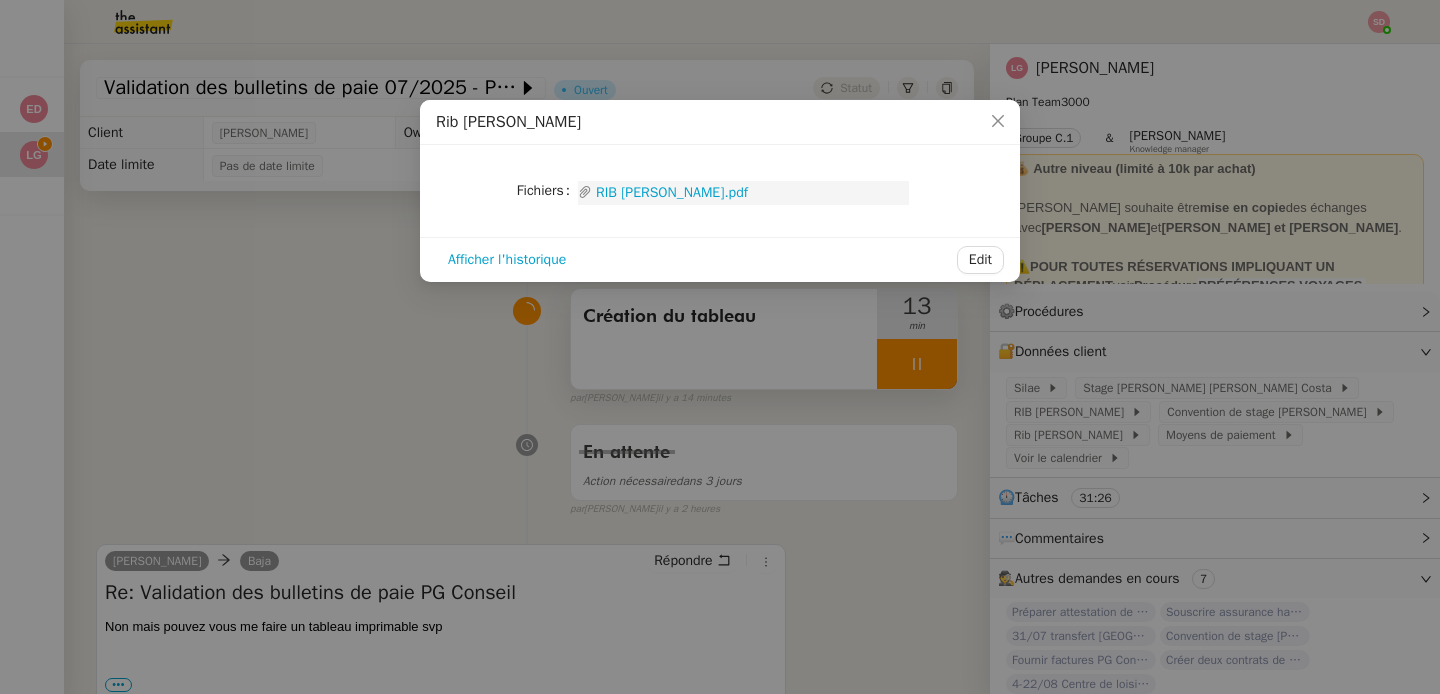 click on "RIB [PERSON_NAME].pdf" 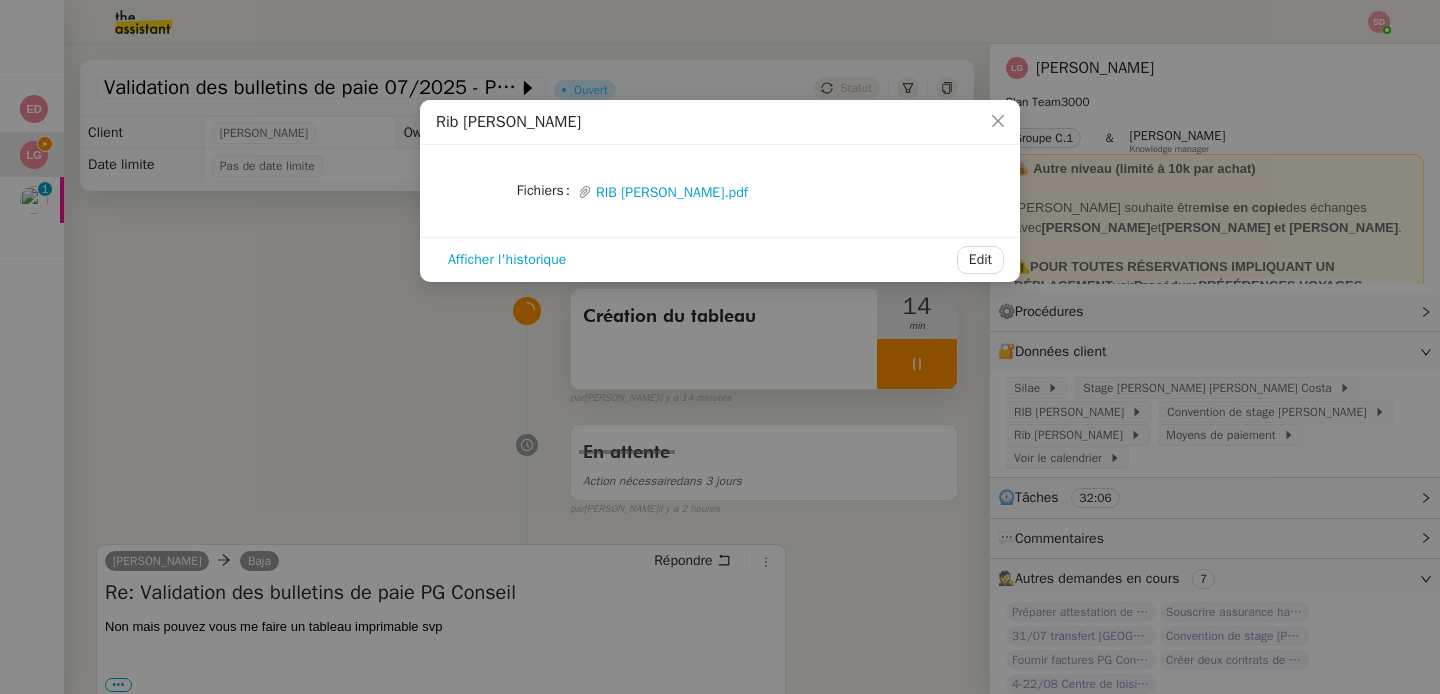 click on "Rib Romain Mezaize  Fichiers Upload  RIB Romain Mezaize.pdf  Afficher l'historique Edit" at bounding box center [720, 347] 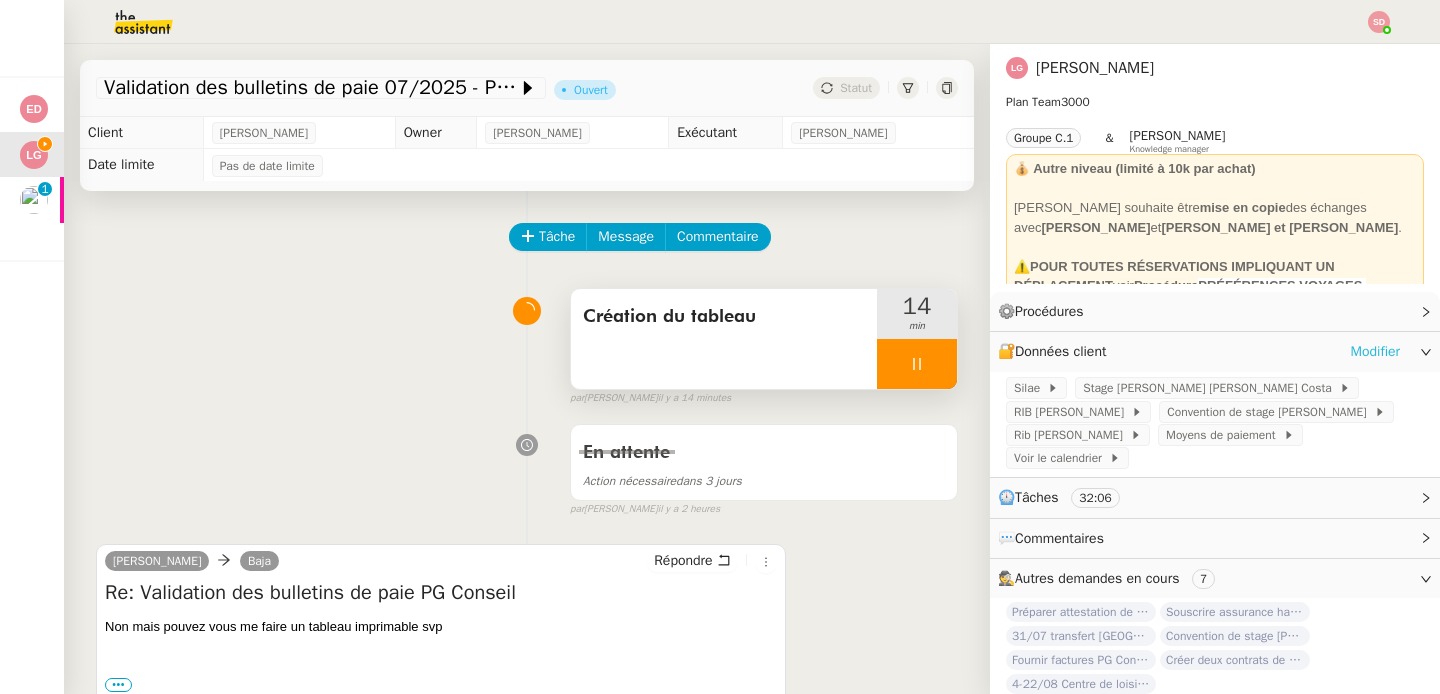 click on "Modifier" 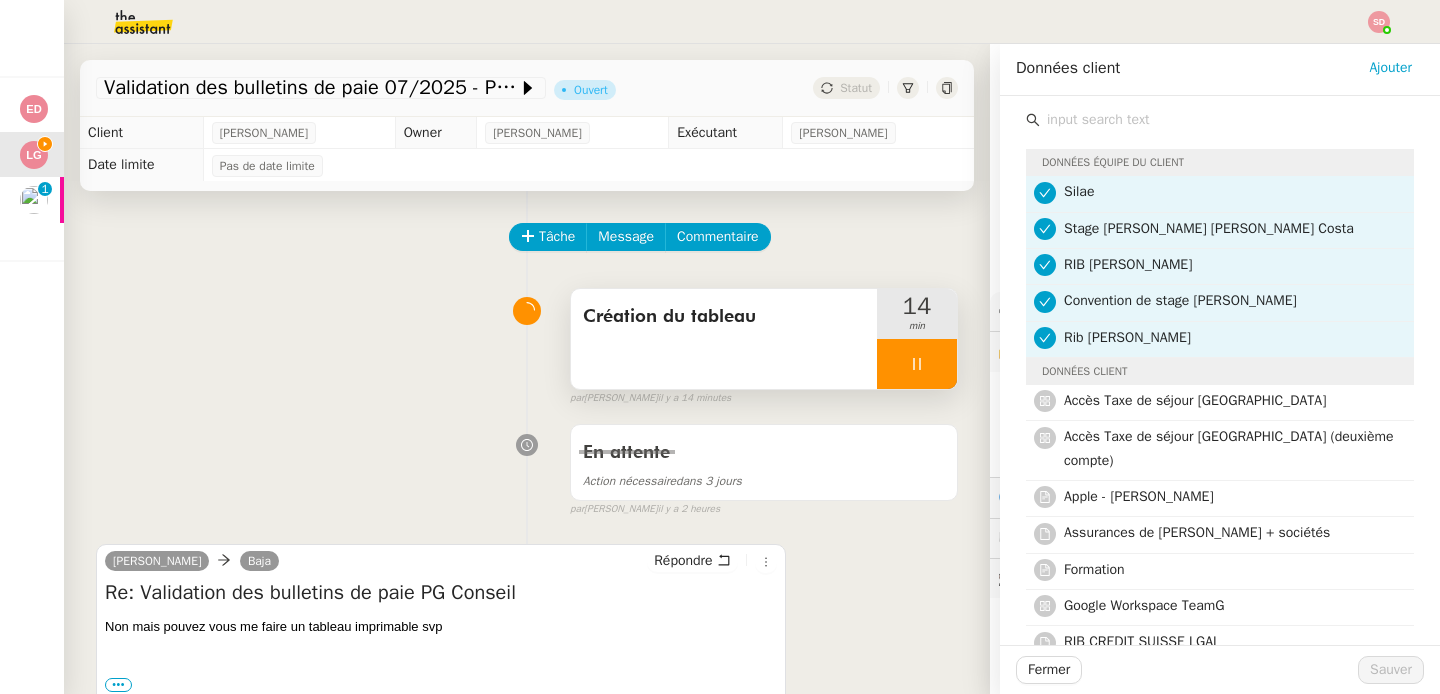 click 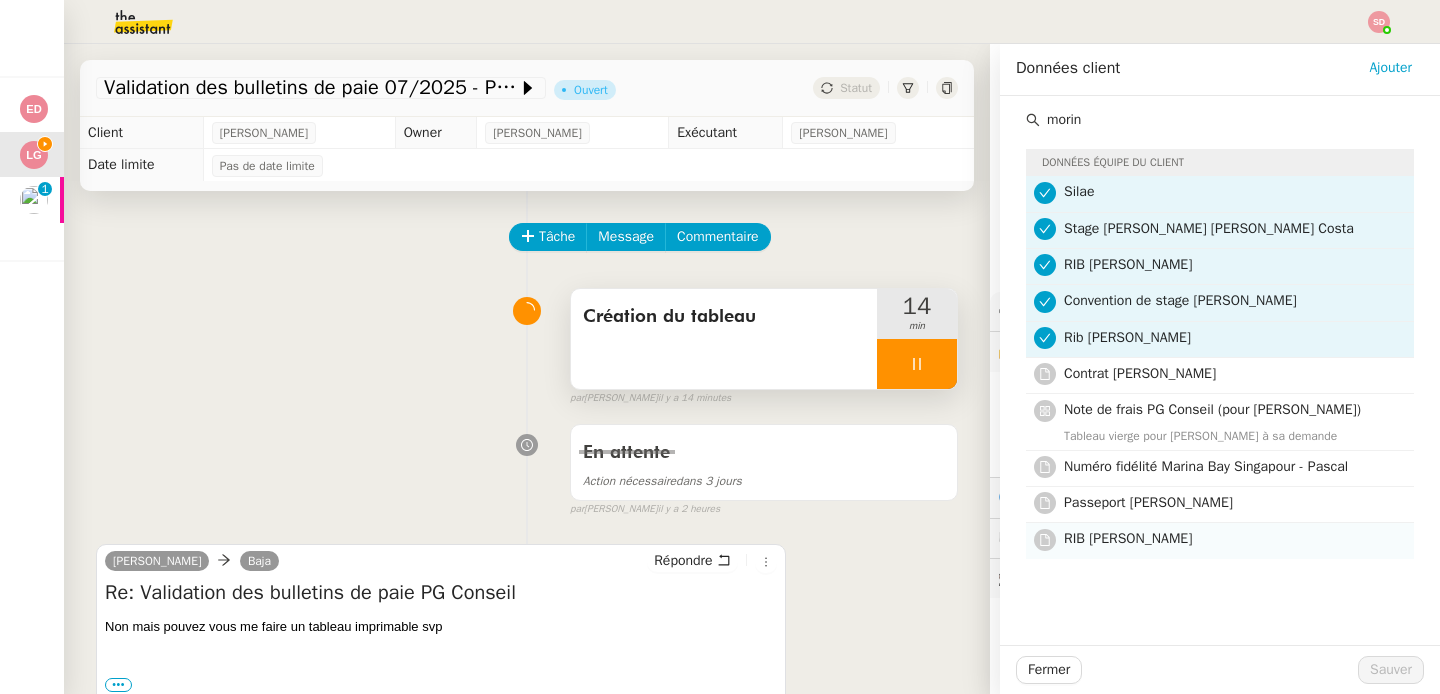 type on "morin" 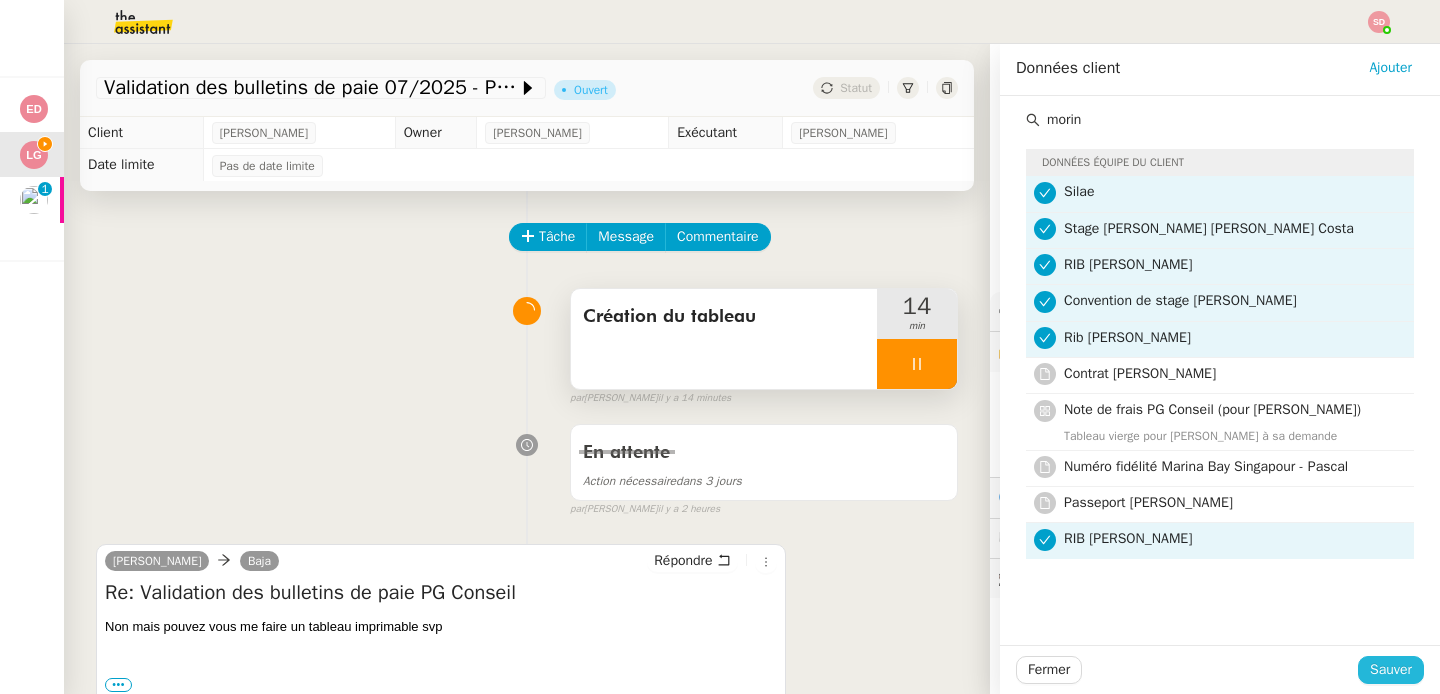 click on "Sauver" 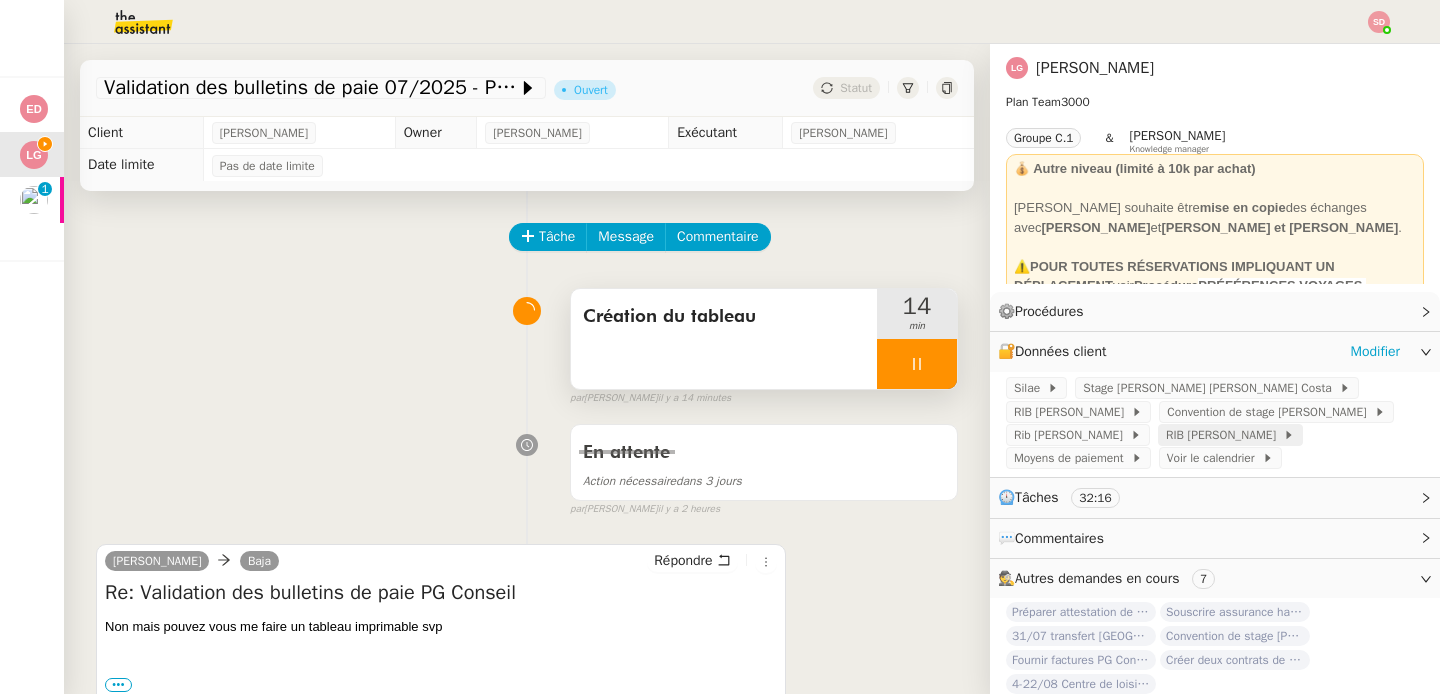 click on "RIB [PERSON_NAME]" 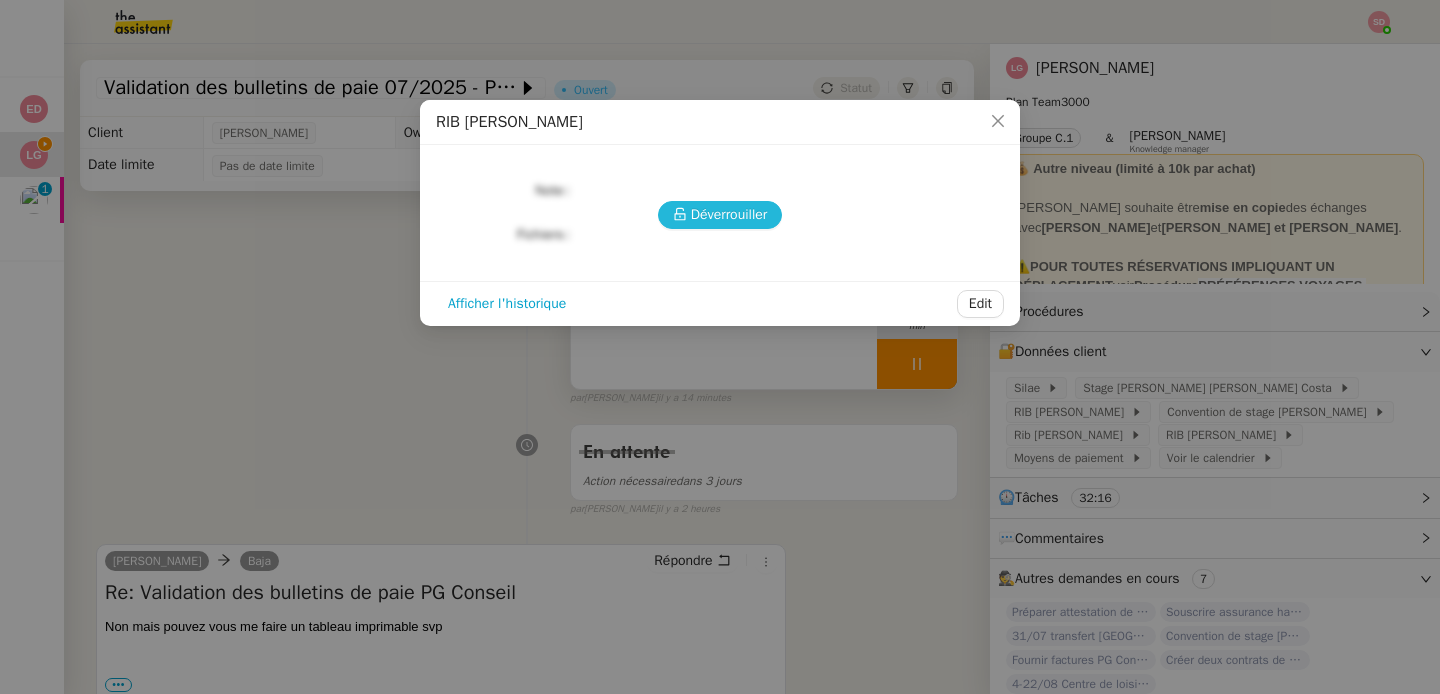click on "Déverrouiller" at bounding box center [729, 214] 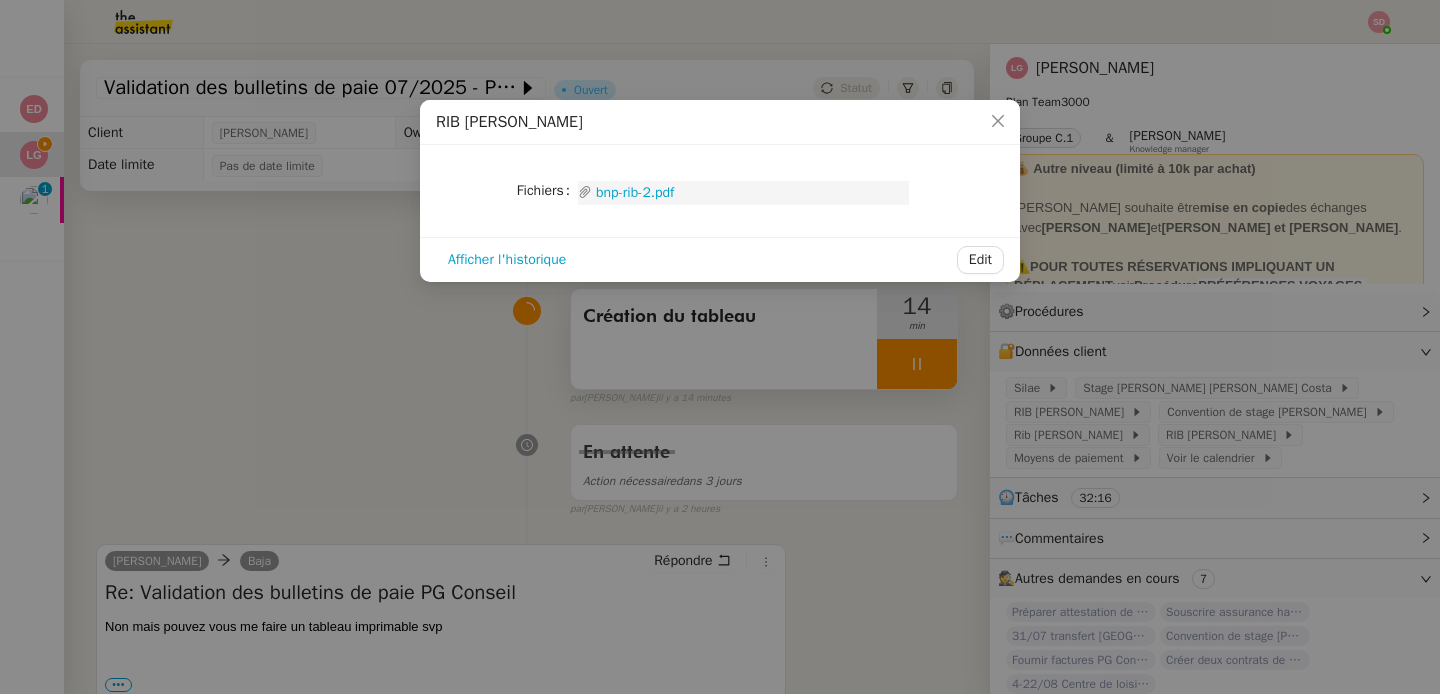 click on "bnp-rib-2.pdf" 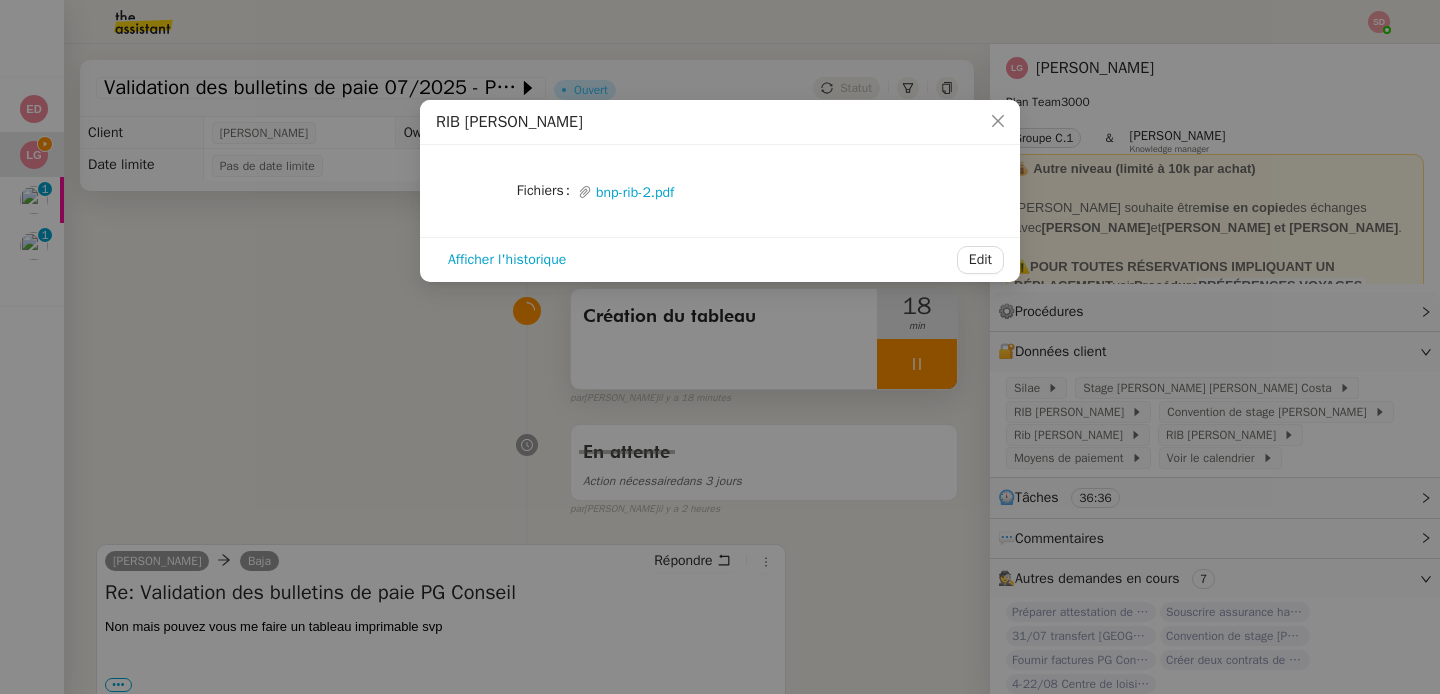 click on "RIB PHILIPPE MORIN Fichiers Upload  bnp-rib-2.pdf  Afficher l'historique Edit" at bounding box center (720, 347) 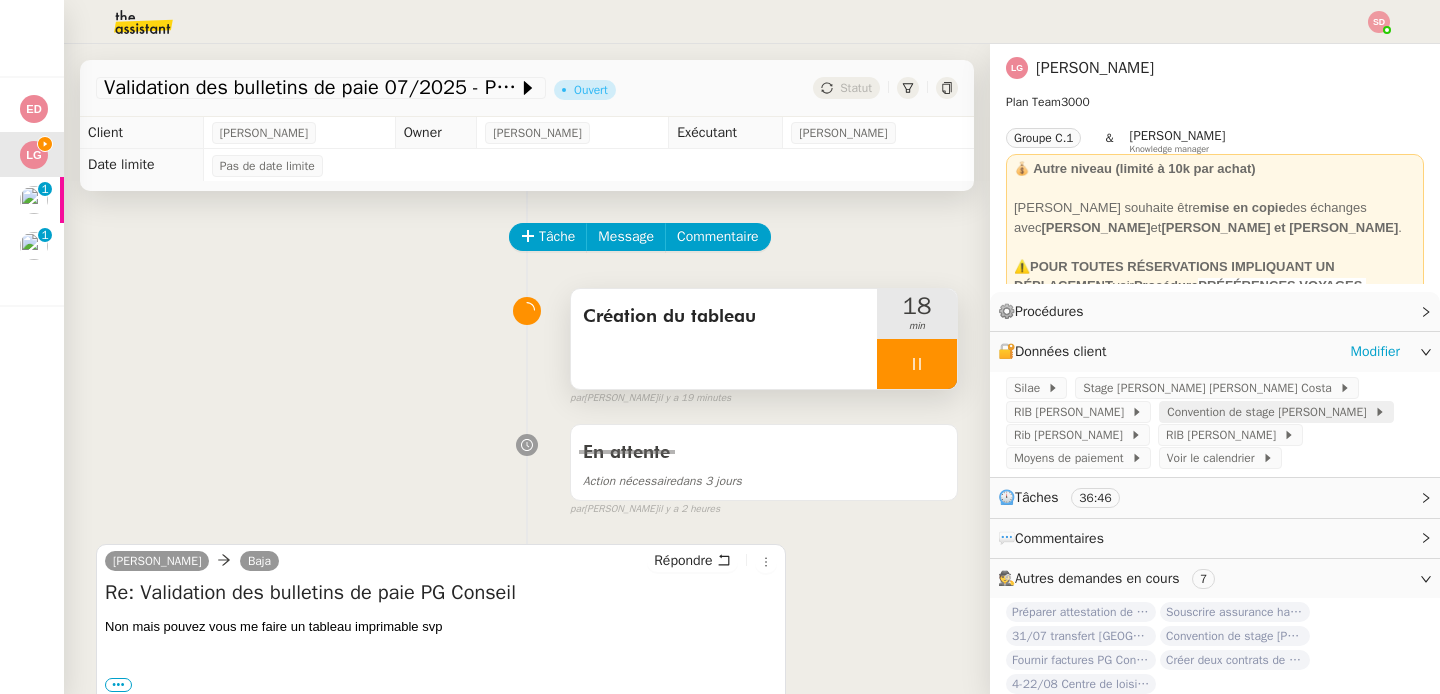 click on "Convention de stage [PERSON_NAME]" 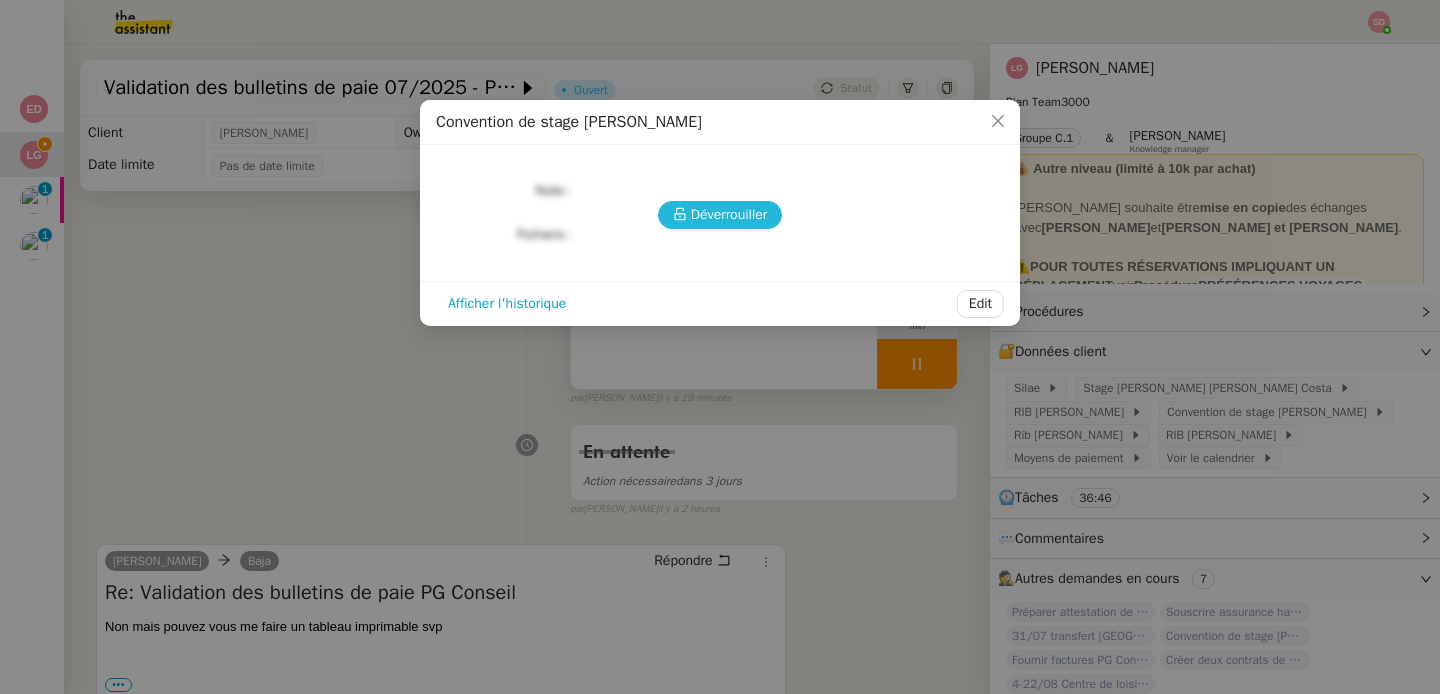 click 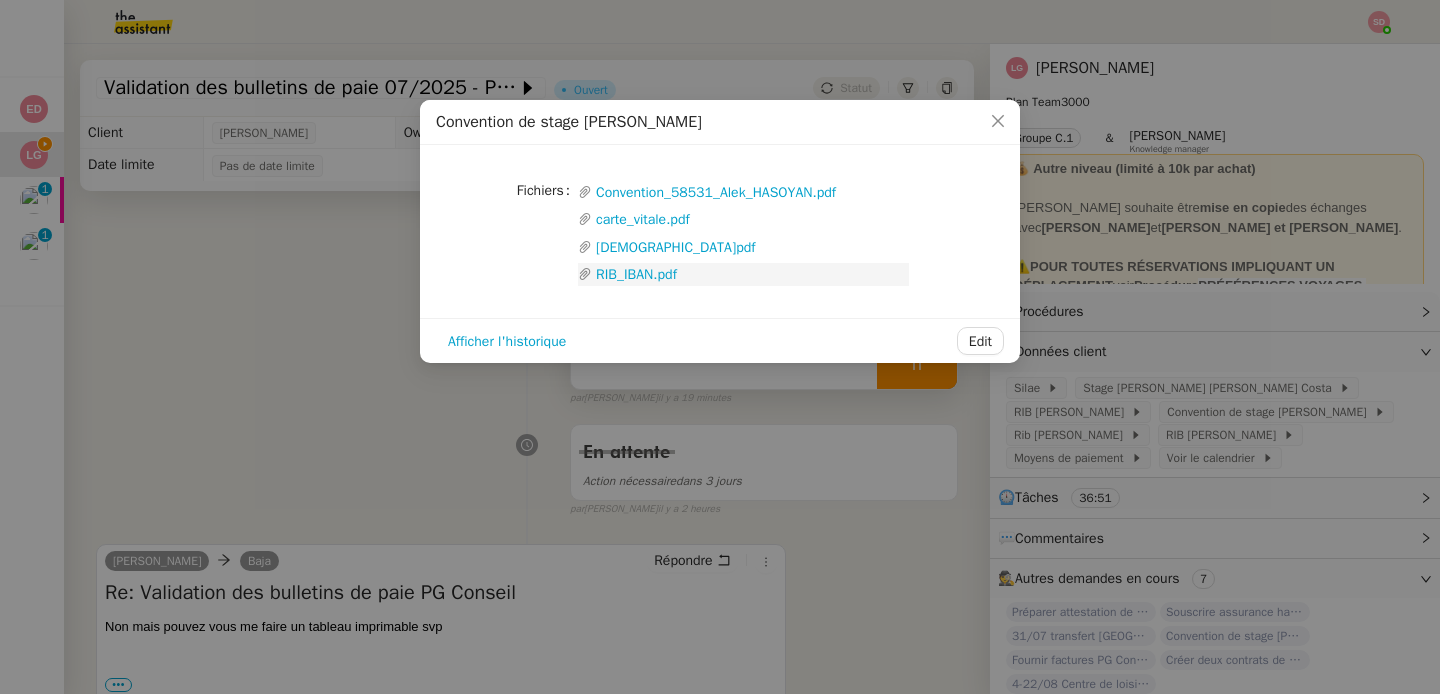 click on "RIB_IBAN.pdf" 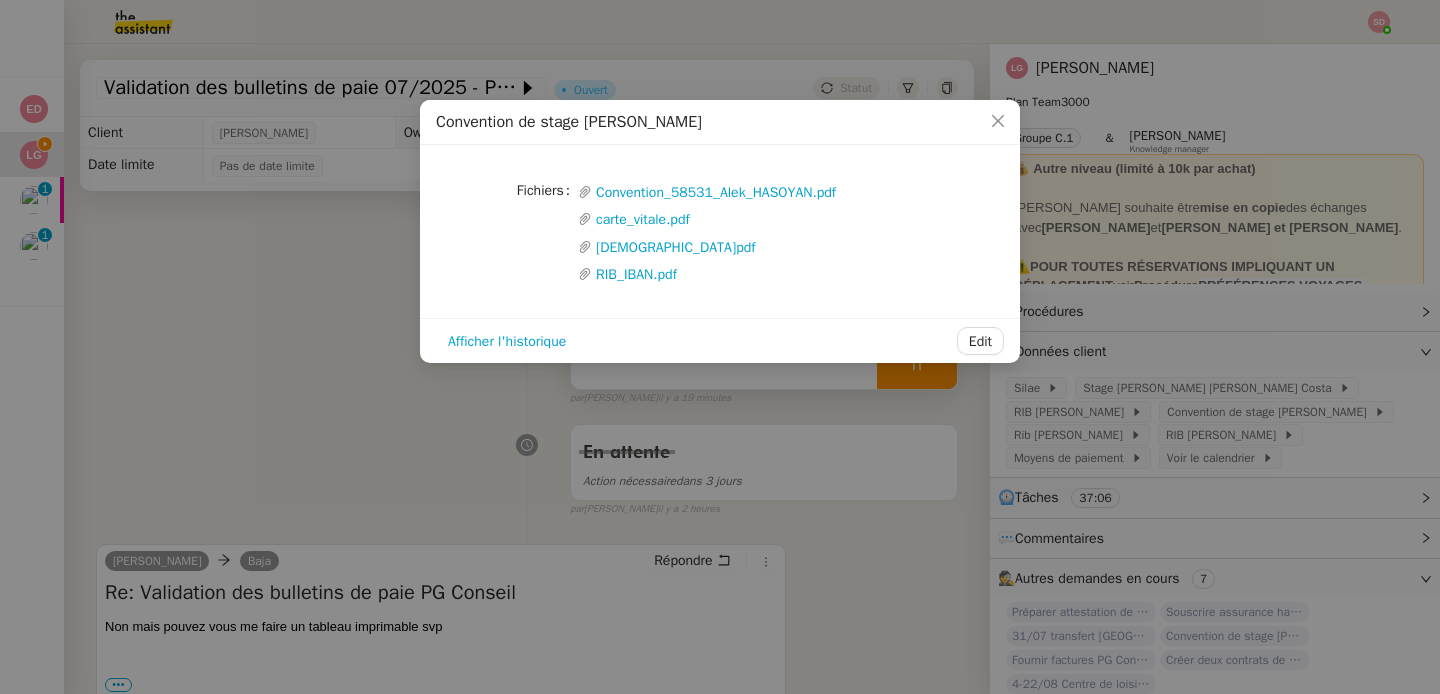 click on "Convention de stage Alek HASOYAN Fichiers Upload  Convention_58531_Alek_HASOYAN.pdf   carte_vitale.pdf   HASOYAN_ID_R.pdf   RIB_IBAN.pdf  Afficher l'historique Edit" at bounding box center [720, 347] 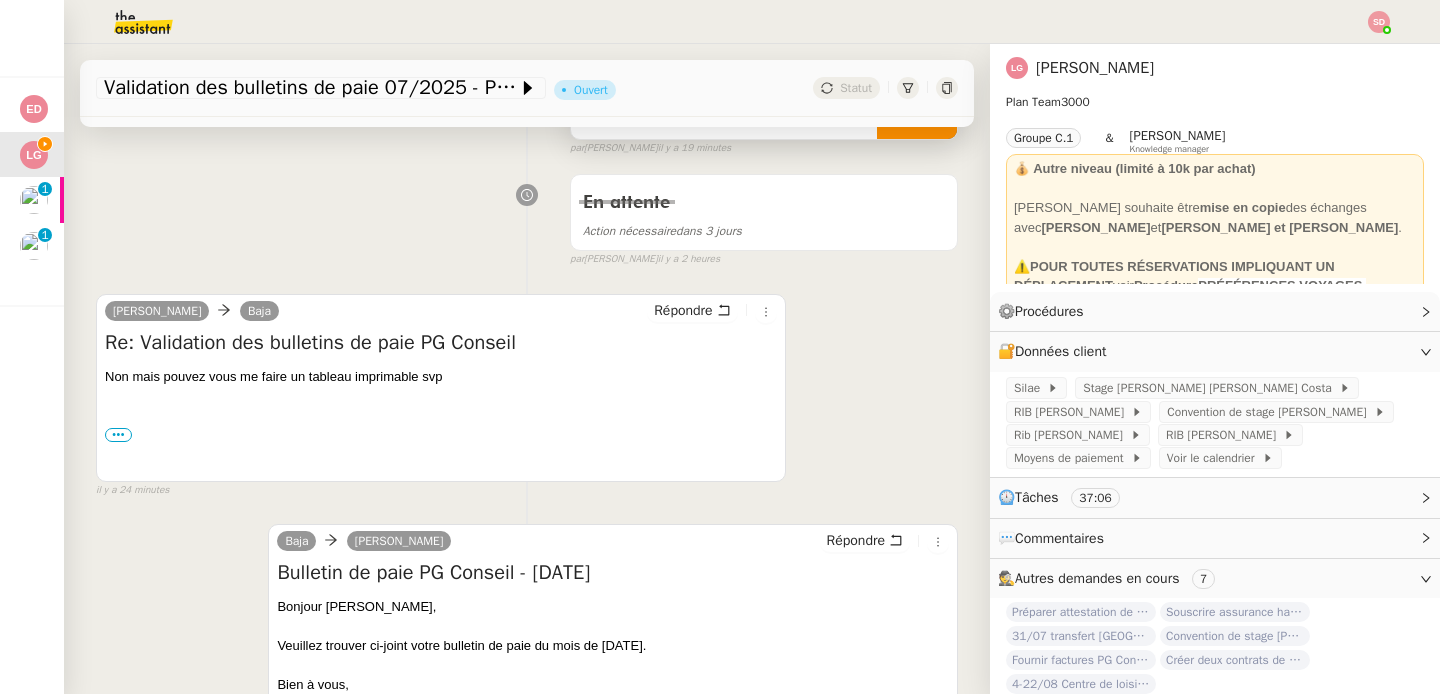 scroll, scrollTop: 310, scrollLeft: 0, axis: vertical 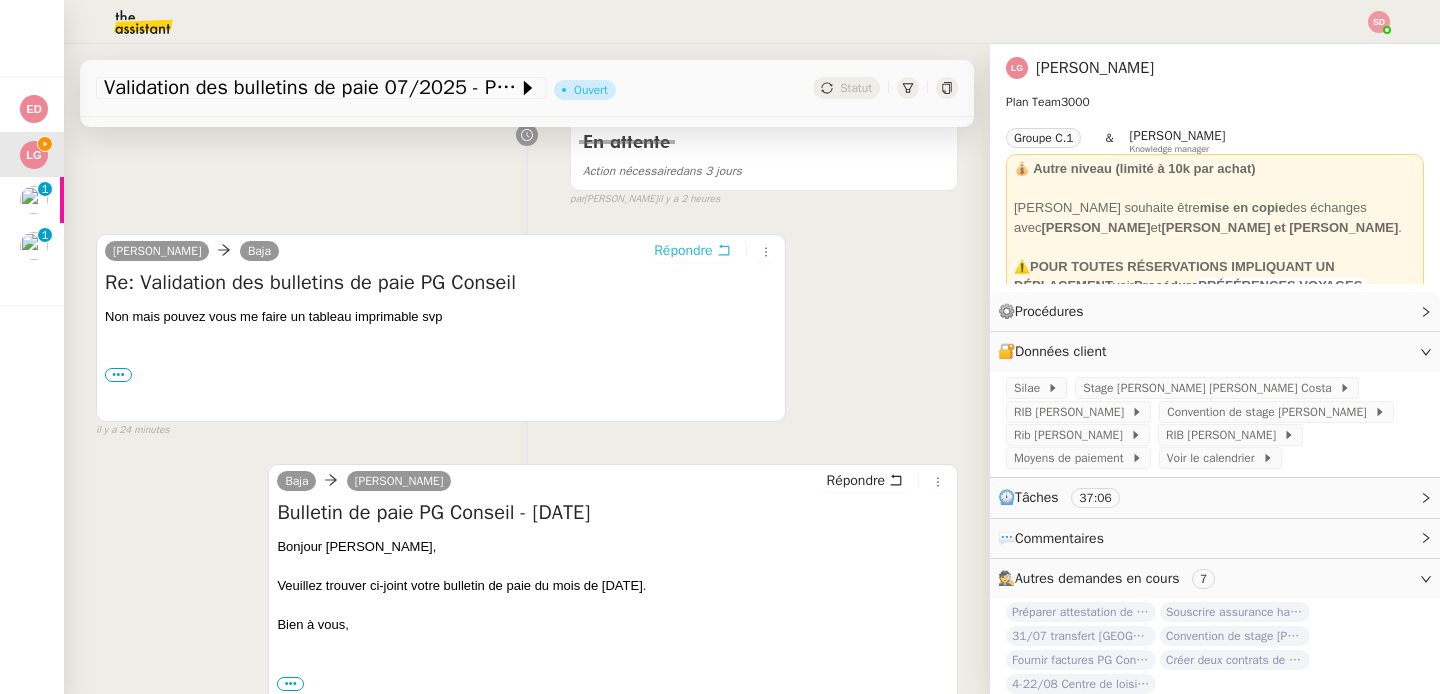 click on "Répondre" at bounding box center (683, 251) 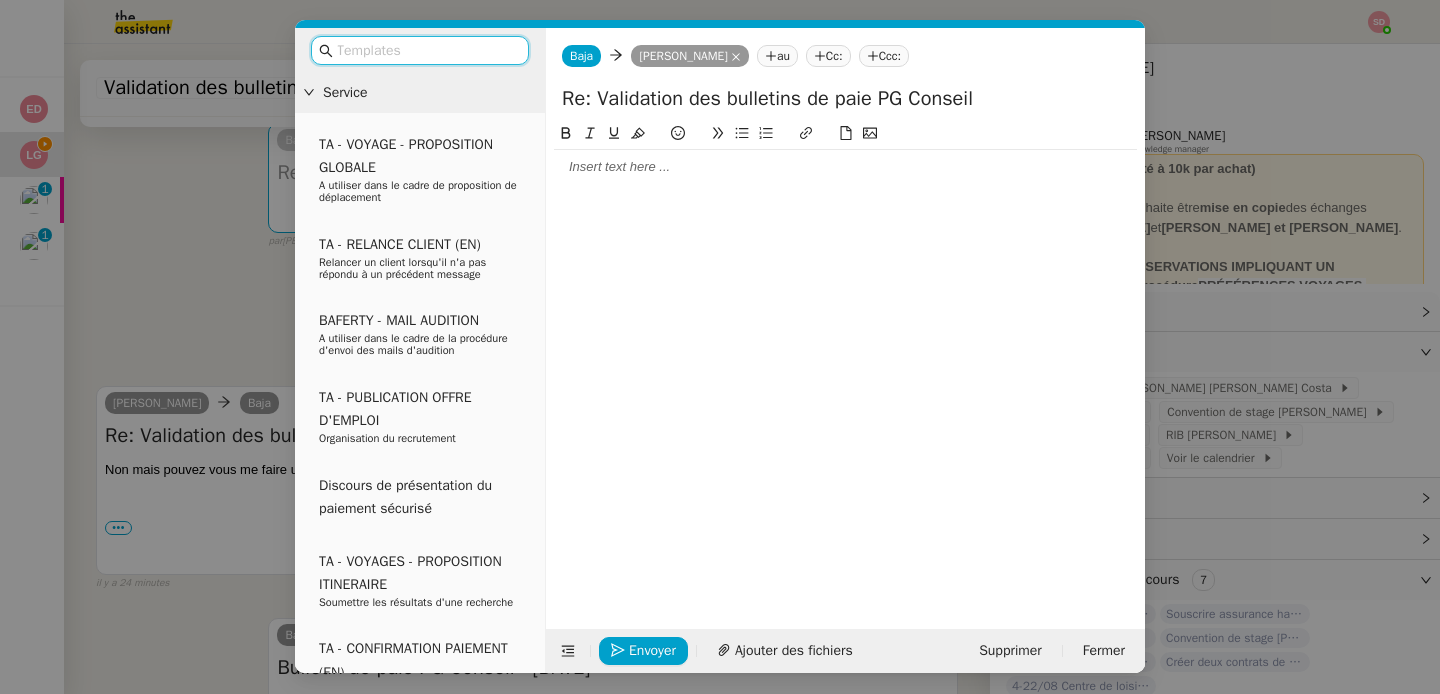 click 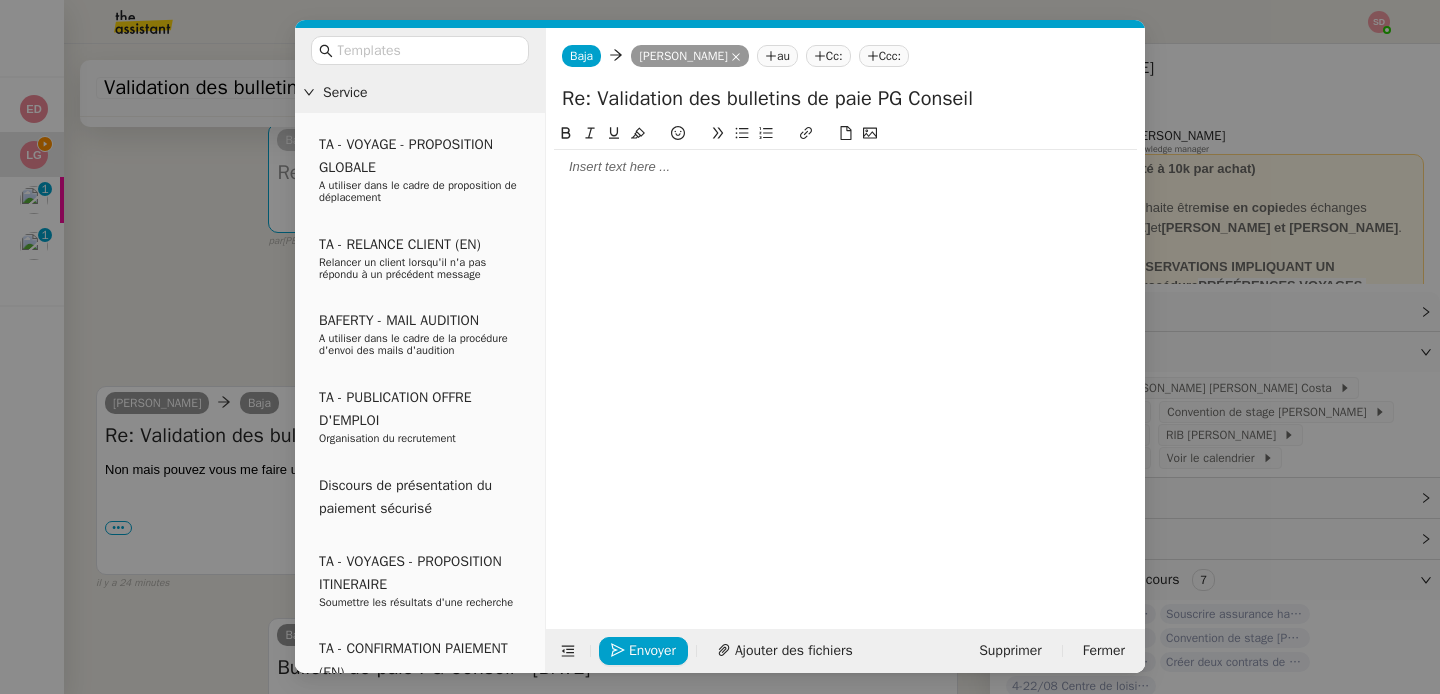 click 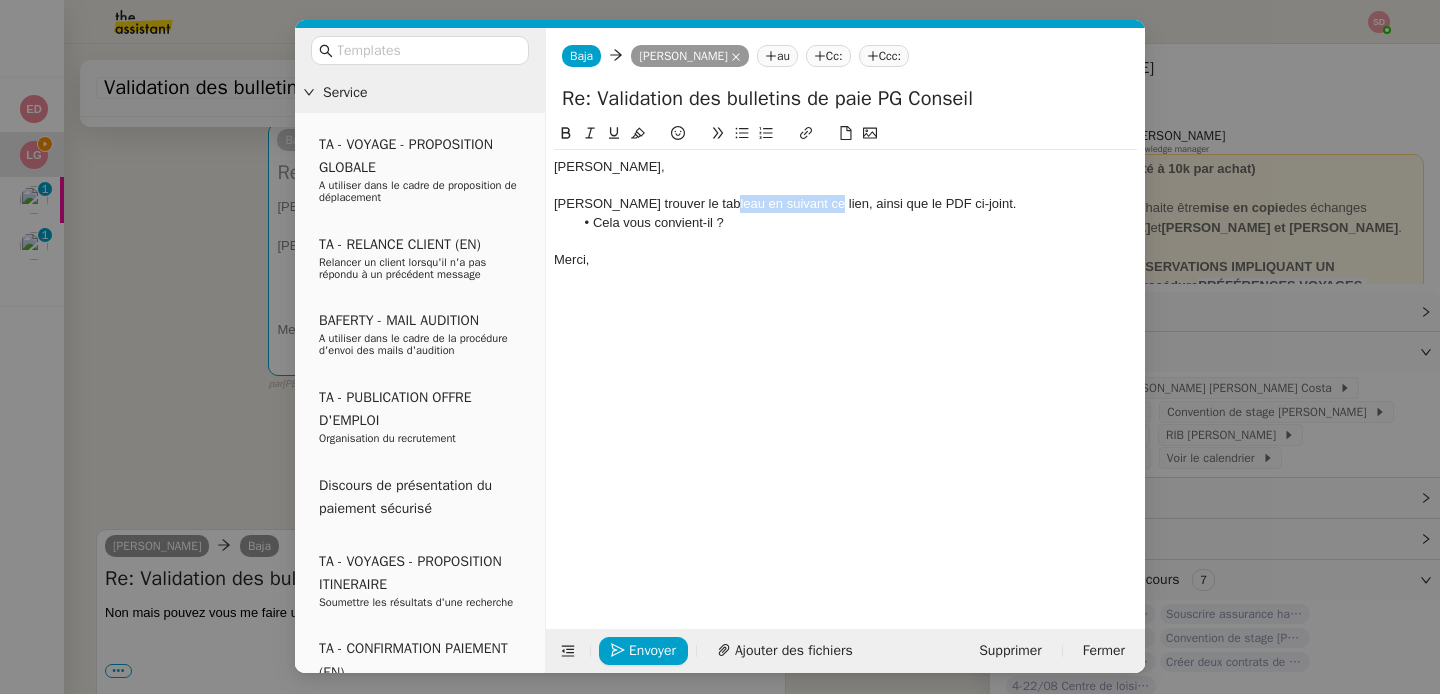 drag, startPoint x: 709, startPoint y: 206, endPoint x: 805, endPoint y: 206, distance: 96 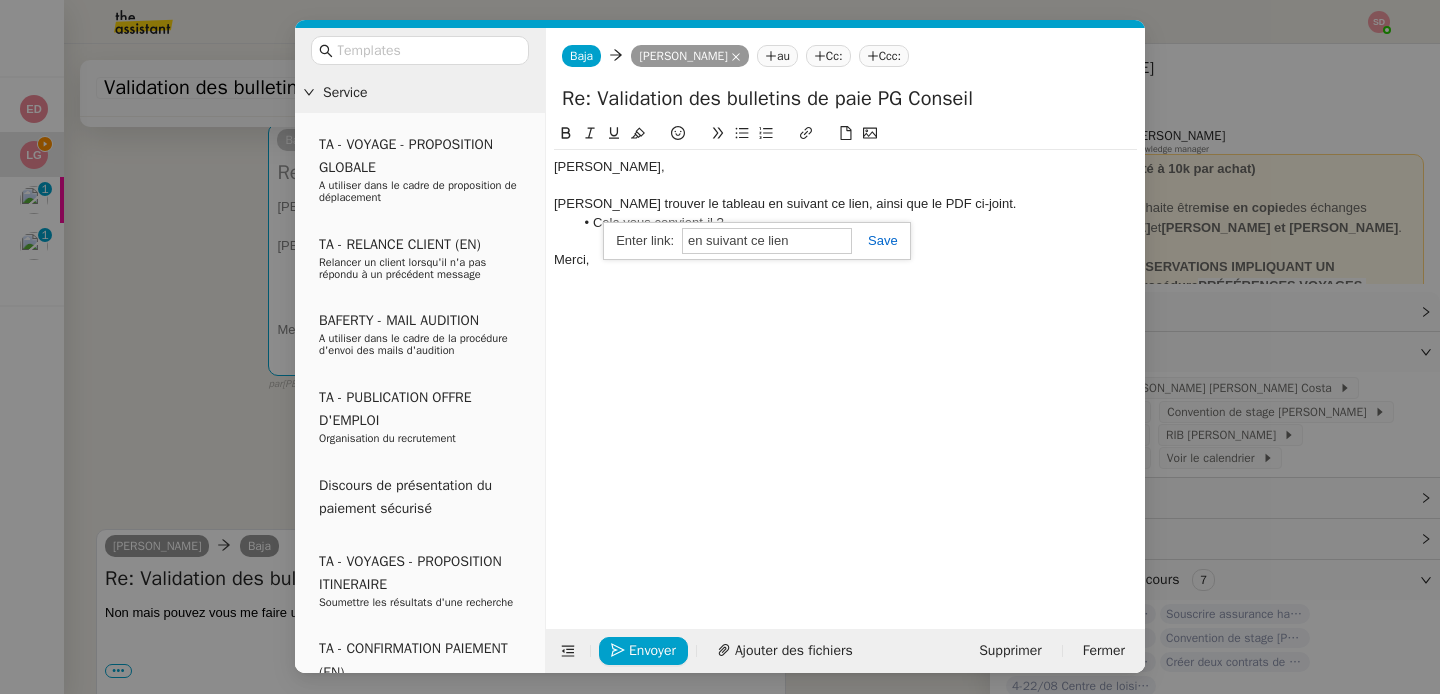 paste on "https://docs.google.com/spreadsheets/d/1ShTurFxag2bpveUsZMKWwjWAtbb33zdhWZGC9Wfi4tg/edit?usp=sharing" 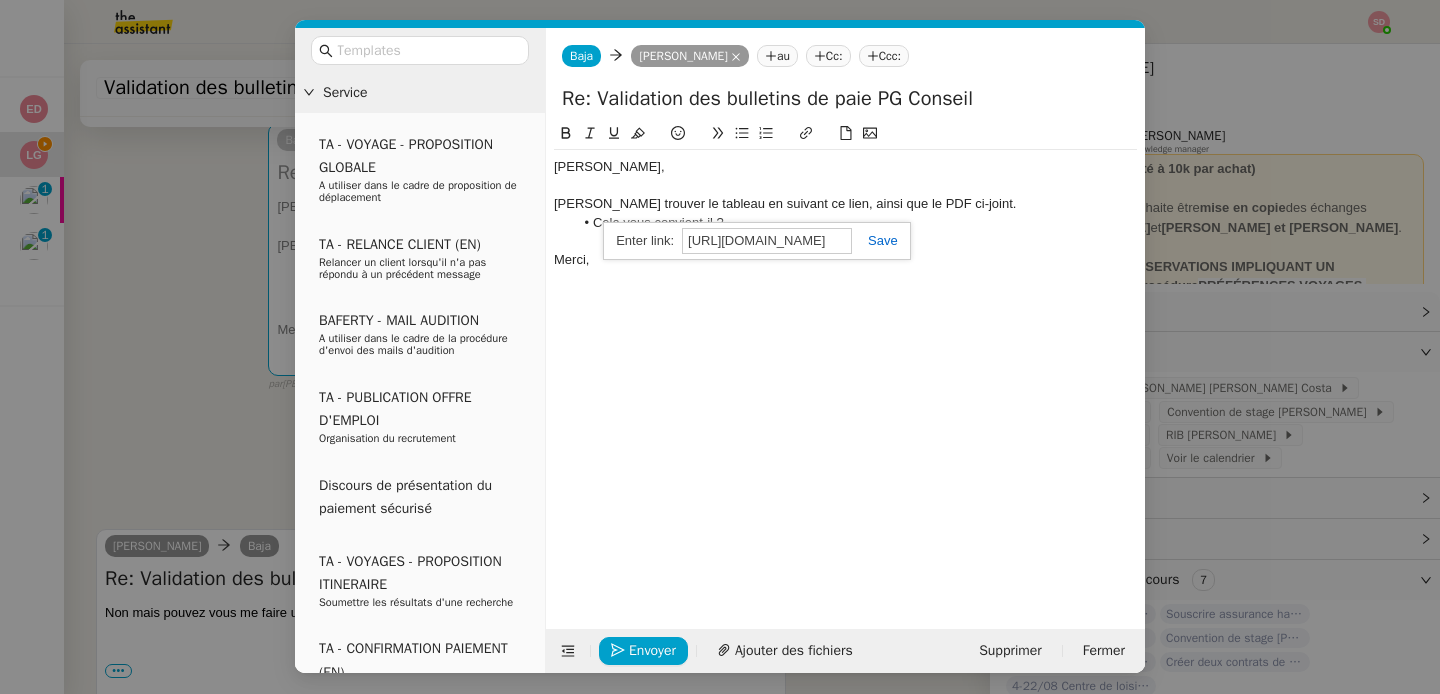 scroll, scrollTop: 0, scrollLeft: 510, axis: horizontal 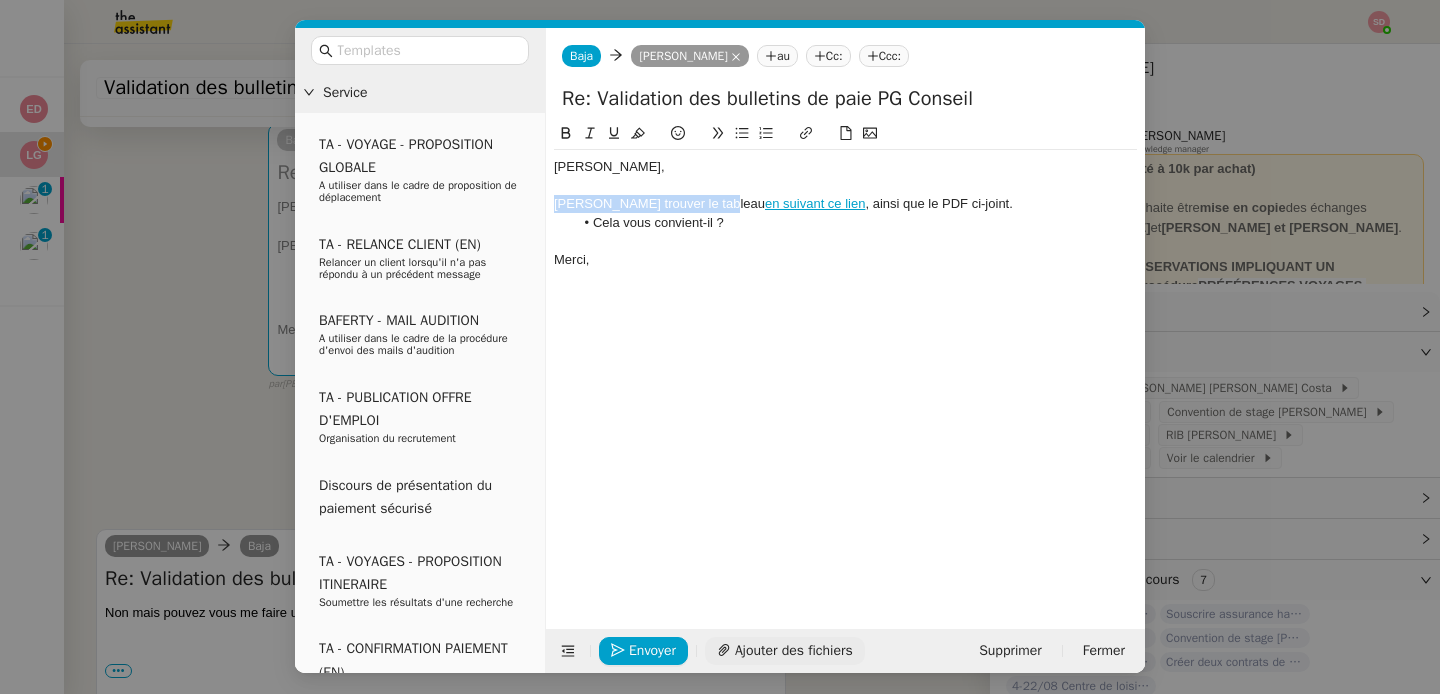 click on "Ajouter des fichiers" 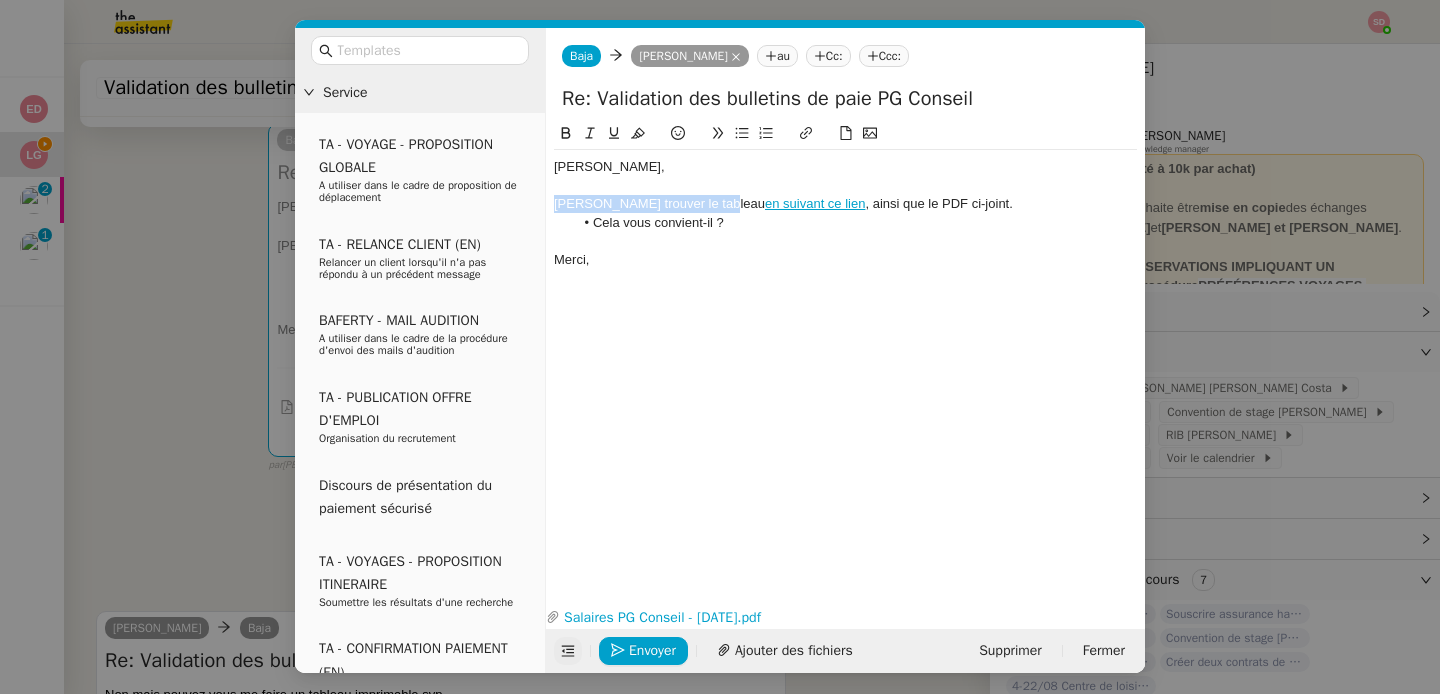 click 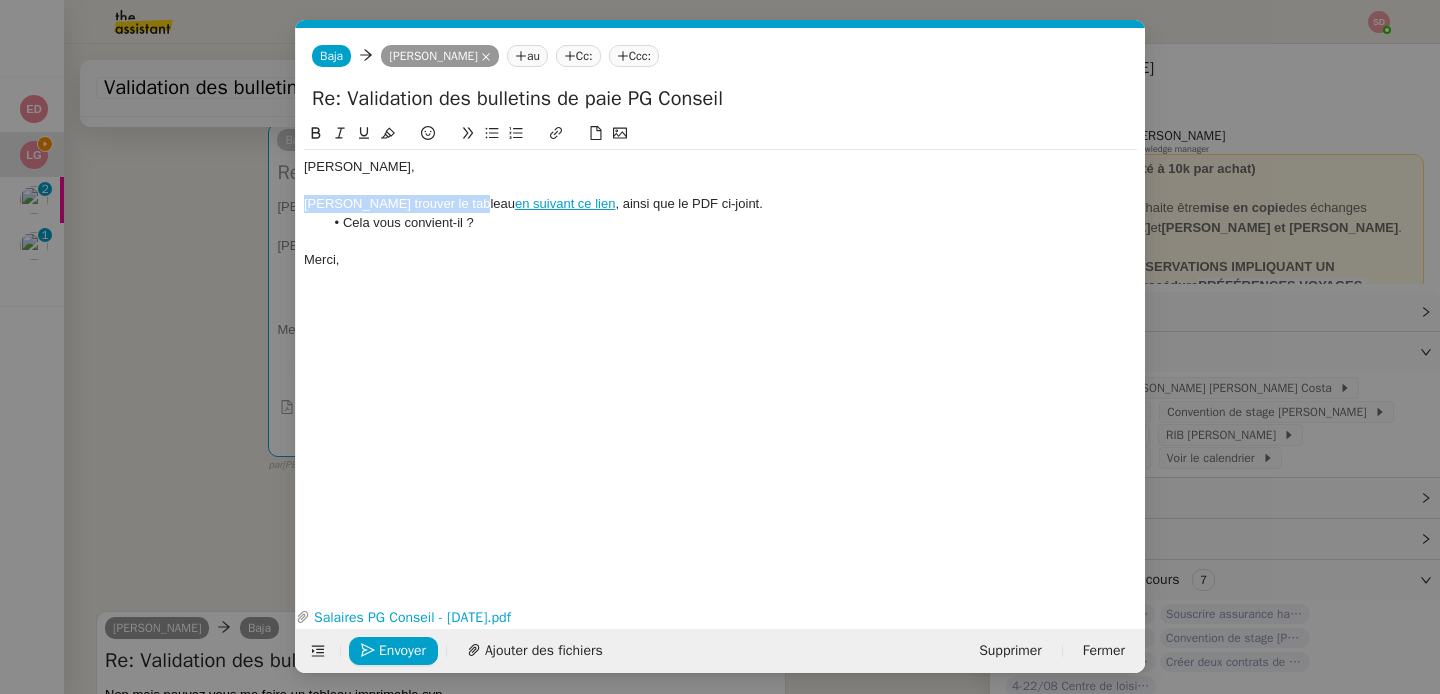 click on "Laurene, Veuillez trouver le tableau  en suivant ce lien , ainsi que le PDF ci-joint. Cela vous convient-il ? Merci," 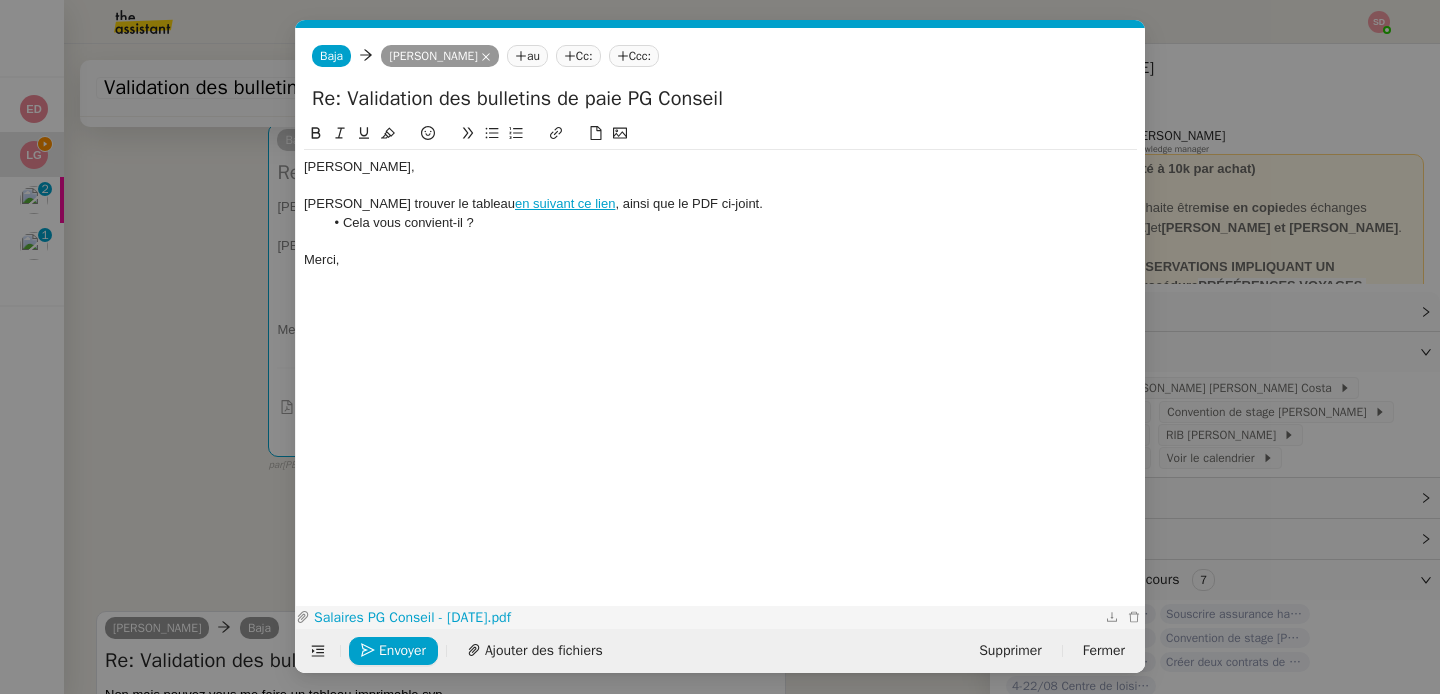 click on "Salaires PG Conseil - Juillet 2025.pdf" 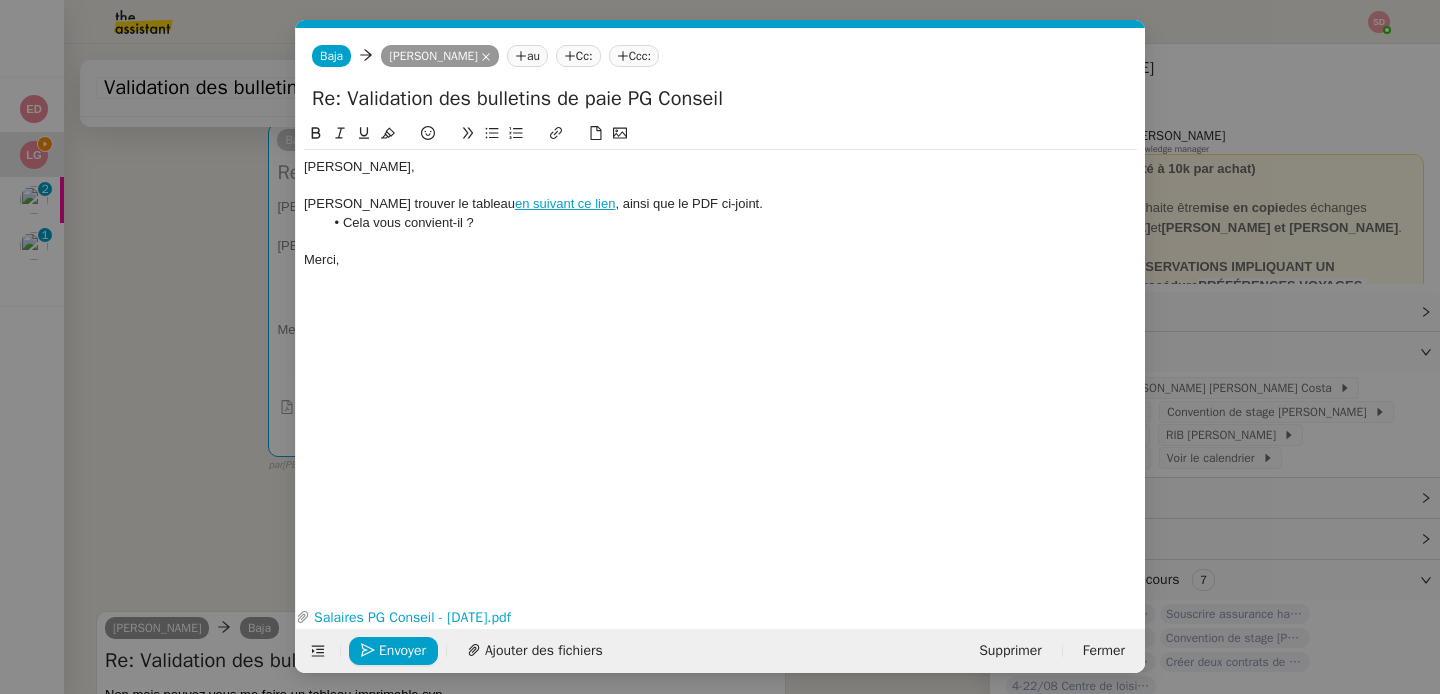 click on "Service TA - VOYAGE - PROPOSITION GLOBALE    A utiliser dans le cadre de proposition de déplacement TA - RELANCE CLIENT (EN)    Relancer un client lorsqu'il n'a pas répondu à un précédent message BAFERTY - MAIL AUDITION    A utiliser dans le cadre de la procédure d'envoi des mails d'audition TA - PUBLICATION OFFRE D'EMPLOI     Organisation du recrutement Discours de présentation du paiement sécurisé    TA - VOYAGES - PROPOSITION ITINERAIRE    Soumettre les résultats d'une recherche TA - CONFIRMATION PAIEMENT (EN)    Confirmer avec le client de modèle de transaction - Attention Plan Pro nécessaire. TA - COURRIER EXPEDIE (recommandé)    A utiliser dans le cadre de l'envoi d'un courrier recommandé TA - PARTAGE DE CALENDRIER (EN)    A utiliser pour demander au client de partager son calendrier afin de faciliter l'accès et la gestion PSPI - Appel de fonds MJL    A utiliser dans le cadre de la procédure d'appel de fonds MJL TA - RELANCE CLIENT    TA - AR PROCEDURES        21 YIELD" at bounding box center (720, 347) 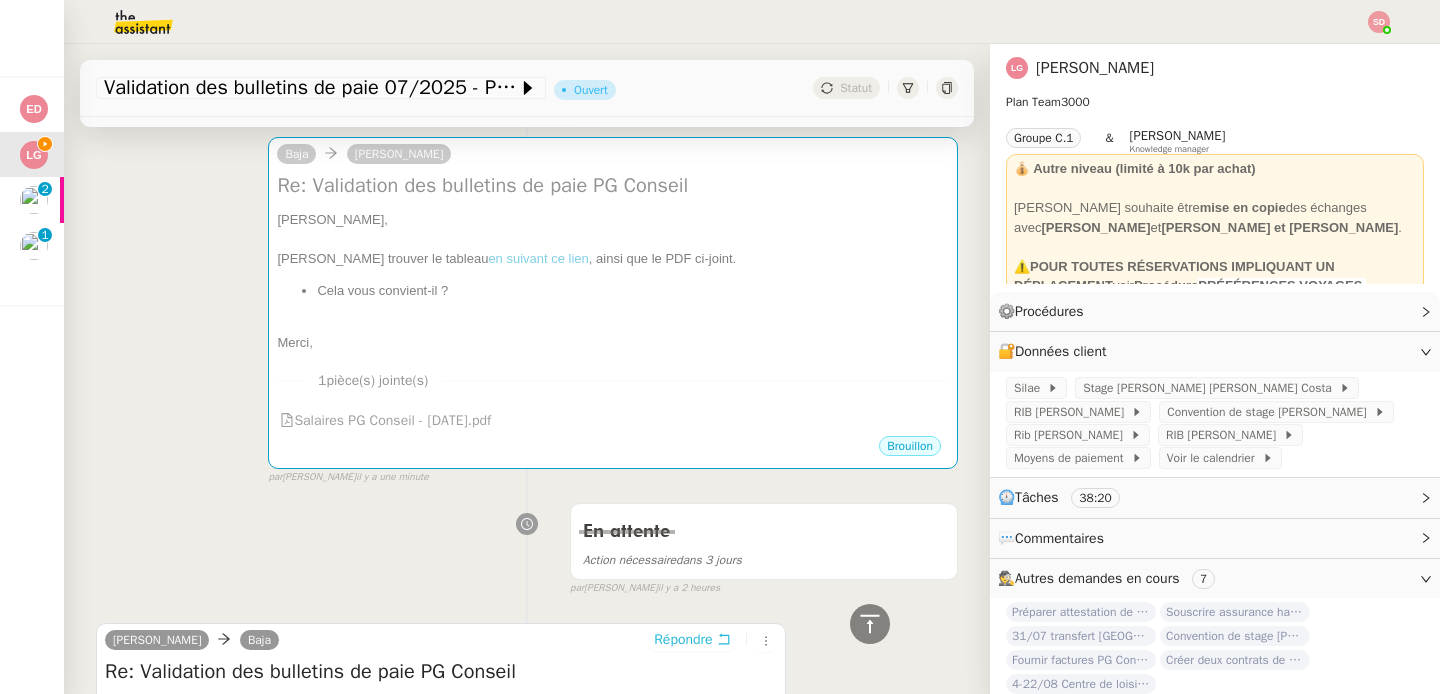 scroll, scrollTop: 0, scrollLeft: 0, axis: both 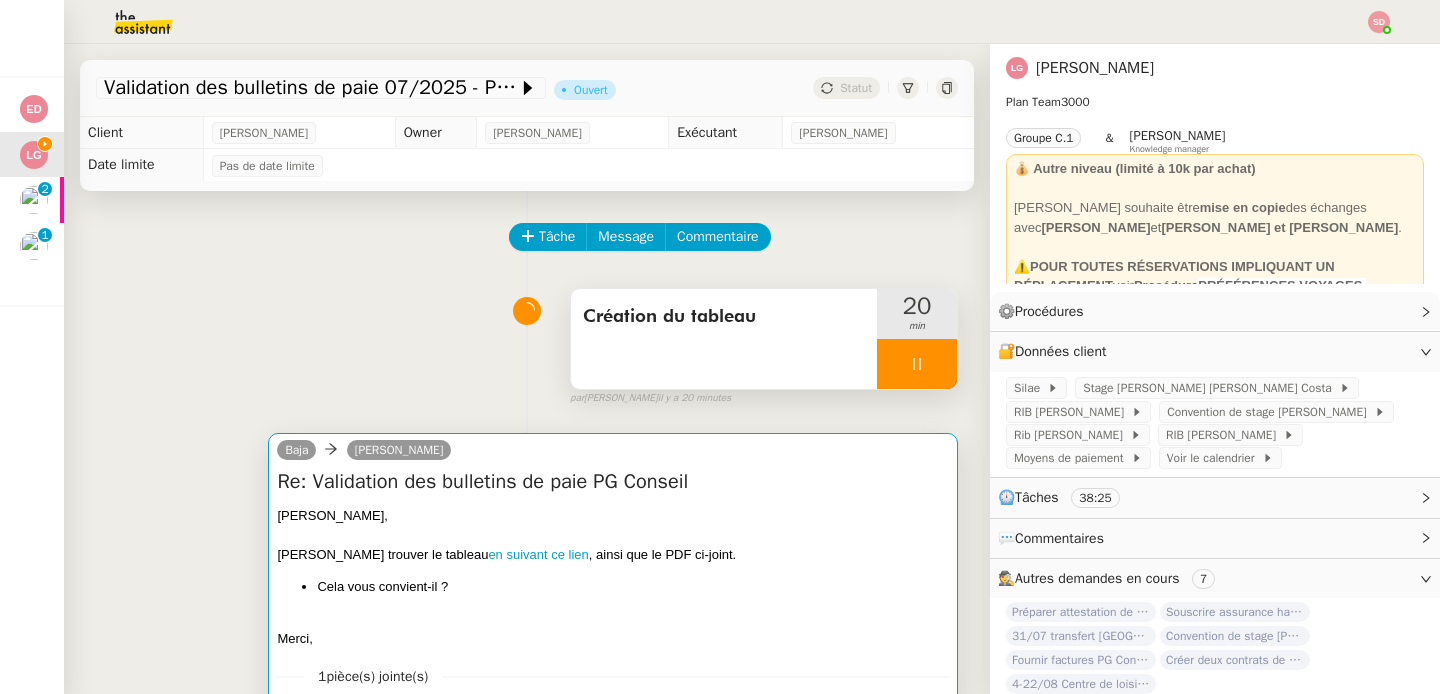 click on "[PERSON_NAME]," at bounding box center (613, 516) 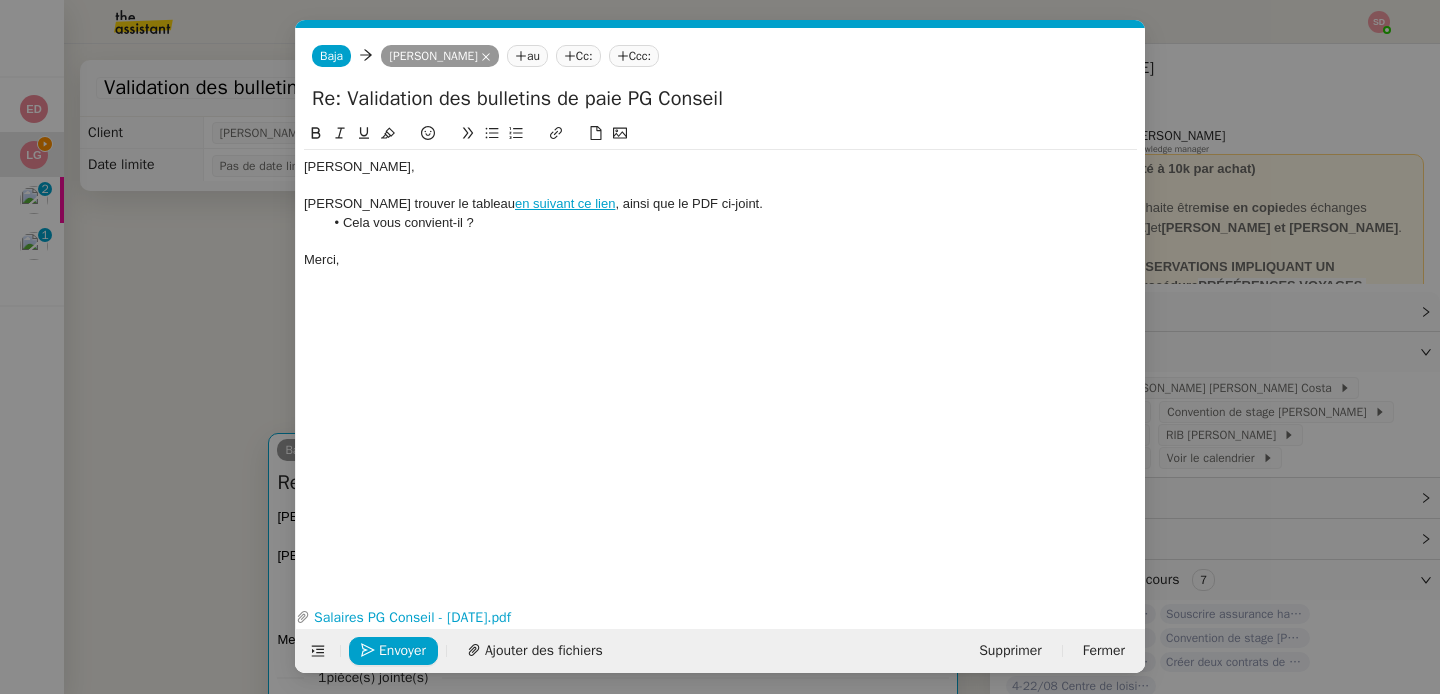scroll, scrollTop: 0, scrollLeft: 42, axis: horizontal 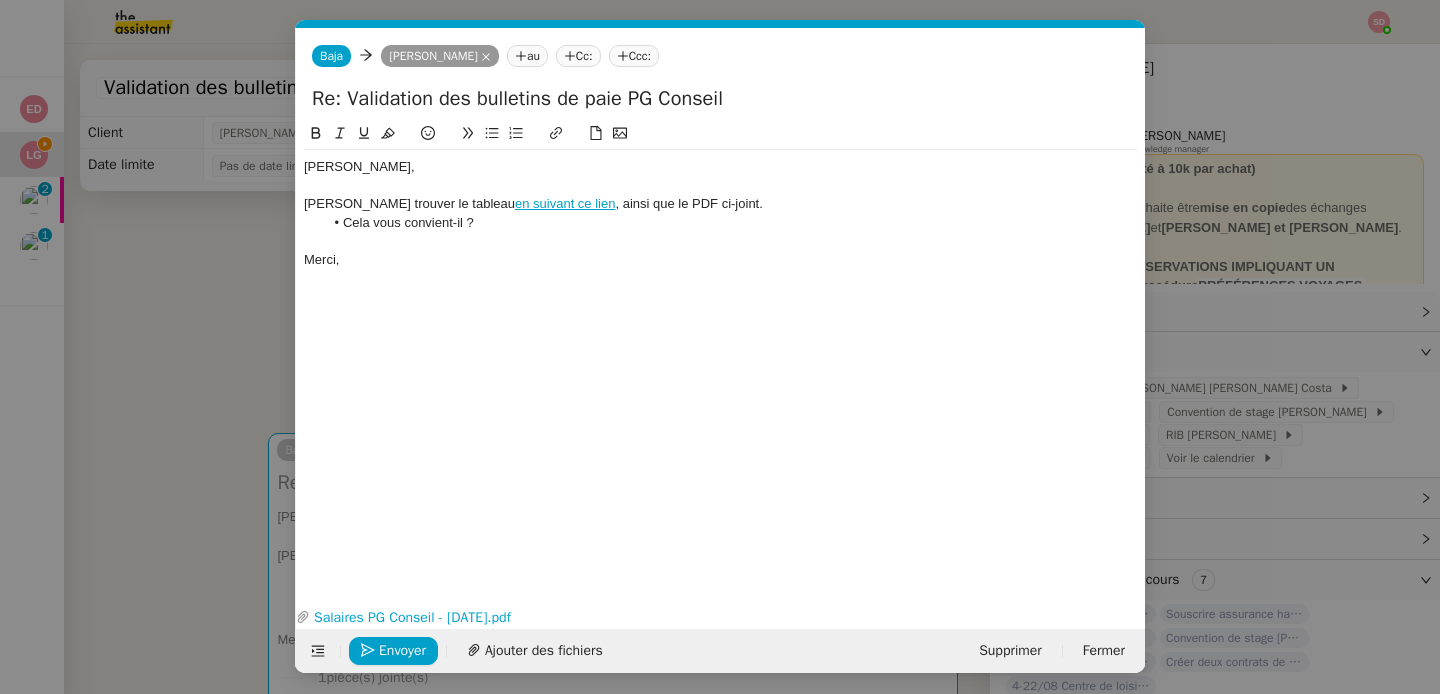 click on "Service TA - VOYAGE - PROPOSITION GLOBALE    A utiliser dans le cadre de proposition de déplacement TA - RELANCE CLIENT (EN)    Relancer un client lorsqu'il n'a pas répondu à un précédent message BAFERTY - MAIL AUDITION    A utiliser dans le cadre de la procédure d'envoi des mails d'audition TA - PUBLICATION OFFRE D'EMPLOI     Organisation du recrutement Discours de présentation du paiement sécurisé    TA - VOYAGES - PROPOSITION ITINERAIRE    Soumettre les résultats d'une recherche TA - CONFIRMATION PAIEMENT (EN)    Confirmer avec le client de modèle de transaction - Attention Plan Pro nécessaire. TA - COURRIER EXPEDIE (recommandé)    A utiliser dans le cadre de l'envoi d'un courrier recommandé TA - PARTAGE DE CALENDRIER (EN)    A utiliser pour demander au client de partager son calendrier afin de faciliter l'accès et la gestion PSPI - Appel de fonds MJL    A utiliser dans le cadre de la procédure d'appel de fonds MJL TA - RELANCE CLIENT    TA - AR PROCEDURES        21 YIELD" at bounding box center (720, 347) 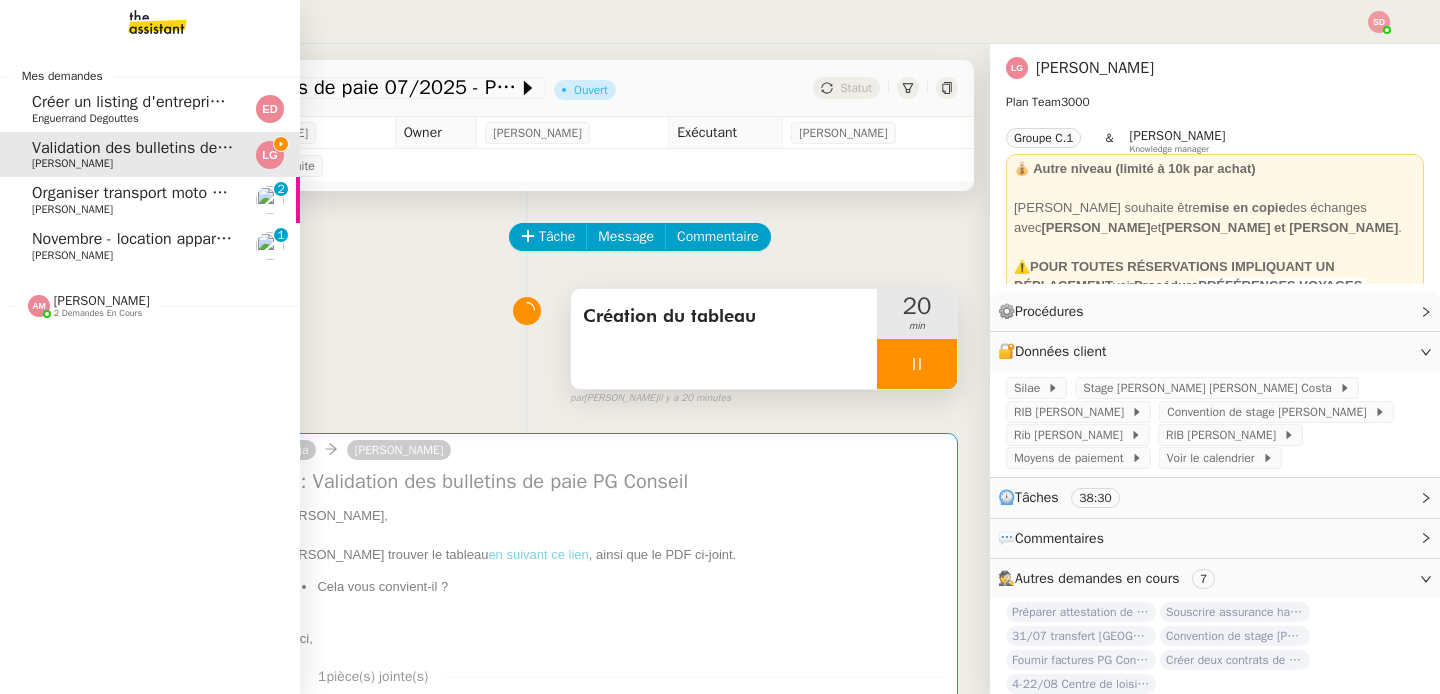 click on "2 demandes en cours" 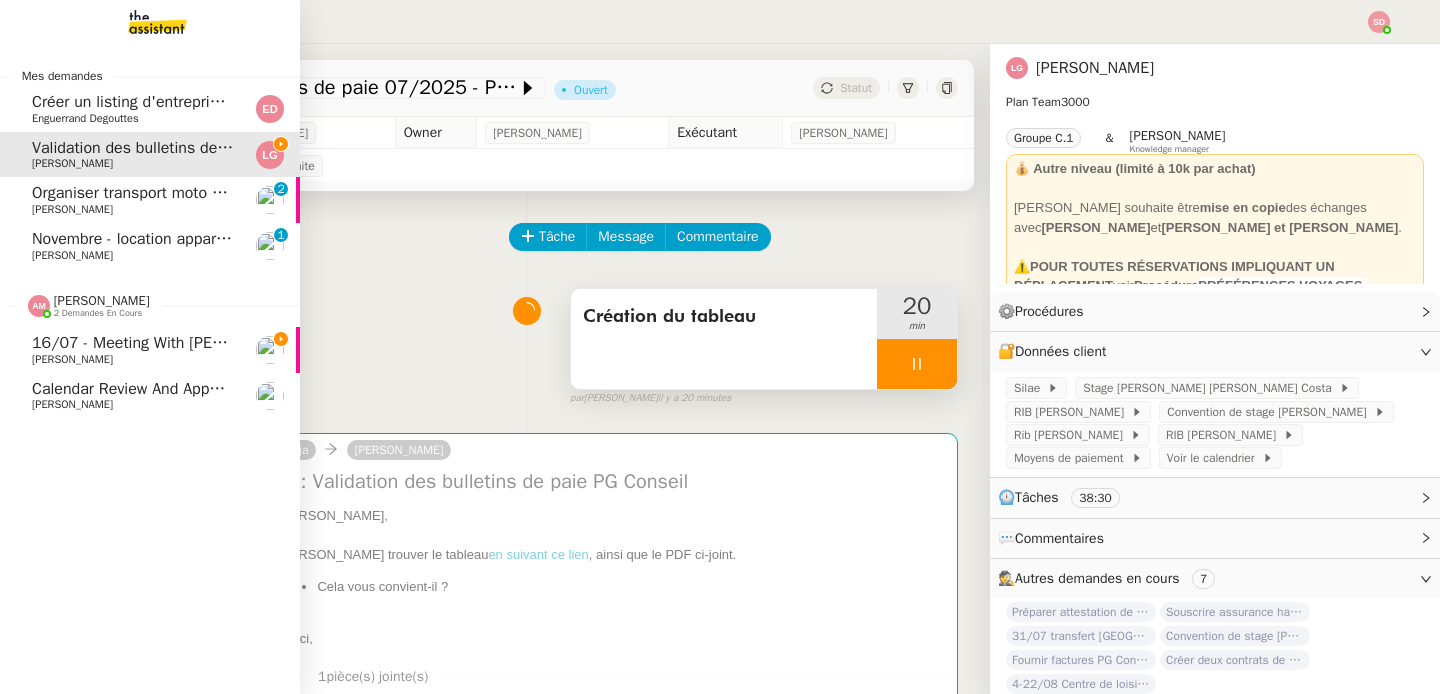 click on "2 demandes en cours" 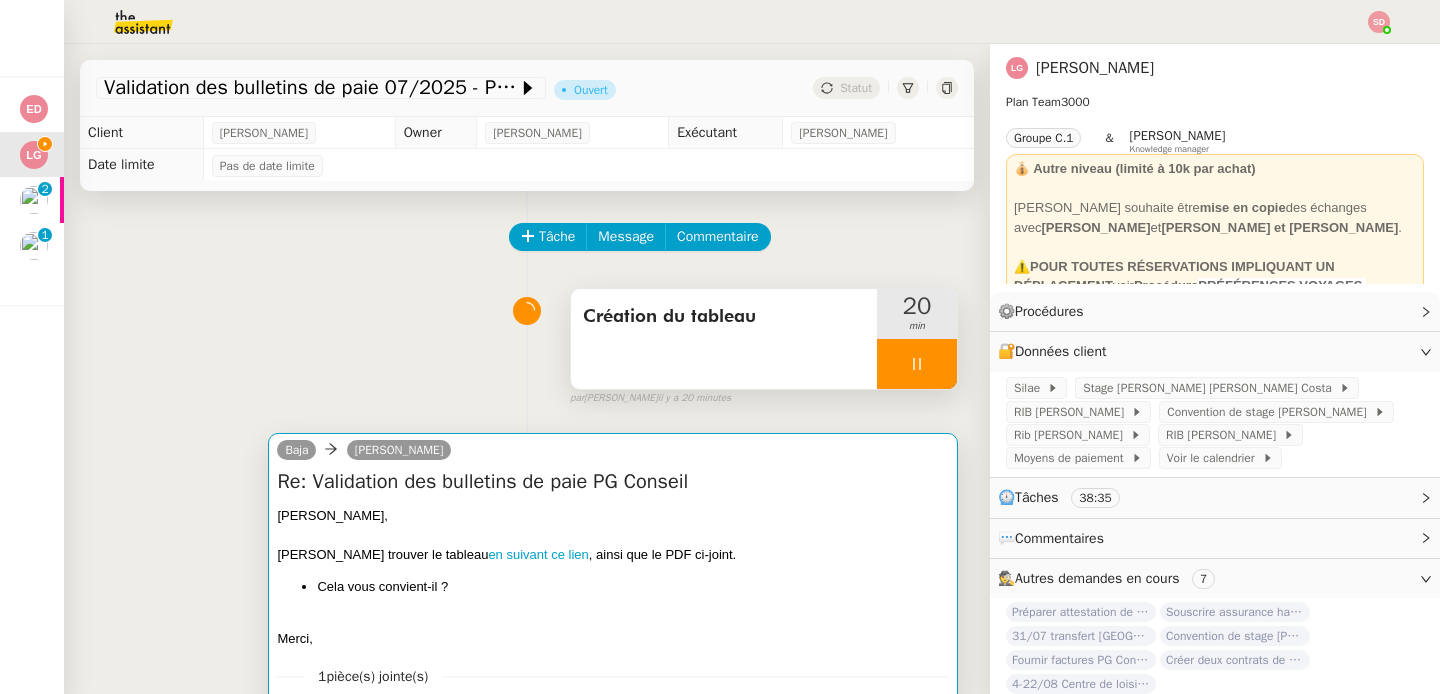 click on "Cela vous convient-il ?" at bounding box center (633, 587) 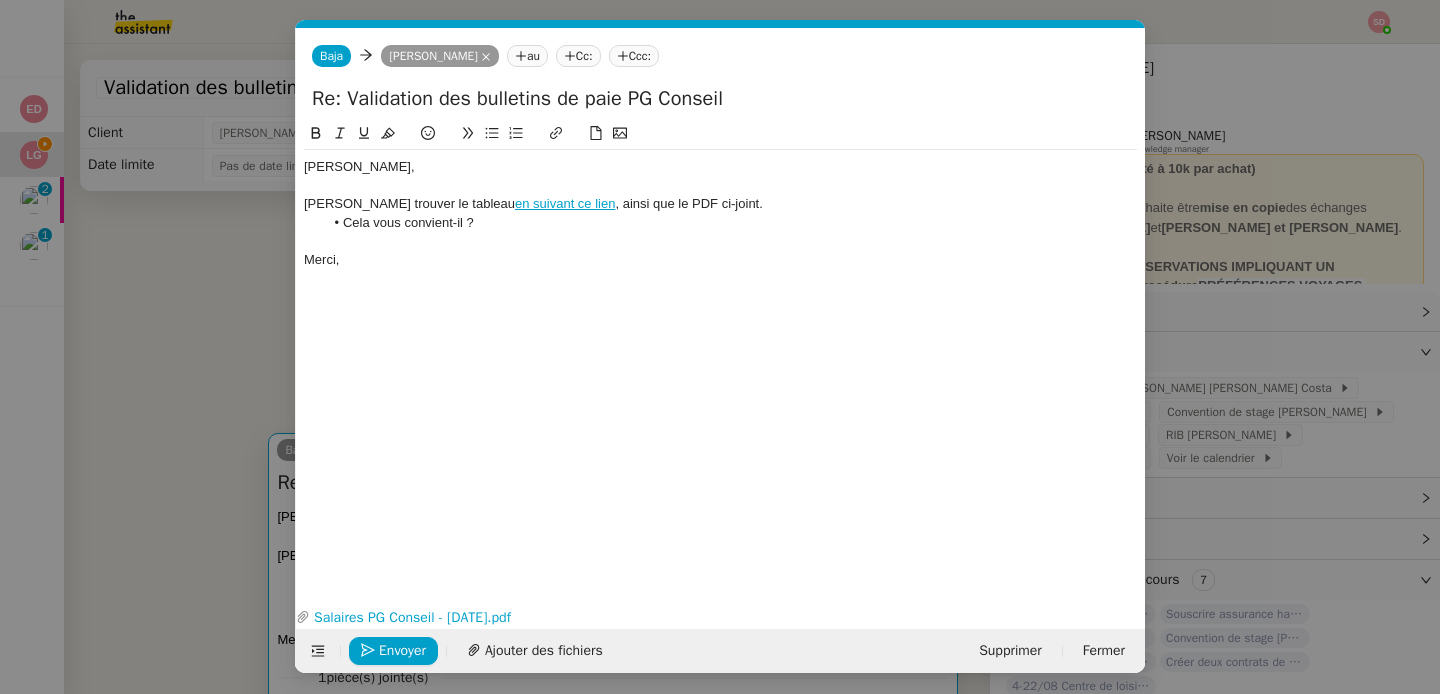 scroll, scrollTop: 0, scrollLeft: 42, axis: horizontal 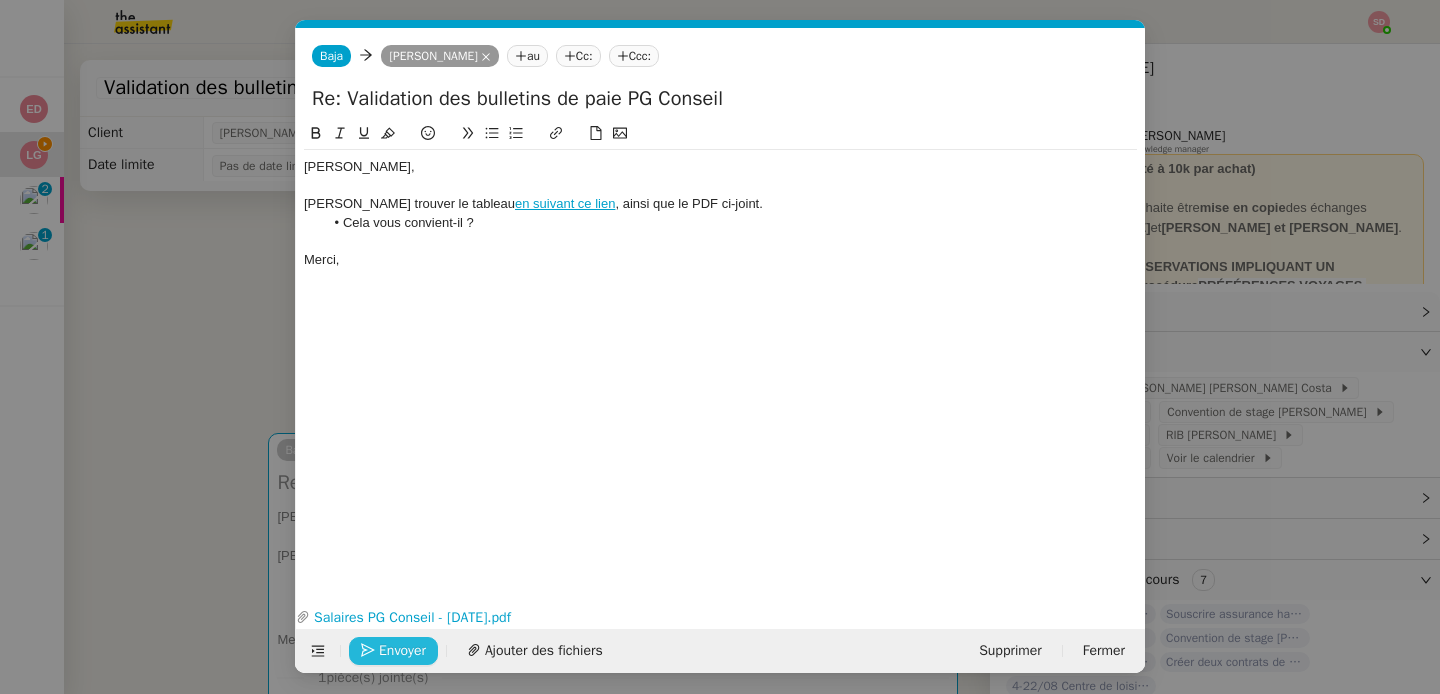 click on "Envoyer" 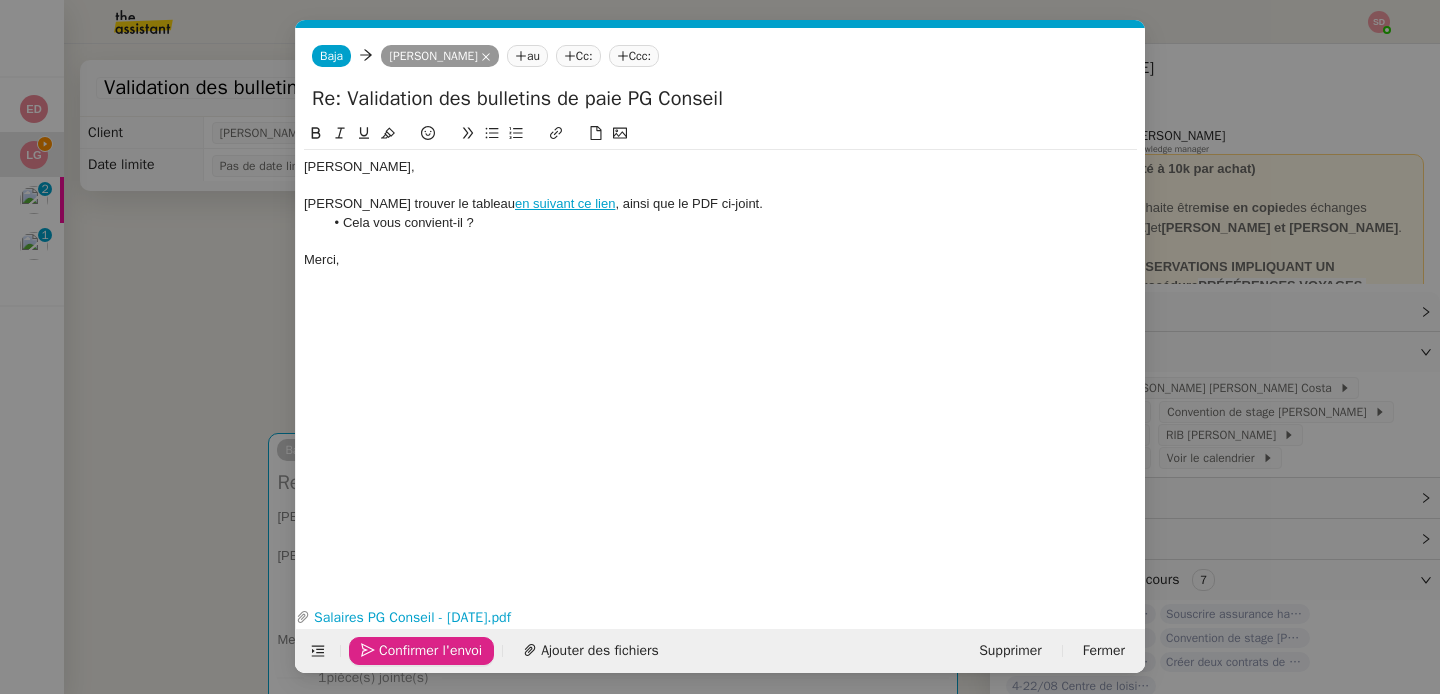 click on "Confirmer l'envoi" 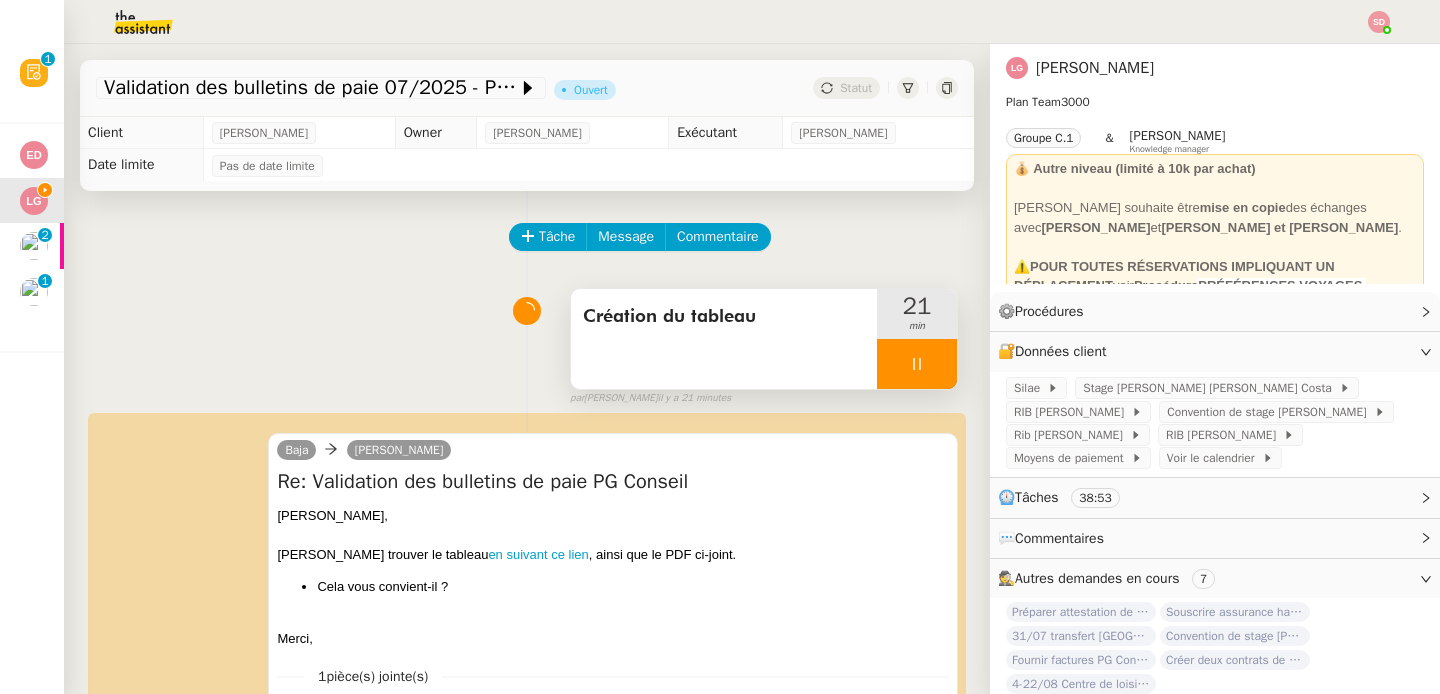 click at bounding box center [917, 364] 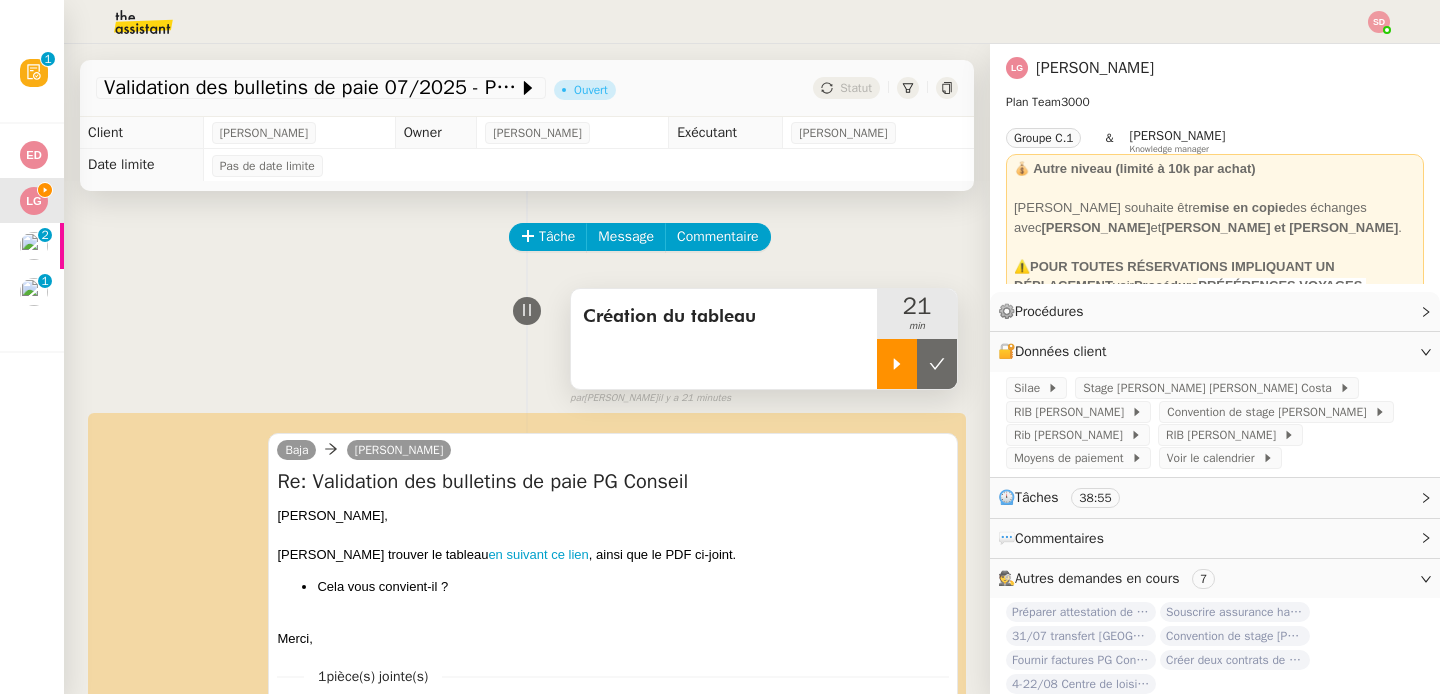click at bounding box center [937, 364] 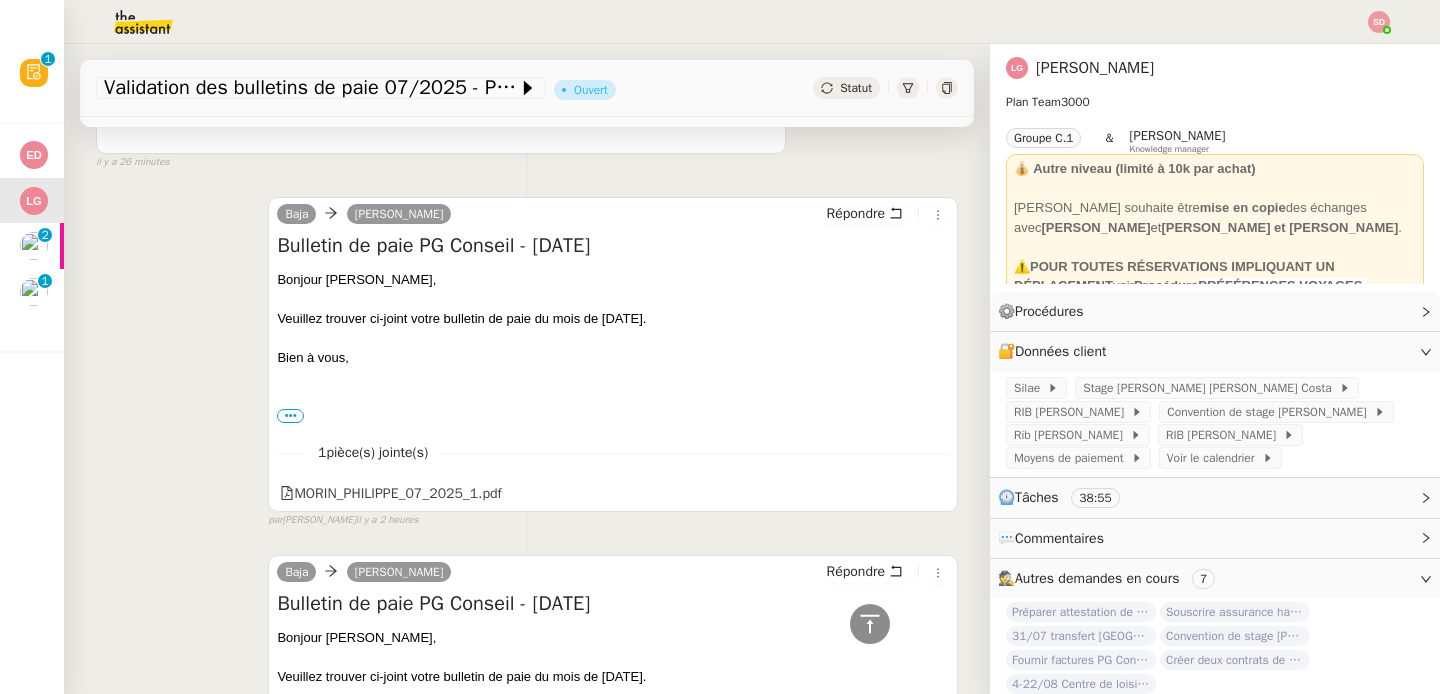scroll, scrollTop: 0, scrollLeft: 0, axis: both 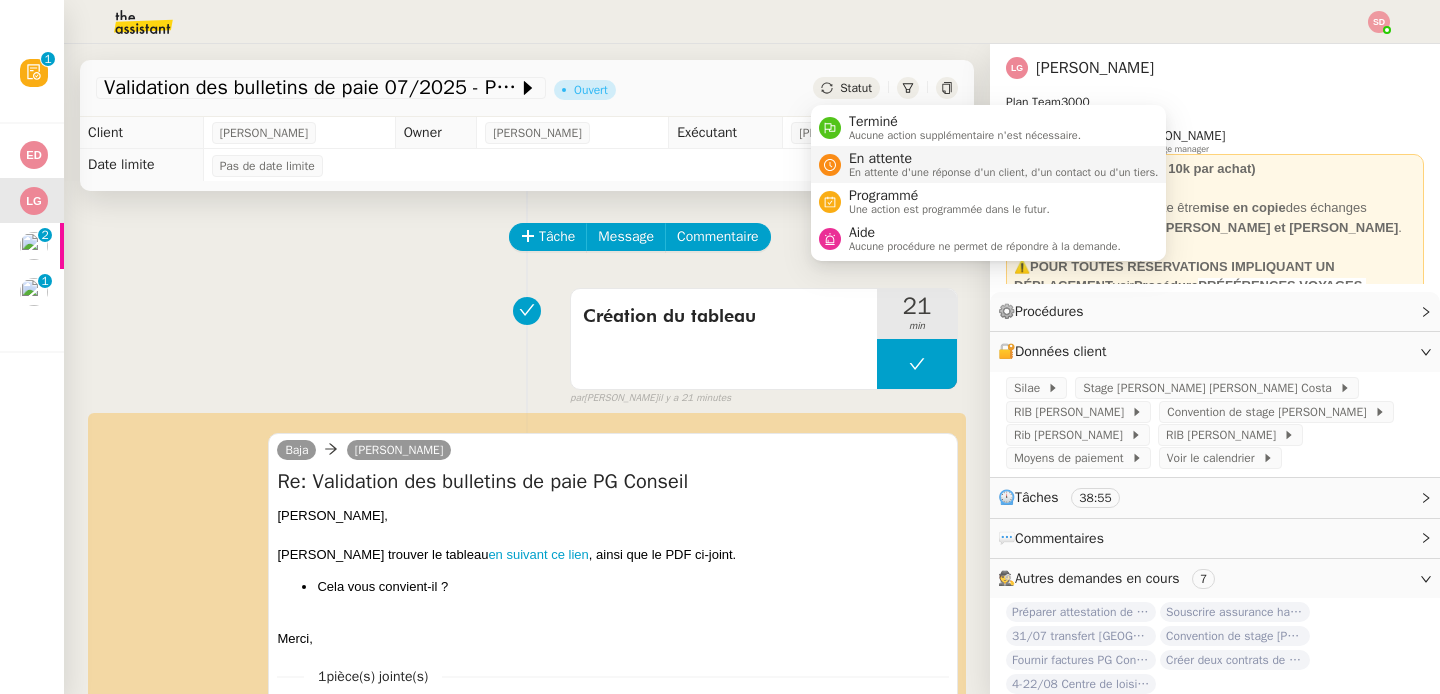 click on "En attente d'une réponse d'un client, d'un contact ou d'un tiers." at bounding box center (1004, 172) 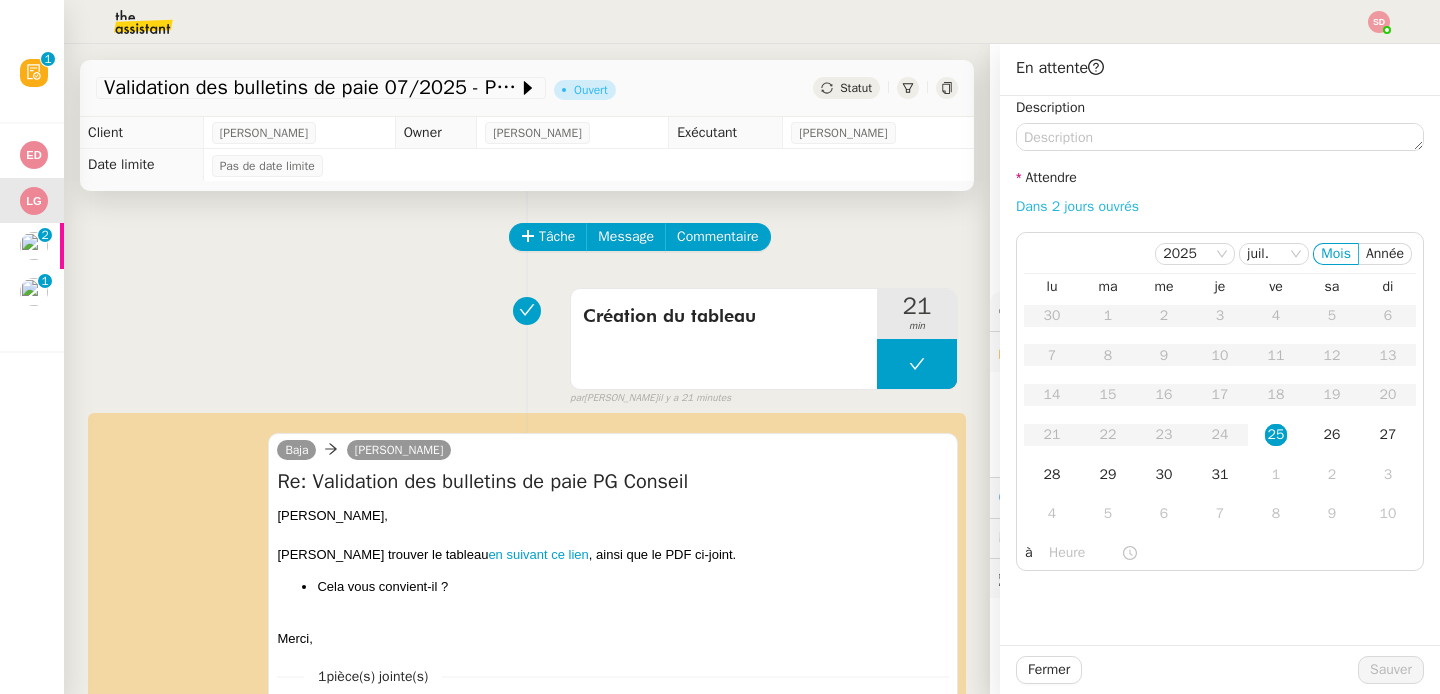 click on "Dans 2 jours ouvrés" 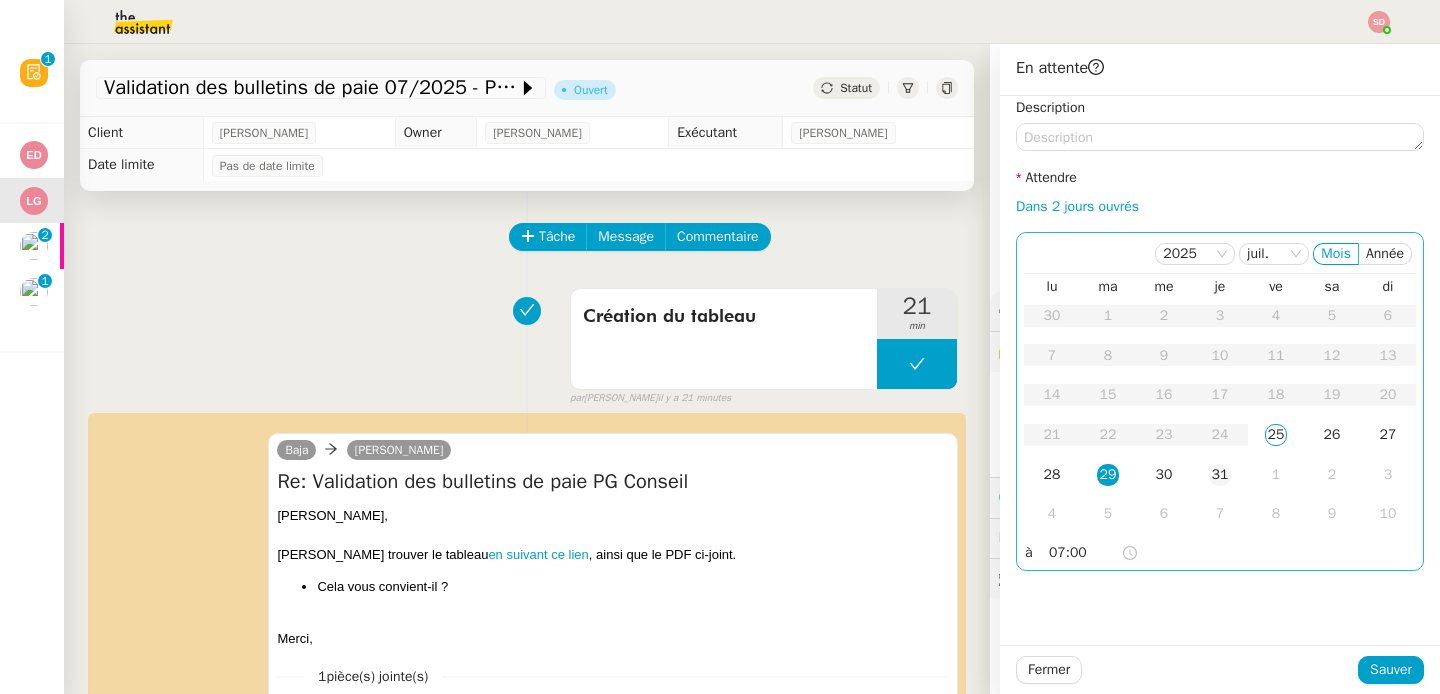 click on "31" 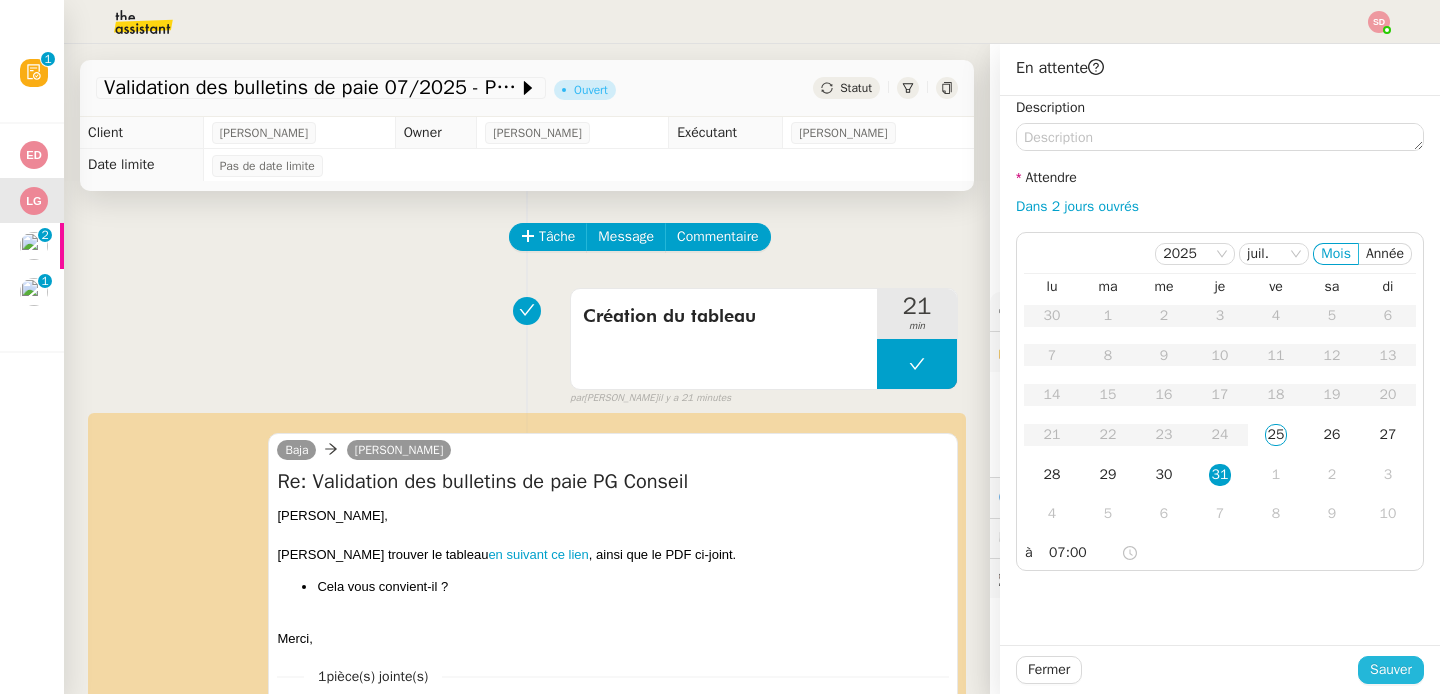 click on "Sauver" 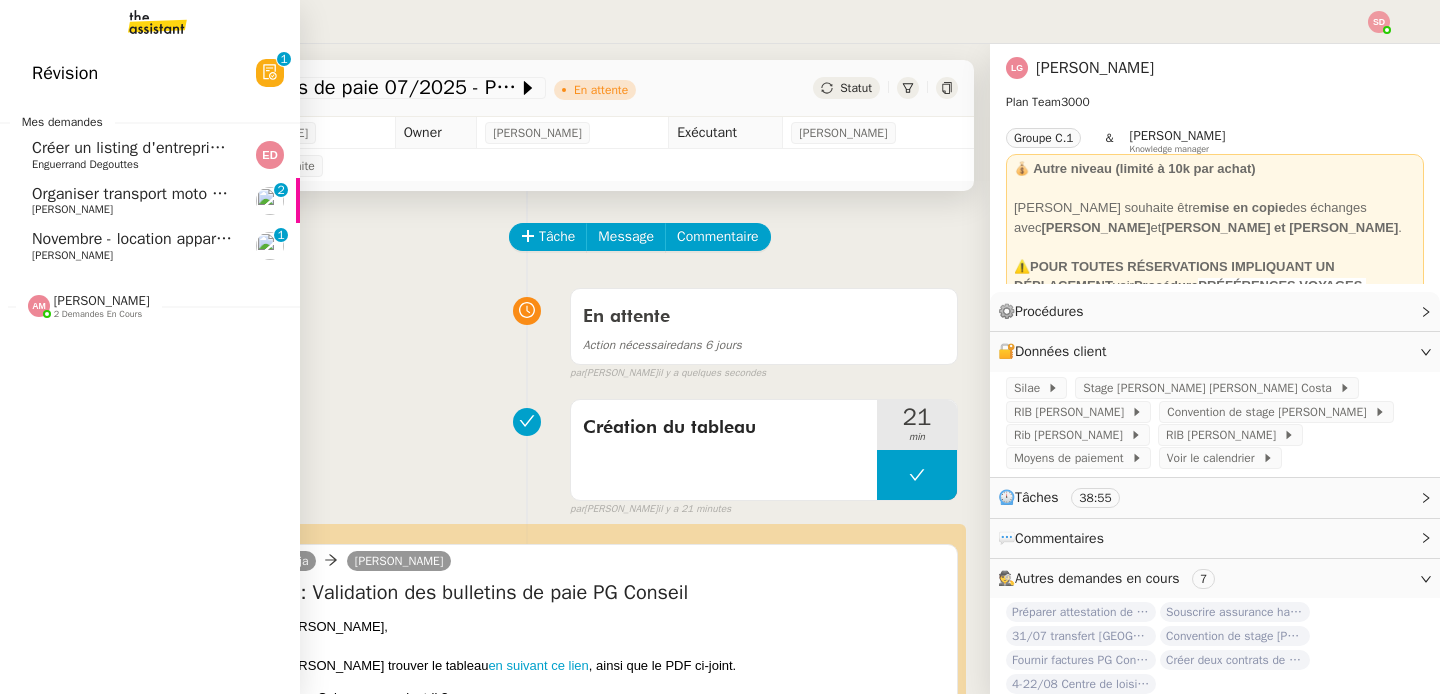 click on "Organiser transport moto en [GEOGRAPHIC_DATA]" 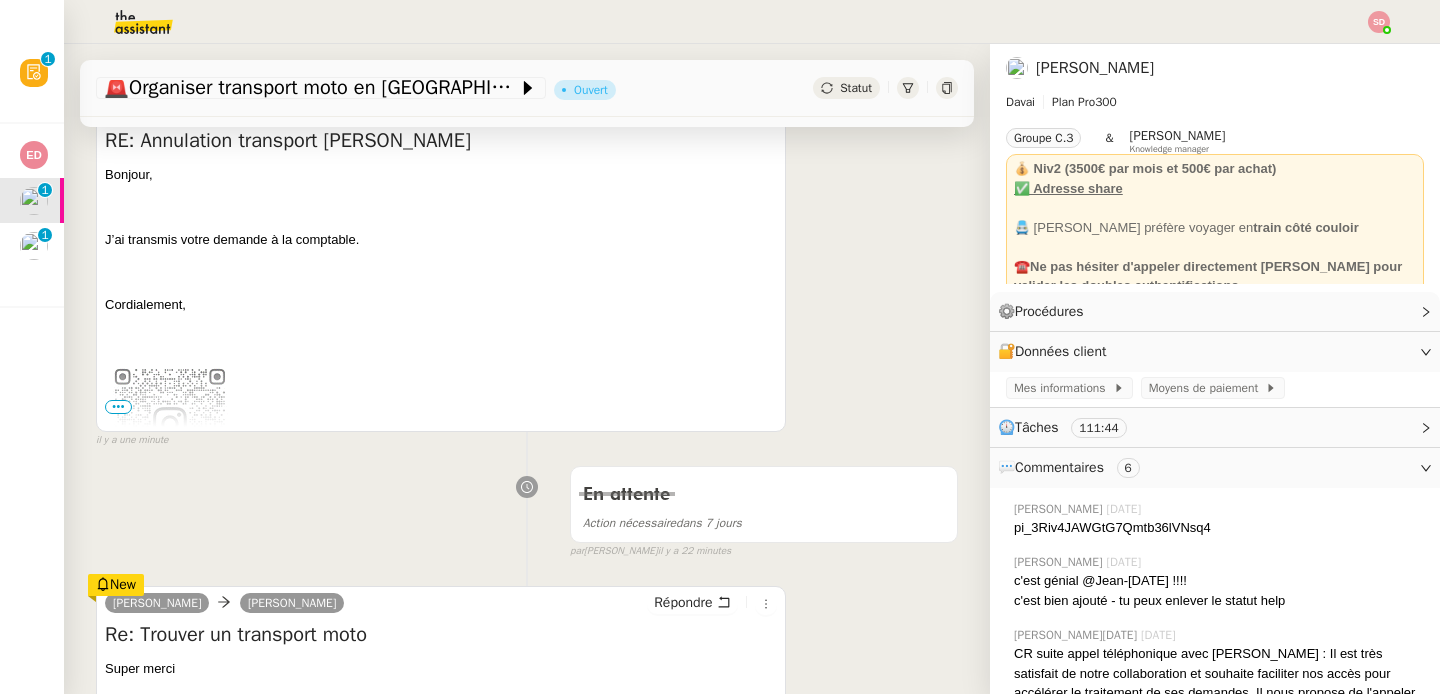 scroll, scrollTop: 0, scrollLeft: 0, axis: both 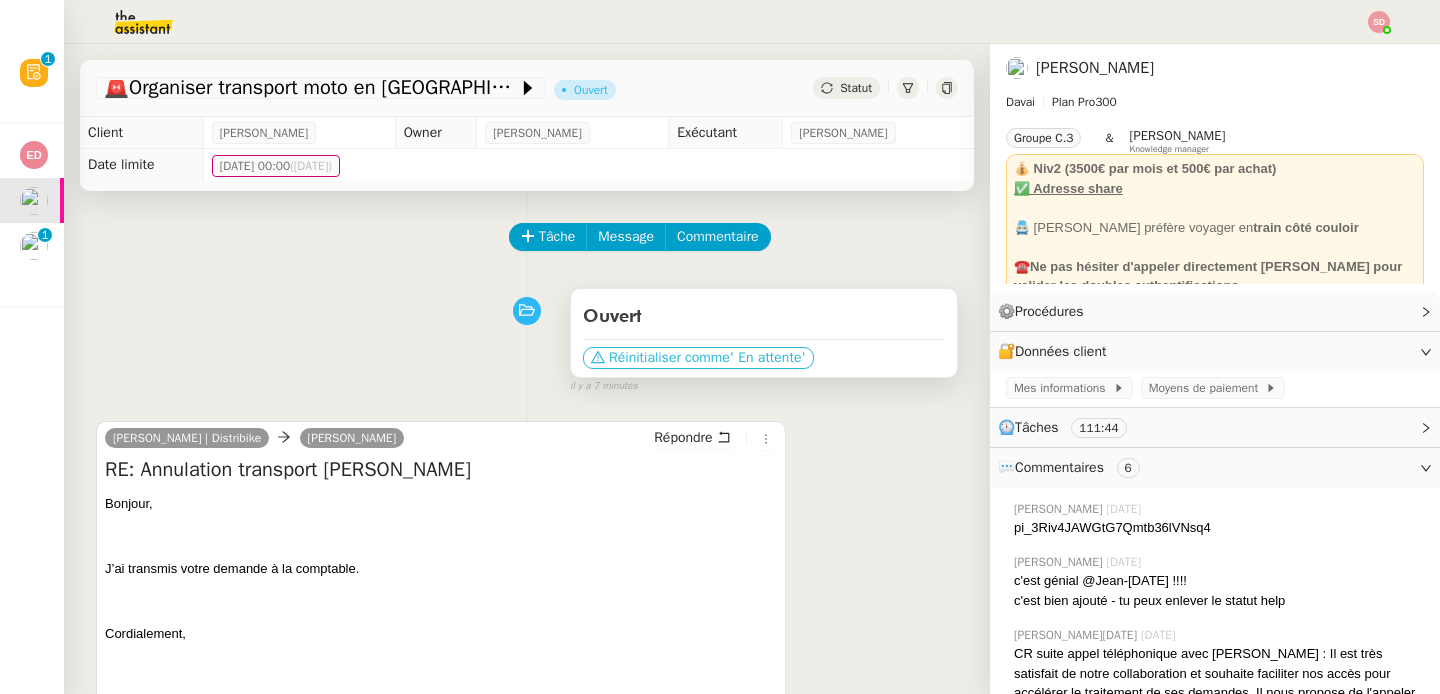 click on "' En attente'" at bounding box center [768, 358] 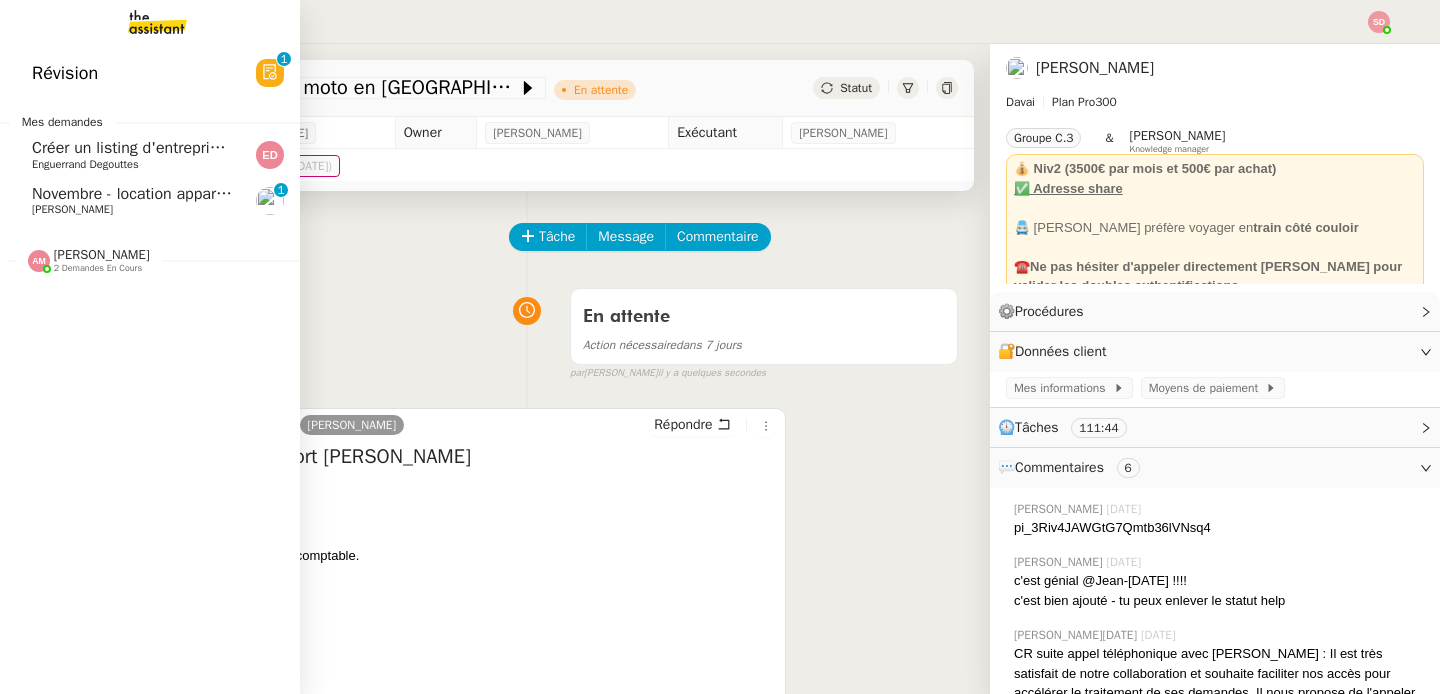 click on "[PERSON_NAME]" 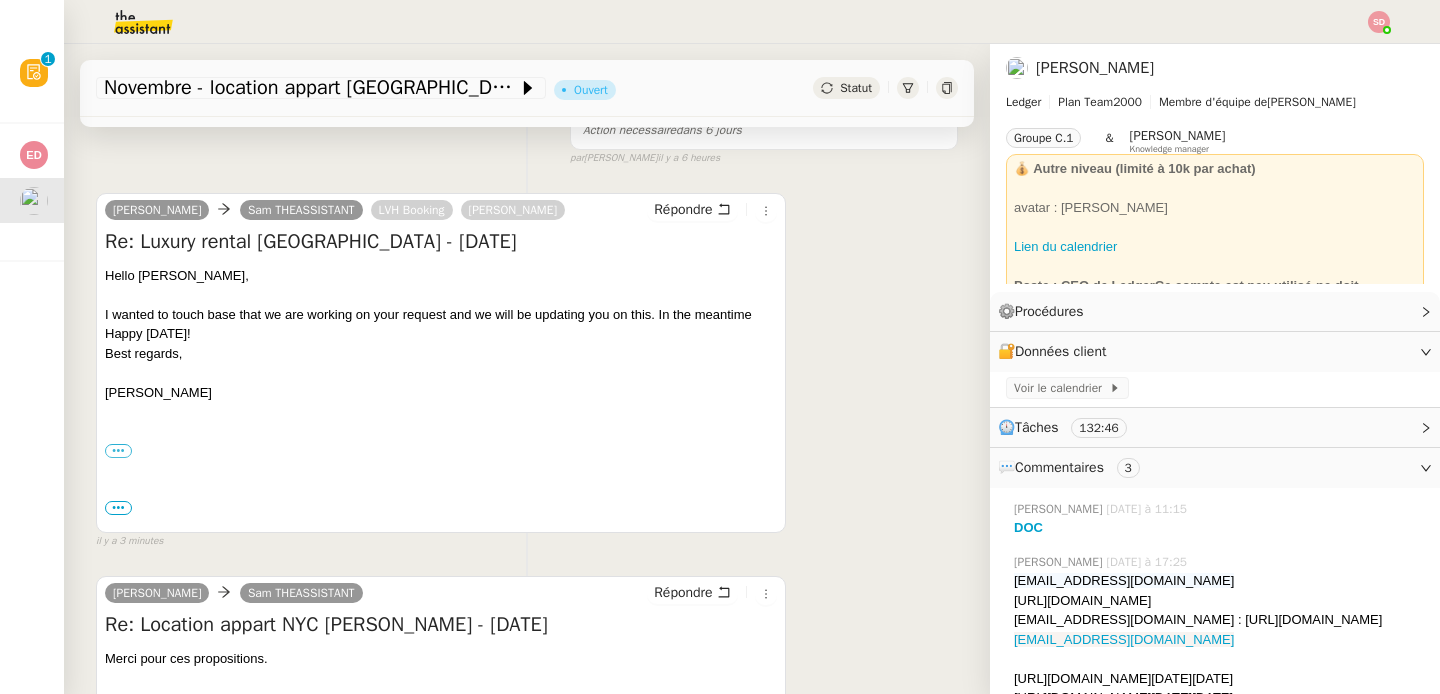scroll, scrollTop: 0, scrollLeft: 0, axis: both 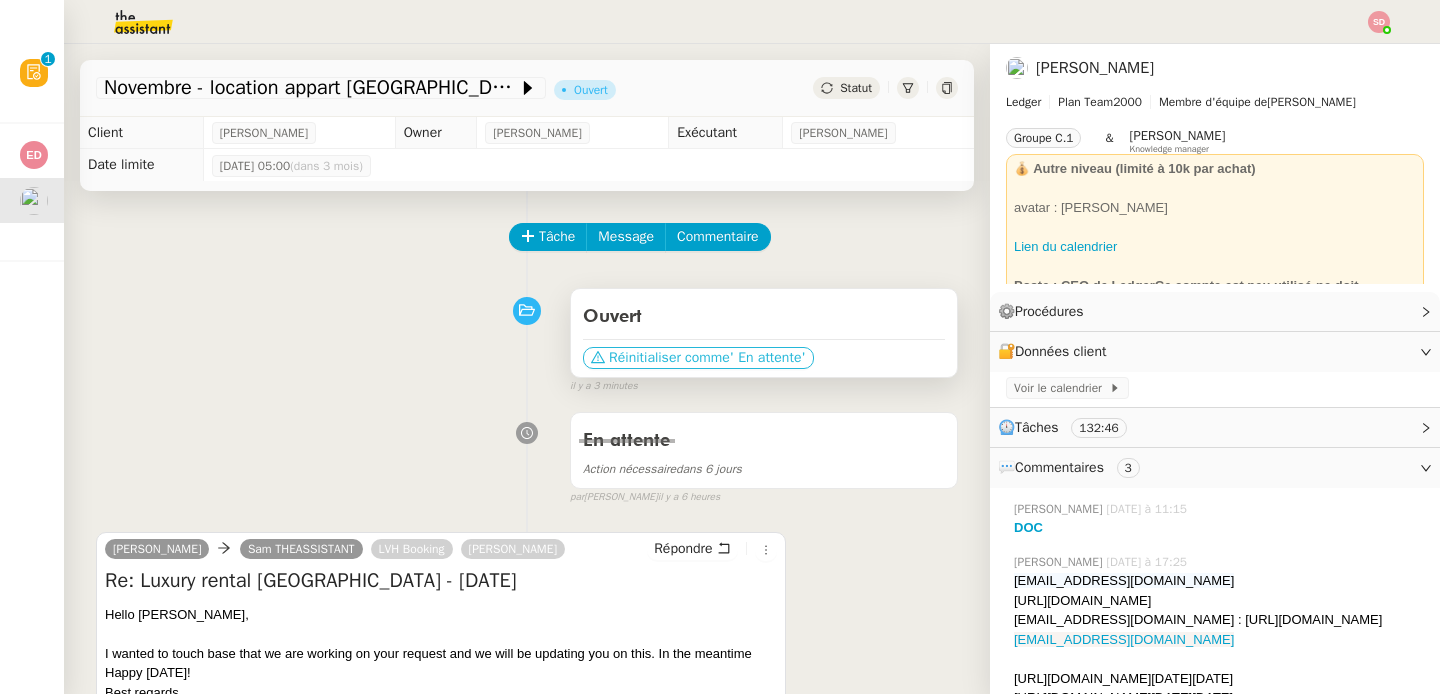 click on "Réinitialiser comme" at bounding box center (669, 358) 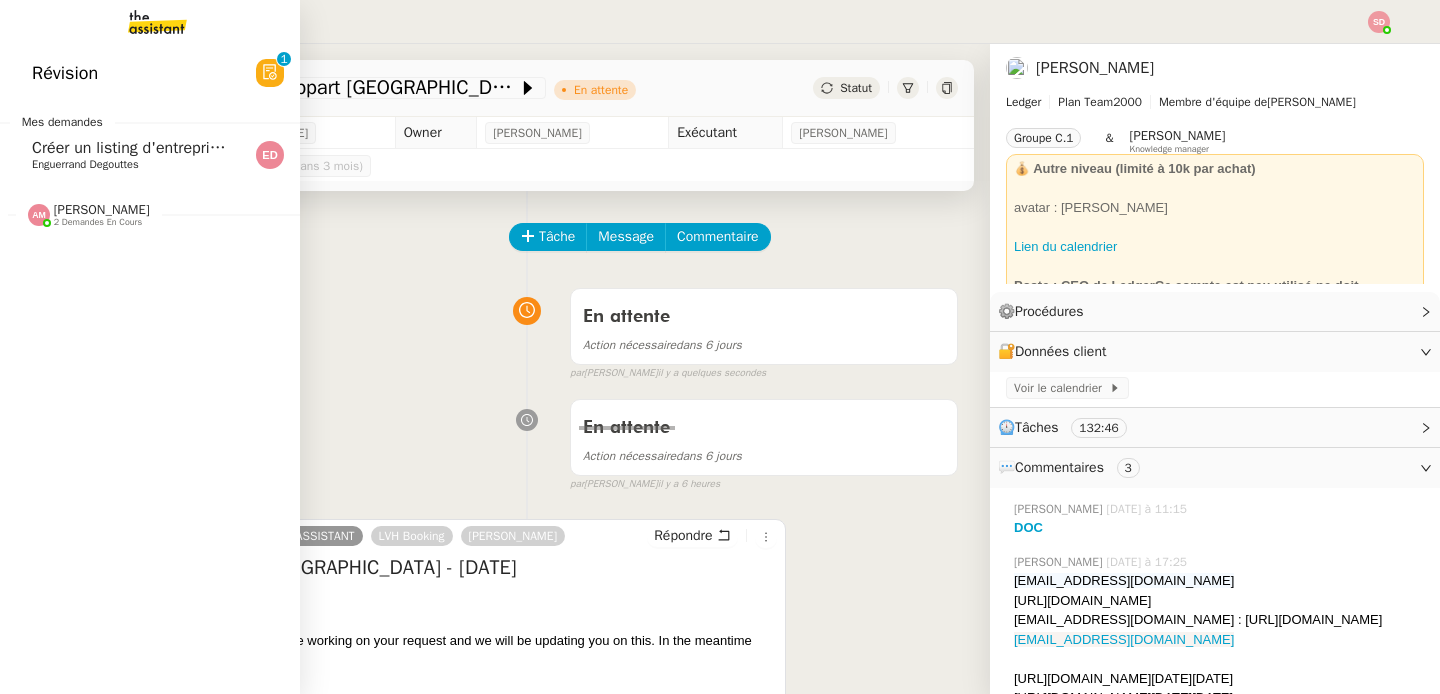 click on "Enguerrand Degouttes" 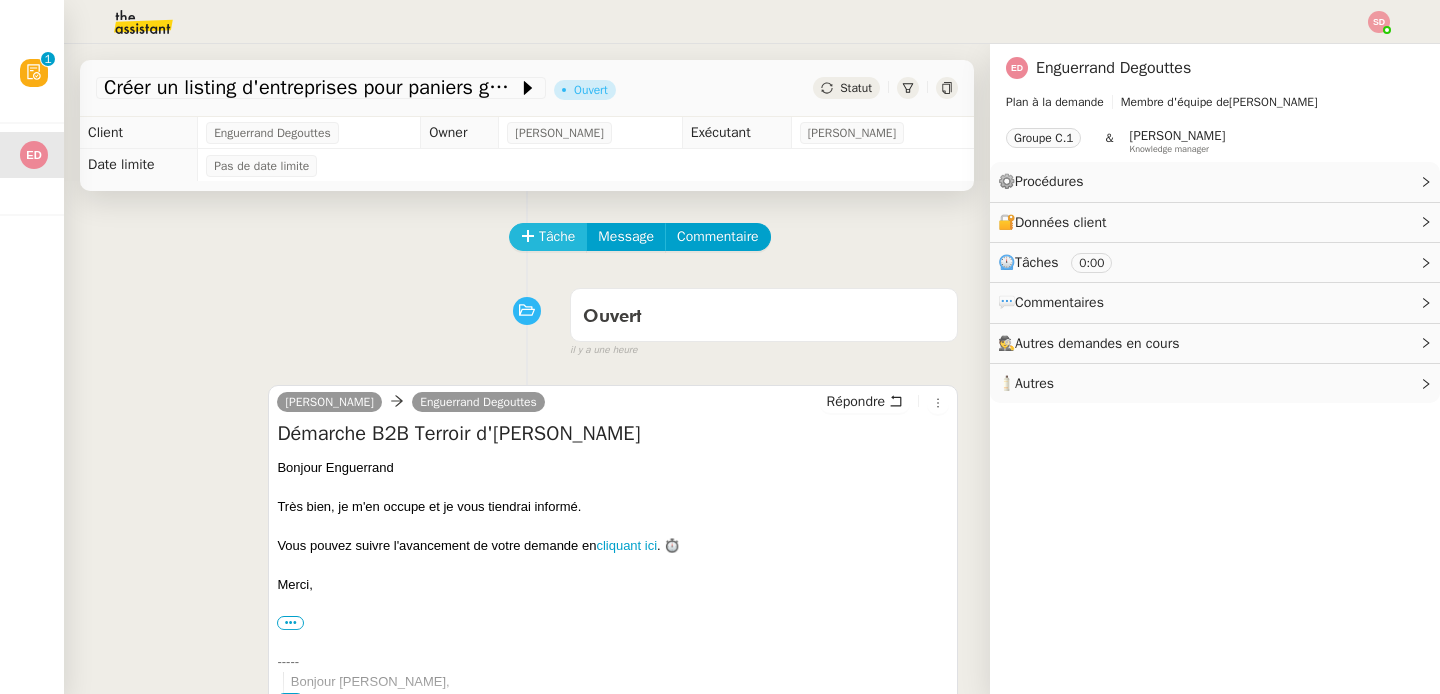 click on "Tâche" 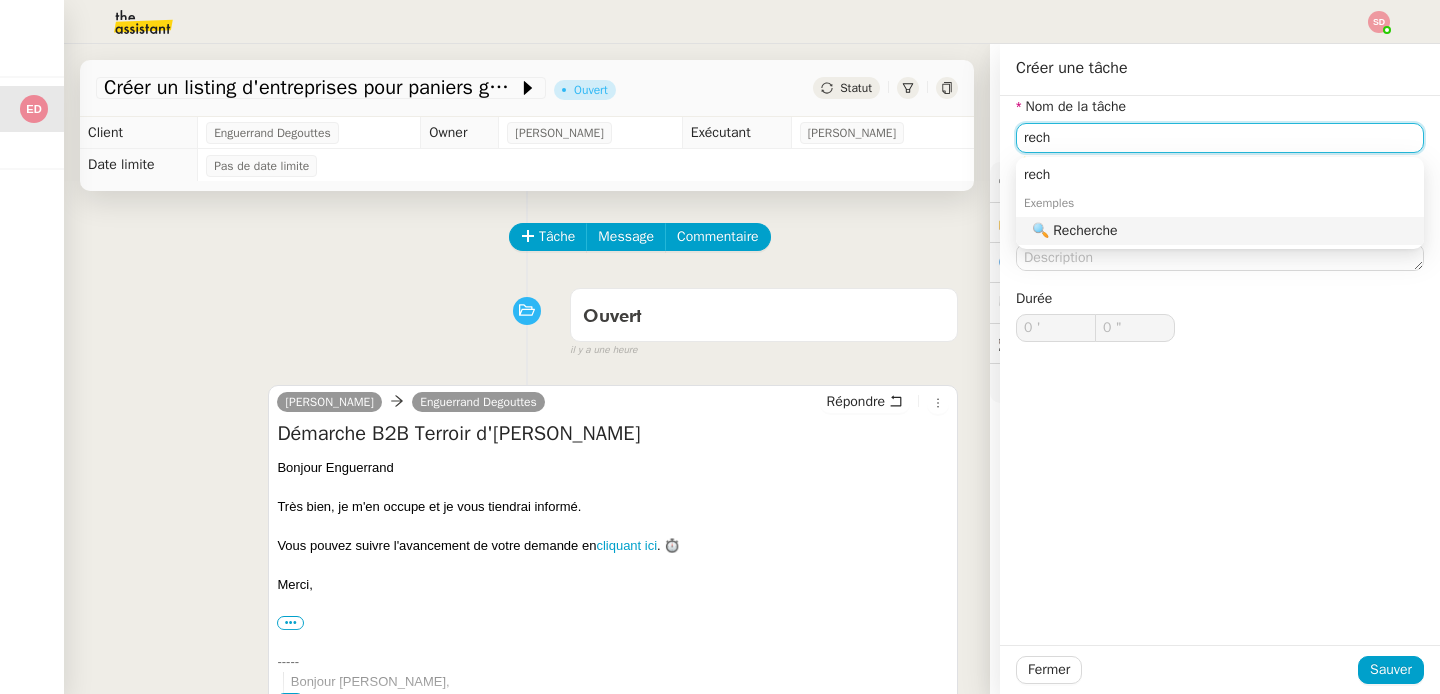 click on "🔍 Recherche" 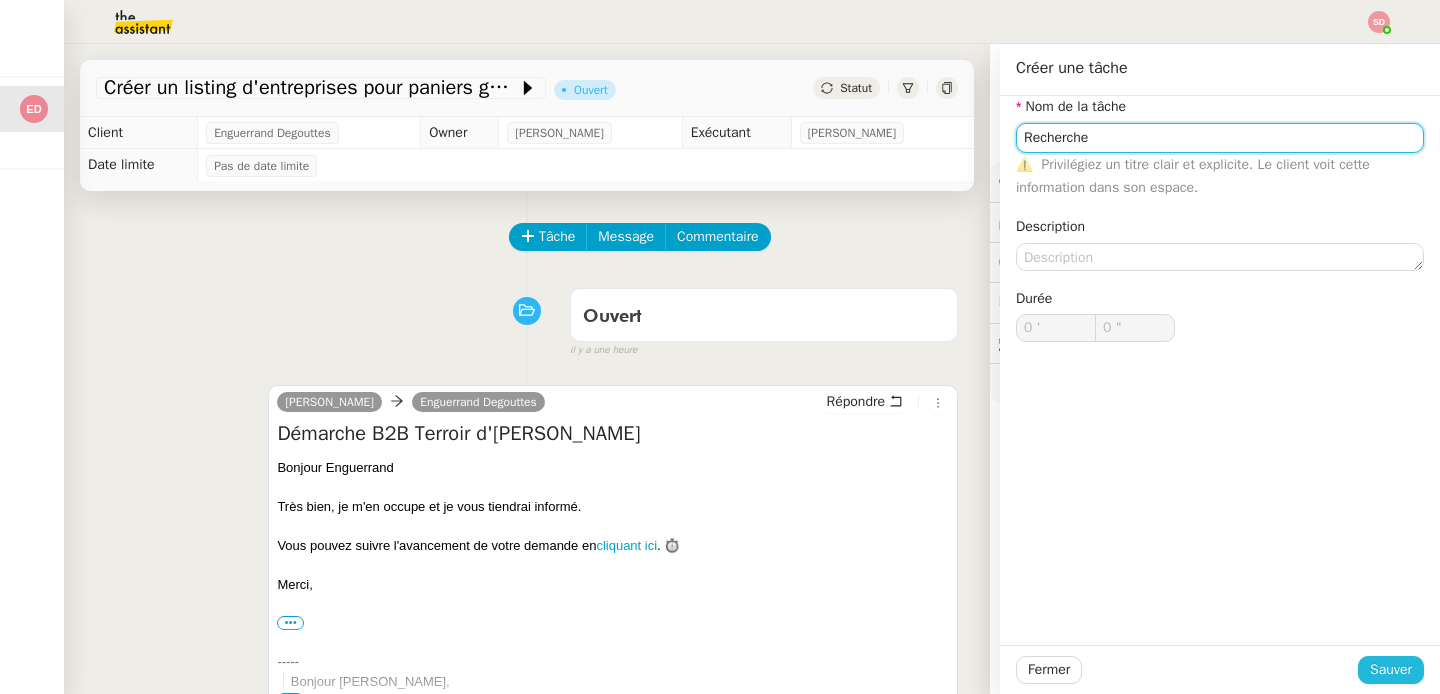 type on "Recherche" 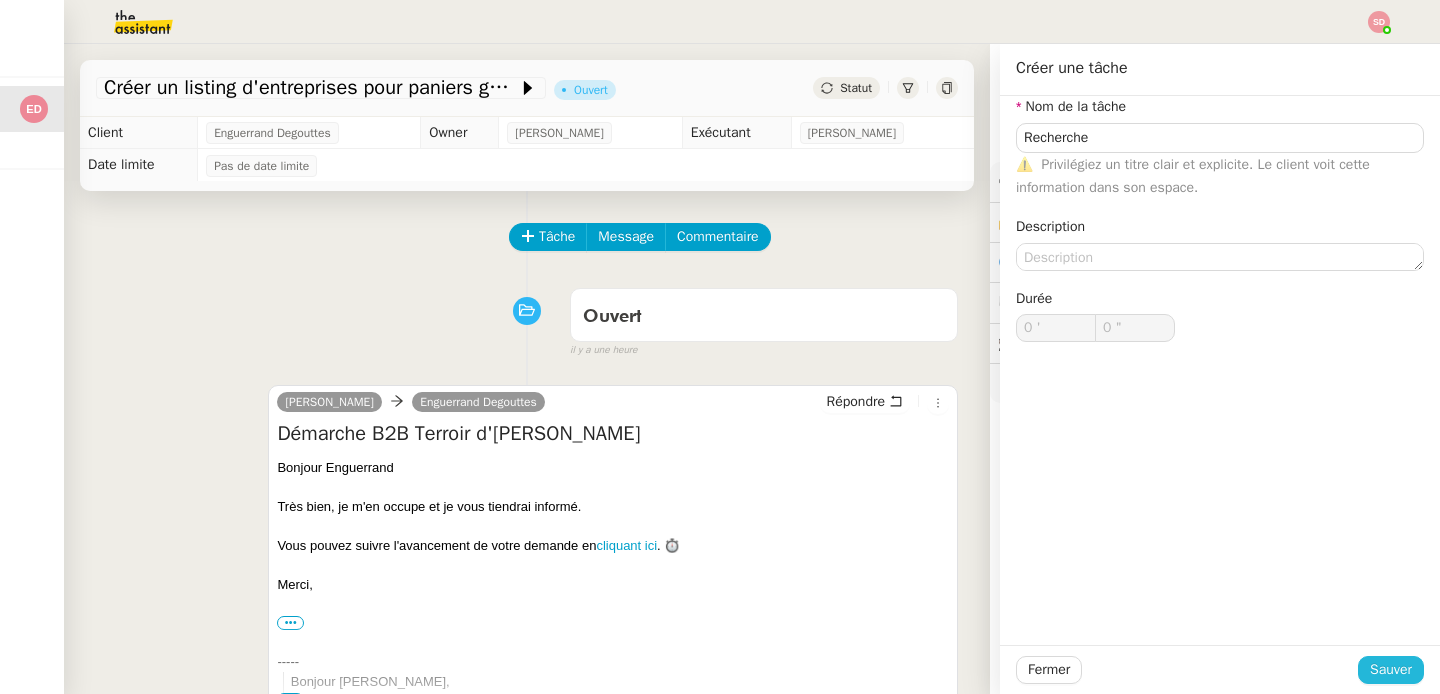 click on "Sauver" 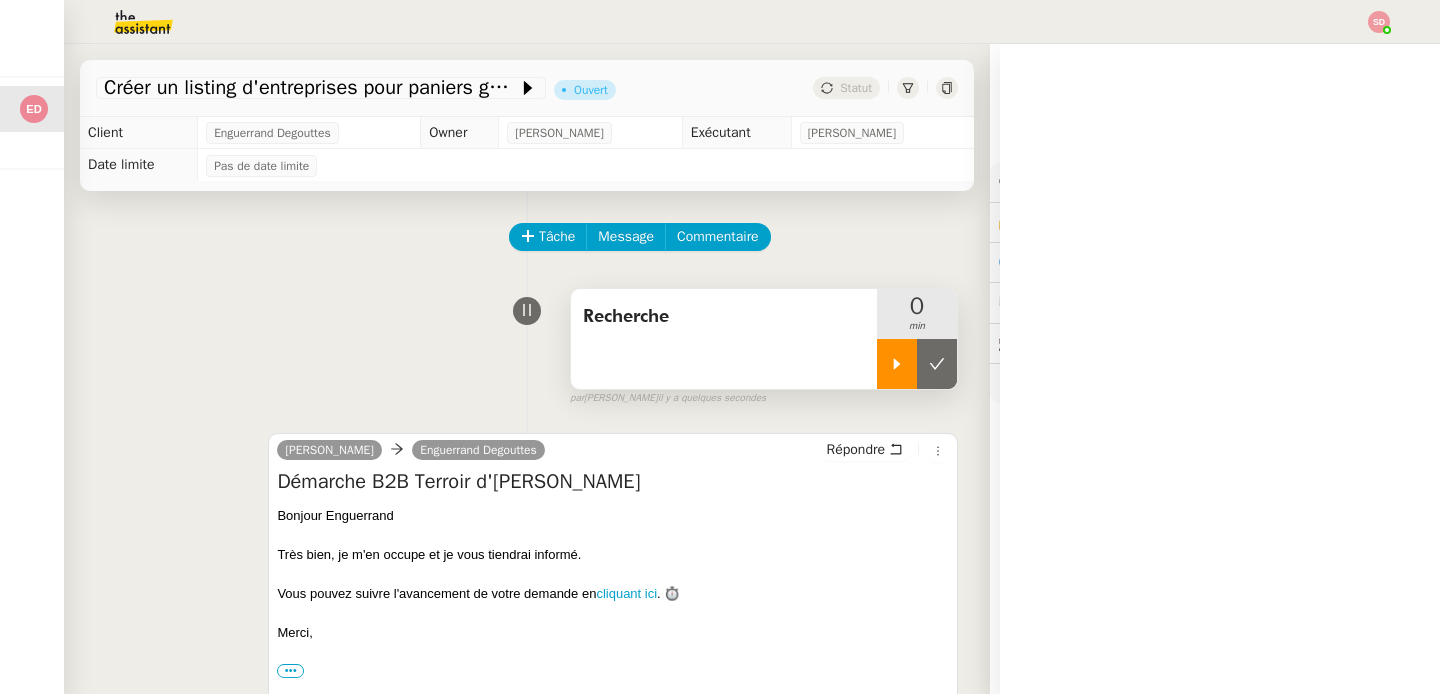 click at bounding box center (897, 364) 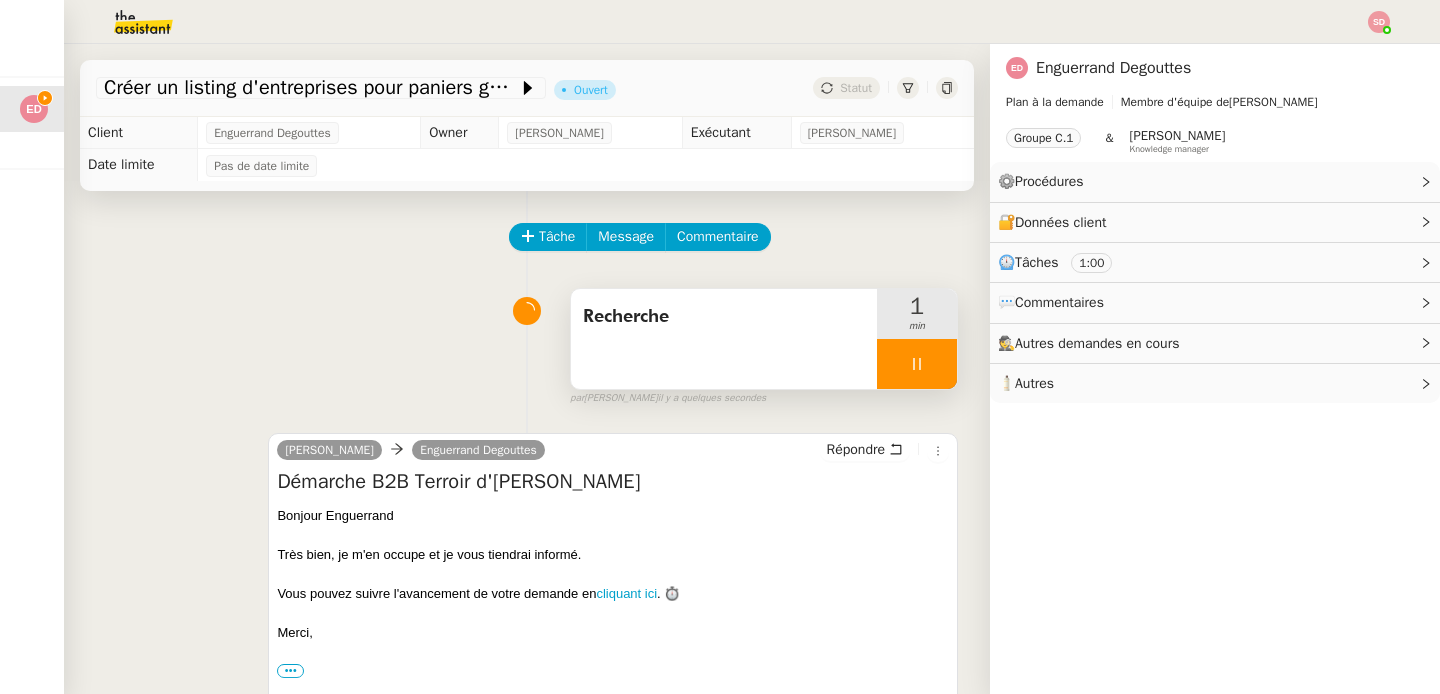 scroll, scrollTop: 573, scrollLeft: 0, axis: vertical 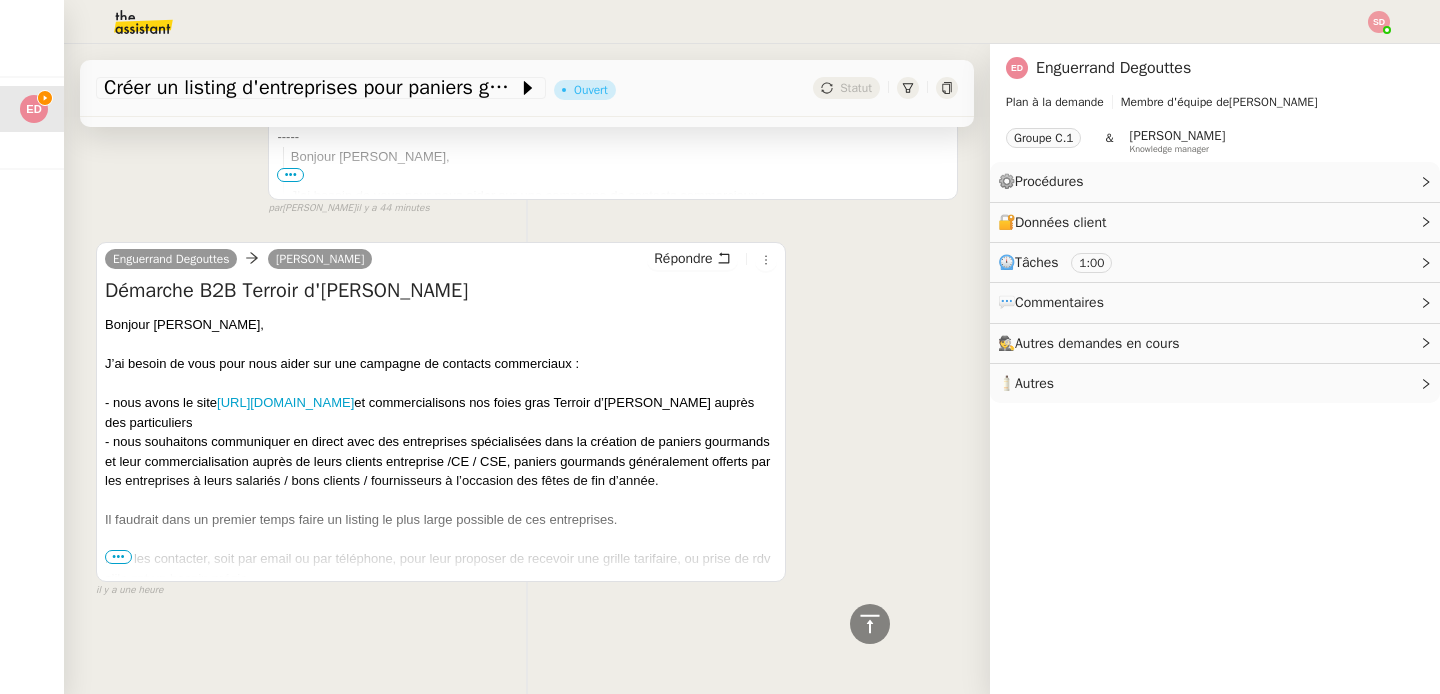 click on "•••" at bounding box center [118, 557] 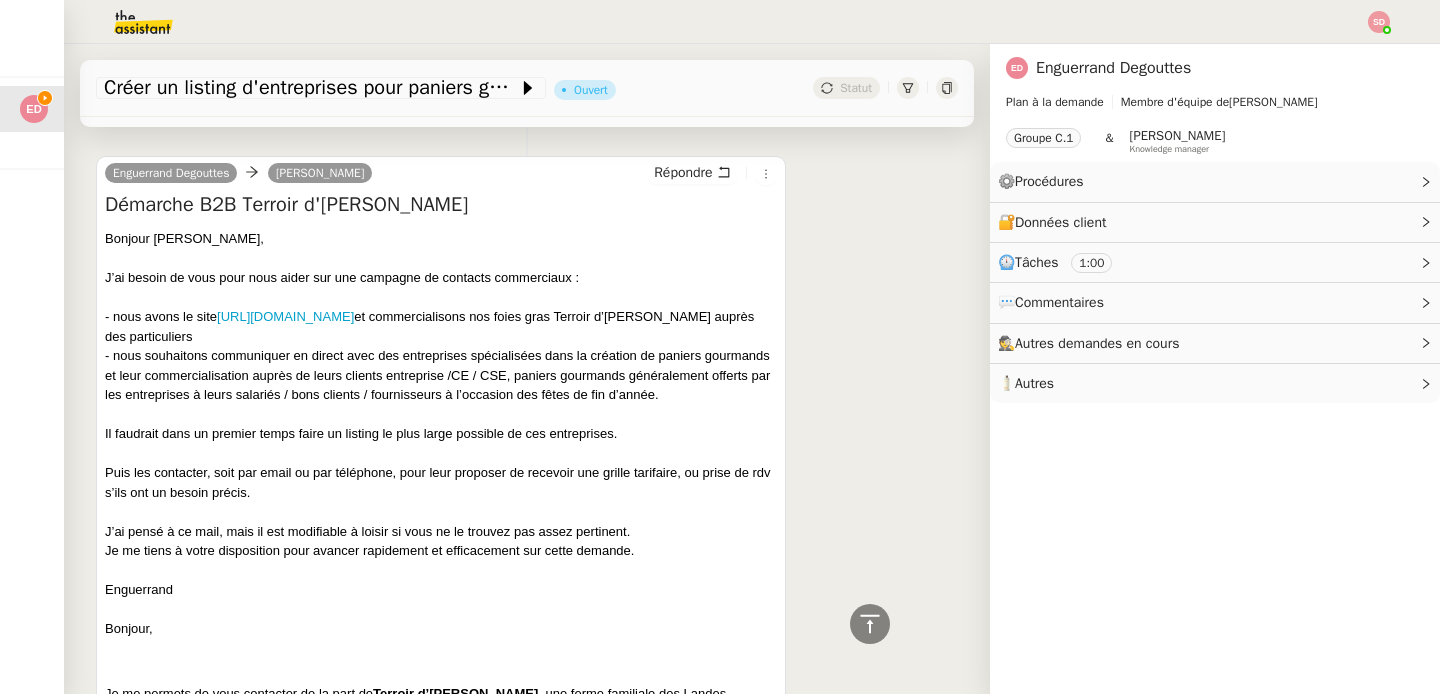 scroll, scrollTop: 710, scrollLeft: 0, axis: vertical 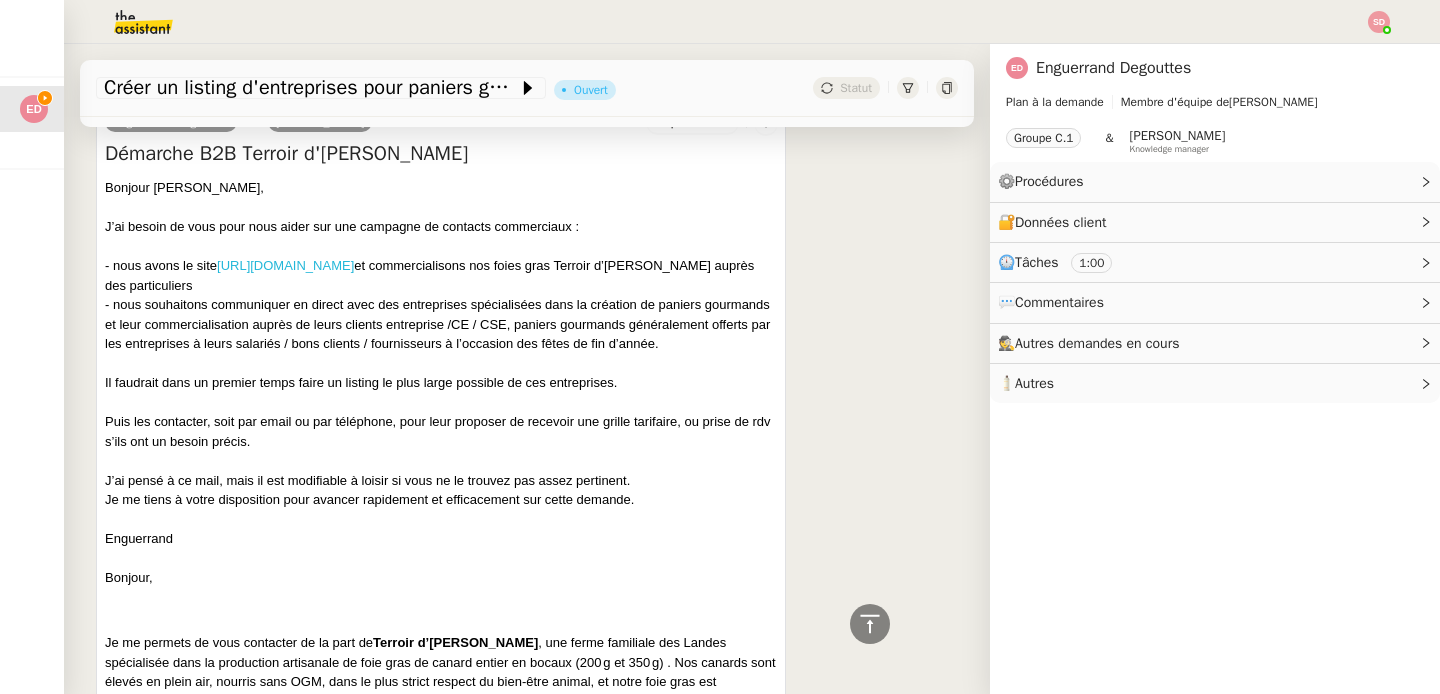 click on "https://terroirdeugenie.fr" at bounding box center [285, 265] 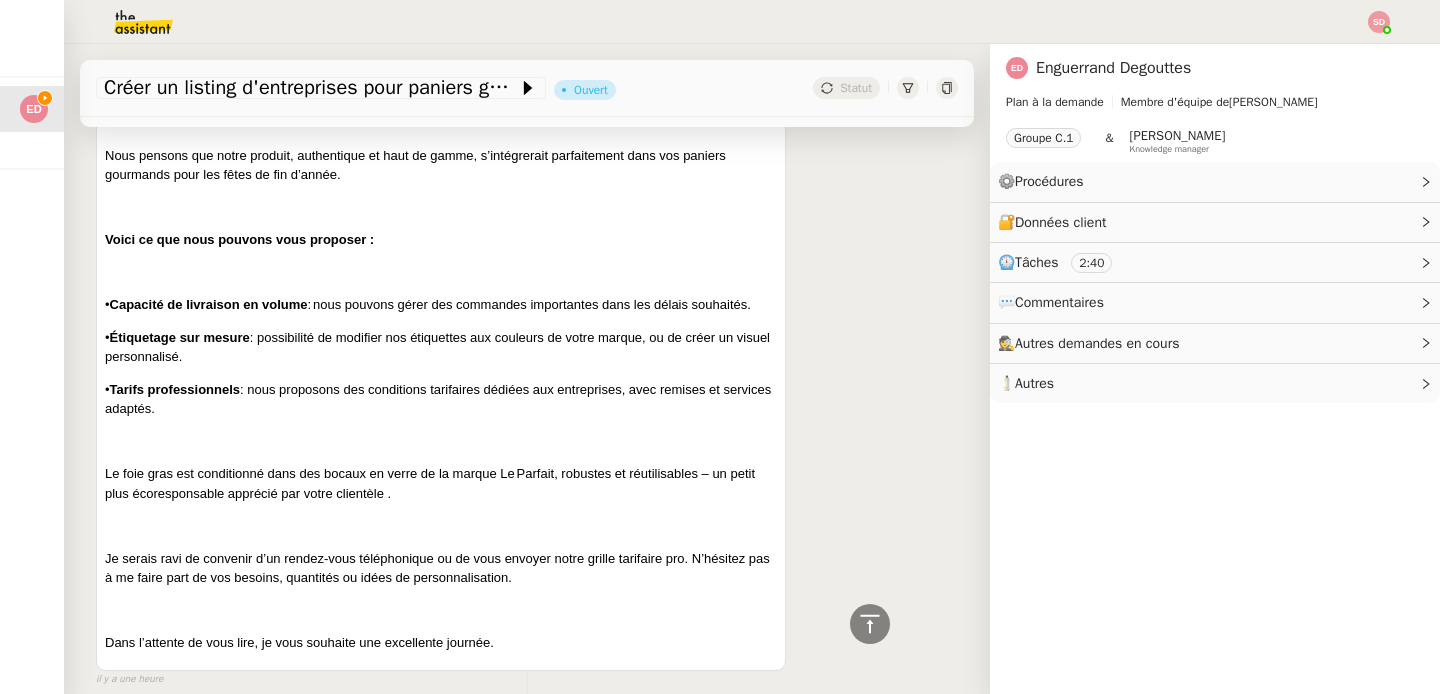 scroll, scrollTop: 1334, scrollLeft: 0, axis: vertical 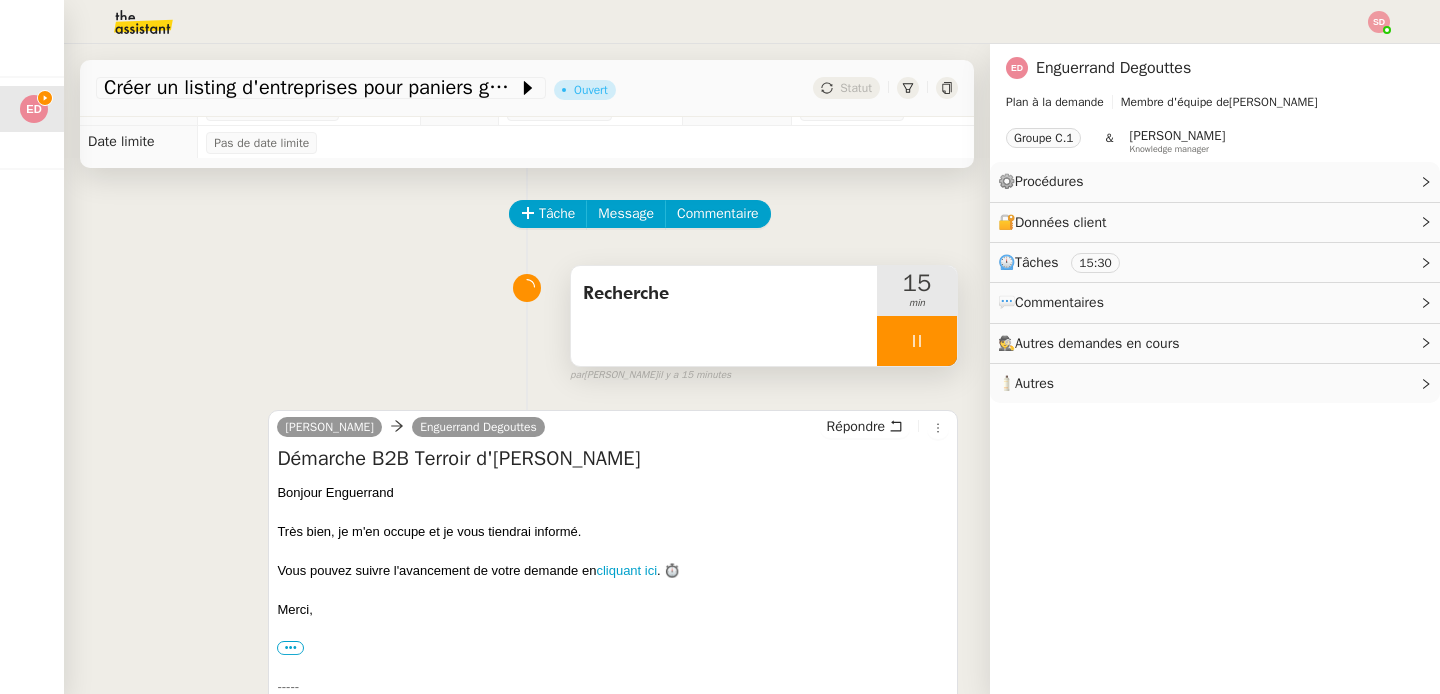 click 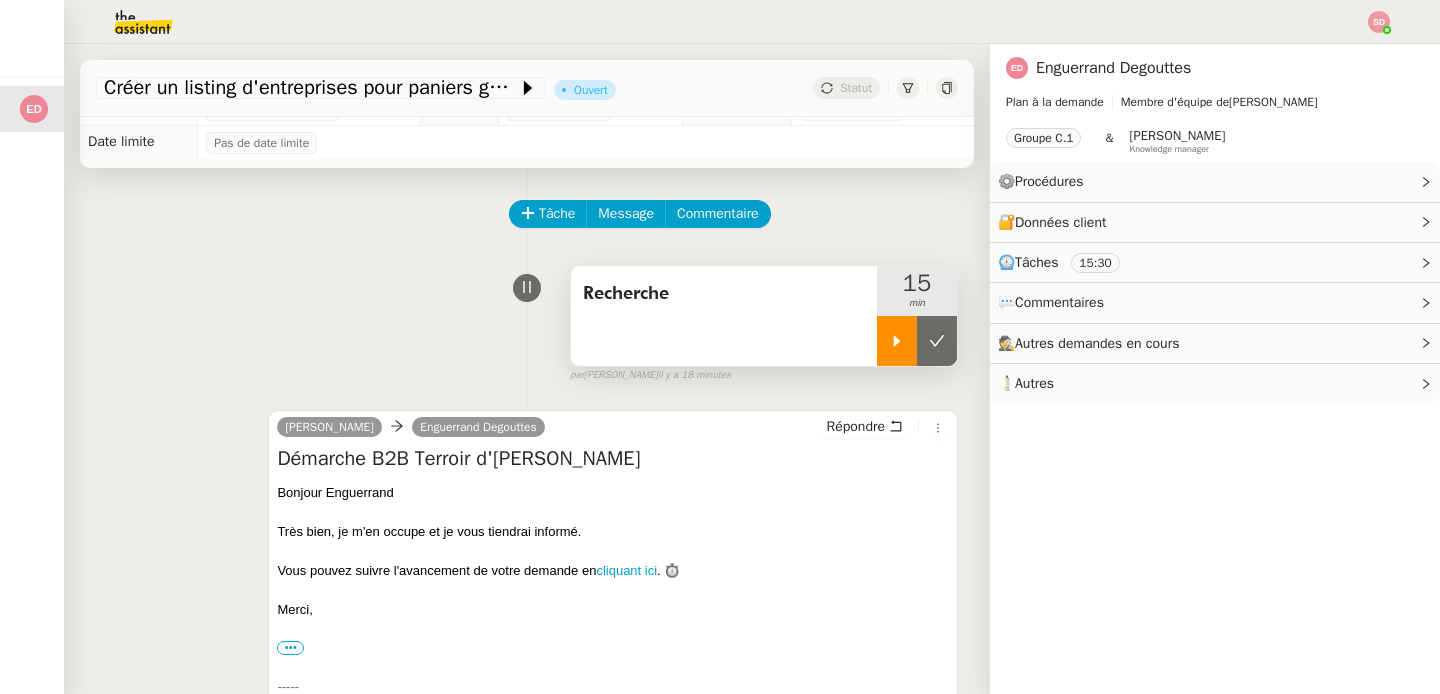click on "Recherche     15 min false par   Sheida D.   il y a 18 minutes" at bounding box center [527, 320] 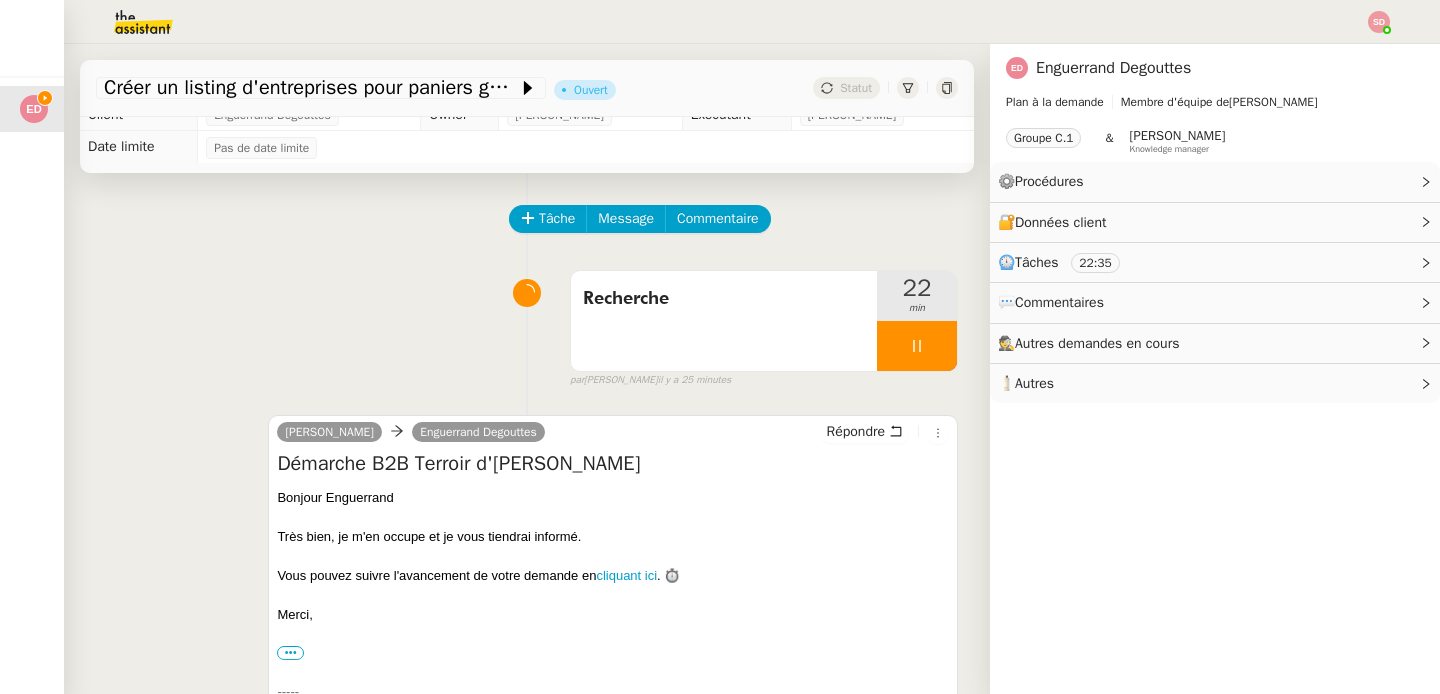 scroll, scrollTop: 19, scrollLeft: 0, axis: vertical 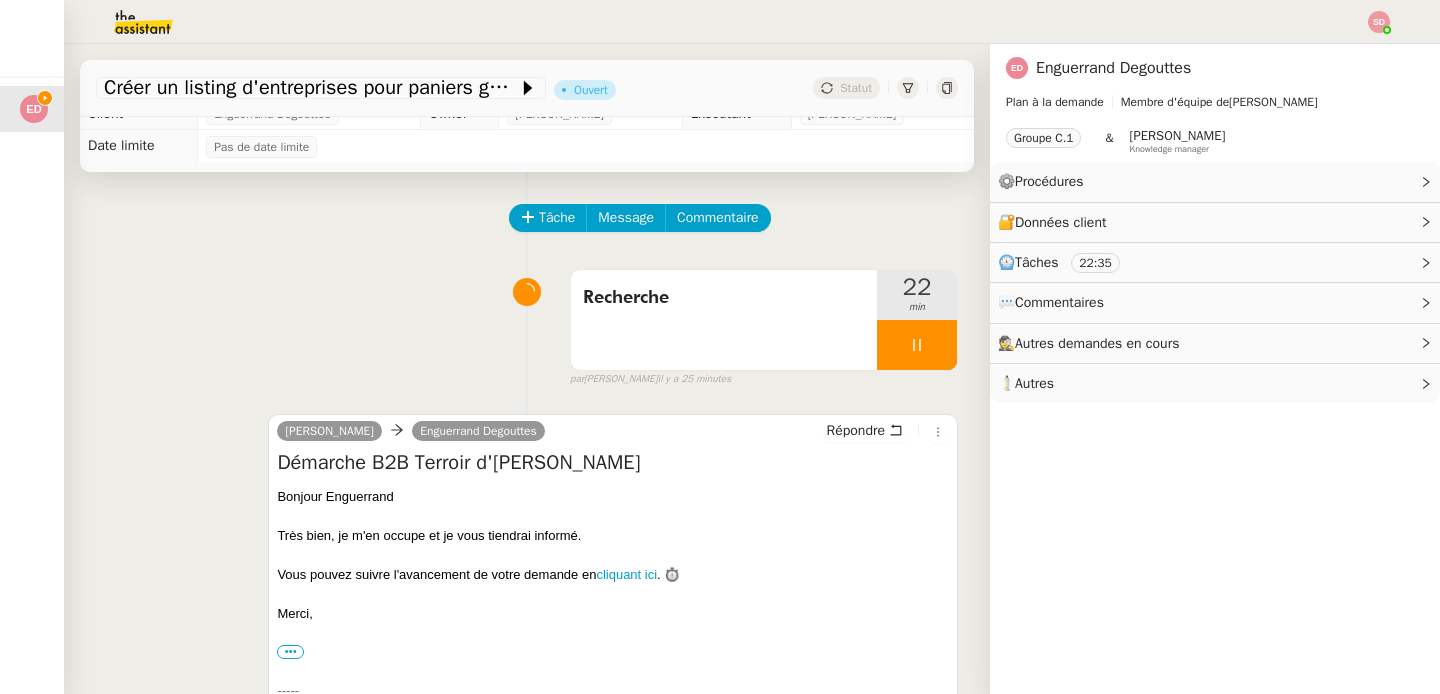 click on "Démarche B2B Terroir d'Eugénie" at bounding box center [613, 463] 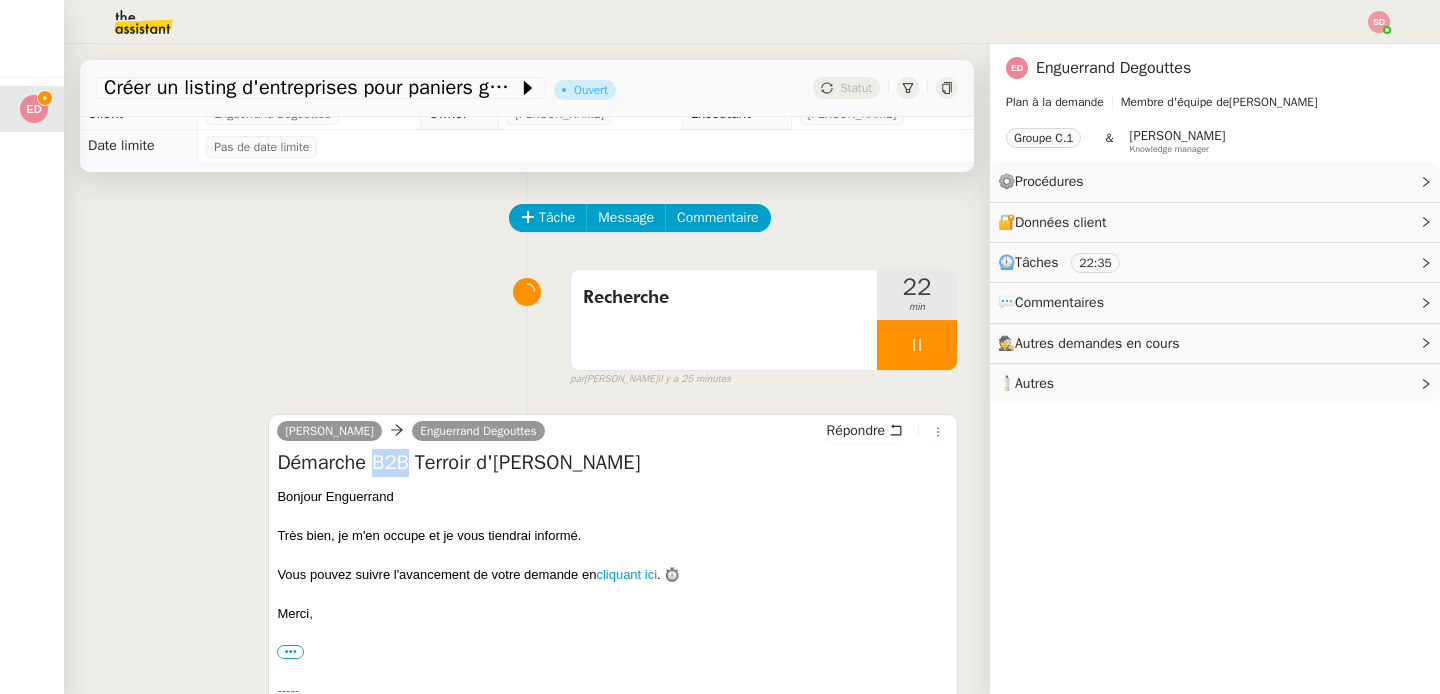 click on "Démarche B2B Terroir d'Eugénie" at bounding box center (613, 463) 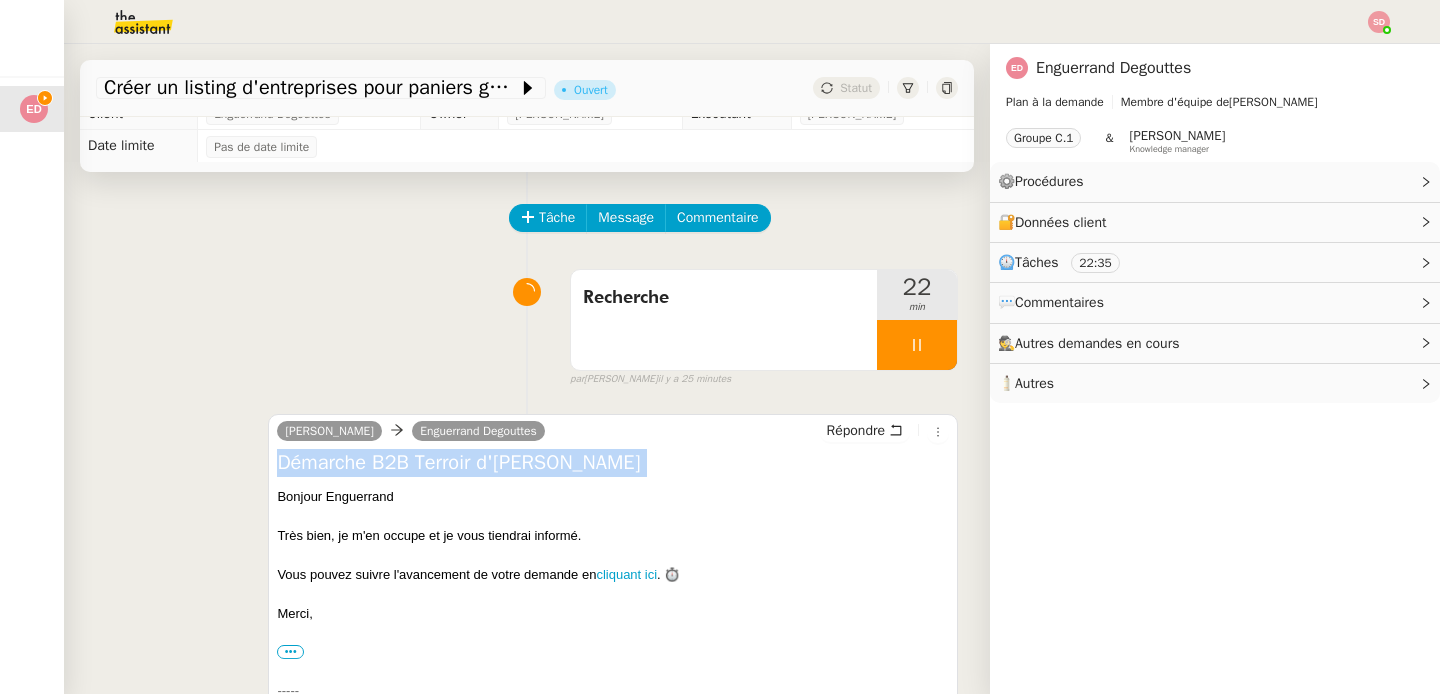 click on "Démarche B2B Terroir d'Eugénie" at bounding box center (613, 463) 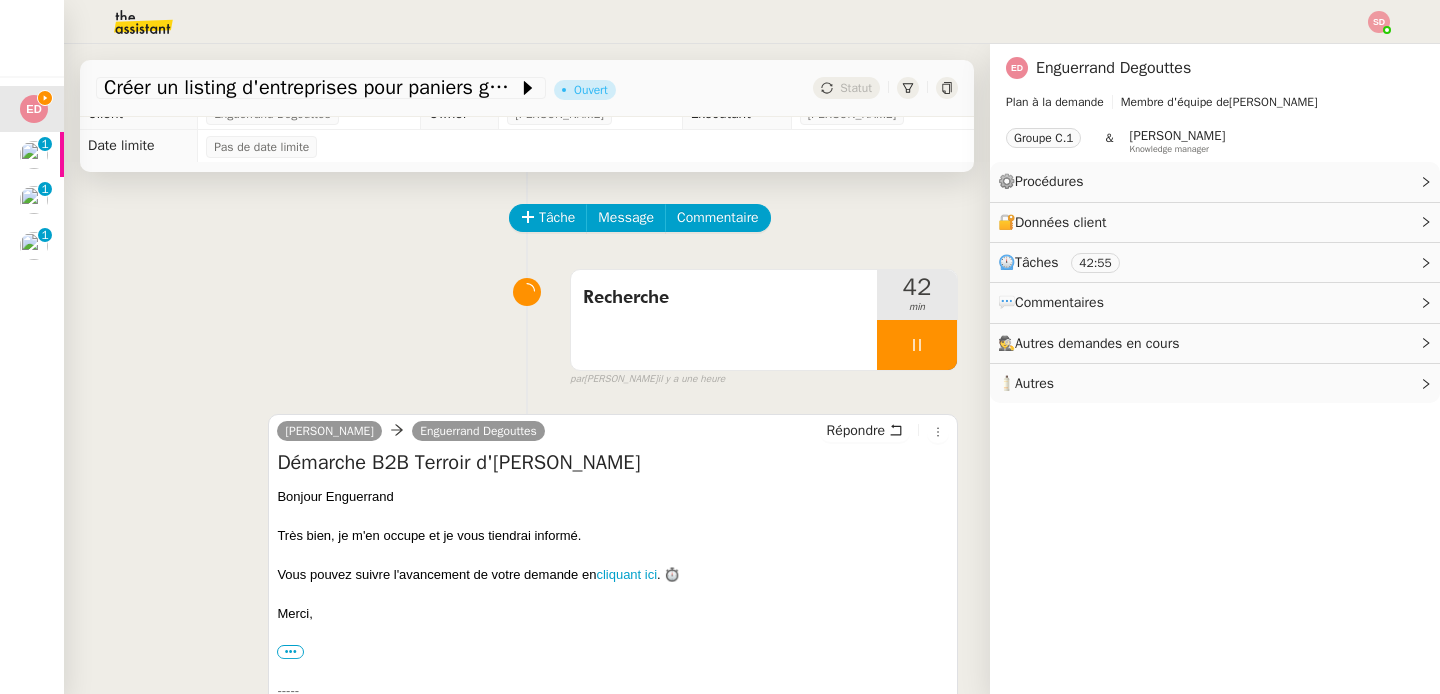 click on "Recherche     42 min false par   Sheida D.   il y a une heure" at bounding box center [527, 324] 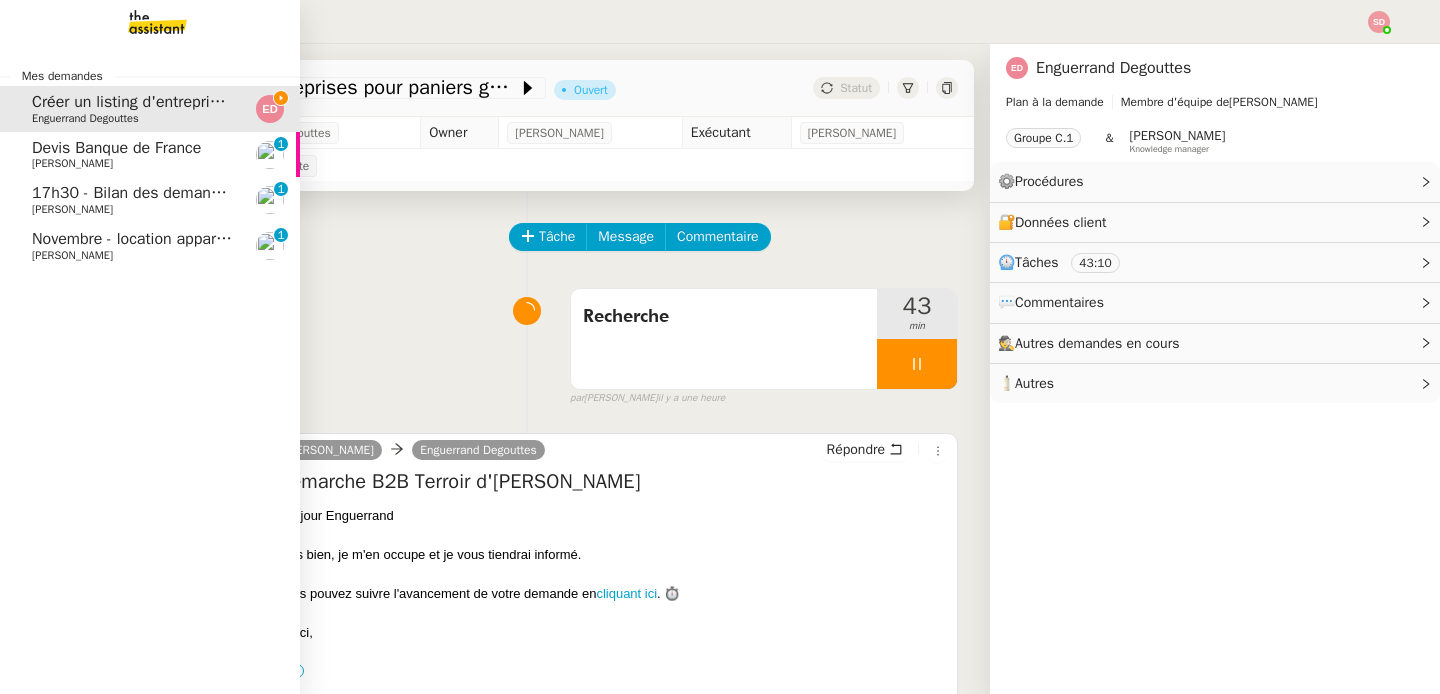 click at bounding box center [141, 22] 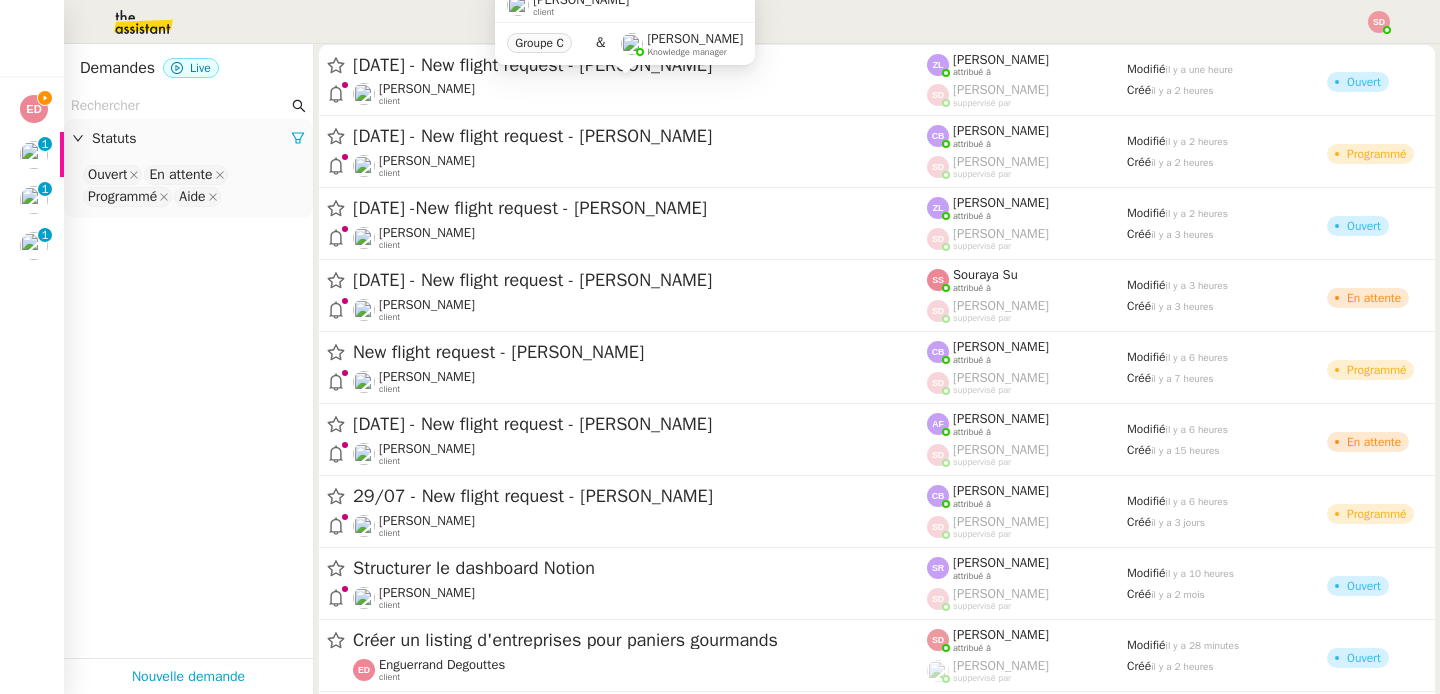 click 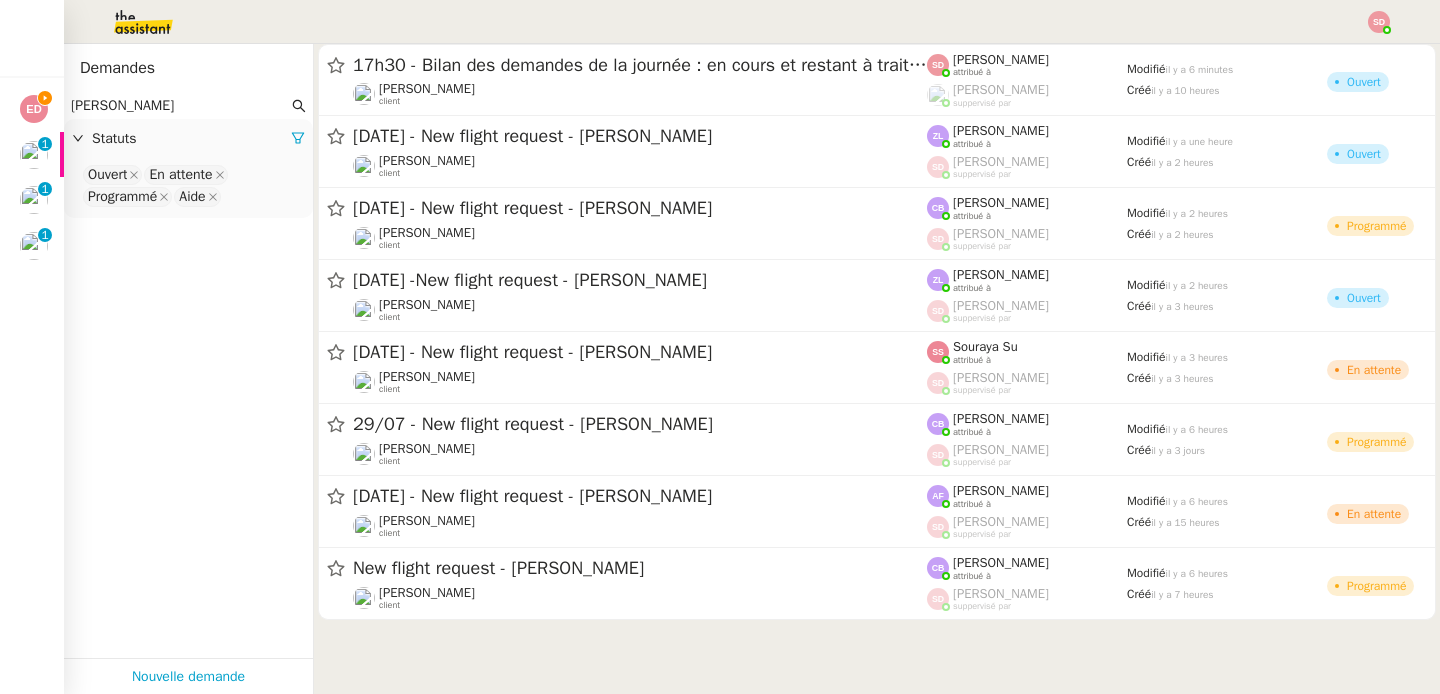 type on "louis frei" 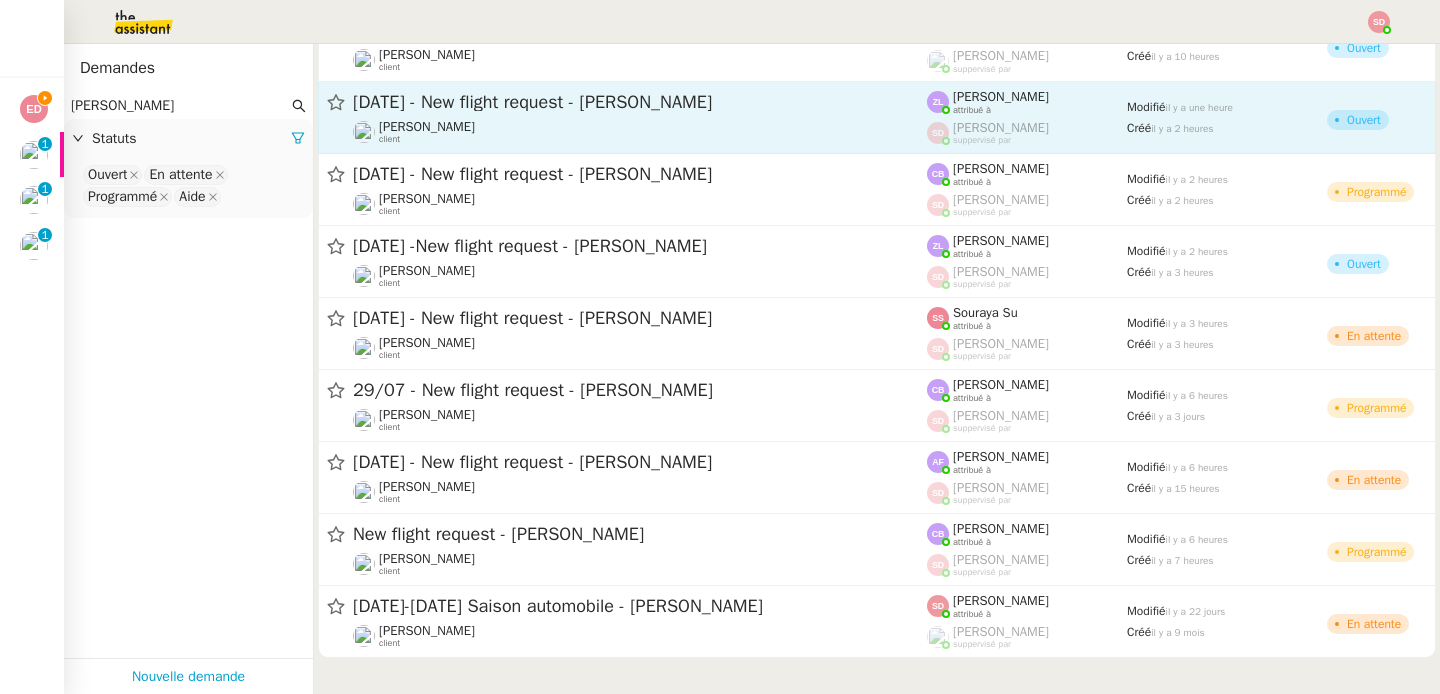 scroll, scrollTop: 0, scrollLeft: 0, axis: both 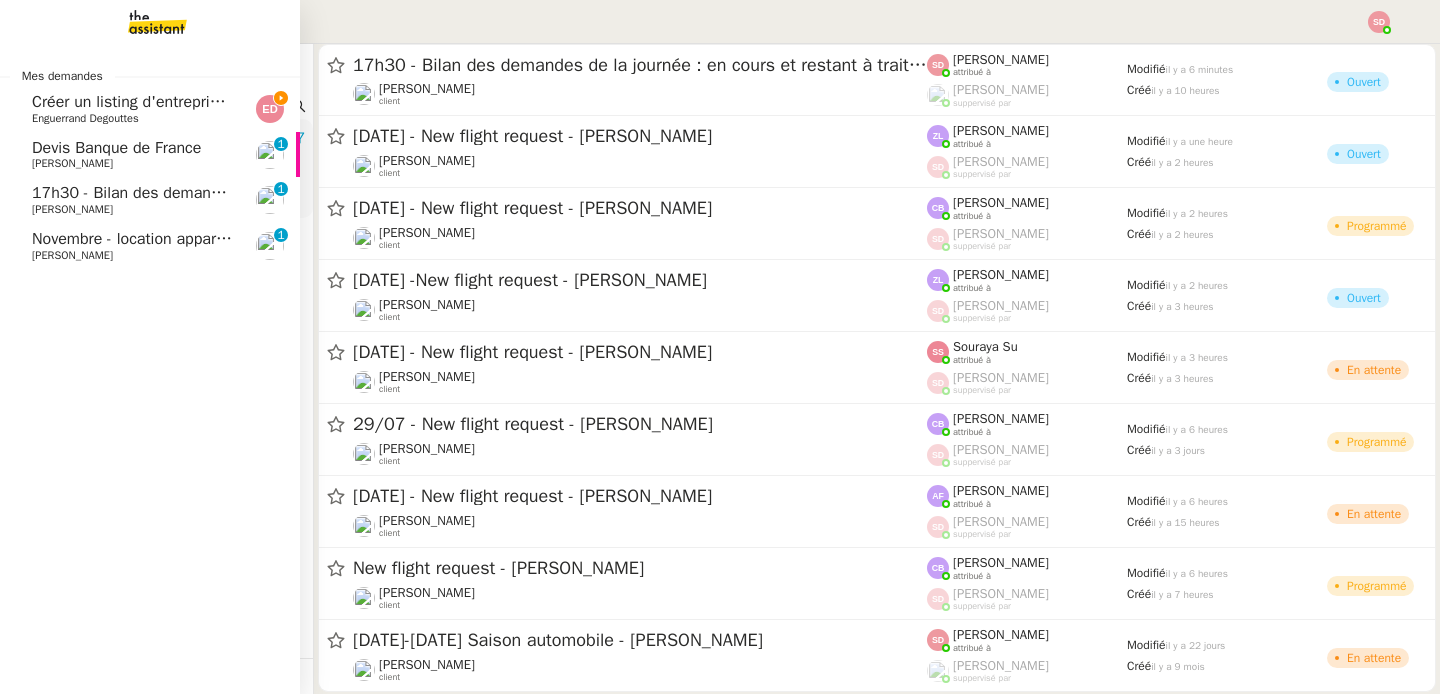 click on "Enguerrand Degouttes" 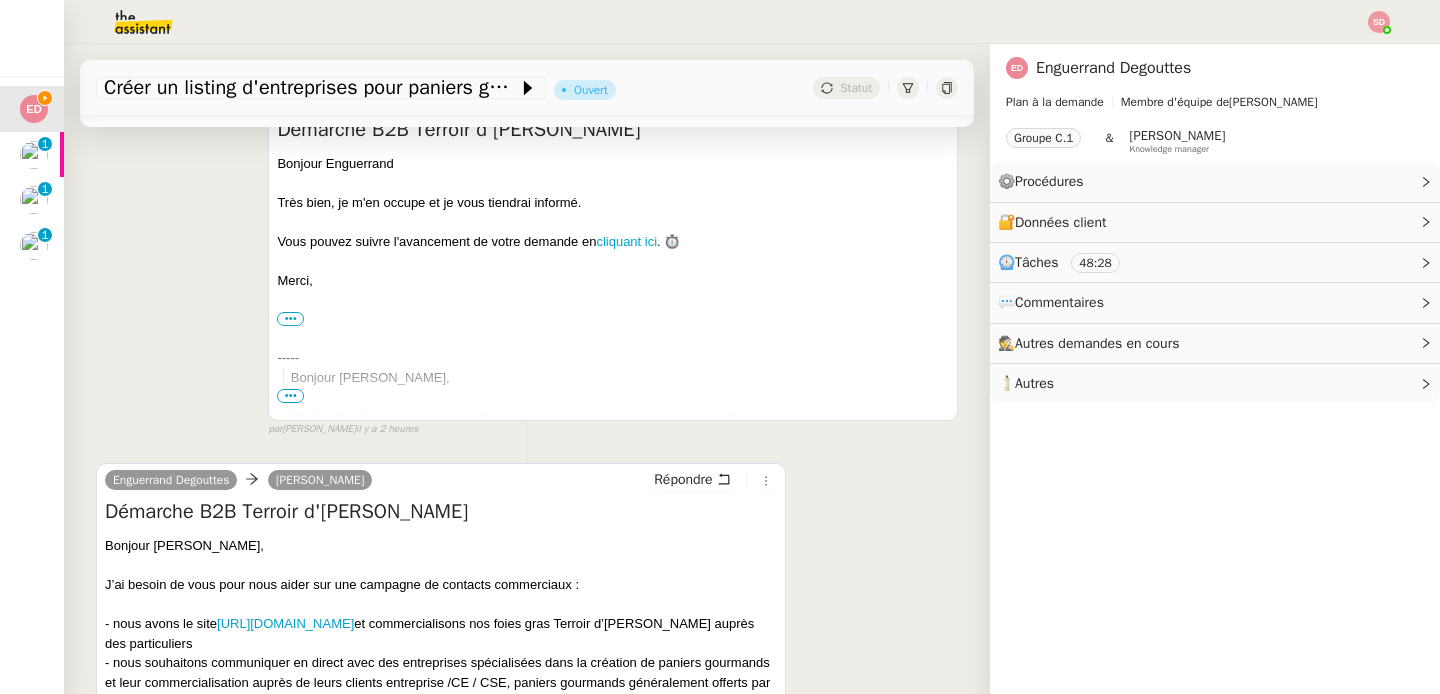 scroll, scrollTop: 573, scrollLeft: 0, axis: vertical 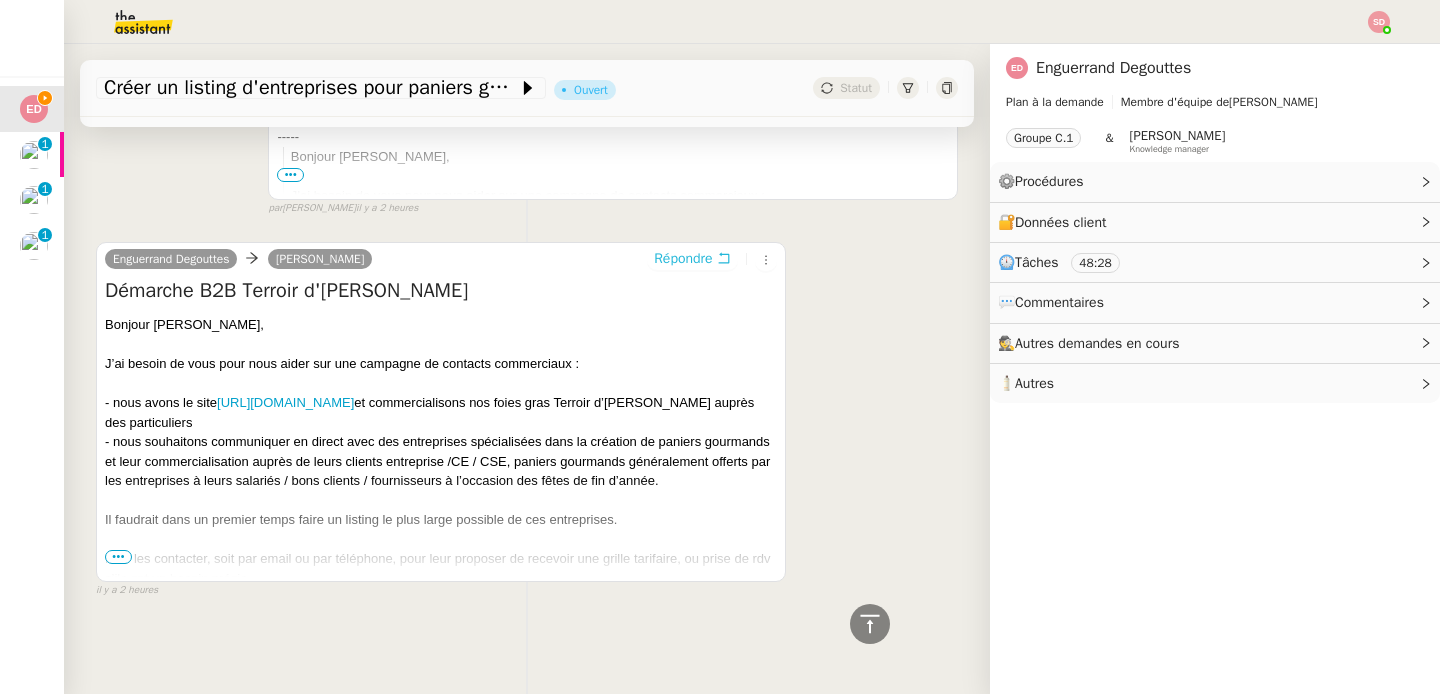 click on "Répondre" at bounding box center (683, 259) 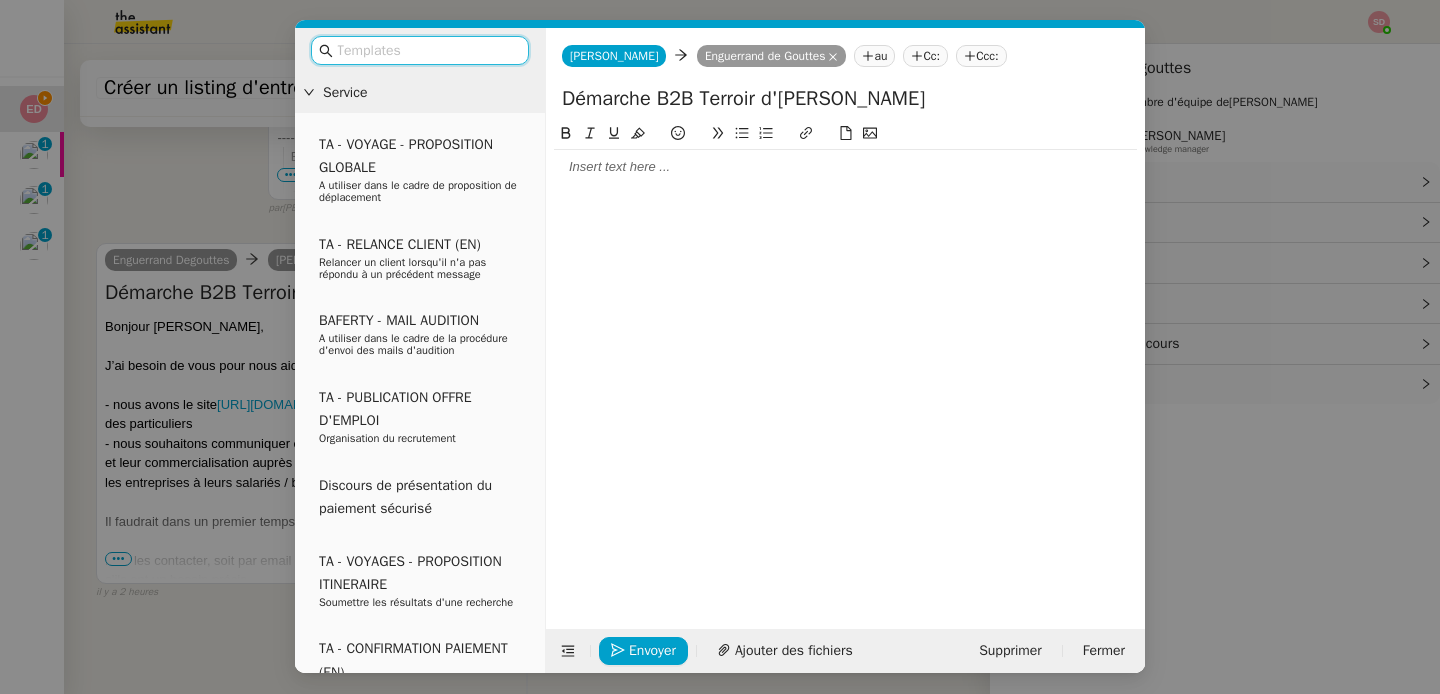 scroll, scrollTop: 727, scrollLeft: 0, axis: vertical 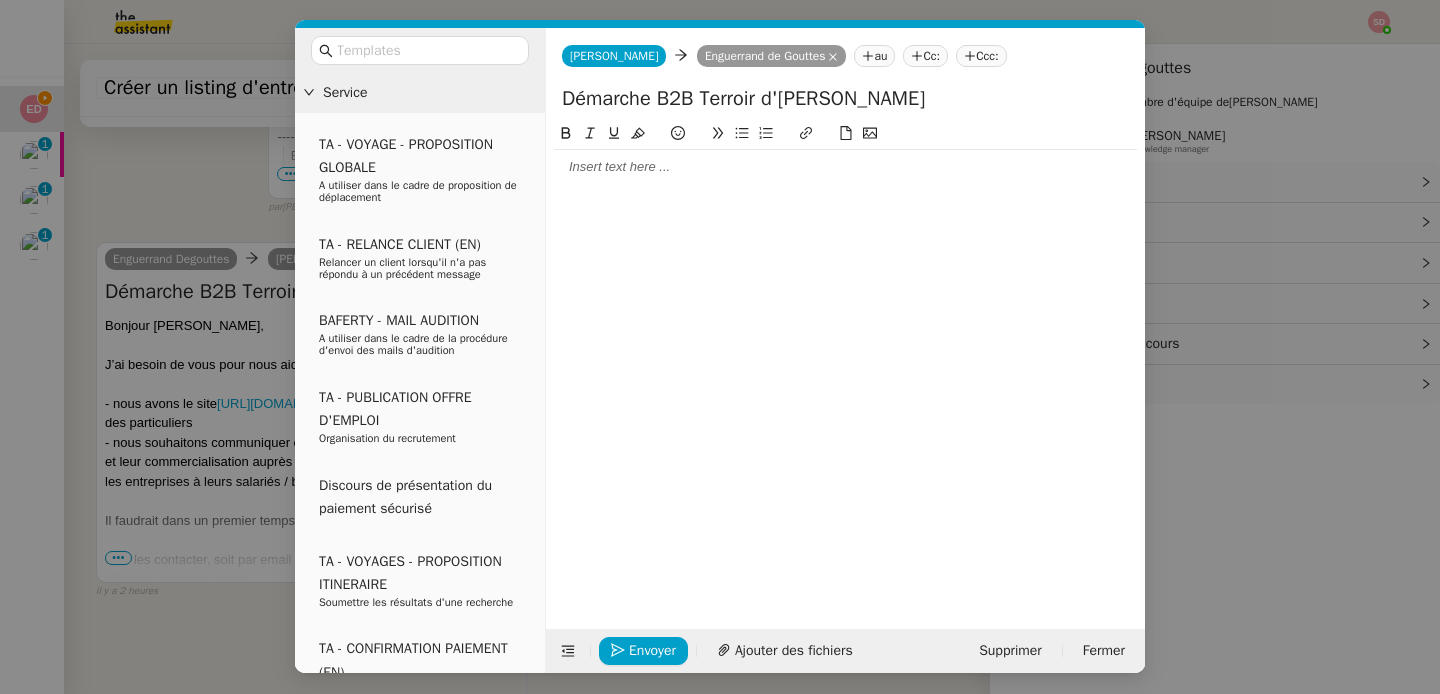 click 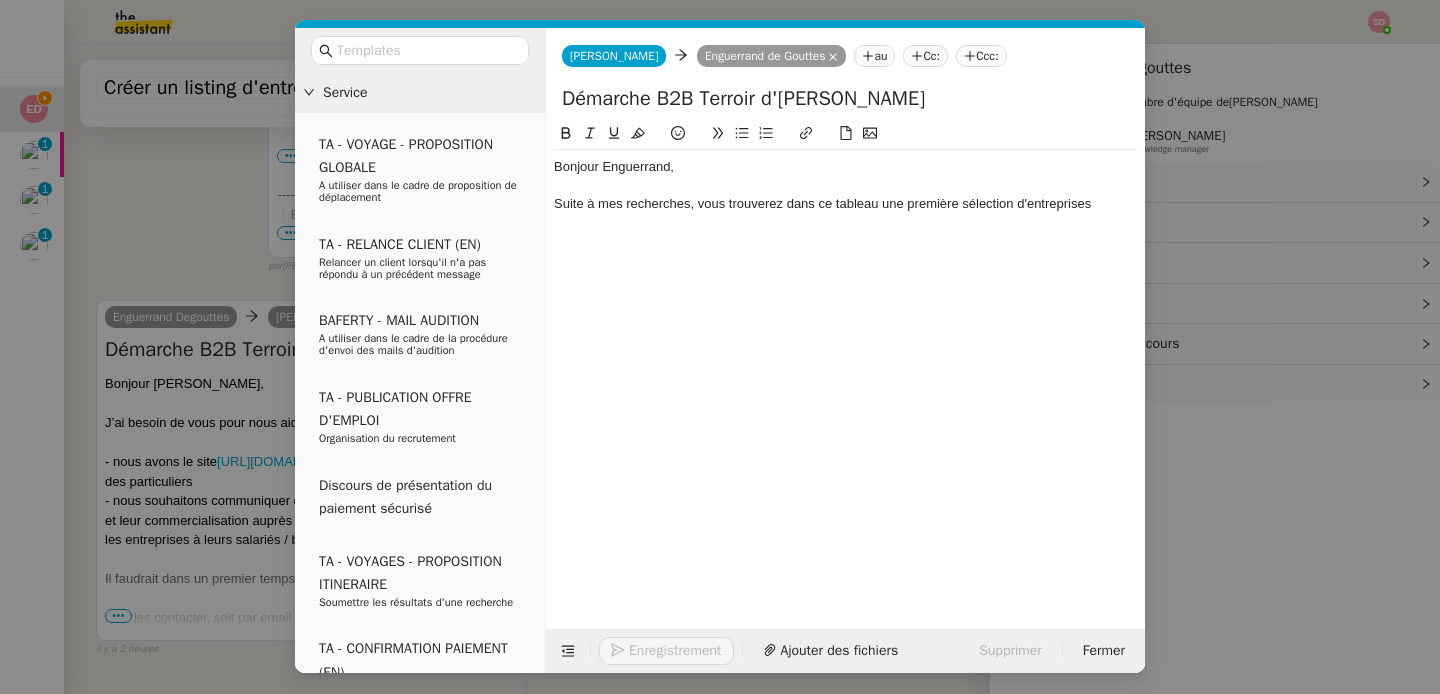 scroll, scrollTop: 785, scrollLeft: 0, axis: vertical 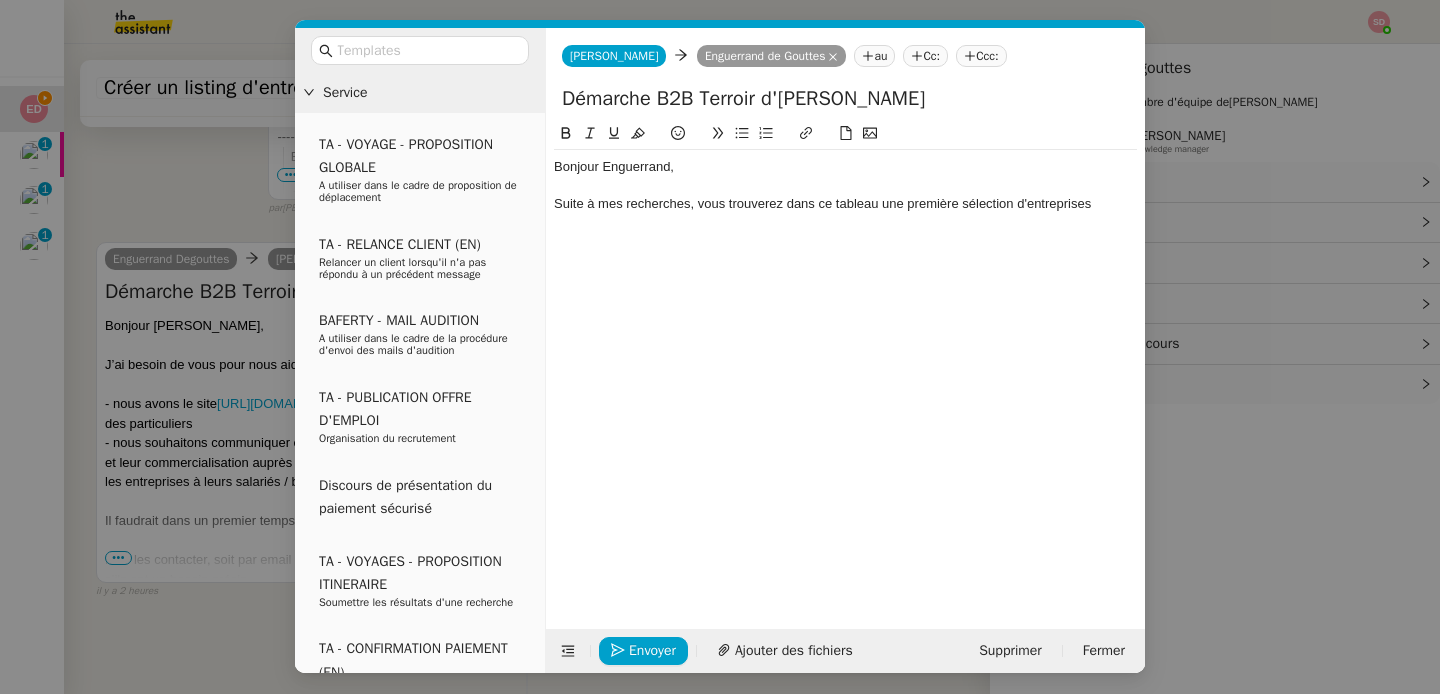 click on "Suite à mes recherches, vous trouverez dans ce tableau une première sélection d'entreprises" 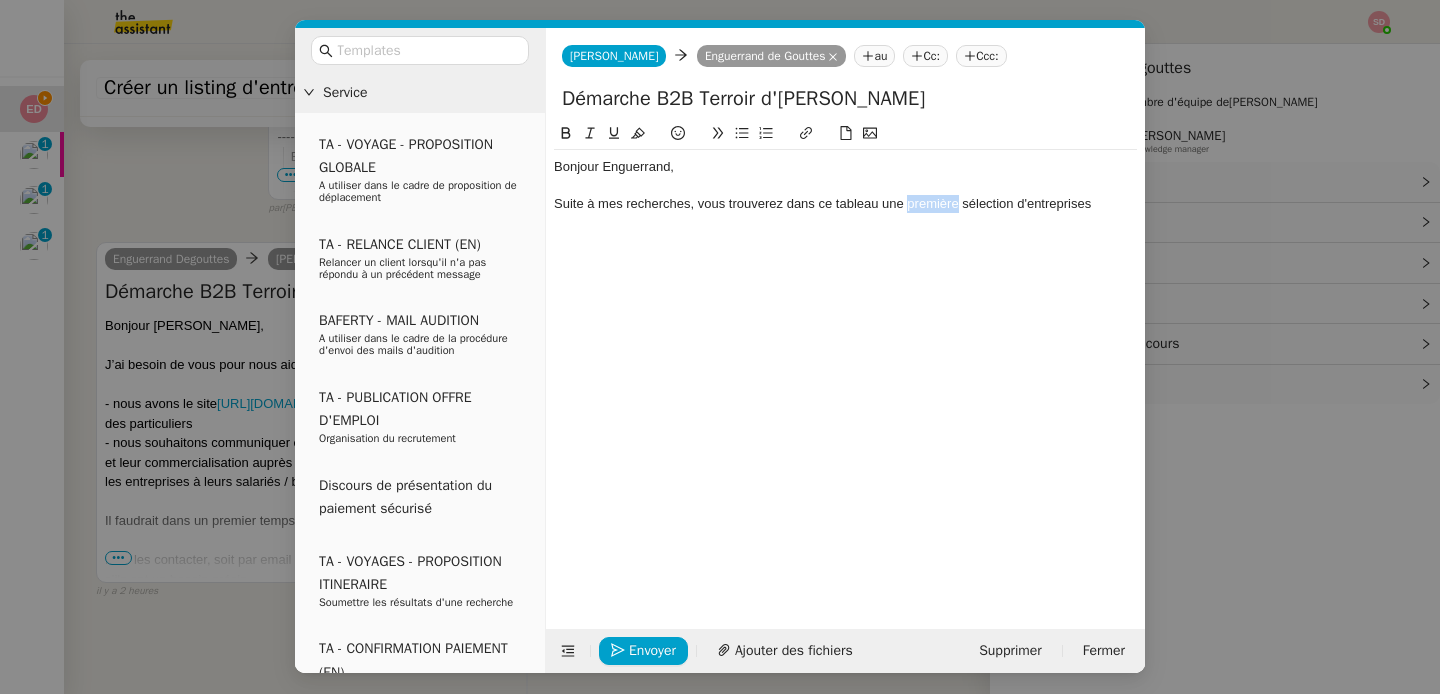 click on "Suite à mes recherches, vous trouverez dans ce tableau une première sélection d'entreprises" 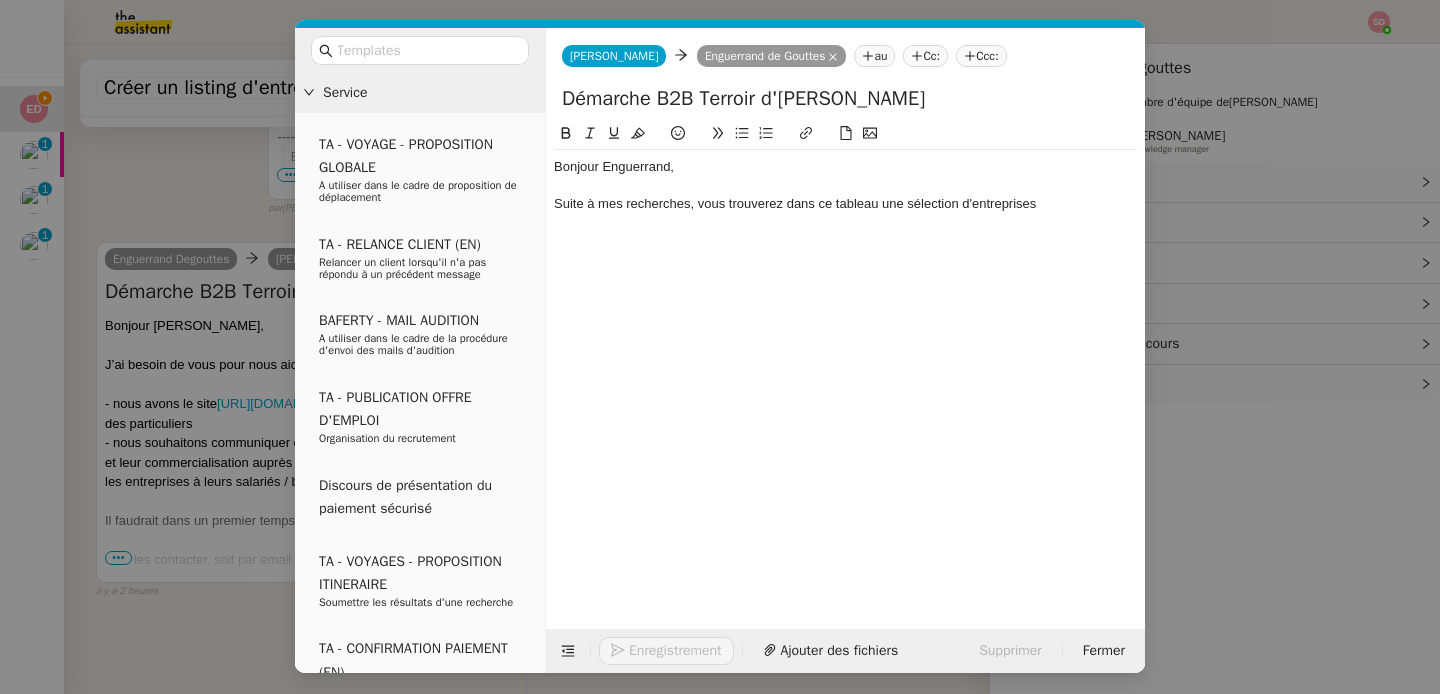 click on "Bonjour Enguerrand, Suite à mes recherches, vous trouverez dans ce tableau une sélection d'entreprises" 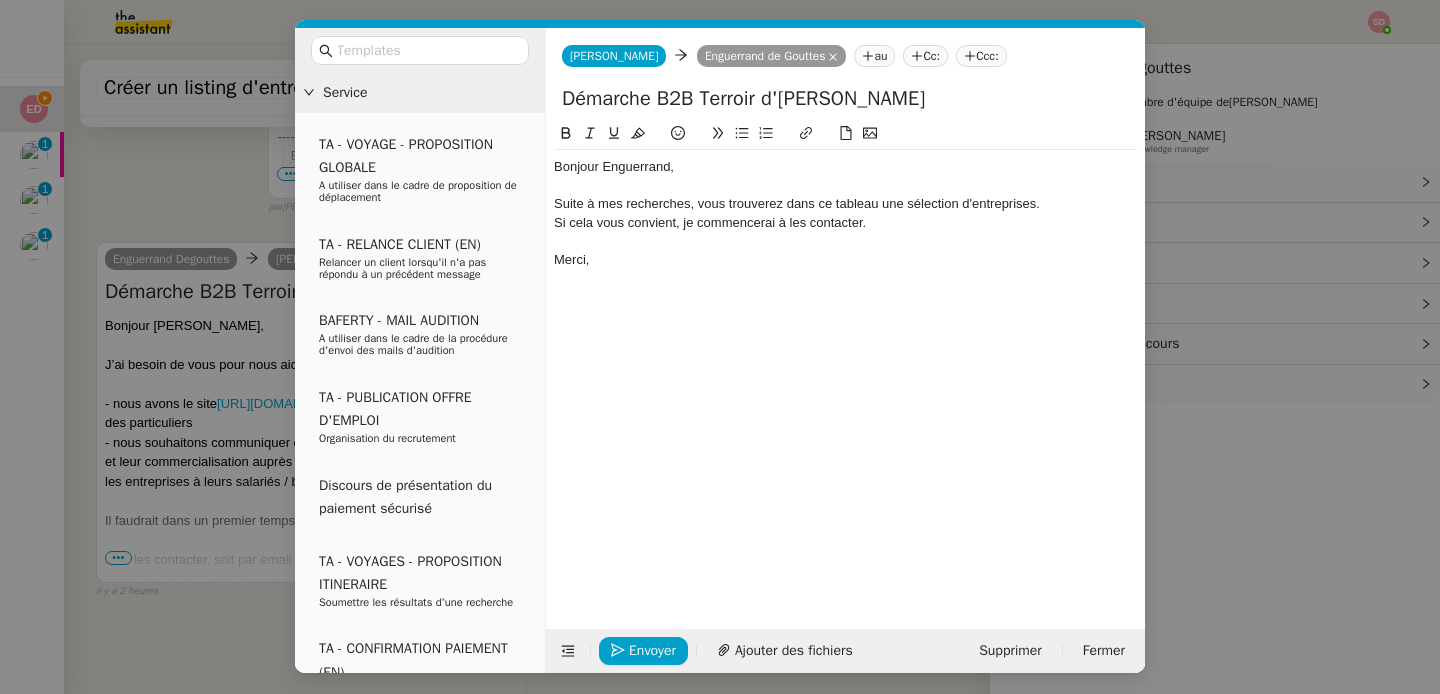scroll, scrollTop: 844, scrollLeft: 0, axis: vertical 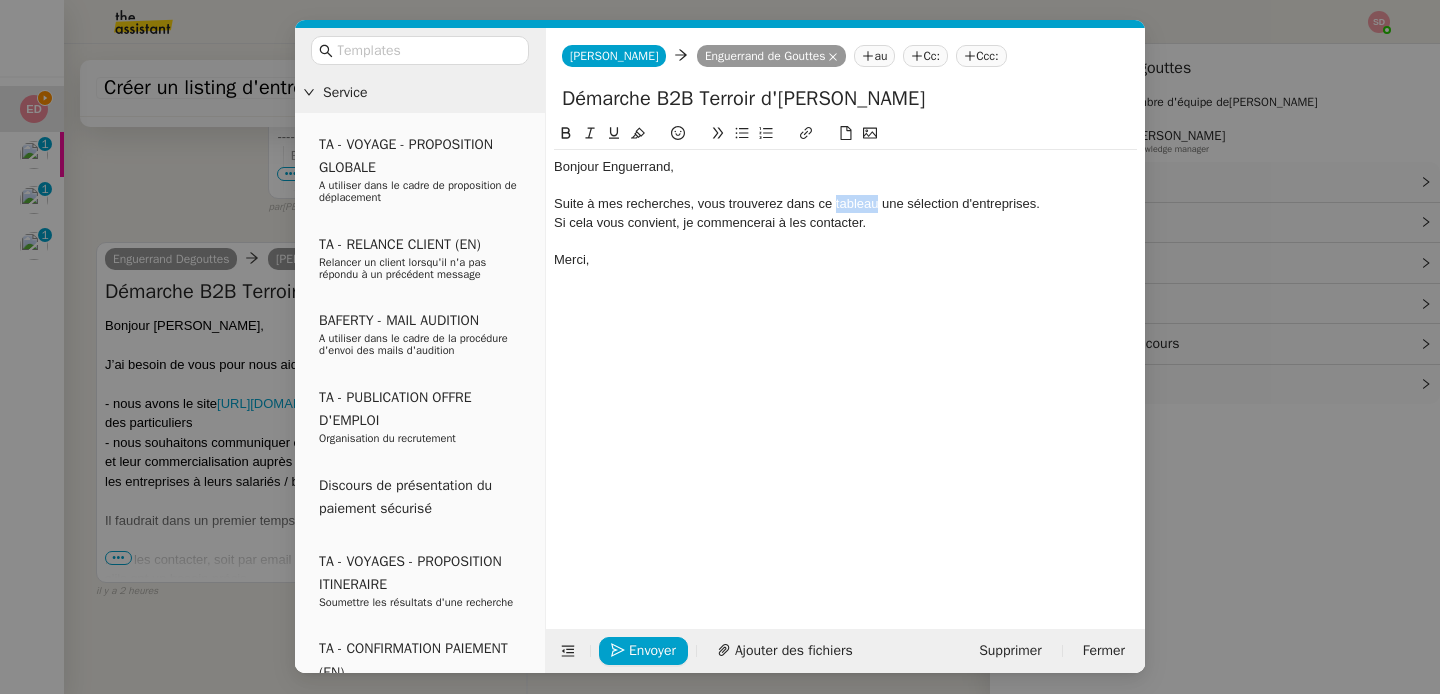 click 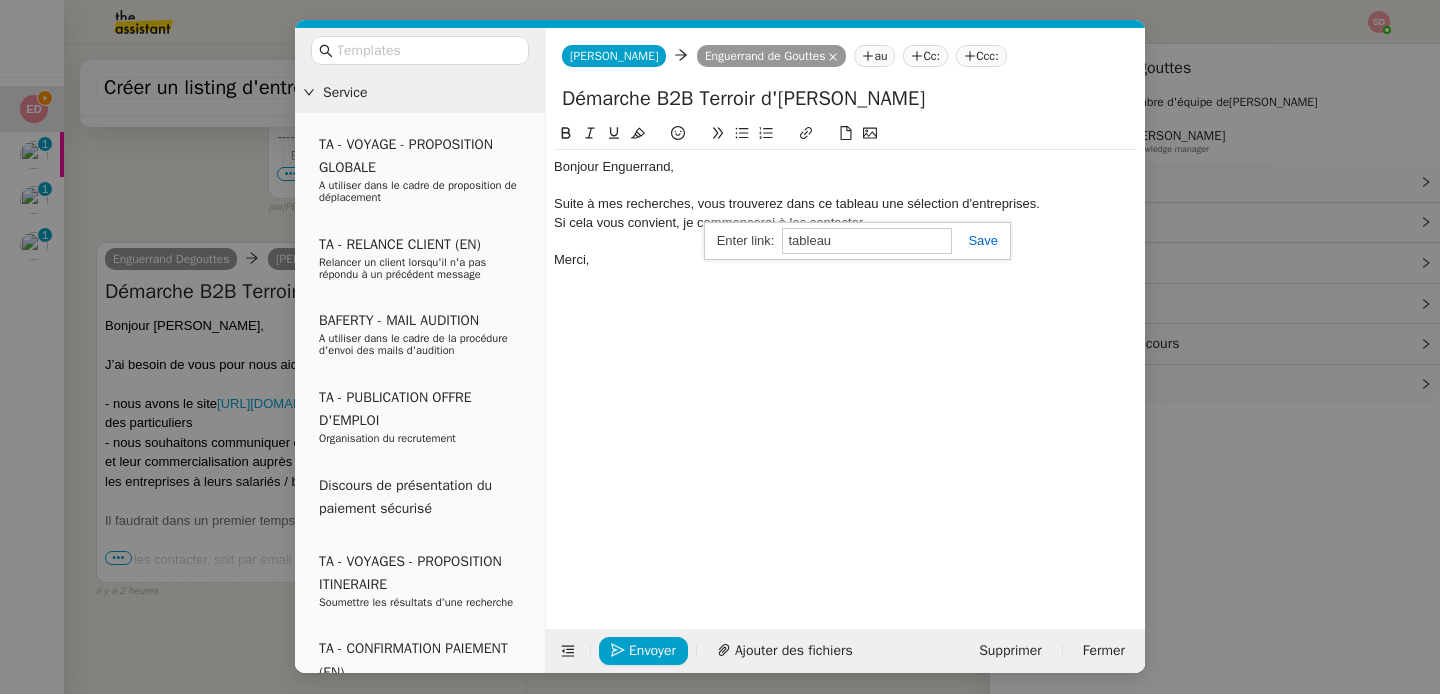 paste on "https://docs.google.com/spreadsheets/d/1jtzQ_DBBdFXbqkcmxTf0_GPWlZtU-xzqcKr3wC4Fbi4/edit?usp=sharing" 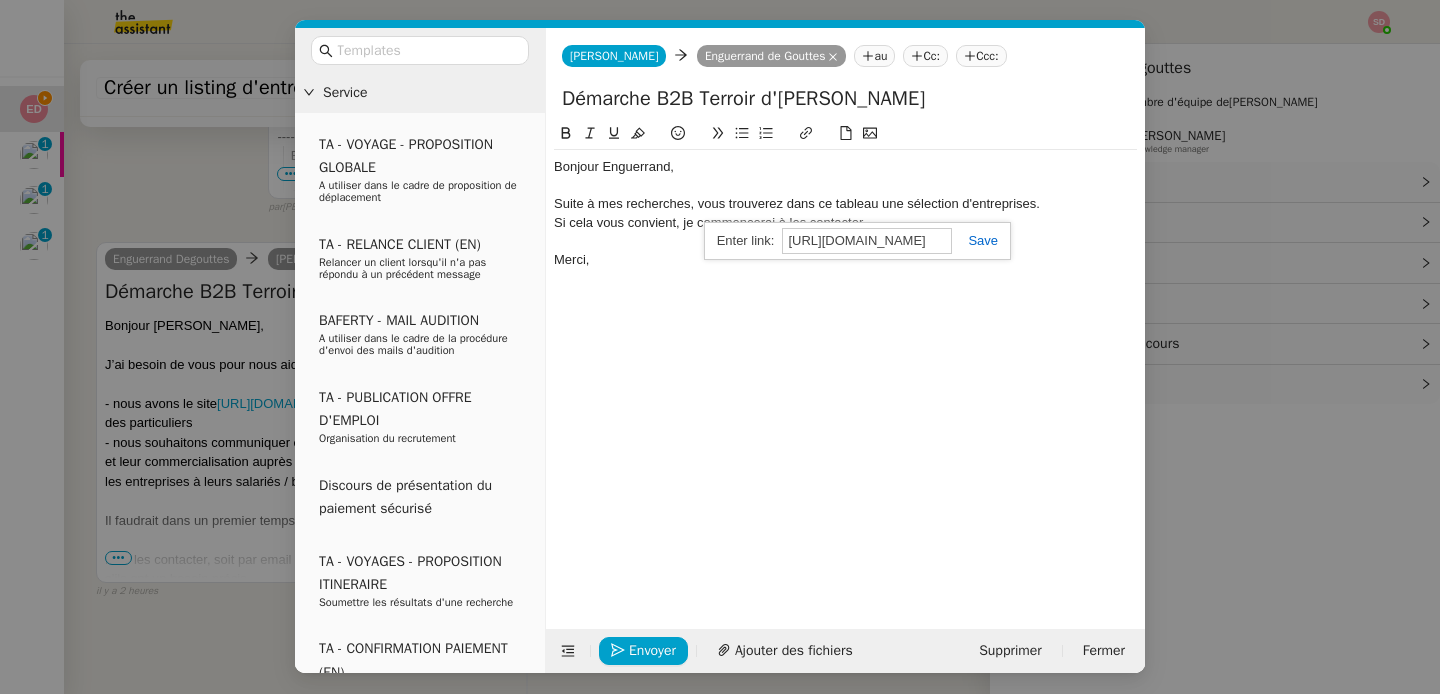 scroll, scrollTop: 0, scrollLeft: 494, axis: horizontal 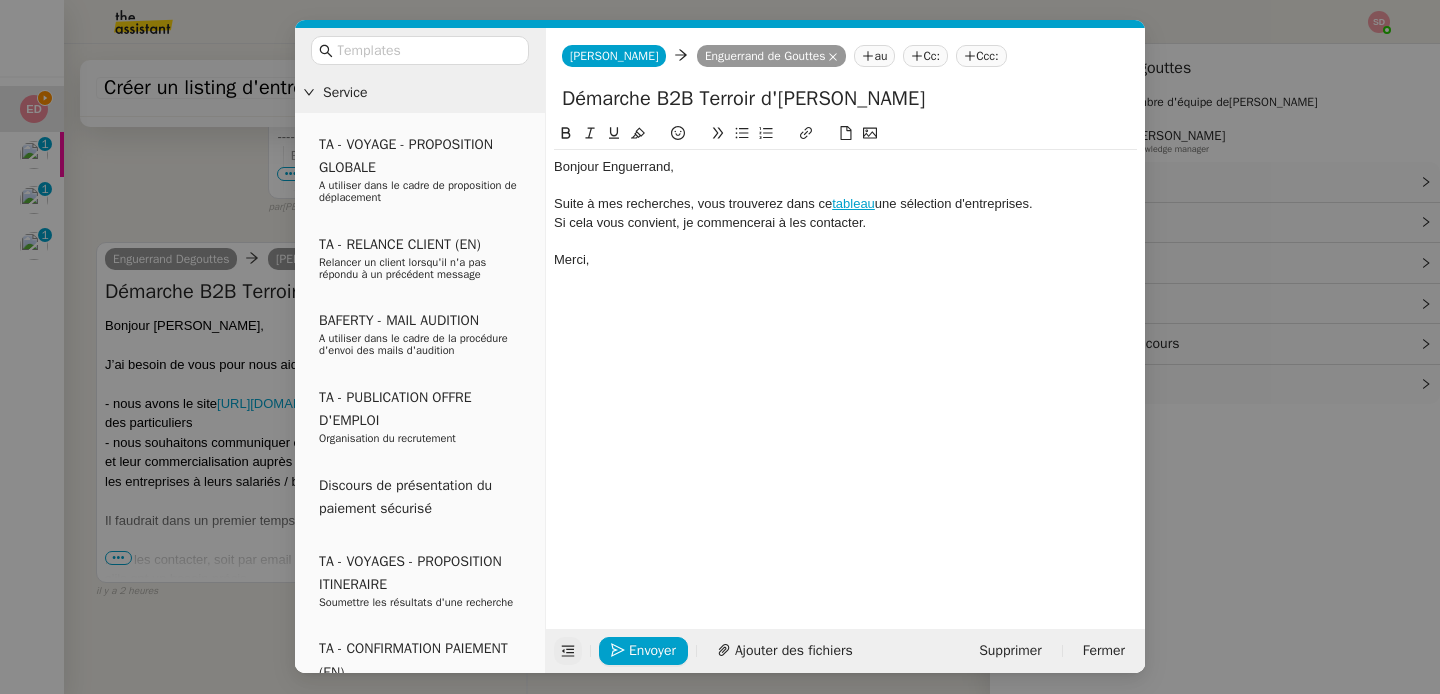click 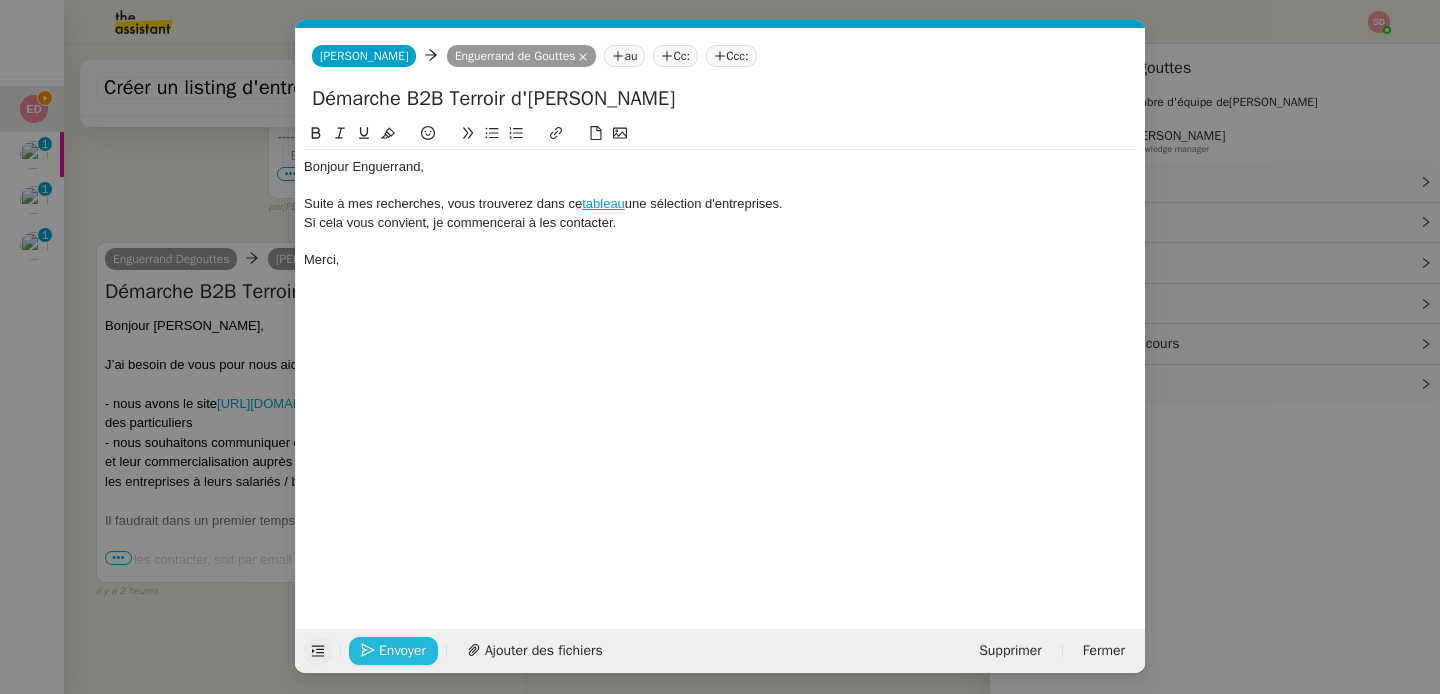 click on "Envoyer" 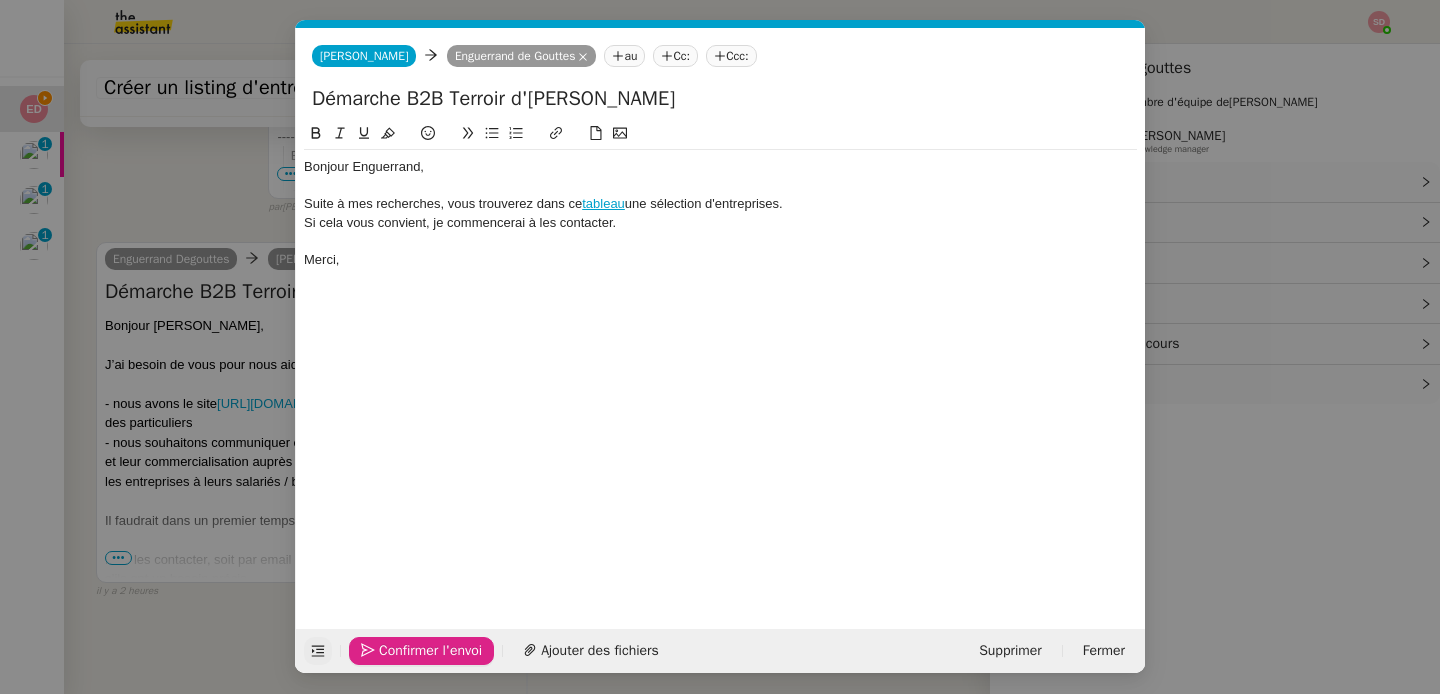 click on "Confirmer l'envoi" 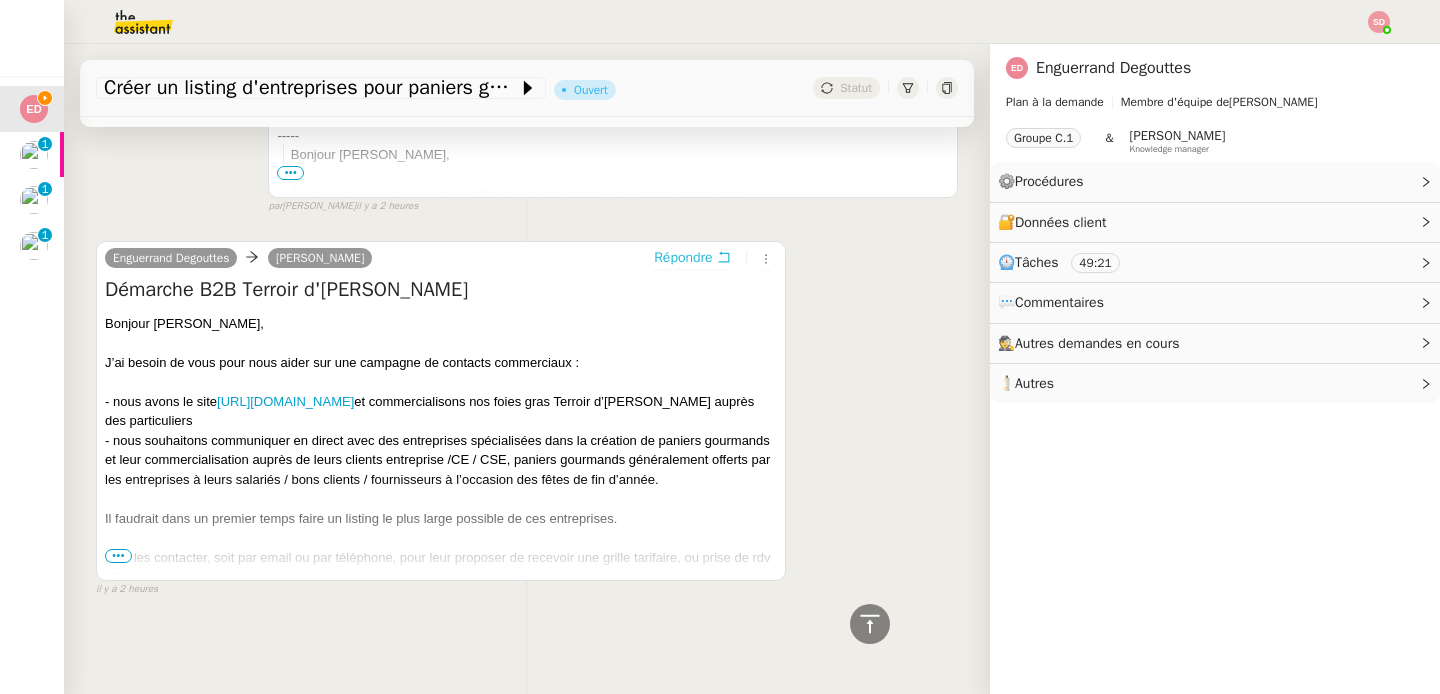 scroll, scrollTop: 811, scrollLeft: 0, axis: vertical 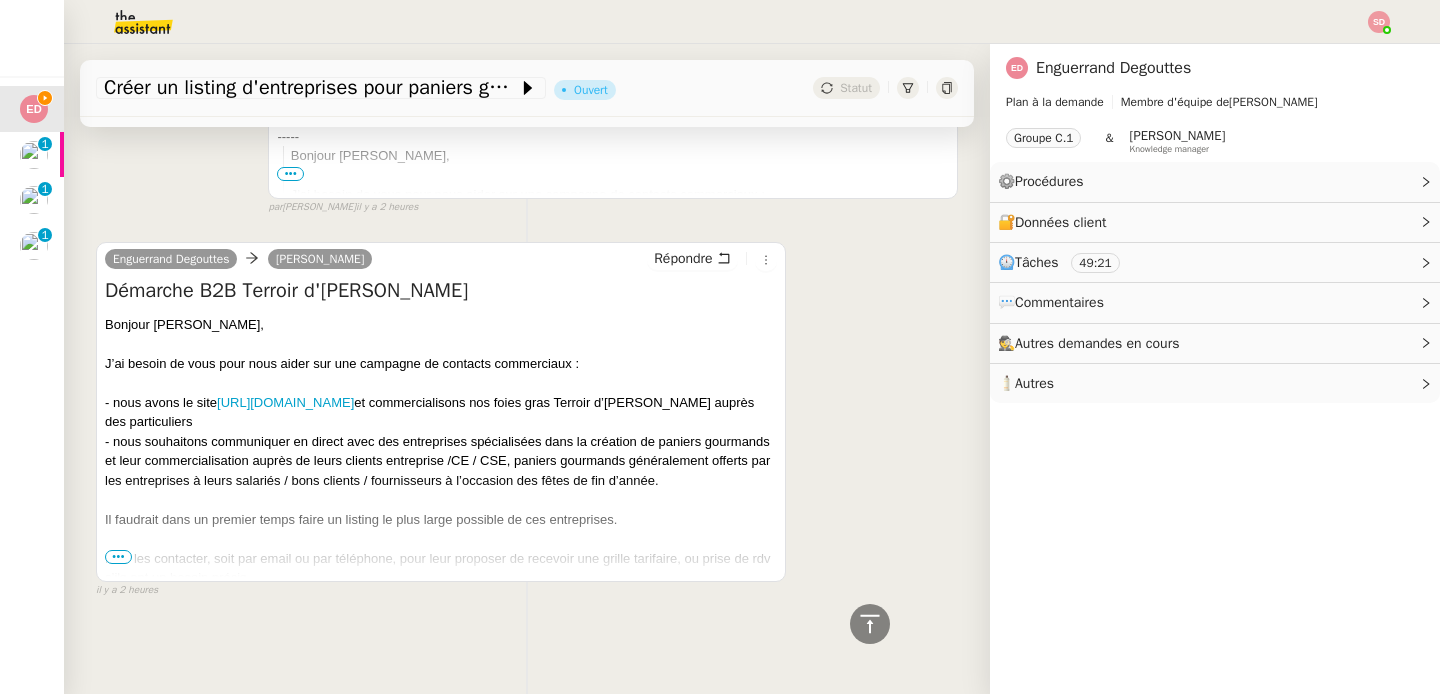 click on "Démarche B2B Terroir d'Eugénie" at bounding box center (441, 291) 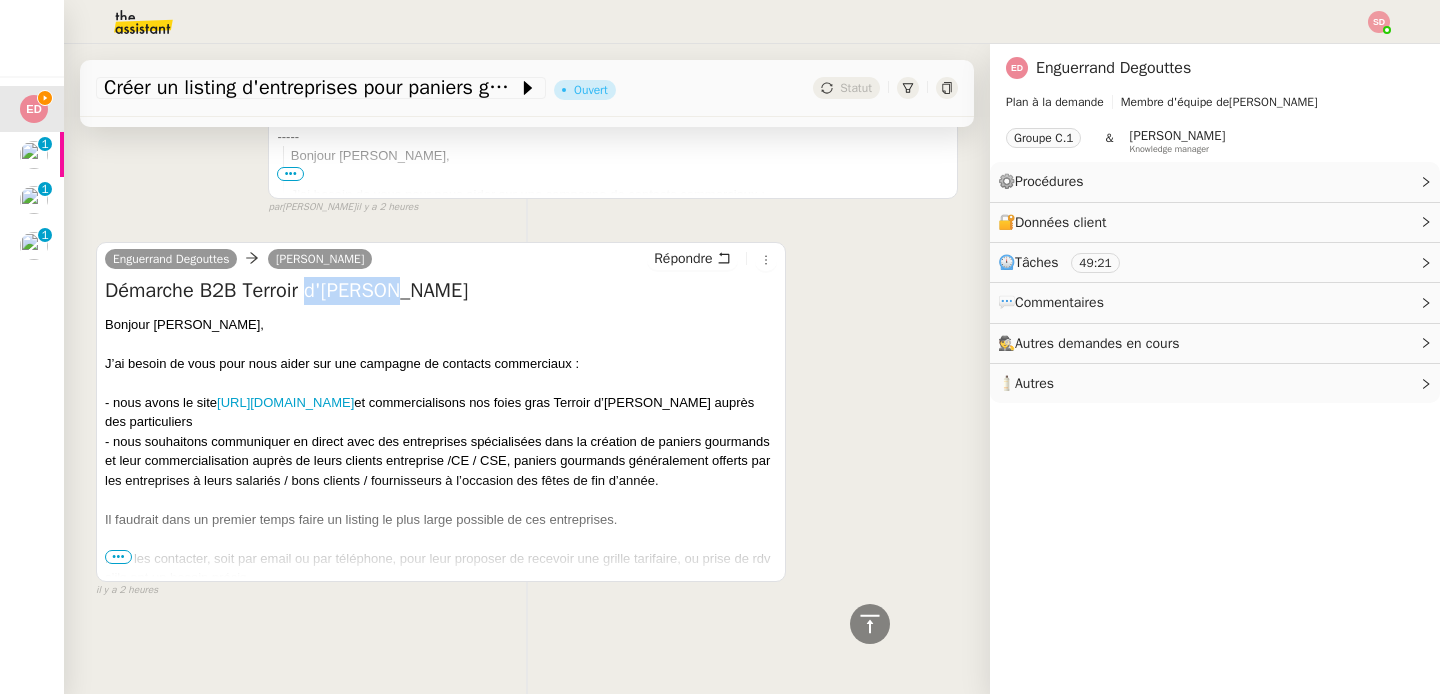click on "Démarche B2B Terroir d'Eugénie" at bounding box center [441, 291] 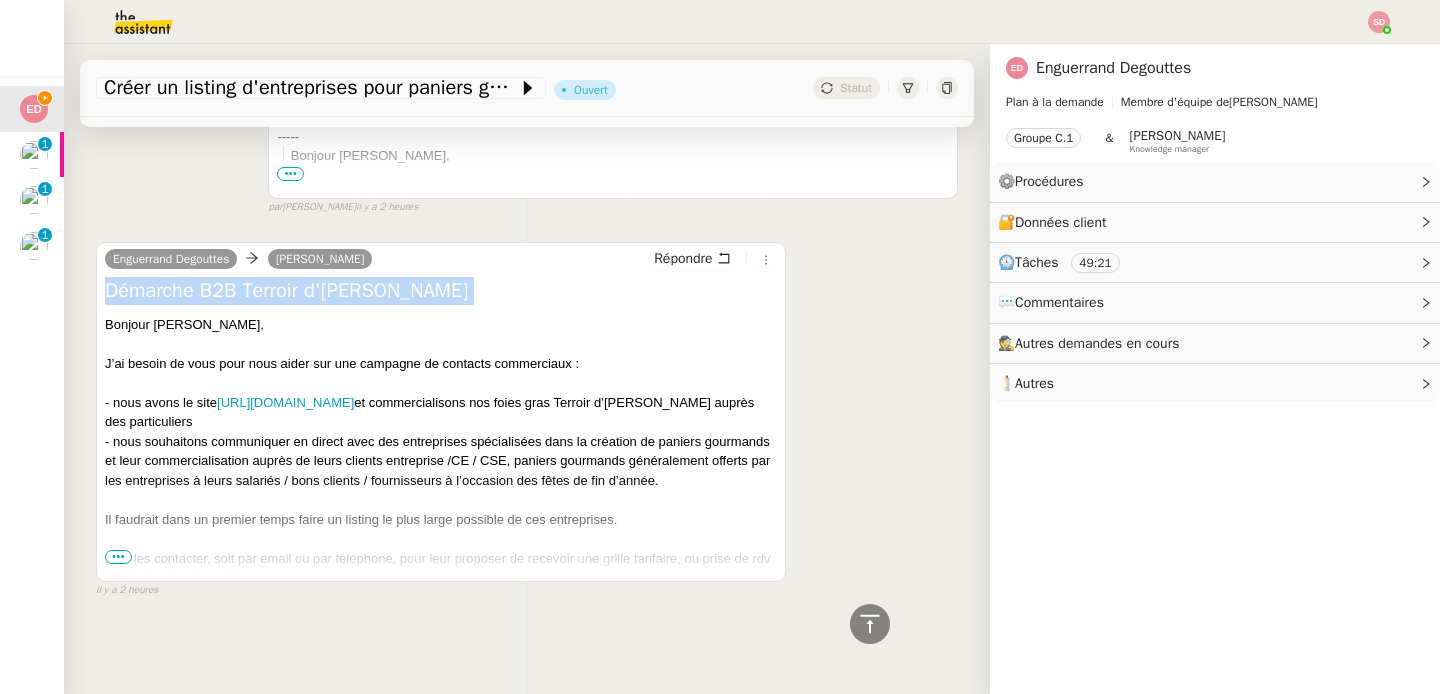 click on "Démarche B2B Terroir d'Eugénie" at bounding box center [441, 291] 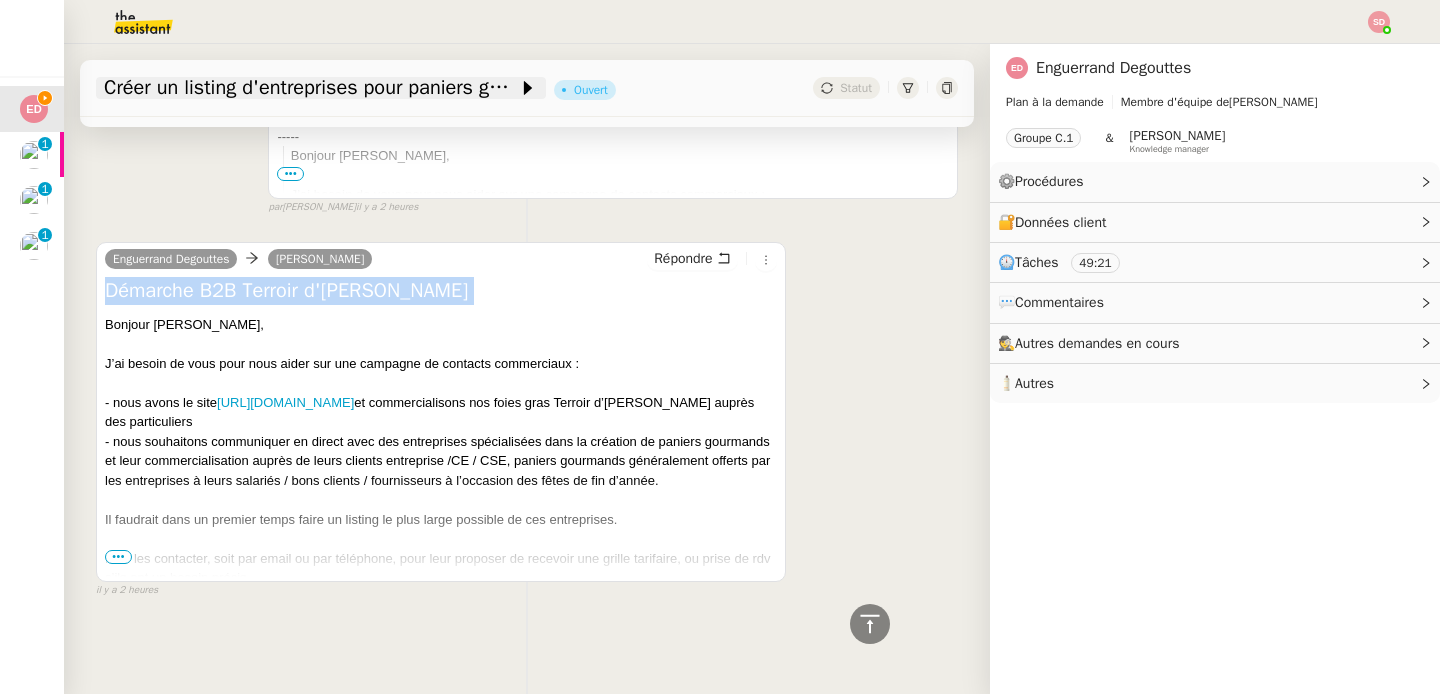 scroll, scrollTop: 871, scrollLeft: 0, axis: vertical 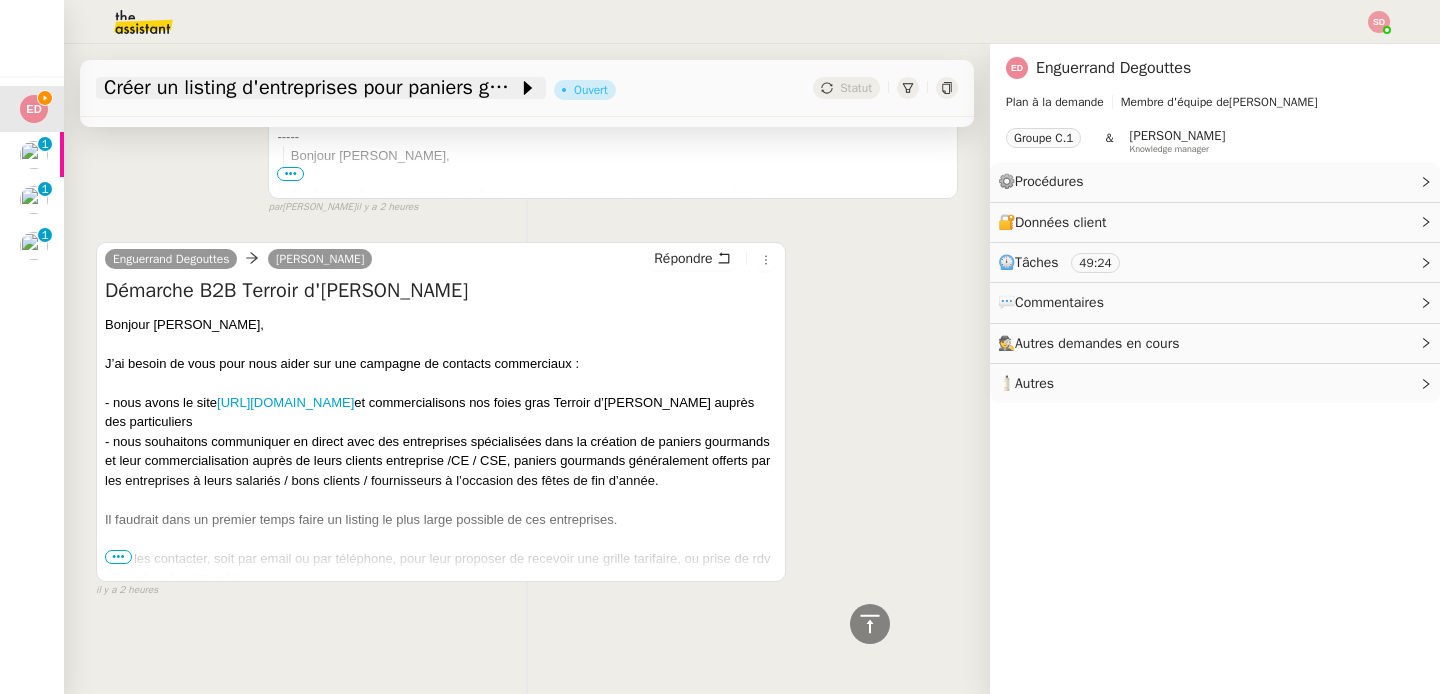 click on "Créer un listing d'entreprises pour paniers gourmands" 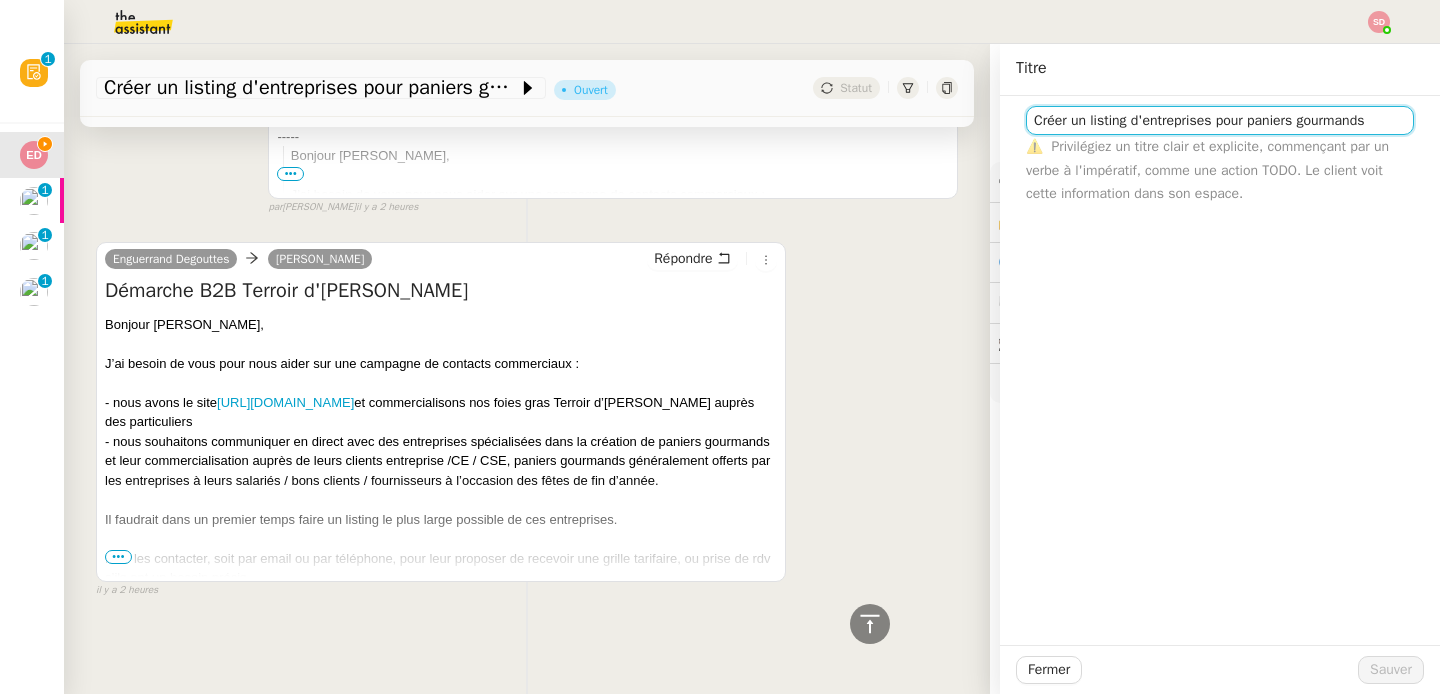 click on "Créer un listing d'entreprises pour paniers gourmands" 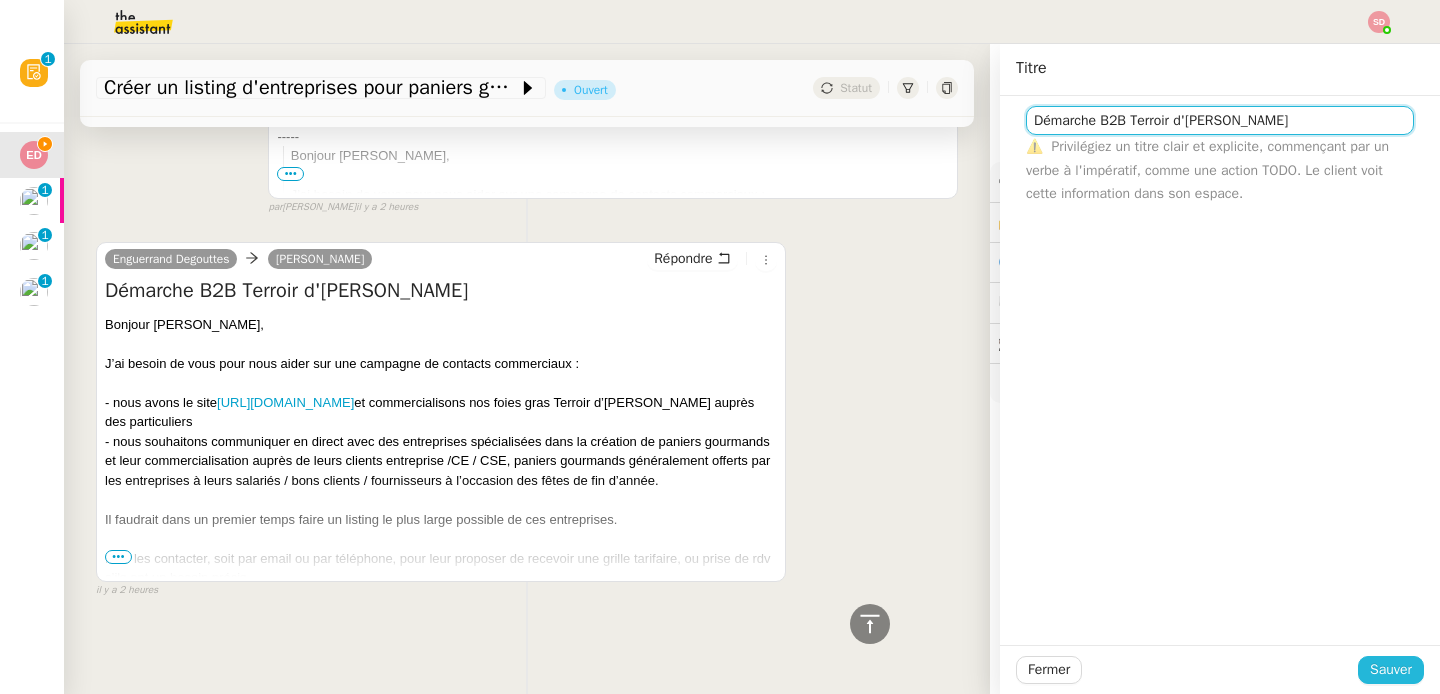 type on "Démarche B2B Terroir d'Eugénie" 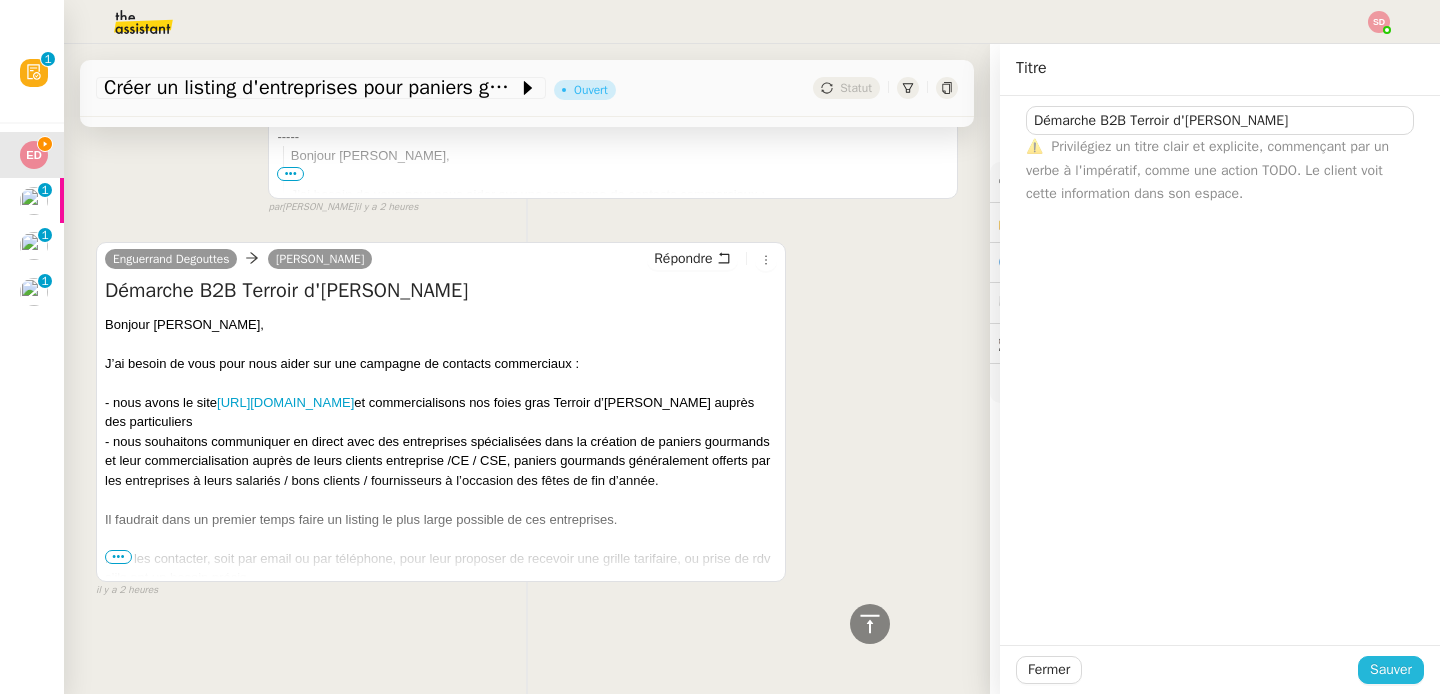 click on "Sauver" 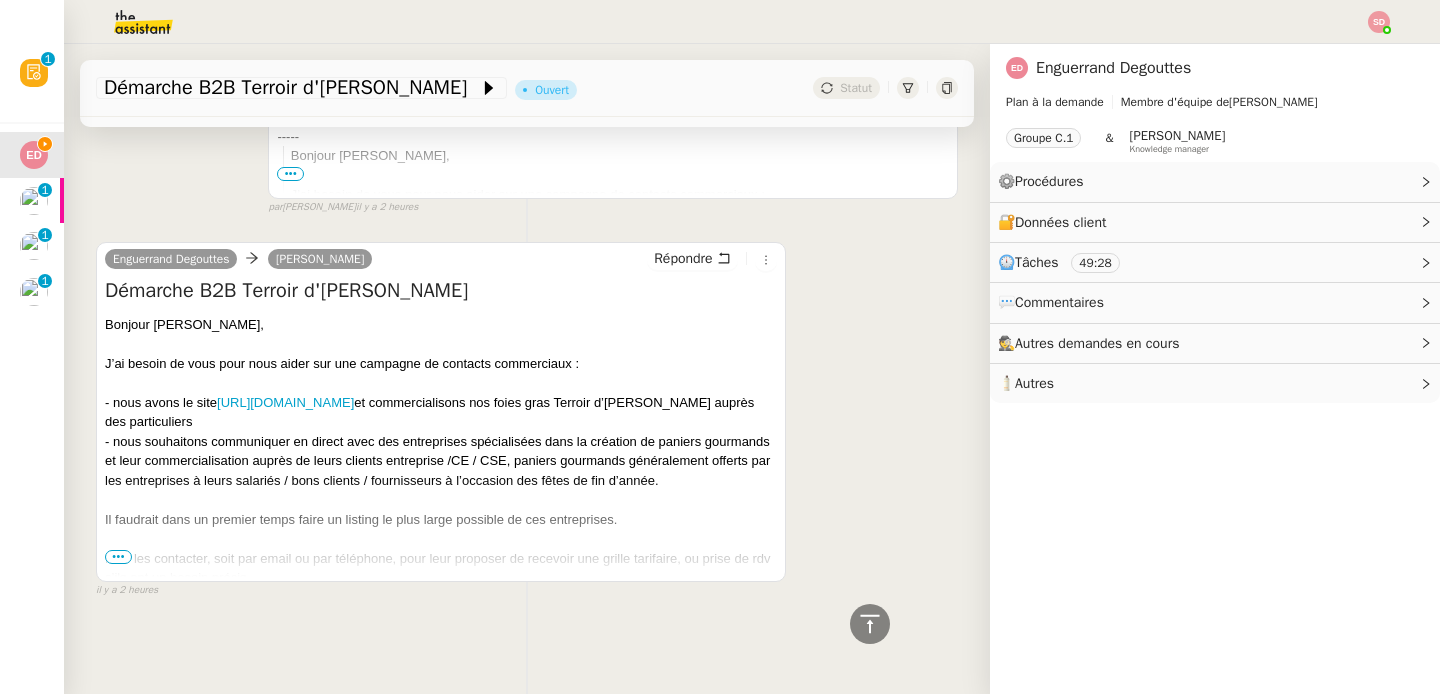 scroll, scrollTop: 0, scrollLeft: 0, axis: both 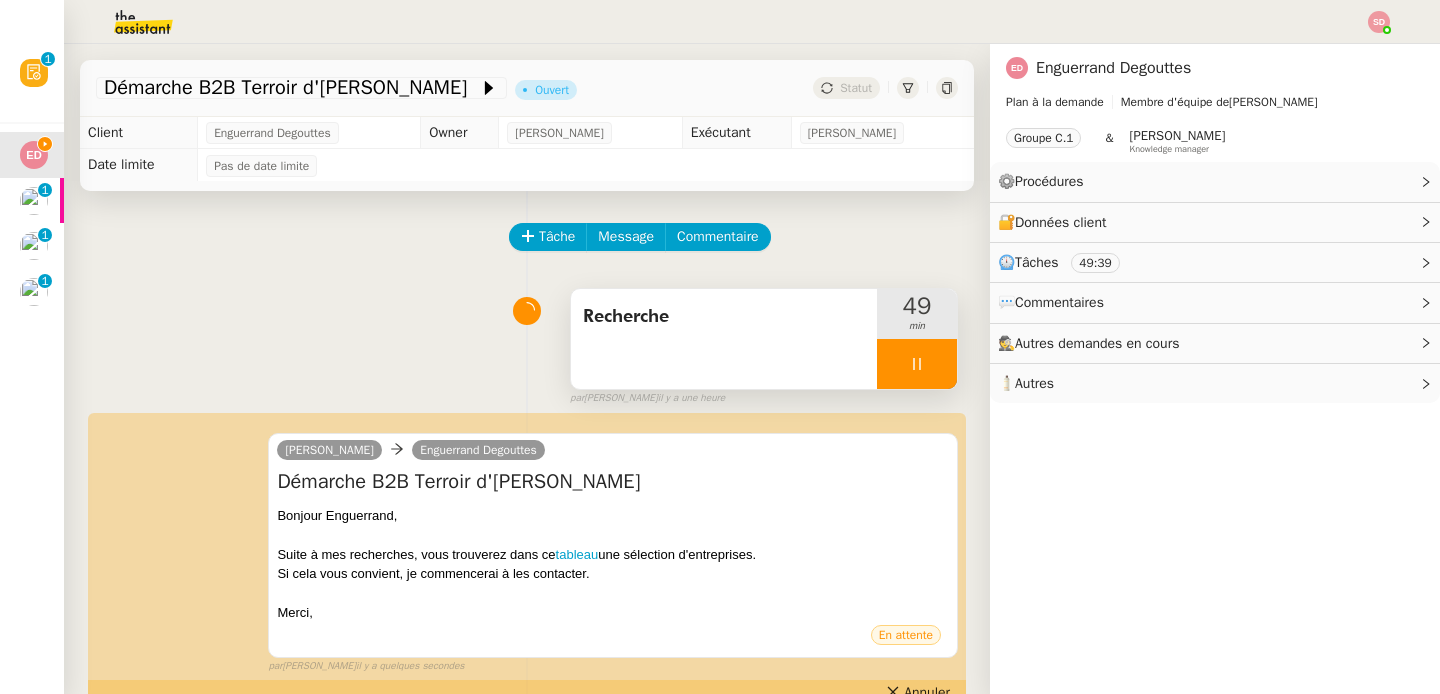 click at bounding box center [917, 364] 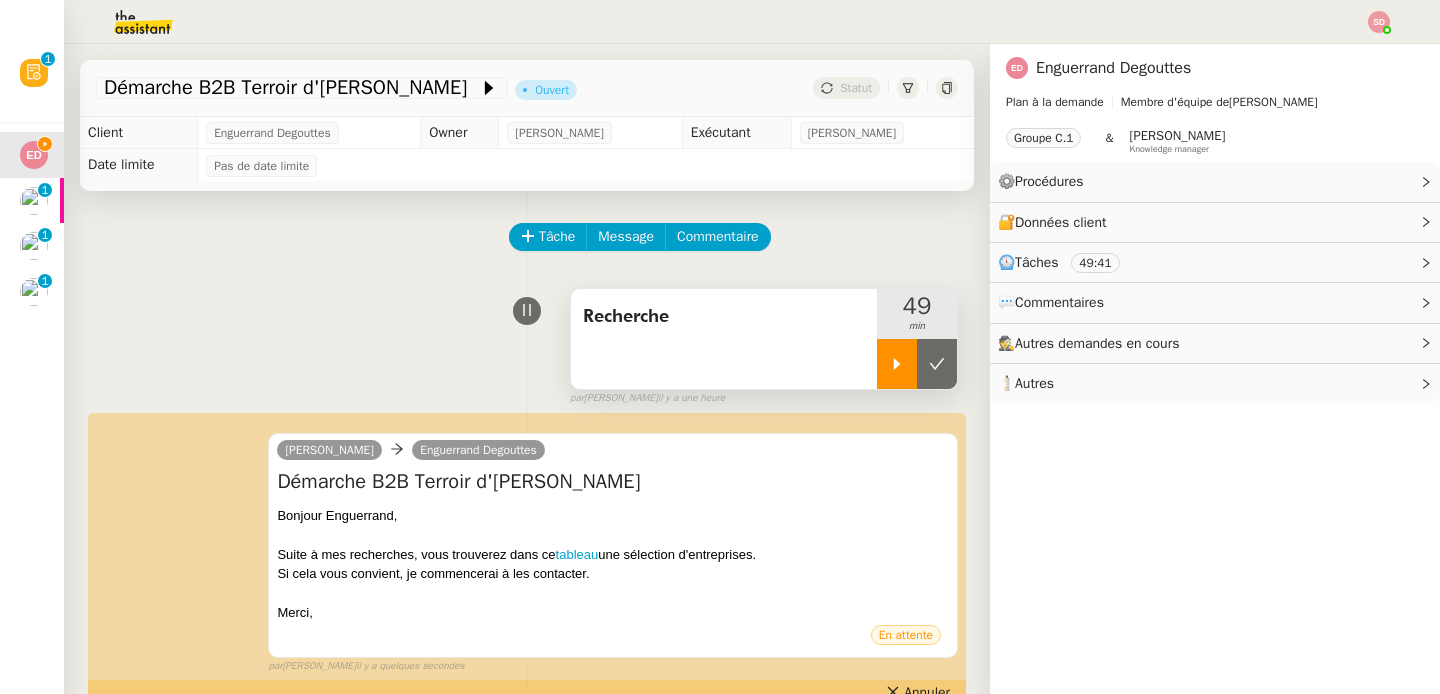 click at bounding box center (937, 364) 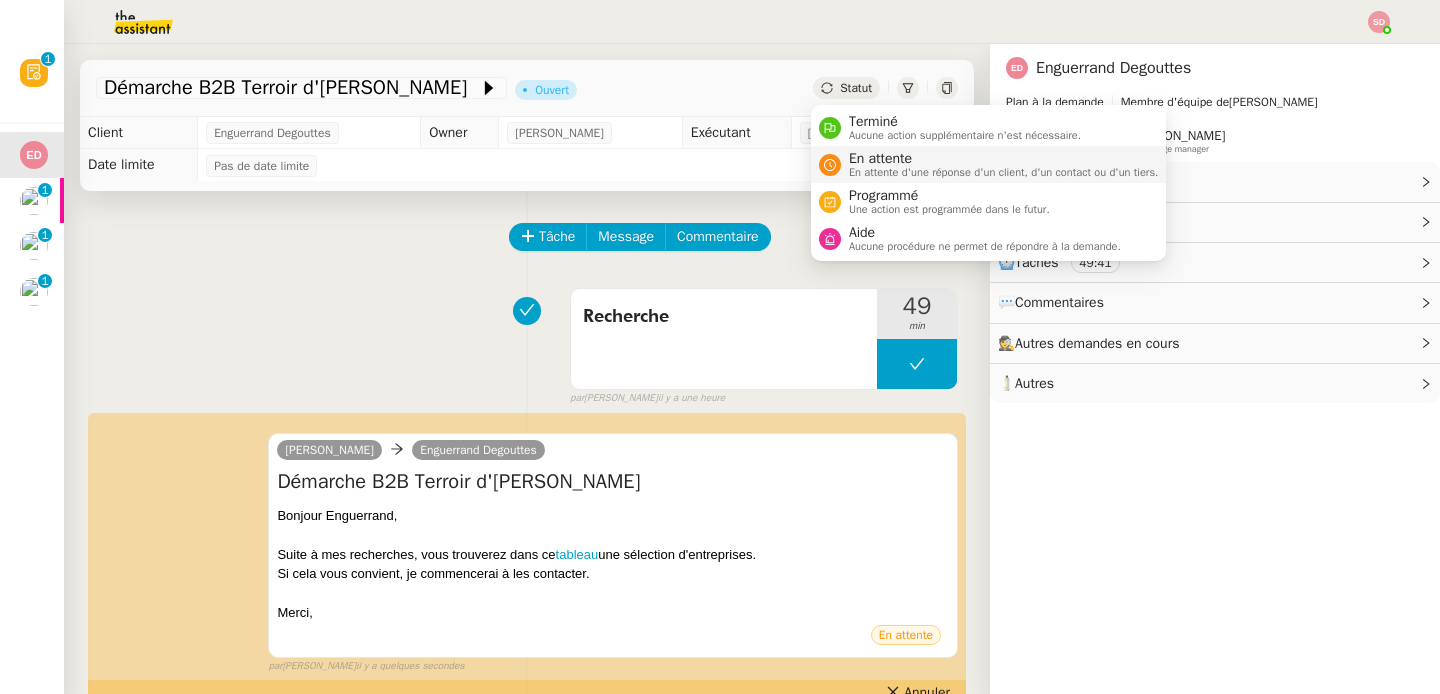 click on "En attente" at bounding box center [1004, 159] 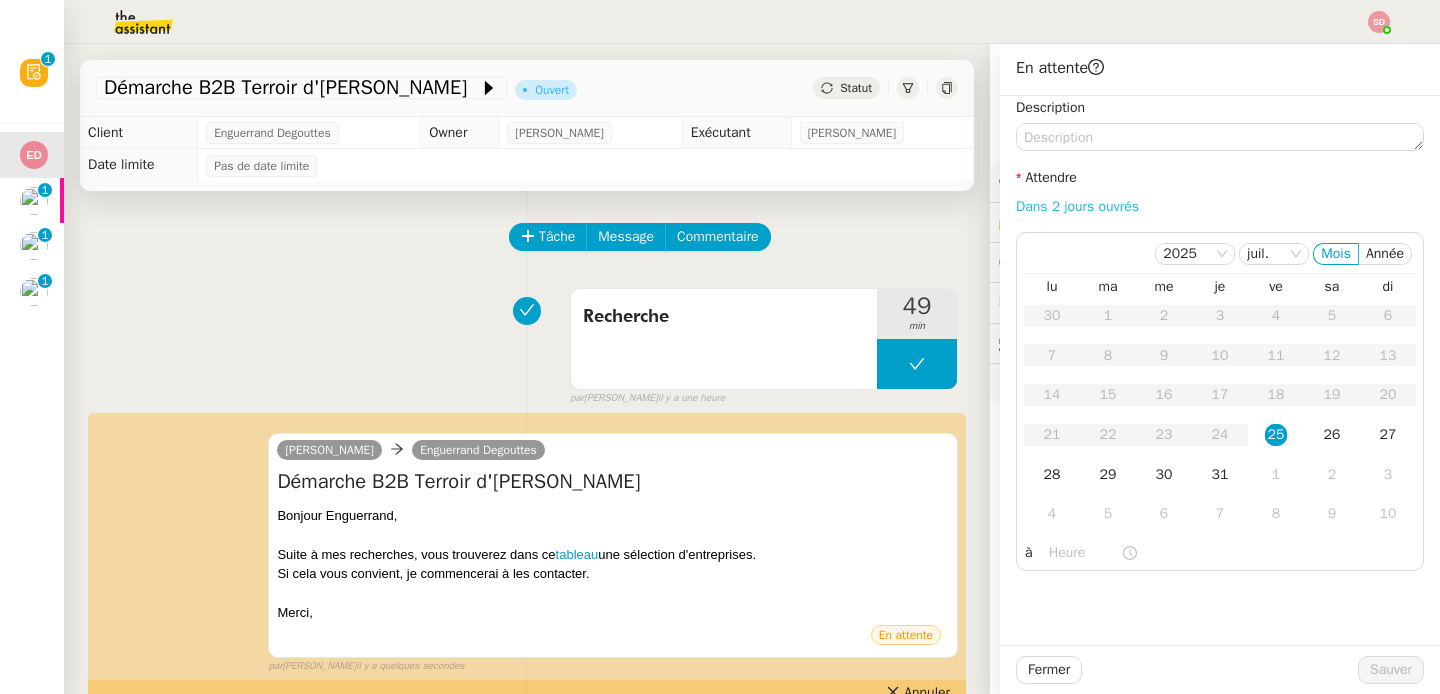 click on "Dans 2 jours ouvrés" 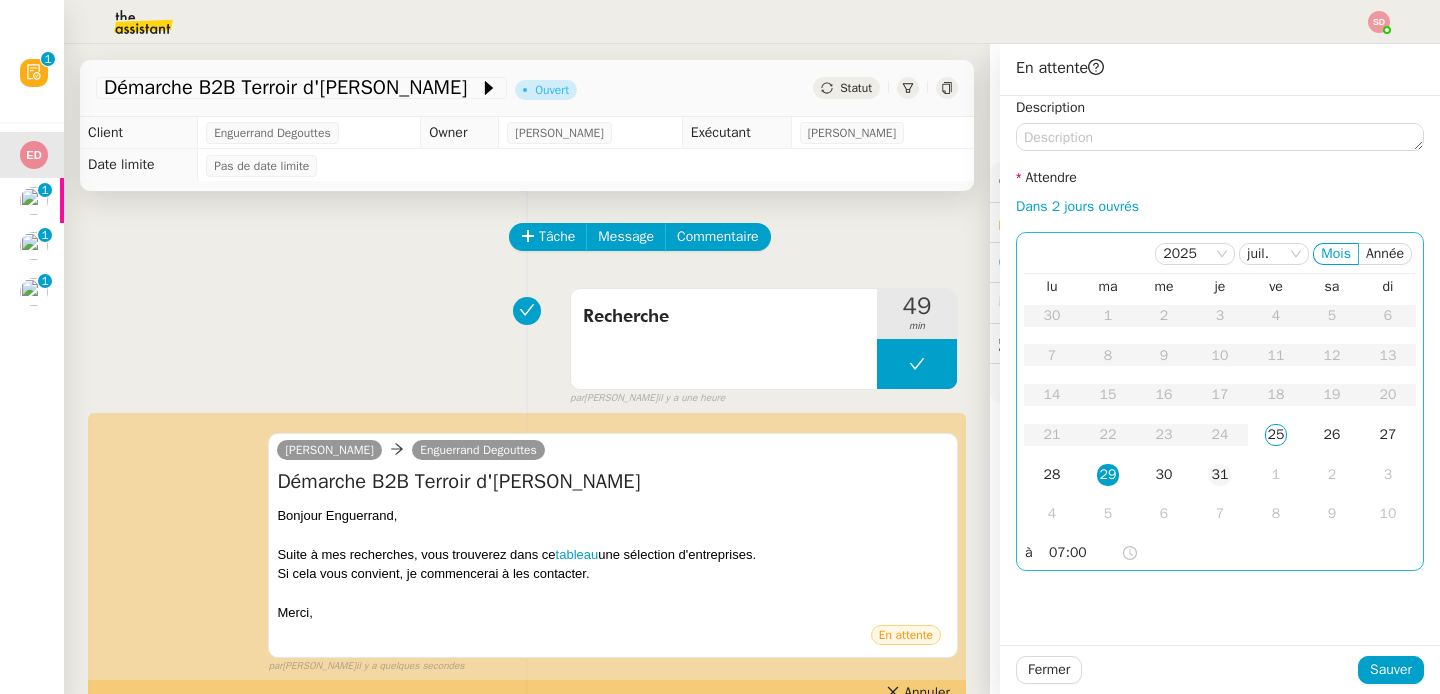 click on "31" 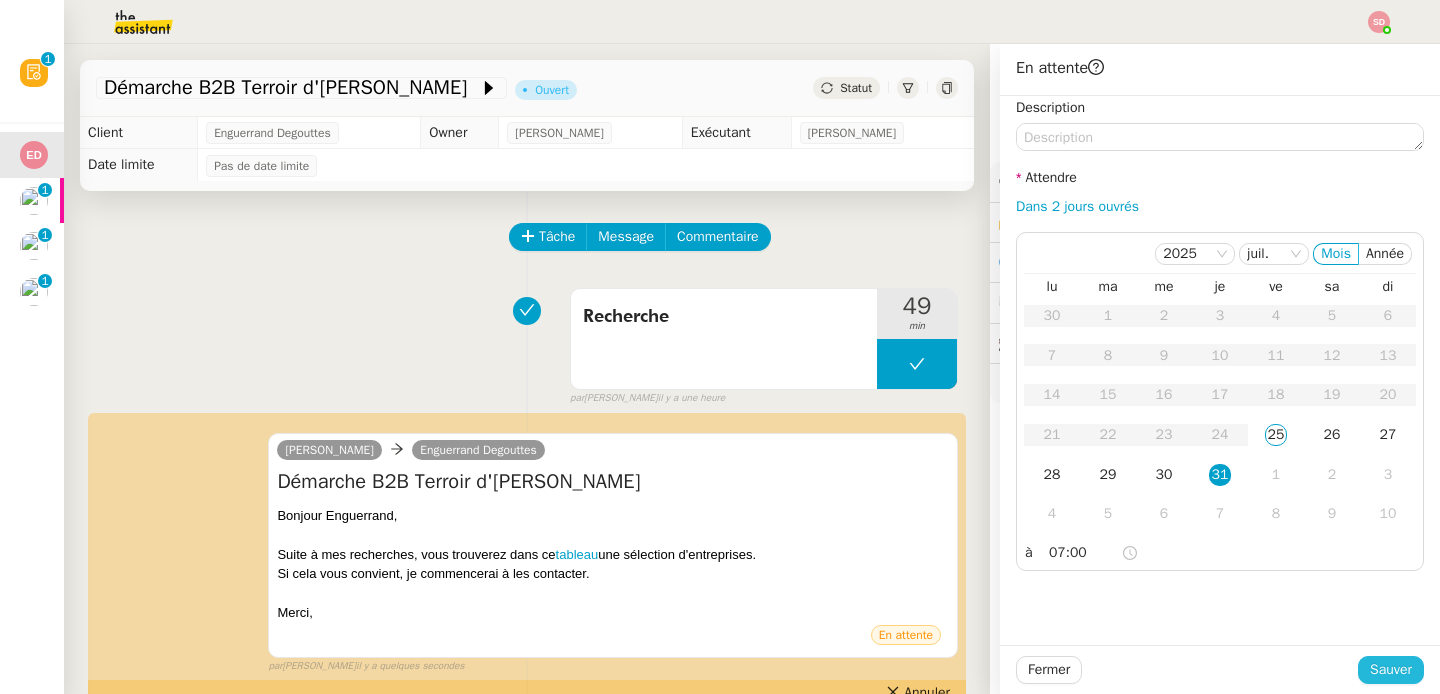 click on "Sauver" 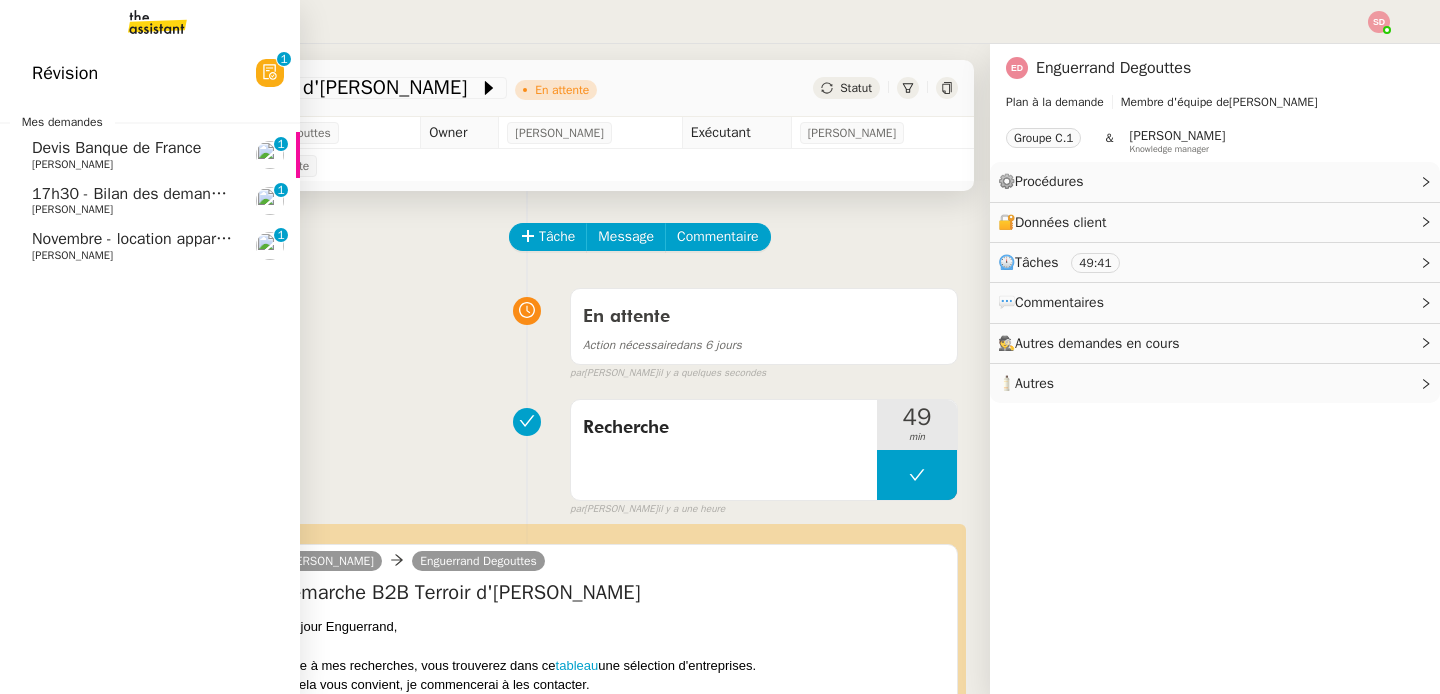 click on "17h30 - Bilan des demandes de la journée : en cours et restant à traiter - 25 juillet 2025" 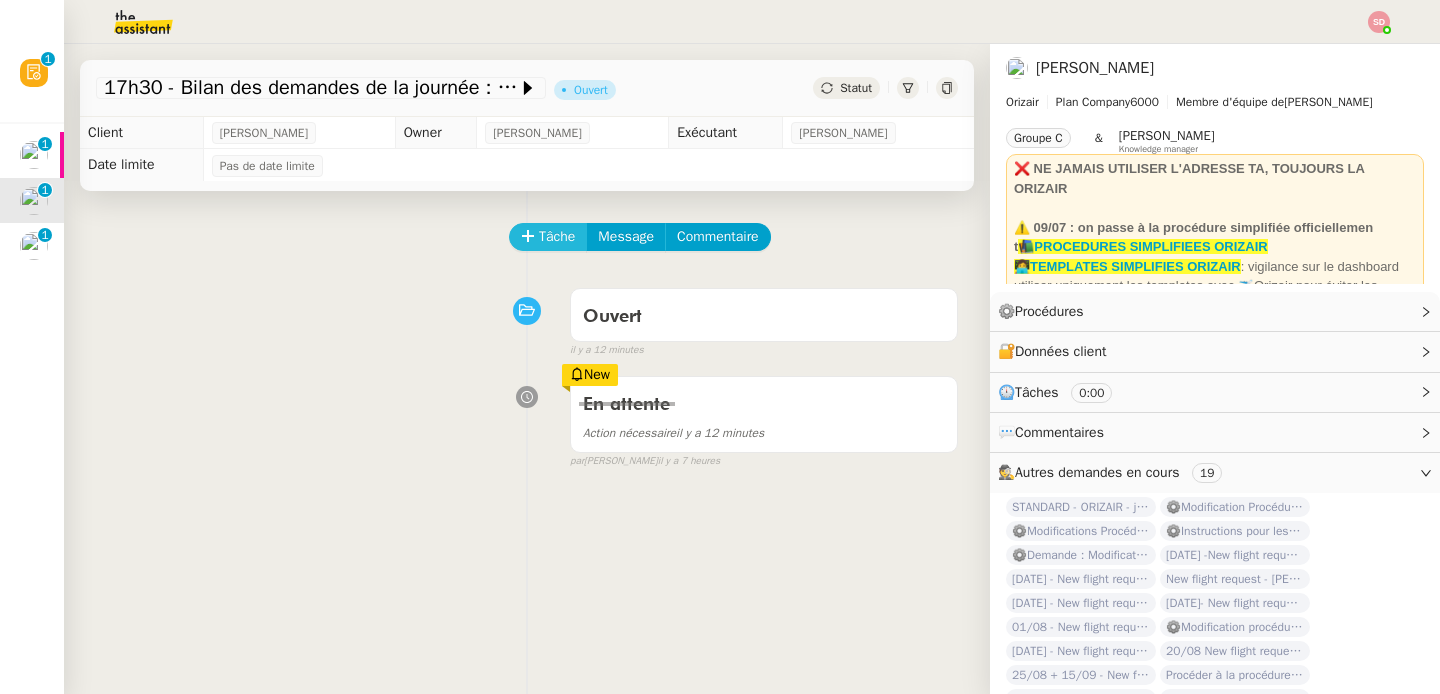 click 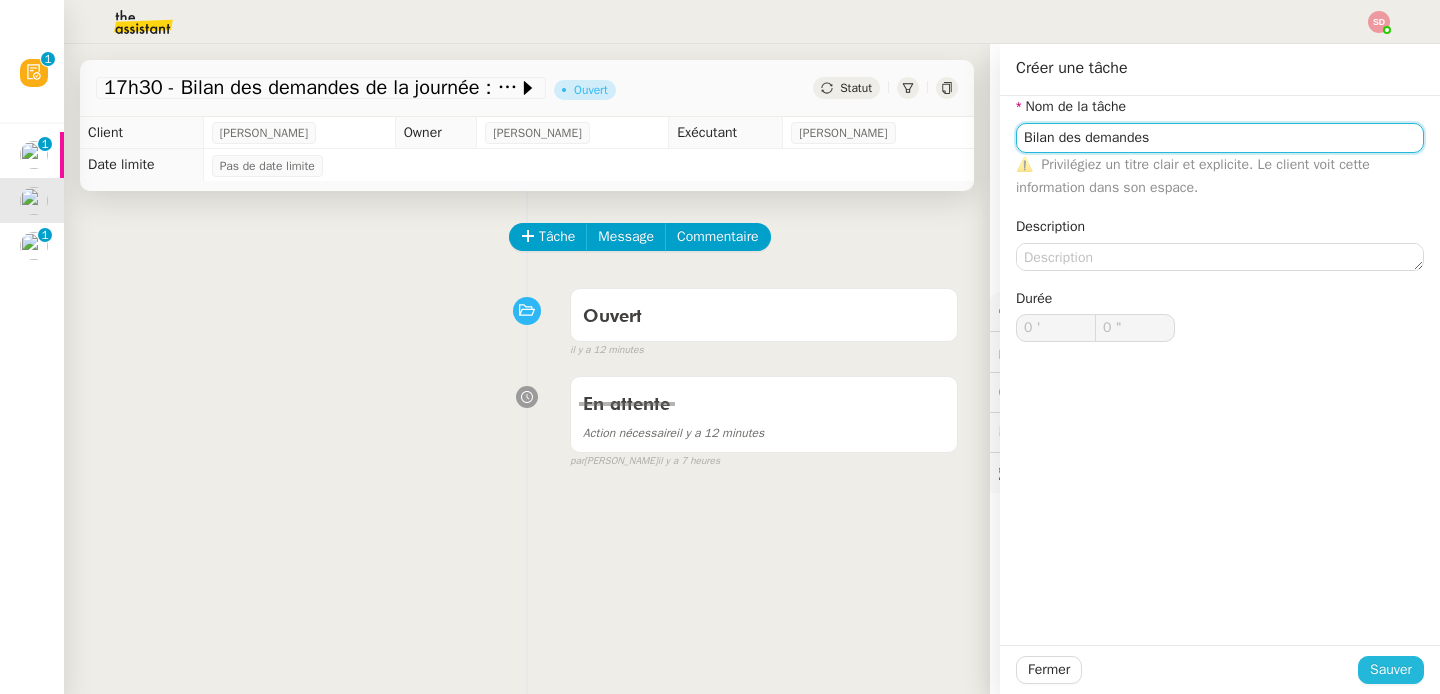type on "Bilan des demandes" 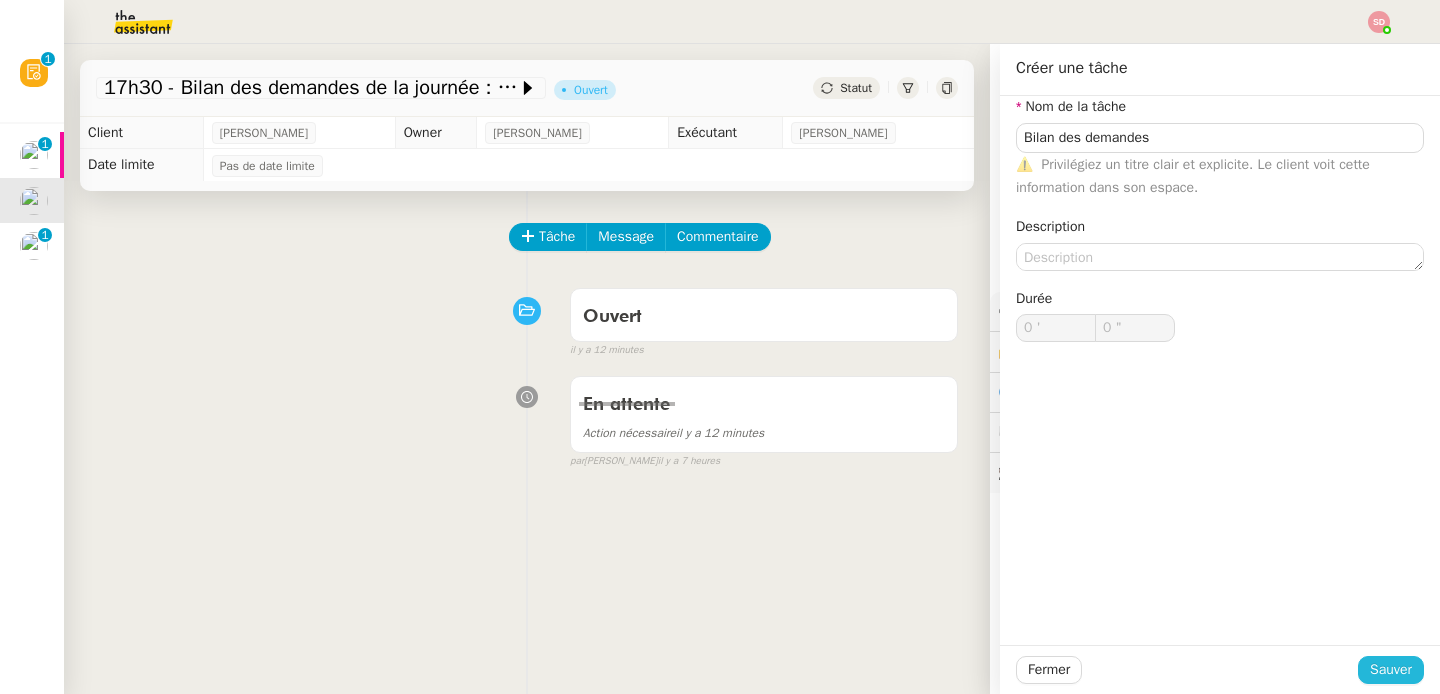 click on "Sauver" 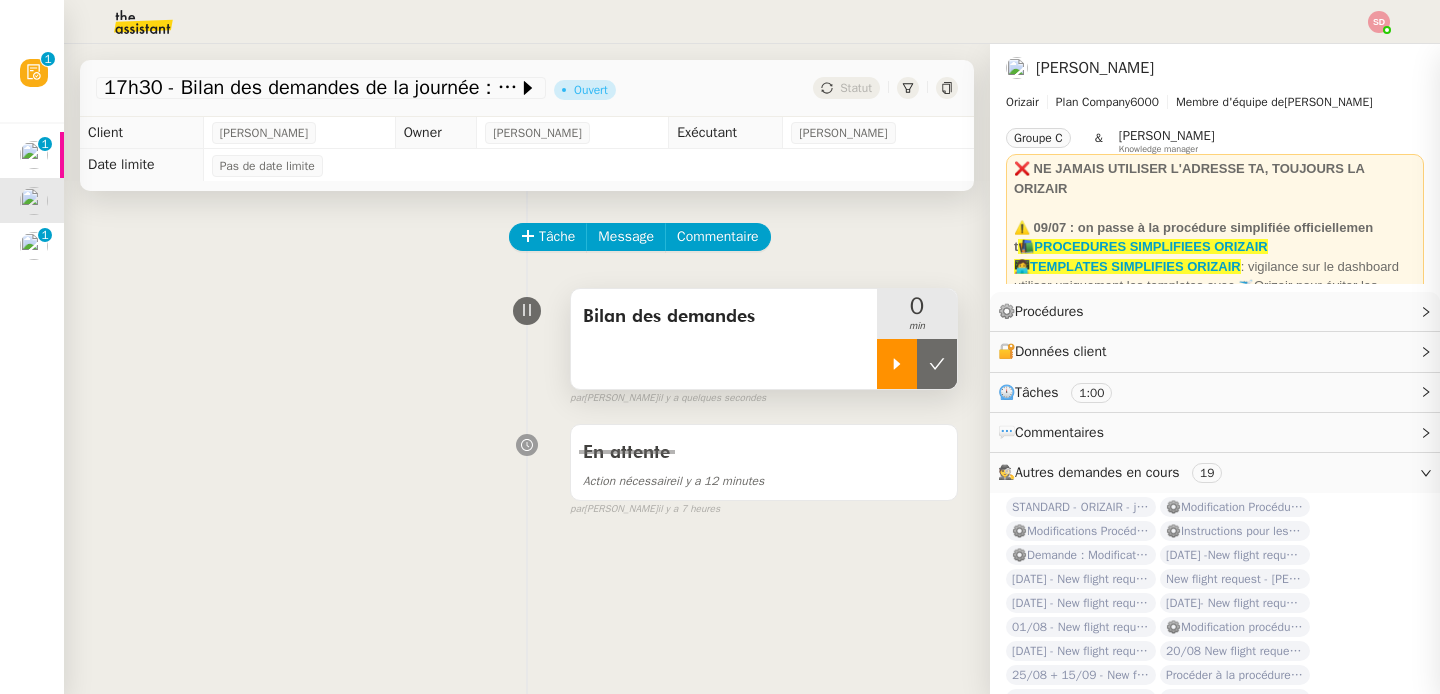 click at bounding box center (897, 364) 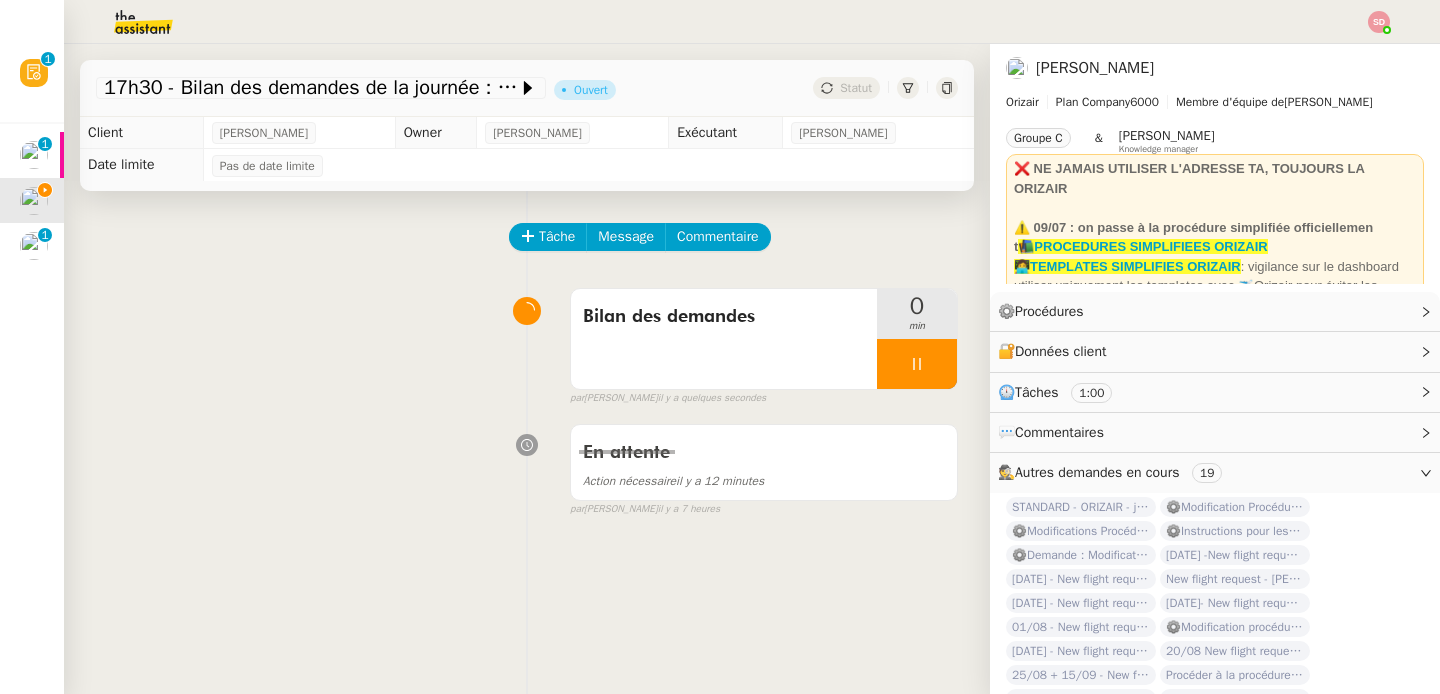 click 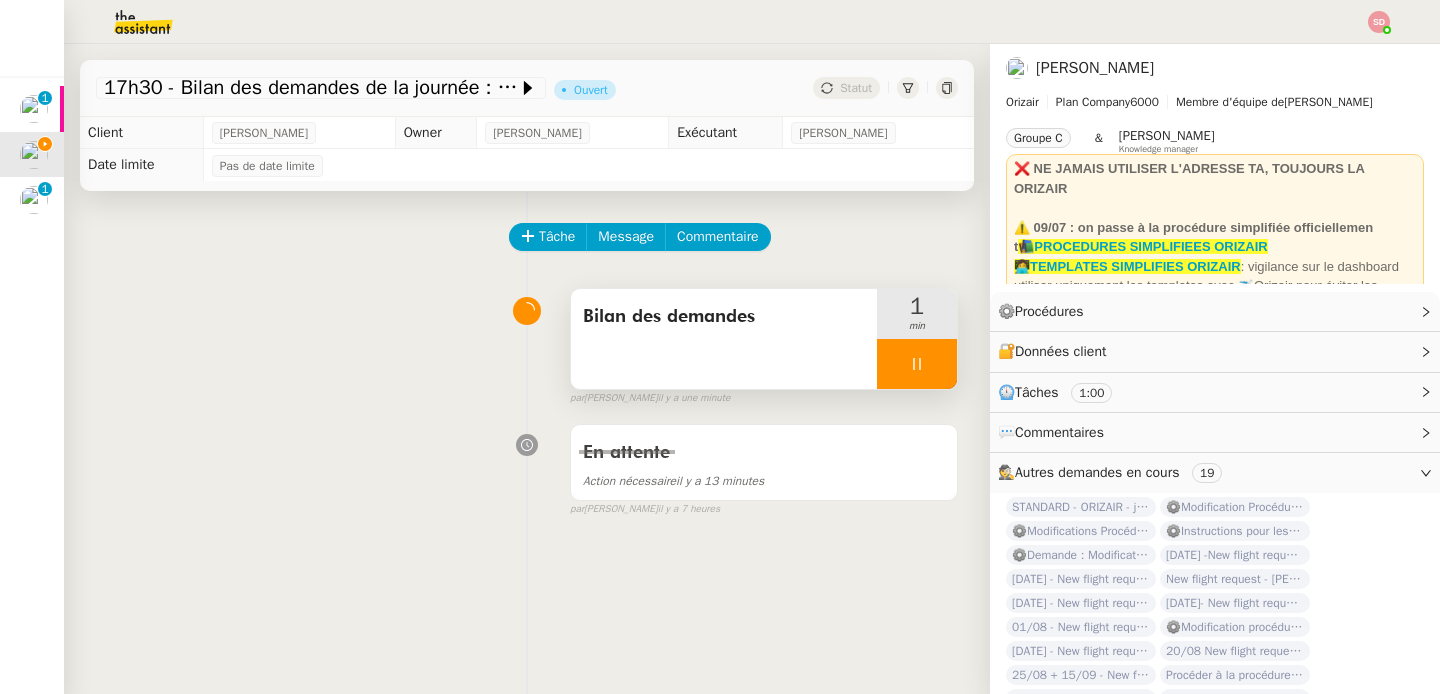 click at bounding box center (917, 364) 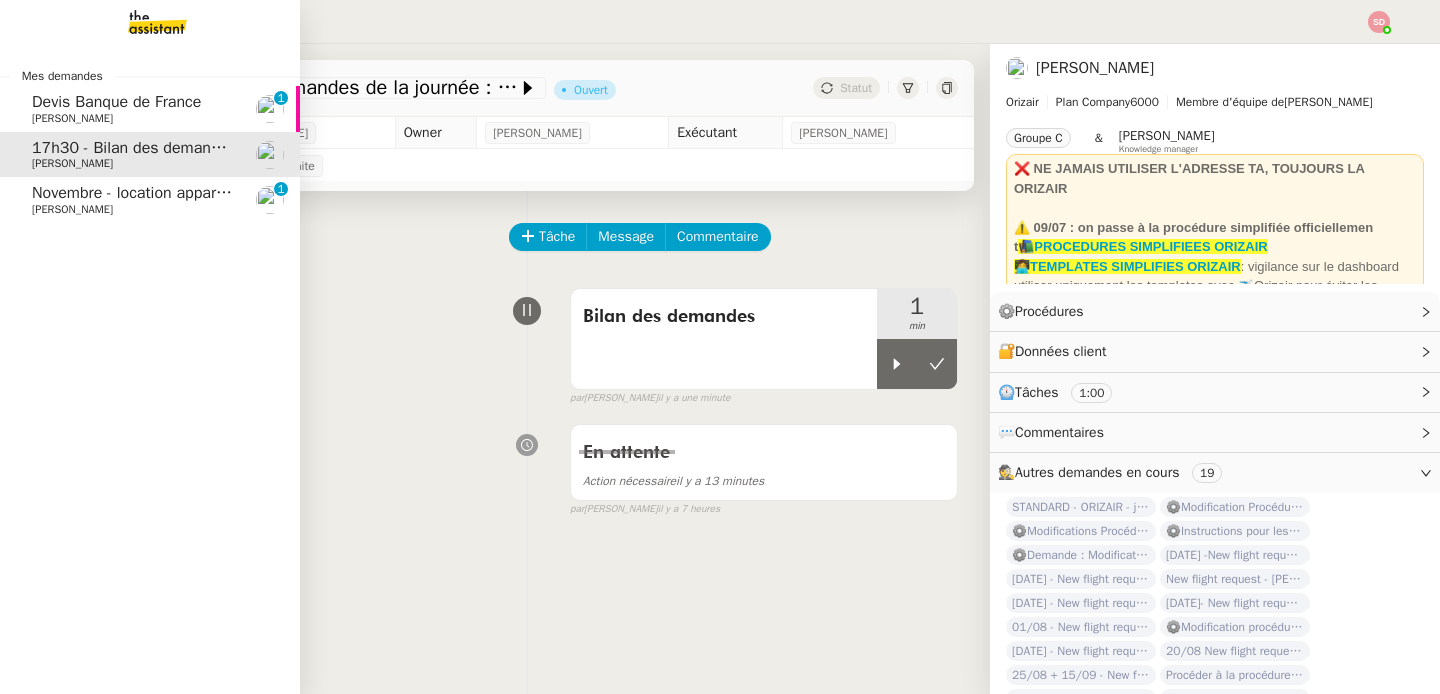 click on "Devis Banque de France" 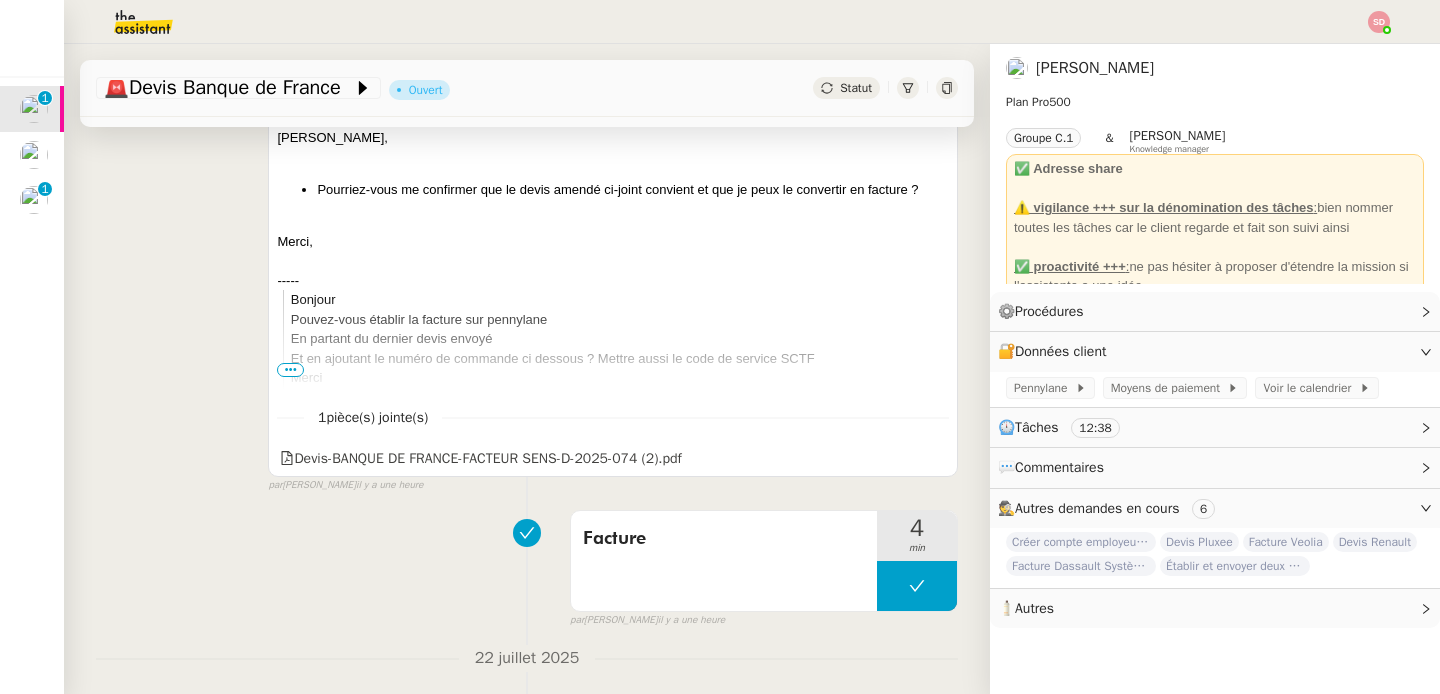 scroll, scrollTop: 899, scrollLeft: 0, axis: vertical 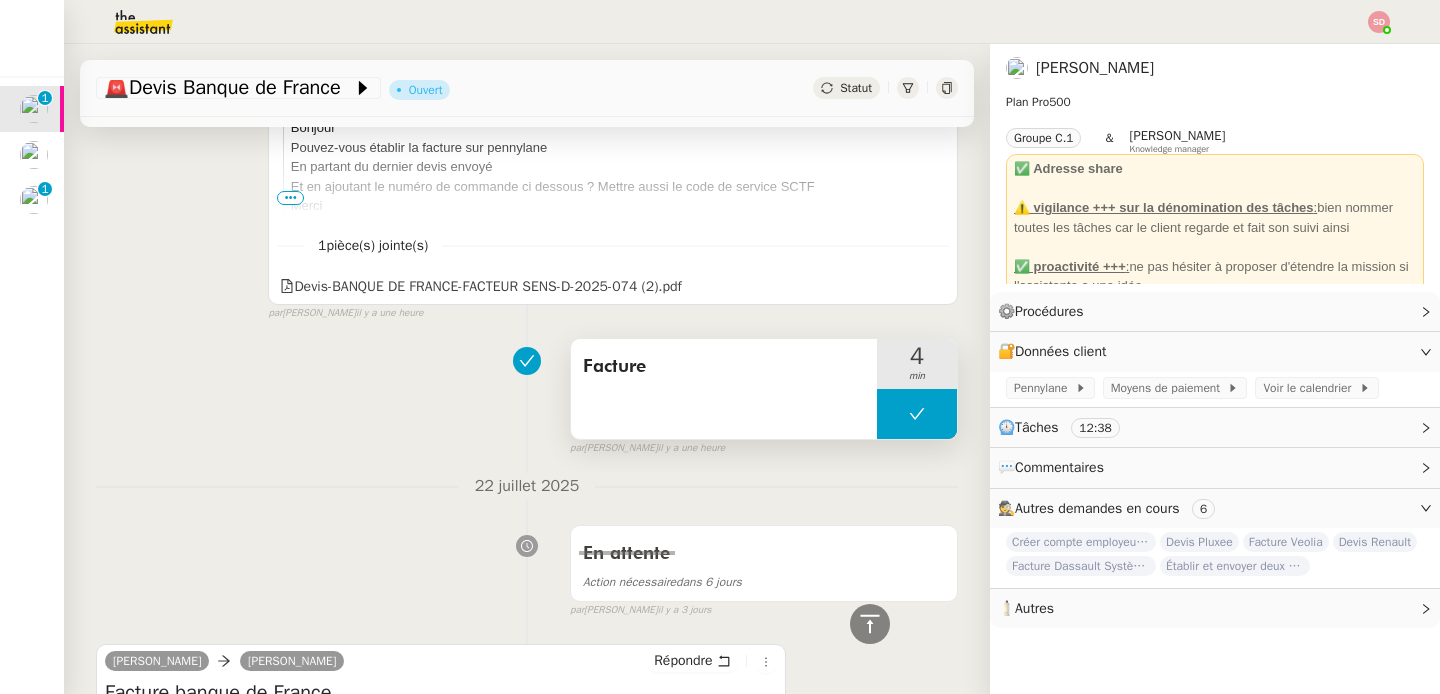 click at bounding box center [917, 414] 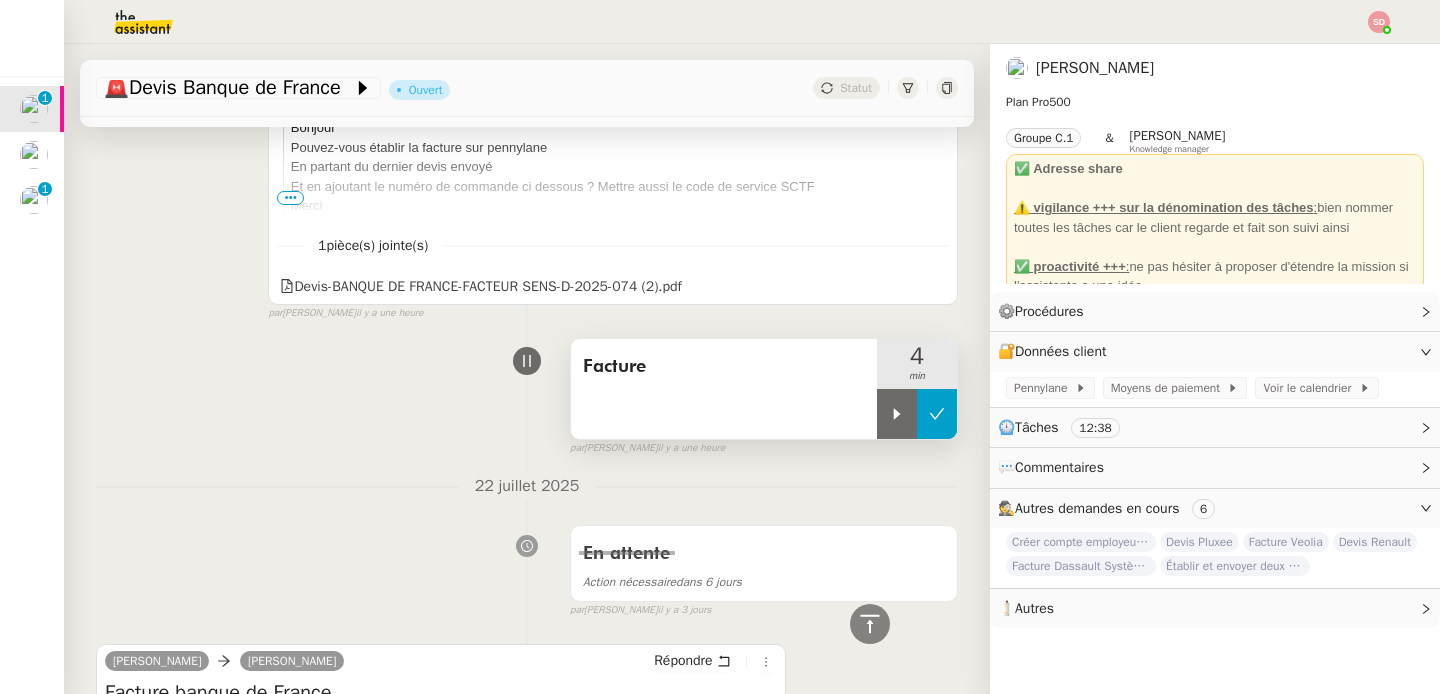 click 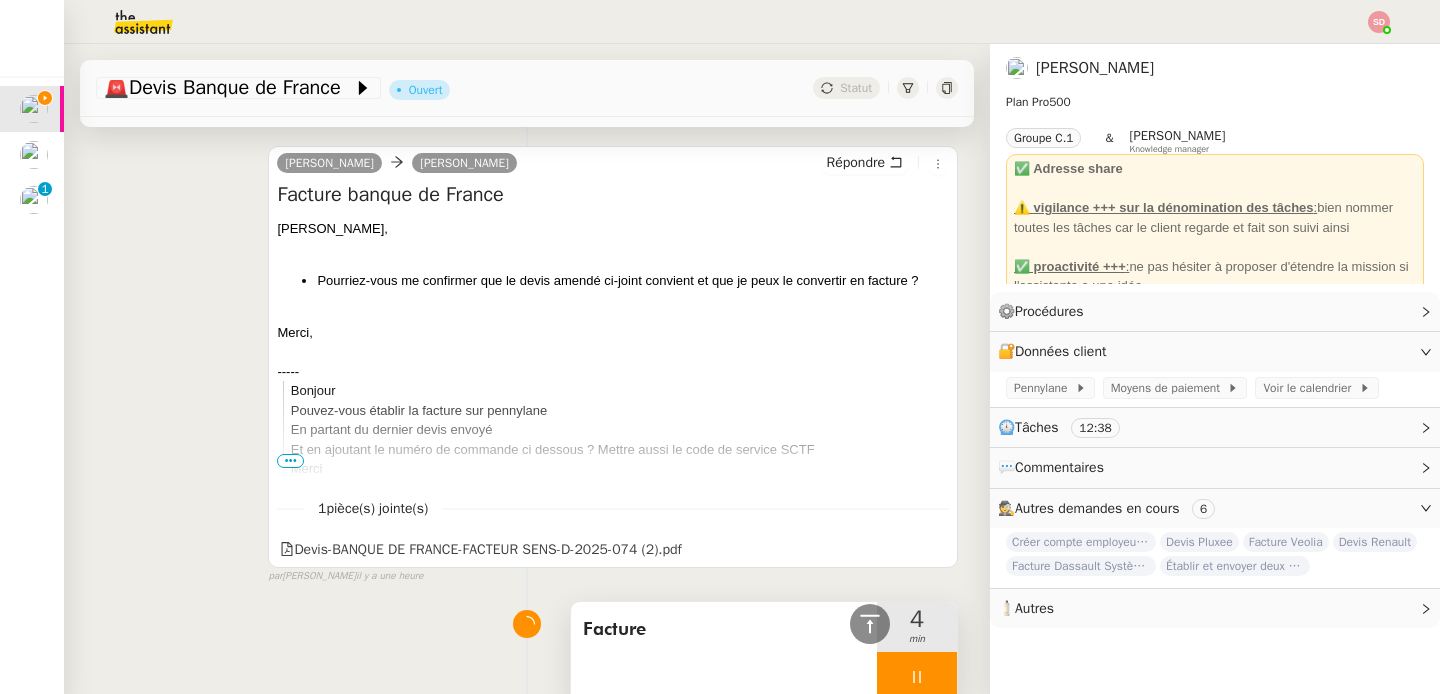 scroll, scrollTop: 0, scrollLeft: 0, axis: both 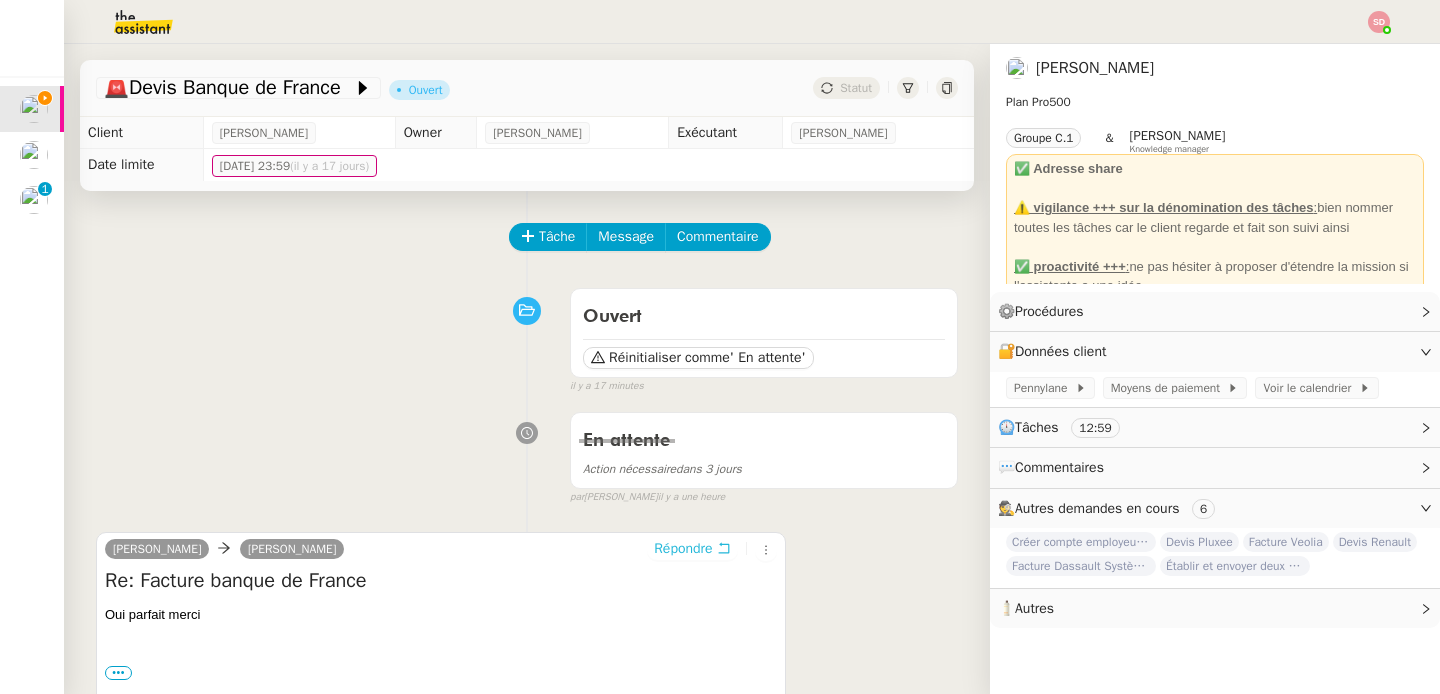 click on "Répondre" at bounding box center [683, 549] 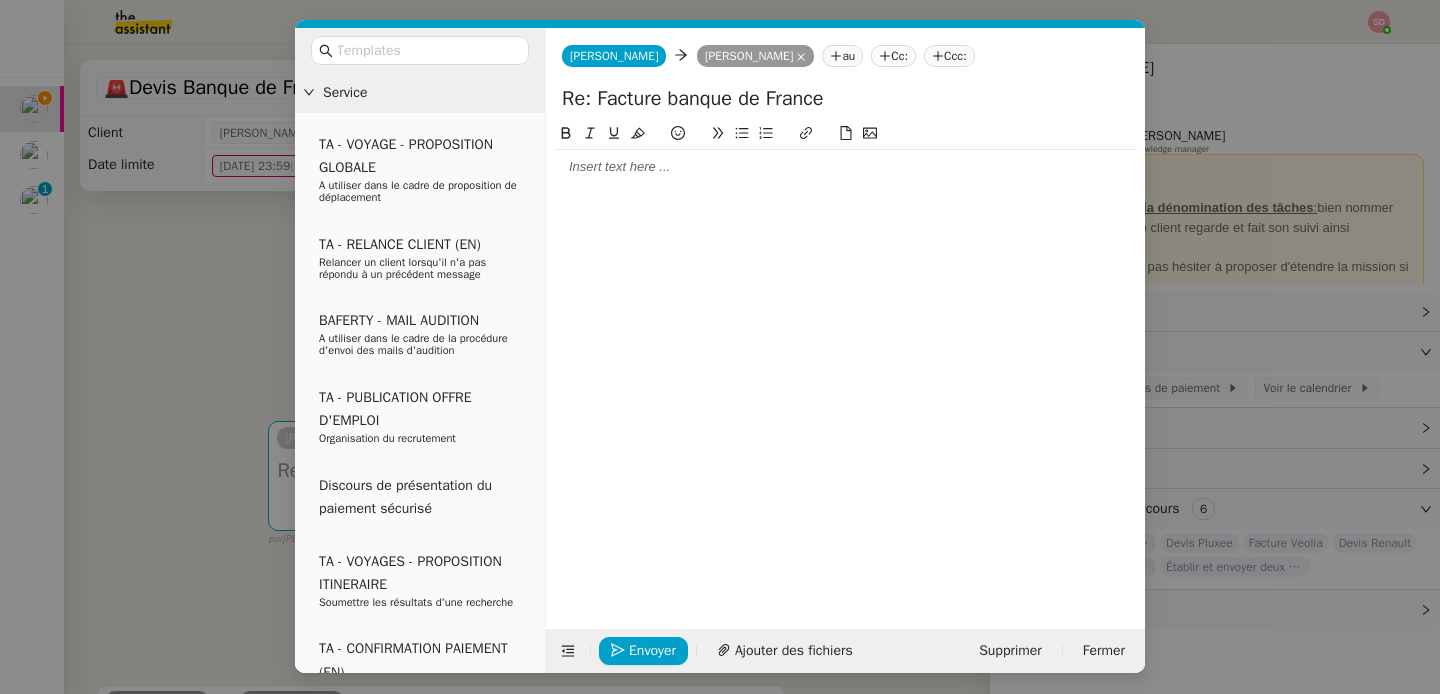 click 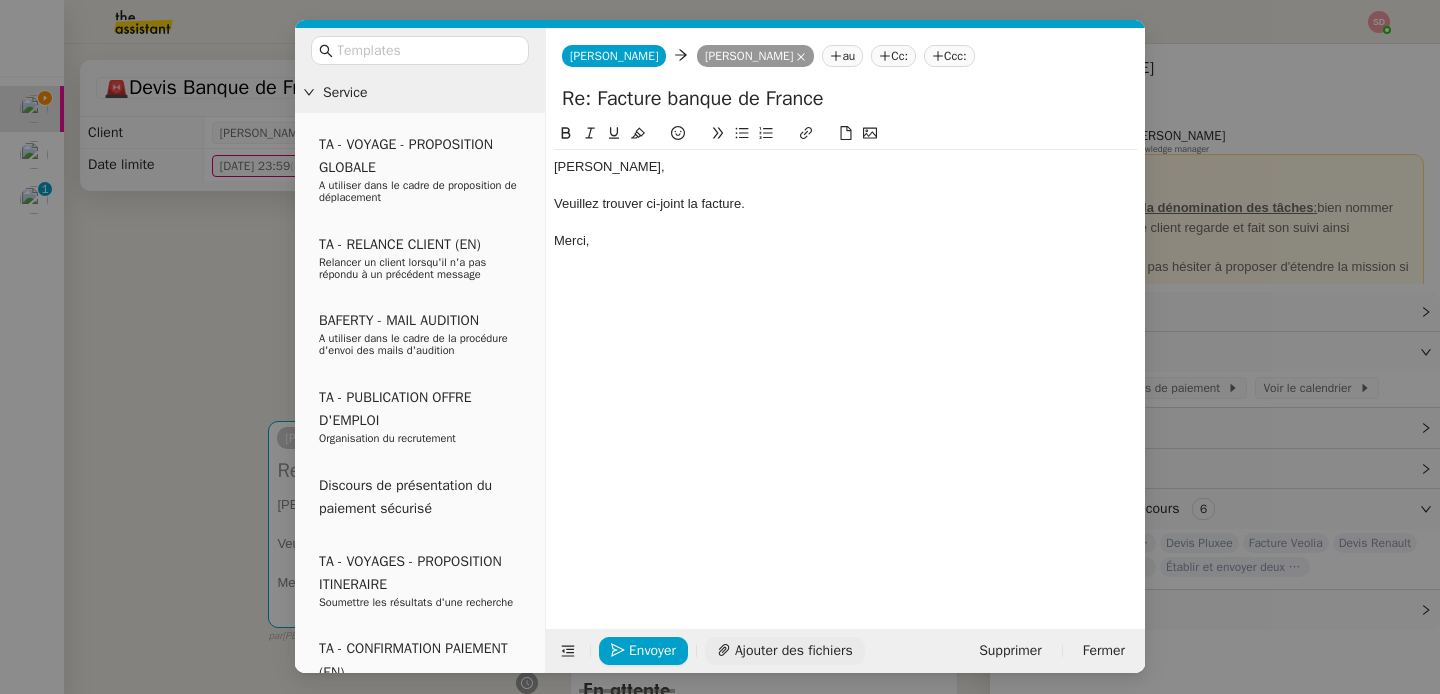 click on "Ajouter des fichiers" 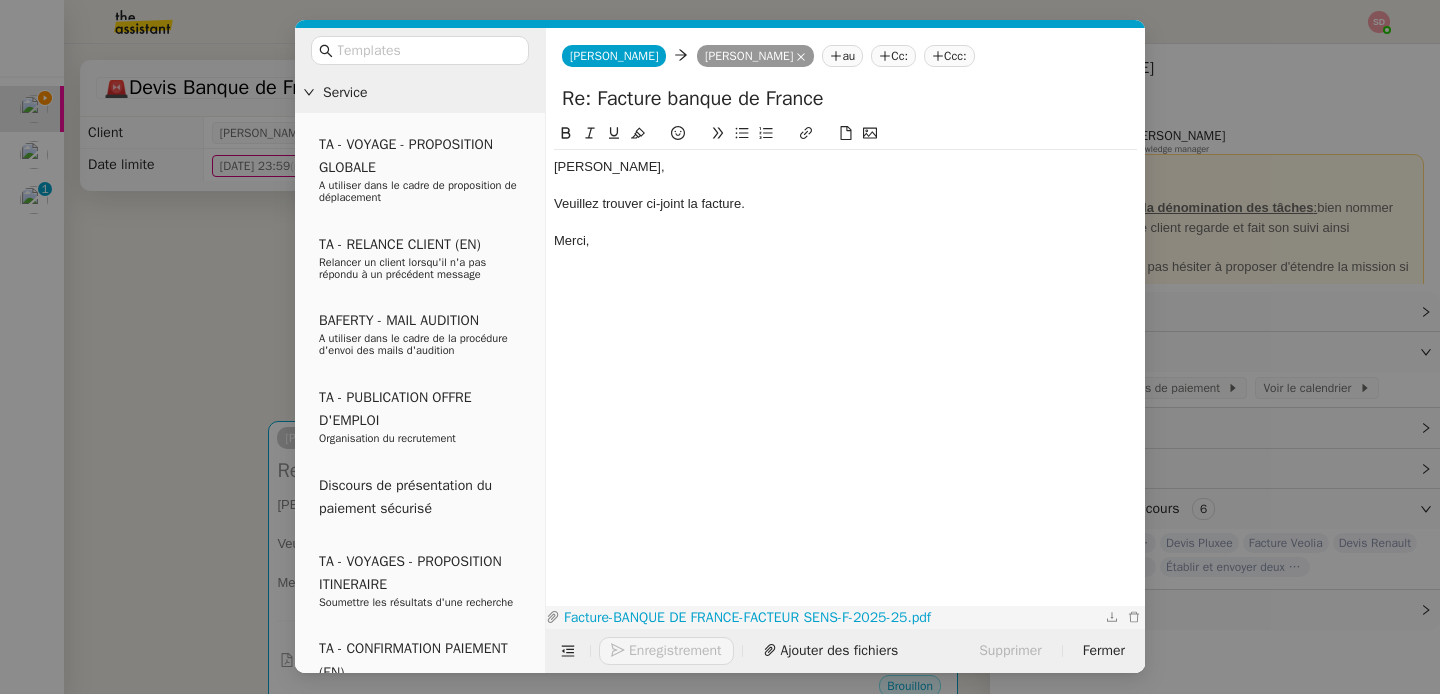 click on "Facture-BANQUE DE FRANCE-FACTEUR SENS-F-2025-25.pdf" 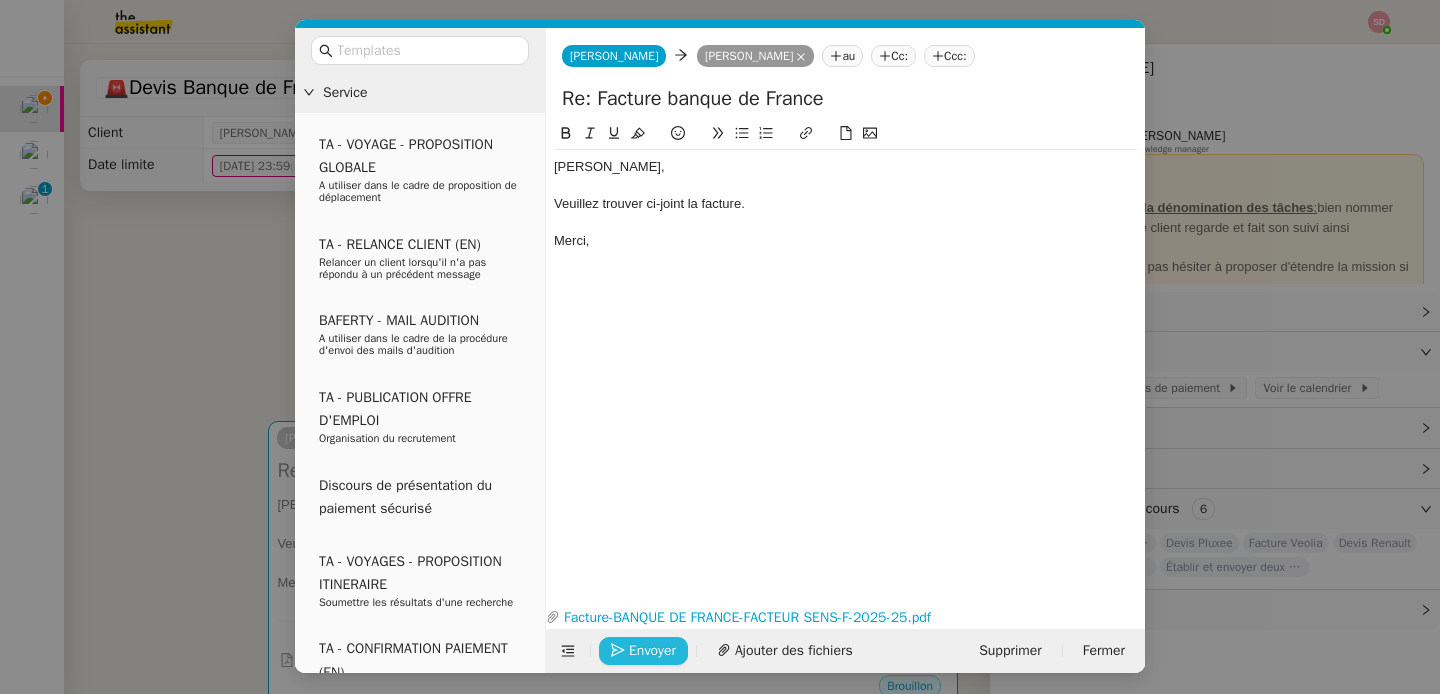 click on "Envoyer" 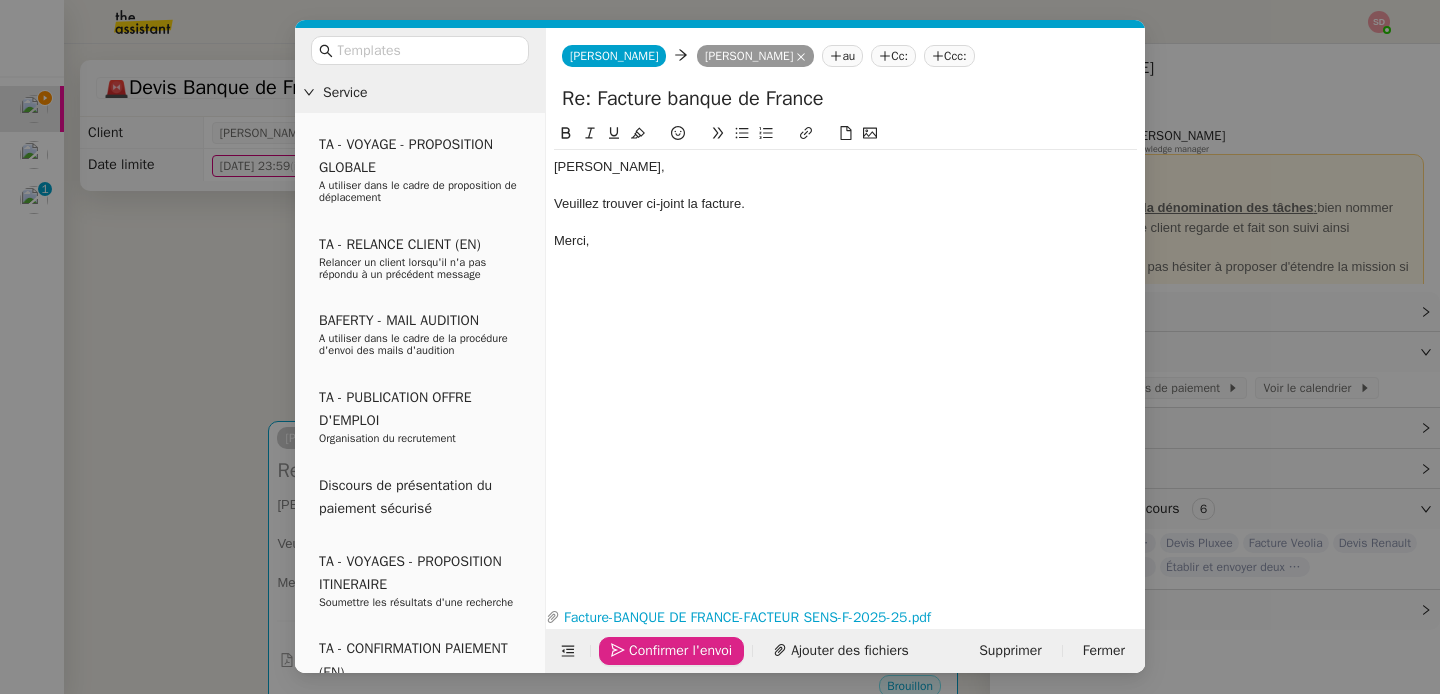 click on "Confirmer l'envoi" 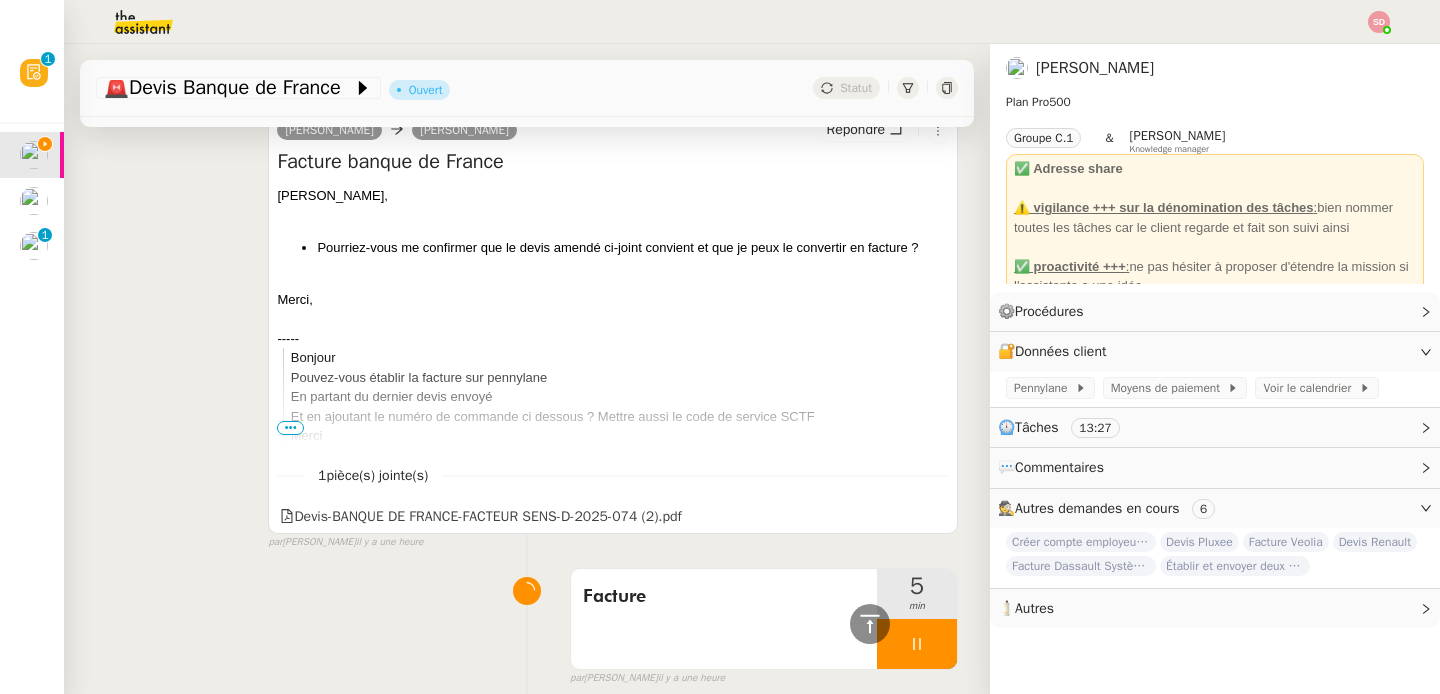 scroll, scrollTop: 1055, scrollLeft: 0, axis: vertical 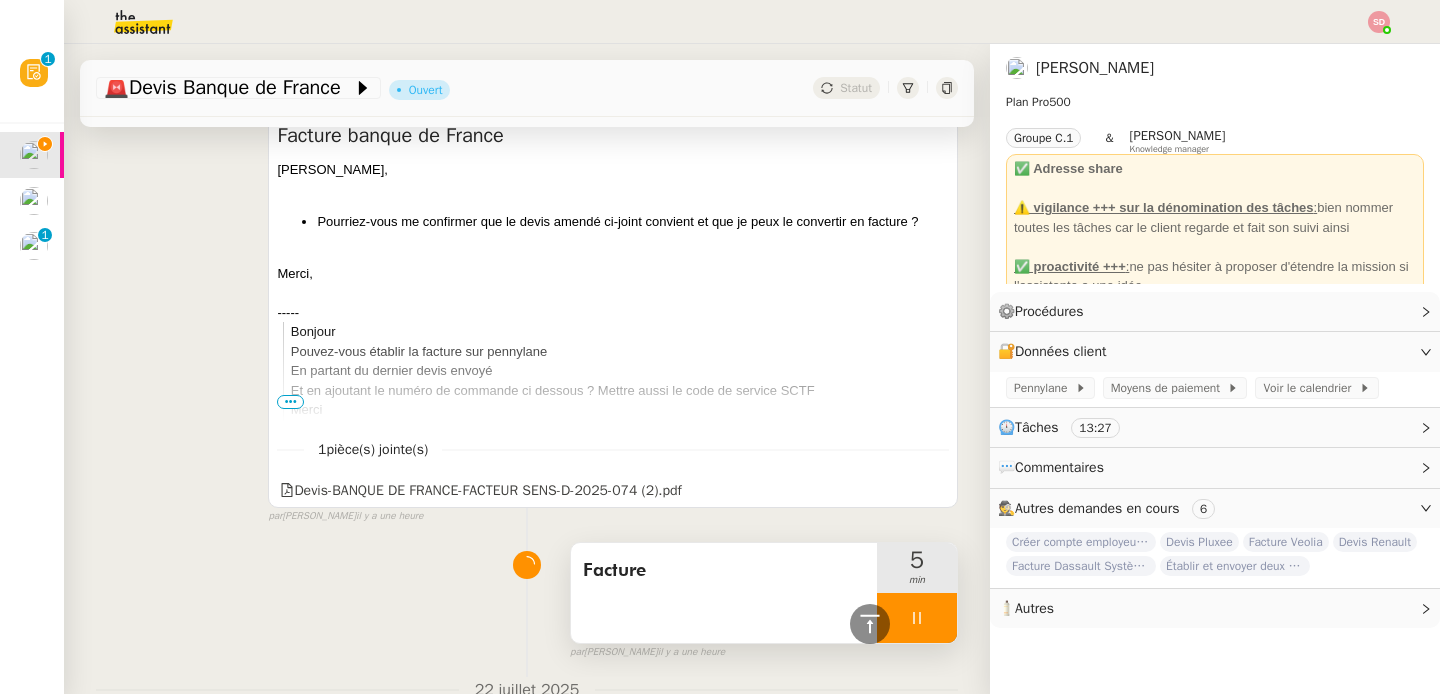 click at bounding box center (917, 618) 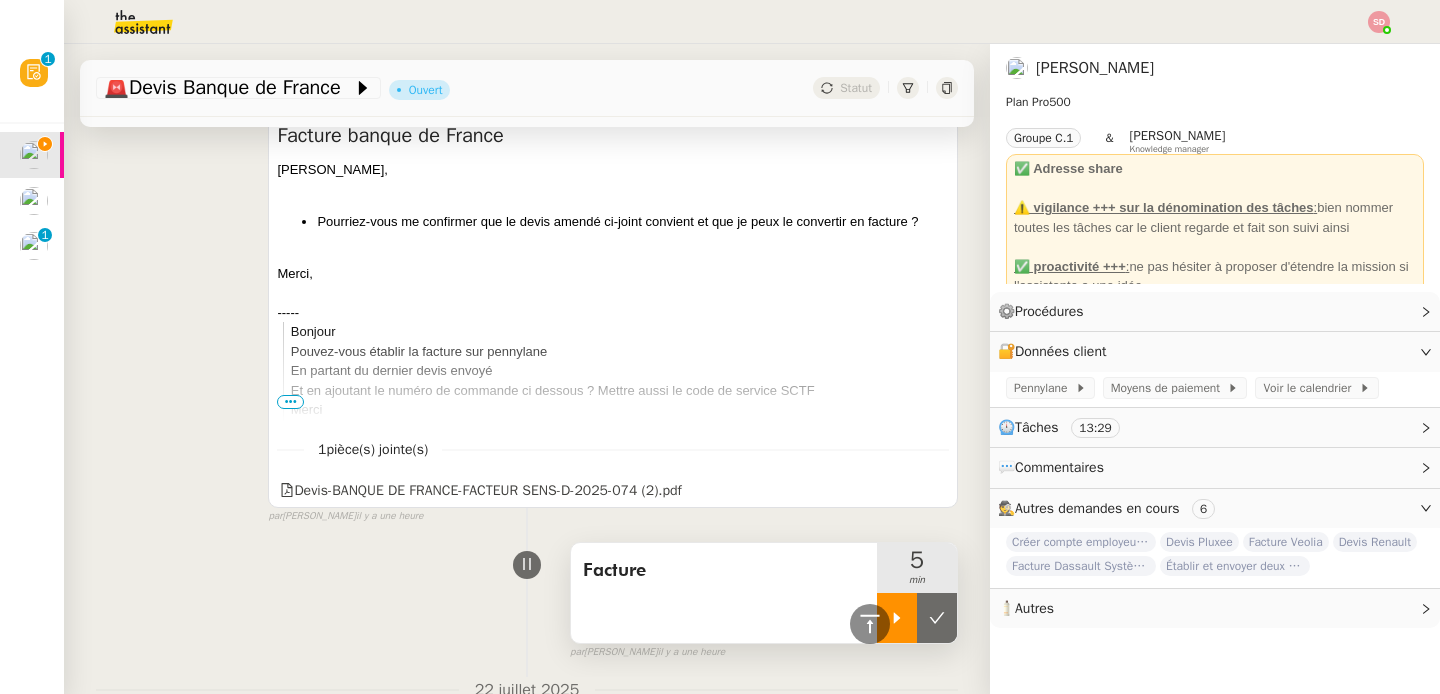 click 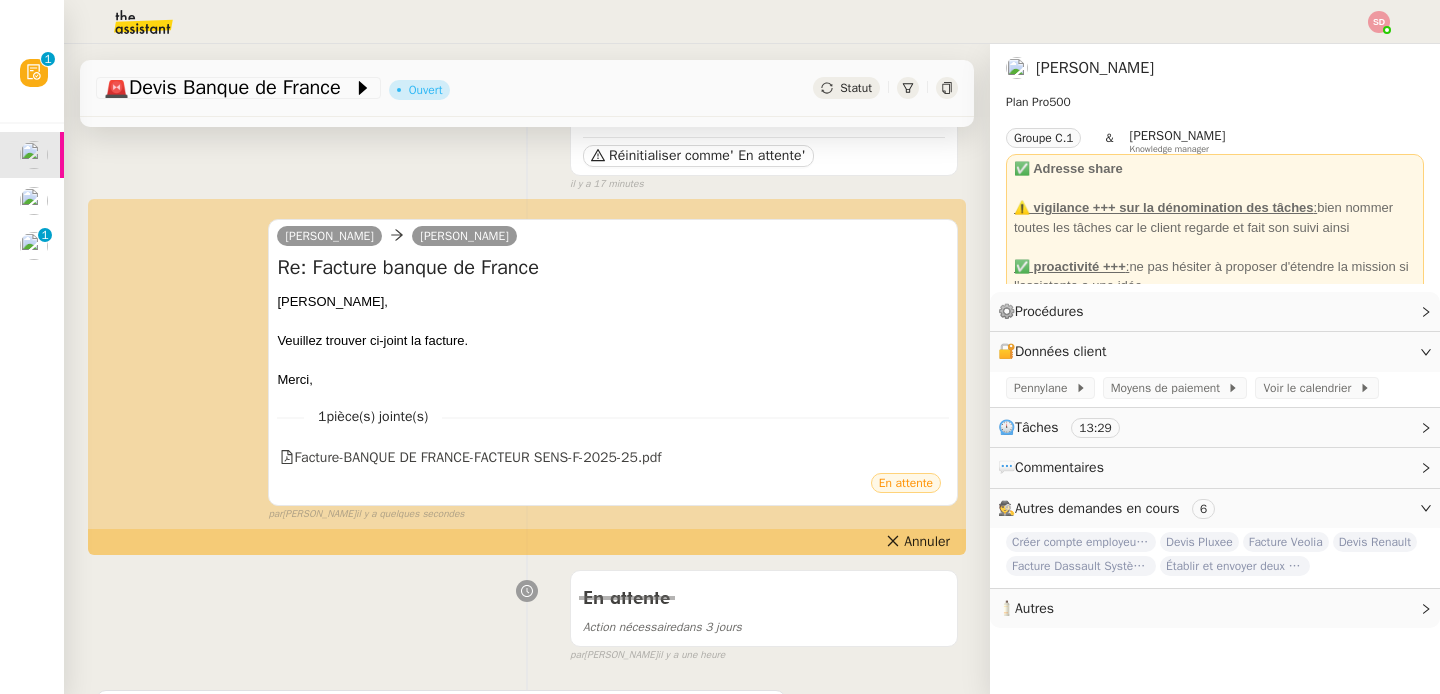 scroll, scrollTop: 0, scrollLeft: 0, axis: both 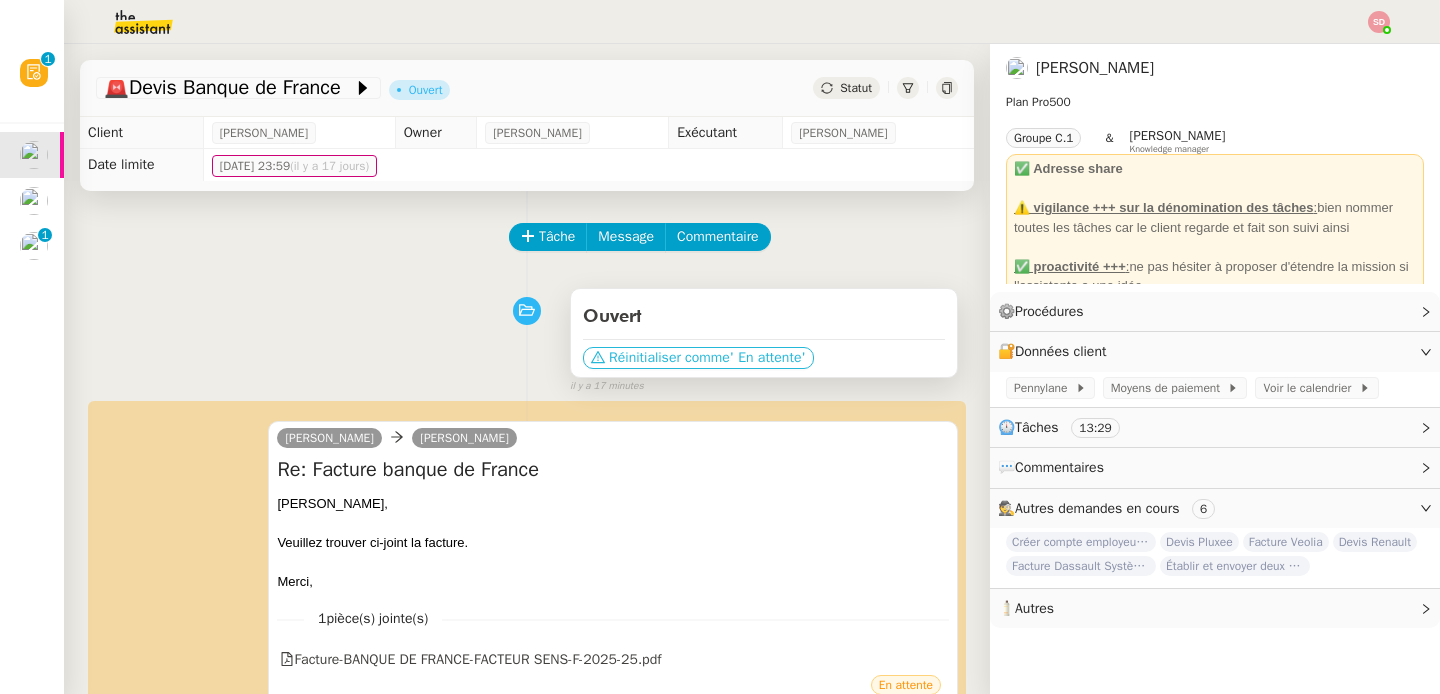 click on "' En attente'" at bounding box center [768, 358] 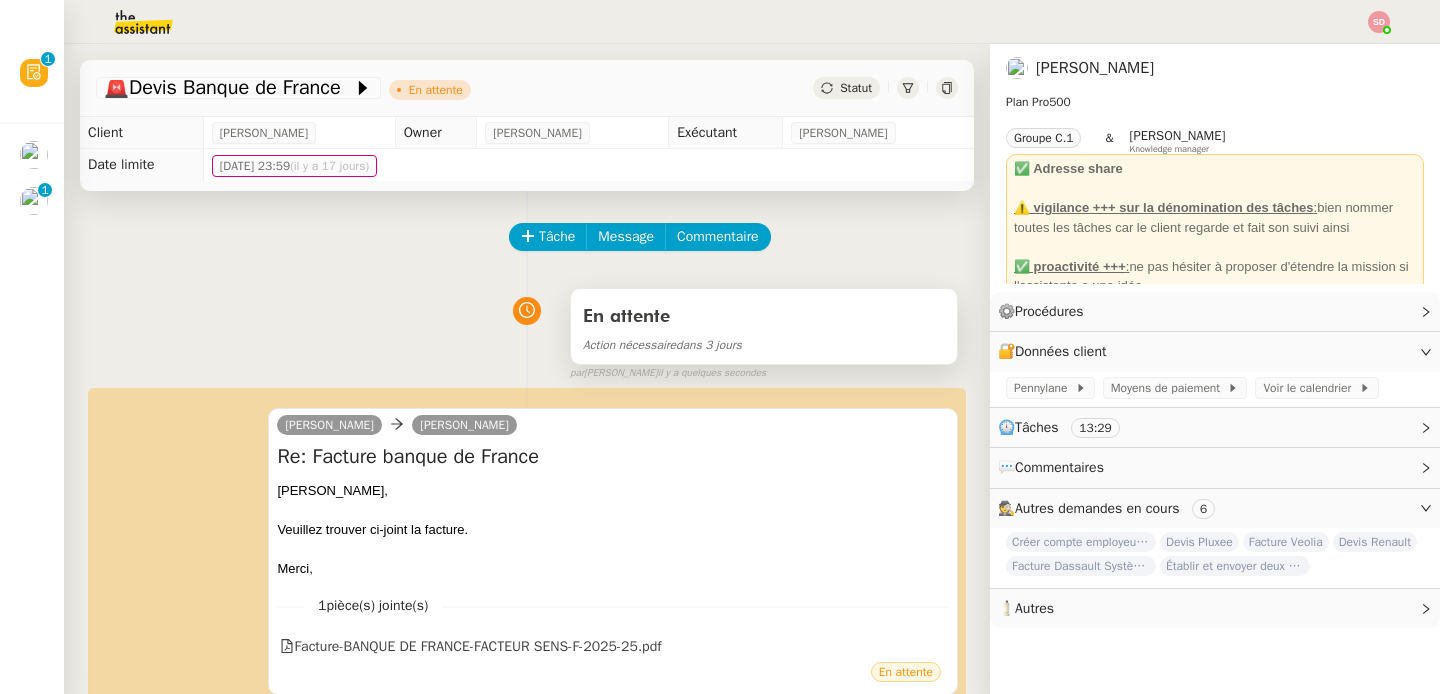 click on "En attente" at bounding box center (764, 317) 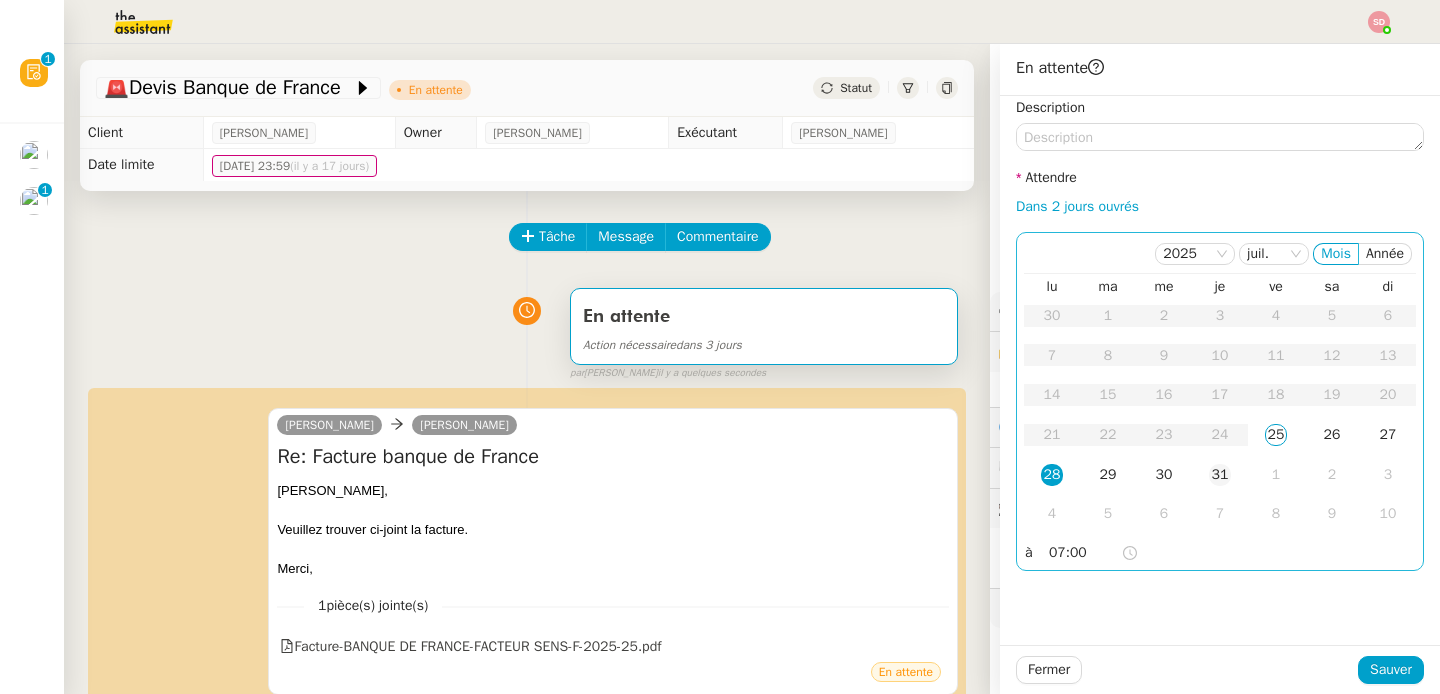 click on "31" 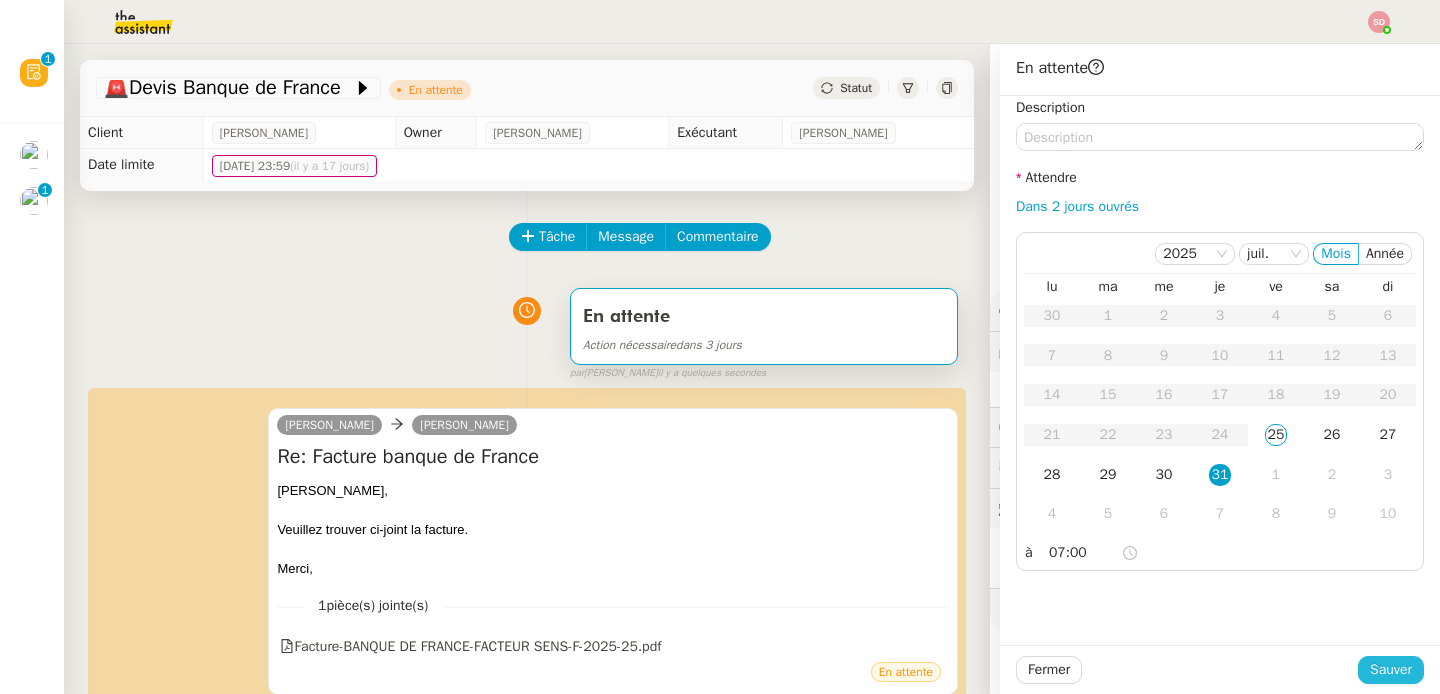 click on "Sauver" 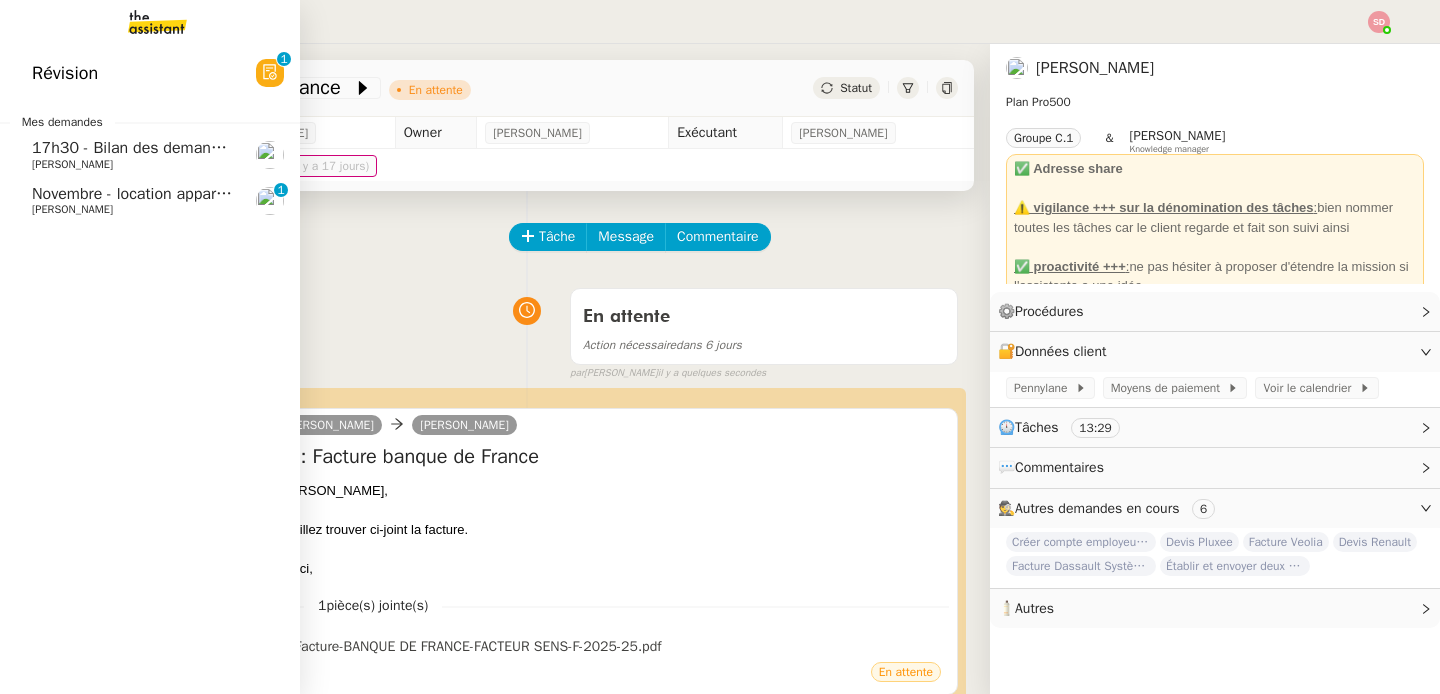 click on "[PERSON_NAME]" 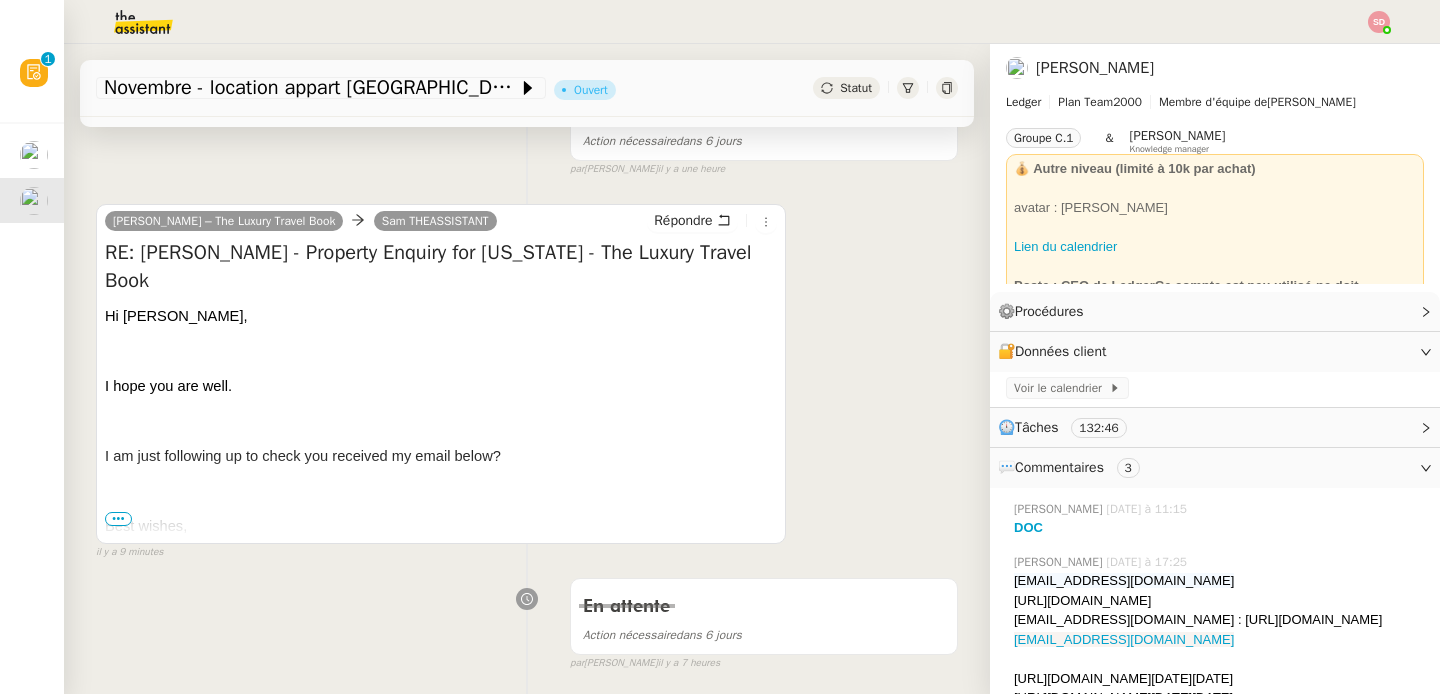 scroll, scrollTop: 0, scrollLeft: 0, axis: both 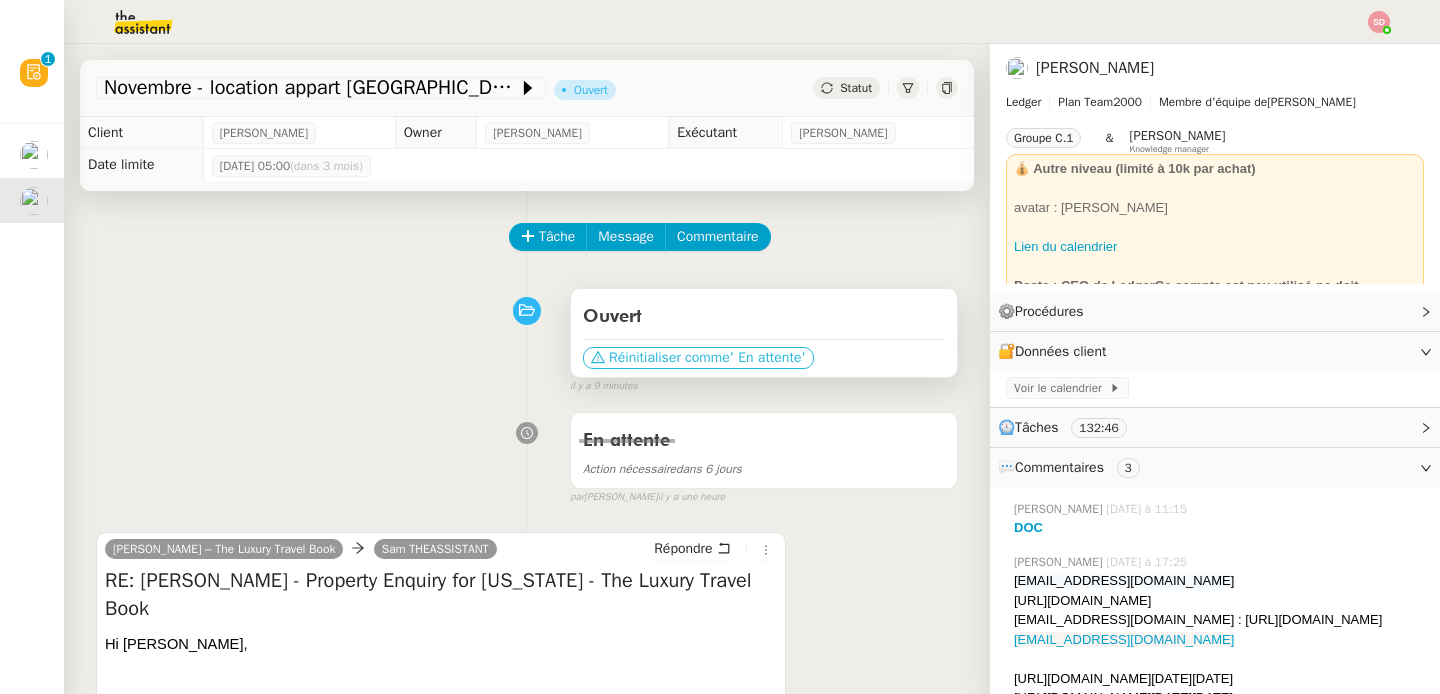 click on "Réinitialiser comme" at bounding box center [669, 358] 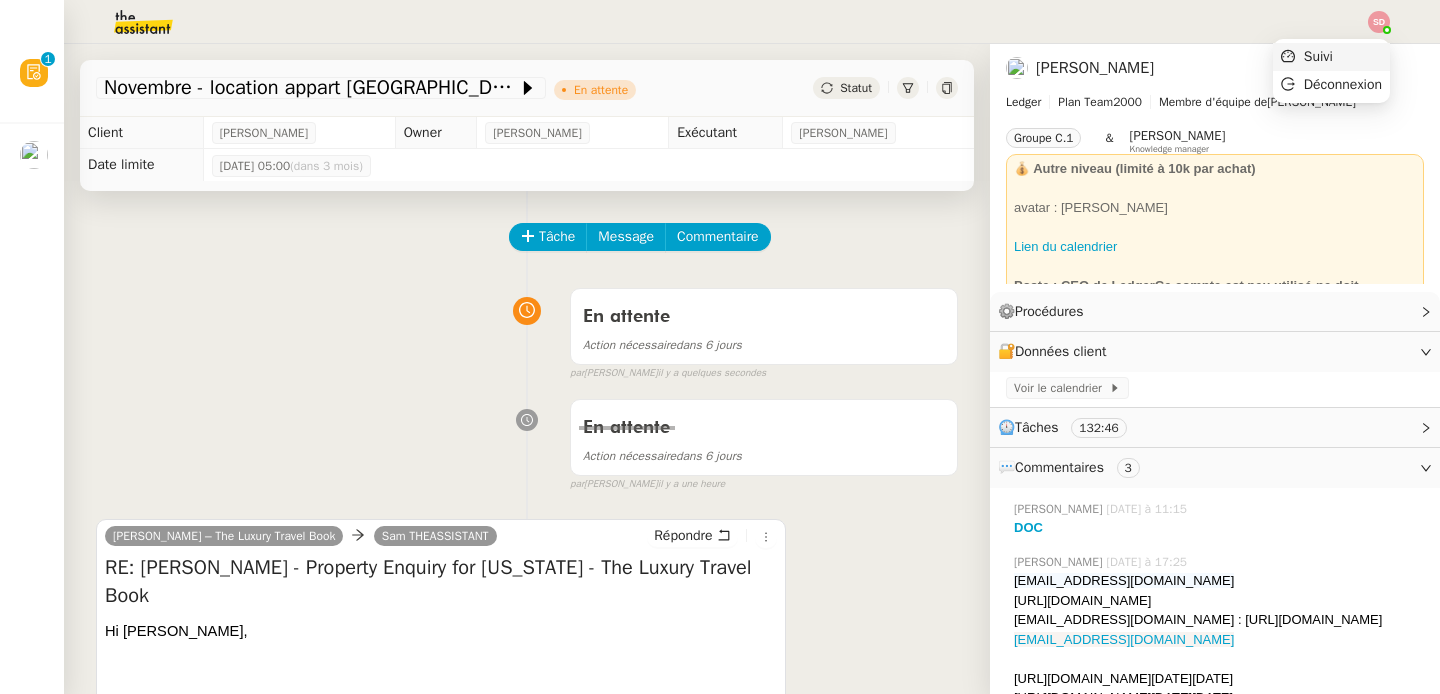 click on "Suivi" at bounding box center (1331, 57) 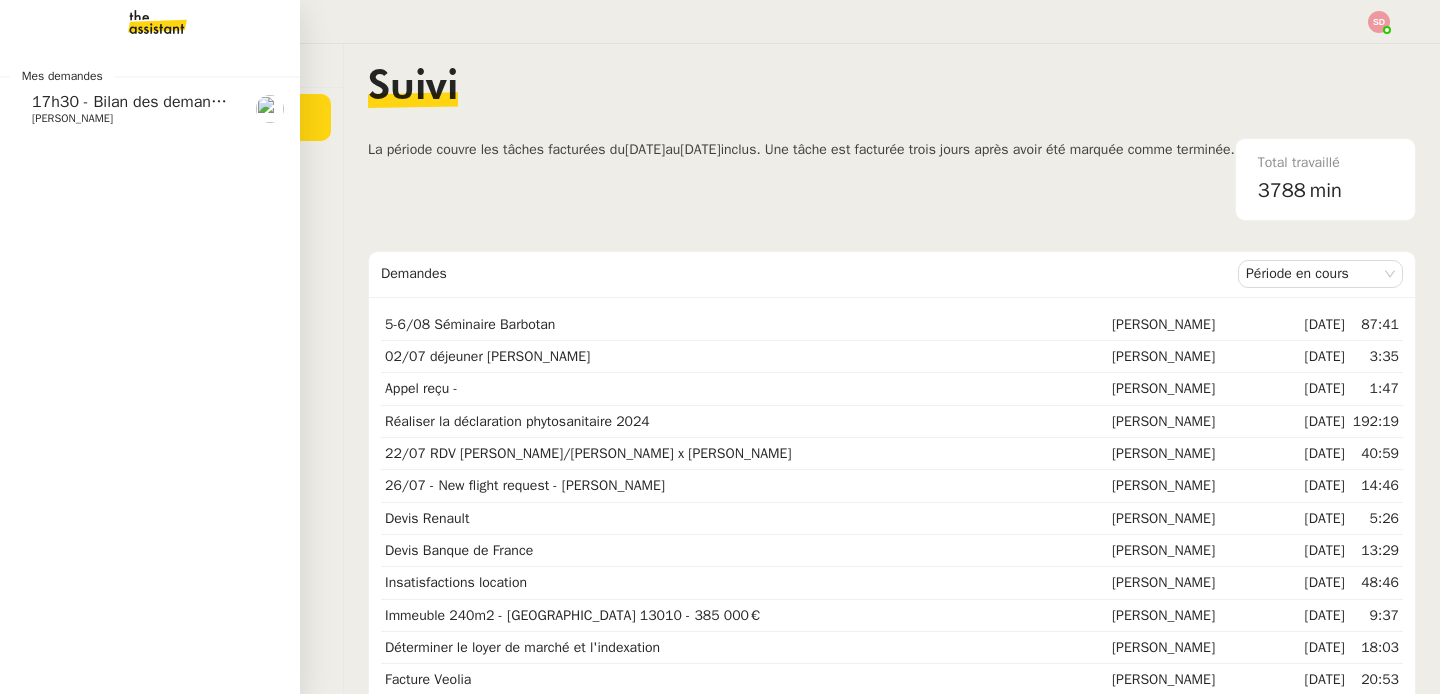 click on "17h30 - Bilan des demandes de la journée : en cours et restant à traiter - 25 juillet 2025" 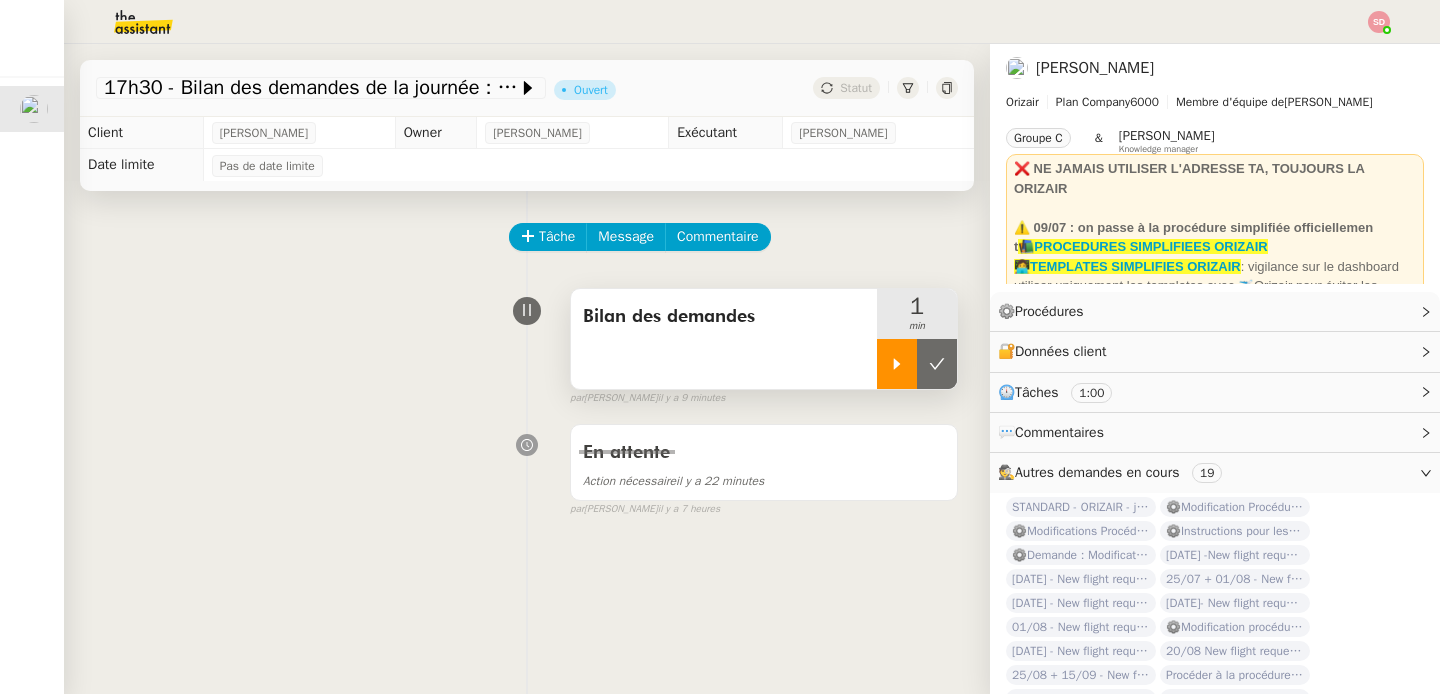 click 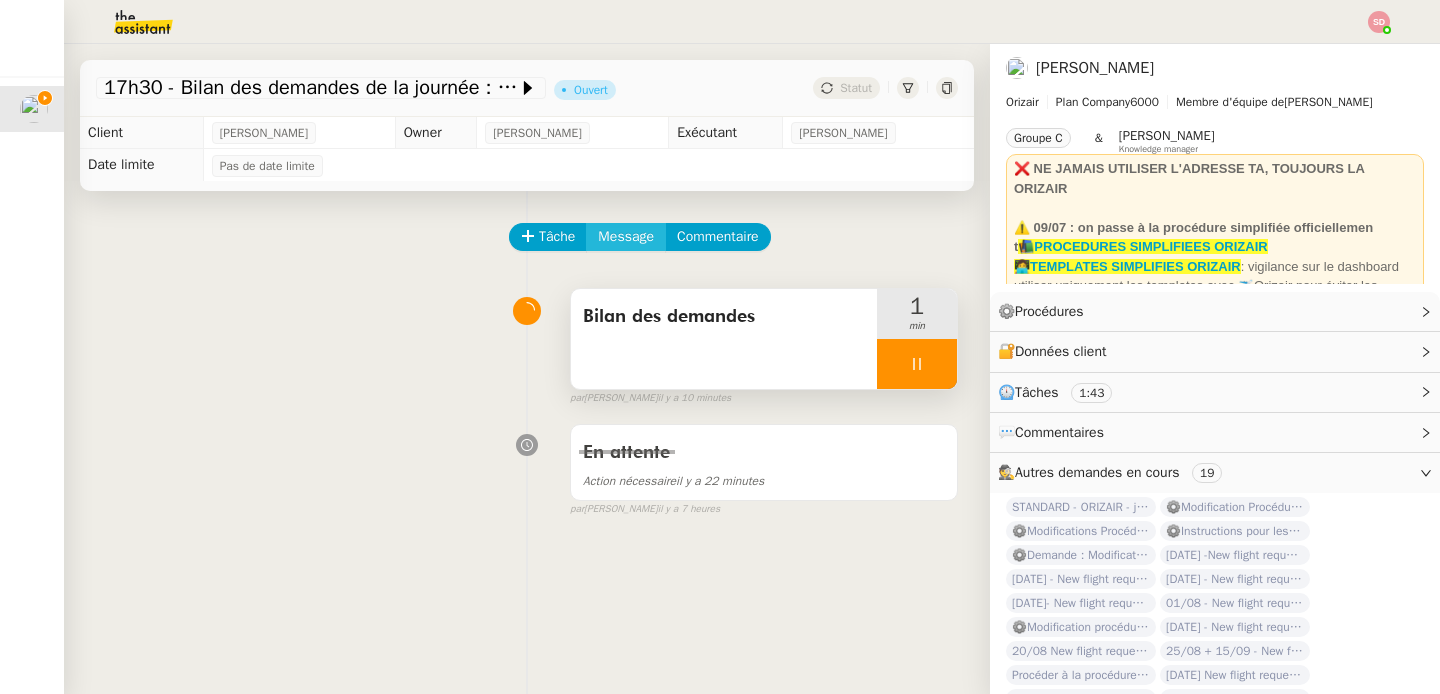 click on "Message" 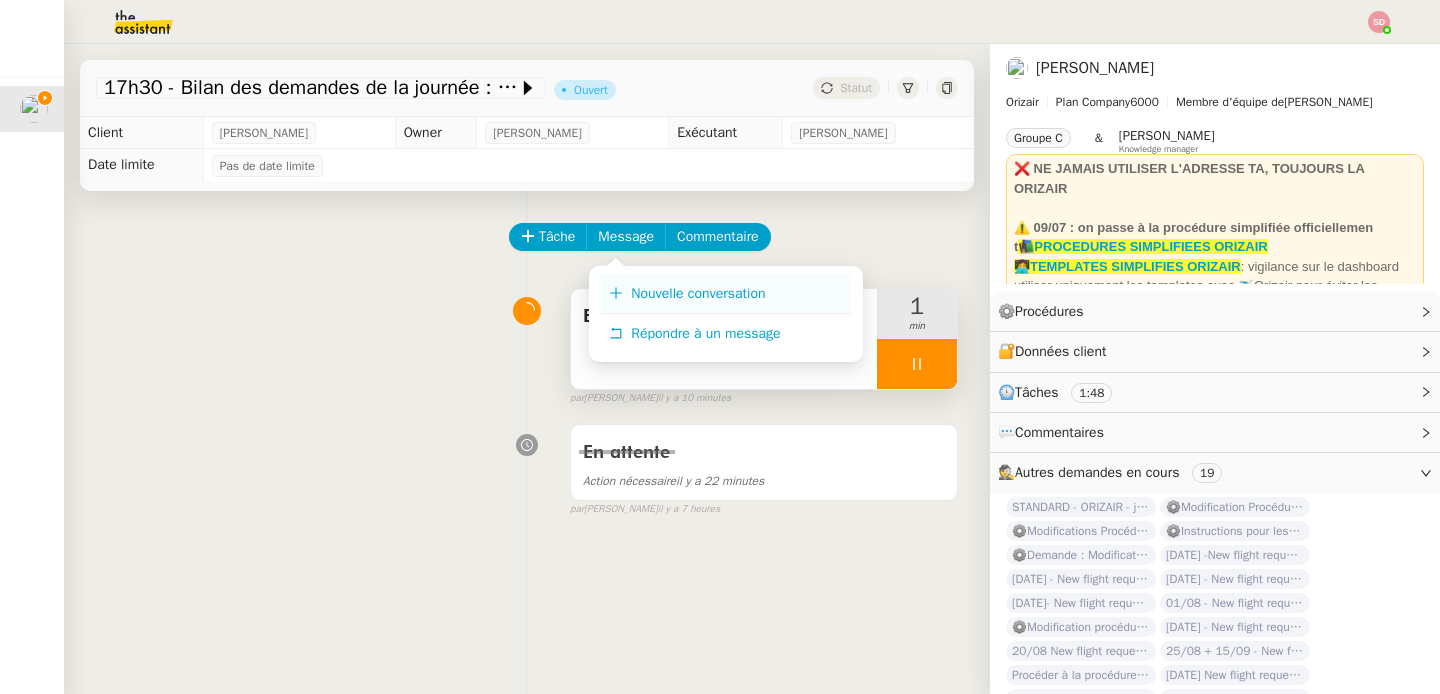 click on "Nouvelle conversation" at bounding box center (698, 293) 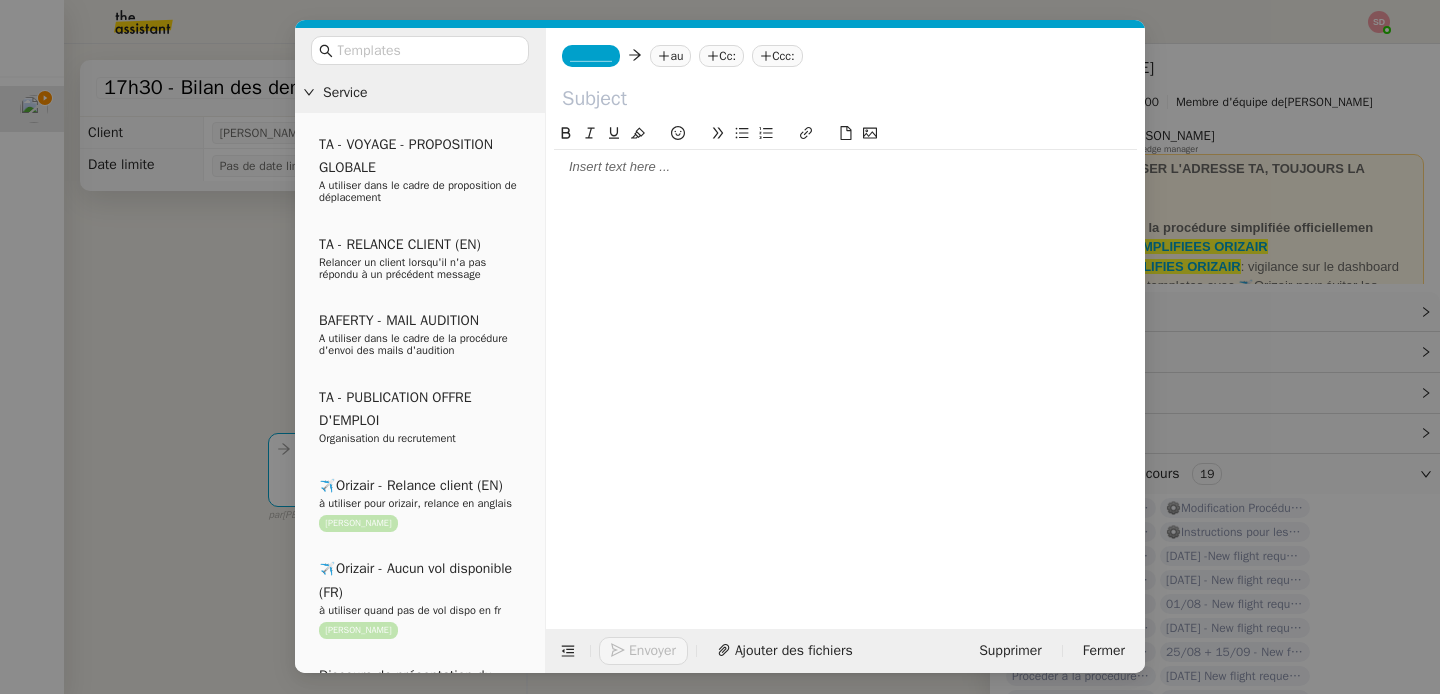 click 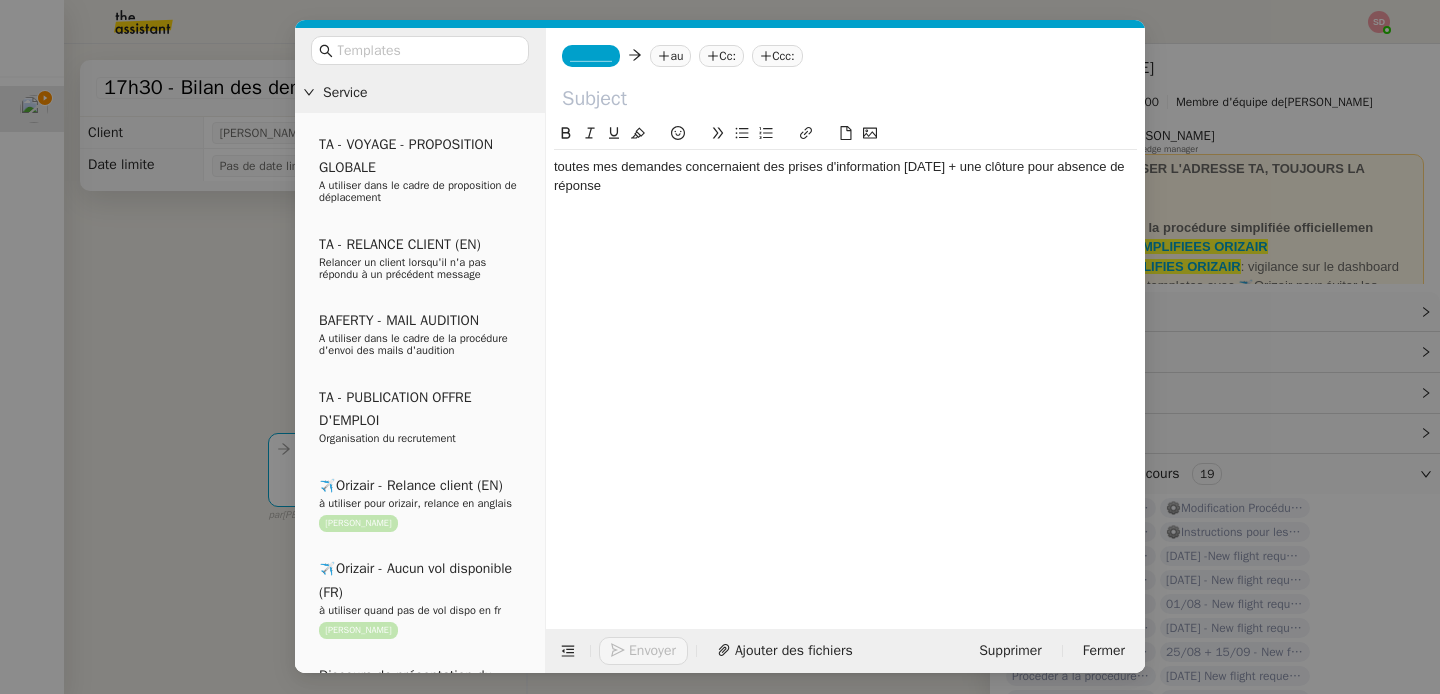 scroll, scrollTop: 0, scrollLeft: 0, axis: both 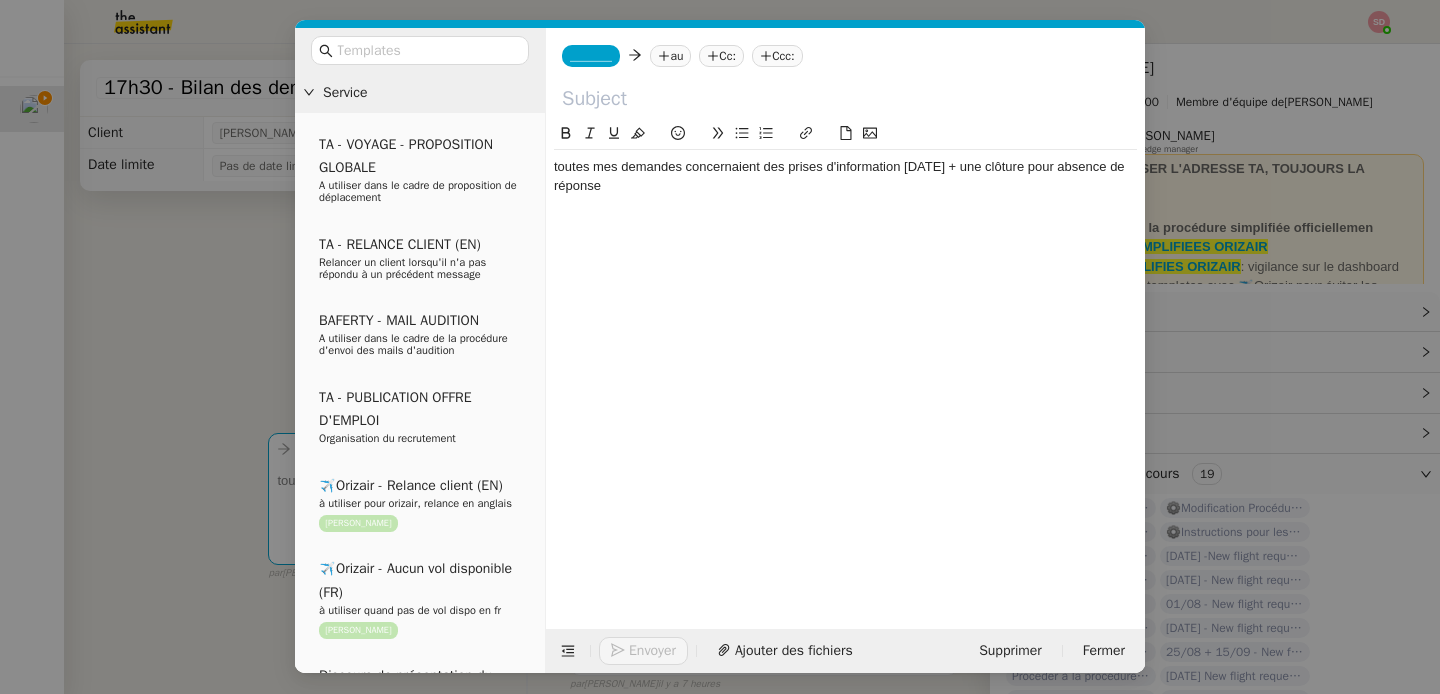 click on "Service TA - VOYAGE - PROPOSITION GLOBALE    A utiliser dans le cadre de proposition de déplacement TA - RELANCE CLIENT (EN)    Relancer un client lorsqu'il n'a pas répondu à un précédent message BAFERTY - MAIL AUDITION    A utiliser dans le cadre de la procédure d'envoi des mails d'audition TA - PUBLICATION OFFRE D'EMPLOI     Organisation du recrutement ✈️Orizair - Relance client (EN)     à utiliser pour orizair, relance en anglais  Louis Frei ✈️Orizair - Aucun vol disponible (FR)    à utiliser quand pas de vol dispo en fr  Louis Frei Discours de présentation du paiement sécurisé    ✈️Orizair - Relance client (FR)    à utiliser pour orizair, première relance en français  Louis Frei TA - VOYAGES - PROPOSITION ITINERAIRE    Soumettre les résultats d'une recherche Orizair - Empty Legs - Confirmation opérateur (EN)    à utiliser dans la communication sur avinode pour les empty legs  Louis Frei TA - CONFIRMATION PAIEMENT (EN)    TA - COURRIER EXPEDIE (recommandé)" at bounding box center [720, 347] 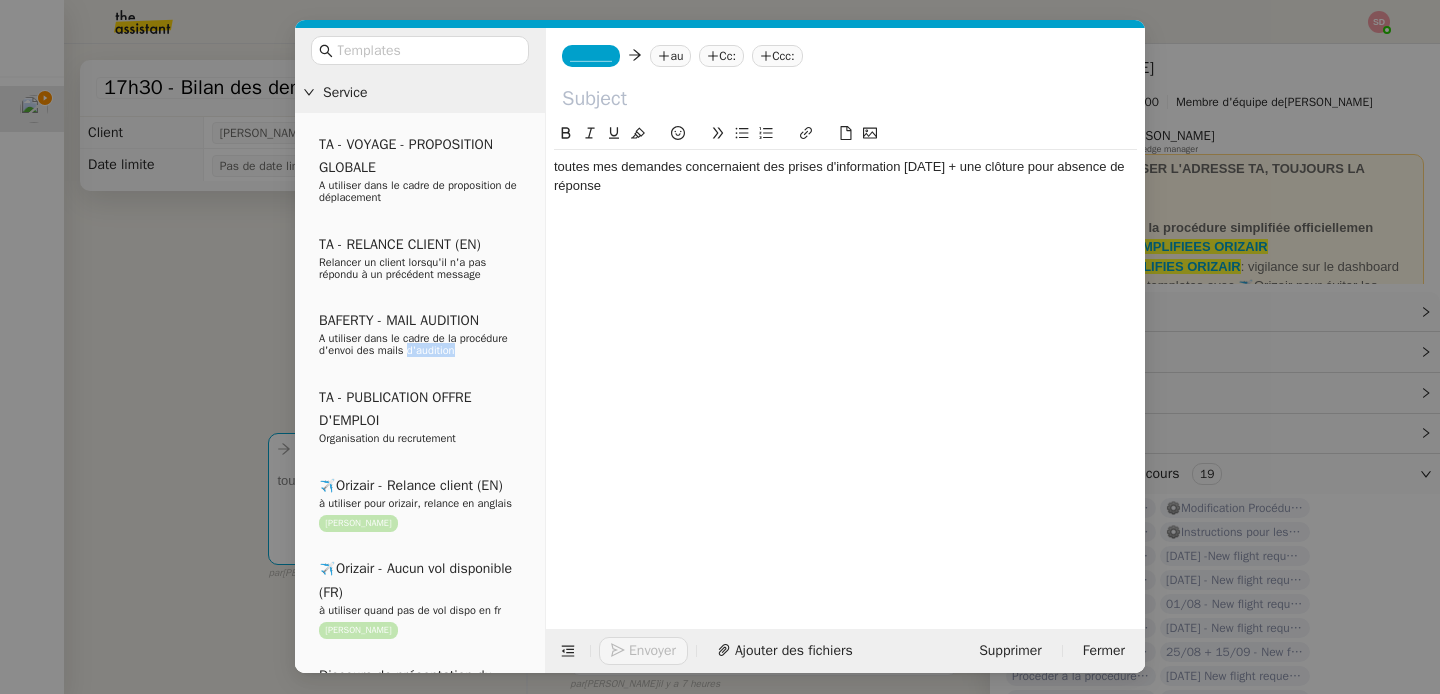 click on "Service TA - VOYAGE - PROPOSITION GLOBALE    A utiliser dans le cadre de proposition de déplacement TA - RELANCE CLIENT (EN)    Relancer un client lorsqu'il n'a pas répondu à un précédent message BAFERTY - MAIL AUDITION    A utiliser dans le cadre de la procédure d'envoi des mails d'audition TA - PUBLICATION OFFRE D'EMPLOI     Organisation du recrutement ✈️Orizair - Relance client (EN)     à utiliser pour orizair, relance en anglais  Louis Frei ✈️Orizair - Aucun vol disponible (FR)    à utiliser quand pas de vol dispo en fr  Louis Frei Discours de présentation du paiement sécurisé    ✈️Orizair - Relance client (FR)    à utiliser pour orizair, première relance en français  Louis Frei TA - VOYAGES - PROPOSITION ITINERAIRE    Soumettre les résultats d'une recherche Orizair - Empty Legs - Confirmation opérateur (EN)    à utiliser dans la communication sur avinode pour les empty legs  Louis Frei TA - CONFIRMATION PAIEMENT (EN)    TA - COURRIER EXPEDIE (recommandé)" at bounding box center [720, 347] 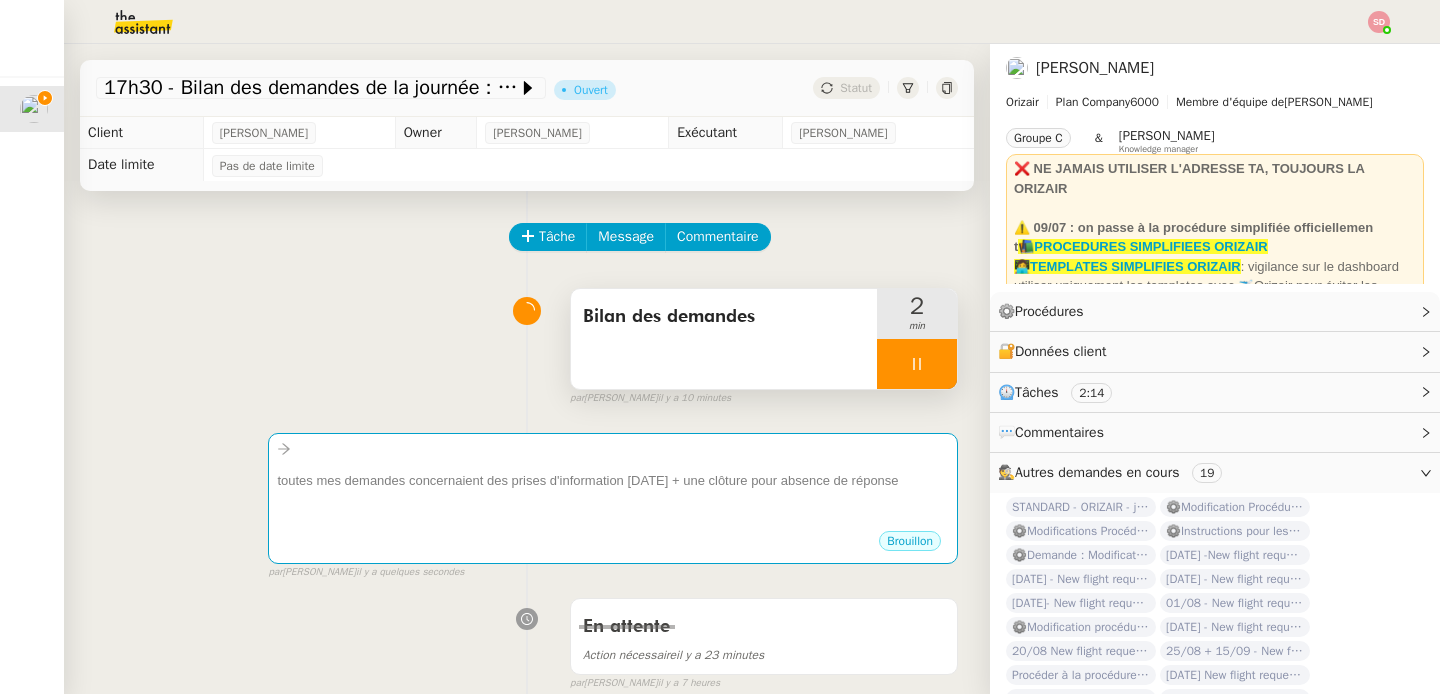 click at bounding box center (917, 364) 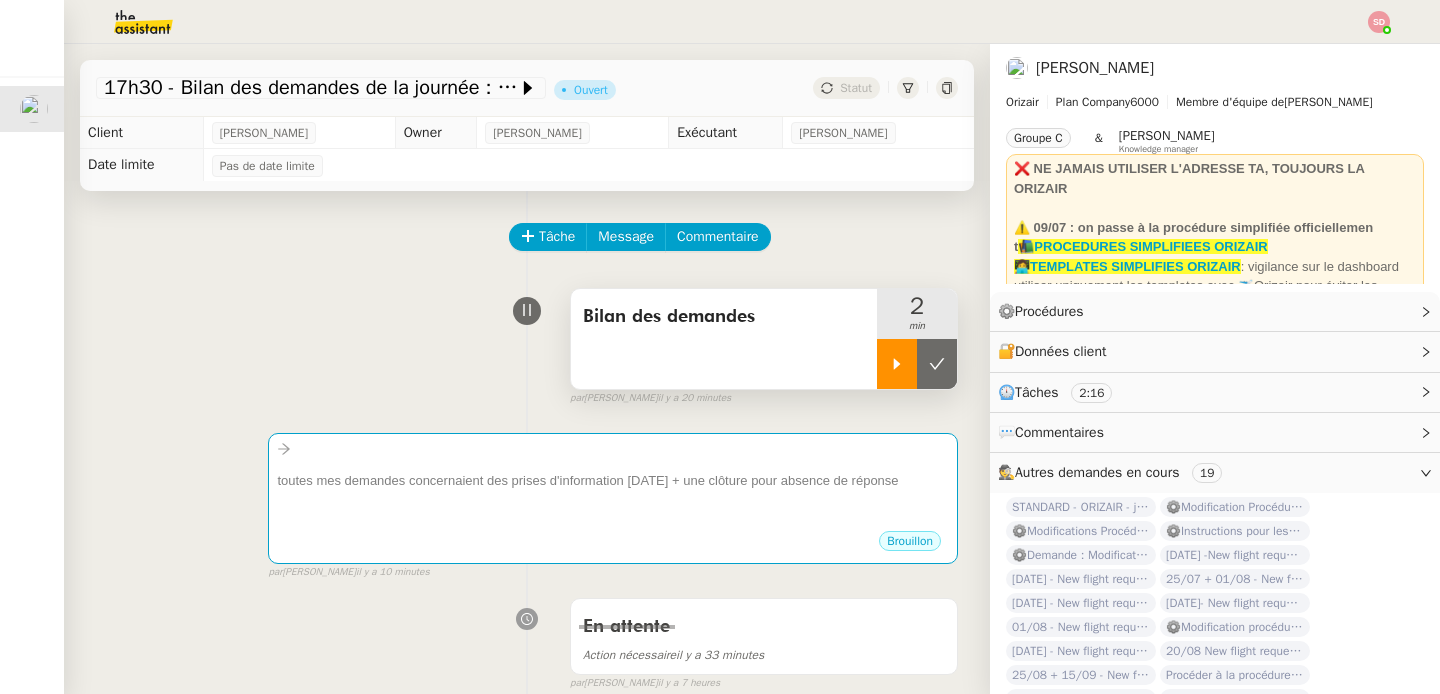 click 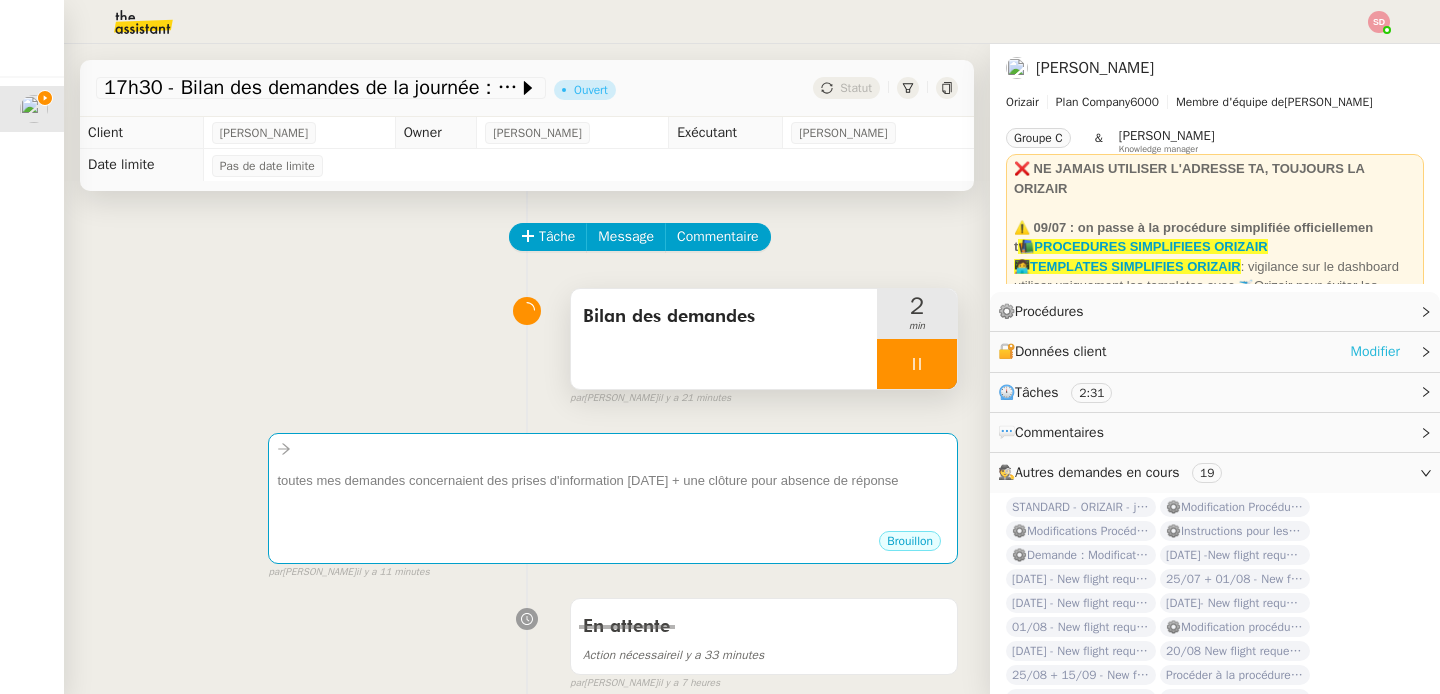 click on "Modifier" 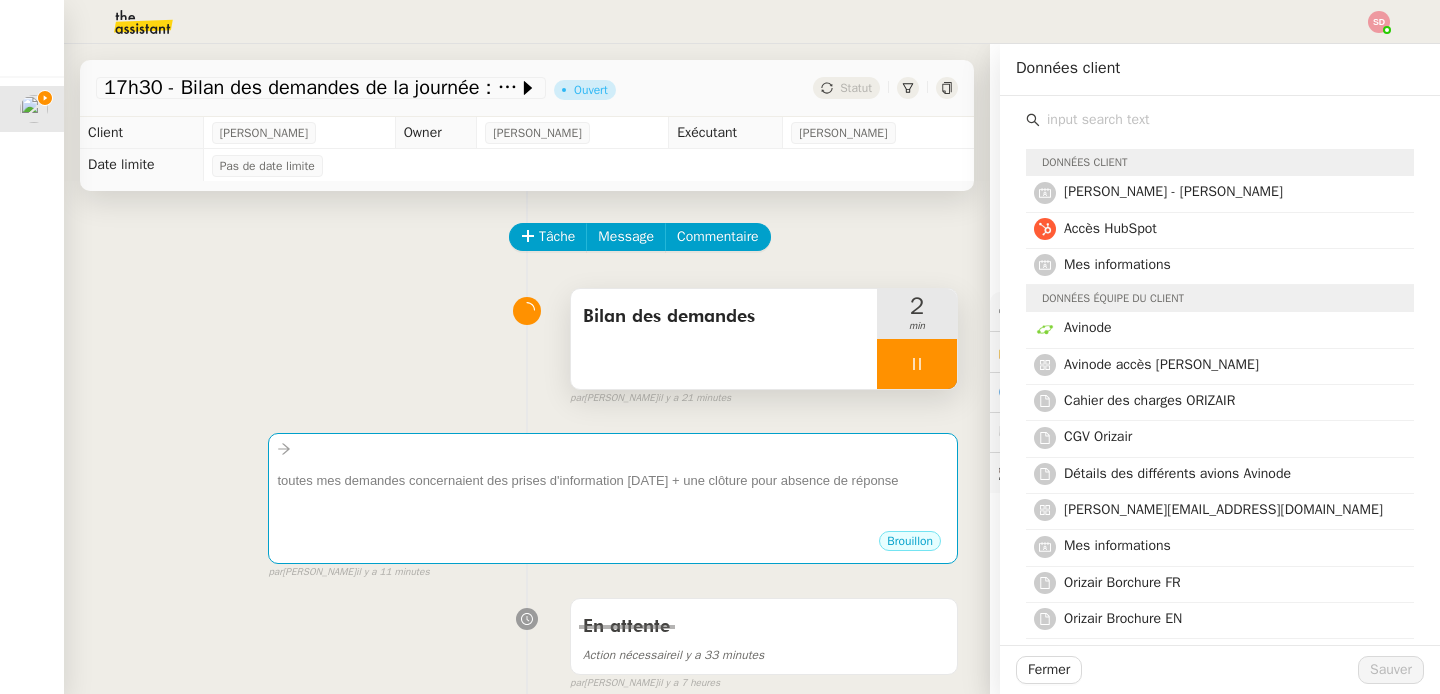 click on "Tâche Message Commentaire Veuillez patienter une erreur s'est produite 👌👌👌 message envoyé ✌️✌️✌️ Veuillez d'abord attribuer un client Une erreur s'est produite, veuillez réessayer  Bilan des demandes     2 min false par   Sheida D.   il y a 21 minutes 👌👌👌 message envoyé ✌️✌️✌️ une erreur s'est produite 👌👌👌 message envoyé ✌️✌️✌️ Votre message va être revu ✌️✌️✌️ une erreur s'est produite La taille des fichiers doit être de 10Mb au maximum.
toutes mes demandes concernaient des prises d'information aujourd'hui + une clôture pour absence de réponse ••• Brouillon false par   Sheida D.   il y a 11 minutes 👌👌👌 message envoyé ✌️✌️✌️ une erreur s'est produite 👌👌👌 message envoyé ✌️✌️✌️ Votre message va être revu ✌️✌️✌️ une erreur s'est produite La taille des fichiers doit être de 10Mb au maximum. 👌👌👌 message envoyé ✌️✌️✌️ En attente" 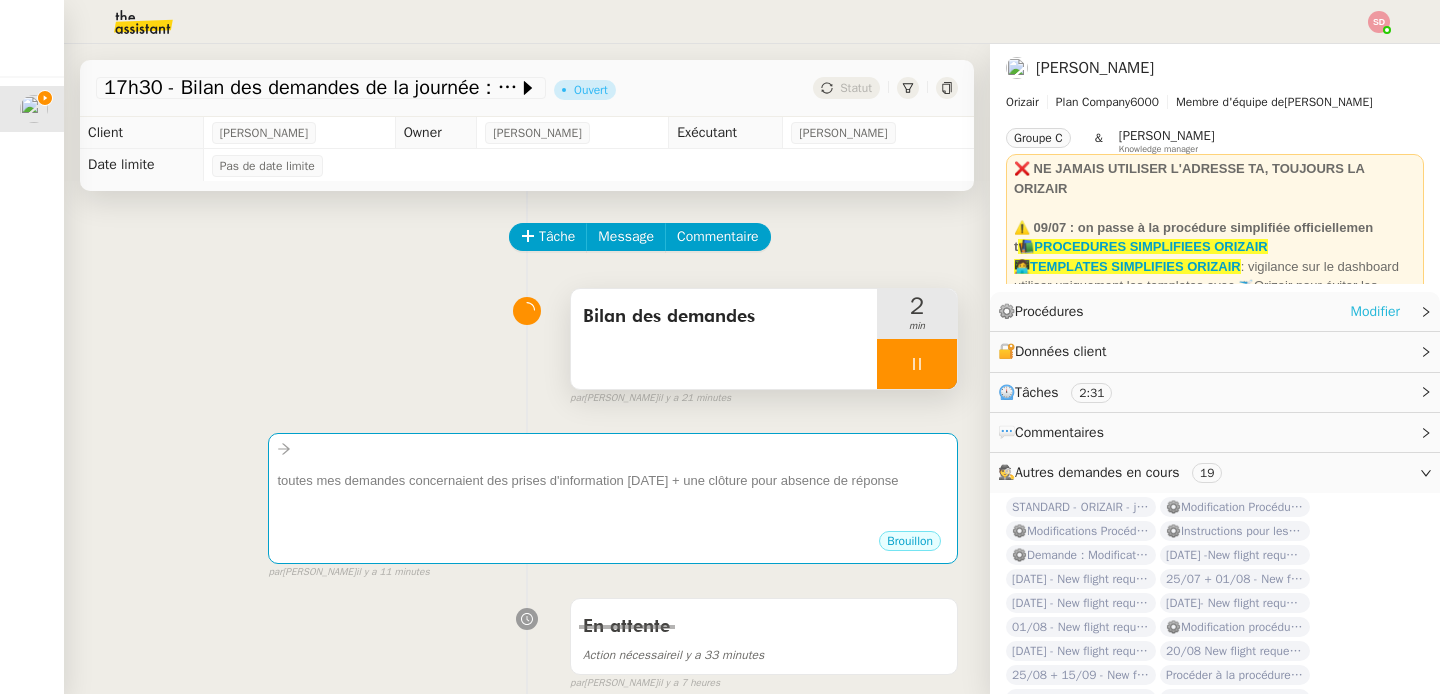 click on "Modifier" 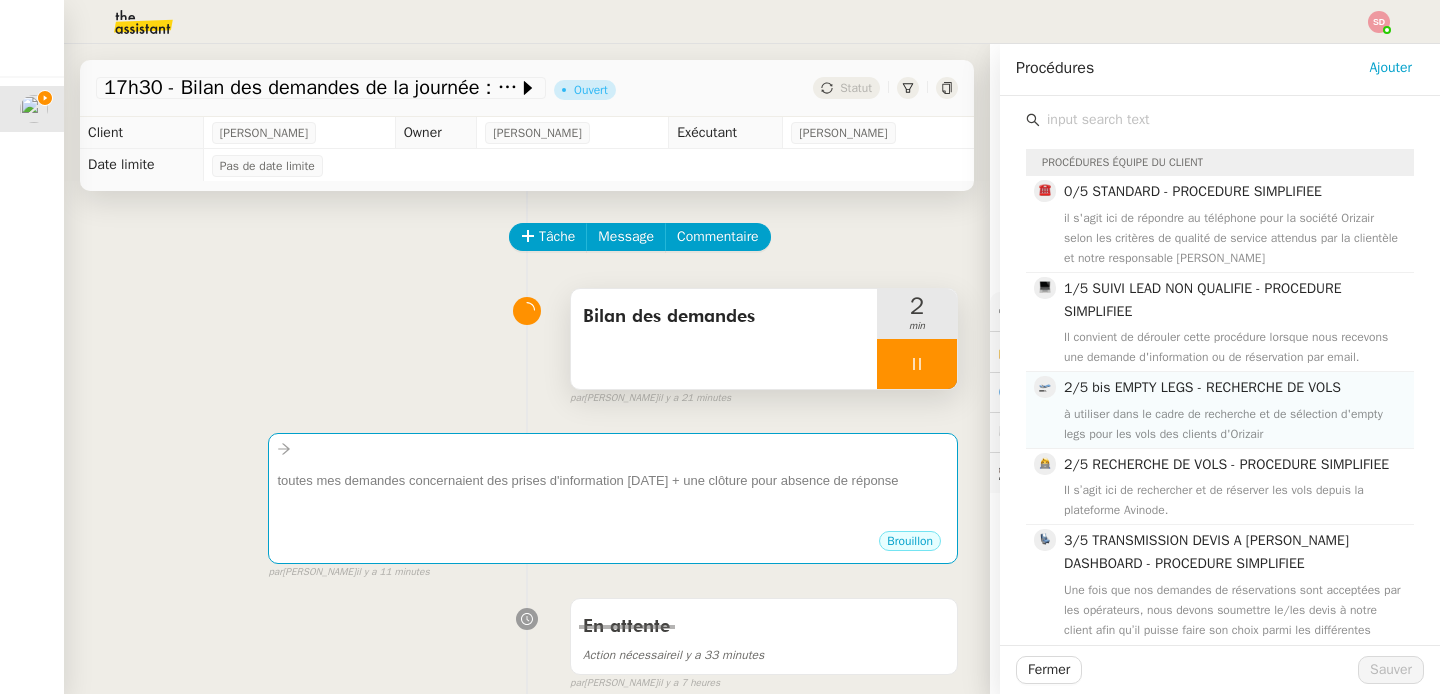 click on "2/5 bis EMPTY LEGS - RECHERCHE DE VOLS  à utiliser dans le cadre de recherche et de sélection d'empty legs pour les vols des clients d'Orizair" 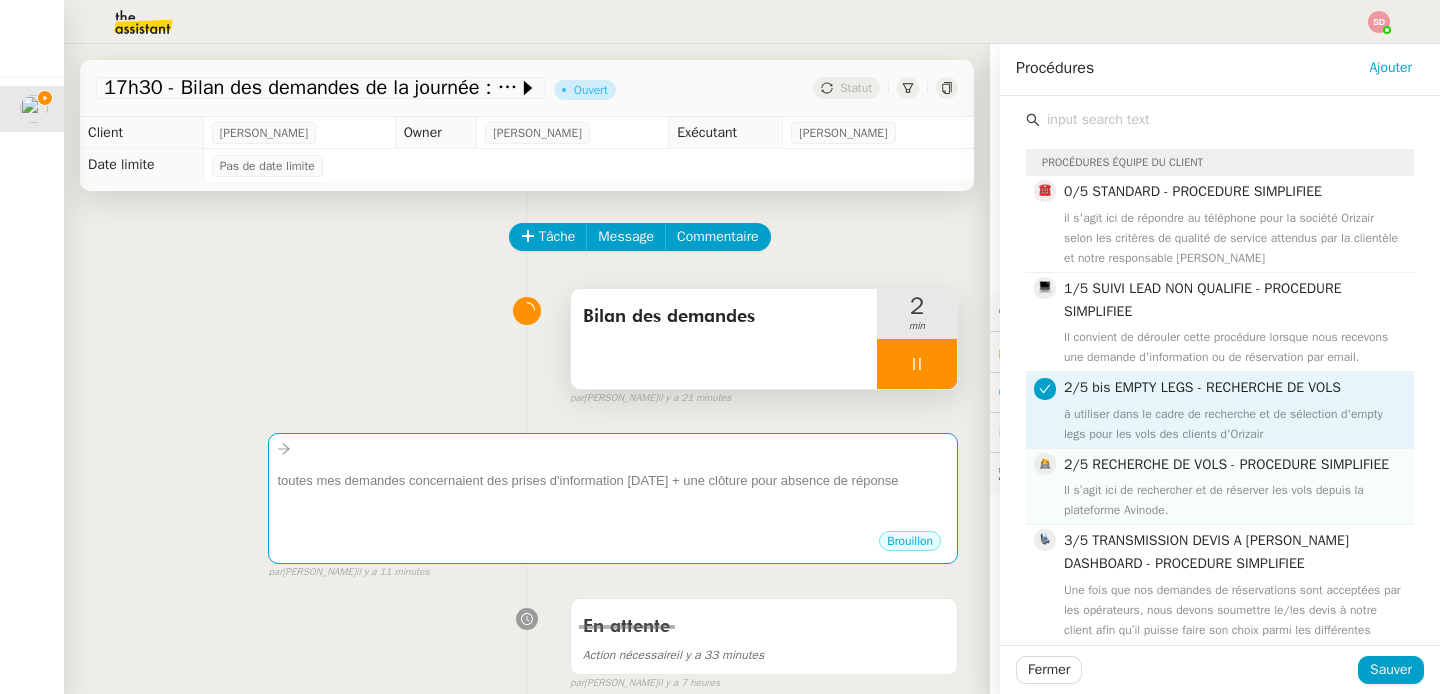 click on "2/5 RECHERCHE DE VOLS - PROCEDURE SIMPLIFIEE" 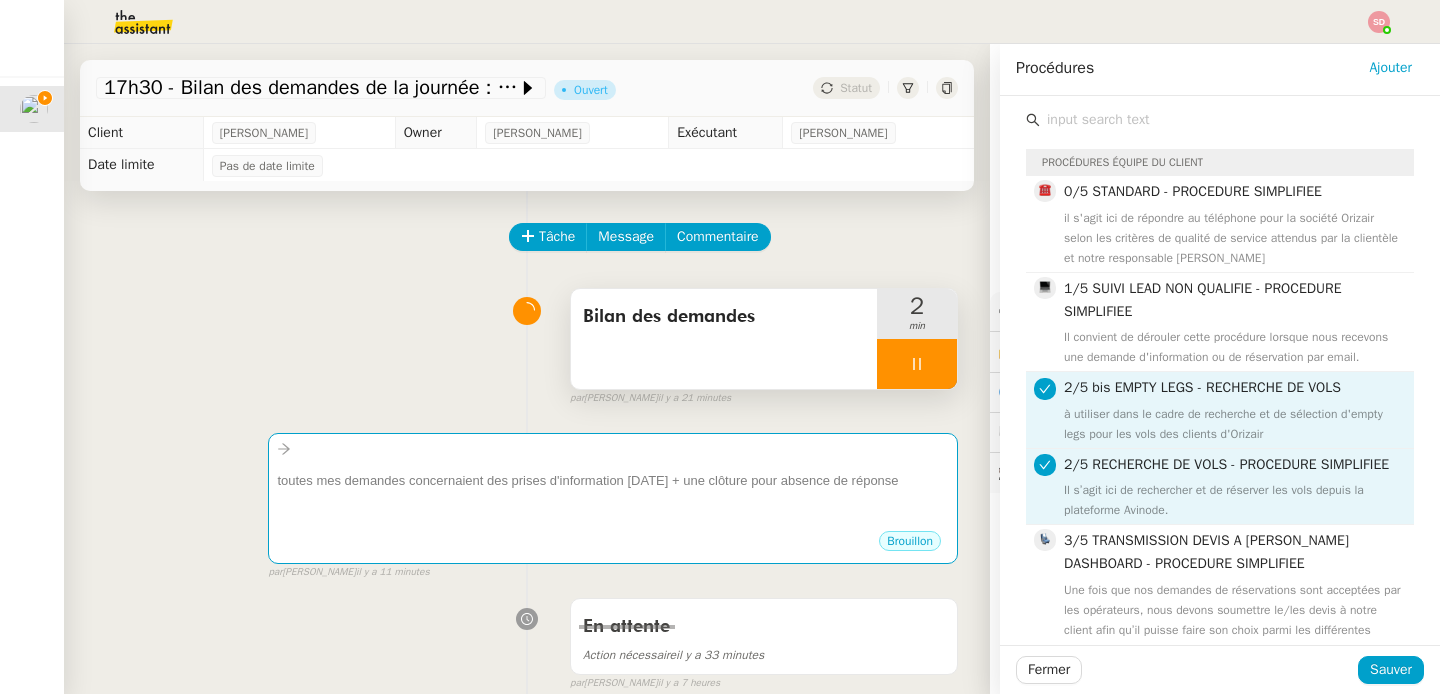 click on "à utiliser dans le cadre de recherche et de sélection d'empty legs pour les vols des clients d'Orizair" 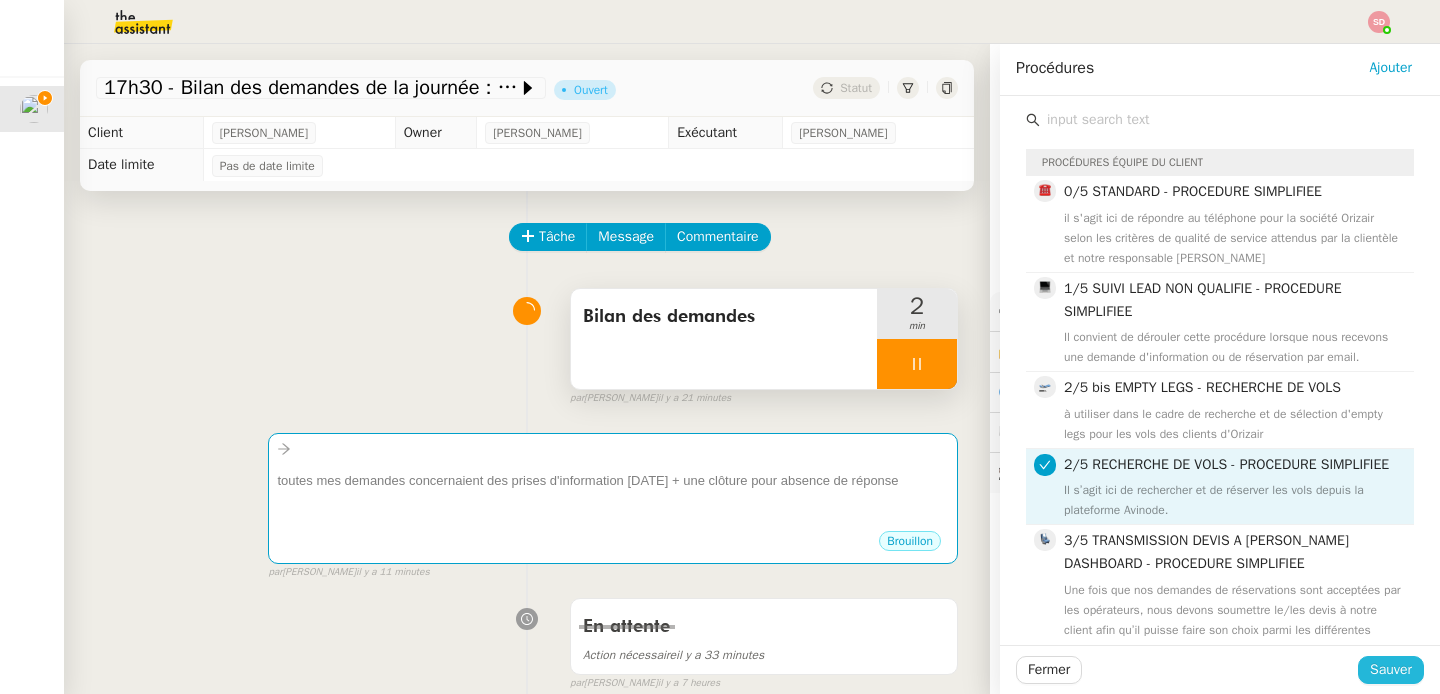 click on "Sauver" 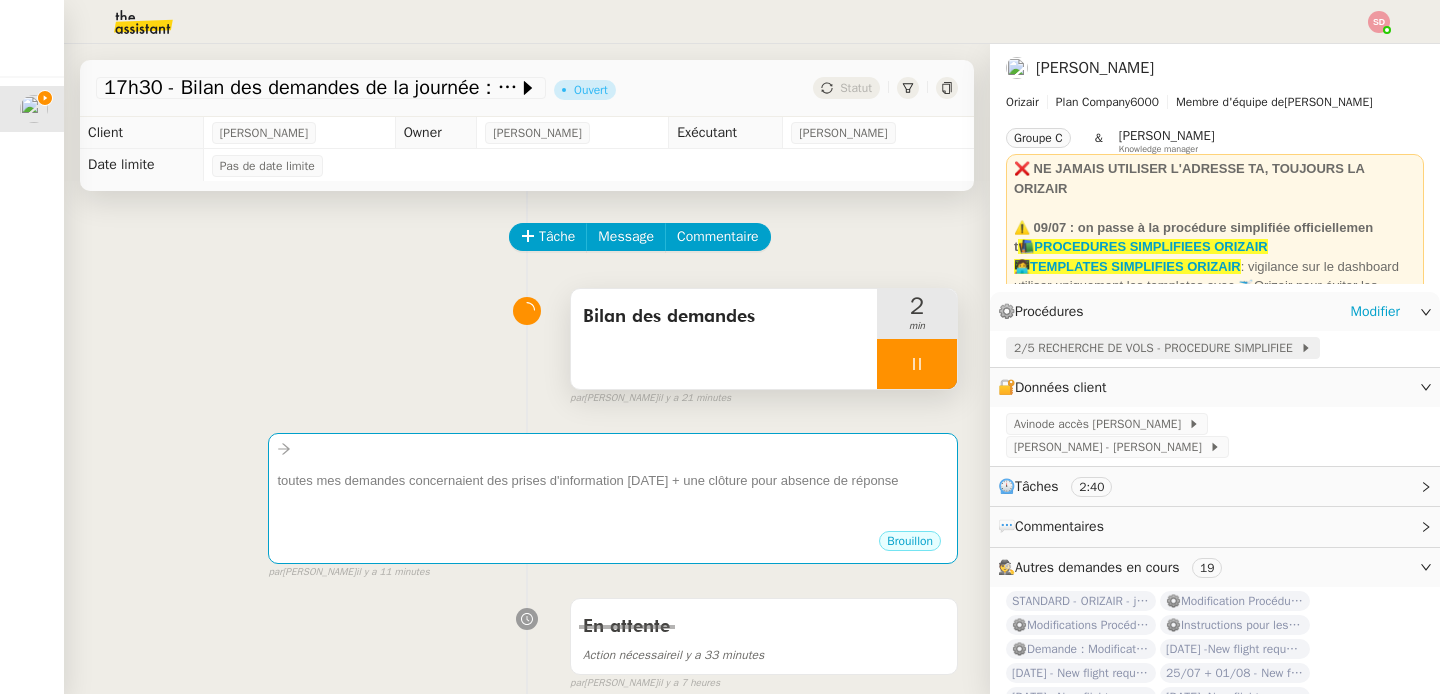 click on "2/5 RECHERCHE DE VOLS - PROCEDURE SIMPLIFIEE" 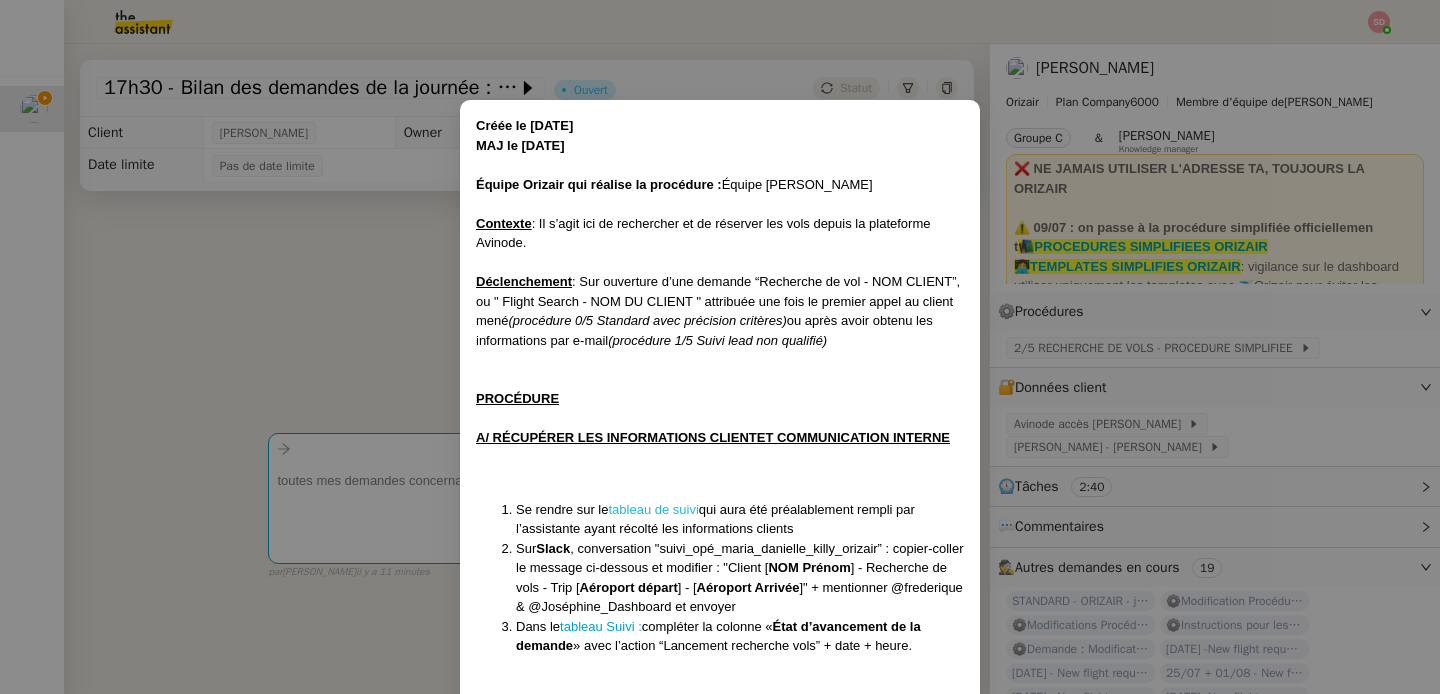 click on "tableau de suivi" at bounding box center (654, 509) 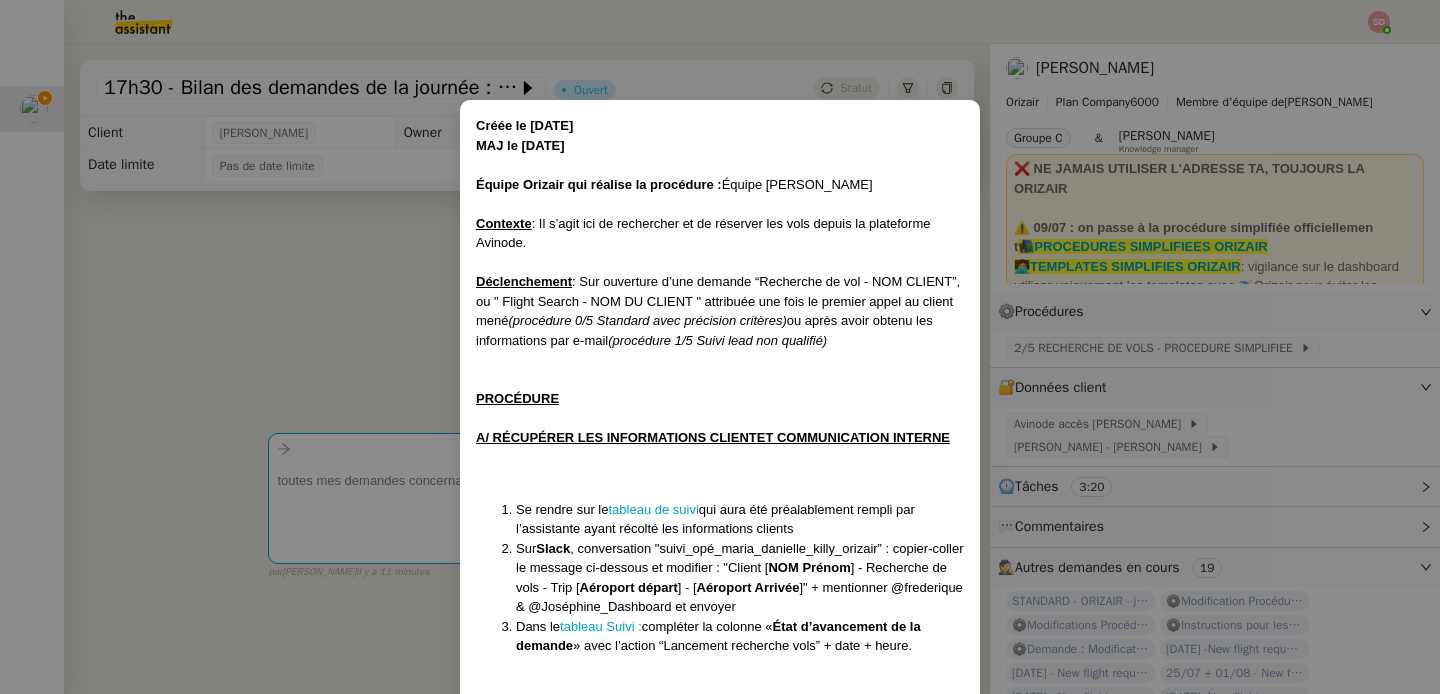 click on "Créée le 01/04/25  MAJ le 09/07/2025 Équipe Orizair qui réalise la procédure :  Équipe Joséphine Avinode  Contexte  : Il s’agit ici de rechercher et de réserver les vols depuis la plateforme Avinode. Déclenchement  : Sur ouverture d’une demande “Recherche de vol - NOM CLIENT”, ou " Flight Search - NOM DU CLIENT " attribuée une fois le premier appel au client mené  (procédure 0/5 Standard avec précision critères)  ou après avoir obtenu les informations par e-mail  (procédure 1/5 Suivi lead non qualifié)   PROCÉDURE   A/ RÉCUPÉRER LES INFORMATIONS CLIENT  ET COMMUNICATION INTERNE Se rendre sur le  tableau de suivi  qui aura été préalablement rempli par l’assistante ayant récolté les informations clients Sur  Slack , conversation "suivi_opé_maria_danielle_killy_orizair” : copier-coller le message ci-dessous et modifier : "Client [ NOM Prénom ] - Recherche de vols - Trip [ Aéroport départ ] - [ Aéroport Arrivée Dans le  tableau Suivi :  compléter la colonne « M   +" at bounding box center (720, 347) 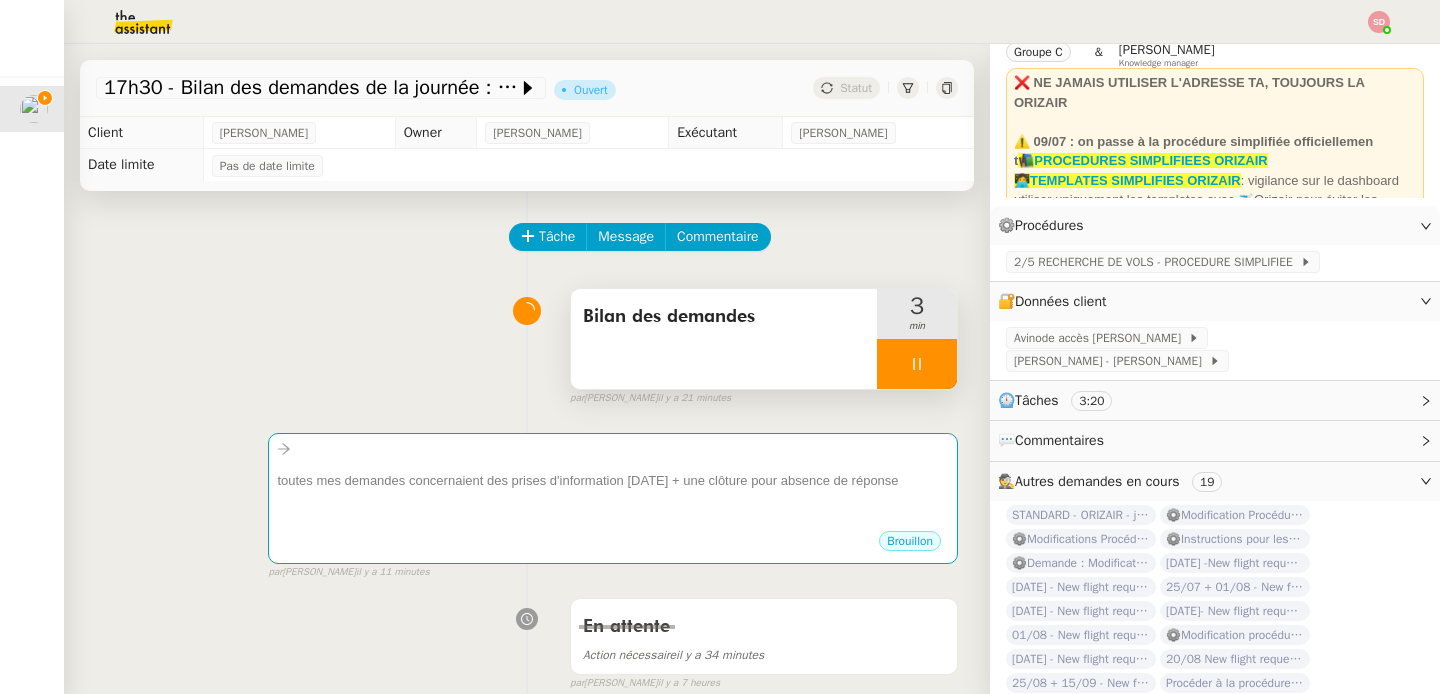 scroll, scrollTop: 161, scrollLeft: 0, axis: vertical 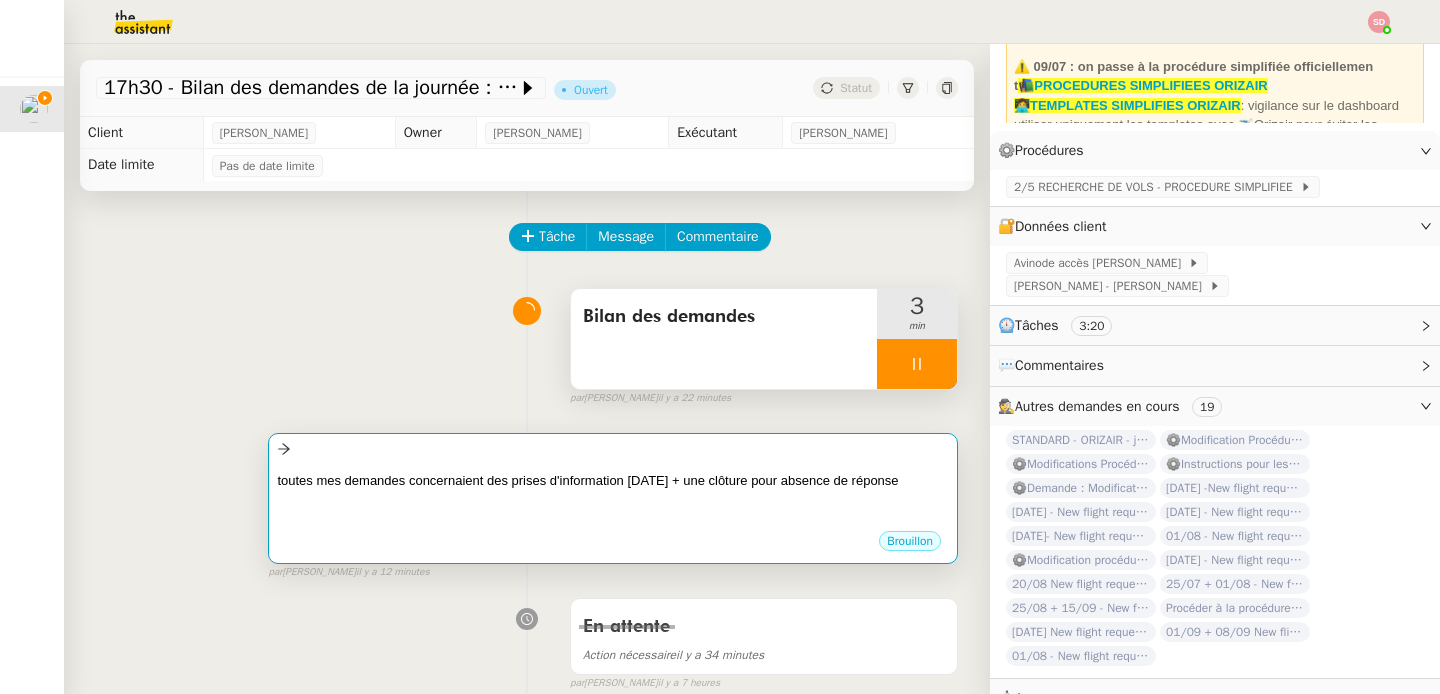 click at bounding box center [613, 500] 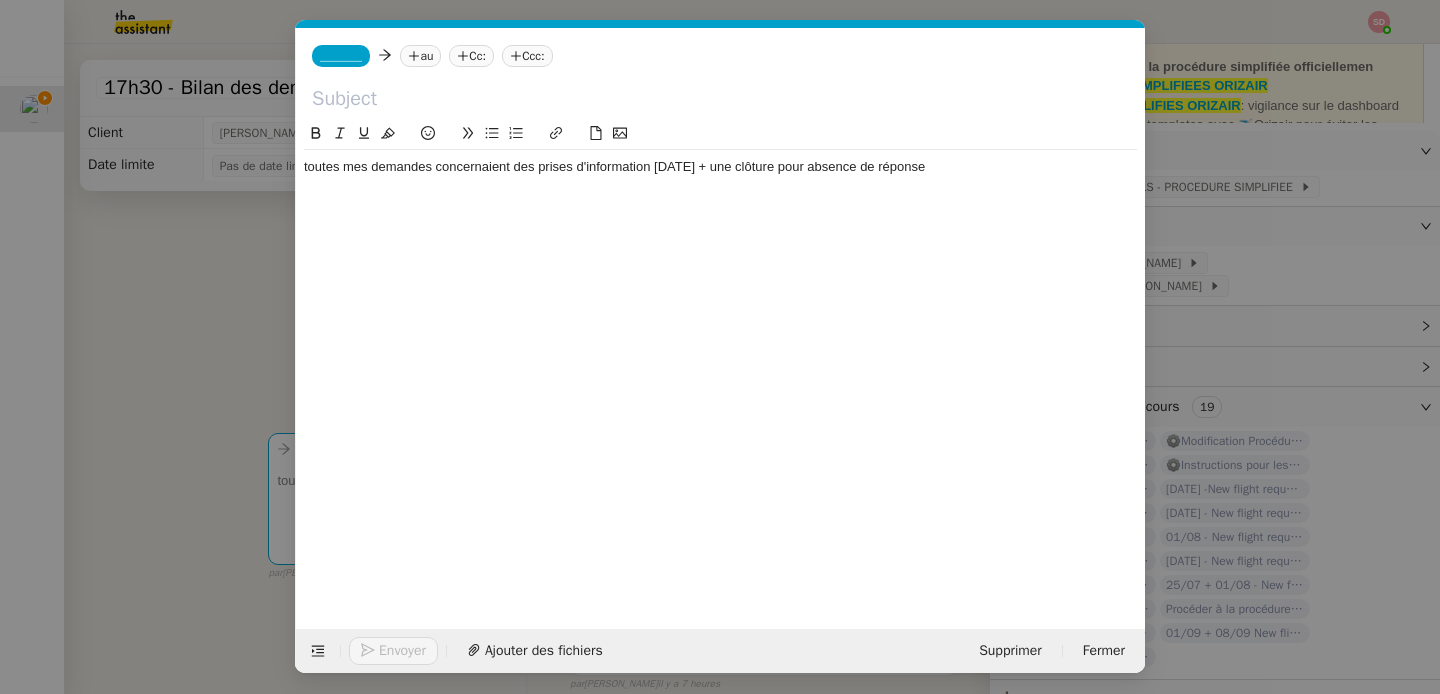scroll, scrollTop: 0, scrollLeft: 42, axis: horizontal 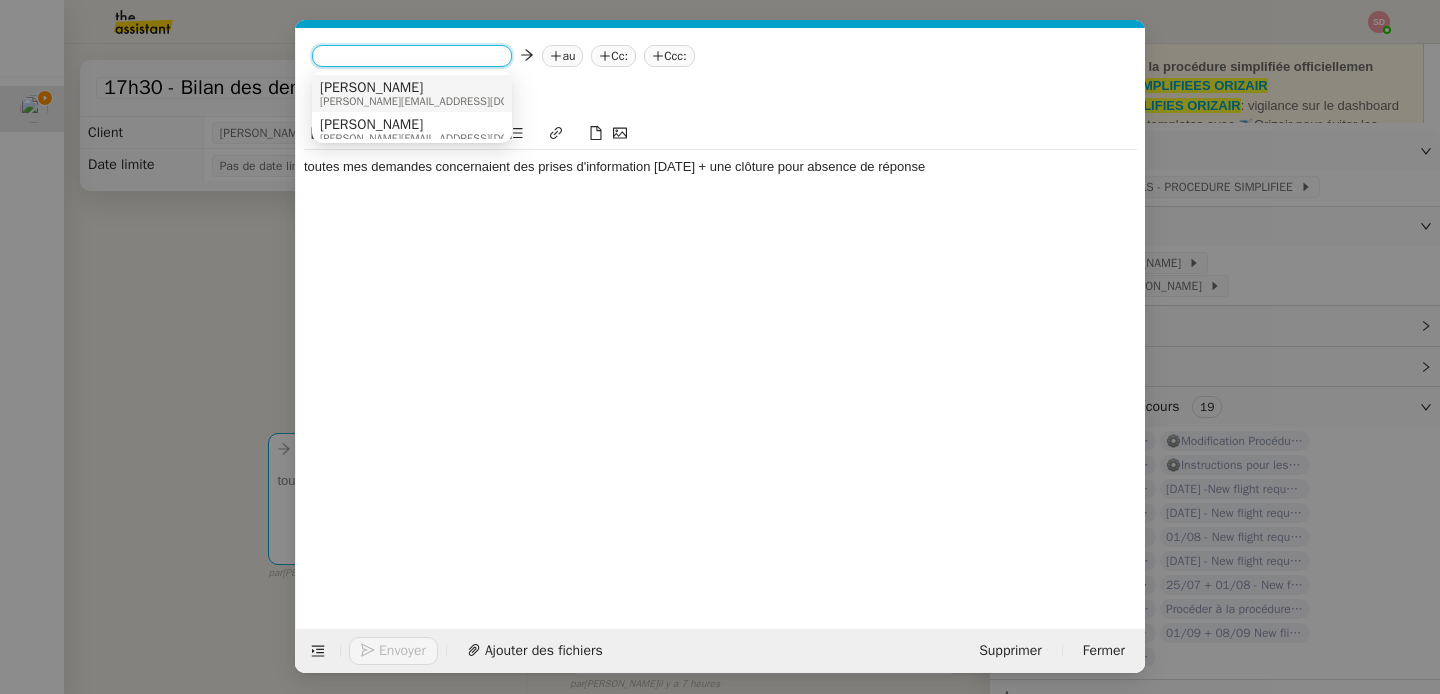 click on "josephine.k@orizair.com" at bounding box center (445, 101) 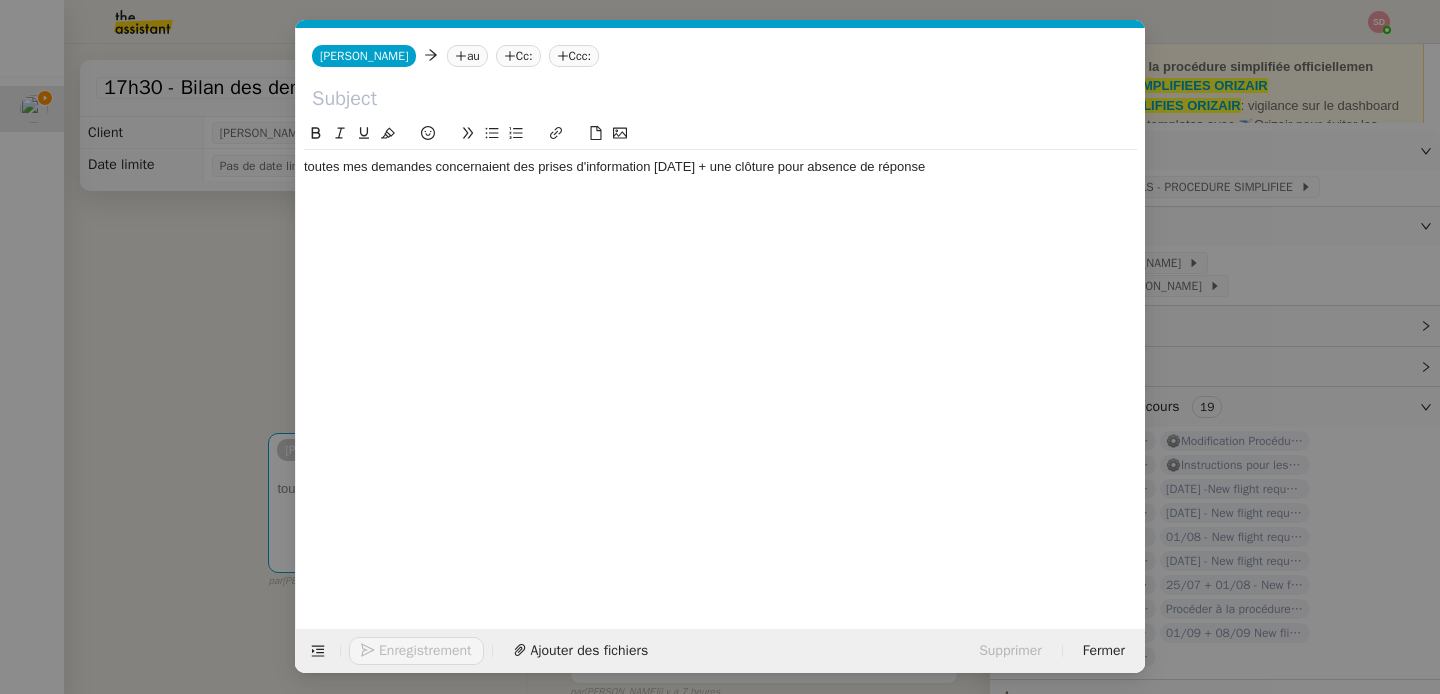 click 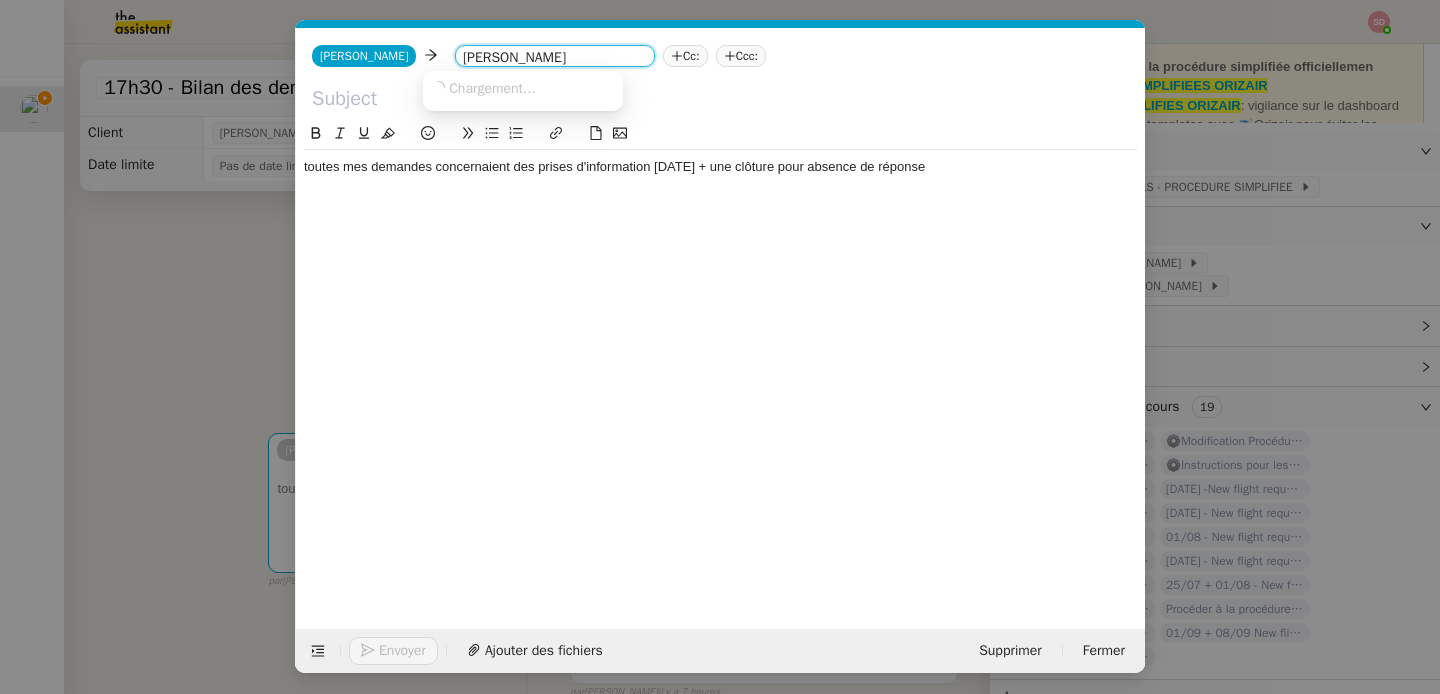 type on "louis frei" 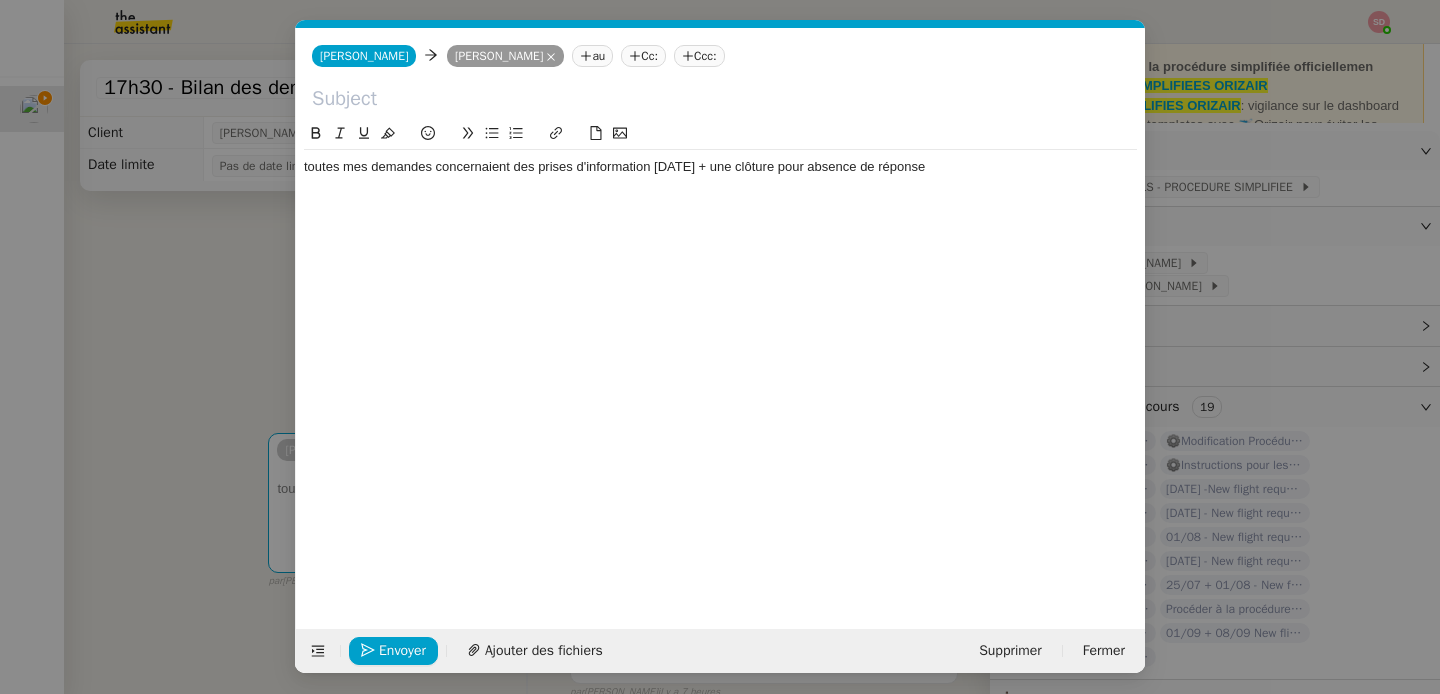 click 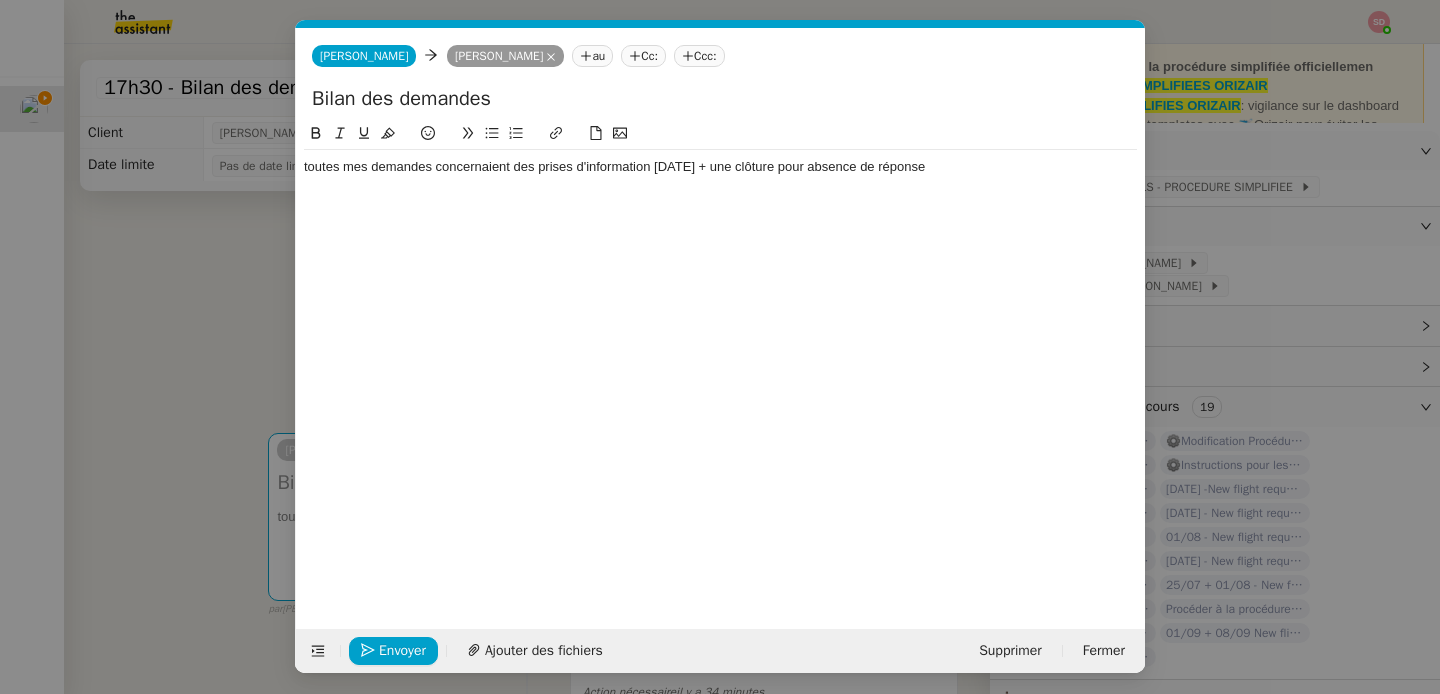 type on "Bilan des demandes" 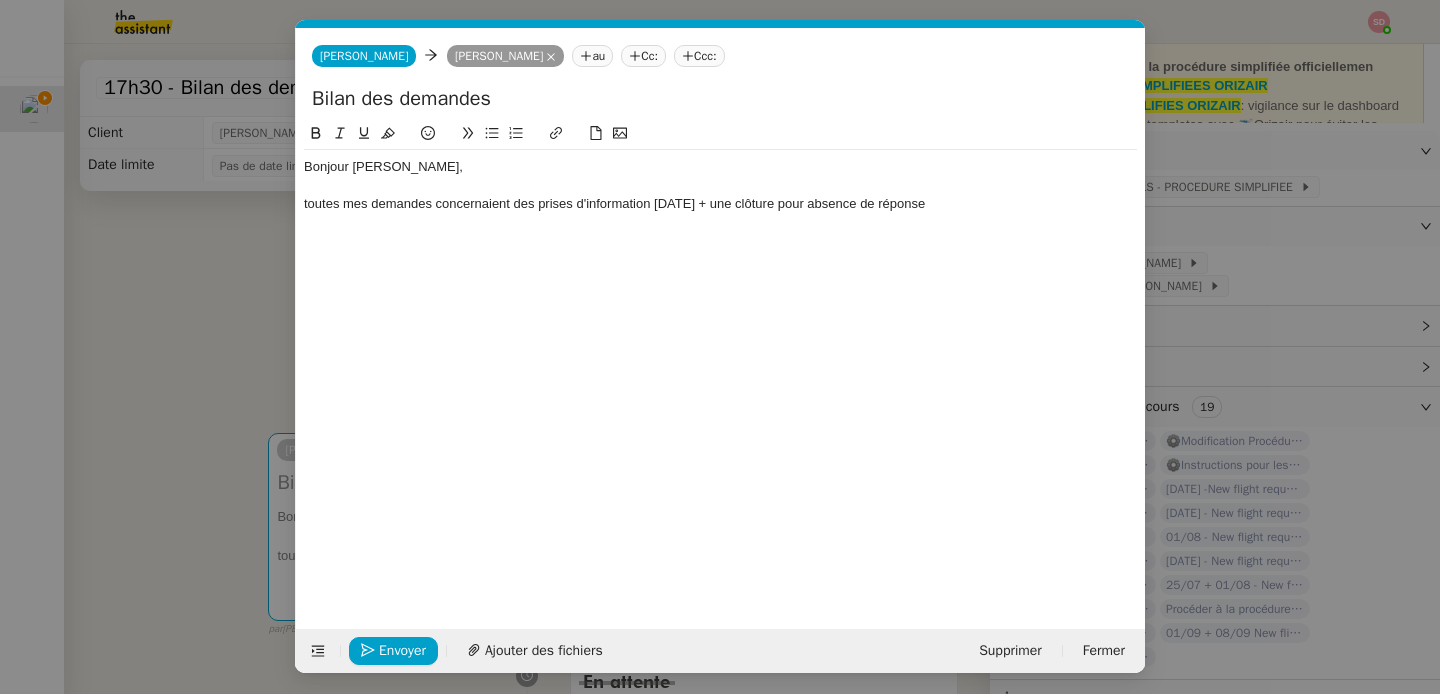 click on "Bonjour Louis, toutes mes demandes concernaient des prises d'information aujourd'hui + une clôture pour absence de réponse" 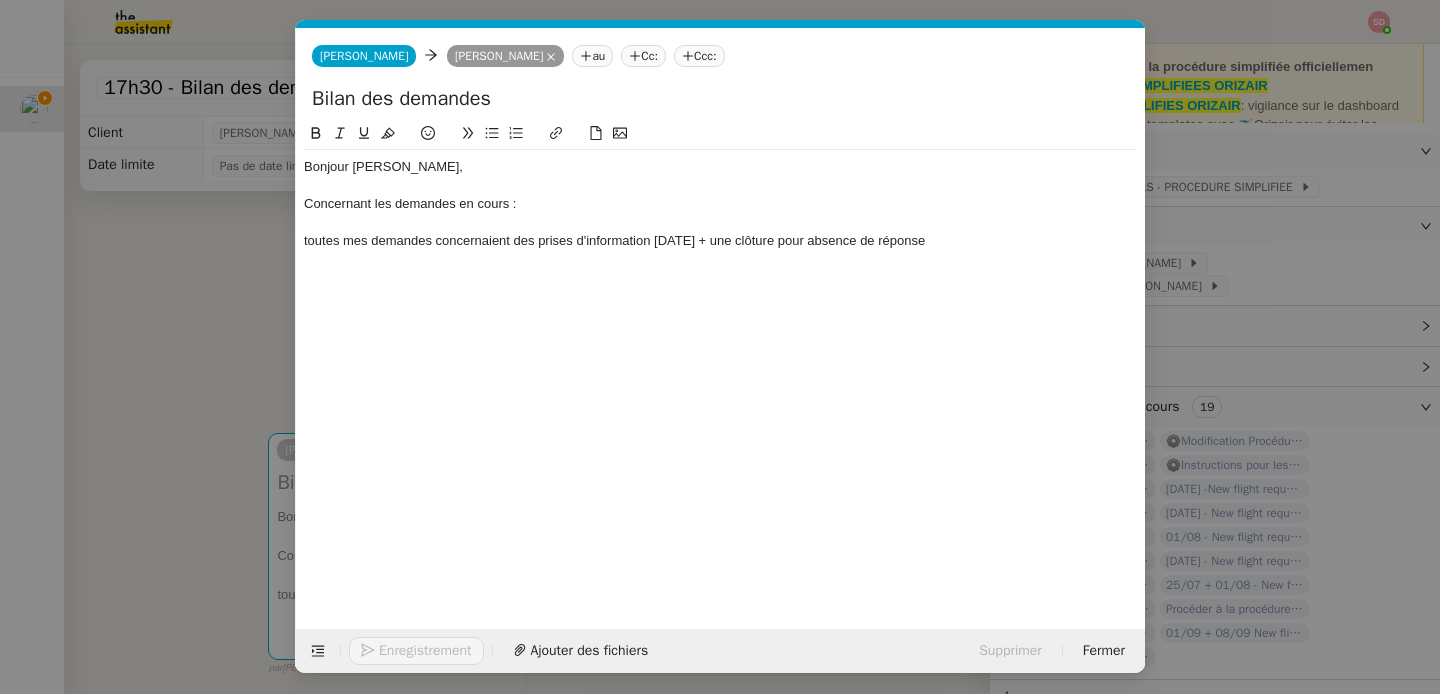 click on "Service TA - VOYAGE - PROPOSITION GLOBALE    A utiliser dans le cadre de proposition de déplacement TA - RELANCE CLIENT (EN)    Relancer un client lorsqu'il n'a pas répondu à un précédent message BAFERTY - MAIL AUDITION    A utiliser dans le cadre de la procédure d'envoi des mails d'audition TA - PUBLICATION OFFRE D'EMPLOI     Organisation du recrutement ✈️Orizair - Relance client (EN)     à utiliser pour orizair, relance en anglais  Louis Frei ✈️Orizair - Aucun vol disponible (FR)    à utiliser quand pas de vol dispo en fr  Louis Frei Discours de présentation du paiement sécurisé    ✈️Orizair - Relance client (FR)    à utiliser pour orizair, première relance en français  Louis Frei TA - VOYAGES - PROPOSITION ITINERAIRE    Soumettre les résultats d'une recherche Orizair - Empty Legs - Confirmation opérateur (EN)    à utiliser dans la communication sur avinode pour les empty legs  Louis Frei TA - CONFIRMATION PAIEMENT (EN)    TA - COURRIER EXPEDIE (recommandé)" at bounding box center (720, 347) 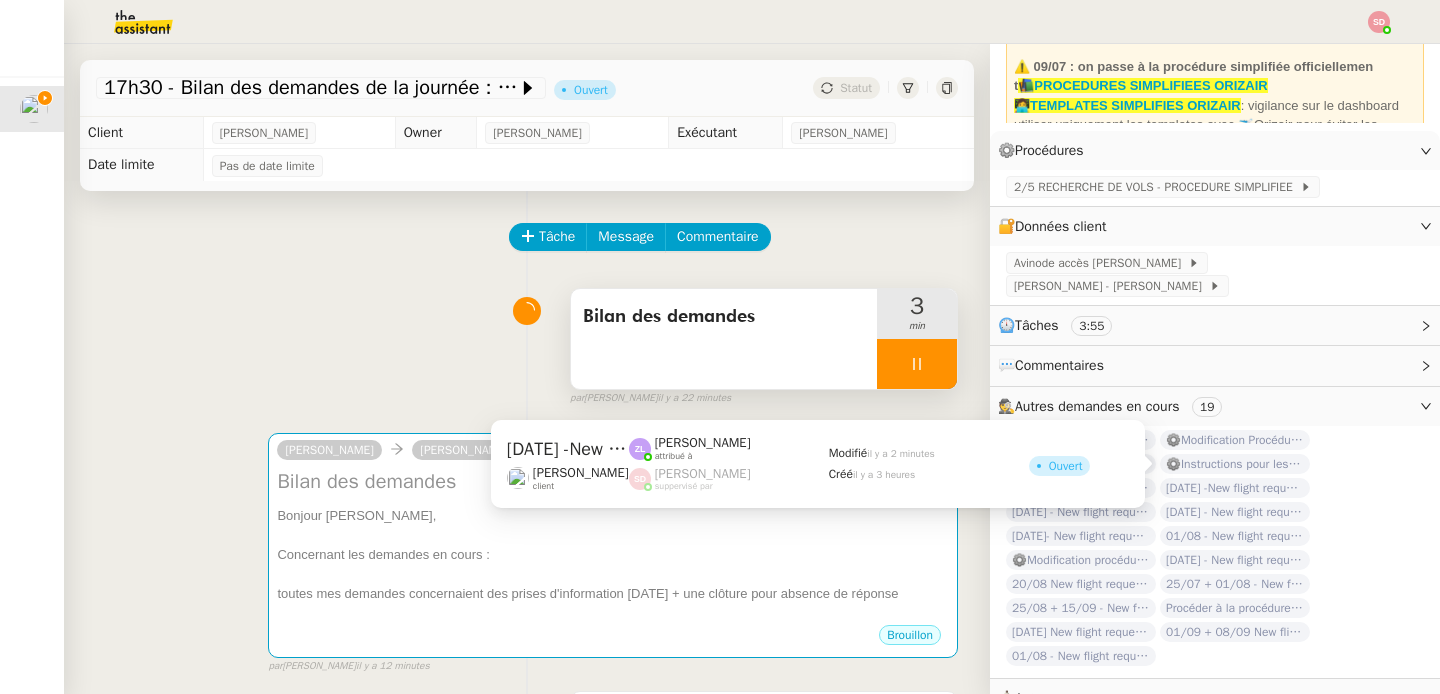 click on "1st August -New flight request - Matty Hoult" 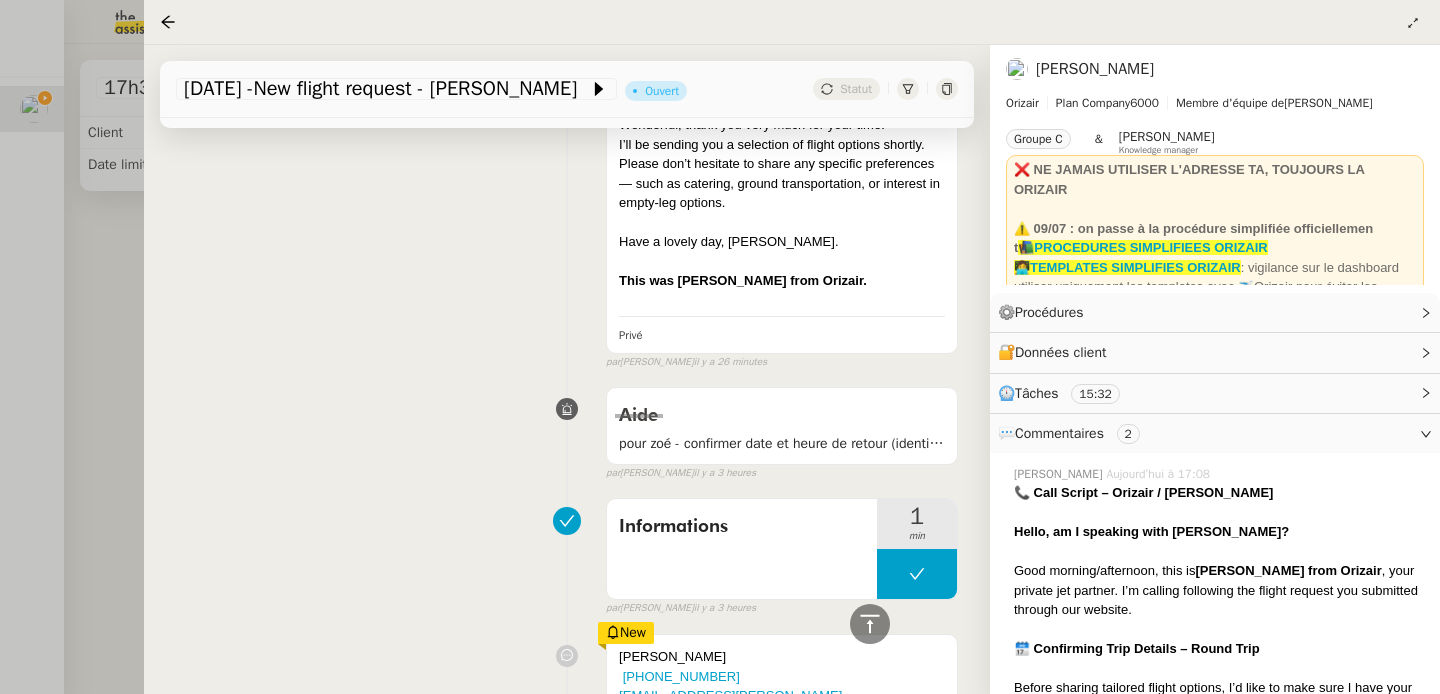 scroll, scrollTop: 2856, scrollLeft: 0, axis: vertical 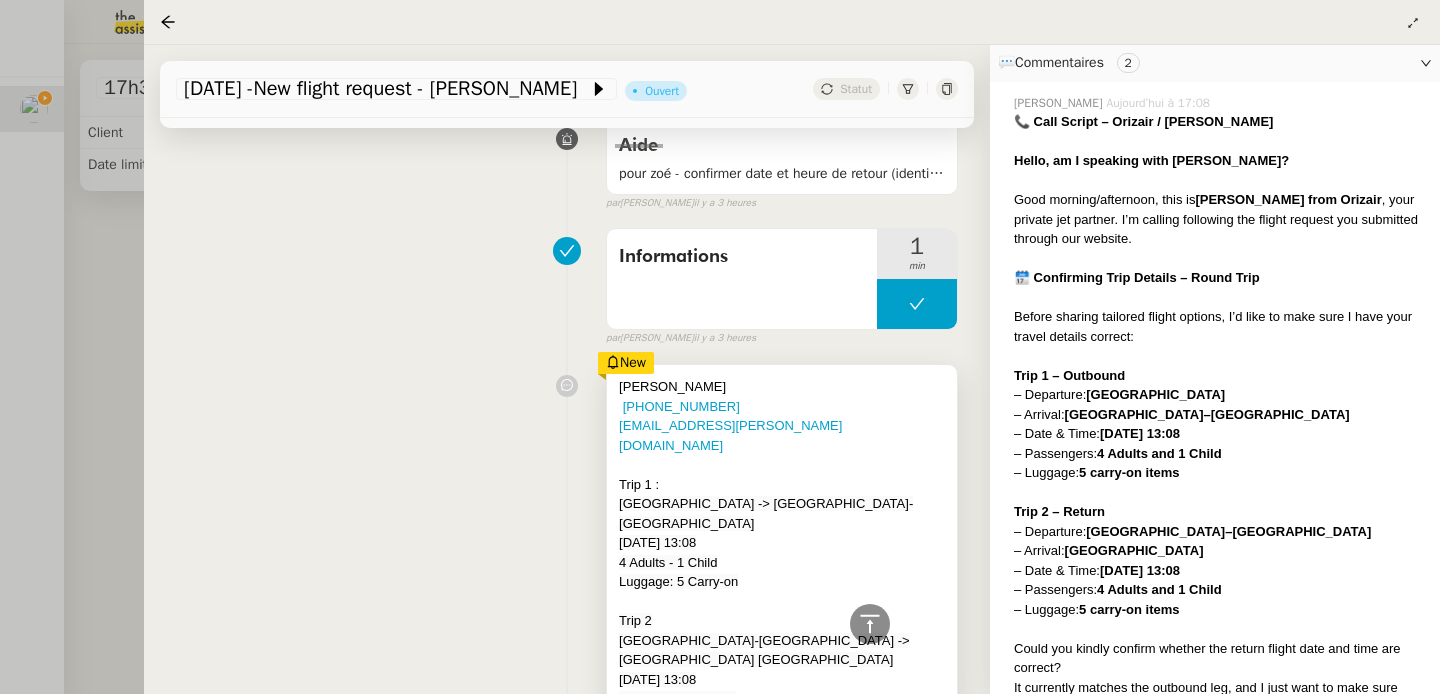 click on "Hoult  Matty" at bounding box center [782, 387] 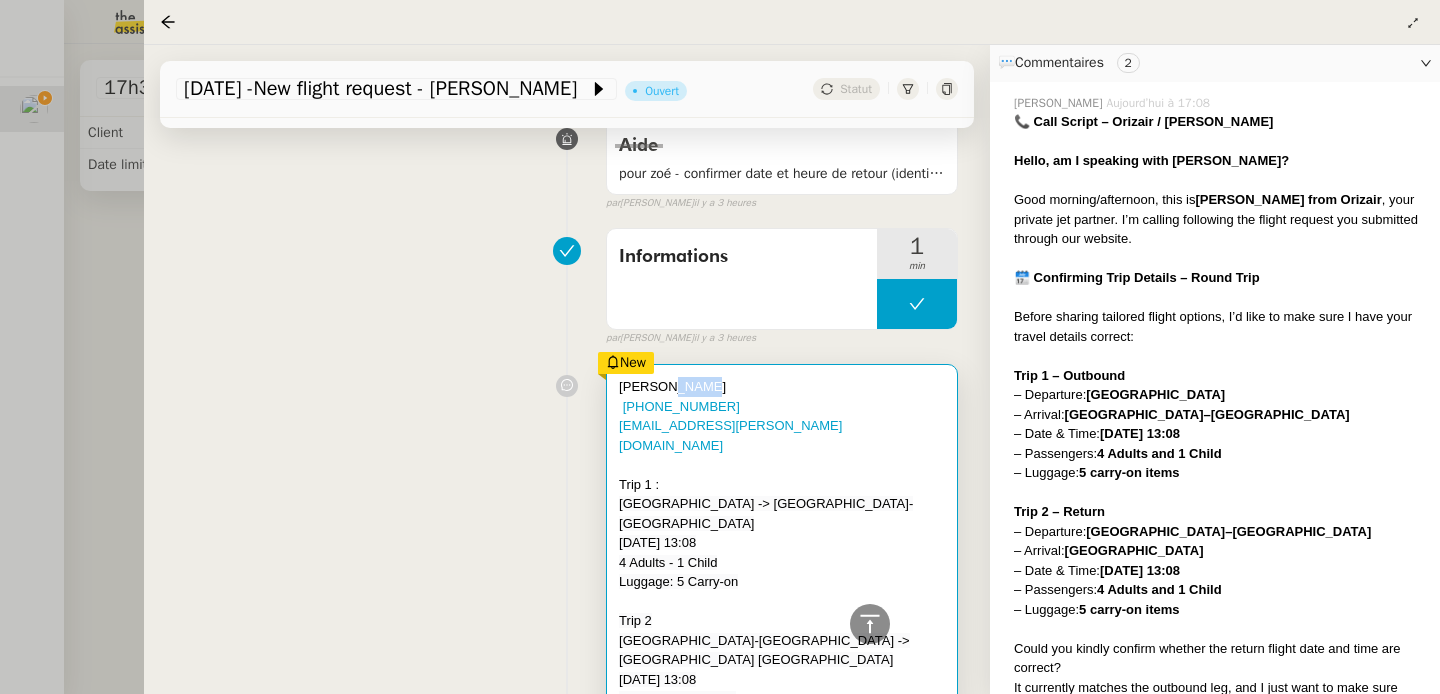 click on "Hoult  Matty" at bounding box center [782, 387] 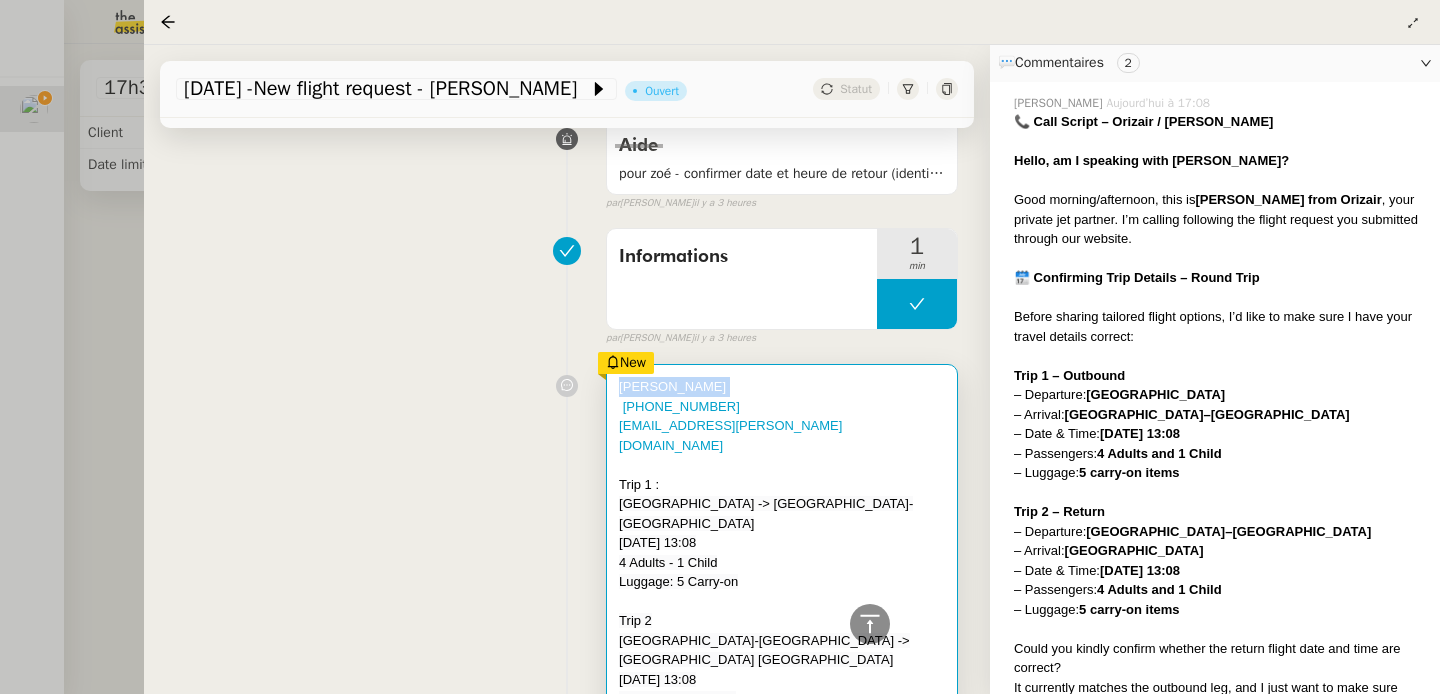 click on "Hoult  Matty" at bounding box center [782, 387] 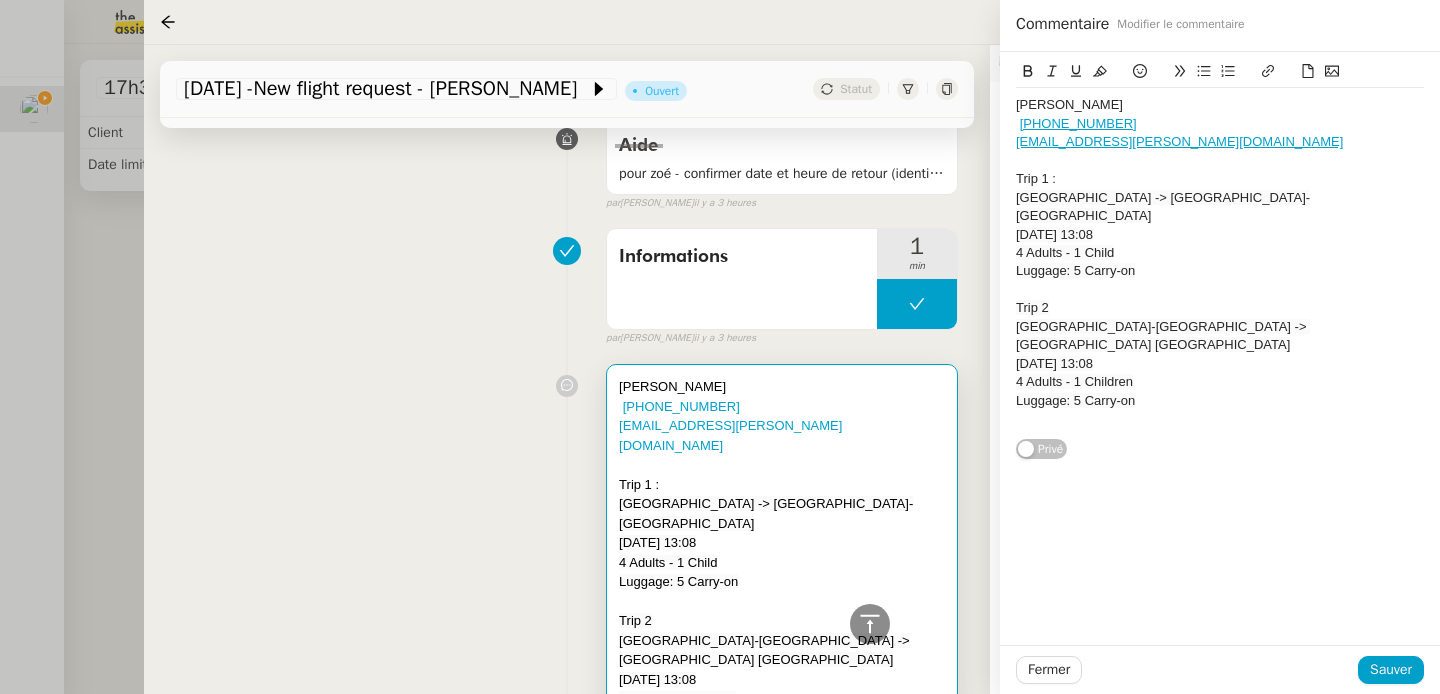 click on "Hoult  Matty" at bounding box center (782, 387) 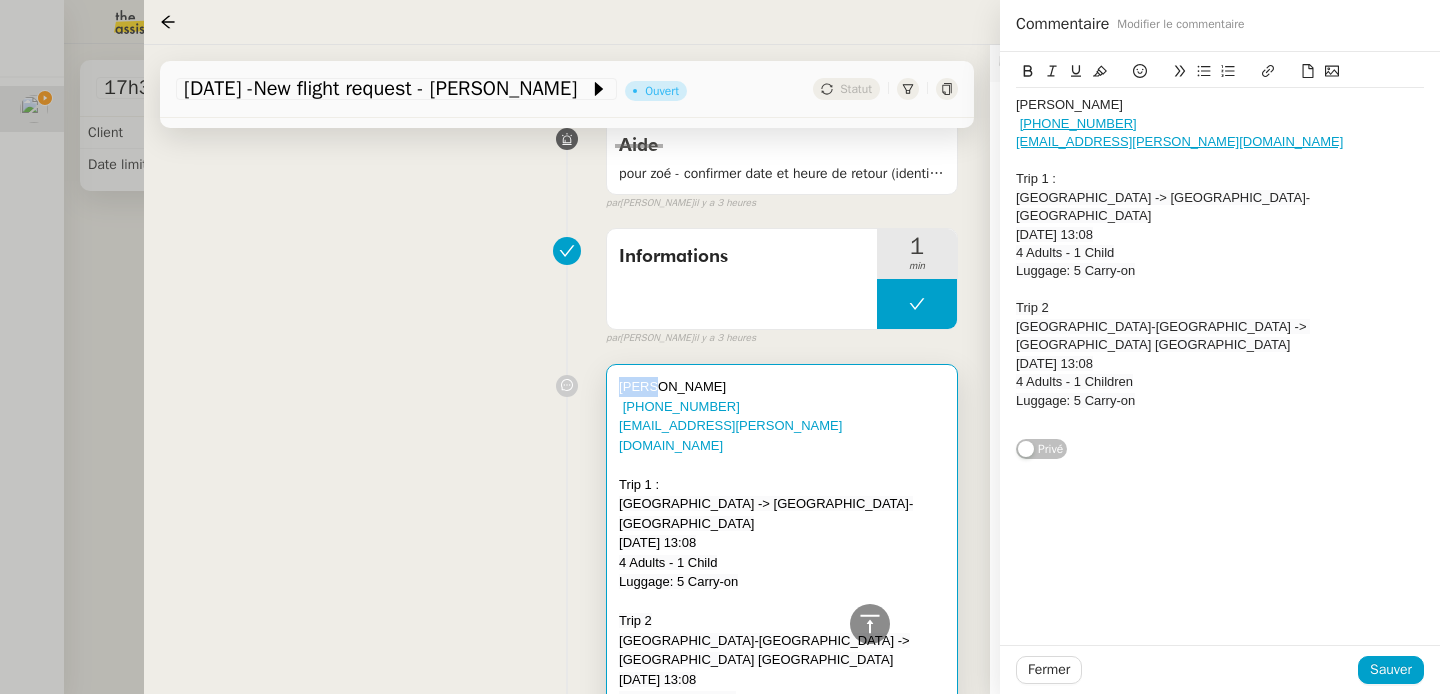 click on "Hoult  Matty" at bounding box center [782, 387] 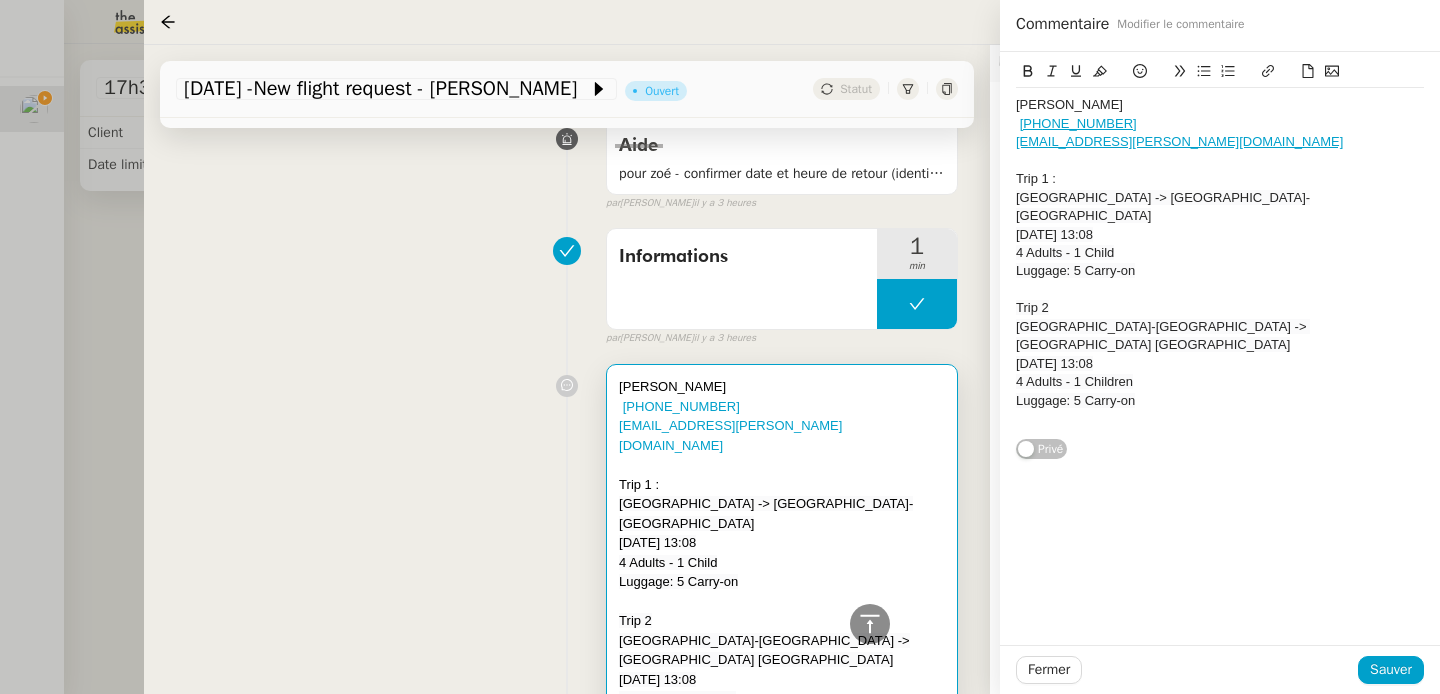 click on "Hoult  Matty" at bounding box center (782, 387) 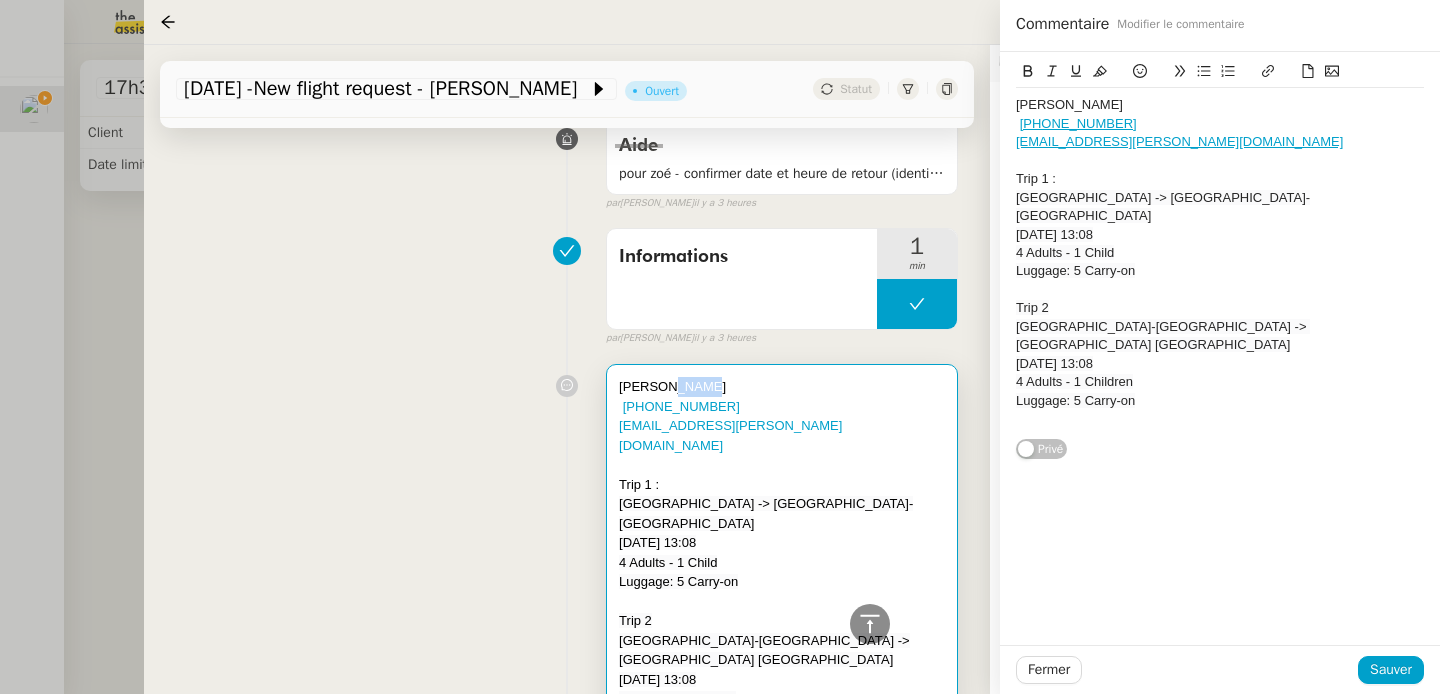 click on "Hoult  Matty" at bounding box center (782, 387) 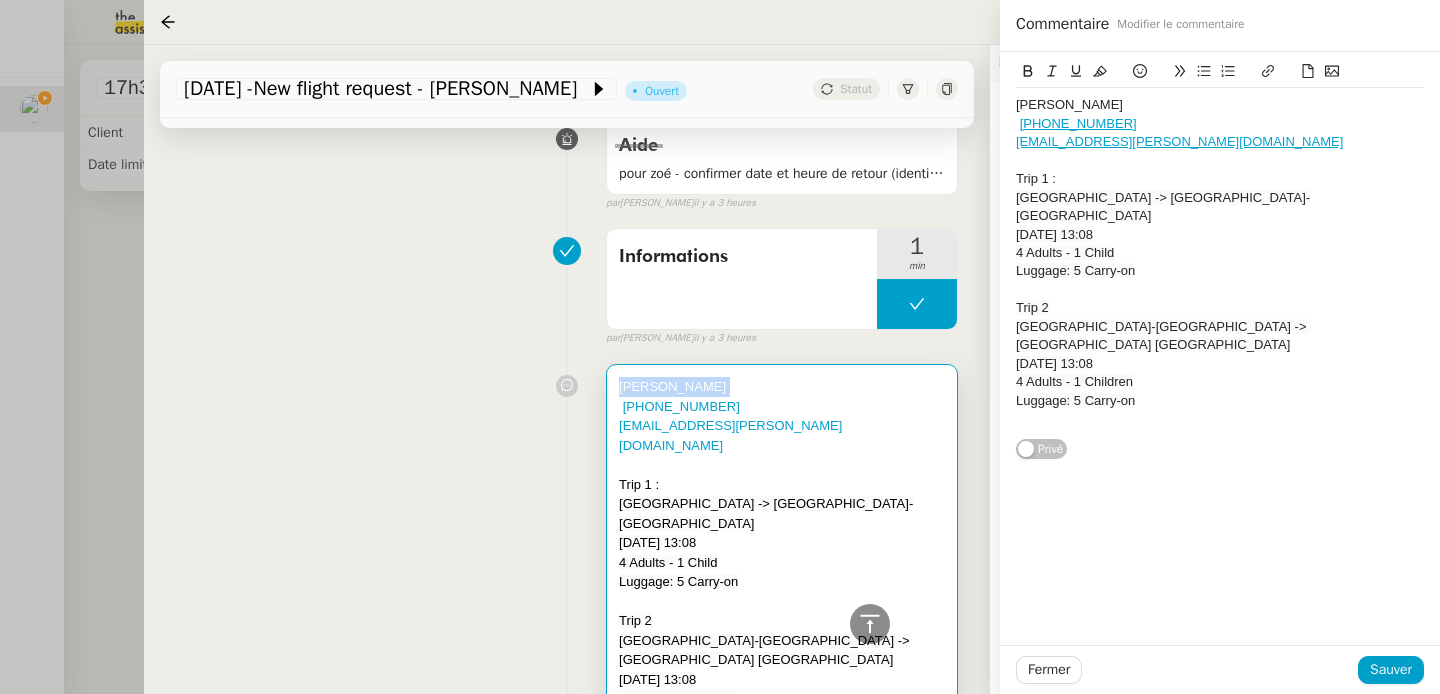 click on "Hoult  Matty" at bounding box center (782, 387) 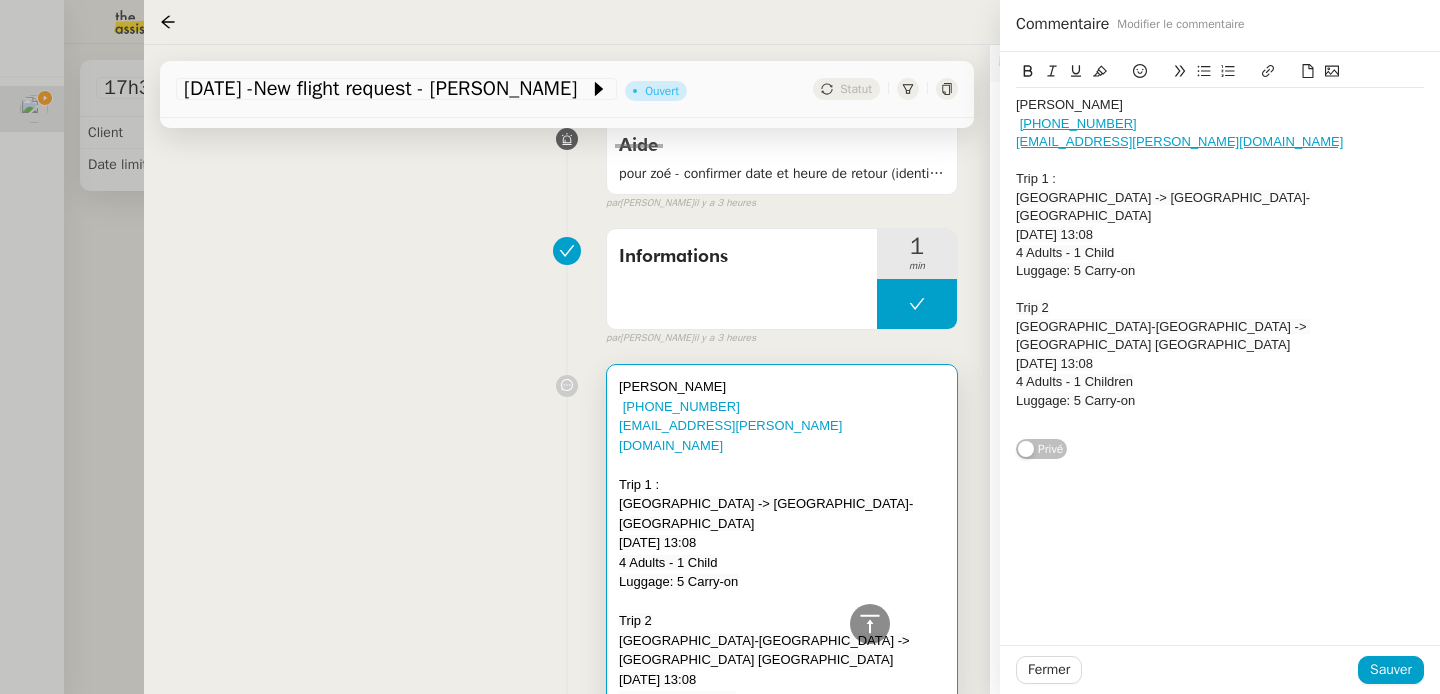 click at bounding box center [720, 347] 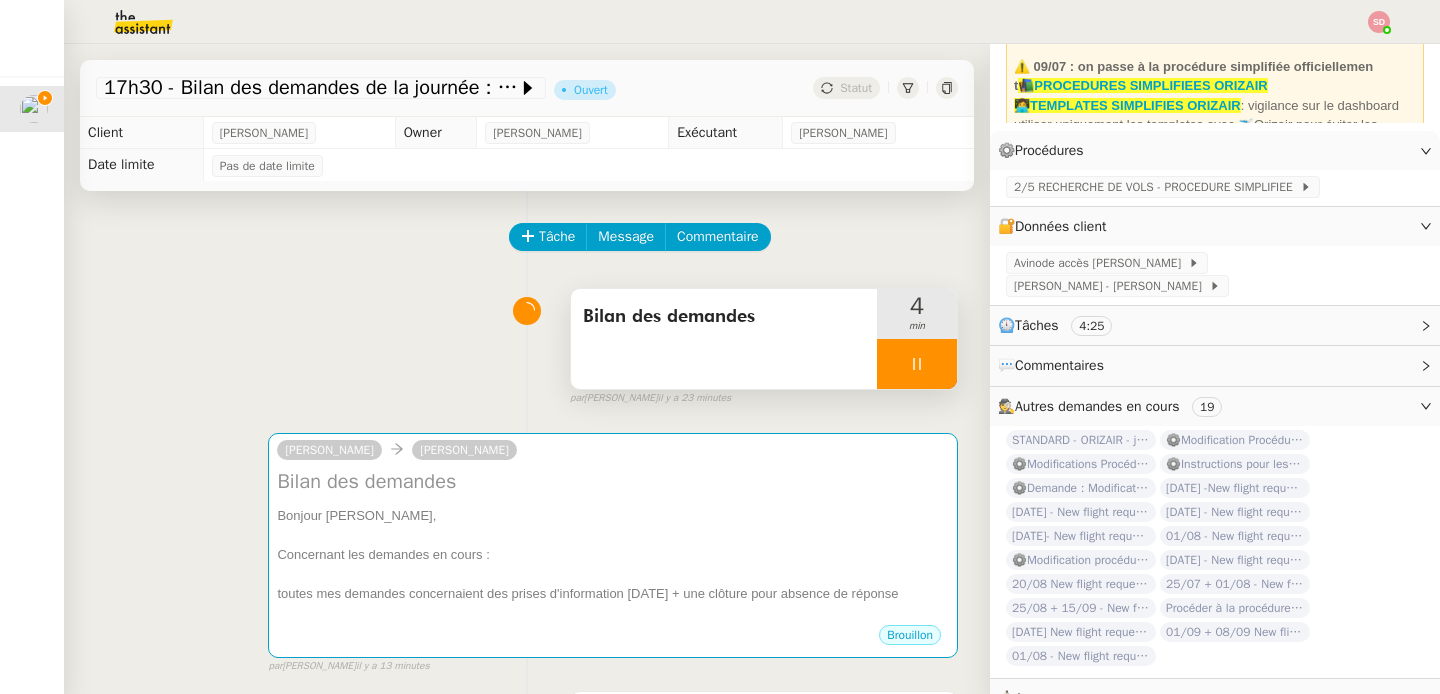 click on "Bilan des demandes     4 min false par   Sheida D.   il y a 23 minutes" at bounding box center (527, 343) 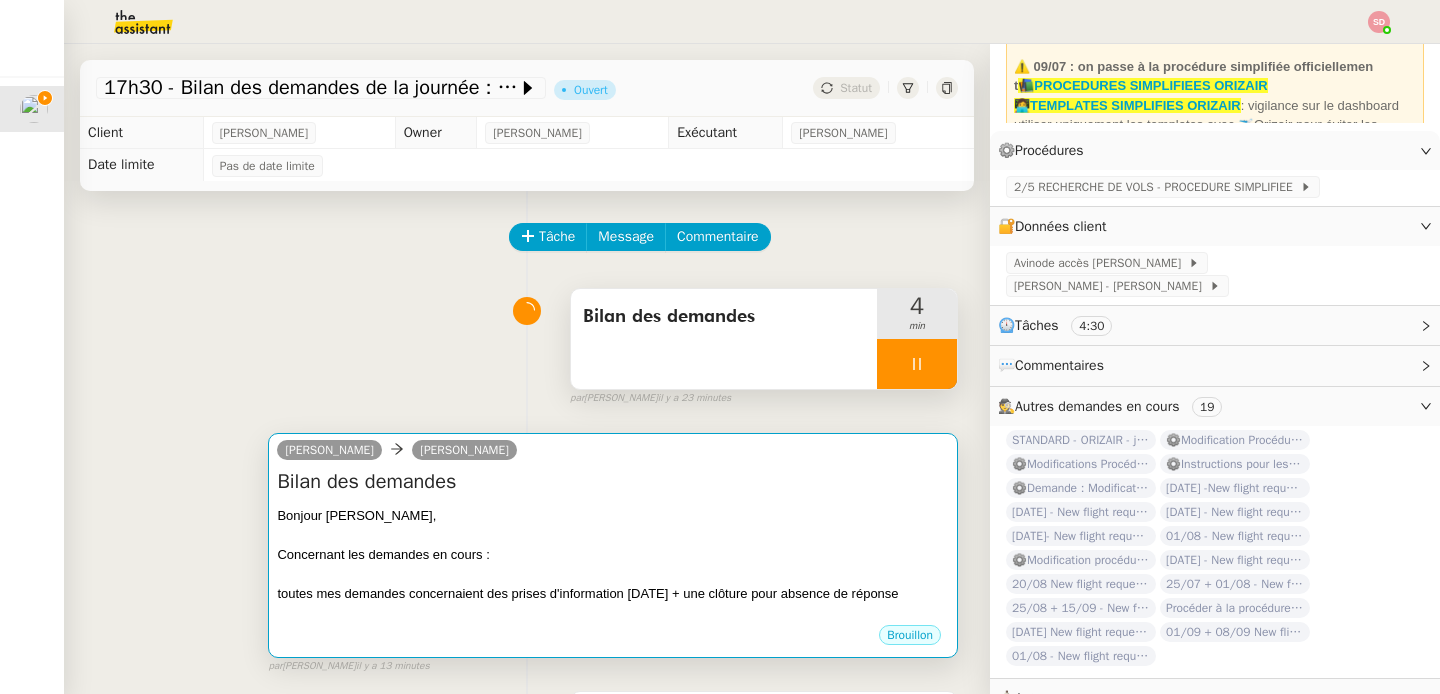 click at bounding box center [613, 535] 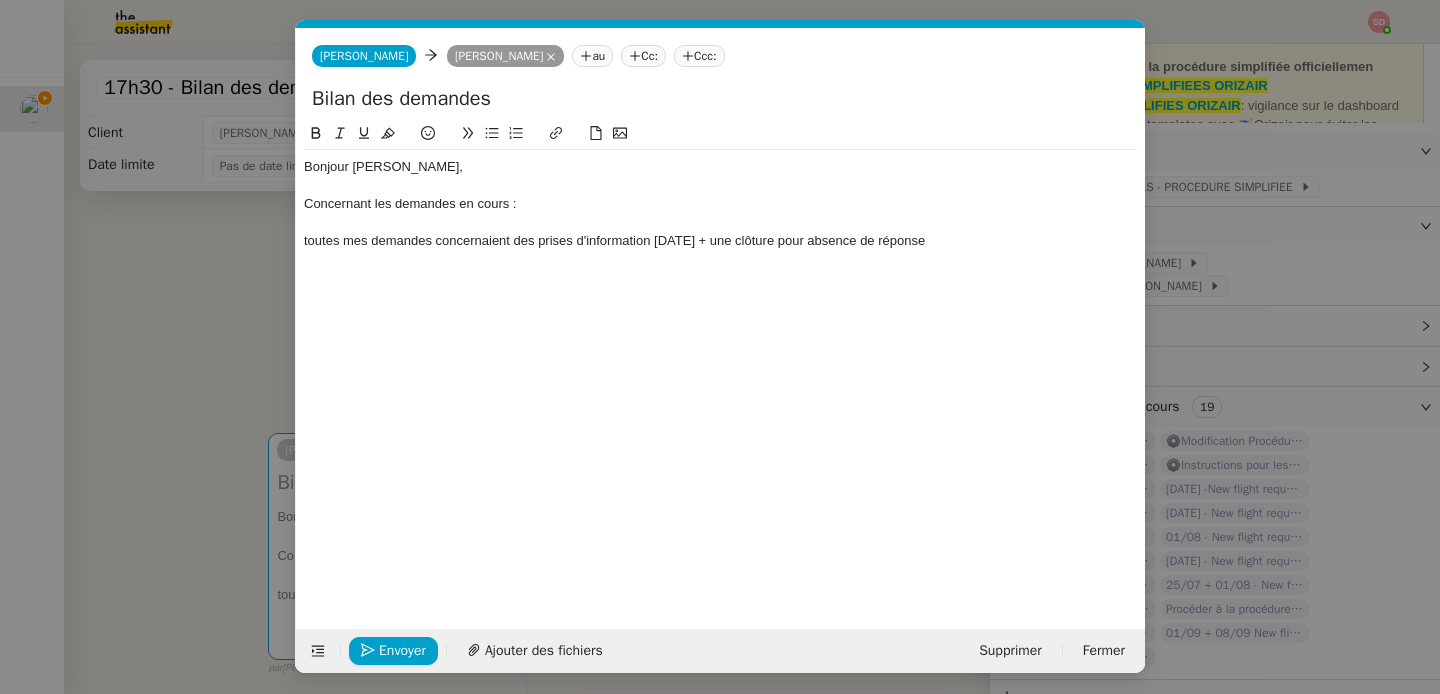 scroll, scrollTop: 0, scrollLeft: 42, axis: horizontal 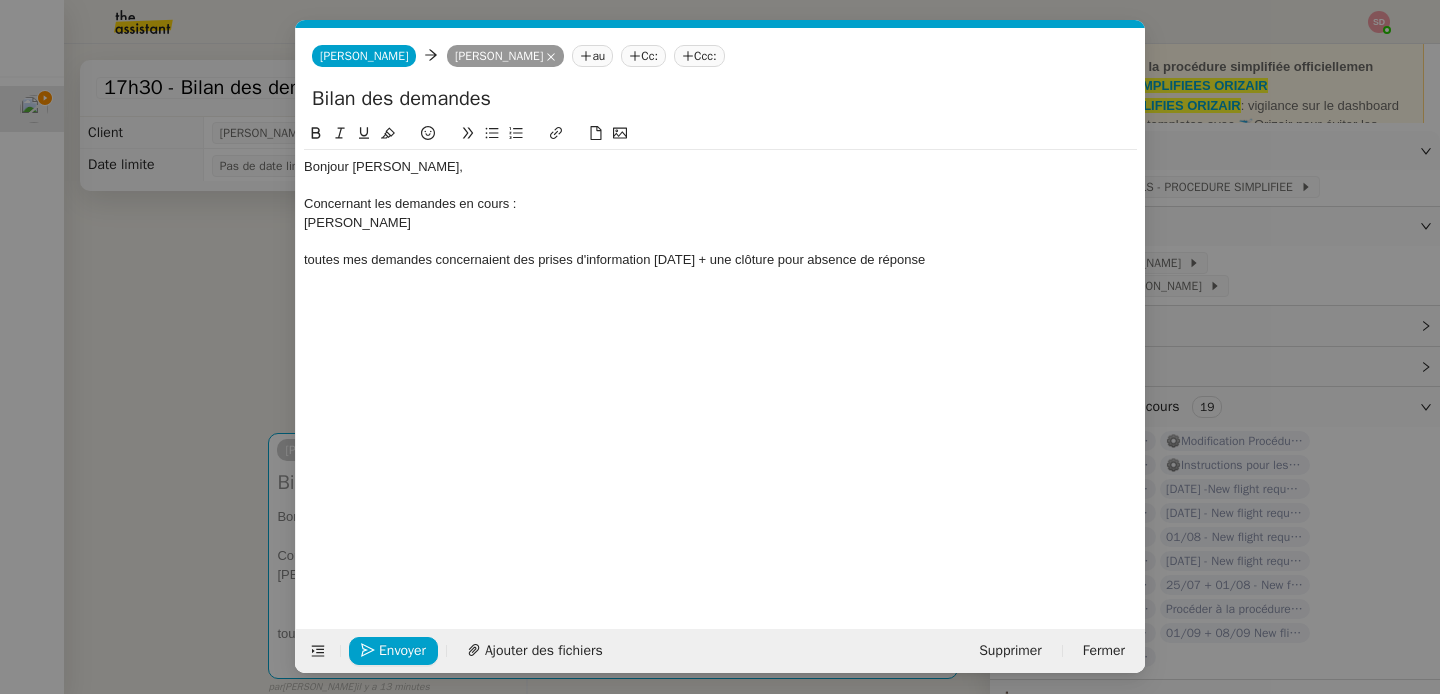 type 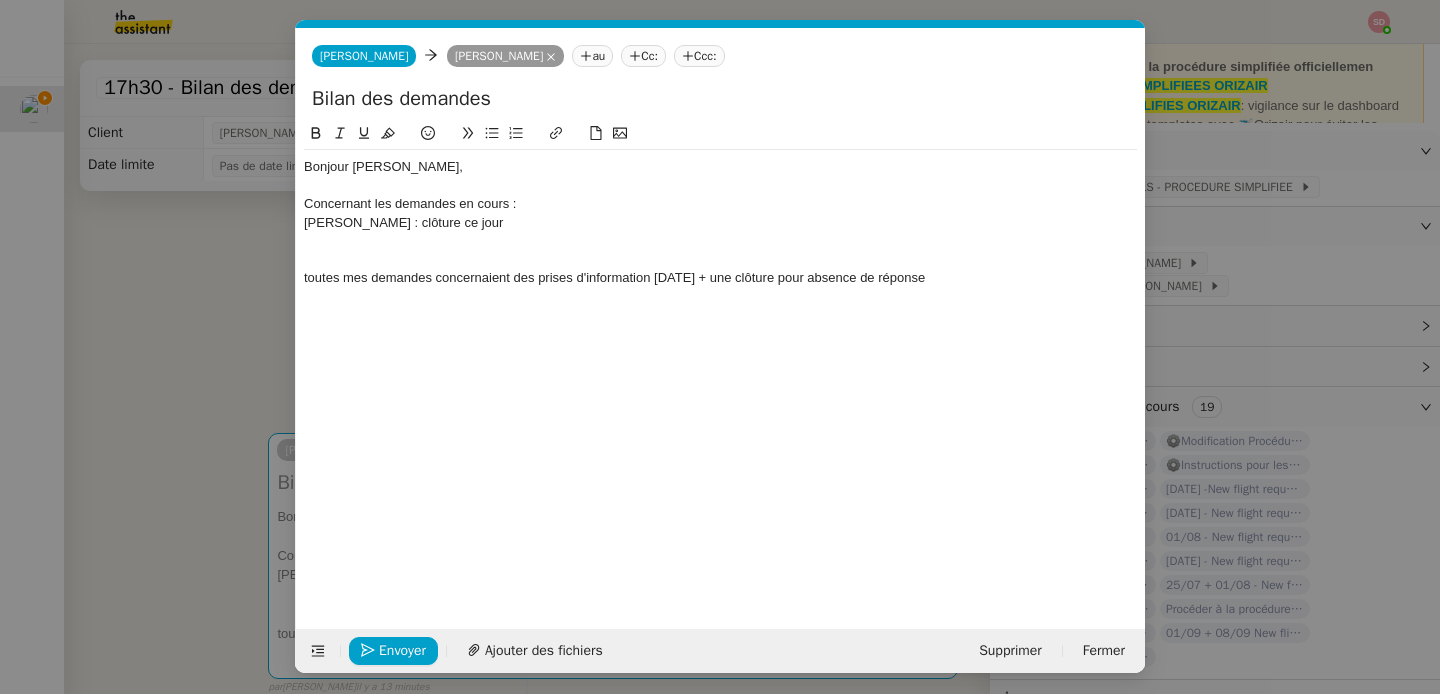 click on "Concernant les demandes en cours :" 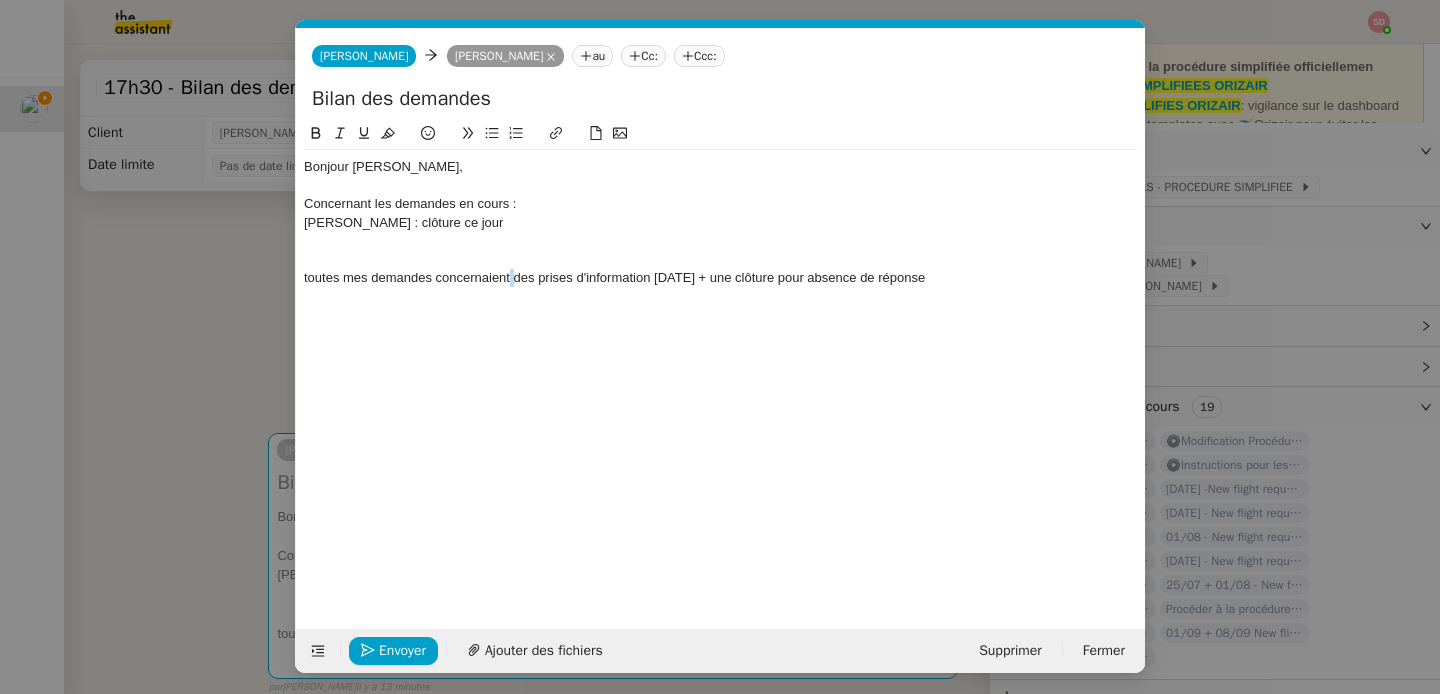 click on "toutes mes demandes concernaient des prises d'information aujourd'hui + une clôture pour absence de réponse" 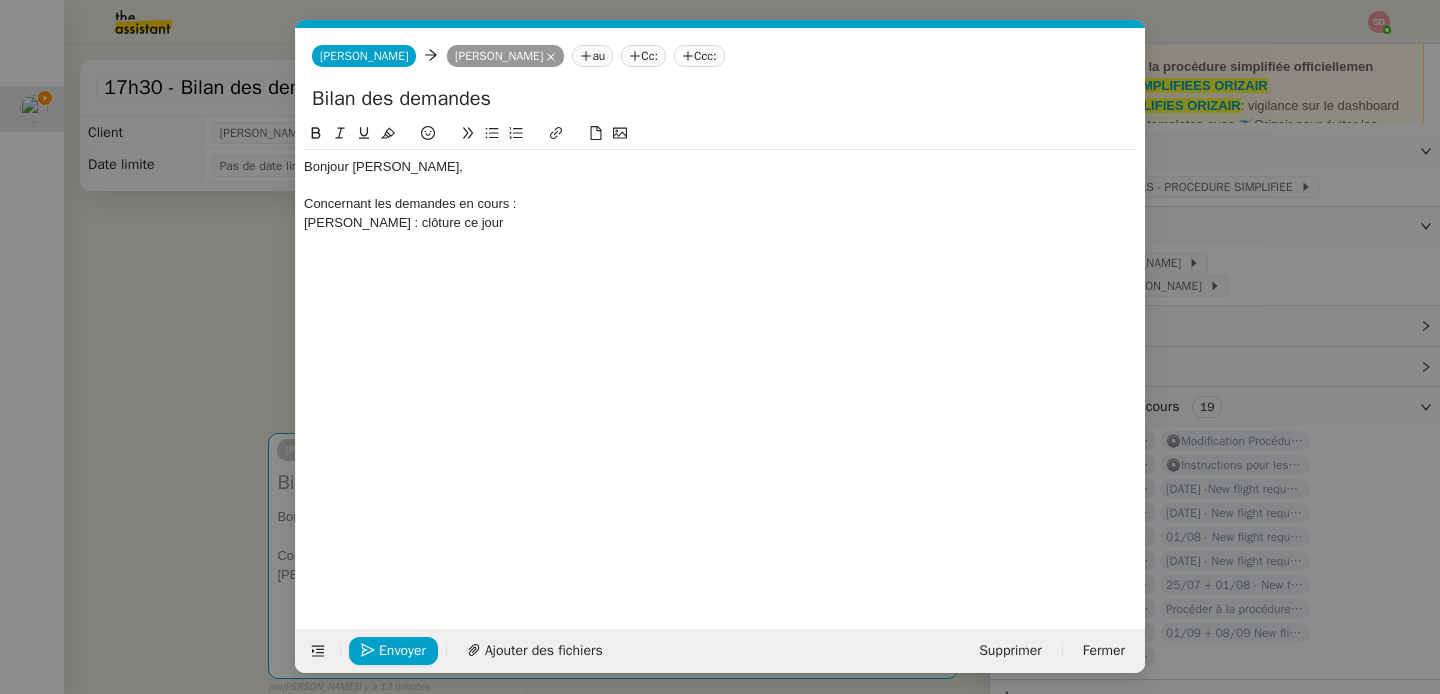 click on "Concernant les demandes en cours :" 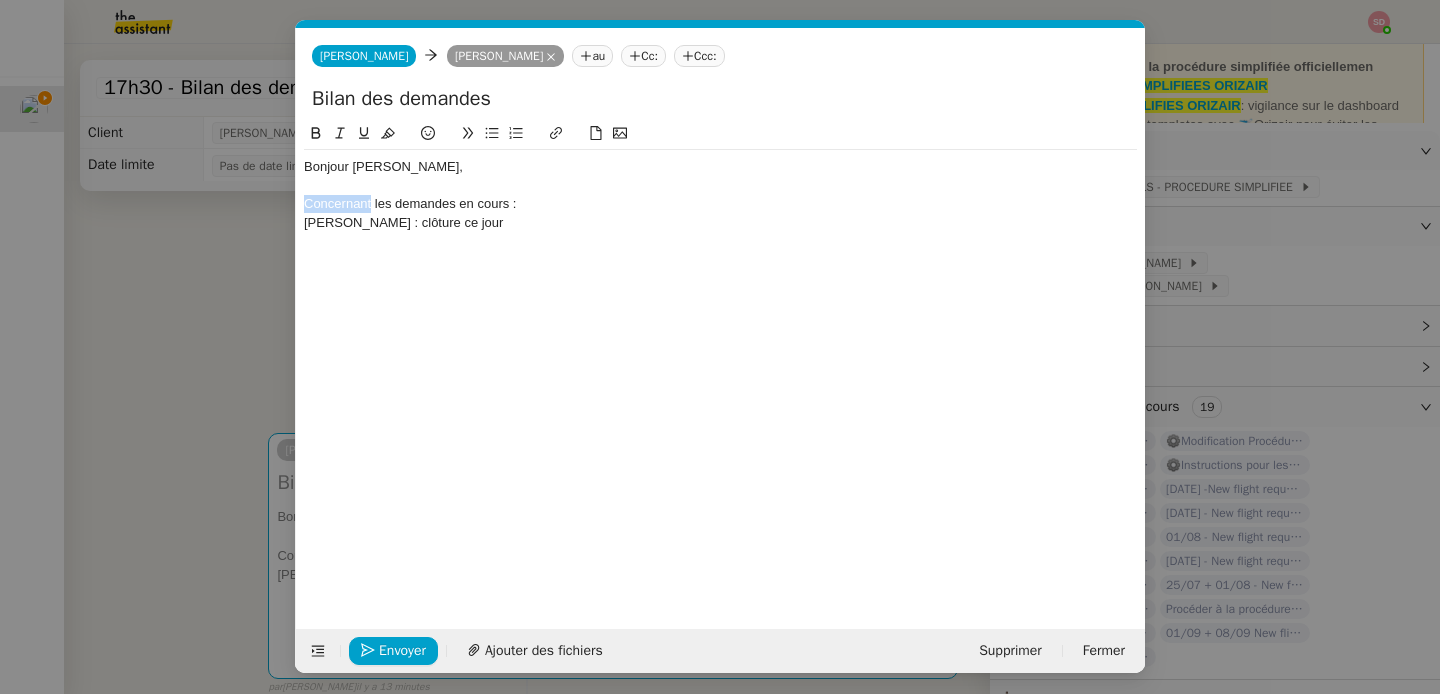 click on "Concernant les demandes en cours :" 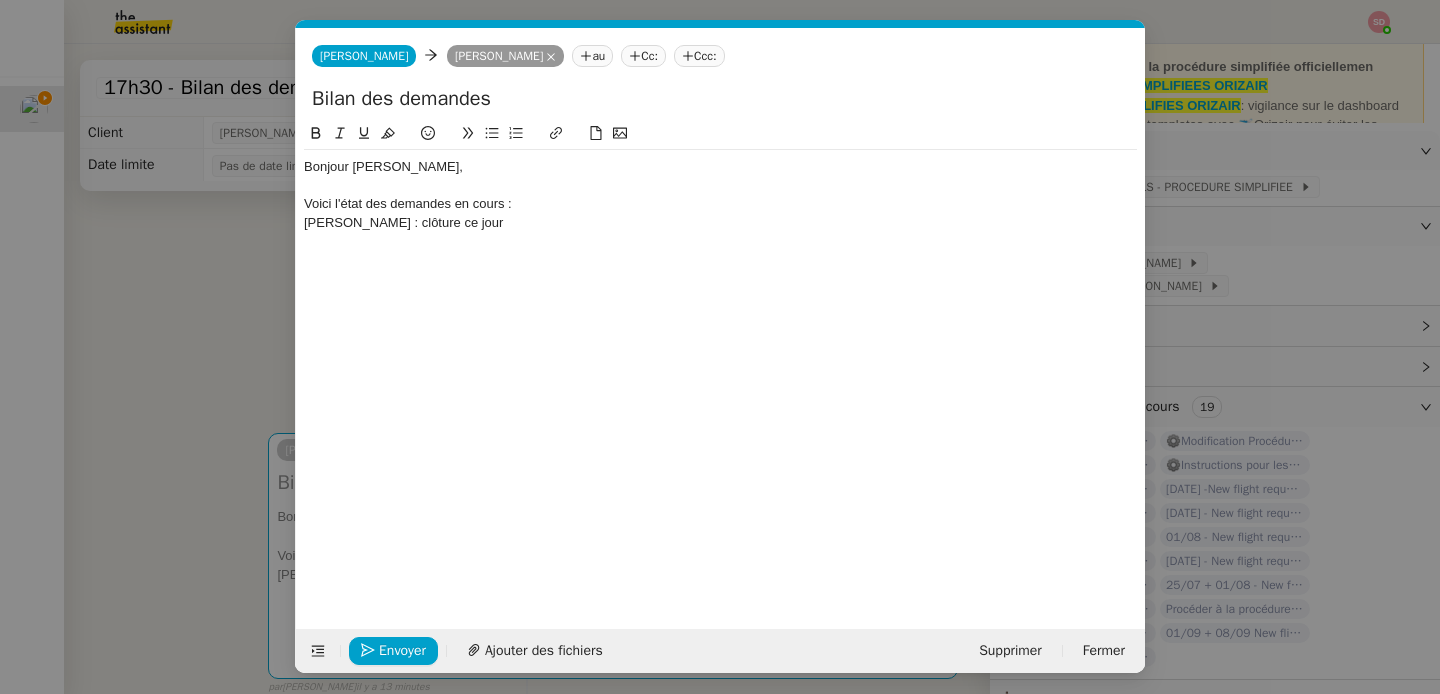 click on "Voici l'état des demandes en cours :" 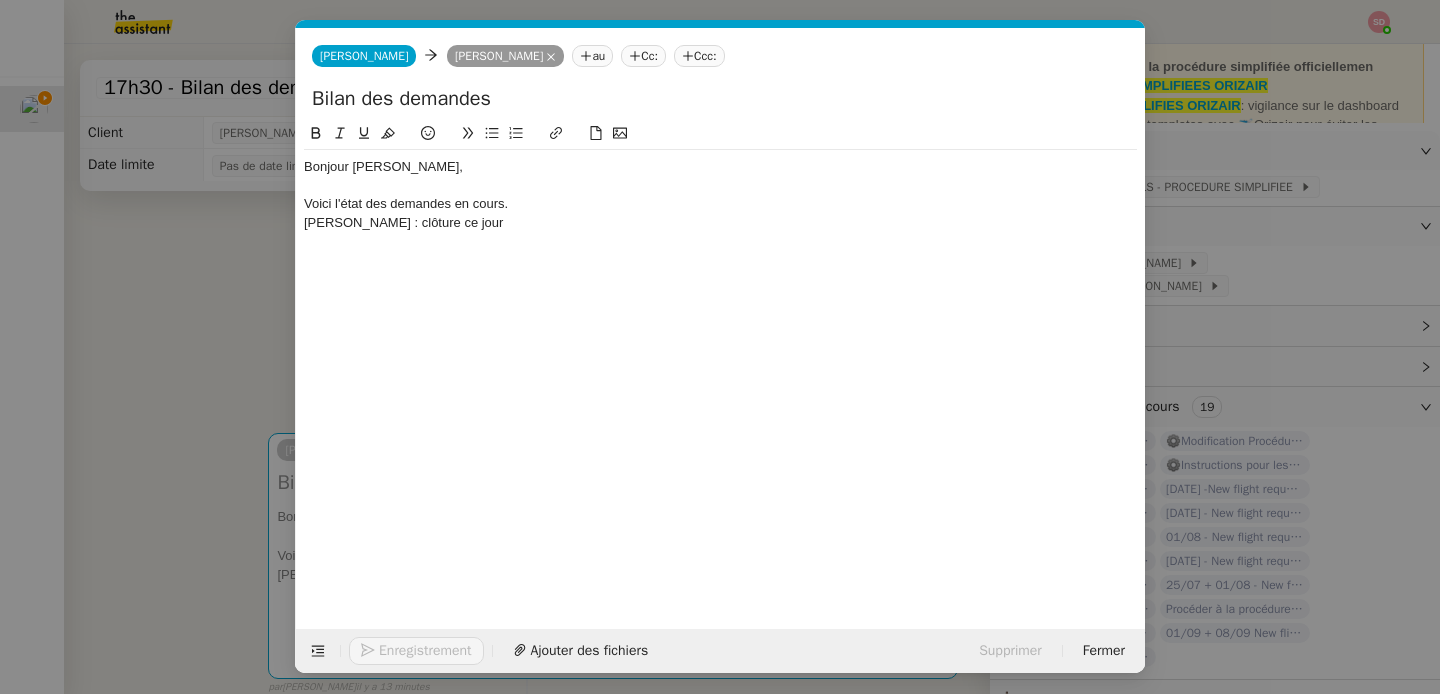 click on "Service TA - VOYAGE - PROPOSITION GLOBALE    A utiliser dans le cadre de proposition de déplacement TA - RELANCE CLIENT (EN)    Relancer un client lorsqu'il n'a pas répondu à un précédent message BAFERTY - MAIL AUDITION    A utiliser dans le cadre de la procédure d'envoi des mails d'audition TA - PUBLICATION OFFRE D'EMPLOI     Organisation du recrutement ✈️Orizair - Relance client (EN)     à utiliser pour orizair, relance en anglais  Louis Frei ✈️Orizair - Aucun vol disponible (FR)    à utiliser quand pas de vol dispo en fr  Louis Frei Discours de présentation du paiement sécurisé    ✈️Orizair - Relance client (FR)    à utiliser pour orizair, première relance en français  Louis Frei TA - VOYAGES - PROPOSITION ITINERAIRE    Soumettre les résultats d'une recherche Orizair - Empty Legs - Confirmation opérateur (EN)    à utiliser dans la communication sur avinode pour les empty legs  Louis Frei TA - CONFIRMATION PAIEMENT (EN)    TA - COURRIER EXPEDIE (recommandé)" at bounding box center [720, 347] 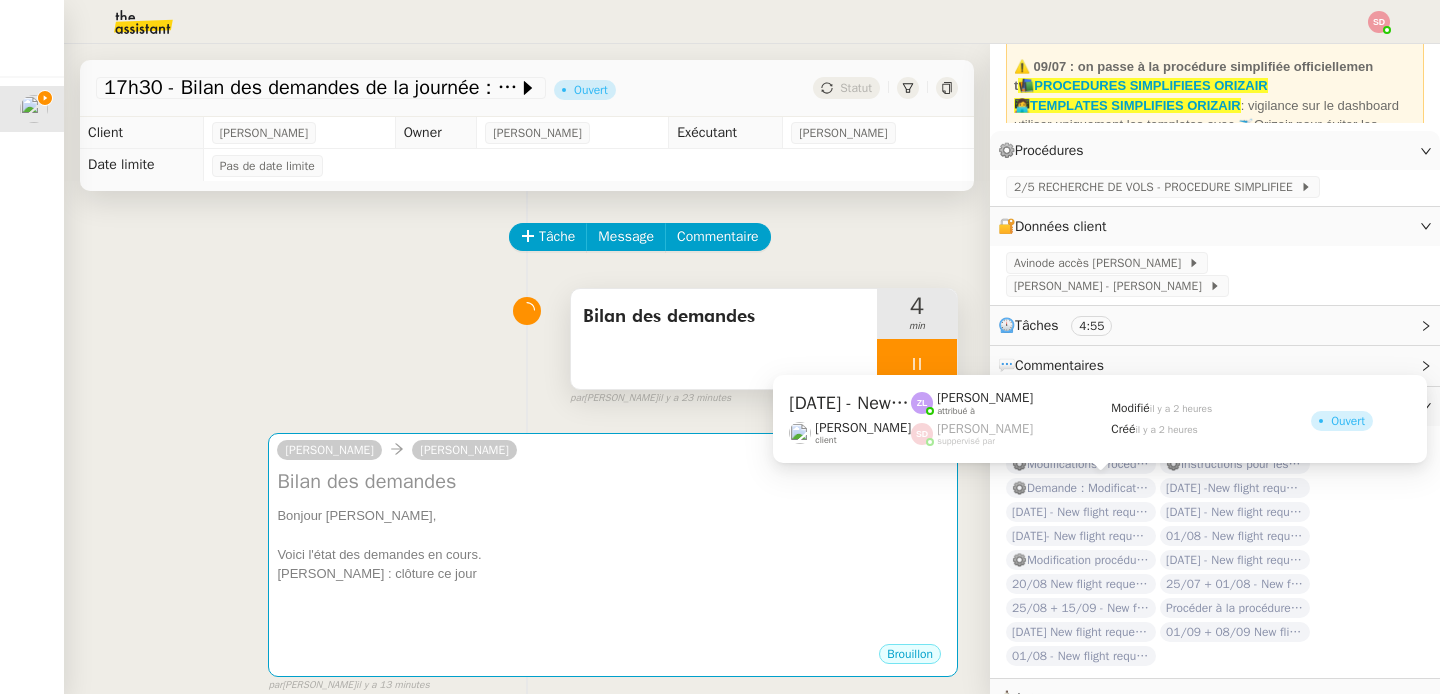 click on "1st August  - New flight request - Trevor Isherwood" 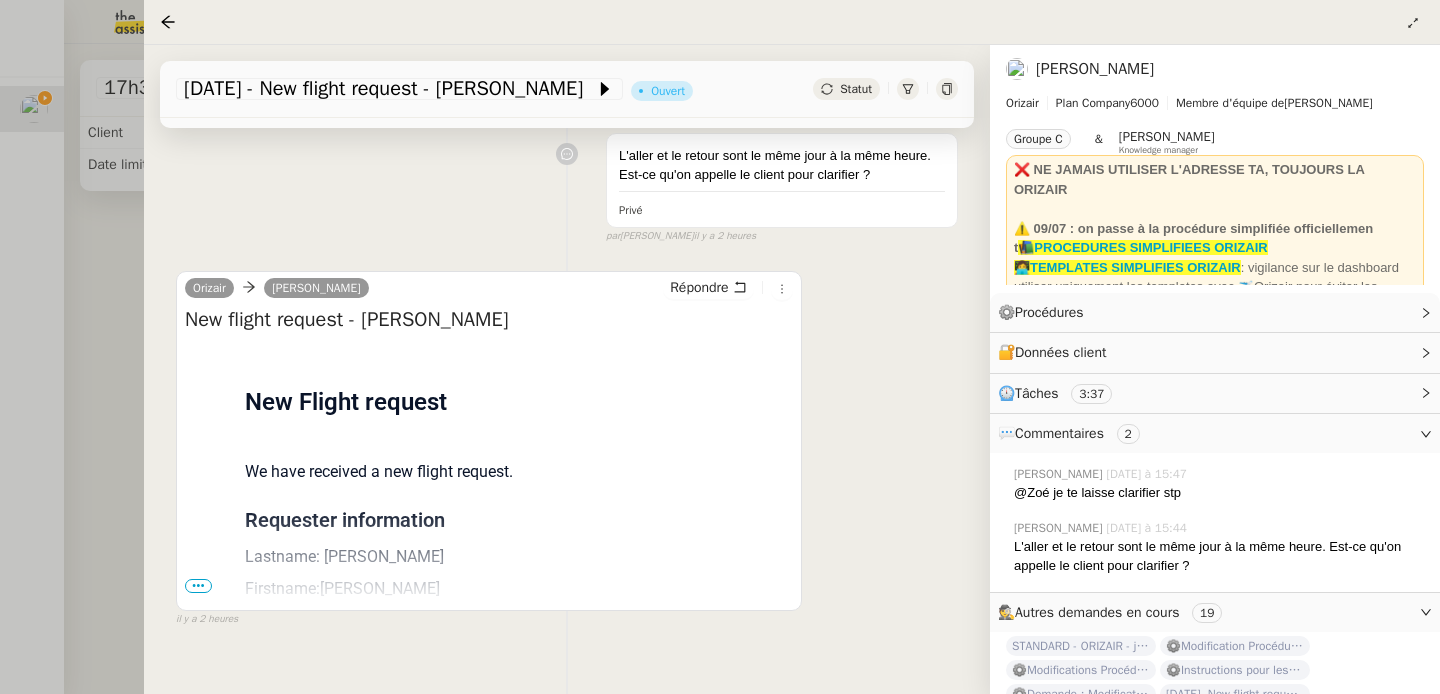 scroll, scrollTop: 675, scrollLeft: 0, axis: vertical 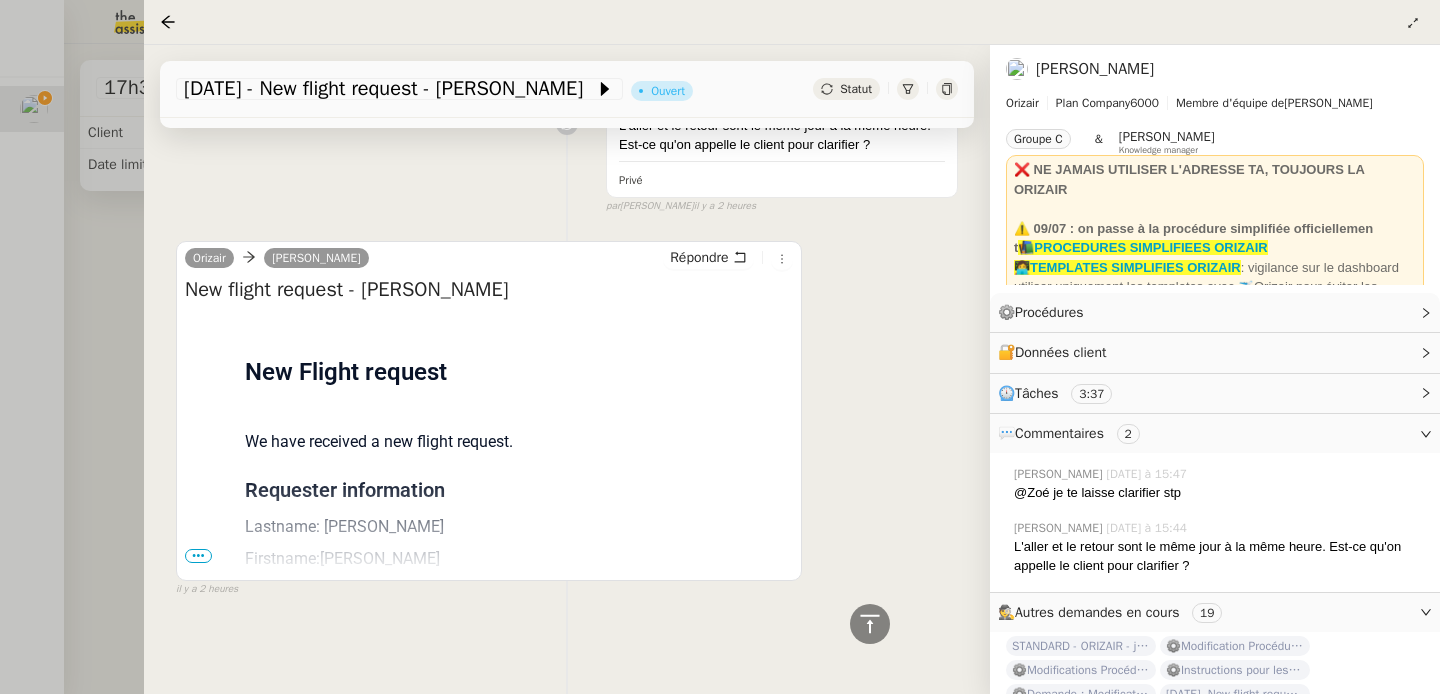 drag, startPoint x: 375, startPoint y: 287, endPoint x: 563, endPoint y: 290, distance: 188.02394 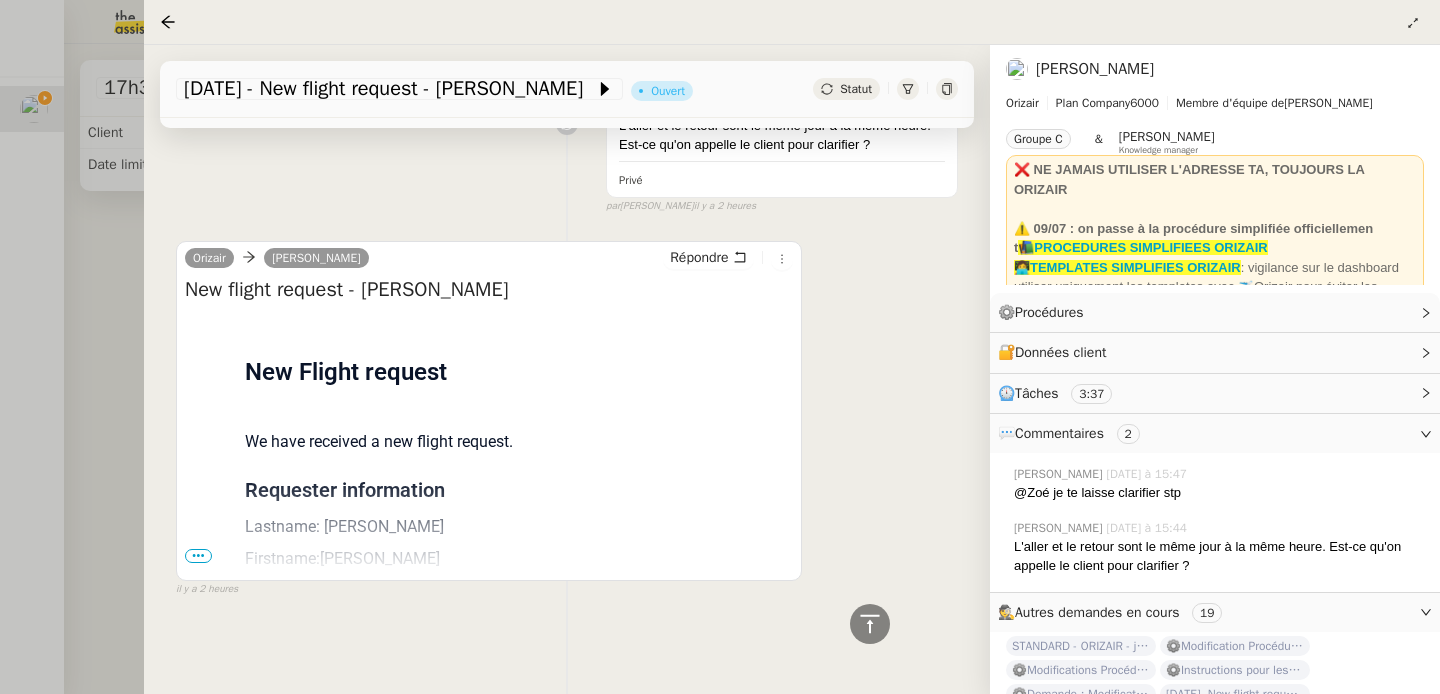 copy on "Trevor Isherwood" 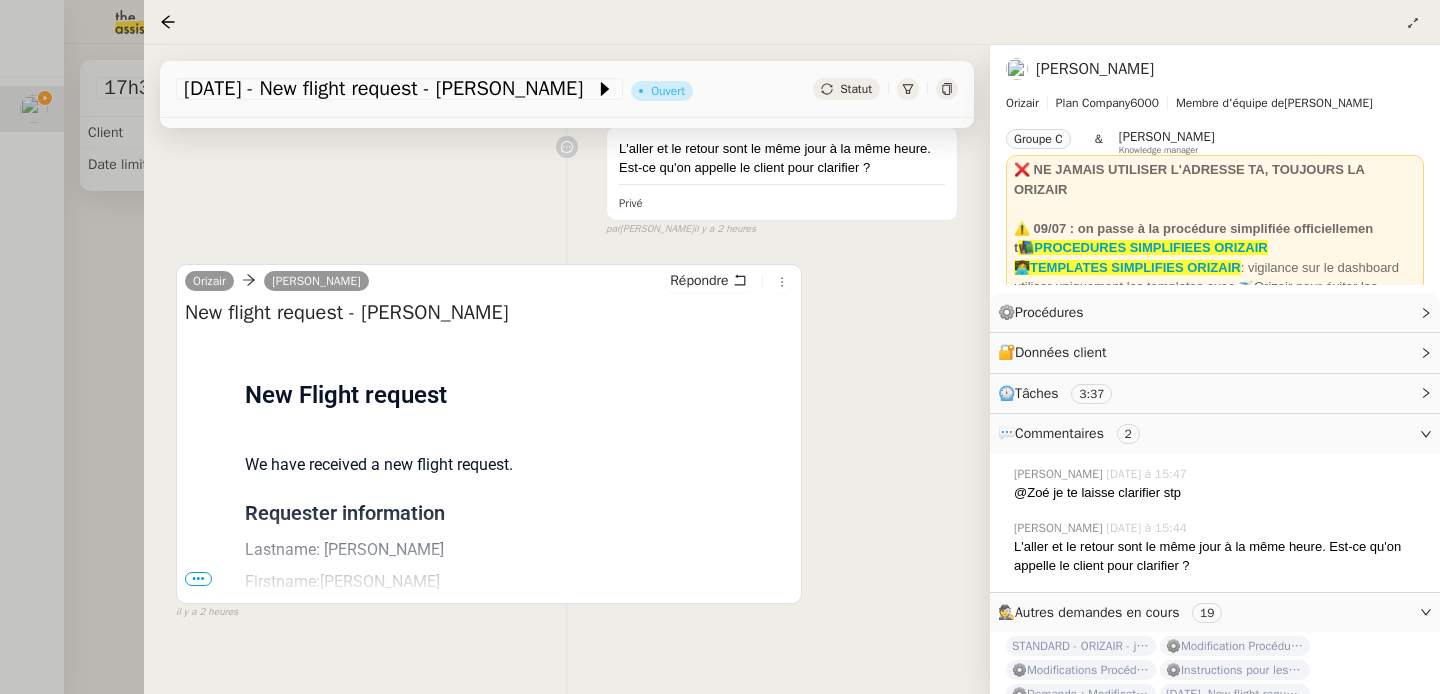 scroll, scrollTop: 655, scrollLeft: 0, axis: vertical 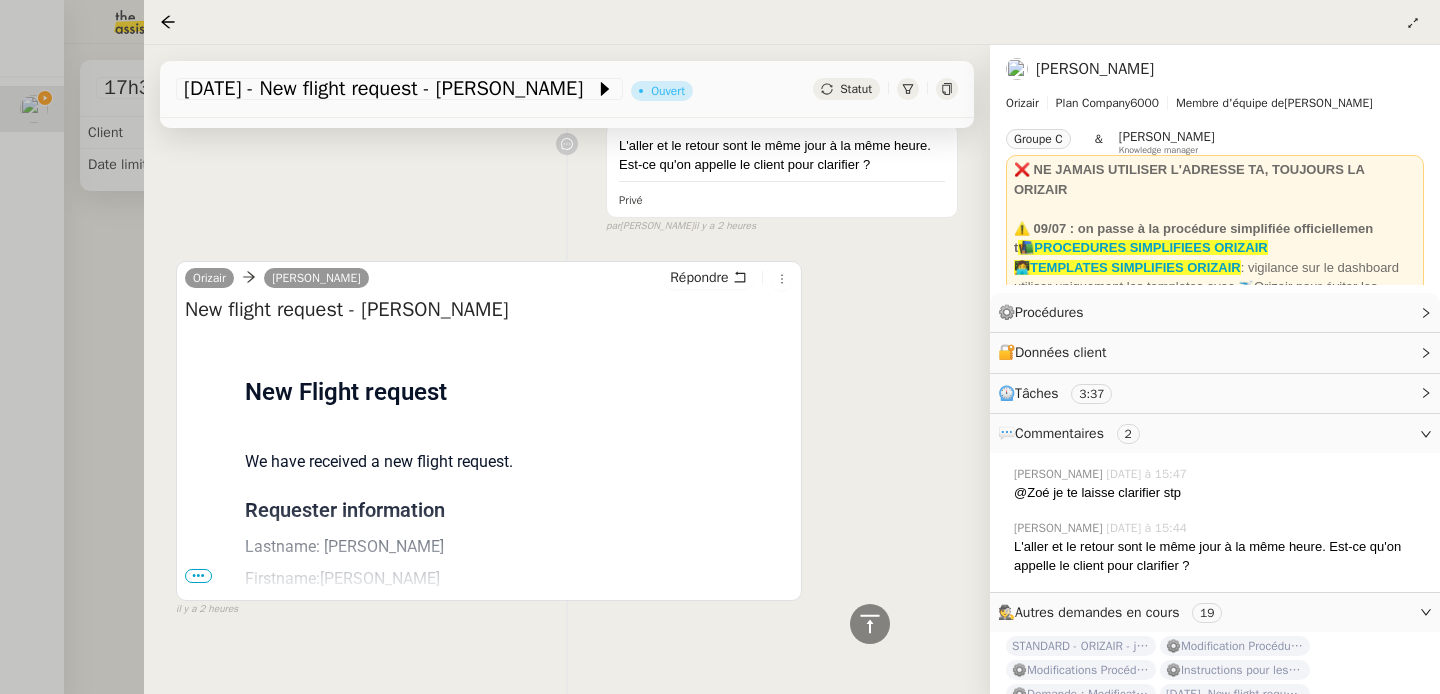 click at bounding box center (720, 347) 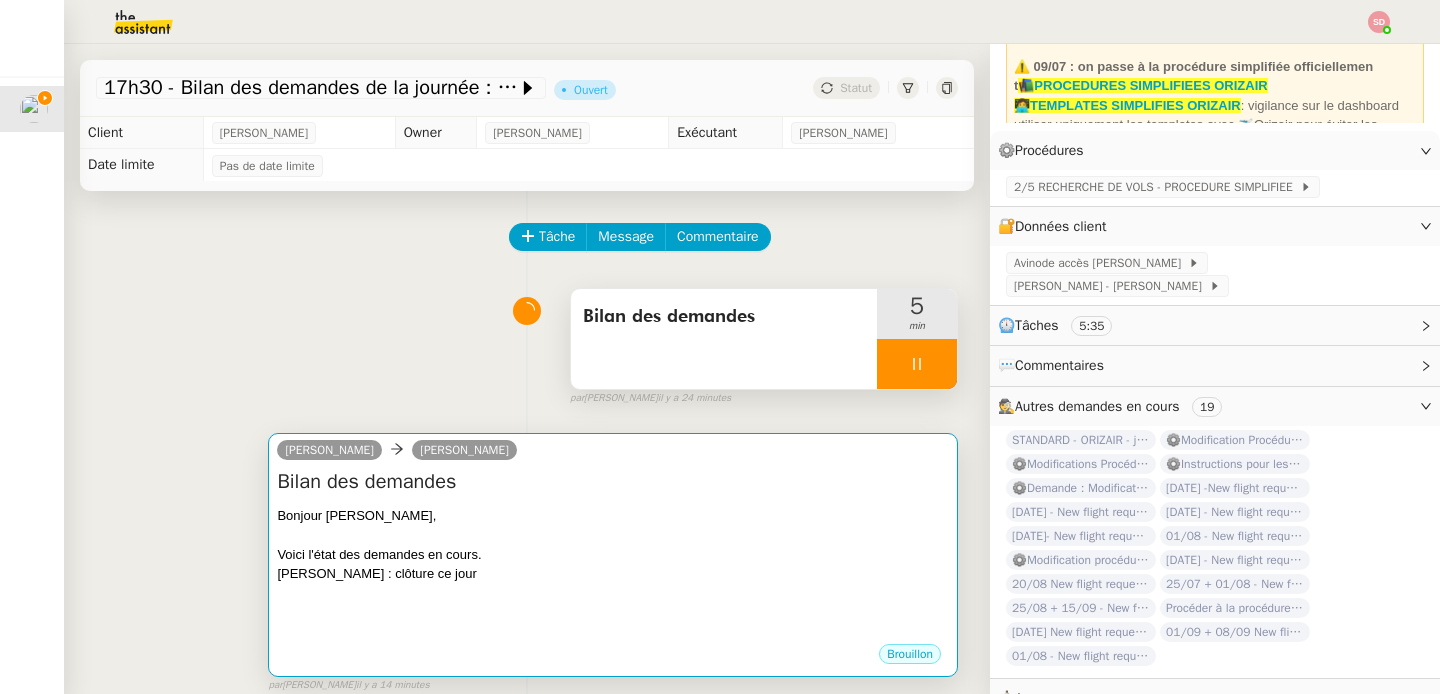 click at bounding box center (613, 535) 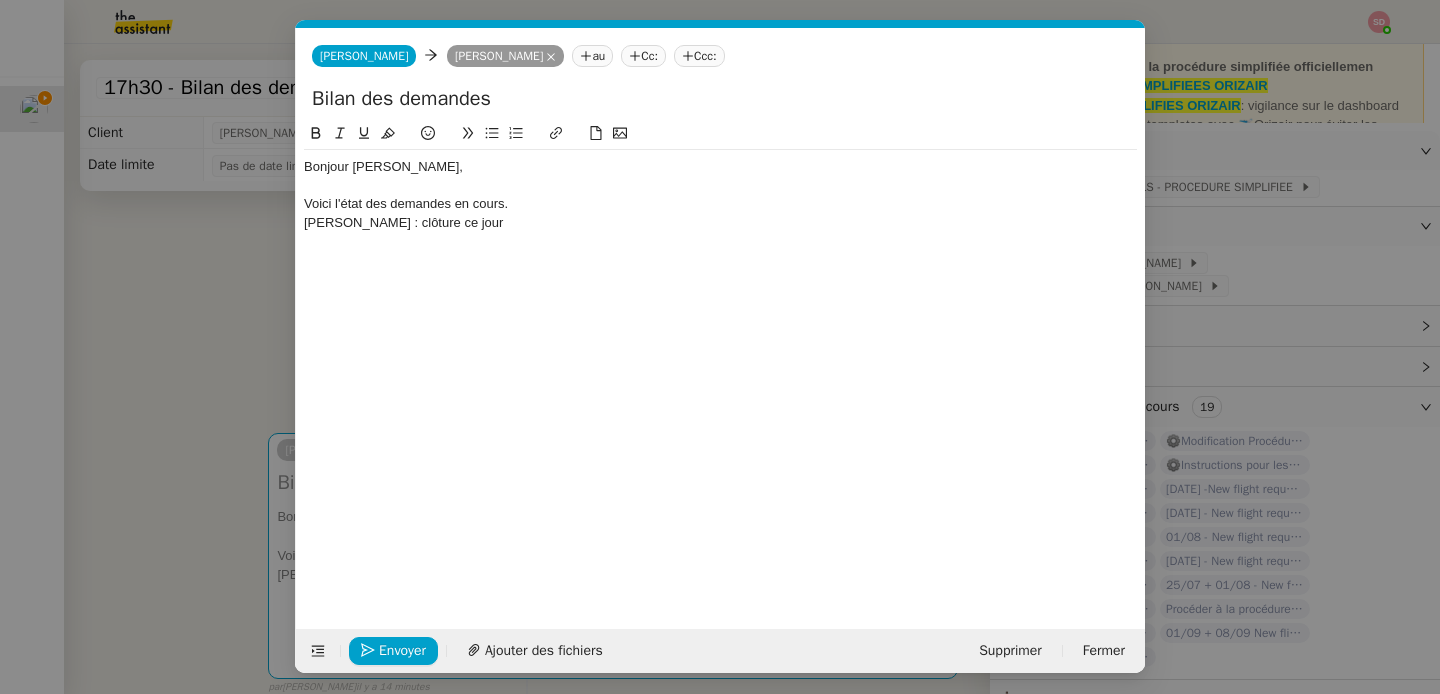 scroll, scrollTop: 0, scrollLeft: 42, axis: horizontal 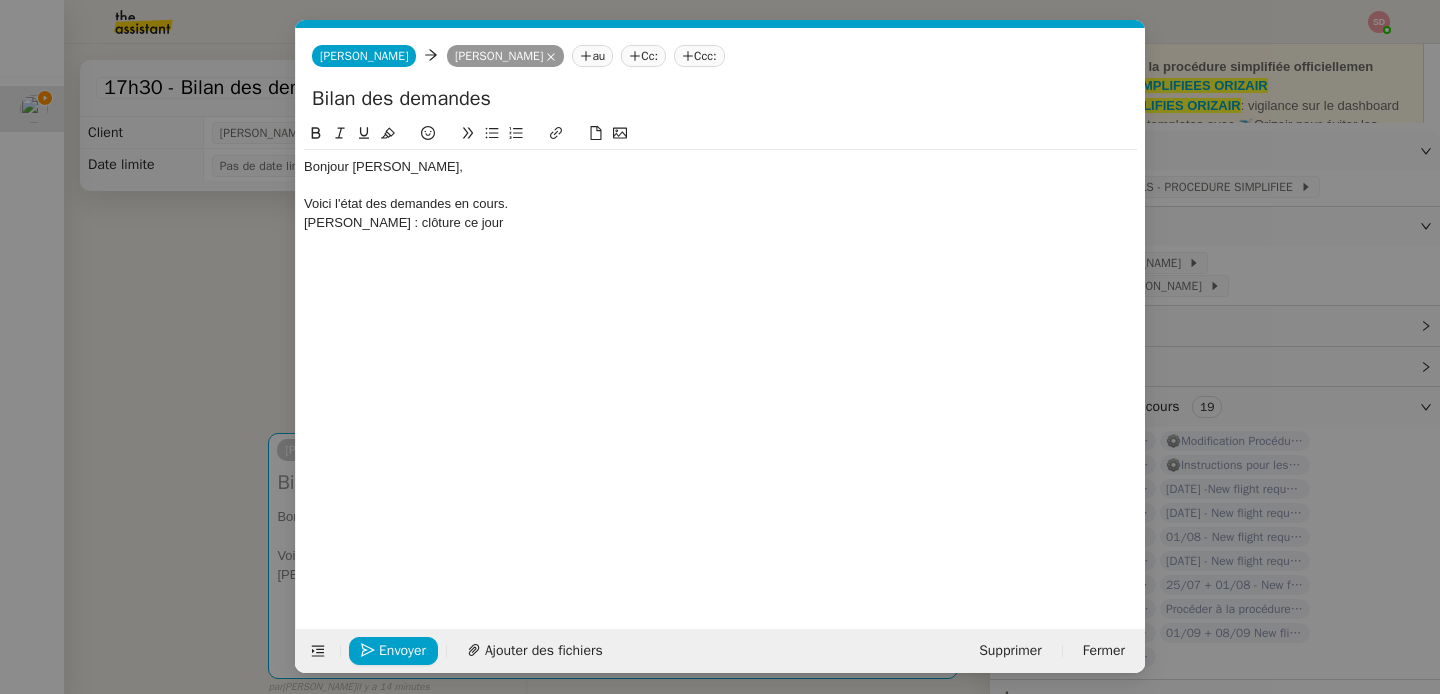 click on "Hoult Matty : clôture ce jour" 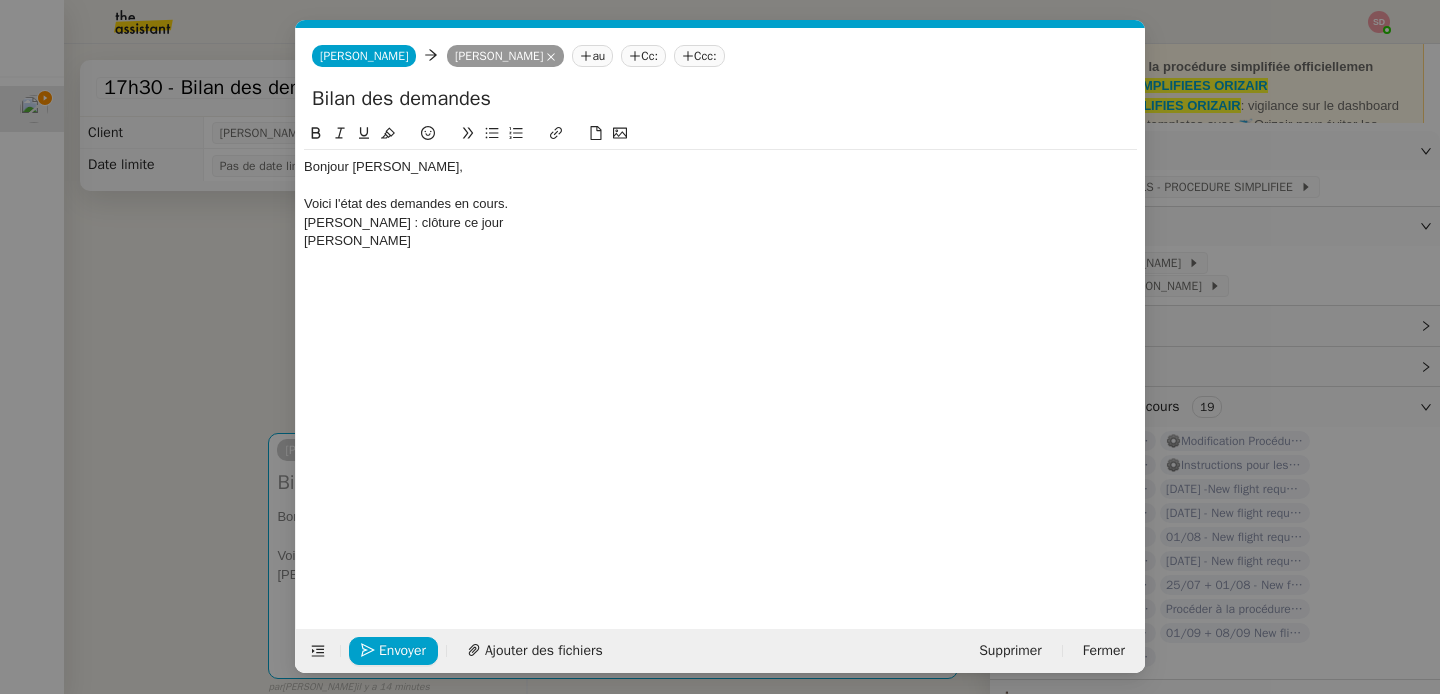 scroll, scrollTop: 0, scrollLeft: 0, axis: both 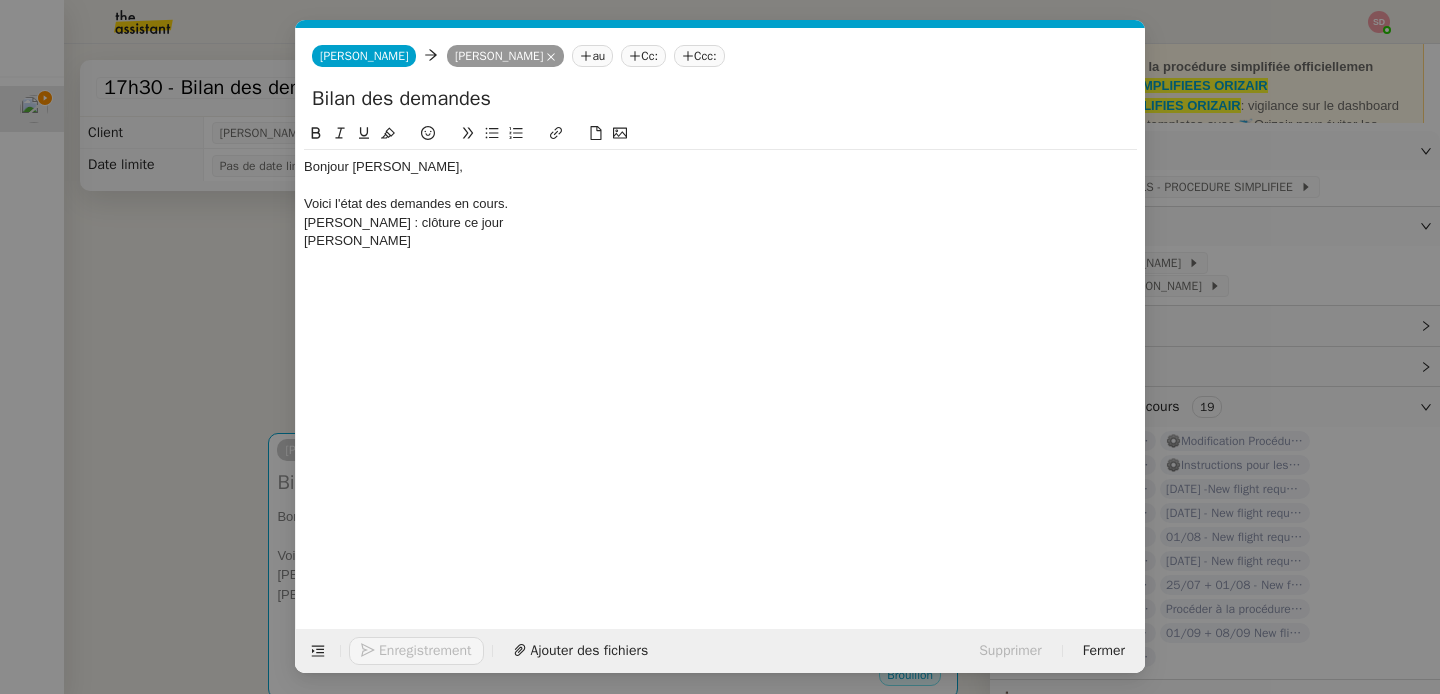 type 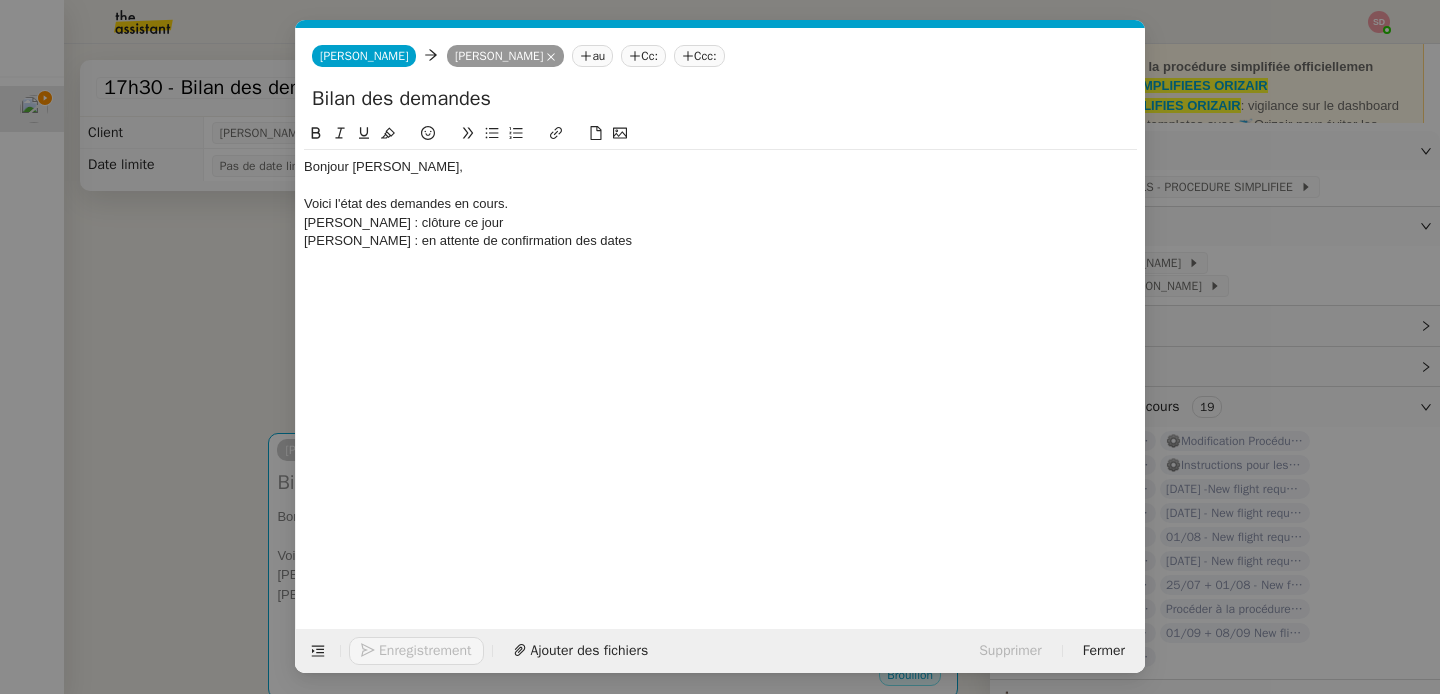 click on "Service TA - VOYAGE - PROPOSITION GLOBALE    A utiliser dans le cadre de proposition de déplacement TA - RELANCE CLIENT (EN)    Relancer un client lorsqu'il n'a pas répondu à un précédent message BAFERTY - MAIL AUDITION    A utiliser dans le cadre de la procédure d'envoi des mails d'audition TA - PUBLICATION OFFRE D'EMPLOI     Organisation du recrutement ✈️Orizair - Relance client (EN)     à utiliser pour orizair, relance en anglais  Louis Frei ✈️Orizair - Aucun vol disponible (FR)    à utiliser quand pas de vol dispo en fr  Louis Frei Discours de présentation du paiement sécurisé    ✈️Orizair - Relance client (FR)    à utiliser pour orizair, première relance en français  Louis Frei TA - VOYAGES - PROPOSITION ITINERAIRE    Soumettre les résultats d'une recherche Orizair - Empty Legs - Confirmation opérateur (EN)    à utiliser dans la communication sur avinode pour les empty legs  Louis Frei TA - CONFIRMATION PAIEMENT (EN)    TA - COURRIER EXPEDIE (recommandé)" at bounding box center [720, 347] 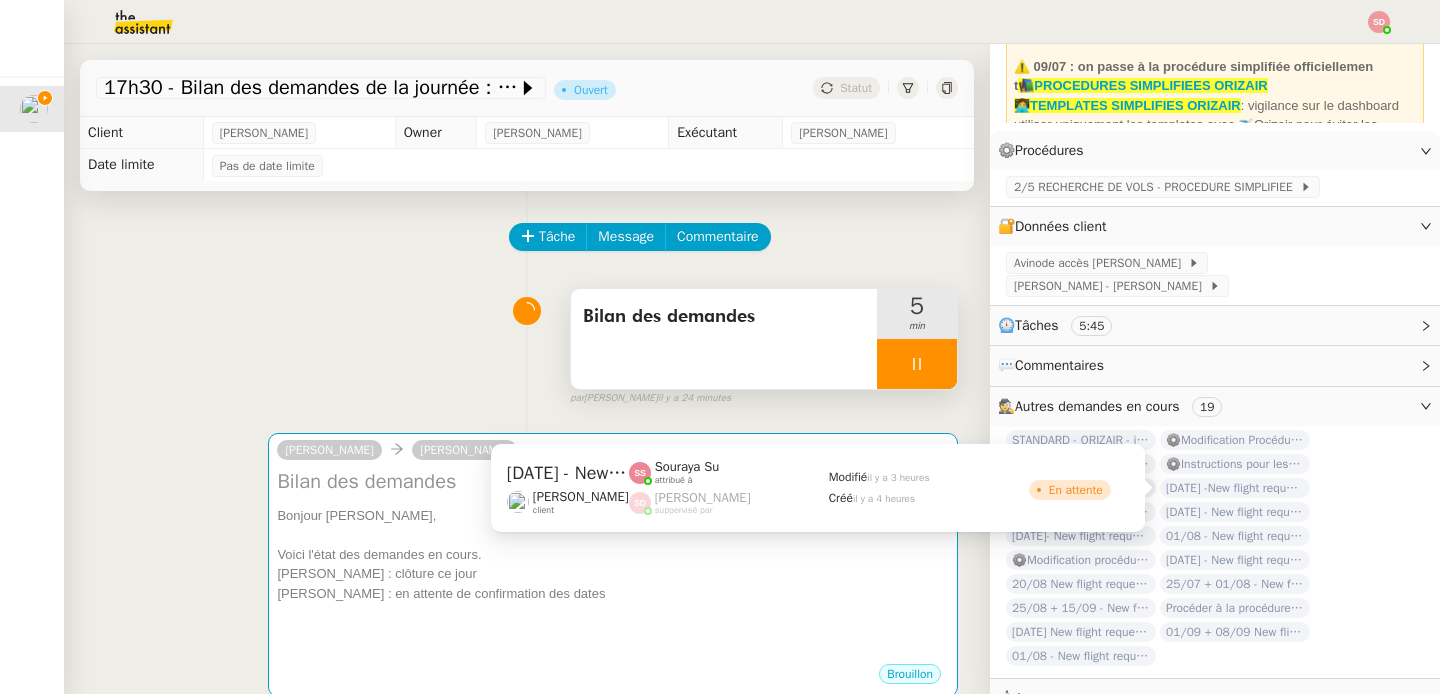 click on "[DATE]  - New flight request - [PERSON_NAME]" 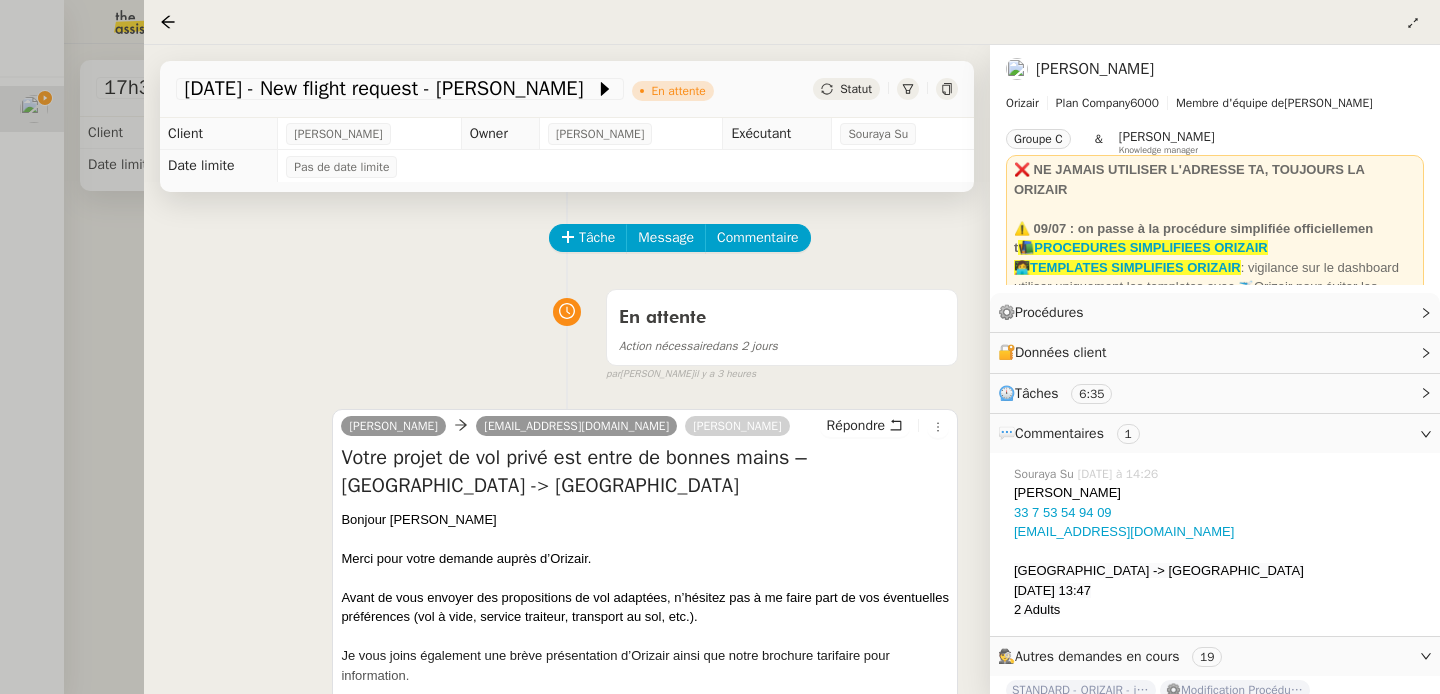 click on "Barry Souleymane" 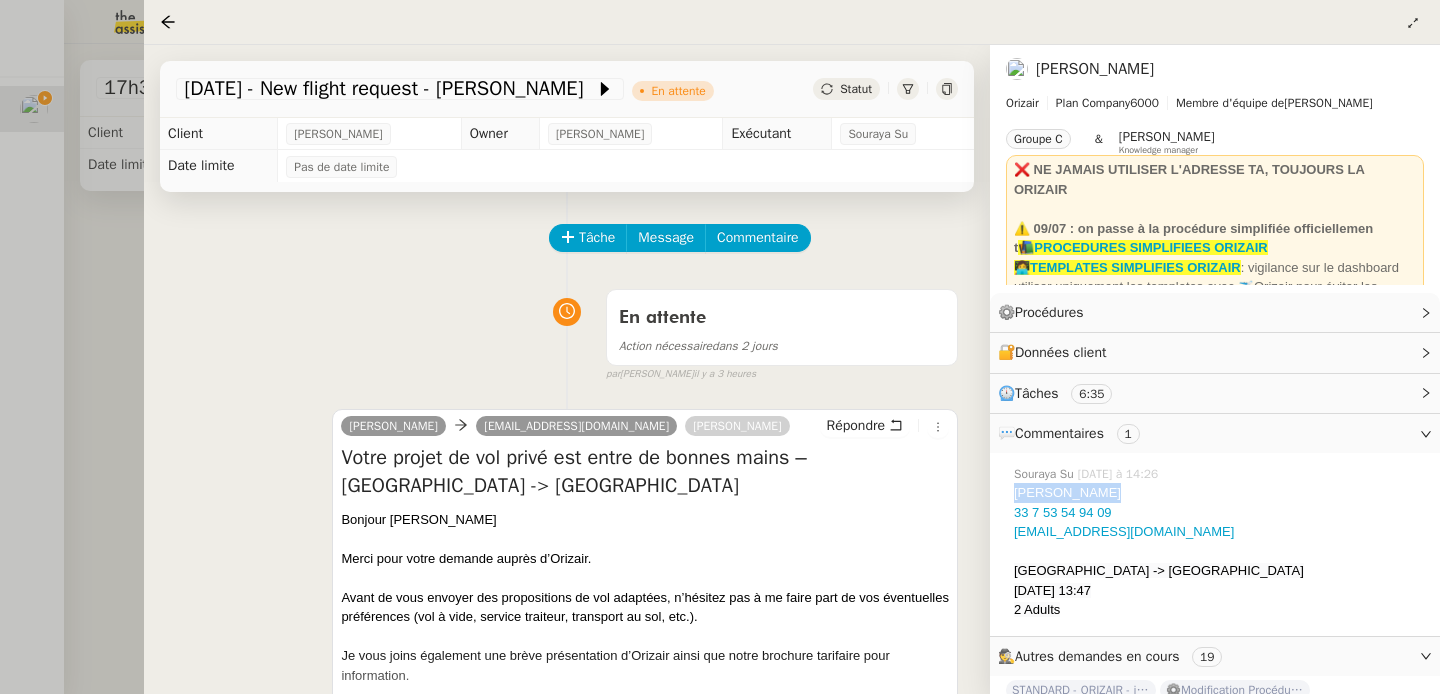 click on "Barry Souleymane" 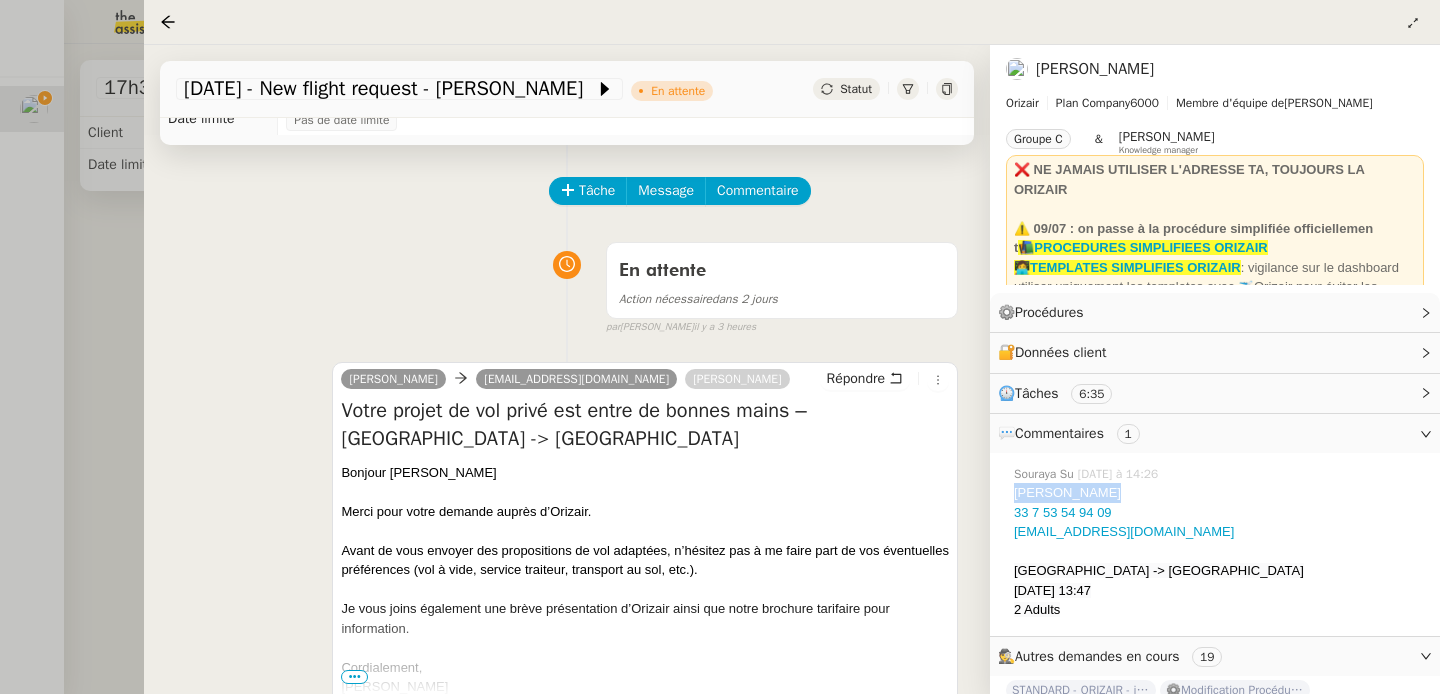 scroll, scrollTop: 0, scrollLeft: 0, axis: both 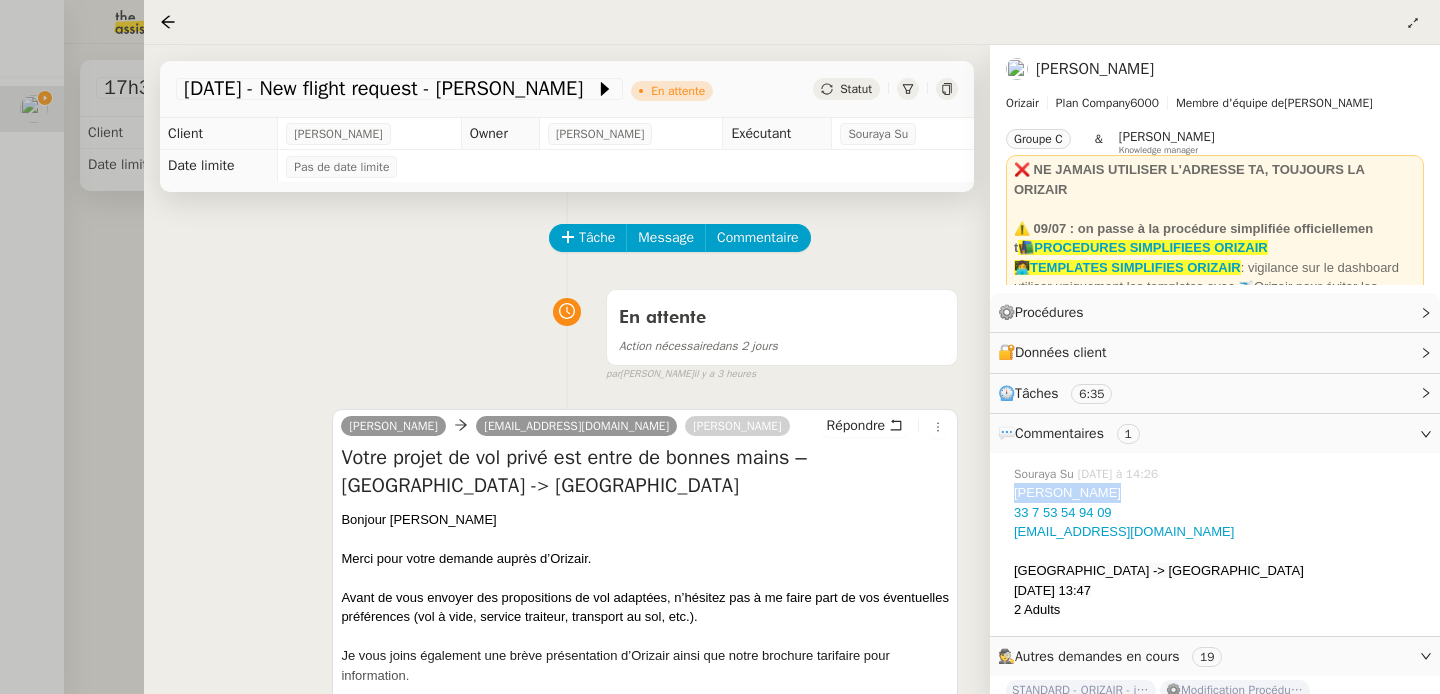click at bounding box center [720, 347] 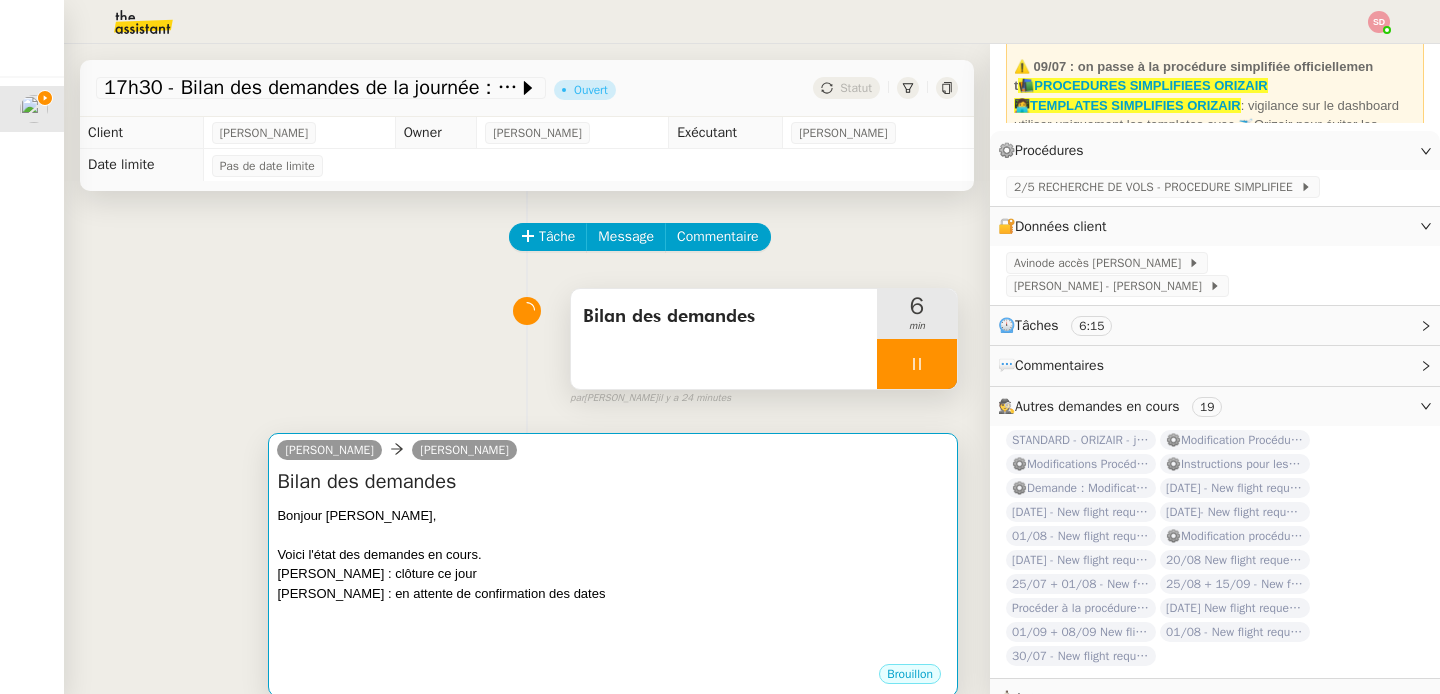 click on "Bilan des demandes
Bonjour Louis, Voici l'état des demandes en cours. Hoult Matty : clôture ce jour Trevor Isherwood : en attente de confirmation des dates •••" at bounding box center (613, 565) 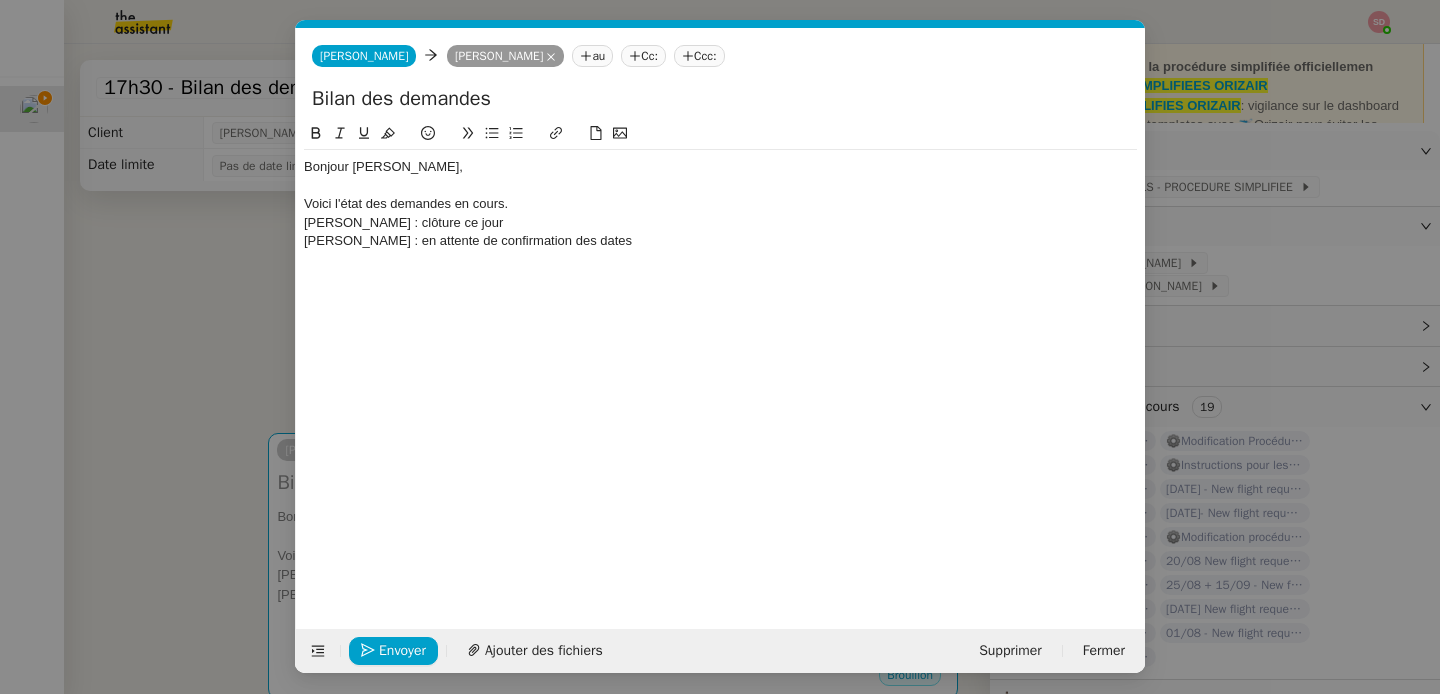 scroll, scrollTop: 0, scrollLeft: 42, axis: horizontal 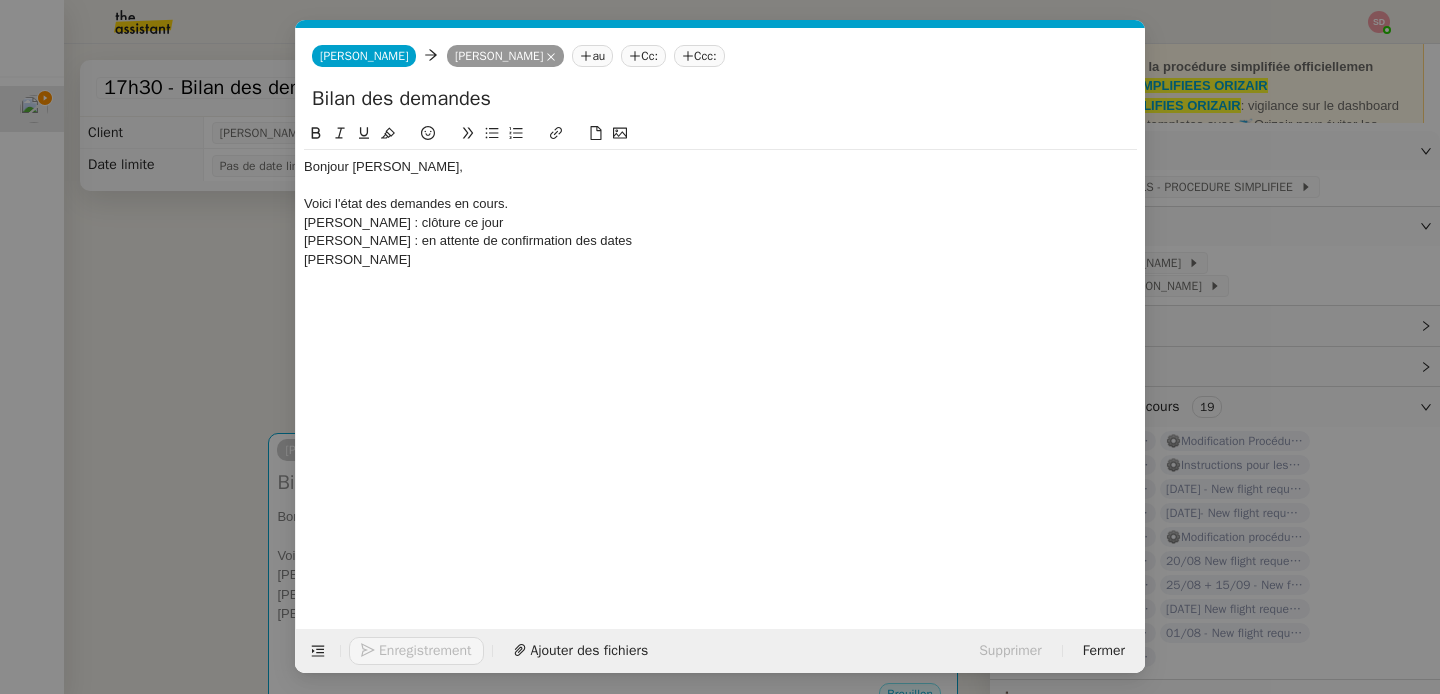 type 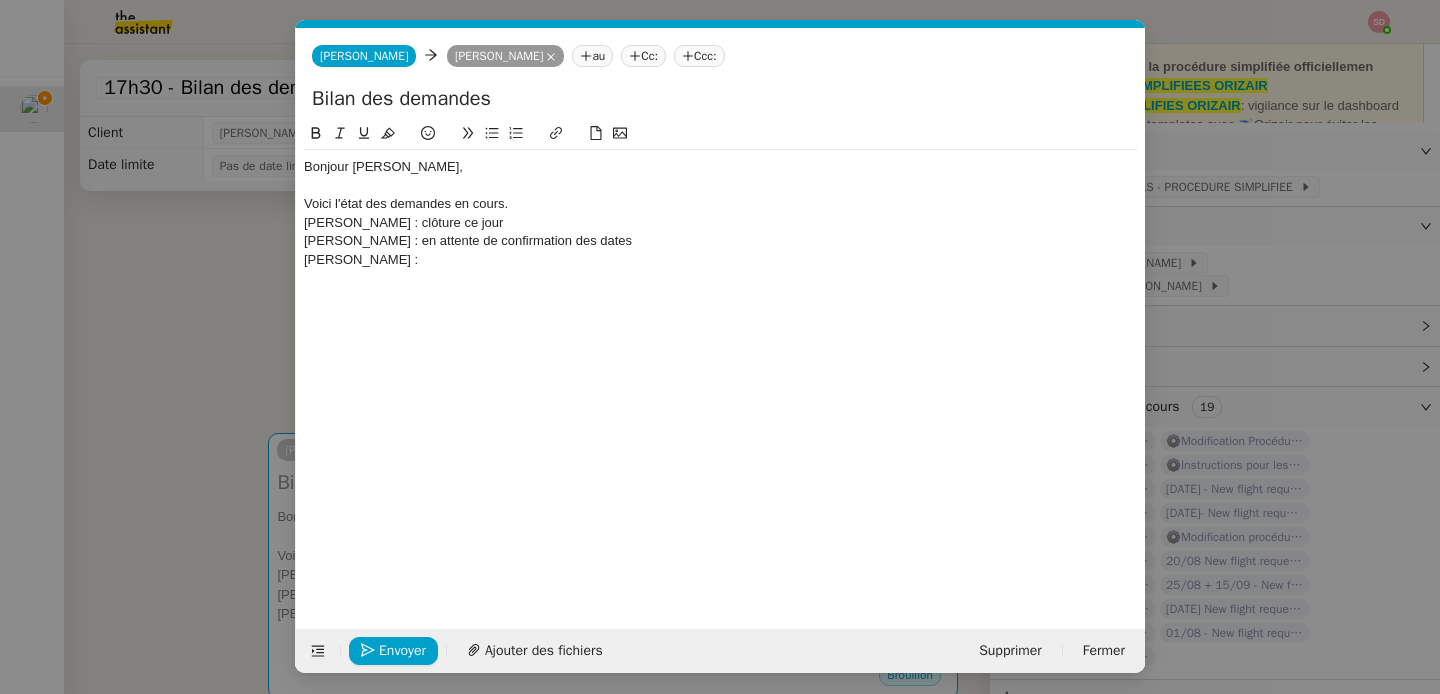 scroll, scrollTop: 0, scrollLeft: 0, axis: both 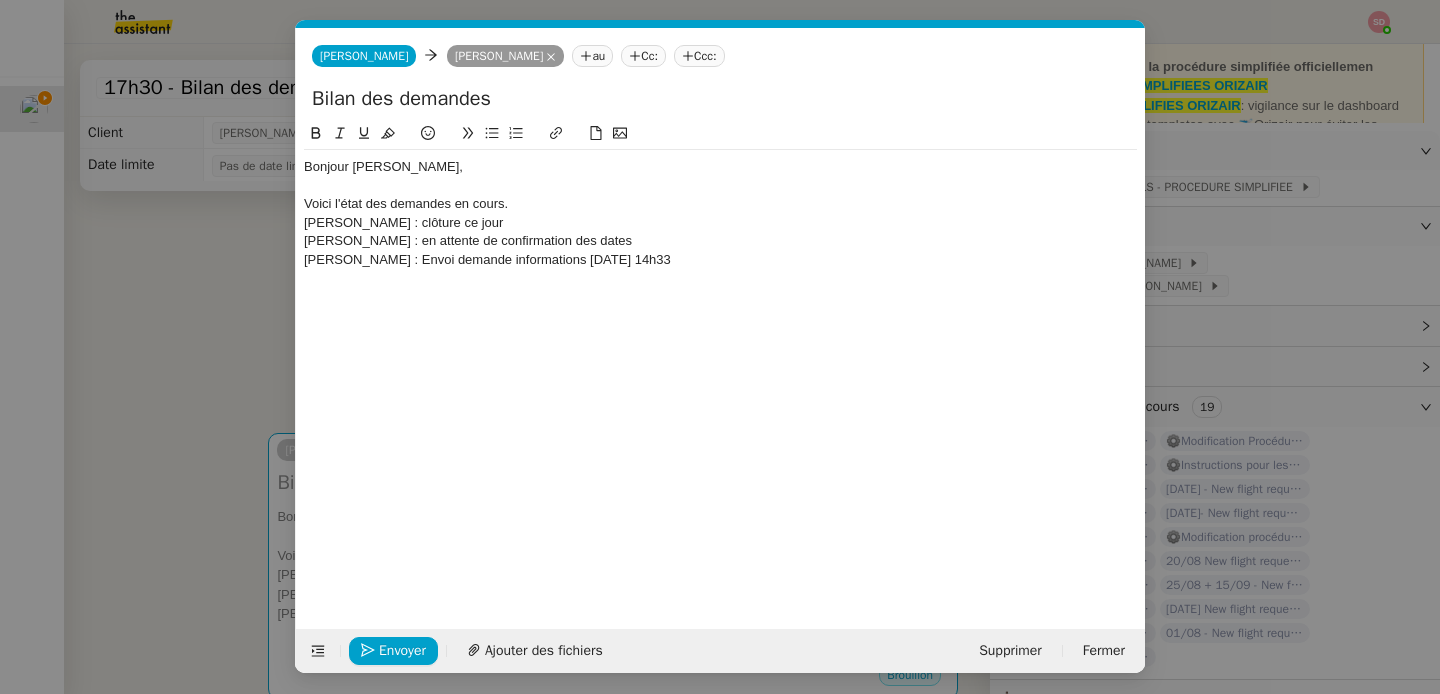 drag, startPoint x: 589, startPoint y: 263, endPoint x: 668, endPoint y: 263, distance: 79 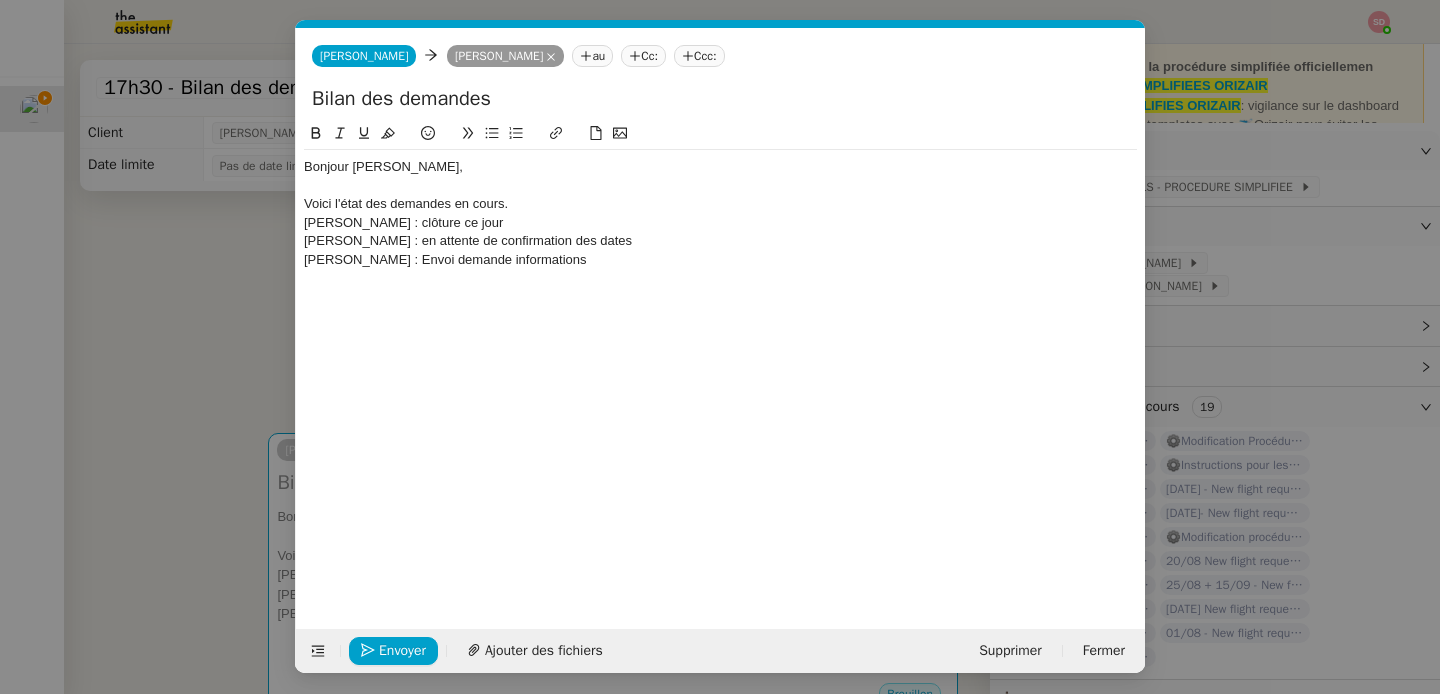 click on "Barry Souleymane : Envoi demande informations" 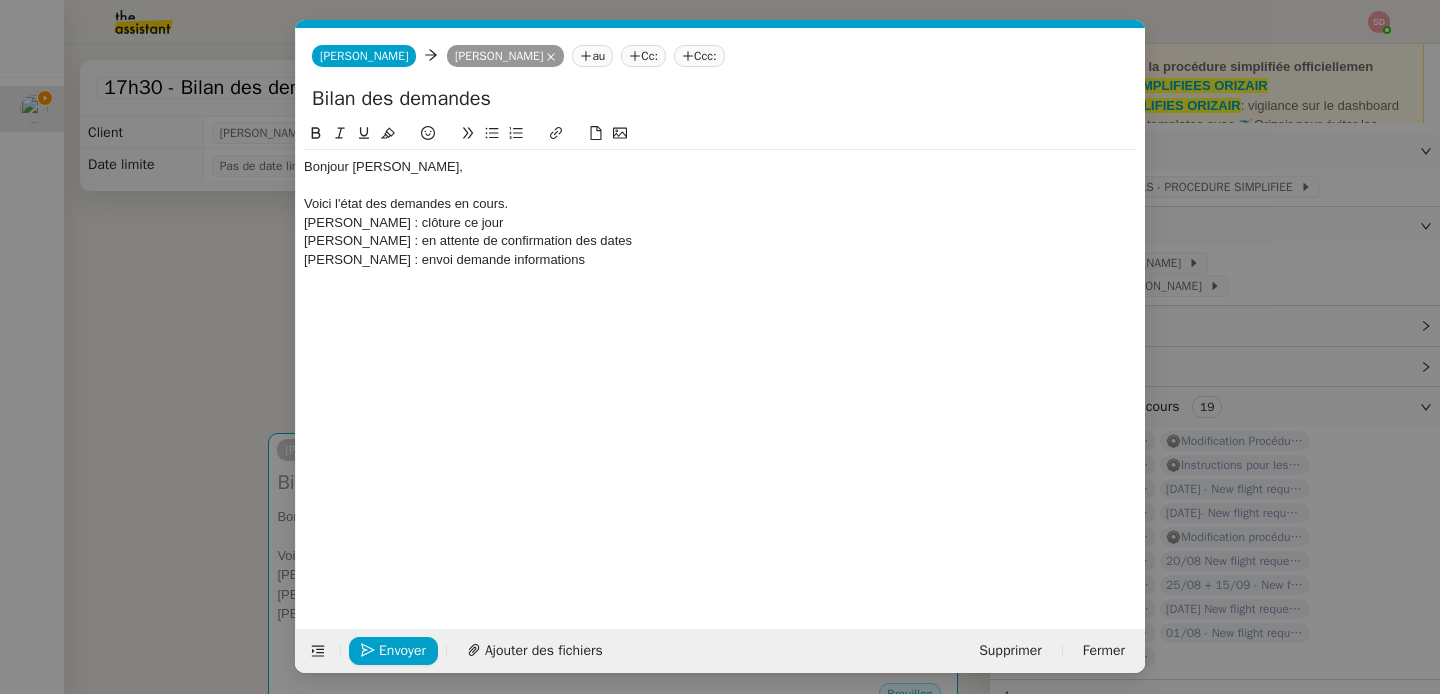 click on "Service TA - VOYAGE - PROPOSITION GLOBALE    A utiliser dans le cadre de proposition de déplacement TA - RELANCE CLIENT (EN)    Relancer un client lorsqu'il n'a pas répondu à un précédent message BAFERTY - MAIL AUDITION    A utiliser dans le cadre de la procédure d'envoi des mails d'audition TA - PUBLICATION OFFRE D'EMPLOI     Organisation du recrutement ✈️Orizair - Relance client (EN)     à utiliser pour orizair, relance en anglais  Louis Frei ✈️Orizair - Aucun vol disponible (FR)    à utiliser quand pas de vol dispo en fr  Louis Frei Discours de présentation du paiement sécurisé    ✈️Orizair - Relance client (FR)    à utiliser pour orizair, première relance en français  Louis Frei TA - VOYAGES - PROPOSITION ITINERAIRE    Soumettre les résultats d'une recherche Orizair - Empty Legs - Confirmation opérateur (EN)    à utiliser dans la communication sur avinode pour les empty legs  Louis Frei TA - CONFIRMATION PAIEMENT (EN)    TA - COURRIER EXPEDIE (recommandé)" at bounding box center [720, 347] 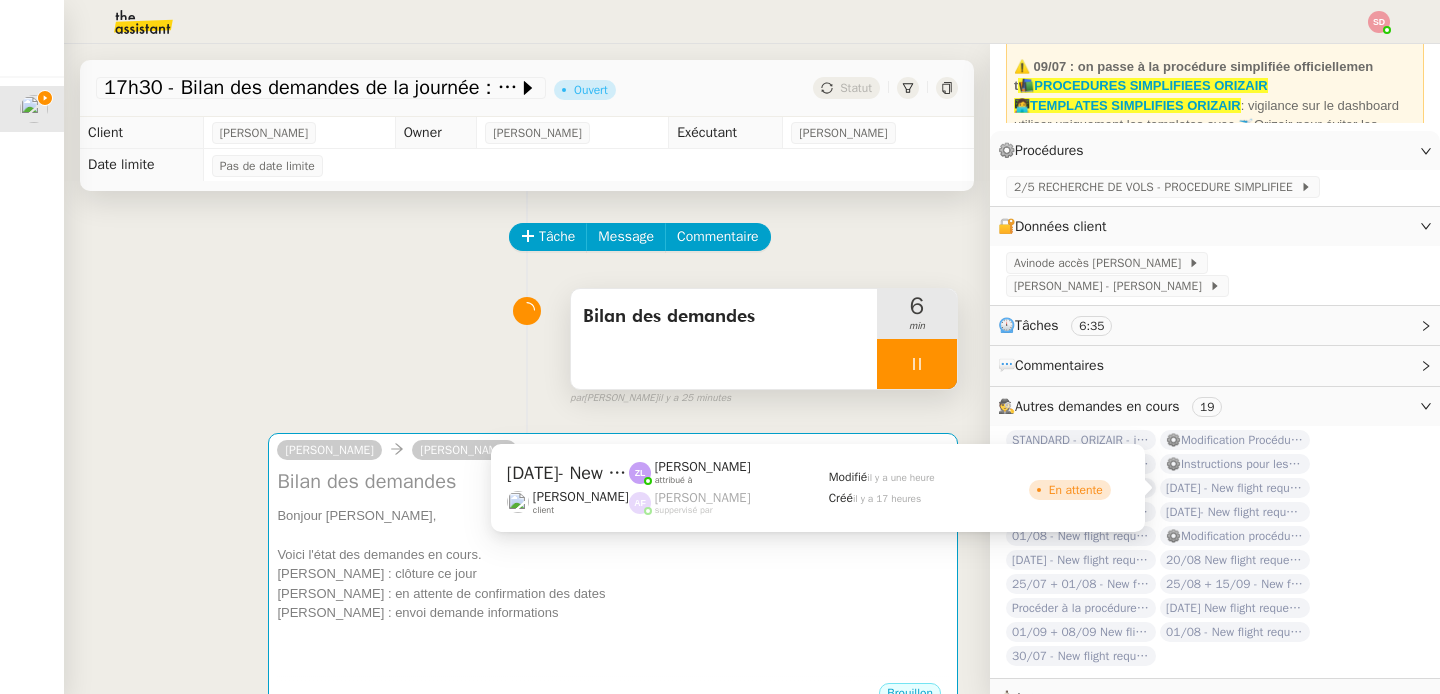 click on "31st August- New flight request - Christopher Peters" 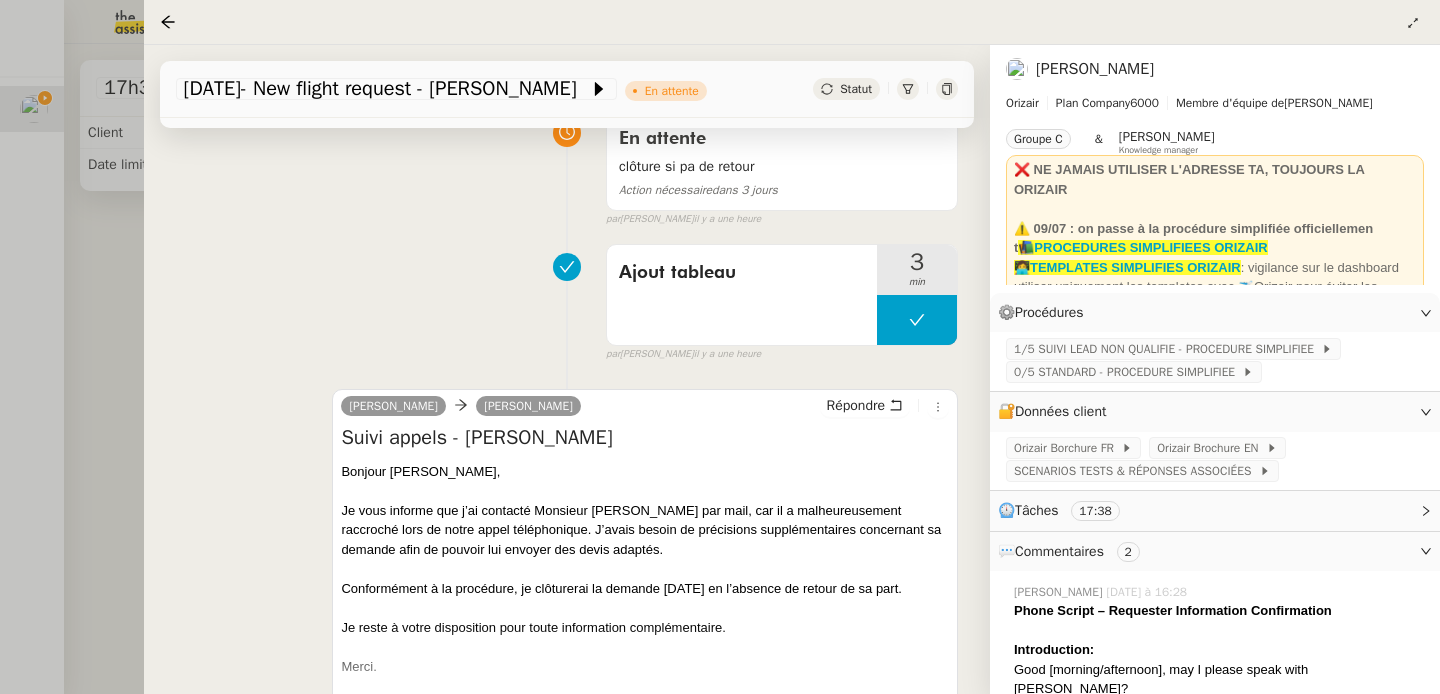 scroll, scrollTop: 286, scrollLeft: 0, axis: vertical 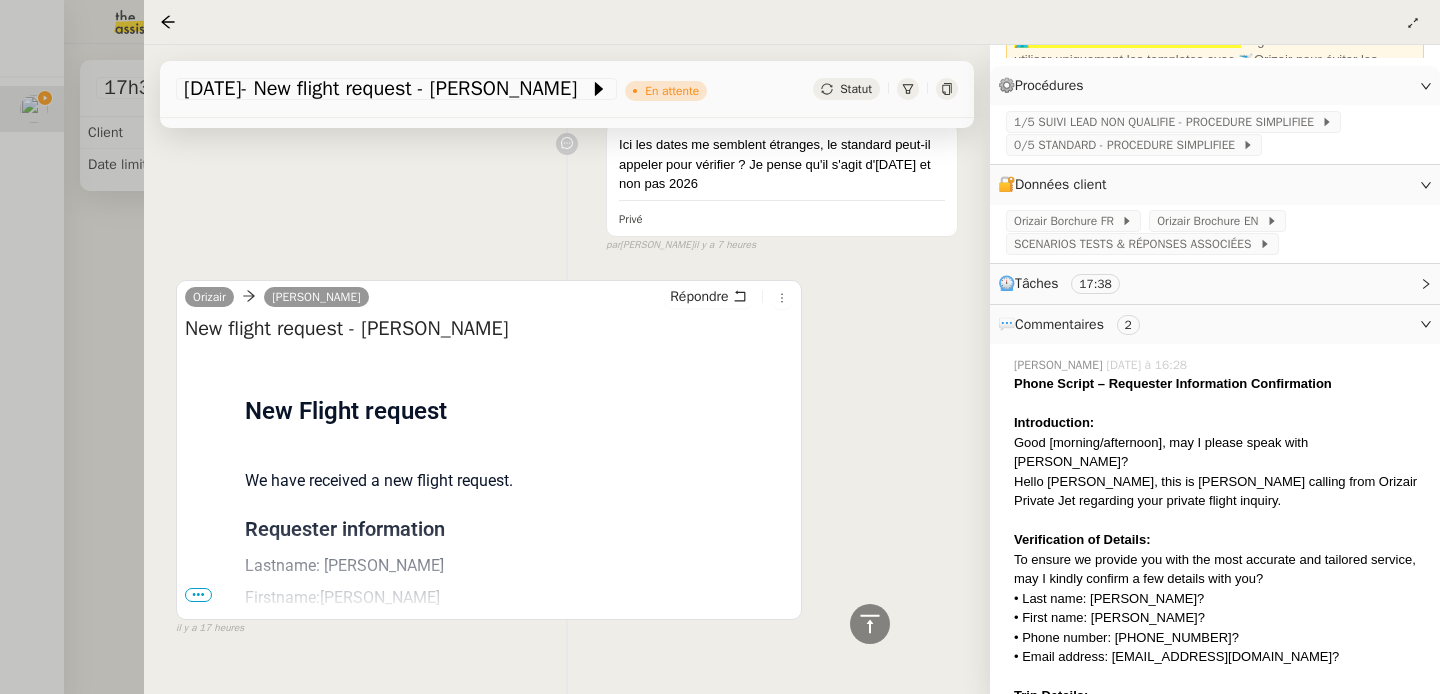 drag, startPoint x: 373, startPoint y: 285, endPoint x: 568, endPoint y: 286, distance: 195.00256 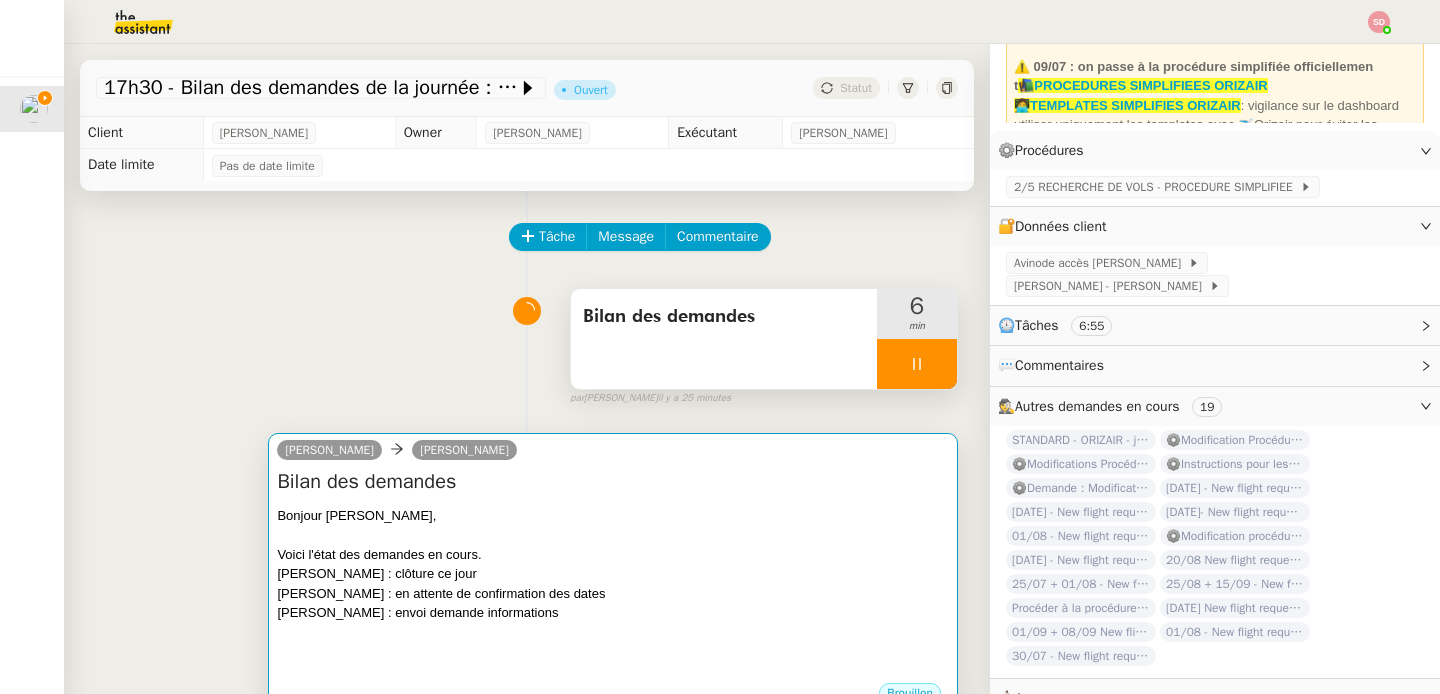 click on "Voici l'état des demandes en cours." at bounding box center (613, 555) 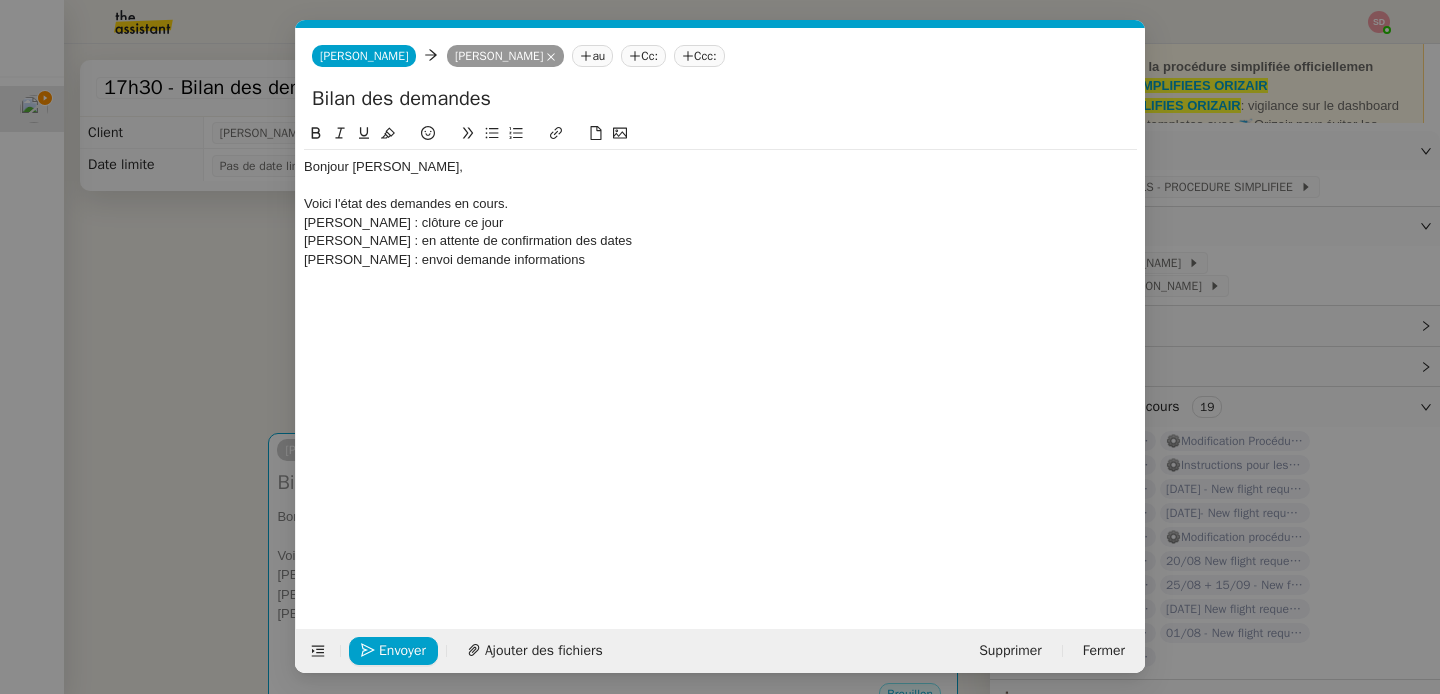 scroll, scrollTop: 0, scrollLeft: 42, axis: horizontal 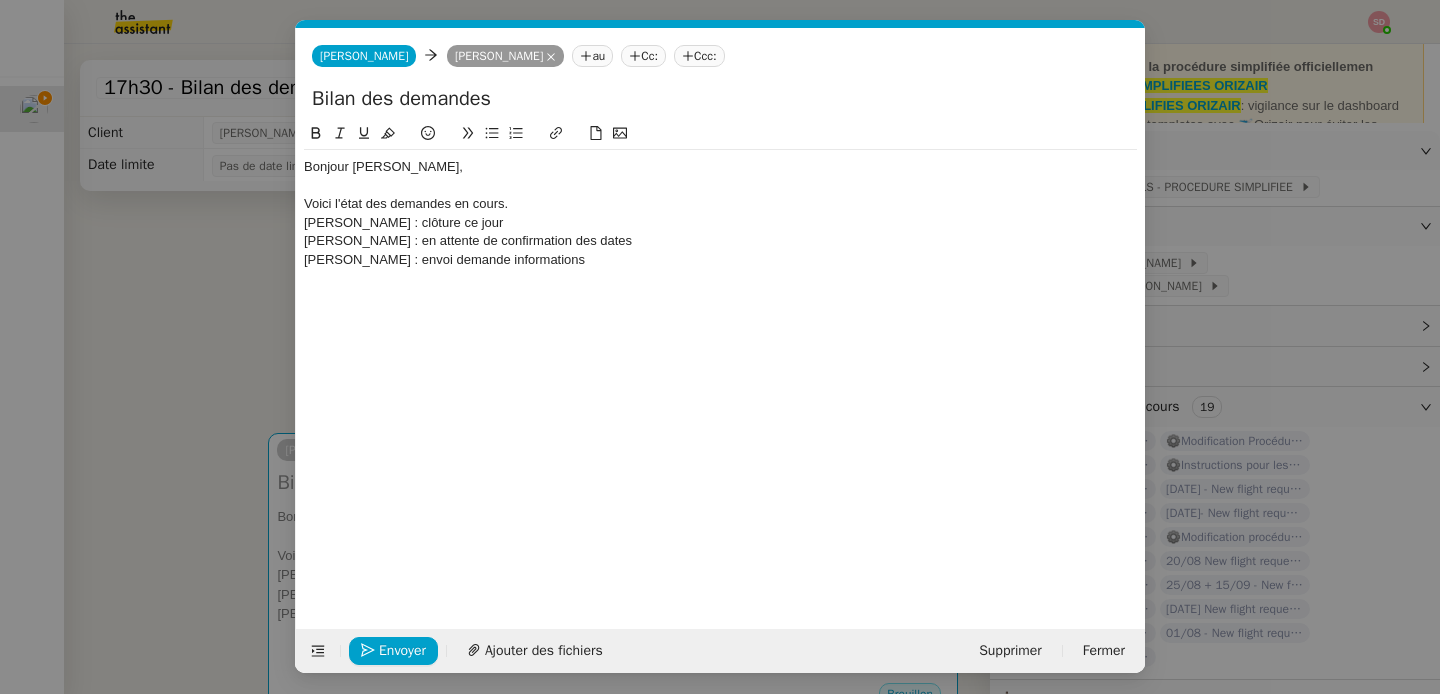 click on "Barry Souleymane : envoi demande informations" 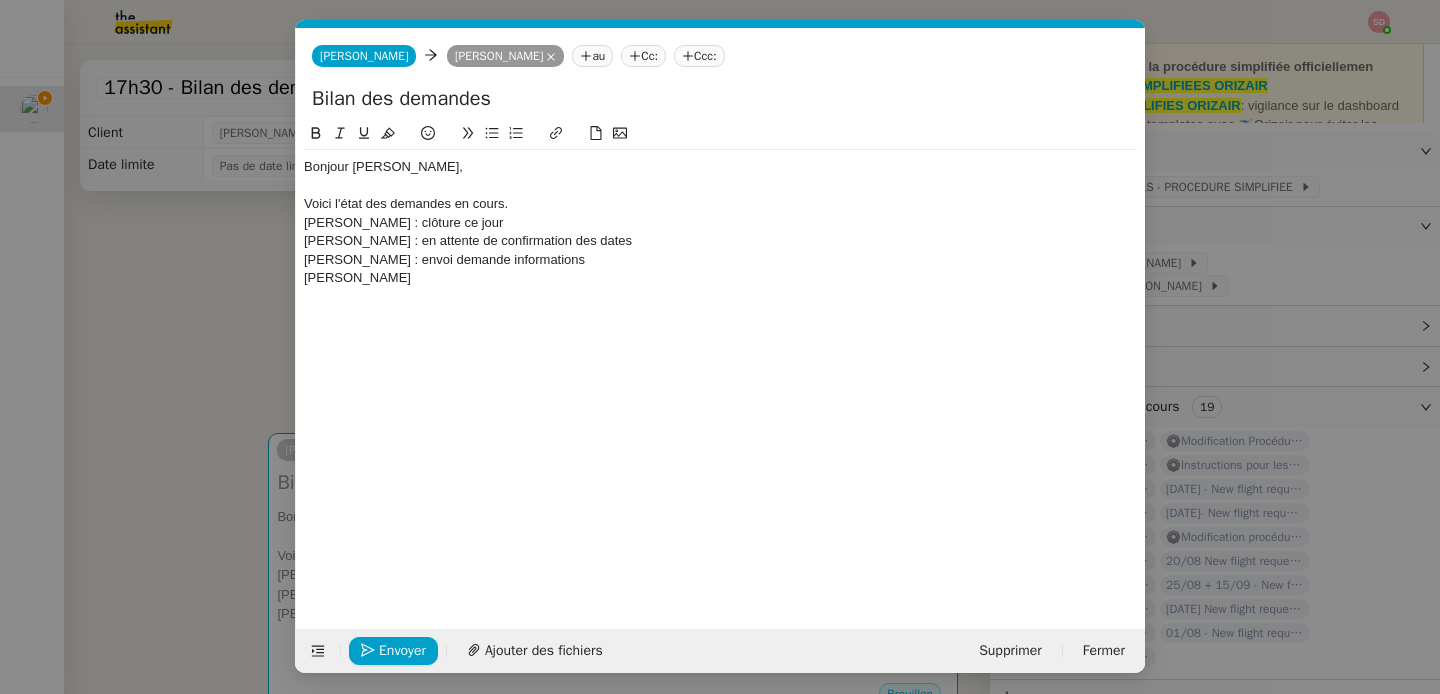 scroll, scrollTop: 0, scrollLeft: 0, axis: both 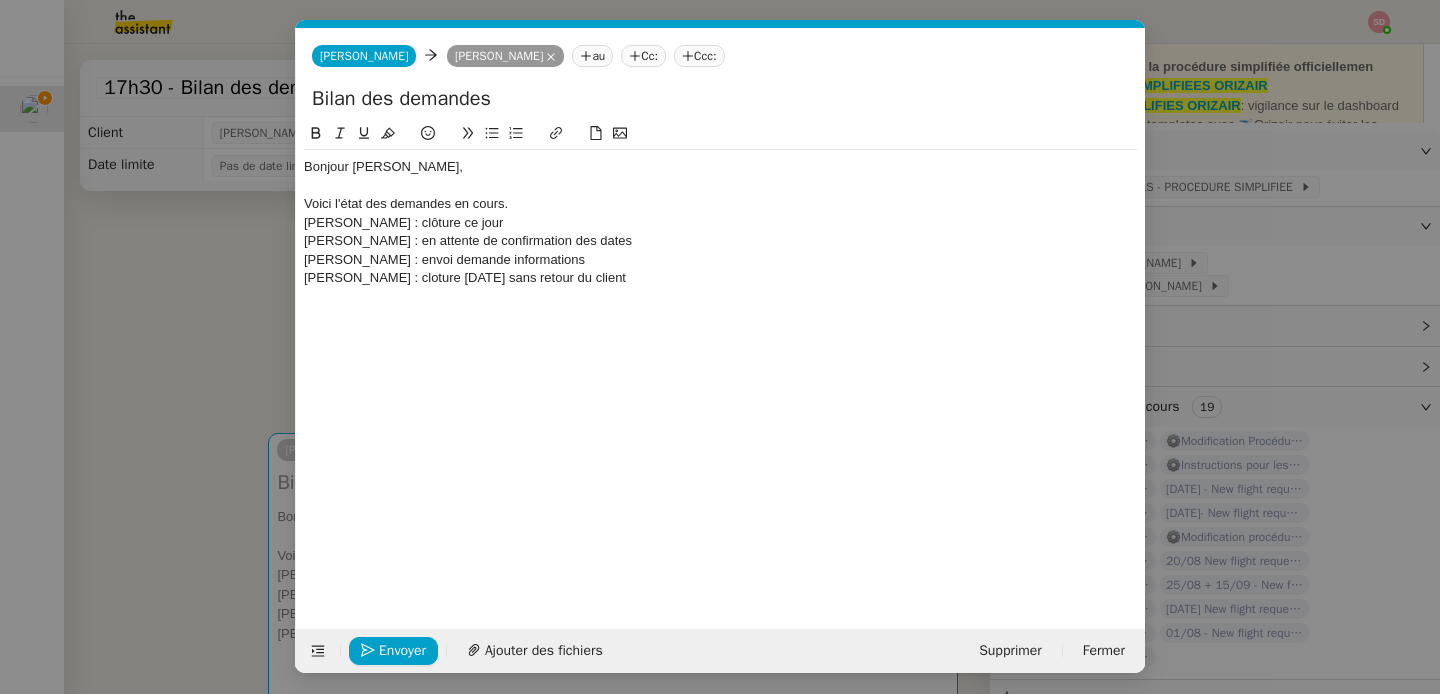 click on "Service TA - VOYAGE - PROPOSITION GLOBALE    A utiliser dans le cadre de proposition de déplacement TA - RELANCE CLIENT (EN)    Relancer un client lorsqu'il n'a pas répondu à un précédent message BAFERTY - MAIL AUDITION    A utiliser dans le cadre de la procédure d'envoi des mails d'audition TA - PUBLICATION OFFRE D'EMPLOI     Organisation du recrutement ✈️Orizair - Relance client (EN)     à utiliser pour orizair, relance en anglais  Louis Frei ✈️Orizair - Aucun vol disponible (FR)    à utiliser quand pas de vol dispo en fr  Louis Frei Discours de présentation du paiement sécurisé    ✈️Orizair - Relance client (FR)    à utiliser pour orizair, première relance en français  Louis Frei TA - VOYAGES - PROPOSITION ITINERAIRE    Soumettre les résultats d'une recherche Orizair - Empty Legs - Confirmation opérateur (EN)    à utiliser dans la communication sur avinode pour les empty legs  Louis Frei TA - CONFIRMATION PAIEMENT (EN)    TA - COURRIER EXPEDIE (recommandé)" at bounding box center (720, 347) 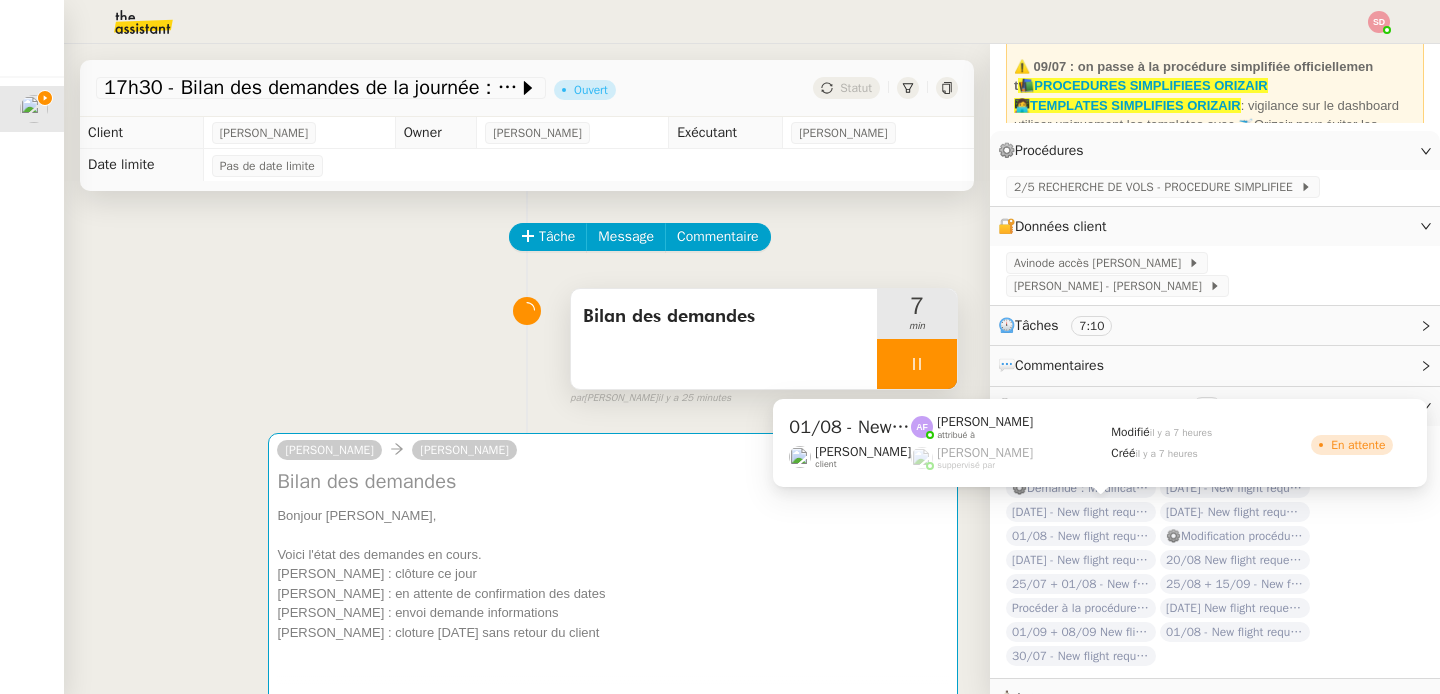 click on "01/08 - New flight request - Sas Rich" 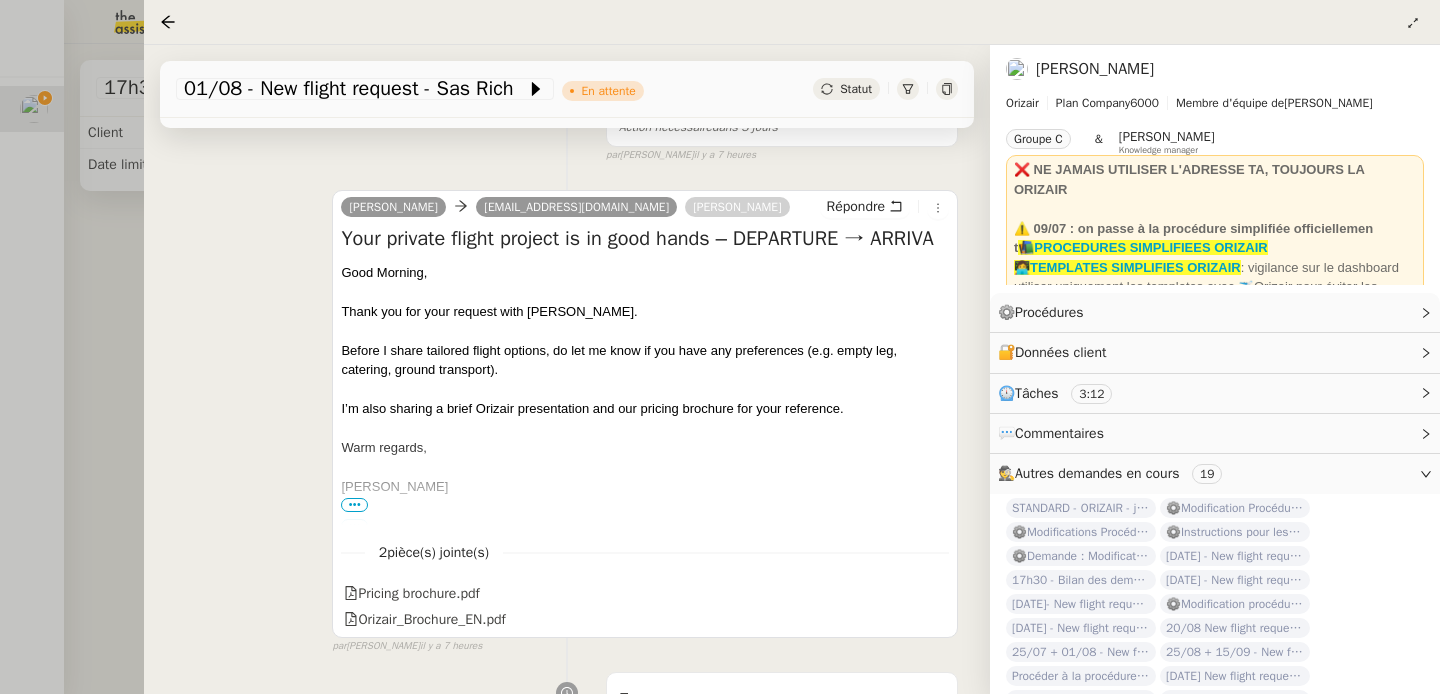 scroll, scrollTop: 232, scrollLeft: 0, axis: vertical 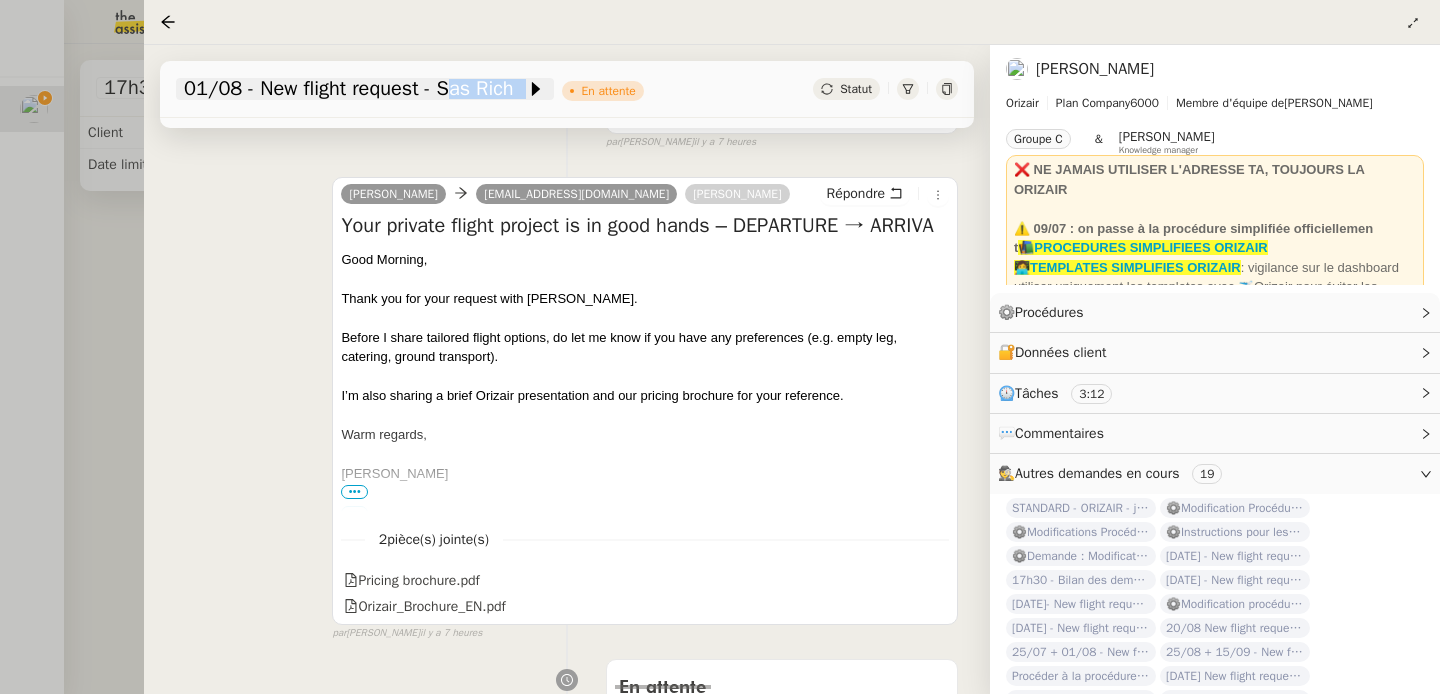 drag, startPoint x: 532, startPoint y: 115, endPoint x: 446, endPoint y: 94, distance: 88.52683 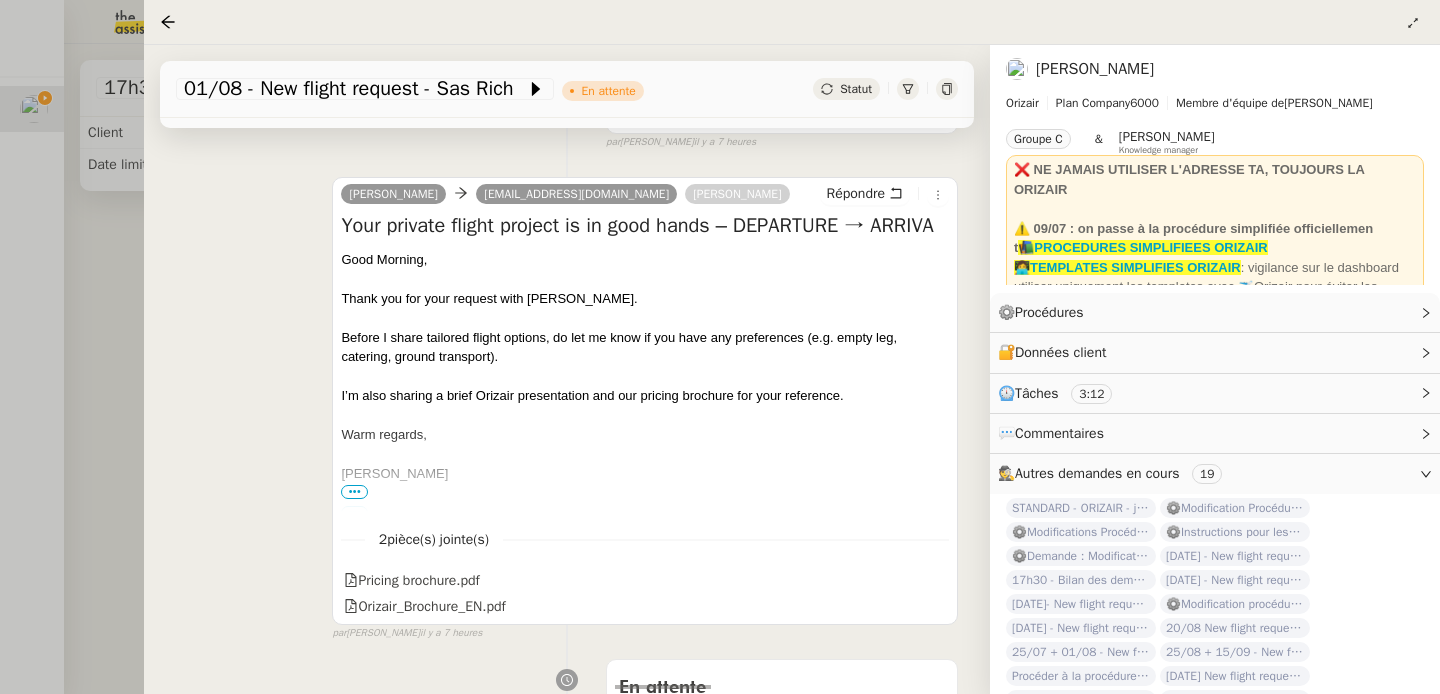 click at bounding box center [720, 347] 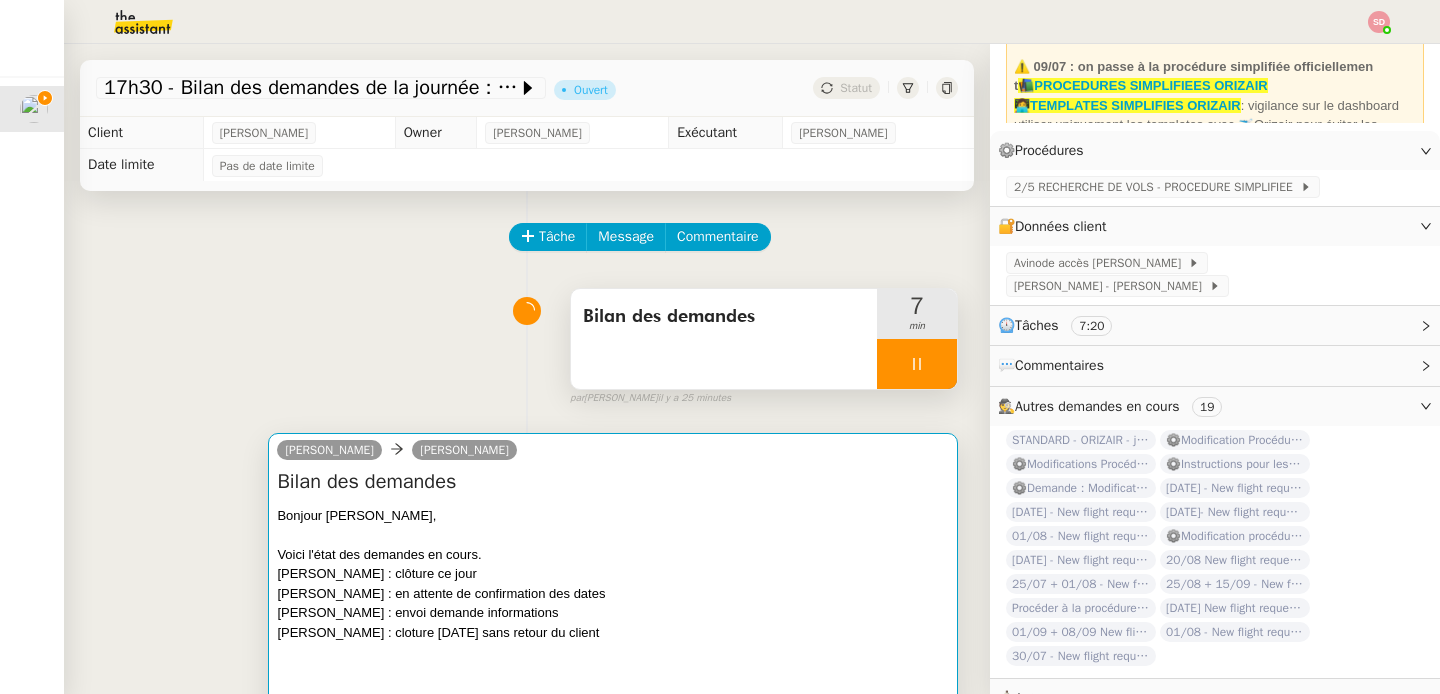 click on "Bilan des demandes
Bonjour Louis, Voici l'état des demandes en cours. Hoult Matty : clôture ce jour Trevor Isherwood : en attente de confirmation des dates Barry Souleymane : envoi demande informations Christopher Peters : cloture lundi sans retour du client •••" at bounding box center (613, 584) 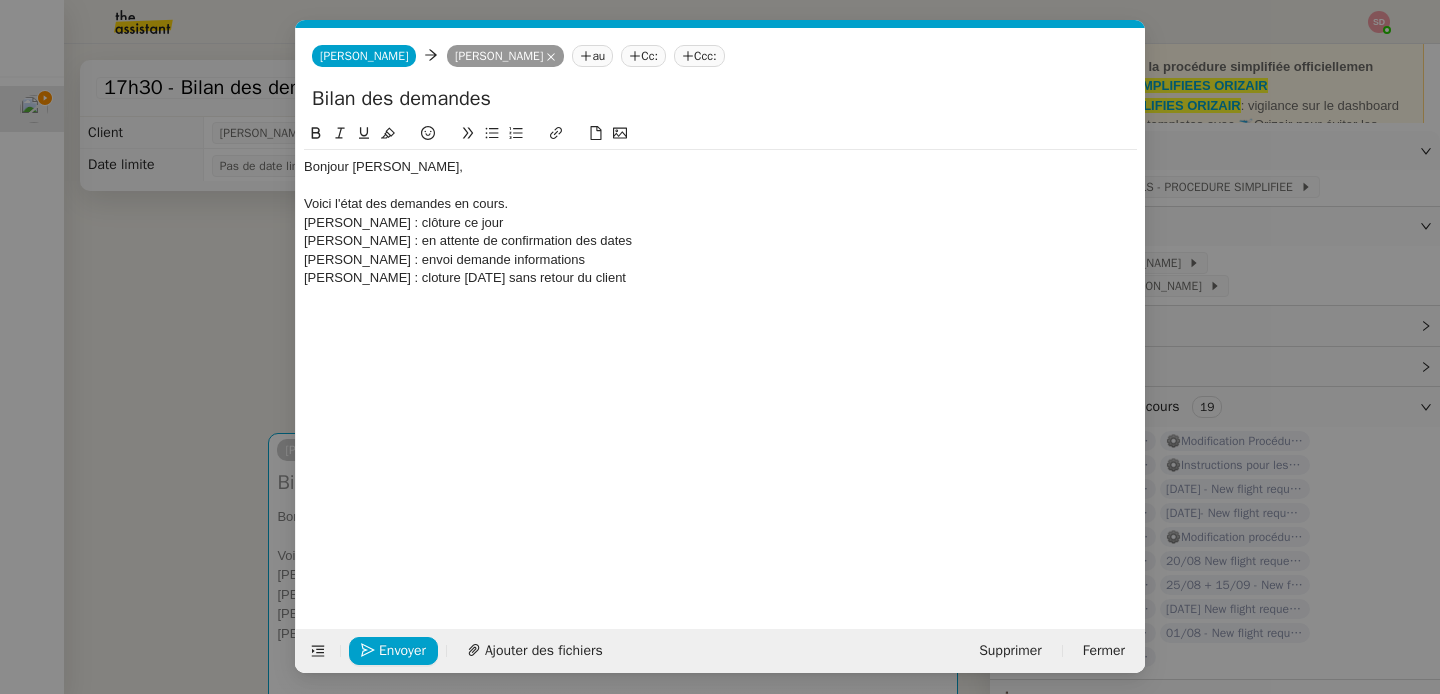 scroll, scrollTop: 0, scrollLeft: 42, axis: horizontal 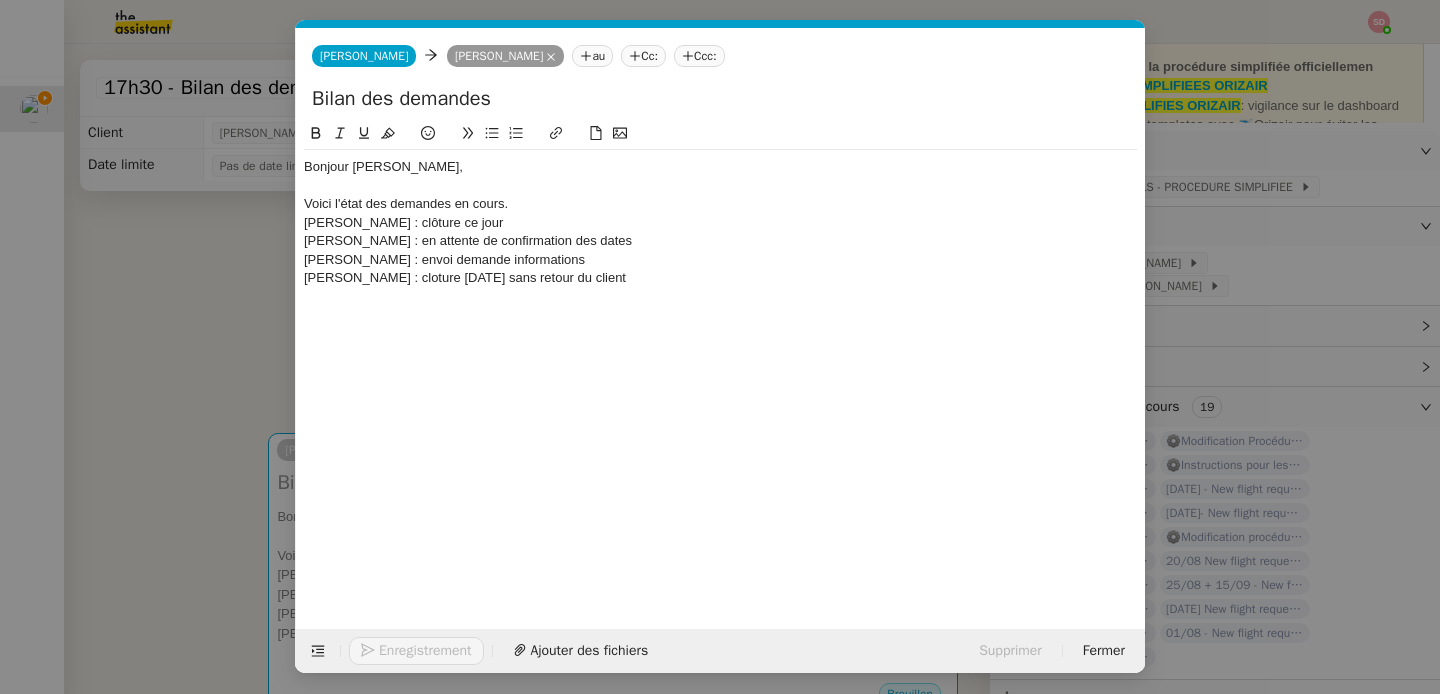 click 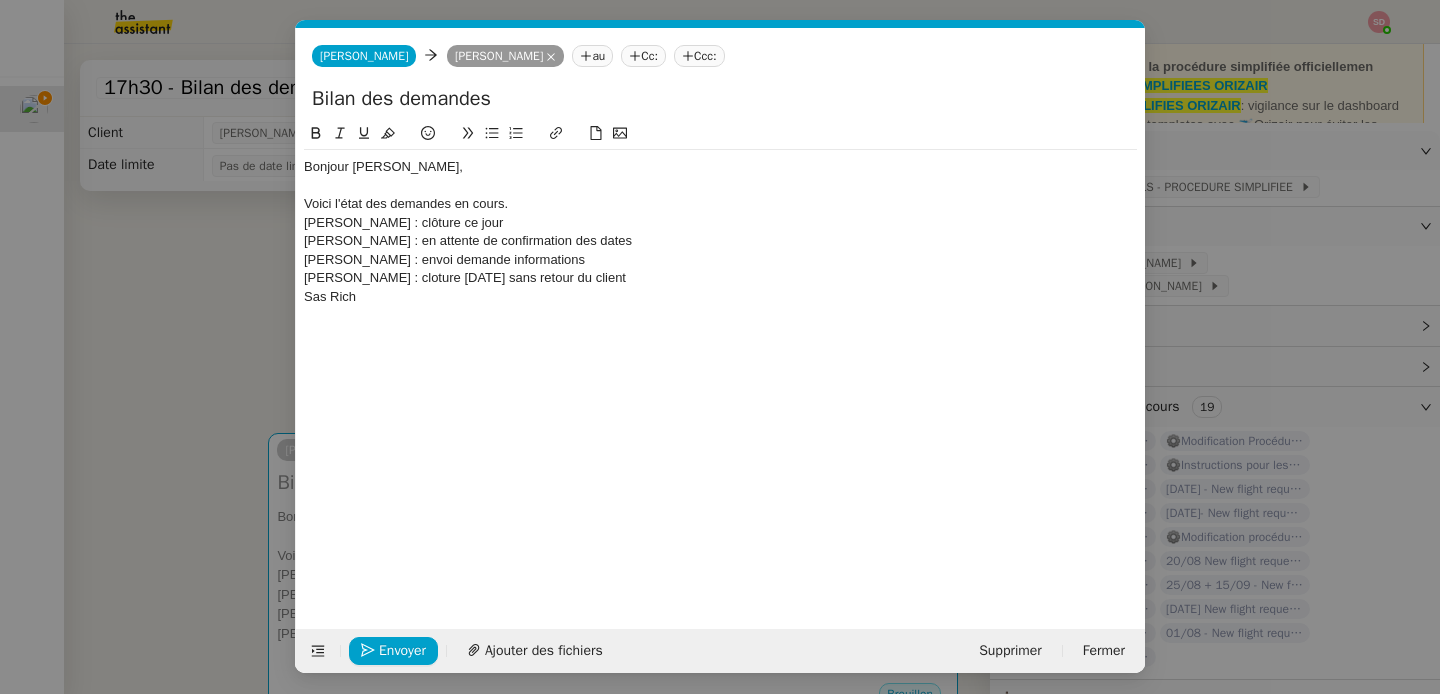 scroll, scrollTop: 0, scrollLeft: 0, axis: both 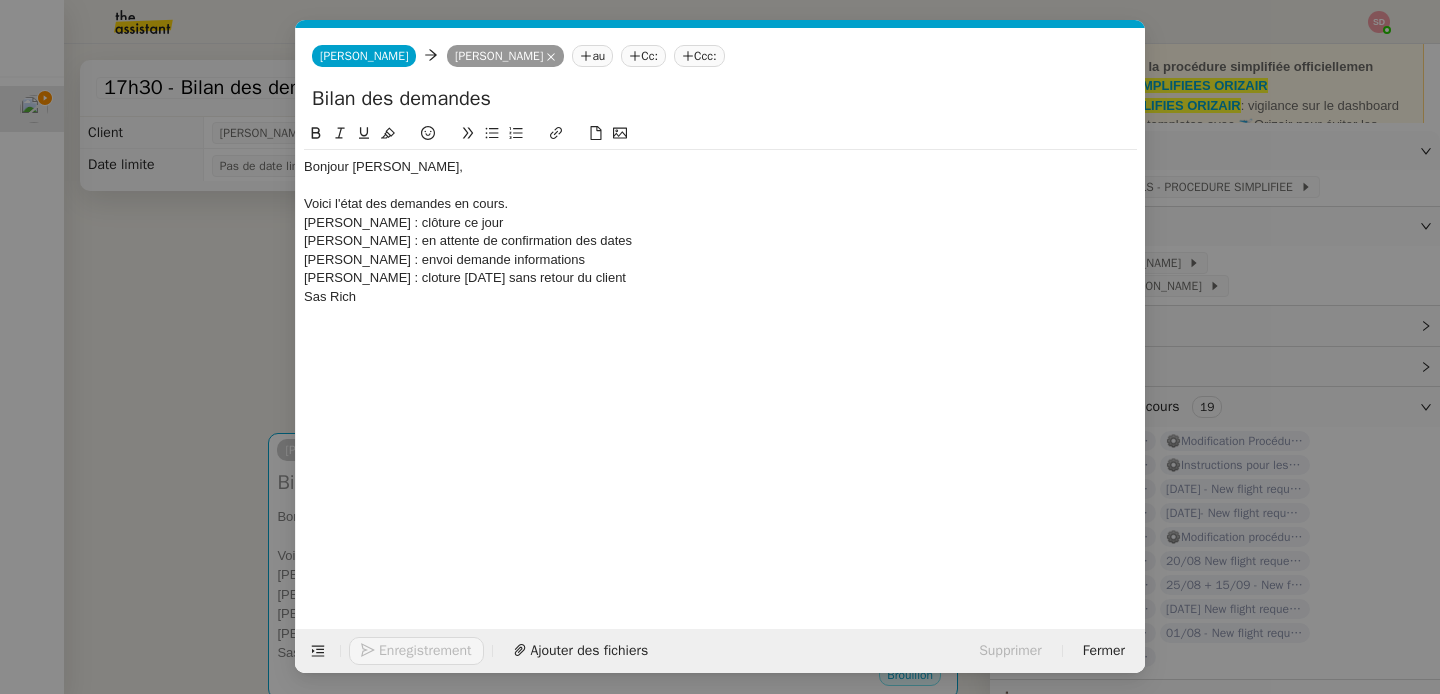 type 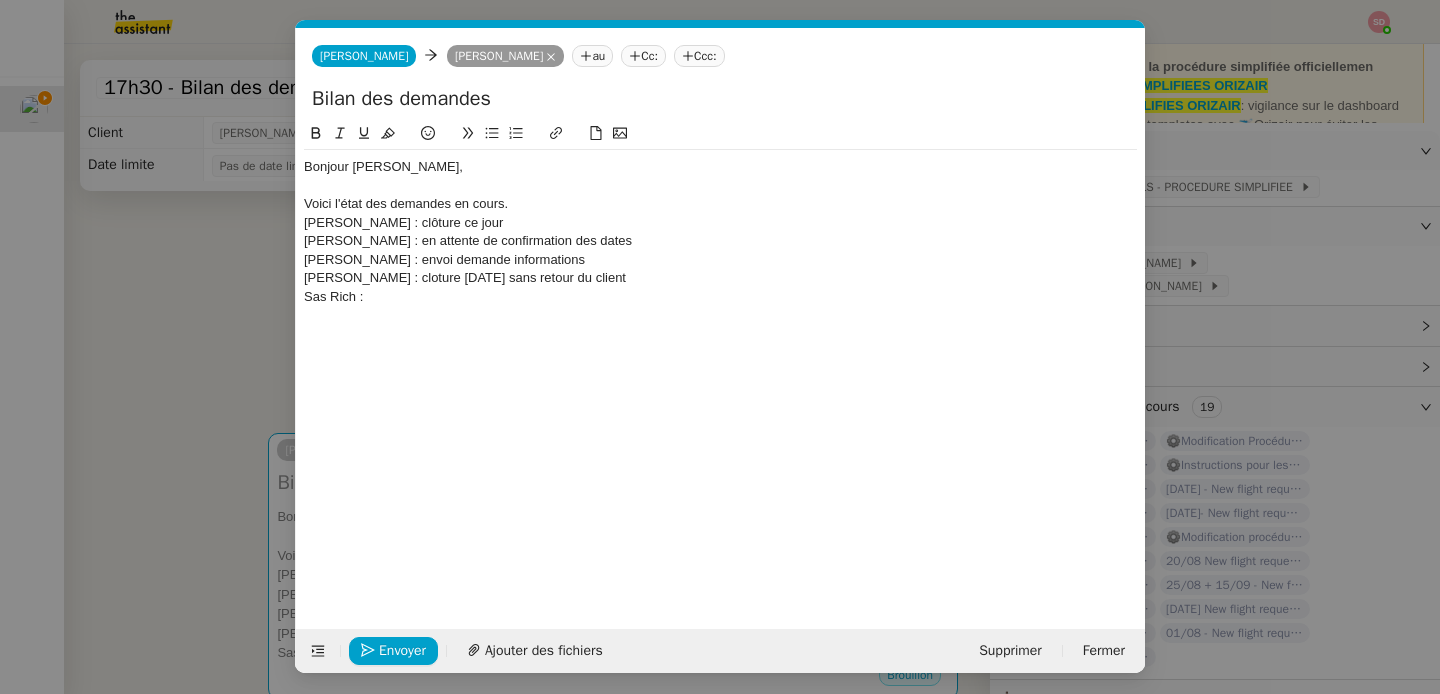 drag, startPoint x: 423, startPoint y: 261, endPoint x: 587, endPoint y: 262, distance: 164.00305 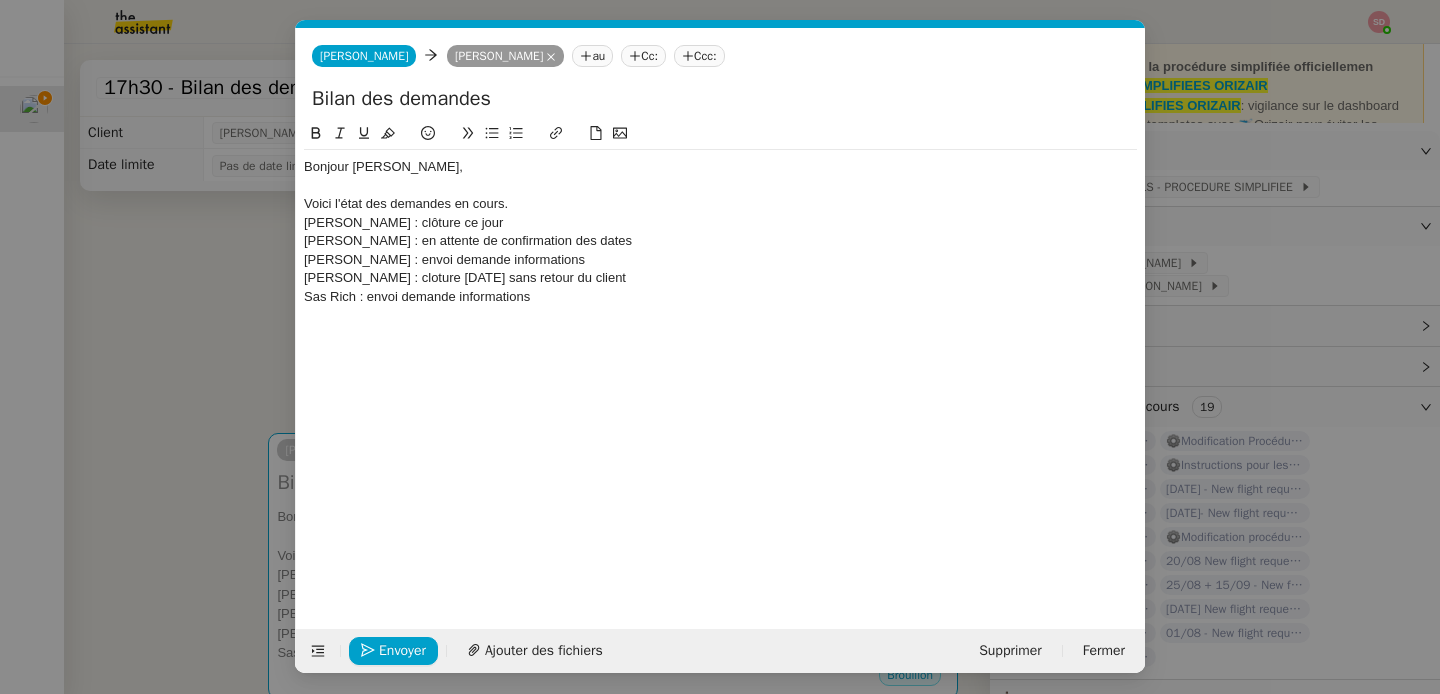 scroll, scrollTop: 0, scrollLeft: 0, axis: both 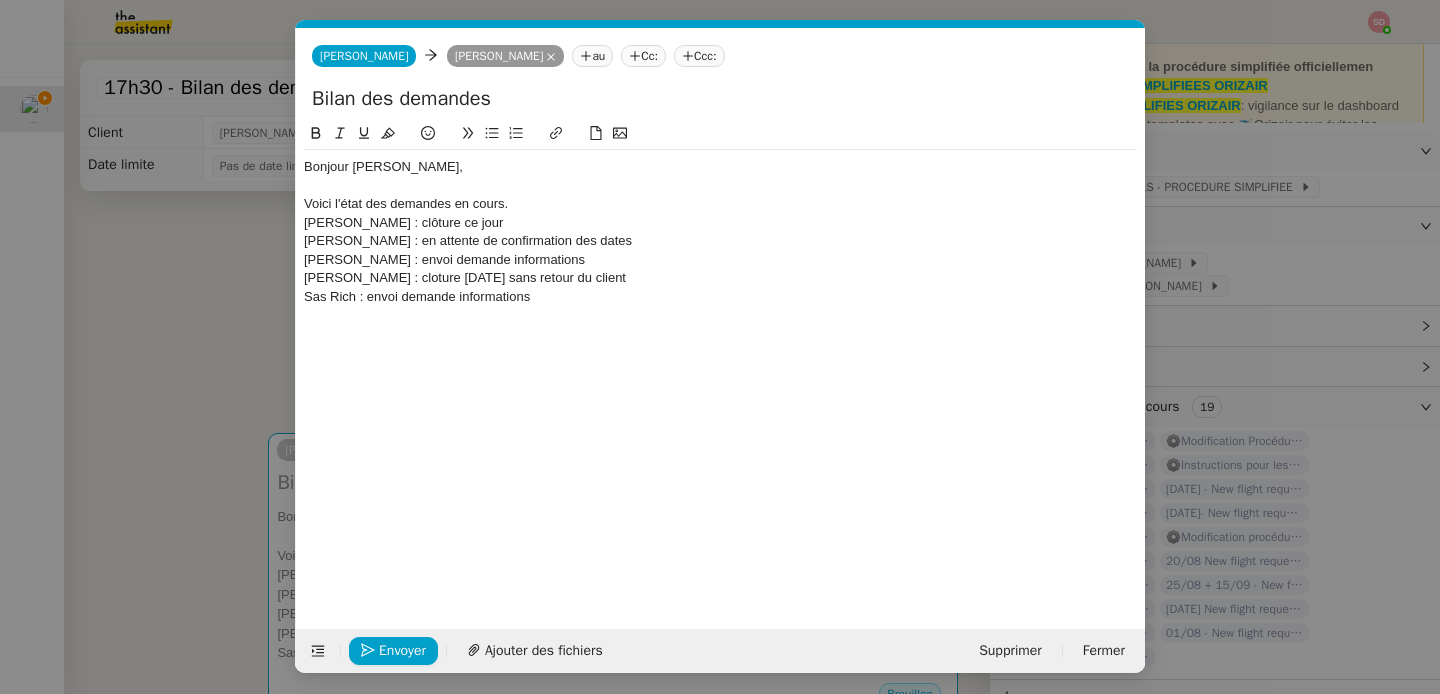 click on "Service TA - VOYAGE - PROPOSITION GLOBALE    A utiliser dans le cadre de proposition de déplacement TA - RELANCE CLIENT (EN)    Relancer un client lorsqu'il n'a pas répondu à un précédent message BAFERTY - MAIL AUDITION    A utiliser dans le cadre de la procédure d'envoi des mails d'audition TA - PUBLICATION OFFRE D'EMPLOI     Organisation du recrutement ✈️Orizair - Relance client (EN)     à utiliser pour orizair, relance en anglais  Louis Frei ✈️Orizair - Aucun vol disponible (FR)    à utiliser quand pas de vol dispo en fr  Louis Frei Discours de présentation du paiement sécurisé    ✈️Orizair - Relance client (FR)    à utiliser pour orizair, première relance en français  Louis Frei TA - VOYAGES - PROPOSITION ITINERAIRE    Soumettre les résultats d'une recherche Orizair - Empty Legs - Confirmation opérateur (EN)    à utiliser dans la communication sur avinode pour les empty legs  Louis Frei TA - CONFIRMATION PAIEMENT (EN)    TA - COURRIER EXPEDIE (recommandé)" at bounding box center [720, 347] 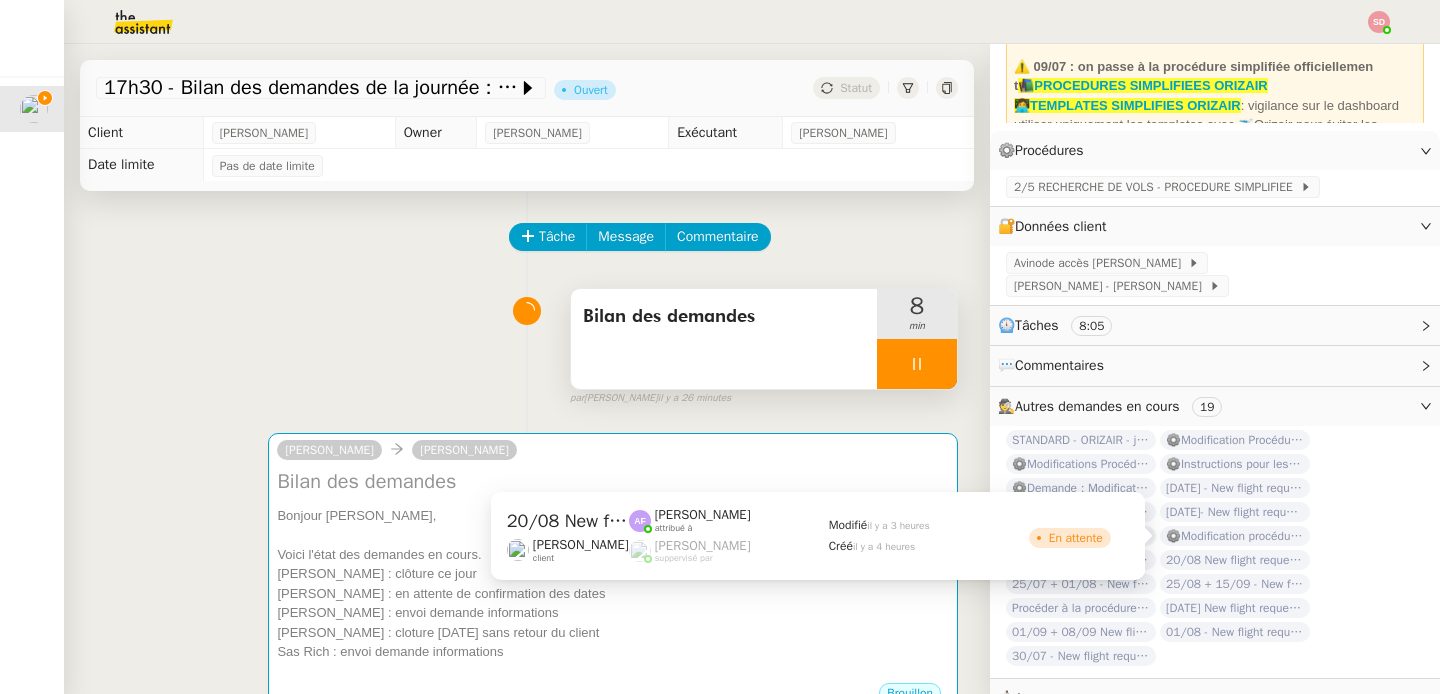 click on "20/08 New flight request - Amine Djennaoui" 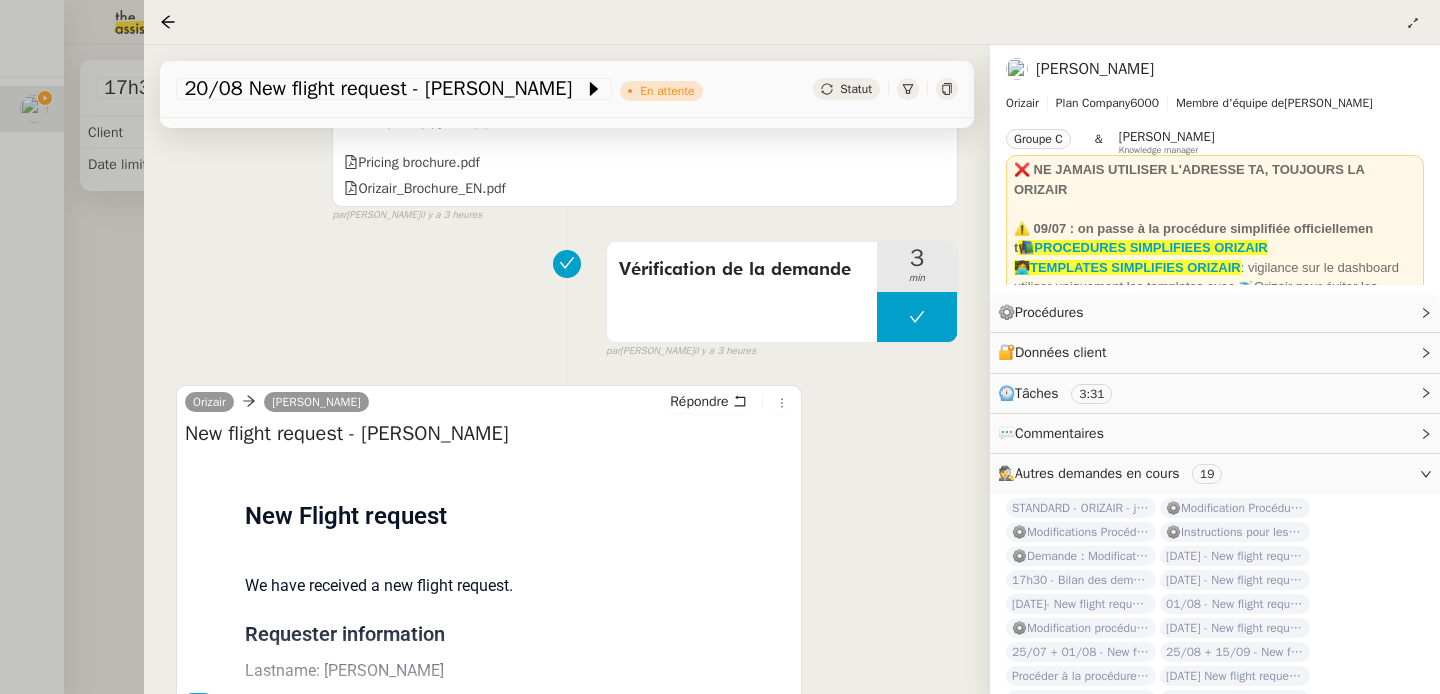 scroll, scrollTop: 667, scrollLeft: 0, axis: vertical 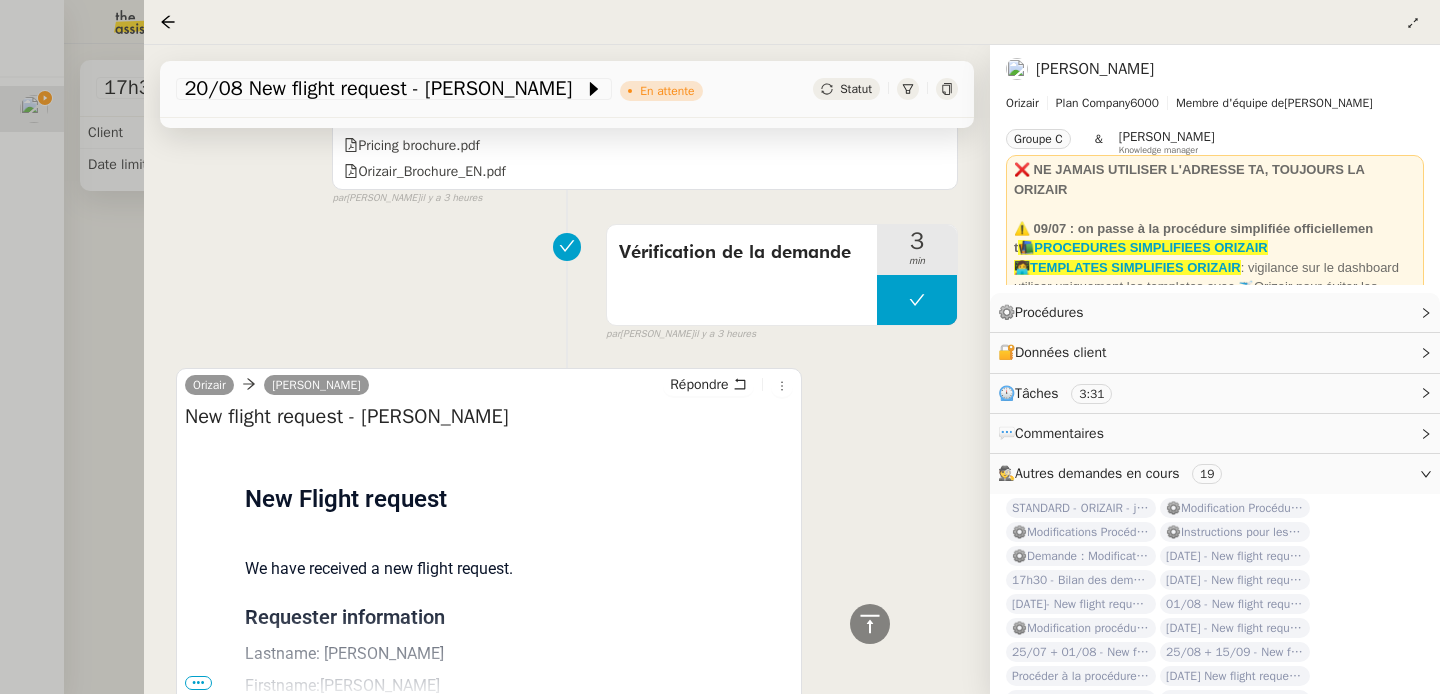 drag, startPoint x: 371, startPoint y: 415, endPoint x: 546, endPoint y: 421, distance: 175.10283 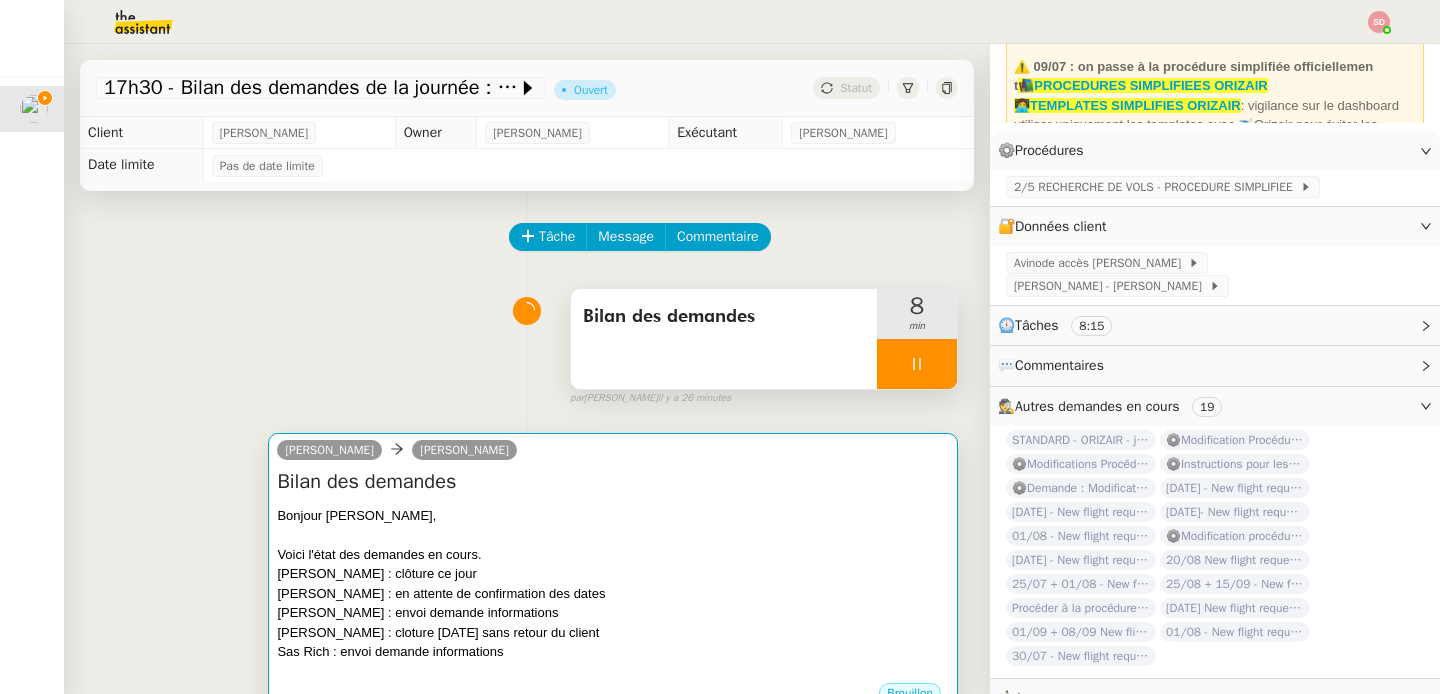 click at bounding box center [613, 535] 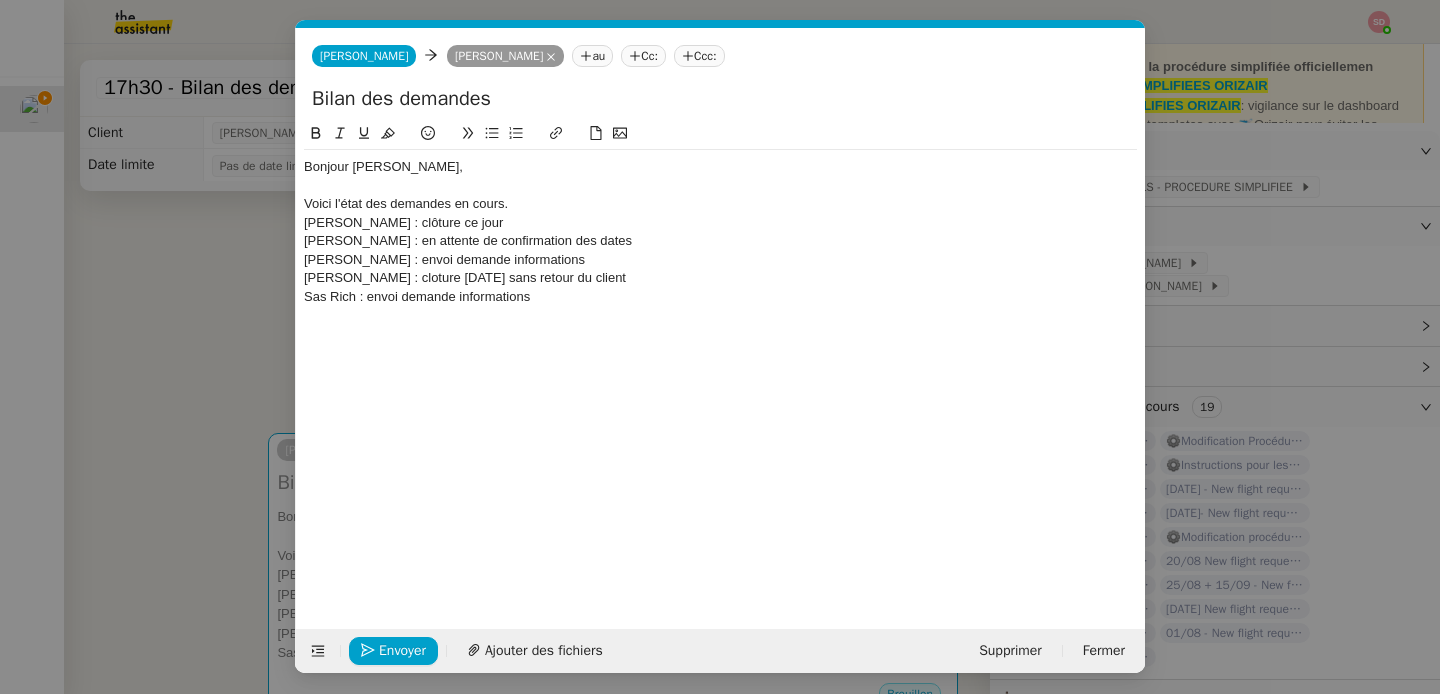 scroll, scrollTop: 0, scrollLeft: 42, axis: horizontal 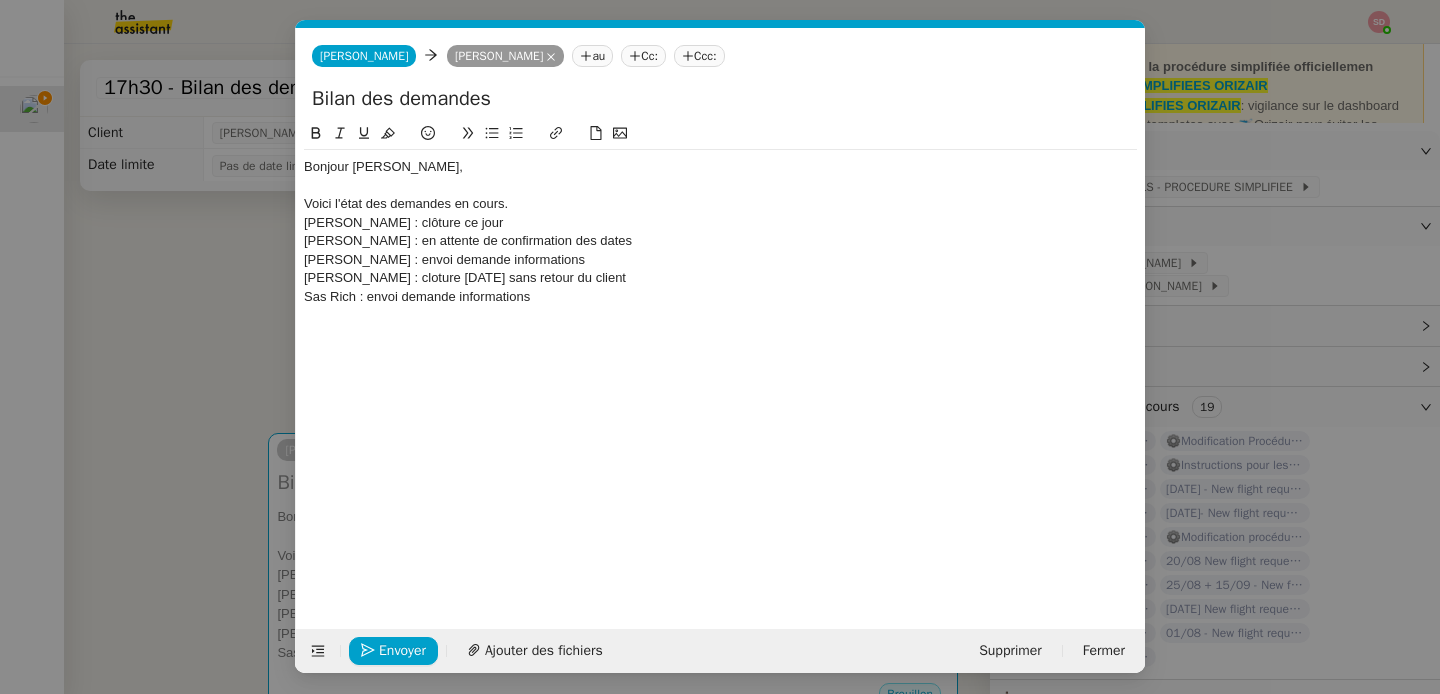 click on "Sas Rich : envoi demande informations" 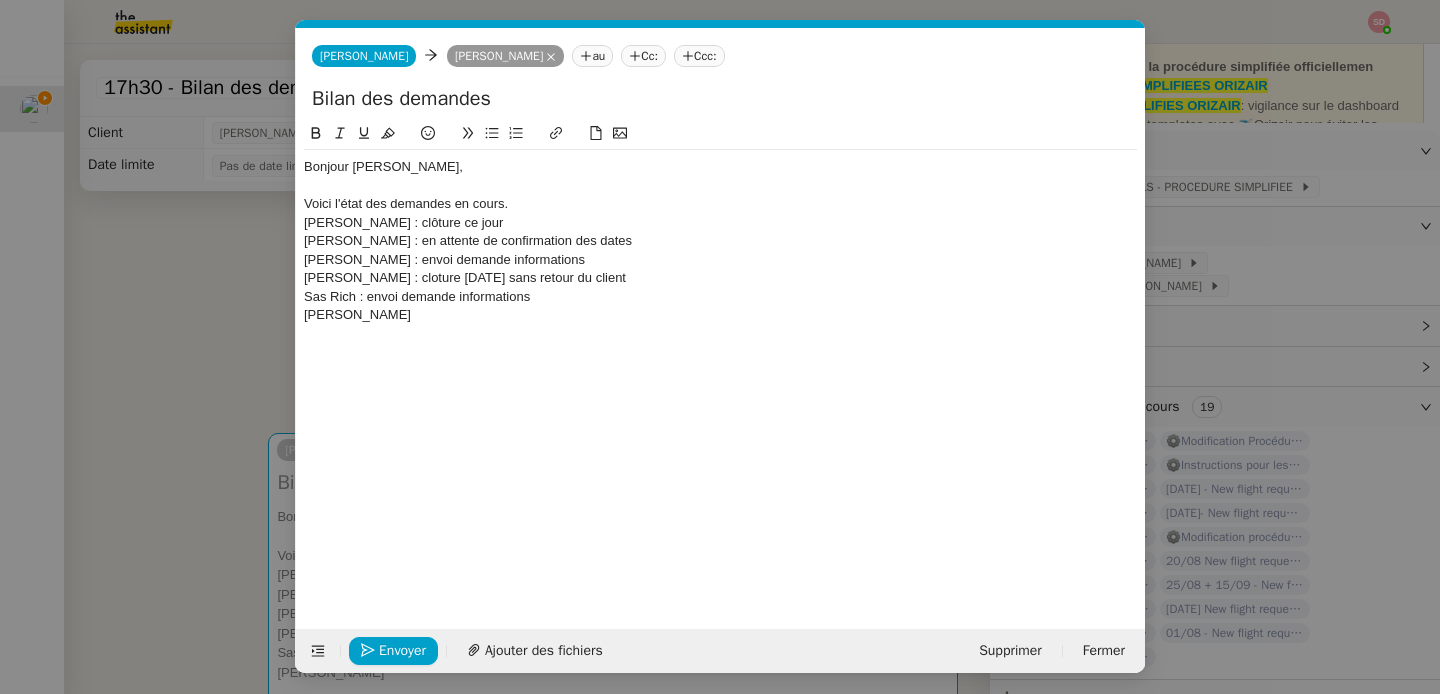 click on "Amine Djennaoui" 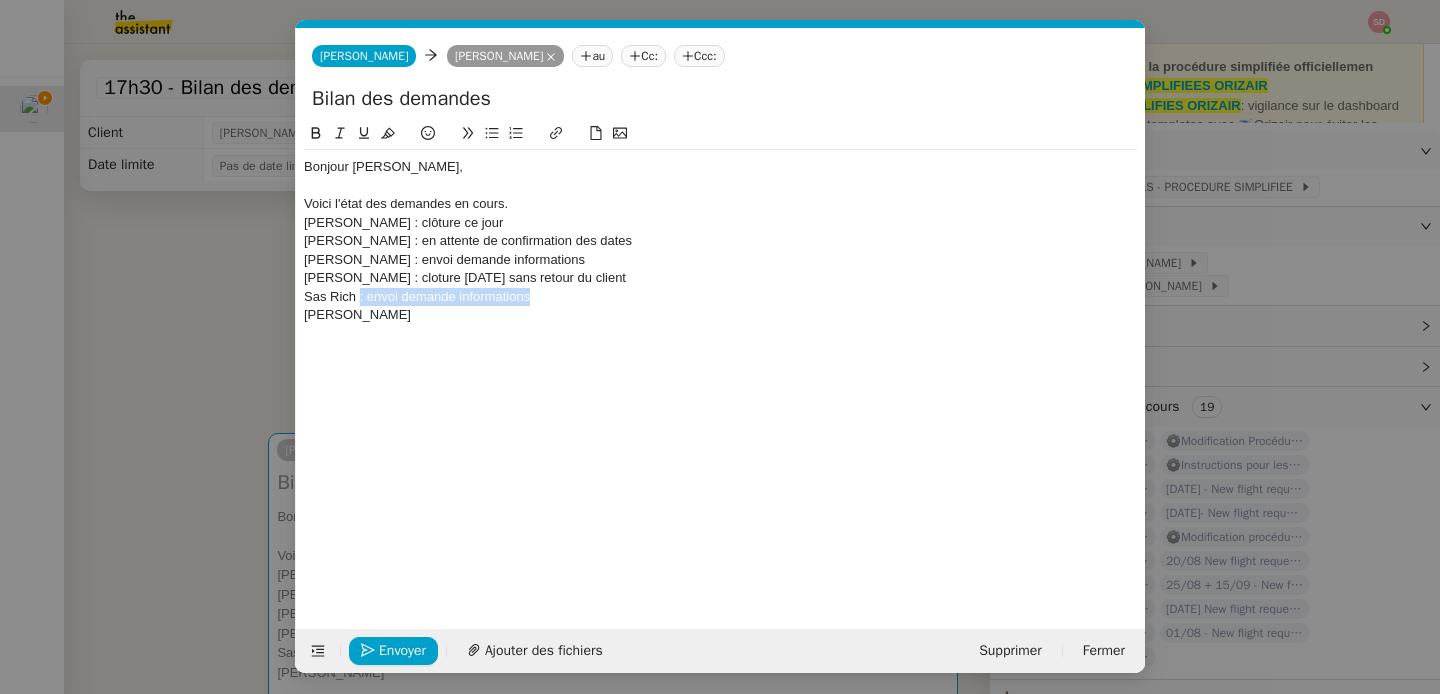 drag, startPoint x: 439, startPoint y: 293, endPoint x: 554, endPoint y: 292, distance: 115.00435 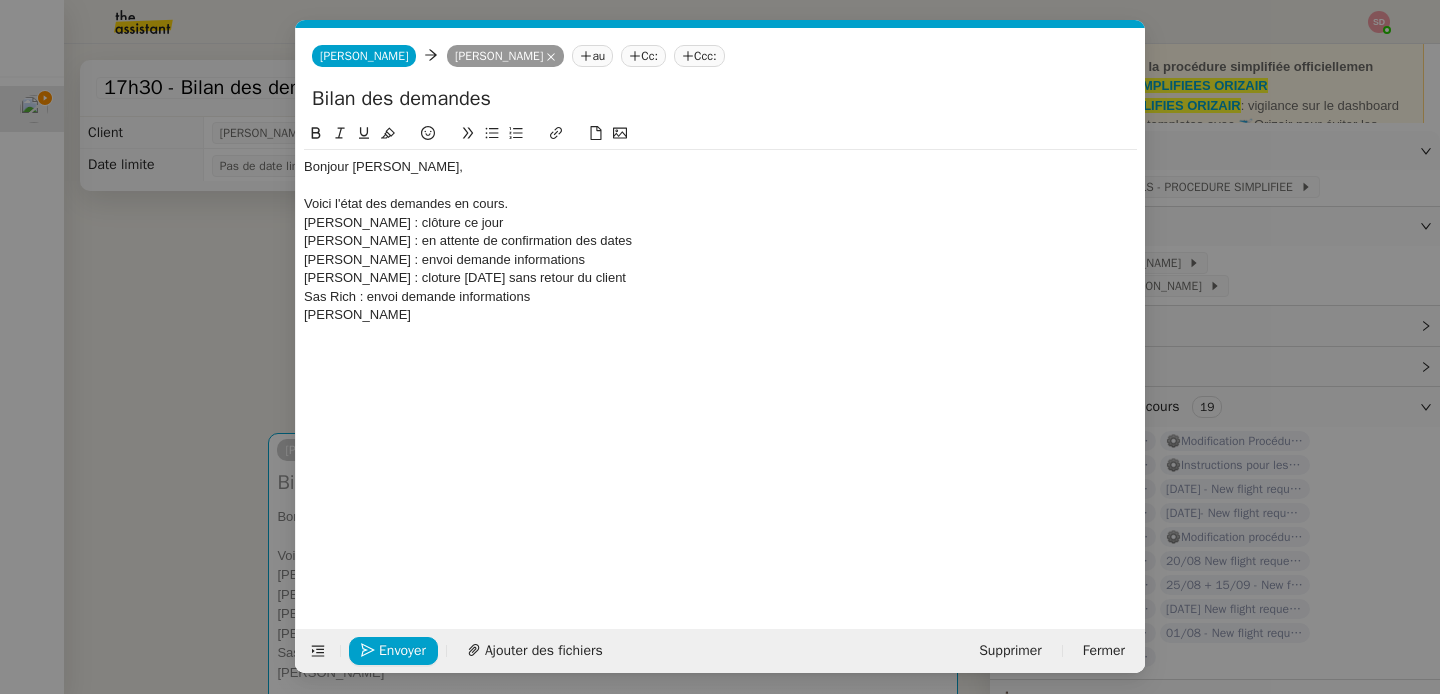 click 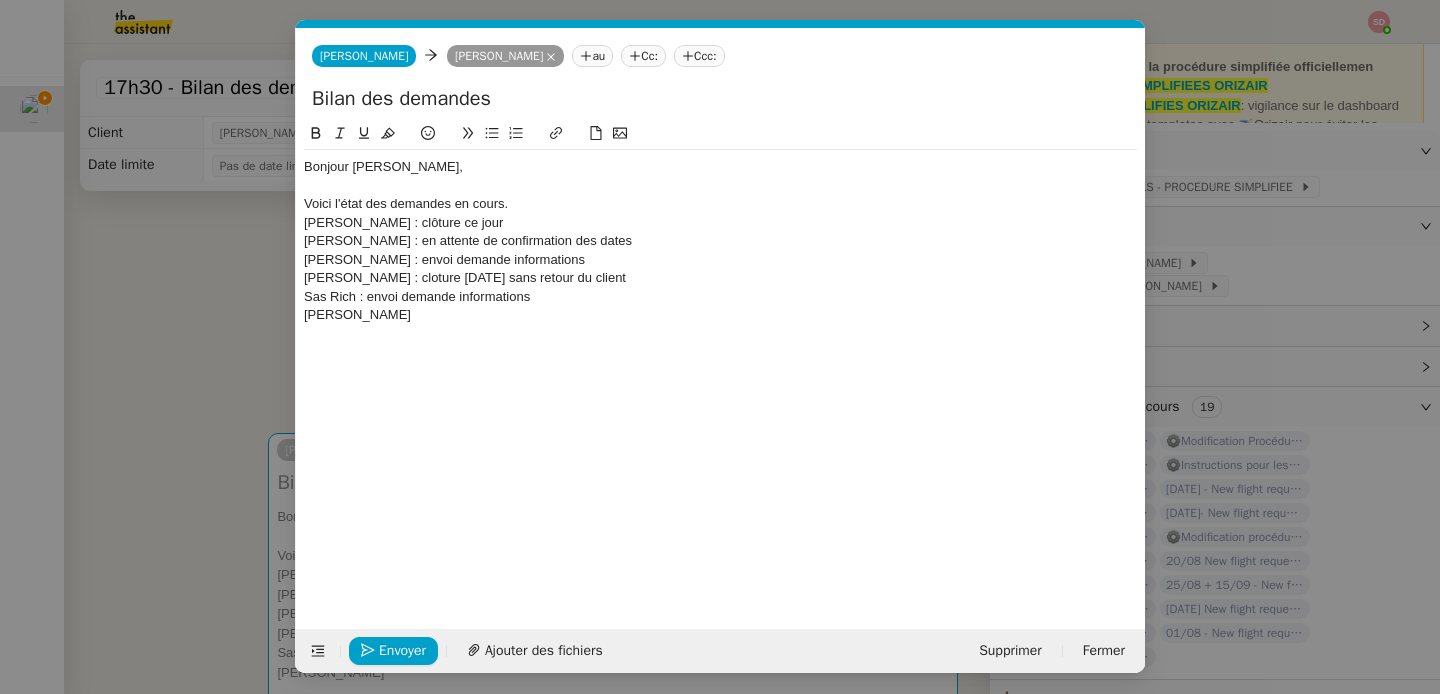scroll, scrollTop: 0, scrollLeft: 0, axis: both 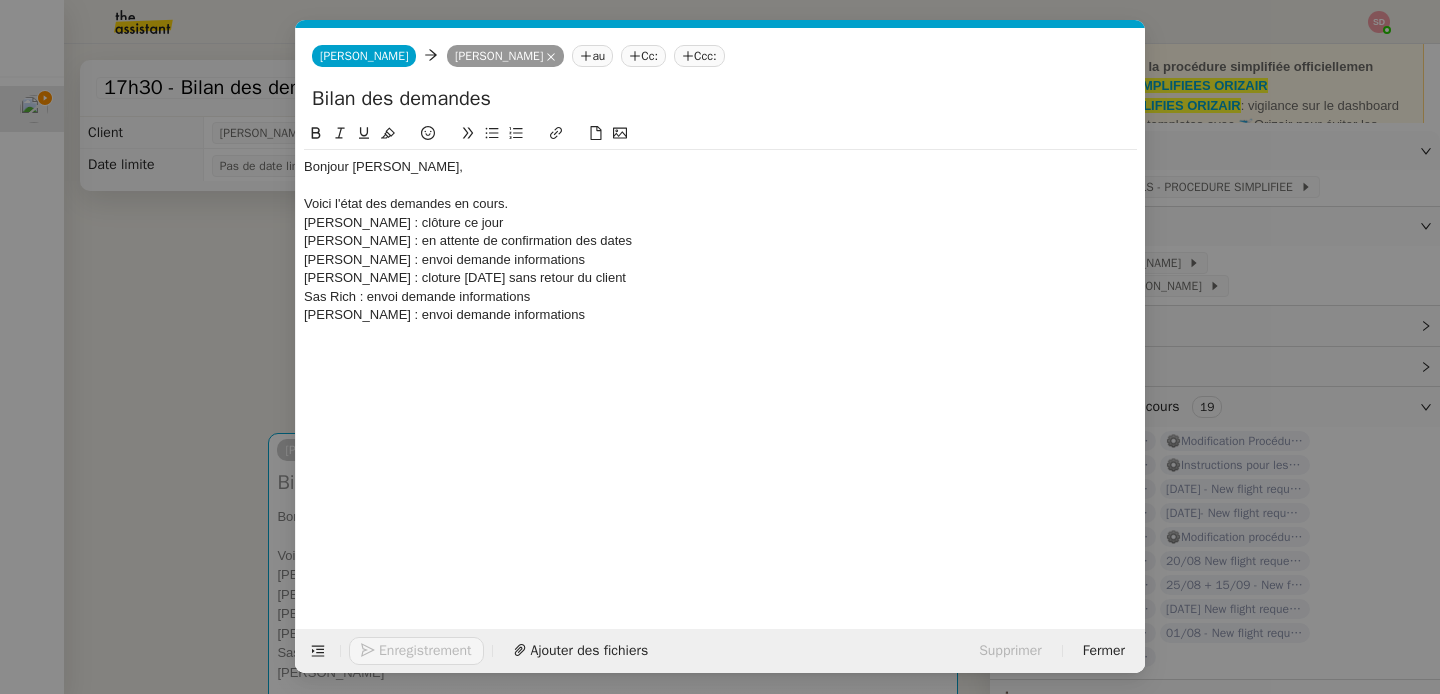 click on "Service TA - VOYAGE - PROPOSITION GLOBALE    A utiliser dans le cadre de proposition de déplacement TA - RELANCE CLIENT (EN)    Relancer un client lorsqu'il n'a pas répondu à un précédent message BAFERTY - MAIL AUDITION    A utiliser dans le cadre de la procédure d'envoi des mails d'audition TA - PUBLICATION OFFRE D'EMPLOI     Organisation du recrutement ✈️Orizair - Relance client (EN)     à utiliser pour orizair, relance en anglais  Louis Frei ✈️Orizair - Aucun vol disponible (FR)    à utiliser quand pas de vol dispo en fr  Louis Frei Discours de présentation du paiement sécurisé    ✈️Orizair - Relance client (FR)    à utiliser pour orizair, première relance en français  Louis Frei TA - VOYAGES - PROPOSITION ITINERAIRE    Soumettre les résultats d'une recherche Orizair - Empty Legs - Confirmation opérateur (EN)    à utiliser dans la communication sur avinode pour les empty legs  Louis Frei TA - CONFIRMATION PAIEMENT (EN)    TA - COURRIER EXPEDIE (recommandé)" at bounding box center (720, 347) 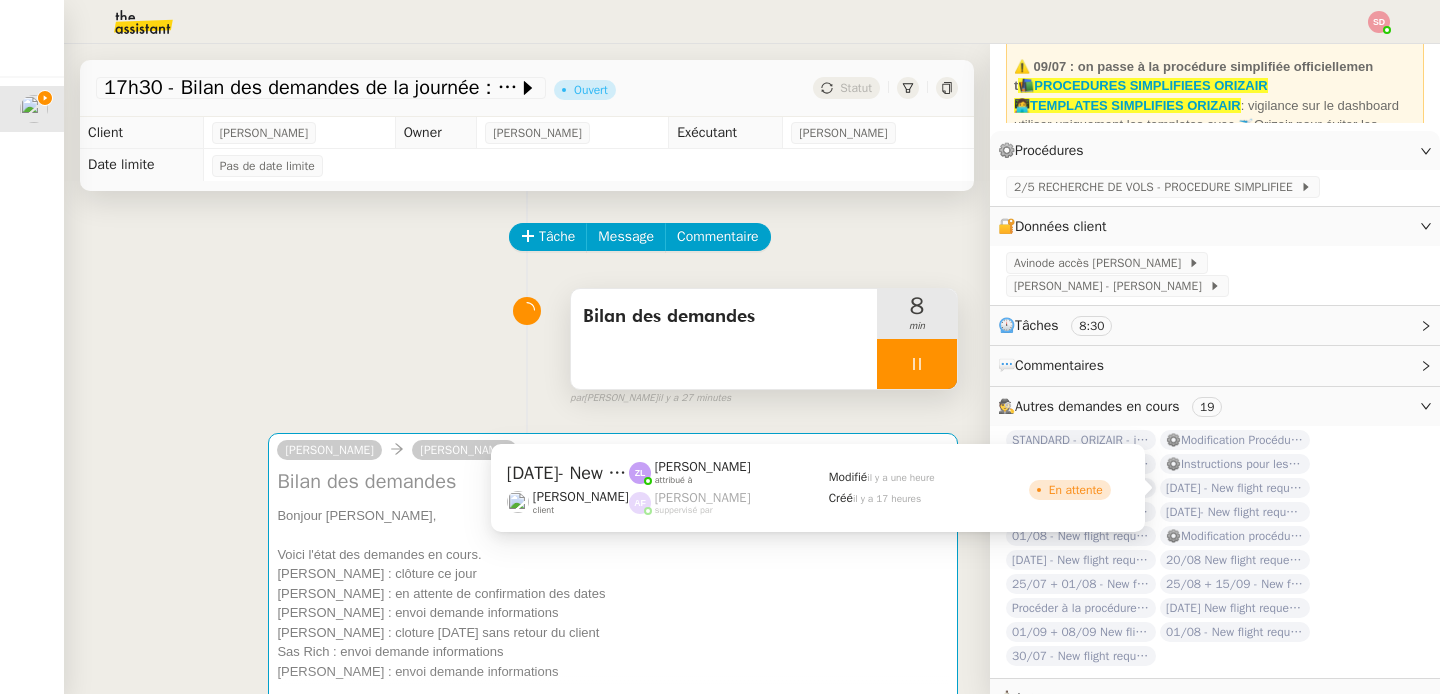 click on "31st August- New flight request - Christopher Peters" 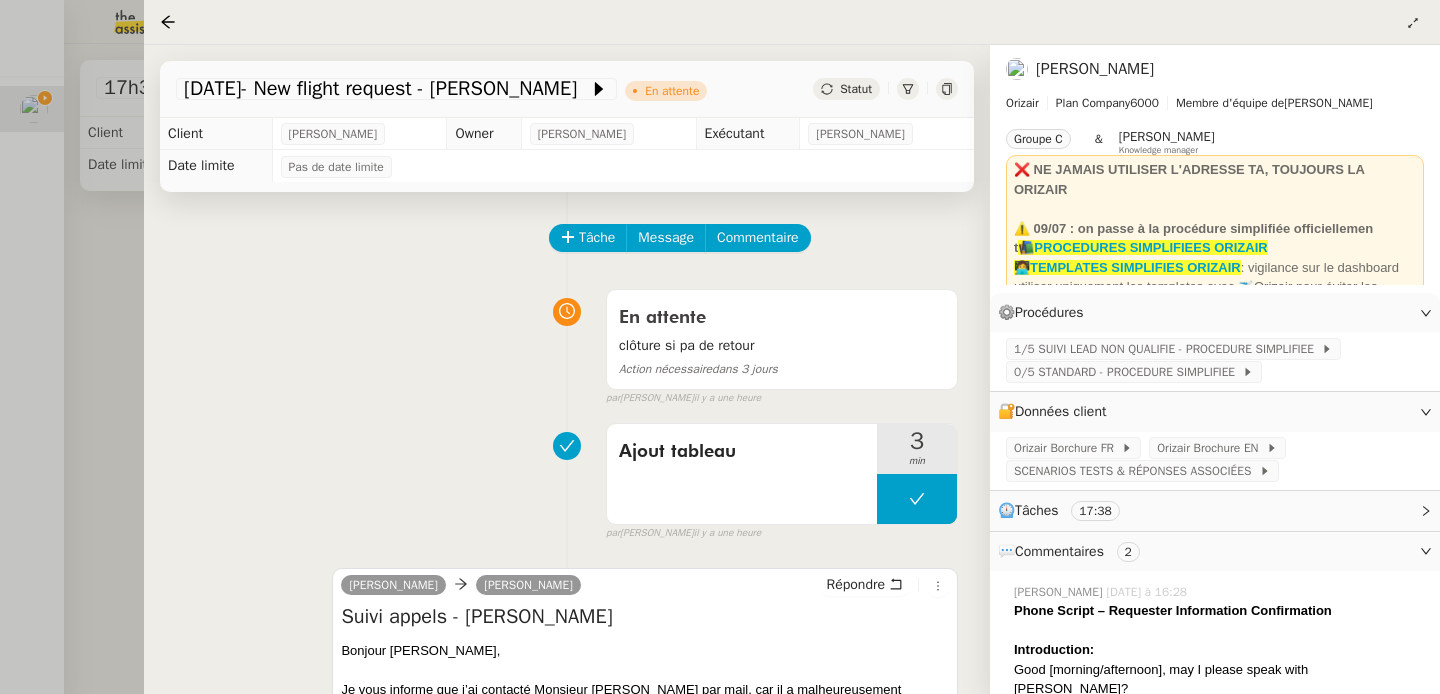 click at bounding box center [720, 347] 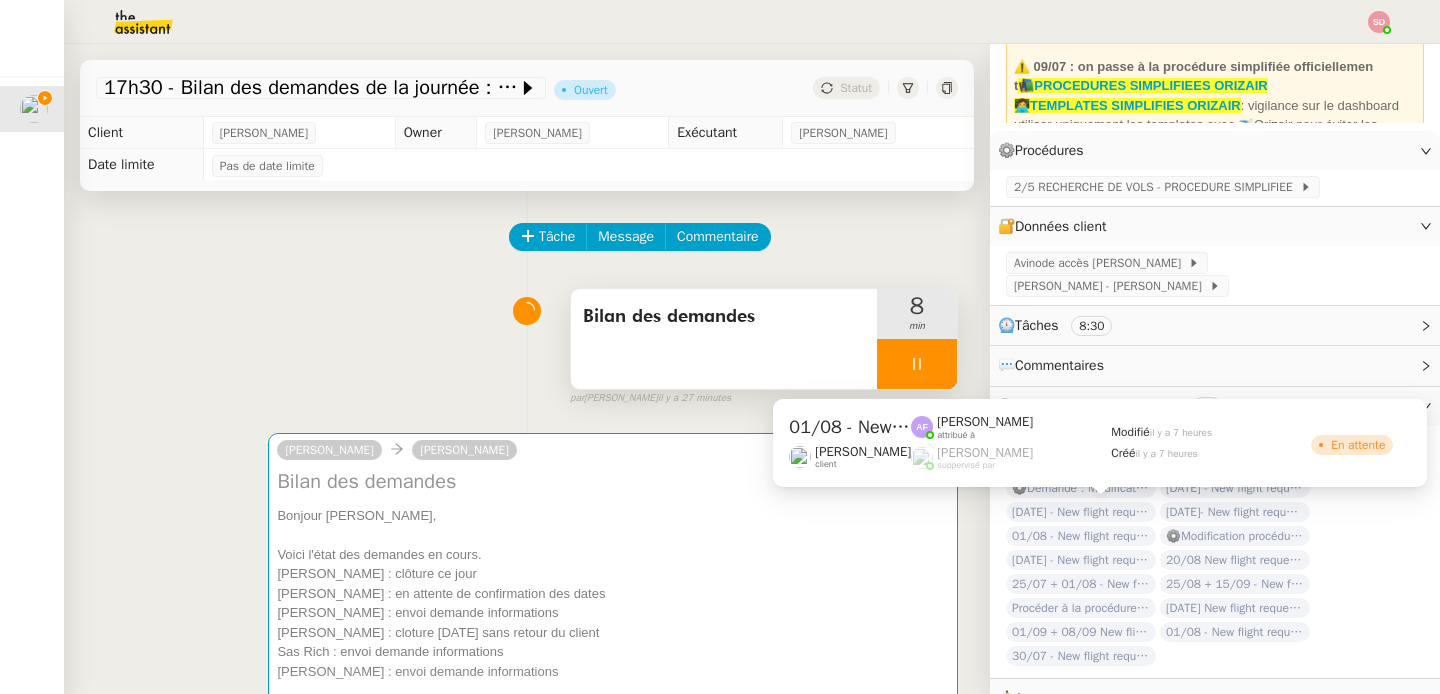 click on "01/08 - New flight request - Sas Rich" 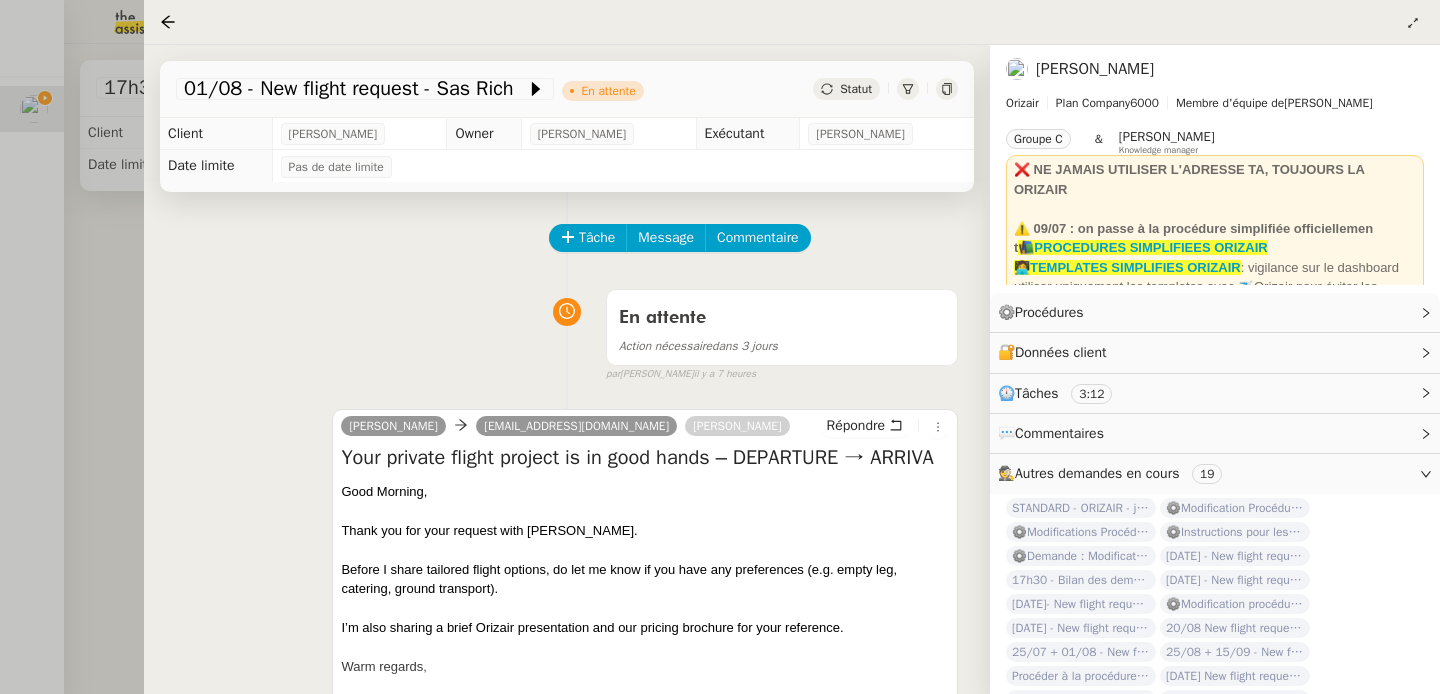 click at bounding box center (720, 347) 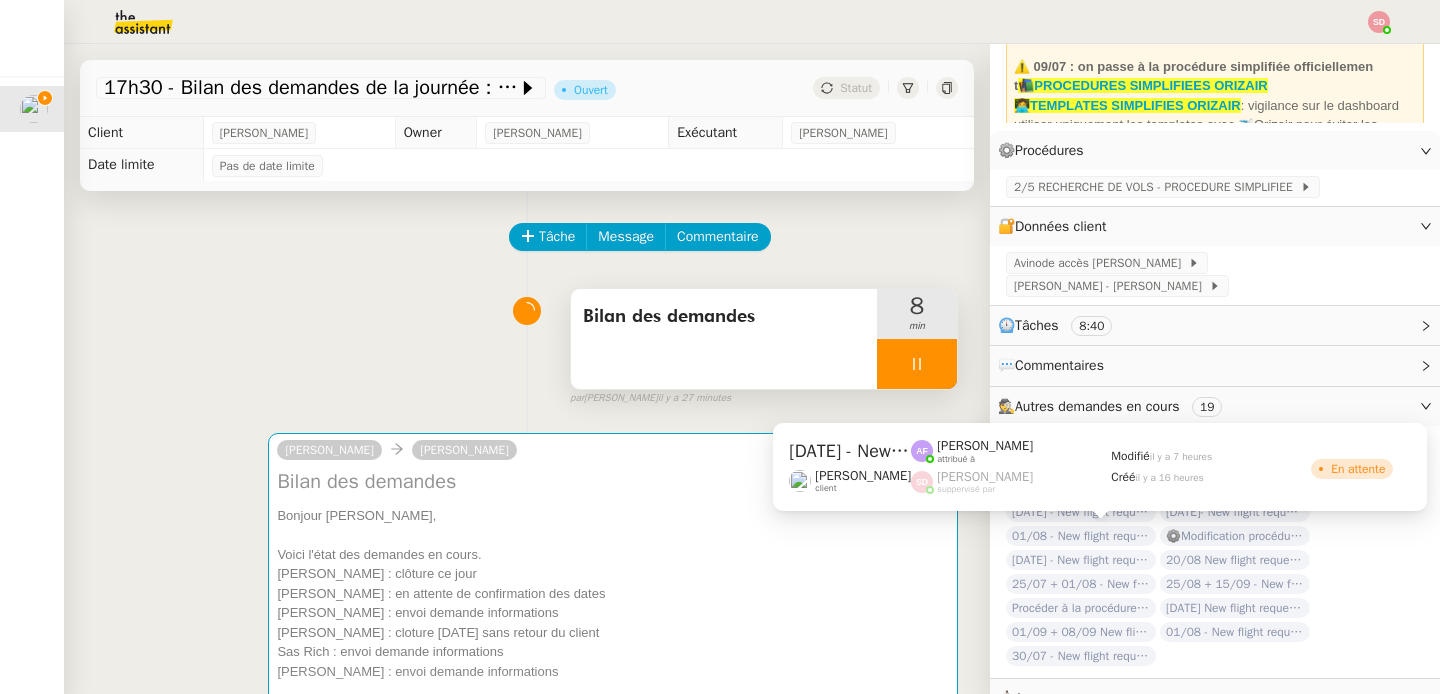 click on "[DATE] - New flight request - [PERSON_NAME]" 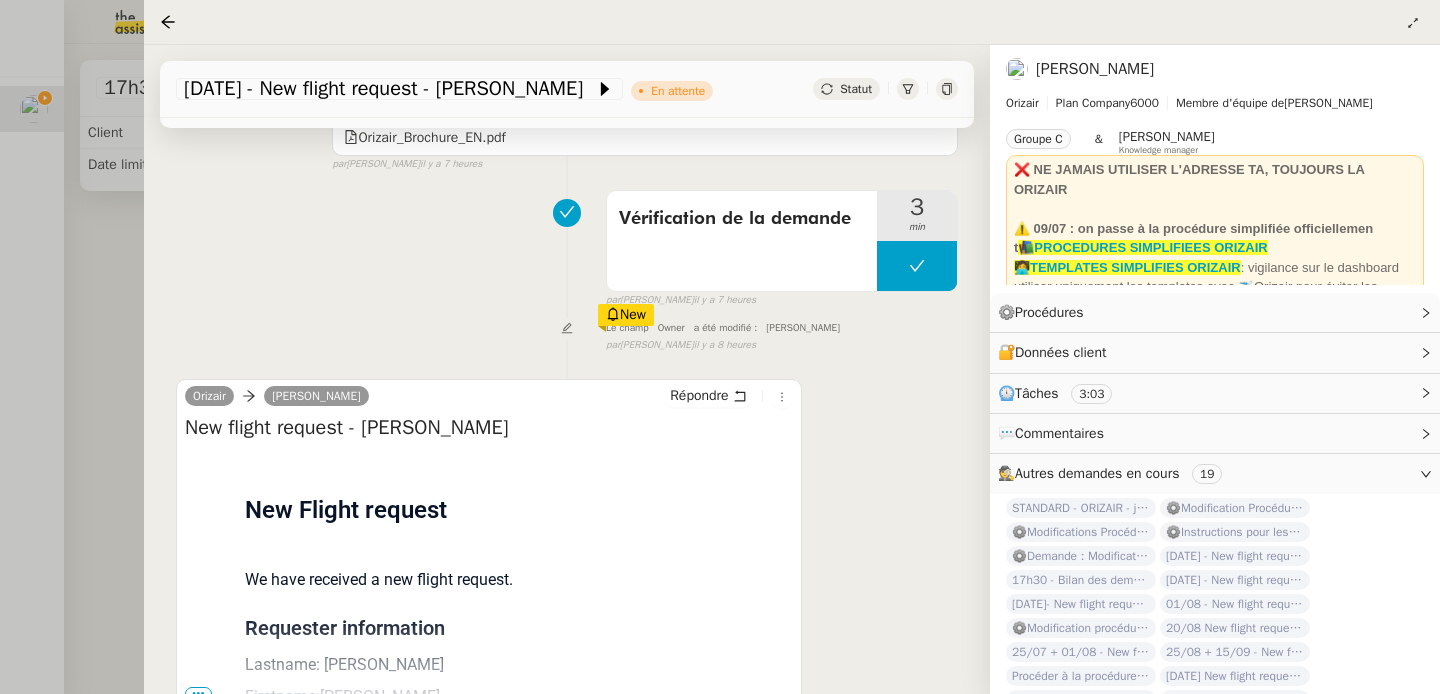 scroll, scrollTop: 726, scrollLeft: 0, axis: vertical 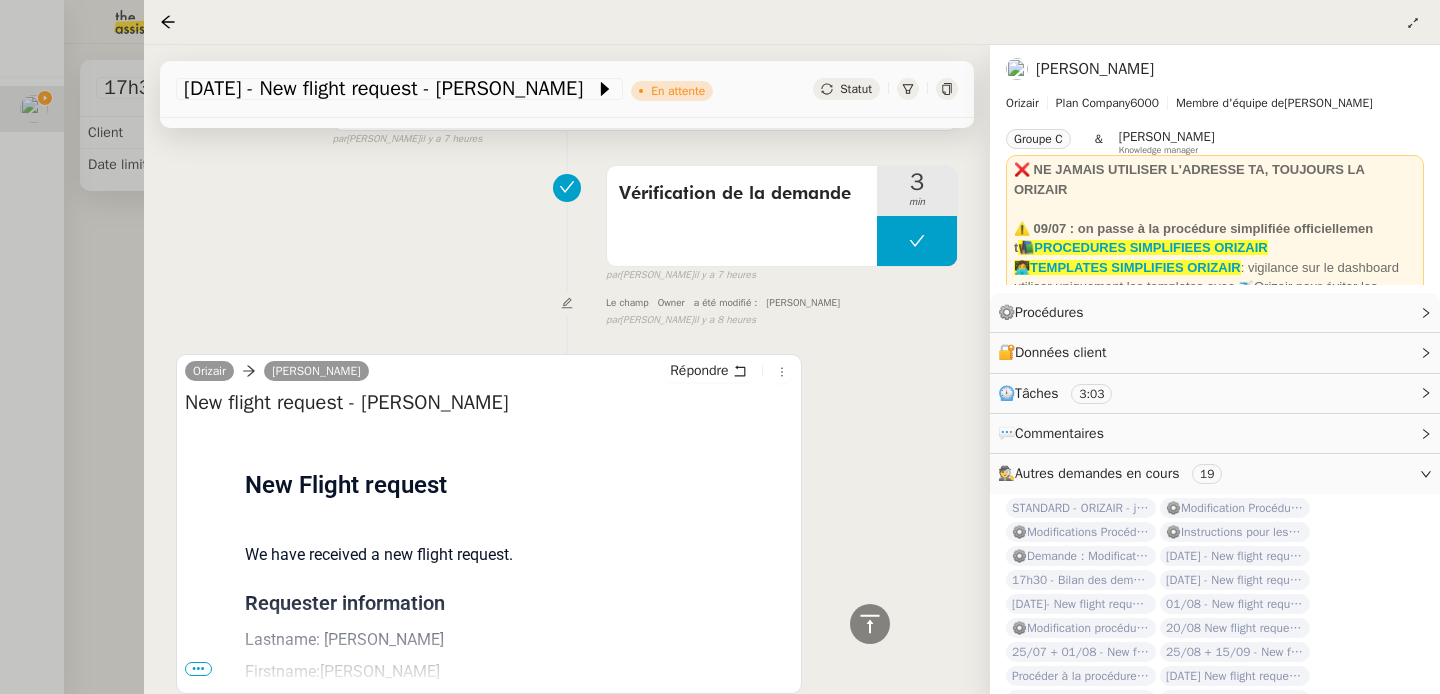 drag, startPoint x: 373, startPoint y: 402, endPoint x: 563, endPoint y: 402, distance: 190 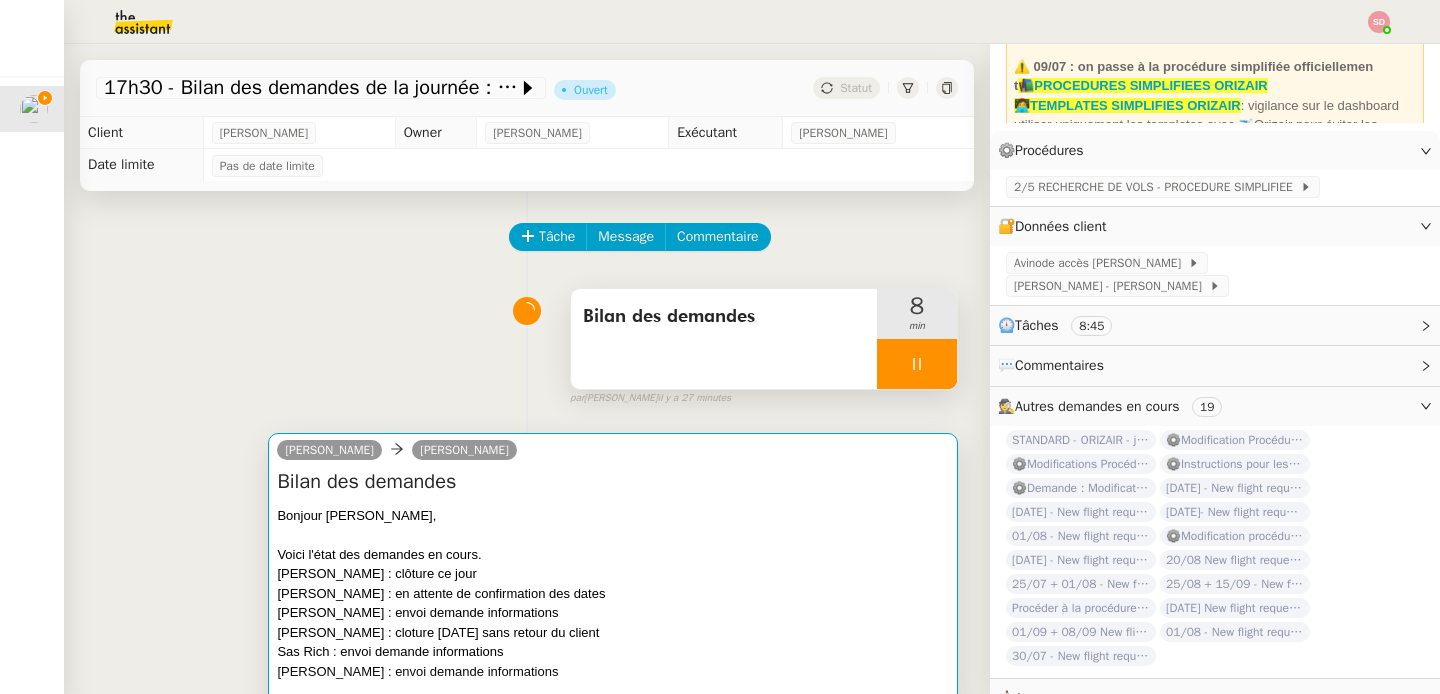 click on "Voici l'état des demandes en cours." at bounding box center (613, 555) 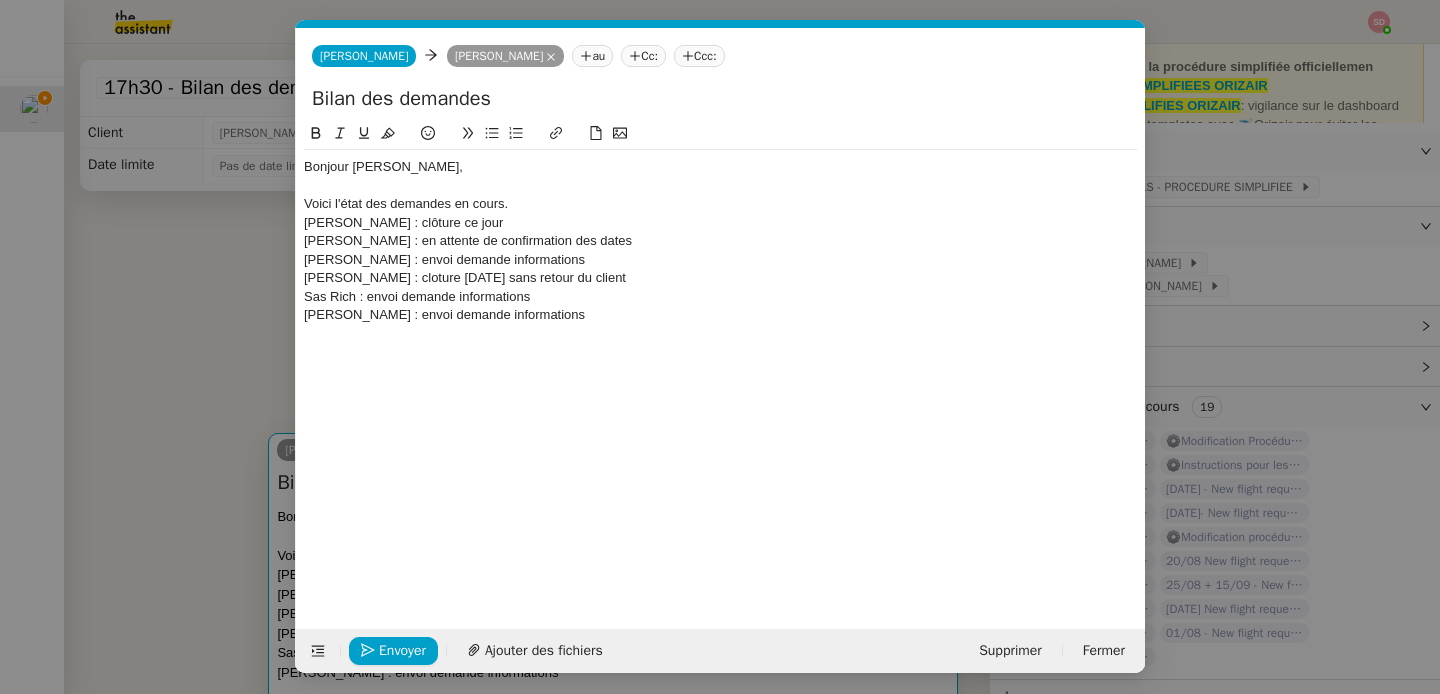 scroll, scrollTop: 0, scrollLeft: 42, axis: horizontal 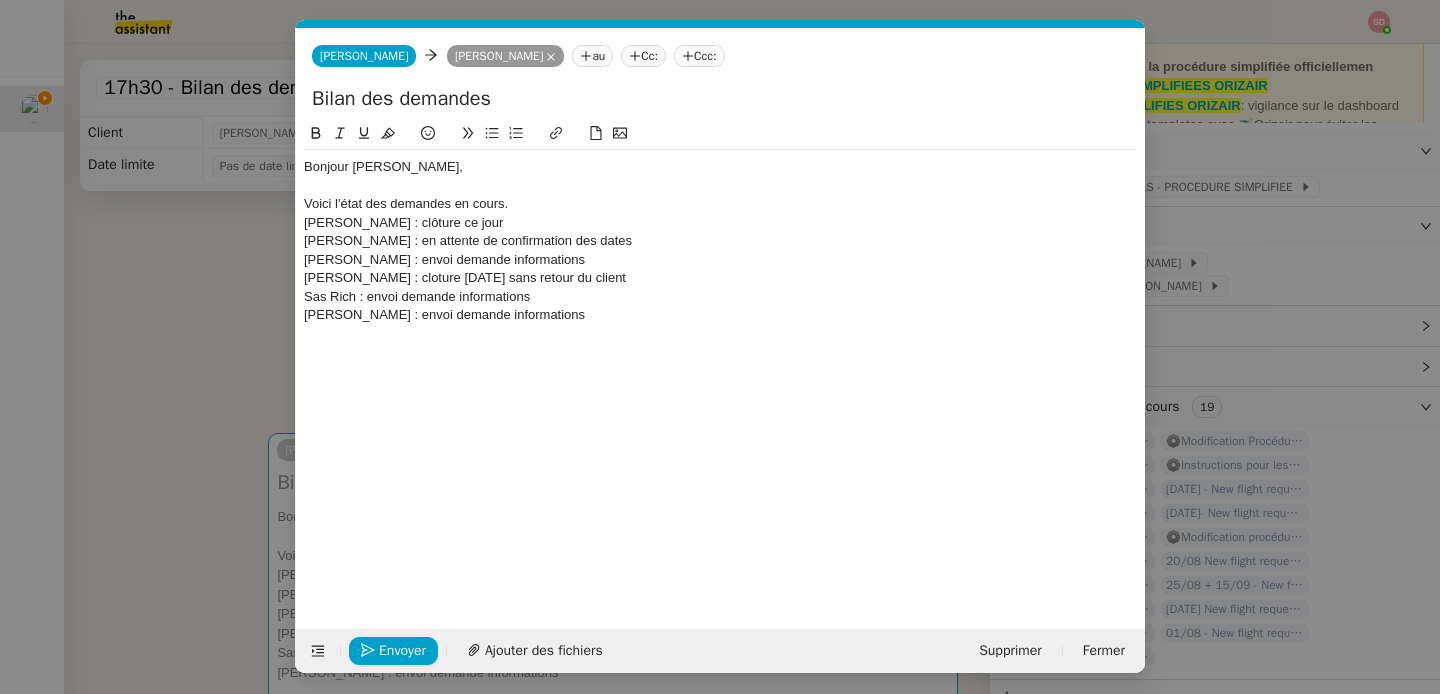 click on "Amine Djennaoui : envoi demande informations" 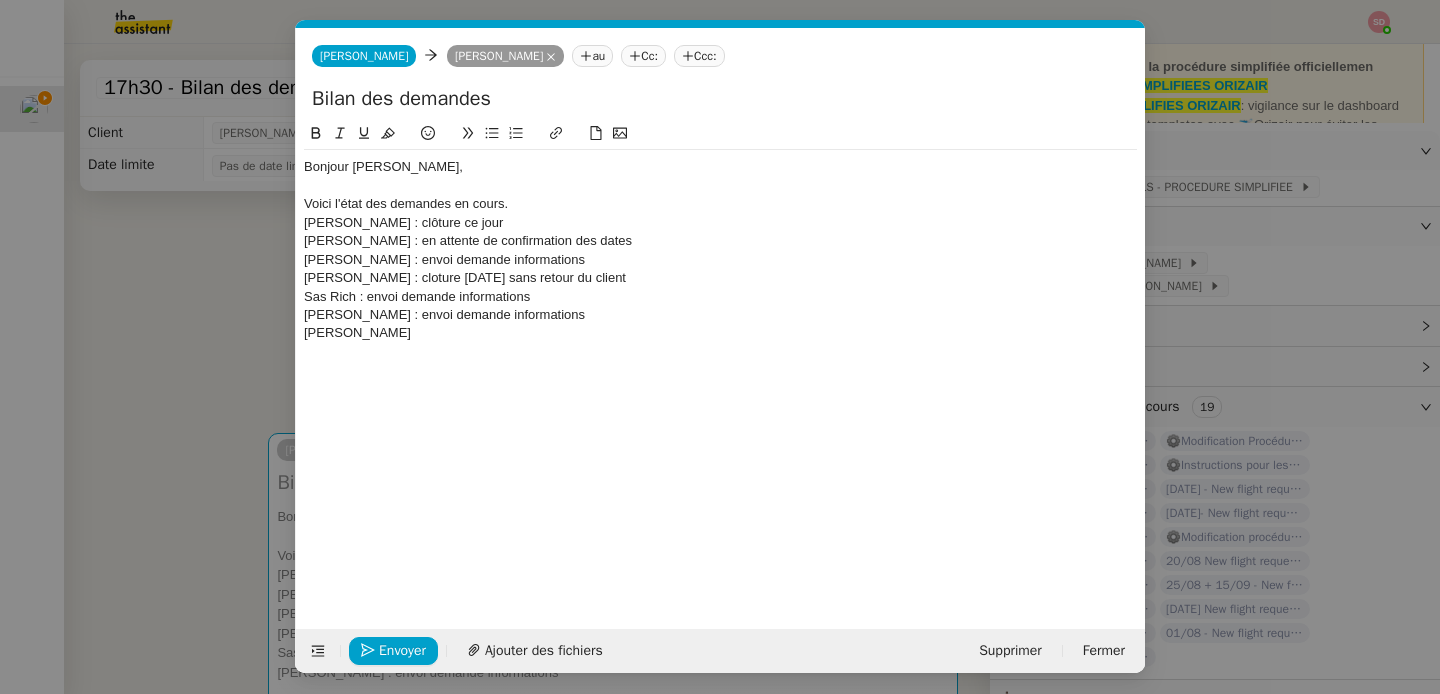 scroll, scrollTop: 0, scrollLeft: 0, axis: both 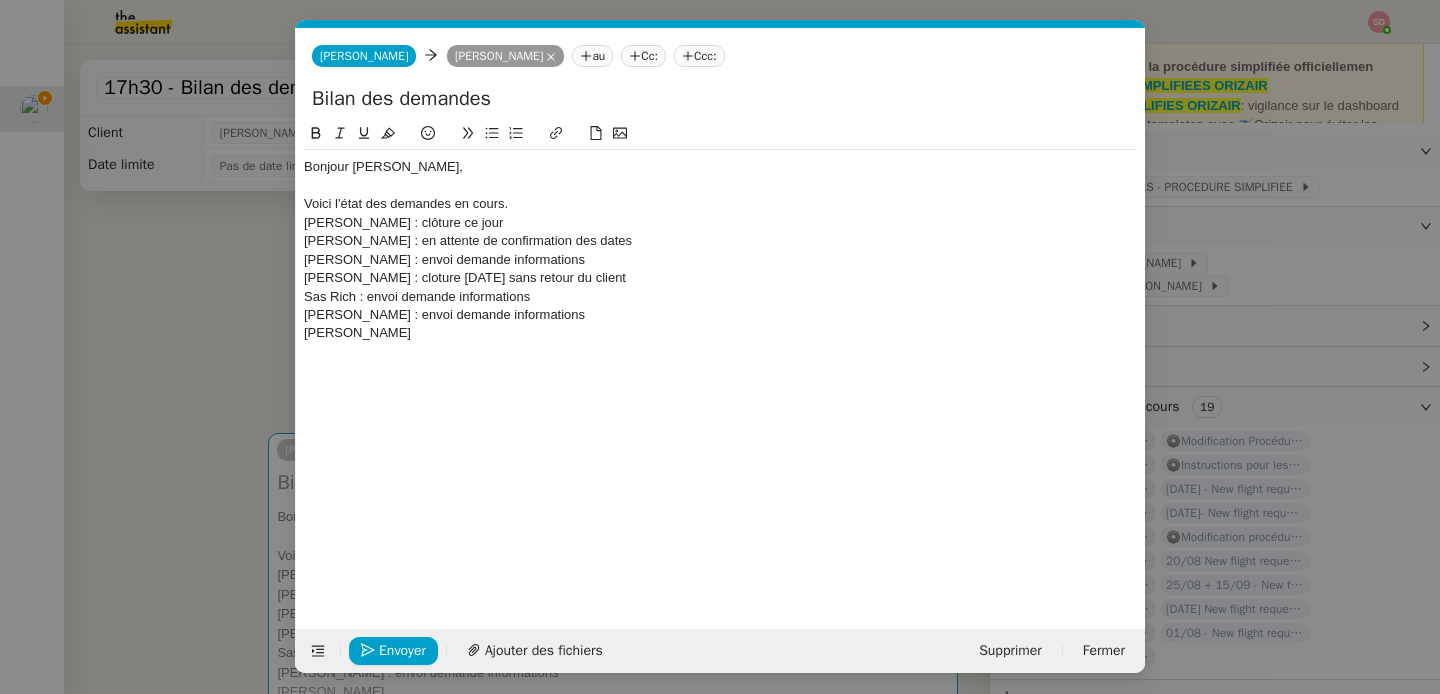 drag, startPoint x: 406, startPoint y: 315, endPoint x: 647, endPoint y: 309, distance: 241.07468 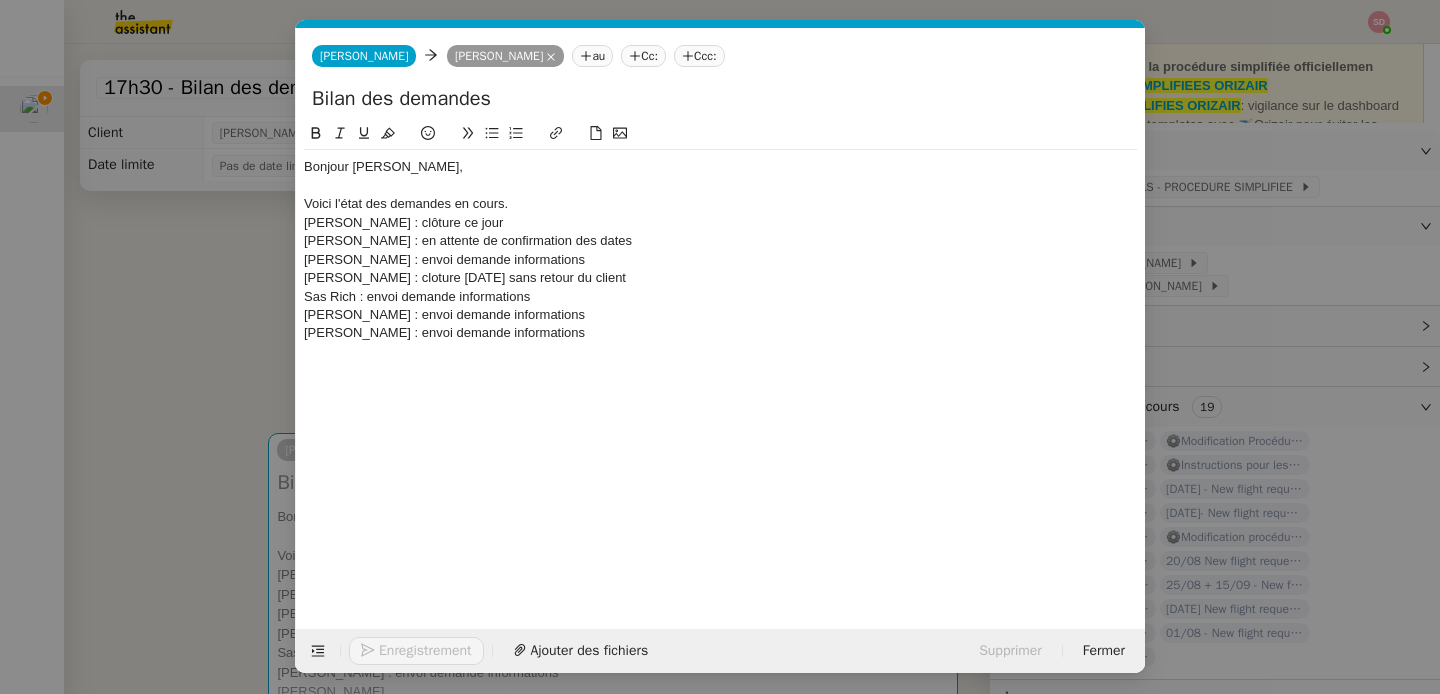 click on "Service TA - VOYAGE - PROPOSITION GLOBALE    A utiliser dans le cadre de proposition de déplacement TA - RELANCE CLIENT (EN)    Relancer un client lorsqu'il n'a pas répondu à un précédent message BAFERTY - MAIL AUDITION    A utiliser dans le cadre de la procédure d'envoi des mails d'audition TA - PUBLICATION OFFRE D'EMPLOI     Organisation du recrutement ✈️Orizair - Relance client (EN)     à utiliser pour orizair, relance en anglais  Louis Frei ✈️Orizair - Aucun vol disponible (FR)    à utiliser quand pas de vol dispo en fr  Louis Frei Discours de présentation du paiement sécurisé    ✈️Orizair - Relance client (FR)    à utiliser pour orizair, première relance en français  Louis Frei TA - VOYAGES - PROPOSITION ITINERAIRE    Soumettre les résultats d'une recherche Orizair - Empty Legs - Confirmation opérateur (EN)    à utiliser dans la communication sur avinode pour les empty legs  Louis Frei TA - CONFIRMATION PAIEMENT (EN)    TA - COURRIER EXPEDIE (recommandé)" at bounding box center [720, 347] 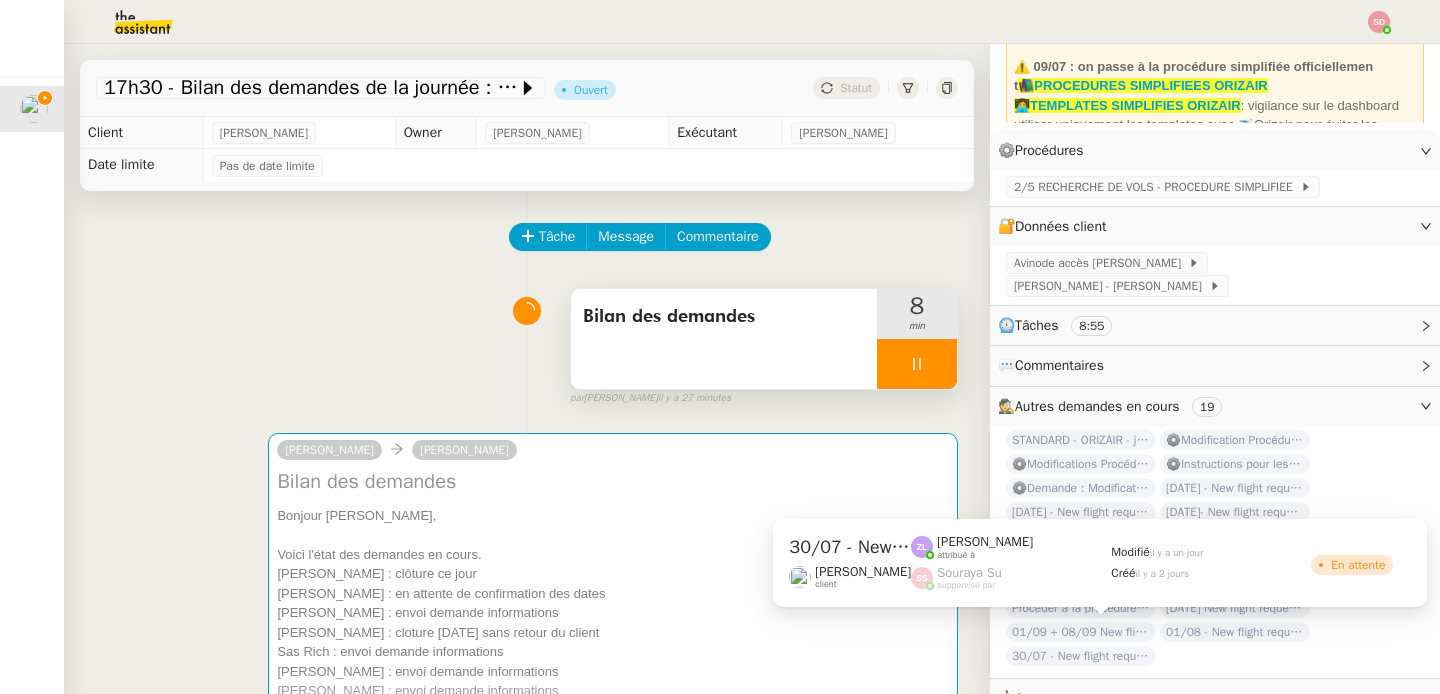 click on "30/07 - New flight request - Mahavir Nerwan" 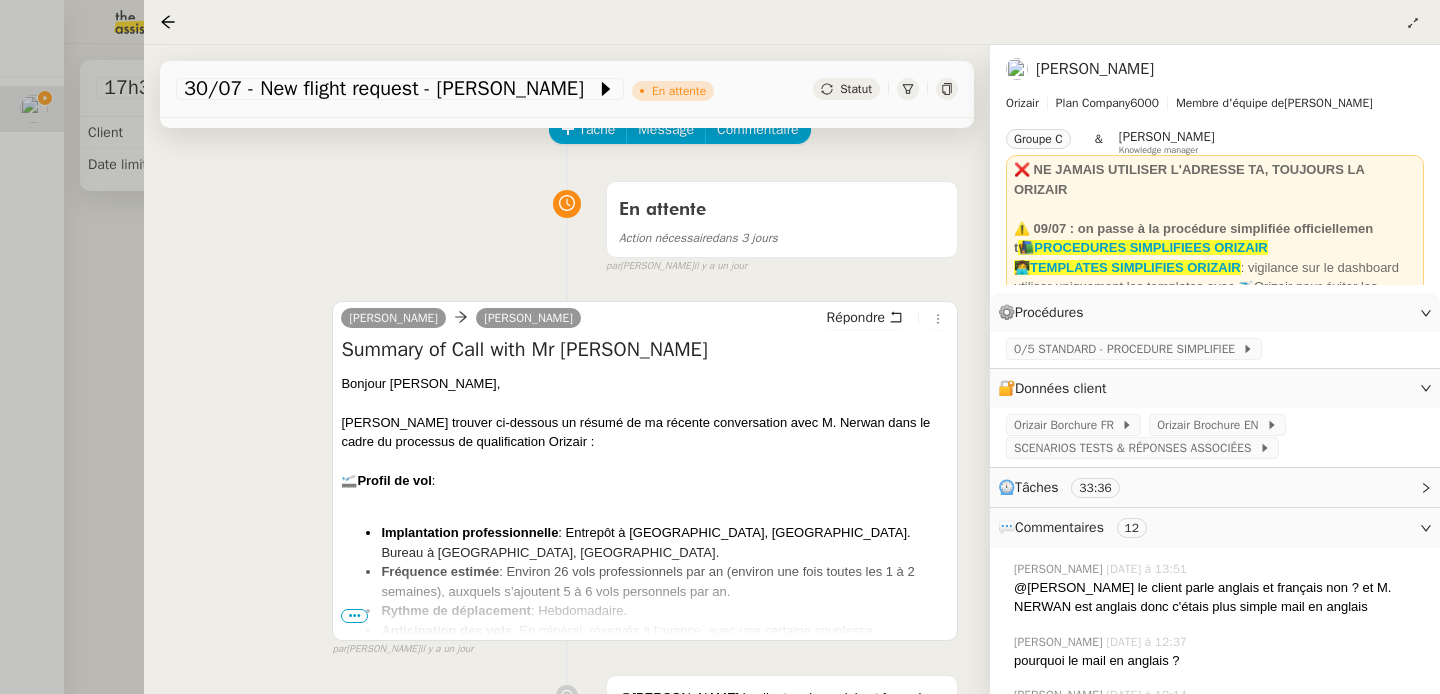 scroll, scrollTop: 196, scrollLeft: 0, axis: vertical 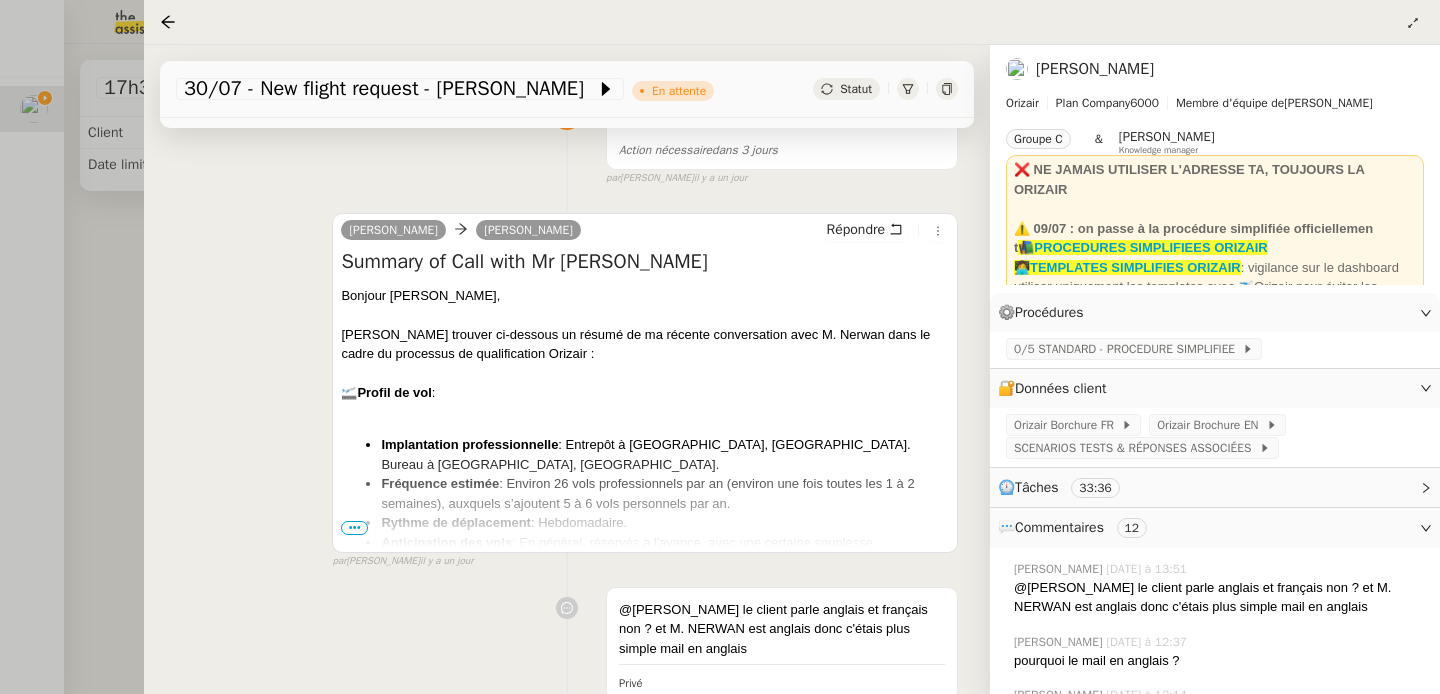click on "•••" at bounding box center [354, 528] 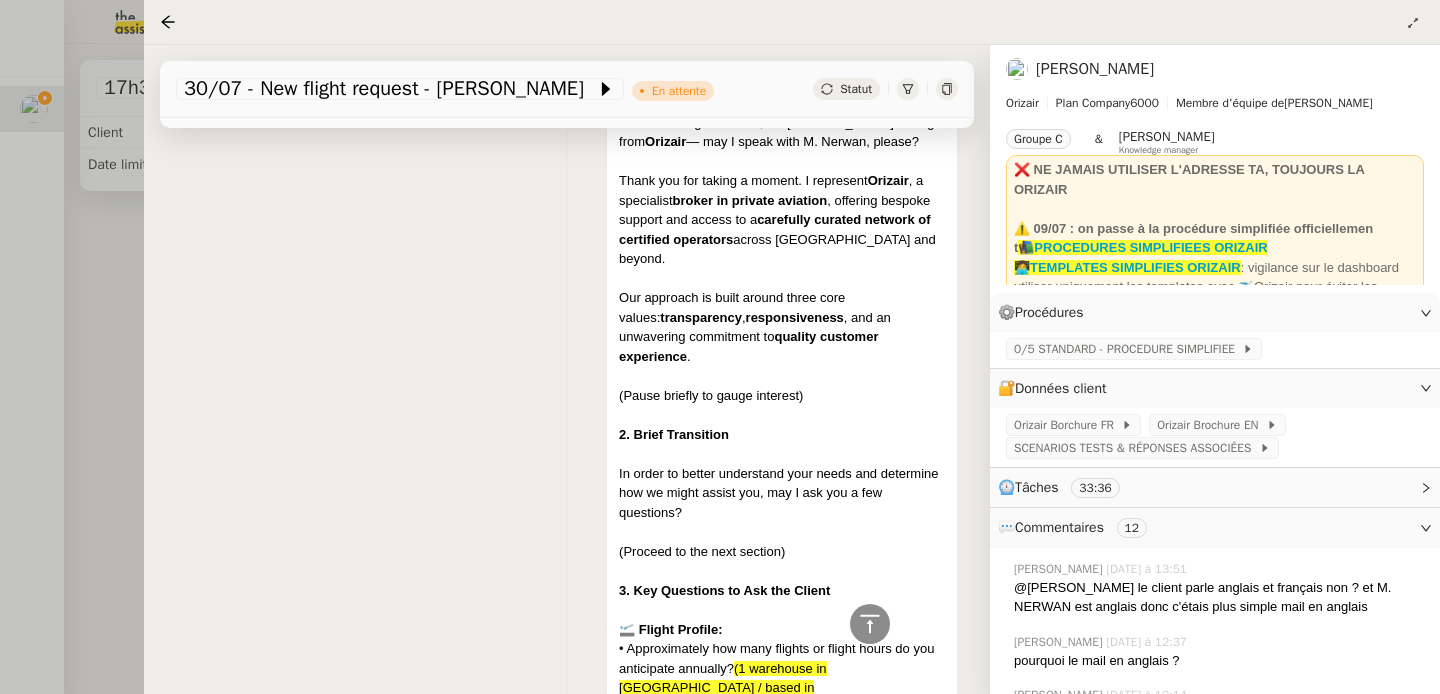 scroll, scrollTop: 3118, scrollLeft: 0, axis: vertical 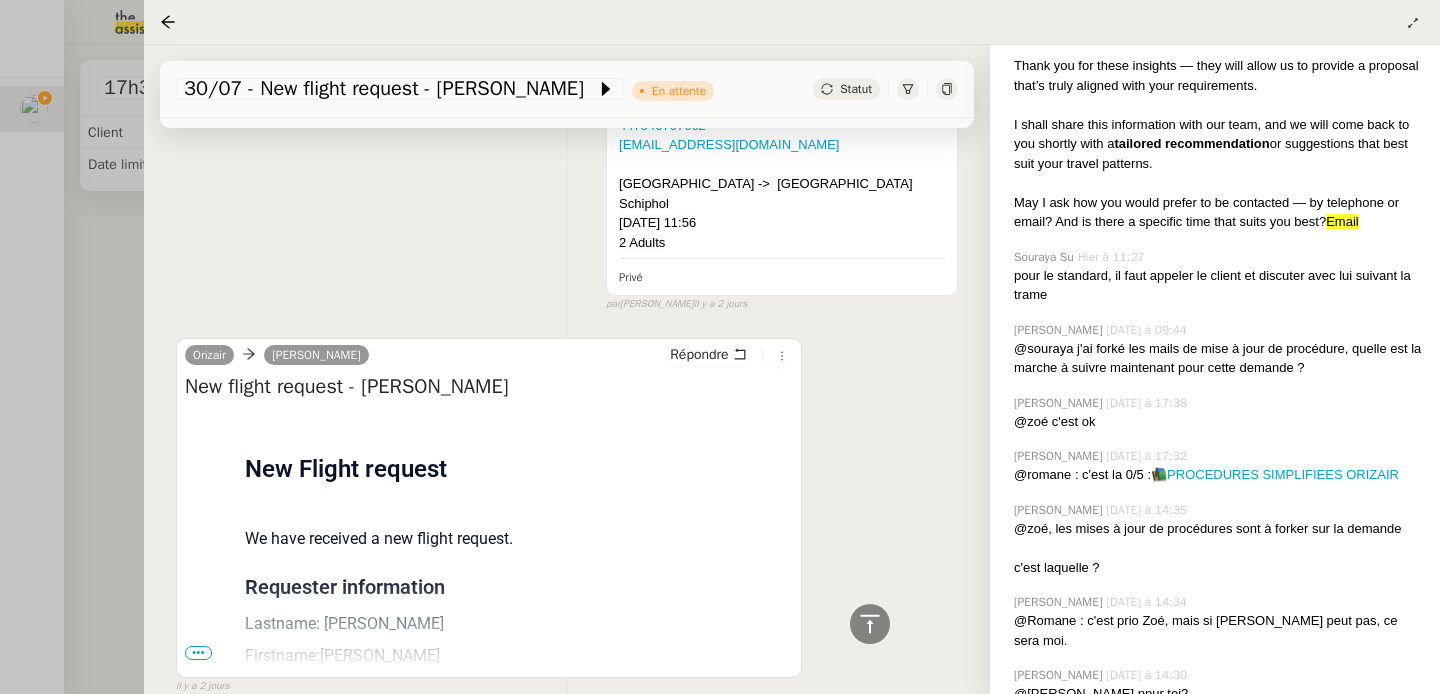 drag, startPoint x: 372, startPoint y: 293, endPoint x: 574, endPoint y: 293, distance: 202 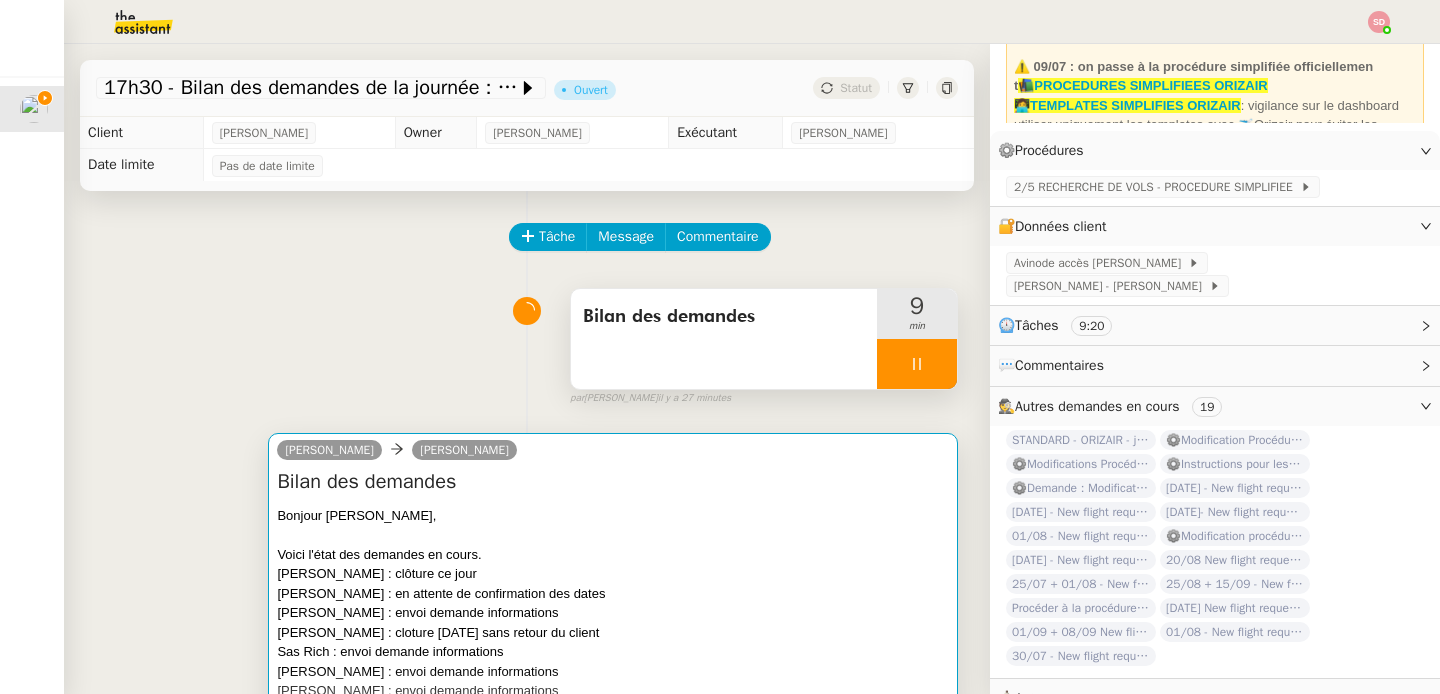 click on "Bilan des demandes
Bonjour Louis, Voici l'état des demandes en cours. Hoult Matty : clôture ce jour Trevor Isherwood : en attente de confirmation des dates Barry Souleymane : envoi demande informations Christopher Peters : cloture lundi sans retour du client Sas Rich : envoi demande informations Amine Djennaoui : envoi demande informations Andrin Holdener : envoi demande informations •••" at bounding box center [613, 594] 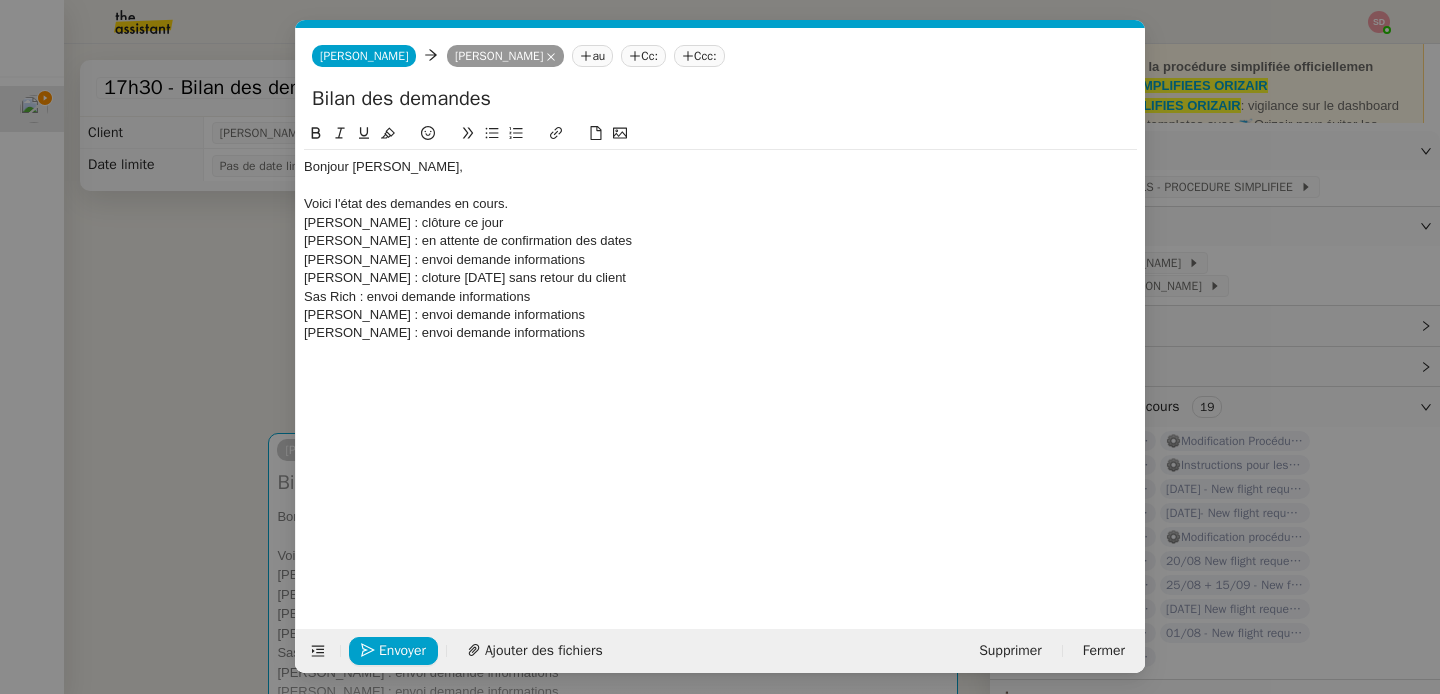 scroll, scrollTop: 0, scrollLeft: 42, axis: horizontal 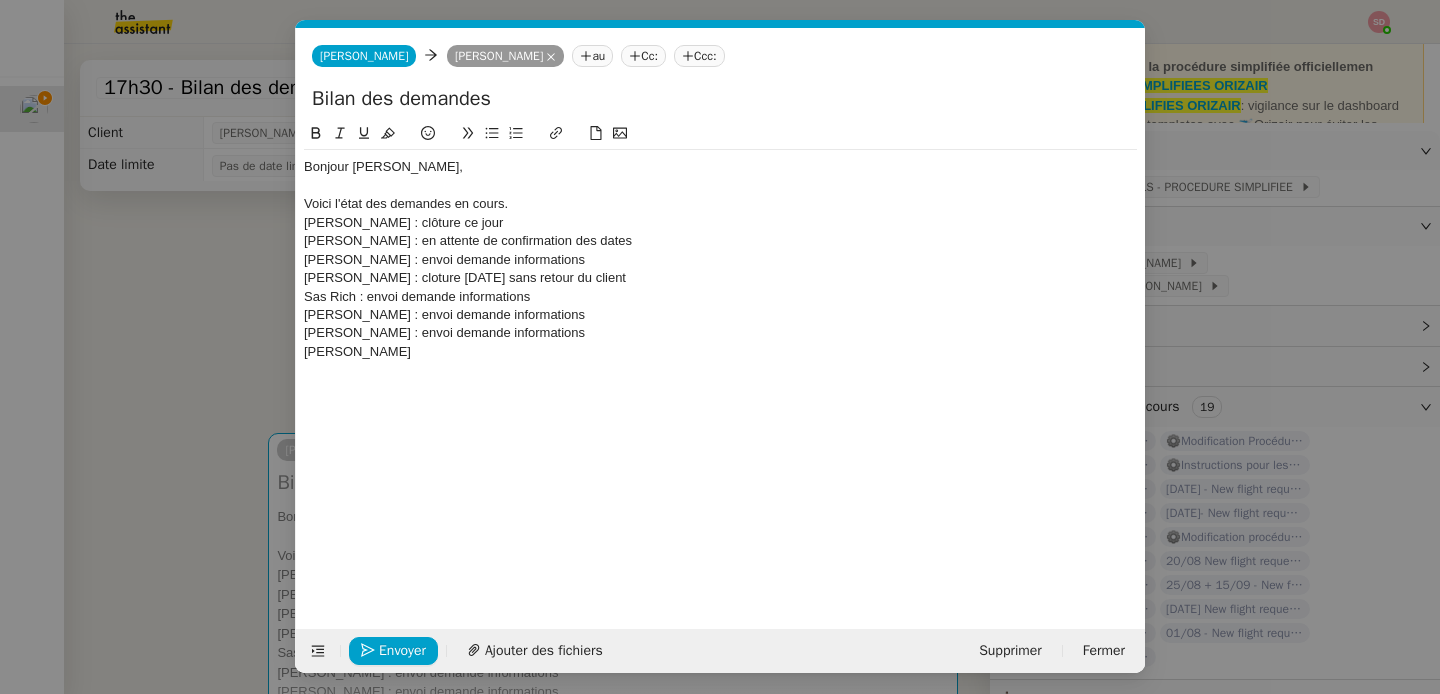 type 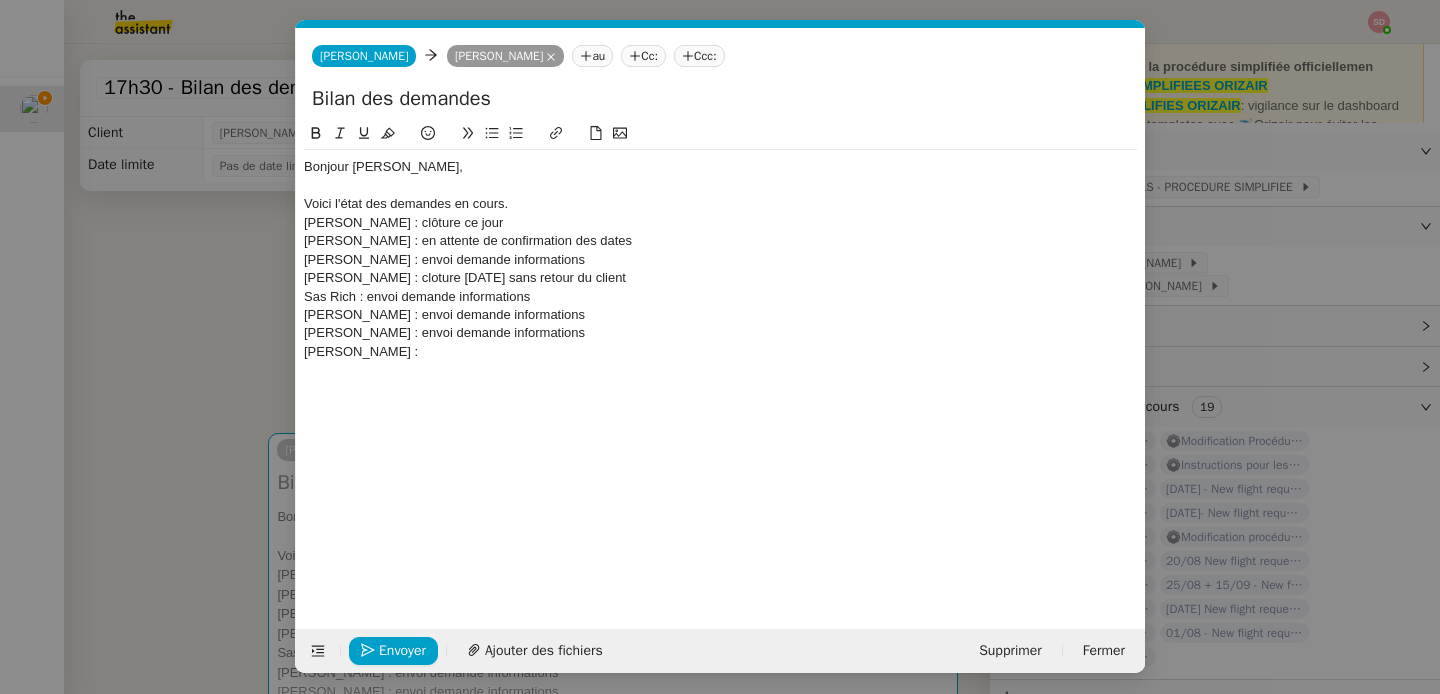 drag, startPoint x: 402, startPoint y: 334, endPoint x: 575, endPoint y: 337, distance: 173.02602 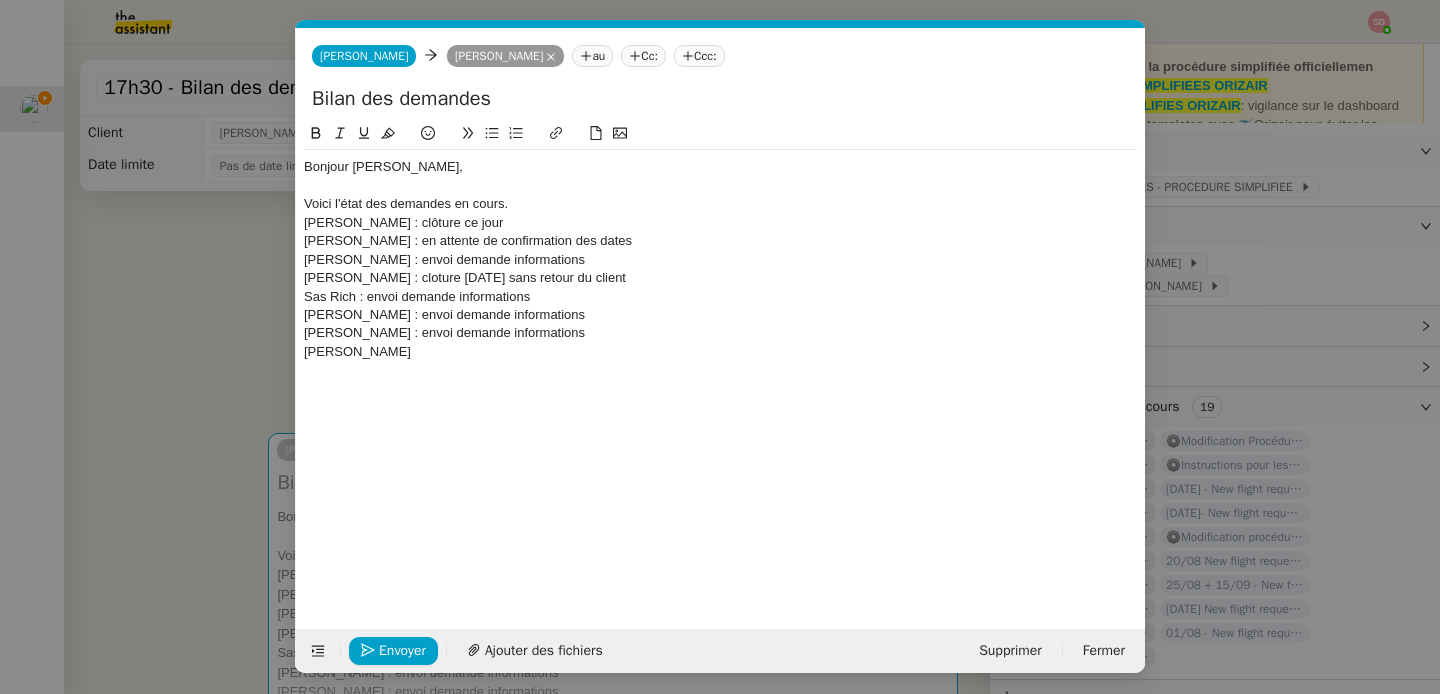 scroll, scrollTop: 0, scrollLeft: 0, axis: both 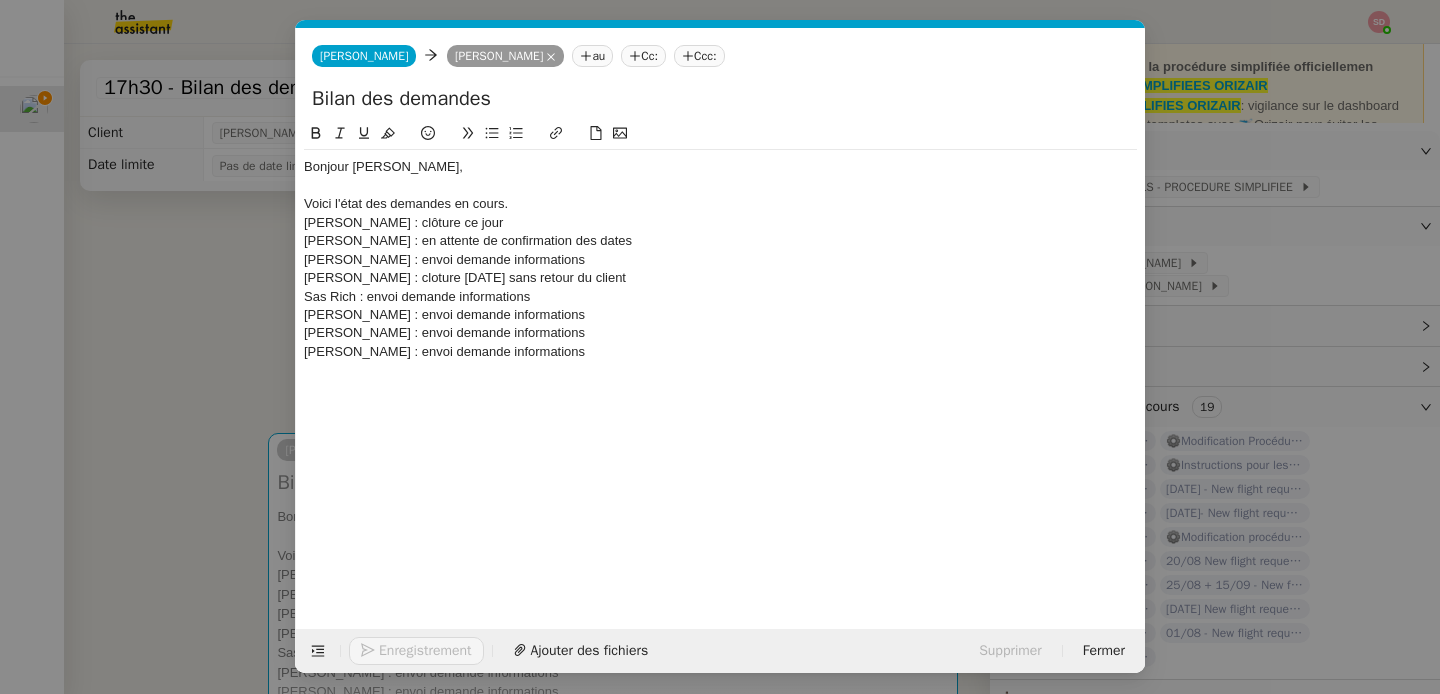 click on "Service TA - VOYAGE - PROPOSITION GLOBALE    A utiliser dans le cadre de proposition de déplacement TA - RELANCE CLIENT (EN)    Relancer un client lorsqu'il n'a pas répondu à un précédent message BAFERTY - MAIL AUDITION    A utiliser dans le cadre de la procédure d'envoi des mails d'audition TA - PUBLICATION OFFRE D'EMPLOI     Organisation du recrutement ✈️Orizair - Relance client (EN)     à utiliser pour orizair, relance en anglais  Louis Frei ✈️Orizair - Aucun vol disponible (FR)    à utiliser quand pas de vol dispo en fr  Louis Frei Discours de présentation du paiement sécurisé    ✈️Orizair - Relance client (FR)    à utiliser pour orizair, première relance en français  Louis Frei TA - VOYAGES - PROPOSITION ITINERAIRE    Soumettre les résultats d'une recherche Orizair - Empty Legs - Confirmation opérateur (EN)    à utiliser dans la communication sur avinode pour les empty legs  Louis Frei TA - CONFIRMATION PAIEMENT (EN)    TA - COURRIER EXPEDIE (recommandé)" at bounding box center (720, 347) 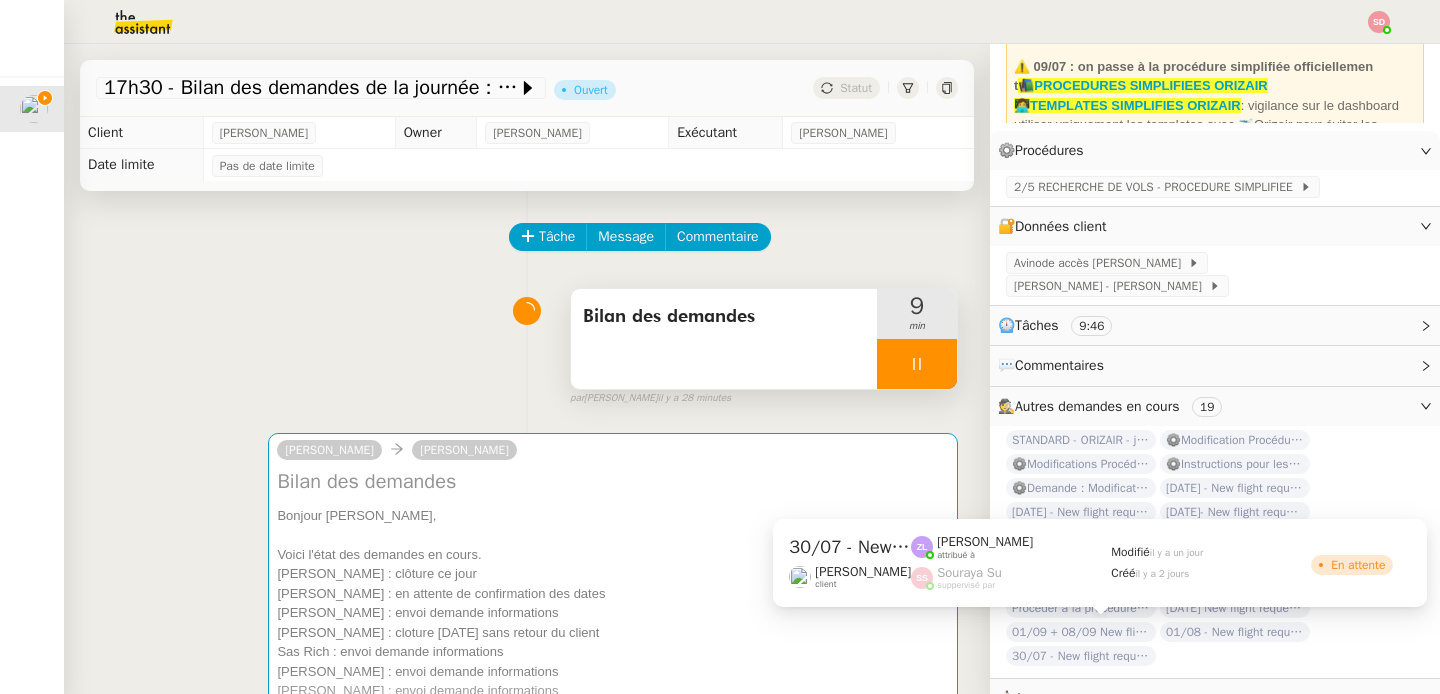 click on "30/07 - New flight request - Mahavir Nerwan" 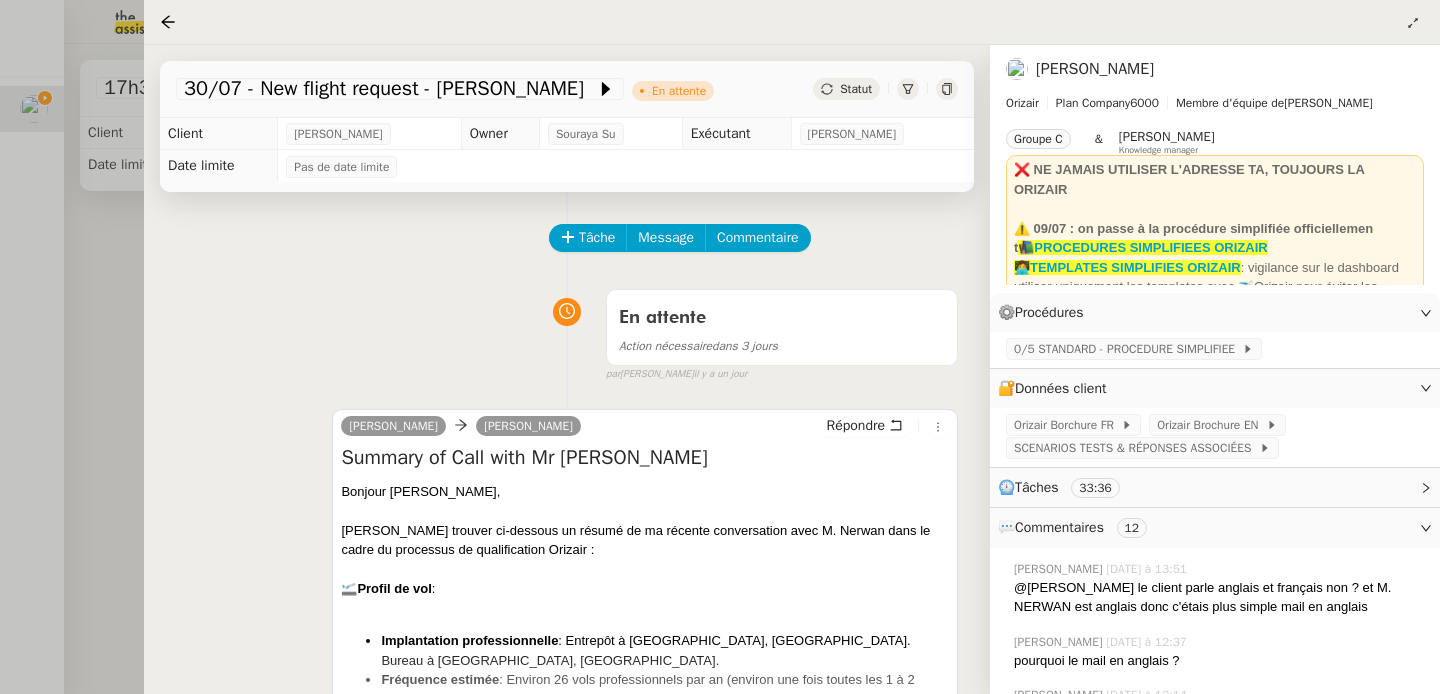click at bounding box center (720, 347) 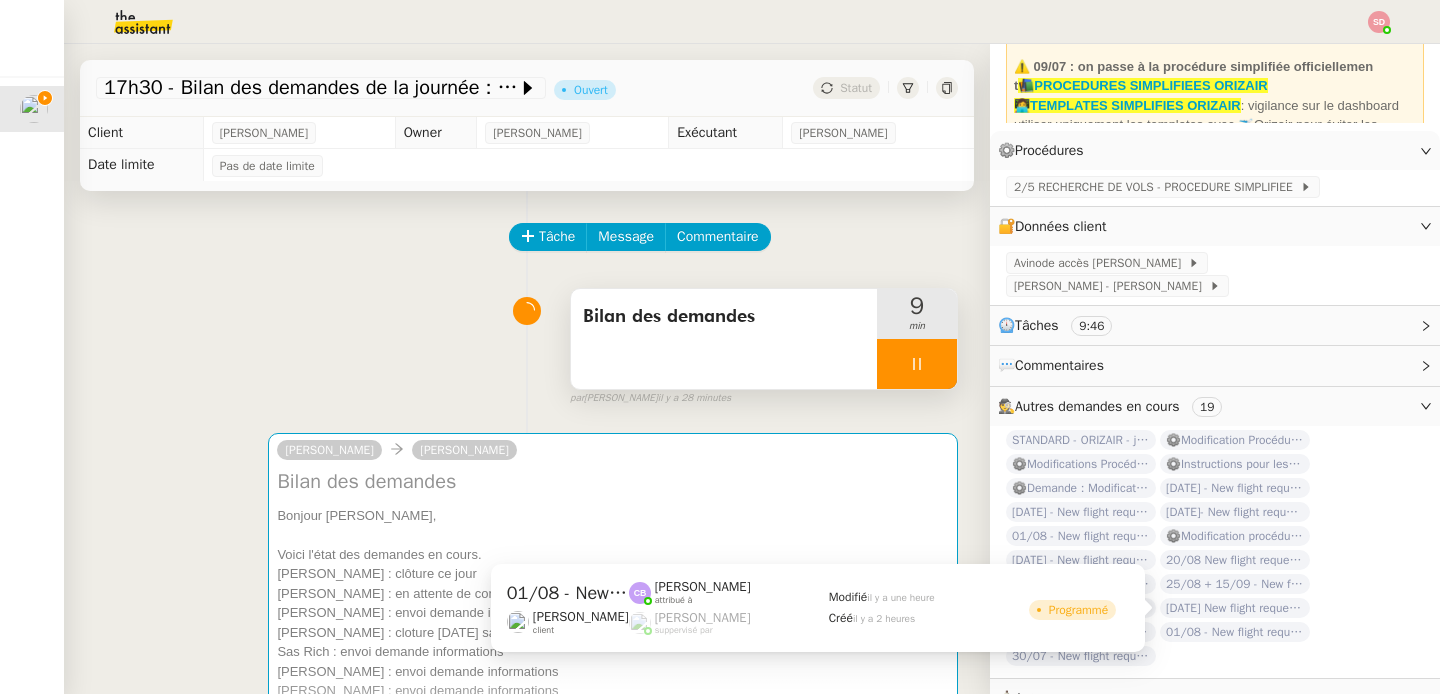 click on "01/08 - New flight request - Melissa Thompson" 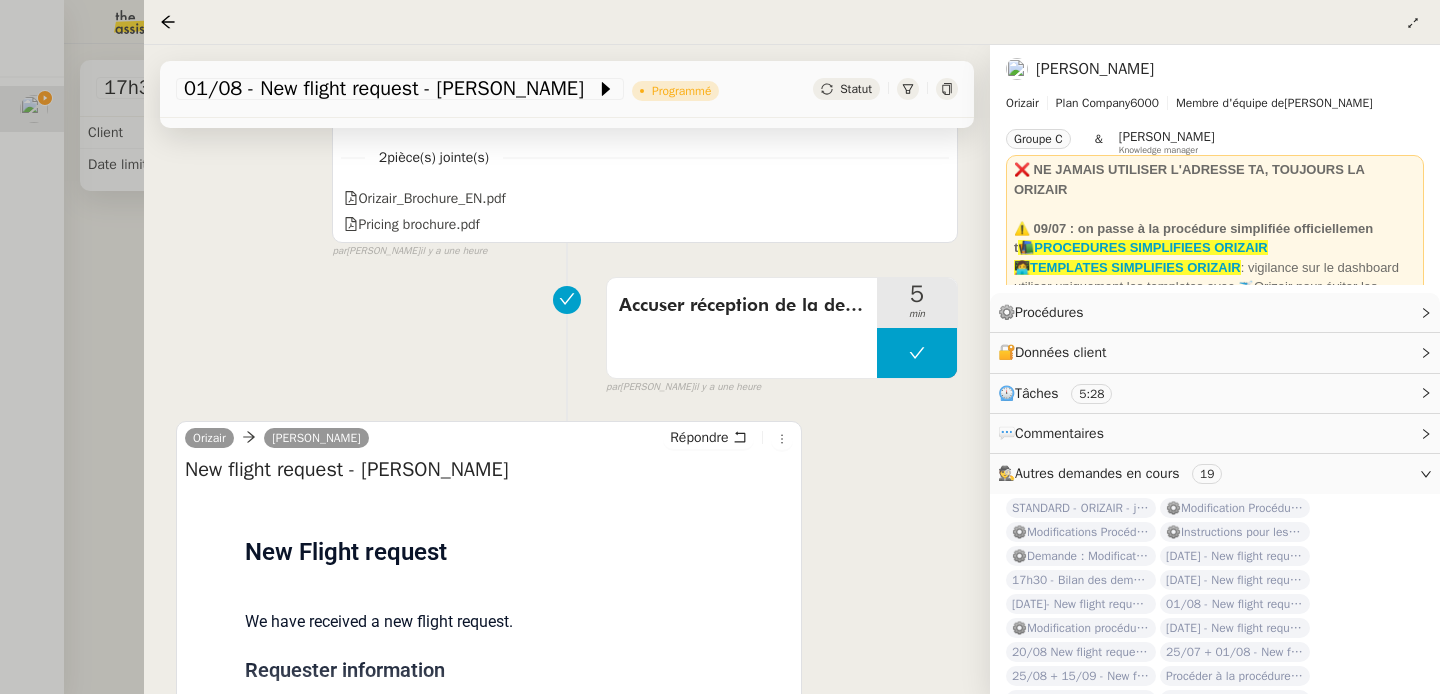 scroll, scrollTop: 794, scrollLeft: 0, axis: vertical 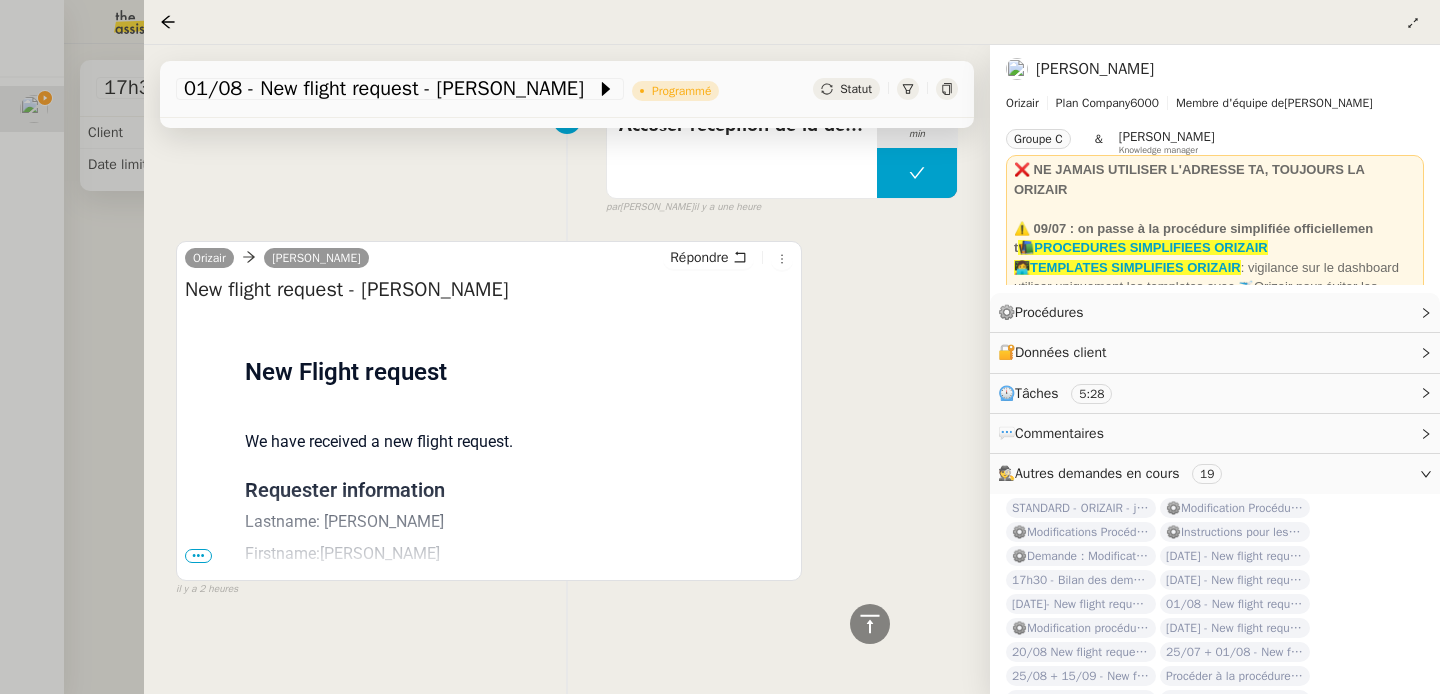 drag, startPoint x: 376, startPoint y: 288, endPoint x: 585, endPoint y: 295, distance: 209.11719 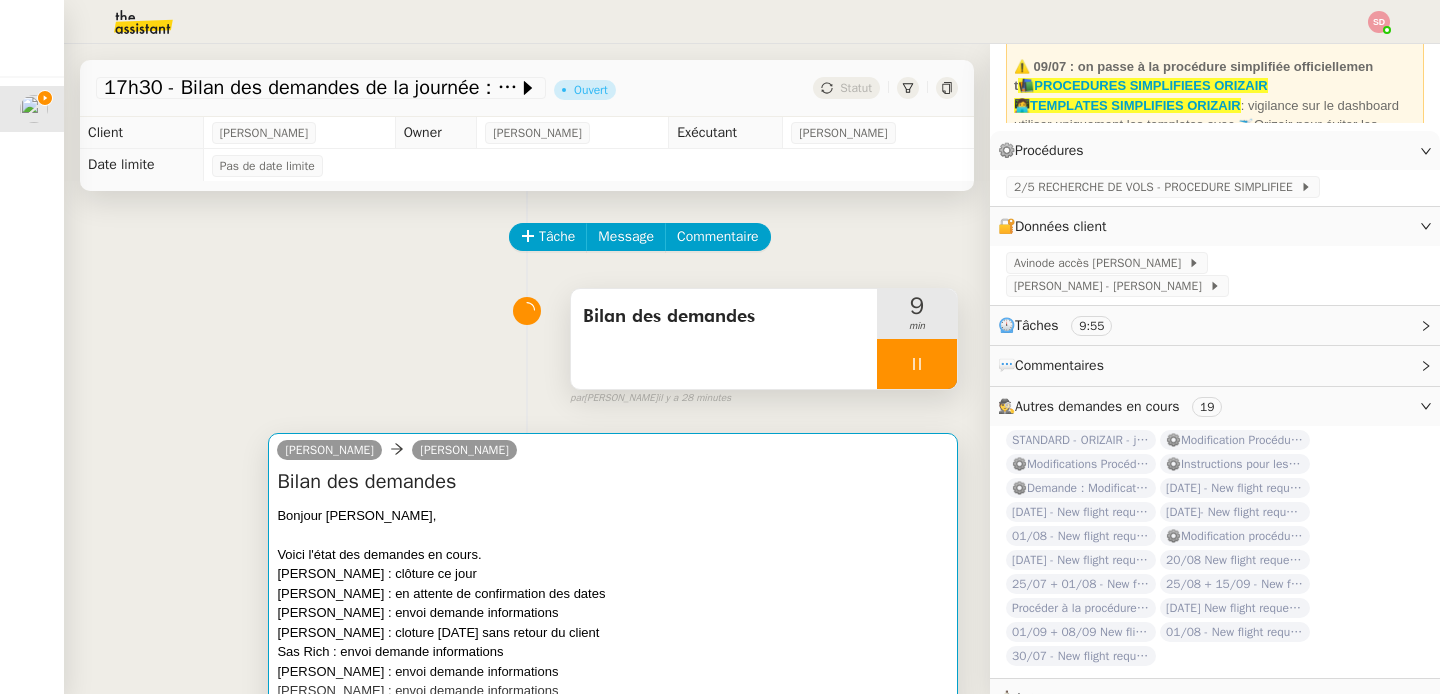 click on "Bilan des demandes" at bounding box center (613, 482) 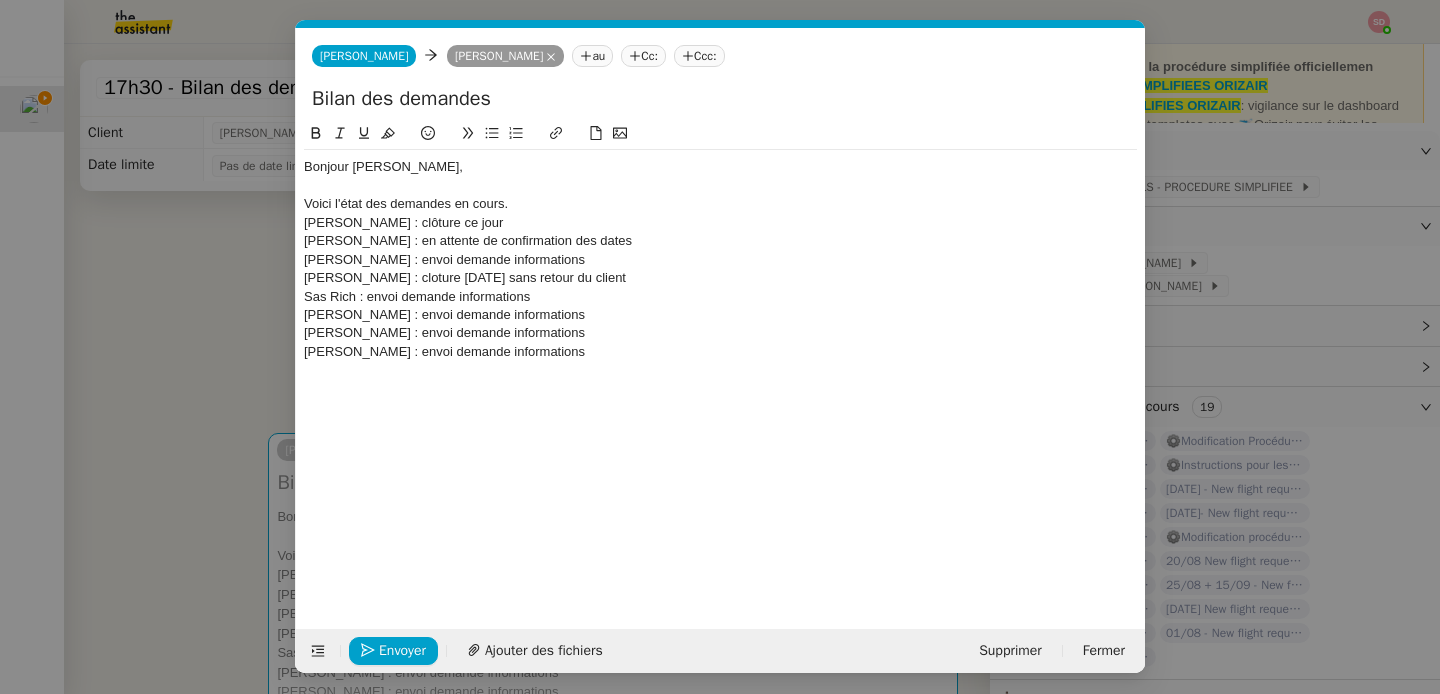 scroll, scrollTop: 0, scrollLeft: 42, axis: horizontal 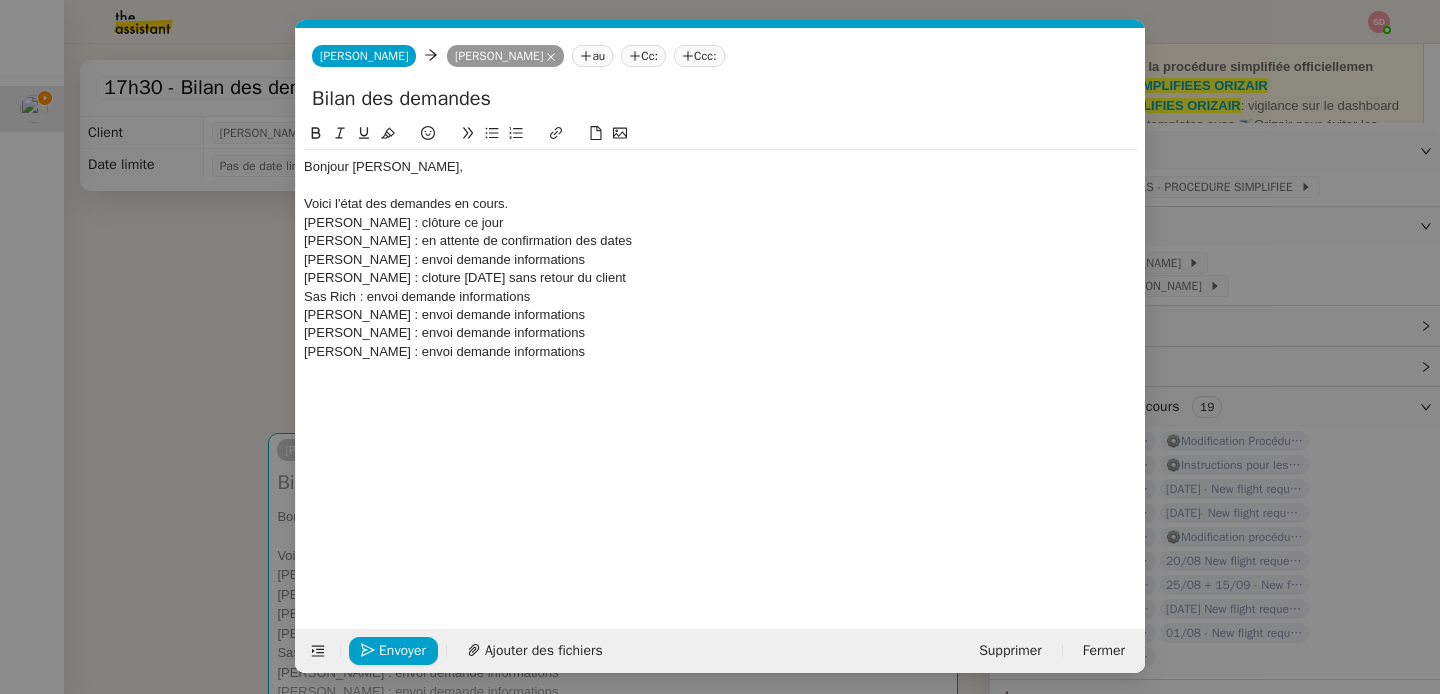 click on "Mahavir Nerwan : envoi demande informations" 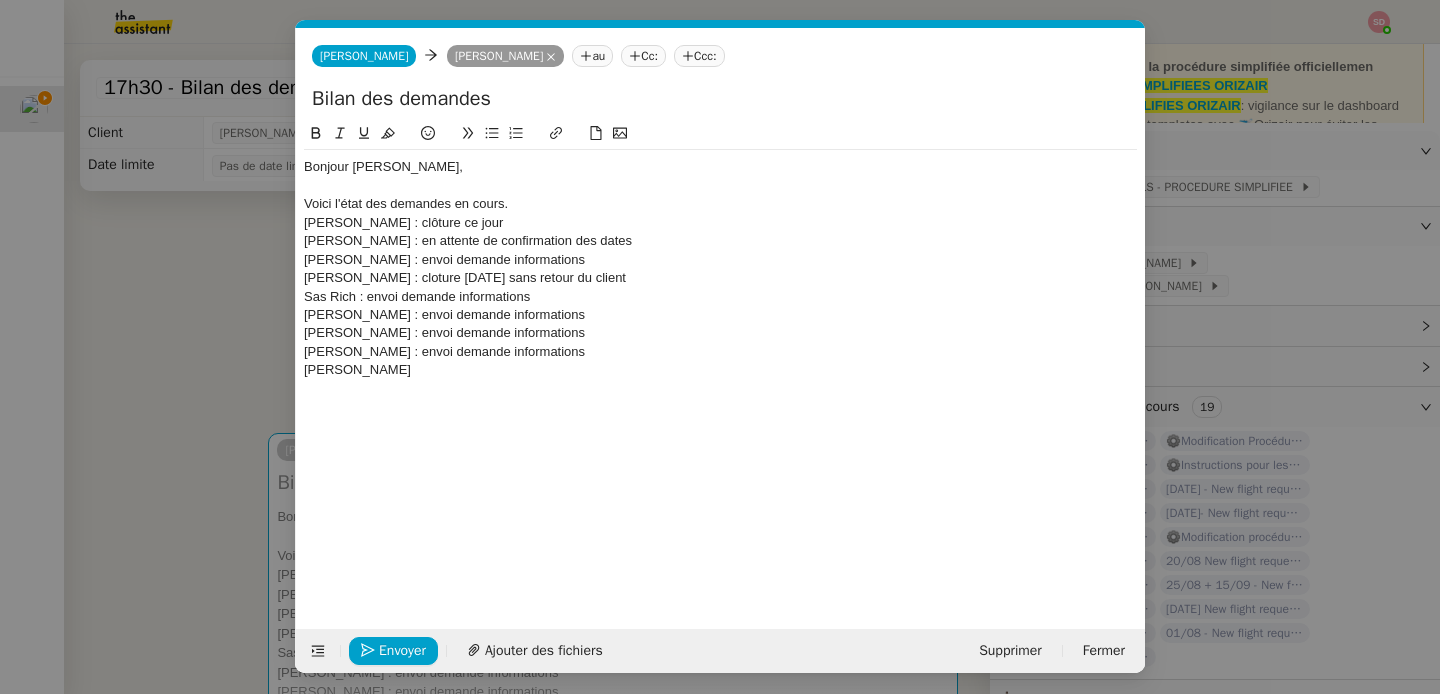 scroll, scrollTop: 0, scrollLeft: 0, axis: both 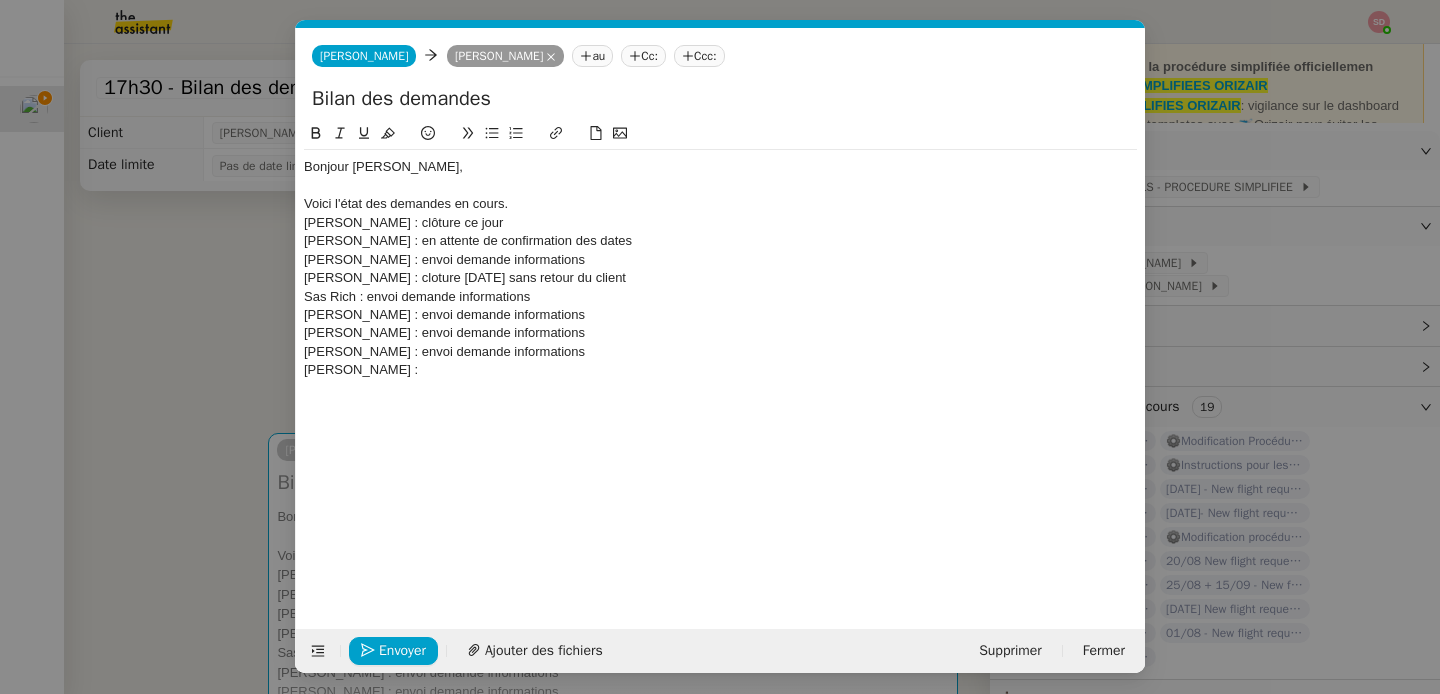 drag, startPoint x: 410, startPoint y: 355, endPoint x: 620, endPoint y: 360, distance: 210.05951 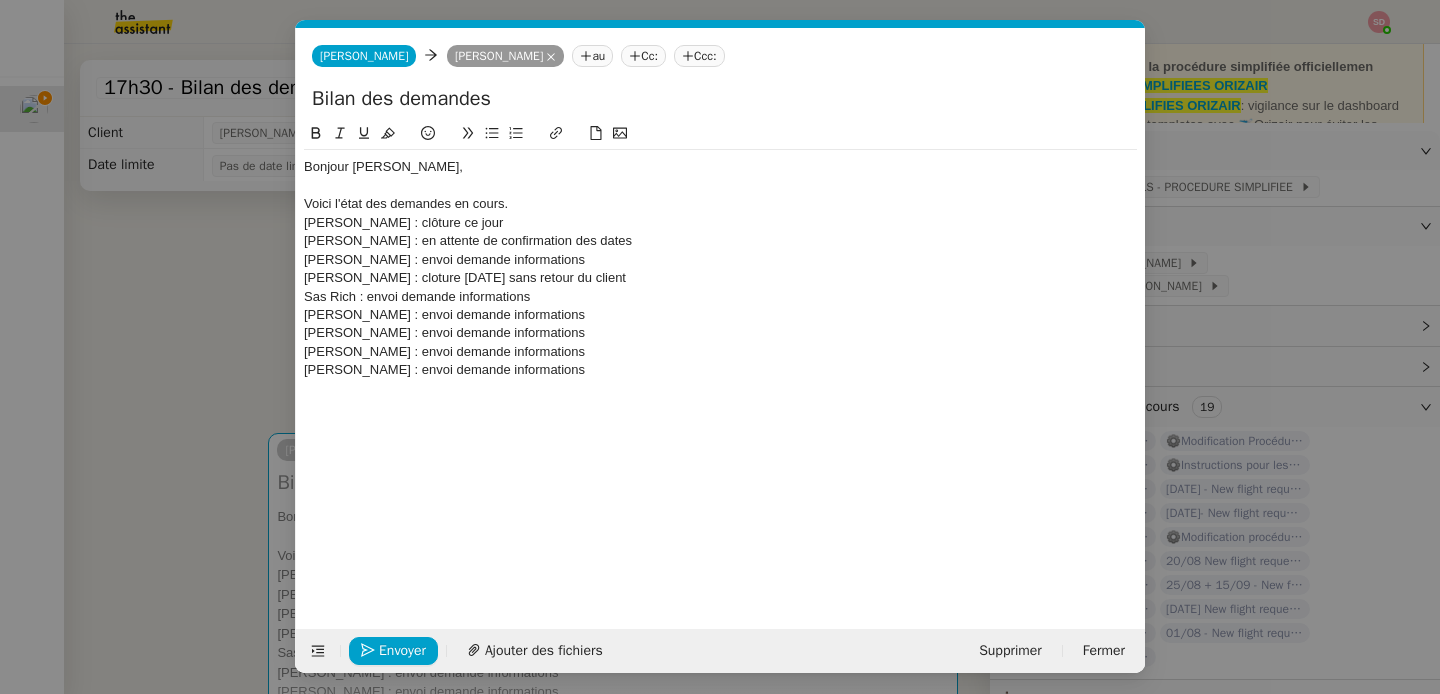 click on "Service TA - VOYAGE - PROPOSITION GLOBALE    A utiliser dans le cadre de proposition de déplacement TA - RELANCE CLIENT (EN)    Relancer un client lorsqu'il n'a pas répondu à un précédent message BAFERTY - MAIL AUDITION    A utiliser dans le cadre de la procédure d'envoi des mails d'audition TA - PUBLICATION OFFRE D'EMPLOI     Organisation du recrutement ✈️Orizair - Relance client (EN)     à utiliser pour orizair, relance en anglais  Louis Frei ✈️Orizair - Aucun vol disponible (FR)    à utiliser quand pas de vol dispo en fr  Louis Frei Discours de présentation du paiement sécurisé    ✈️Orizair - Relance client (FR)    à utiliser pour orizair, première relance en français  Louis Frei TA - VOYAGES - PROPOSITION ITINERAIRE    Soumettre les résultats d'une recherche Orizair - Empty Legs - Confirmation opérateur (EN)    à utiliser dans la communication sur avinode pour les empty legs  Louis Frei TA - CONFIRMATION PAIEMENT (EN)    TA - COURRIER EXPEDIE (recommandé)" at bounding box center (720, 347) 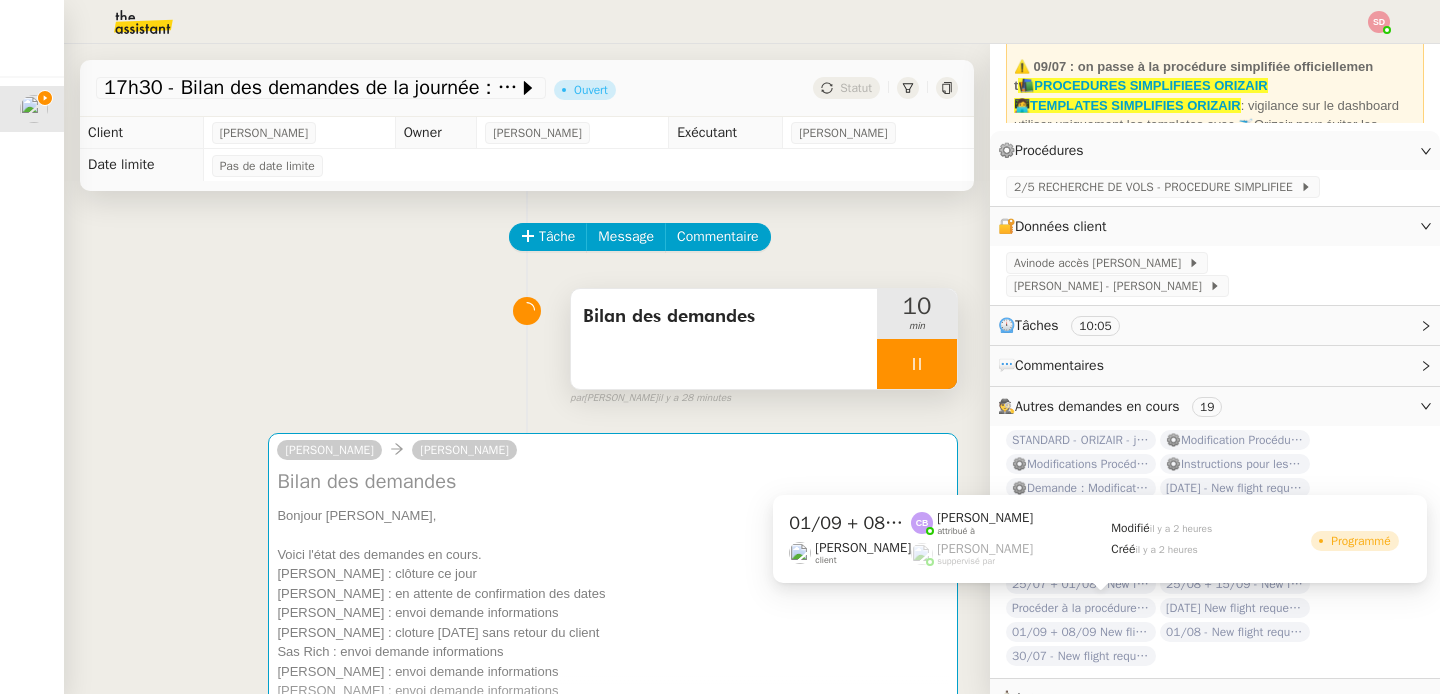 click on "01/09 + 08/09  New flight request - Barry Thomas" 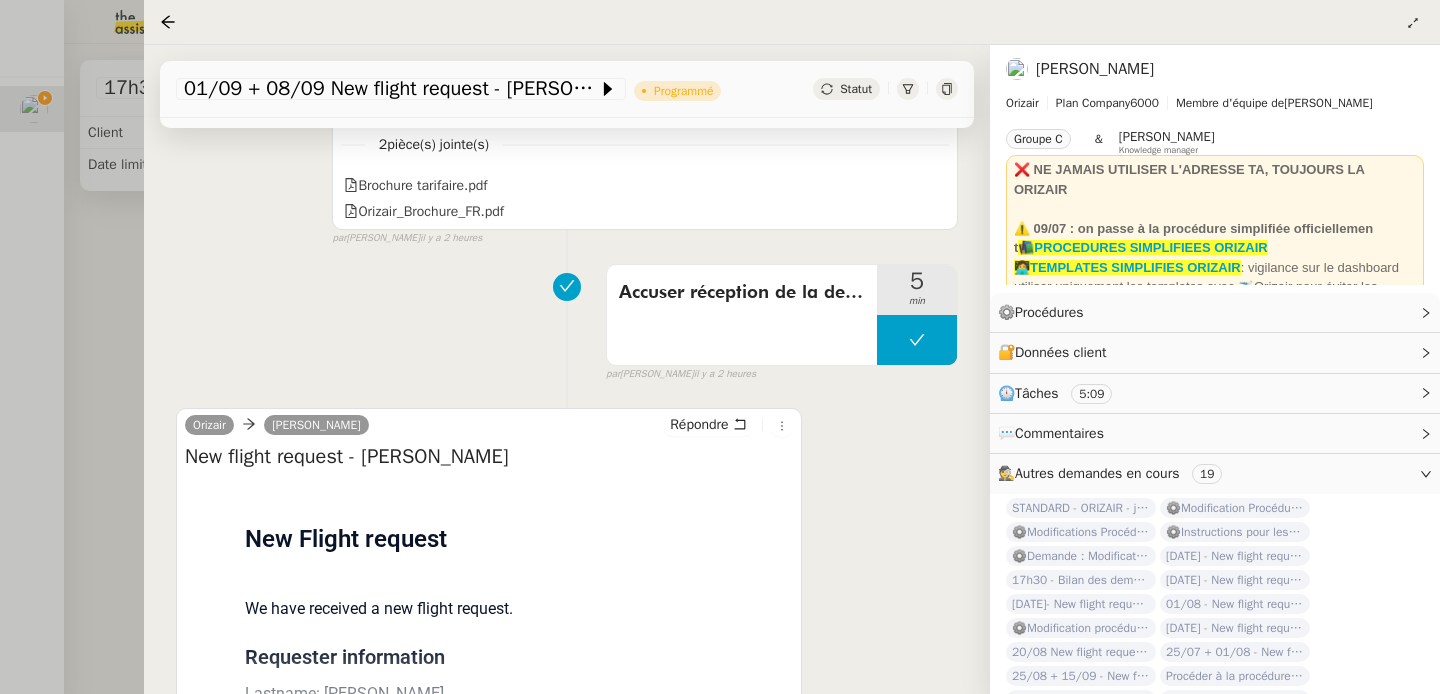 scroll, scrollTop: 794, scrollLeft: 0, axis: vertical 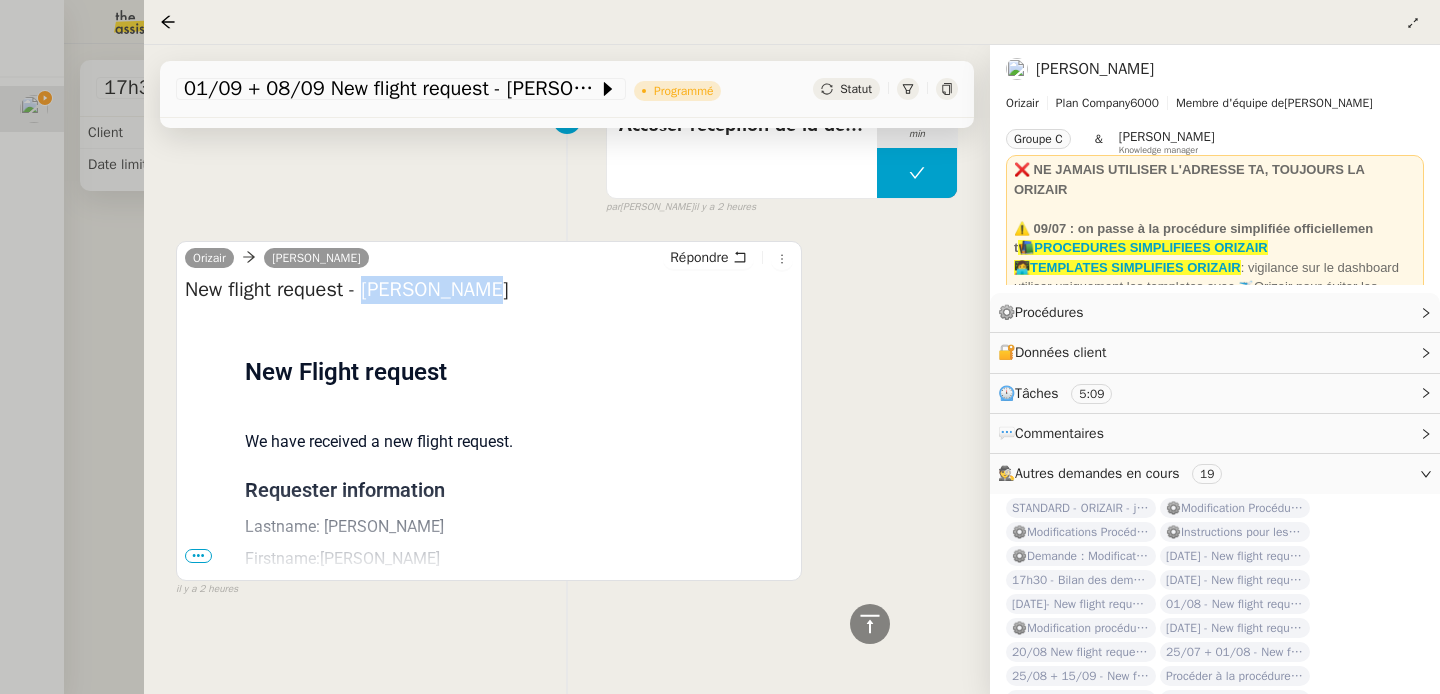 drag, startPoint x: 376, startPoint y: 293, endPoint x: 552, endPoint y: 297, distance: 176.04546 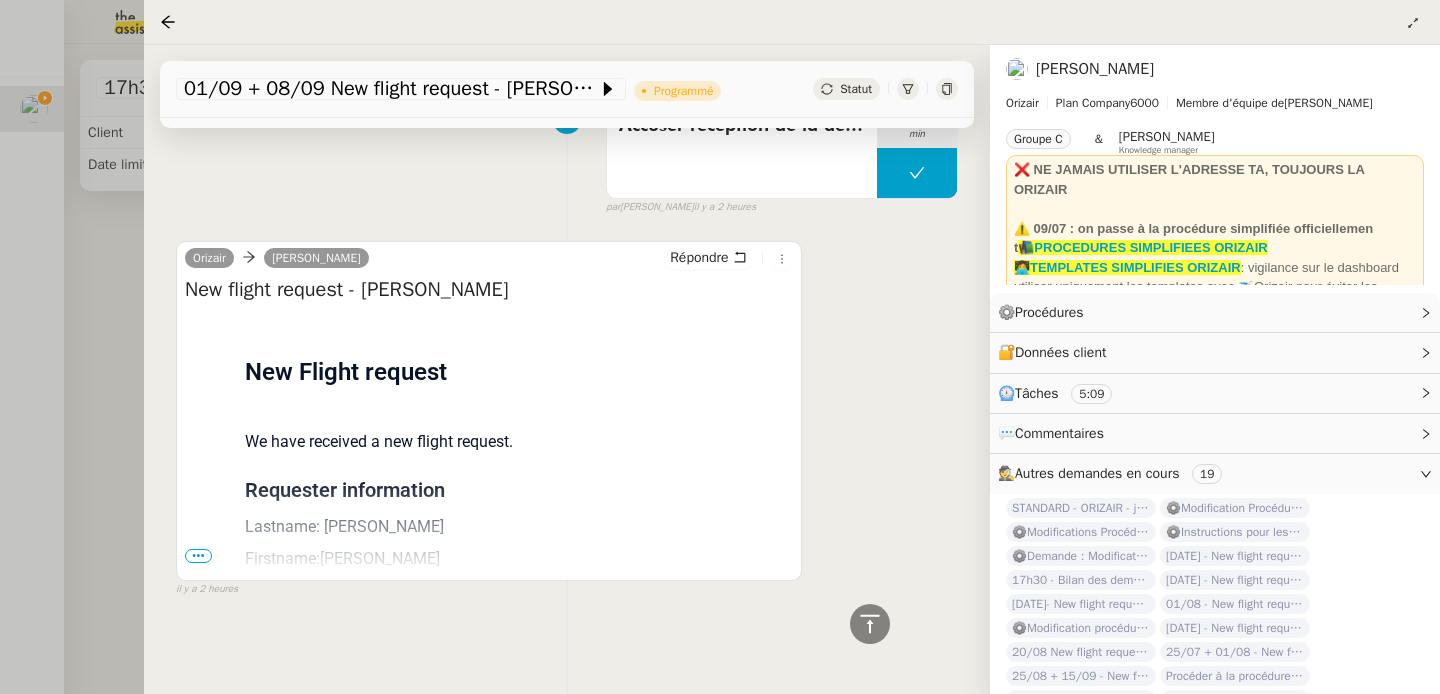 click at bounding box center [720, 347] 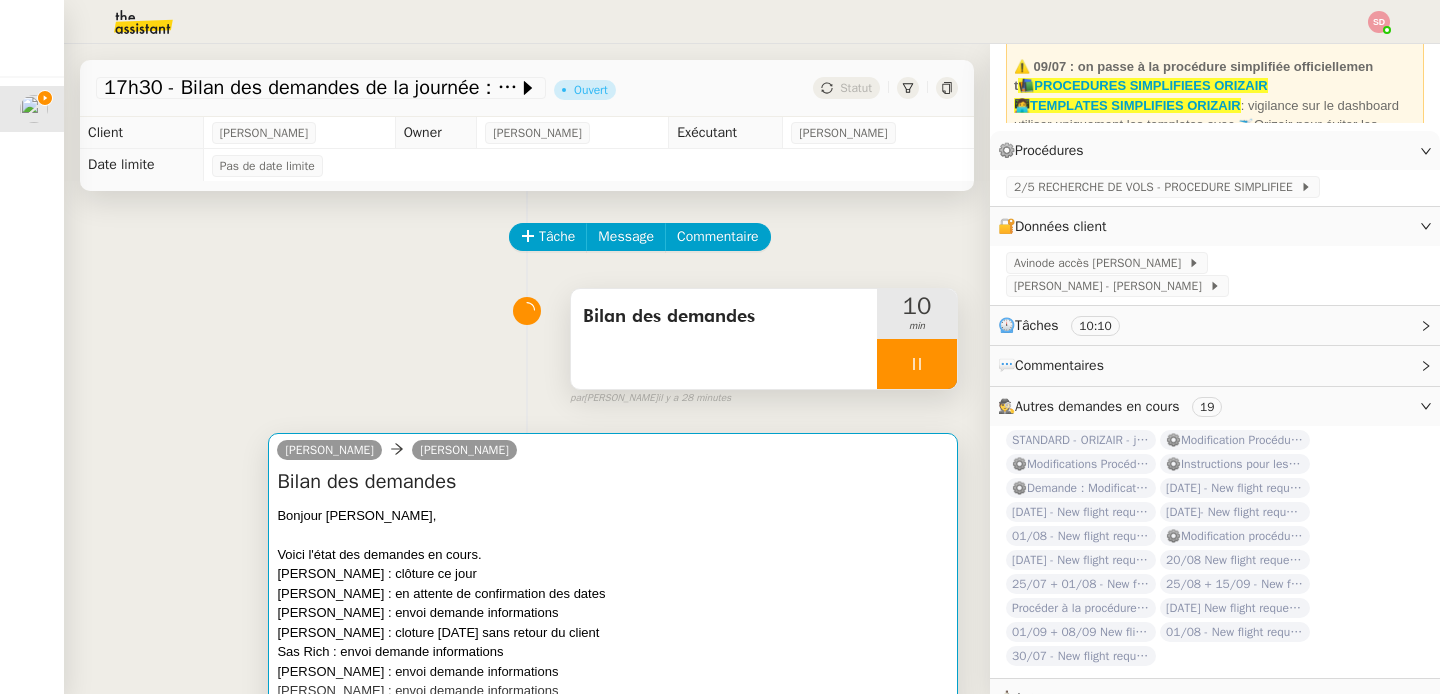 click on "Bonjour Louis," at bounding box center [613, 516] 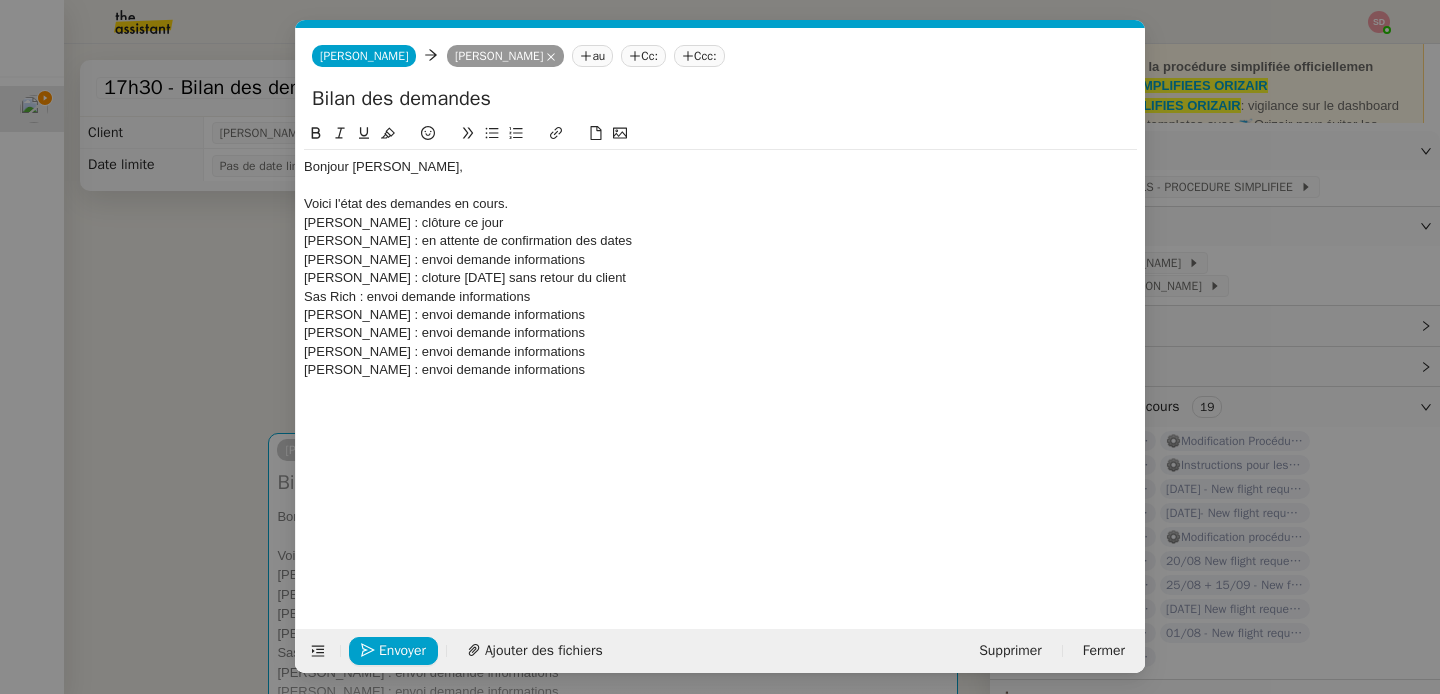 scroll, scrollTop: 0, scrollLeft: 42, axis: horizontal 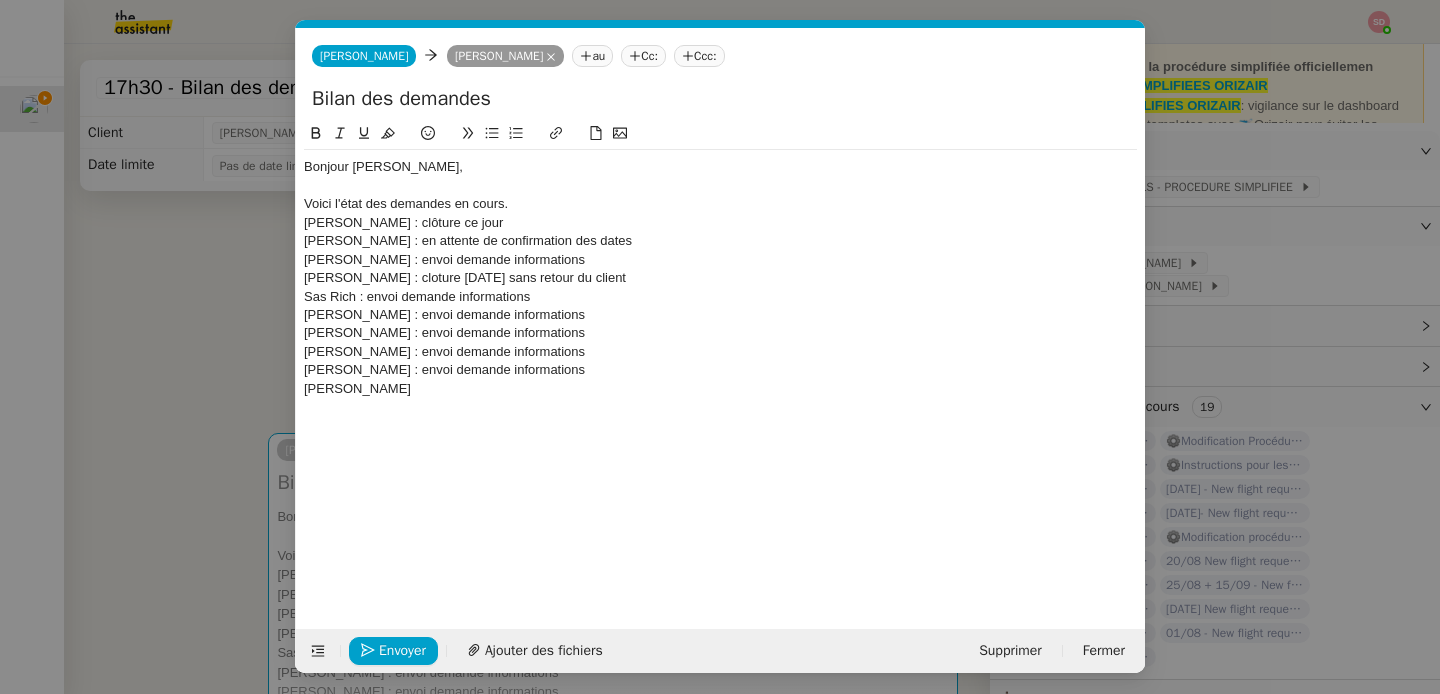 type 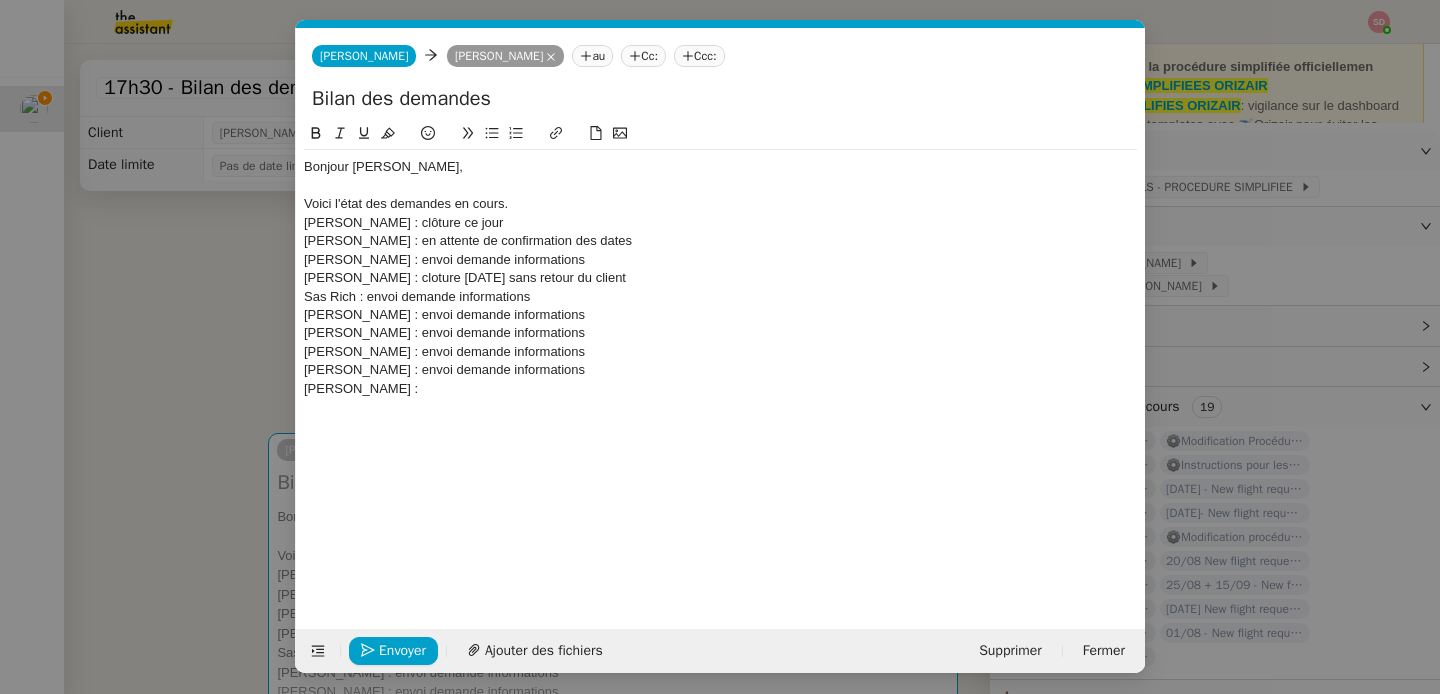 drag, startPoint x: 424, startPoint y: 372, endPoint x: 635, endPoint y: 372, distance: 211 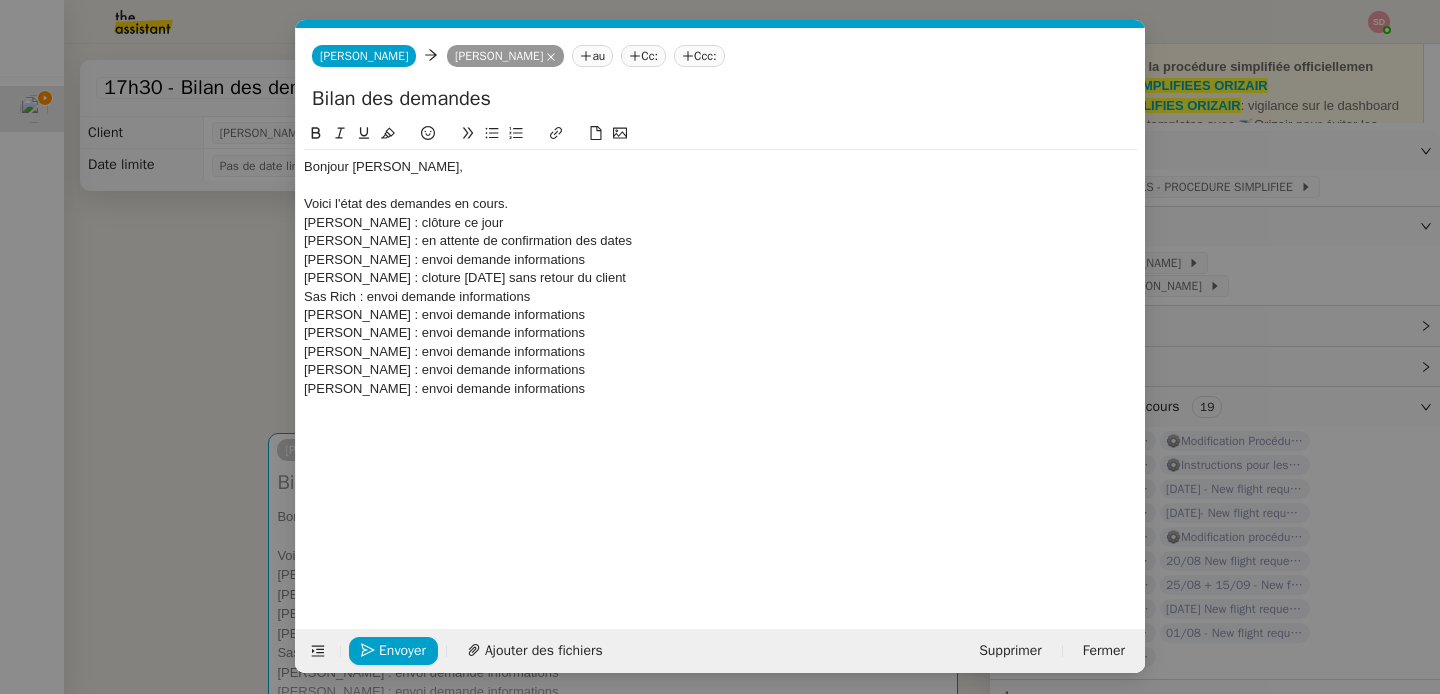 scroll, scrollTop: 0, scrollLeft: 0, axis: both 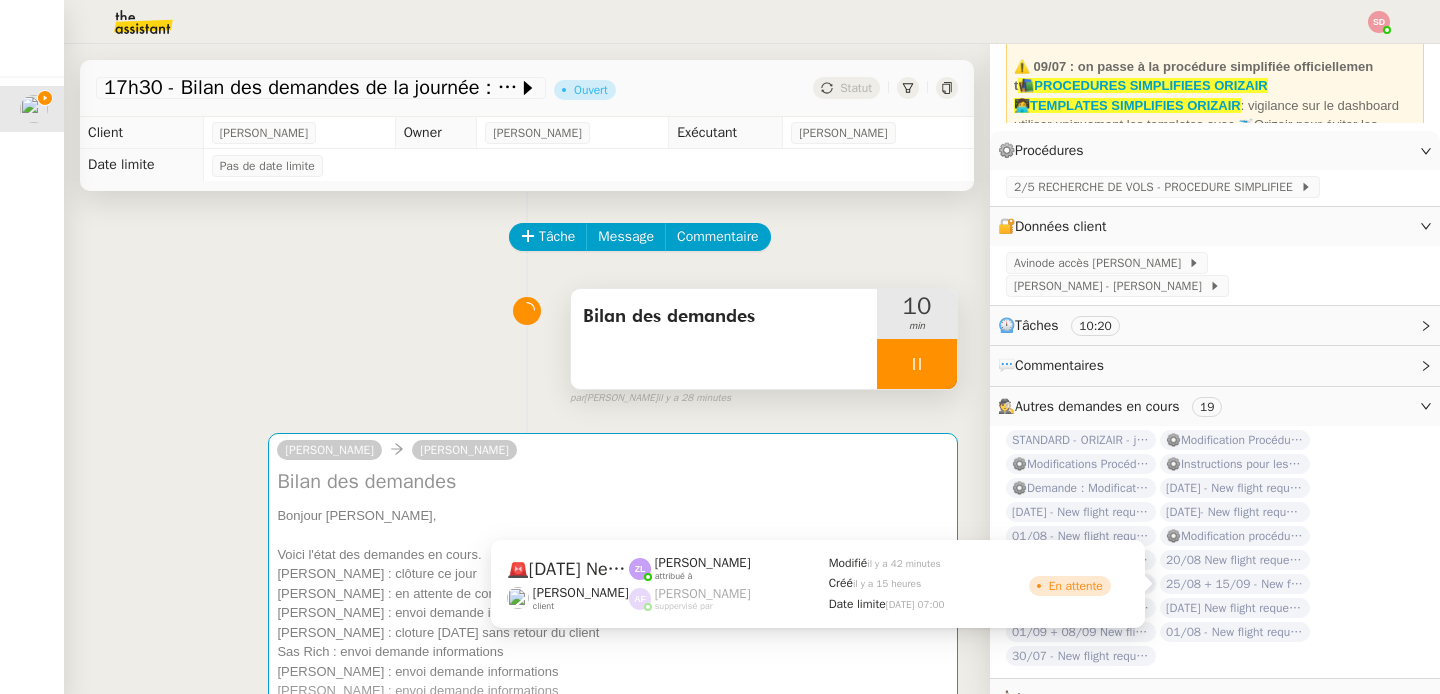click on "1st August New flight request - hdidi ayoub" 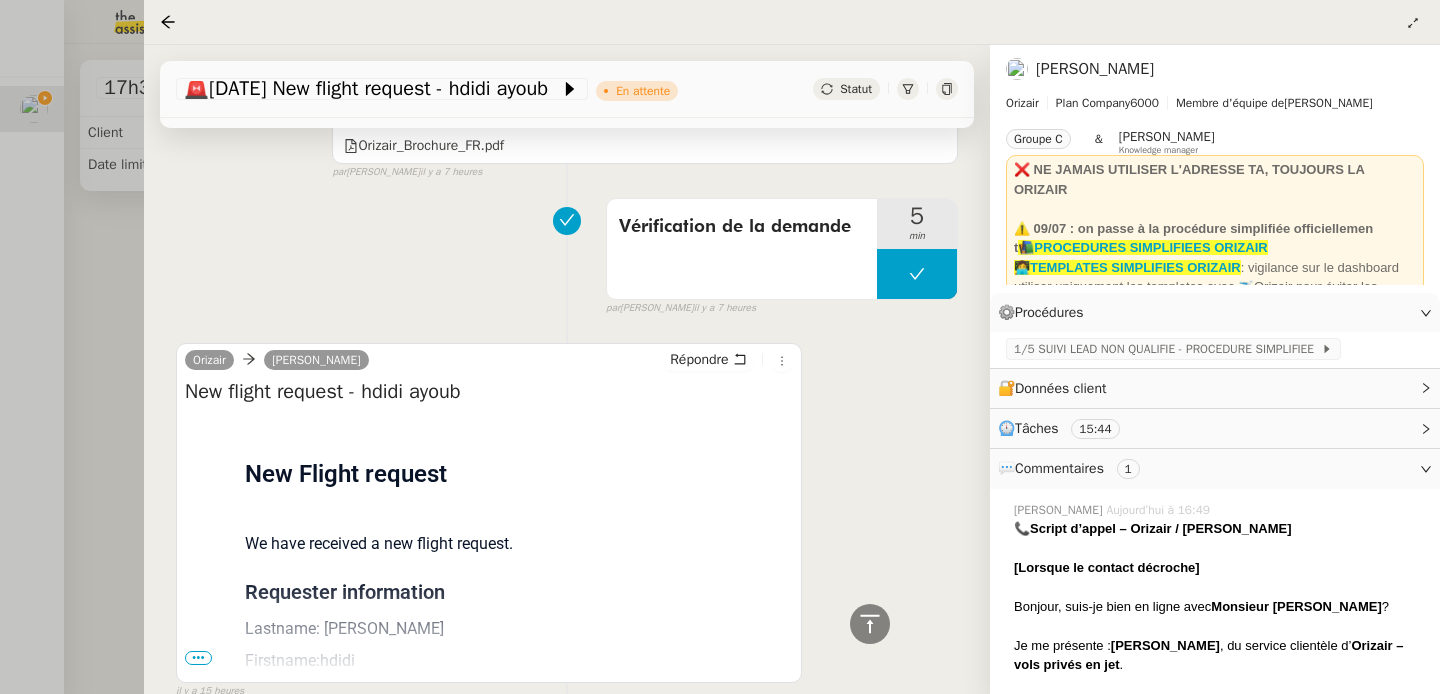 scroll, scrollTop: 2946, scrollLeft: 0, axis: vertical 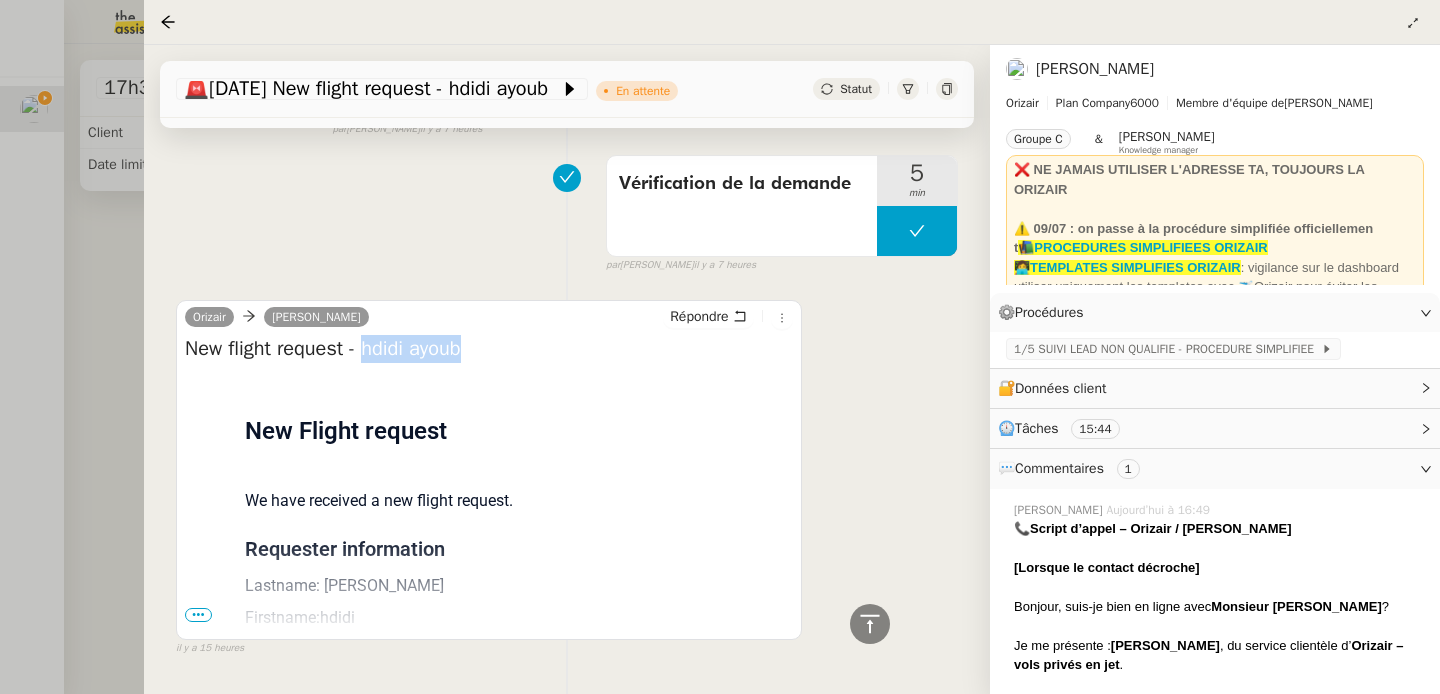 drag, startPoint x: 372, startPoint y: 291, endPoint x: 537, endPoint y: 291, distance: 165 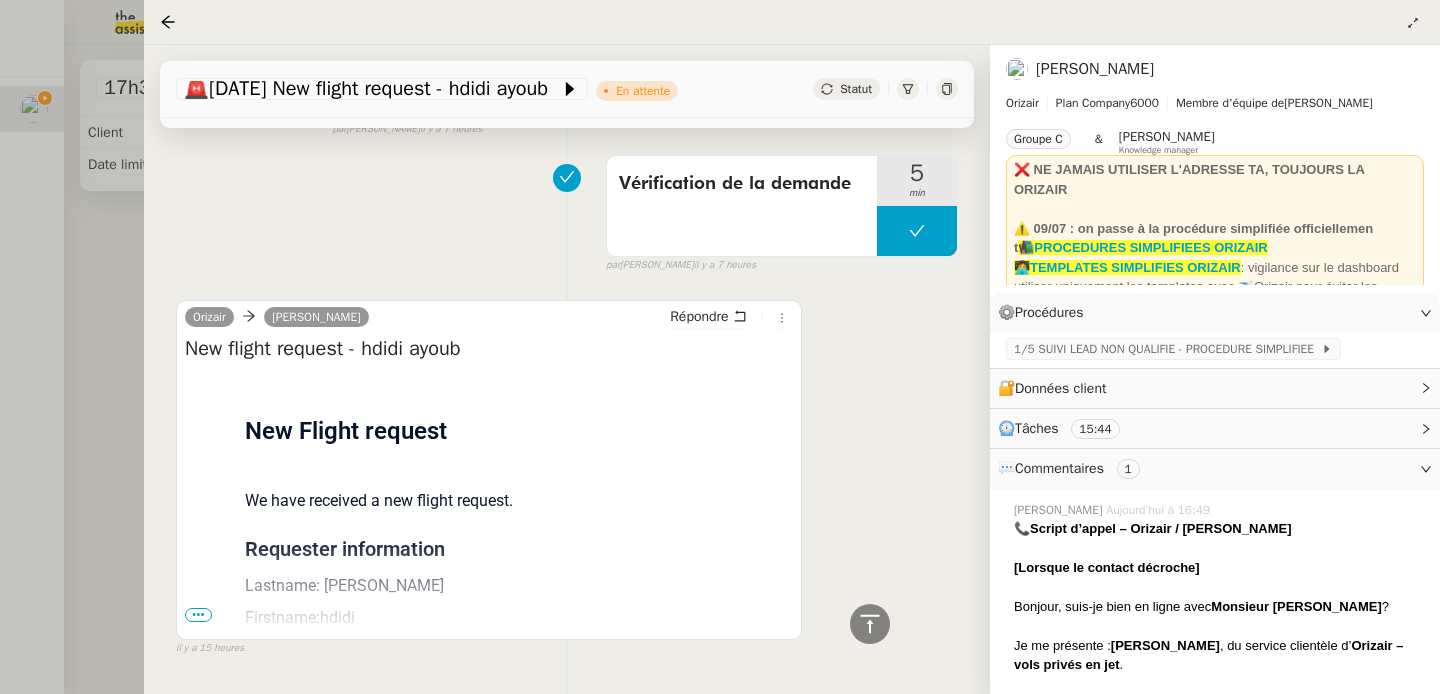 click at bounding box center [720, 347] 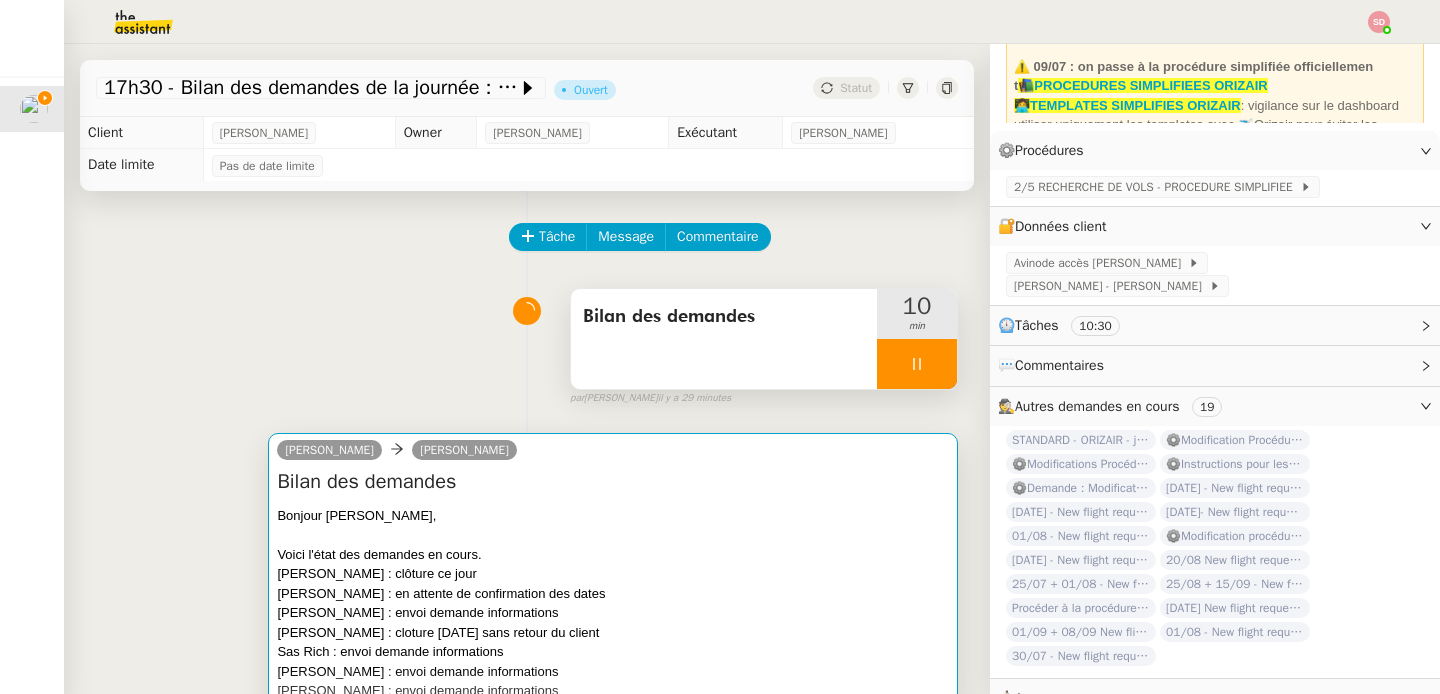 click at bounding box center [613, 535] 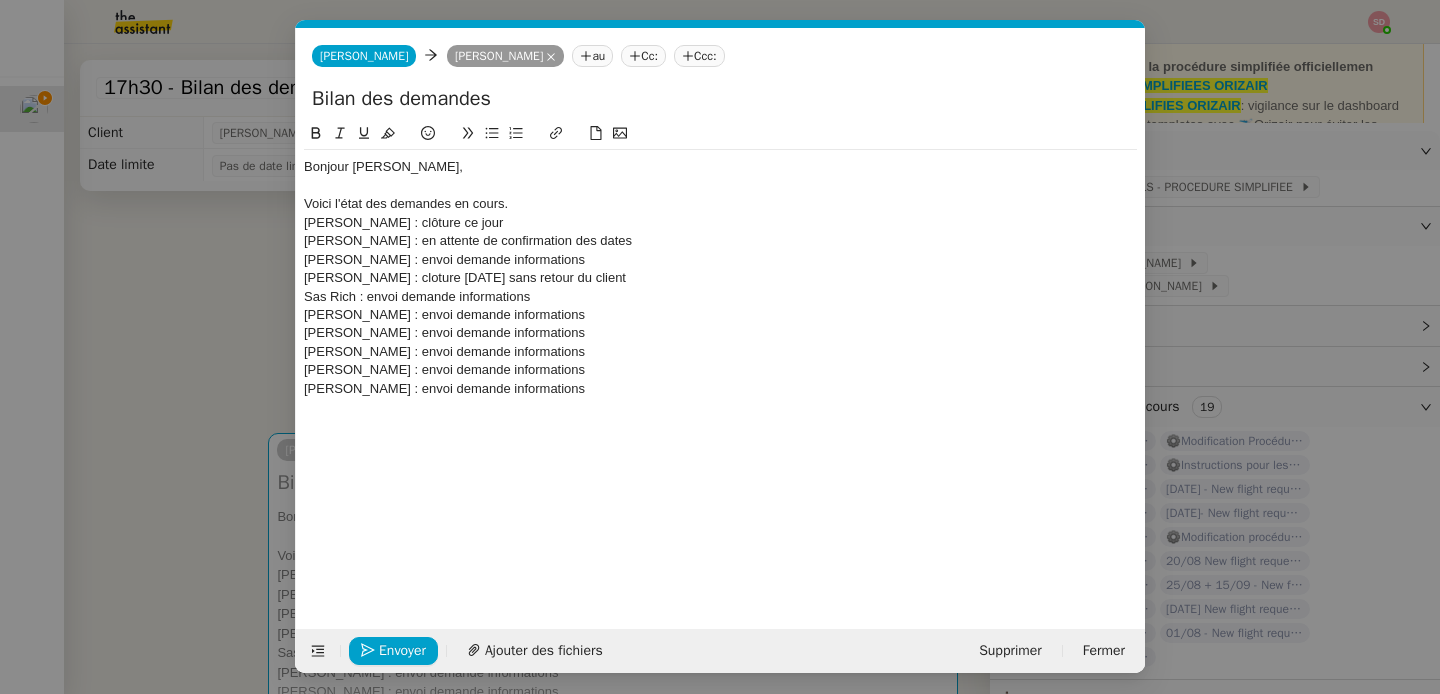 scroll, scrollTop: 0, scrollLeft: 42, axis: horizontal 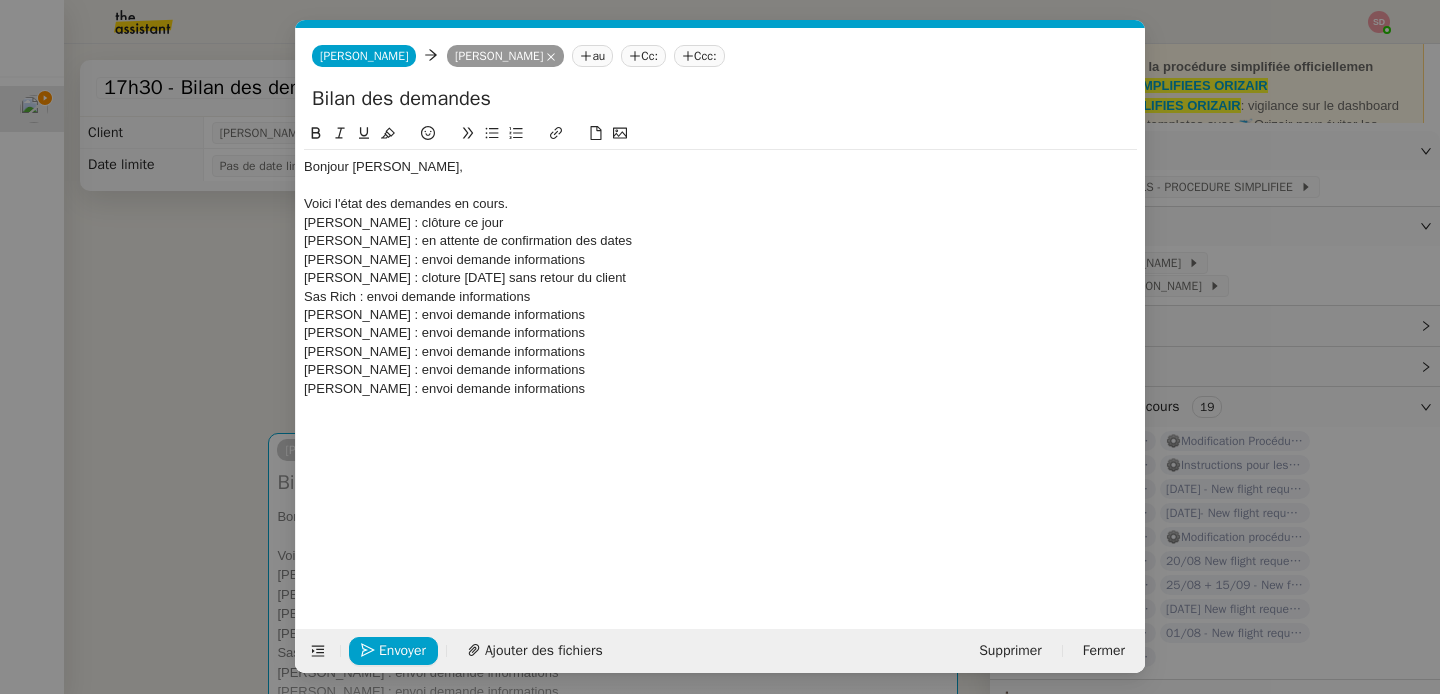 click on "Barry Thomas : envoi demande informations" 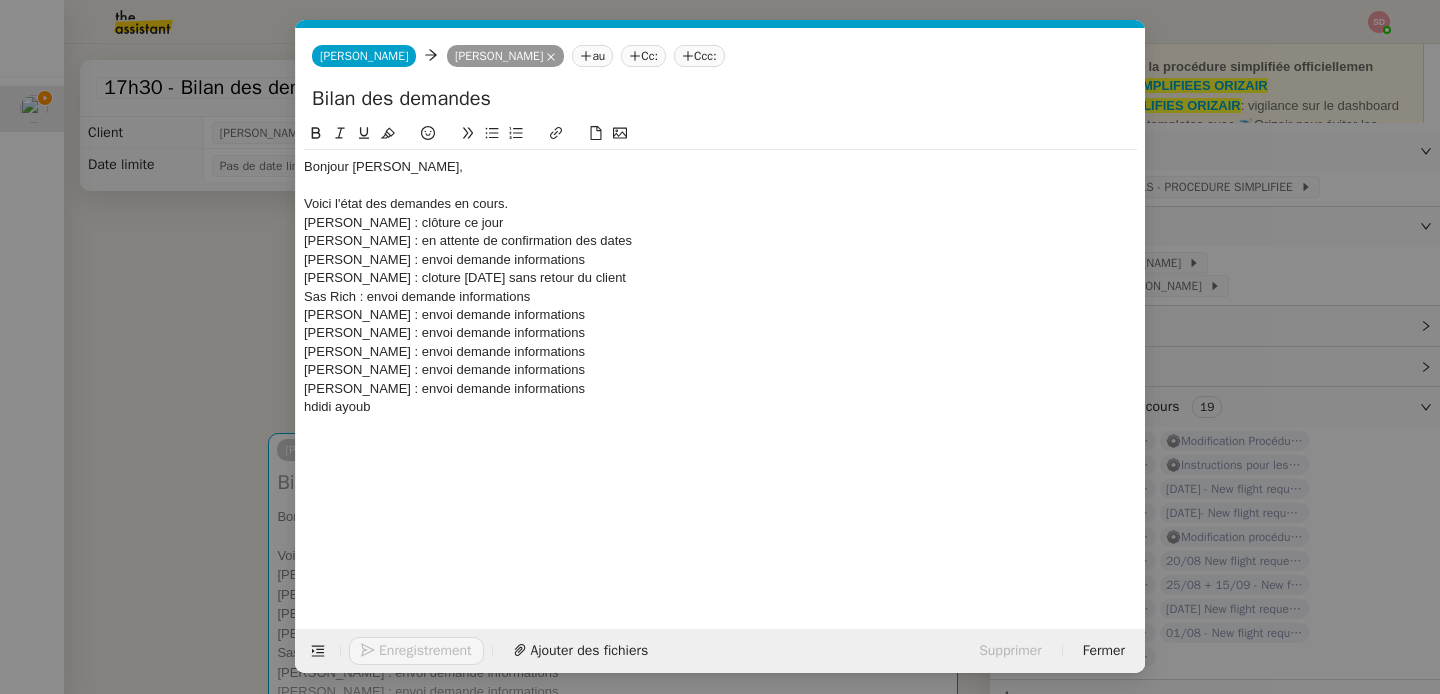 type 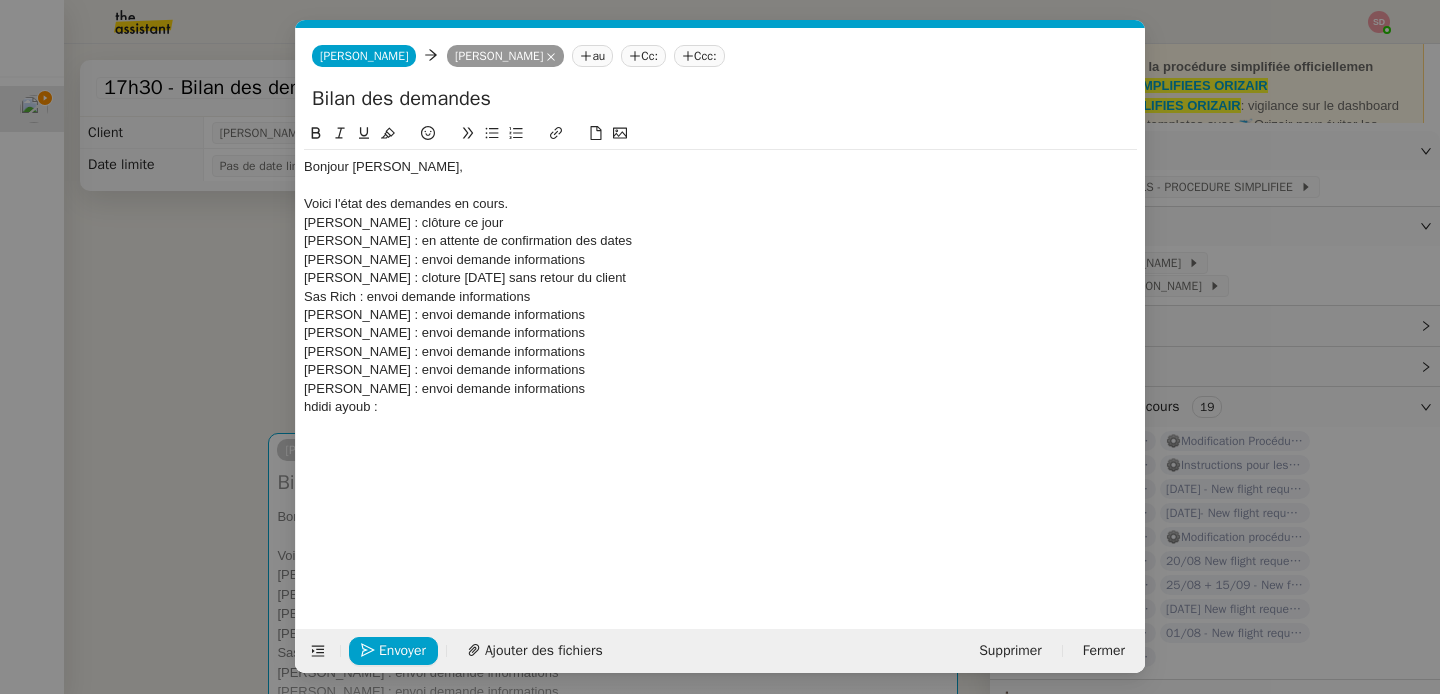 drag, startPoint x: 422, startPoint y: 280, endPoint x: 655, endPoint y: 276, distance: 233.03433 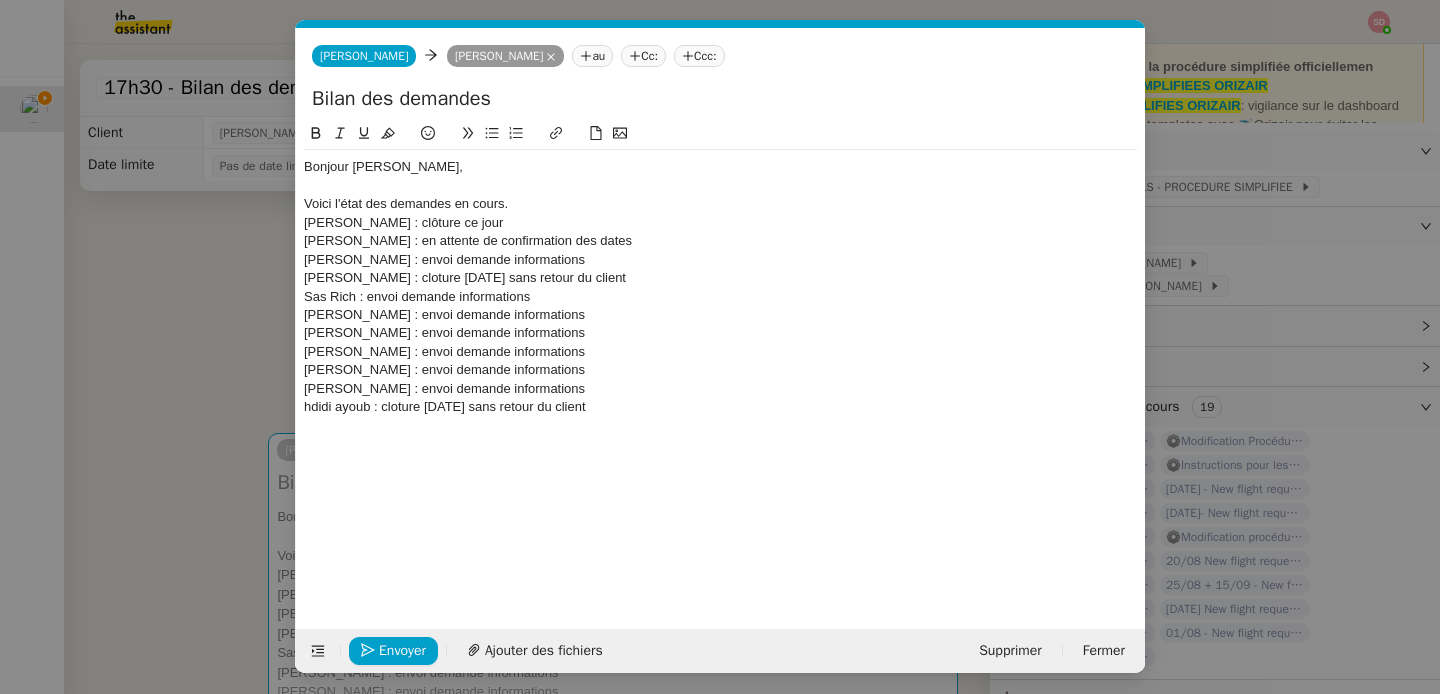 click on "Service TA - VOYAGE - PROPOSITION GLOBALE    A utiliser dans le cadre de proposition de déplacement TA - RELANCE CLIENT (EN)    Relancer un client lorsqu'il n'a pas répondu à un précédent message BAFERTY - MAIL AUDITION    A utiliser dans le cadre de la procédure d'envoi des mails d'audition TA - PUBLICATION OFFRE D'EMPLOI     Organisation du recrutement ✈️Orizair - Relance client (EN)     à utiliser pour orizair, relance en anglais  Louis Frei ✈️Orizair - Aucun vol disponible (FR)    à utiliser quand pas de vol dispo en fr  Louis Frei Discours de présentation du paiement sécurisé    ✈️Orizair - Relance client (FR)    à utiliser pour orizair, première relance en français  Louis Frei TA - VOYAGES - PROPOSITION ITINERAIRE    Soumettre les résultats d'une recherche Orizair - Empty Legs - Confirmation opérateur (EN)    à utiliser dans la communication sur avinode pour les empty legs  Louis Frei TA - CONFIRMATION PAIEMENT (EN)    TA - COURRIER EXPEDIE (recommandé)" at bounding box center (720, 347) 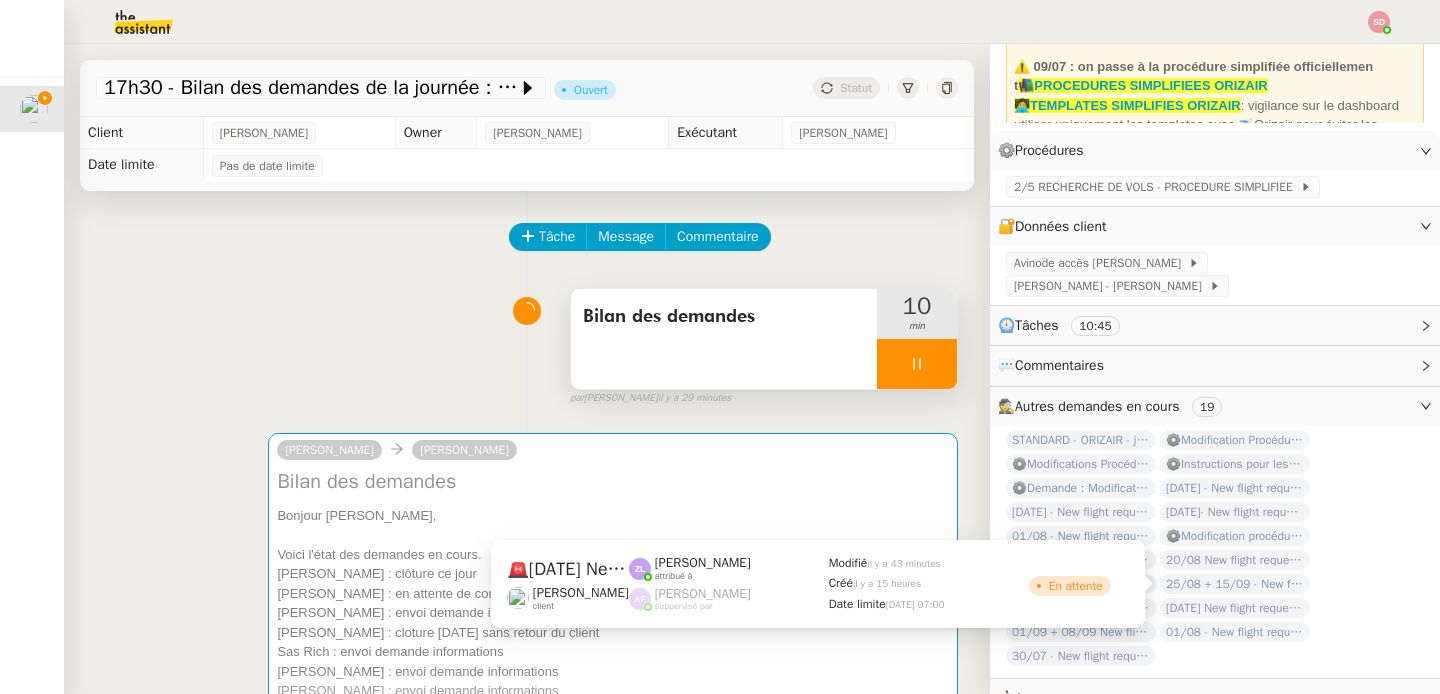 click on "1st August New flight request - hdidi ayoub" 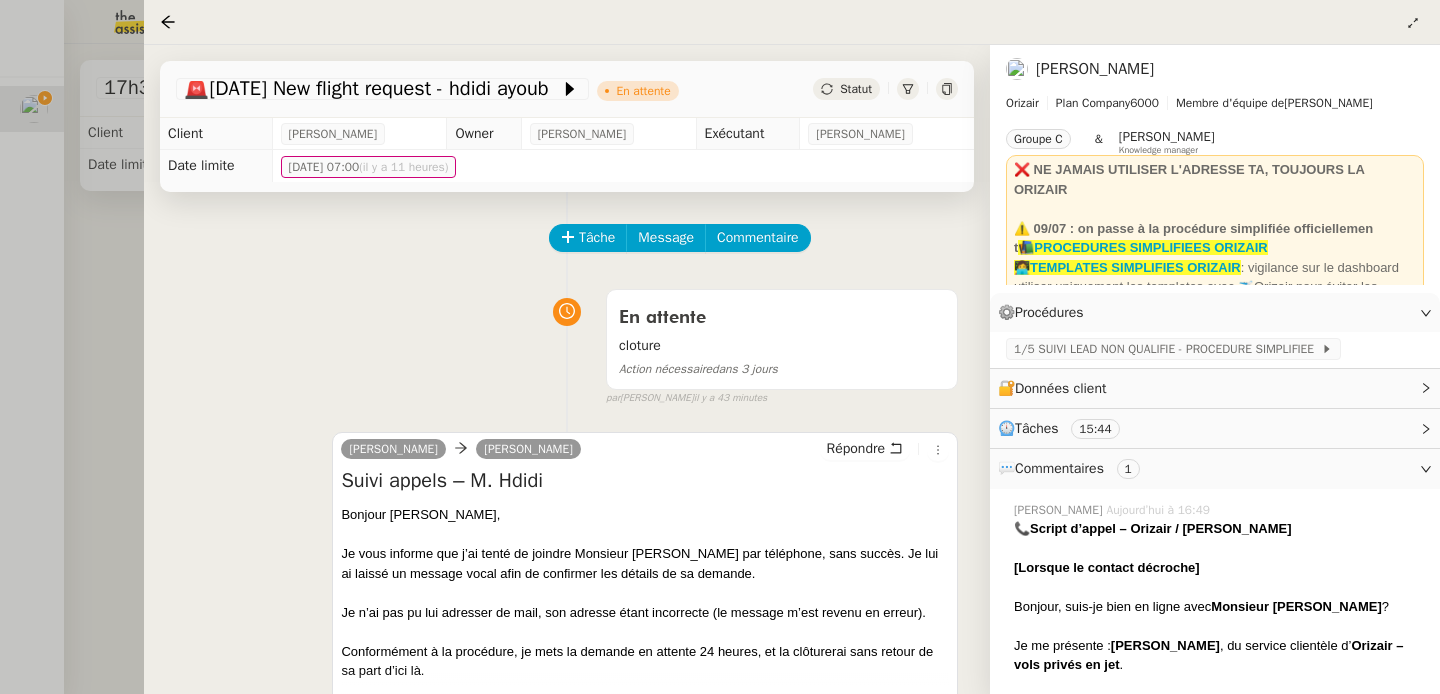 click at bounding box center (720, 347) 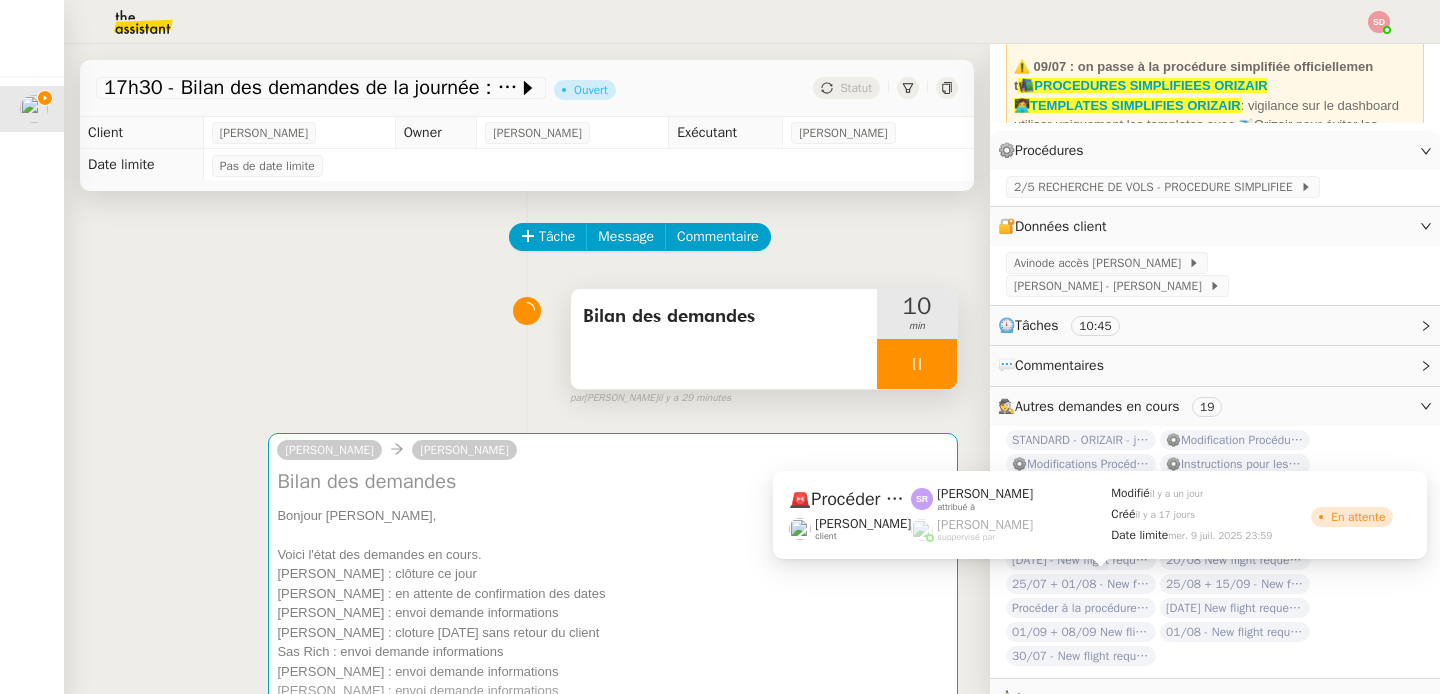 click on "Procéder à la procédure simplifiée par mail" 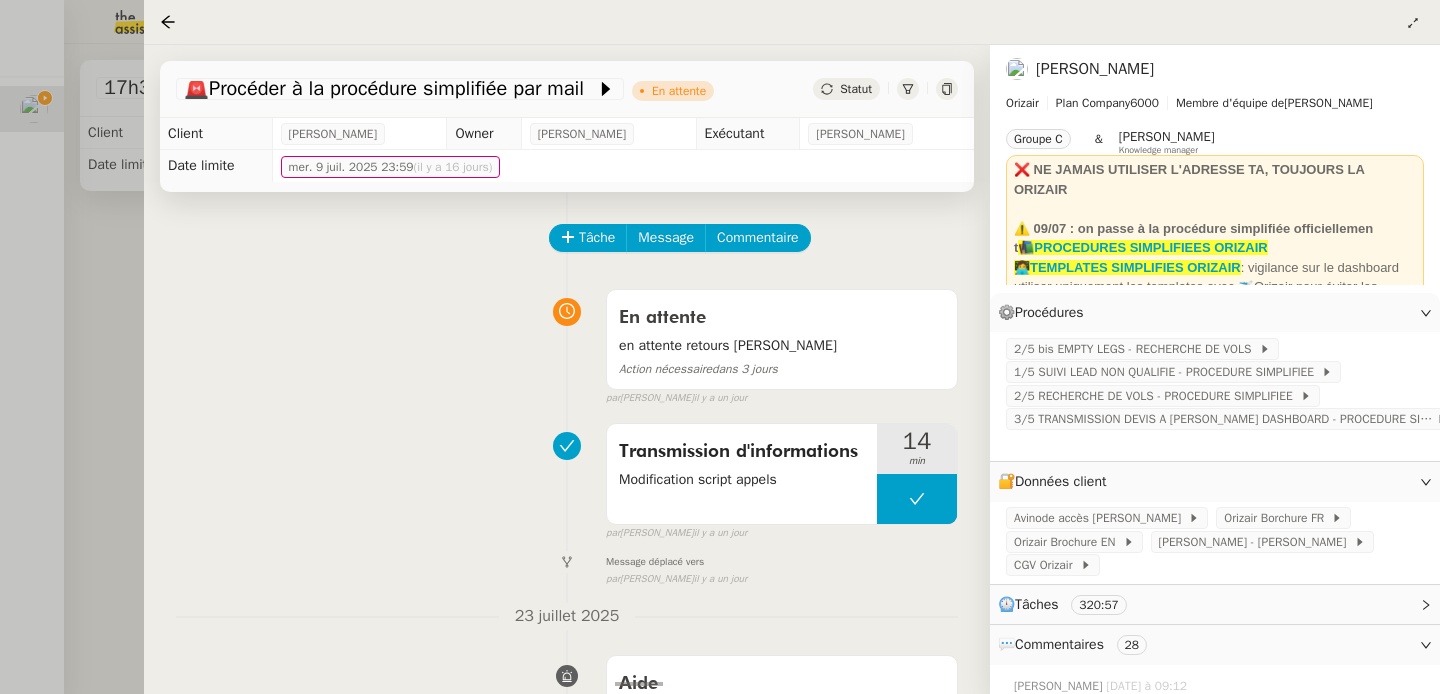 click at bounding box center [720, 347] 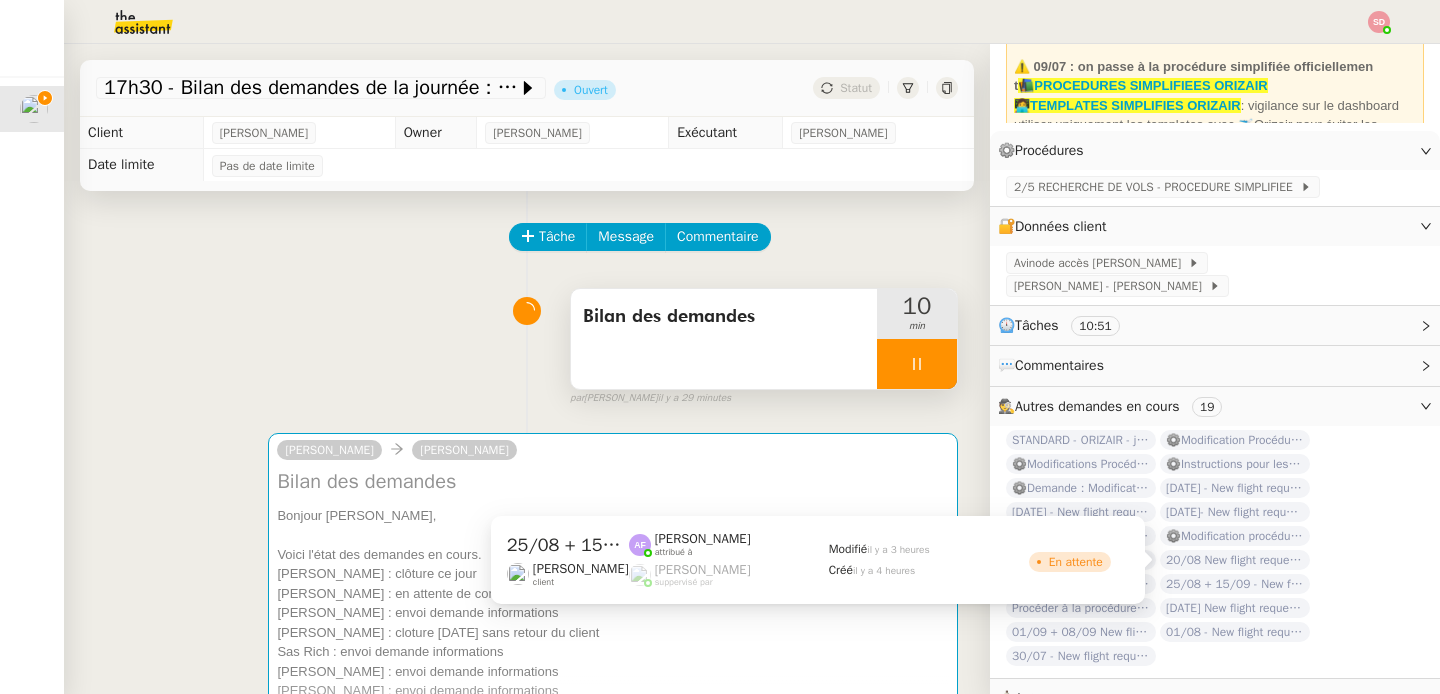 click on "25/08 + 15/09 - New flight request - Chris Bond" 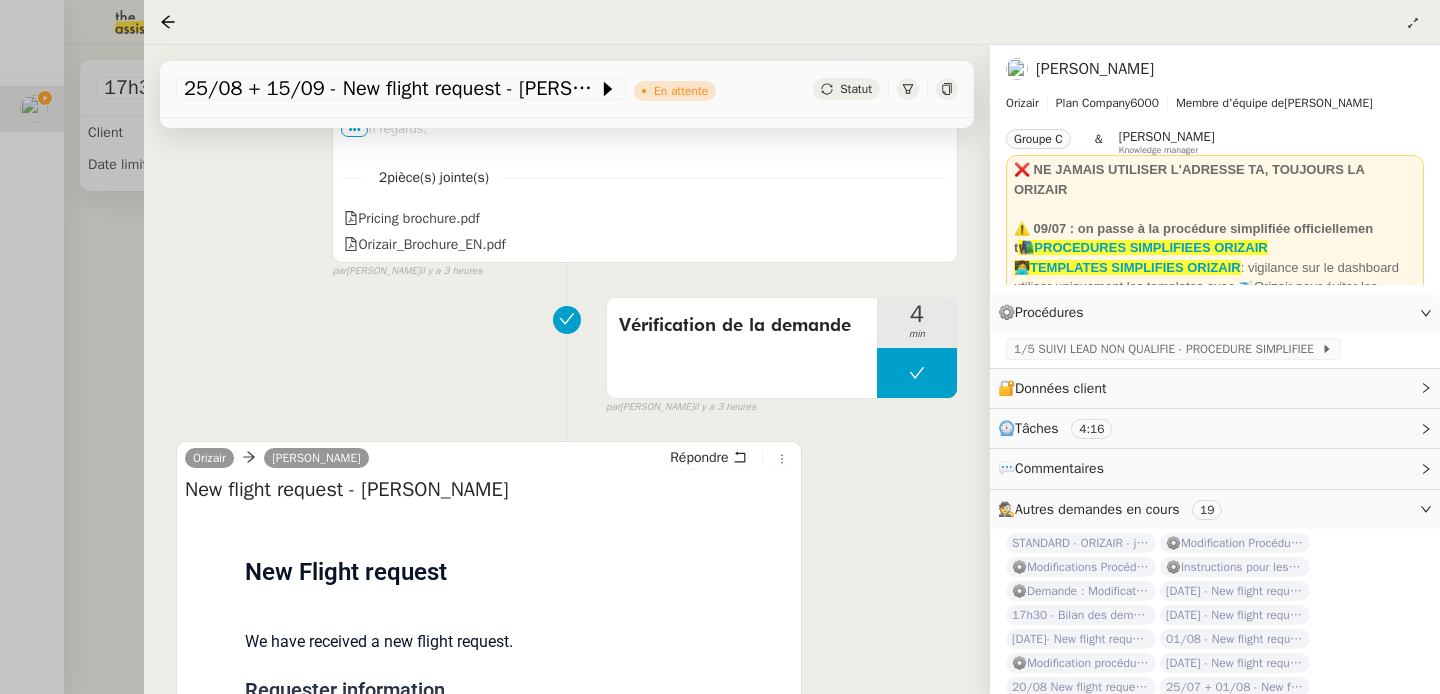 scroll, scrollTop: 768, scrollLeft: 0, axis: vertical 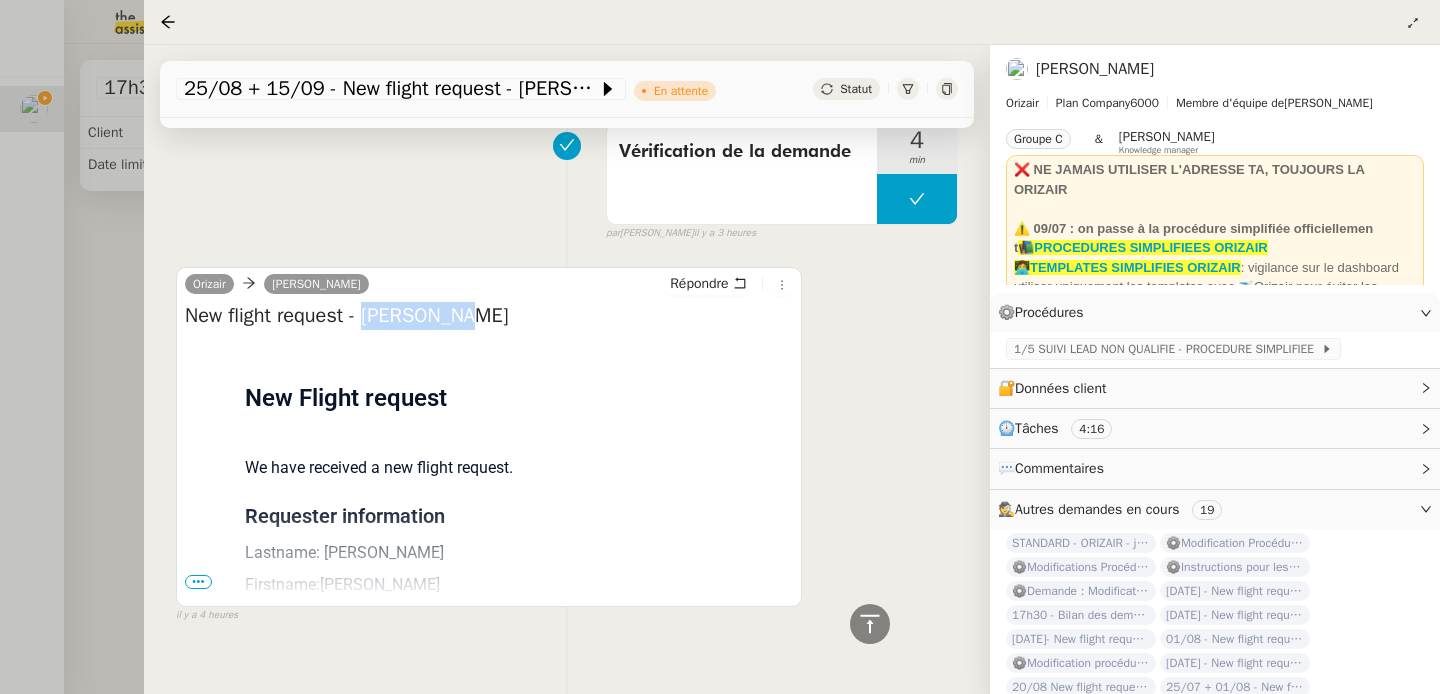 drag, startPoint x: 375, startPoint y: 317, endPoint x: 505, endPoint y: 317, distance: 130 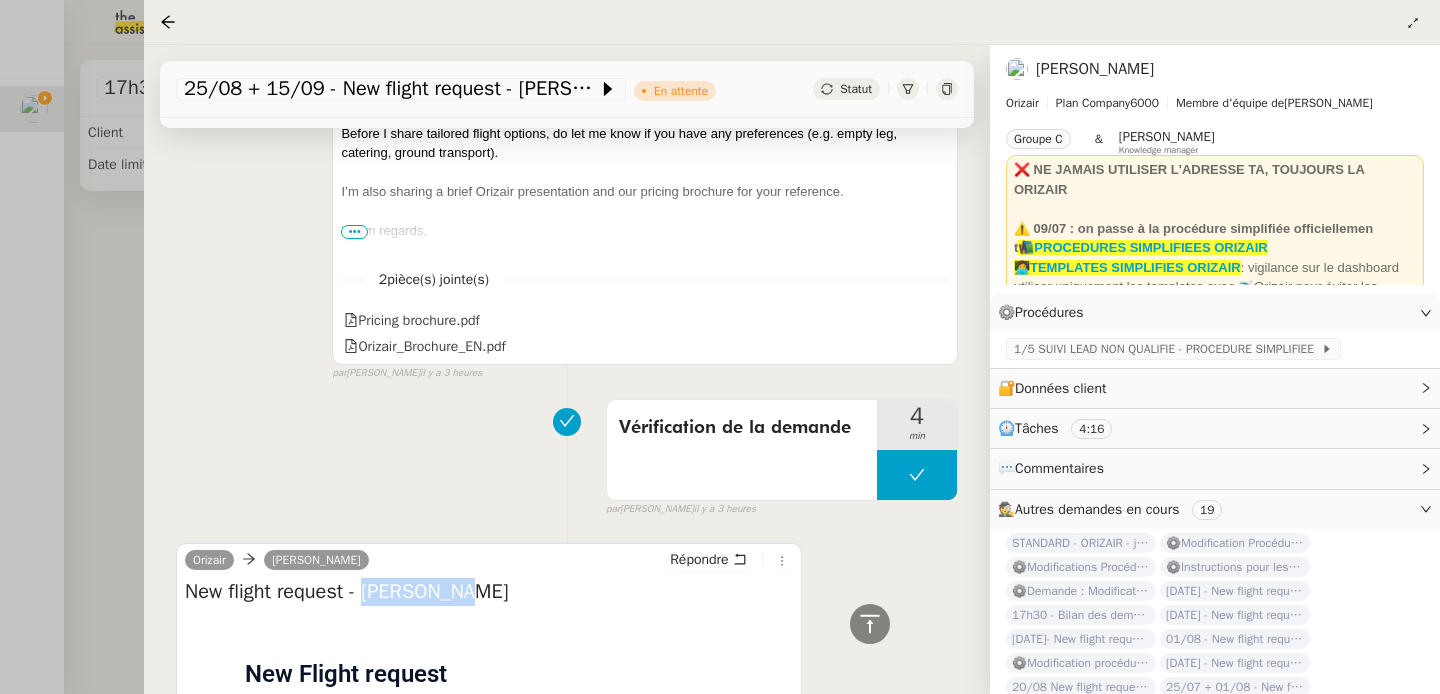 scroll, scrollTop: 0, scrollLeft: 0, axis: both 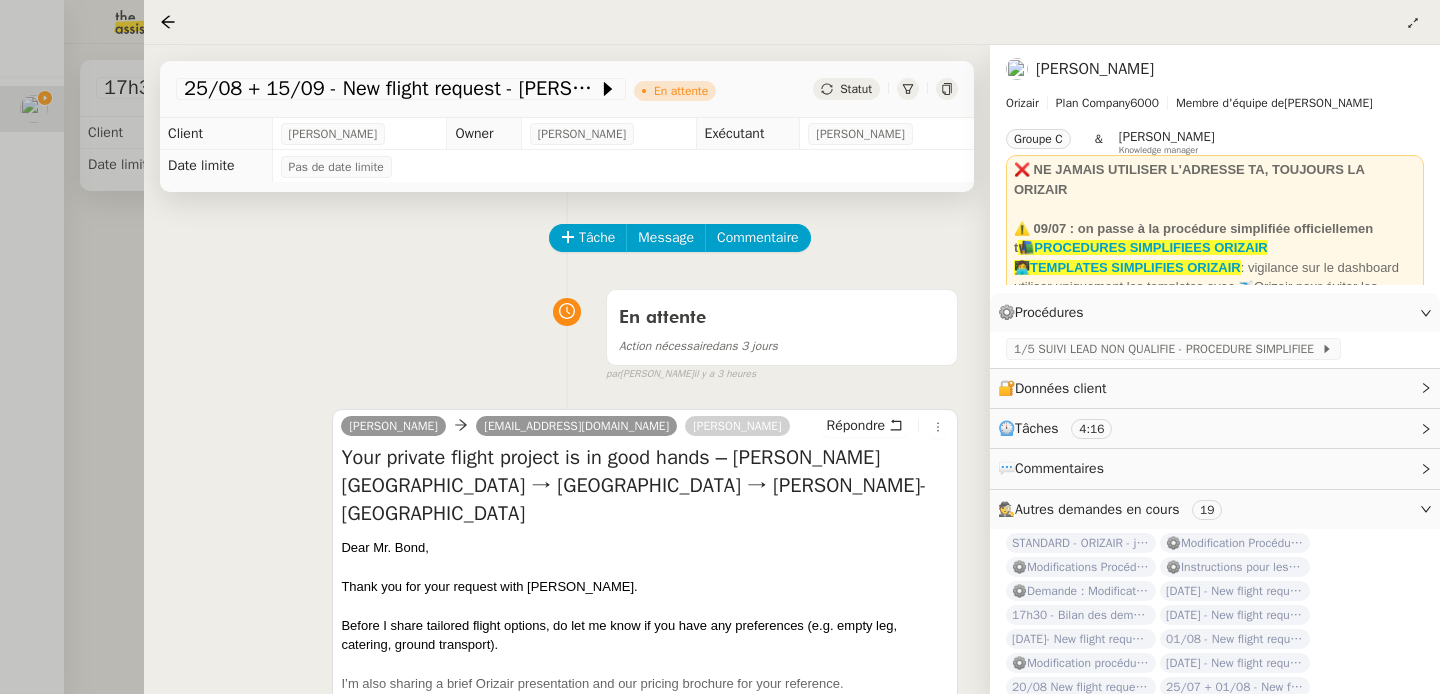 click at bounding box center (720, 347) 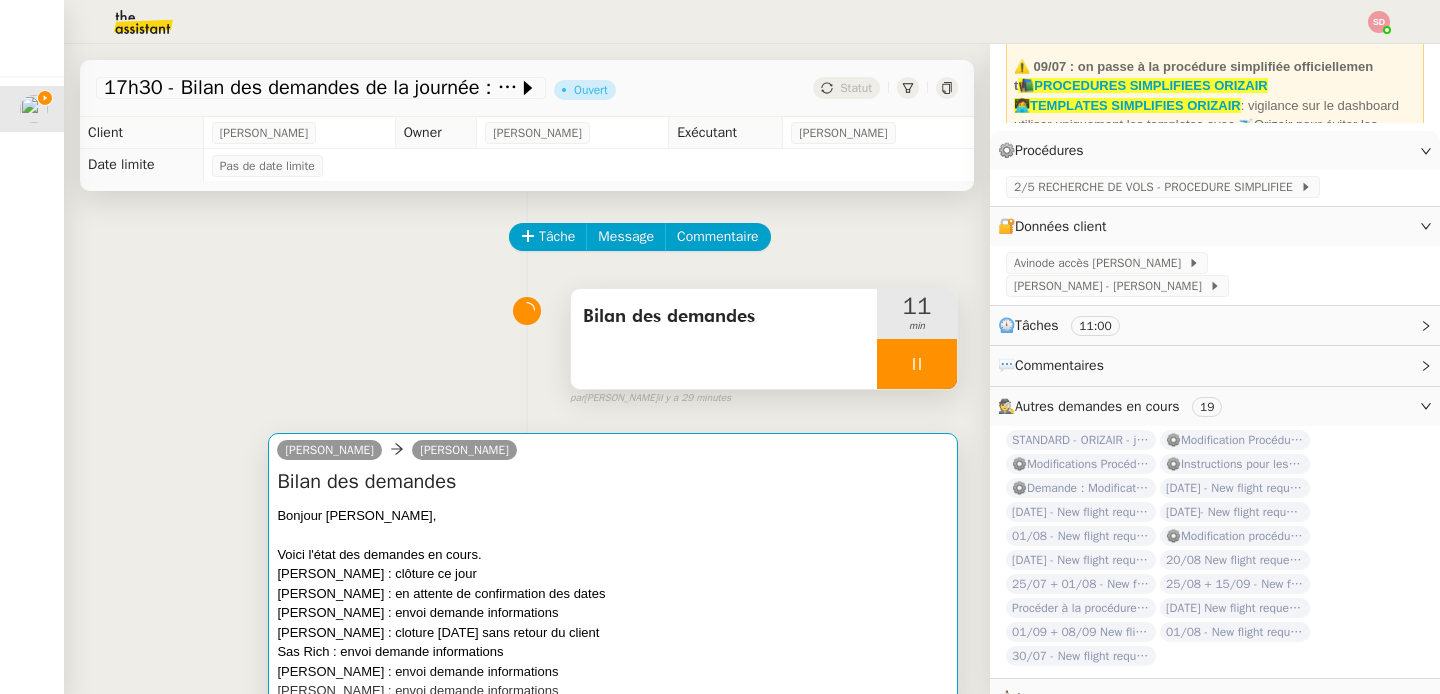 click on "Voici l'état des demandes en cours." at bounding box center (613, 555) 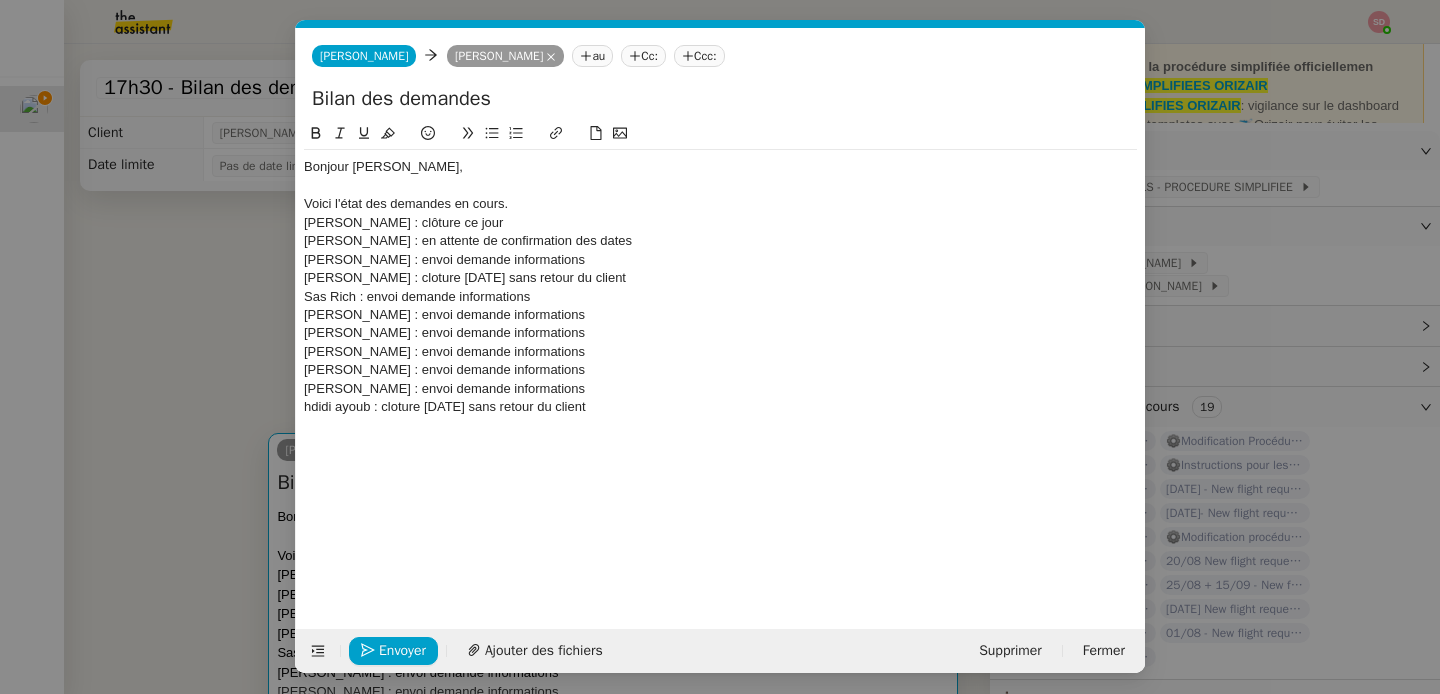 scroll, scrollTop: 0, scrollLeft: 42, axis: horizontal 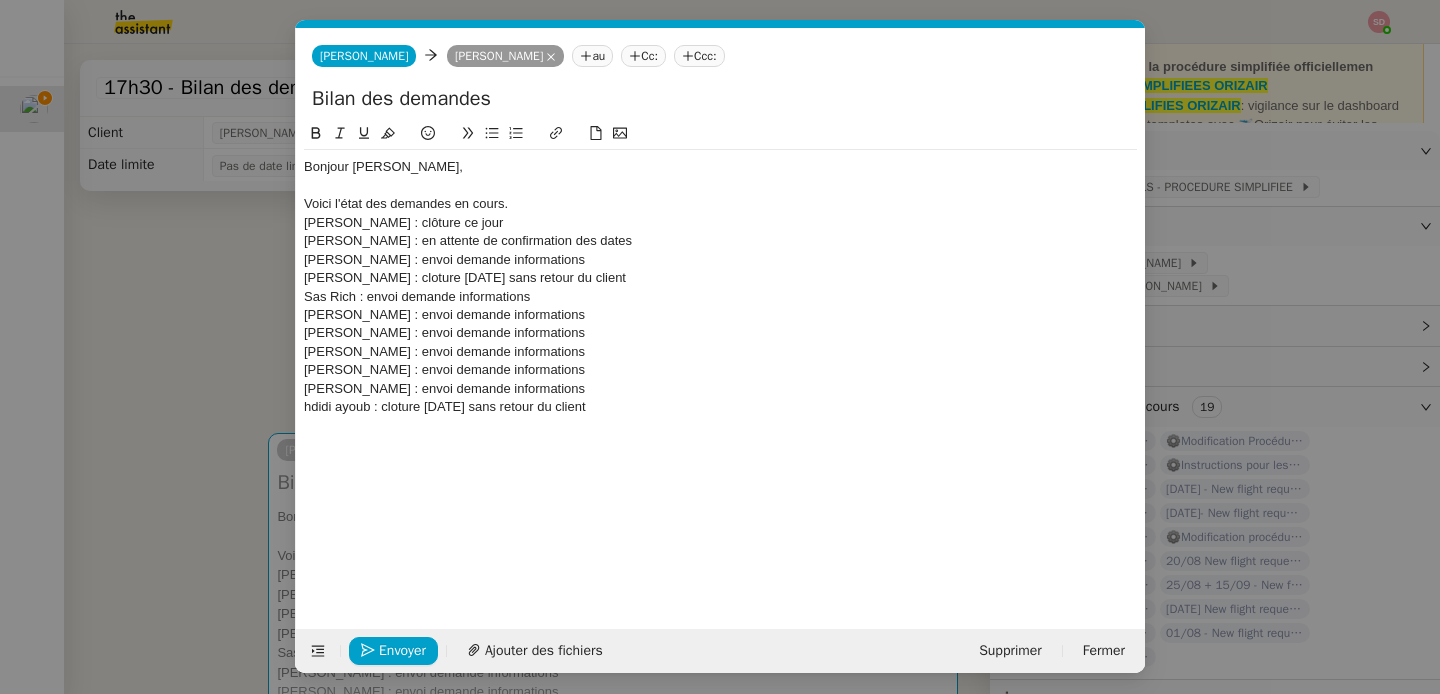 click on "hdidi ayoub : cloture lundi sans retour du client" 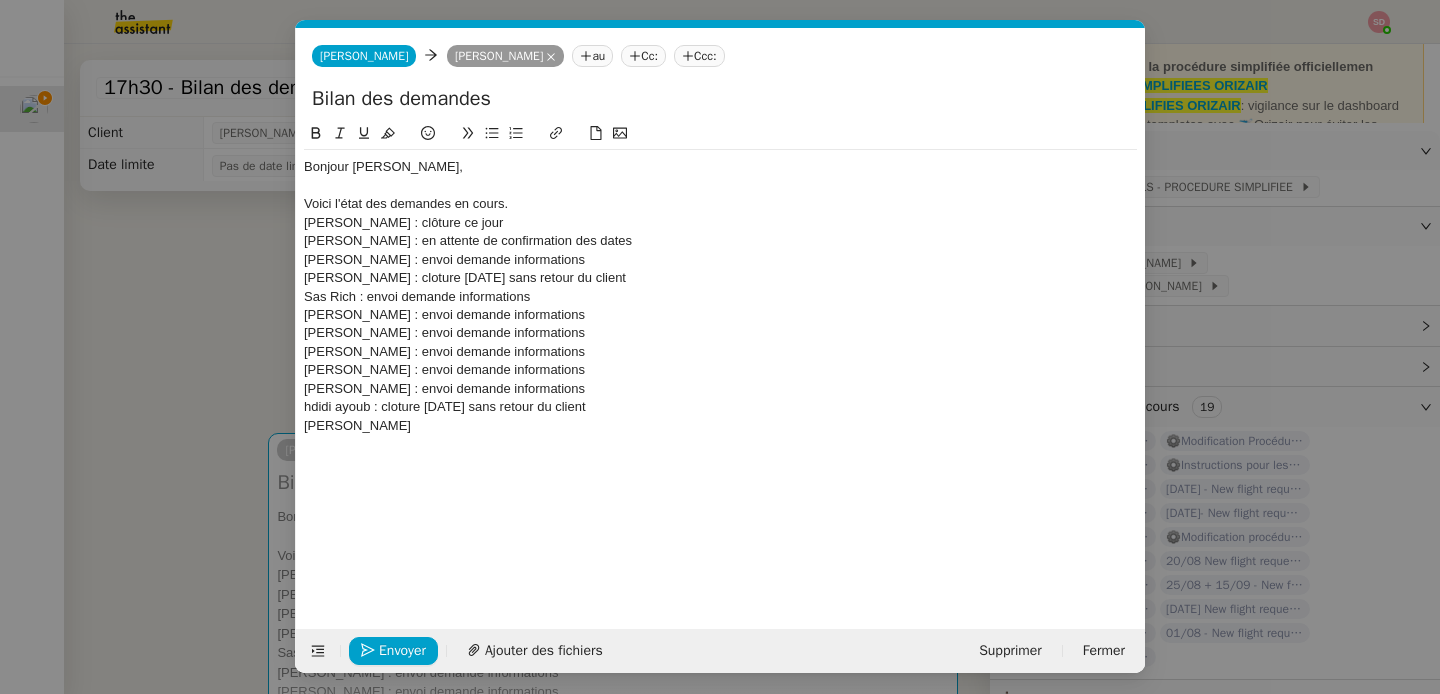 scroll, scrollTop: 0, scrollLeft: 0, axis: both 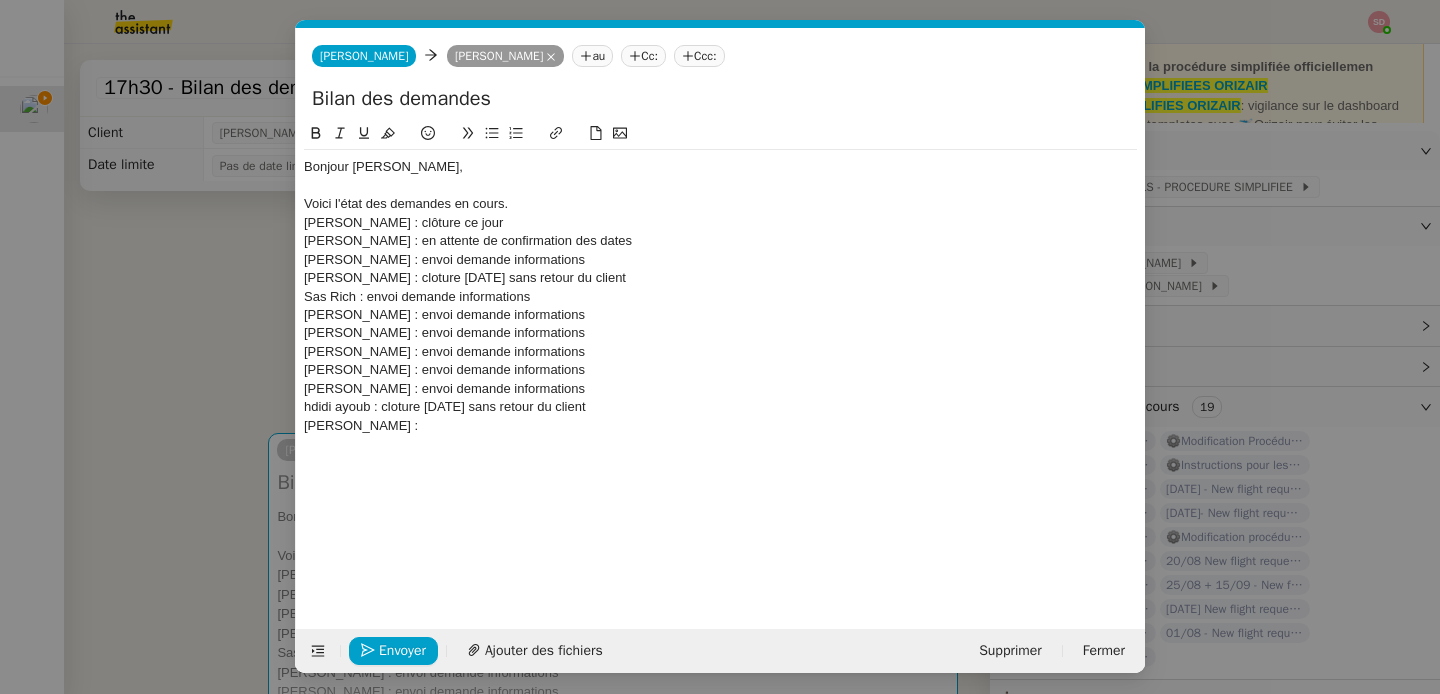 drag, startPoint x: 423, startPoint y: 374, endPoint x: 635, endPoint y: 370, distance: 212.03773 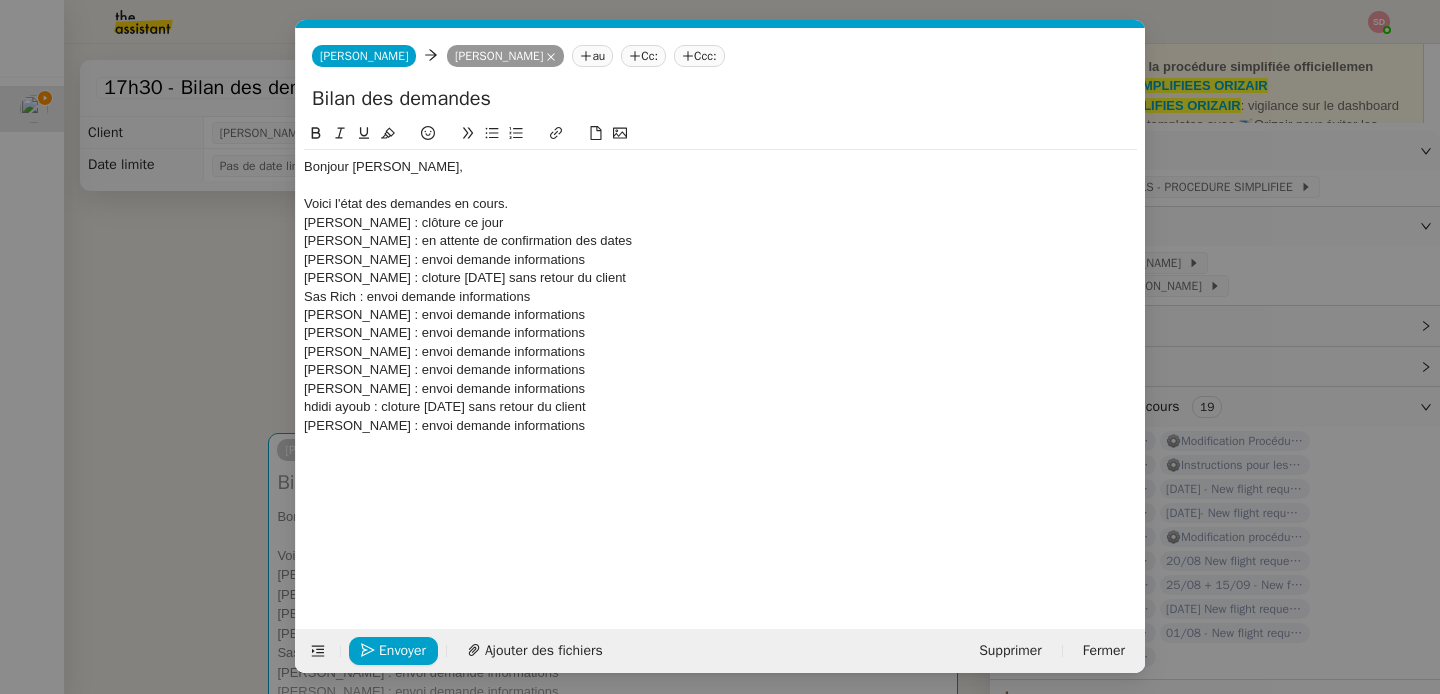 scroll, scrollTop: 0, scrollLeft: 0, axis: both 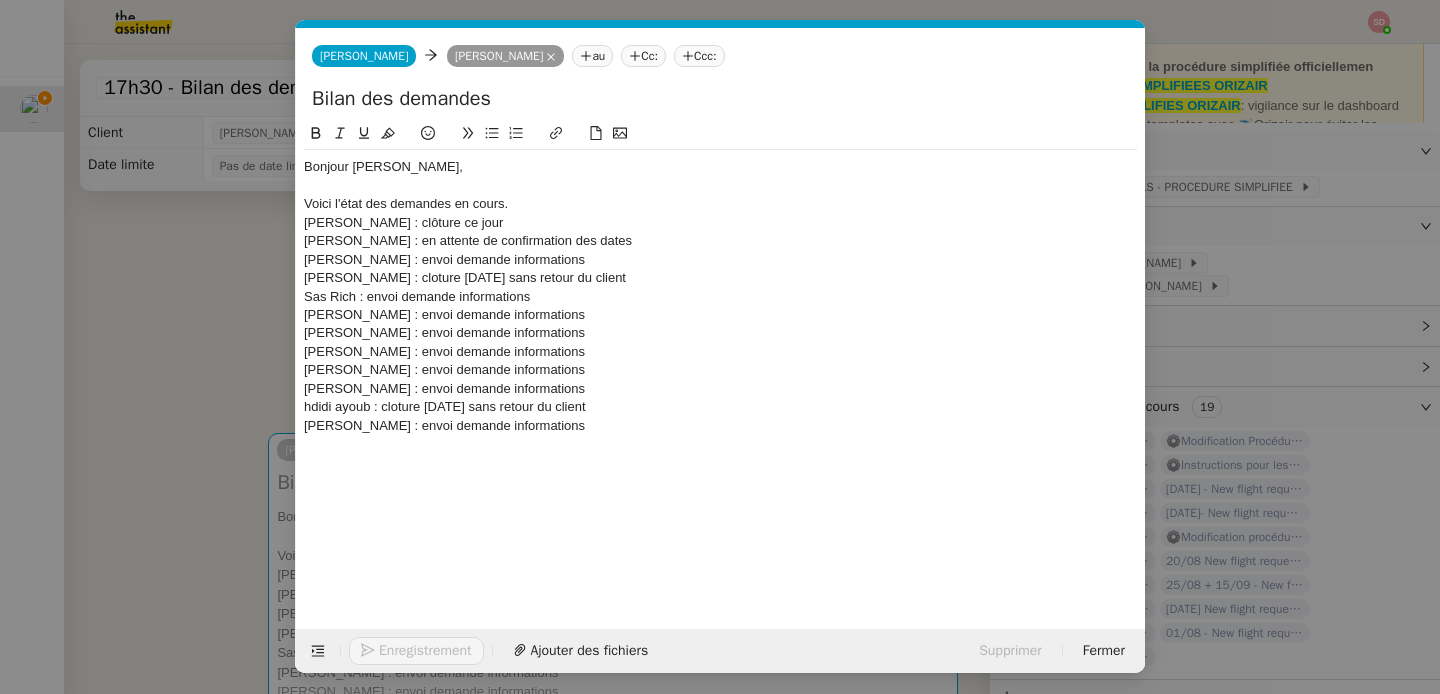 click on "Service TA - VOYAGE - PROPOSITION GLOBALE    A utiliser dans le cadre de proposition de déplacement TA - RELANCE CLIENT (EN)    Relancer un client lorsqu'il n'a pas répondu à un précédent message BAFERTY - MAIL AUDITION    A utiliser dans le cadre de la procédure d'envoi des mails d'audition TA - PUBLICATION OFFRE D'EMPLOI     Organisation du recrutement ✈️Orizair - Relance client (EN)     à utiliser pour orizair, relance en anglais  Louis Frei ✈️Orizair - Aucun vol disponible (FR)    à utiliser quand pas de vol dispo en fr  Louis Frei Discours de présentation du paiement sécurisé    ✈️Orizair - Relance client (FR)    à utiliser pour orizair, première relance en français  Louis Frei TA - VOYAGES - PROPOSITION ITINERAIRE    Soumettre les résultats d'une recherche Orizair - Empty Legs - Confirmation opérateur (EN)    à utiliser dans la communication sur avinode pour les empty legs  Louis Frei TA - CONFIRMATION PAIEMENT (EN)    TA - COURRIER EXPEDIE (recommandé)" at bounding box center [720, 347] 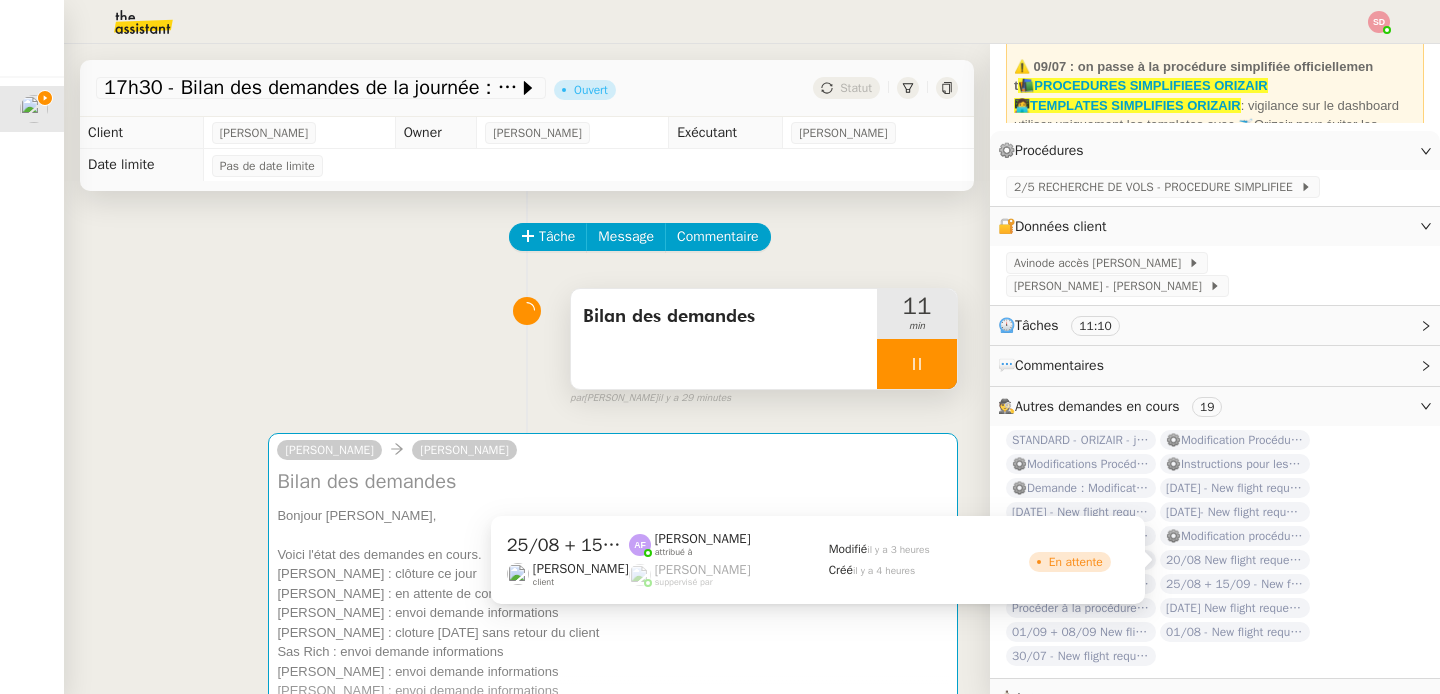 click on "25/08 + 15/09 - New flight request - Chris Bond" 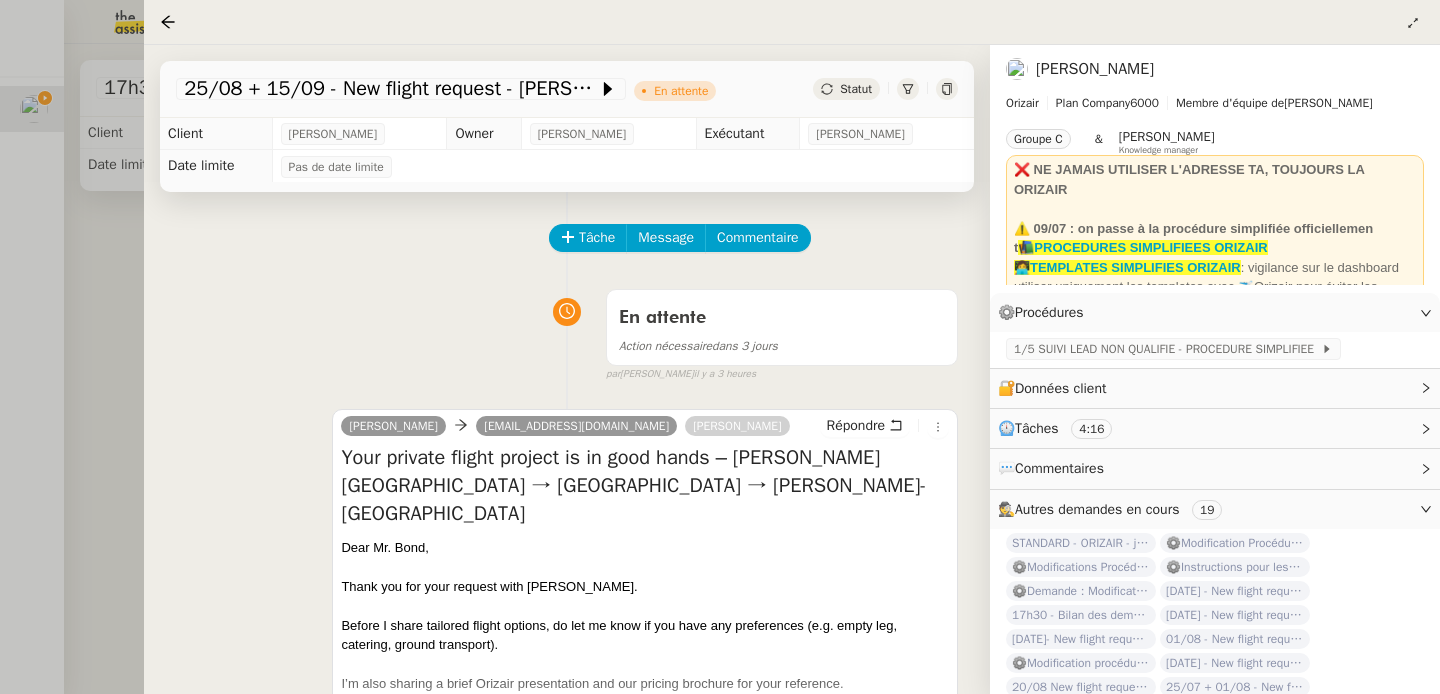 click at bounding box center [720, 347] 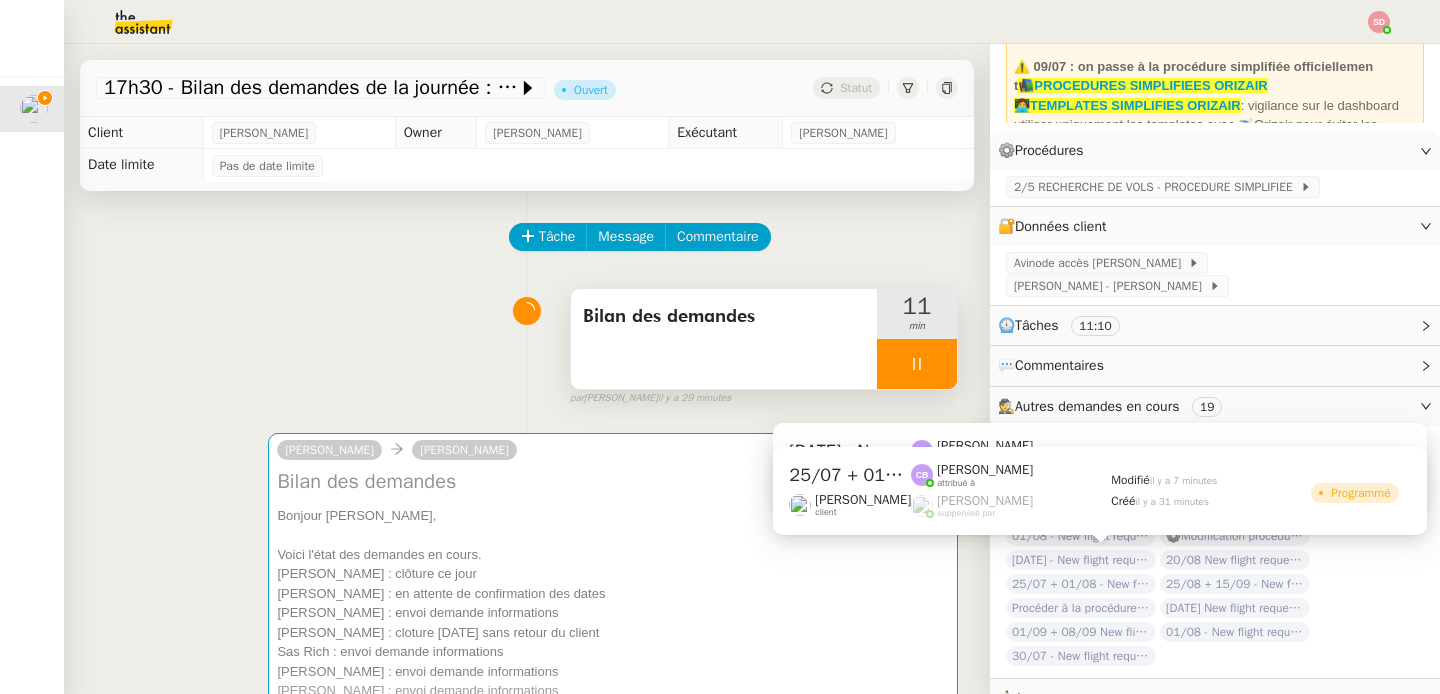 click on "25/07 + 01/08 - New flight request - Rhea Beaumont" 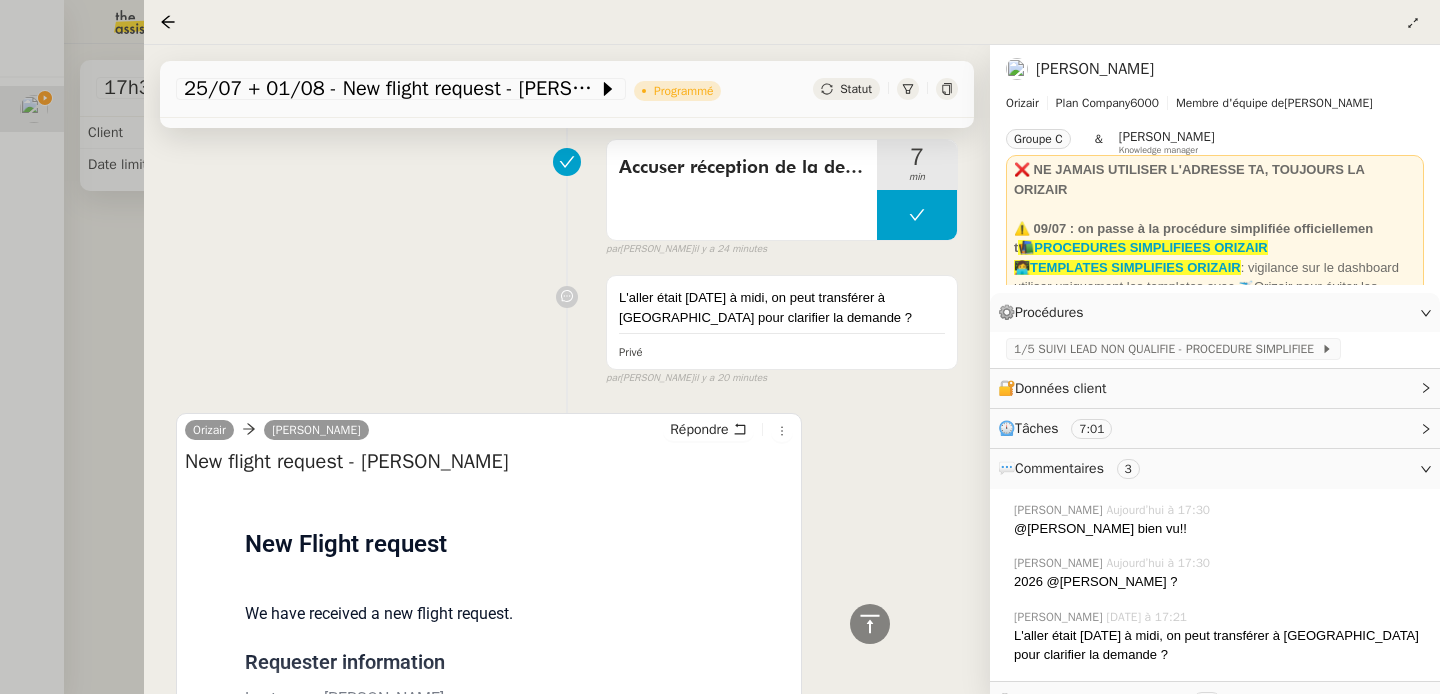 scroll, scrollTop: 1253, scrollLeft: 0, axis: vertical 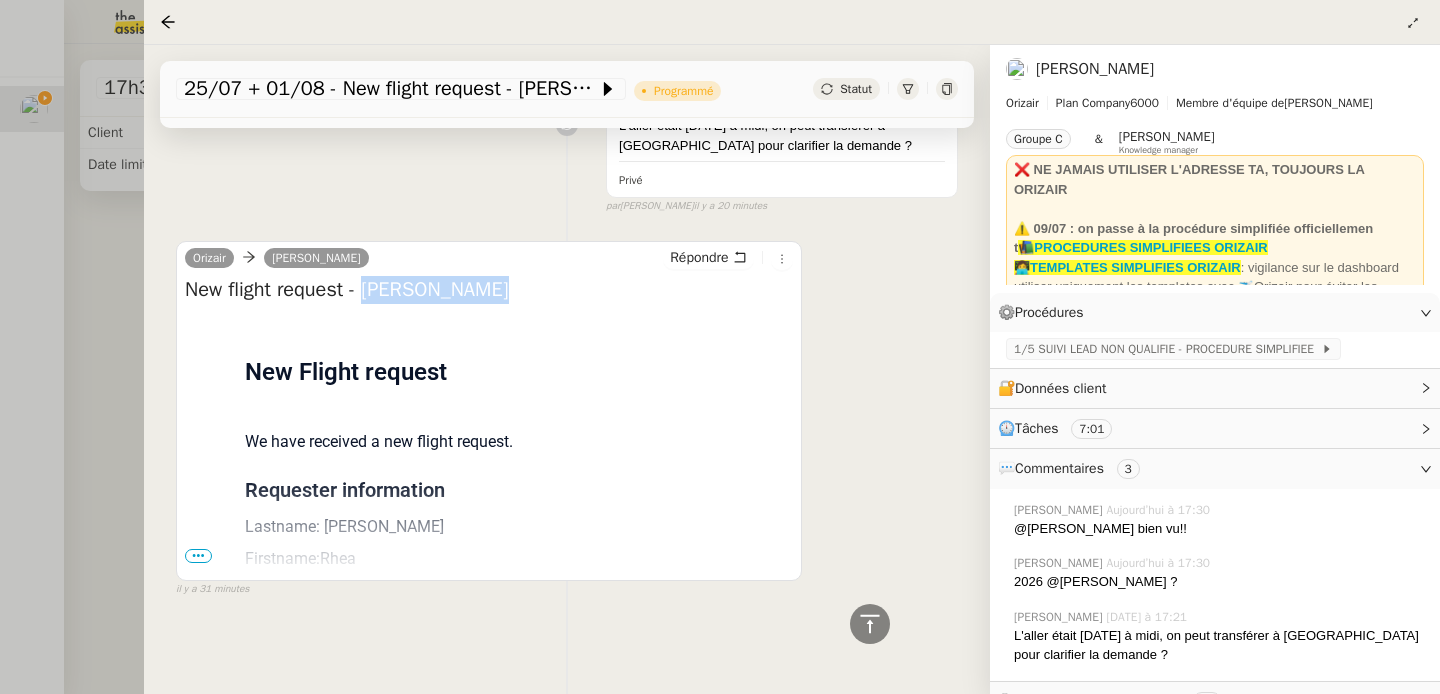 drag, startPoint x: 373, startPoint y: 291, endPoint x: 563, endPoint y: 293, distance: 190.01053 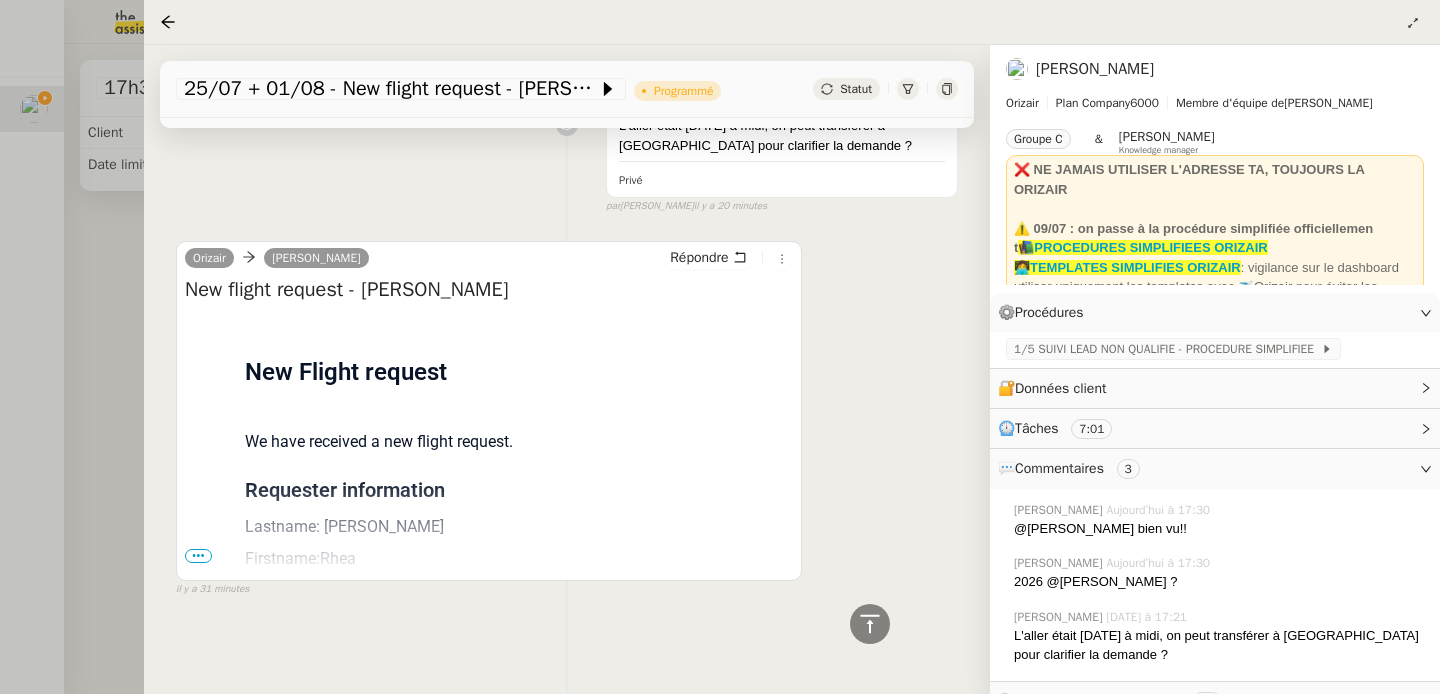 click at bounding box center (720, 347) 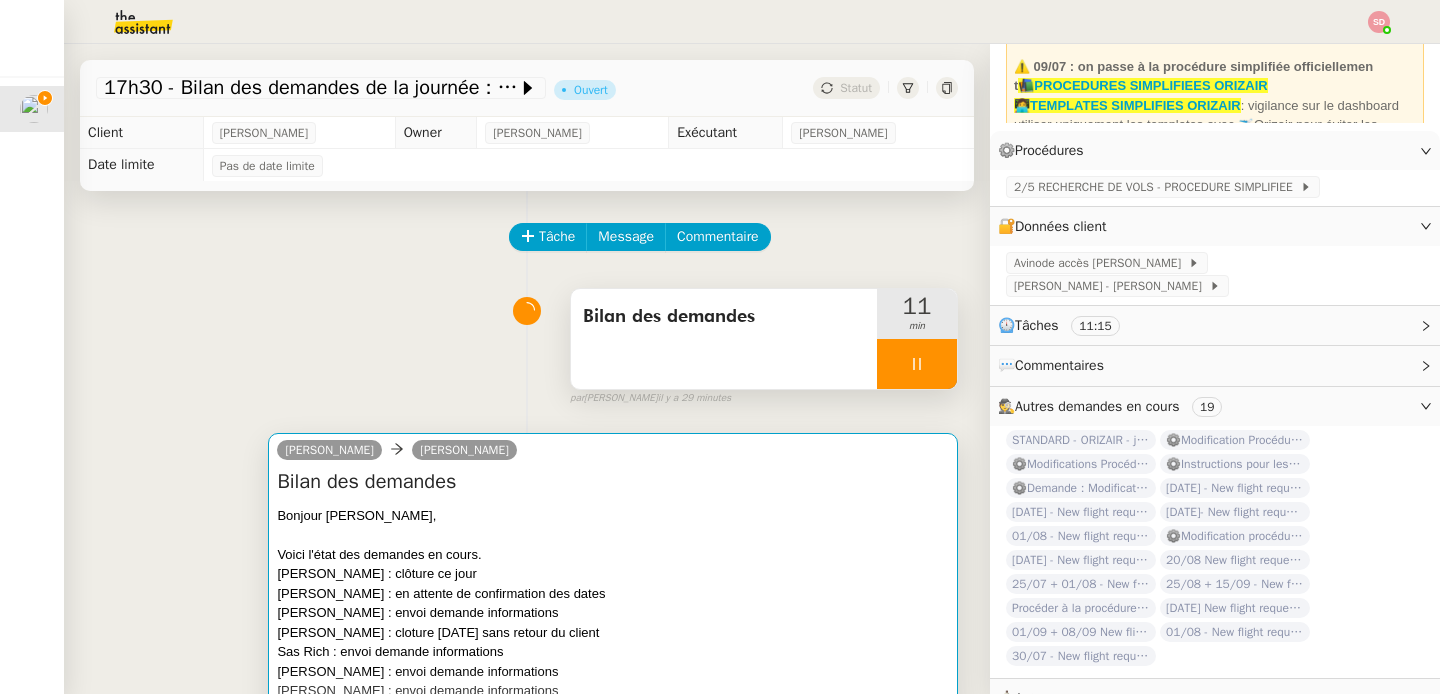 click on "Bonjour Louis," at bounding box center [613, 516] 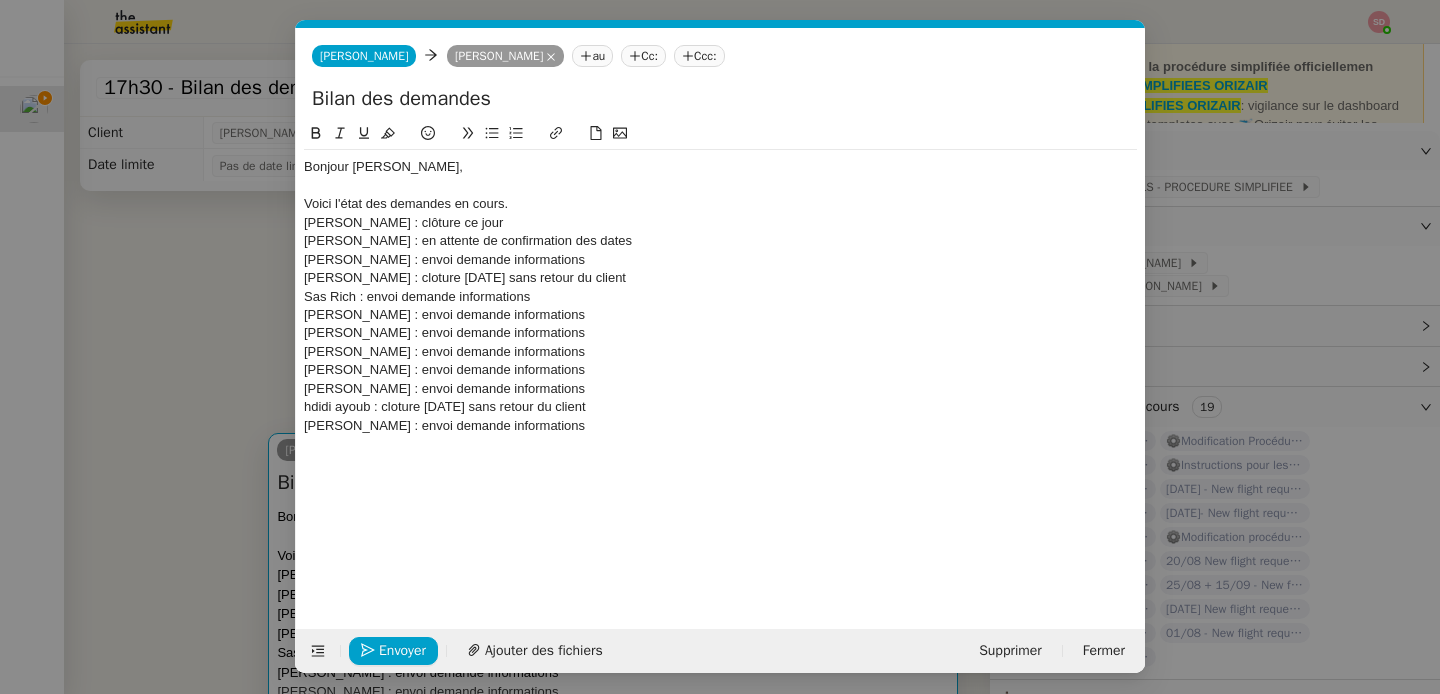 scroll, scrollTop: 0, scrollLeft: 42, axis: horizontal 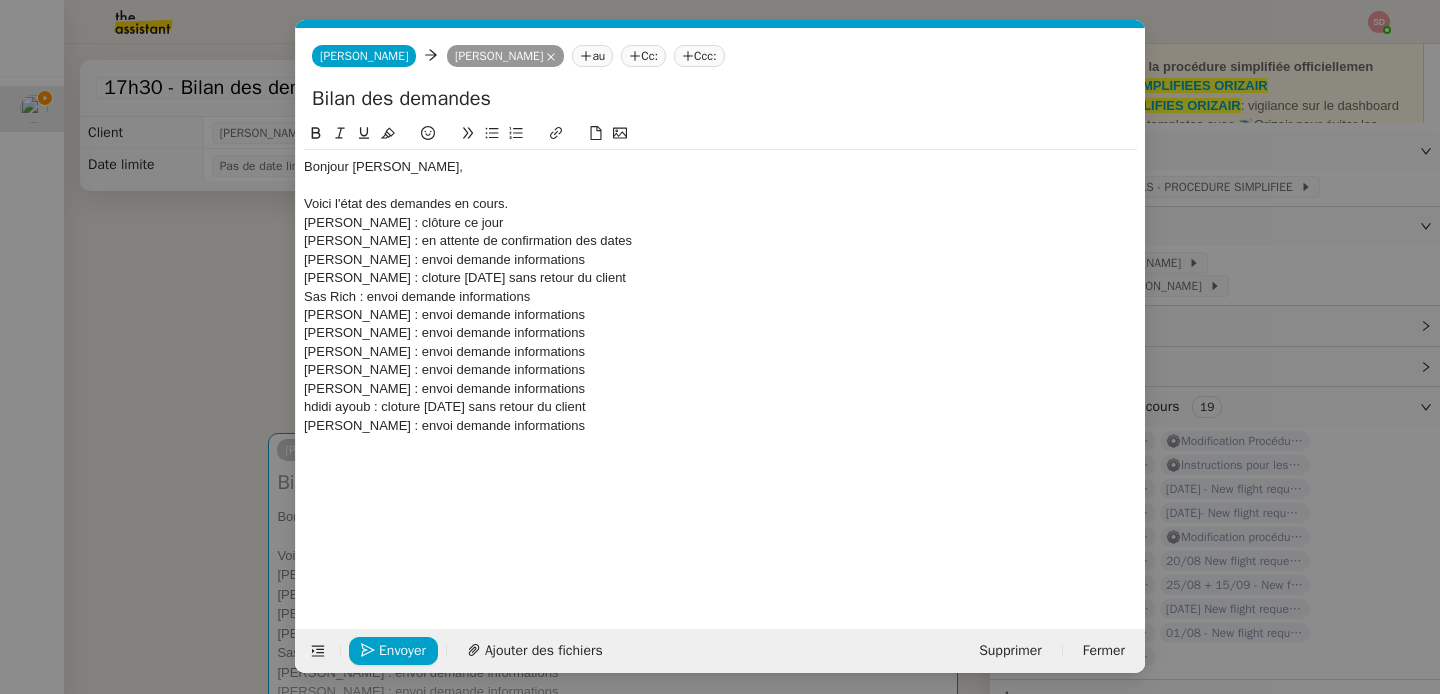 click on "Chris Bond : envoi demande informations" 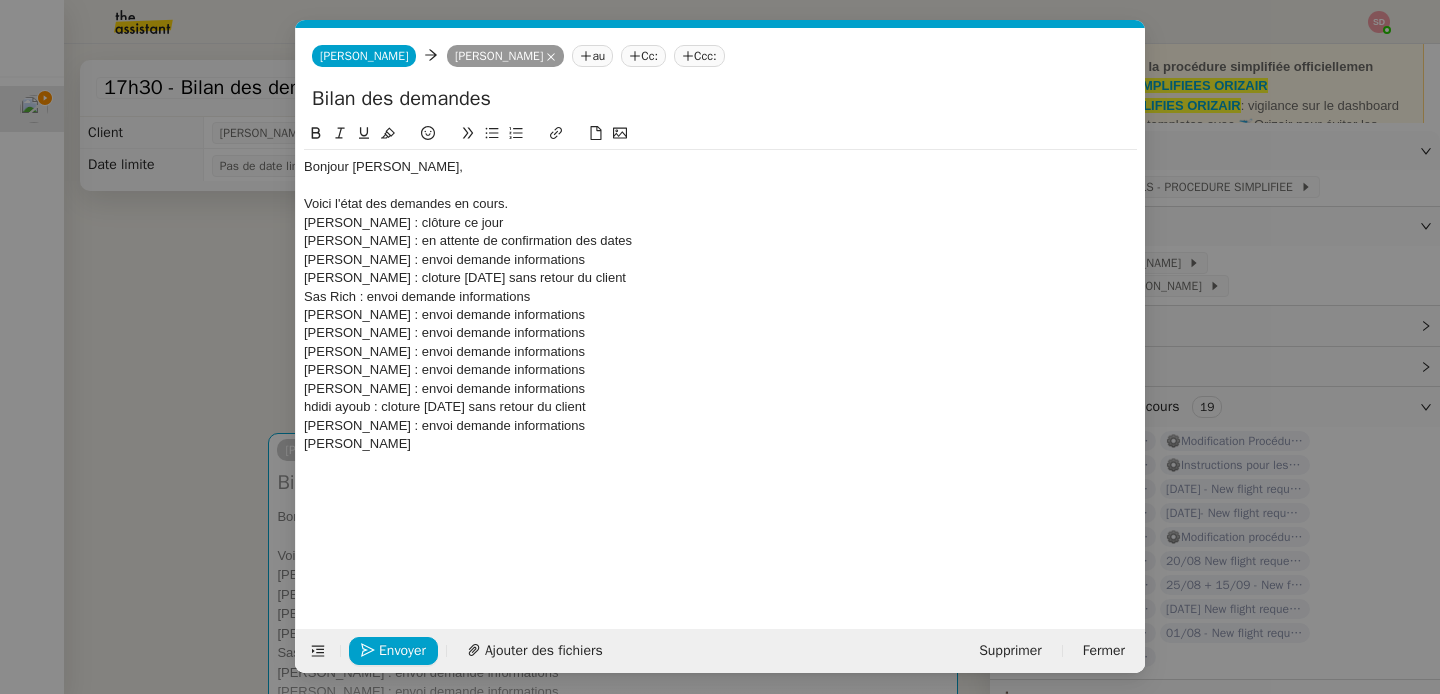 type 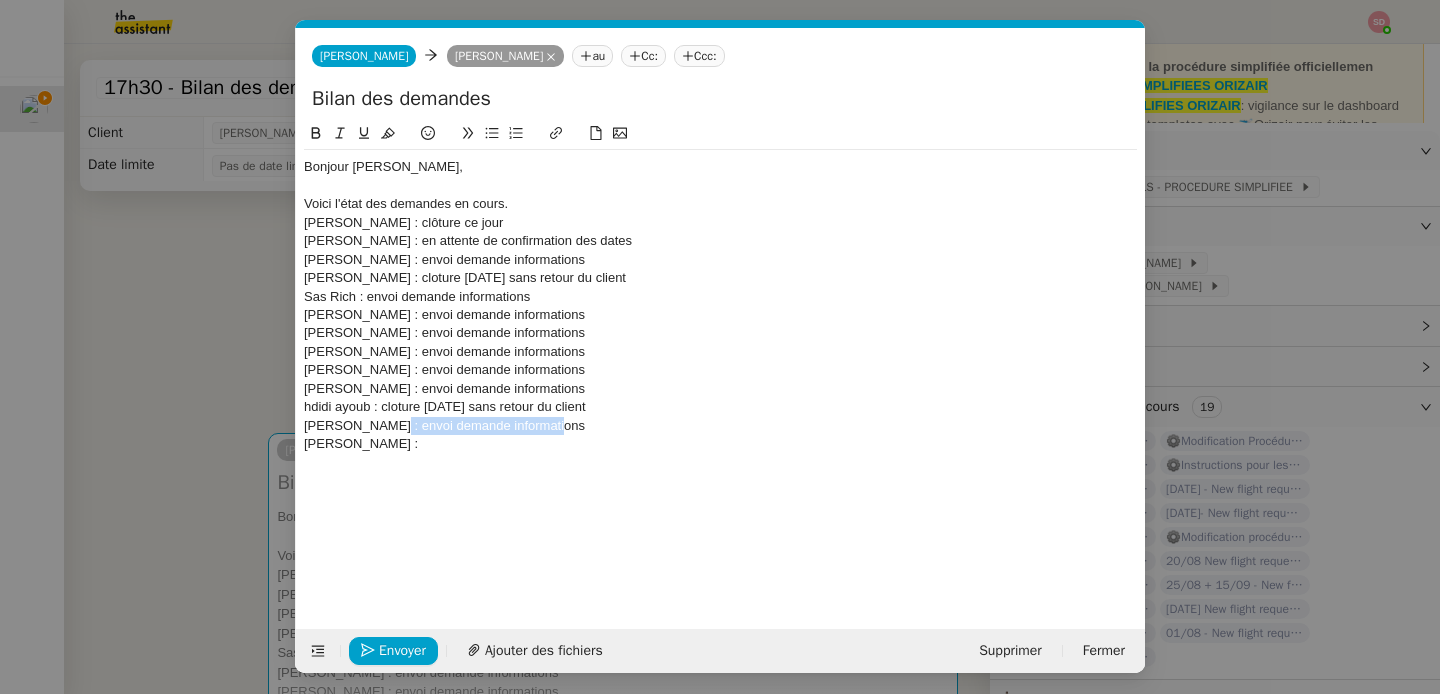 drag, startPoint x: 378, startPoint y: 430, endPoint x: 610, endPoint y: 431, distance: 232.00215 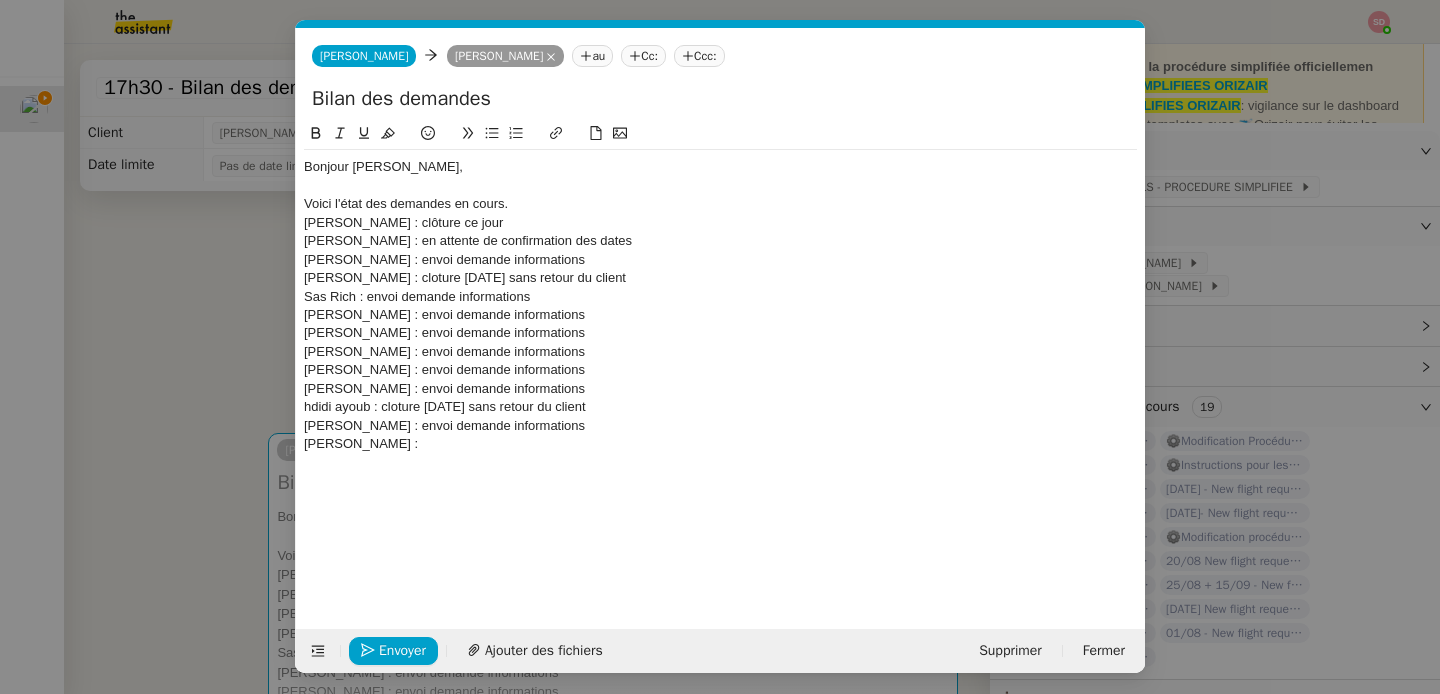click on "Rhea Beaumont :" 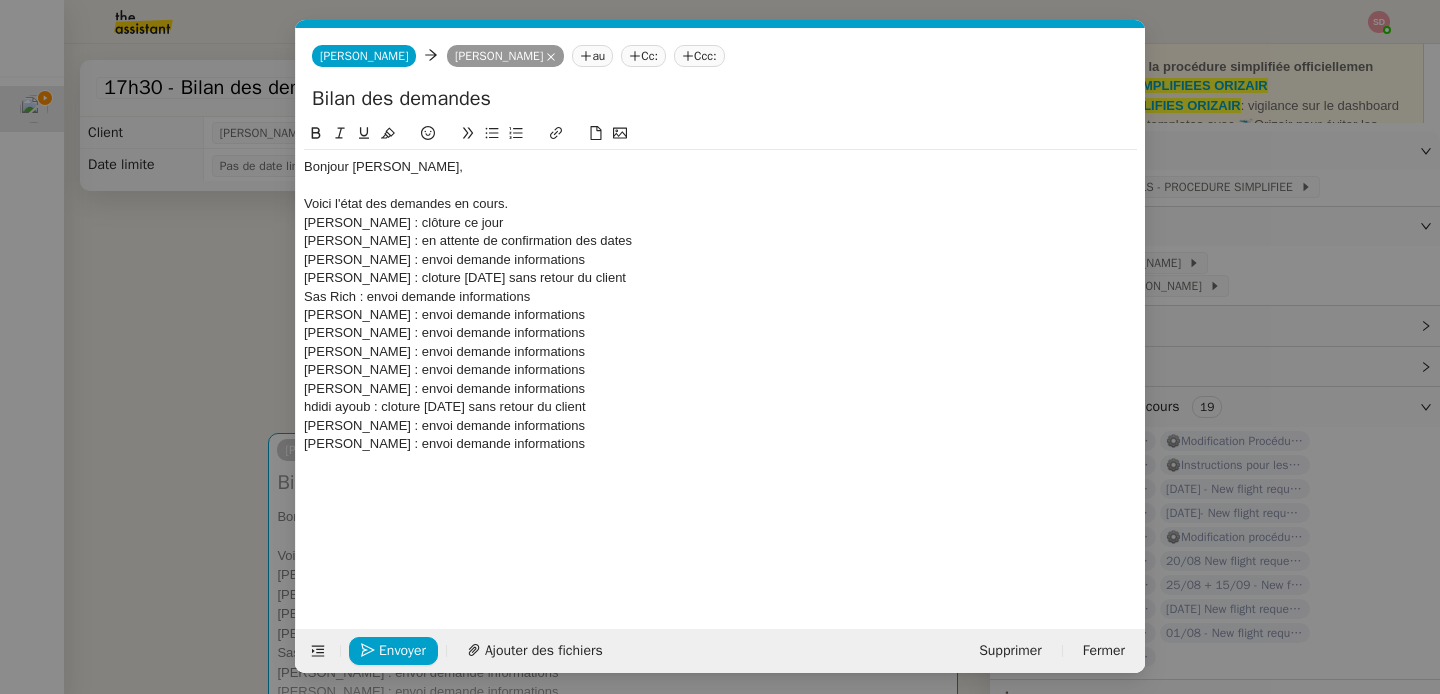 click on "Service TA - VOYAGE - PROPOSITION GLOBALE    A utiliser dans le cadre de proposition de déplacement TA - RELANCE CLIENT (EN)    Relancer un client lorsqu'il n'a pas répondu à un précédent message BAFERTY - MAIL AUDITION    A utiliser dans le cadre de la procédure d'envoi des mails d'audition TA - PUBLICATION OFFRE D'EMPLOI     Organisation du recrutement ✈️Orizair - Relance client (EN)     à utiliser pour orizair, relance en anglais  Louis Frei ✈️Orizair - Aucun vol disponible (FR)    à utiliser quand pas de vol dispo en fr  Louis Frei Discours de présentation du paiement sécurisé    ✈️Orizair - Relance client (FR)    à utiliser pour orizair, première relance en français  Louis Frei TA - VOYAGES - PROPOSITION ITINERAIRE    Soumettre les résultats d'une recherche Orizair - Empty Legs - Confirmation opérateur (EN)    à utiliser dans la communication sur avinode pour les empty legs  Louis Frei TA - CONFIRMATION PAIEMENT (EN)    TA - COURRIER EXPEDIE (recommandé)" at bounding box center [720, 347] 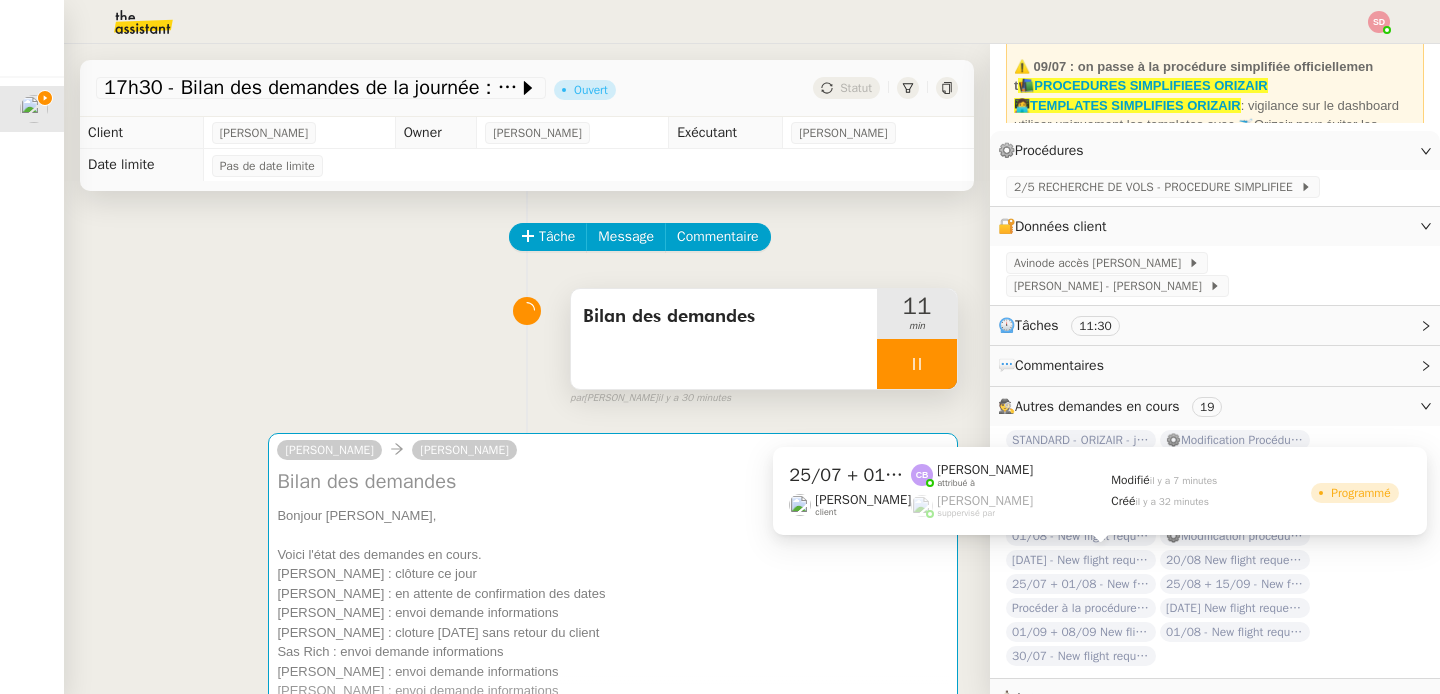 click on "25/07 + 01/08 - New flight request - Rhea Beaumont" 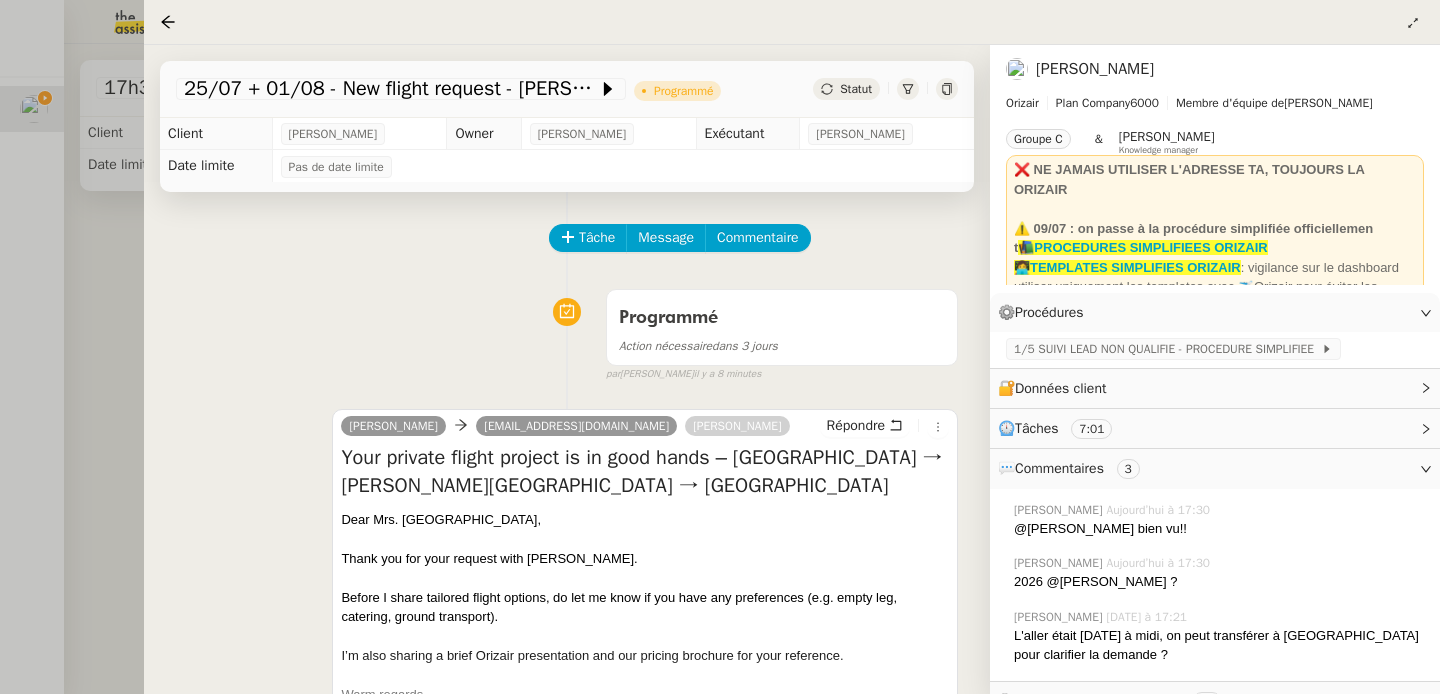 click at bounding box center (720, 347) 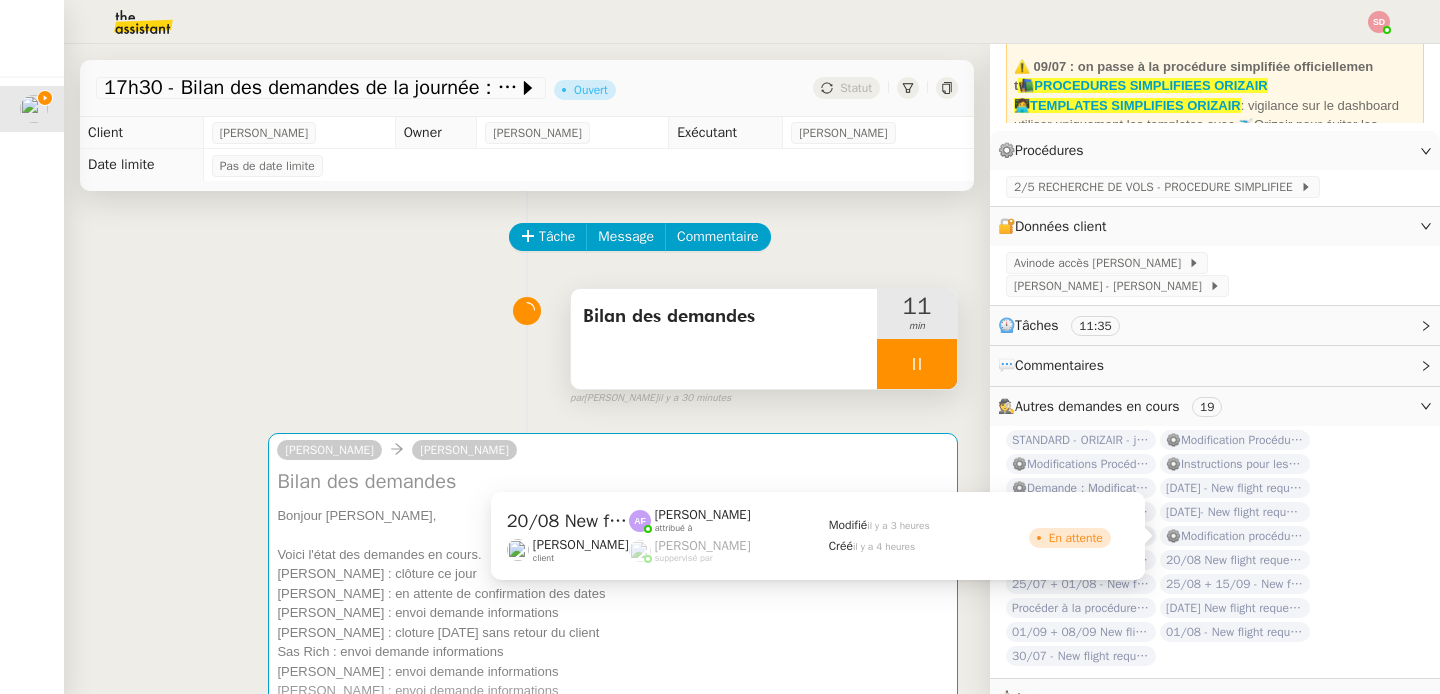 click on "20/08 New flight request - Amine Djennaoui" 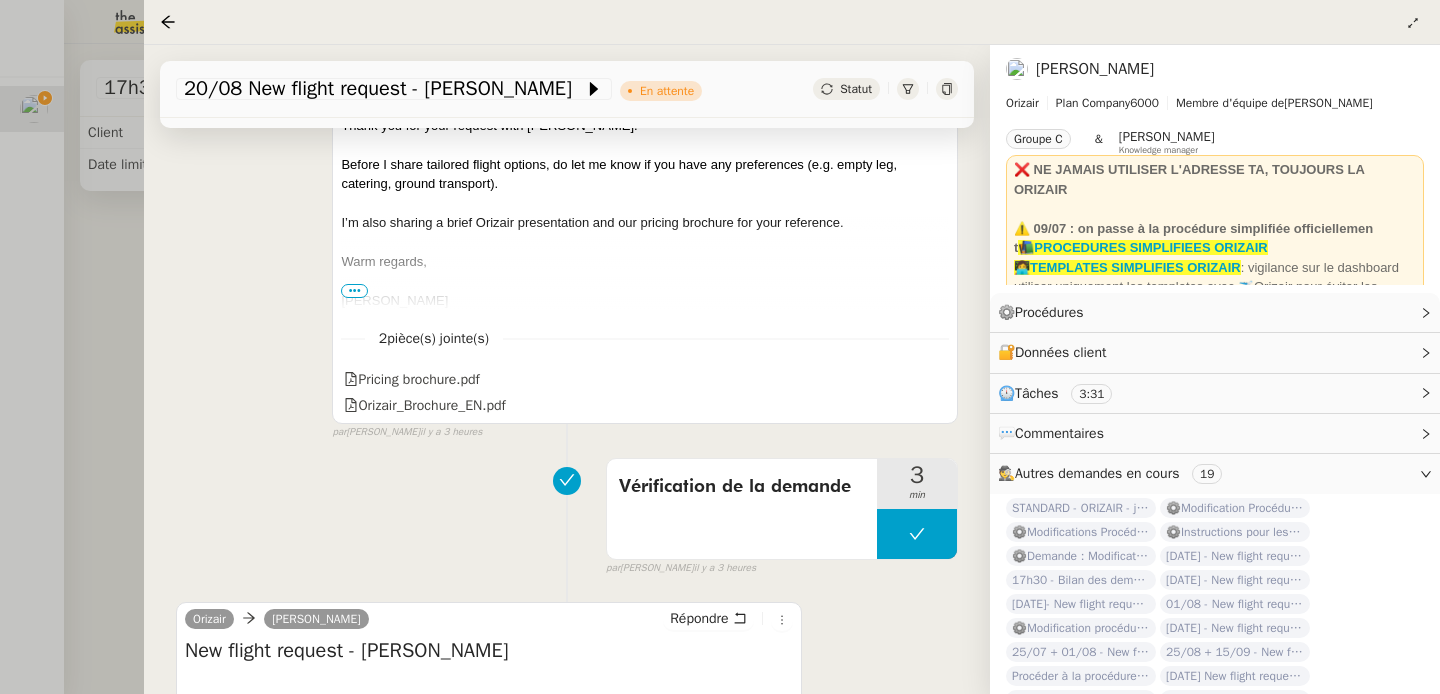 scroll, scrollTop: 794, scrollLeft: 0, axis: vertical 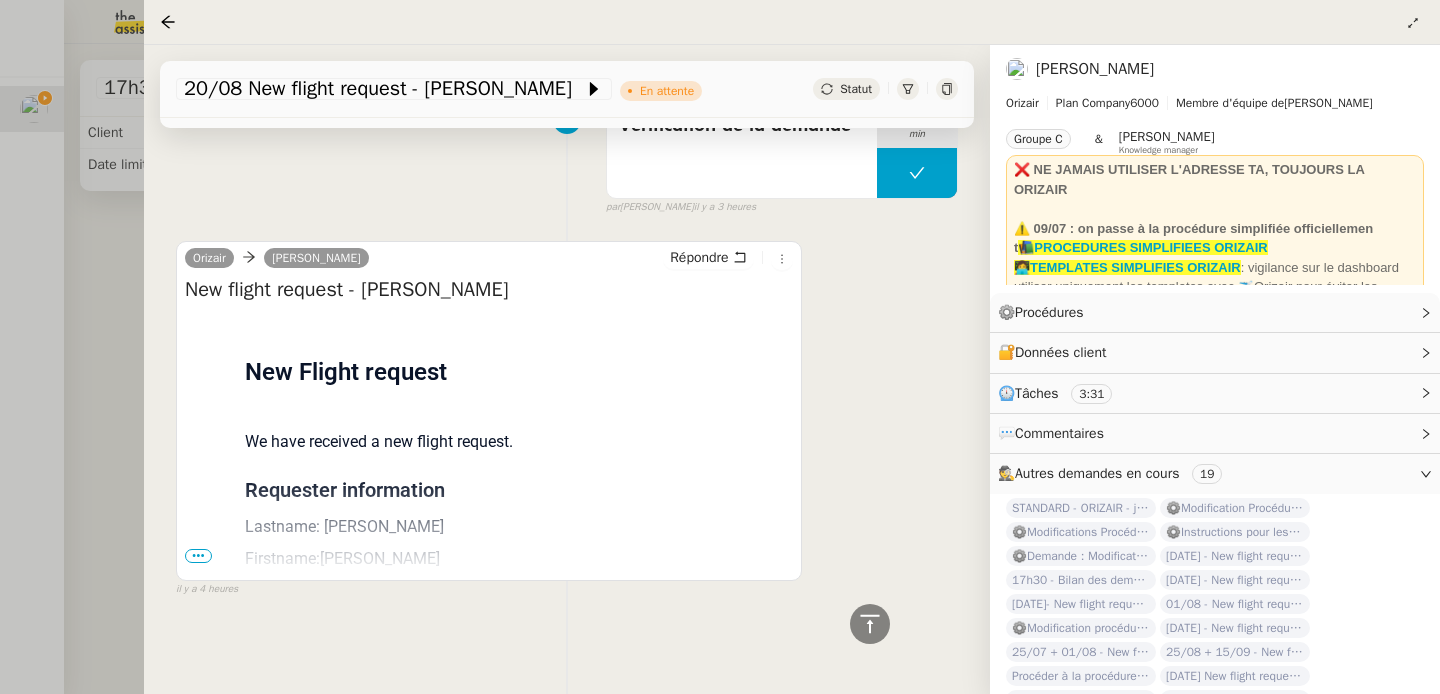 click at bounding box center (720, 347) 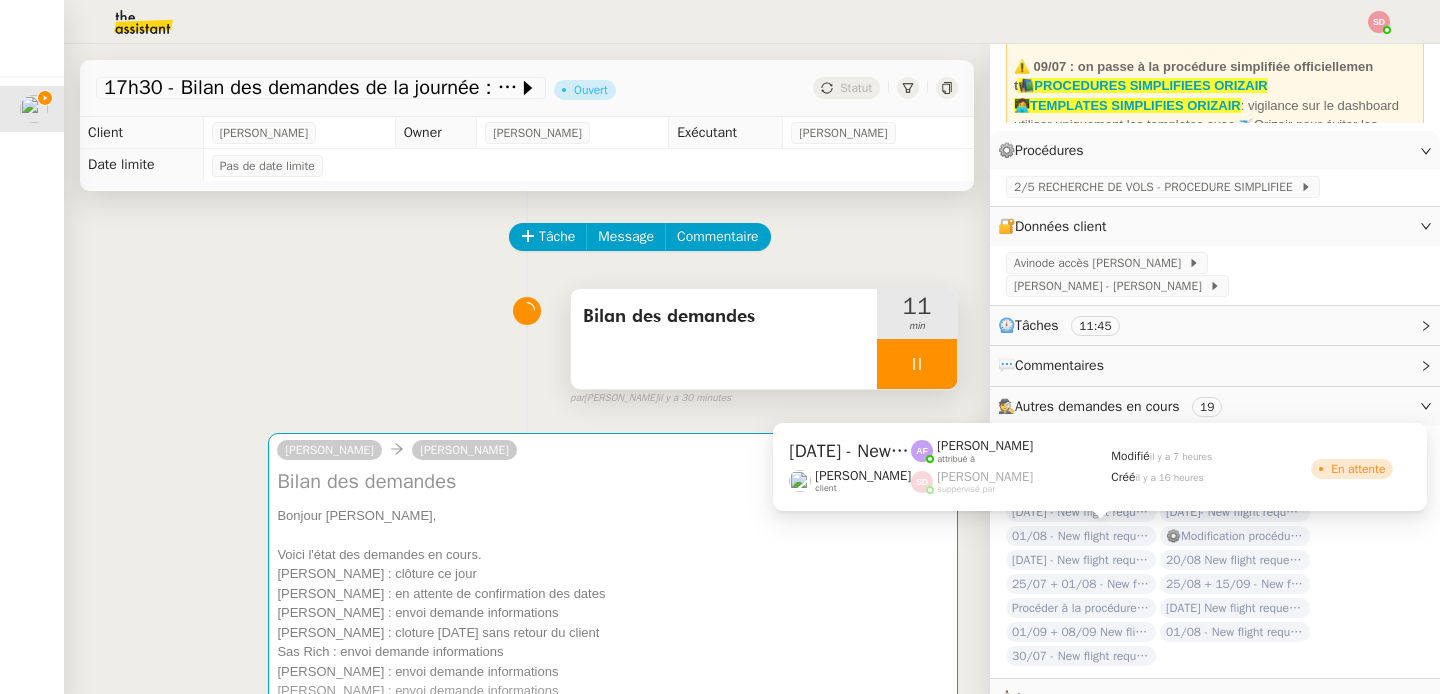 click on "[DATE] - New flight request - [PERSON_NAME]" 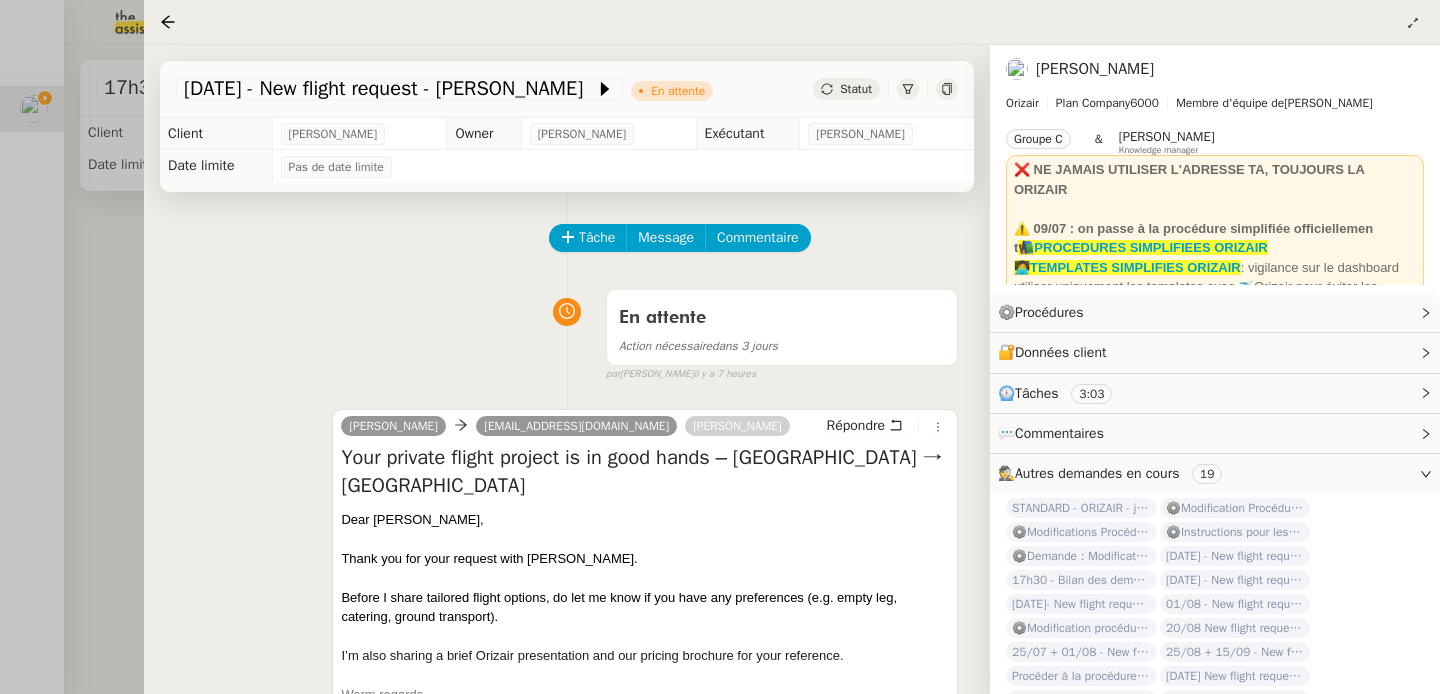 click at bounding box center [720, 347] 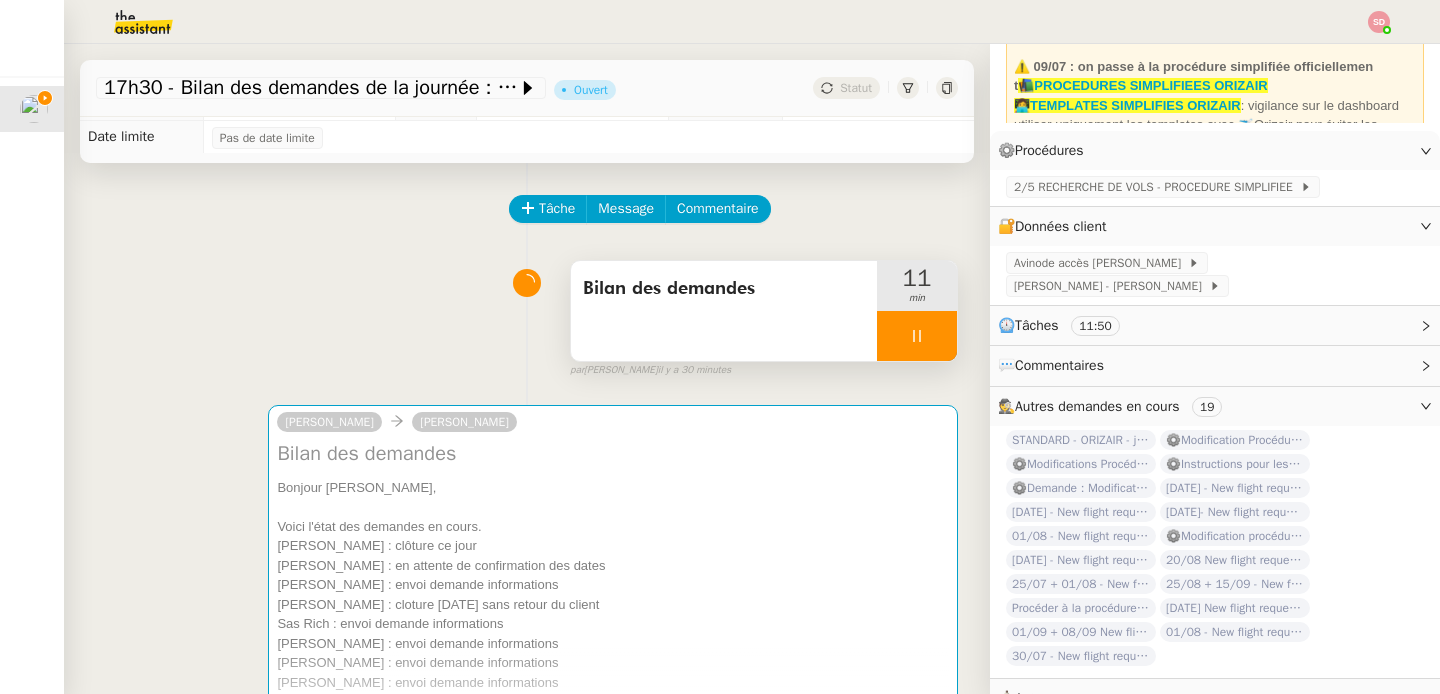 scroll, scrollTop: 34, scrollLeft: 0, axis: vertical 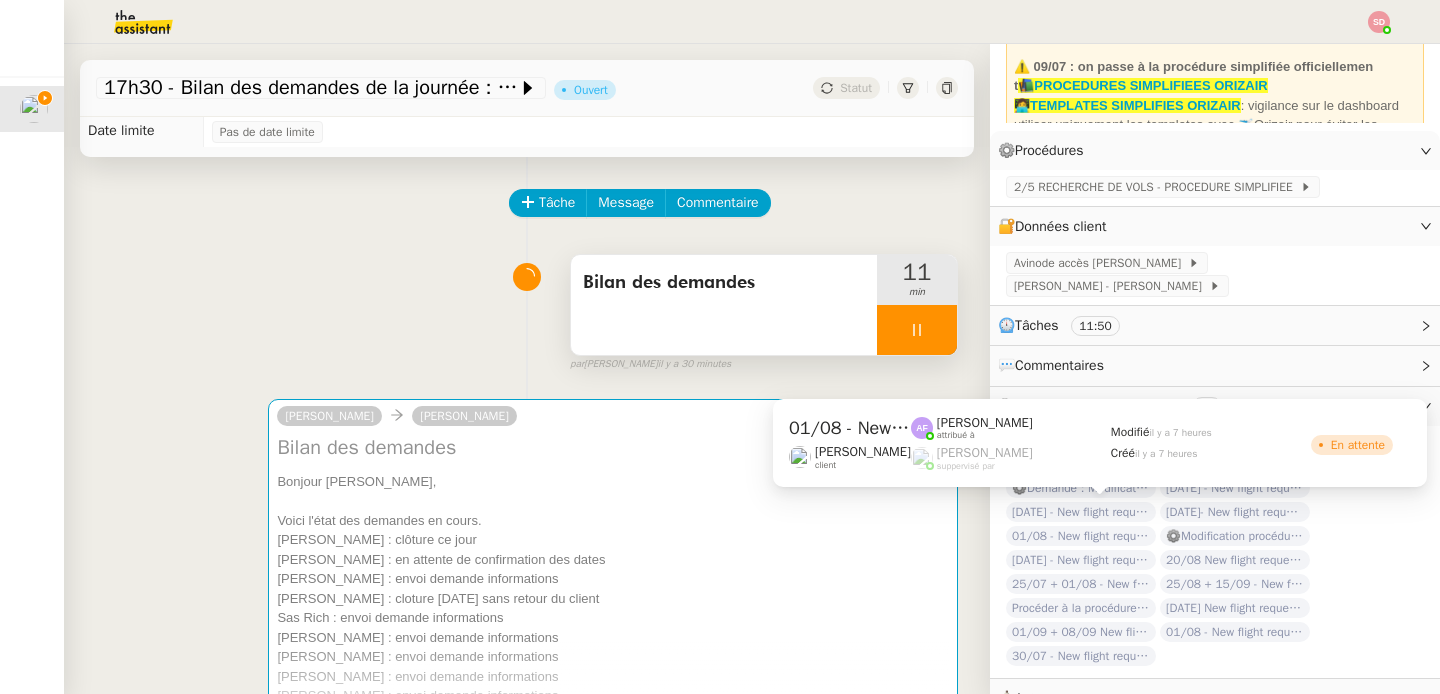 click on "01/08 - New flight request - Sas Rich" 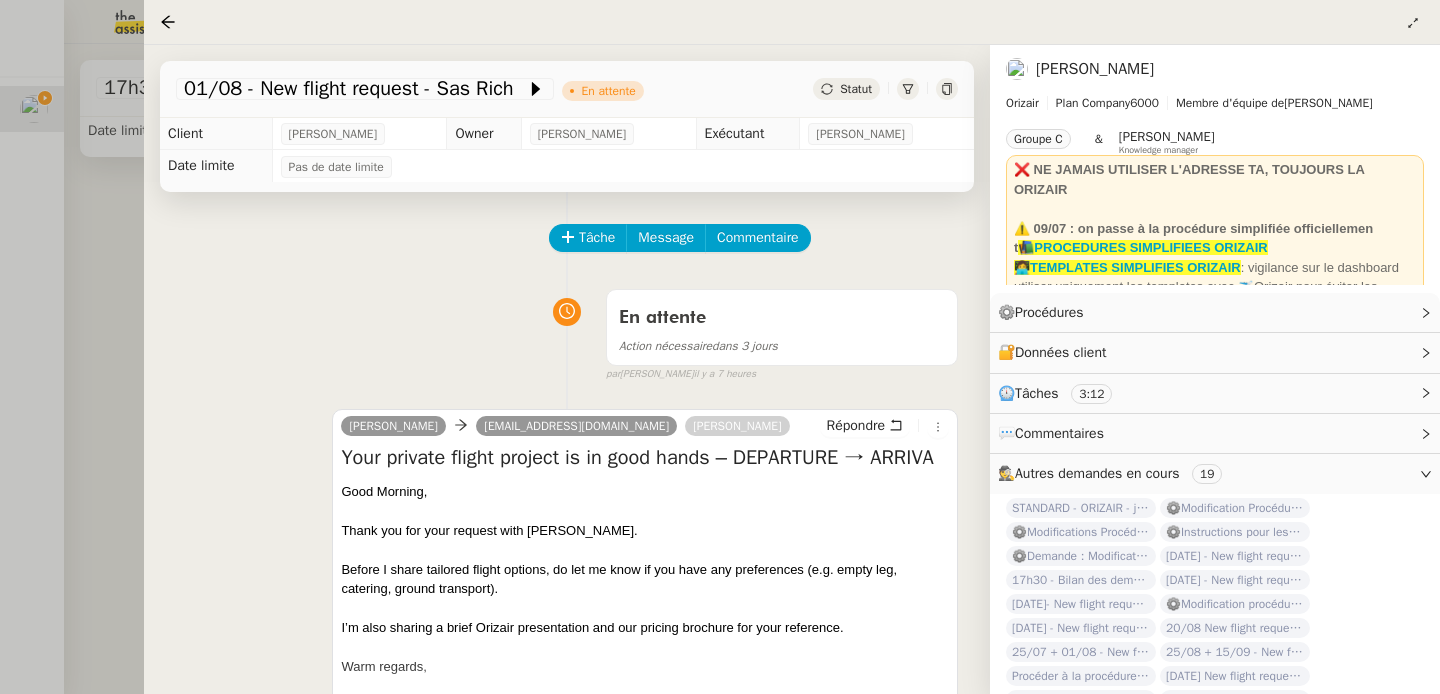 click at bounding box center (720, 347) 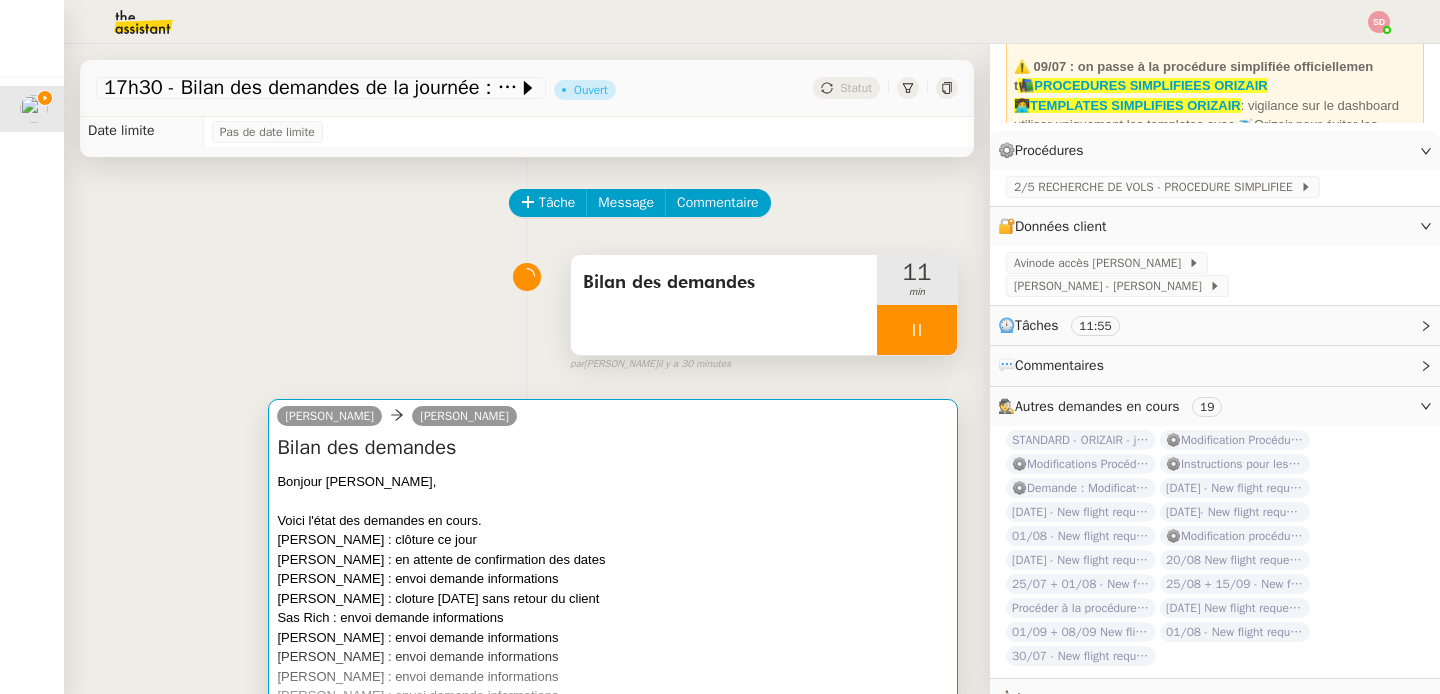 click on "Voici l'état des demandes en cours." at bounding box center [613, 521] 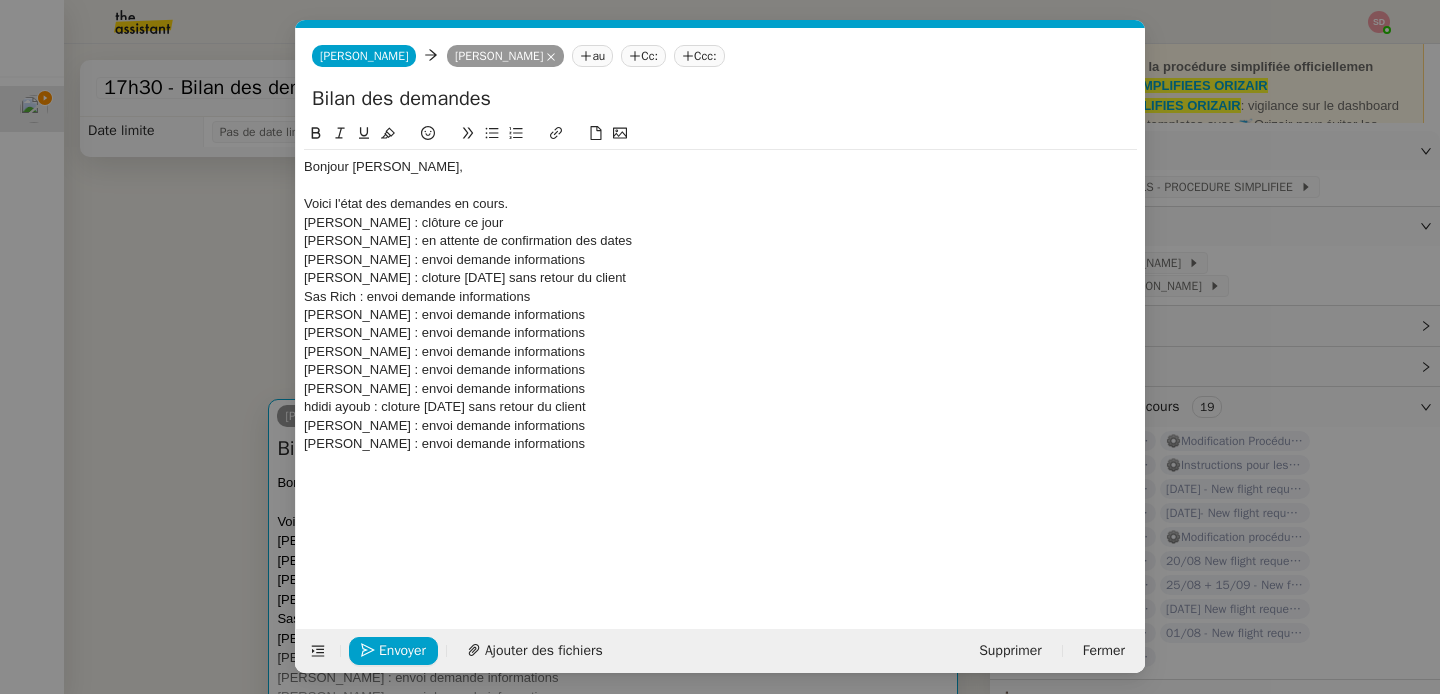 scroll, scrollTop: 0, scrollLeft: 42, axis: horizontal 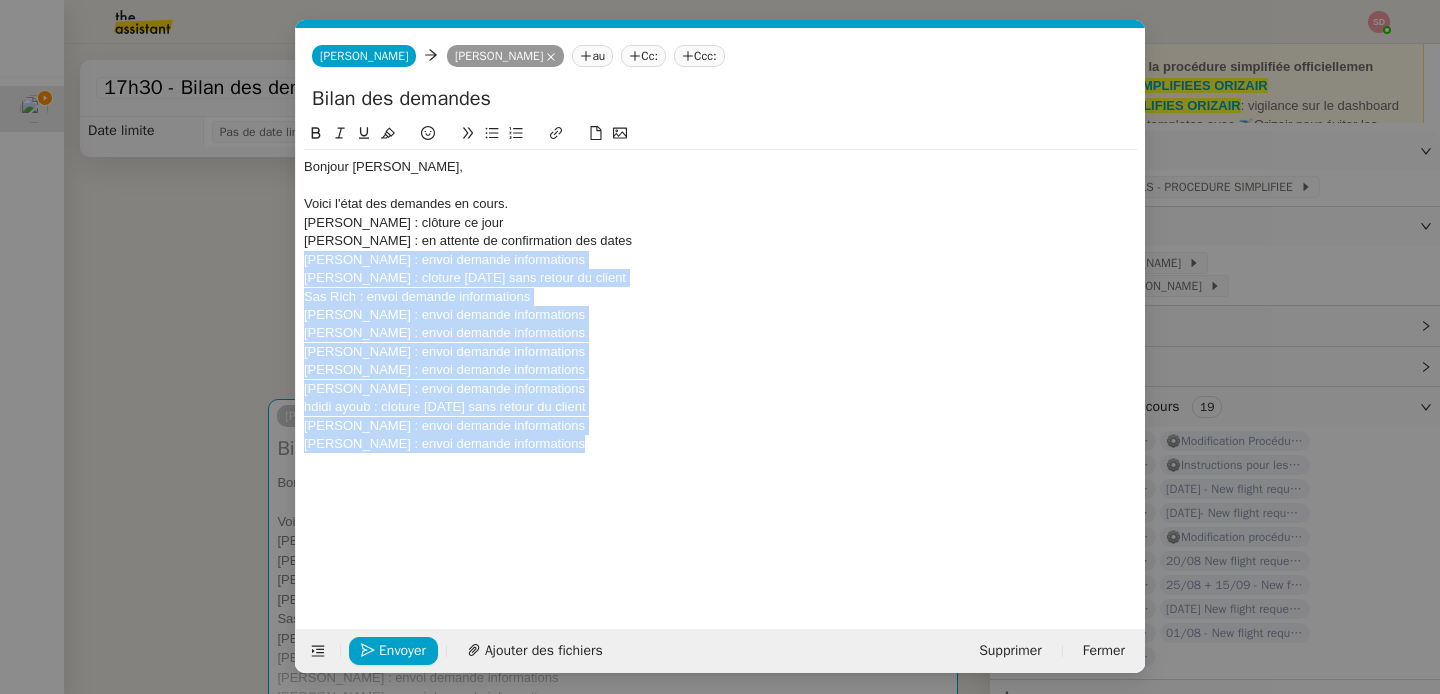 drag, startPoint x: 605, startPoint y: 447, endPoint x: 293, endPoint y: 267, distance: 360.19995 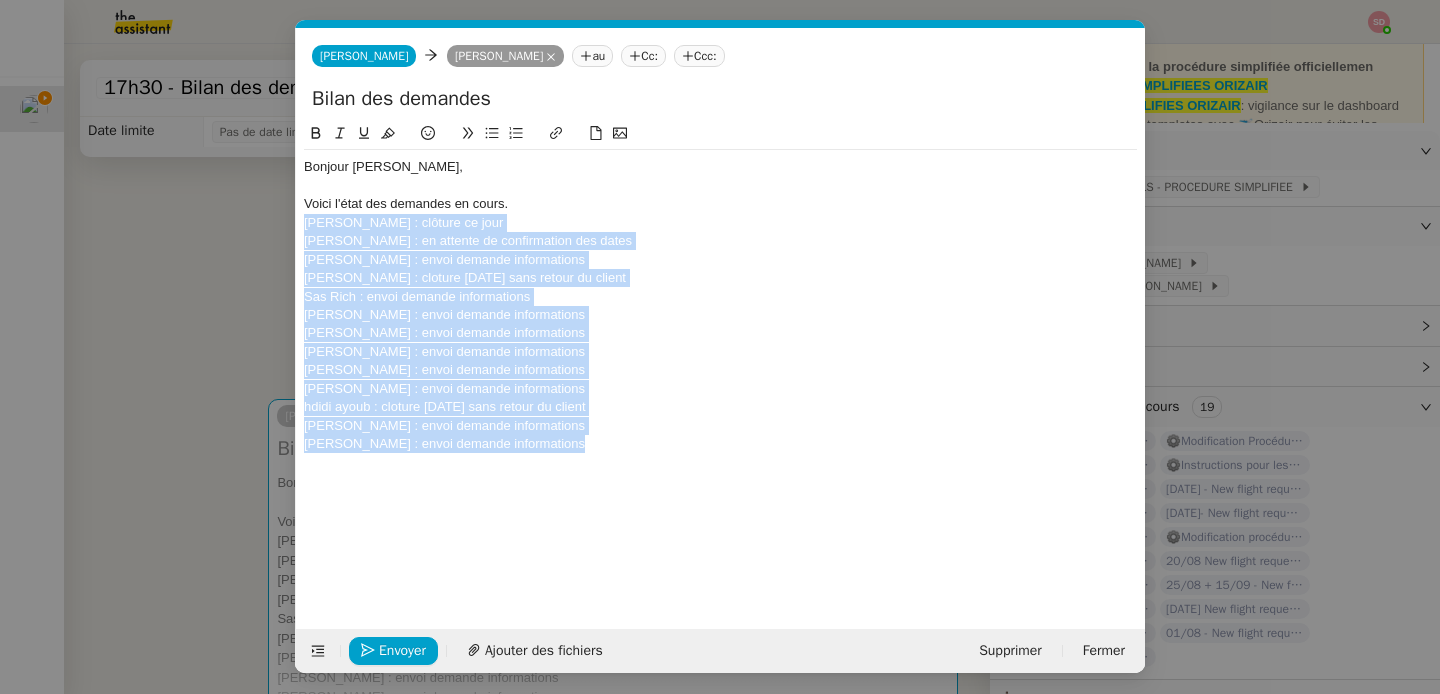 drag, startPoint x: 305, startPoint y: 224, endPoint x: 581, endPoint y: 463, distance: 365.0986 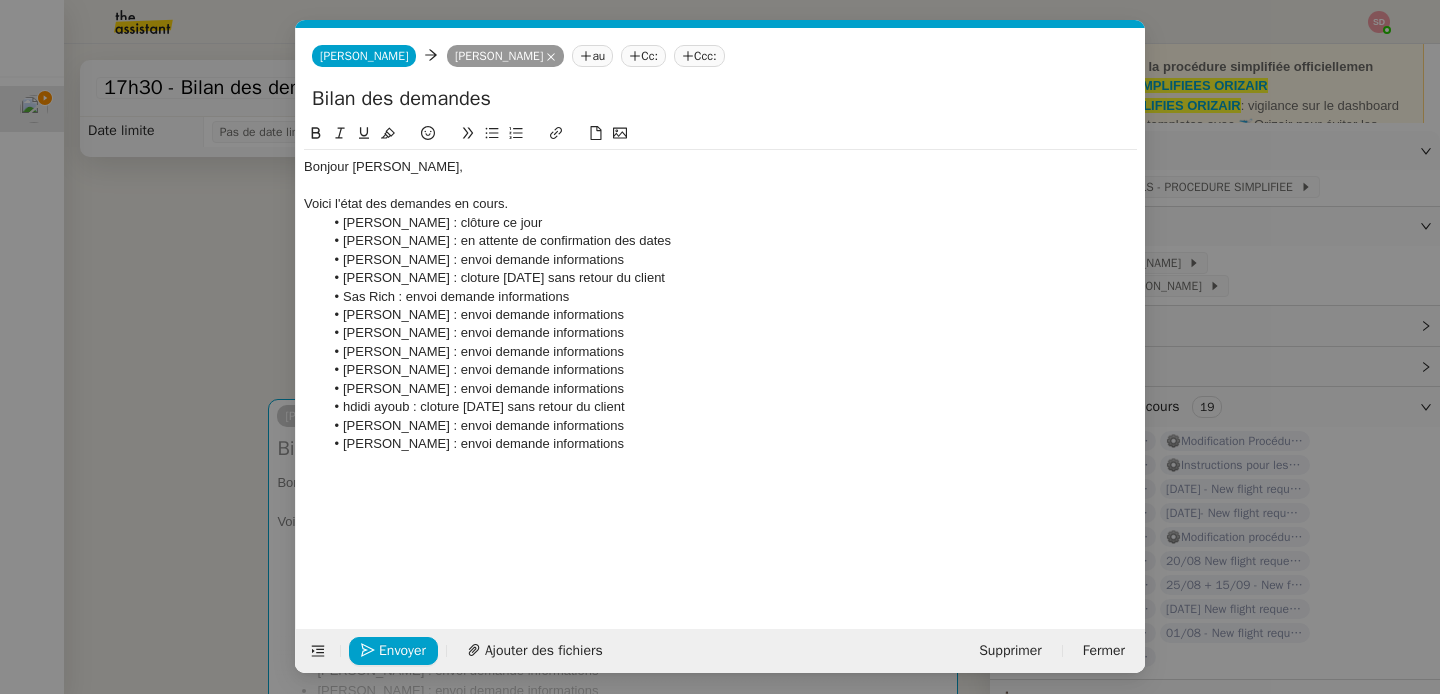 click on "Rhea Beaumont : envoi demande informations" 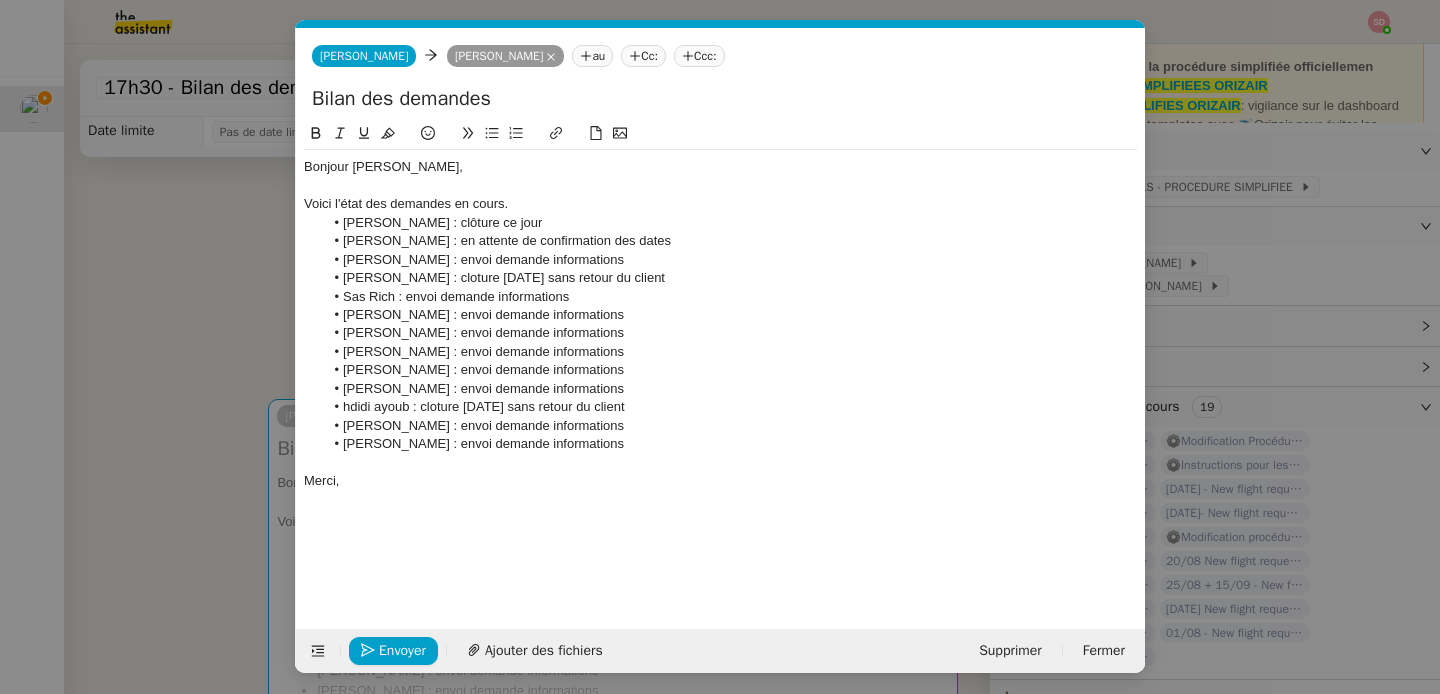 click on "hdidi ayoub : cloture lundi sans retour du client" 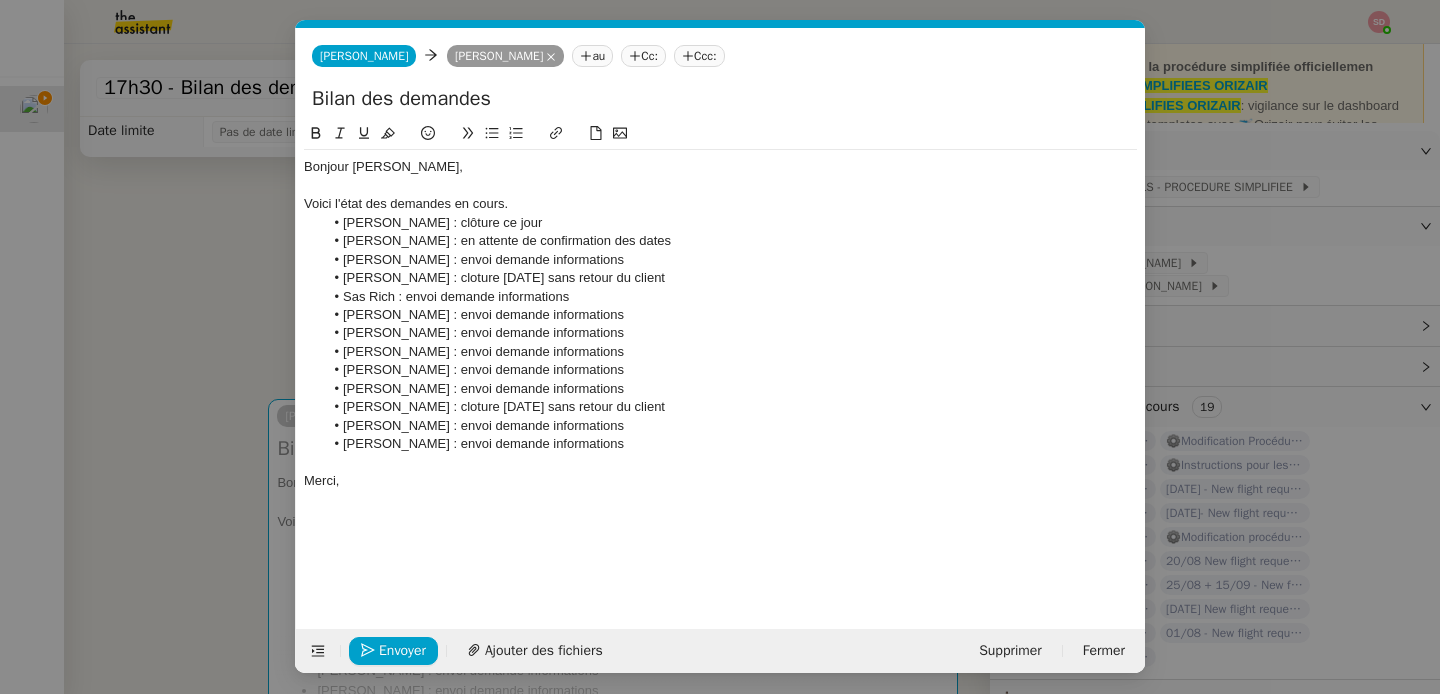 click on "Merci," 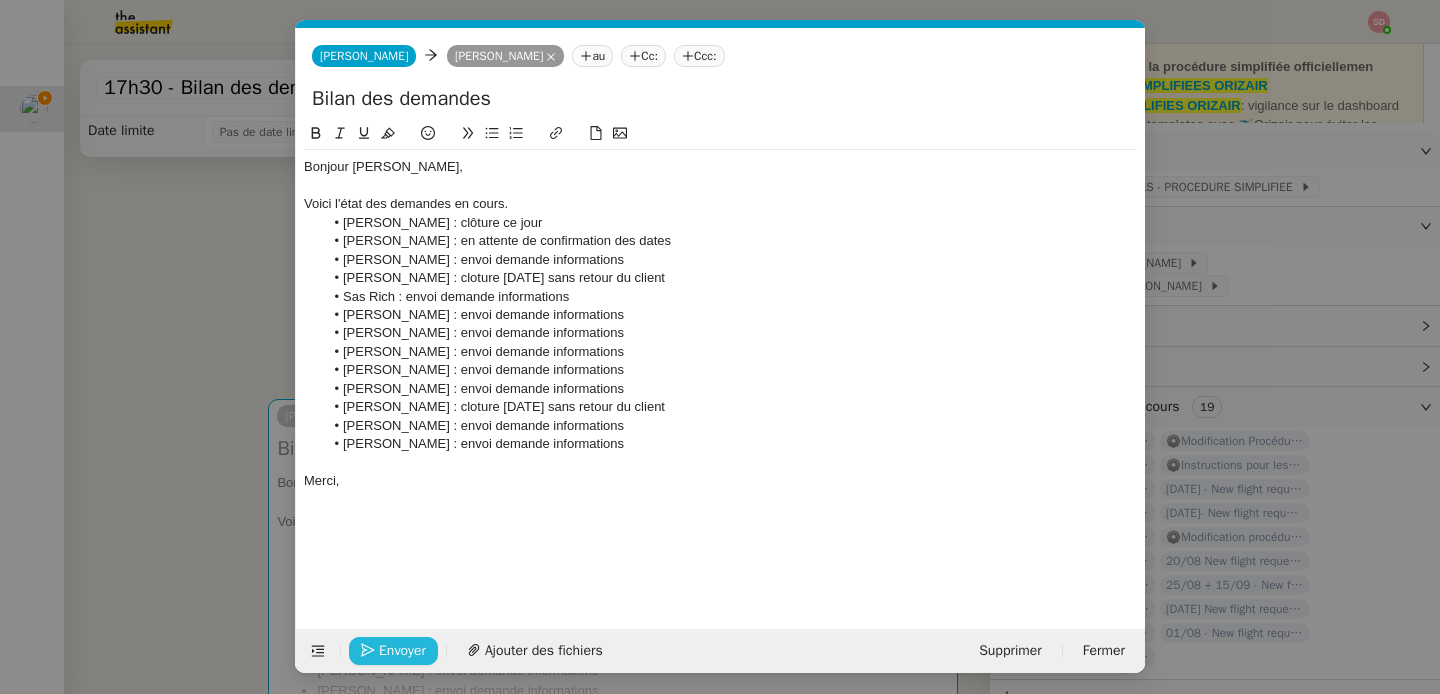 click on "Envoyer" 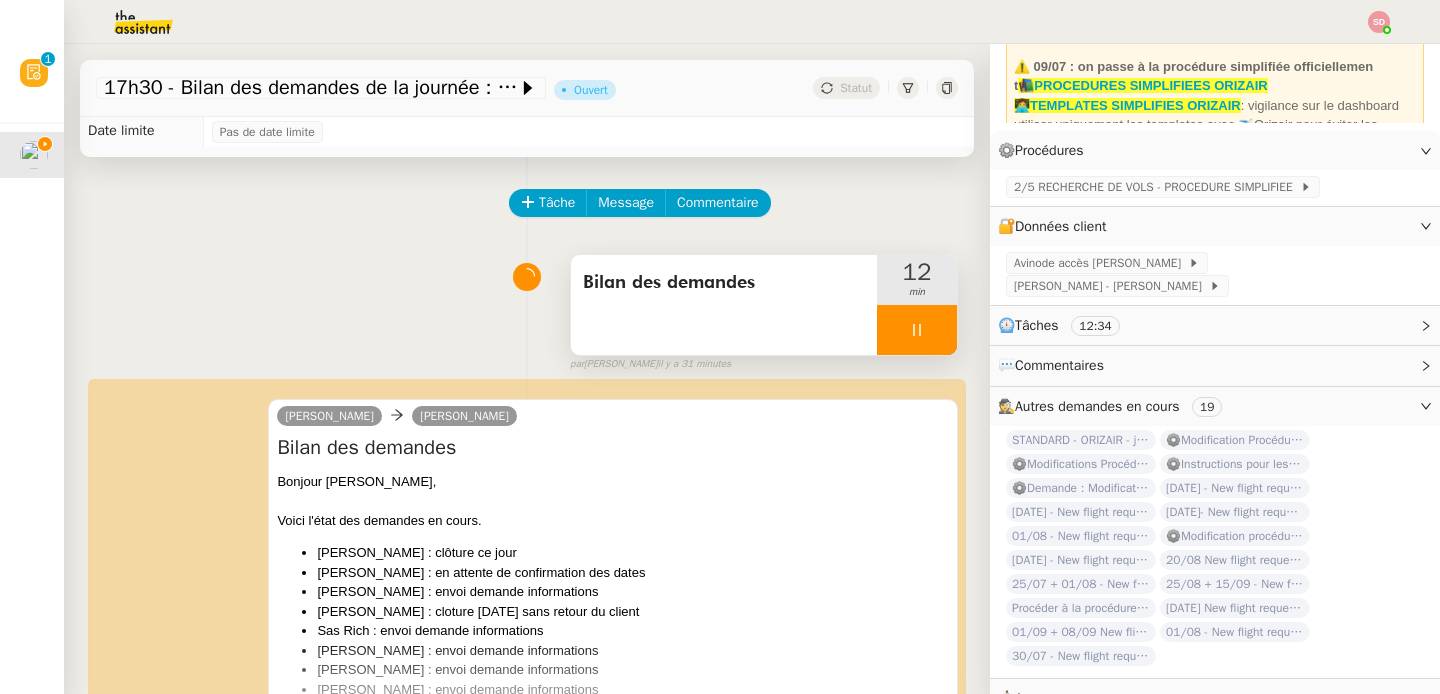 click at bounding box center [917, 330] 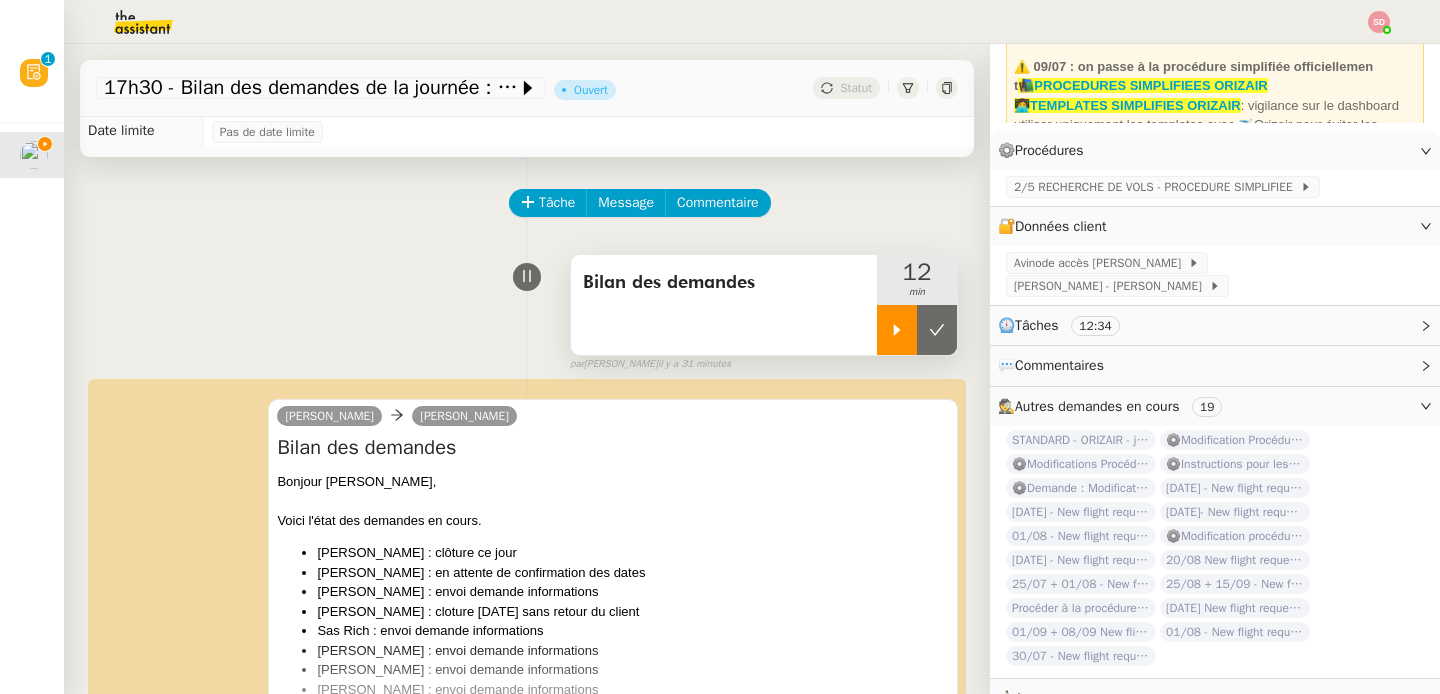 click at bounding box center [937, 330] 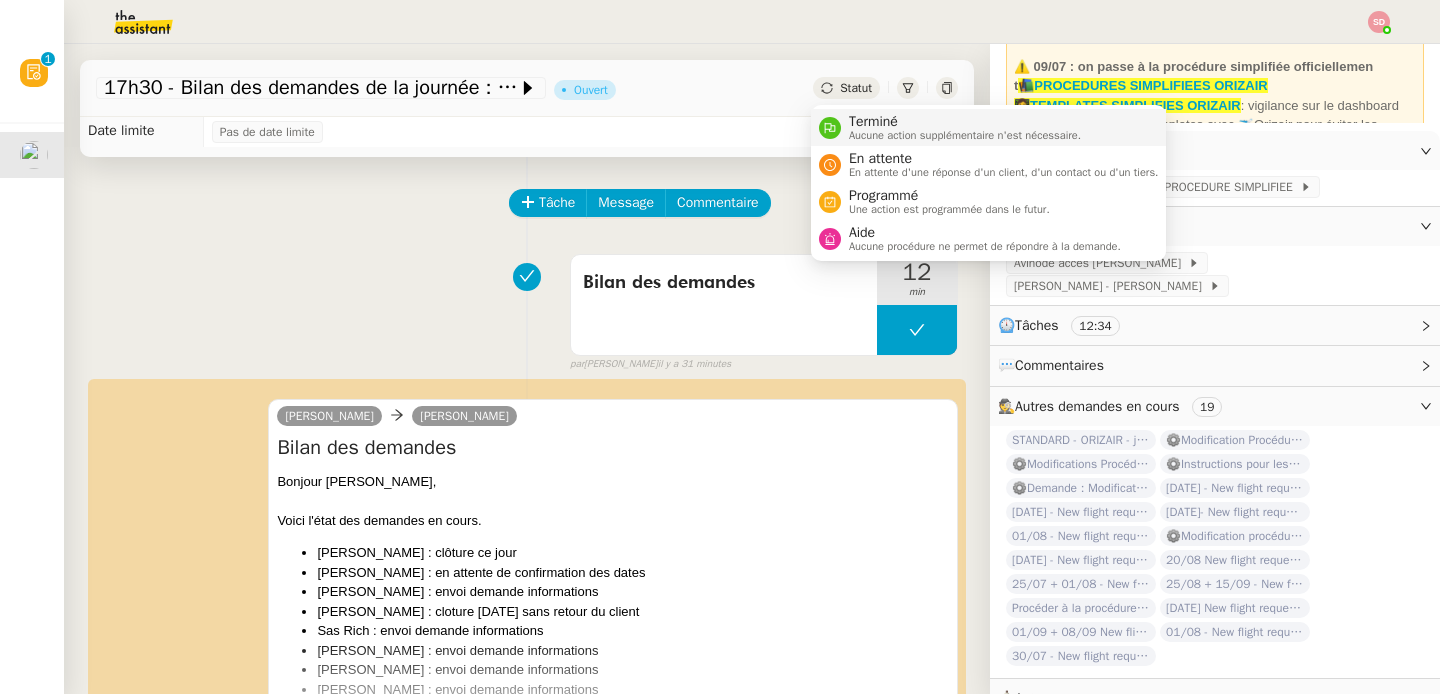 click 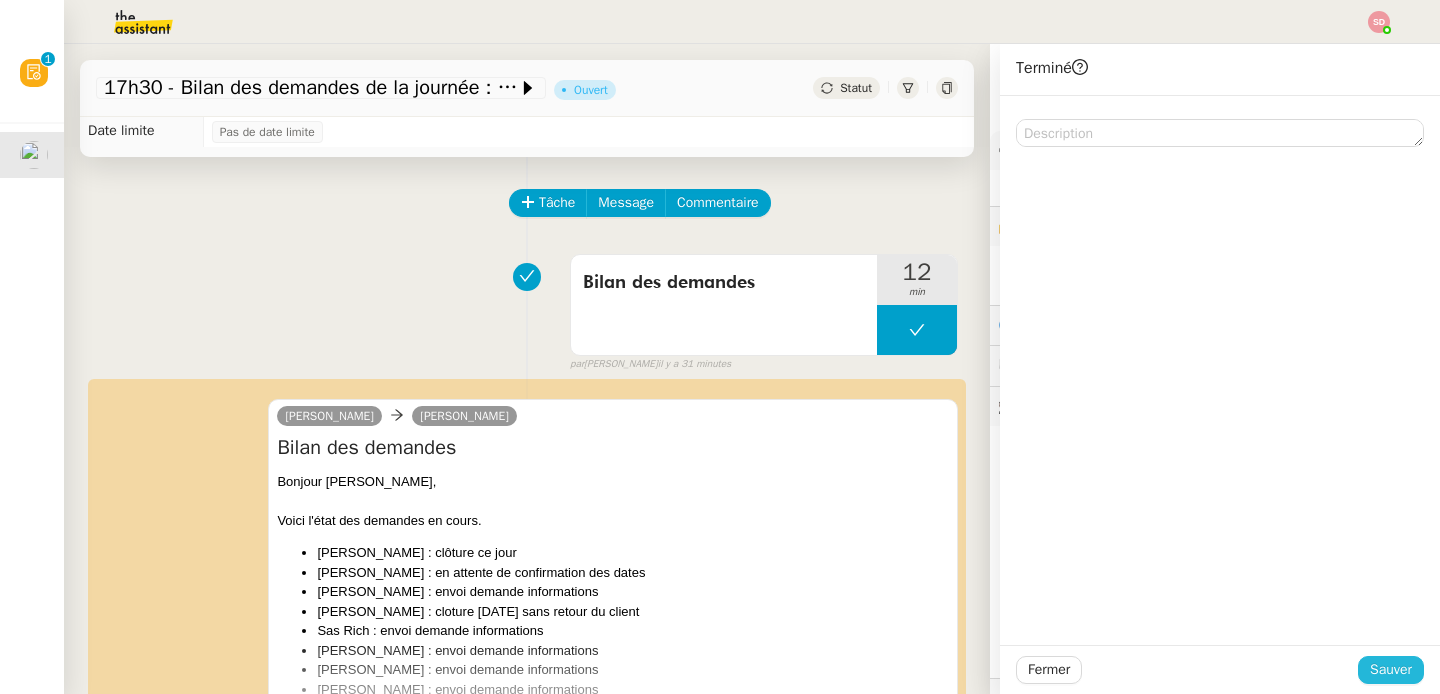 click on "Sauver" 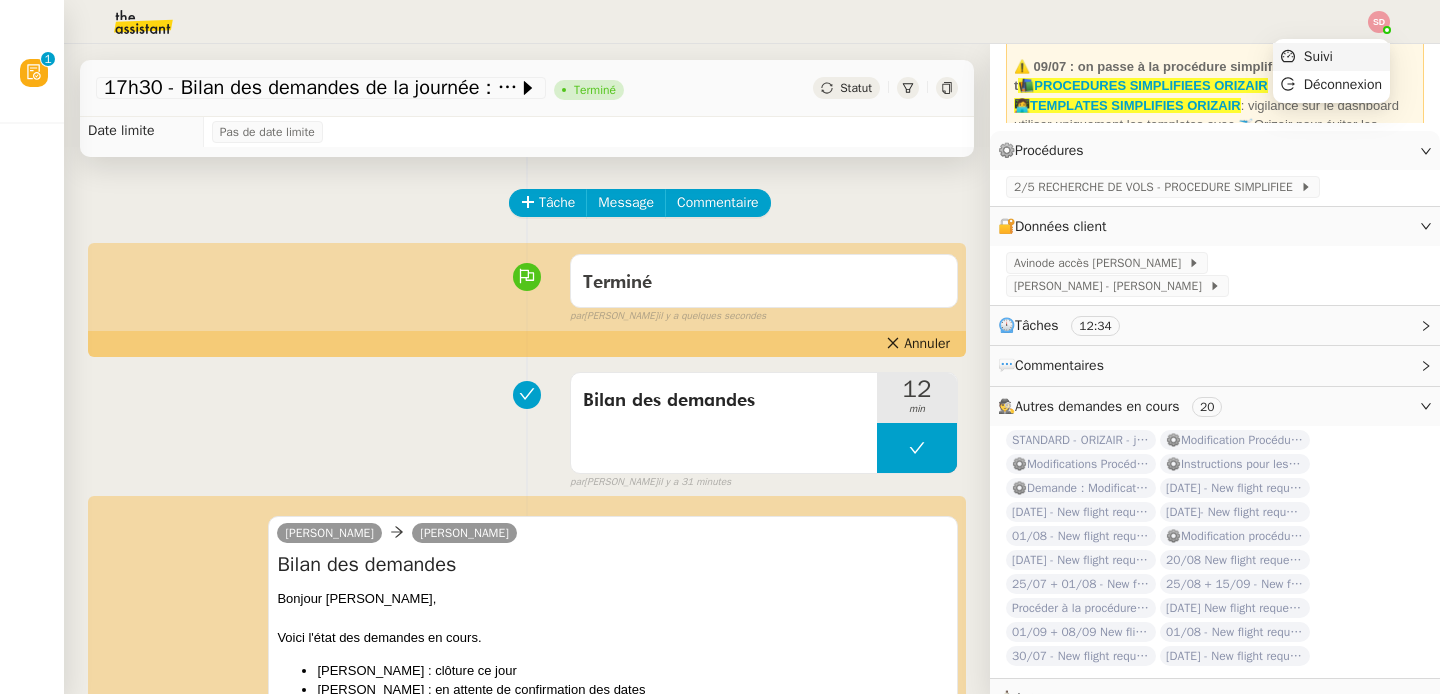 click on "Suivi" at bounding box center (1331, 57) 